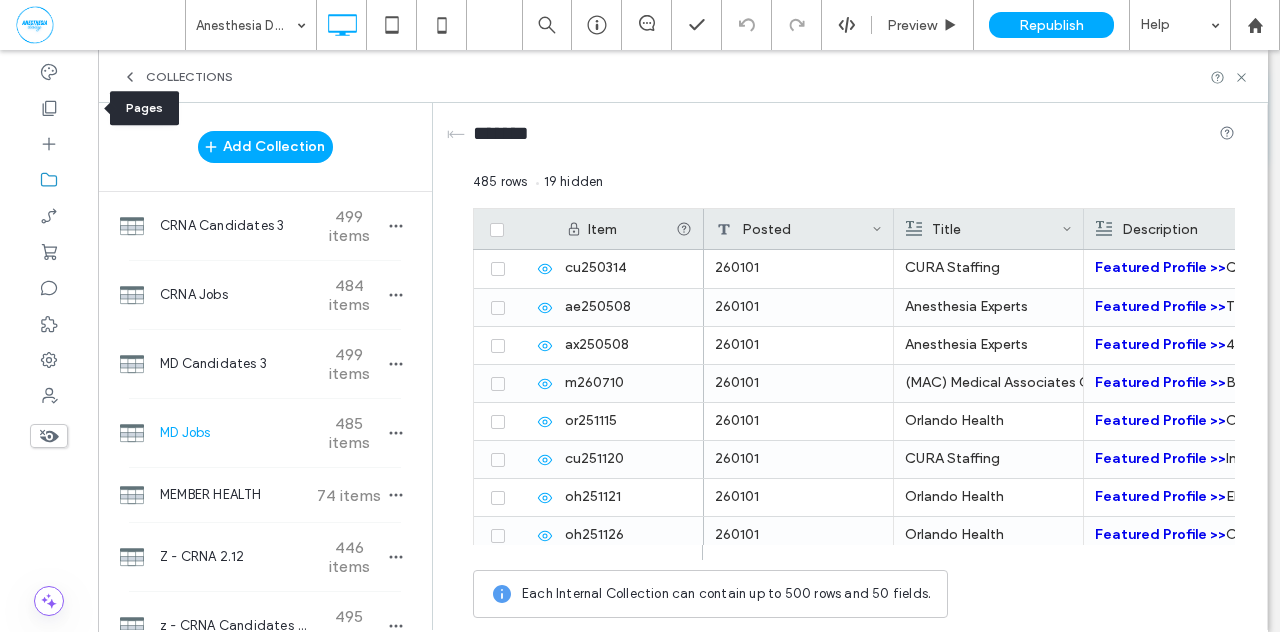 scroll, scrollTop: 0, scrollLeft: 0, axis: both 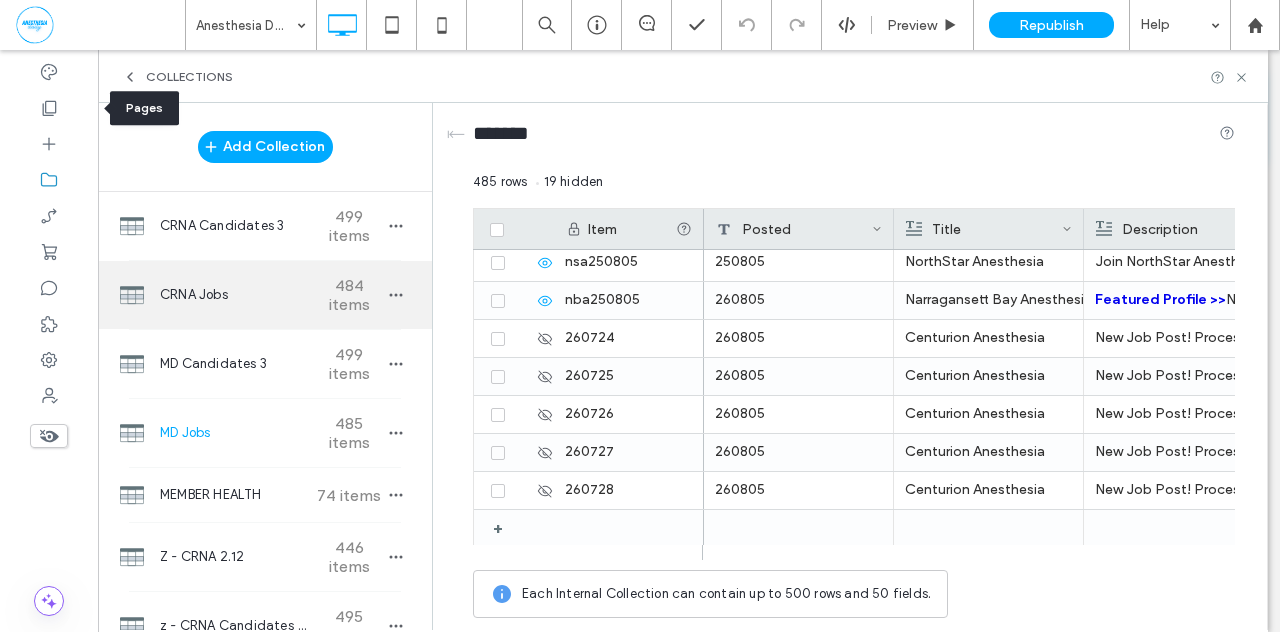 click on "484 items" at bounding box center (349, 295) 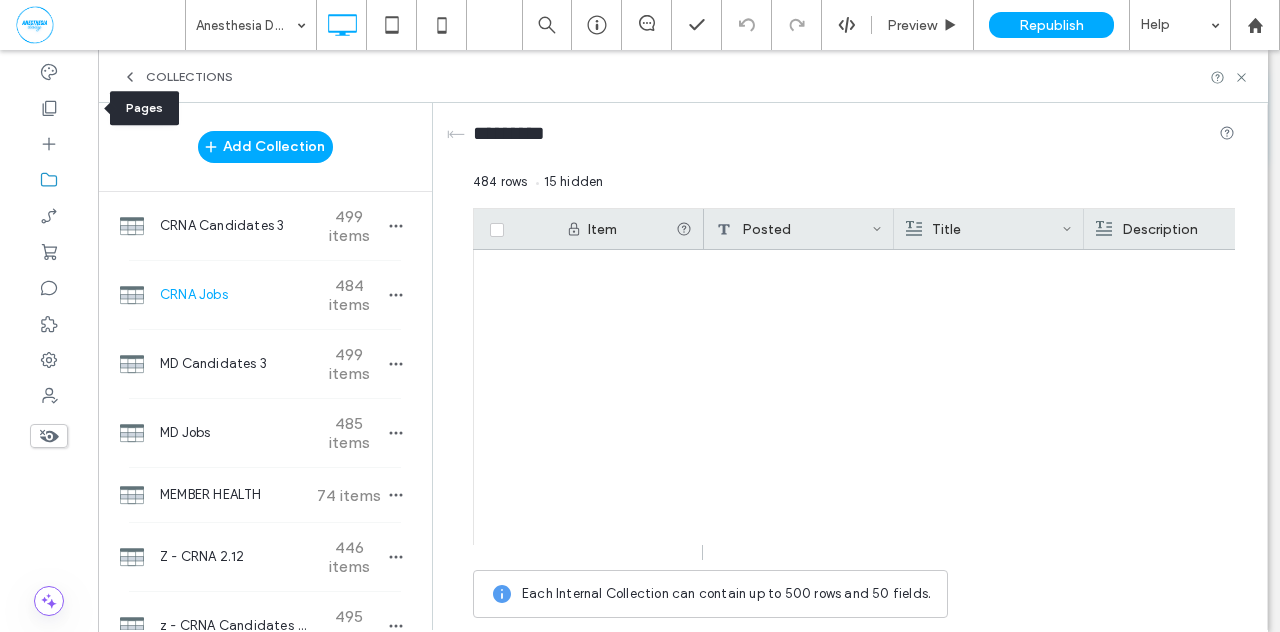 scroll, scrollTop: 18133, scrollLeft: 0, axis: vertical 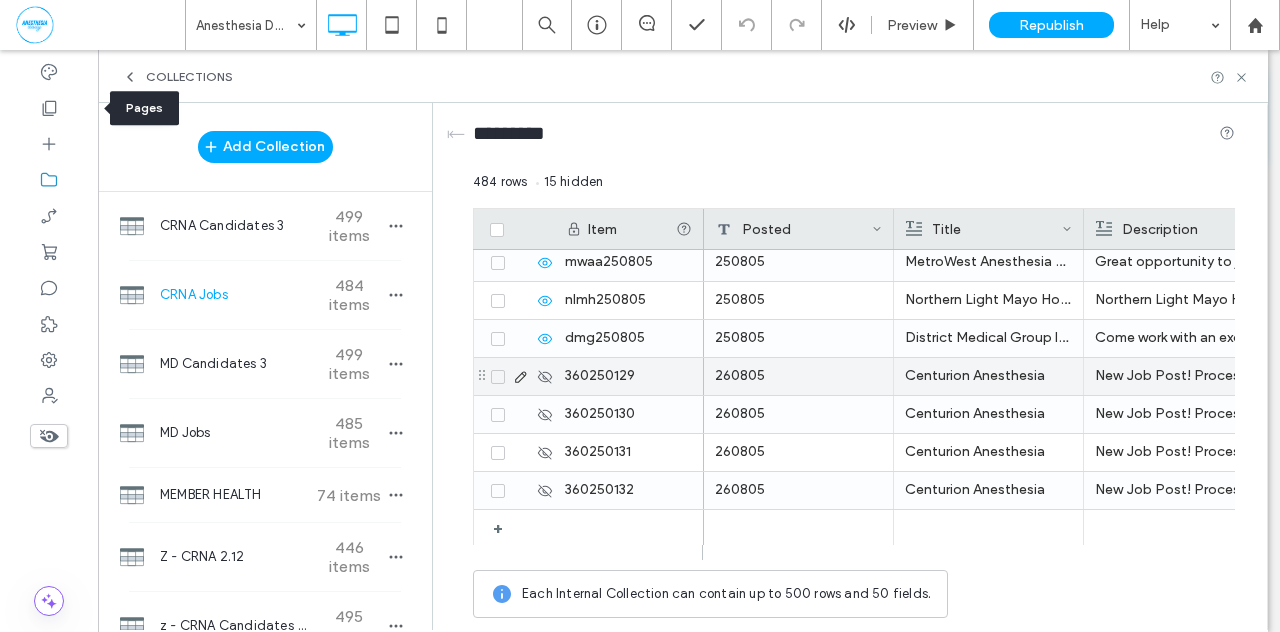 click on "360250129" at bounding box center (629, 376) 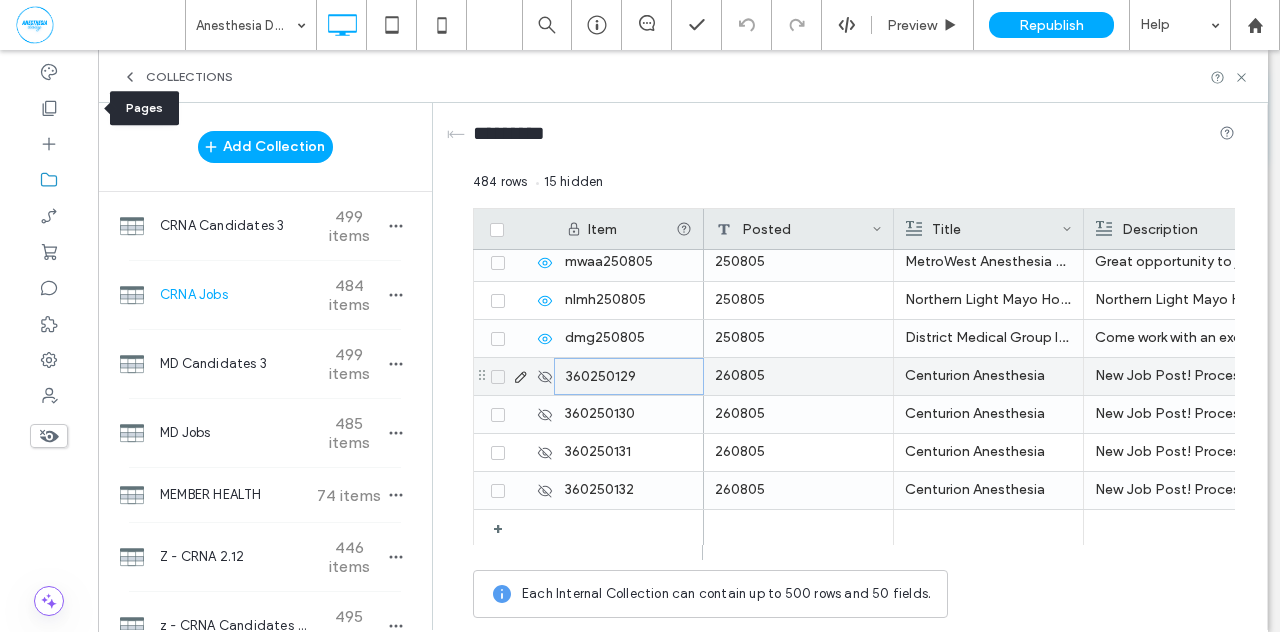 click 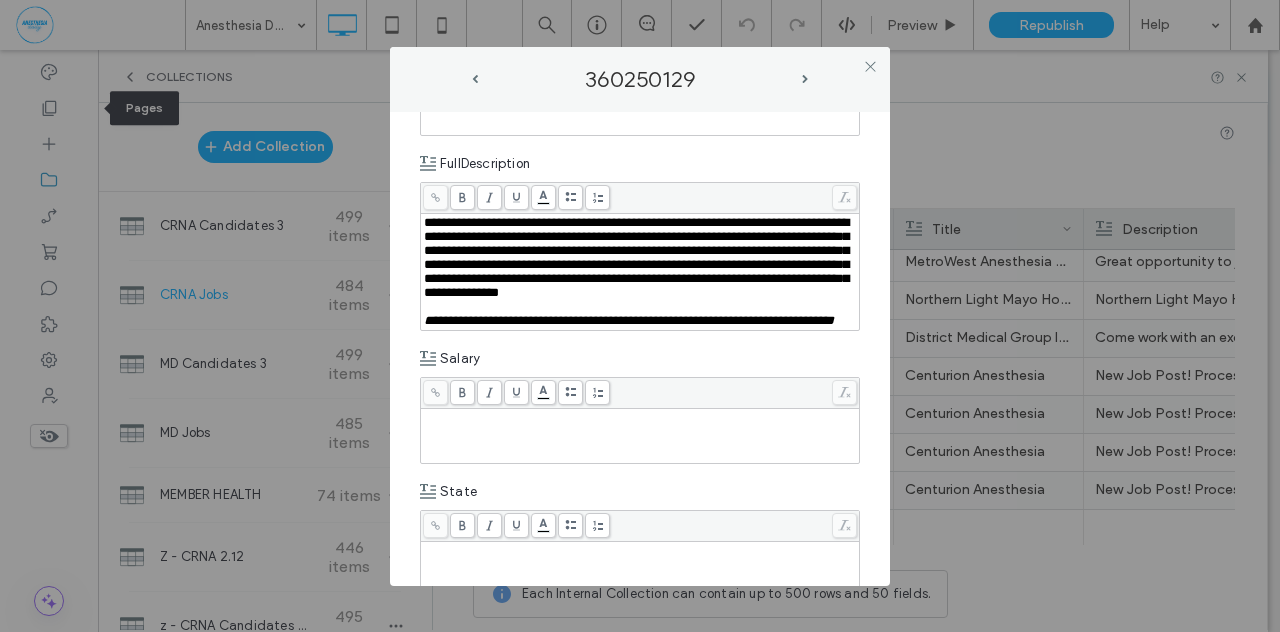 scroll, scrollTop: 1382, scrollLeft: 0, axis: vertical 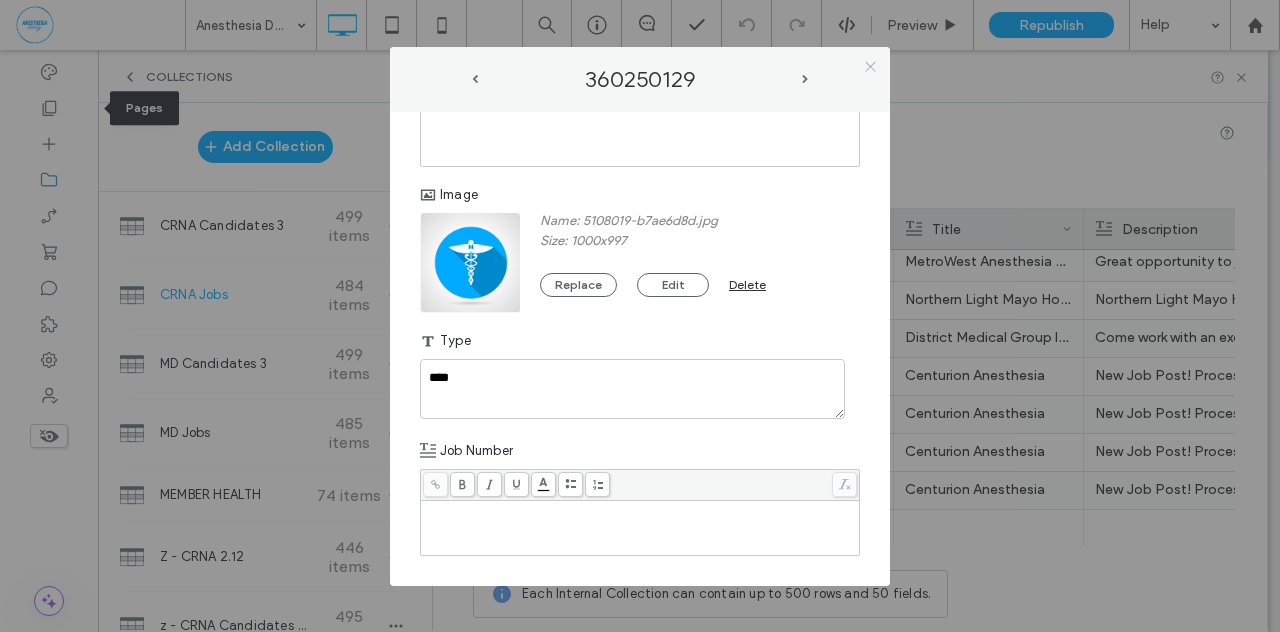 click 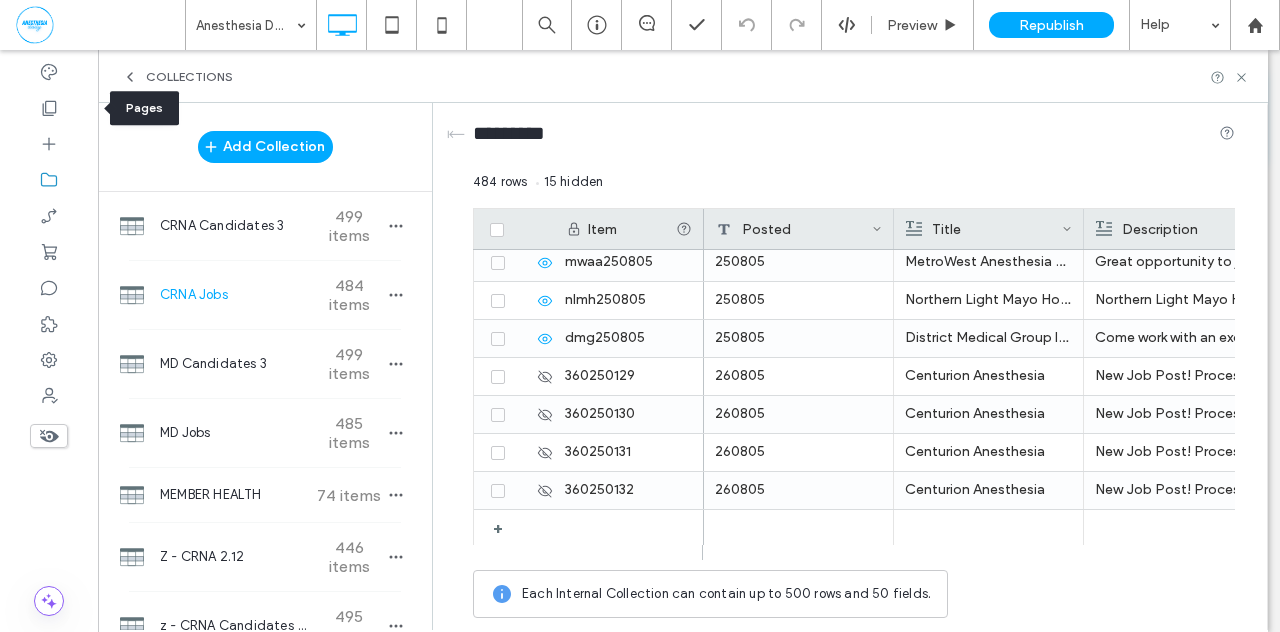 click on "CRNA Jobs" at bounding box center [234, 295] 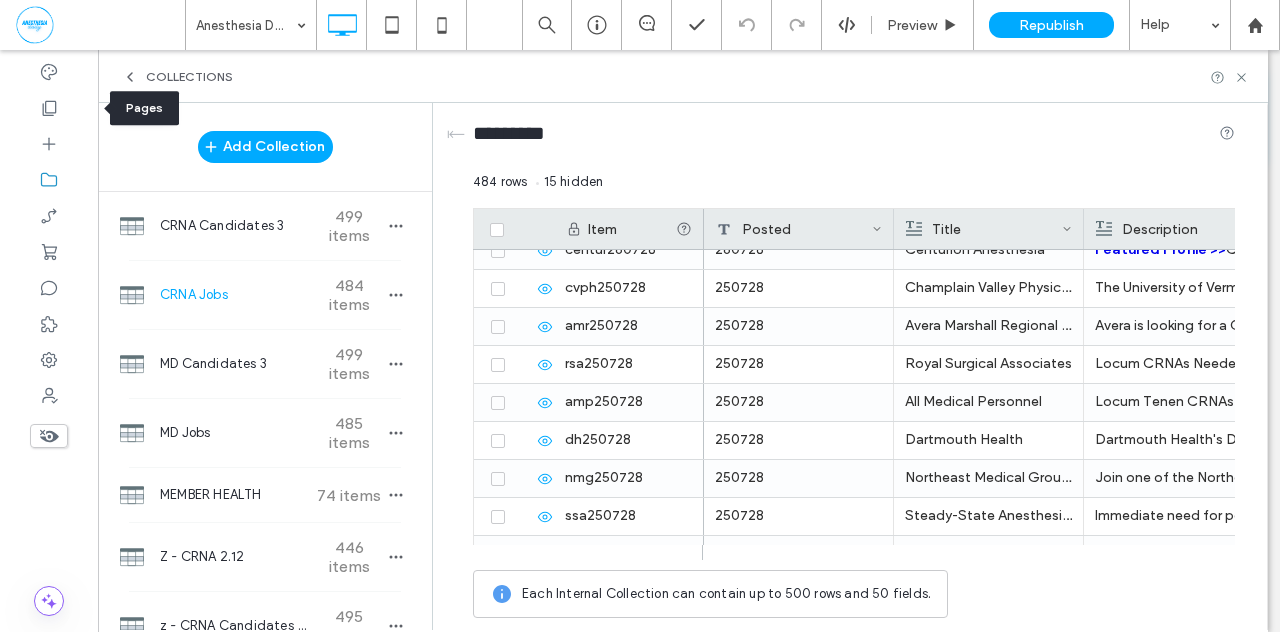 scroll, scrollTop: 15100, scrollLeft: 0, axis: vertical 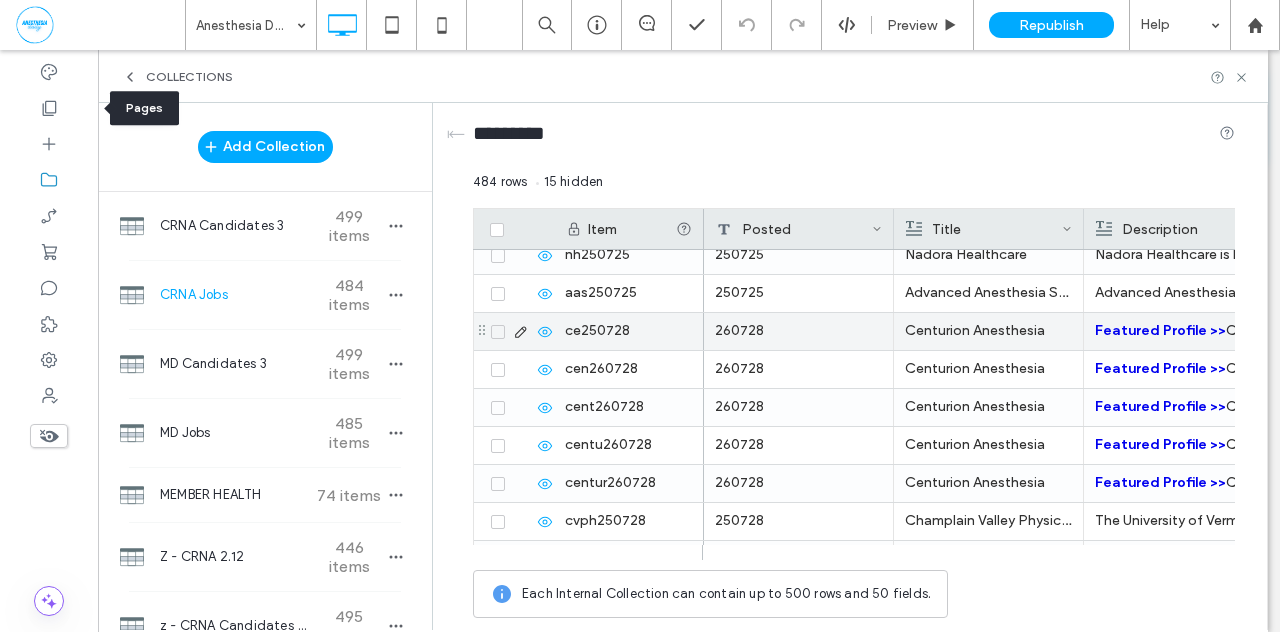 click at bounding box center [498, 332] 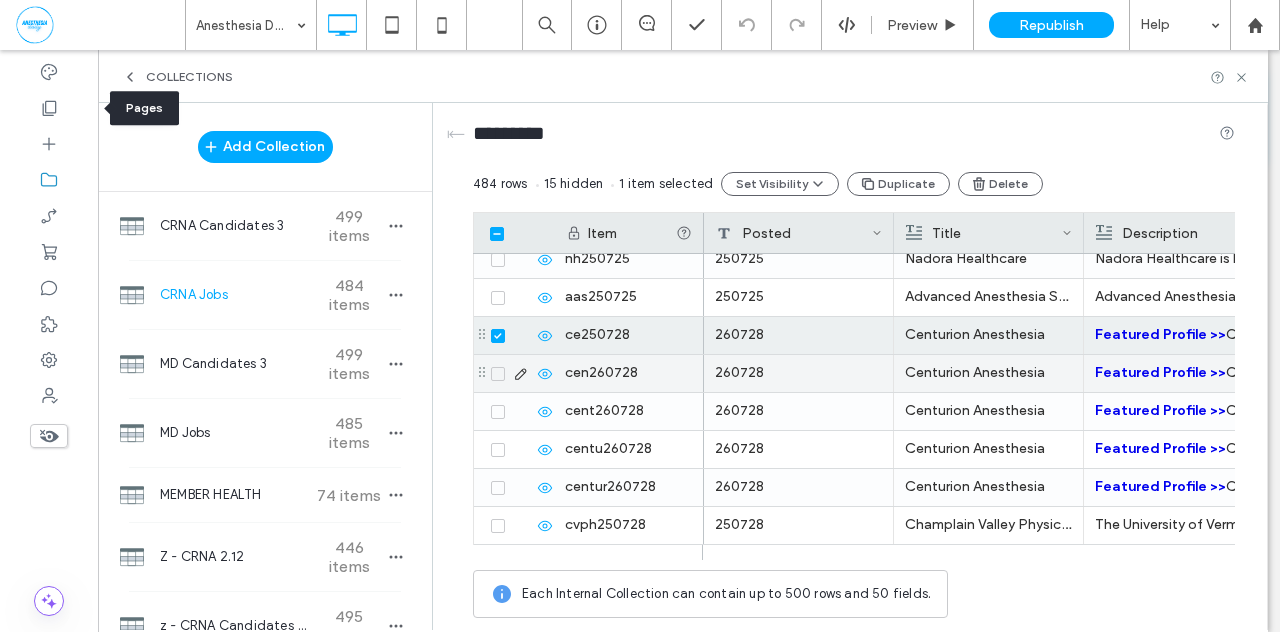 click at bounding box center [498, 374] 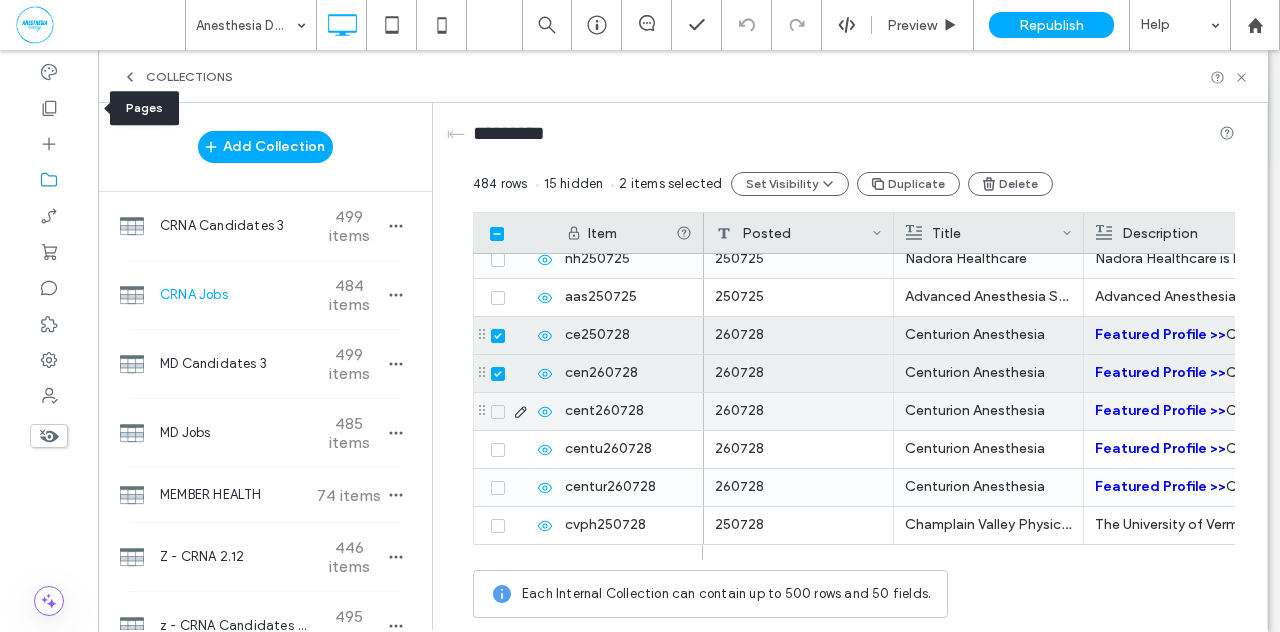 click at bounding box center (498, 412) 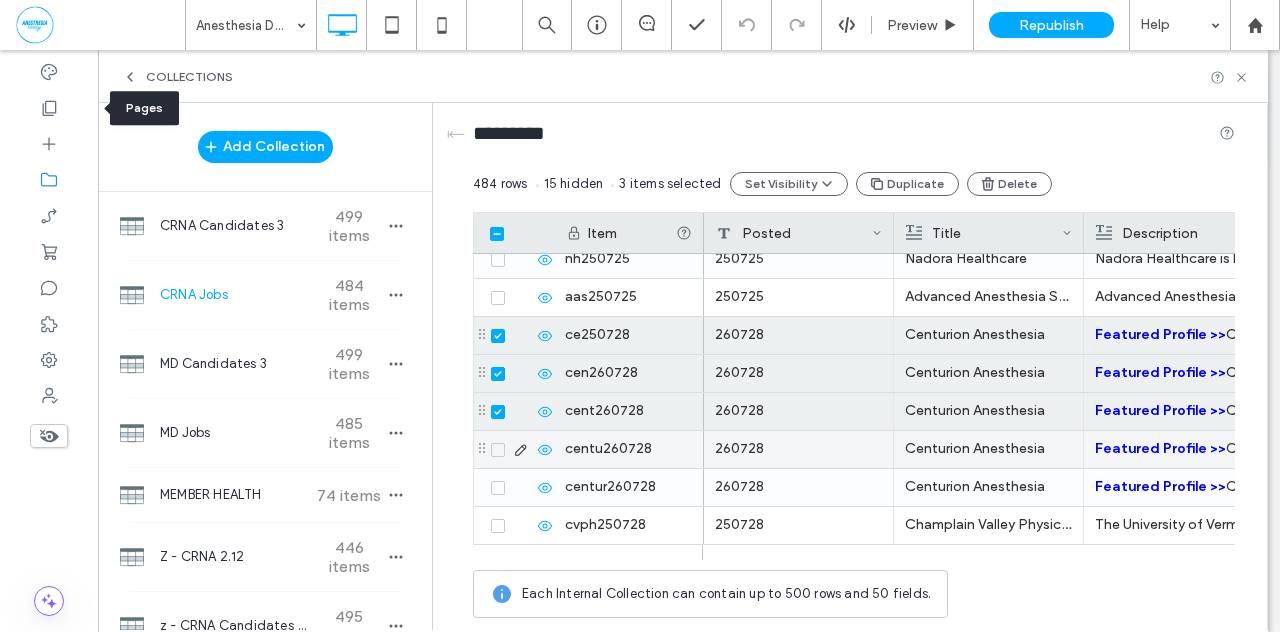 click at bounding box center (498, 450) 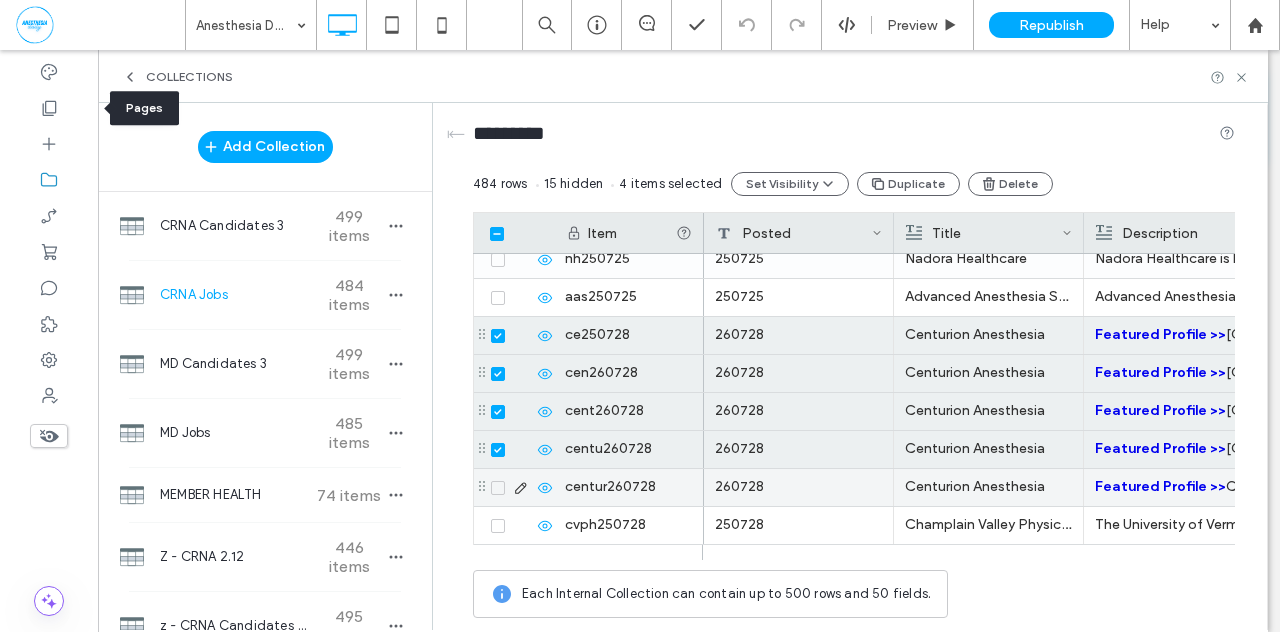 click at bounding box center (498, 488) 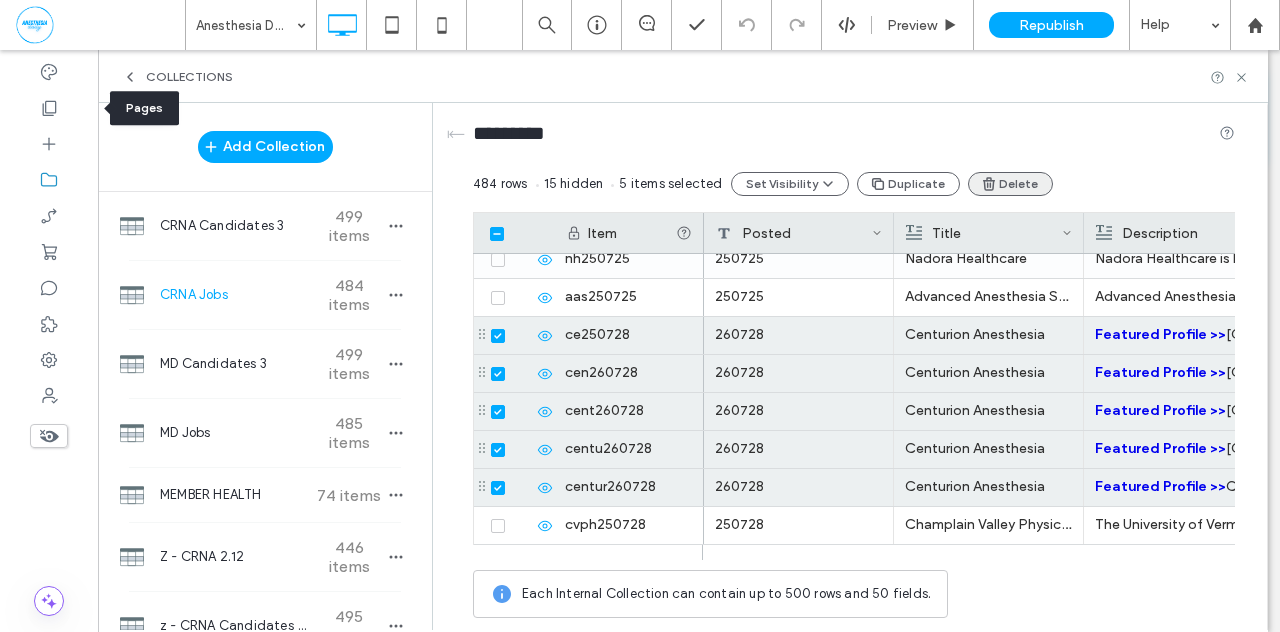 click on "Delete" at bounding box center (1010, 184) 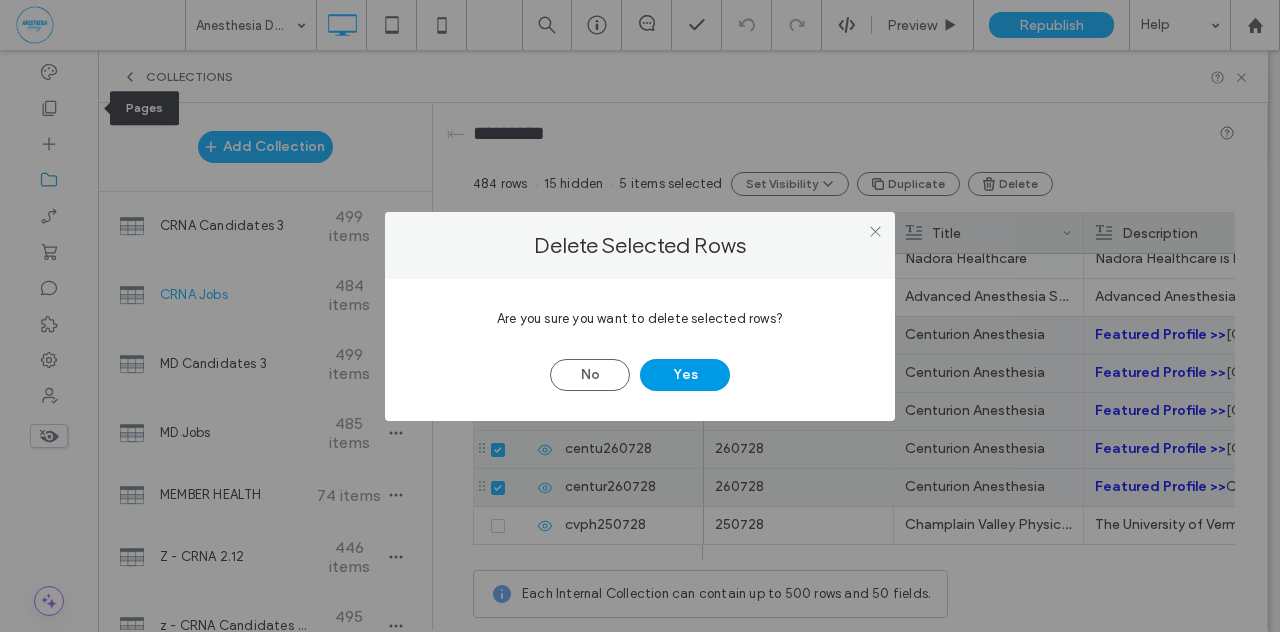 click on "Yes" at bounding box center [685, 375] 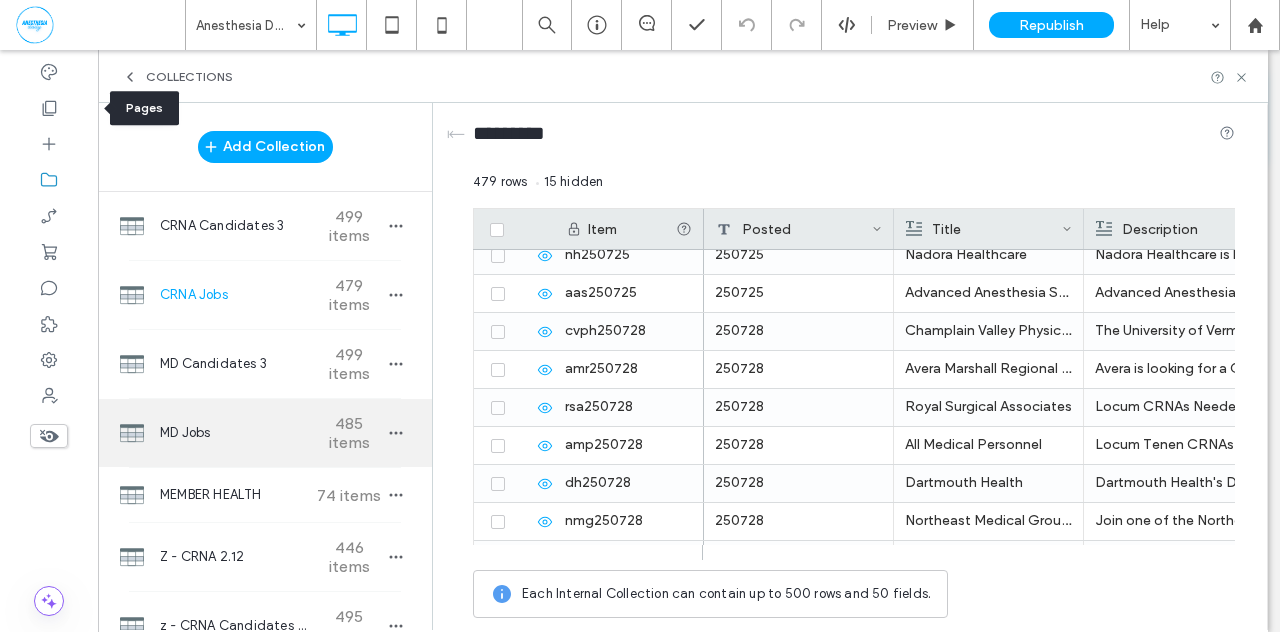 click on "485 items" at bounding box center [349, 433] 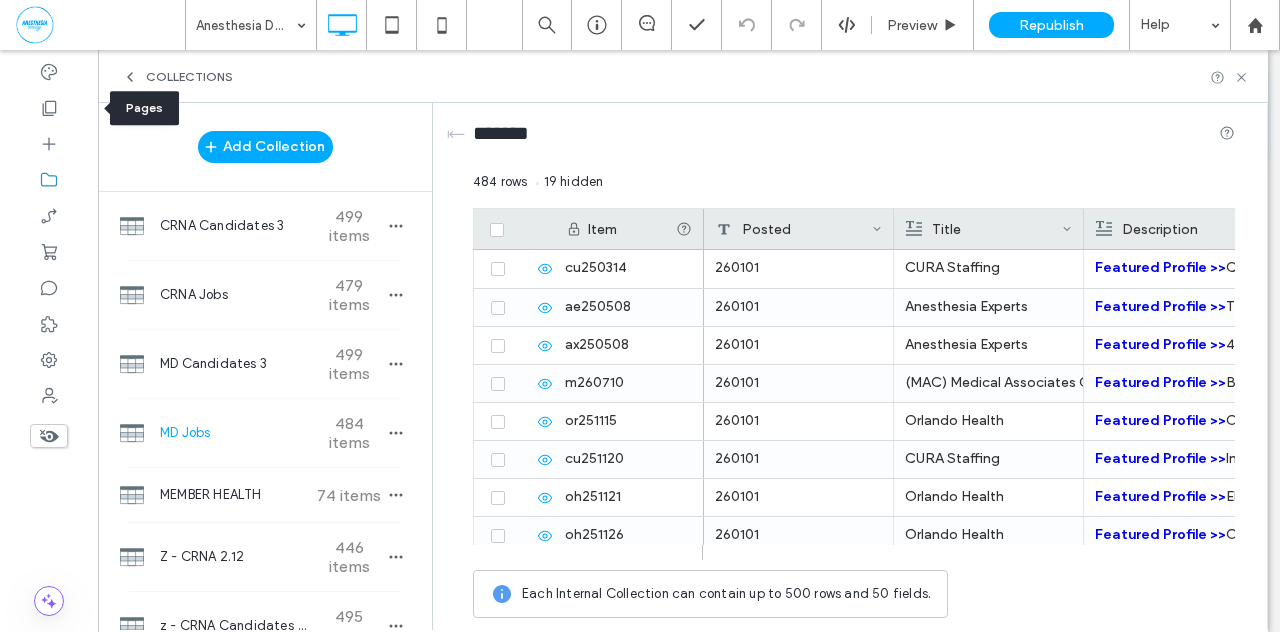 scroll, scrollTop: 233, scrollLeft: 0, axis: vertical 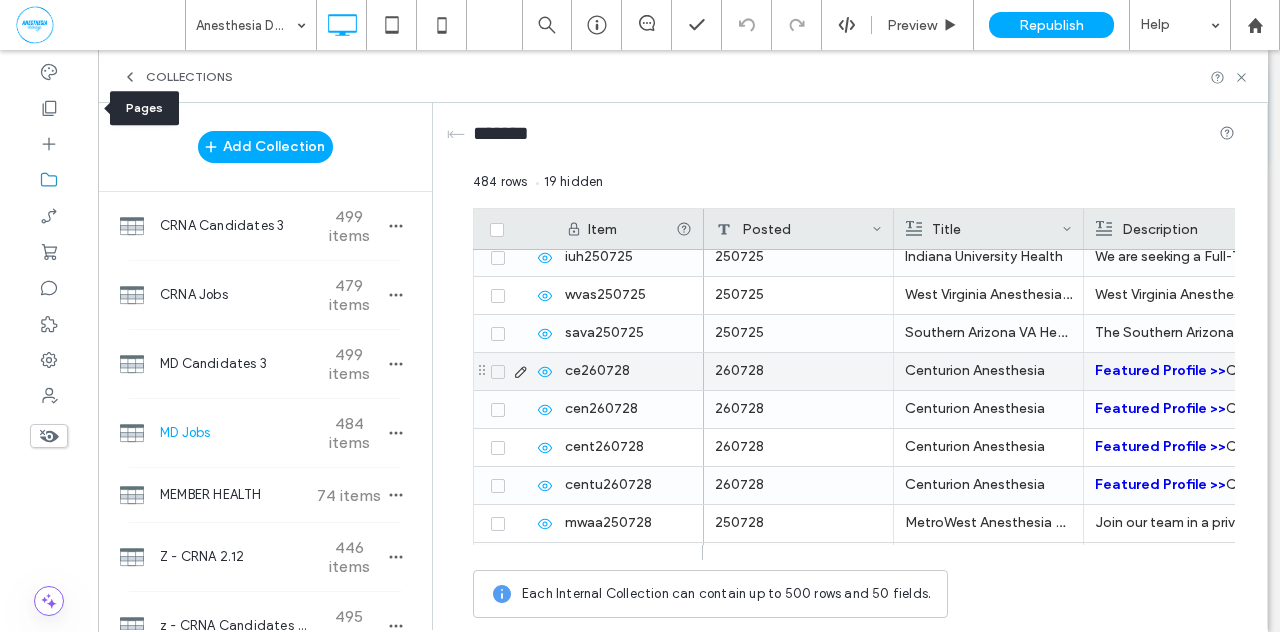 click 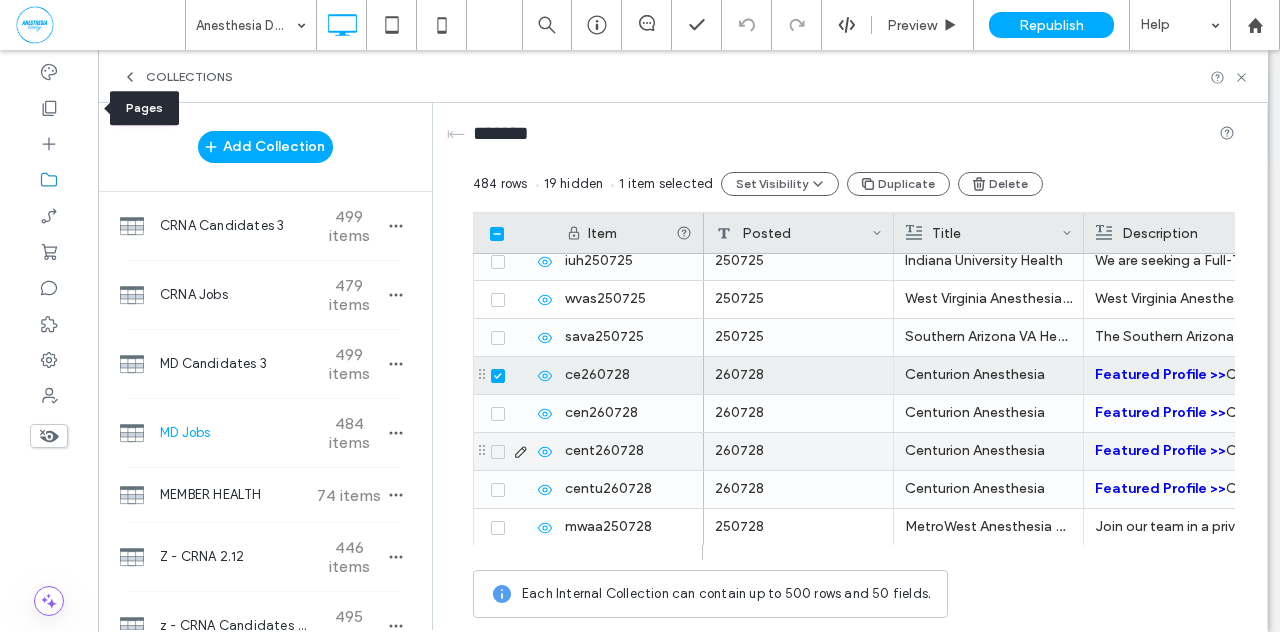 click at bounding box center (498, 452) 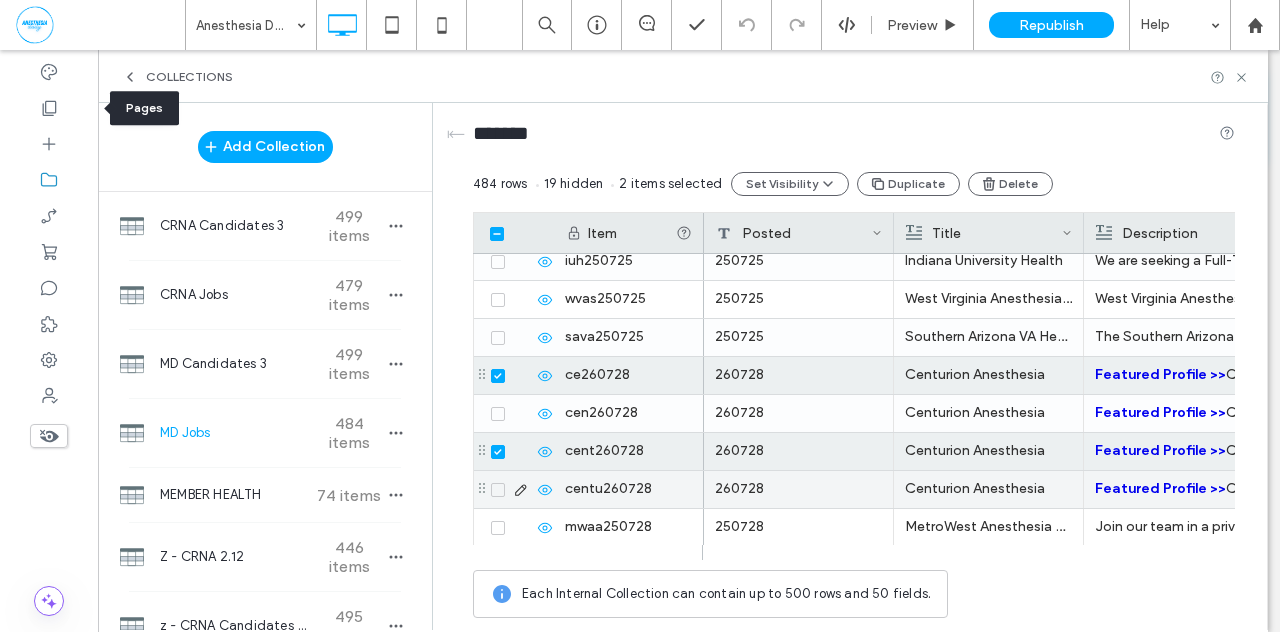 click at bounding box center (498, 490) 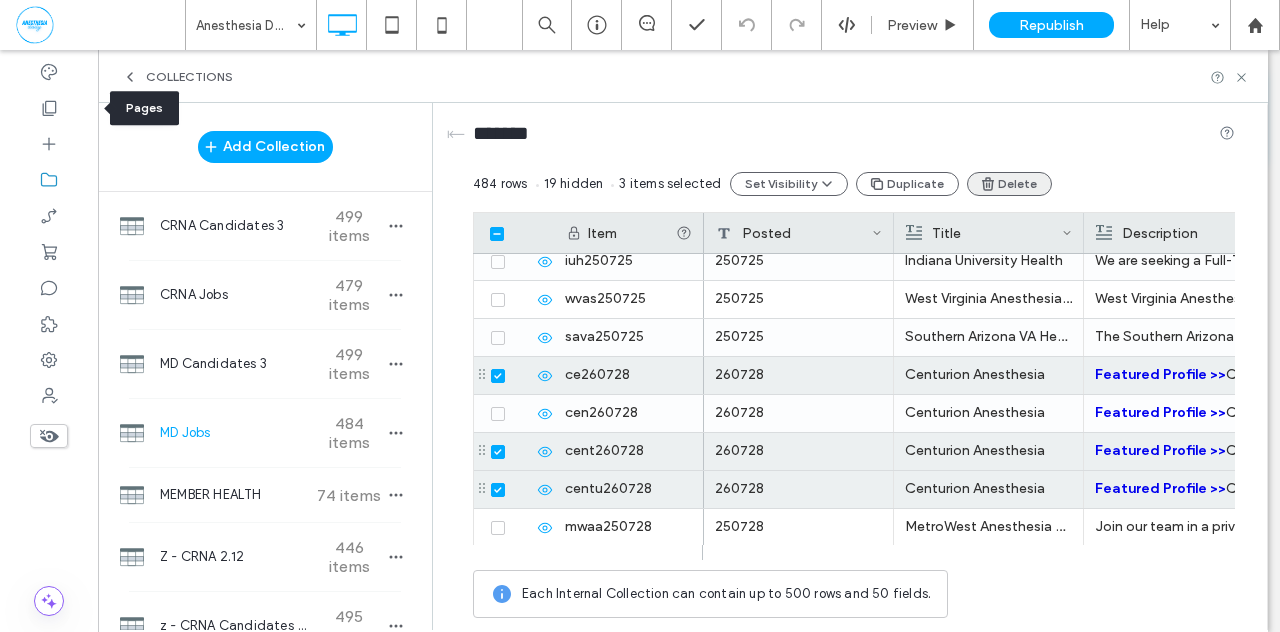 click on "Delete" at bounding box center [1009, 184] 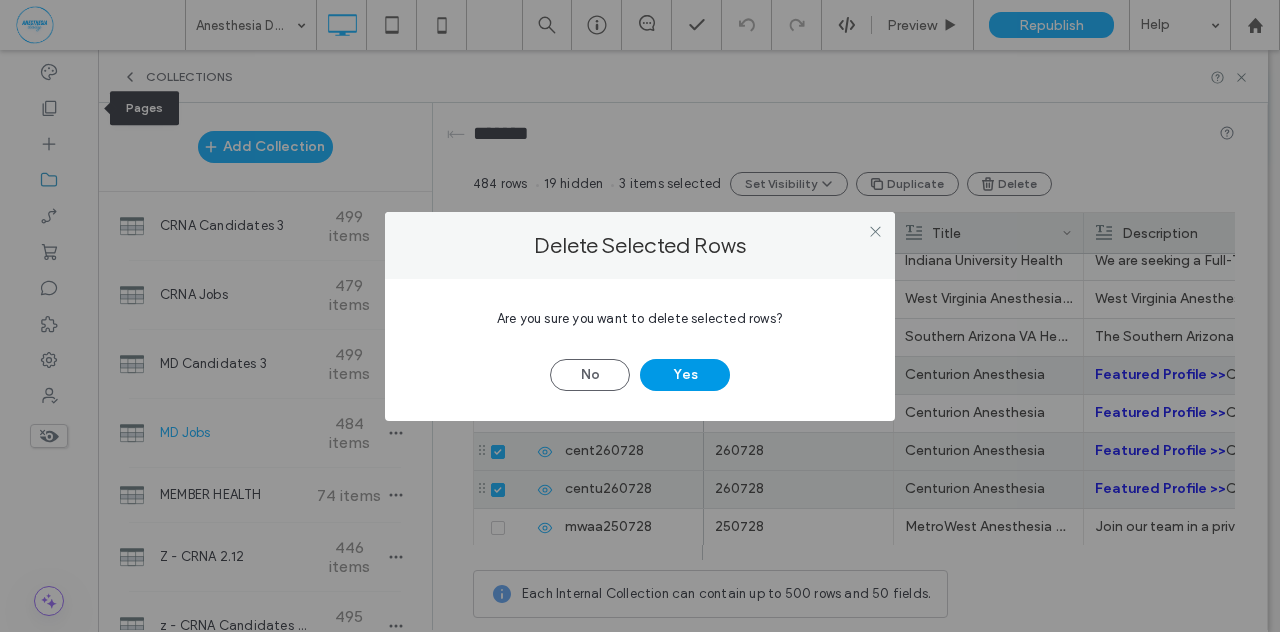 click on "Yes" at bounding box center [685, 375] 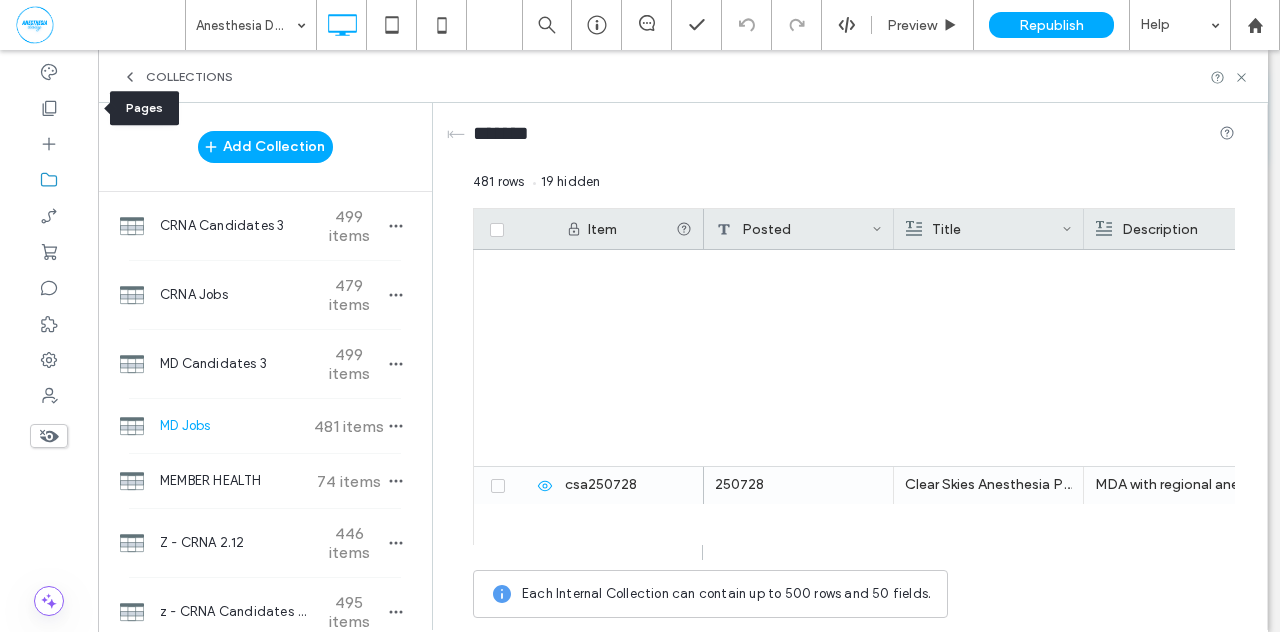 scroll, scrollTop: 18019, scrollLeft: 0, axis: vertical 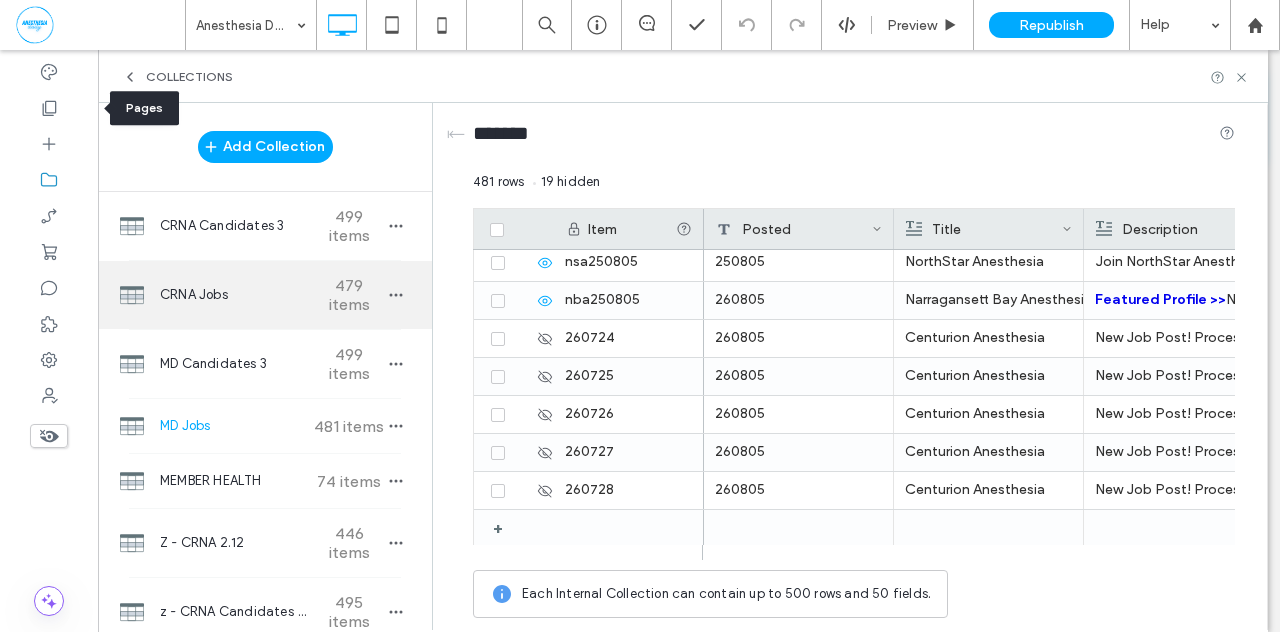 click on "479 items" at bounding box center (349, 295) 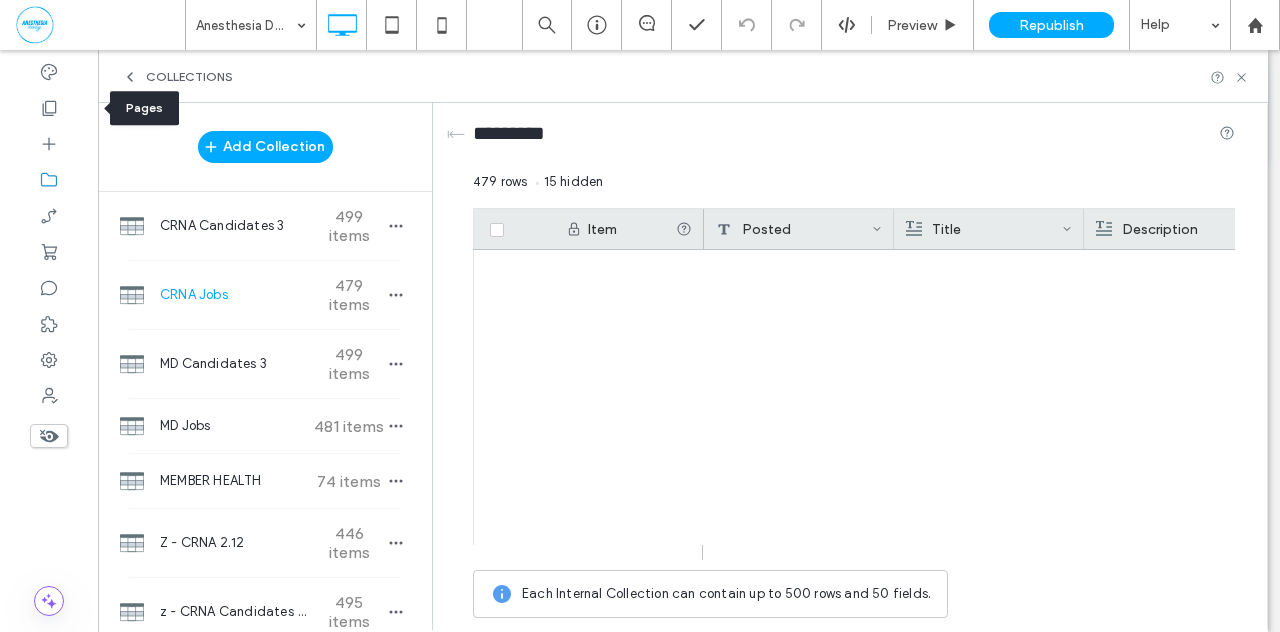 scroll, scrollTop: 17943, scrollLeft: 0, axis: vertical 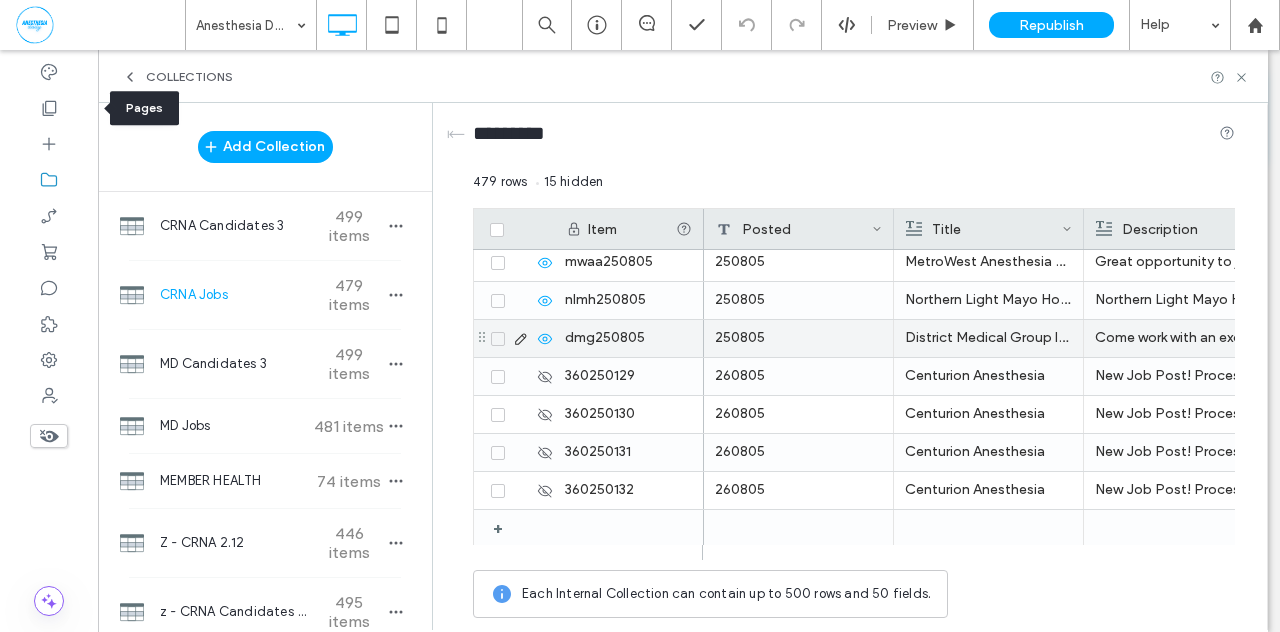click 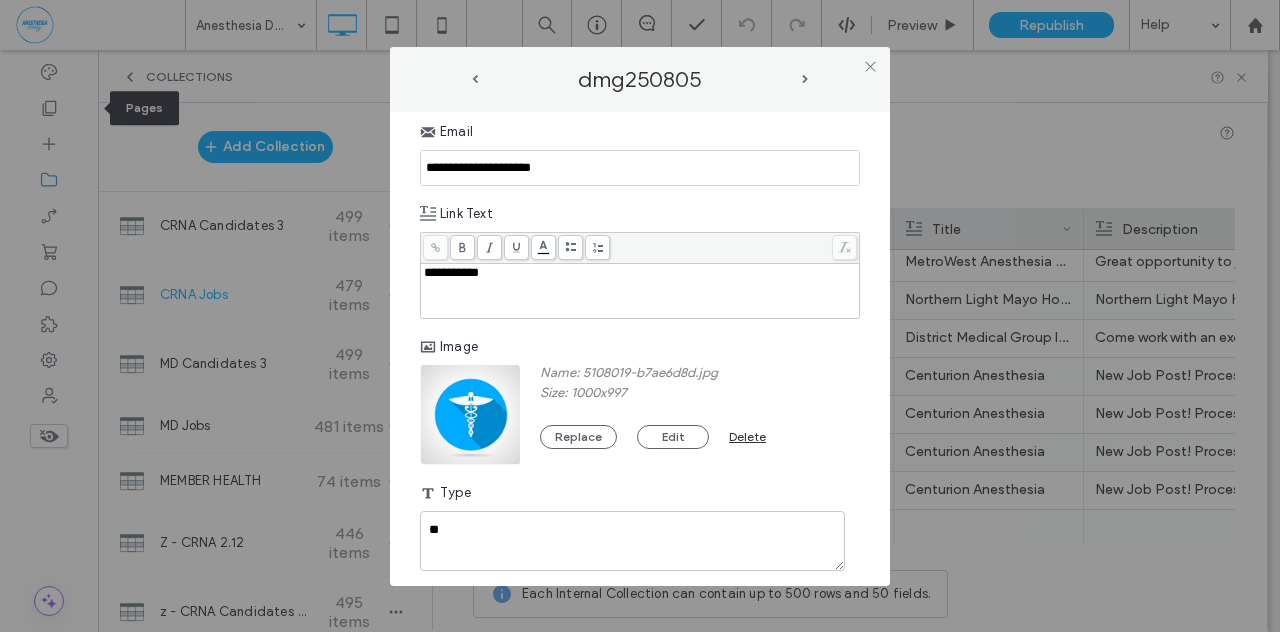 scroll, scrollTop: 1166, scrollLeft: 0, axis: vertical 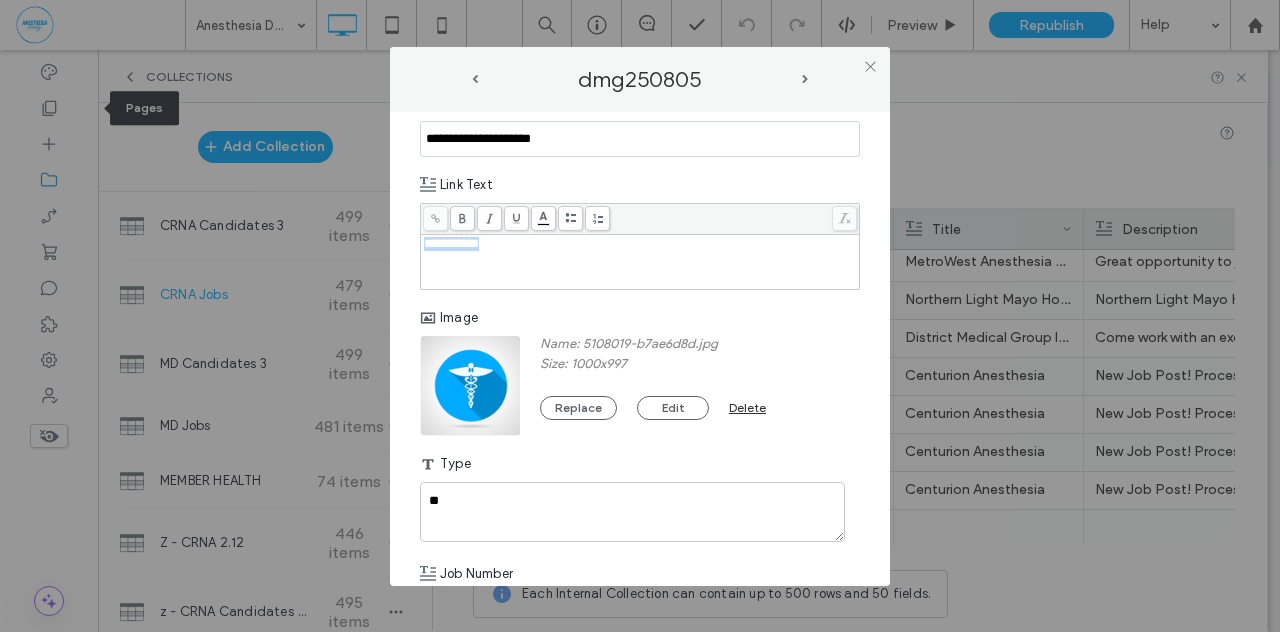 drag, startPoint x: 502, startPoint y: 262, endPoint x: 409, endPoint y: 270, distance: 93.34345 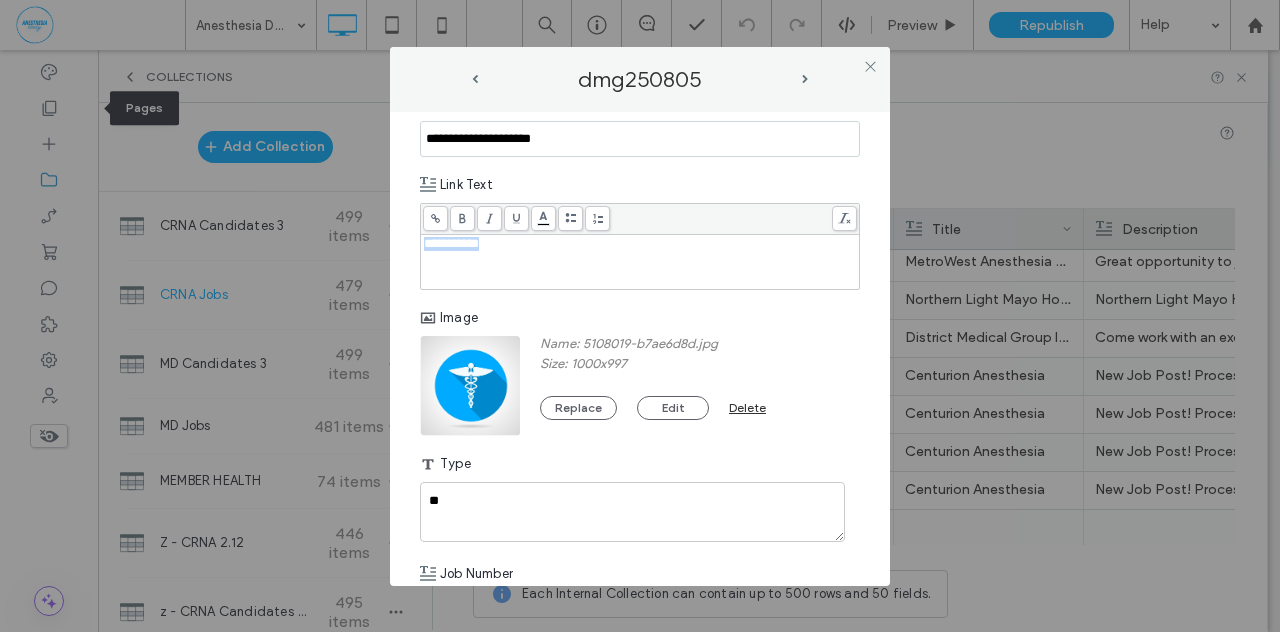 copy on "**********" 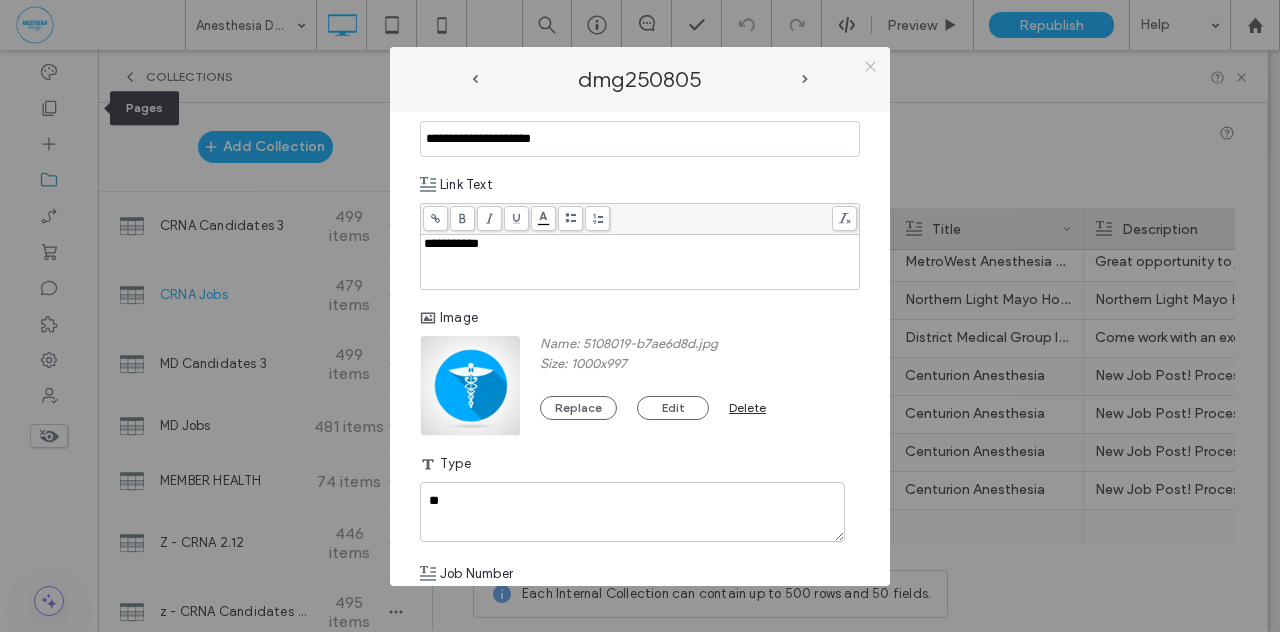 click 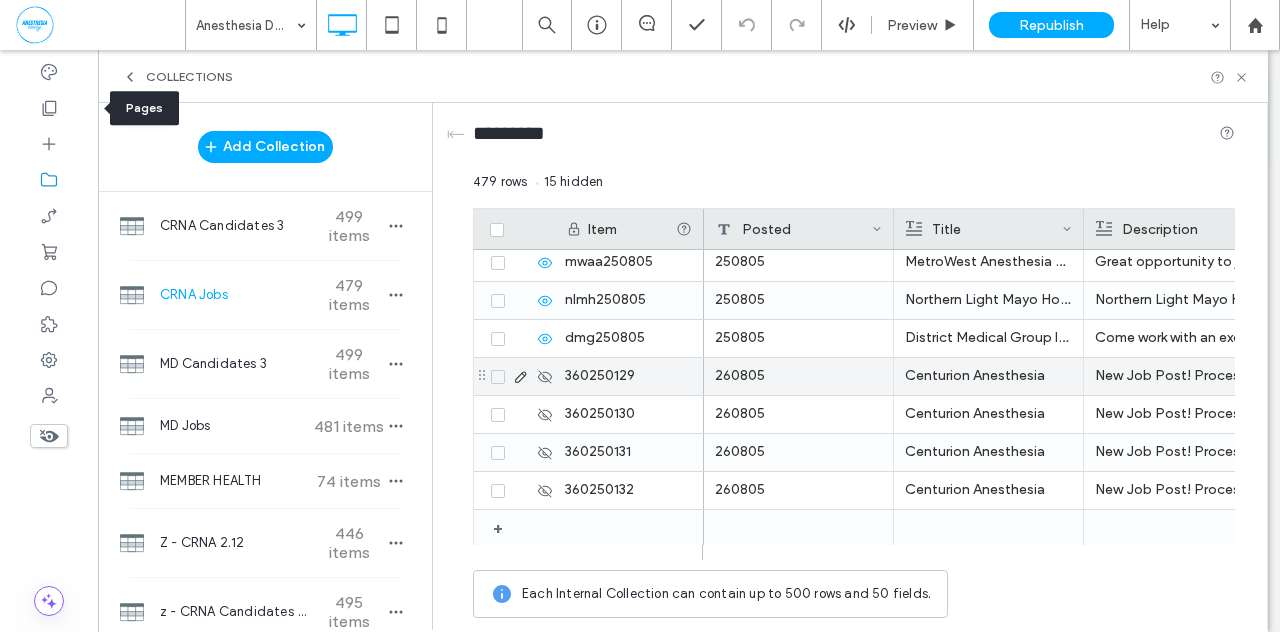 click 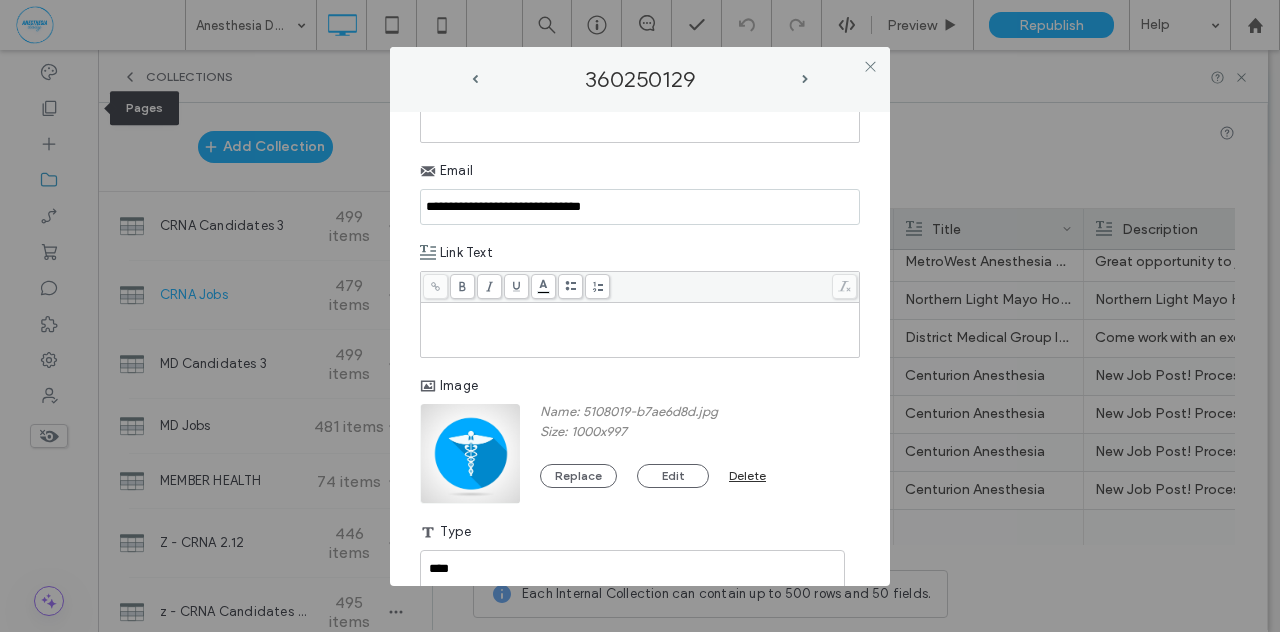 scroll, scrollTop: 1149, scrollLeft: 0, axis: vertical 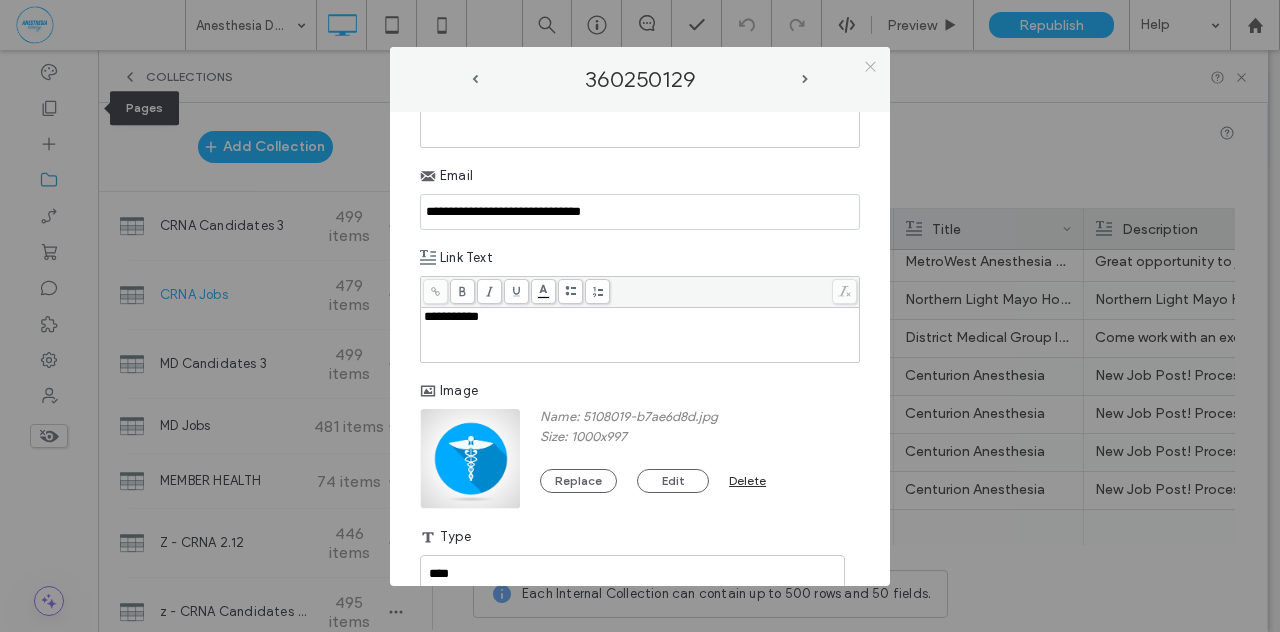 click 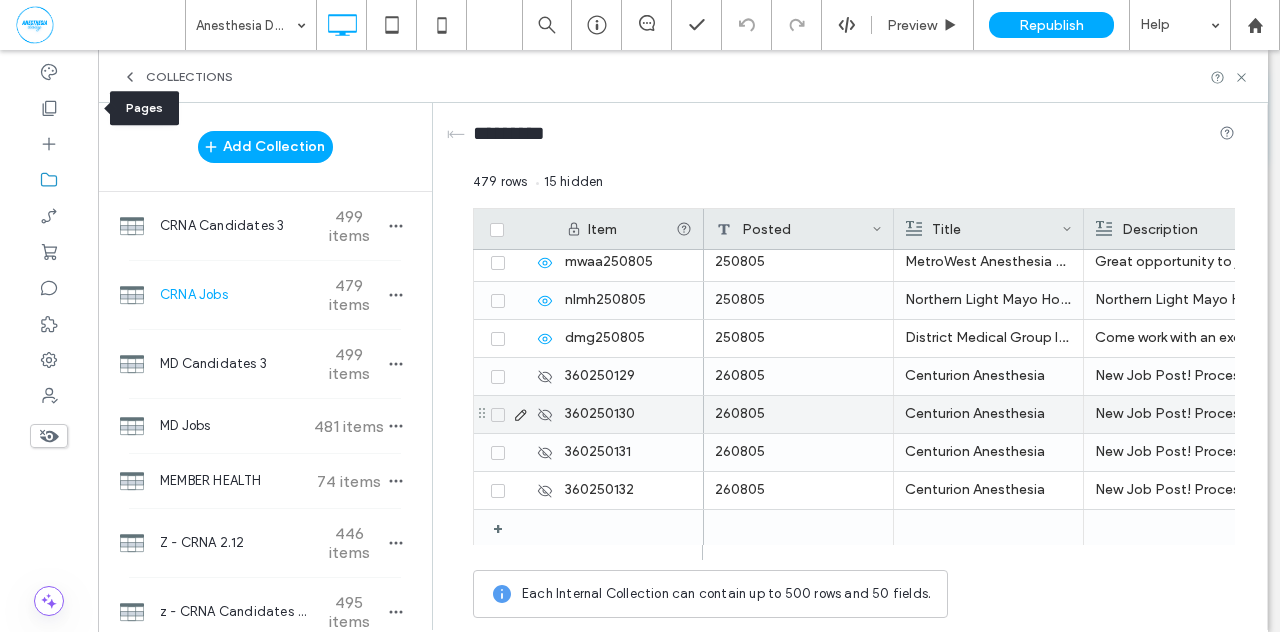 click 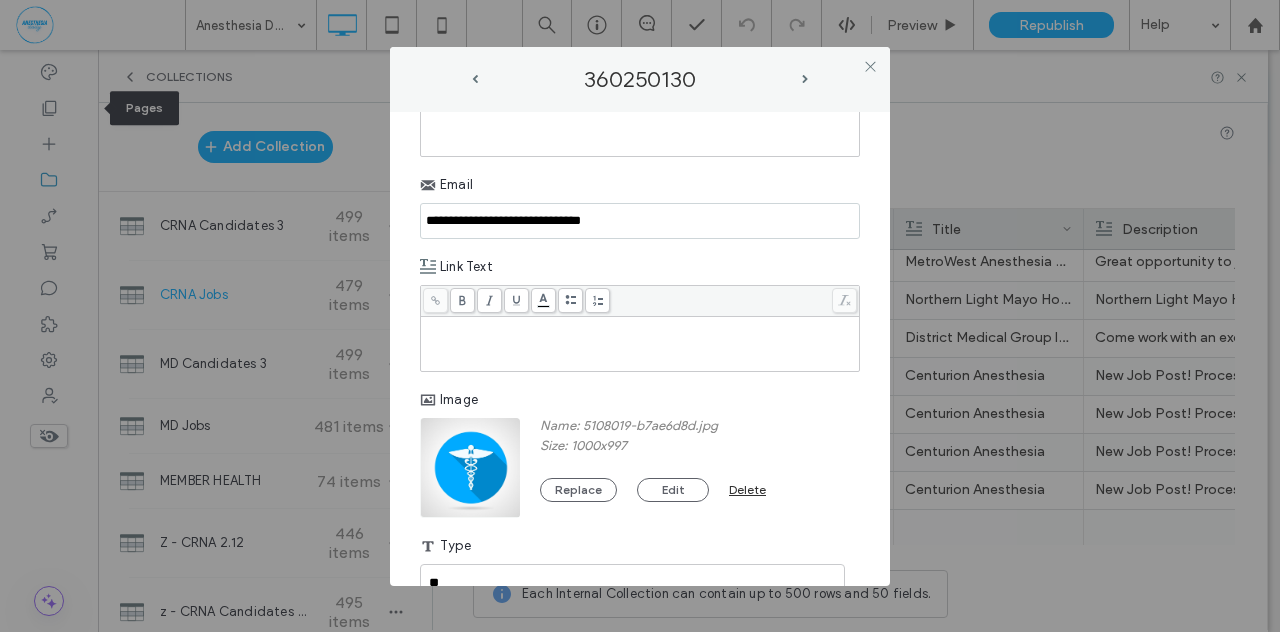 scroll, scrollTop: 1166, scrollLeft: 0, axis: vertical 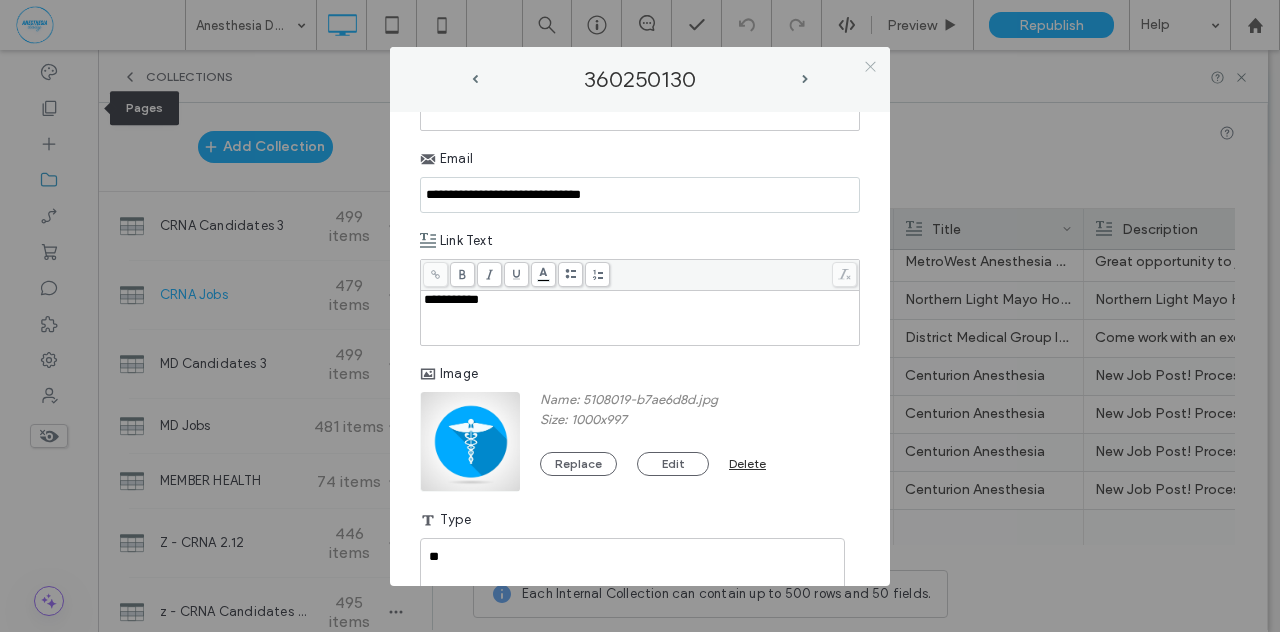 click 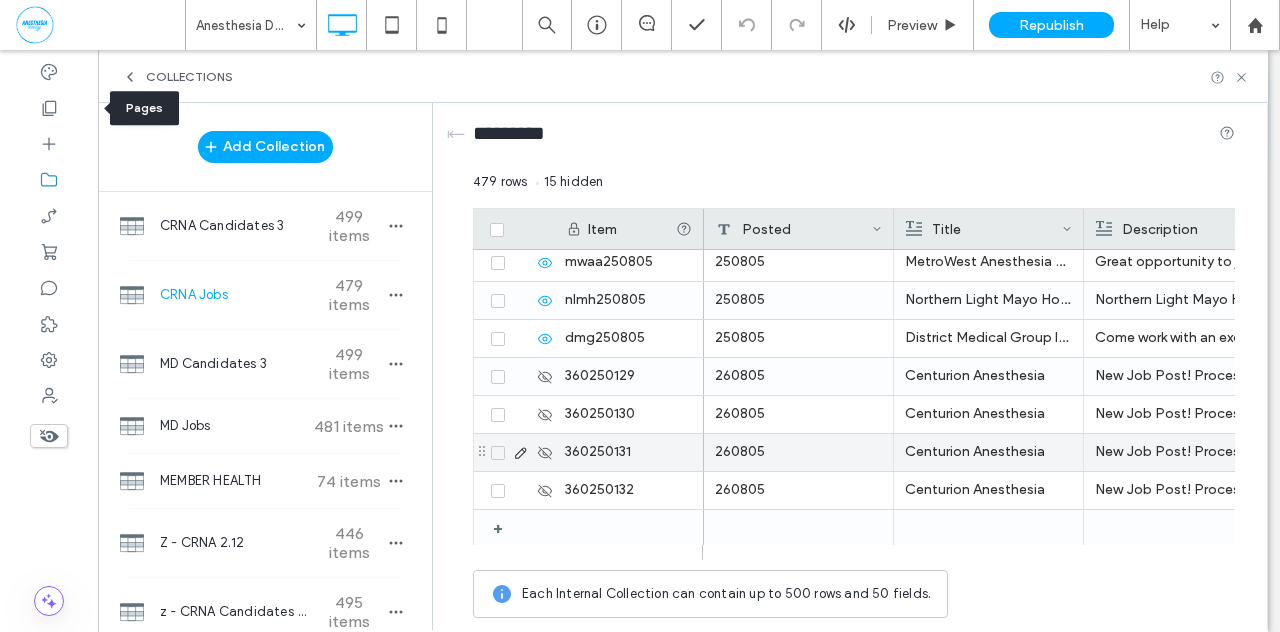 click 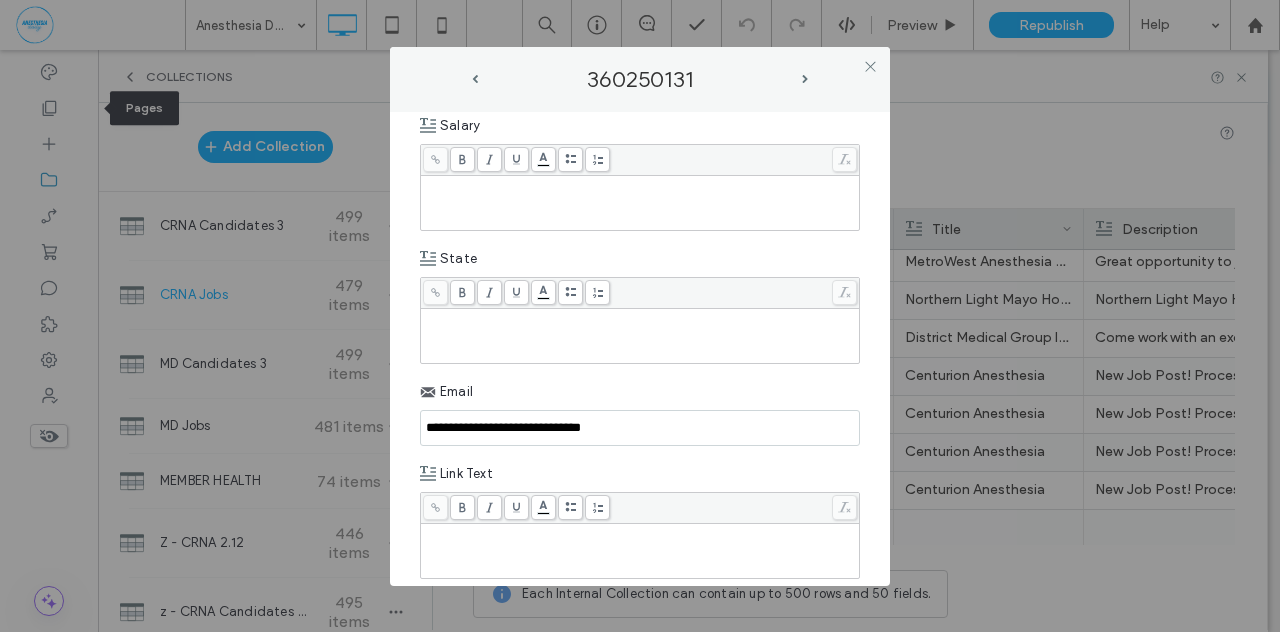 scroll, scrollTop: 1166, scrollLeft: 0, axis: vertical 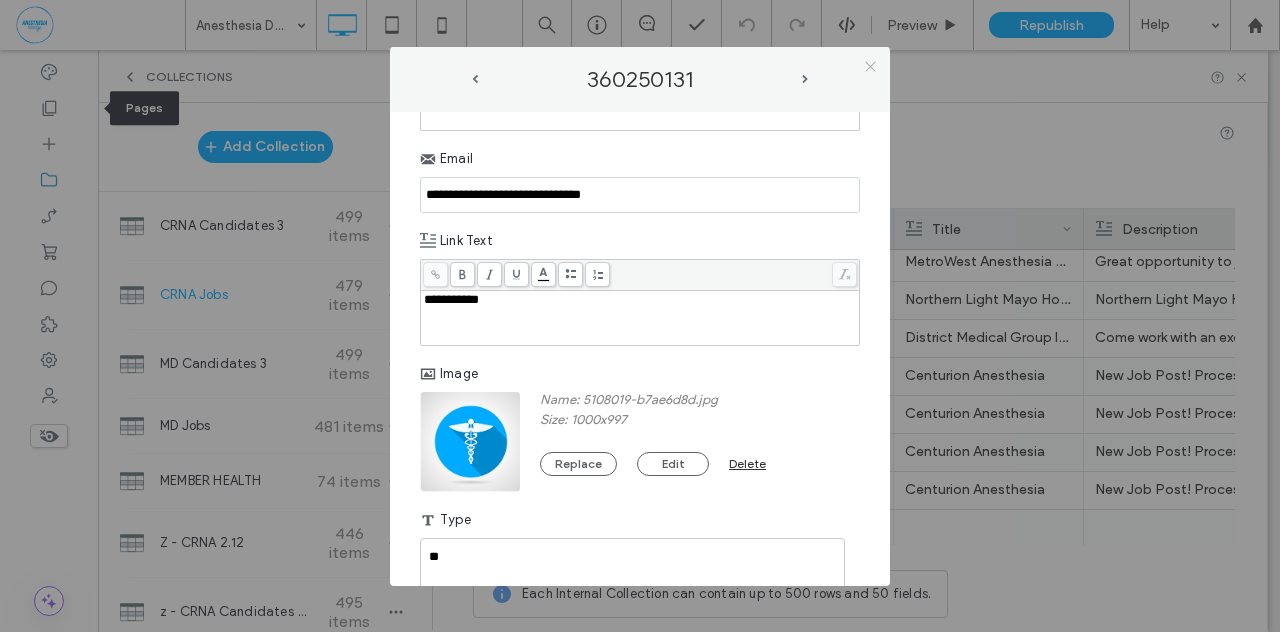 click 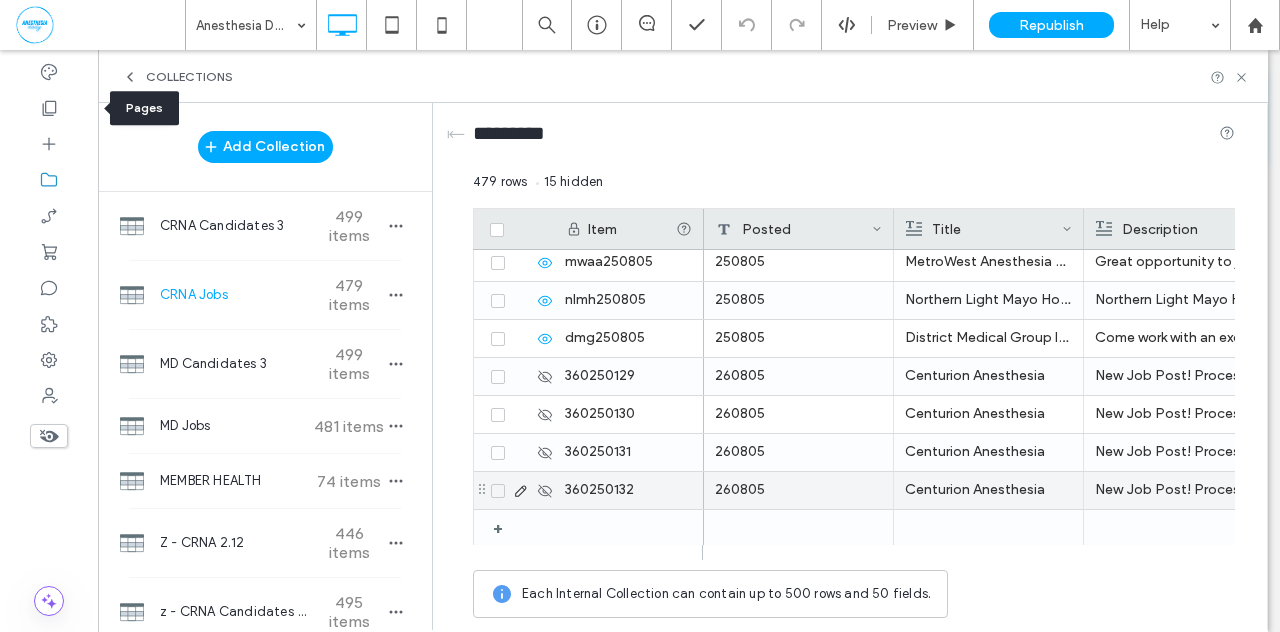 click 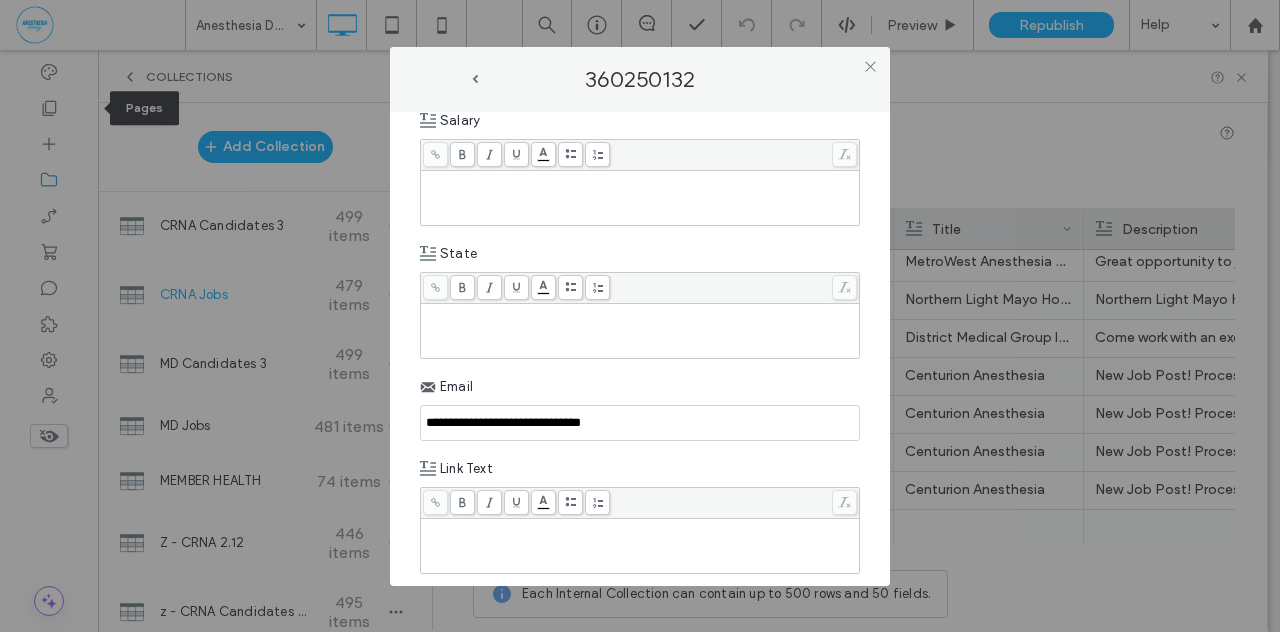 scroll, scrollTop: 1213, scrollLeft: 0, axis: vertical 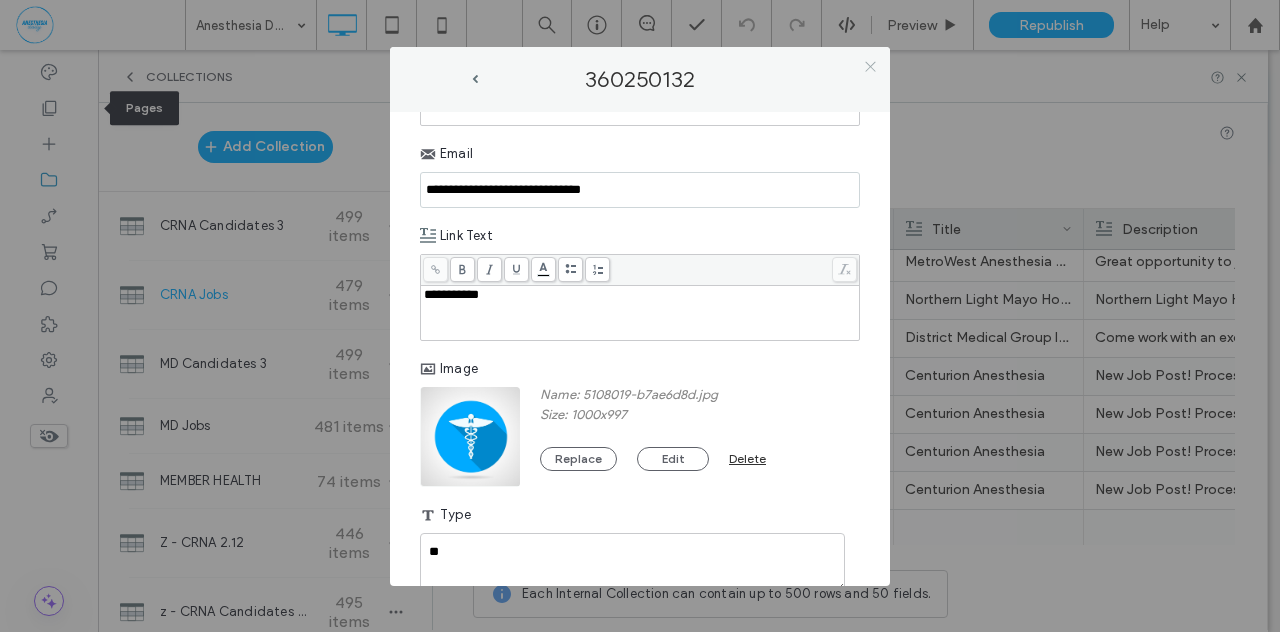 click 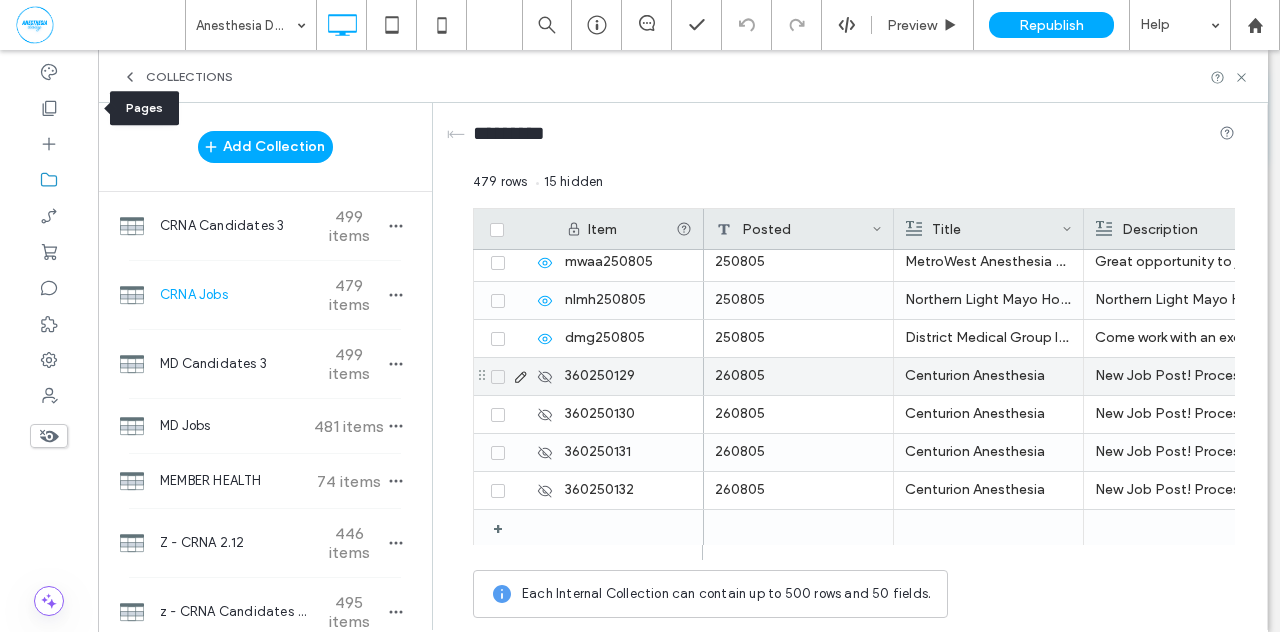 click 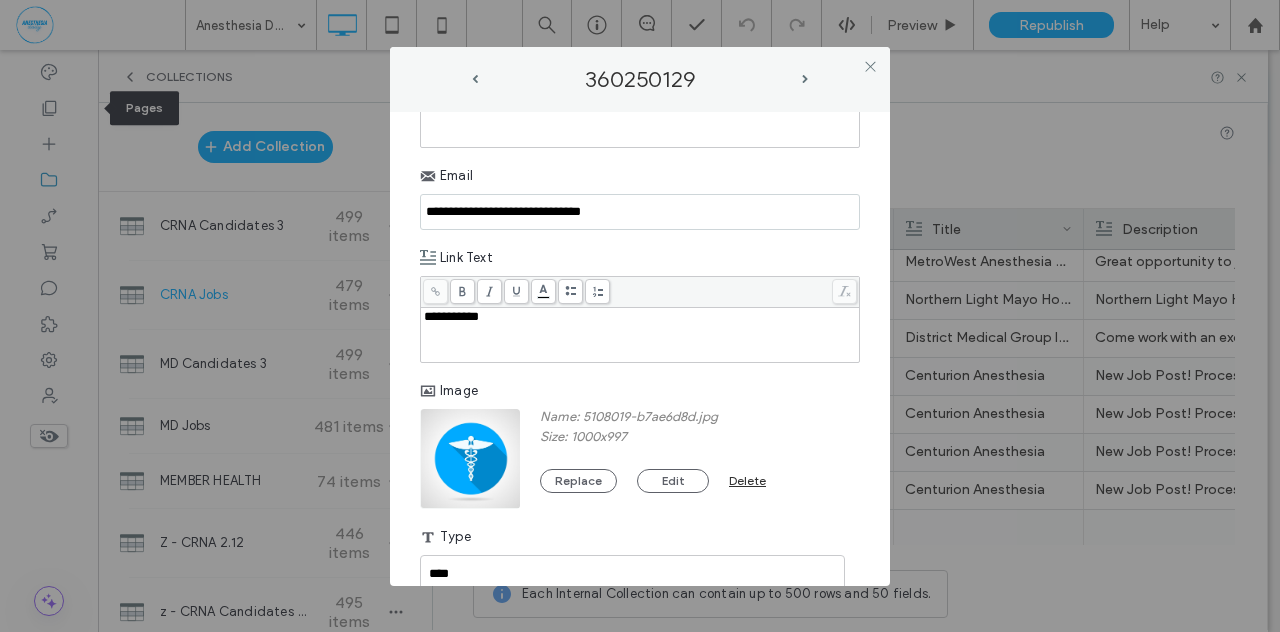 scroll, scrollTop: 449, scrollLeft: 0, axis: vertical 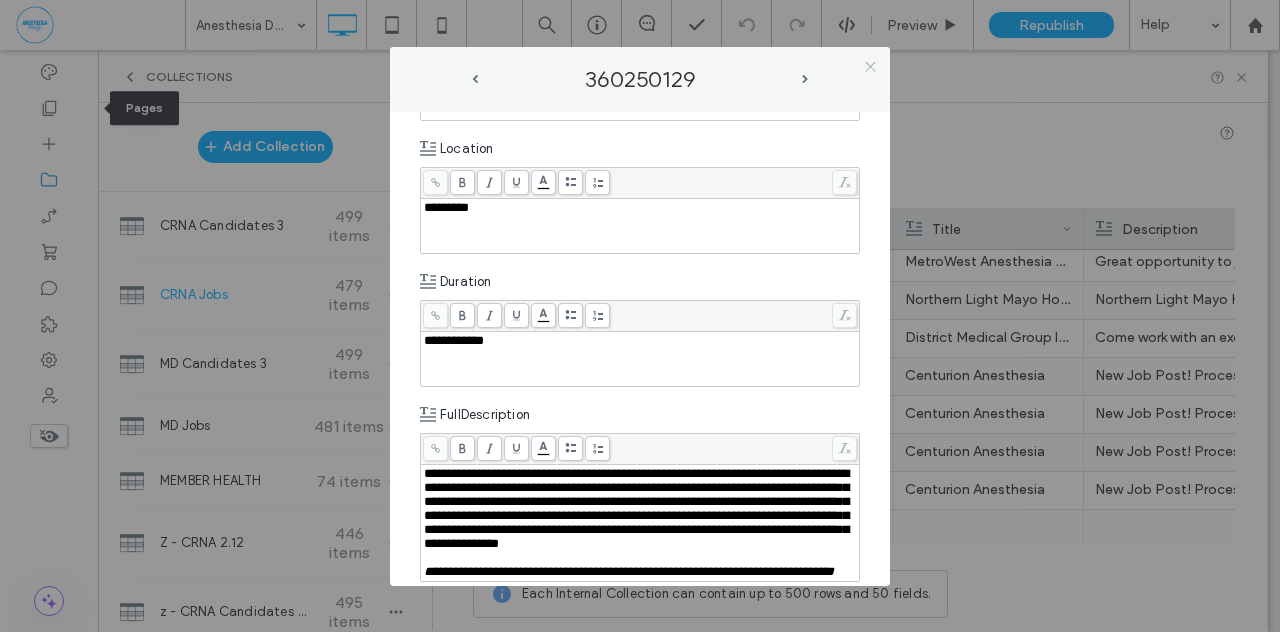 click 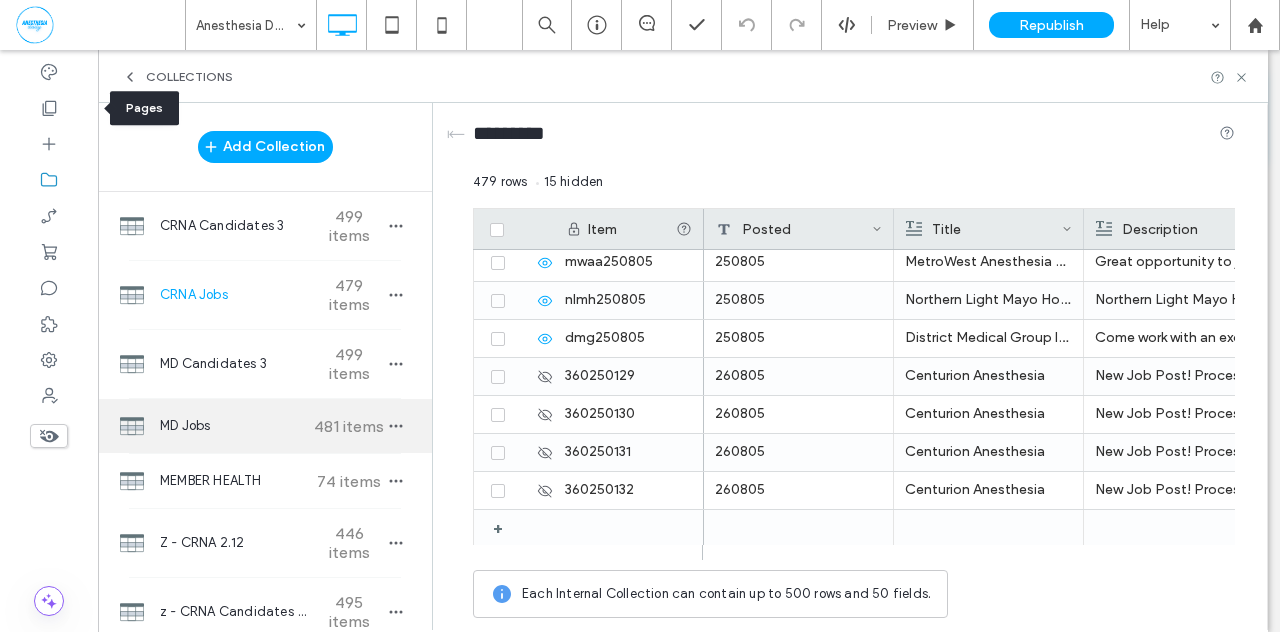 click on "MD Jobs 481 items" at bounding box center [265, 426] 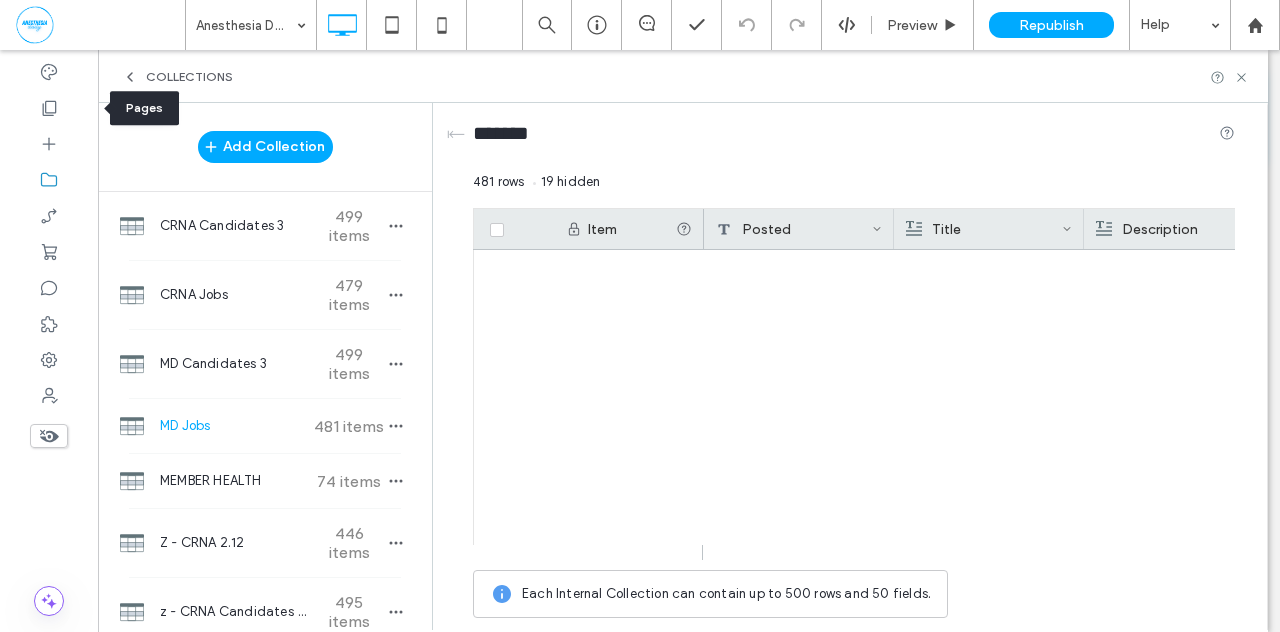 scroll, scrollTop: 18019, scrollLeft: 0, axis: vertical 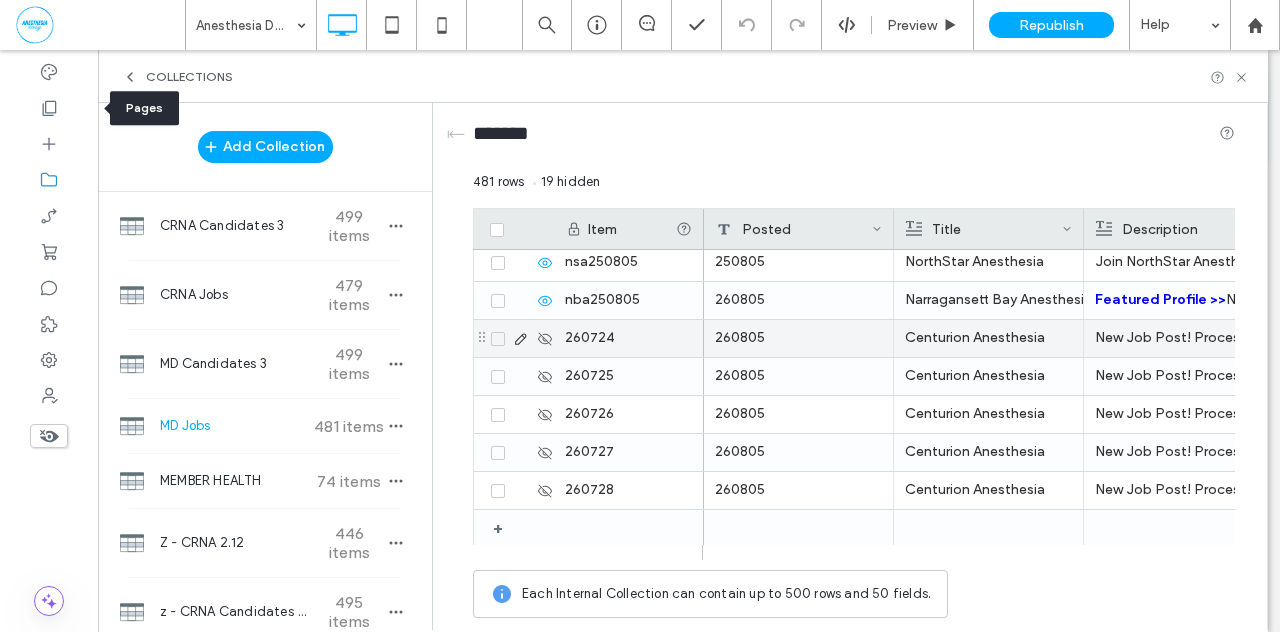 click 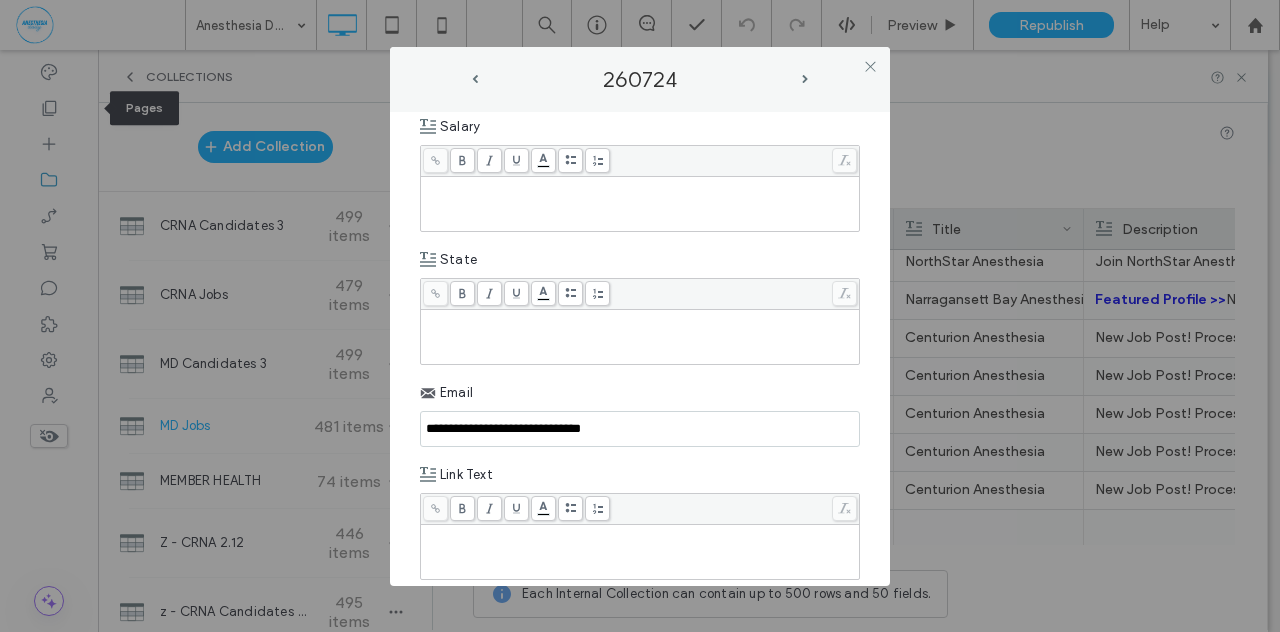 scroll, scrollTop: 1165, scrollLeft: 0, axis: vertical 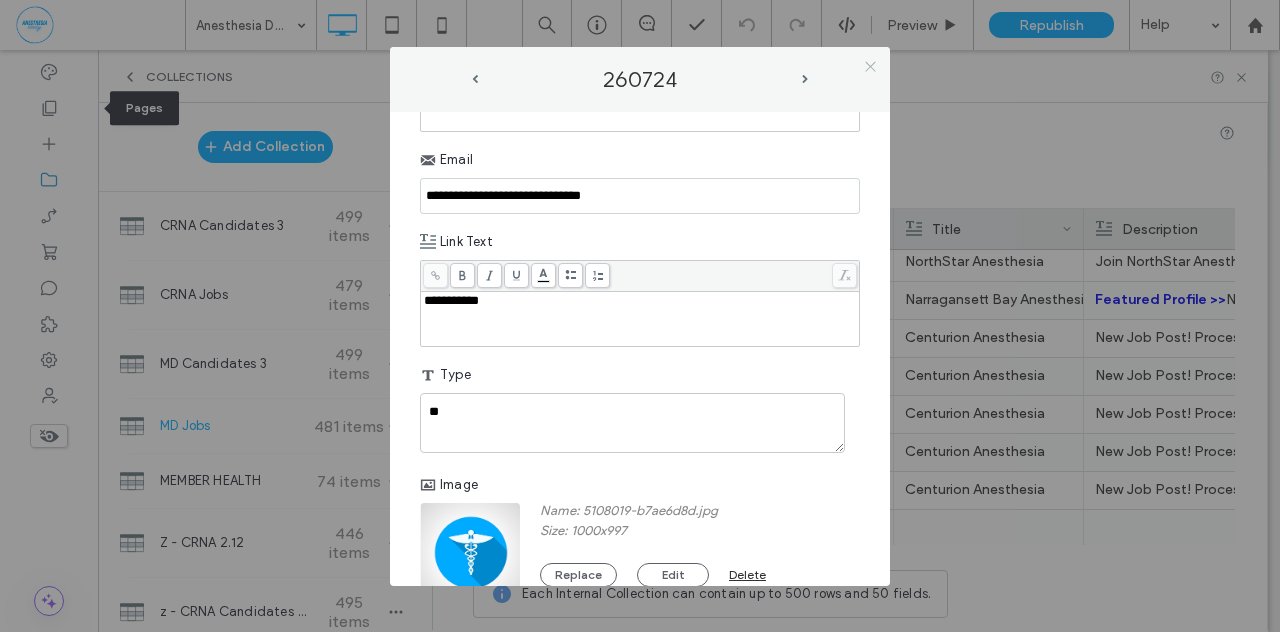 click 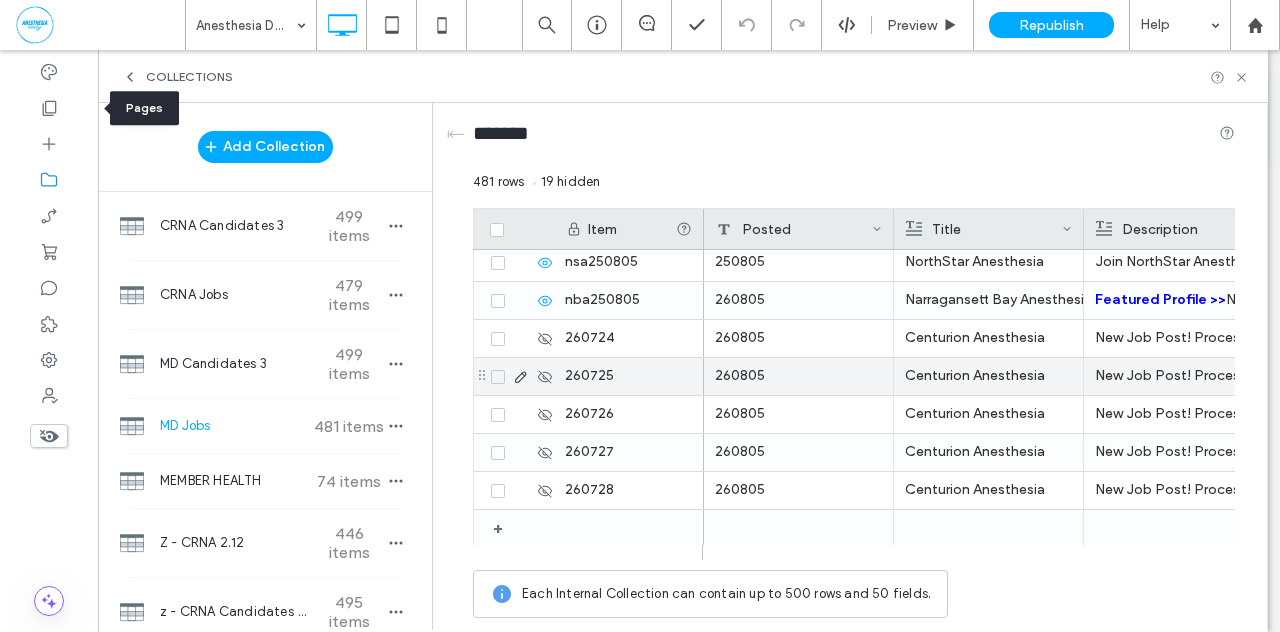 click 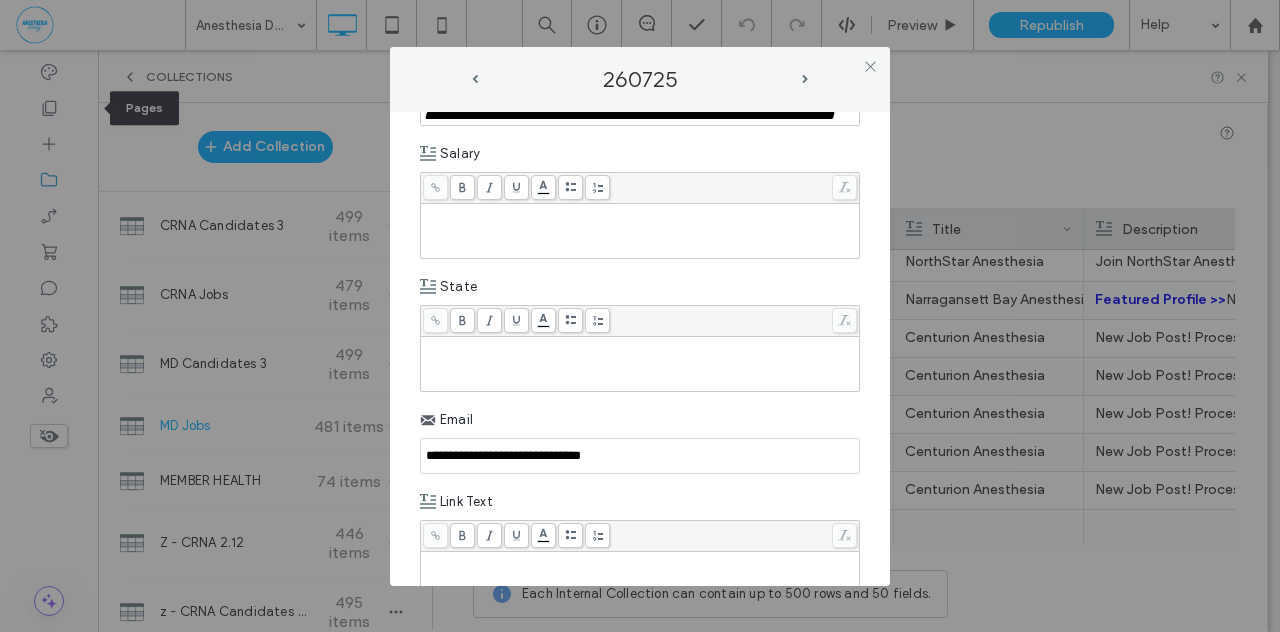 scroll, scrollTop: 1166, scrollLeft: 0, axis: vertical 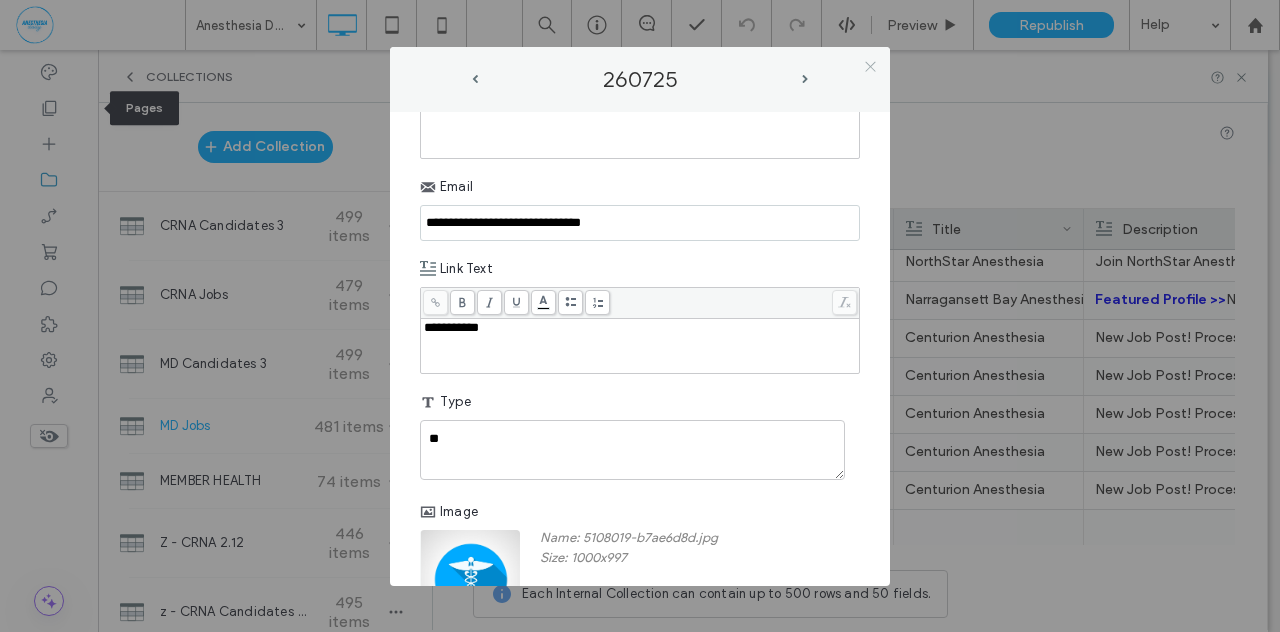 click 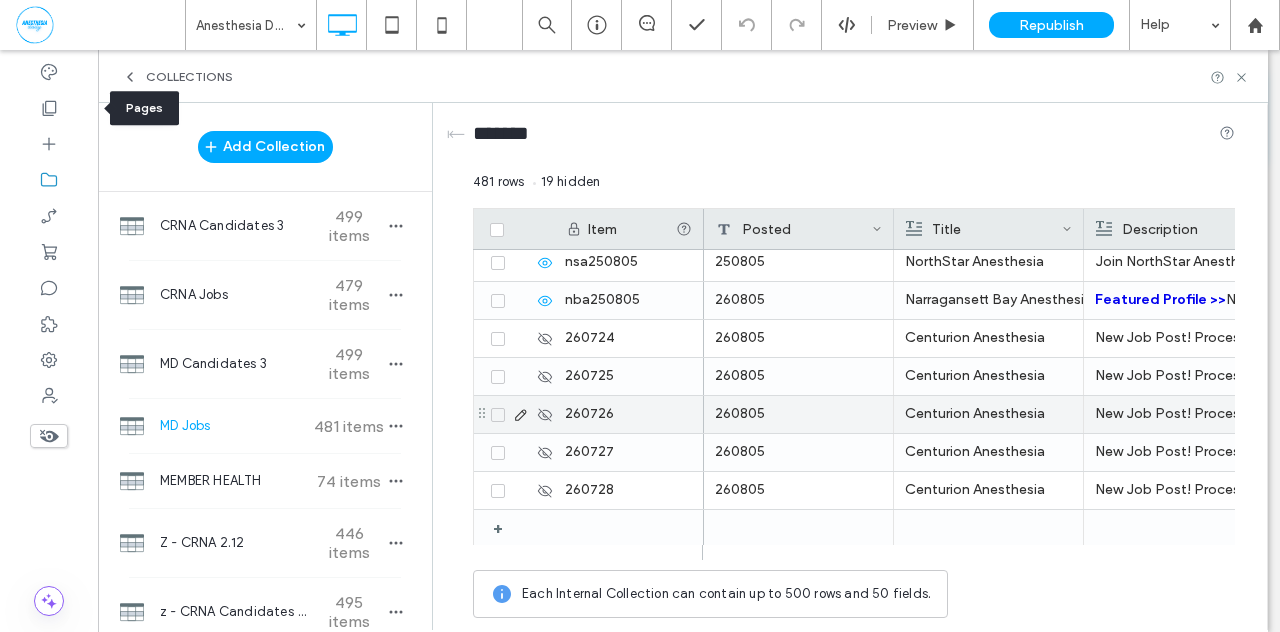 click 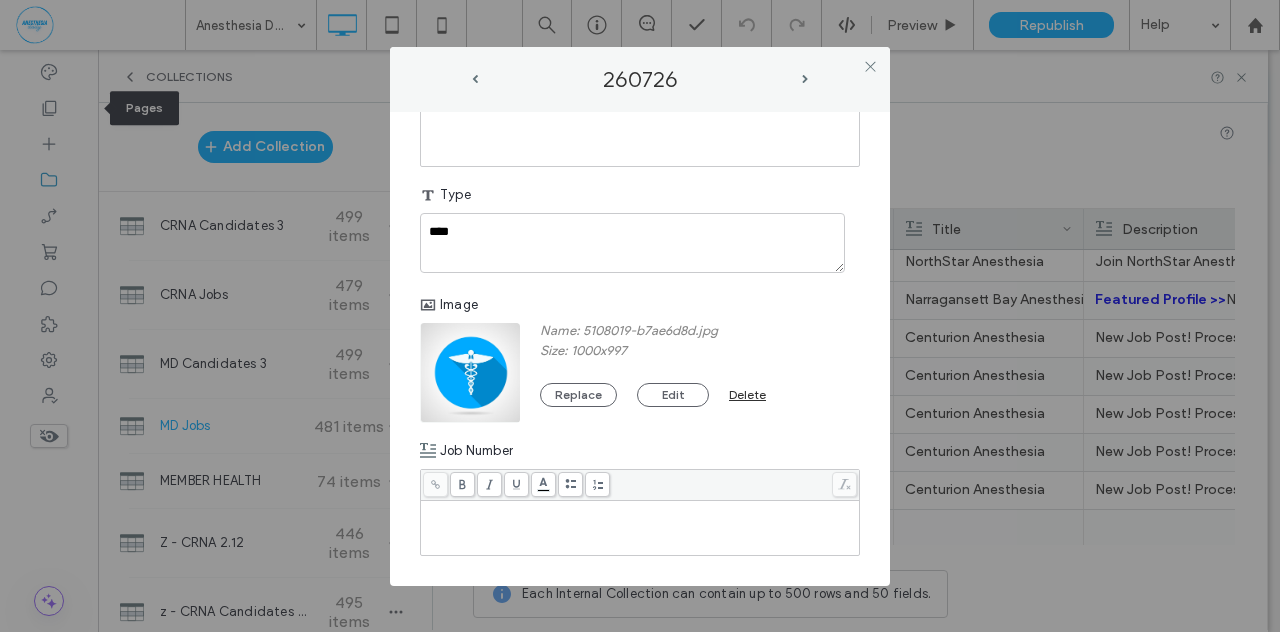 scroll, scrollTop: 1165, scrollLeft: 0, axis: vertical 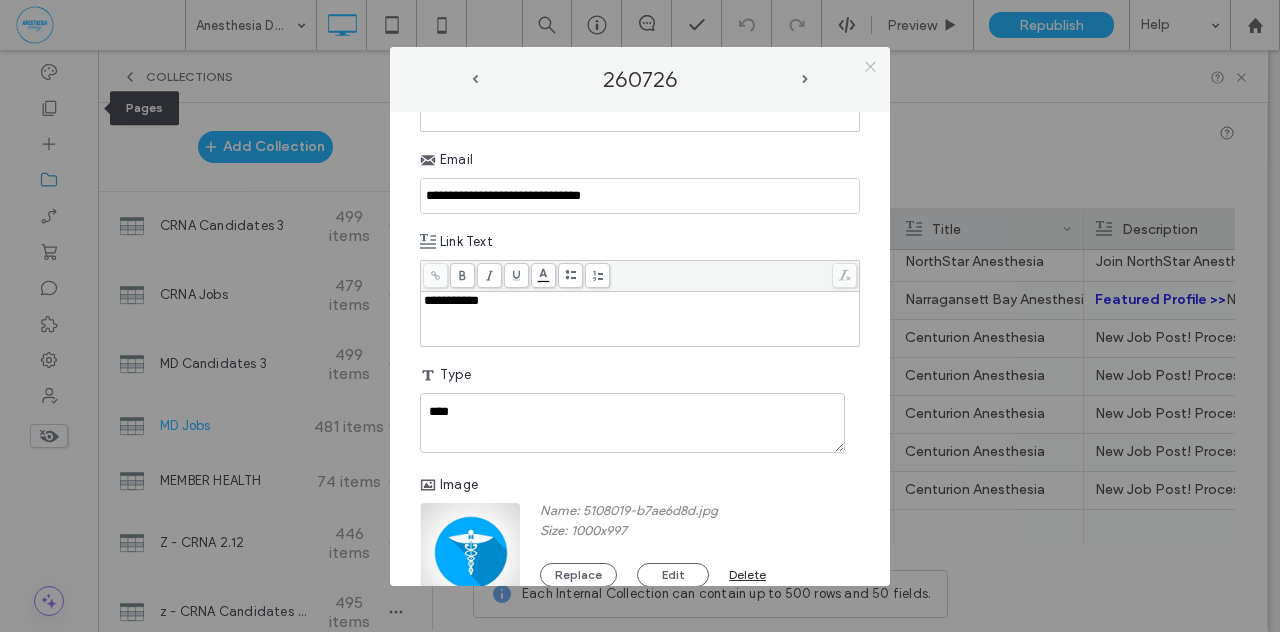 click 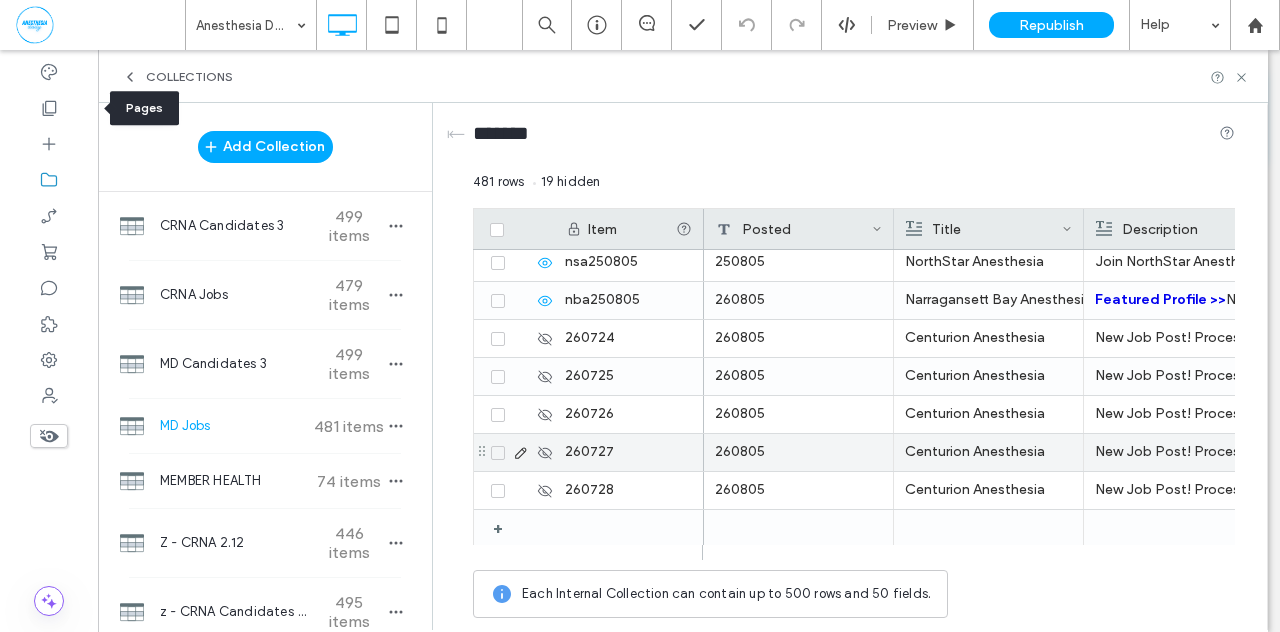 click 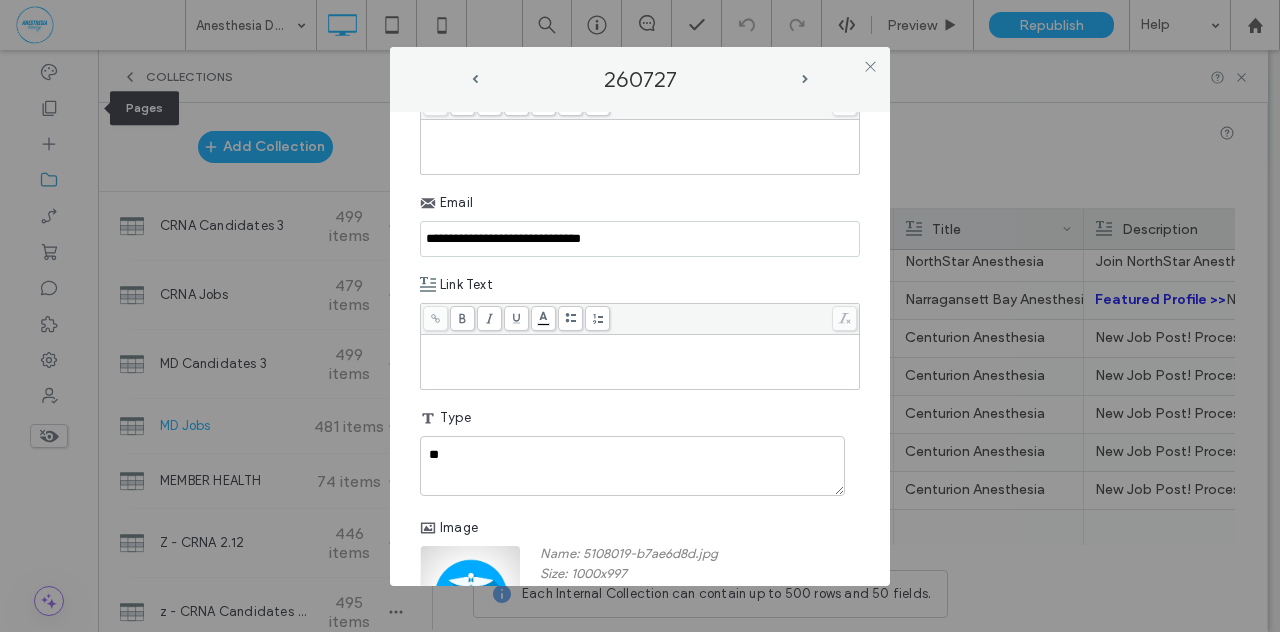 scroll, scrollTop: 1166, scrollLeft: 0, axis: vertical 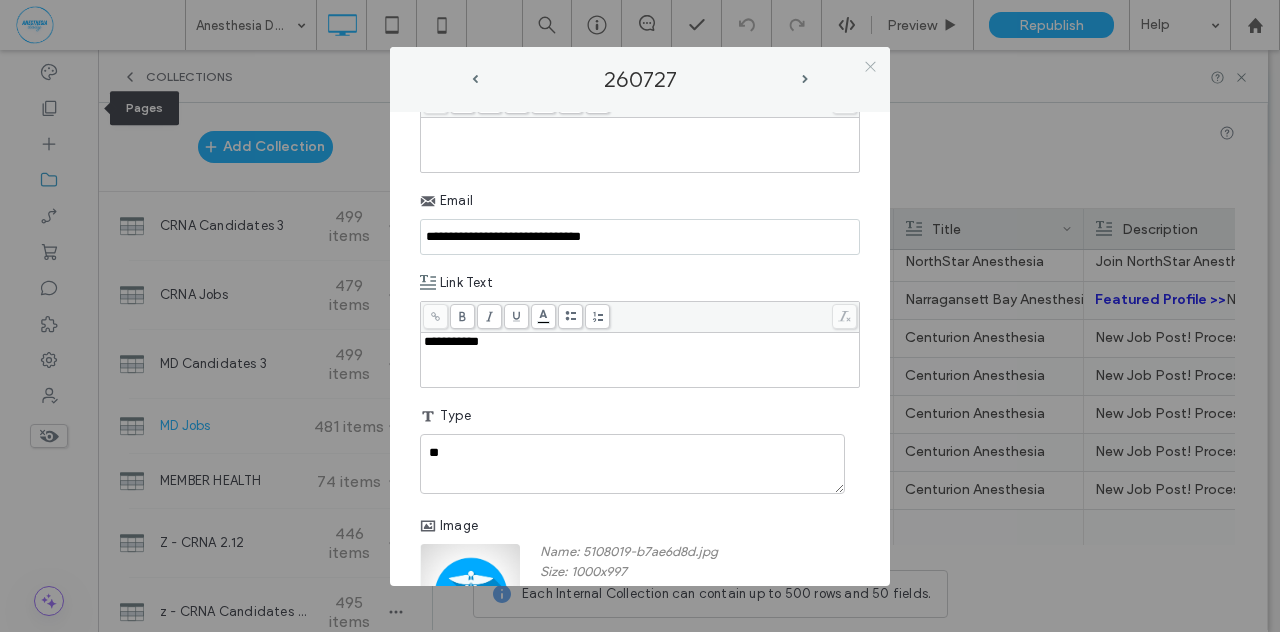 click 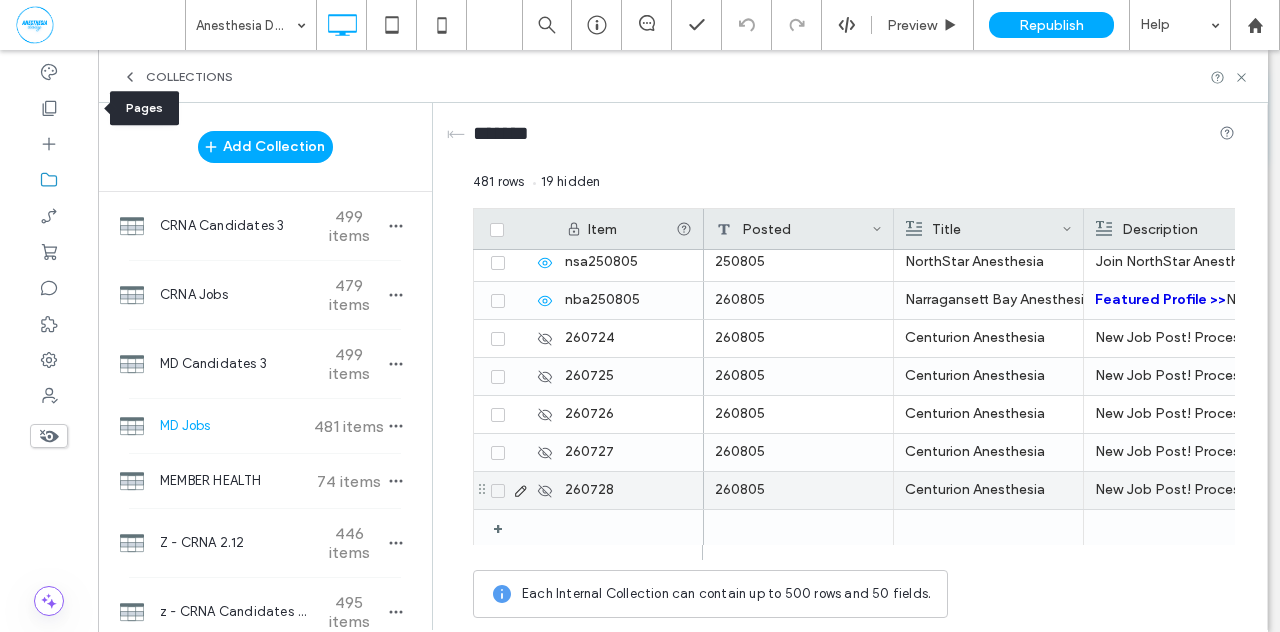 click 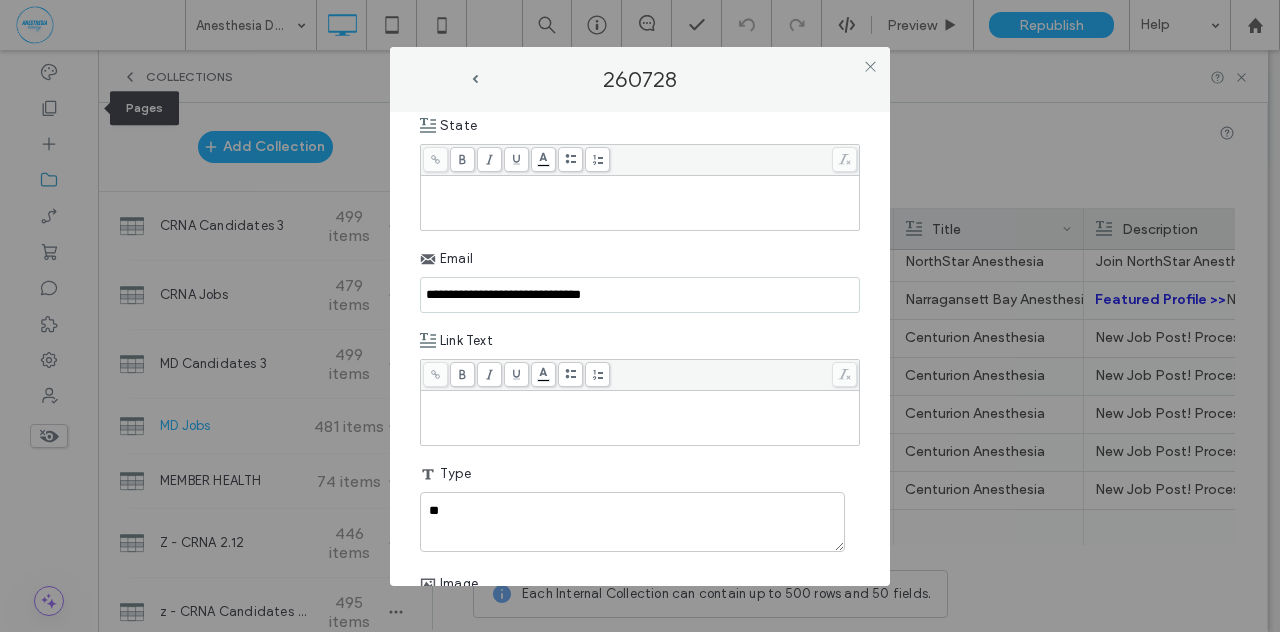 scroll, scrollTop: 1166, scrollLeft: 0, axis: vertical 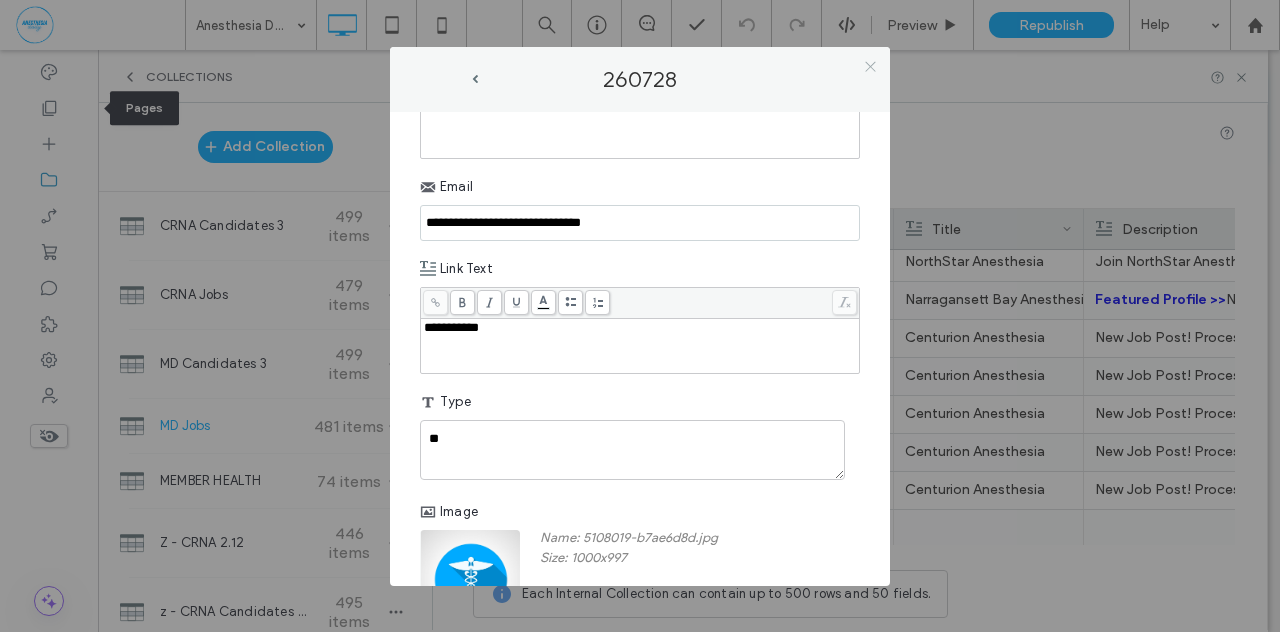 click 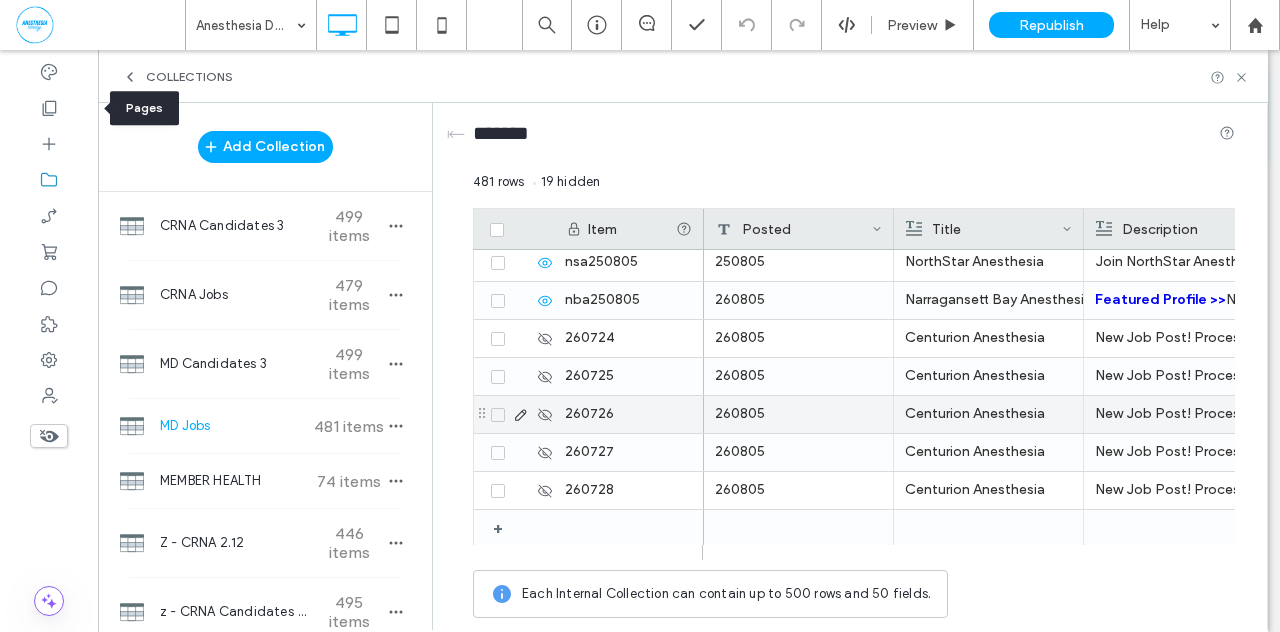 click 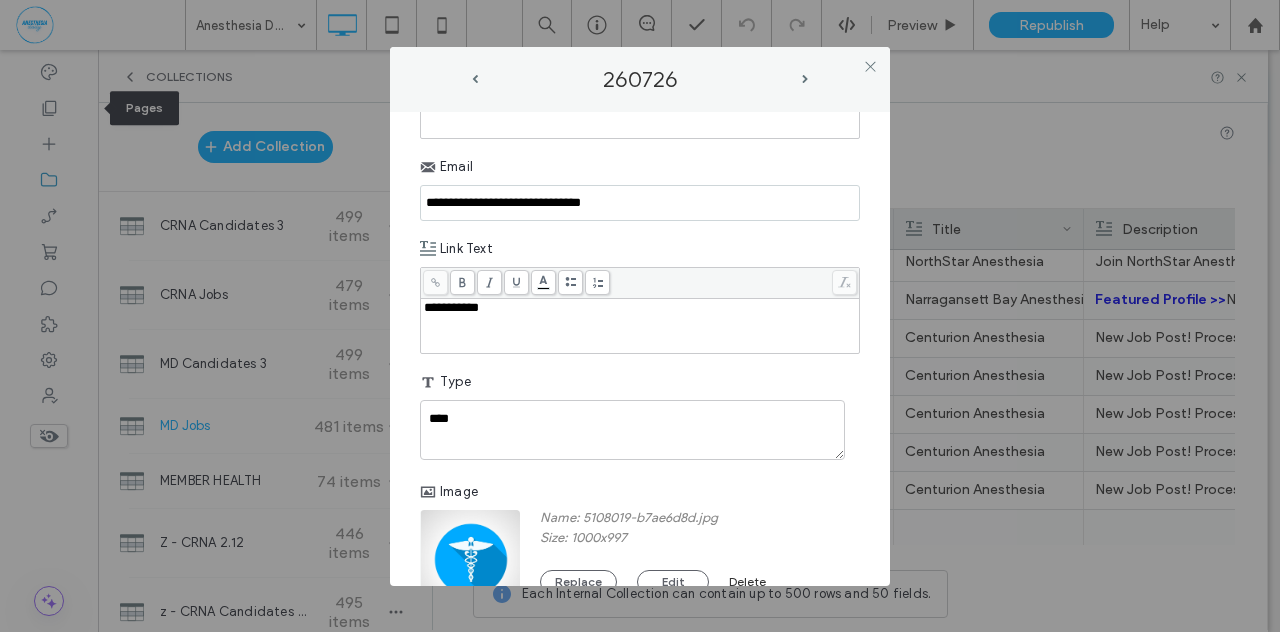 scroll, scrollTop: 1166, scrollLeft: 0, axis: vertical 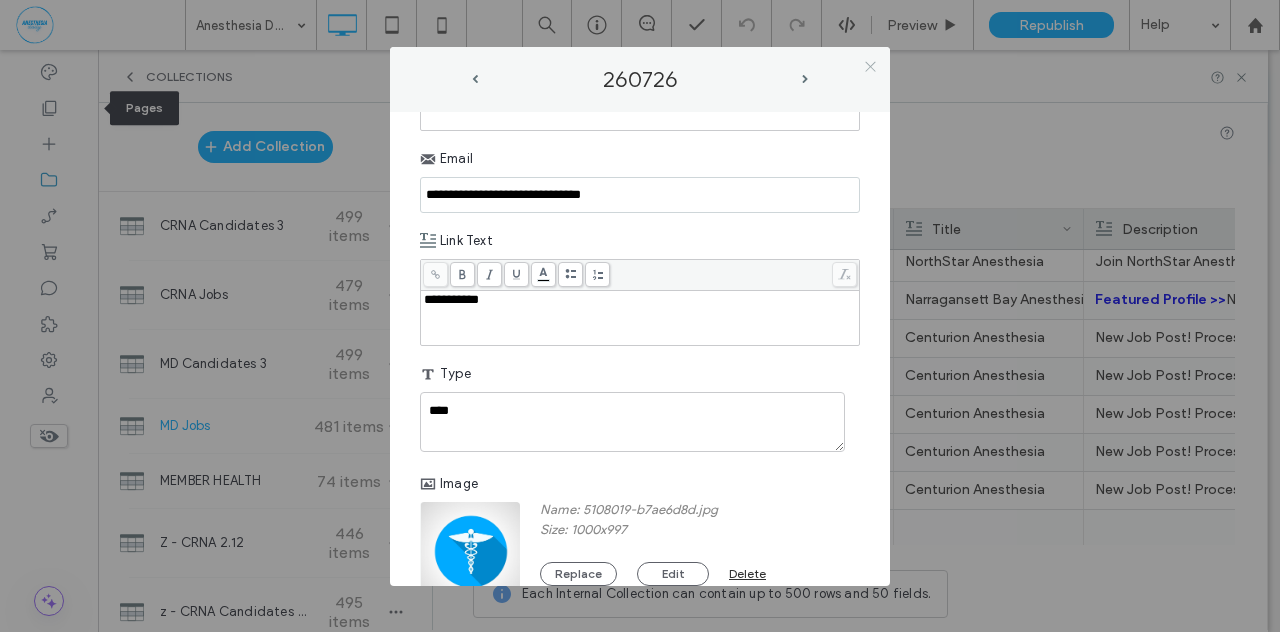 click 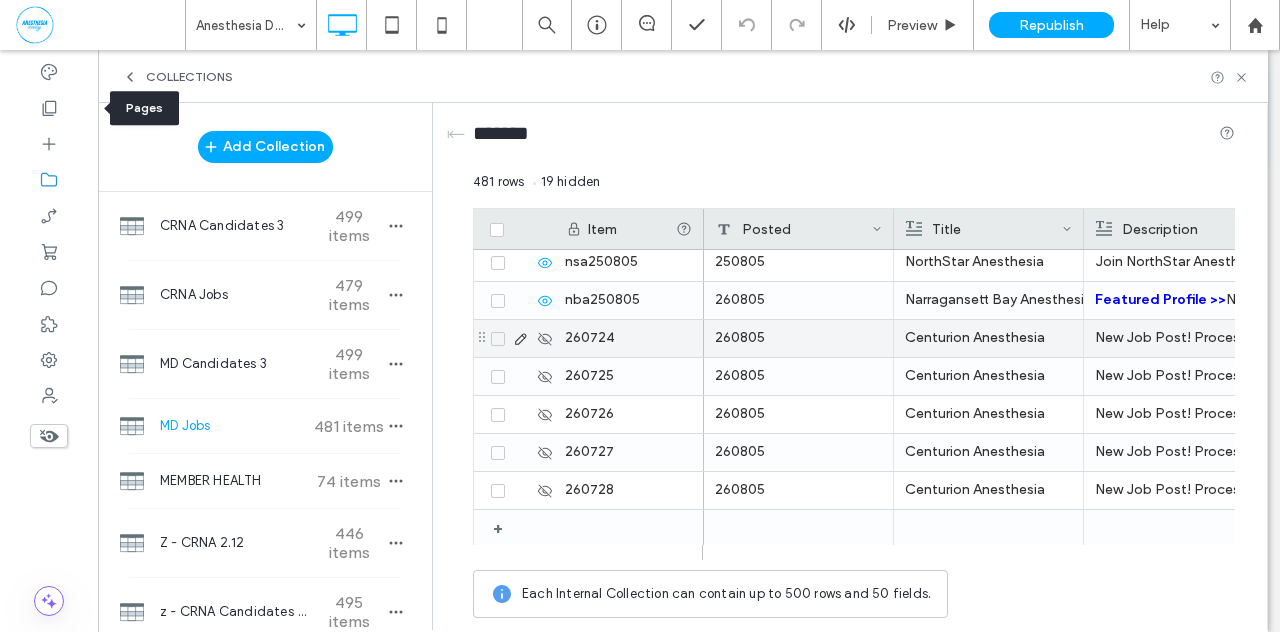 click 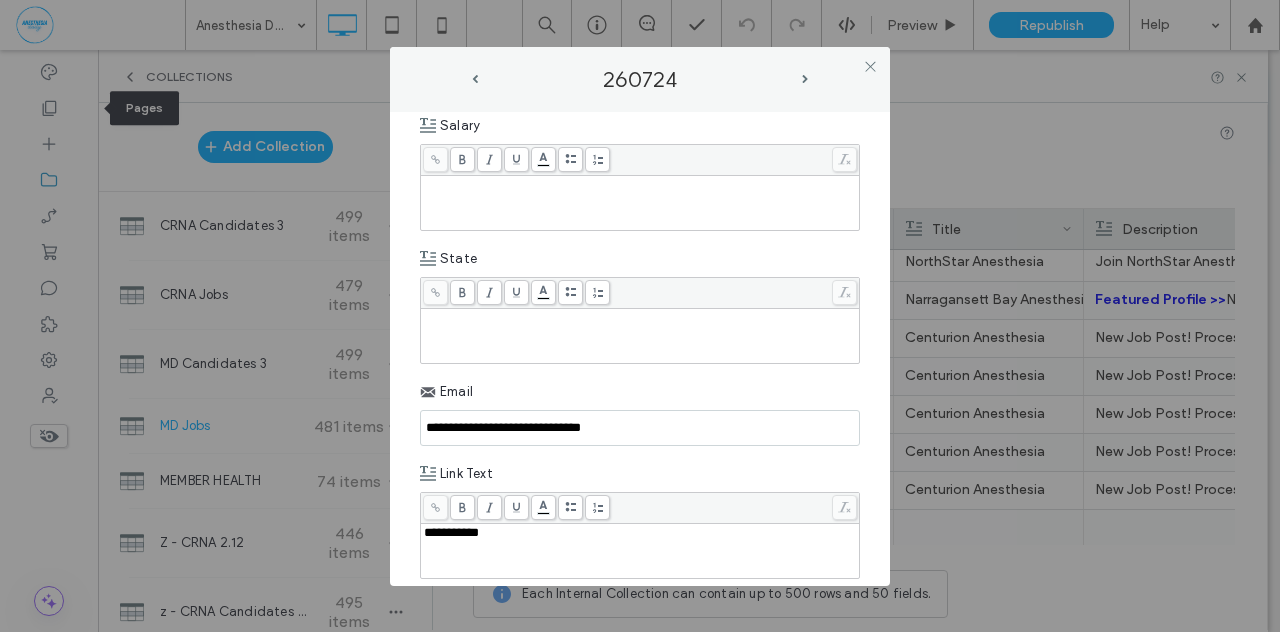 scroll, scrollTop: 466, scrollLeft: 0, axis: vertical 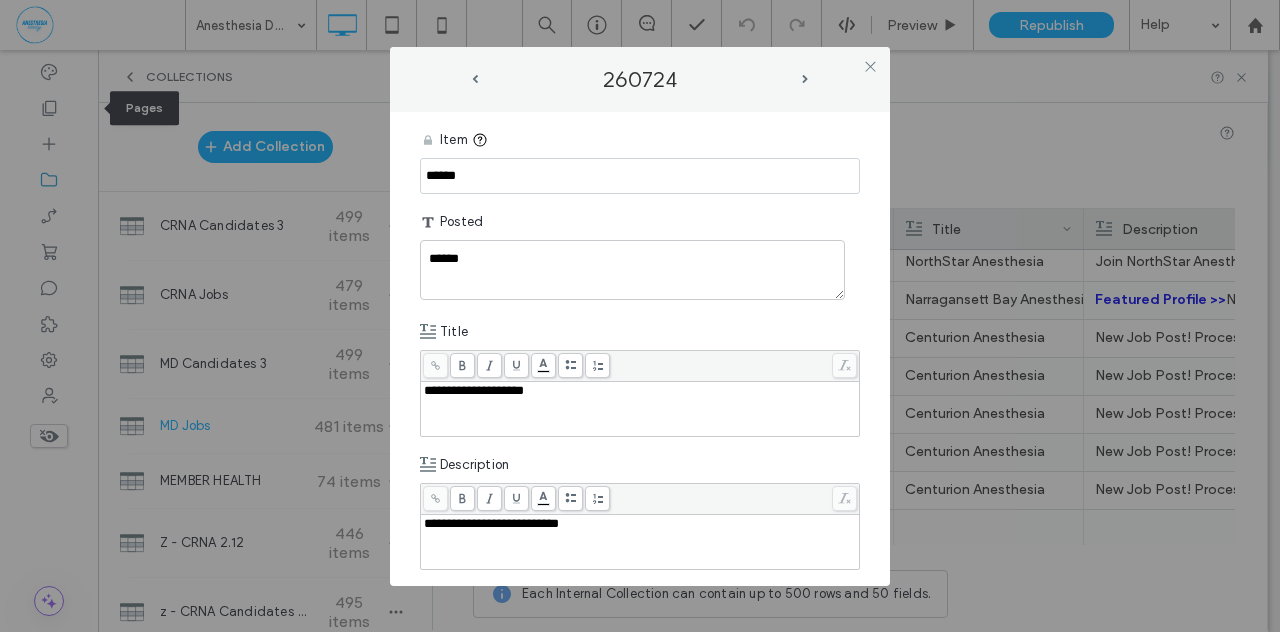 drag, startPoint x: 485, startPoint y: 179, endPoint x: 330, endPoint y: 167, distance: 155.46382 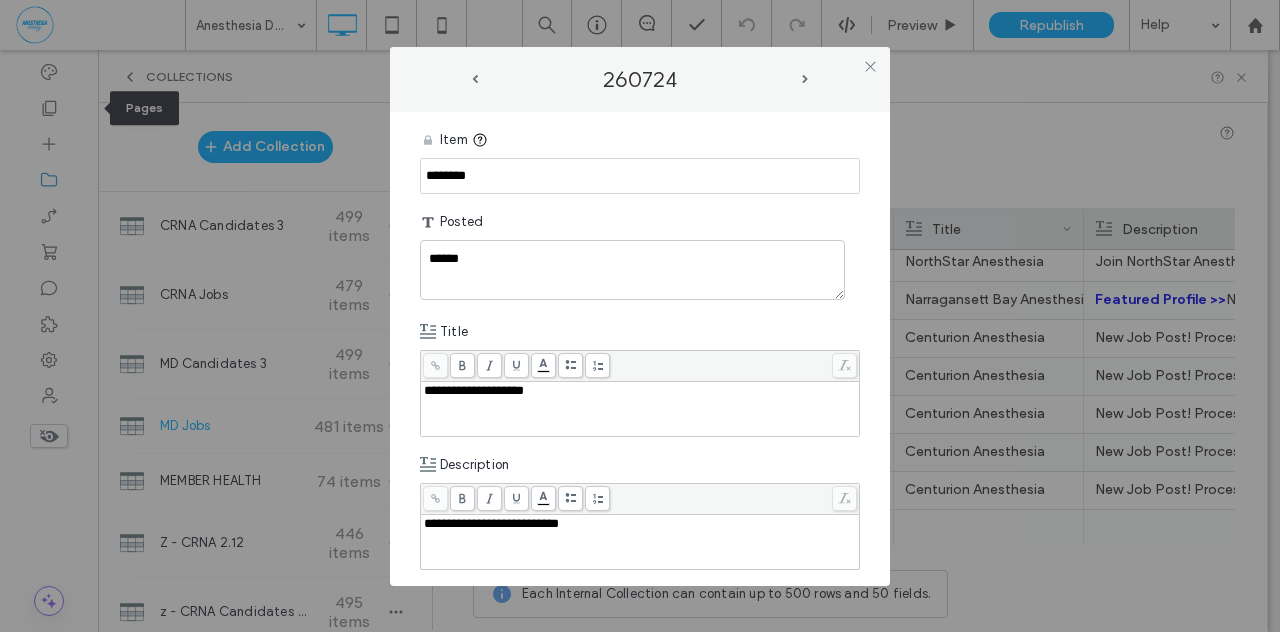 type on "********" 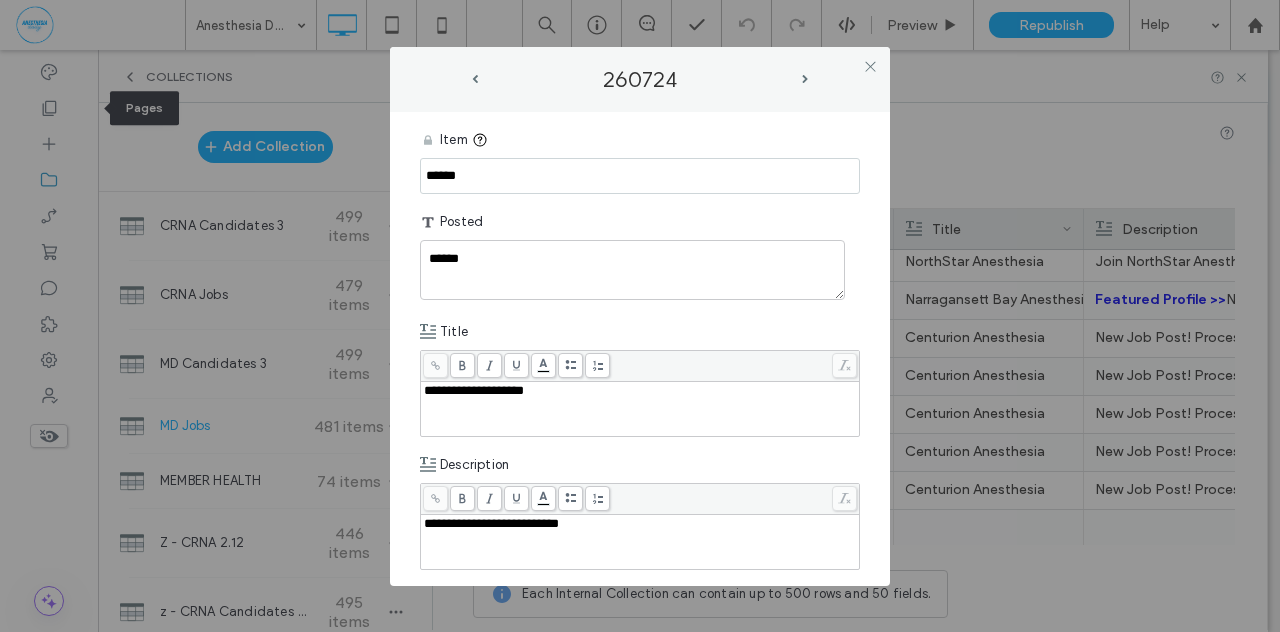 drag, startPoint x: 478, startPoint y: 175, endPoint x: 357, endPoint y: 150, distance: 123.55566 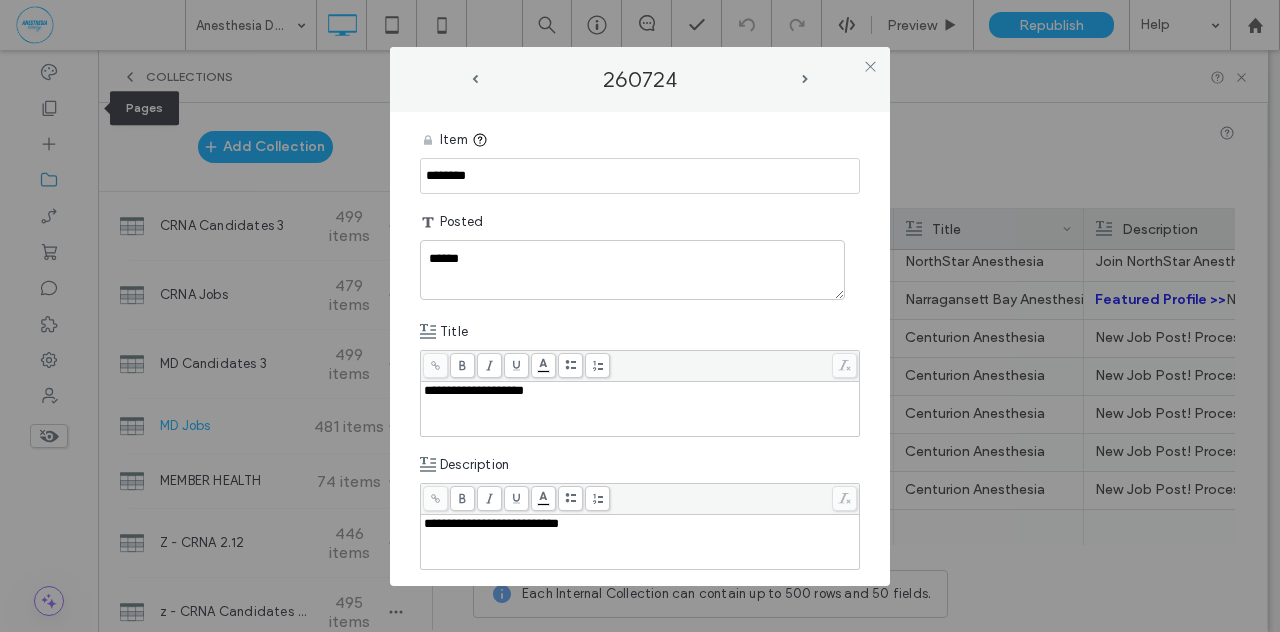 type on "********" 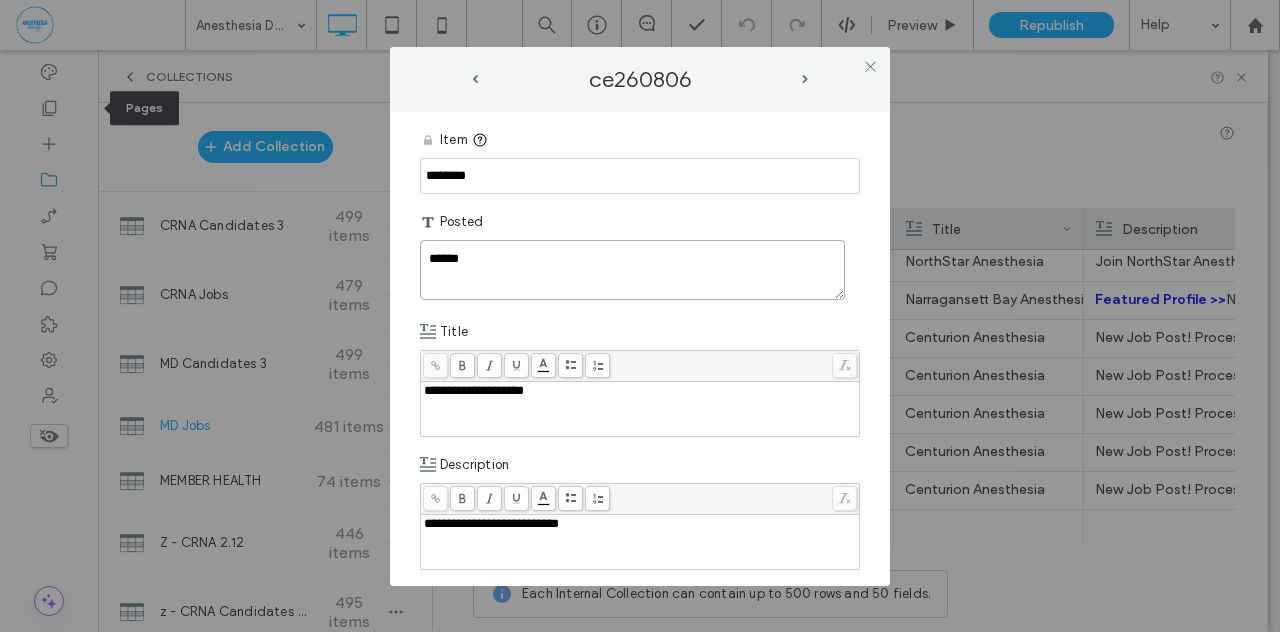 click on "******" at bounding box center (632, 270) 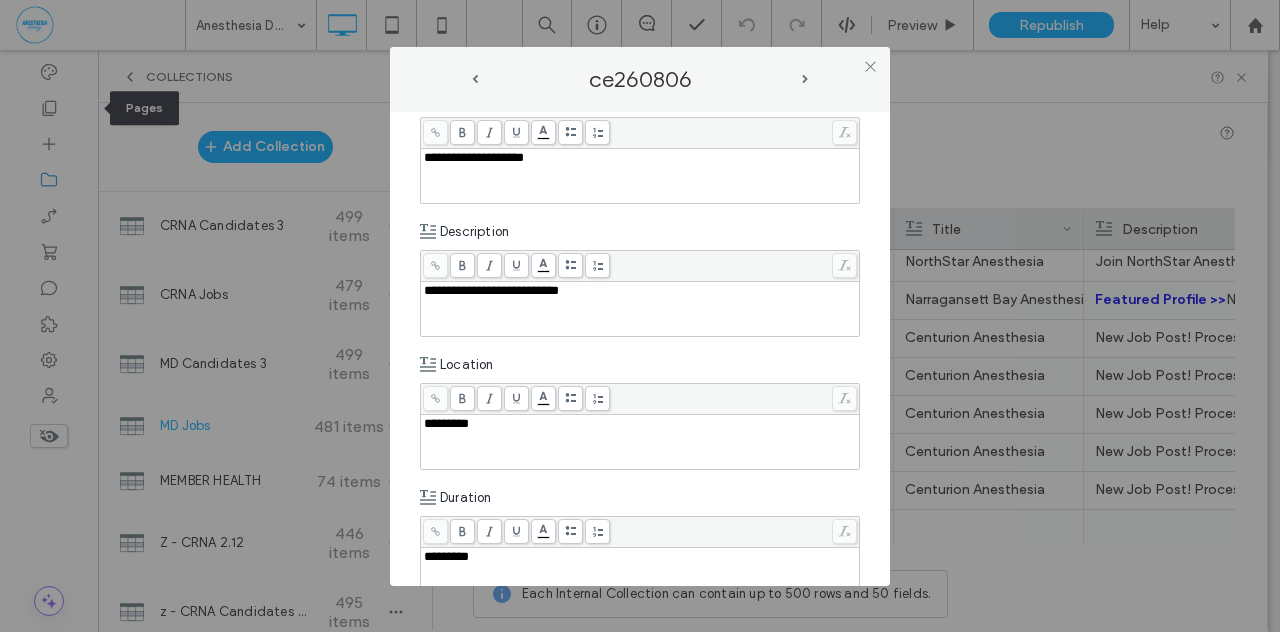 type on "******" 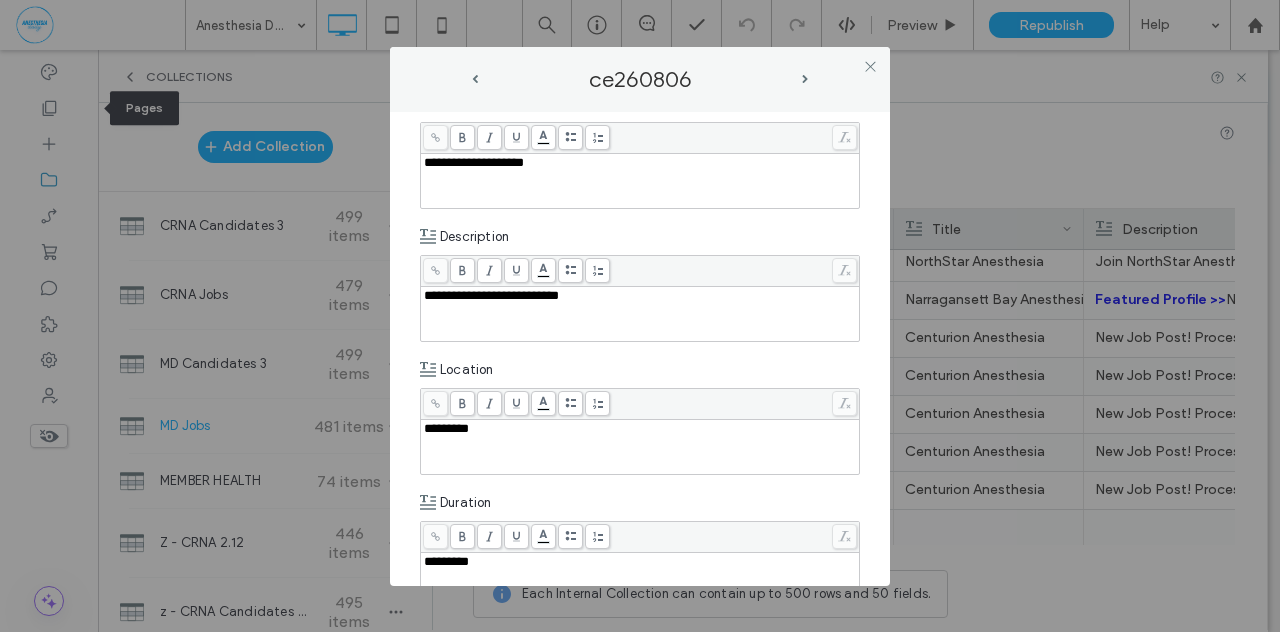scroll, scrollTop: 233, scrollLeft: 0, axis: vertical 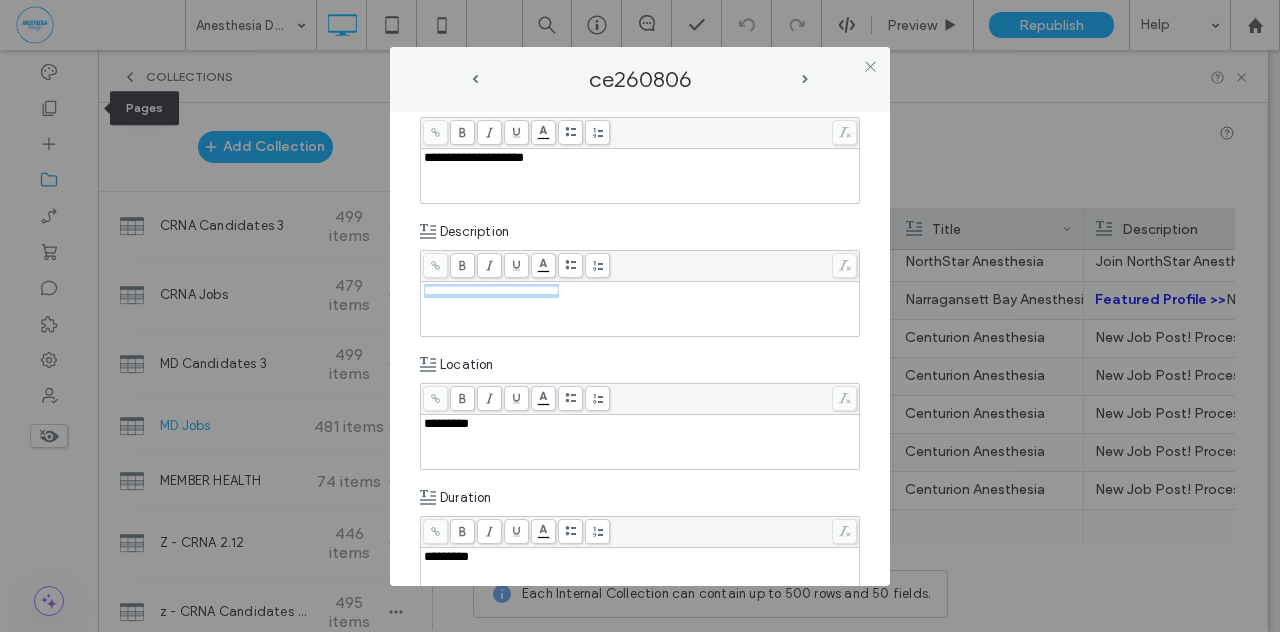 drag, startPoint x: 608, startPoint y: 297, endPoint x: 383, endPoint y: 292, distance: 225.05554 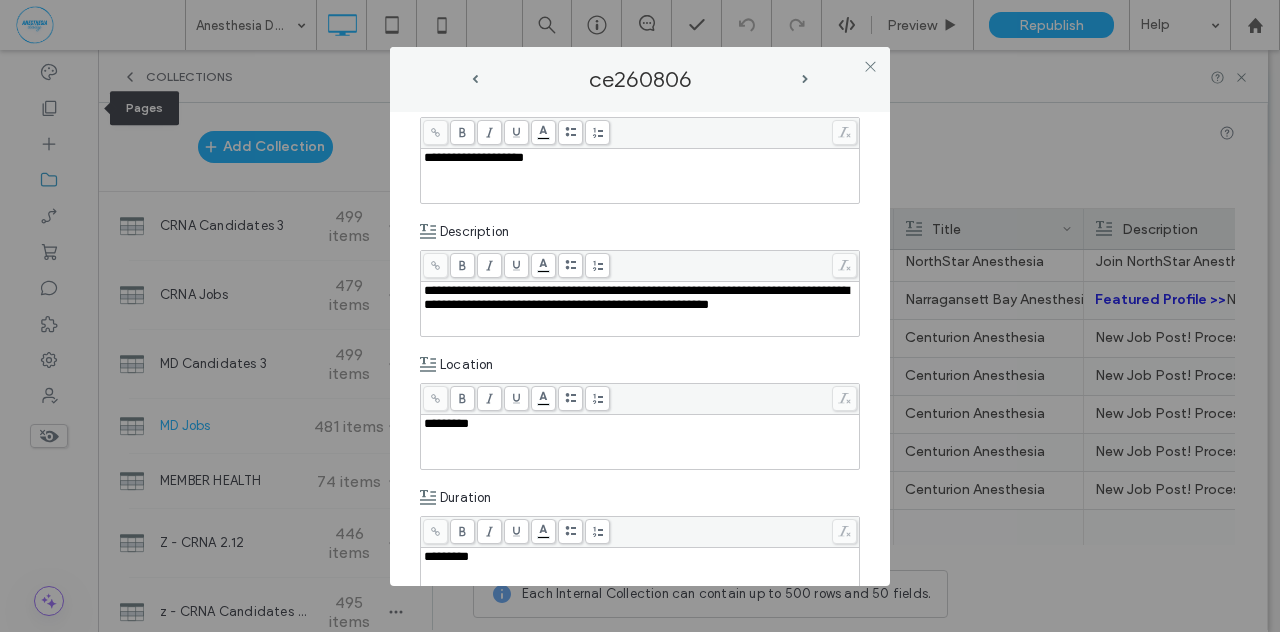 click on "**********" at bounding box center [640, 778] 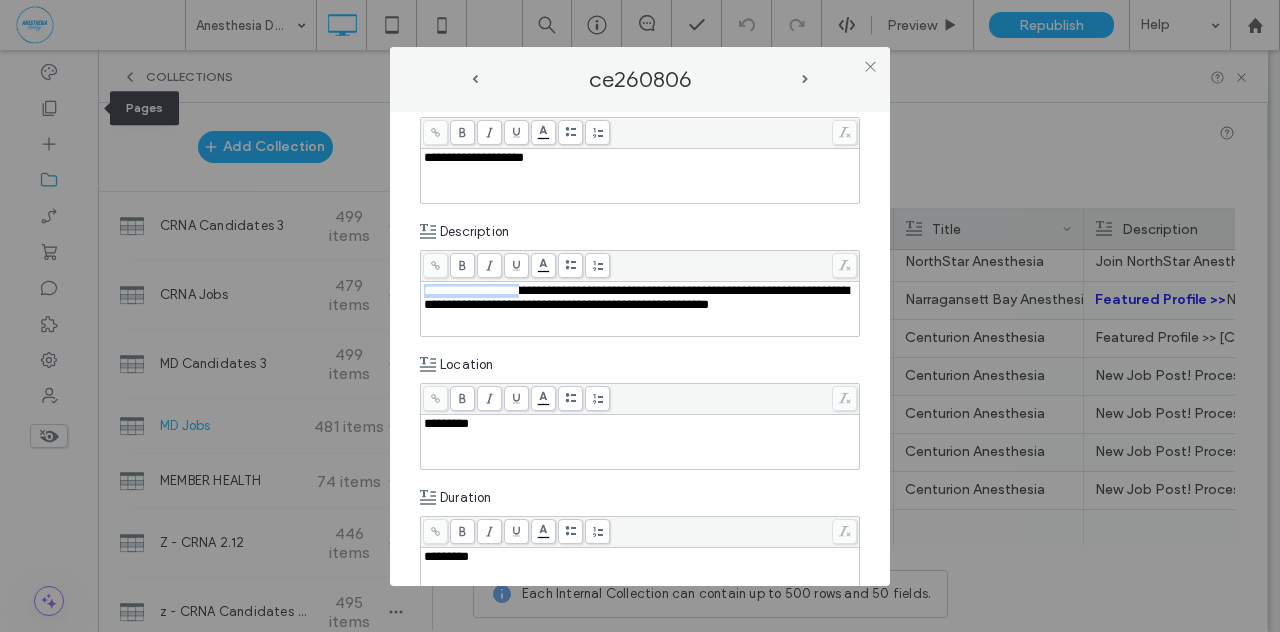 drag, startPoint x: 534, startPoint y: 289, endPoint x: 398, endPoint y: 284, distance: 136.09187 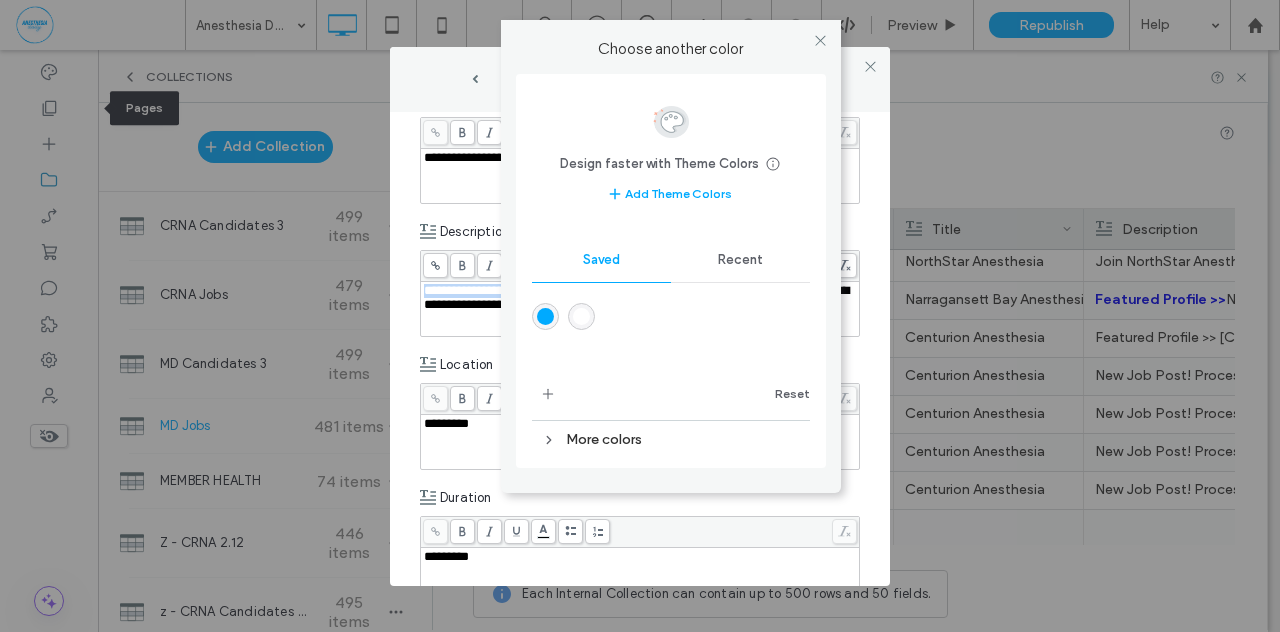 click on ".wqwq-1{fill:#231f20;}
.cls-1q, .cls-2q { fill-rule: evenodd; }
.cls-2q { fill: #6e8188; }
True_local
Agendize
HealthEngine
x_close_popup
from_your_site
multi_language
zoom-out
zoom-in
z_vimeo
z_yelp
z_picassa
w_vCita
youtube
yelp
x2
x
x_x
x_alignright
x_handwritten
wrench
wordpress
windowsvv
win8
whats_app
wallet
warning-sign
w_youtube
w_youtube_channel
w_yelp
w_video
w_twitter
w_title
w_tabs
w_social_icons
w_spacer
w_share
w_rss_feed
w_recent-posts
w_push
w_paypal
w_photo_gallery" at bounding box center [640, 316] 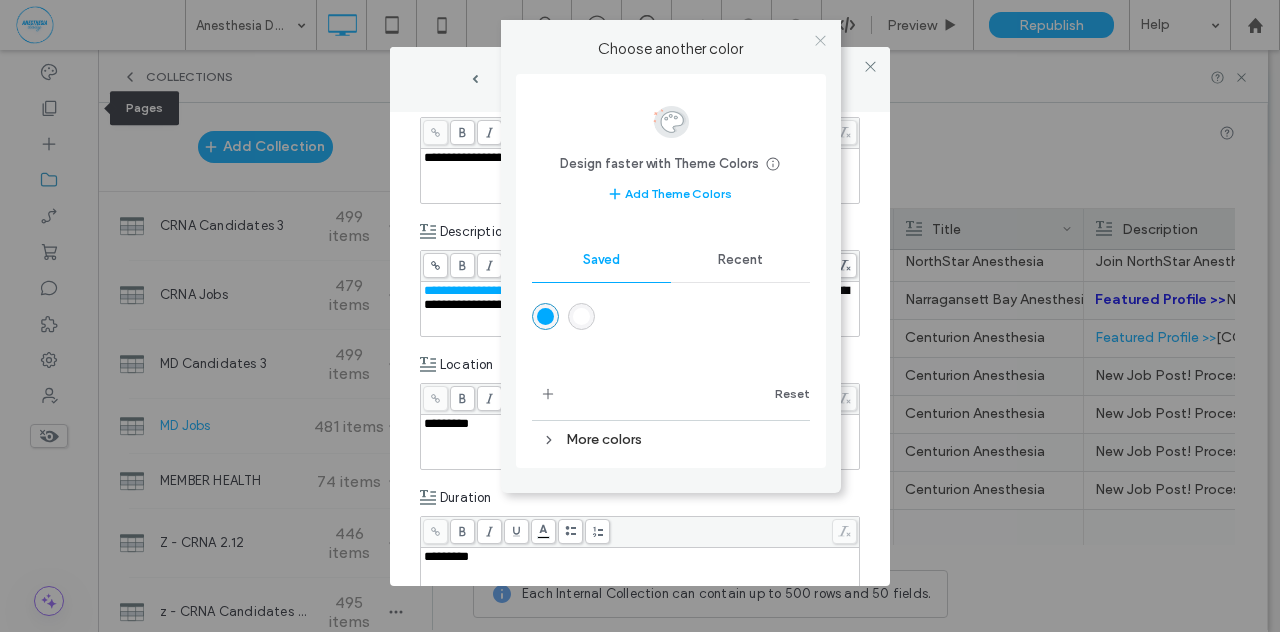 click 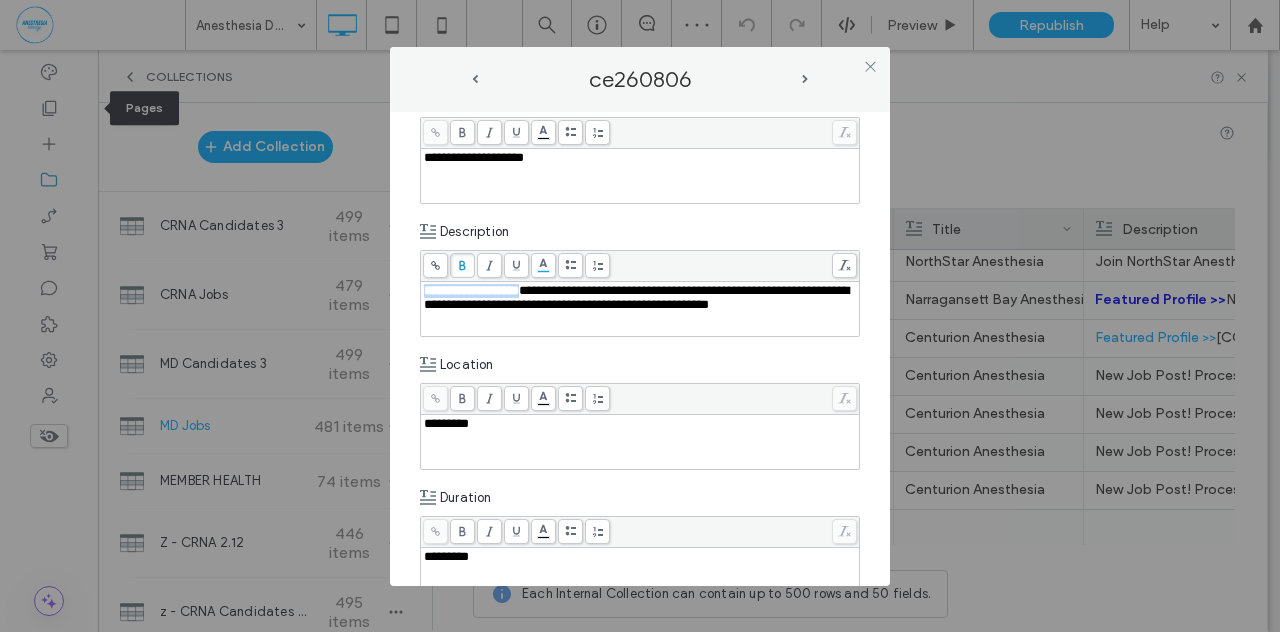 click at bounding box center [462, 265] 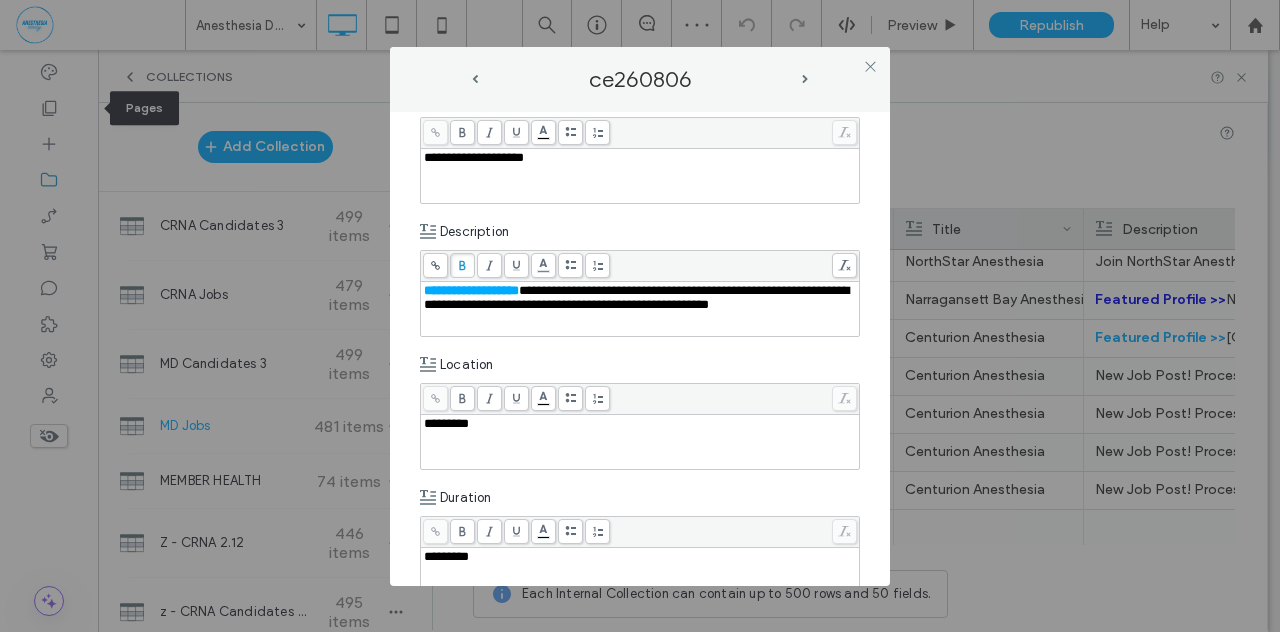 click 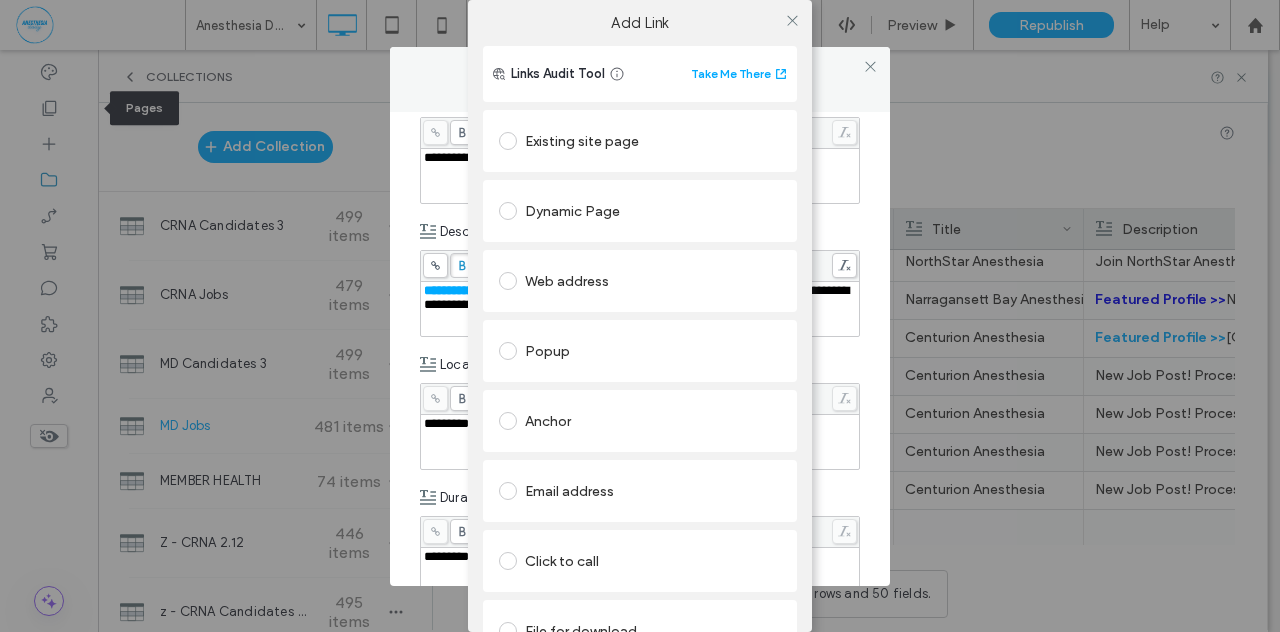 click at bounding box center [508, 141] 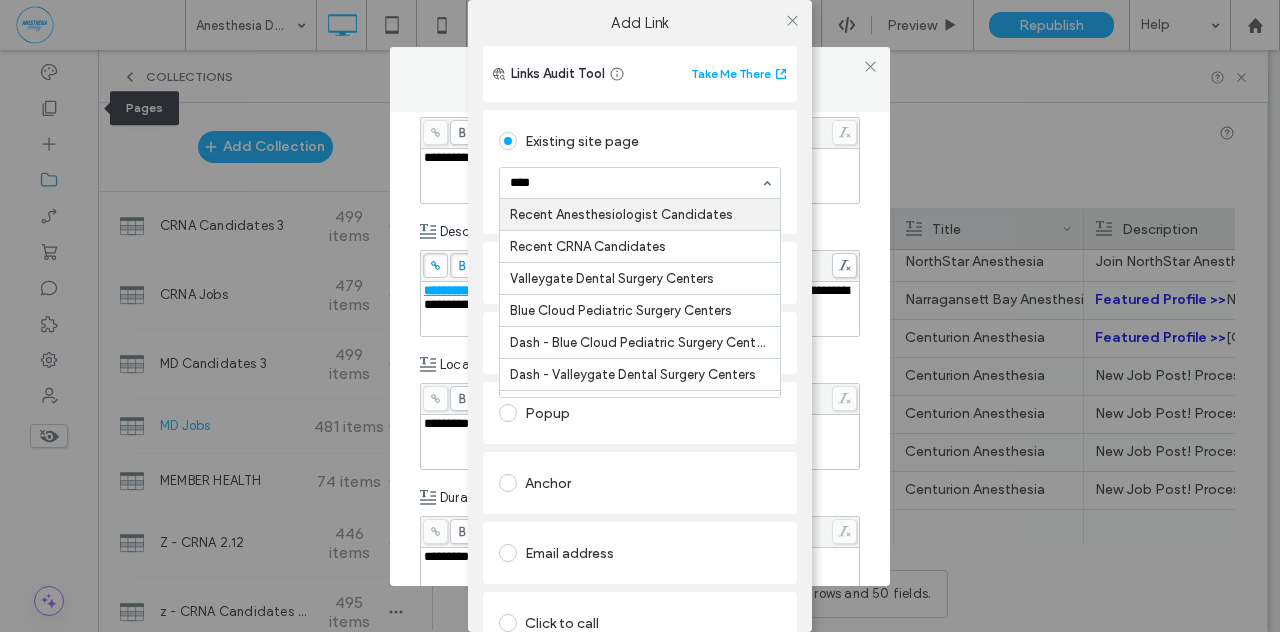 type on "*****" 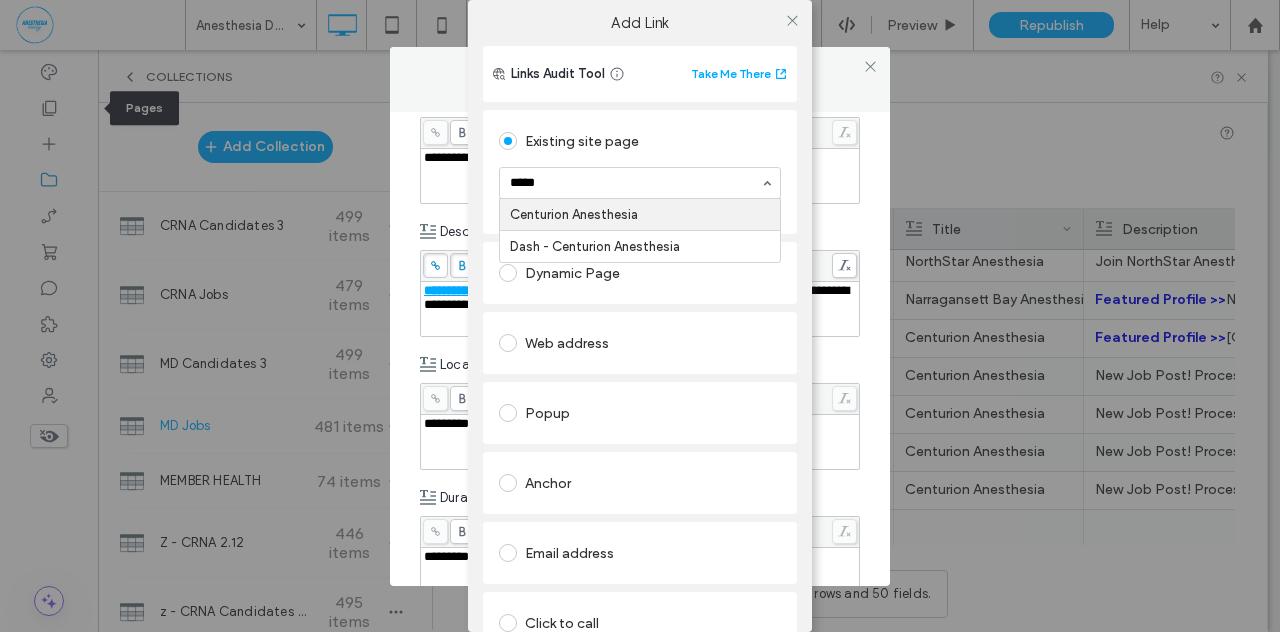type 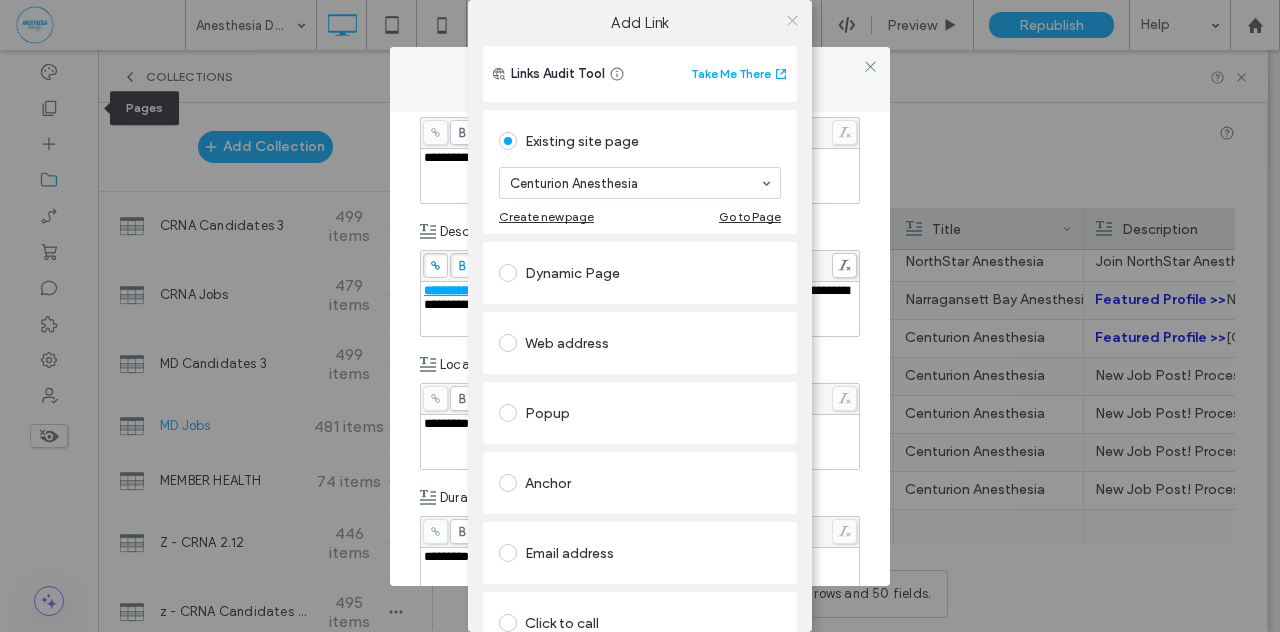 click 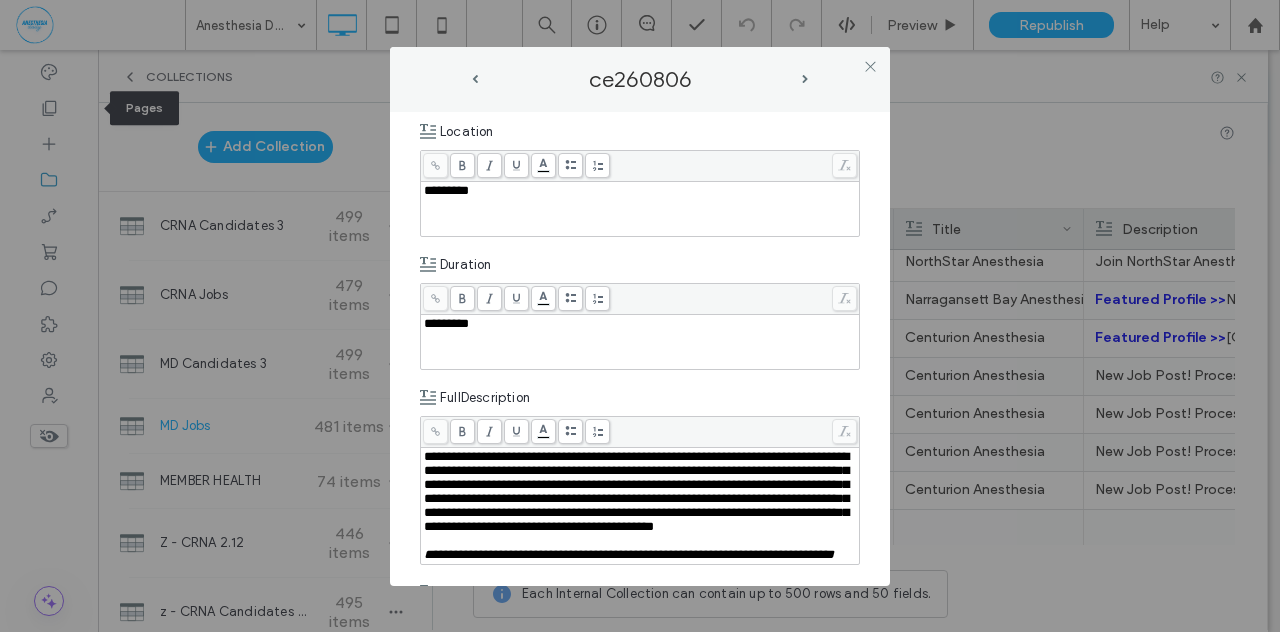 scroll, scrollTop: 700, scrollLeft: 0, axis: vertical 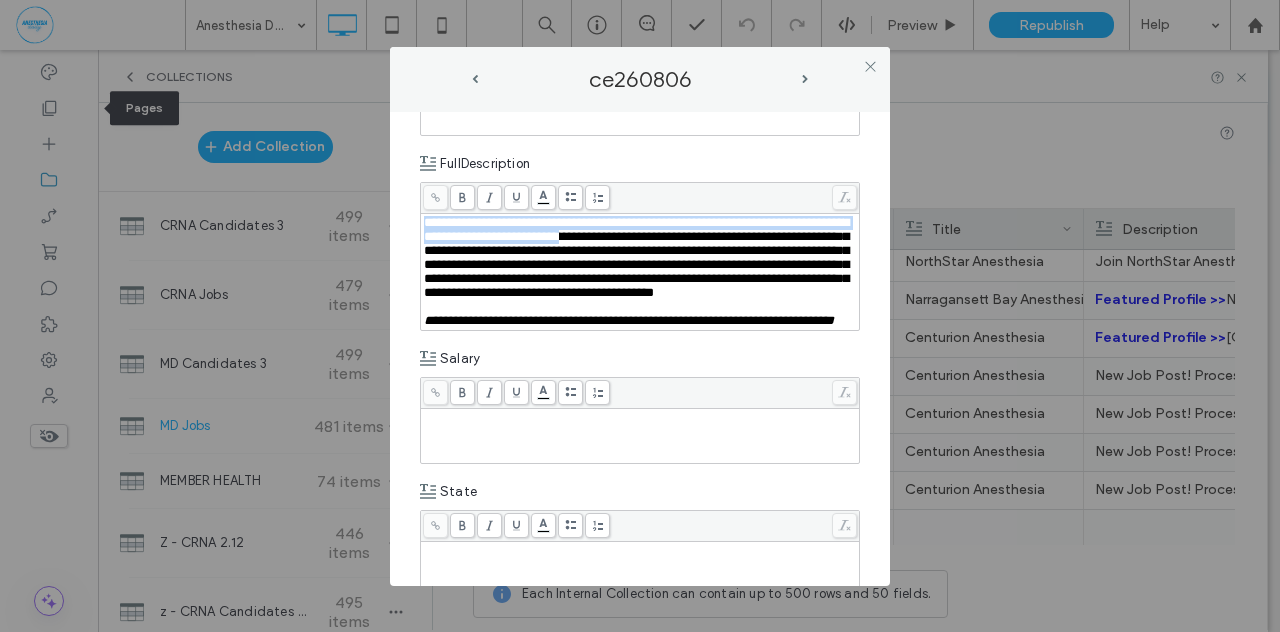 drag, startPoint x: 424, startPoint y: 218, endPoint x: 679, endPoint y: 230, distance: 255.2822 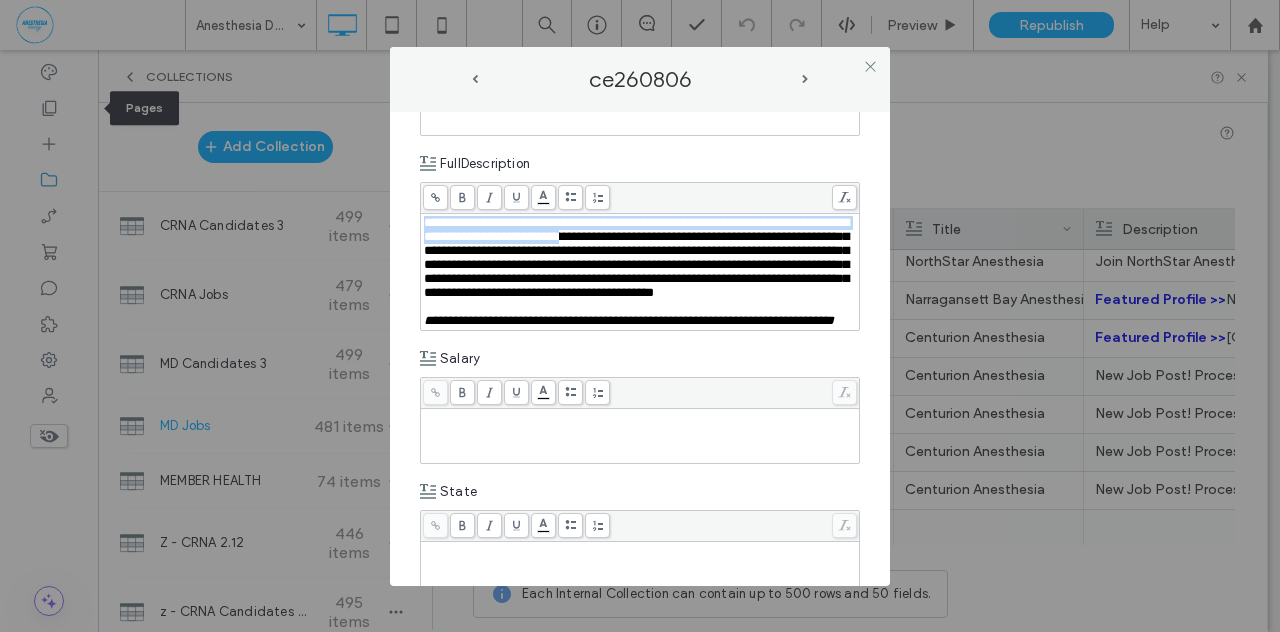 copy on "**********" 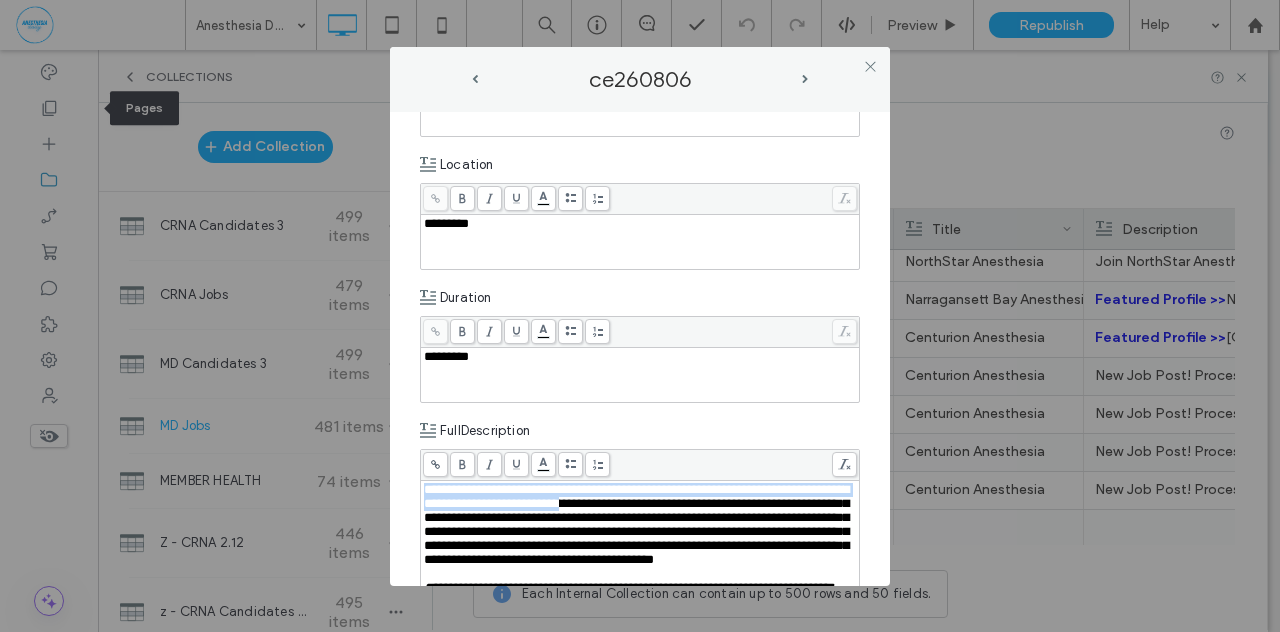 scroll, scrollTop: 233, scrollLeft: 0, axis: vertical 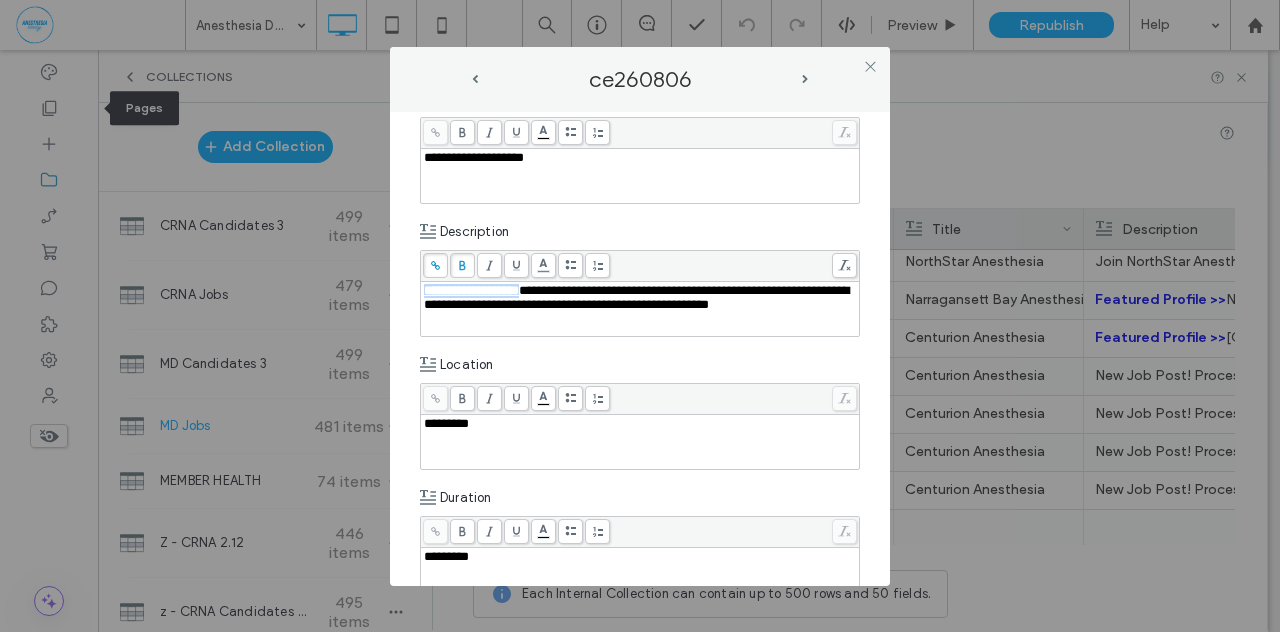 click on "**********" at bounding box center (636, 297) 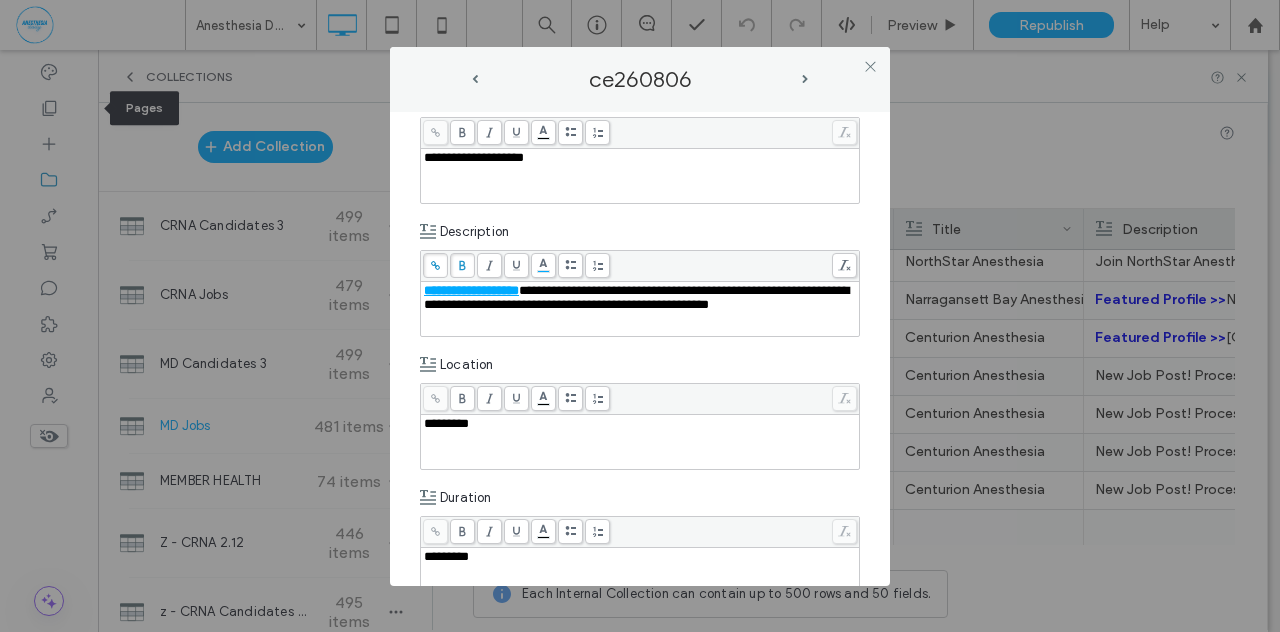 click on "**********" at bounding box center (636, 297) 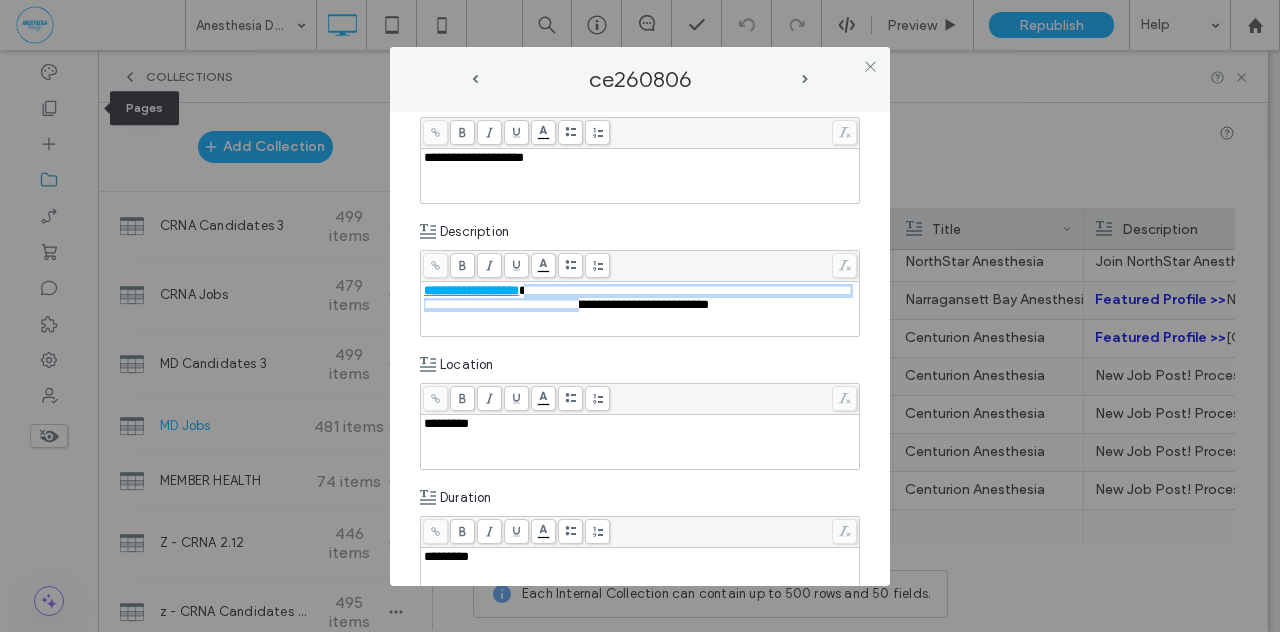 drag, startPoint x: 542, startPoint y: 291, endPoint x: 714, endPoint y: 307, distance: 172.74258 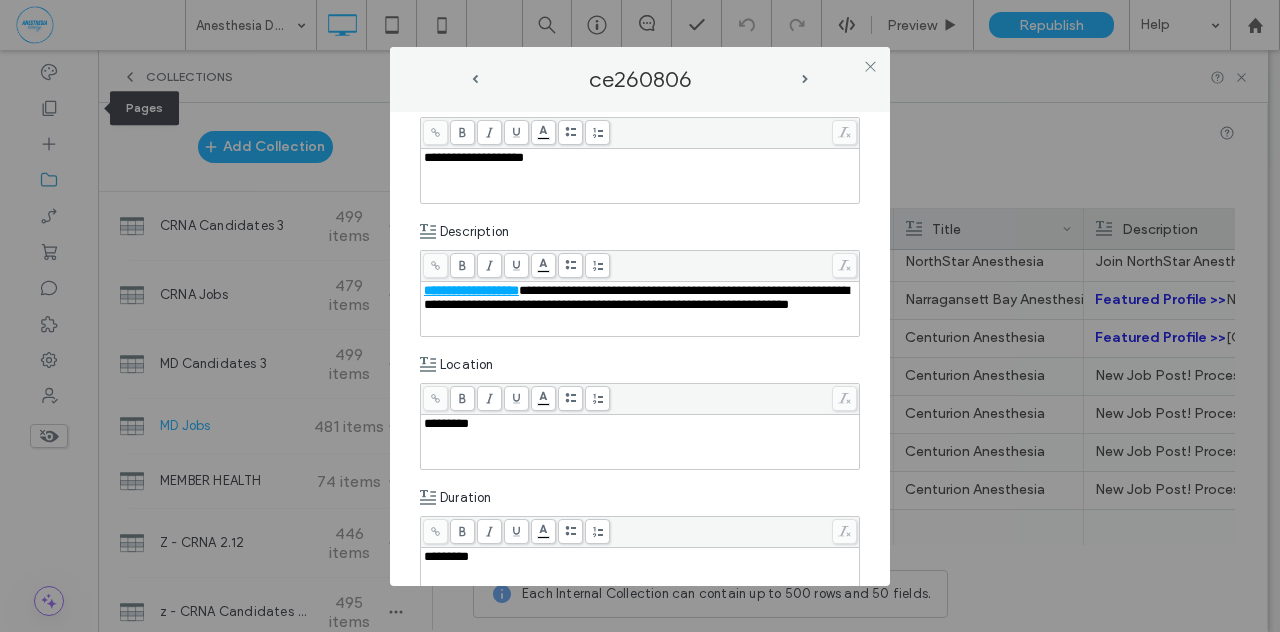 click on "**********" at bounding box center (636, 297) 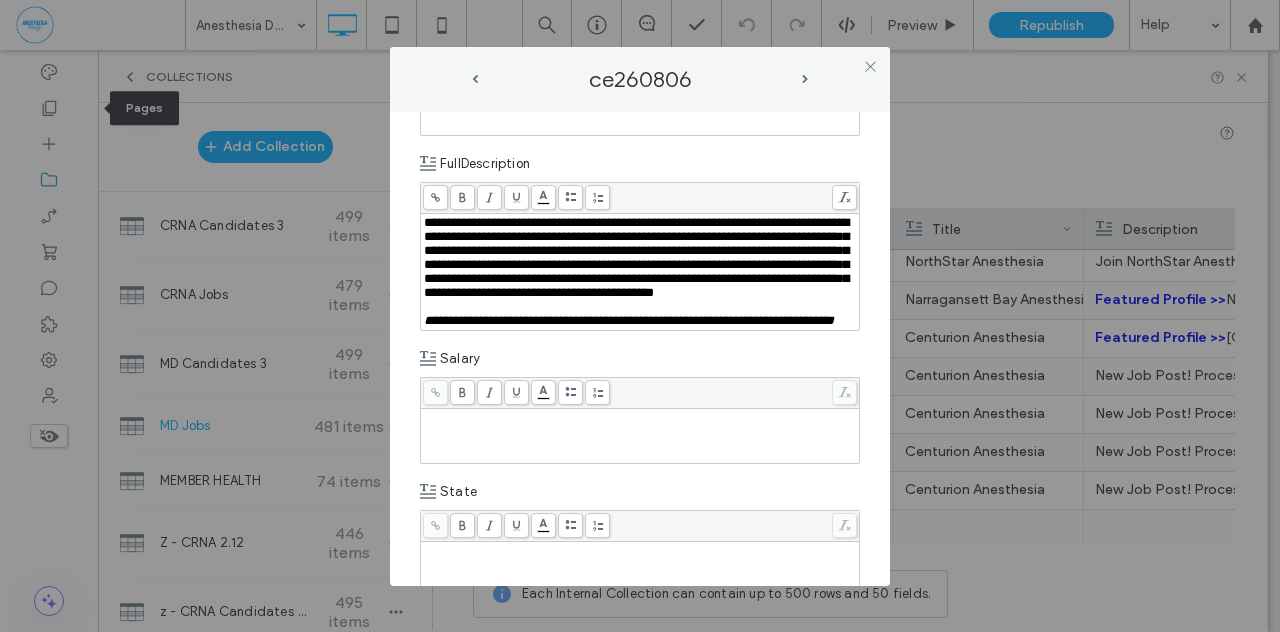 scroll, scrollTop: 233, scrollLeft: 0, axis: vertical 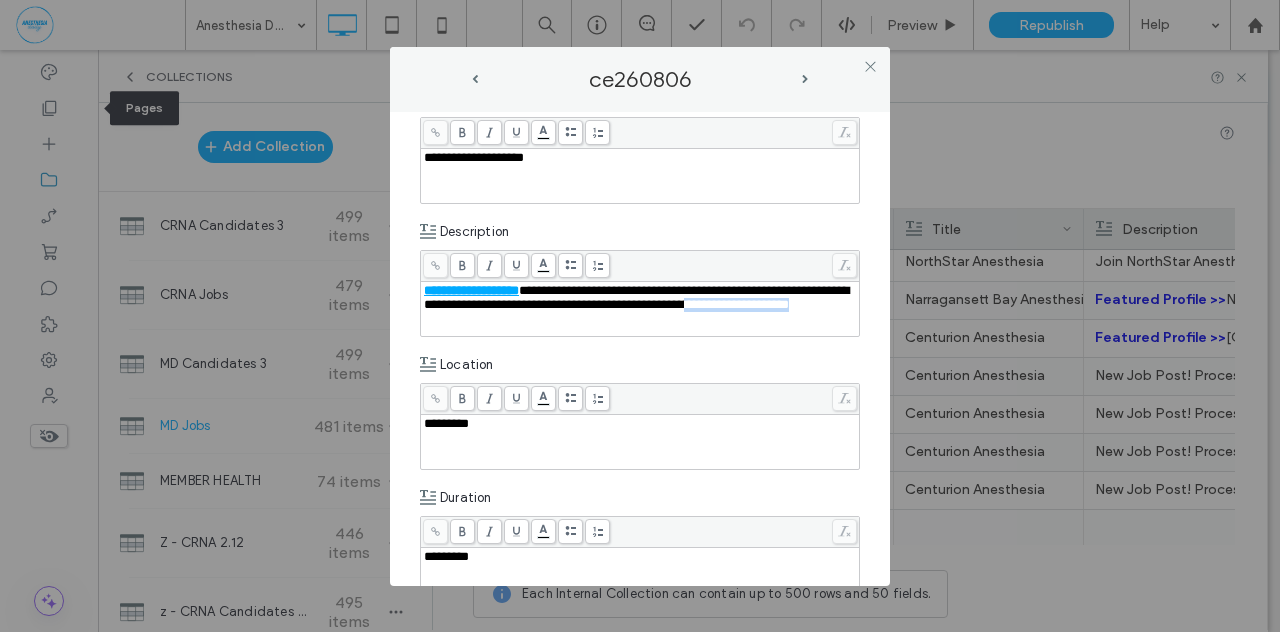 drag, startPoint x: 790, startPoint y: 305, endPoint x: 837, endPoint y: 319, distance: 49.0408 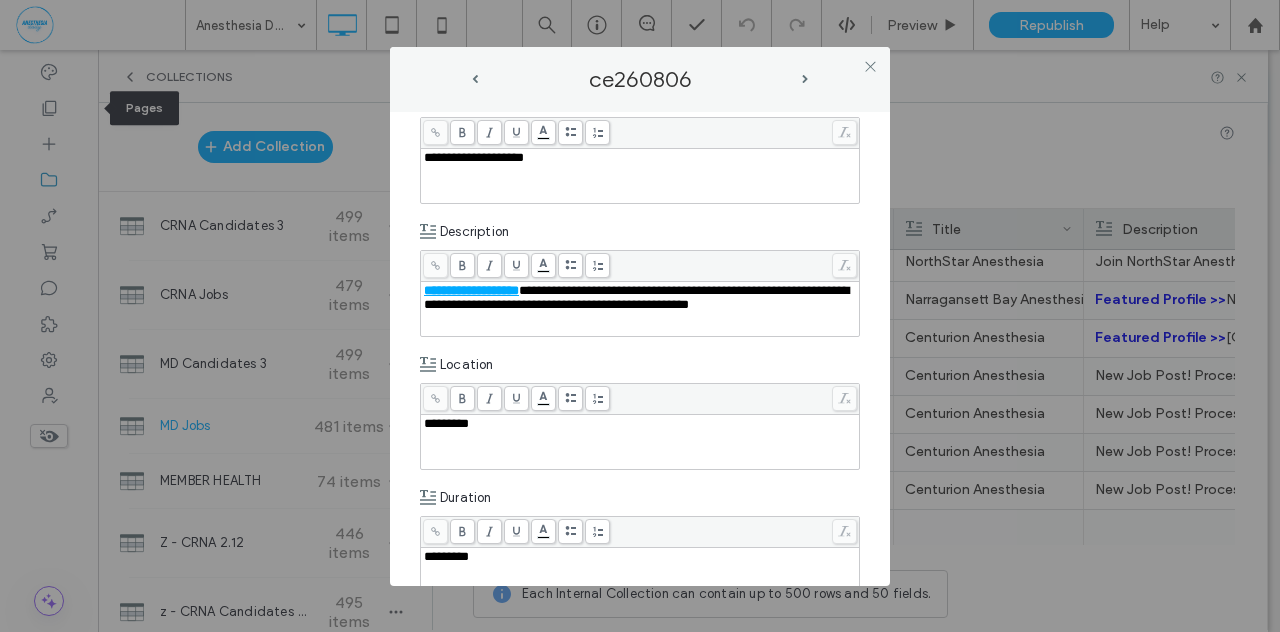 type 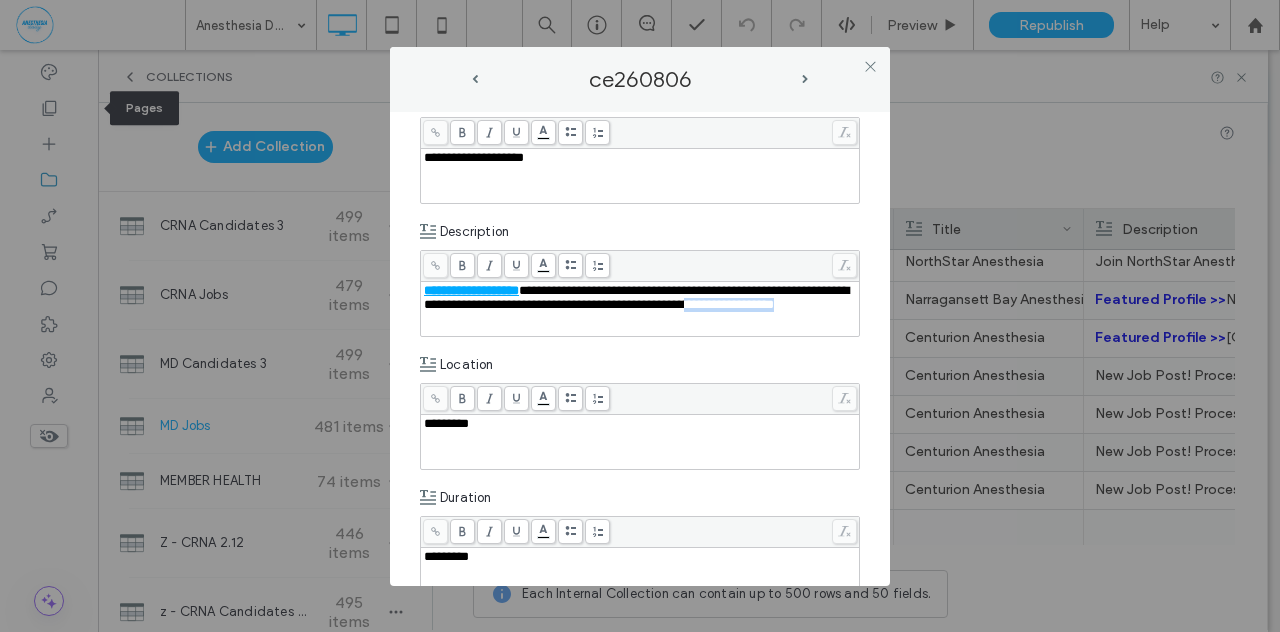 drag, startPoint x: 790, startPoint y: 301, endPoint x: 824, endPoint y: 316, distance: 37.161808 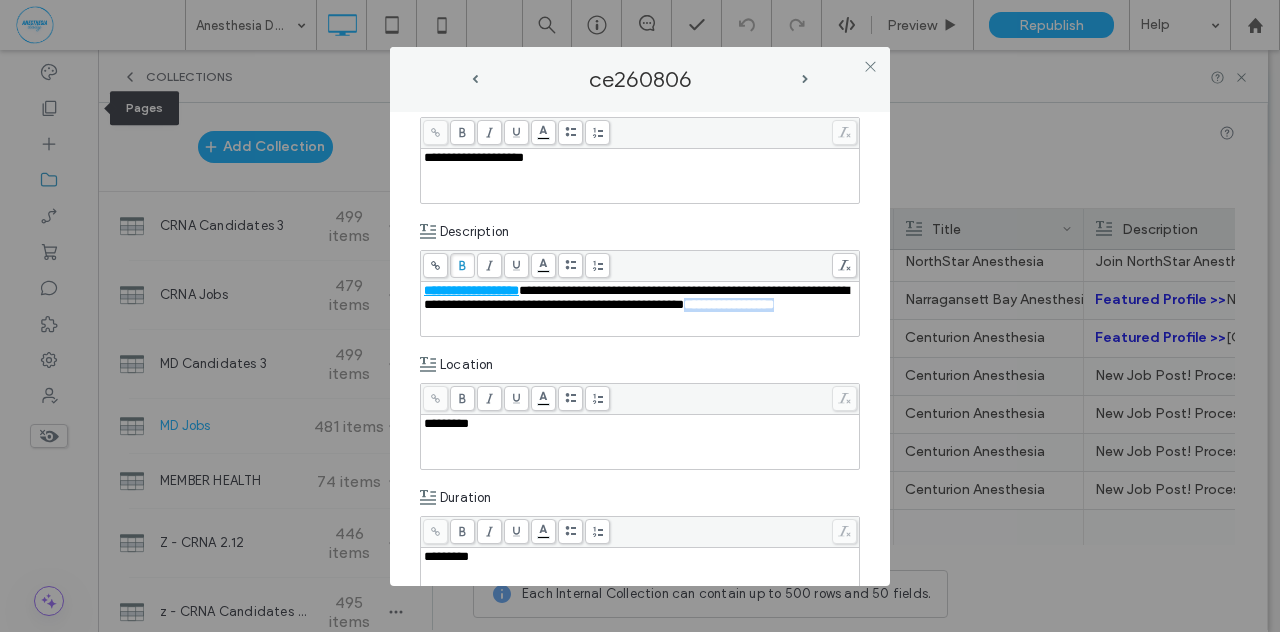 click 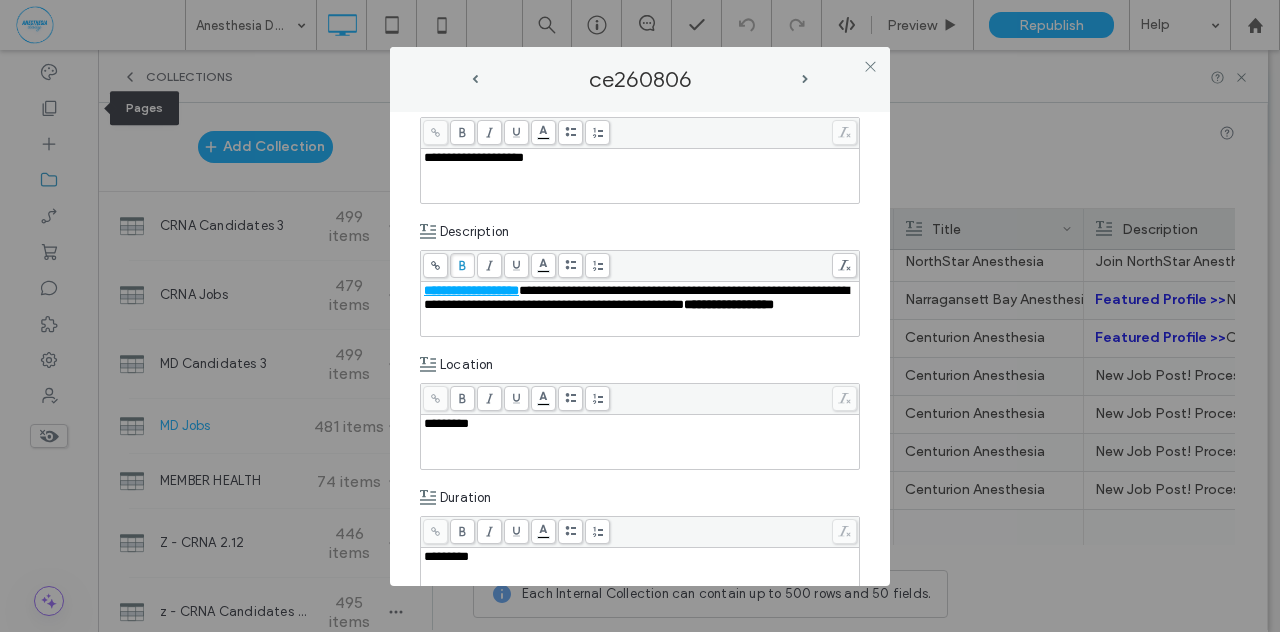 click on "**********" at bounding box center (640, 349) 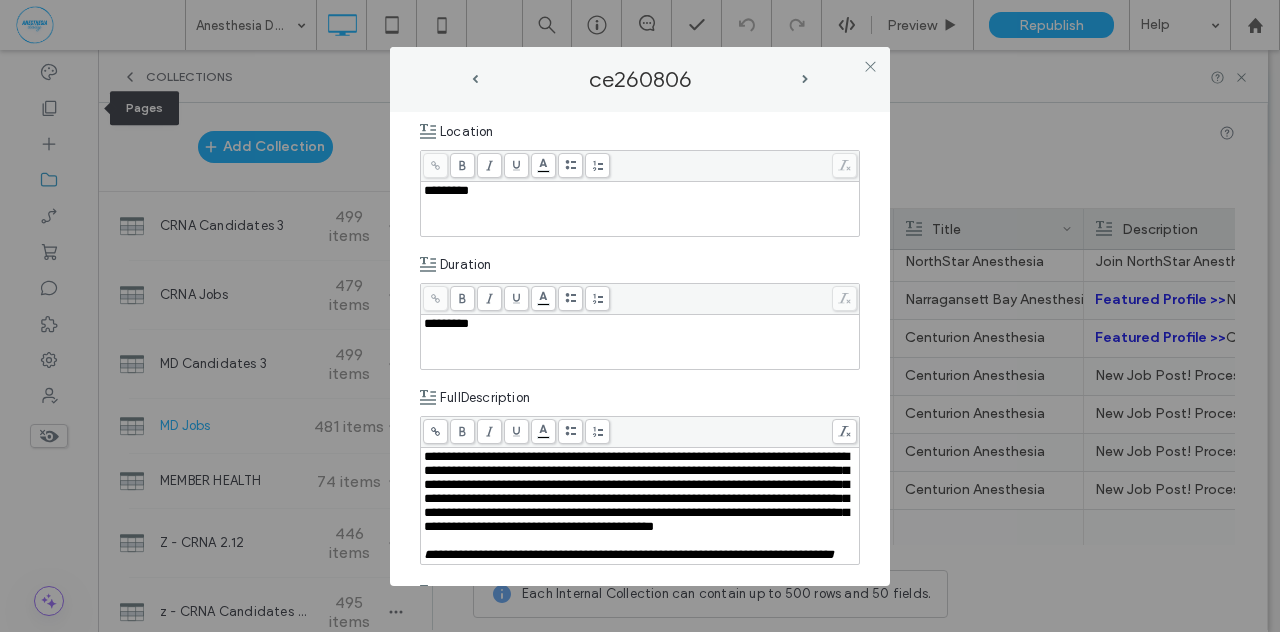 scroll, scrollTop: 700, scrollLeft: 0, axis: vertical 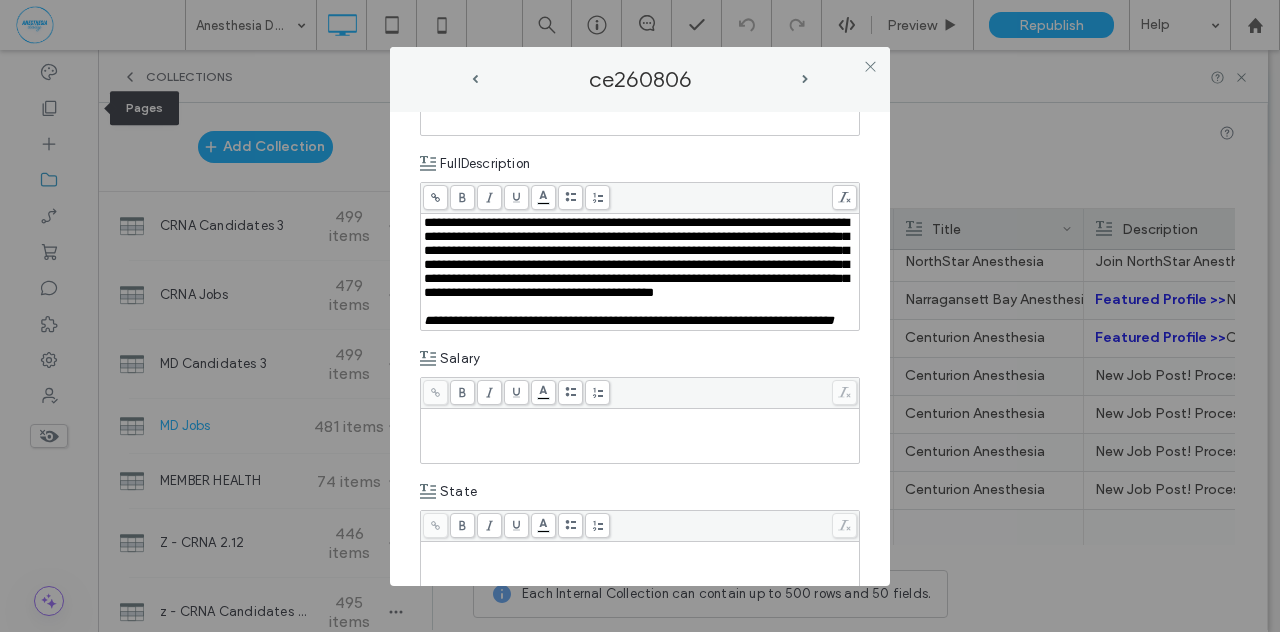 click at bounding box center [640, 418] 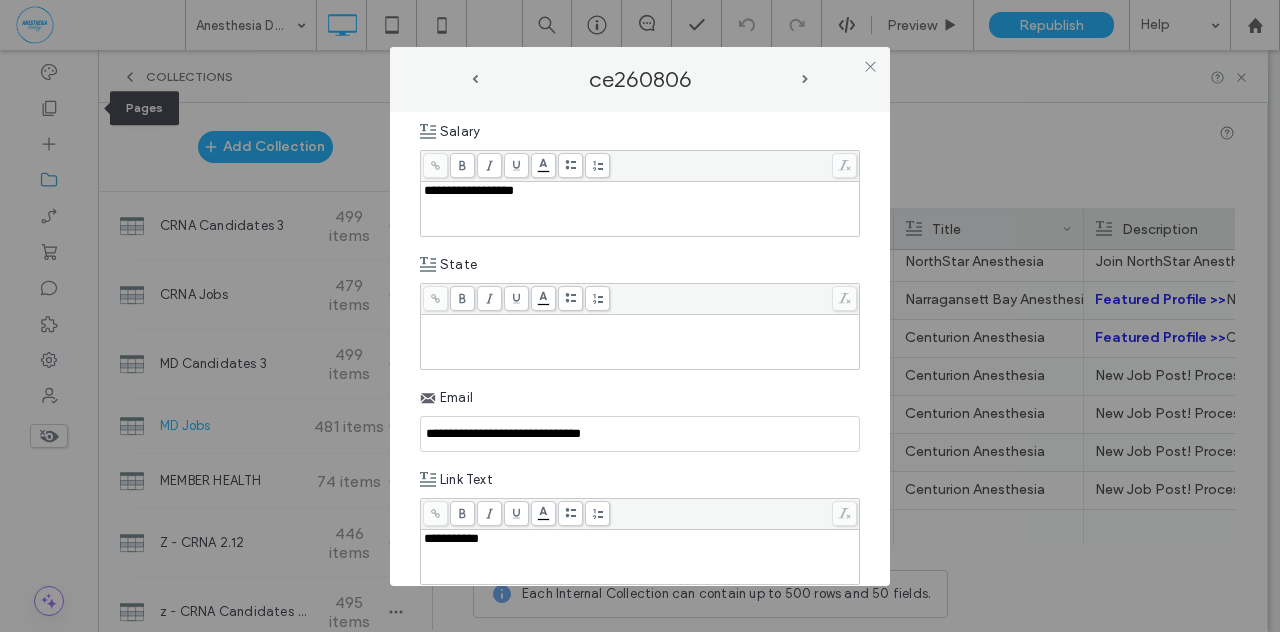 scroll, scrollTop: 933, scrollLeft: 0, axis: vertical 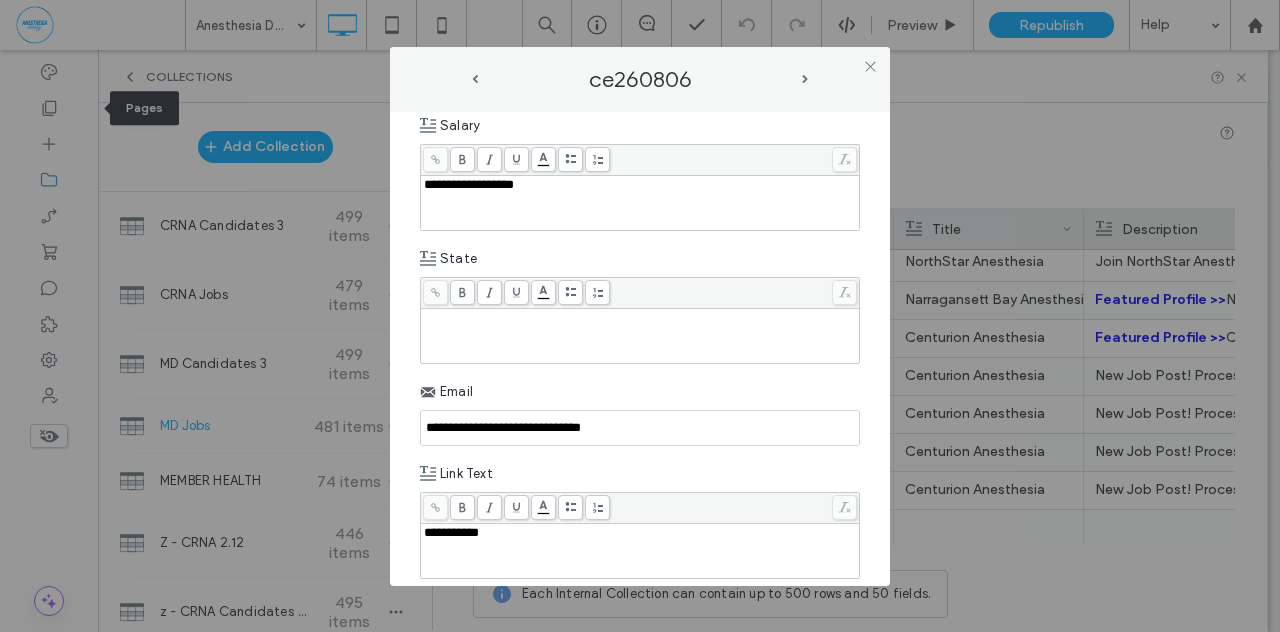 click at bounding box center [640, 336] 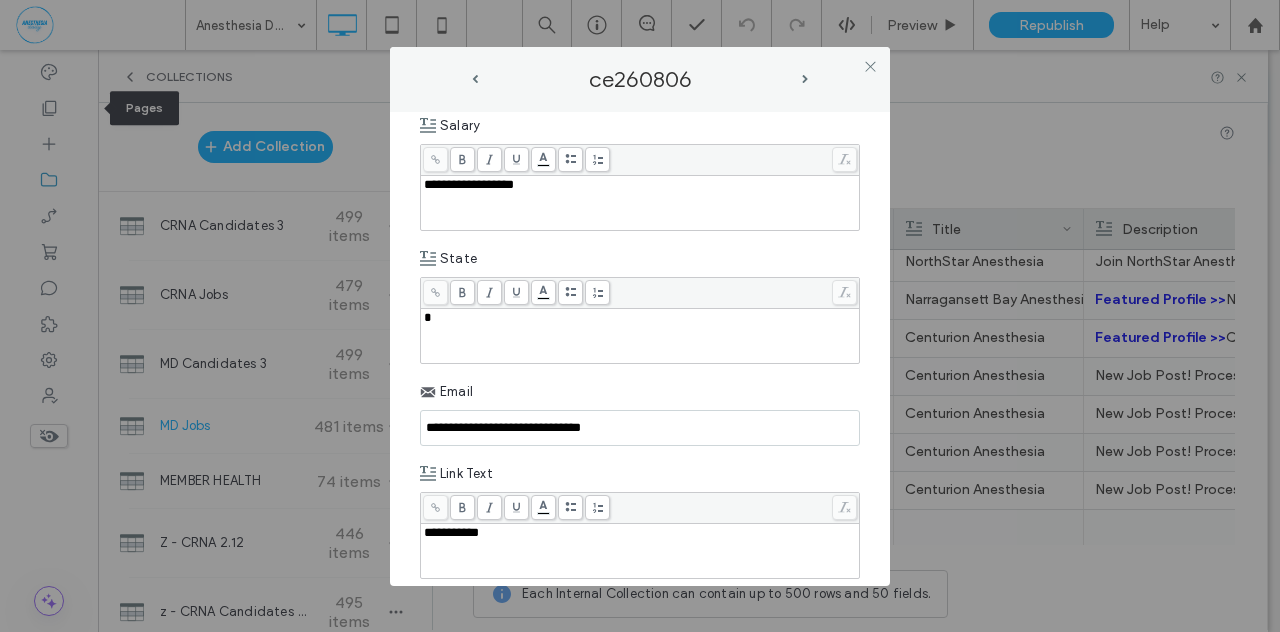 type 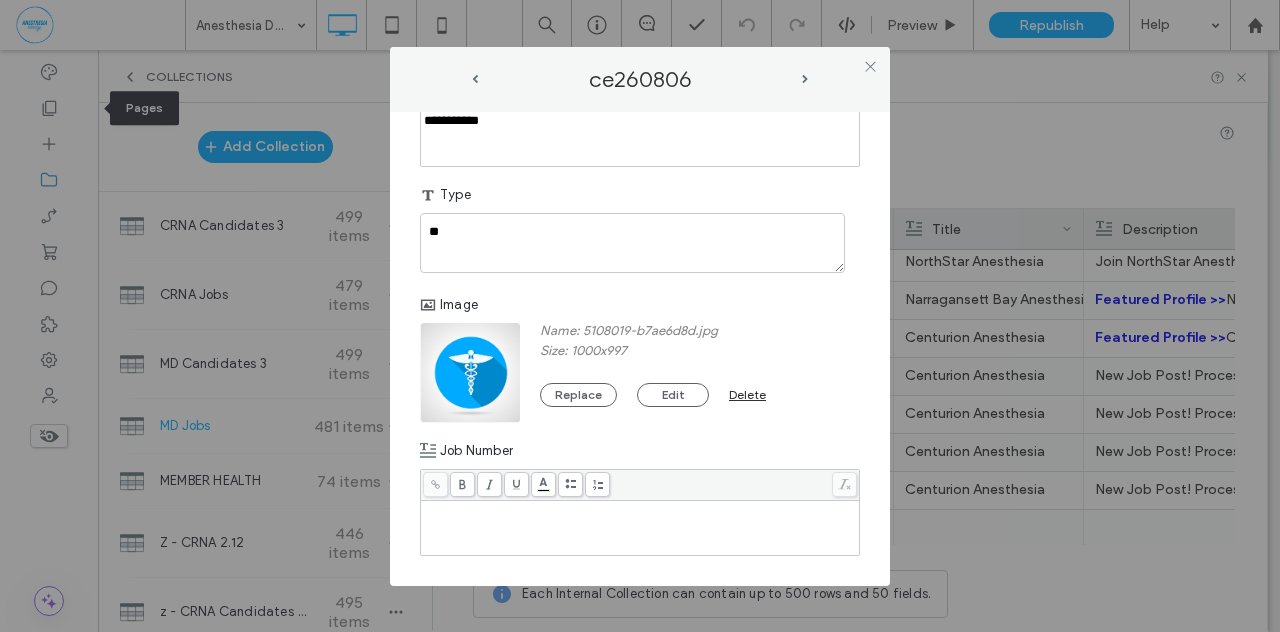 scroll, scrollTop: 698, scrollLeft: 0, axis: vertical 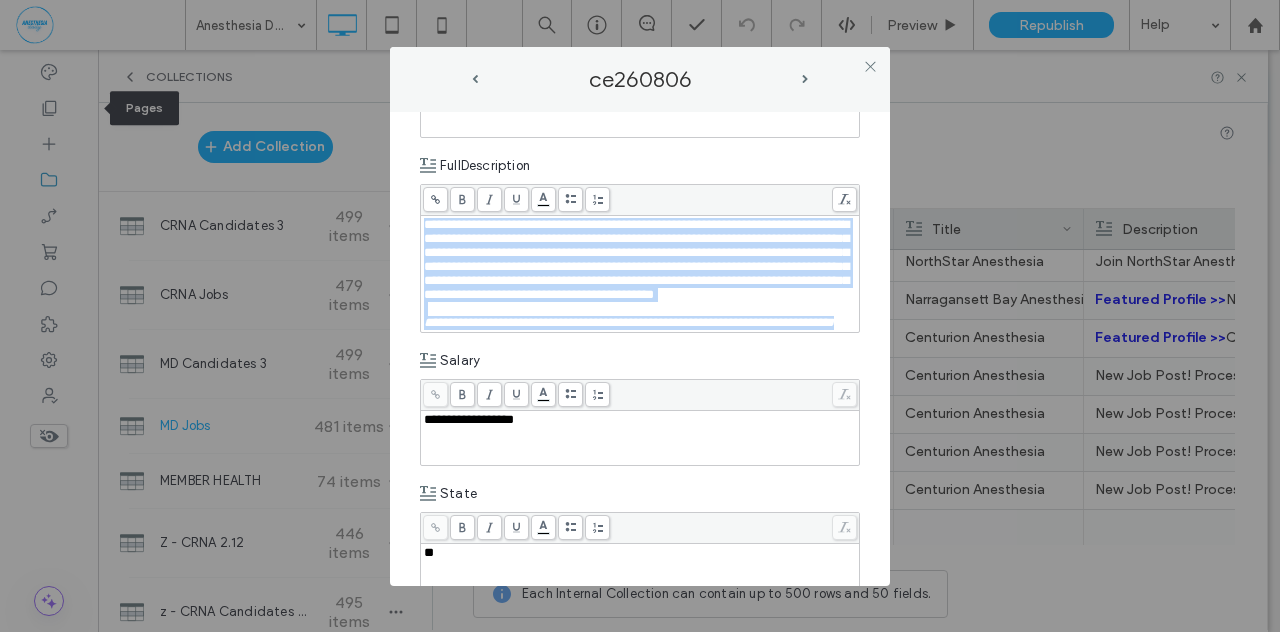 drag, startPoint x: 524, startPoint y: 385, endPoint x: 542, endPoint y: 395, distance: 20.59126 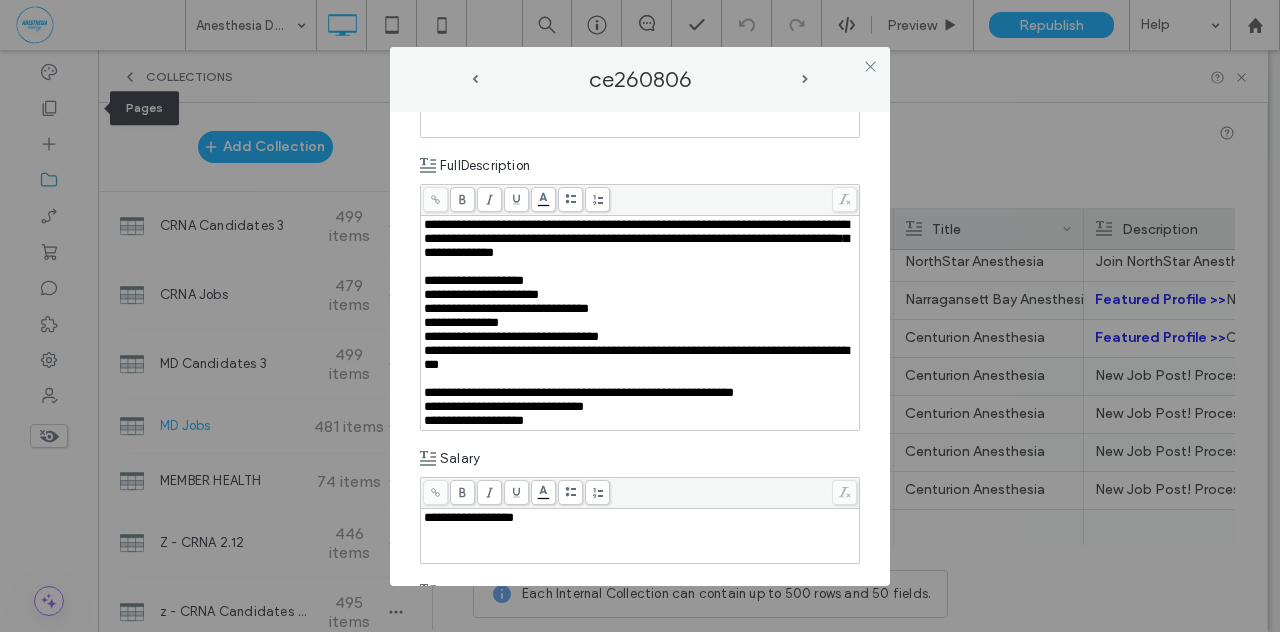 click on "**********" at bounding box center [640, 316] 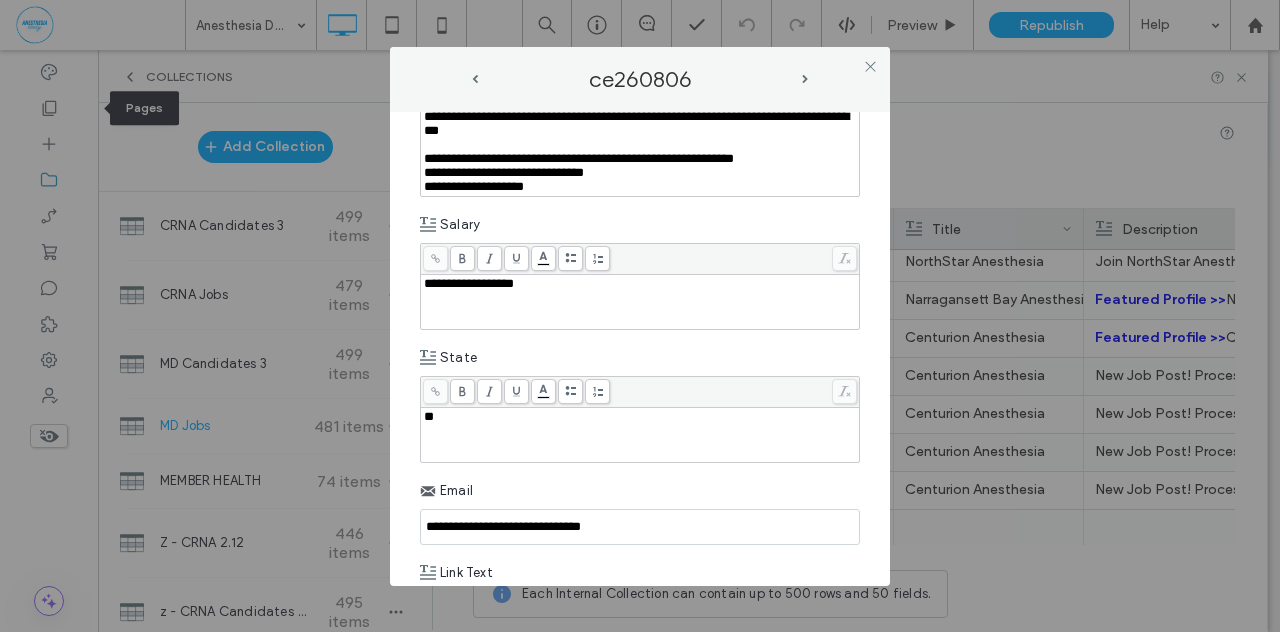 click on "**********" at bounding box center (640, 173) 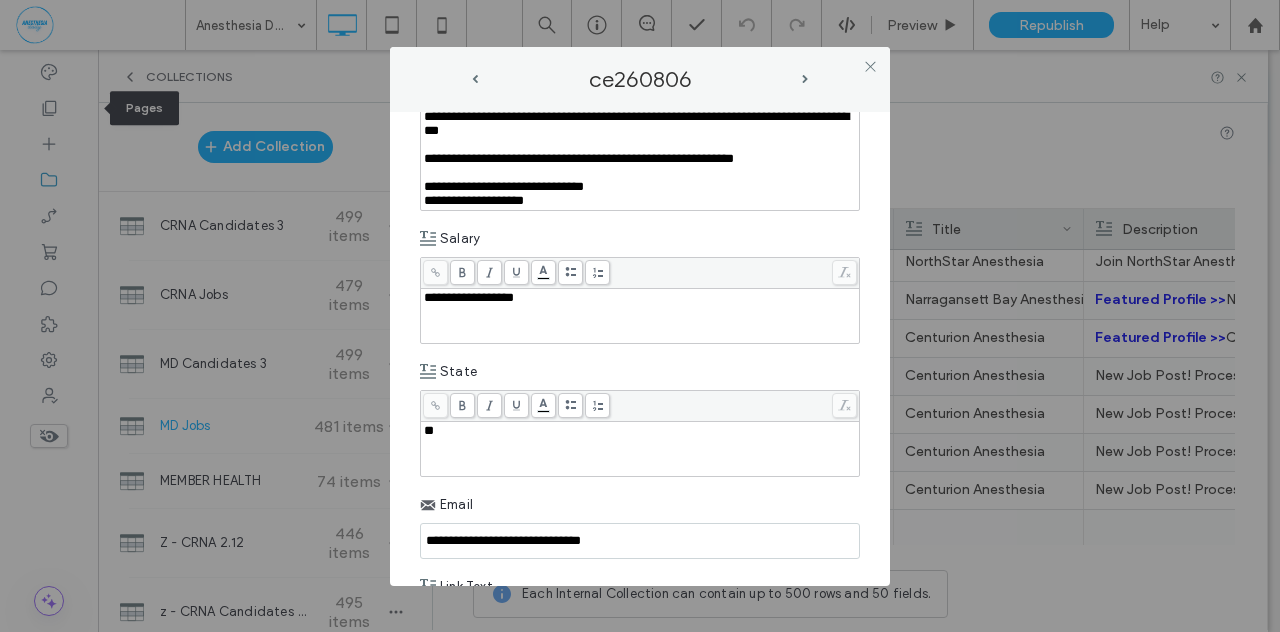 click on "**********" at bounding box center [640, 349] 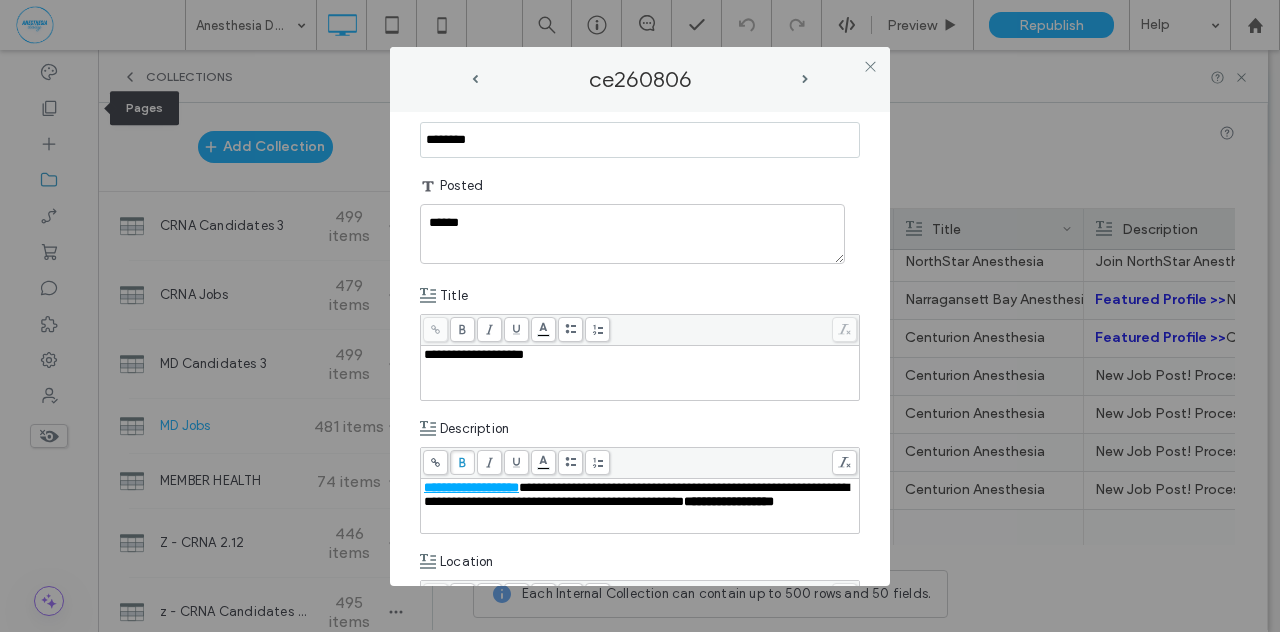 scroll, scrollTop: 0, scrollLeft: 0, axis: both 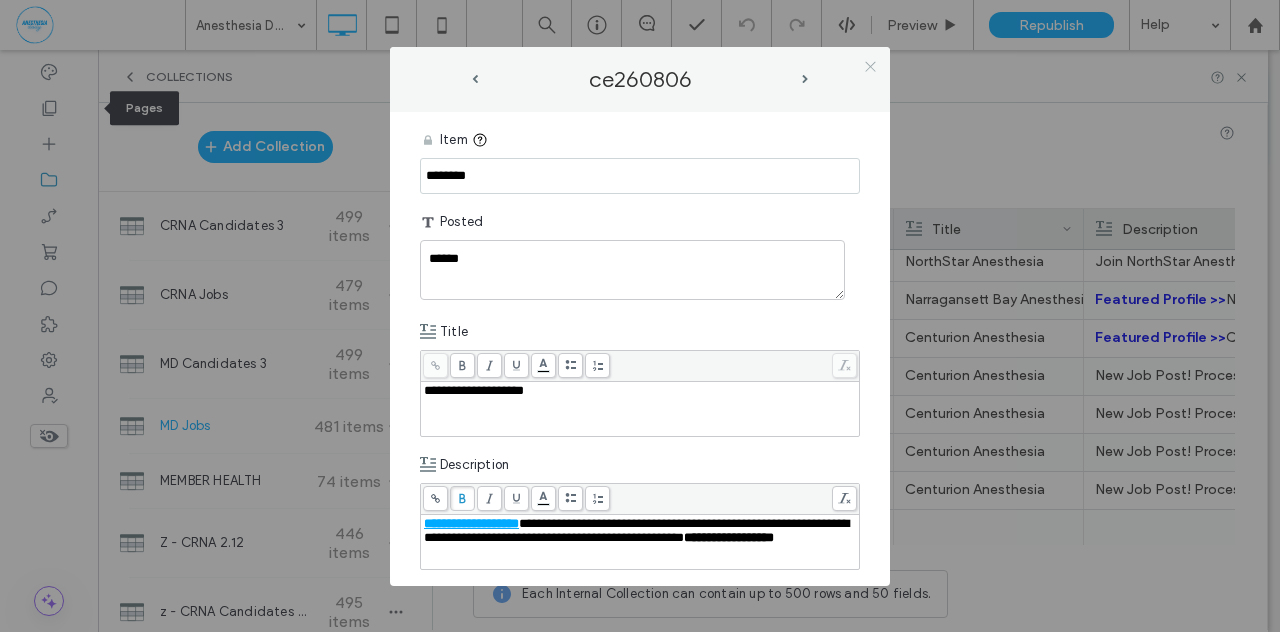 click 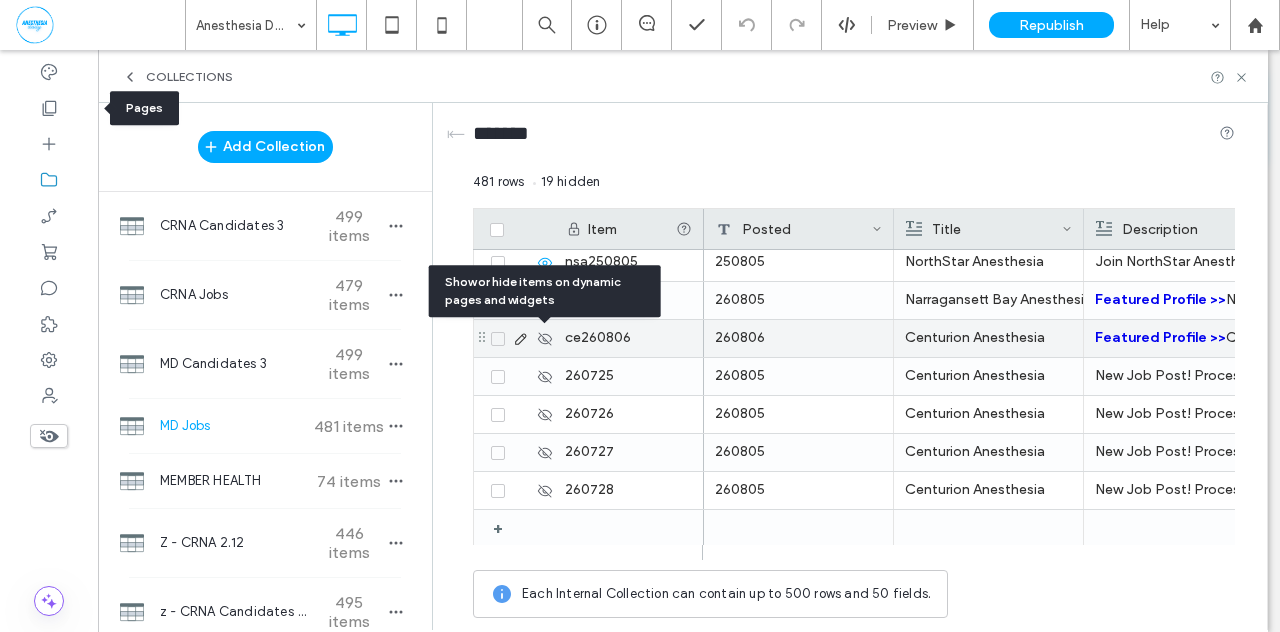 click 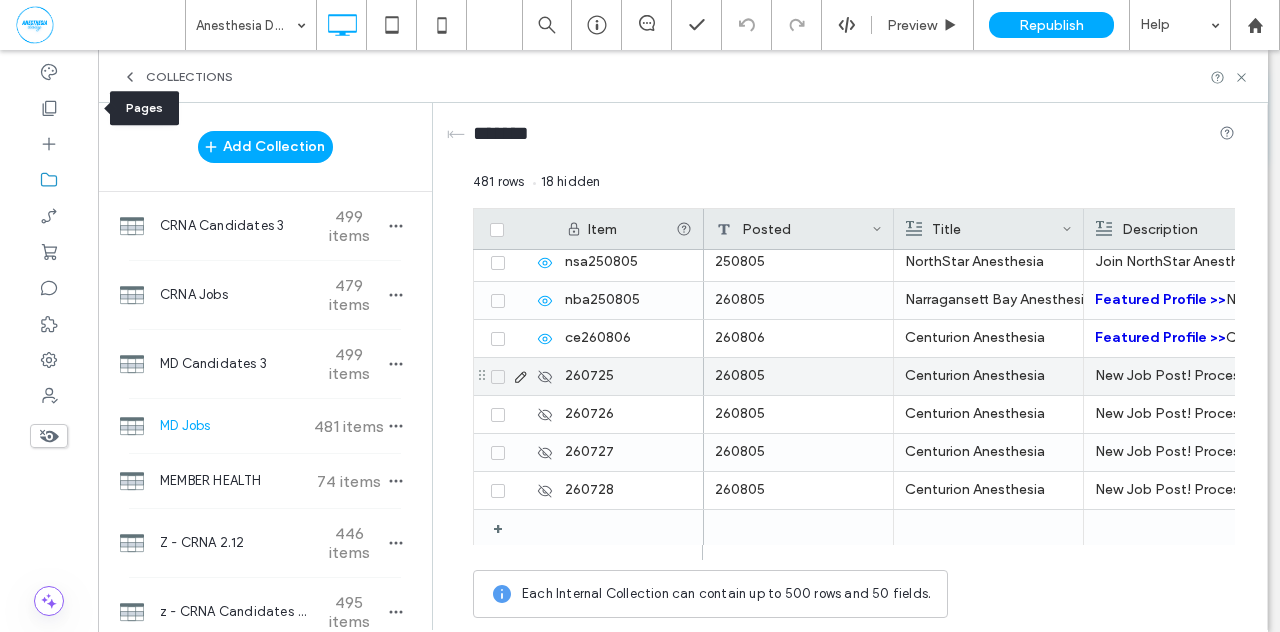 click 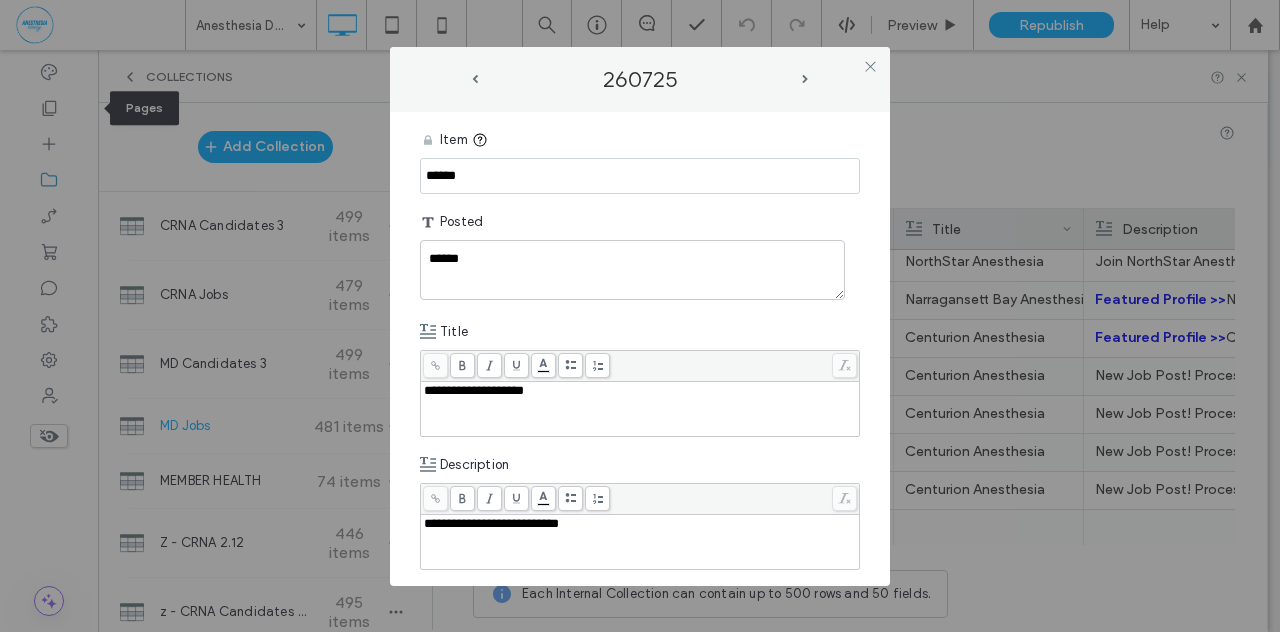 drag, startPoint x: 490, startPoint y: 175, endPoint x: 326, endPoint y: 165, distance: 164.3046 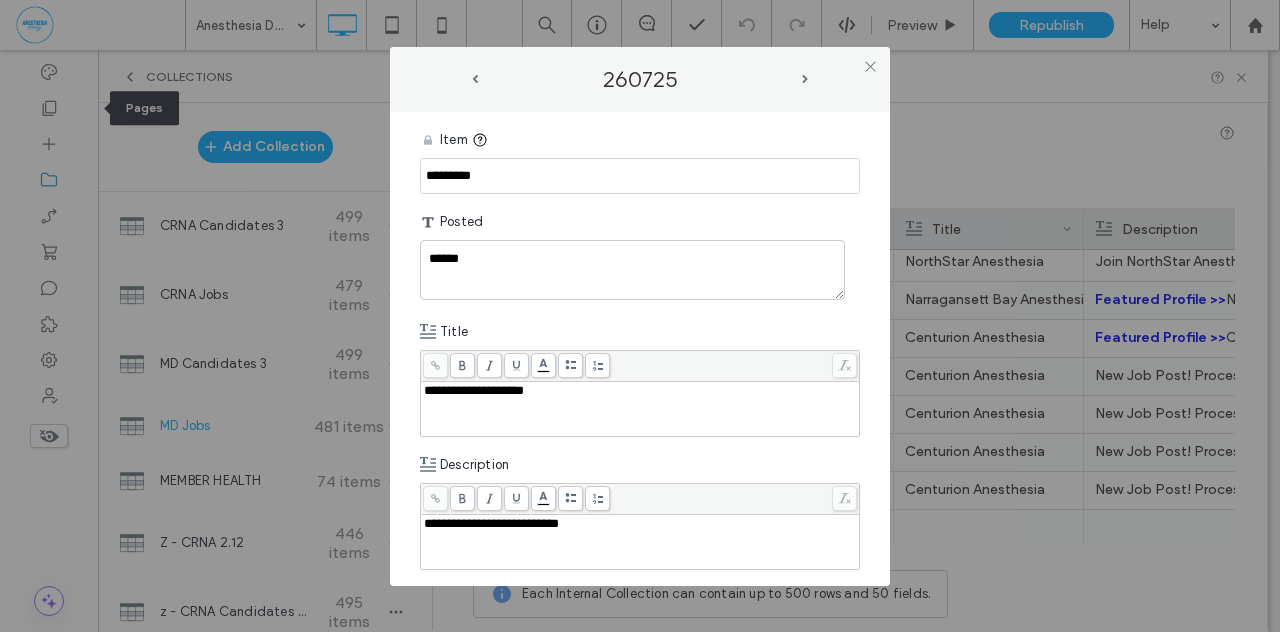 type on "*********" 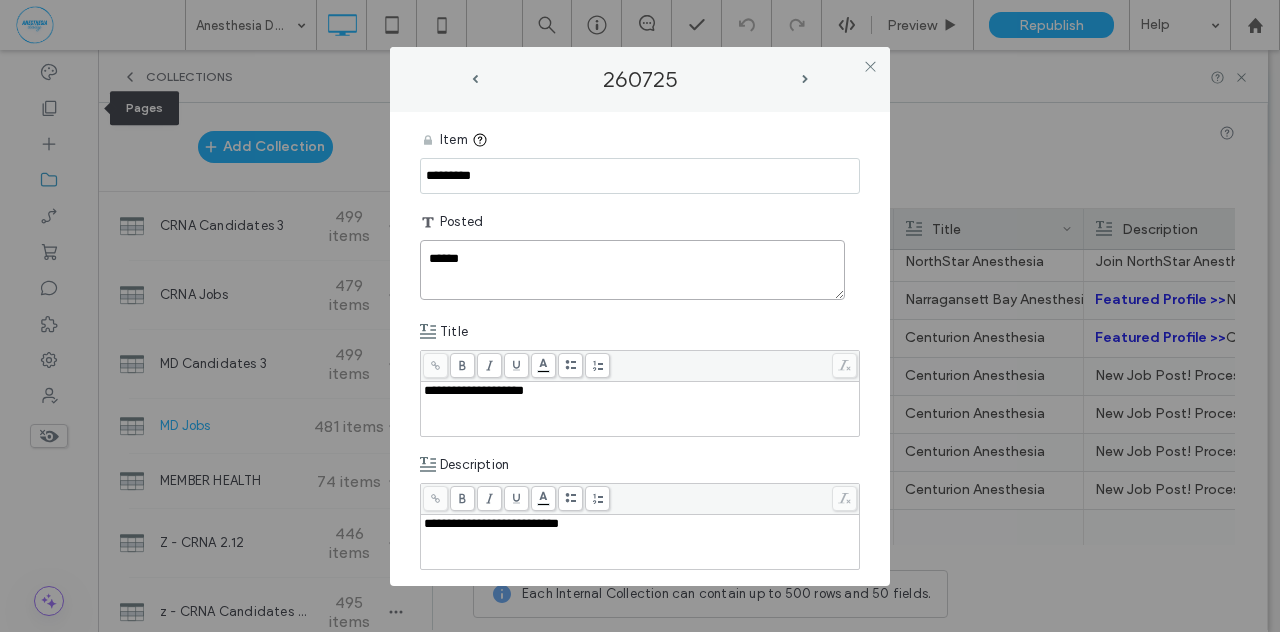click on "******" at bounding box center (632, 270) 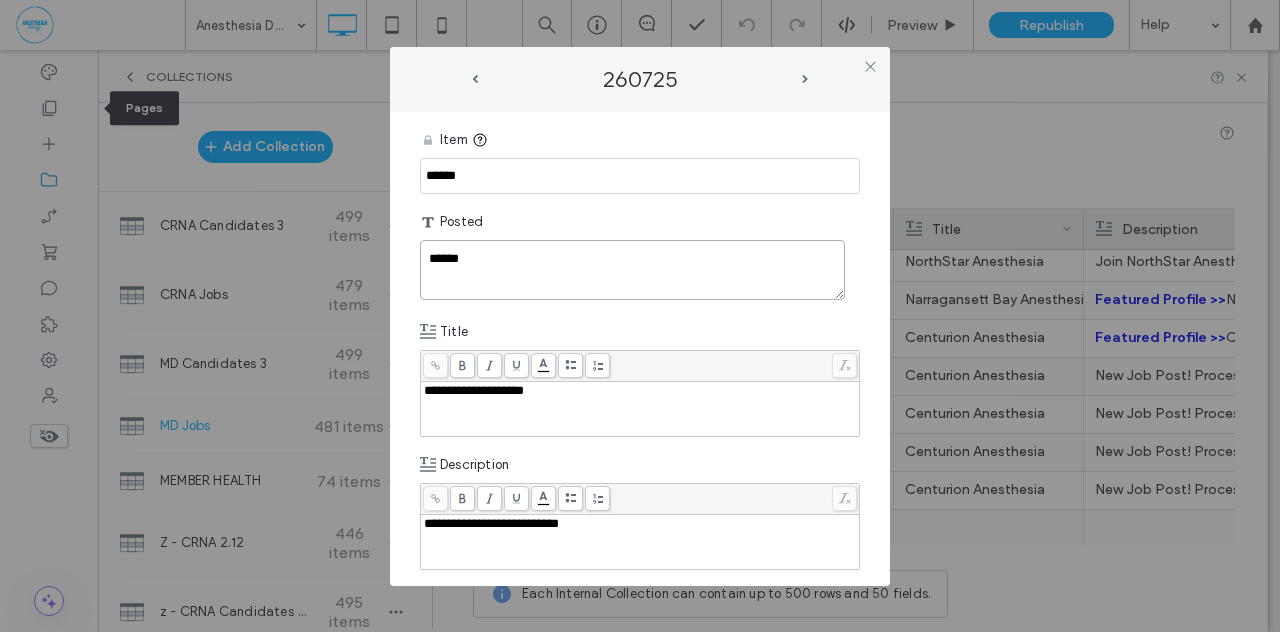 click on "******" at bounding box center [632, 270] 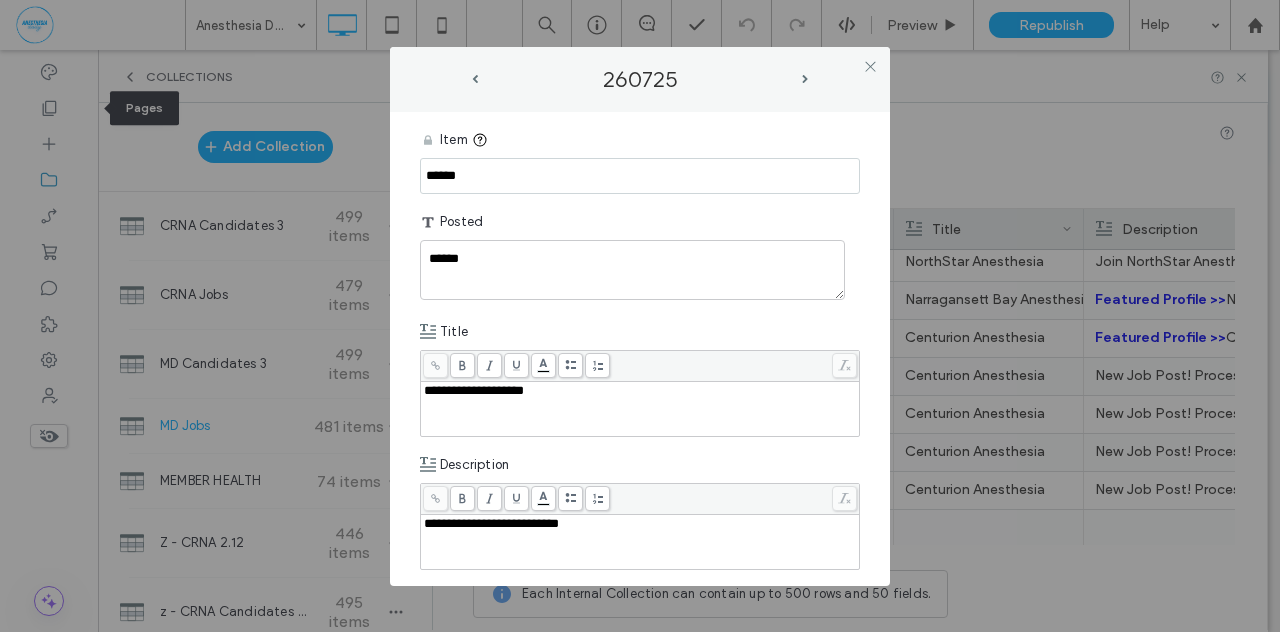 drag, startPoint x: 490, startPoint y: 173, endPoint x: 394, endPoint y: 177, distance: 96.0833 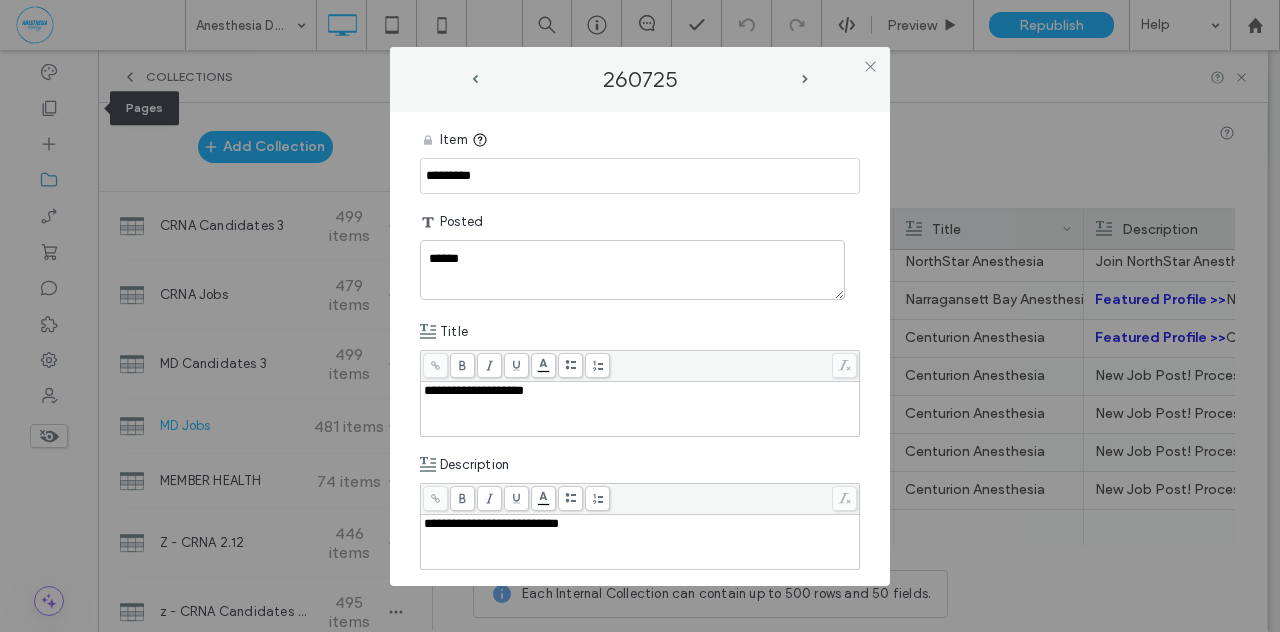 type on "*********" 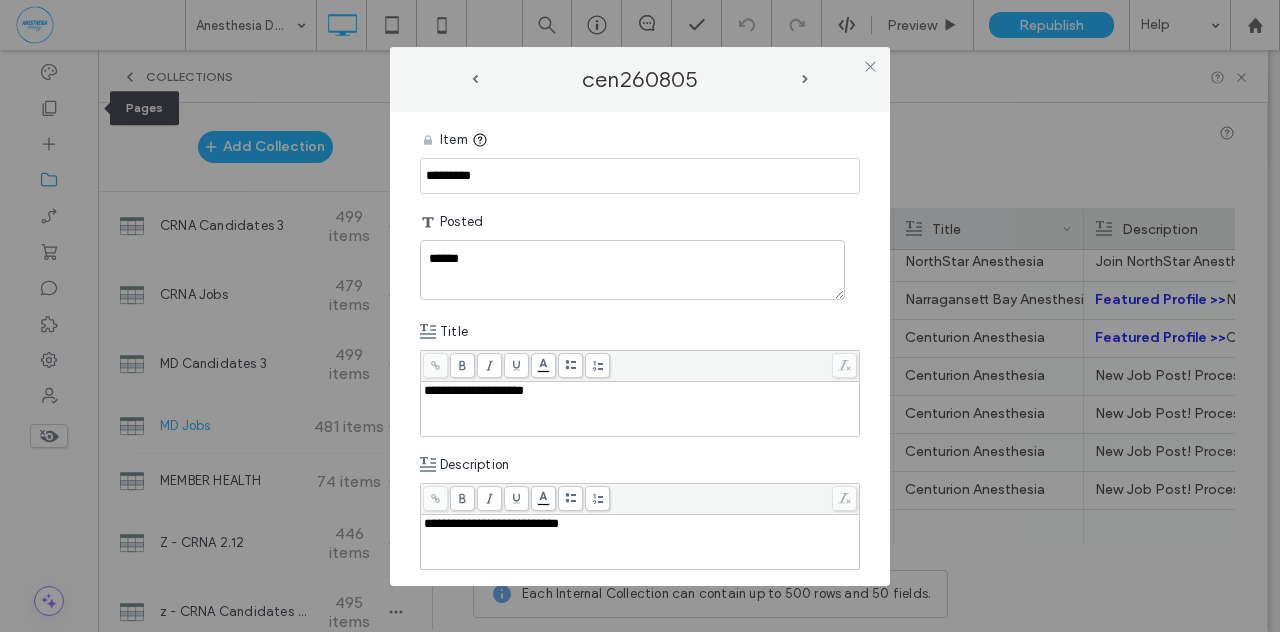 click on "*********" at bounding box center (640, 176) 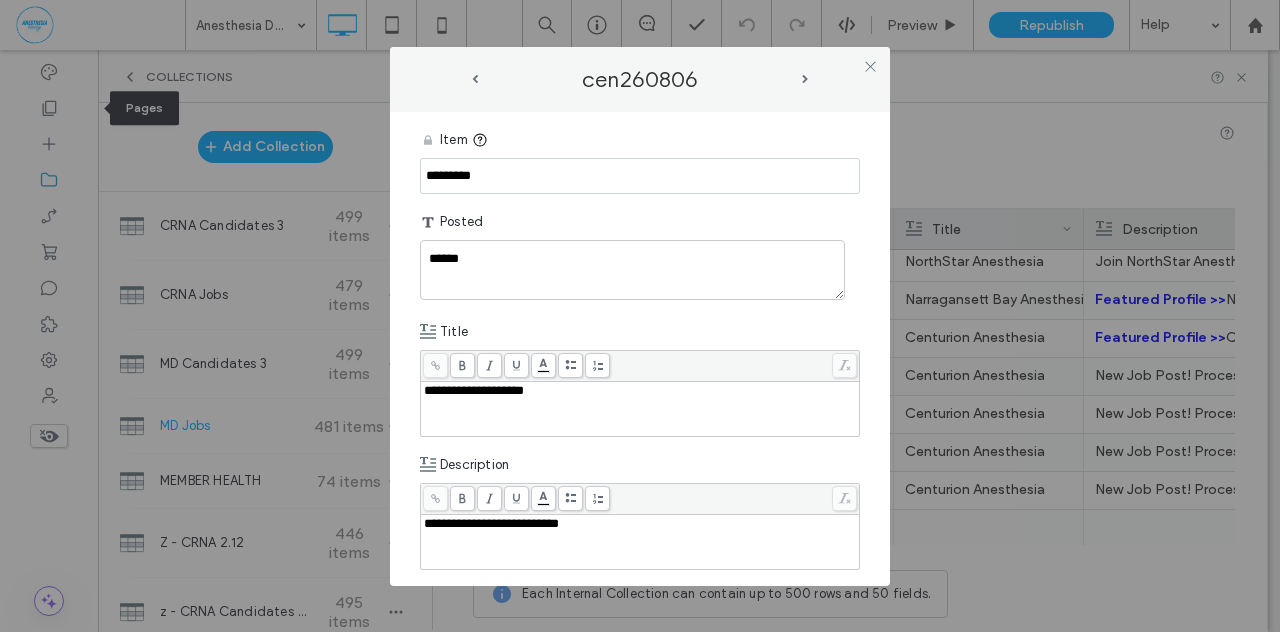 scroll, scrollTop: 233, scrollLeft: 0, axis: vertical 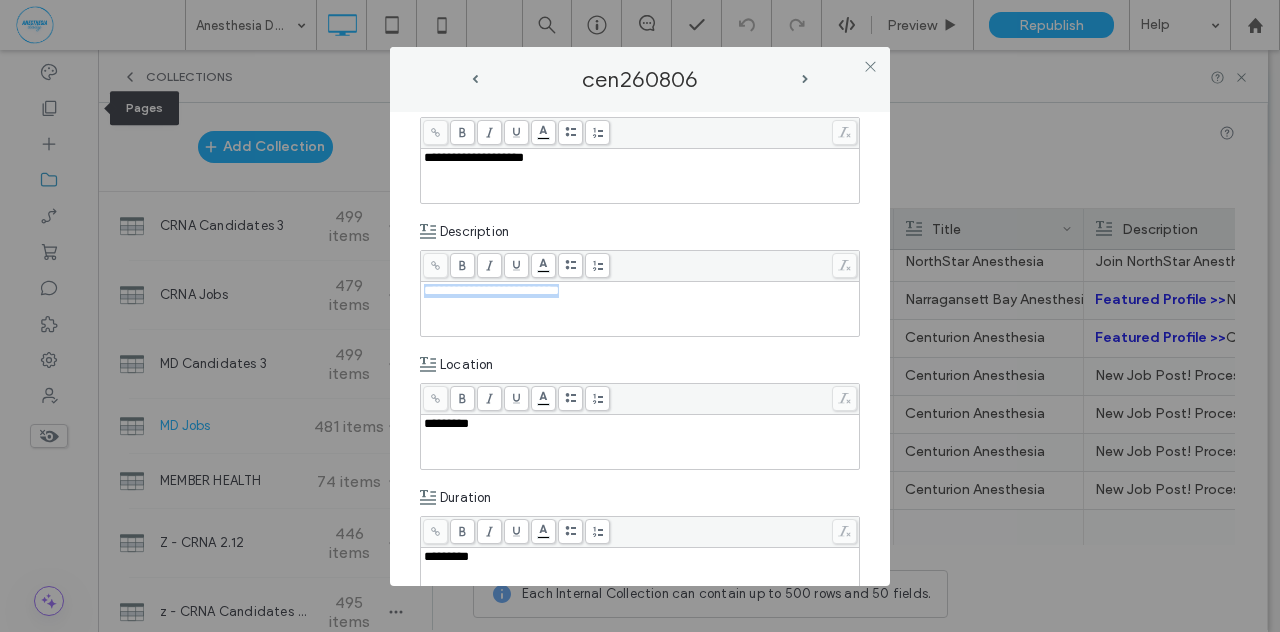 drag, startPoint x: 608, startPoint y: 289, endPoint x: 422, endPoint y: 289, distance: 186 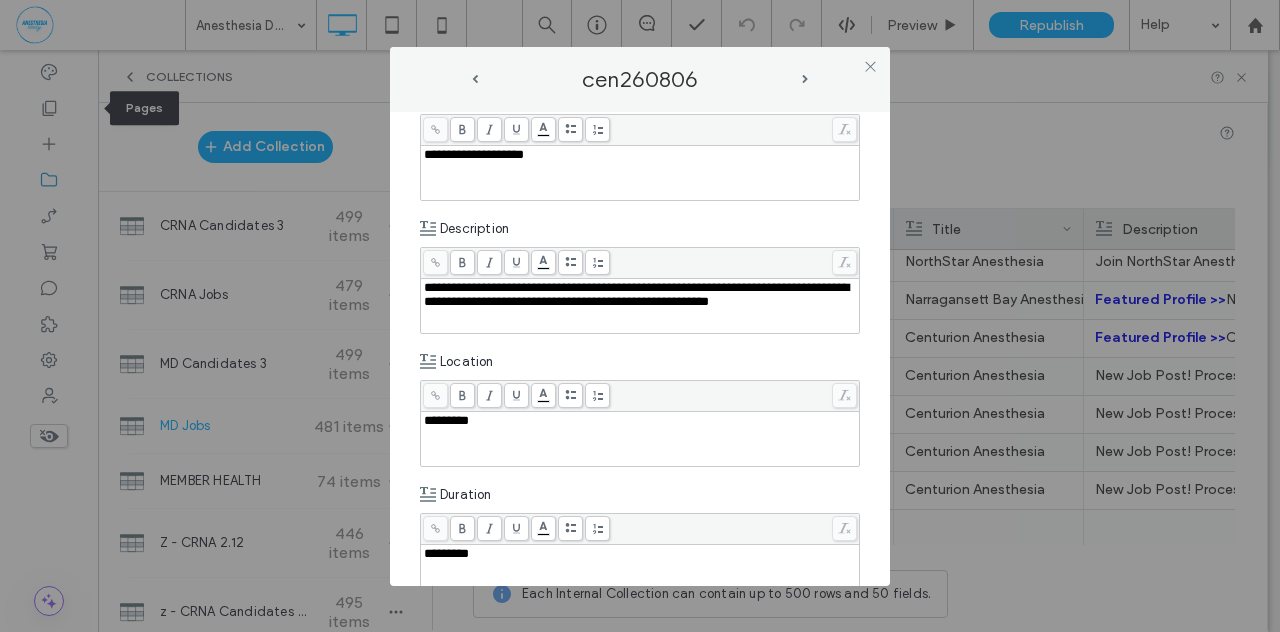 scroll, scrollTop: 233, scrollLeft: 0, axis: vertical 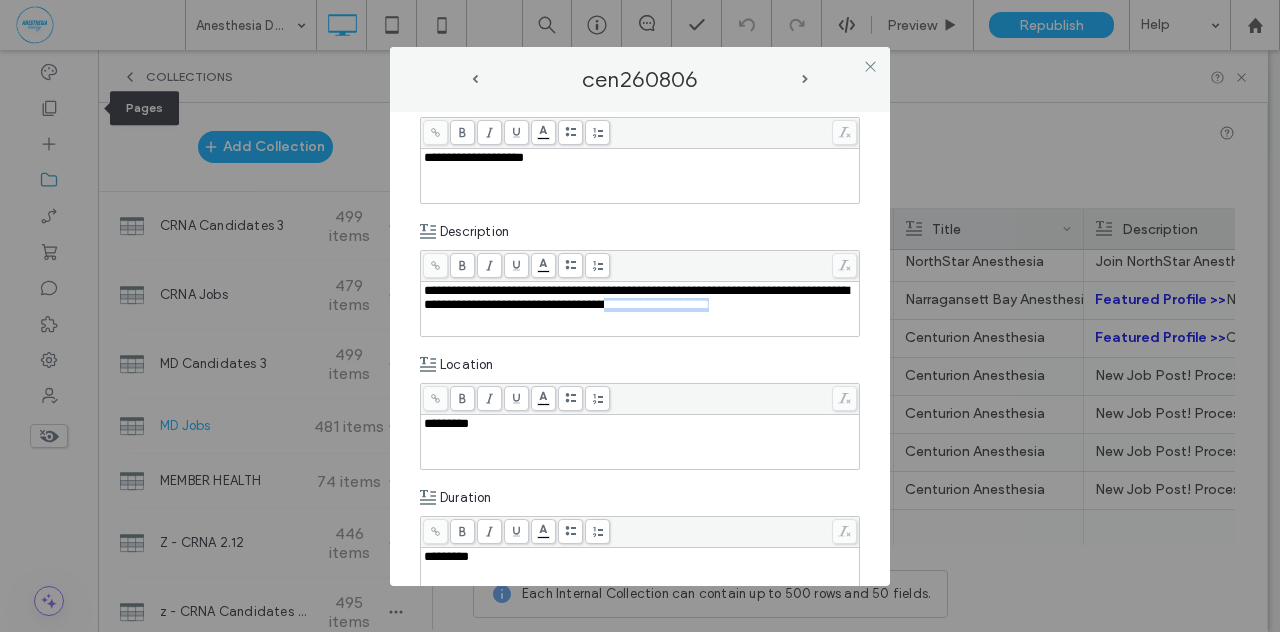 drag, startPoint x: 700, startPoint y: 302, endPoint x: 834, endPoint y: 297, distance: 134.09325 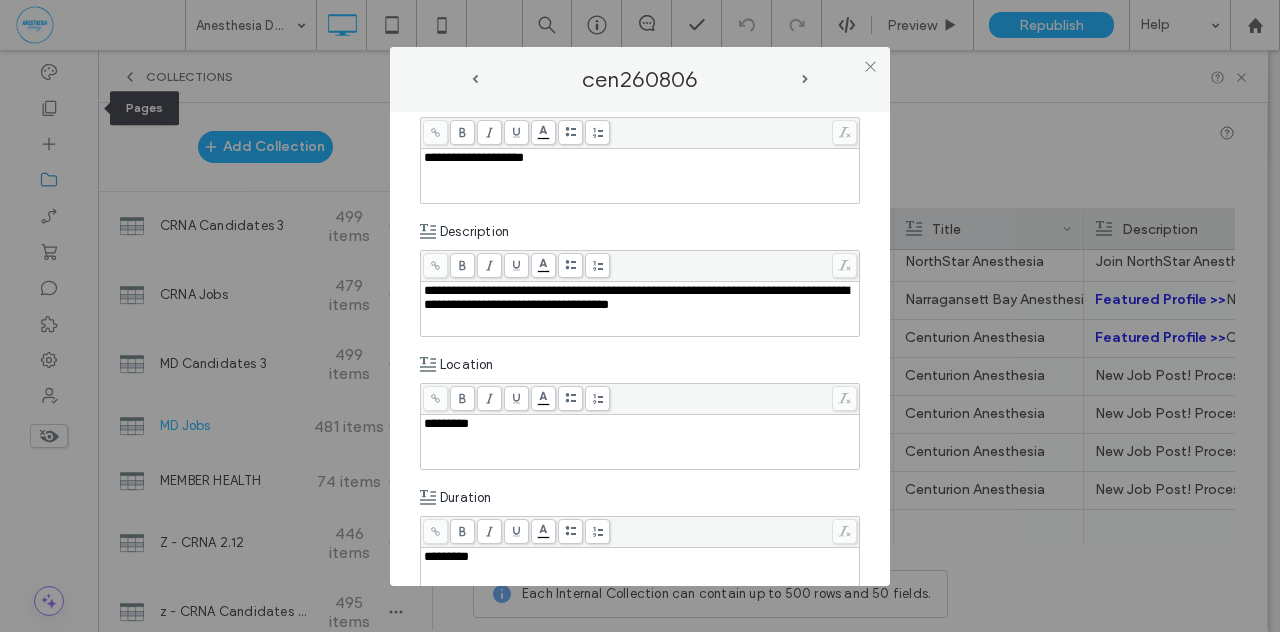 type 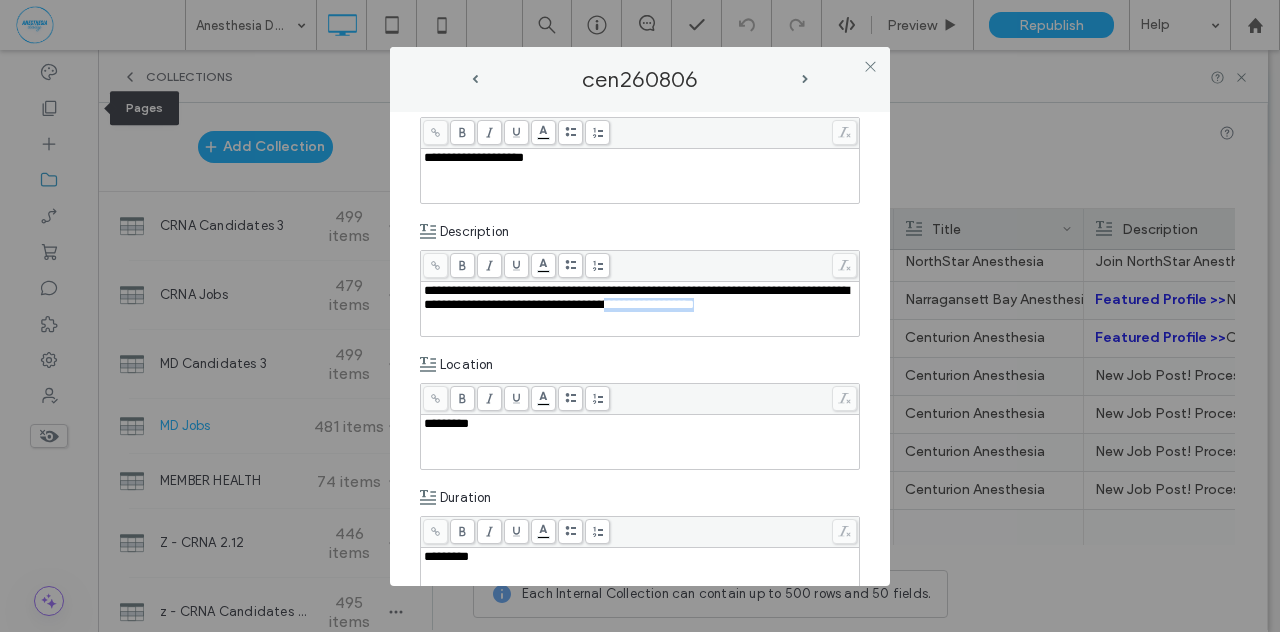 drag, startPoint x: 698, startPoint y: 304, endPoint x: 810, endPoint y: 300, distance: 112.0714 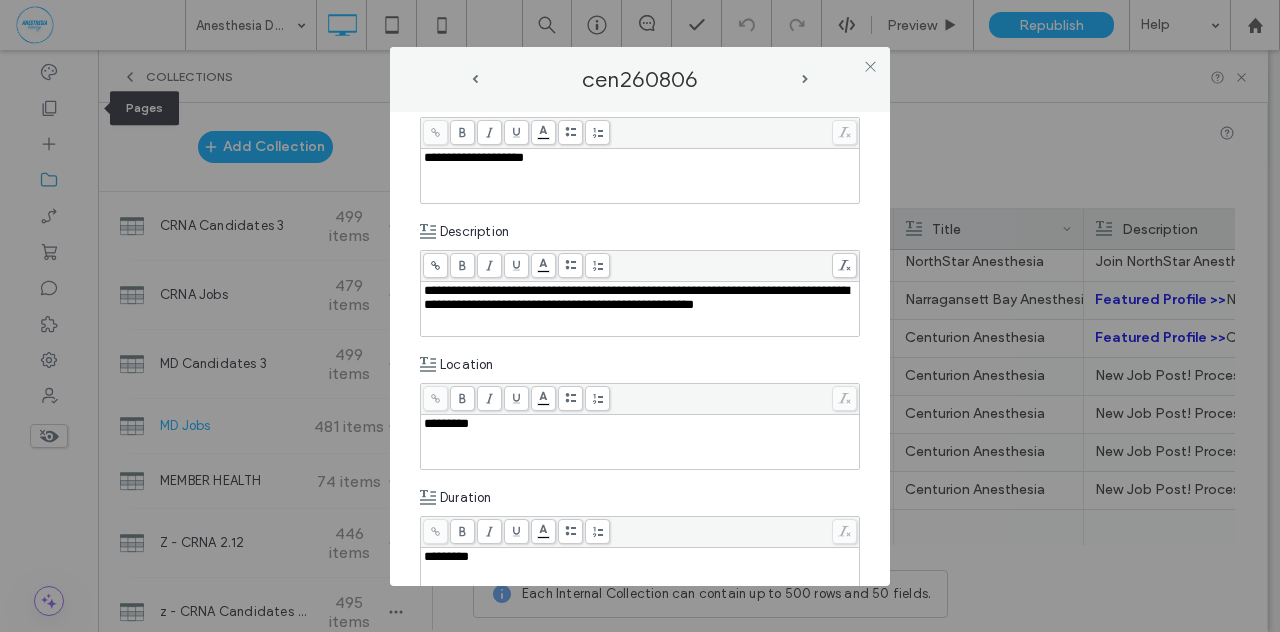 click at bounding box center (462, 265) 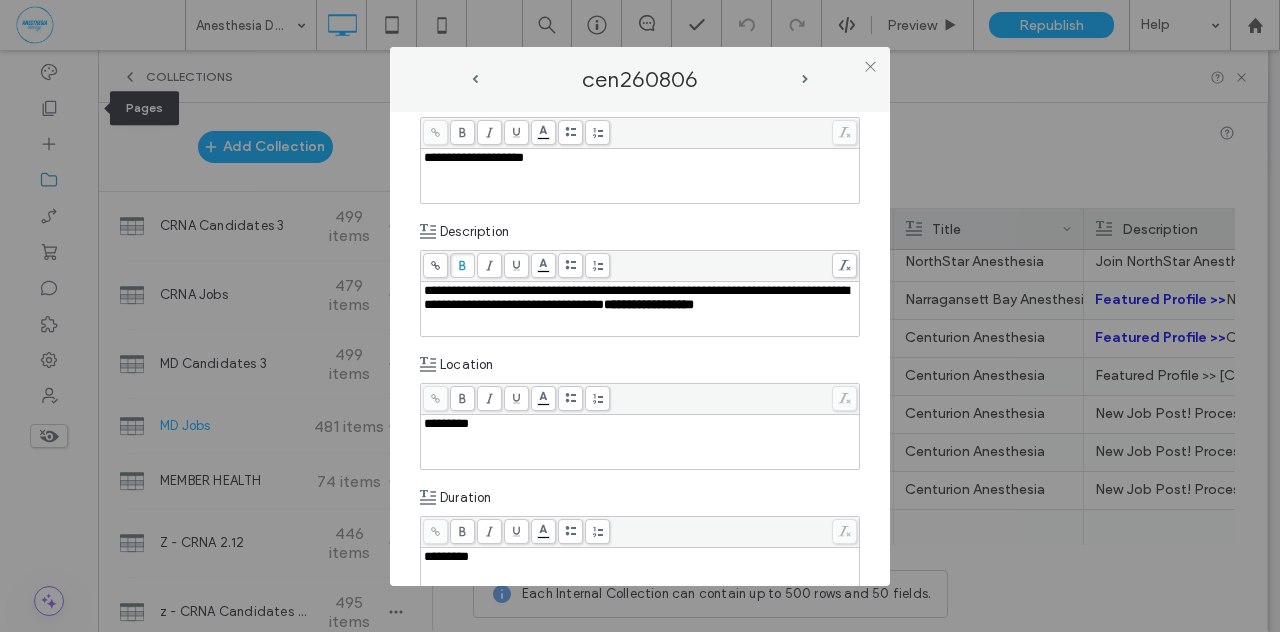 click on "**********" at bounding box center (640, 349) 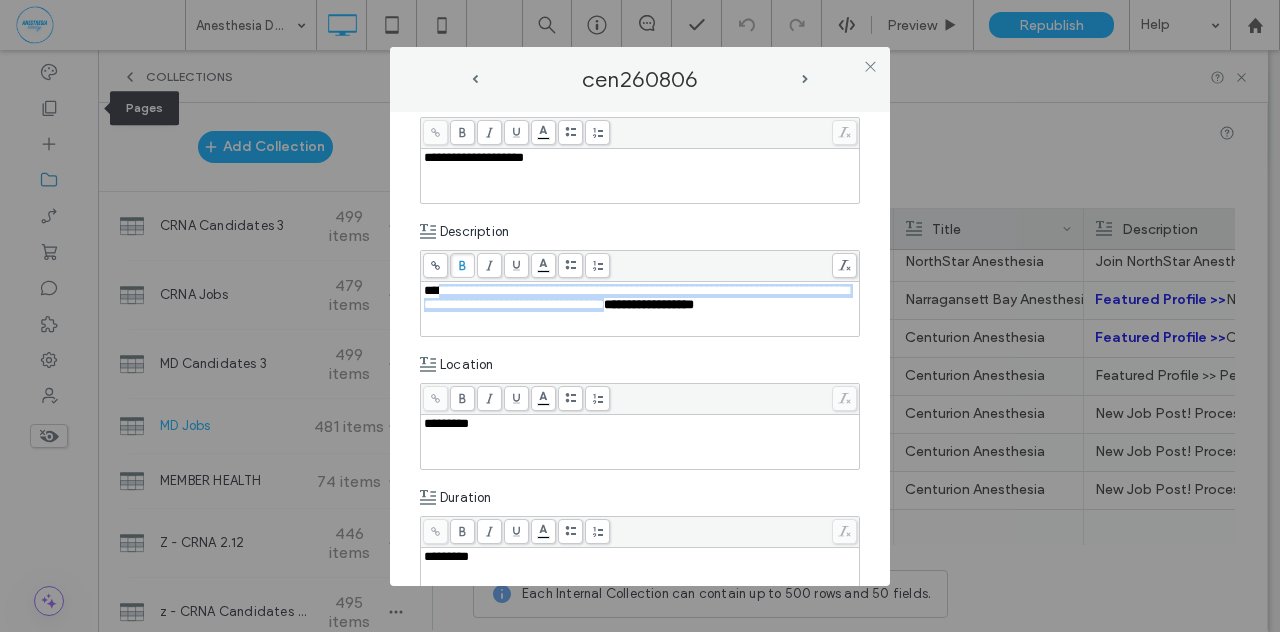 drag, startPoint x: 532, startPoint y: 291, endPoint x: 444, endPoint y: 279, distance: 88.814415 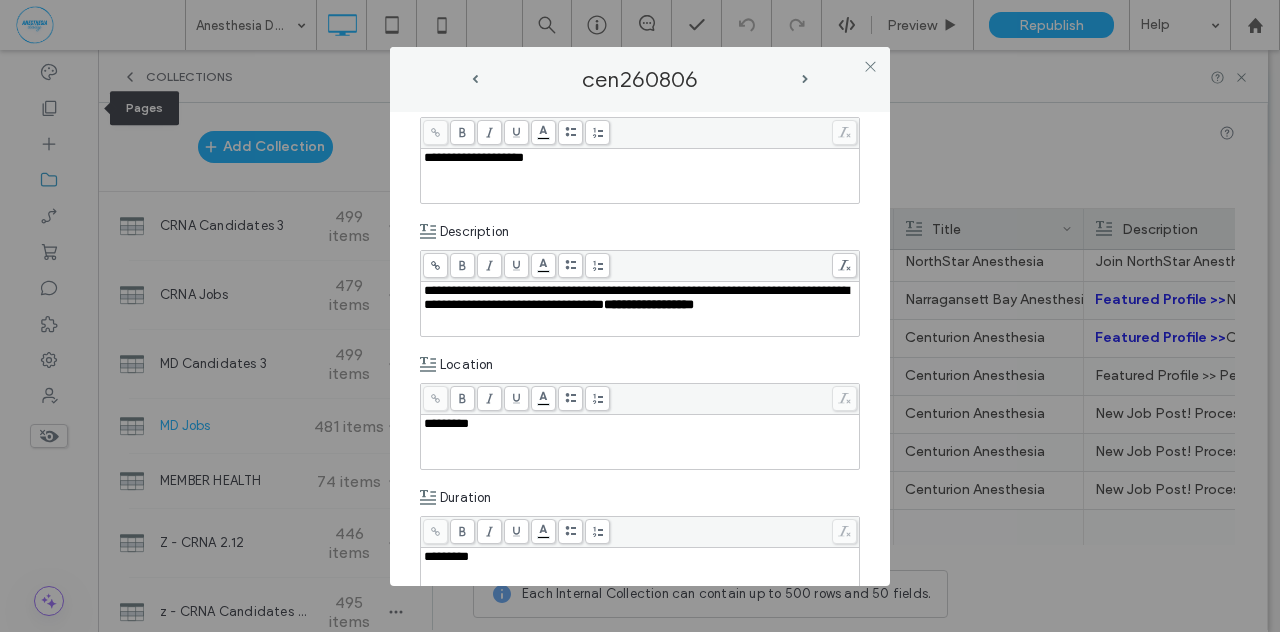 click on "**********" at bounding box center (640, 309) 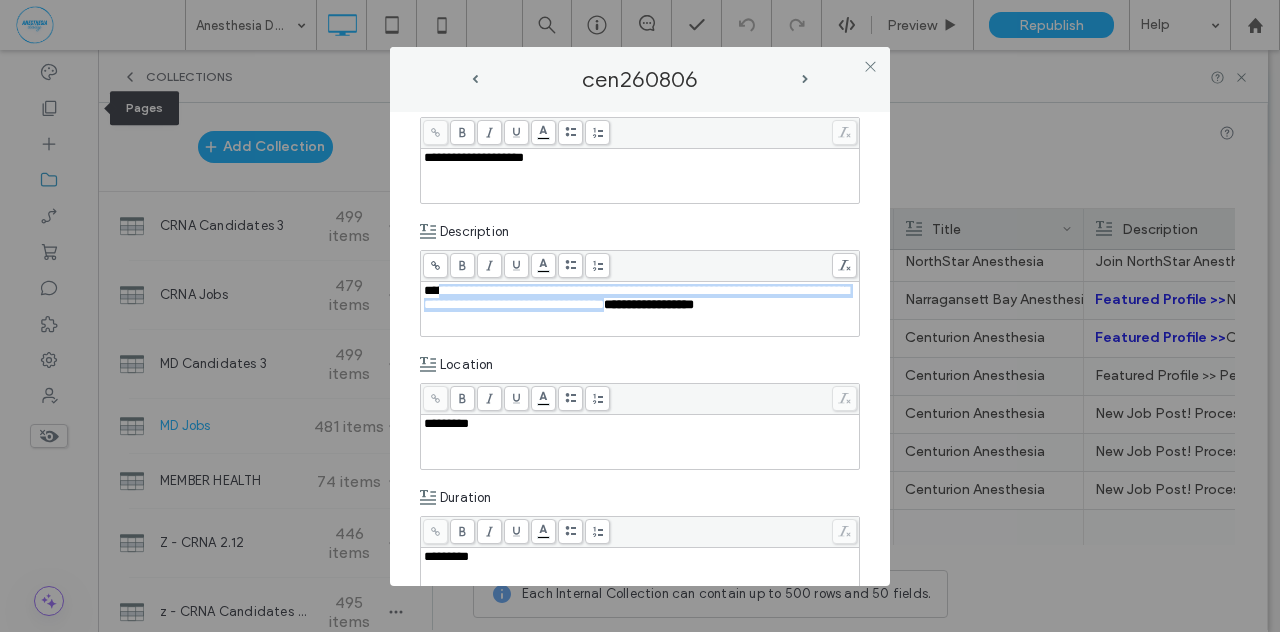click on "**********" at bounding box center (636, 297) 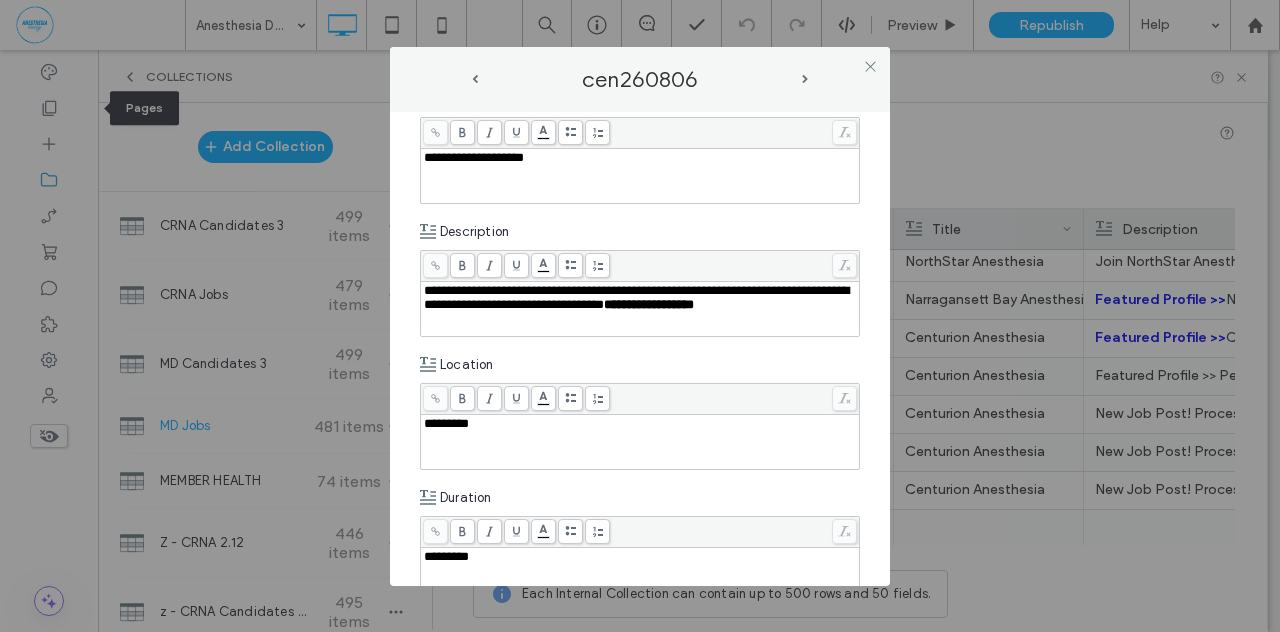 click on "**********" at bounding box center [636, 297] 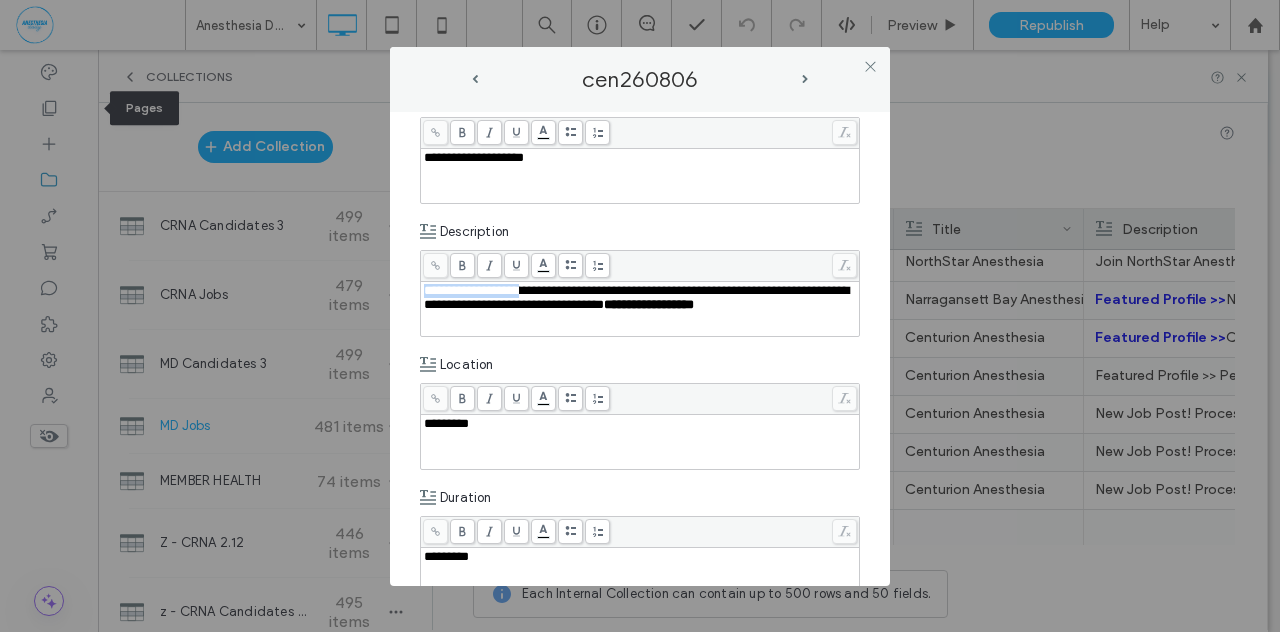 drag, startPoint x: 534, startPoint y: 289, endPoint x: 418, endPoint y: 282, distance: 116.21101 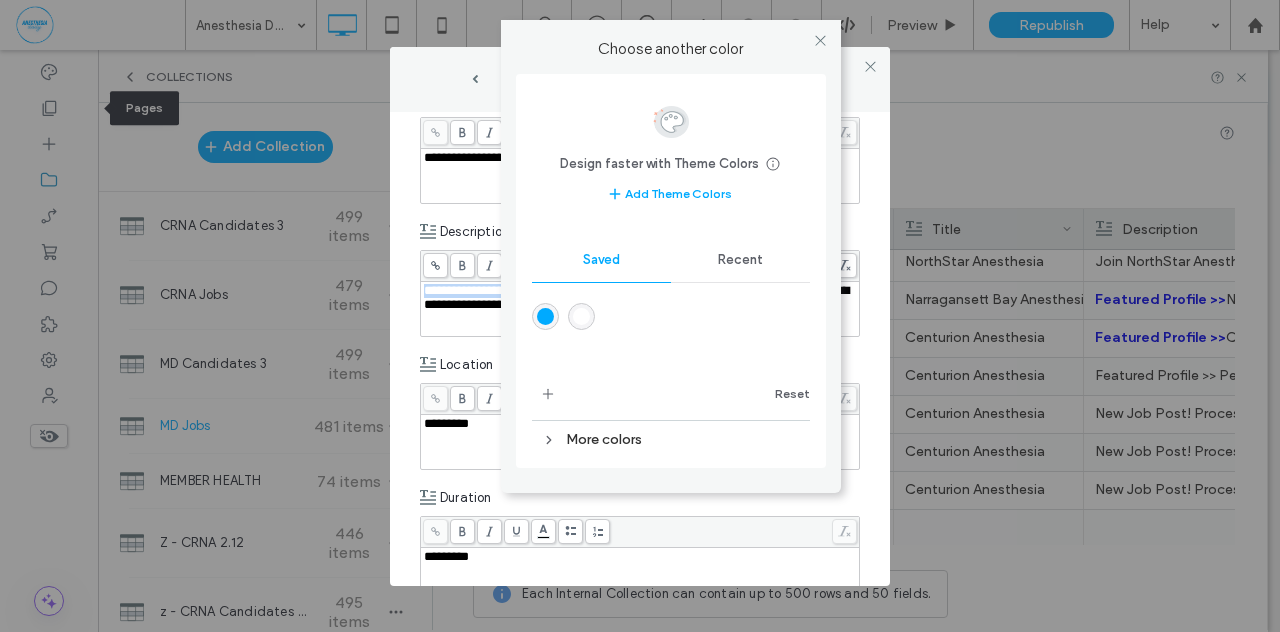 click on ".wqwq-1{fill:#231f20;}
.cls-1q, .cls-2q { fill-rule: evenodd; }
.cls-2q { fill: #6e8188; }
True_local
Agendize
HealthEngine
x_close_popup
from_your_site
multi_language
zoom-out
zoom-in
z_vimeo
z_yelp
z_picassa
w_vCita
youtube
yelp
x2
x
x_x
x_alignright
x_handwritten
wrench
wordpress
windowsvv
win8
whats_app
wallet
warning-sign
w_youtube
w_youtube_channel
w_yelp
w_video
w_twitter
w_title
w_tabs
w_social_icons
w_spacer
w_share
w_rss_feed
w_recent-posts
w_push
w_paypal
w_photo_gallery" at bounding box center (640, 316) 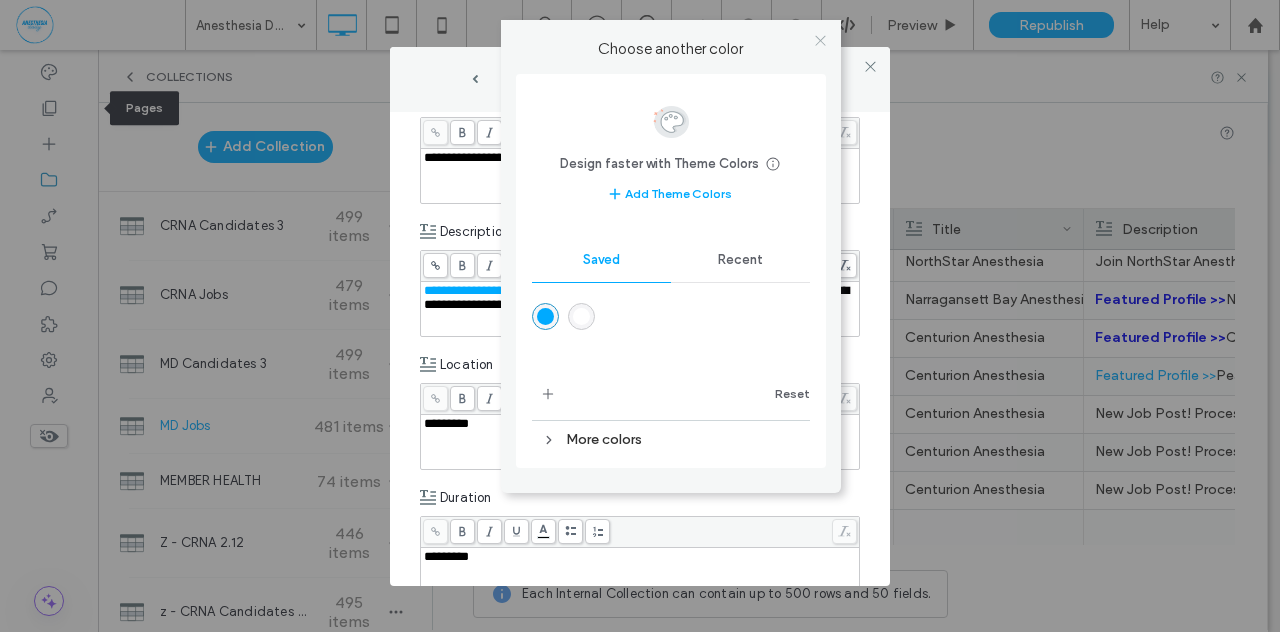 click 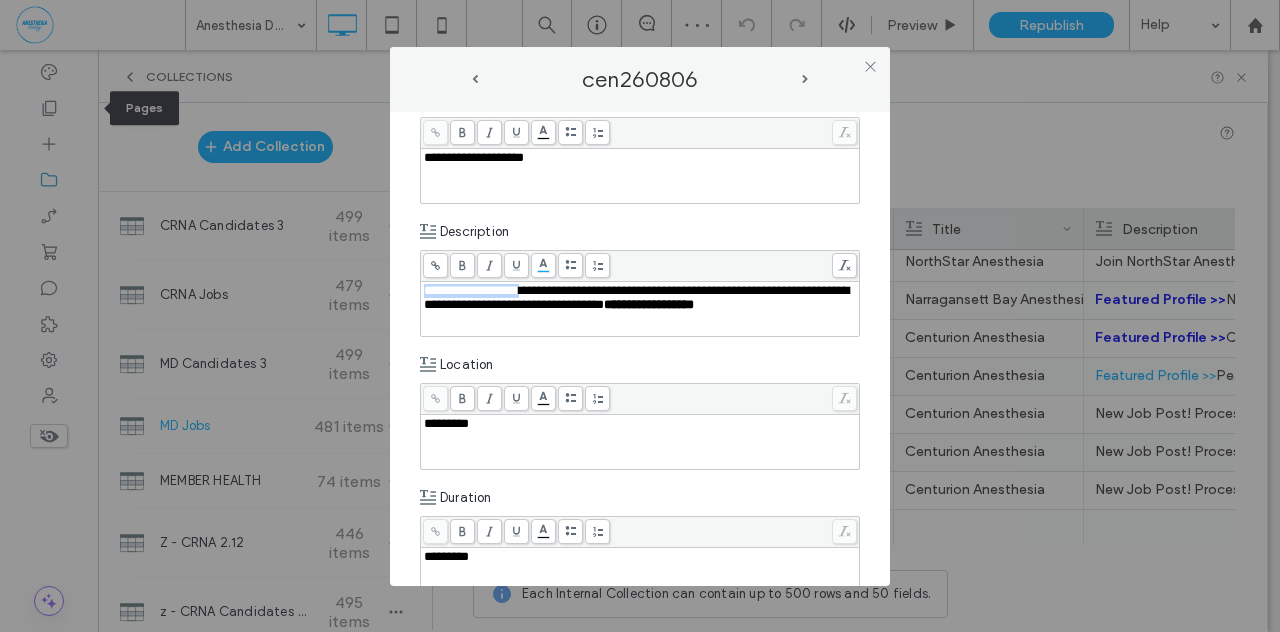 click 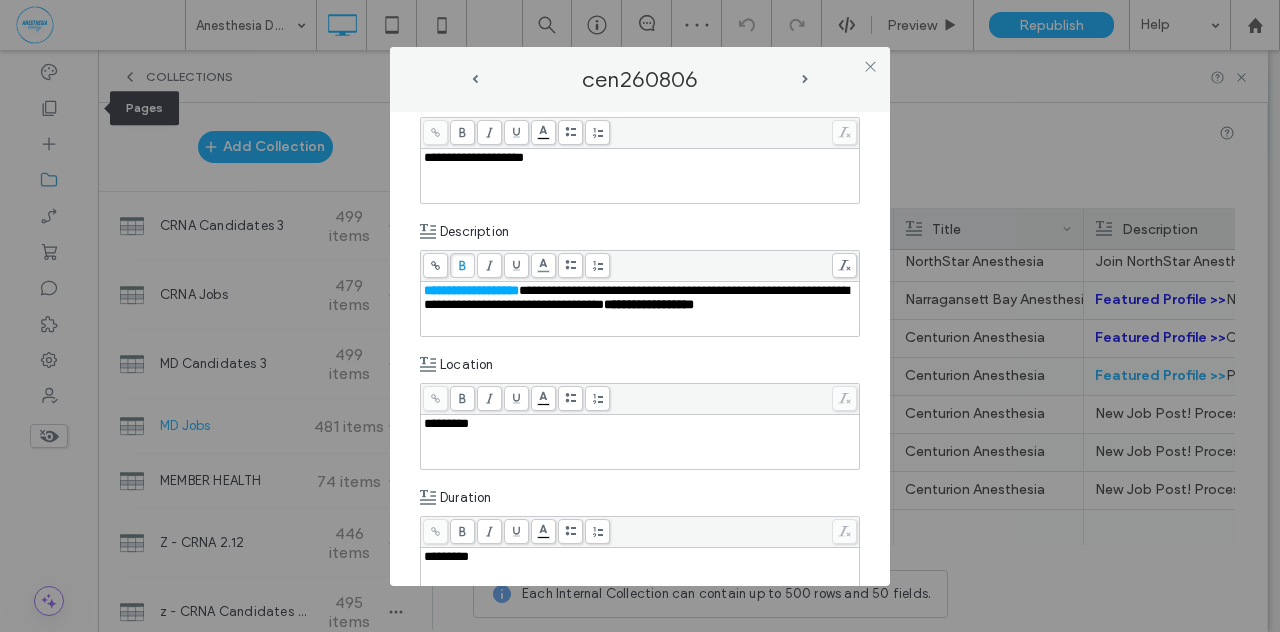 click at bounding box center (435, 265) 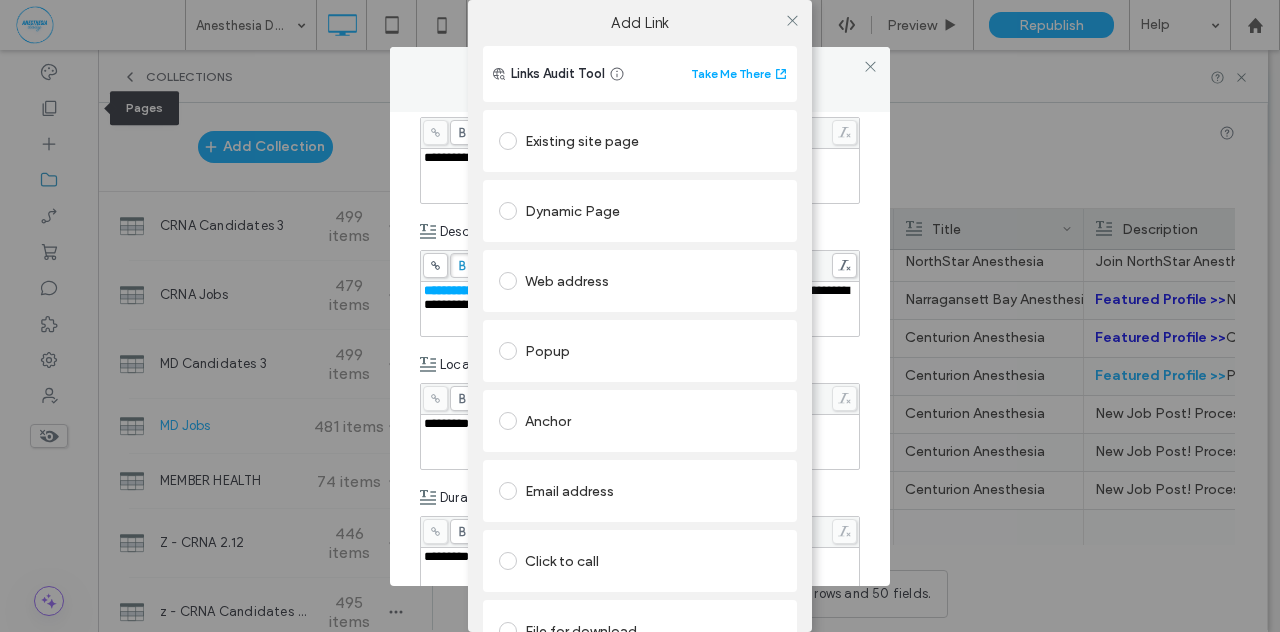click at bounding box center [508, 141] 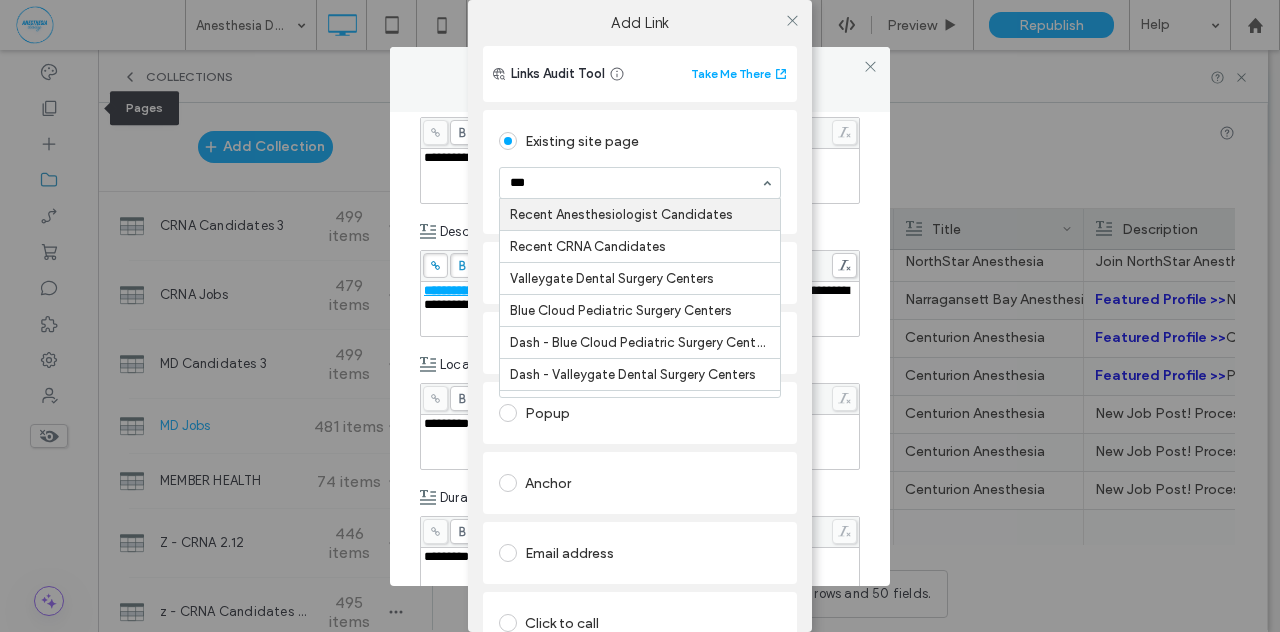 type on "****" 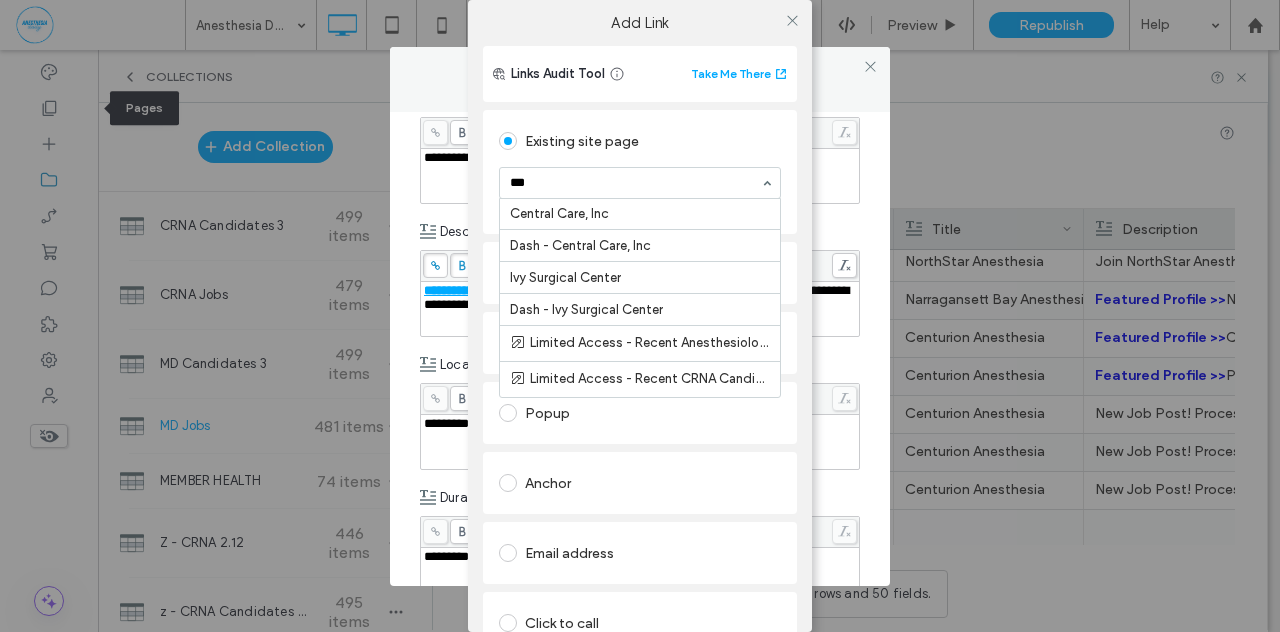 scroll, scrollTop: 330, scrollLeft: 0, axis: vertical 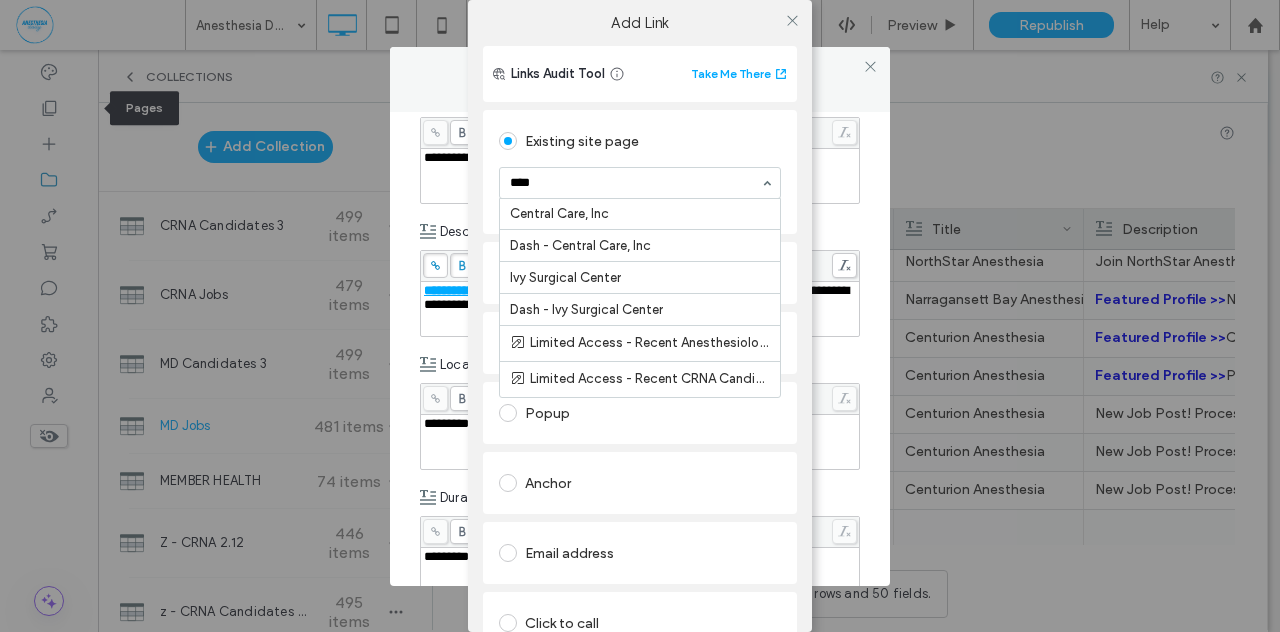 type on "*****" 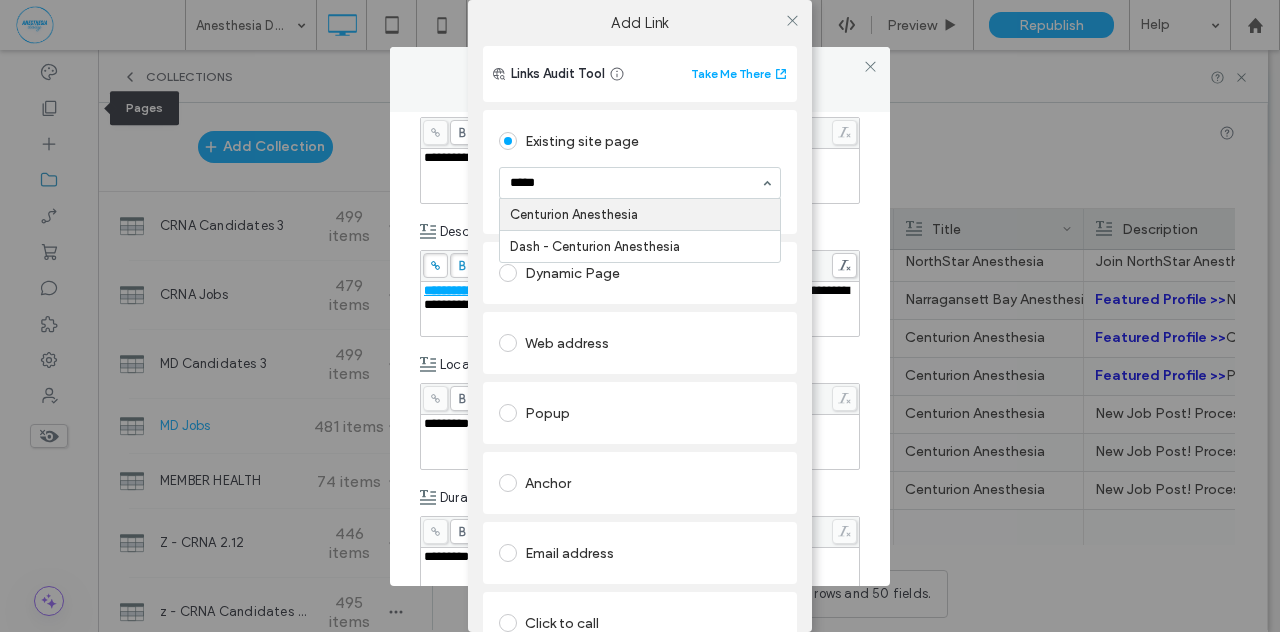 scroll, scrollTop: 0, scrollLeft: 0, axis: both 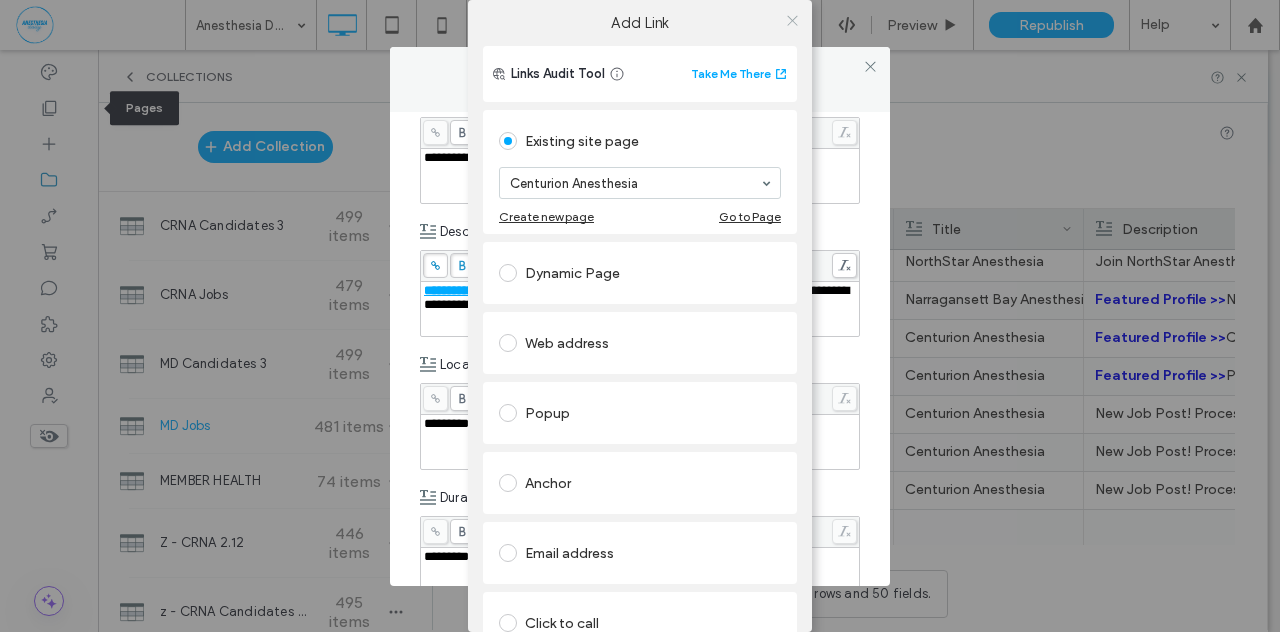 click 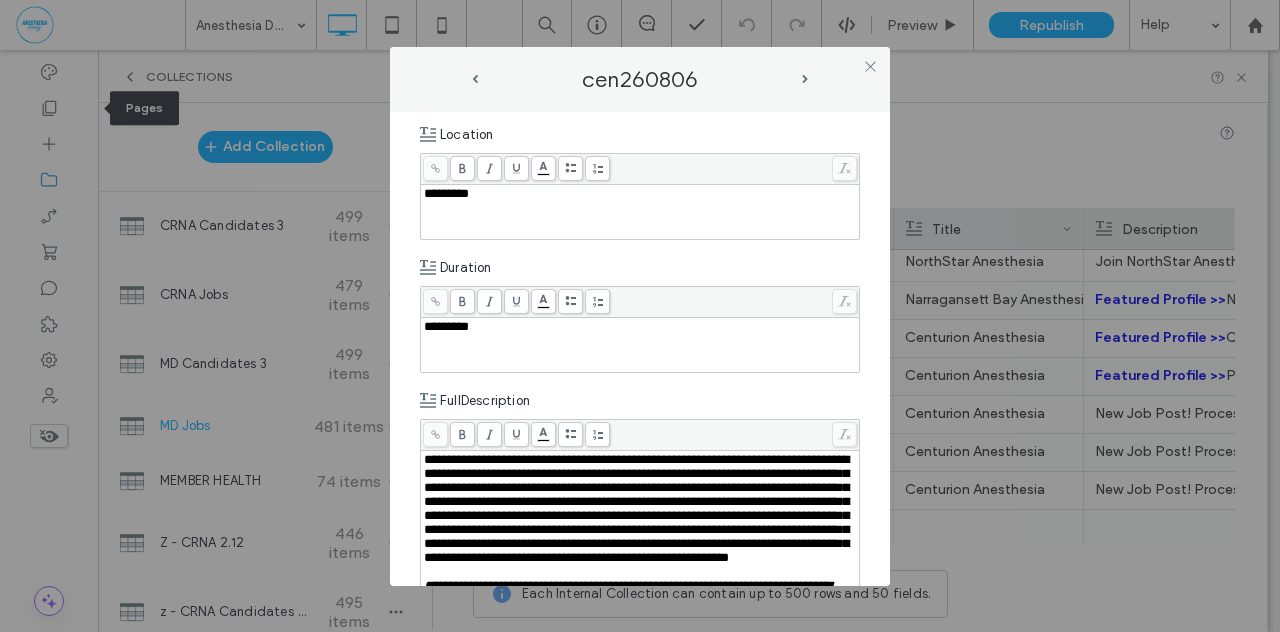 scroll, scrollTop: 466, scrollLeft: 0, axis: vertical 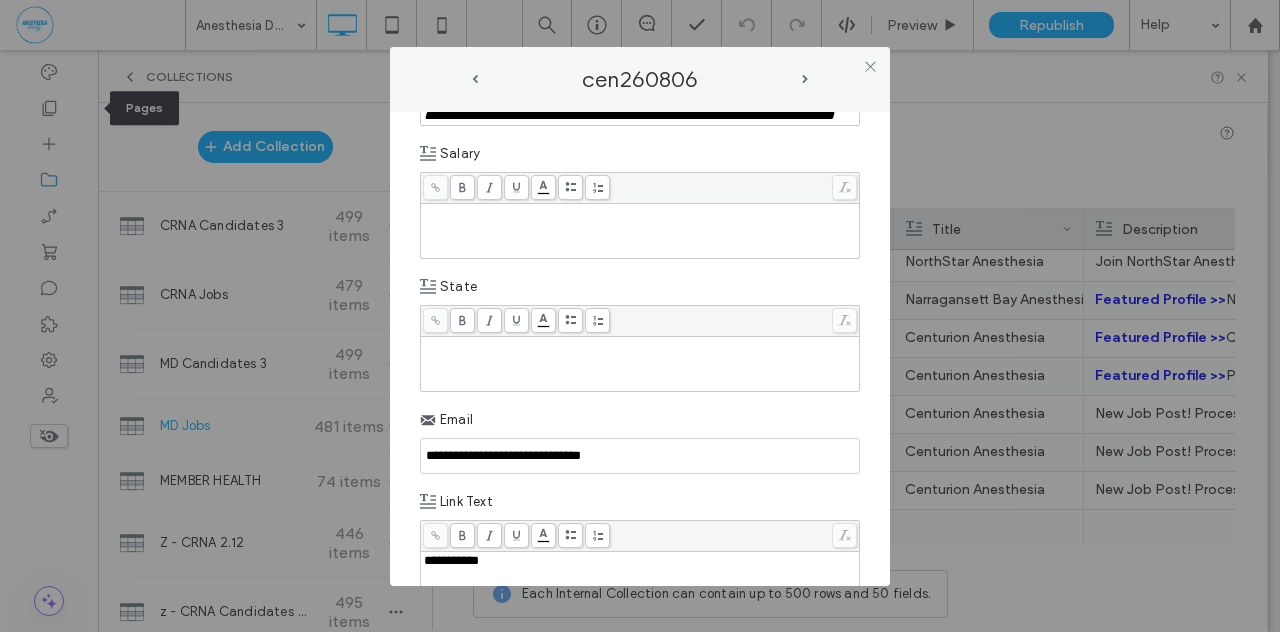 click at bounding box center [640, 231] 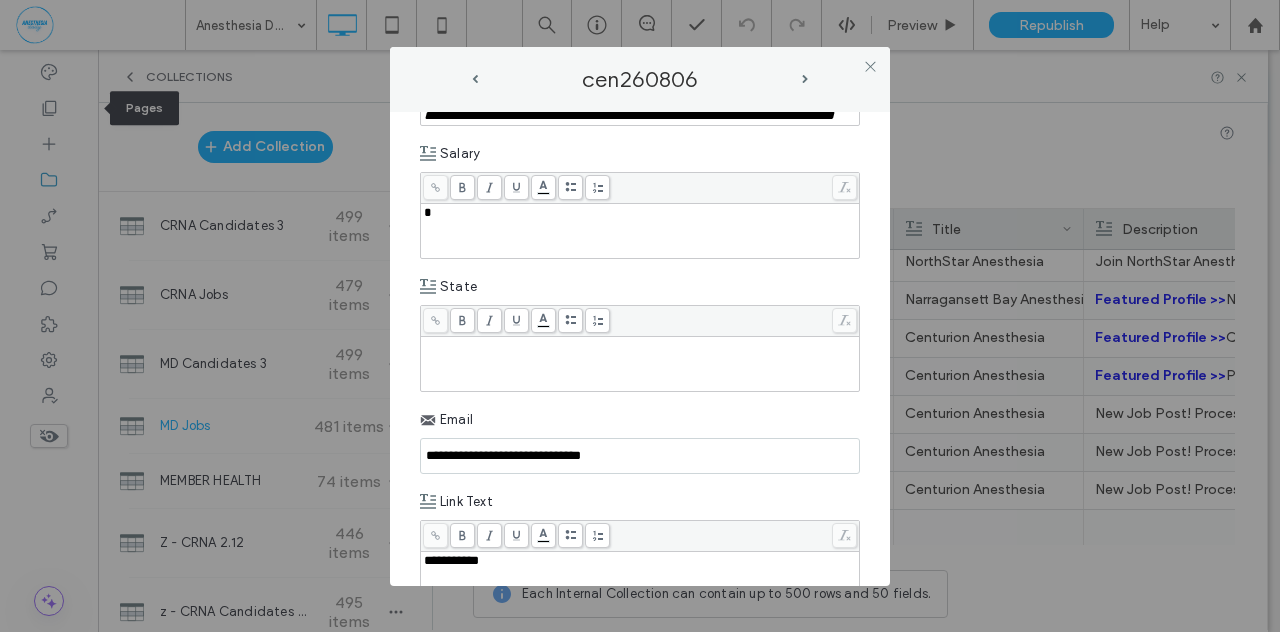 type 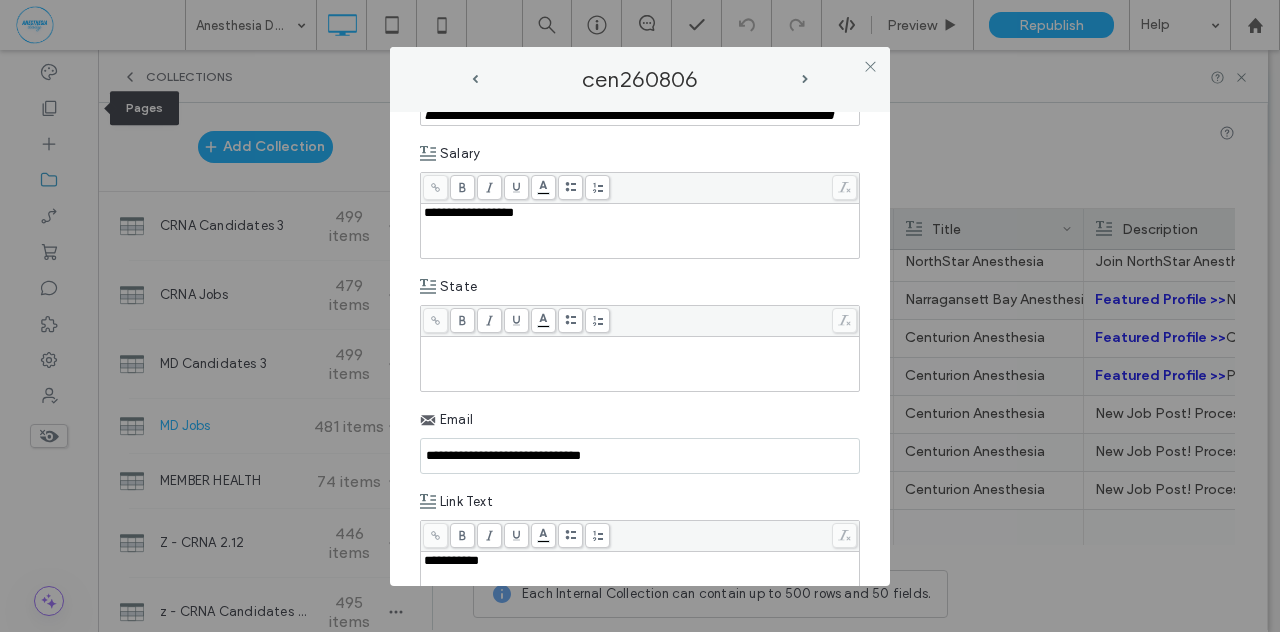click at bounding box center (640, 364) 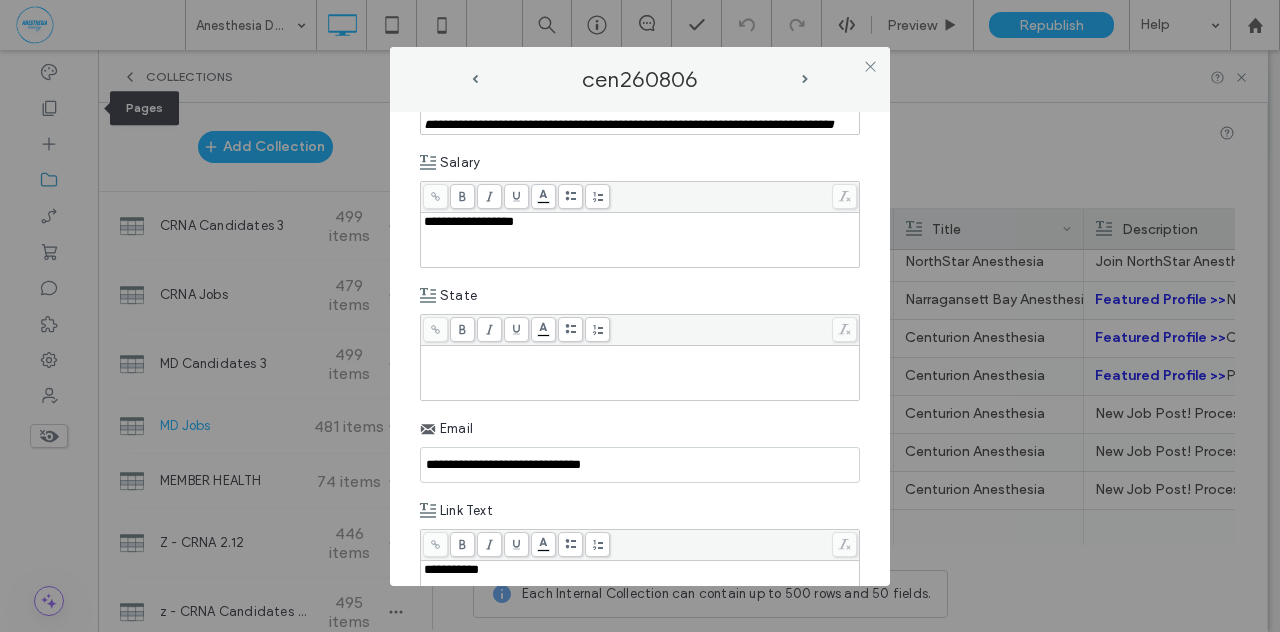 scroll, scrollTop: 933, scrollLeft: 0, axis: vertical 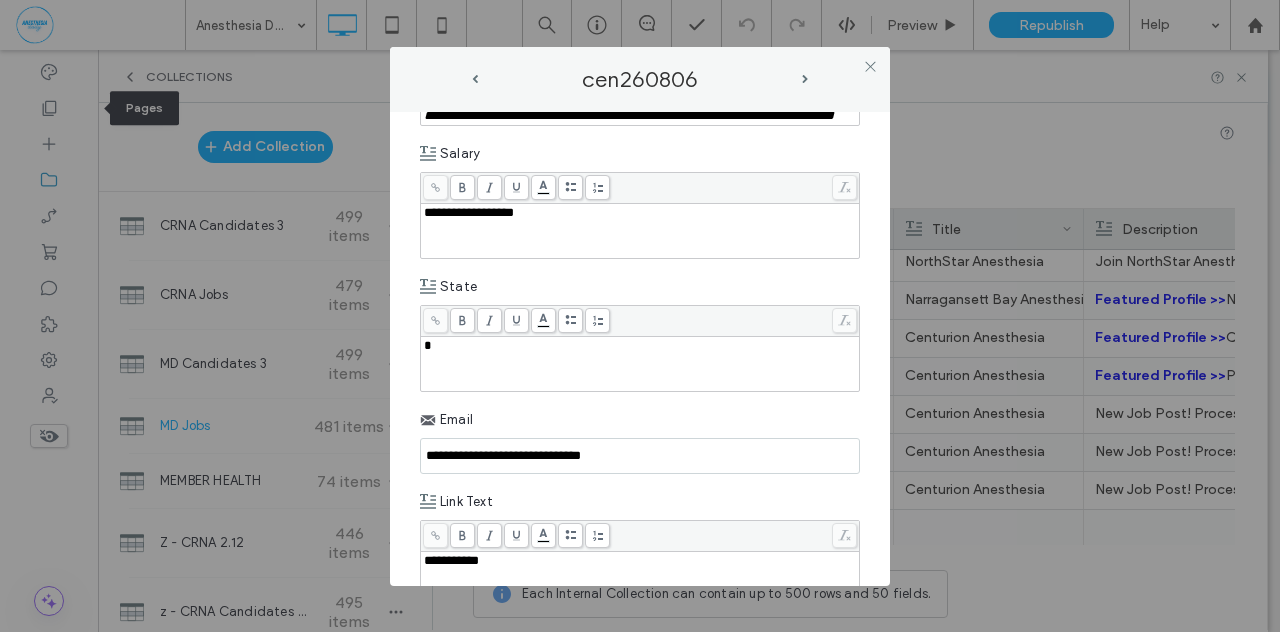 type 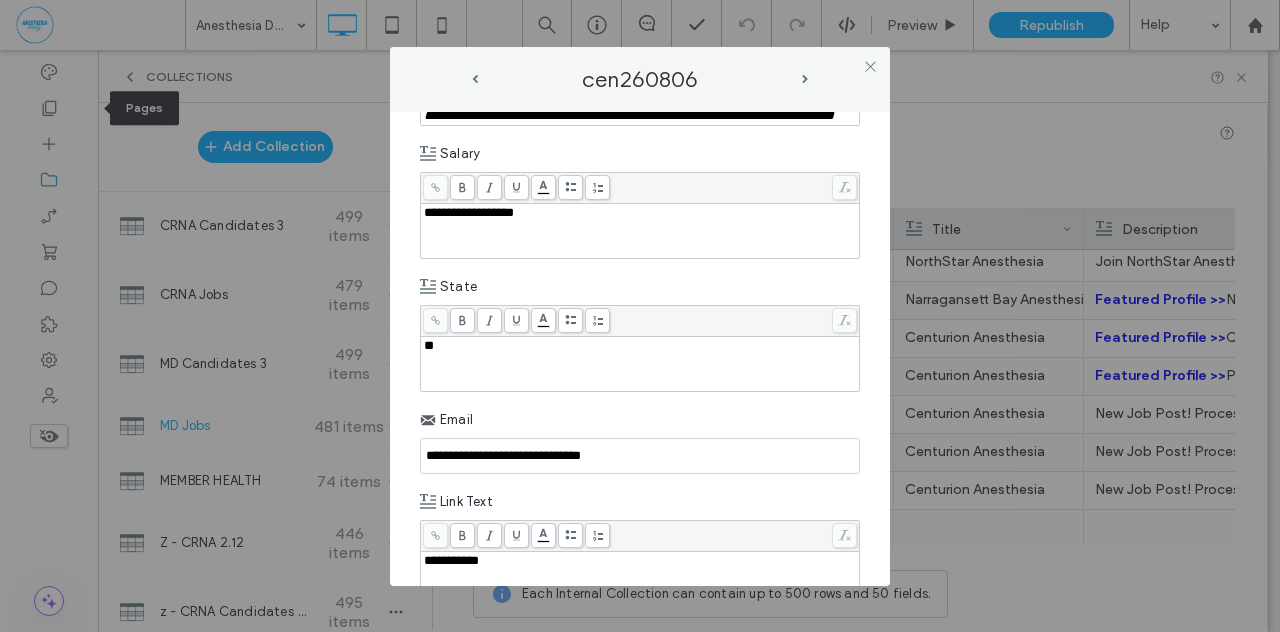 click at bounding box center (489, 320) 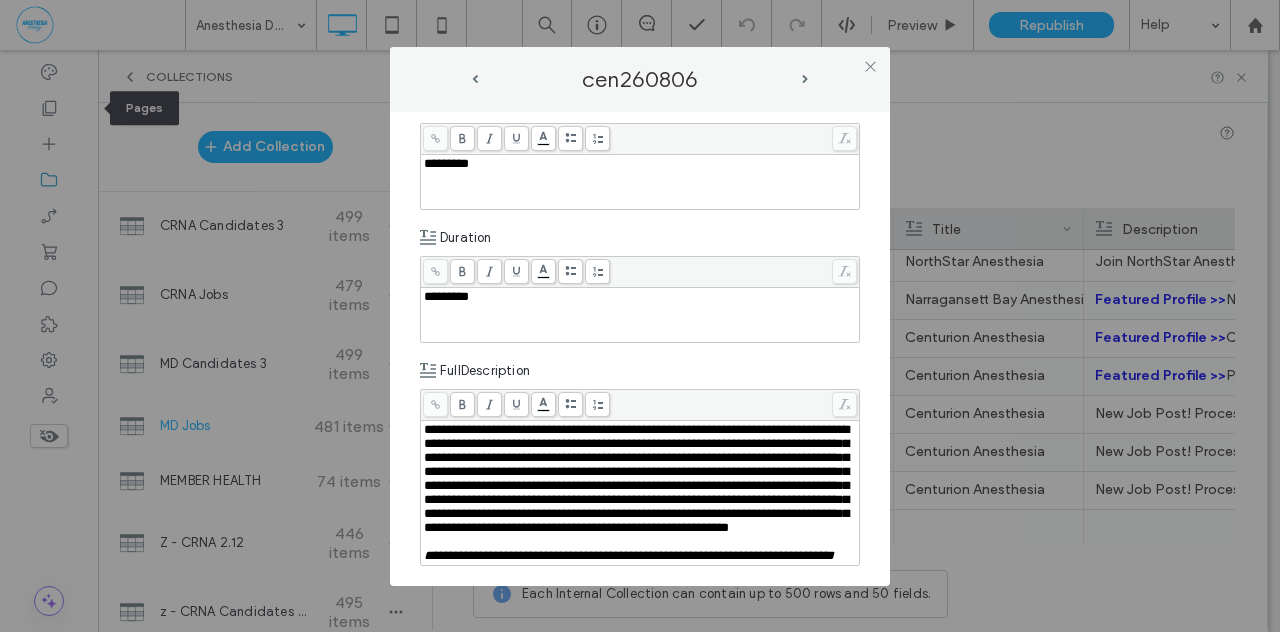 scroll, scrollTop: 497, scrollLeft: 0, axis: vertical 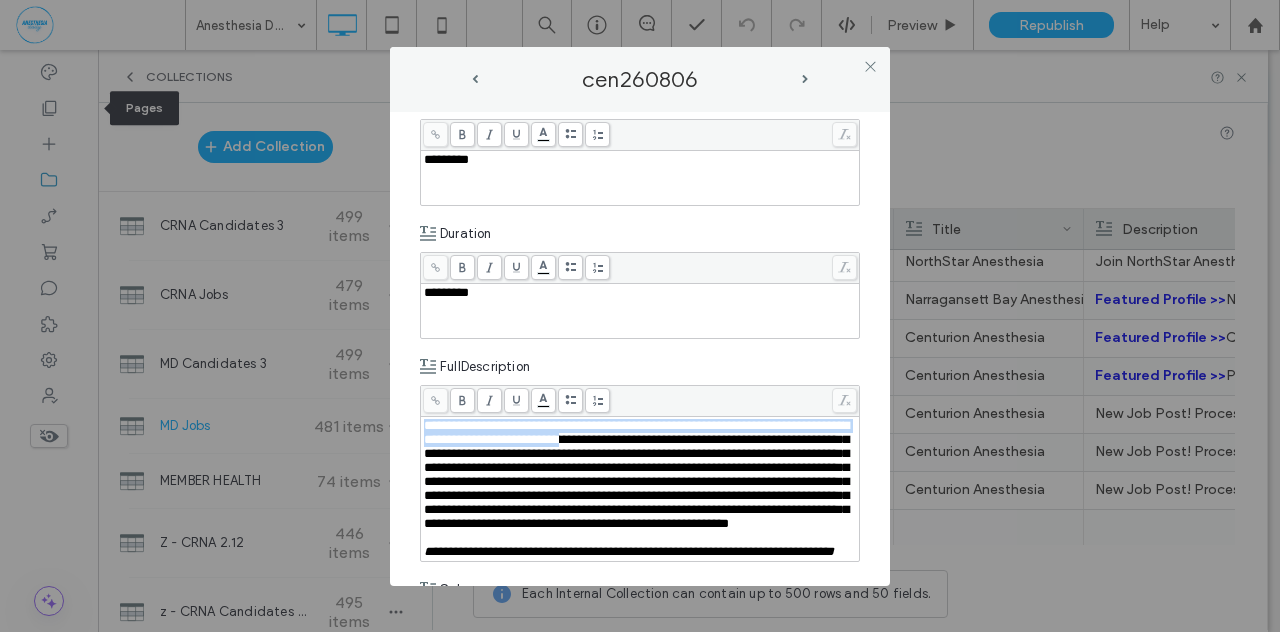 drag, startPoint x: 426, startPoint y: 417, endPoint x: 678, endPoint y: 433, distance: 252.50743 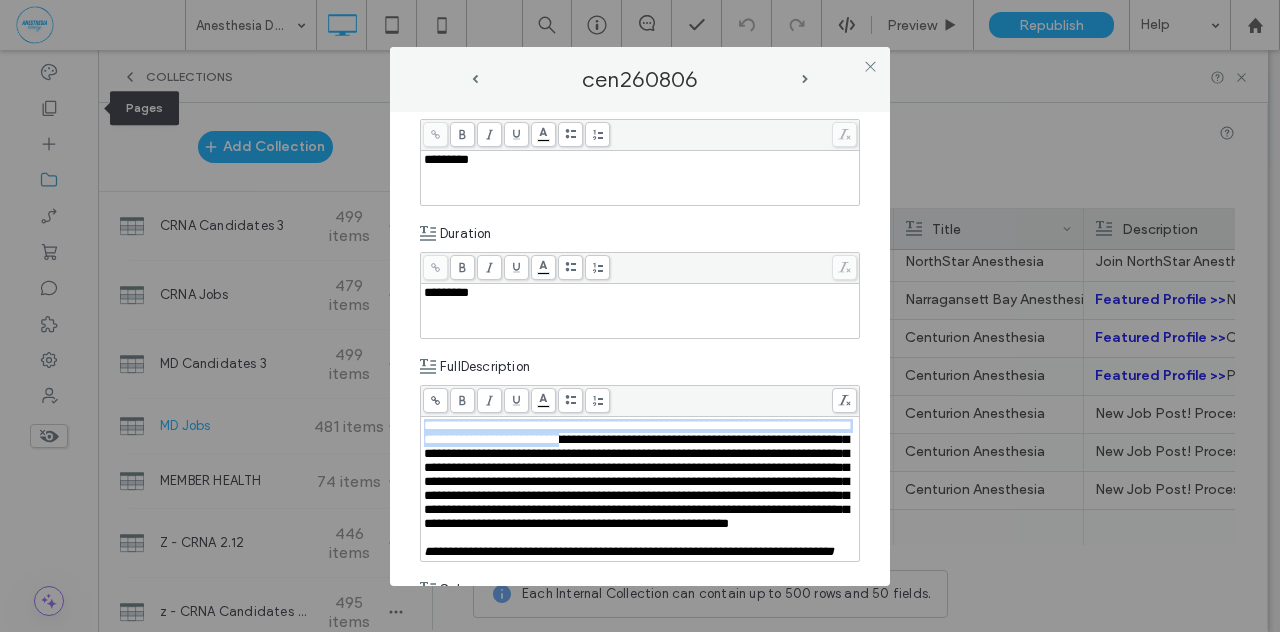 copy on "**********" 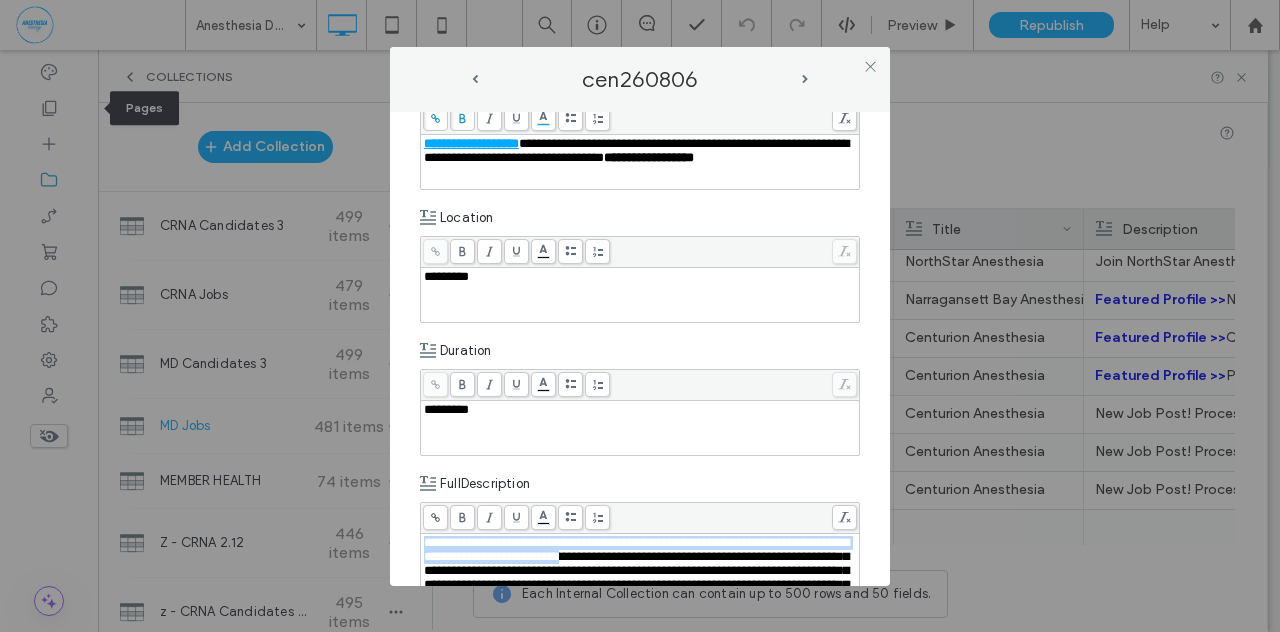 scroll, scrollTop: 30, scrollLeft: 0, axis: vertical 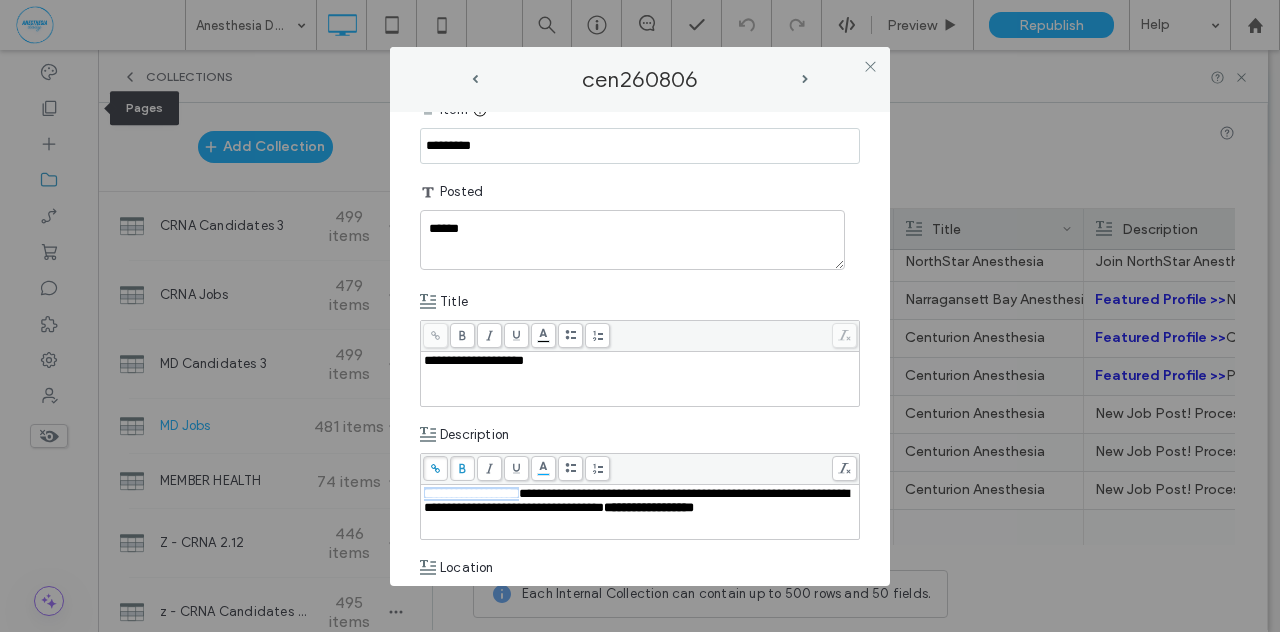 click on "**********" at bounding box center [636, 500] 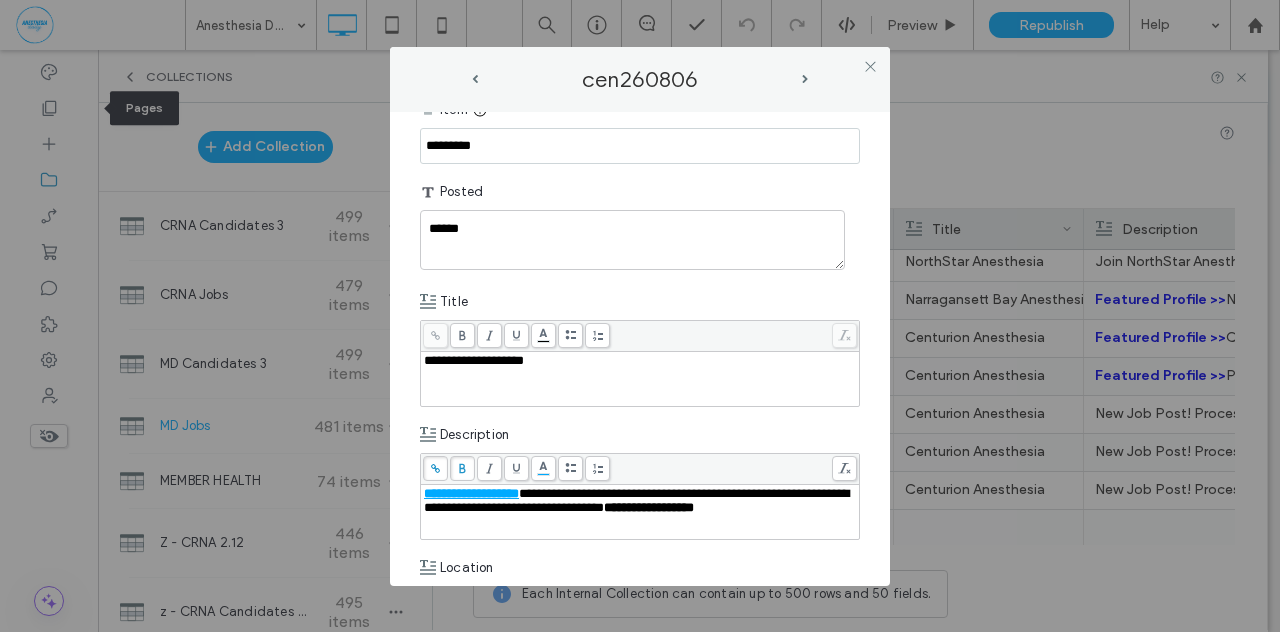 click on "**********" at bounding box center [636, 500] 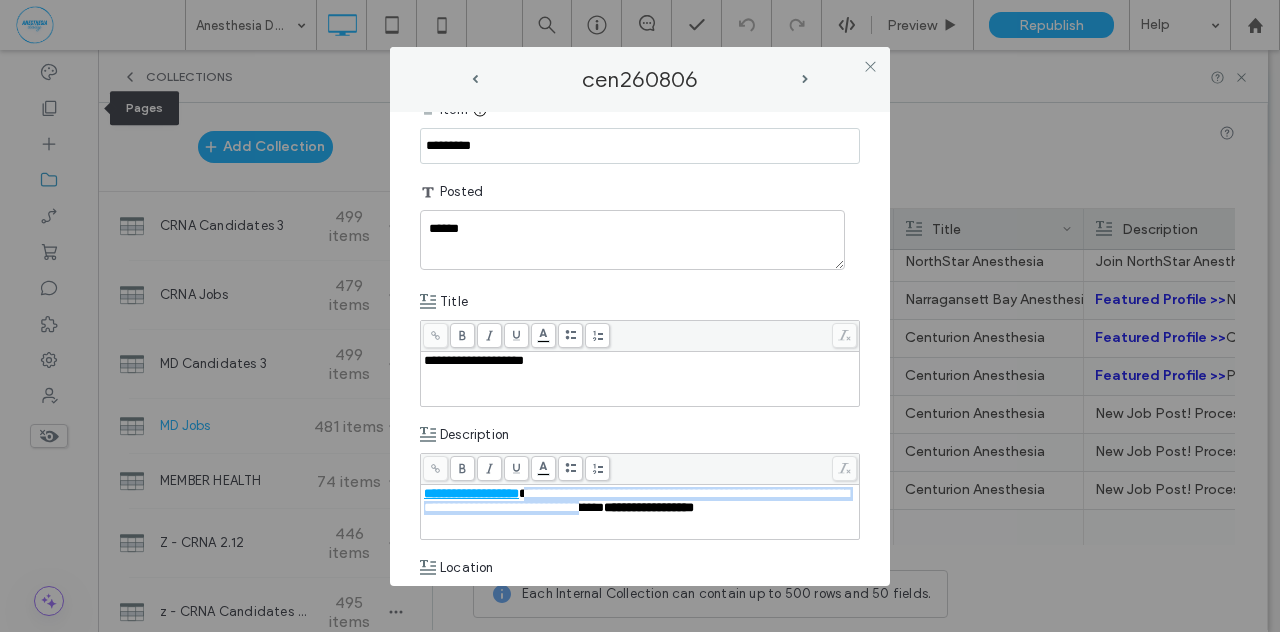 drag, startPoint x: 541, startPoint y: 495, endPoint x: 713, endPoint y: 528, distance: 175.13708 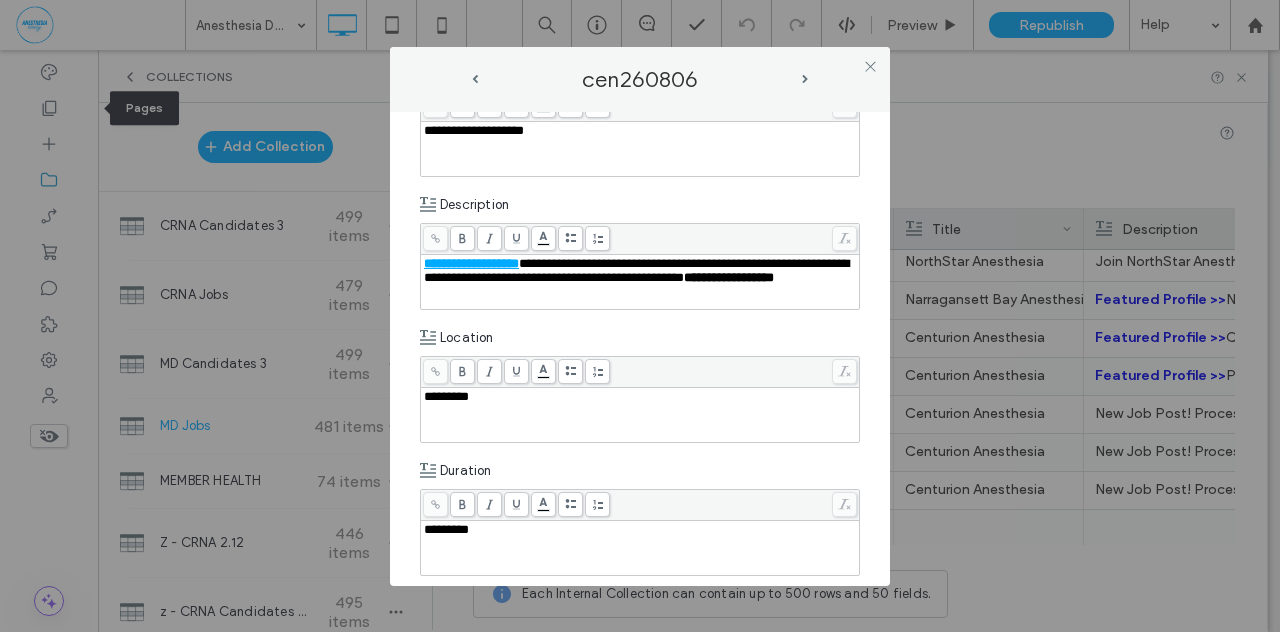 scroll, scrollTop: 264, scrollLeft: 0, axis: vertical 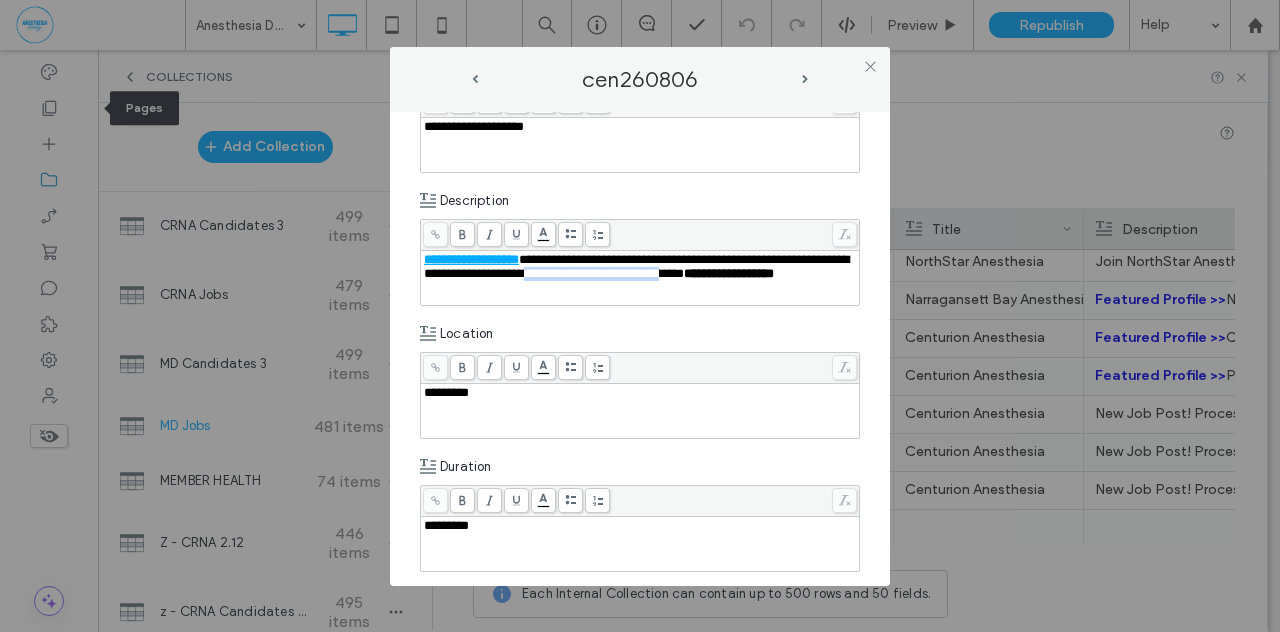 drag, startPoint x: 629, startPoint y: 271, endPoint x: 788, endPoint y: 271, distance: 159 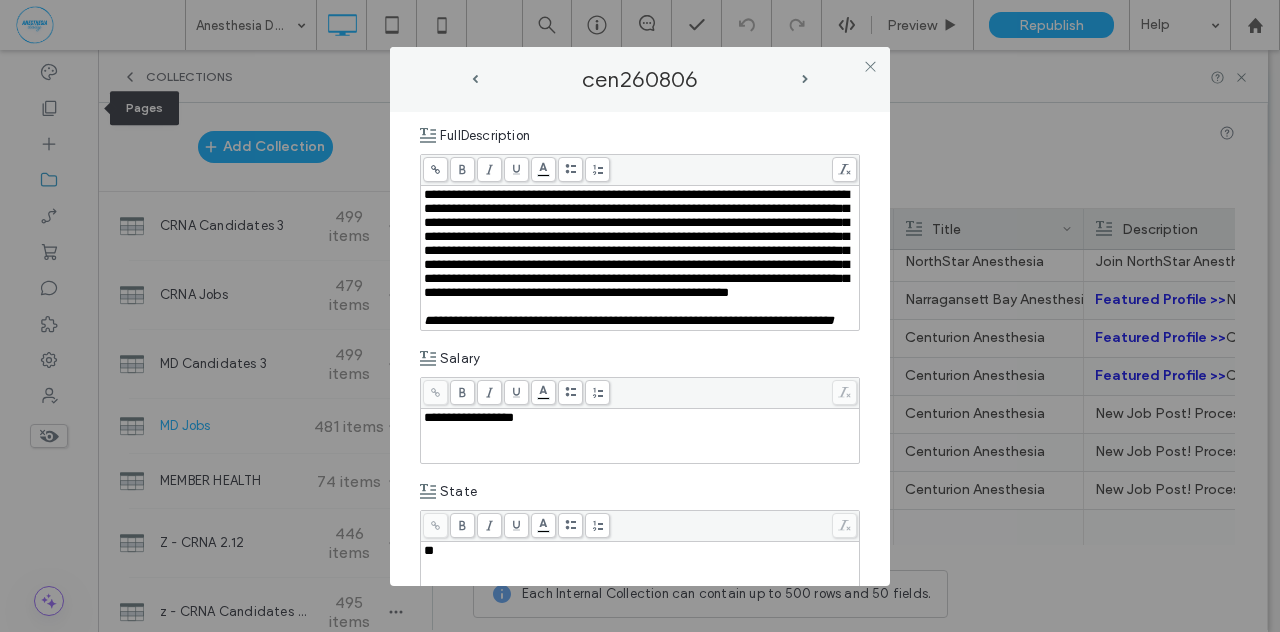 scroll, scrollTop: 730, scrollLeft: 0, axis: vertical 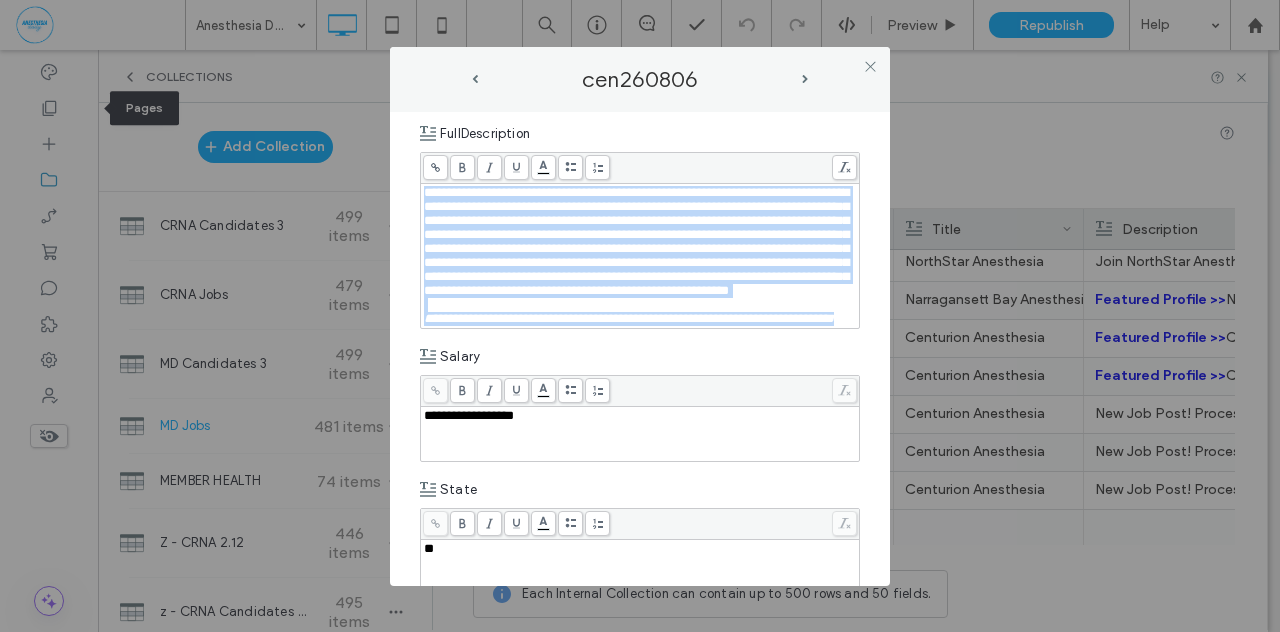 click on "**********" at bounding box center [640, 319] 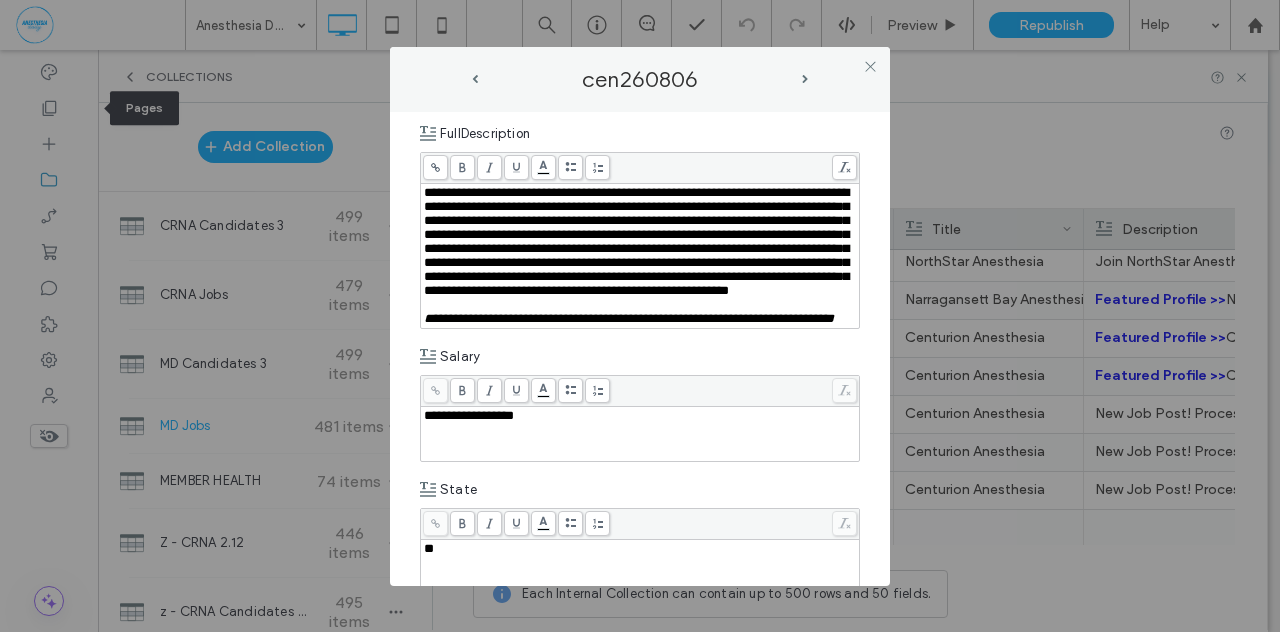 scroll, scrollTop: 0, scrollLeft: 0, axis: both 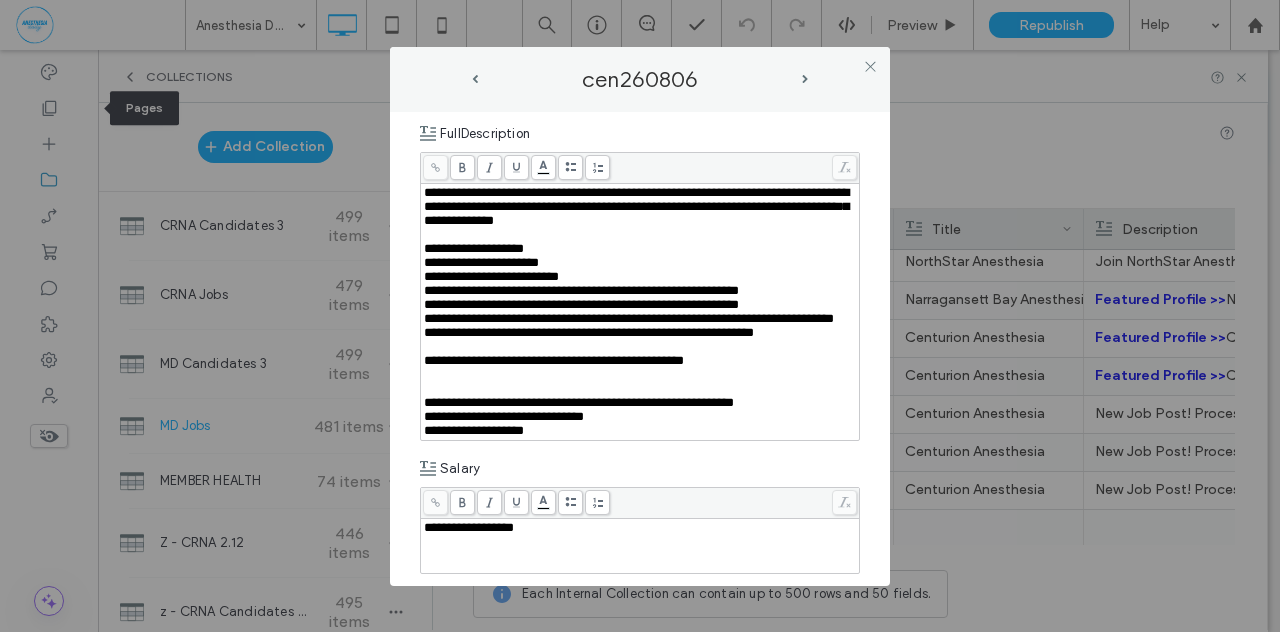 click on "**********" at bounding box center [579, 402] 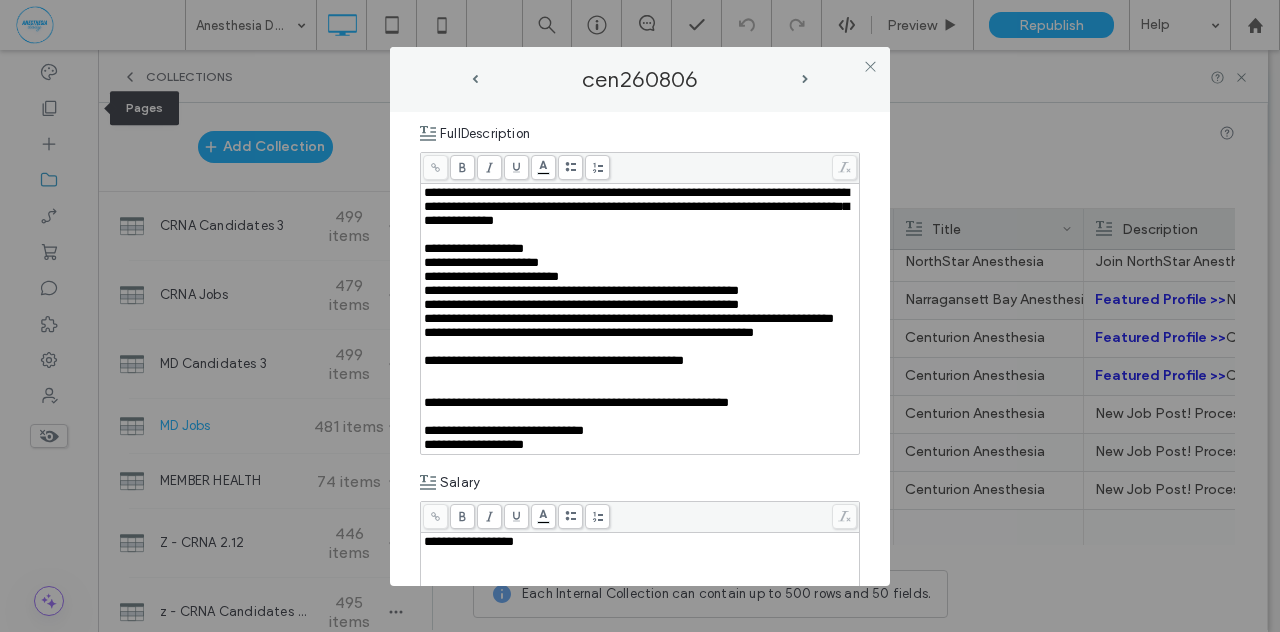 click on "**********" at bounding box center (640, 349) 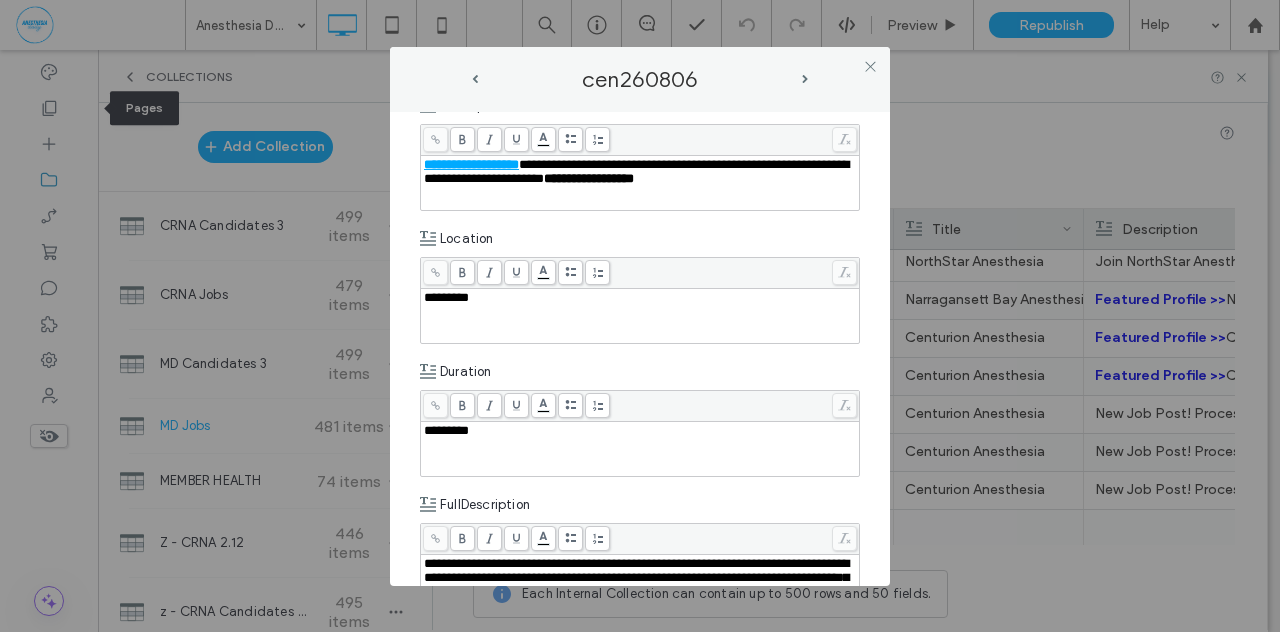 scroll, scrollTop: 592, scrollLeft: 0, axis: vertical 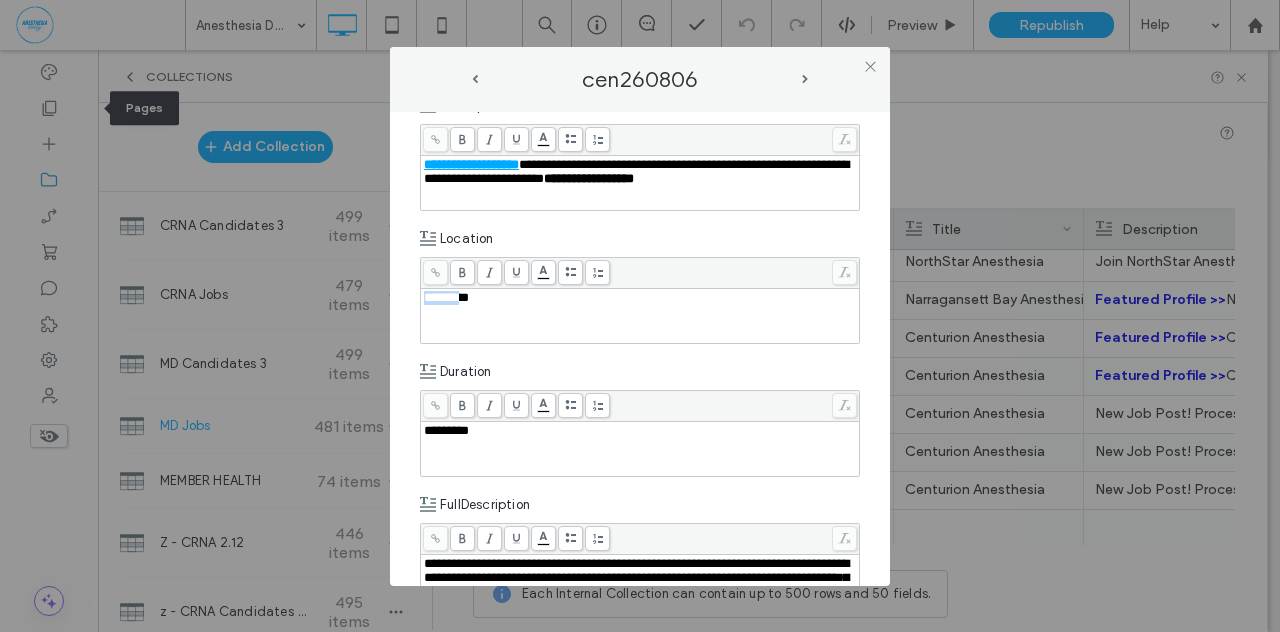 drag, startPoint x: 462, startPoint y: 299, endPoint x: 414, endPoint y: 295, distance: 48.166378 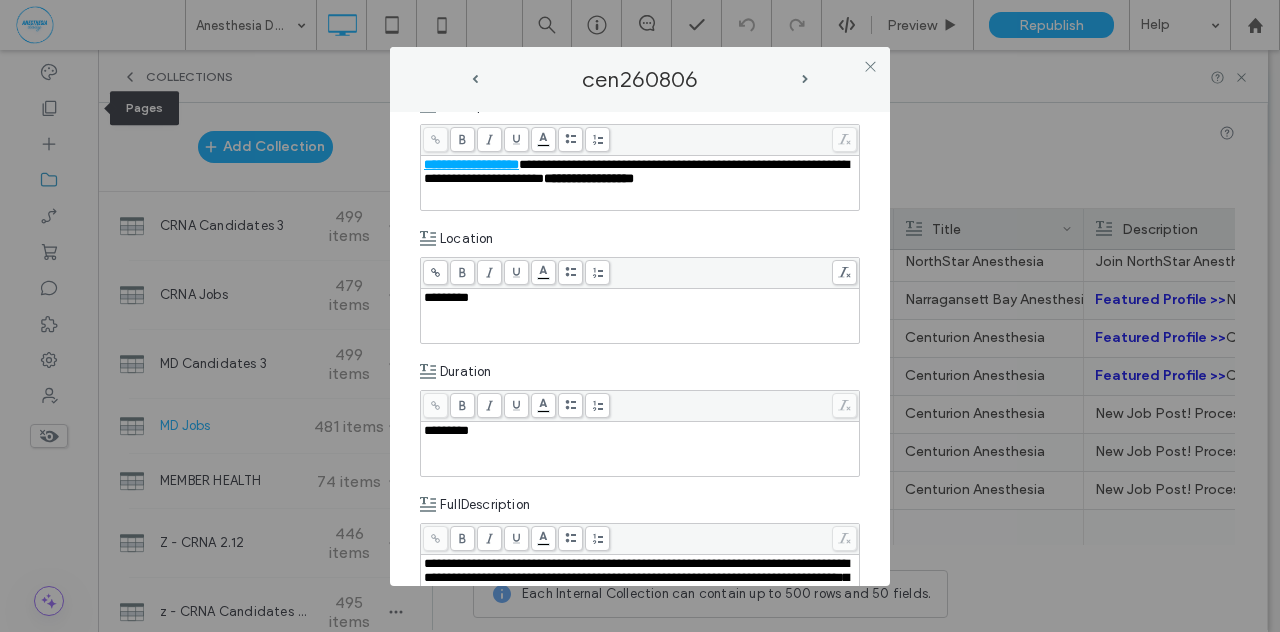 drag, startPoint x: 426, startPoint y: 291, endPoint x: 399, endPoint y: 310, distance: 33.01515 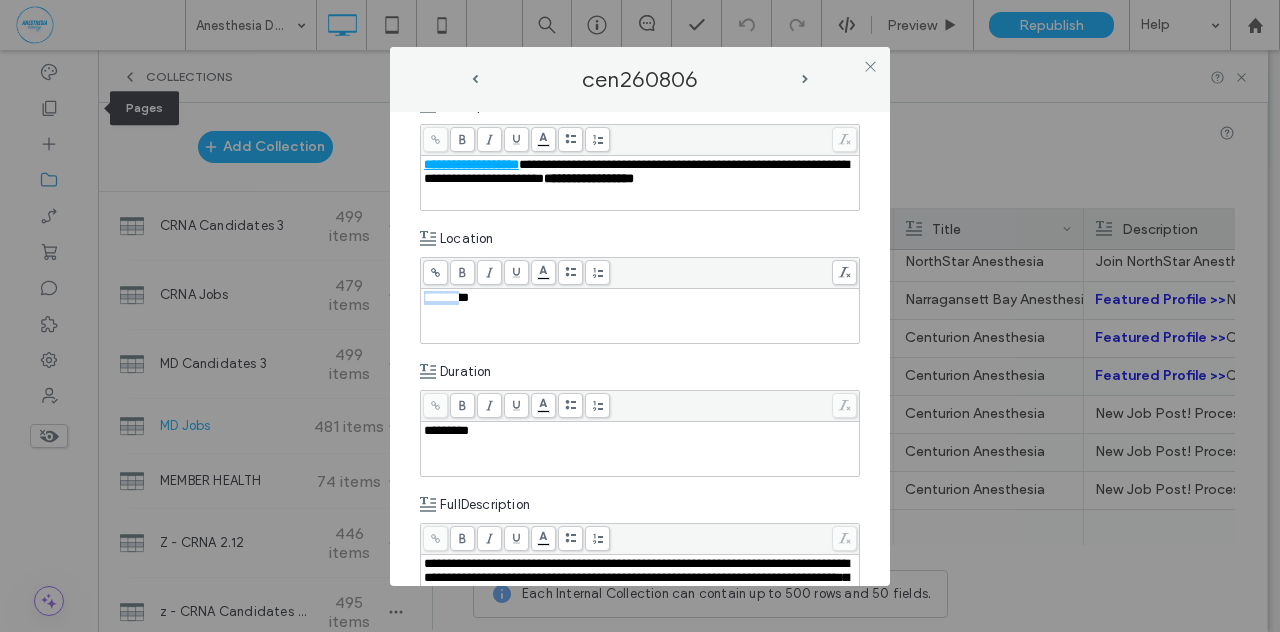 paste 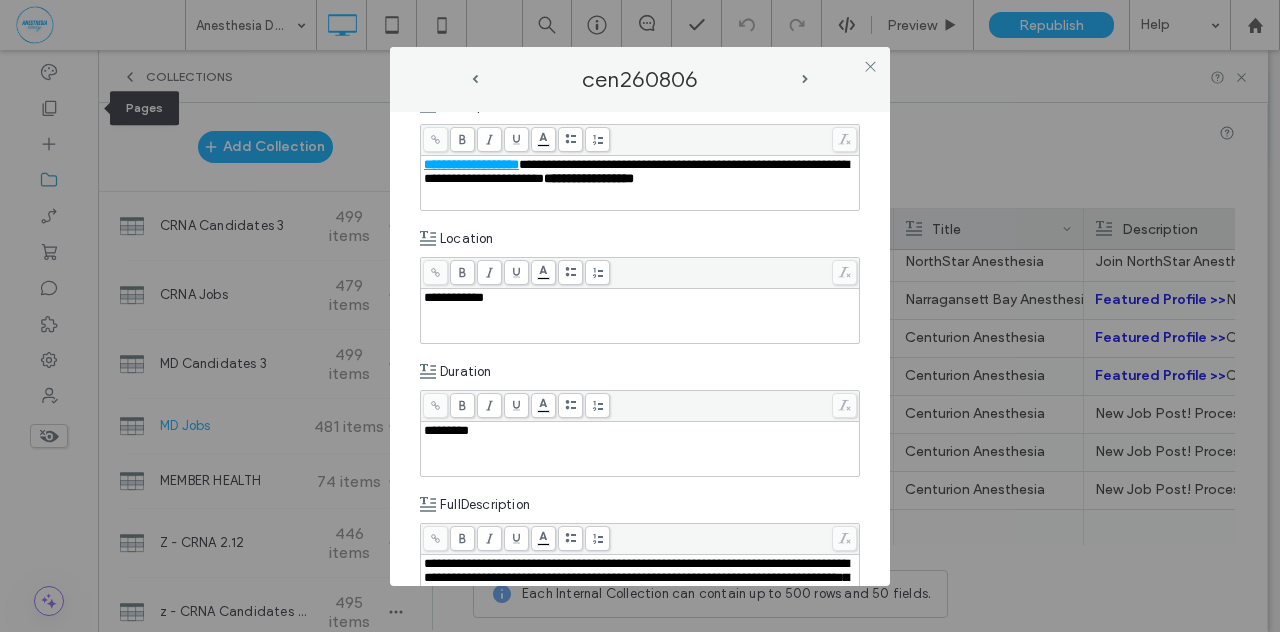 type 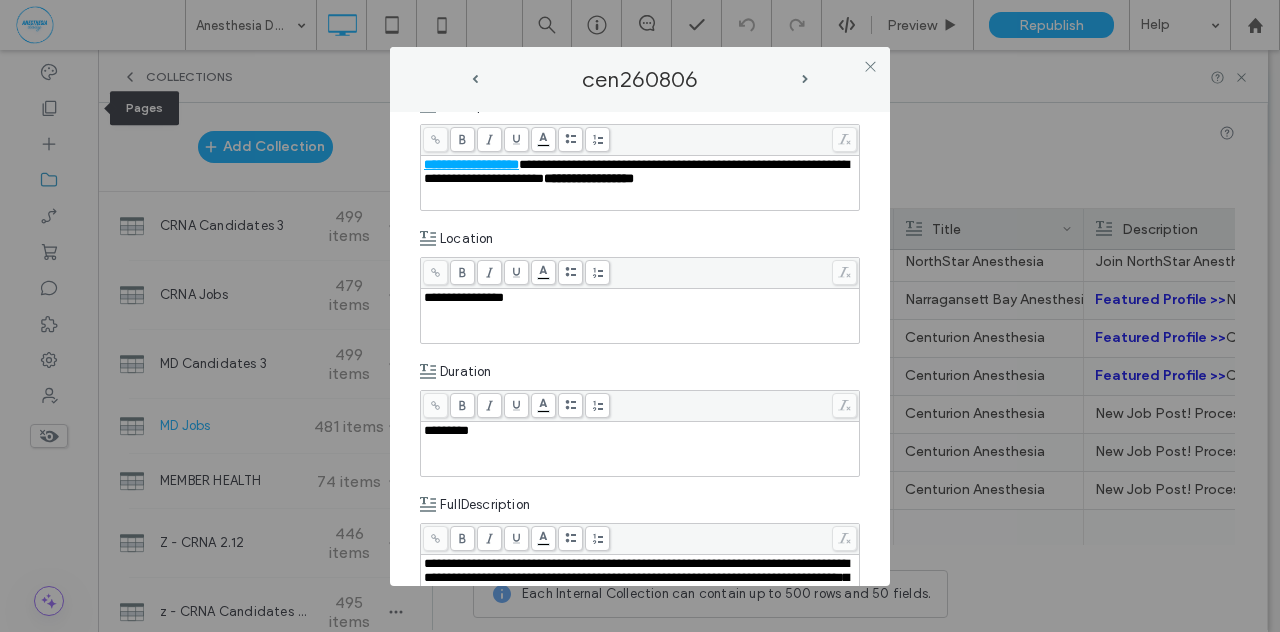 scroll, scrollTop: 592, scrollLeft: 0, axis: vertical 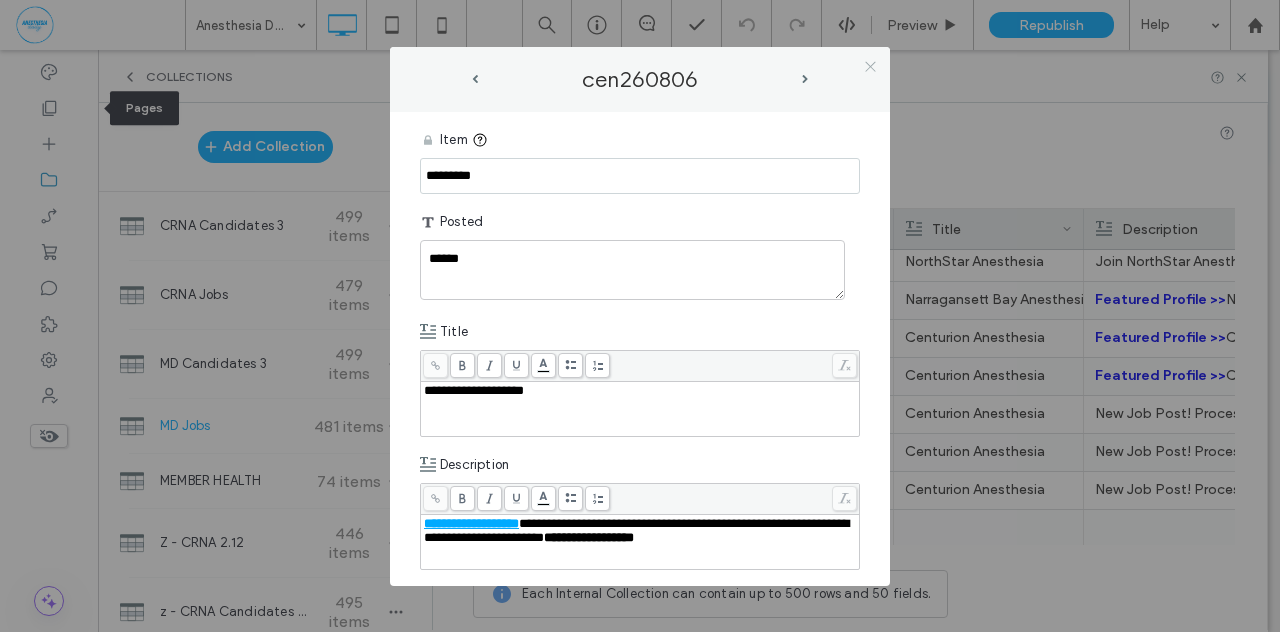 click 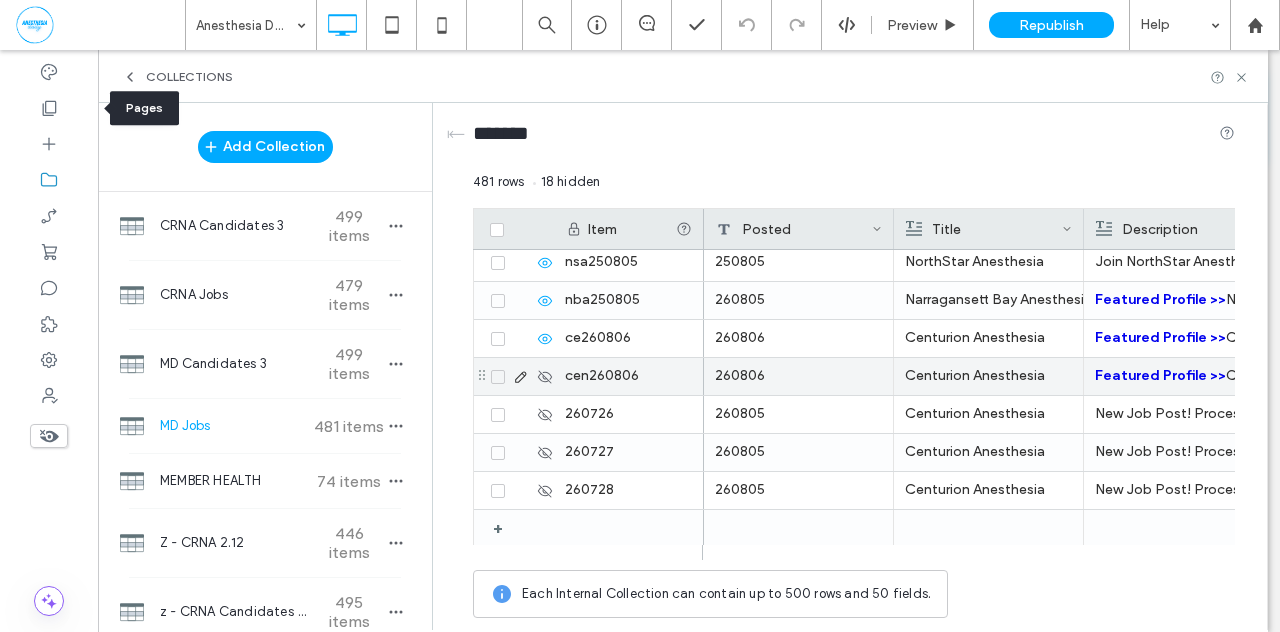 click 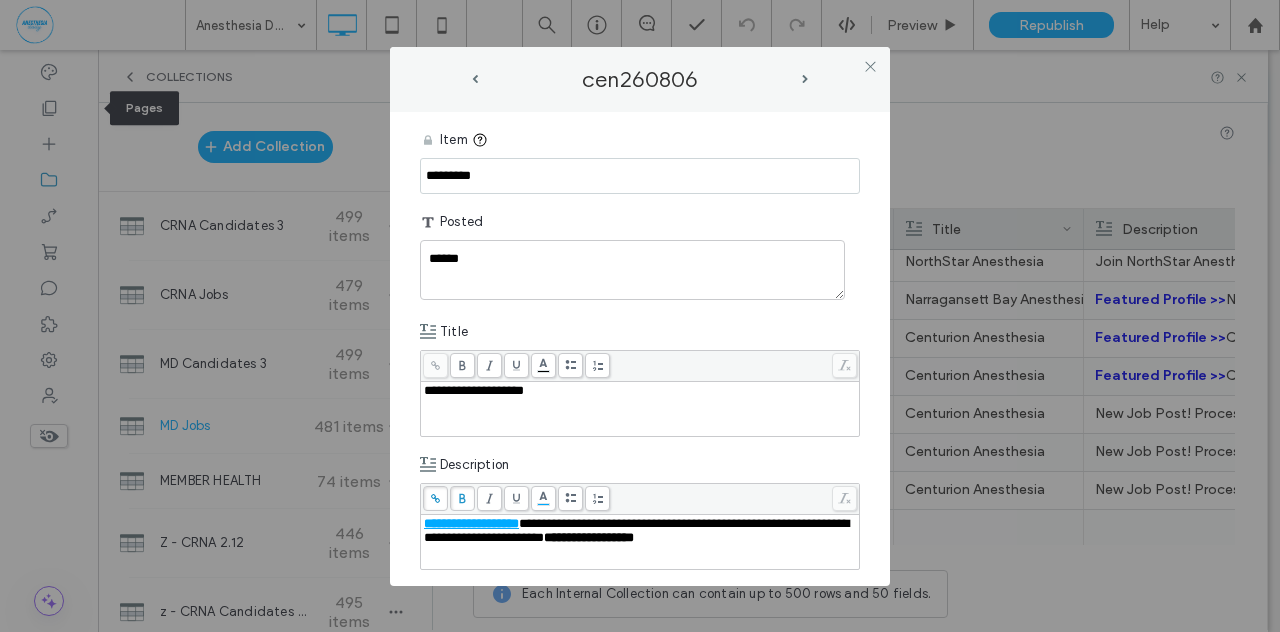 scroll, scrollTop: 233, scrollLeft: 0, axis: vertical 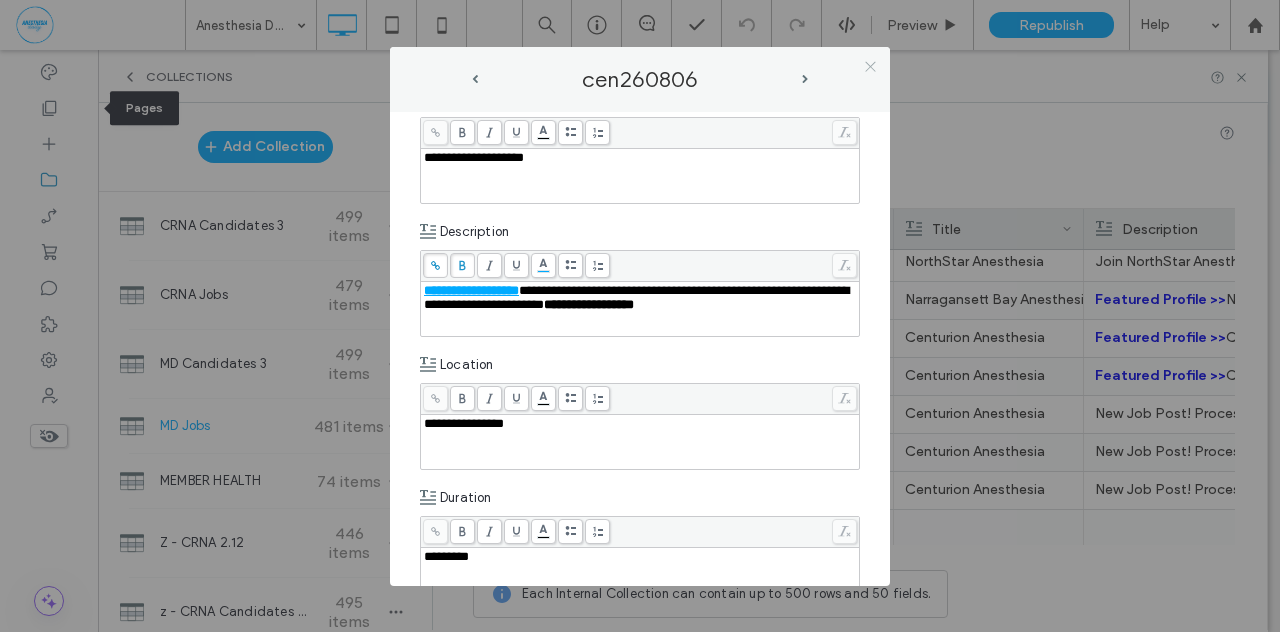 click 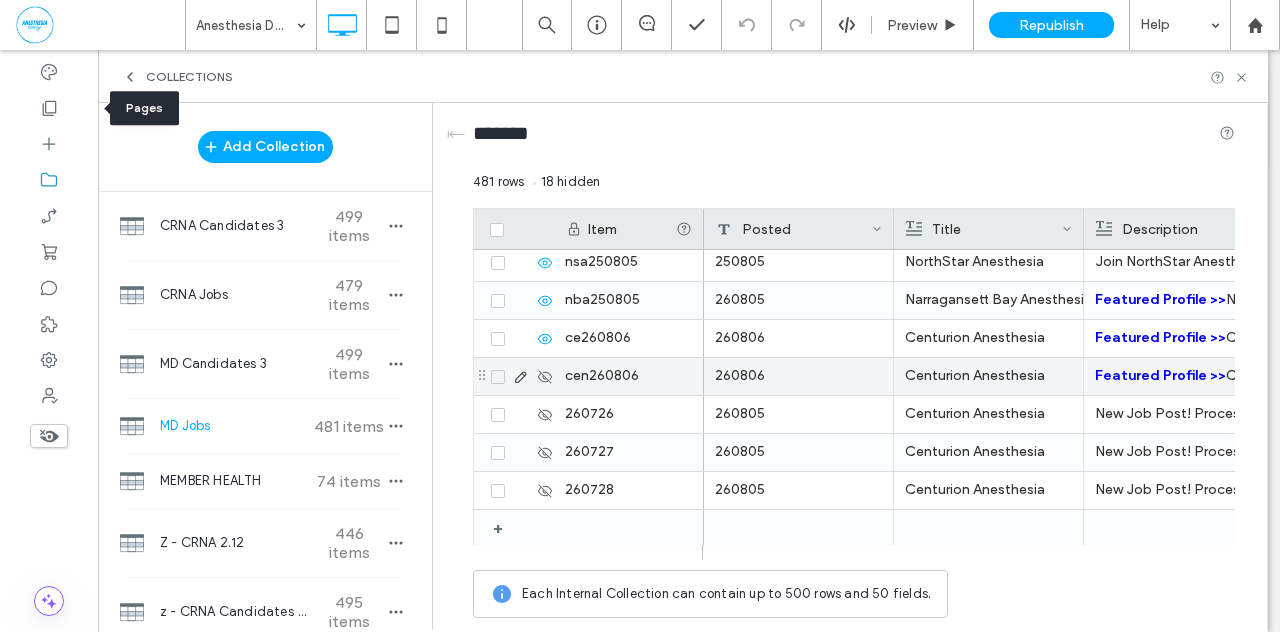 click 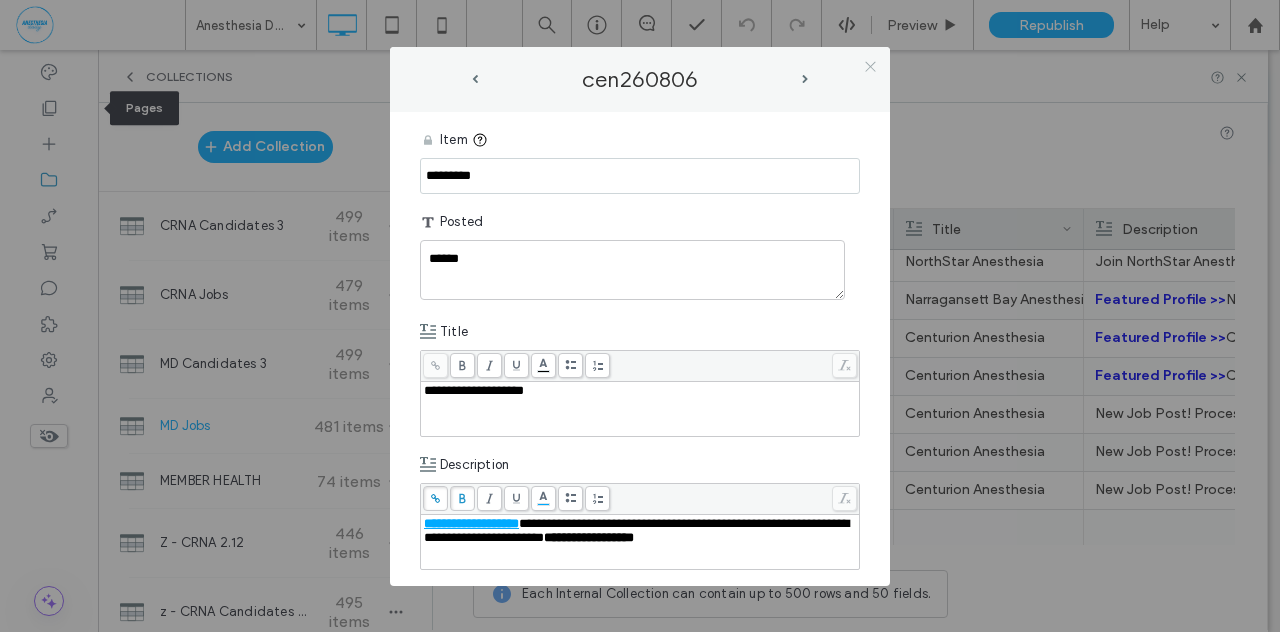 click 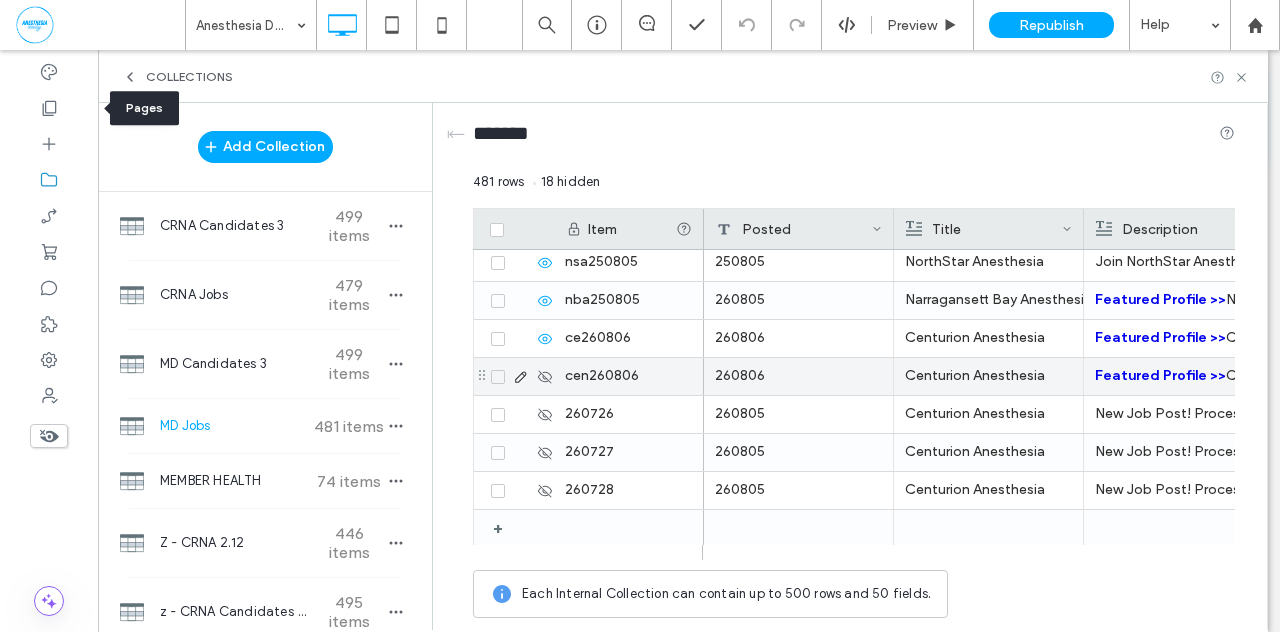 click 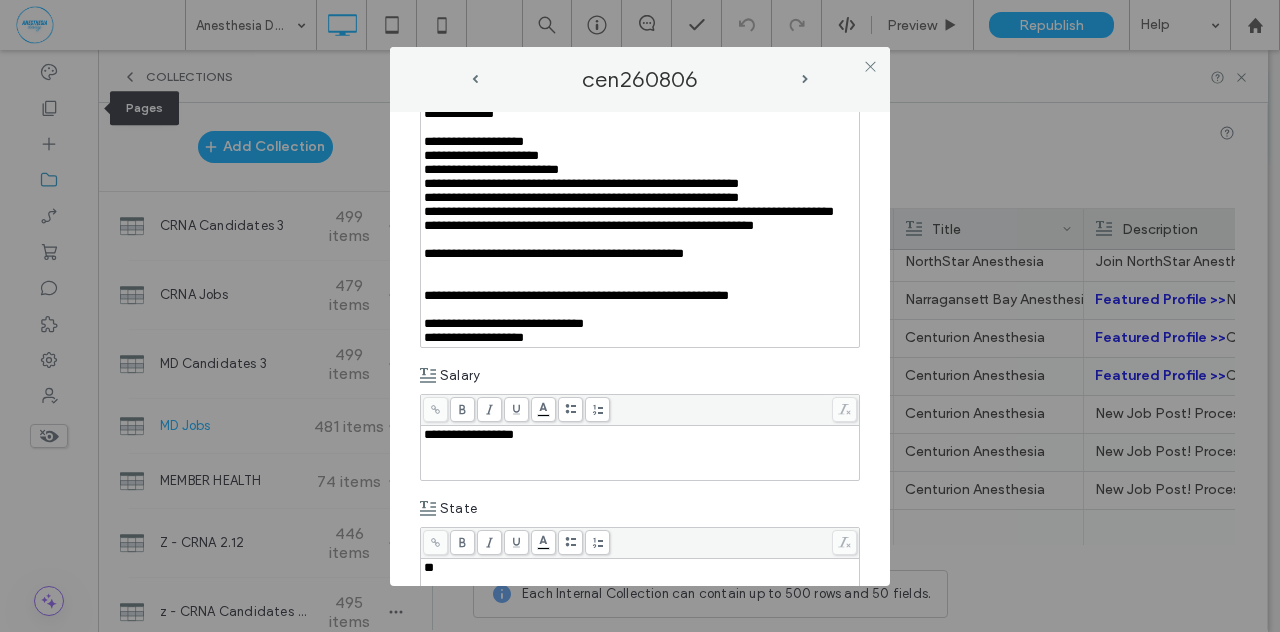 scroll, scrollTop: 933, scrollLeft: 0, axis: vertical 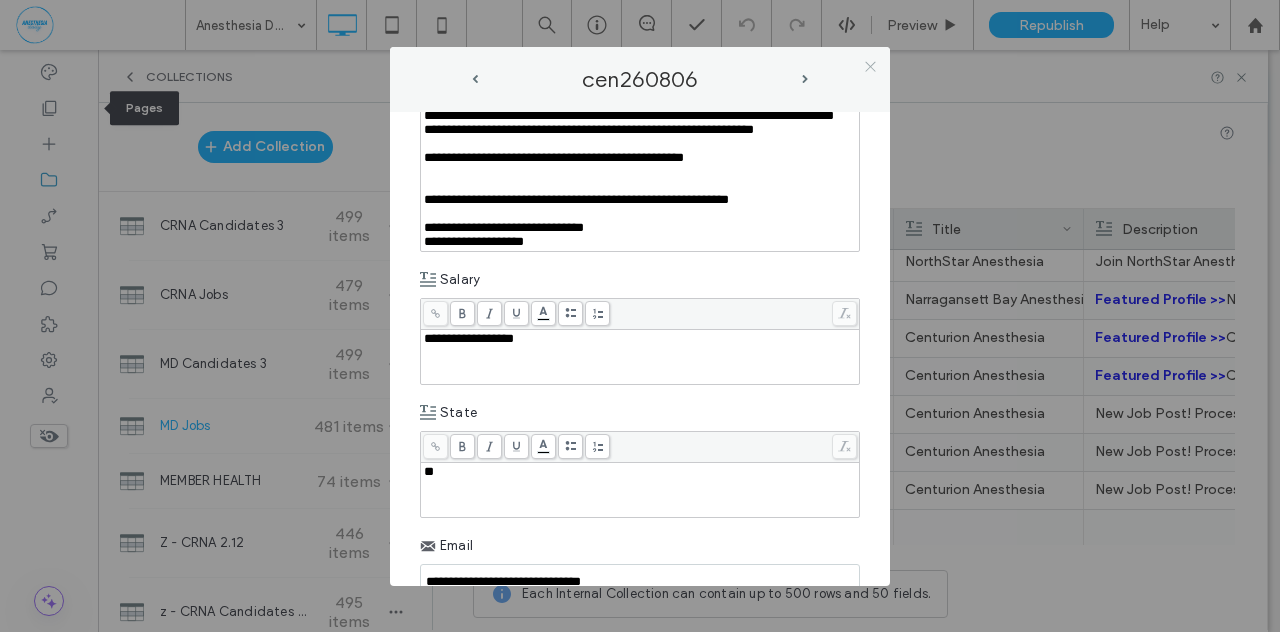 click 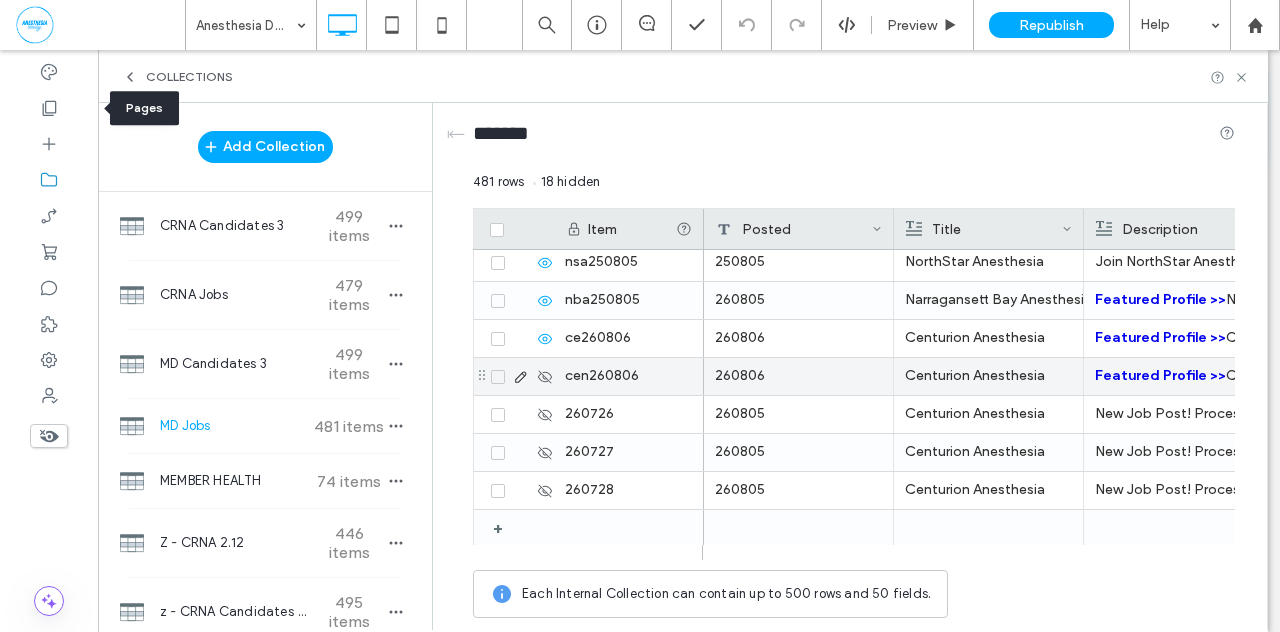 click at bounding box center [519, 376] 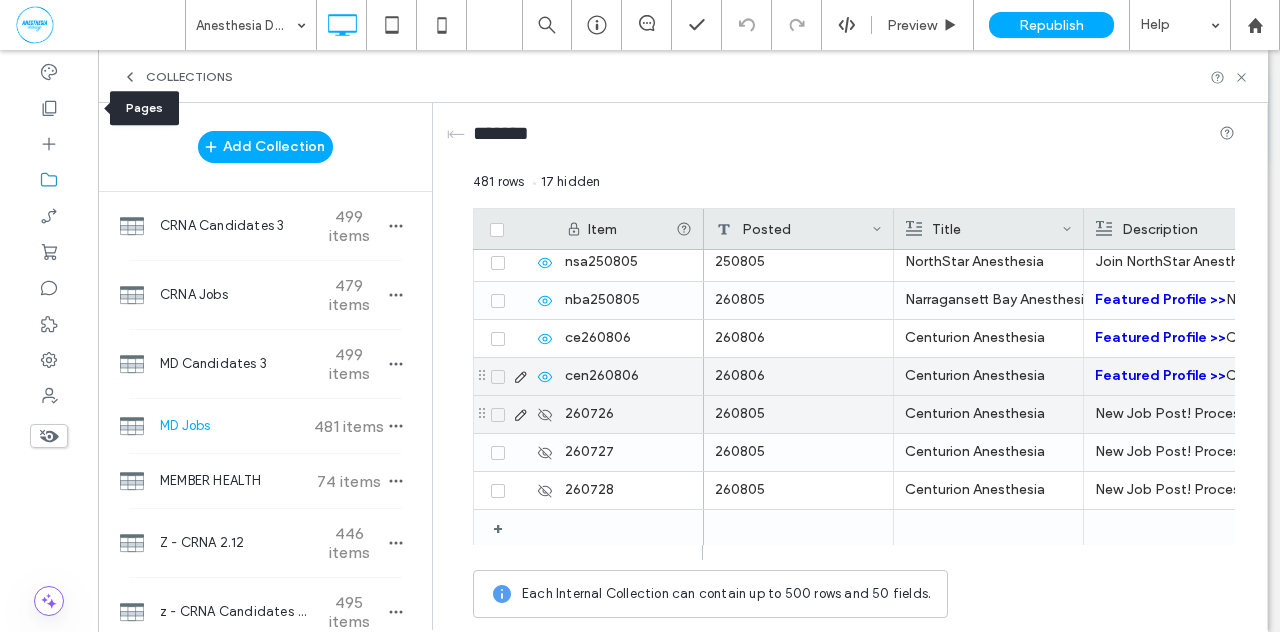 click 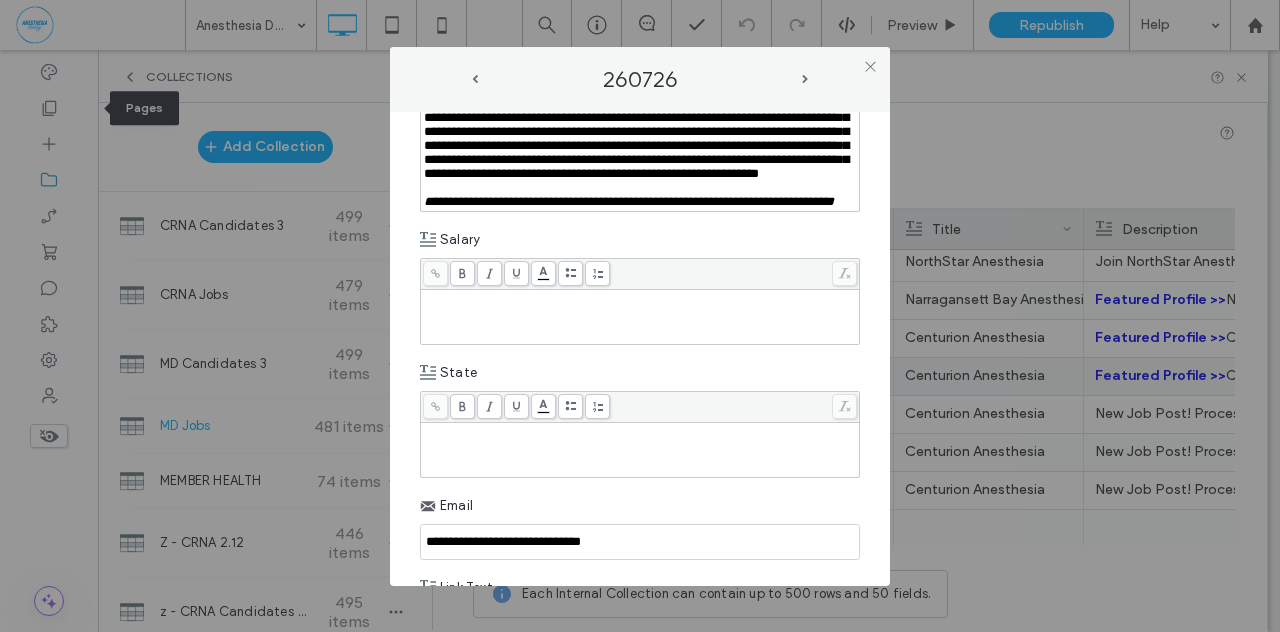 scroll, scrollTop: 700, scrollLeft: 0, axis: vertical 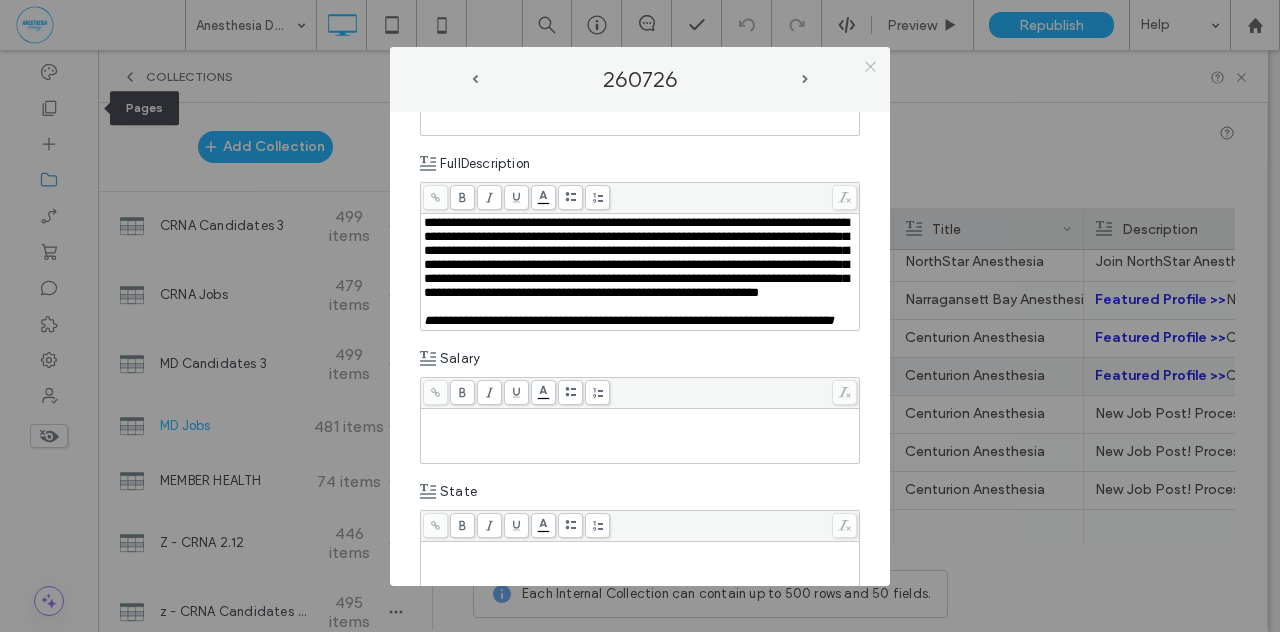 click 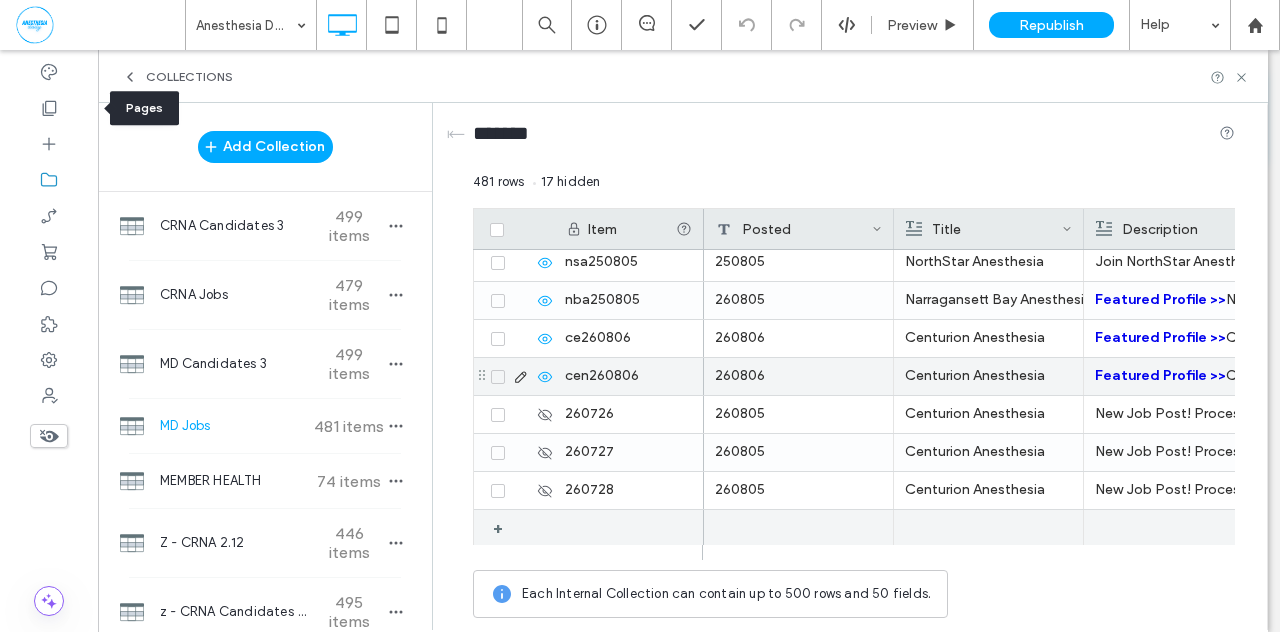 click at bounding box center [1178, 528] 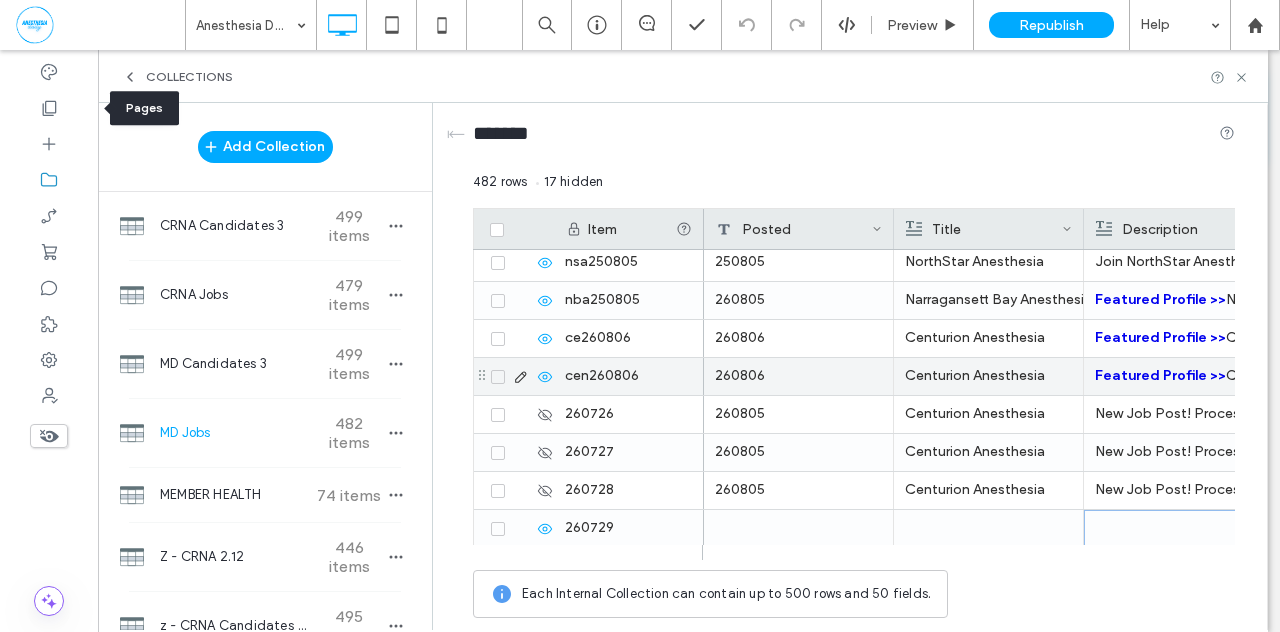 scroll, scrollTop: 0, scrollLeft: 38, axis: horizontal 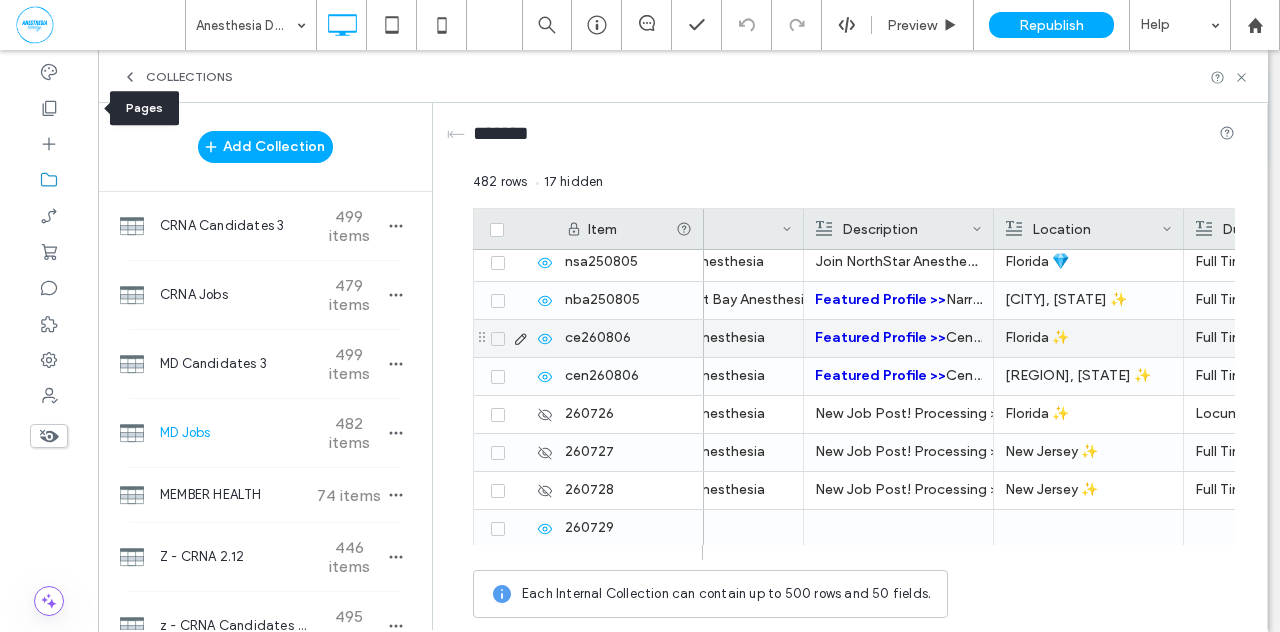 click 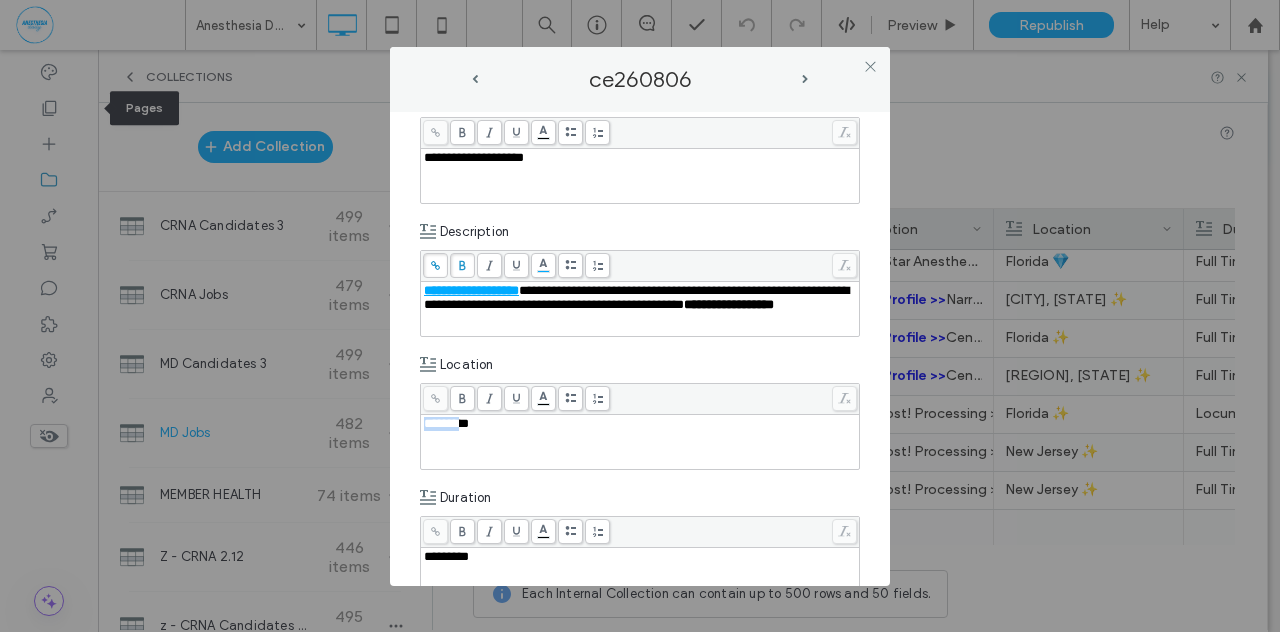 drag, startPoint x: 463, startPoint y: 423, endPoint x: 394, endPoint y: 413, distance: 69.72087 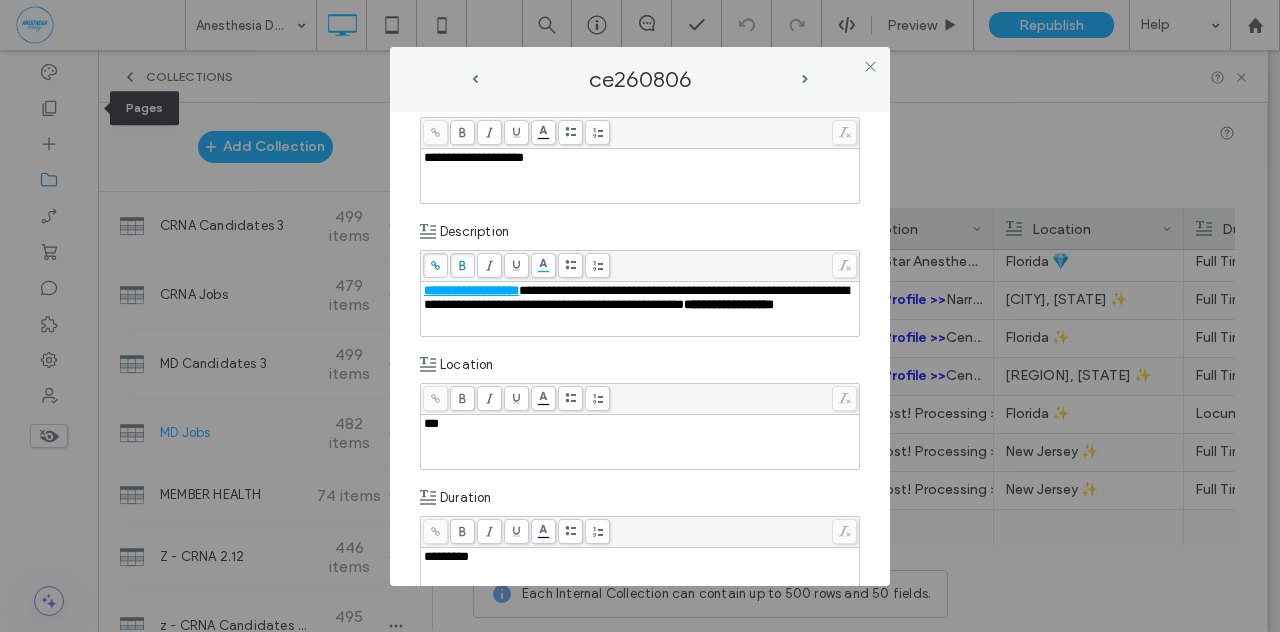 type 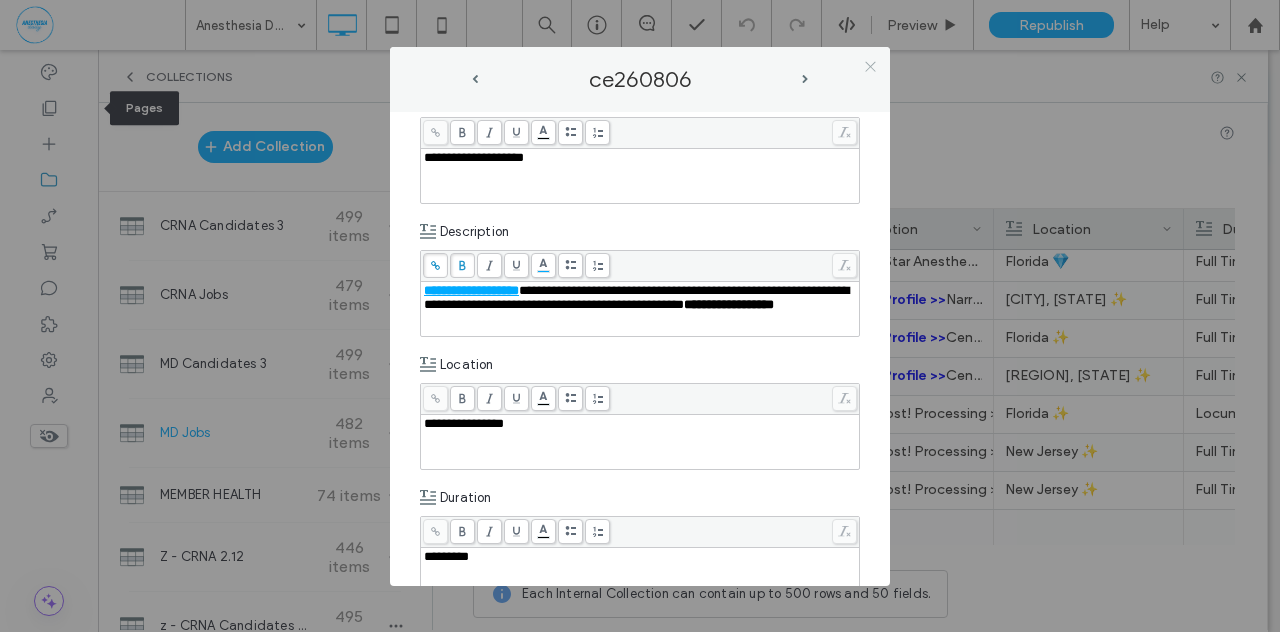 click 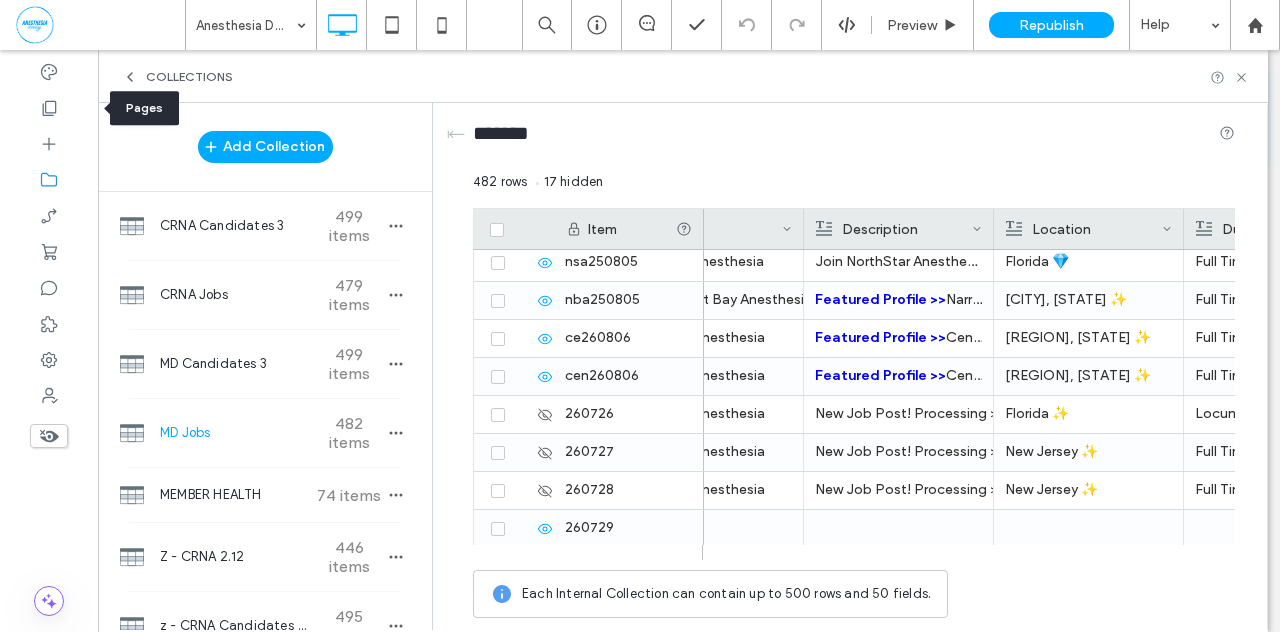 scroll, scrollTop: 0, scrollLeft: 0, axis: both 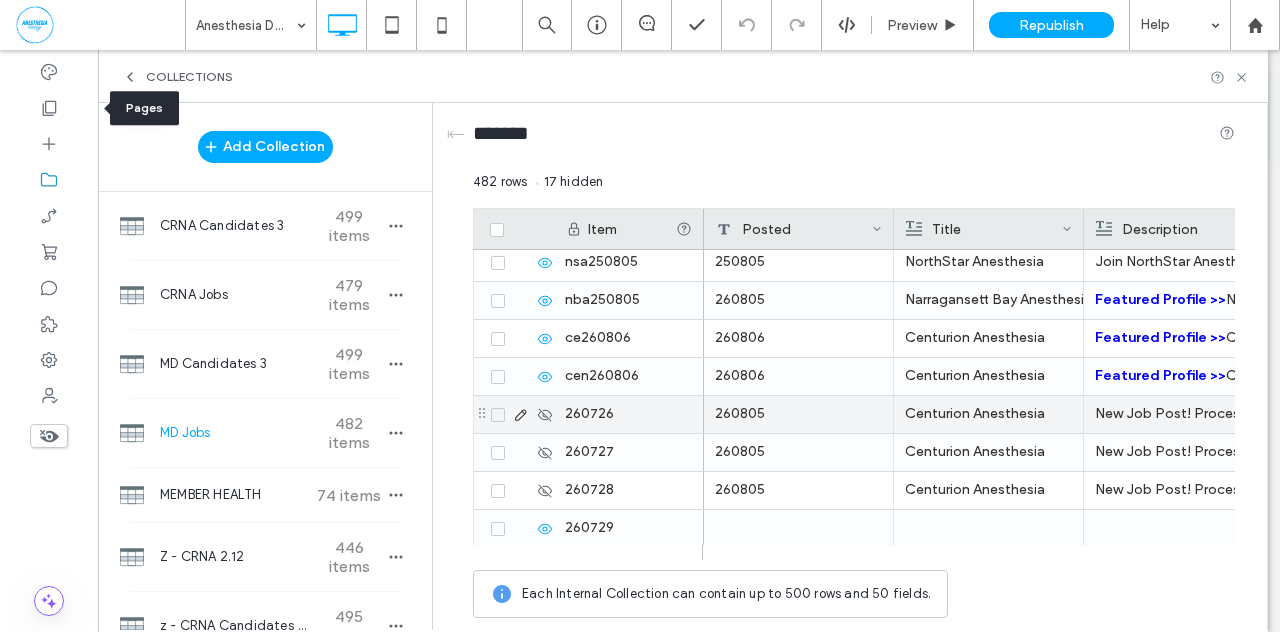 click 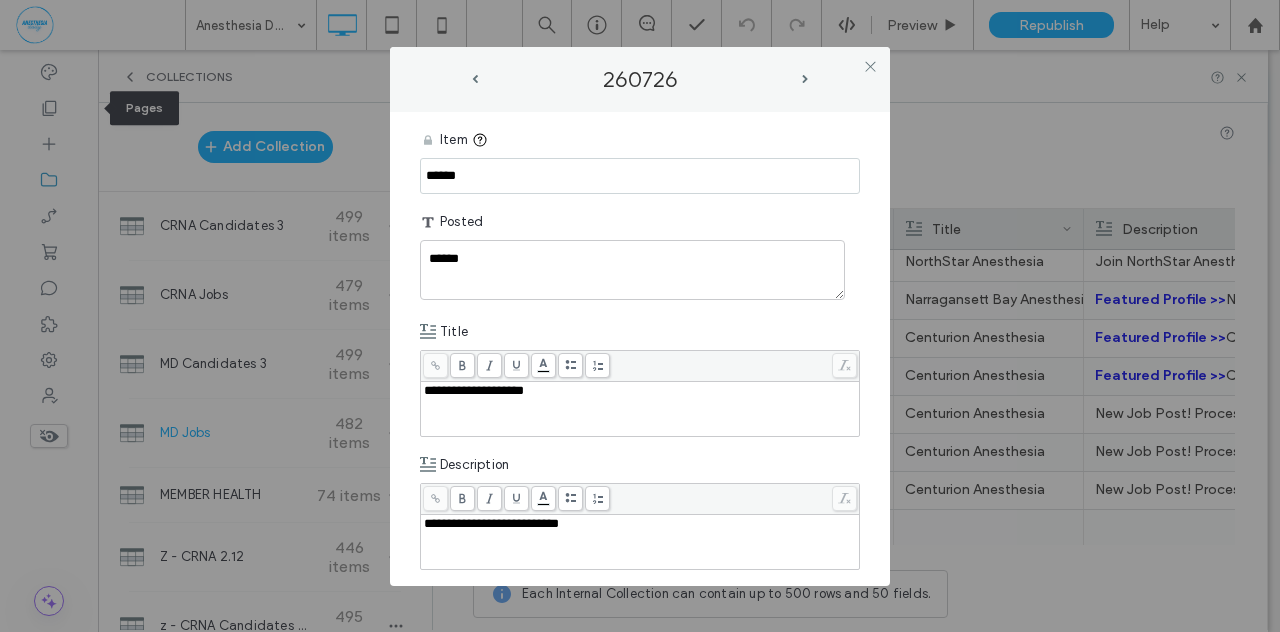 drag, startPoint x: 482, startPoint y: 177, endPoint x: 292, endPoint y: 158, distance: 190.94763 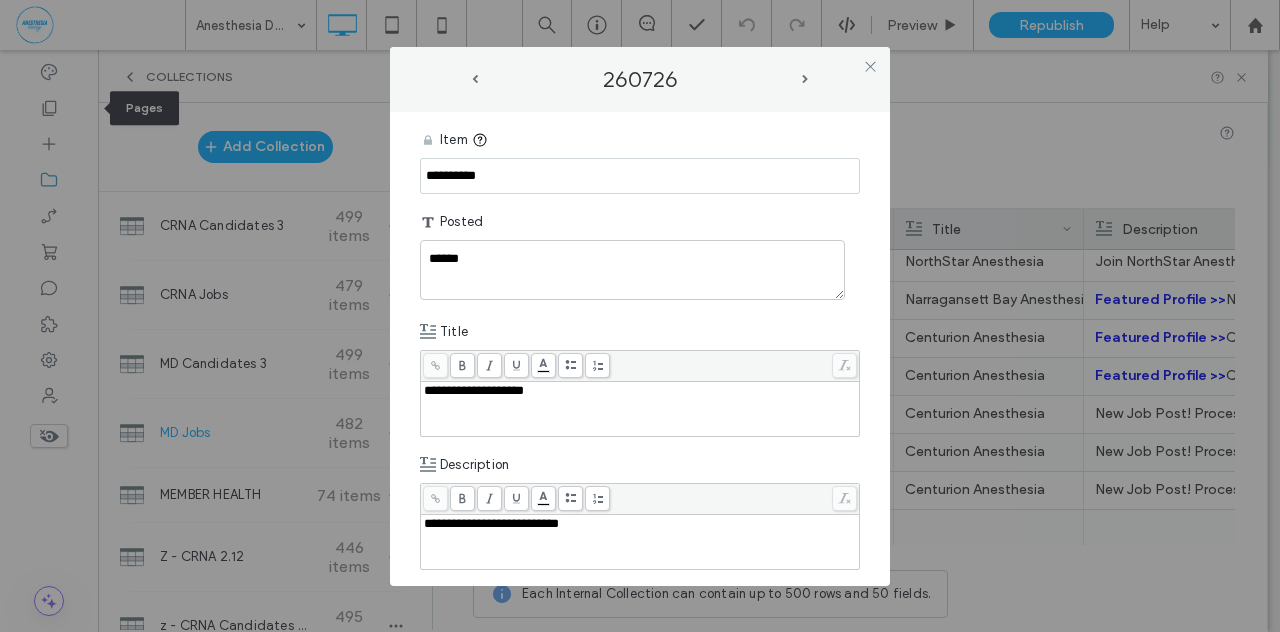 type on "**********" 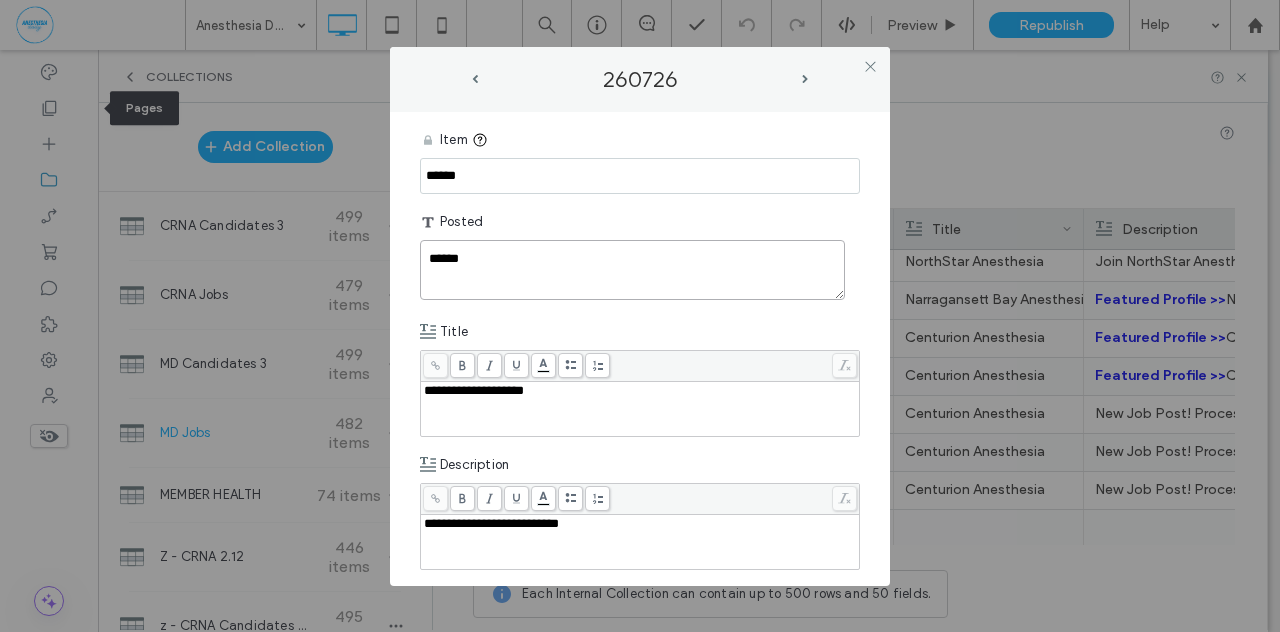 click on "******" at bounding box center (632, 270) 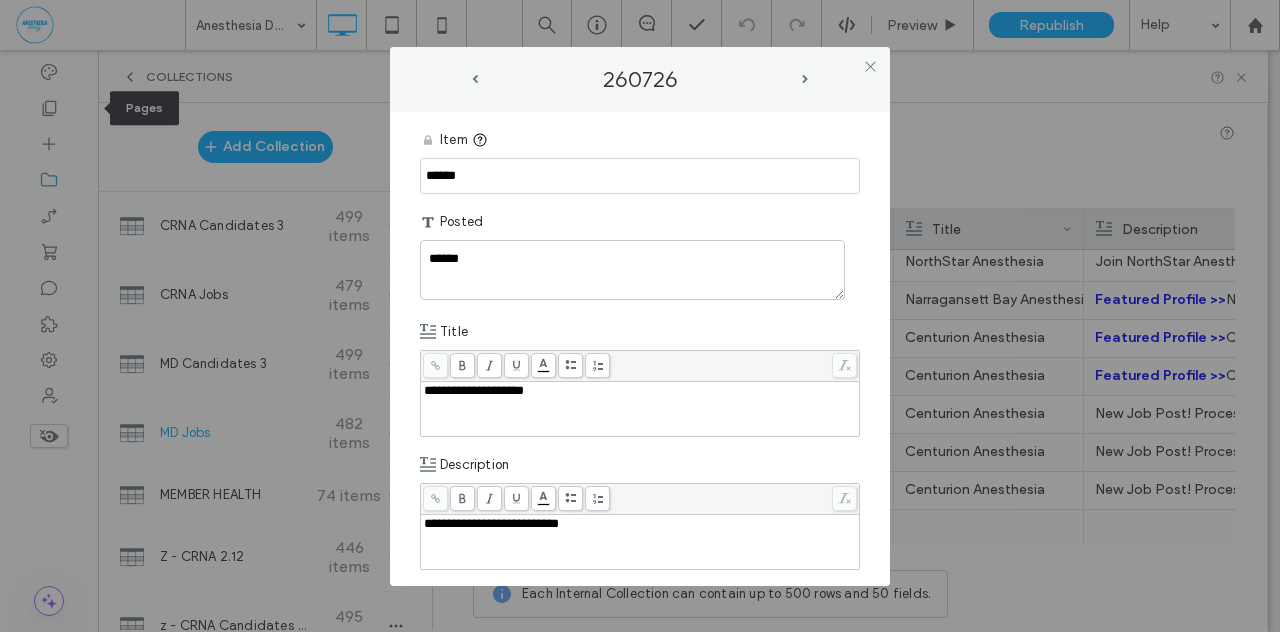 drag, startPoint x: 480, startPoint y: 174, endPoint x: 390, endPoint y: 177, distance: 90.04999 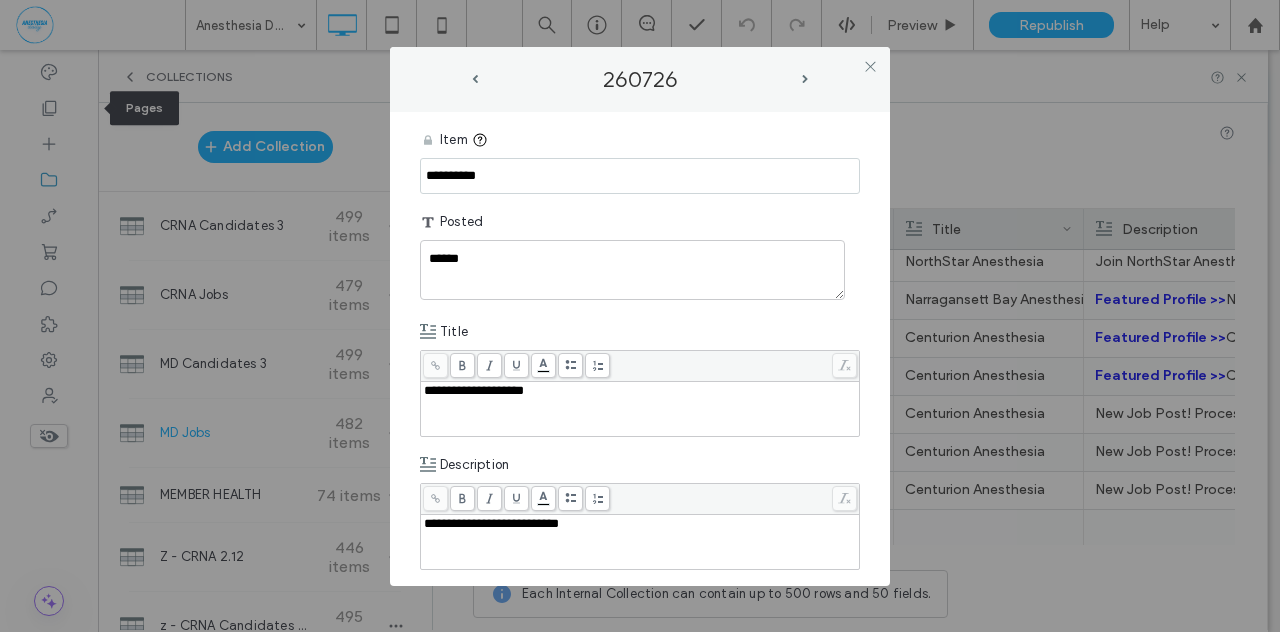 type on "**********" 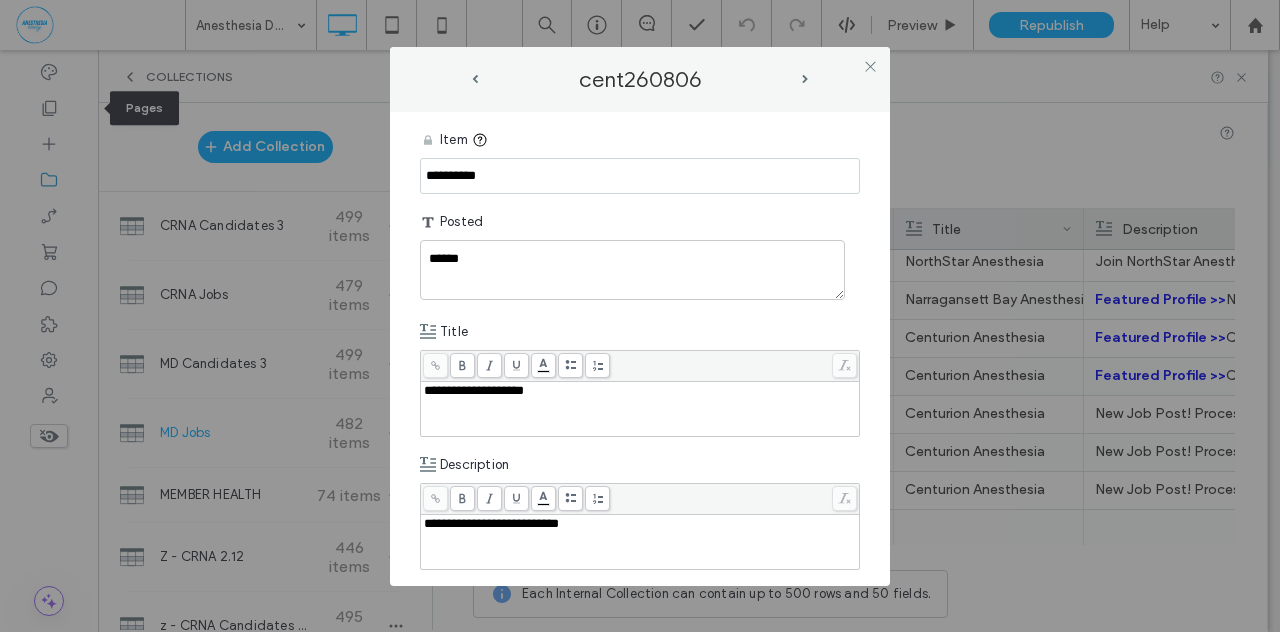 scroll, scrollTop: 233, scrollLeft: 0, axis: vertical 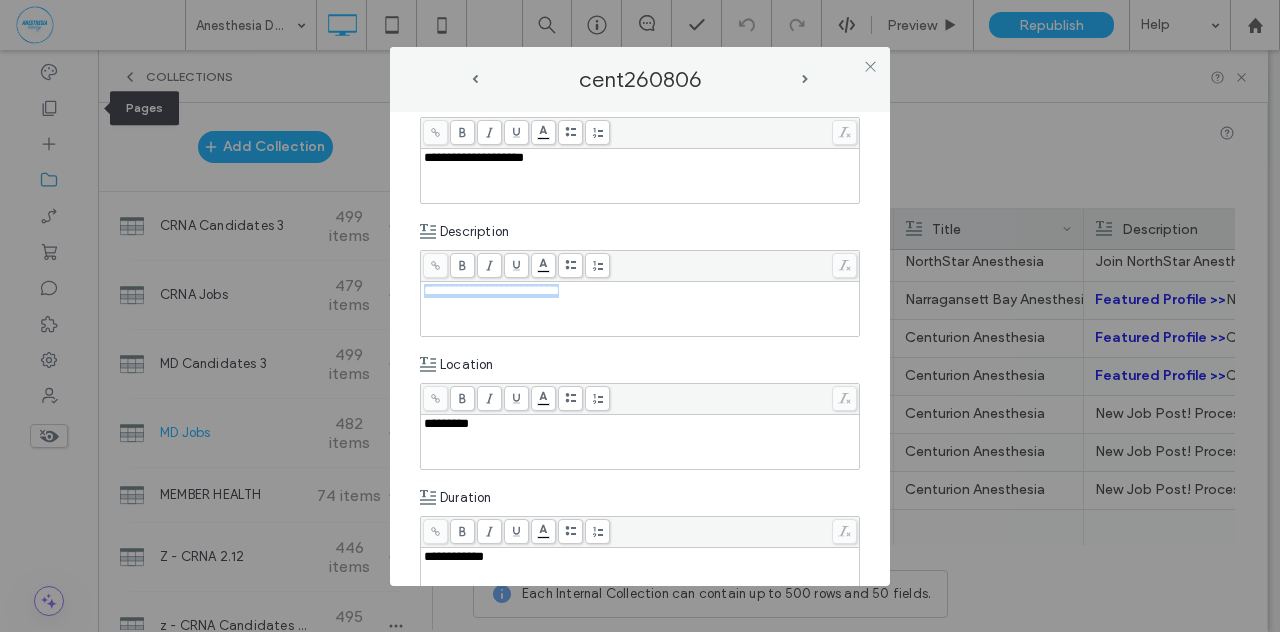 drag, startPoint x: 620, startPoint y: 289, endPoint x: 425, endPoint y: 285, distance: 195.04102 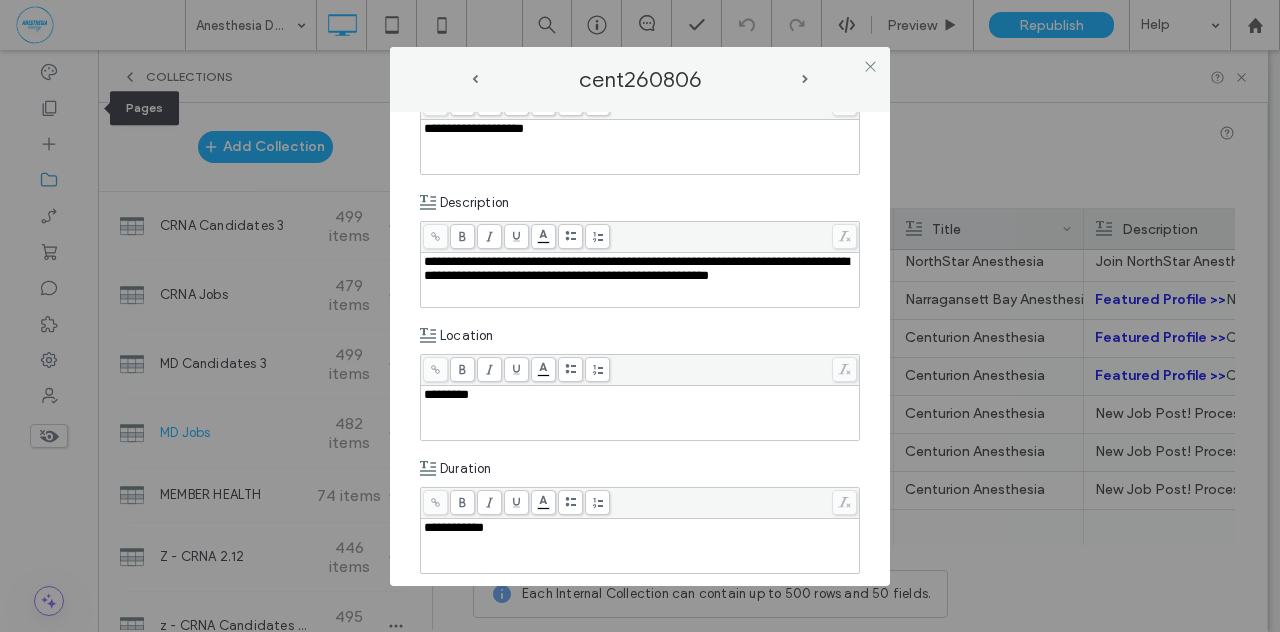 scroll, scrollTop: 233, scrollLeft: 0, axis: vertical 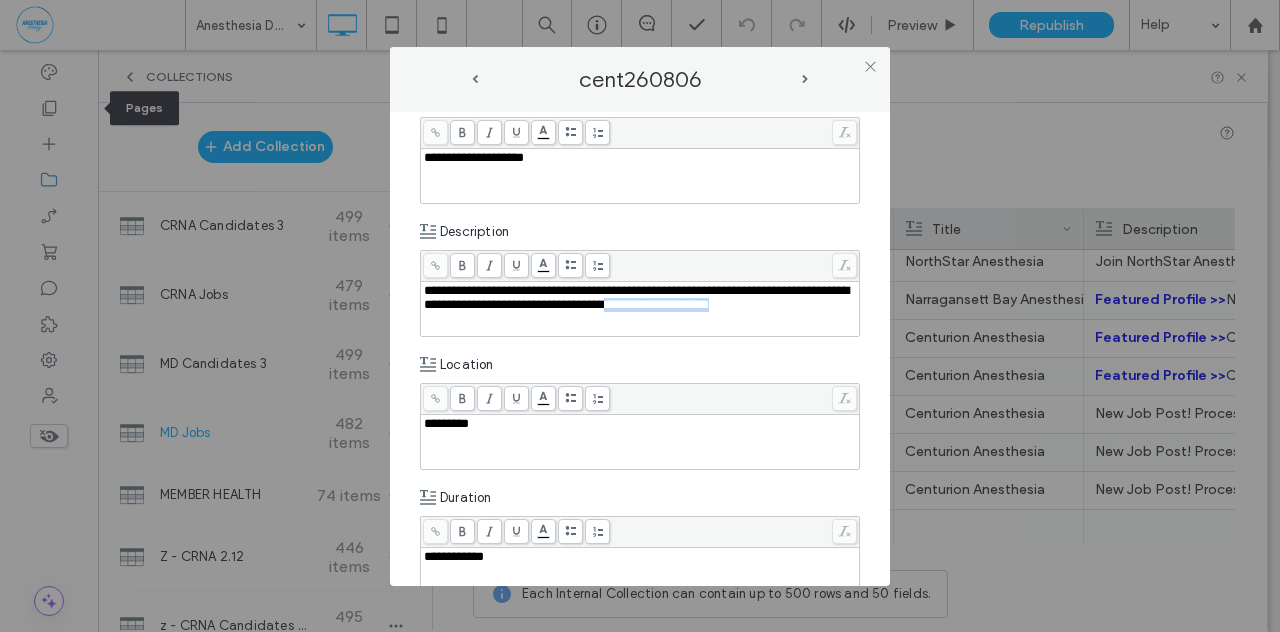 drag, startPoint x: 699, startPoint y: 303, endPoint x: 838, endPoint y: 303, distance: 139 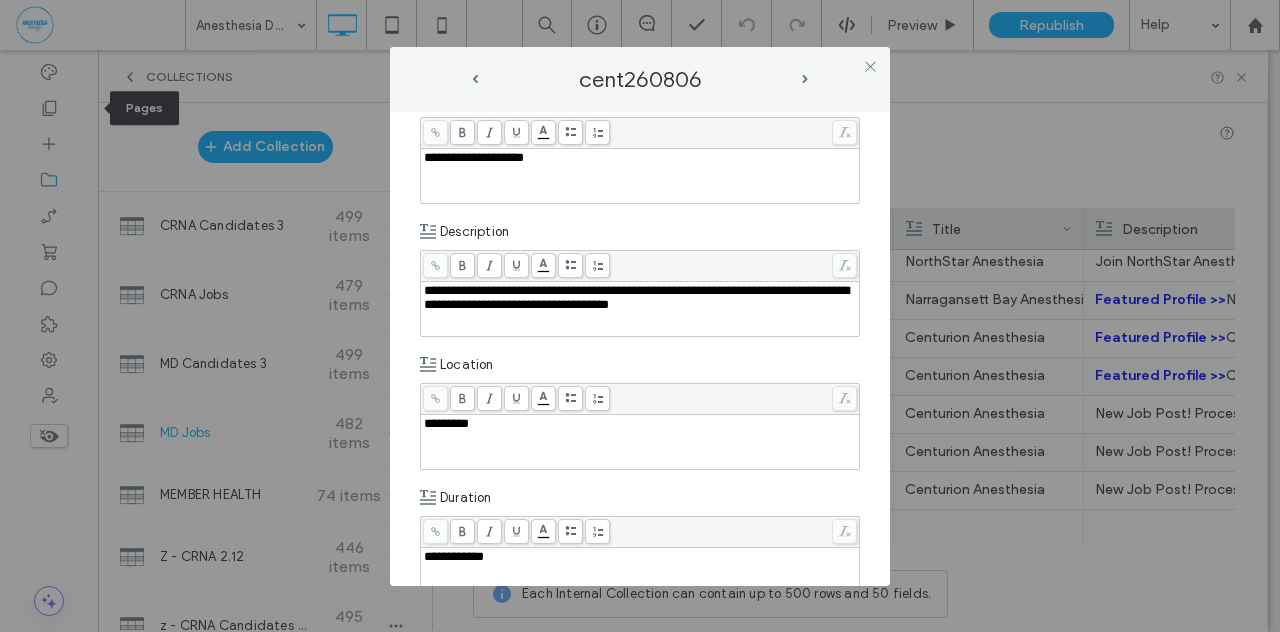 type 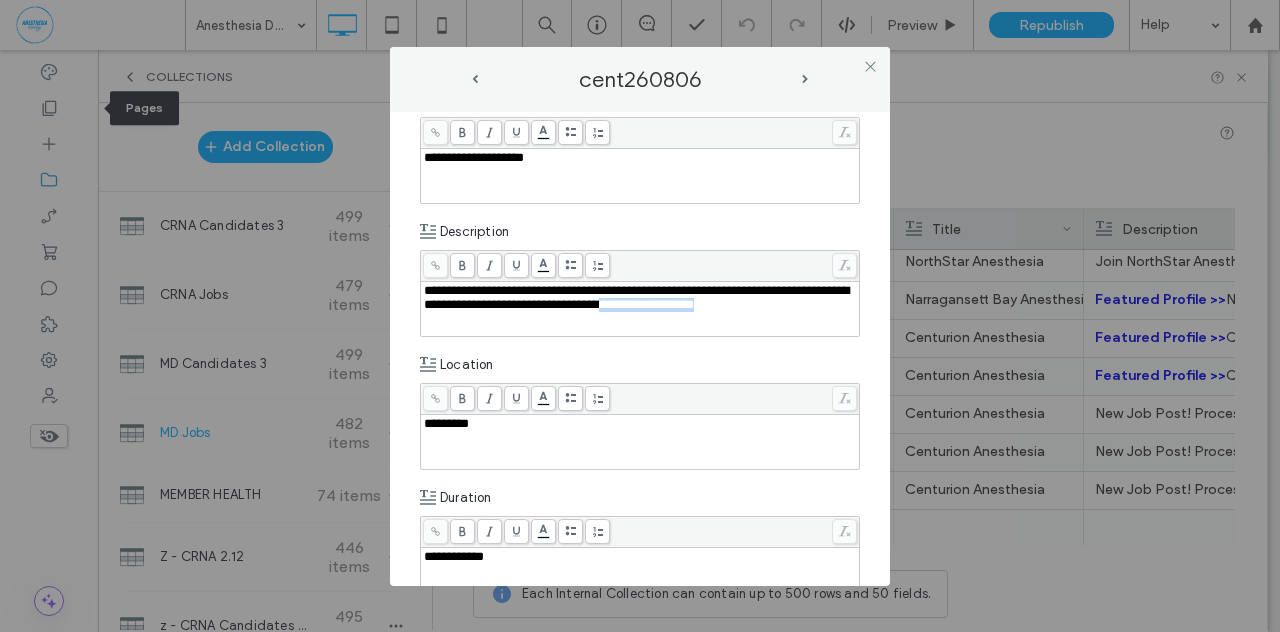 drag, startPoint x: 696, startPoint y: 299, endPoint x: 823, endPoint y: 304, distance: 127.09839 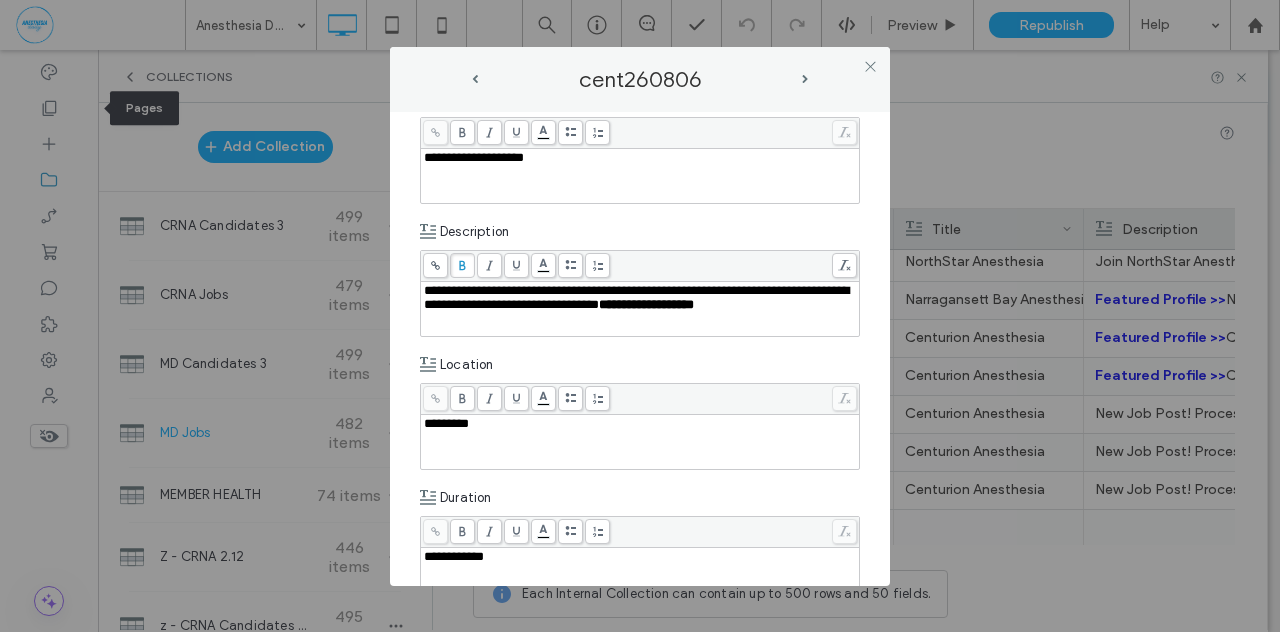 click 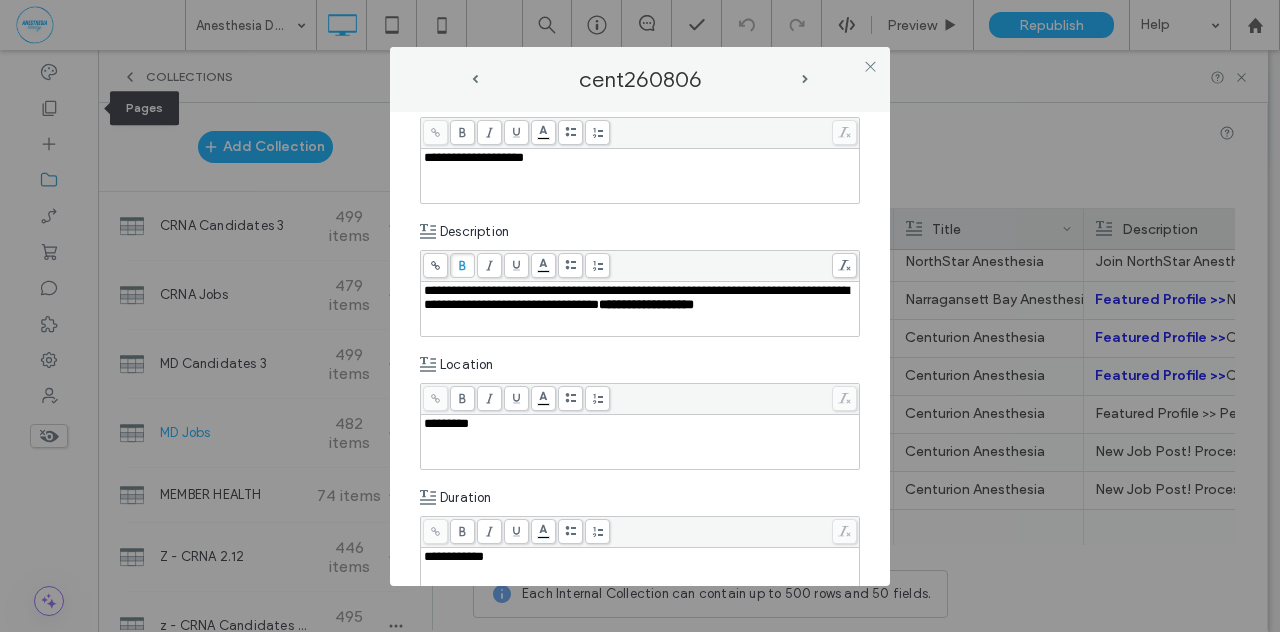 click on "**********" at bounding box center (640, 349) 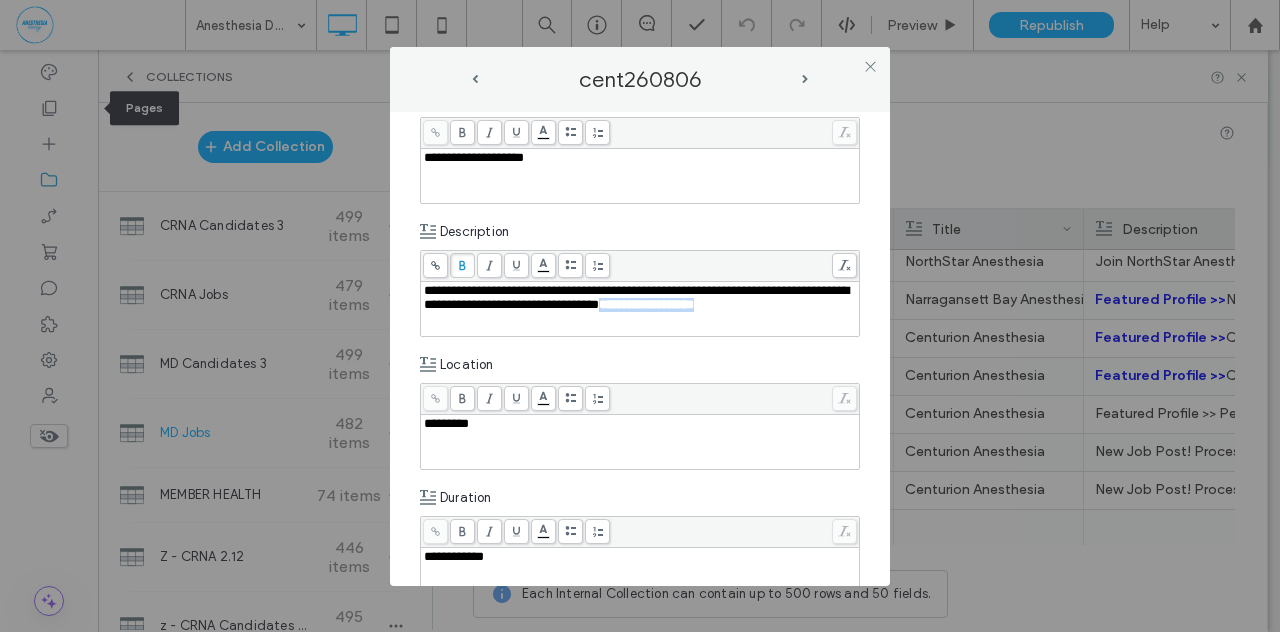 click on "**********" at bounding box center [636, 297] 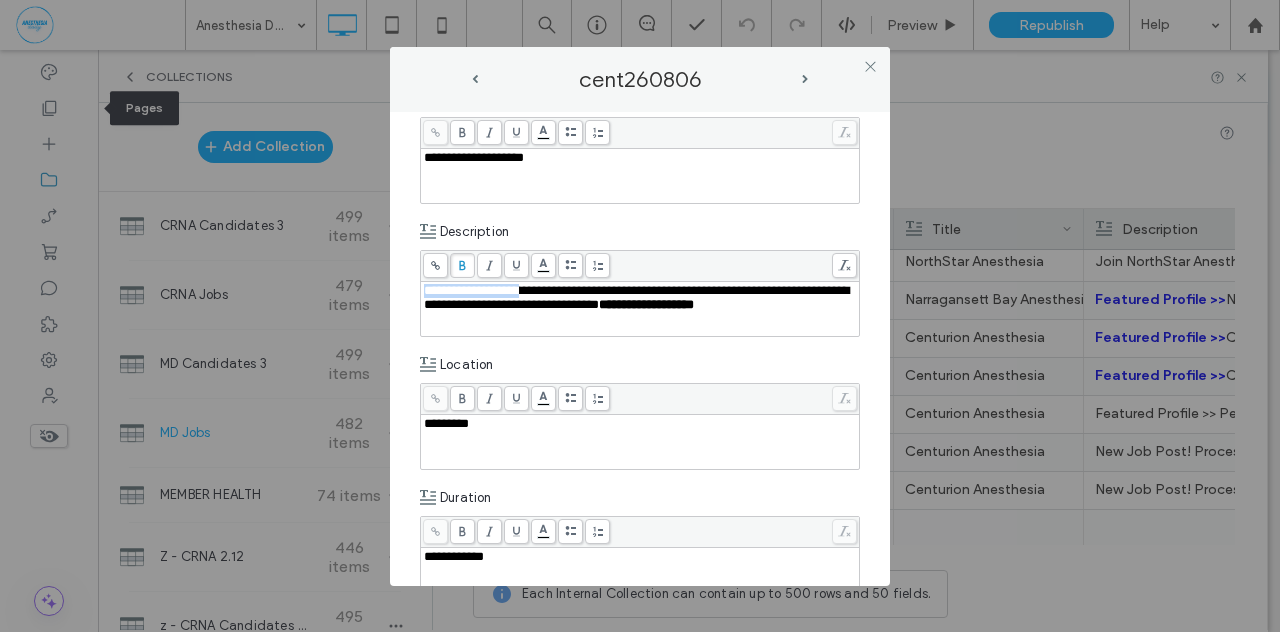 drag, startPoint x: 533, startPoint y: 287, endPoint x: 408, endPoint y: 279, distance: 125.25574 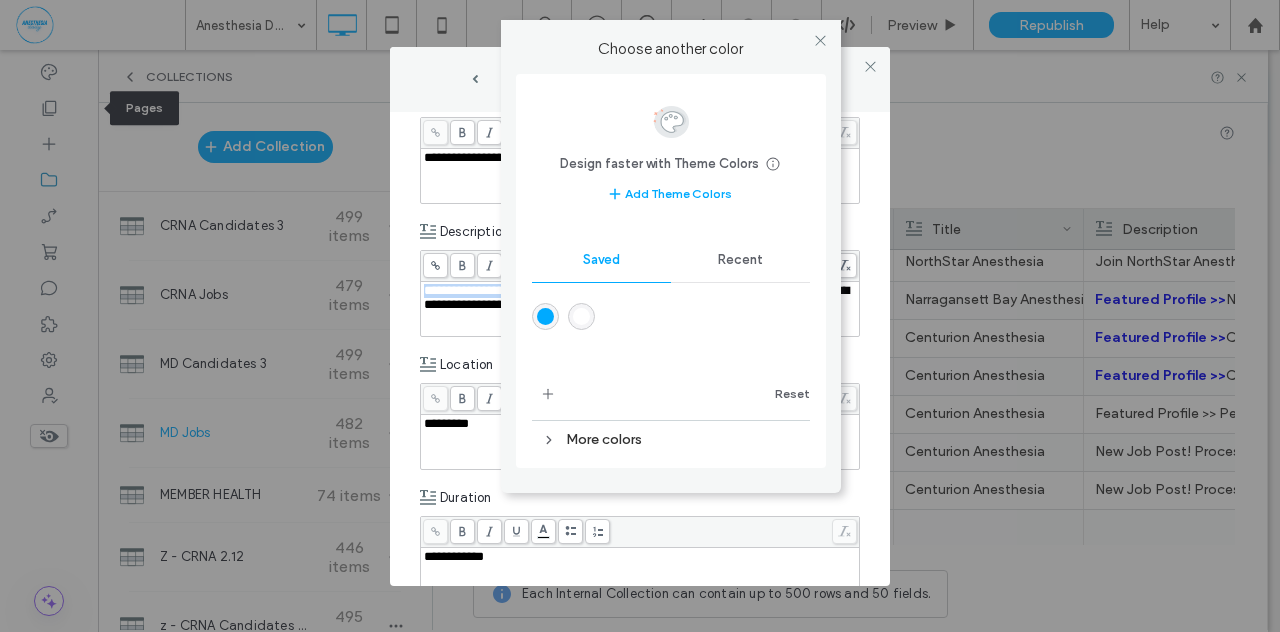 click on ".wqwq-1{fill:#231f20;}
.cls-1q, .cls-2q { fill-rule: evenodd; }
.cls-2q { fill: #6e8188; }
True_local
Agendize
HealthEngine
x_close_popup
from_your_site
multi_language
zoom-out
zoom-in
z_vimeo
z_yelp
z_picassa
w_vCita
youtube
yelp
x2
x
x_x
x_alignright
x_handwritten
wrench
wordpress
windowsvv
win8
whats_app
wallet
warning-sign
w_youtube
w_youtube_channel
w_yelp
w_video
w_twitter
w_title
w_tabs
w_social_icons
w_spacer
w_share
w_rss_feed
w_recent-posts
w_push
w_paypal
w_photo_gallery" at bounding box center [640, 316] 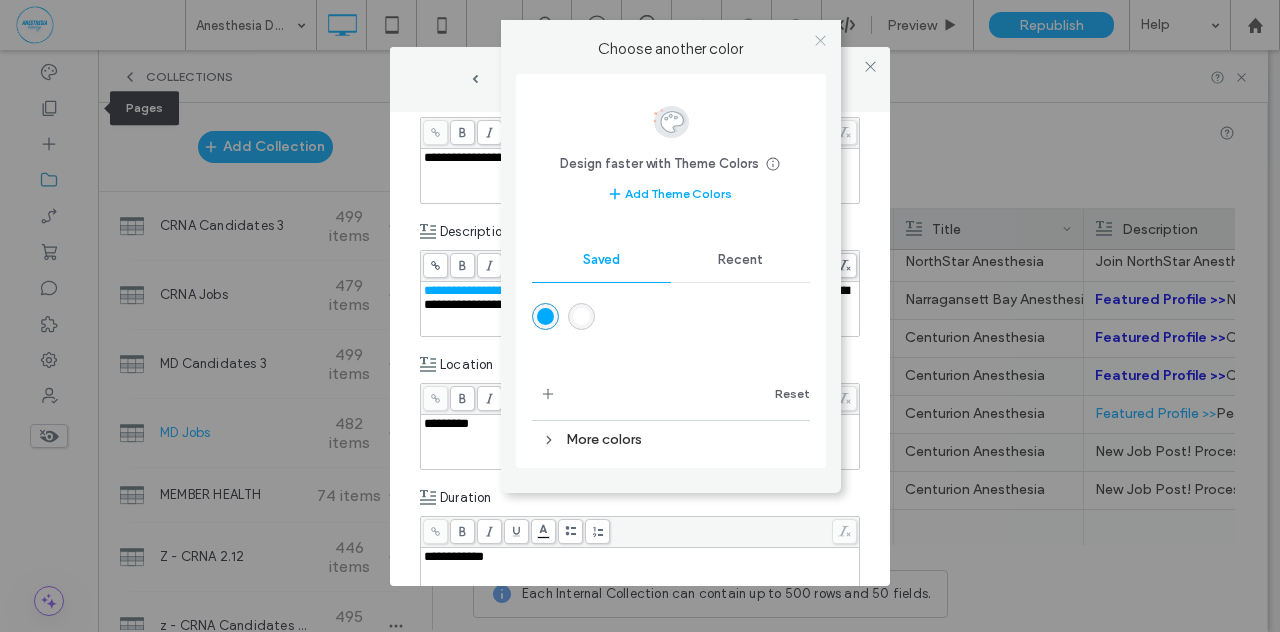 click 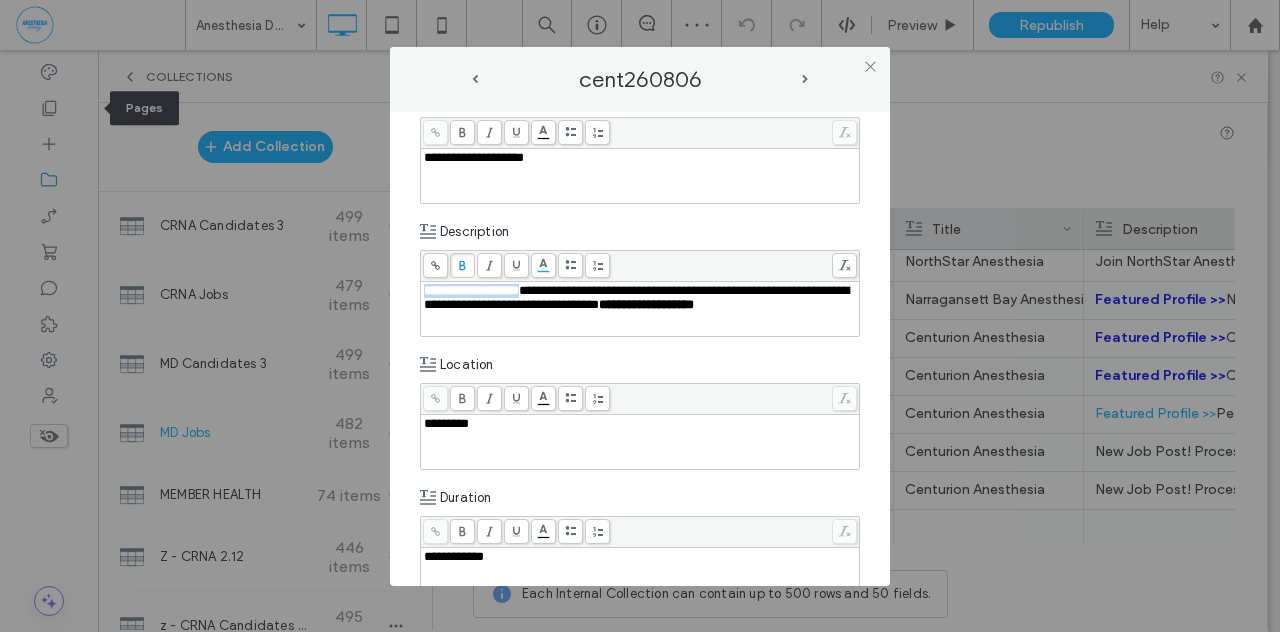 click at bounding box center [462, 265] 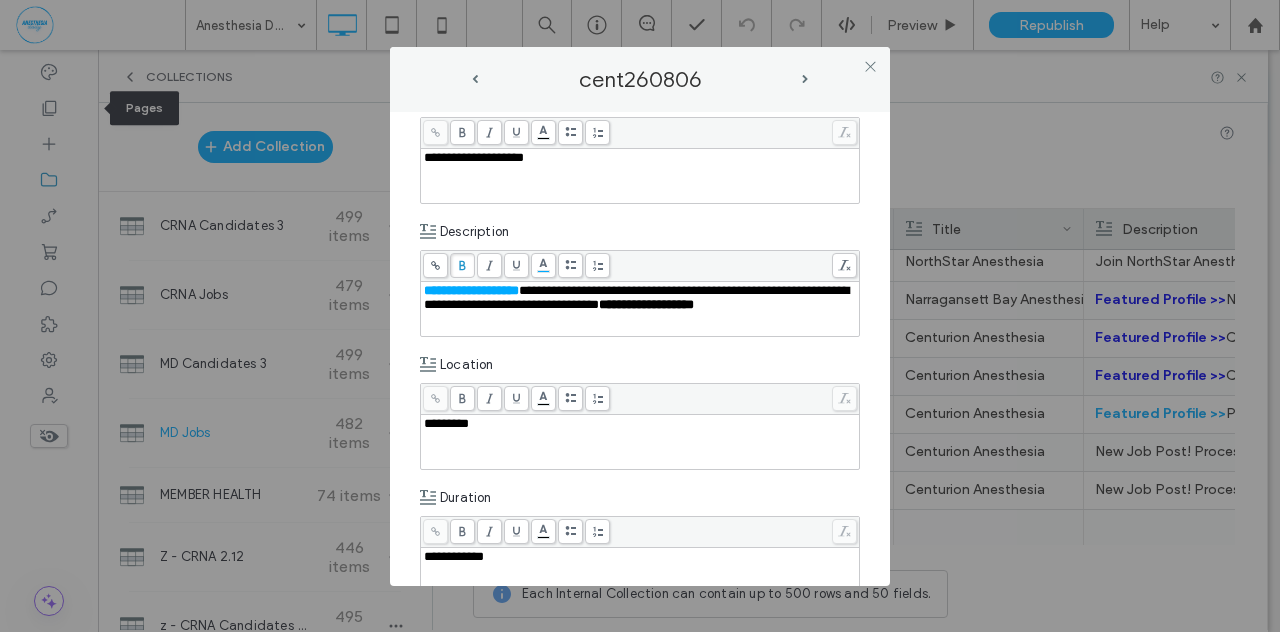 click 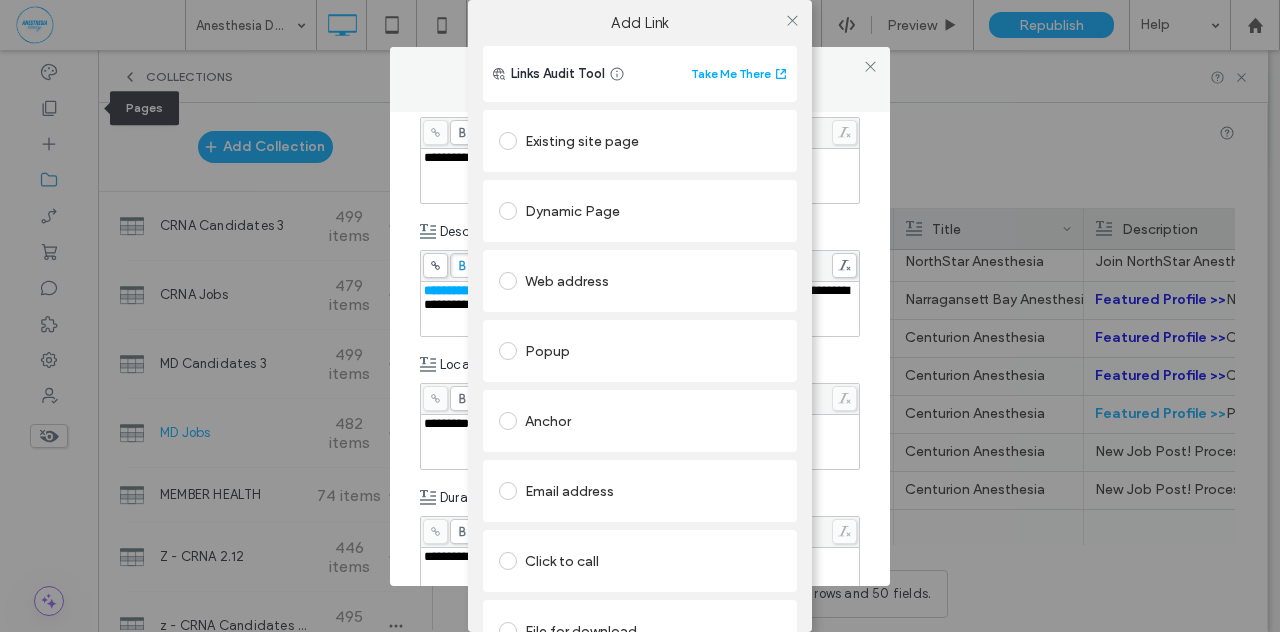 click at bounding box center (508, 141) 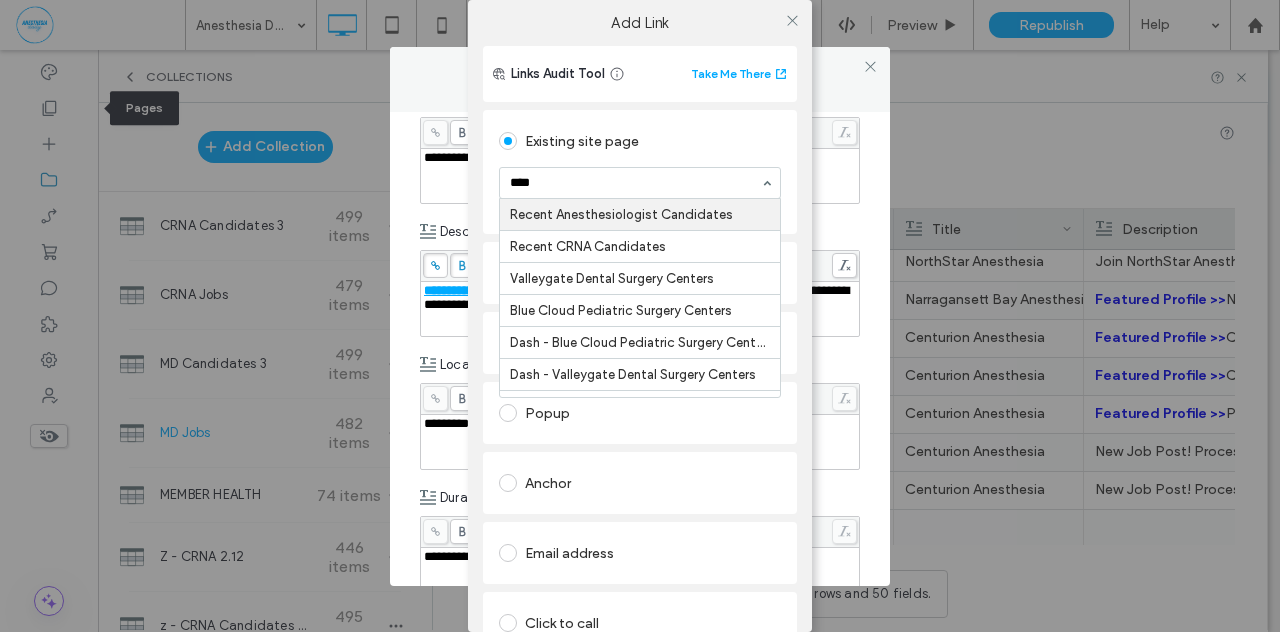 type on "*****" 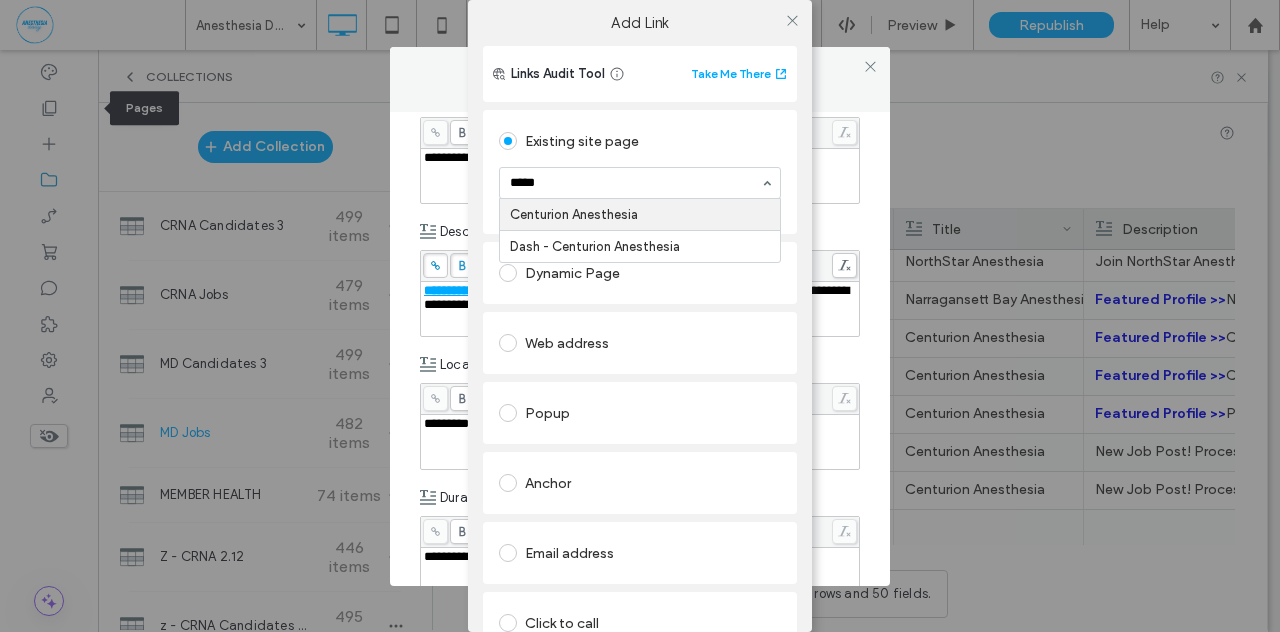 type 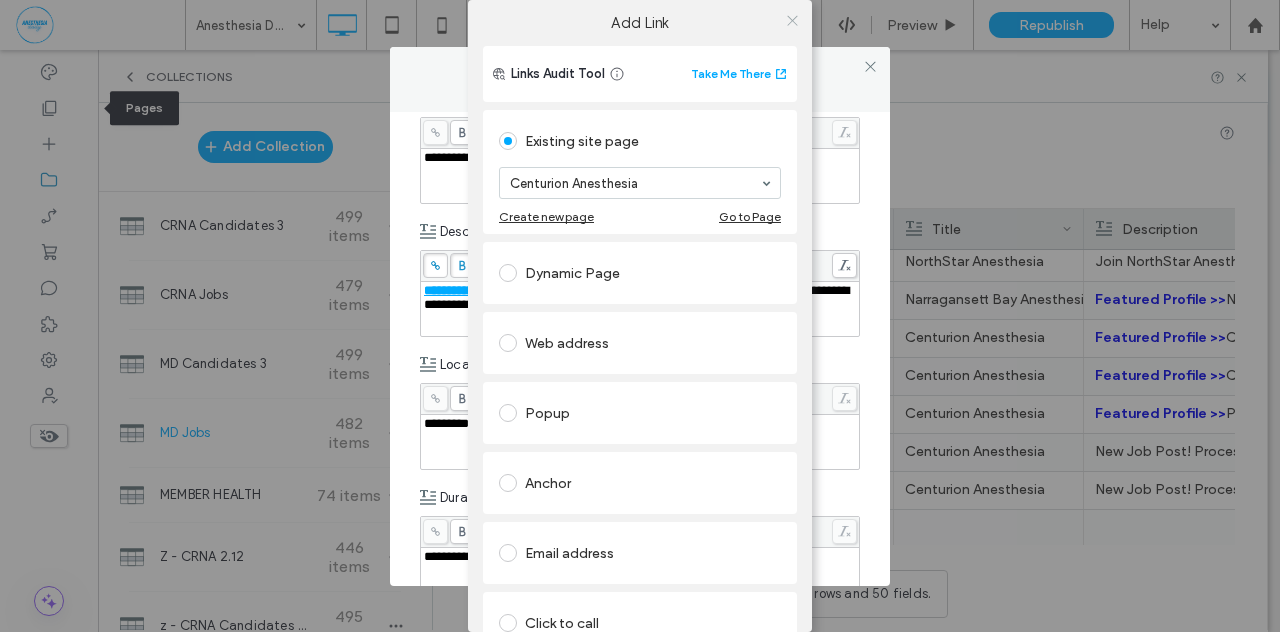 click 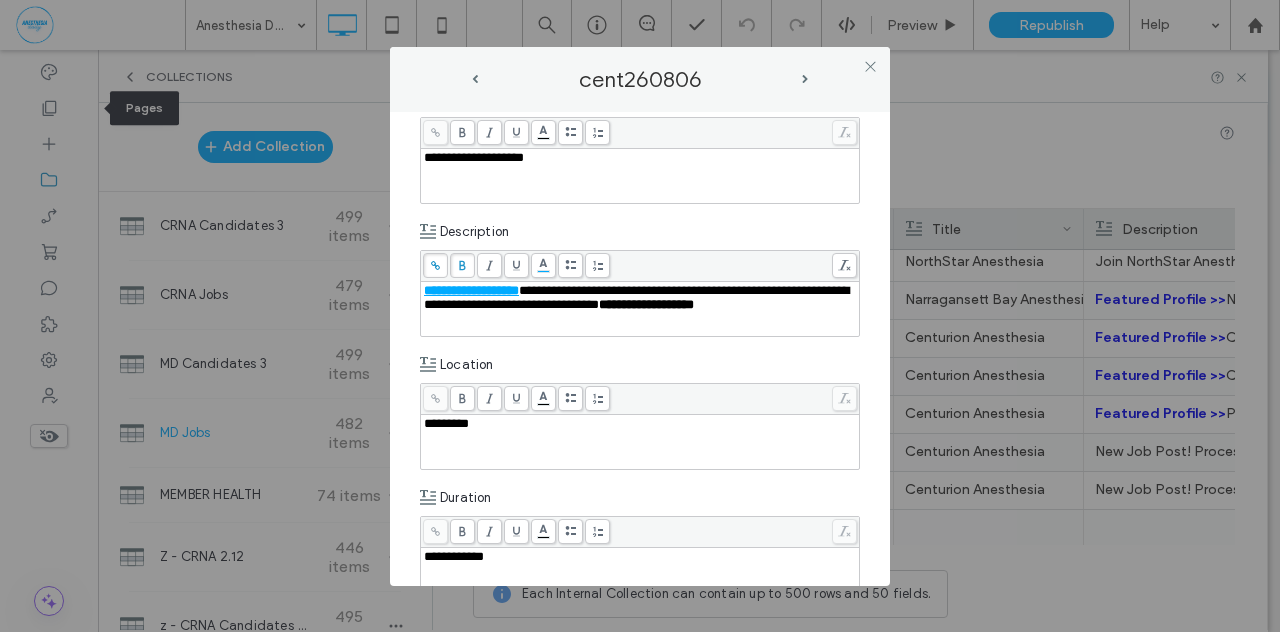 click on "**********" at bounding box center [640, 309] 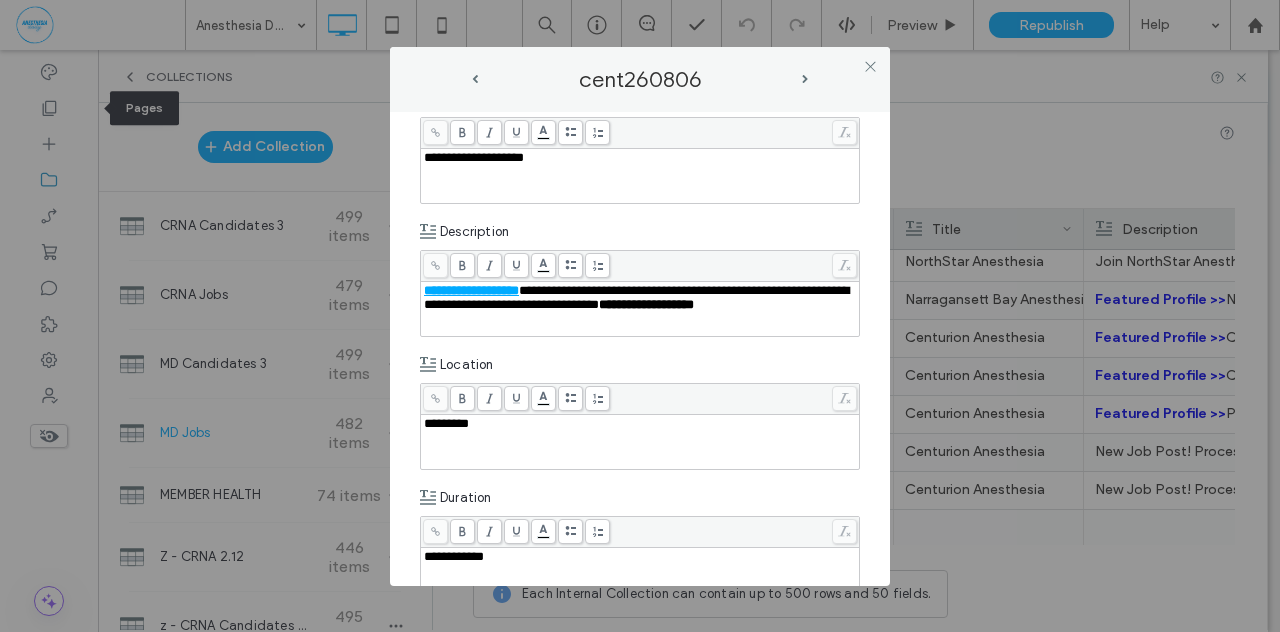 scroll, scrollTop: 466, scrollLeft: 0, axis: vertical 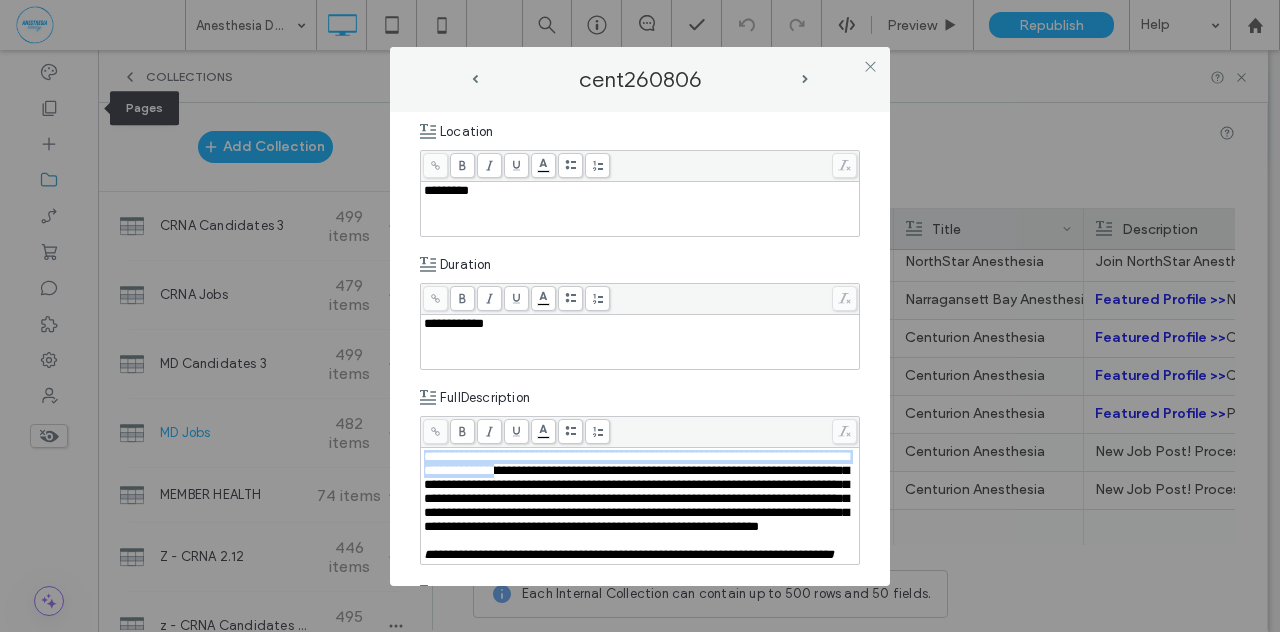 drag, startPoint x: 425, startPoint y: 448, endPoint x: 602, endPoint y: 467, distance: 178.01685 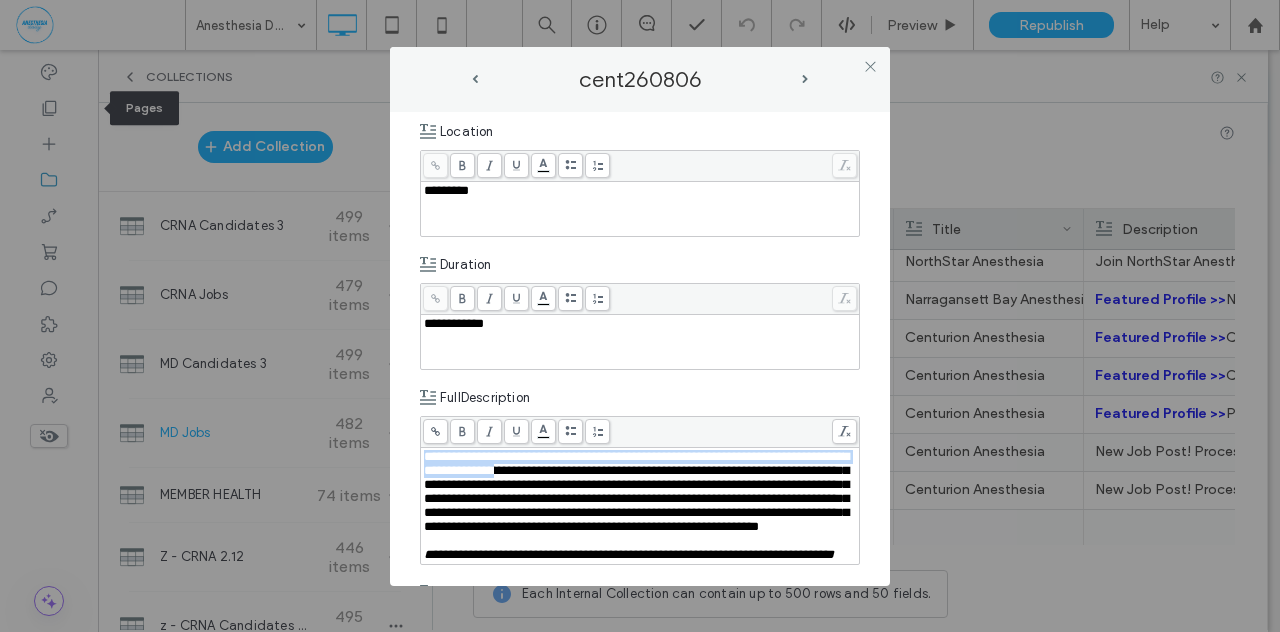 copy on "**********" 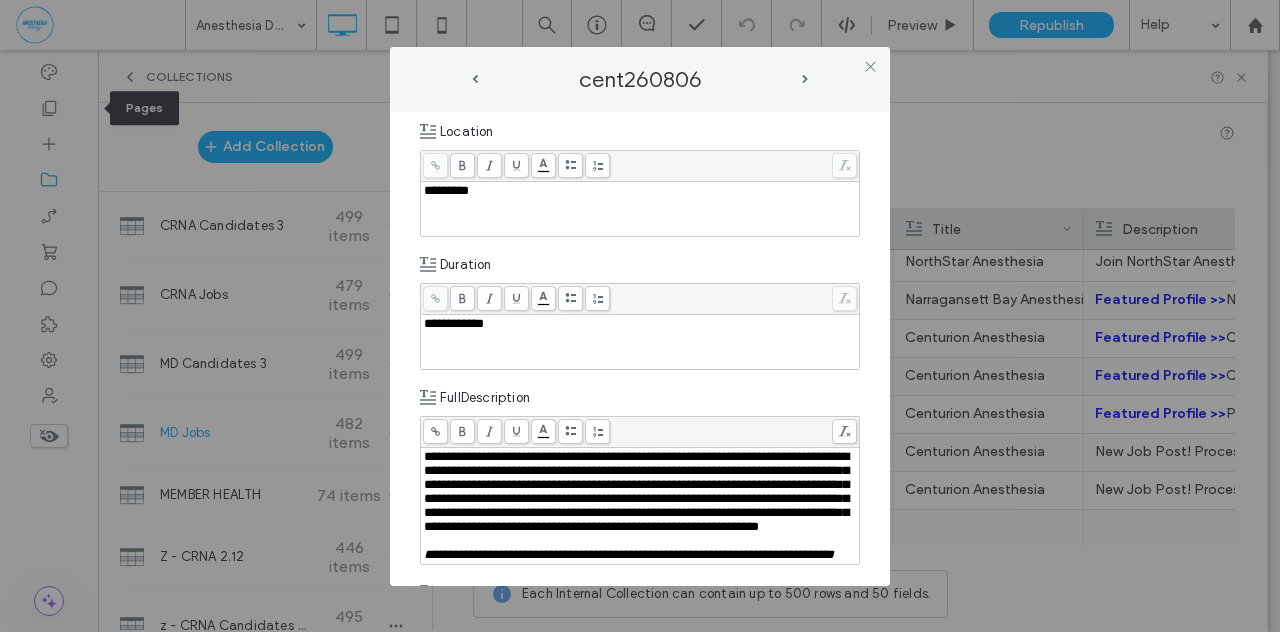 click on "**********" at bounding box center (640, 349) 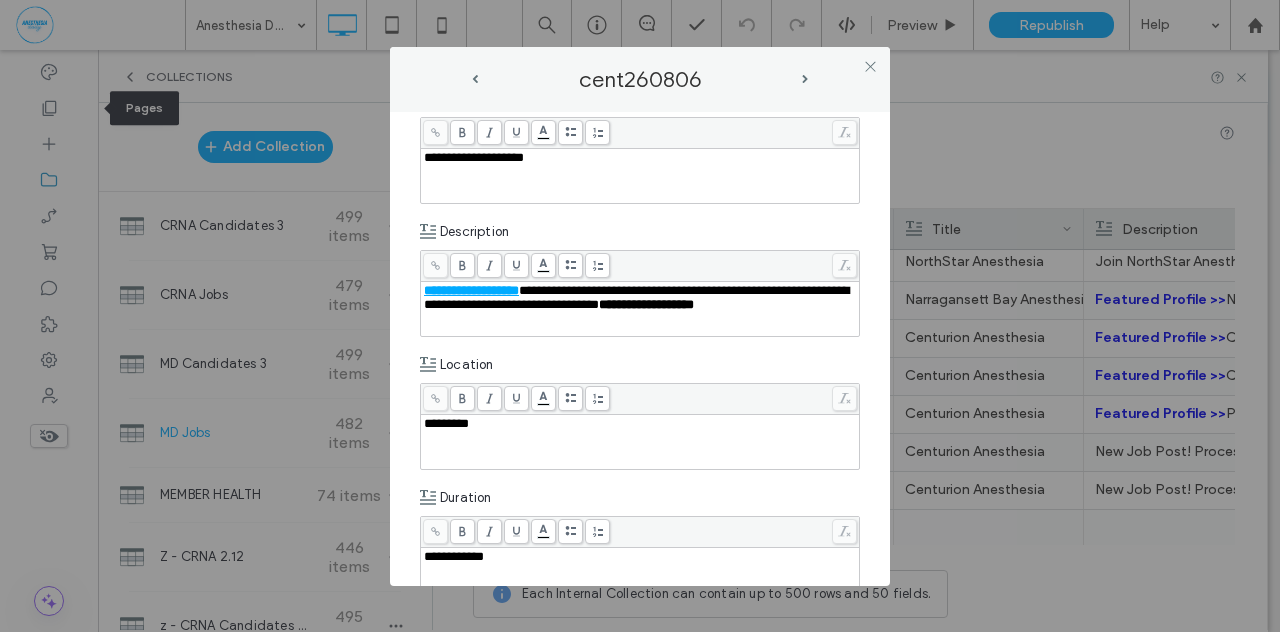 click on "**********" at bounding box center (636, 297) 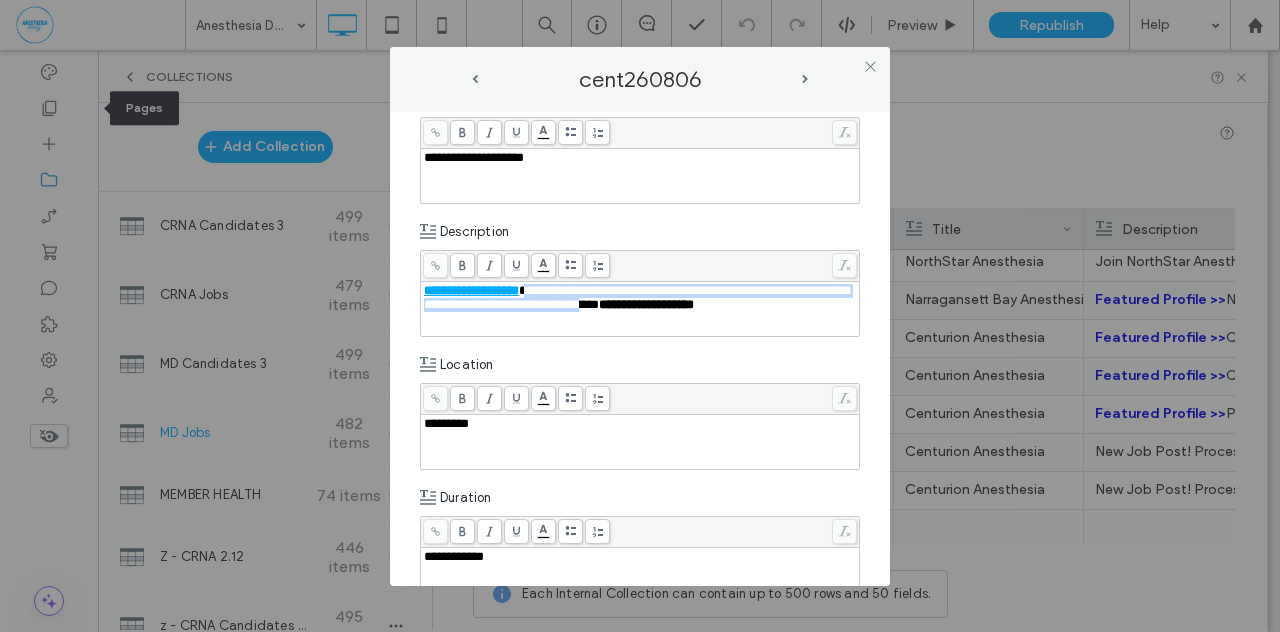 drag, startPoint x: 541, startPoint y: 287, endPoint x: 715, endPoint y: 308, distance: 175.26266 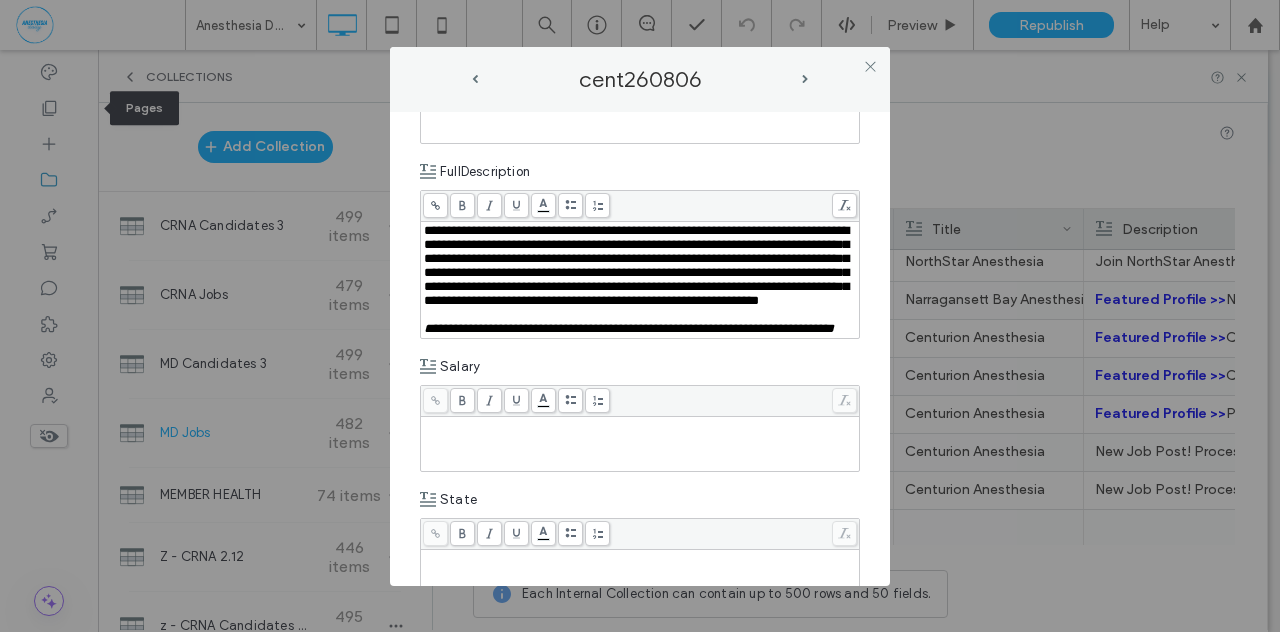 scroll, scrollTop: 700, scrollLeft: 0, axis: vertical 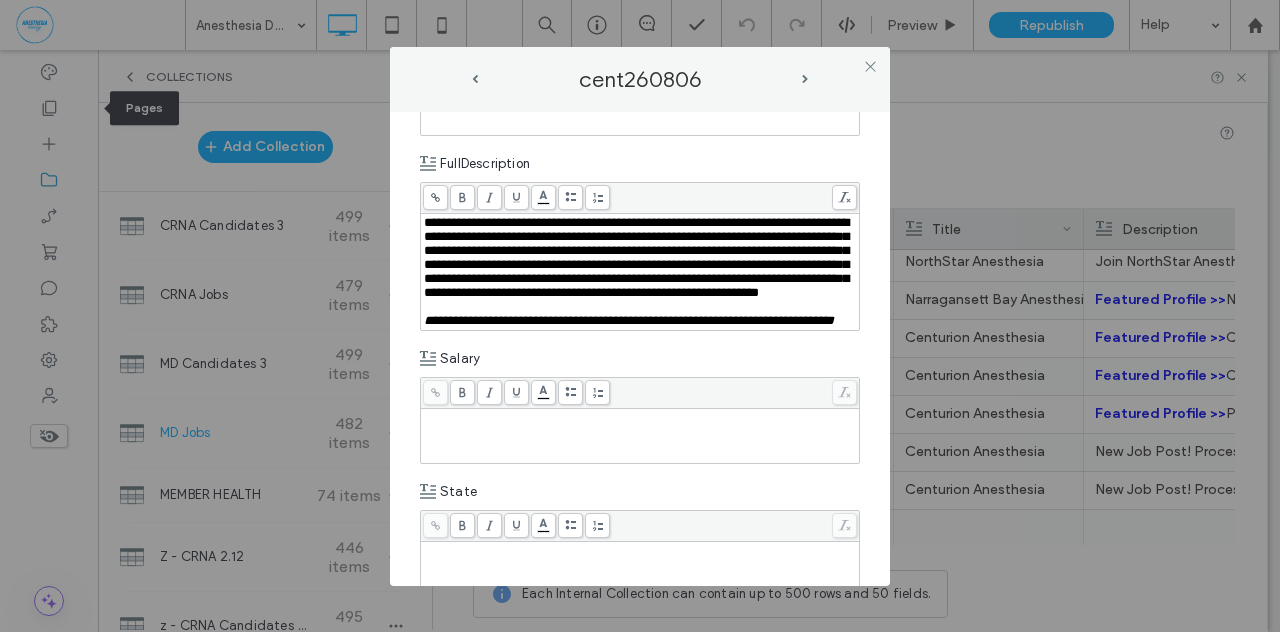 click at bounding box center [640, 418] 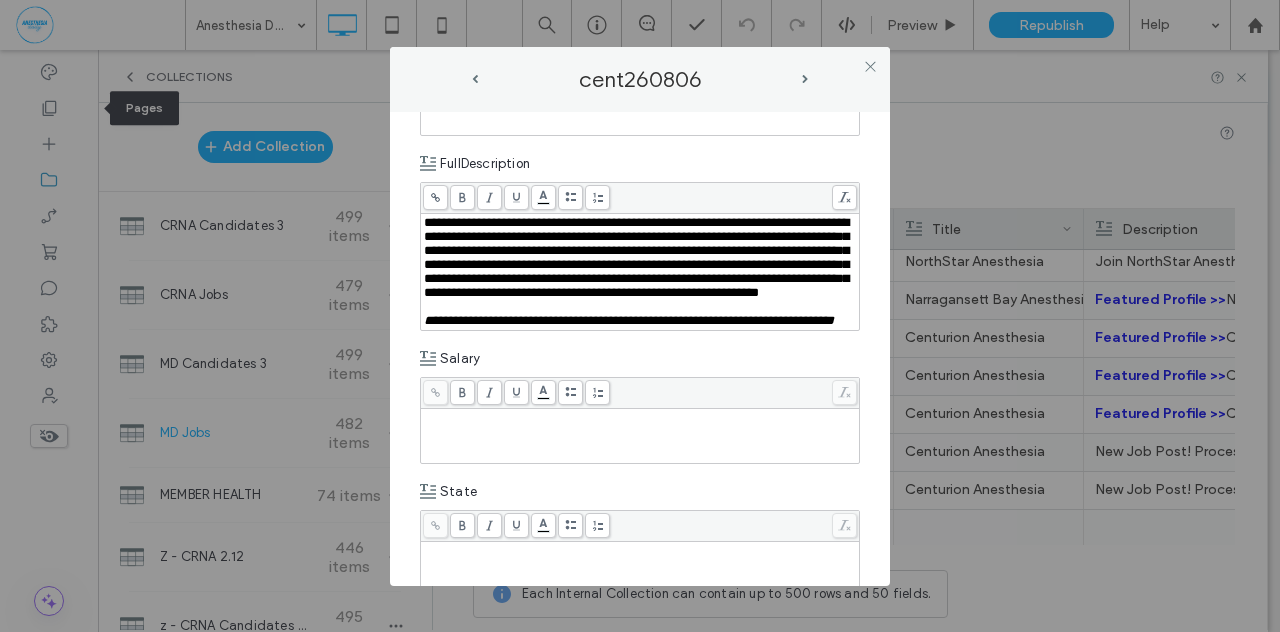 type 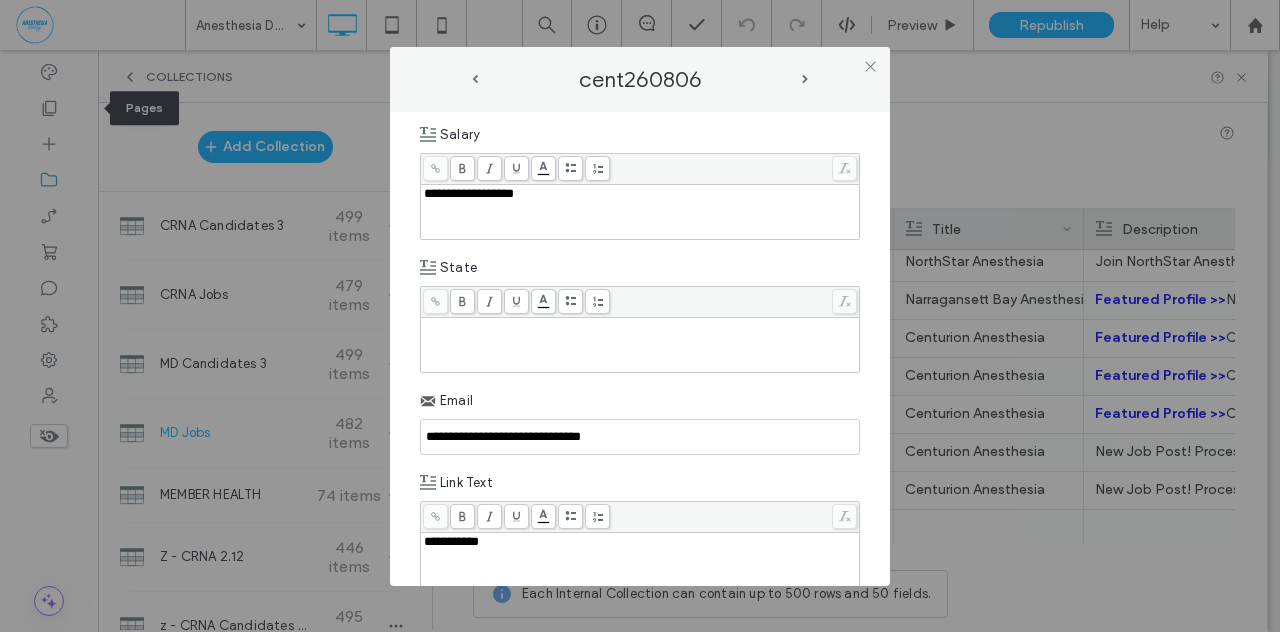 scroll, scrollTop: 933, scrollLeft: 0, axis: vertical 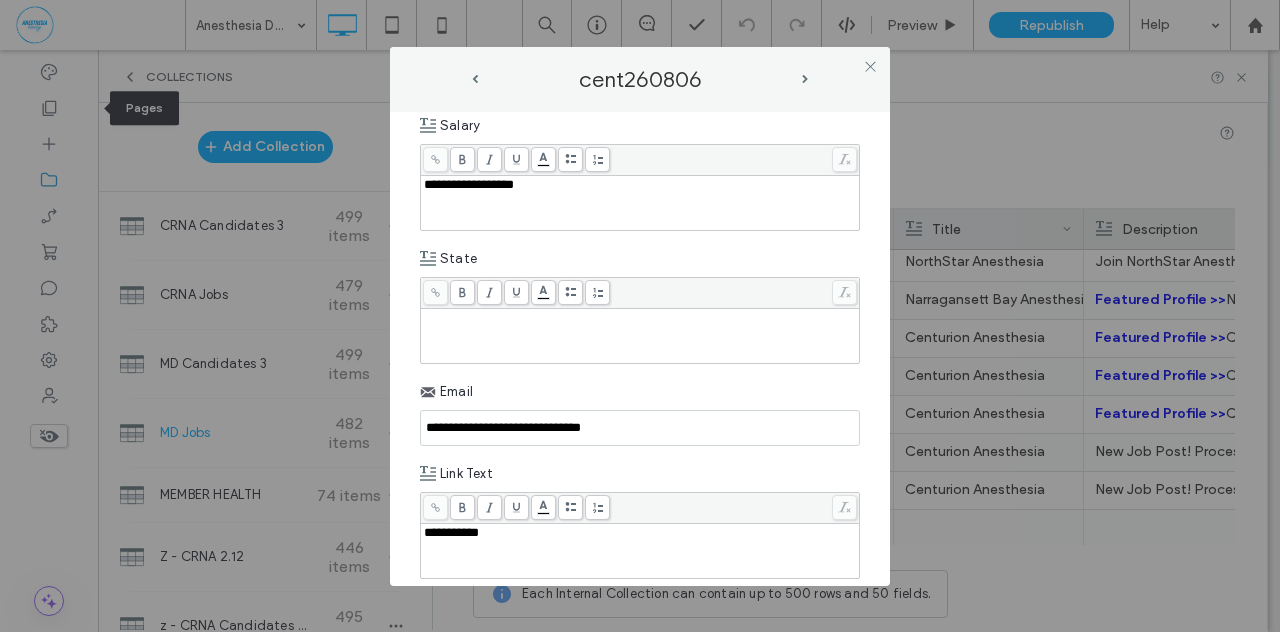 click at bounding box center [640, 318] 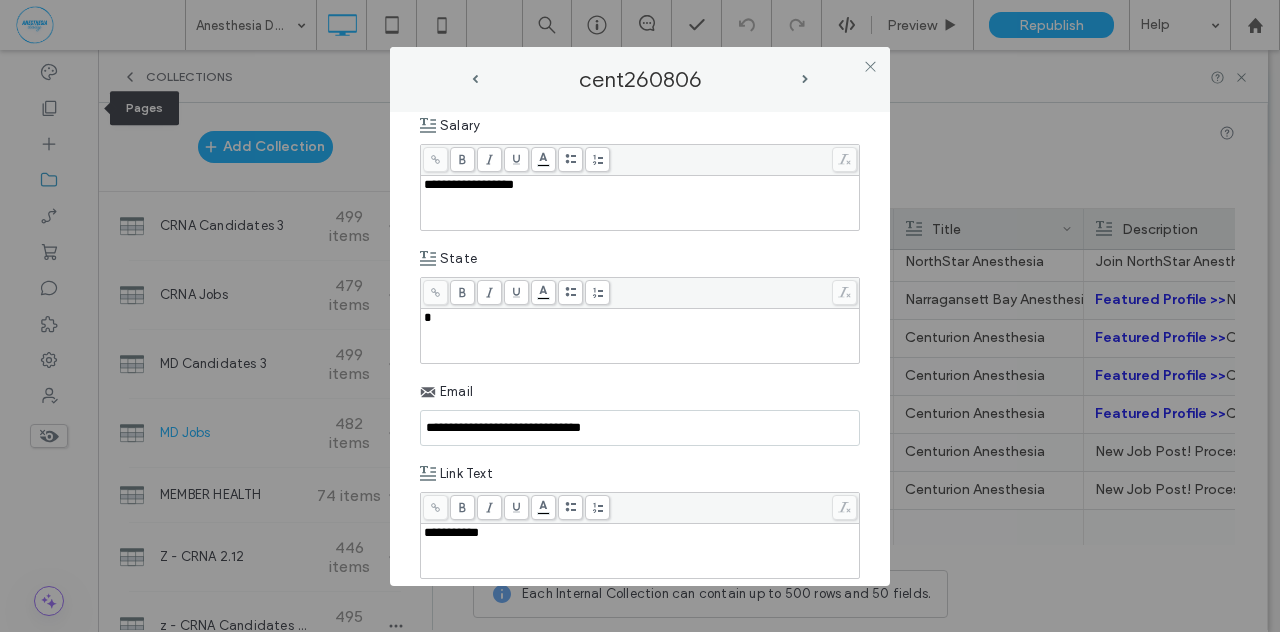 type 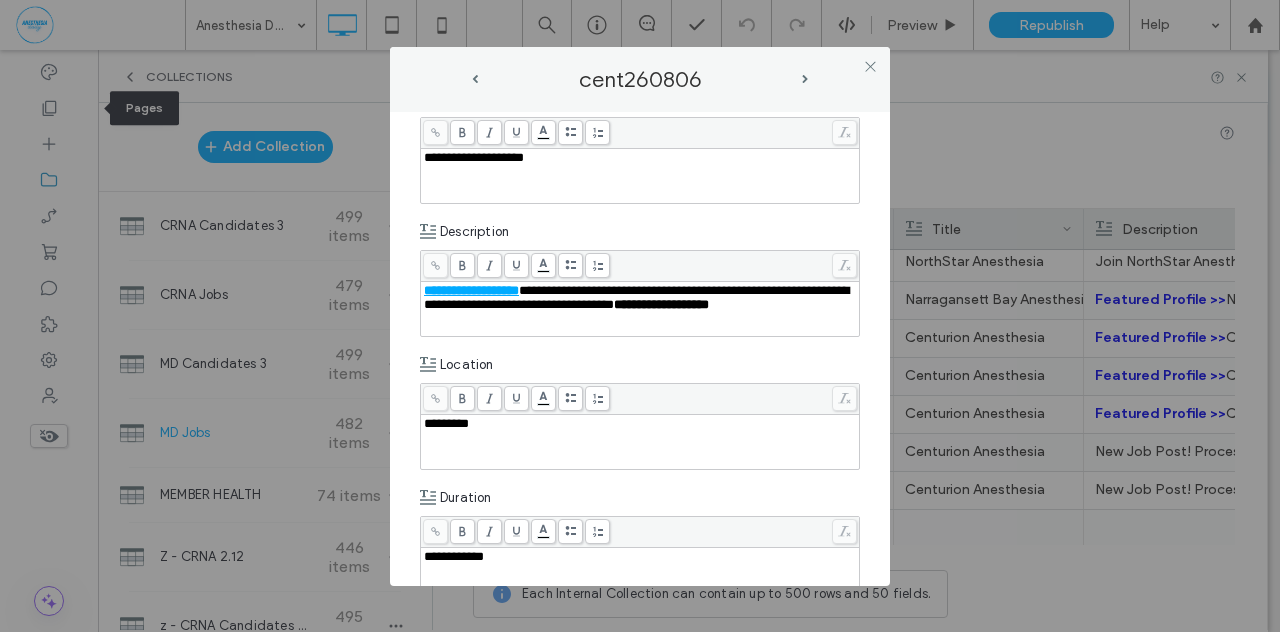 scroll, scrollTop: 466, scrollLeft: 0, axis: vertical 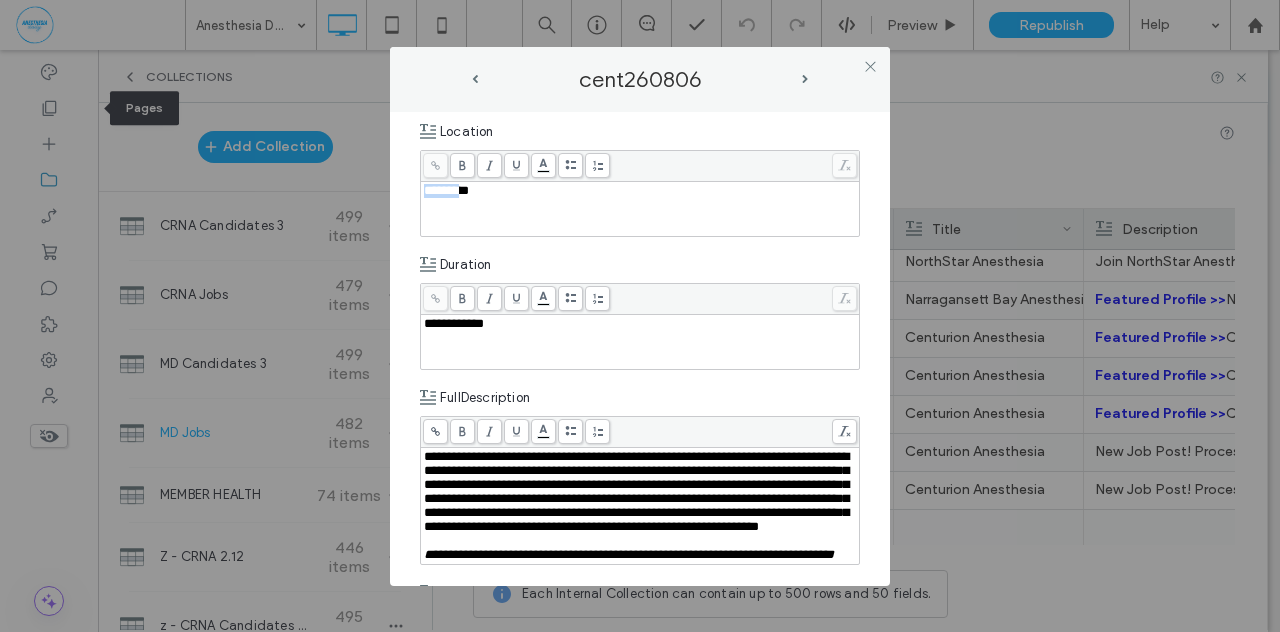 drag, startPoint x: 464, startPoint y: 191, endPoint x: 393, endPoint y: 174, distance: 73.00685 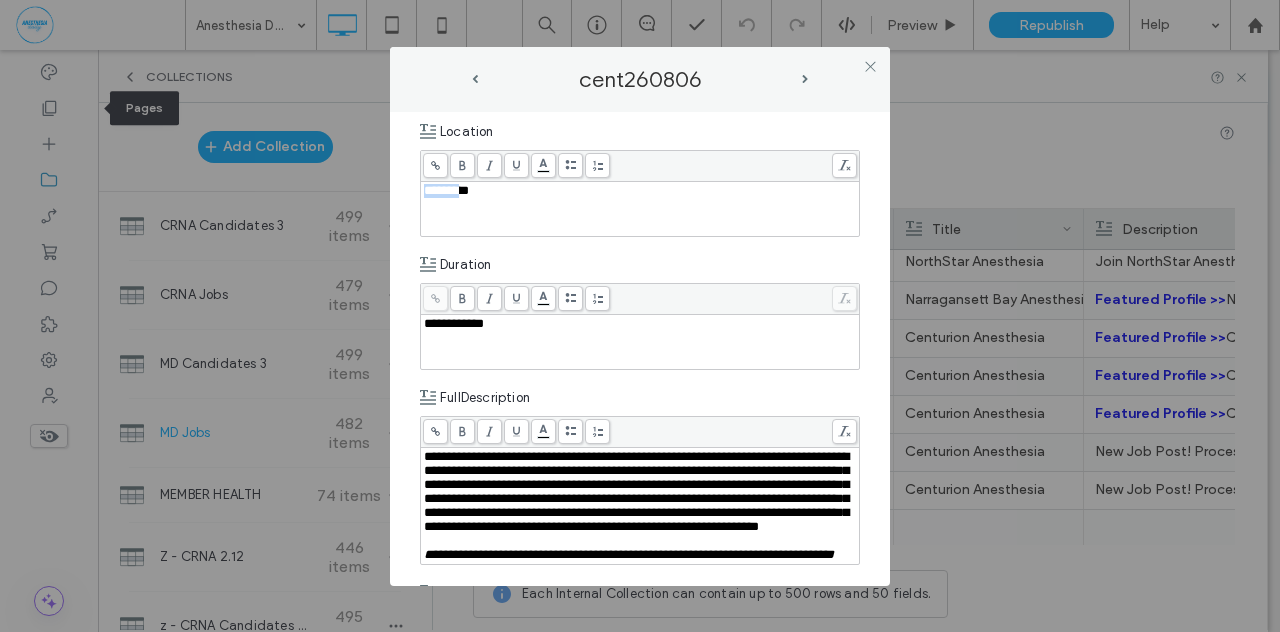 paste 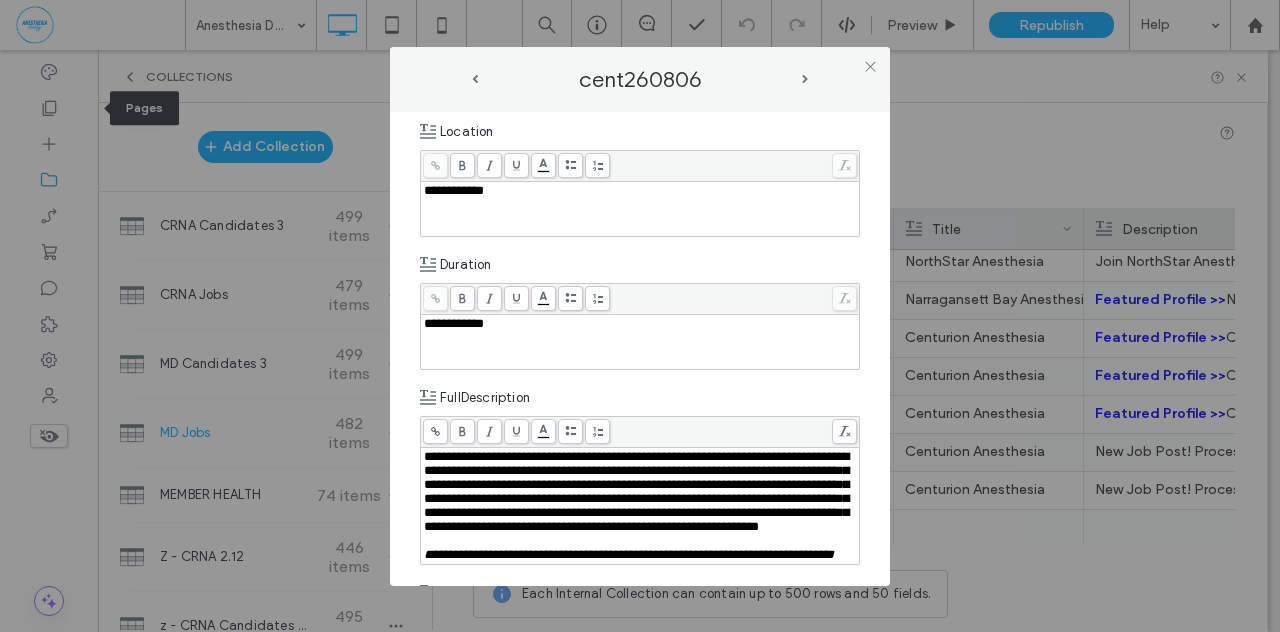 type 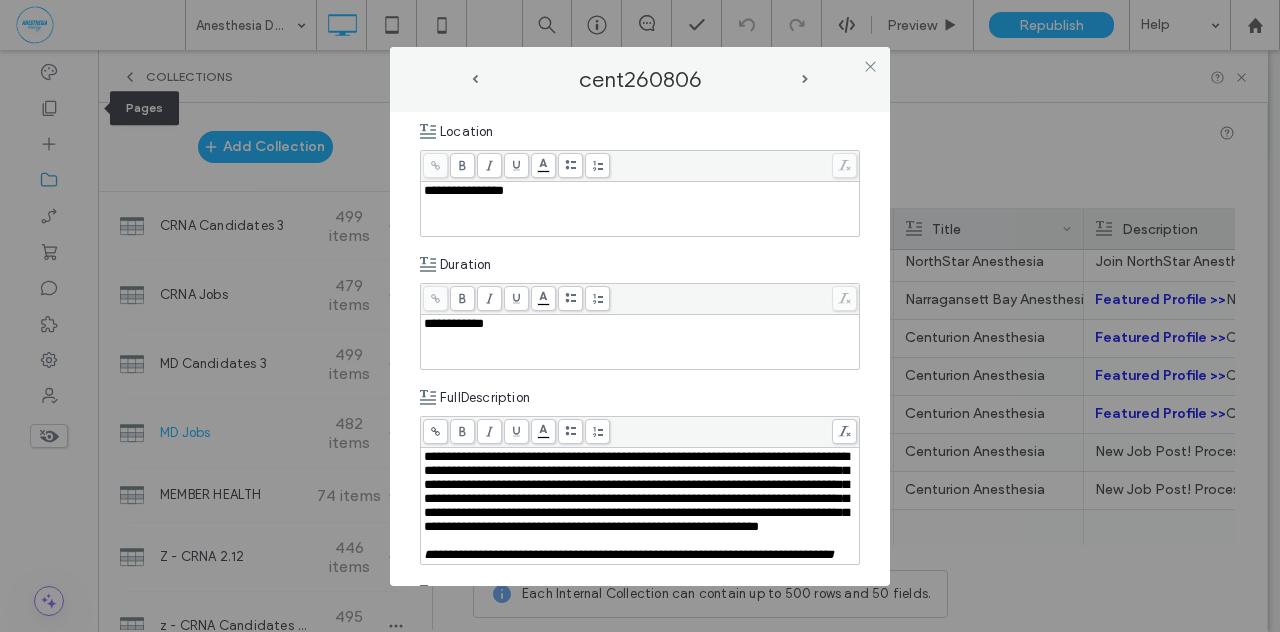click on "**********" at bounding box center [640, 349] 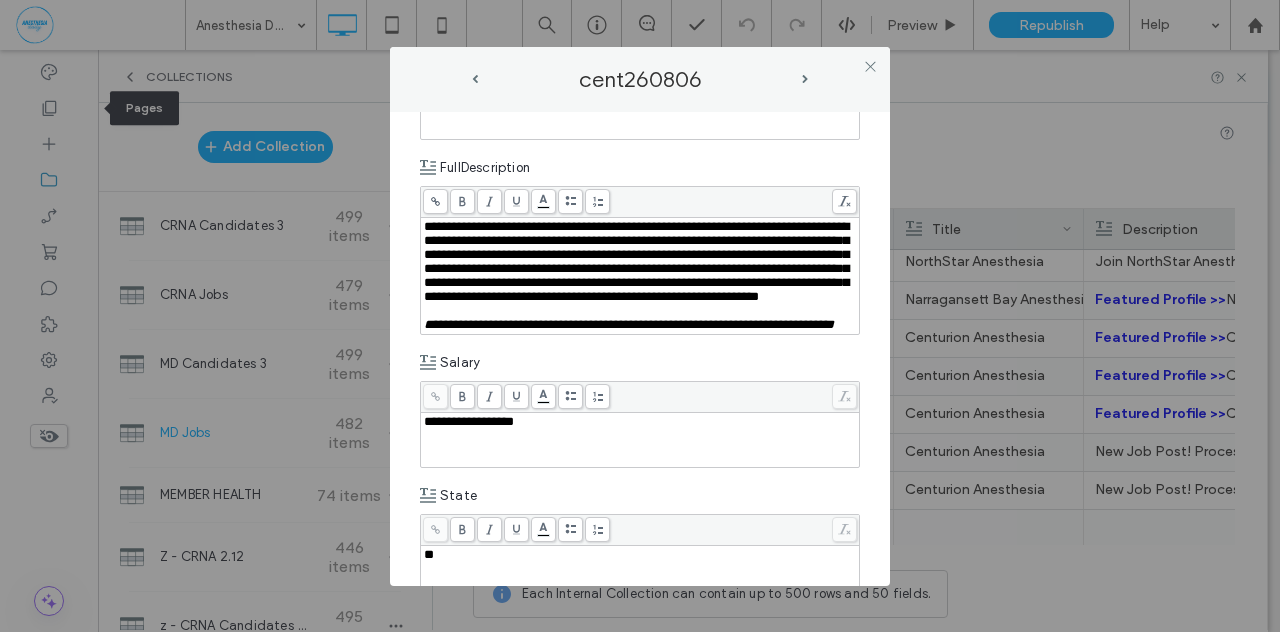 scroll, scrollTop: 698, scrollLeft: 0, axis: vertical 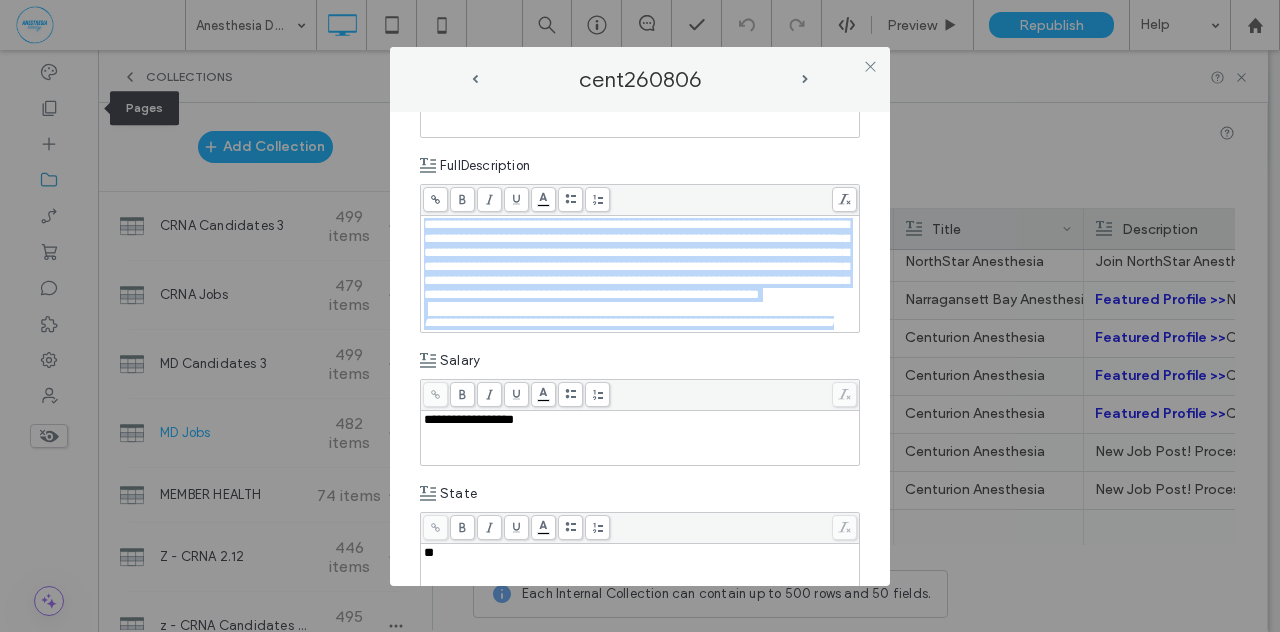 click on "**********" at bounding box center [640, 274] 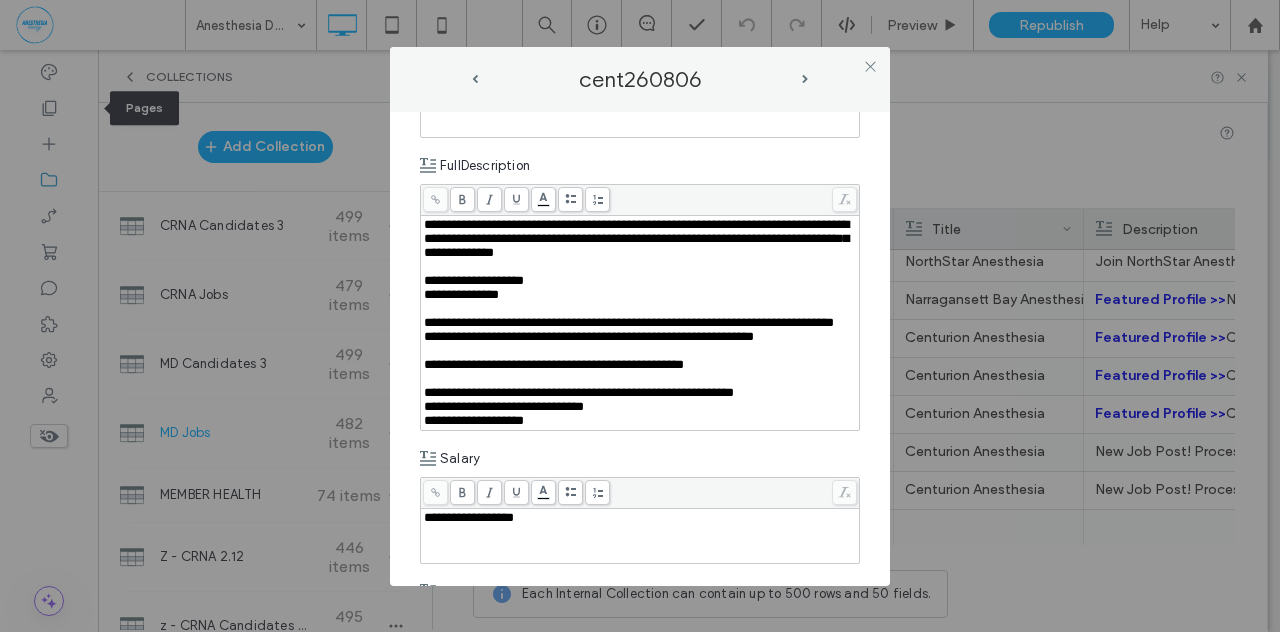 click on "**********" at bounding box center [640, 393] 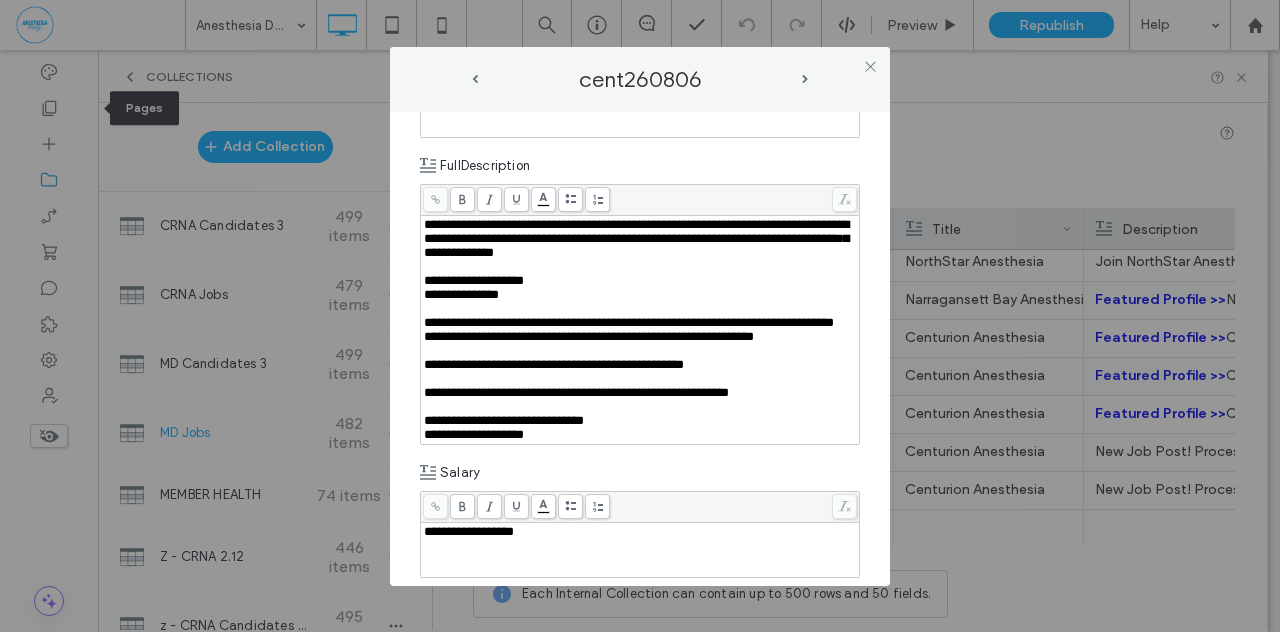 click on "**********" at bounding box center (640, 349) 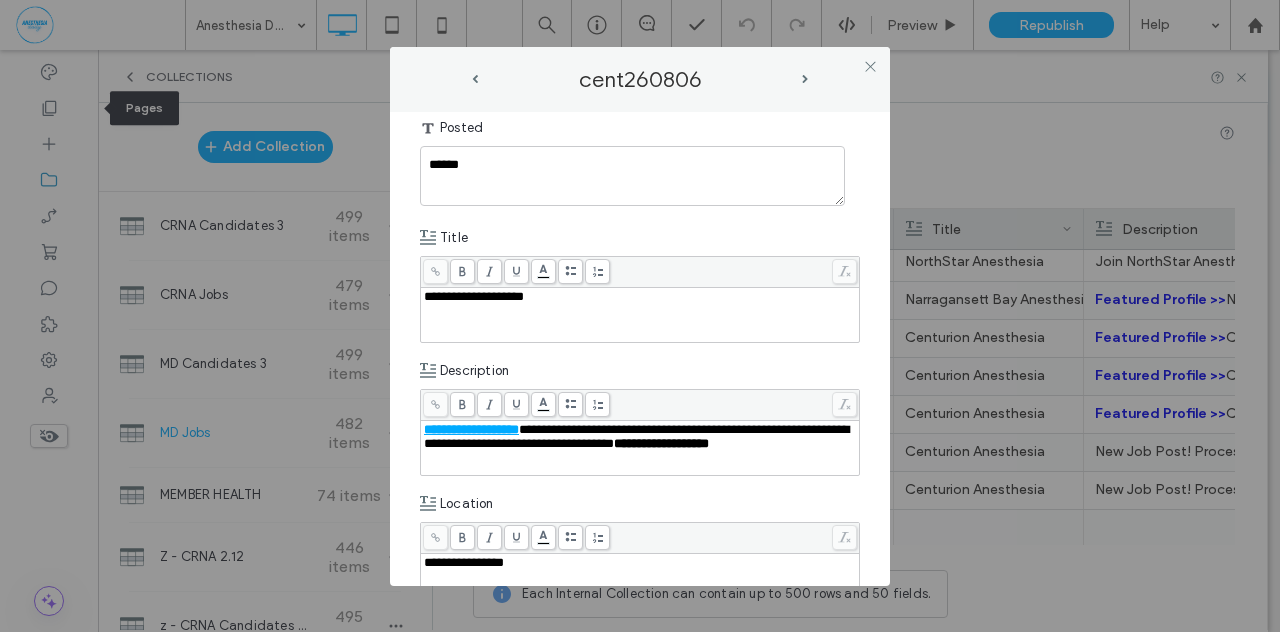 scroll, scrollTop: 0, scrollLeft: 0, axis: both 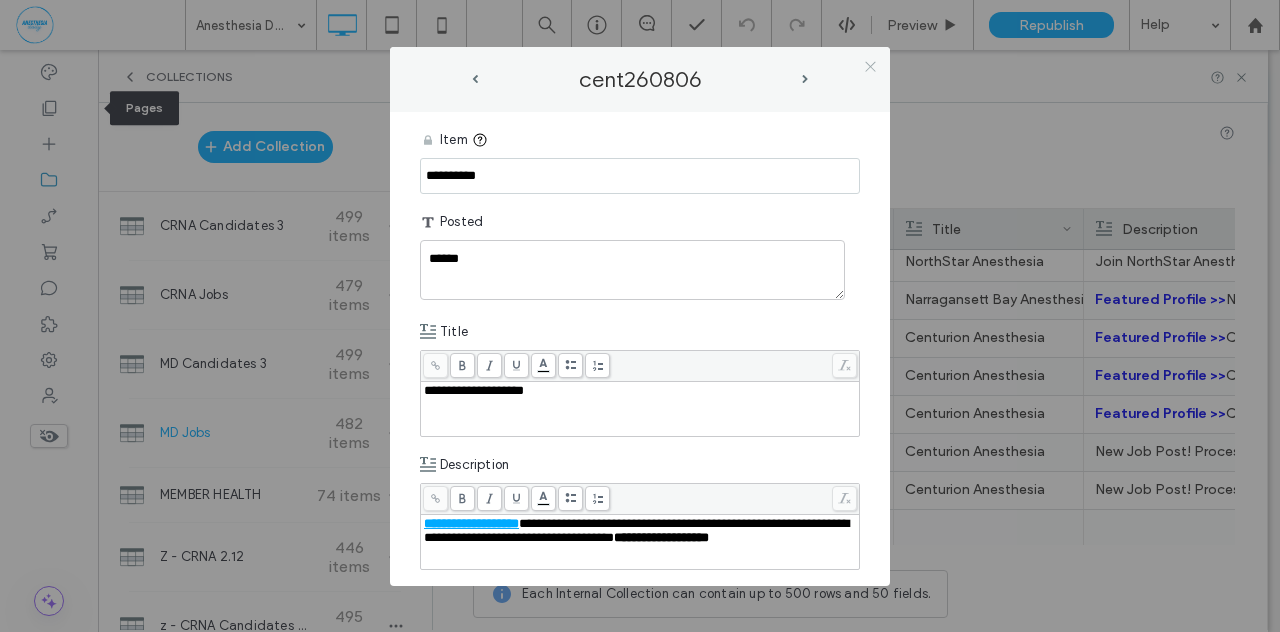 click 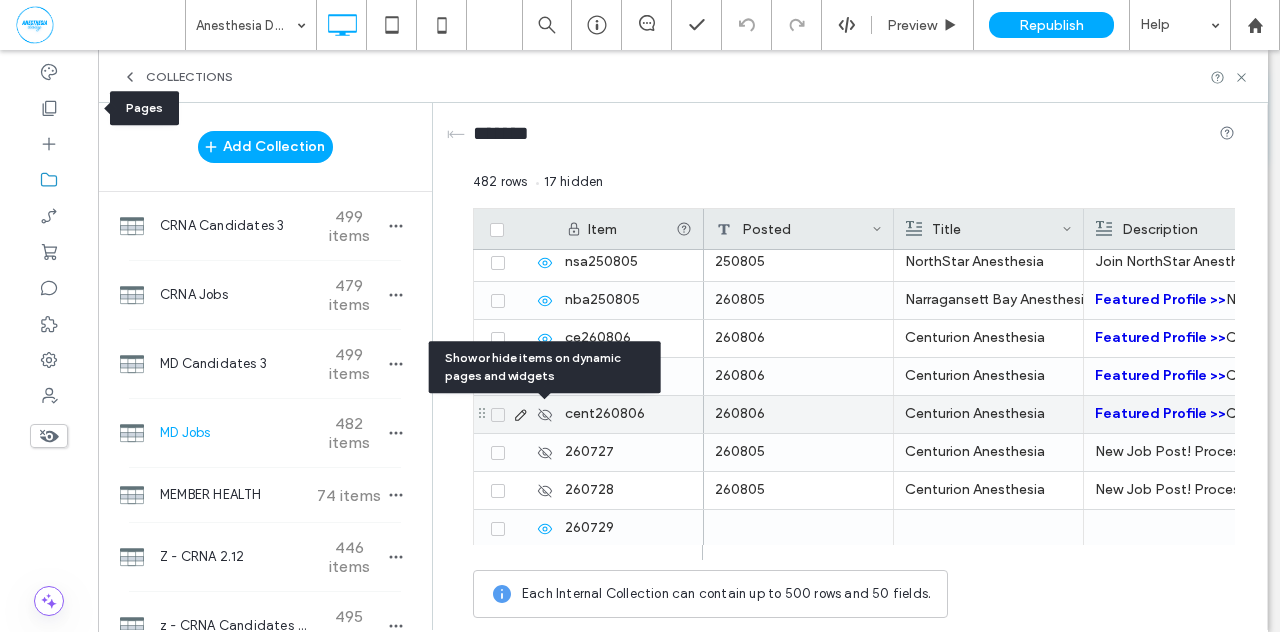 click 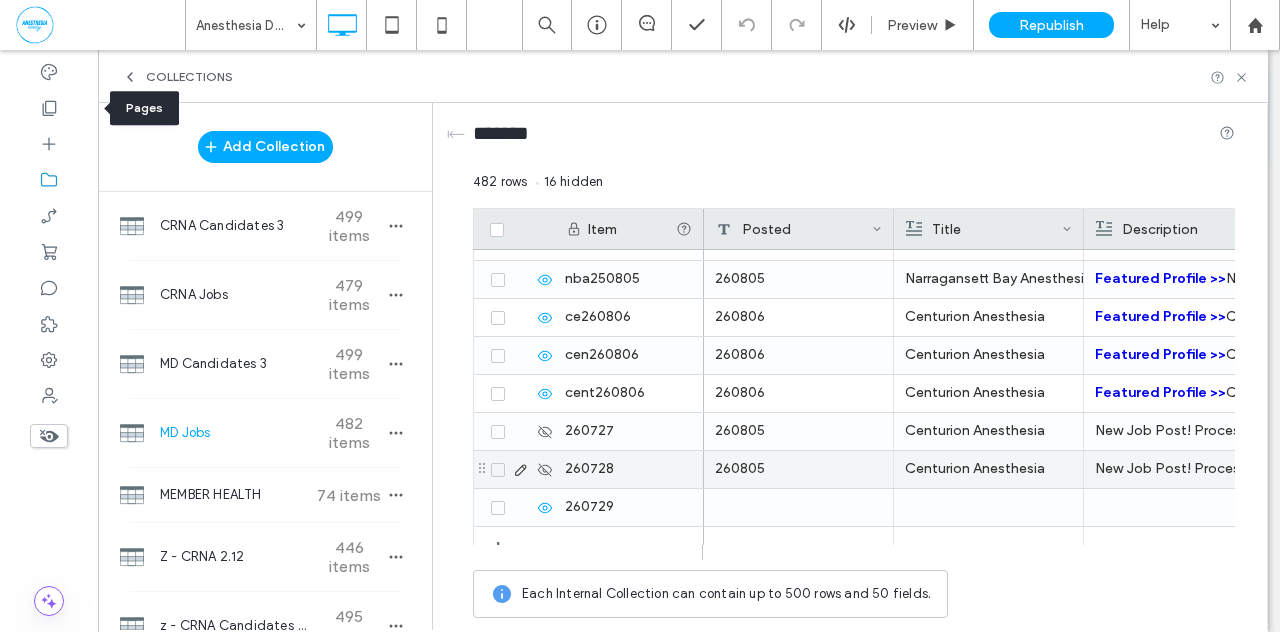 scroll, scrollTop: 18057, scrollLeft: 0, axis: vertical 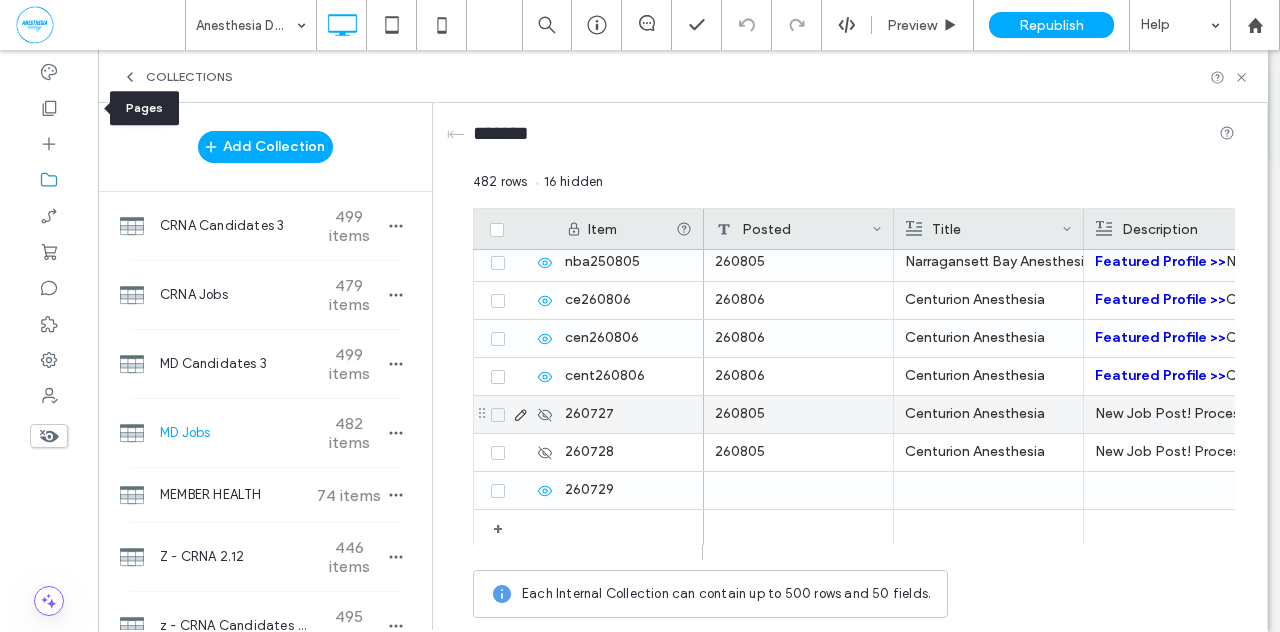 click 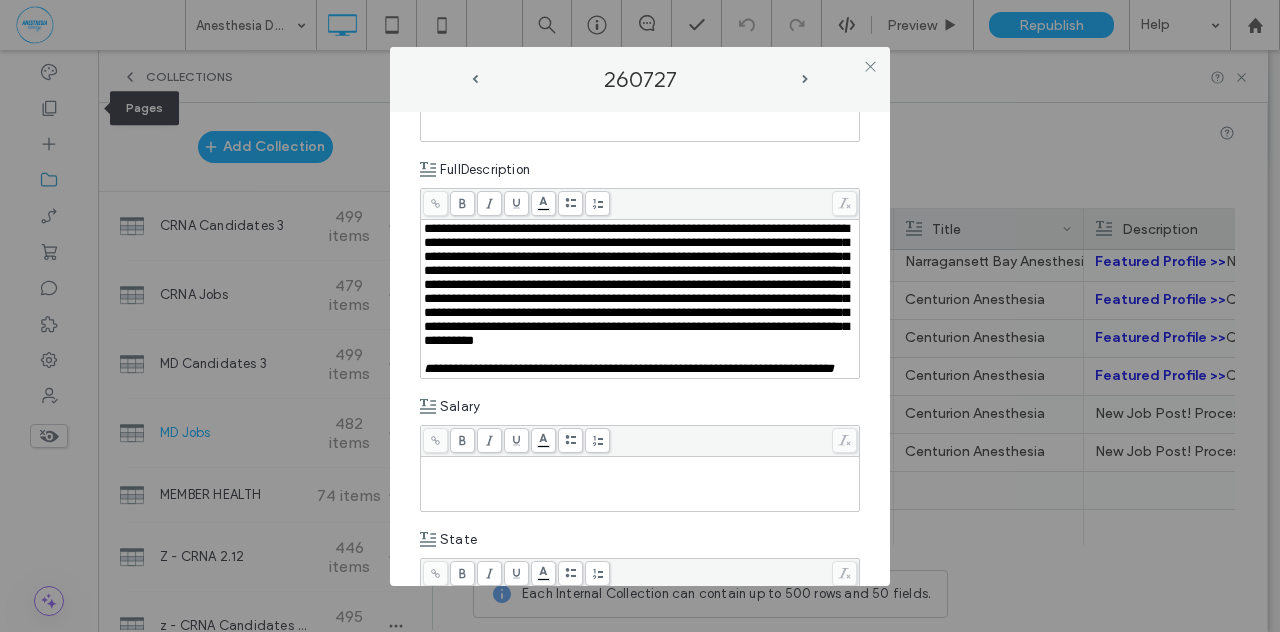 scroll, scrollTop: 700, scrollLeft: 0, axis: vertical 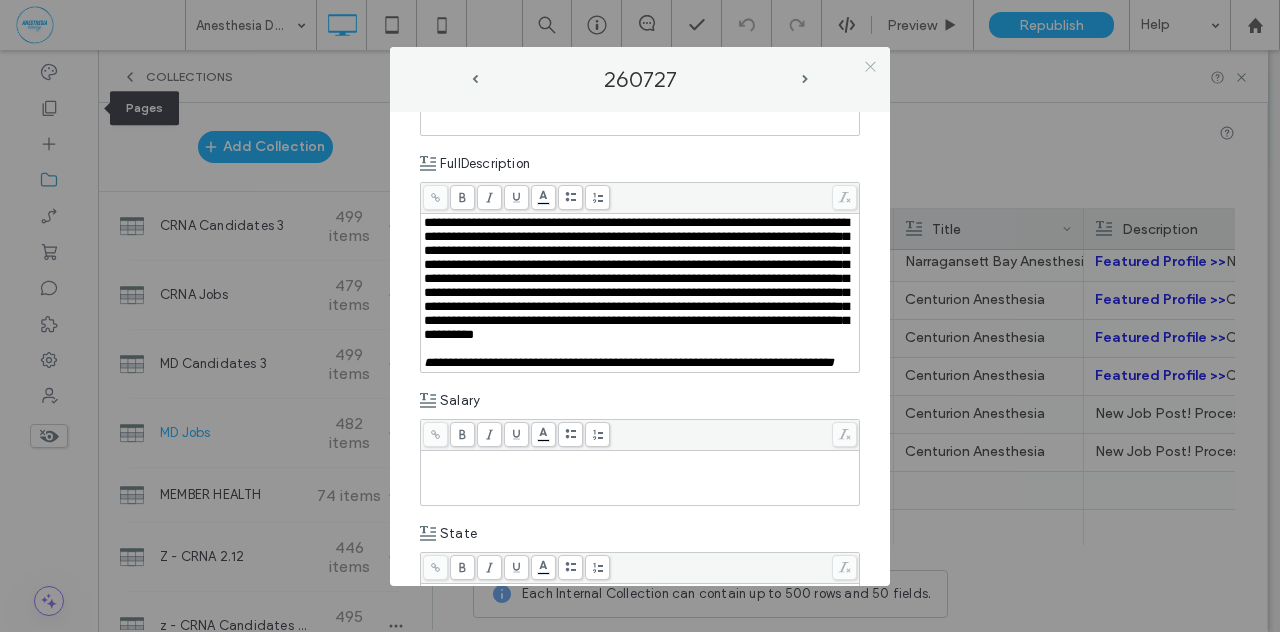 click 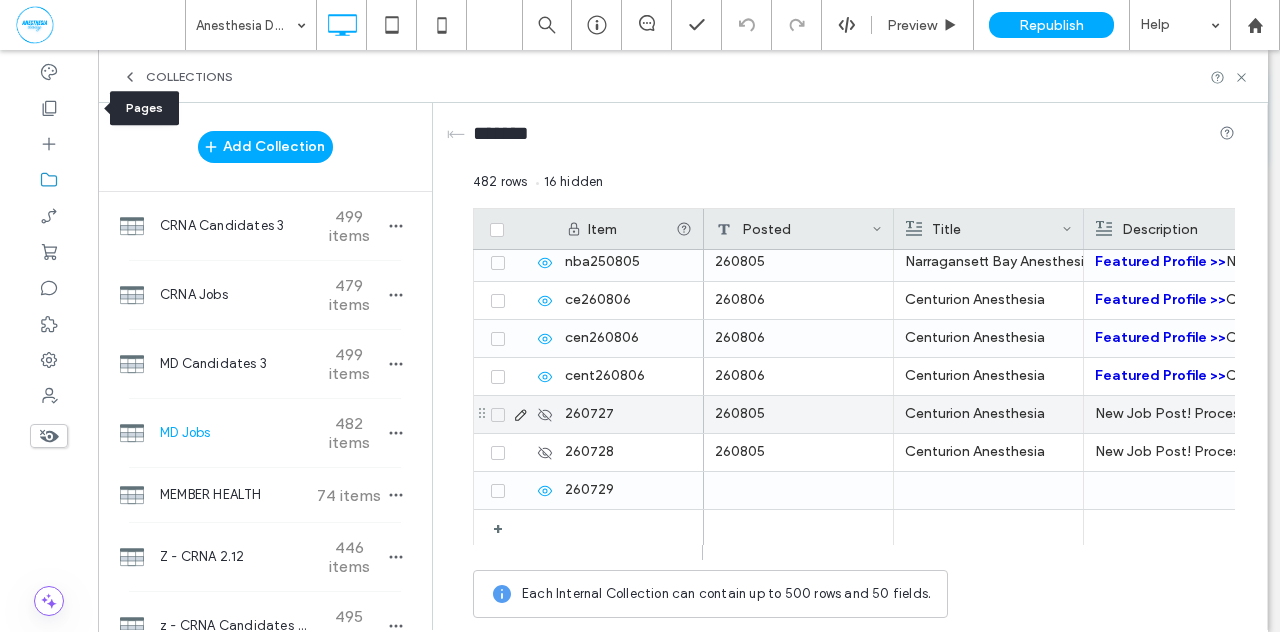 click 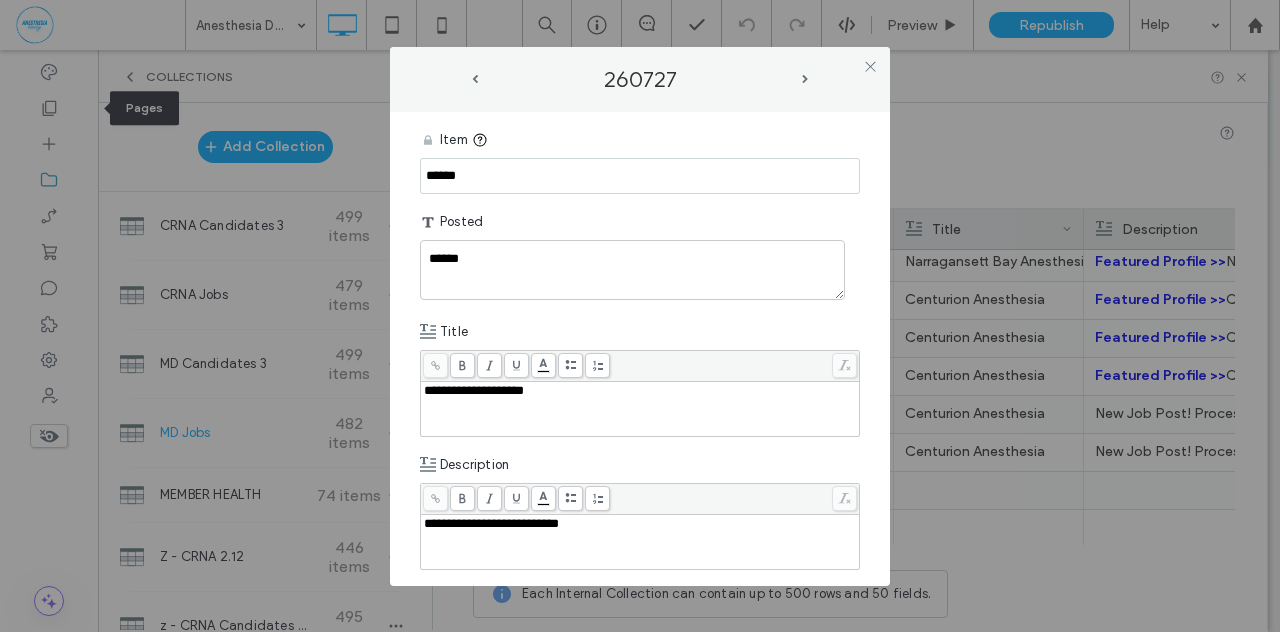 drag, startPoint x: 476, startPoint y: 177, endPoint x: 322, endPoint y: 168, distance: 154.26276 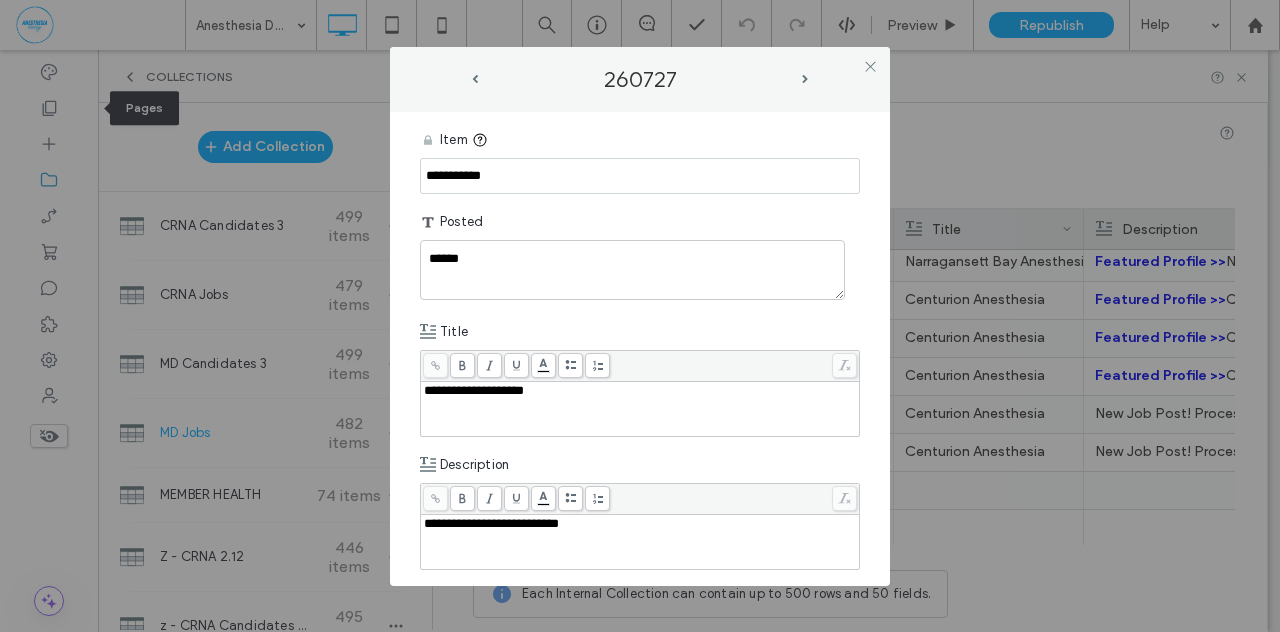type on "**********" 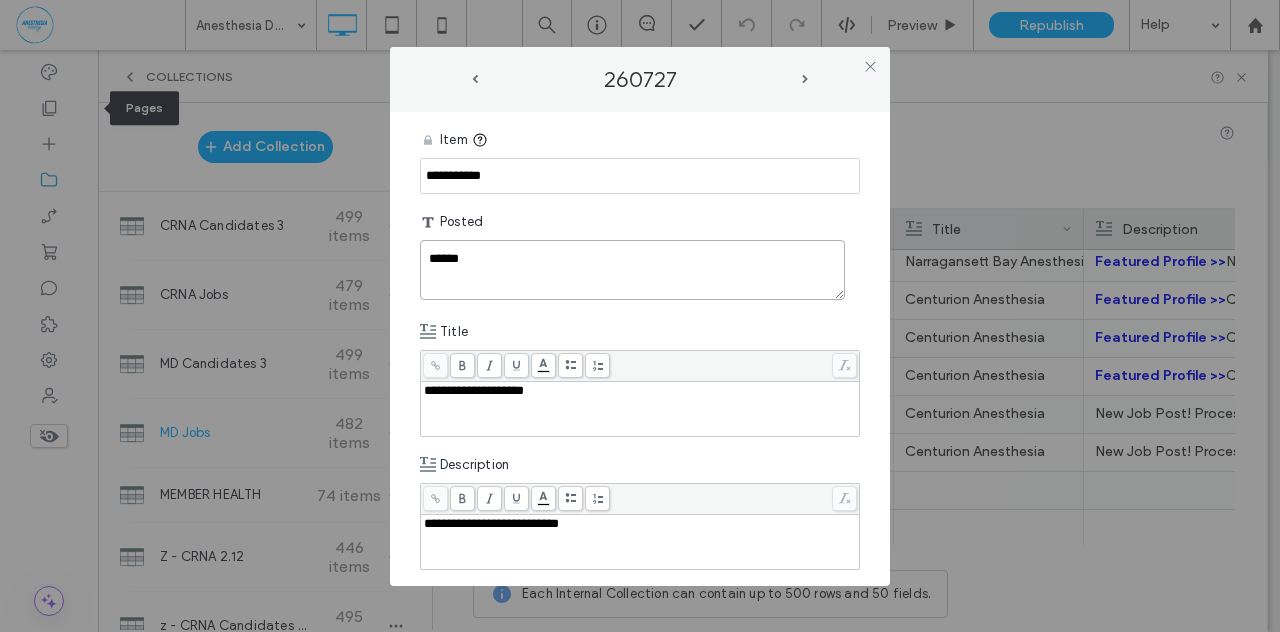 click on "******" at bounding box center [632, 270] 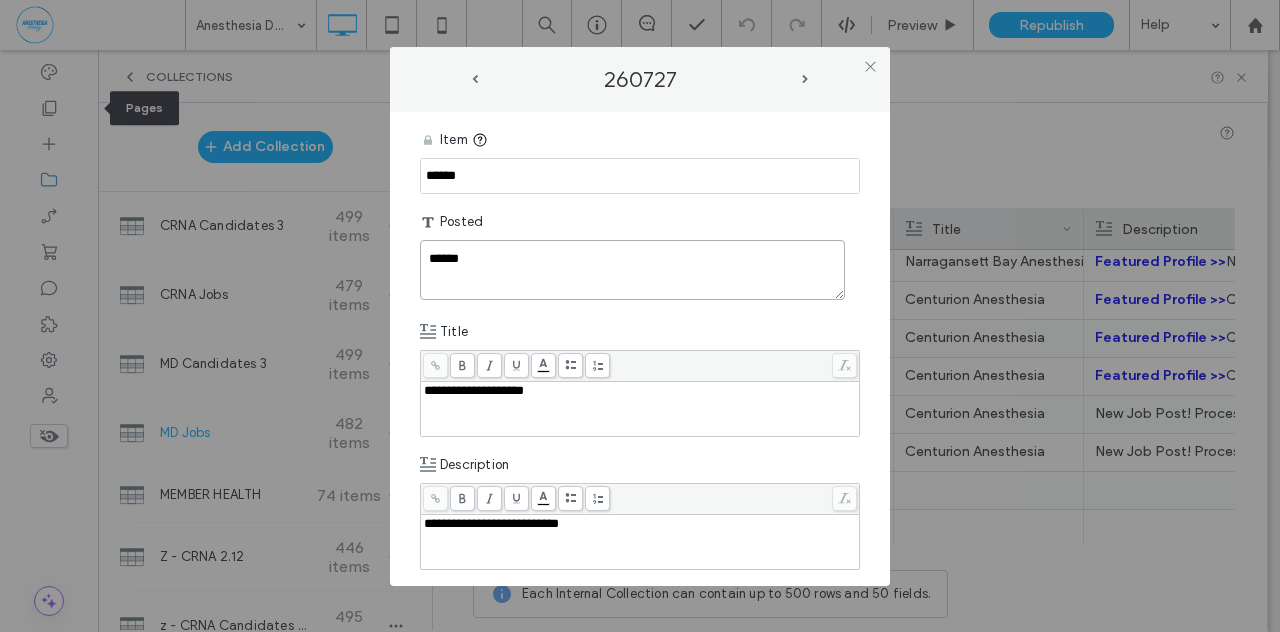 click on "******" at bounding box center (632, 270) 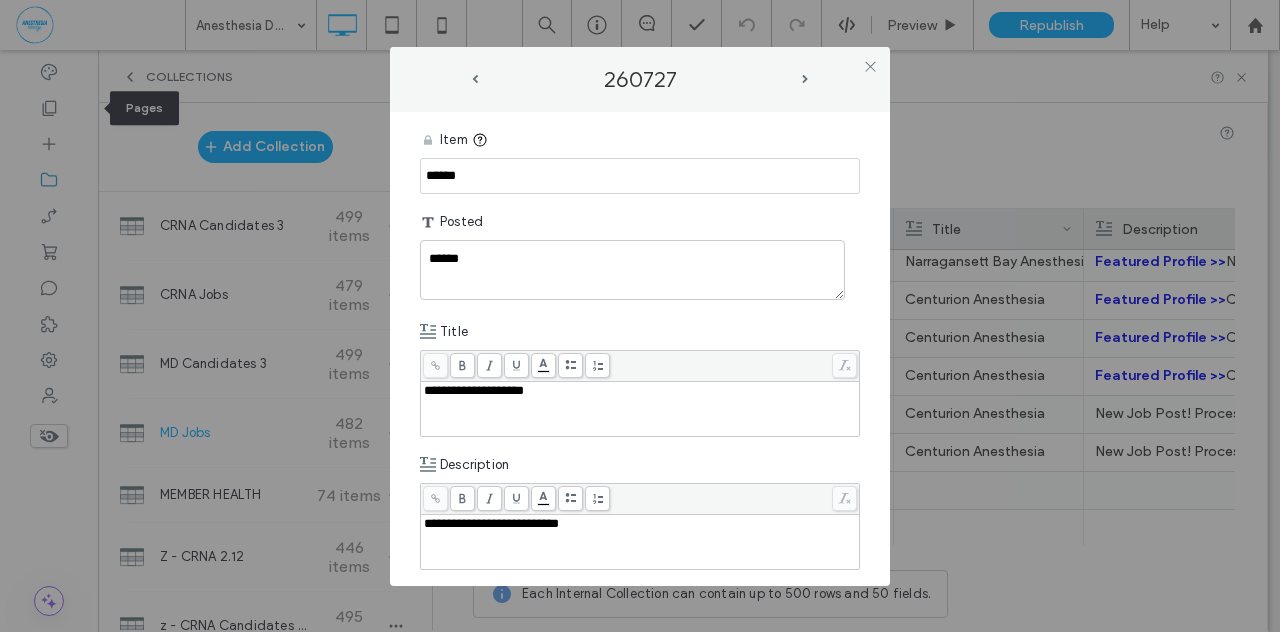 drag, startPoint x: 493, startPoint y: 177, endPoint x: 401, endPoint y: 171, distance: 92.19544 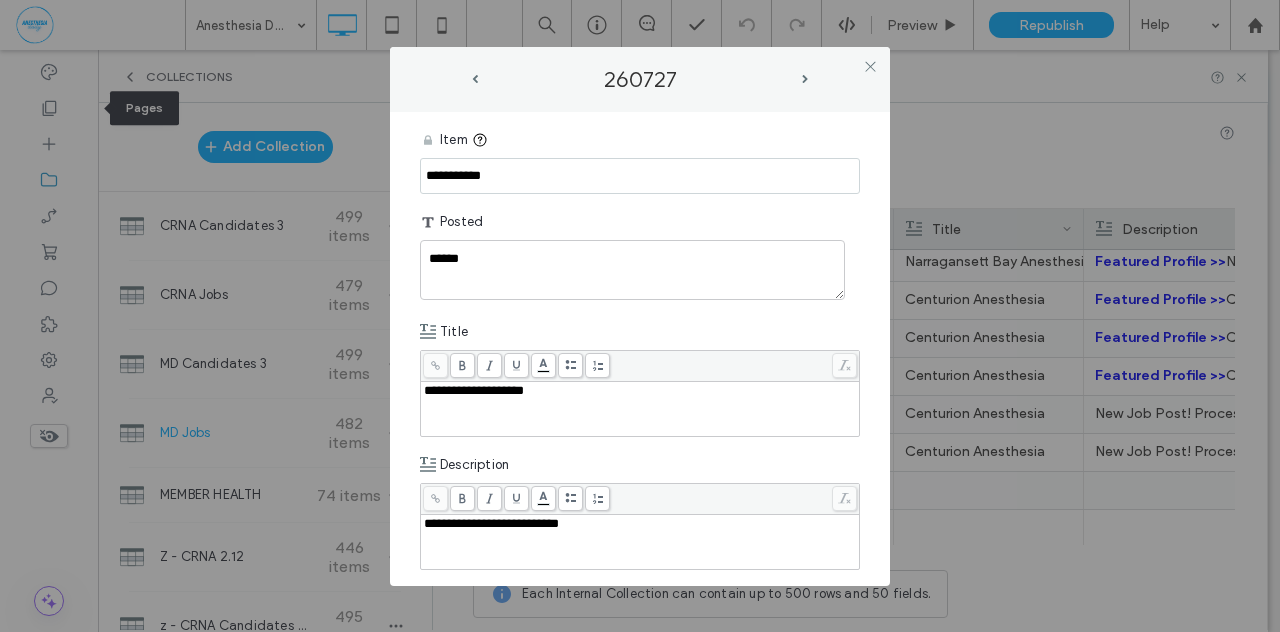 type on "**********" 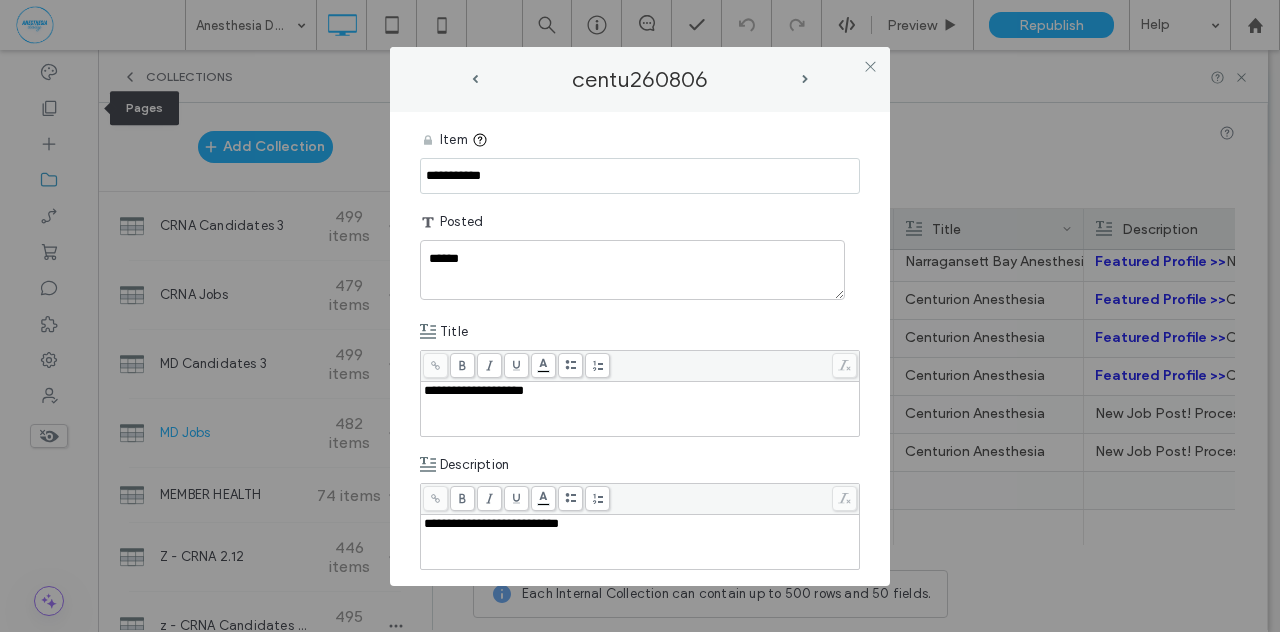 scroll, scrollTop: 233, scrollLeft: 0, axis: vertical 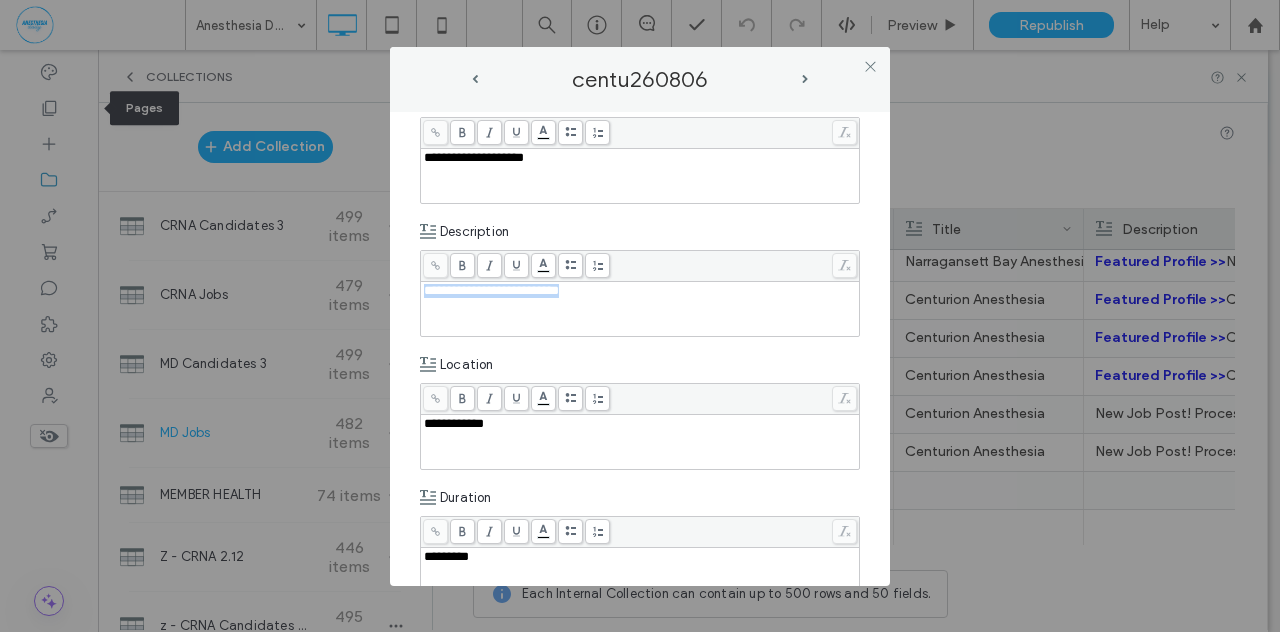 drag, startPoint x: 606, startPoint y: 289, endPoint x: 367, endPoint y: 296, distance: 239.1025 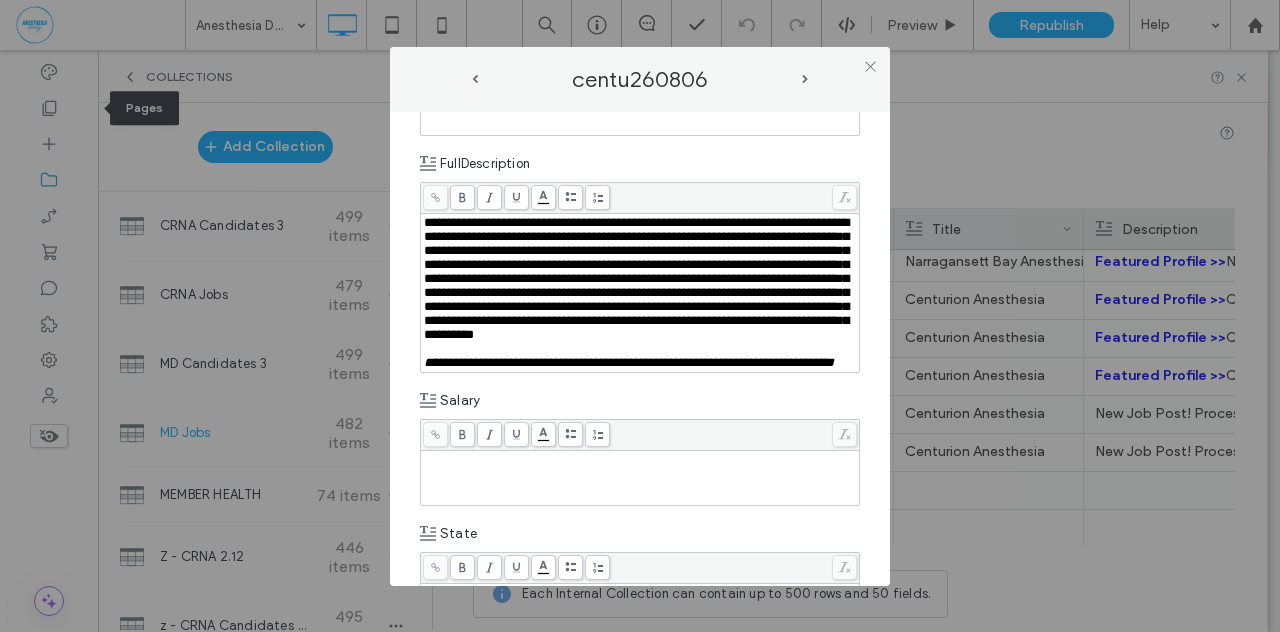 scroll, scrollTop: 233, scrollLeft: 0, axis: vertical 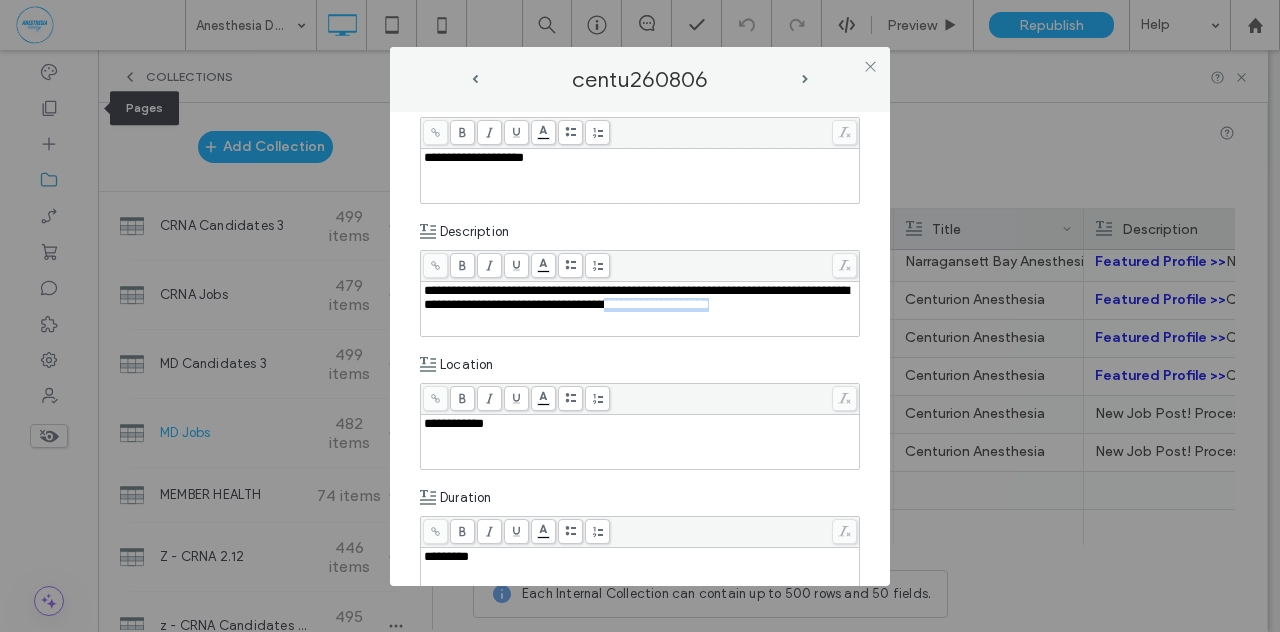 drag, startPoint x: 700, startPoint y: 299, endPoint x: 836, endPoint y: 304, distance: 136.09187 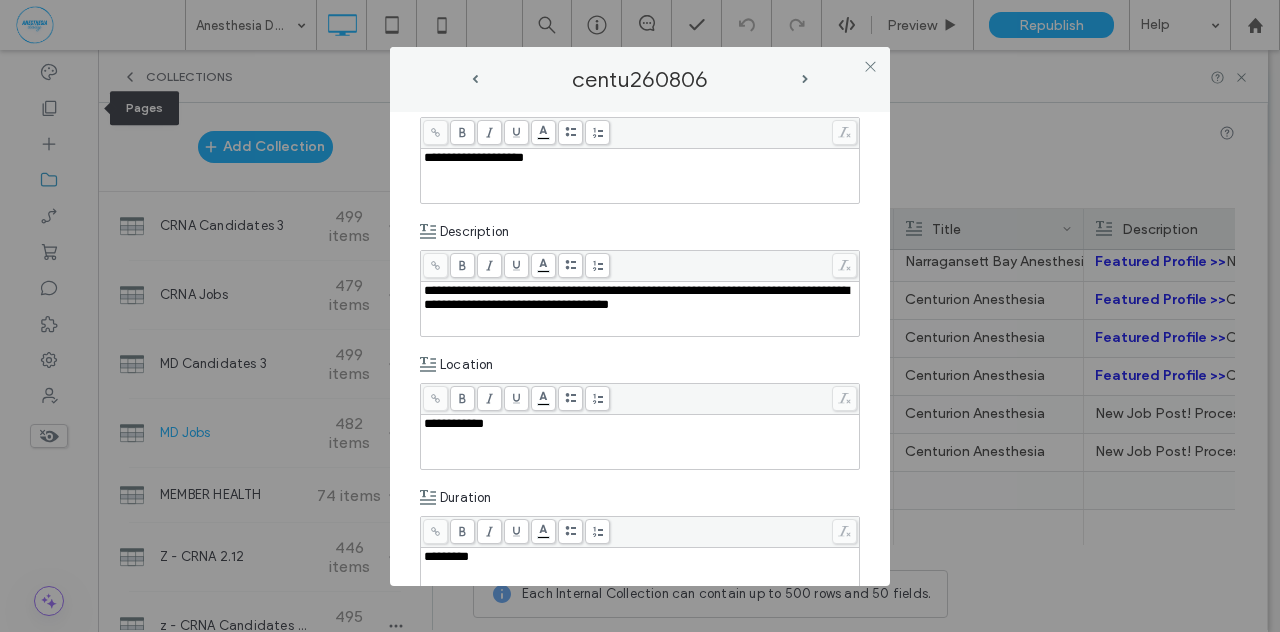 type 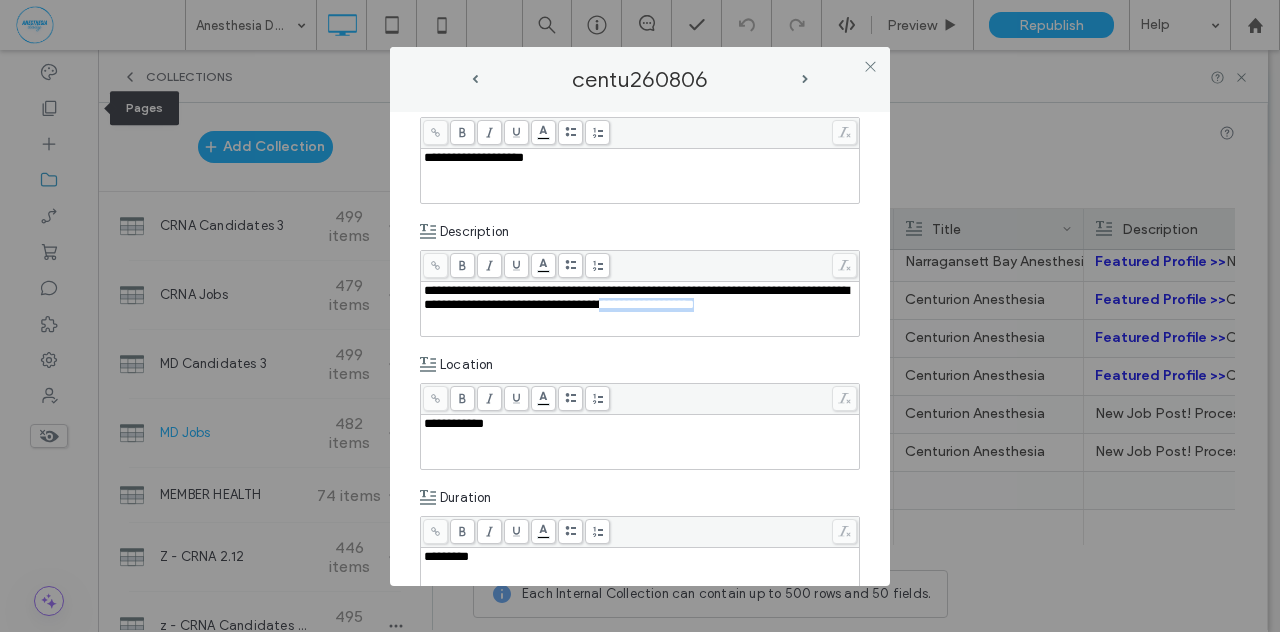 drag, startPoint x: 696, startPoint y: 307, endPoint x: 819, endPoint y: 311, distance: 123.065025 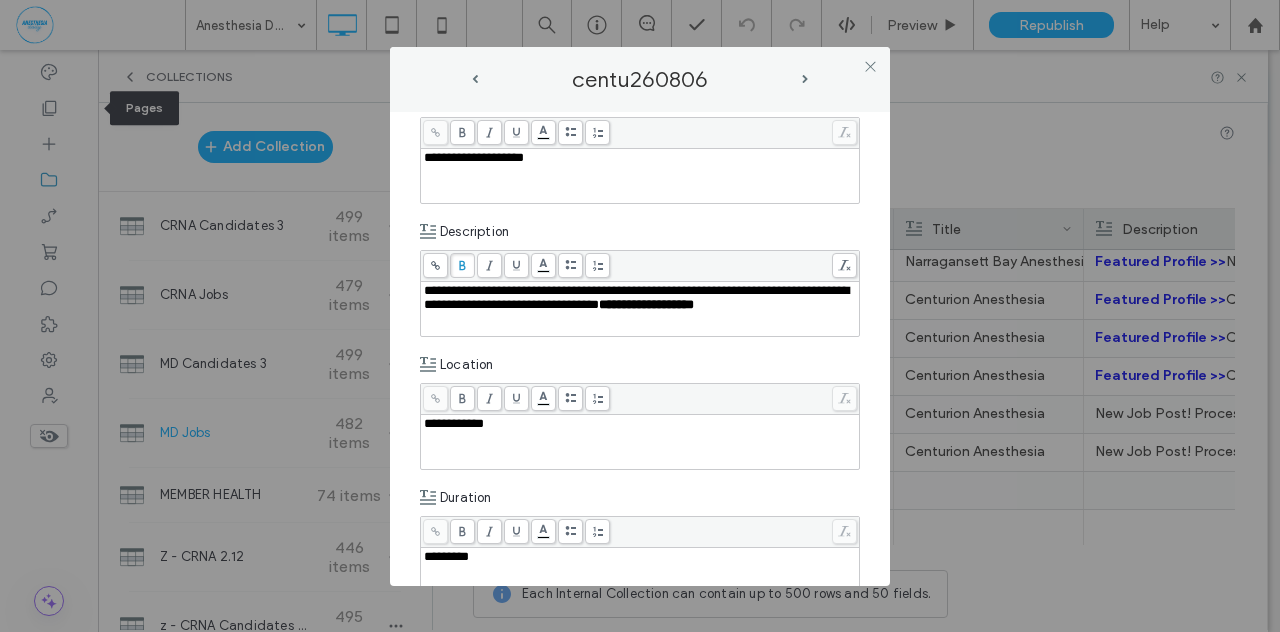 click at bounding box center (462, 265) 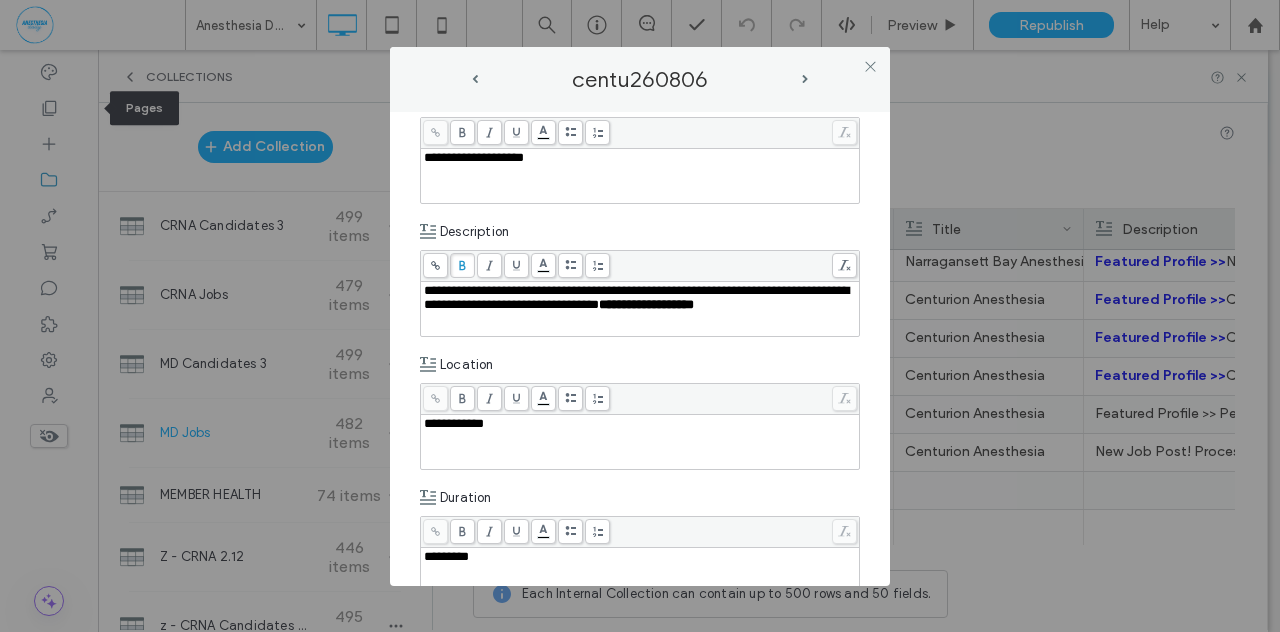 click on "**********" at bounding box center (640, 309) 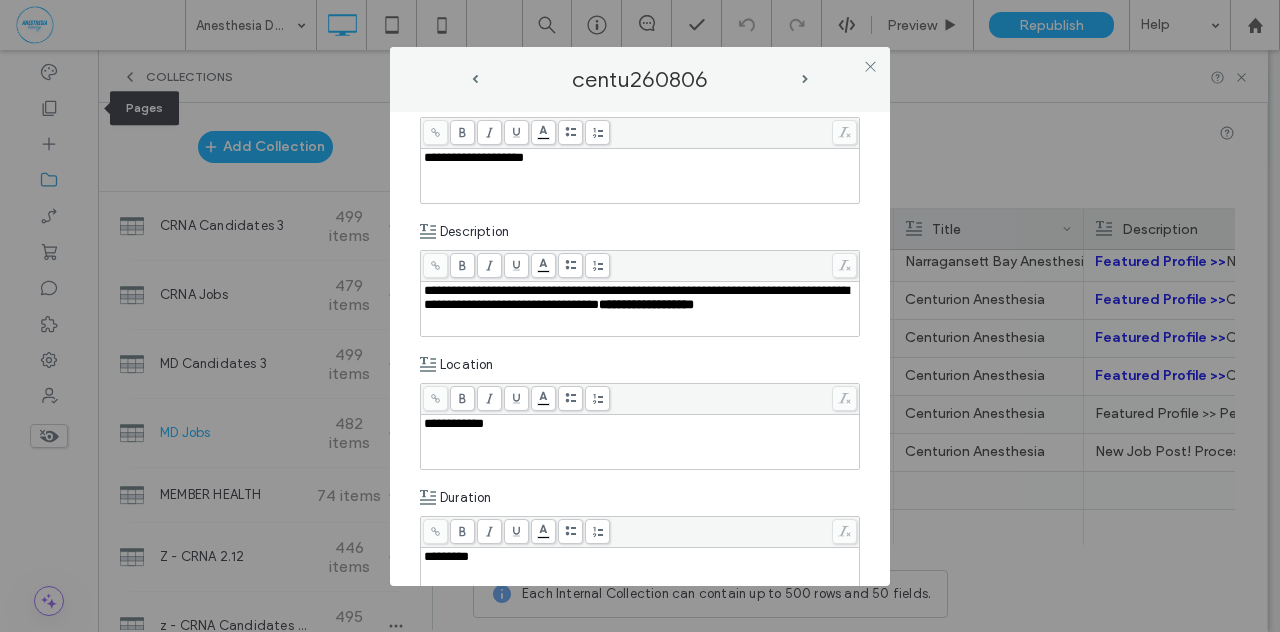 click on "**********" at bounding box center [636, 297] 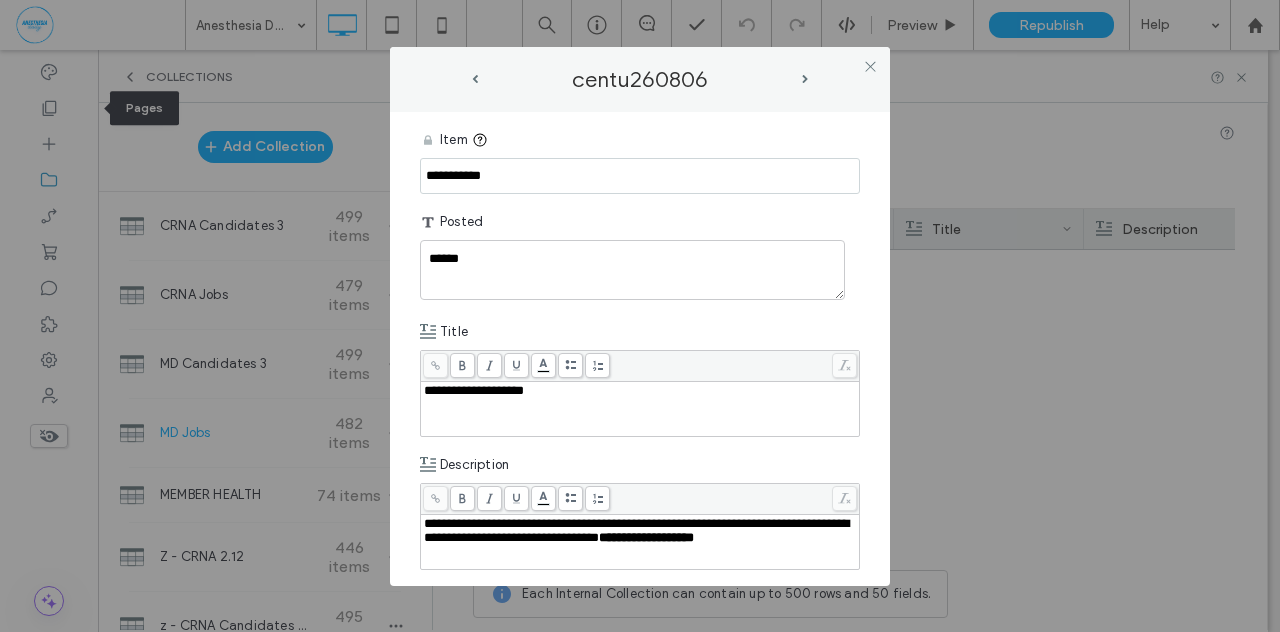 drag, startPoint x: 0, startPoint y: 0, endPoint x: 372, endPoint y: 285, distance: 468.62457 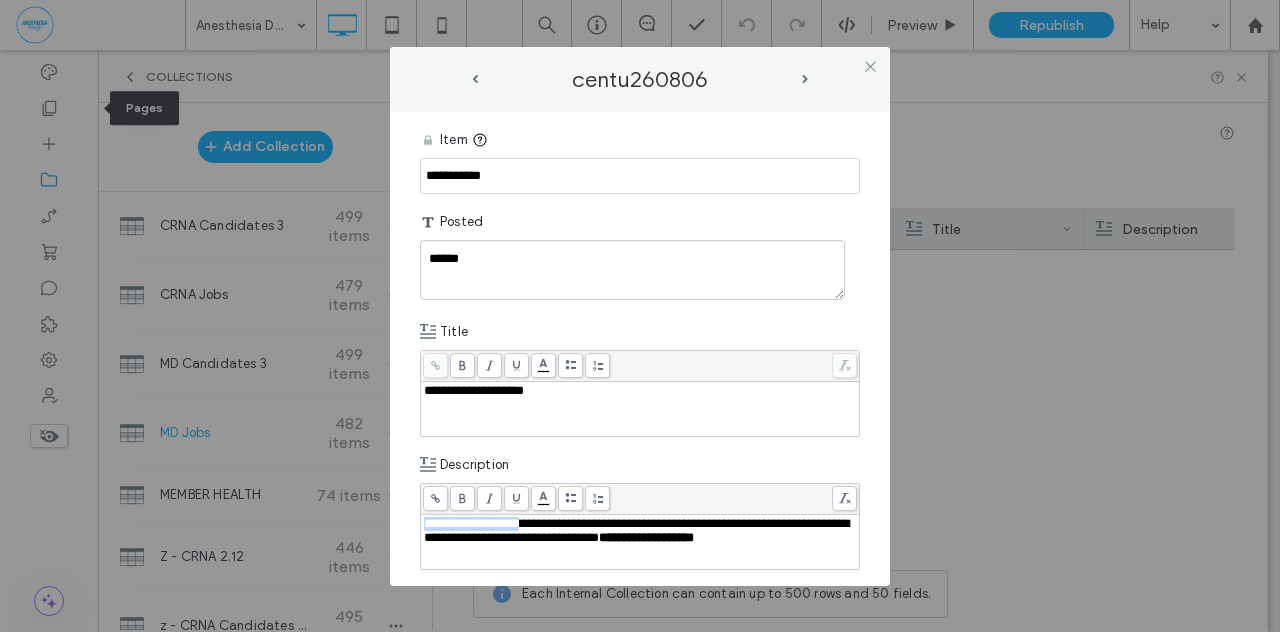 scroll, scrollTop: 0, scrollLeft: 0, axis: both 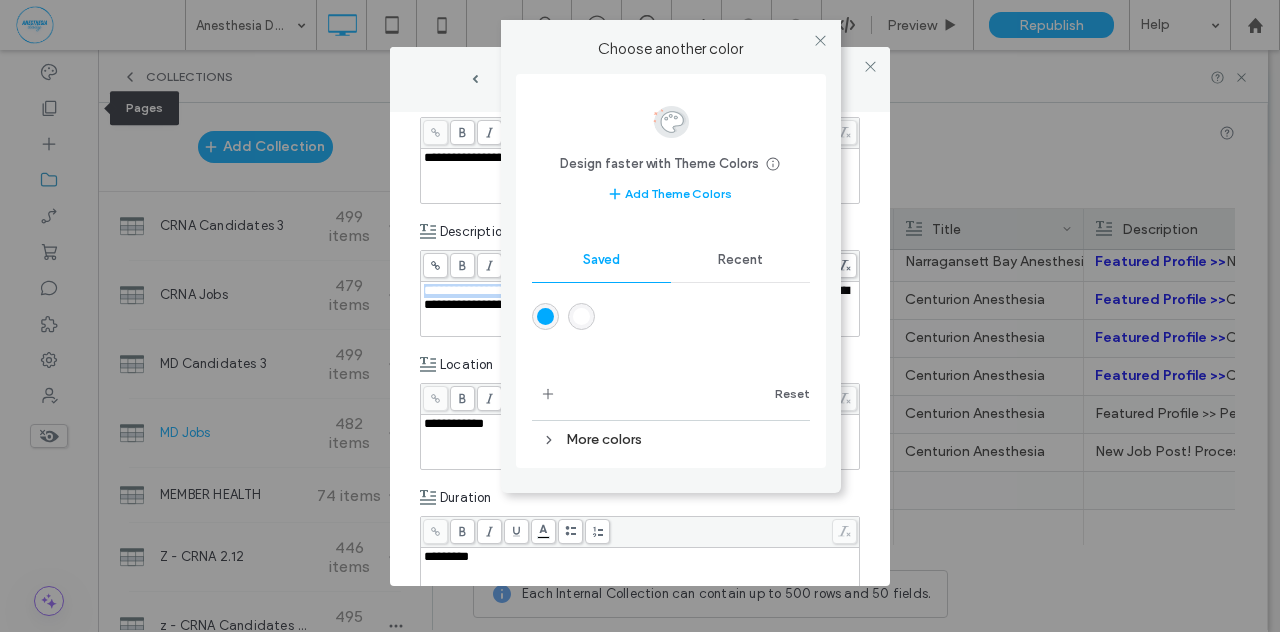 click on ".wqwq-1{fill:#231f20;}
.cls-1q, .cls-2q { fill-rule: evenodd; }
.cls-2q { fill: #6e8188; }
True_local
Agendize
HealthEngine
x_close_popup
from_your_site
multi_language
zoom-out
zoom-in
z_vimeo
z_yelp
z_picassa
w_vCita
youtube
yelp
x2
x
x_x
x_alignright
x_handwritten
wrench
wordpress
windowsvv
win8
whats_app
wallet
warning-sign
w_youtube
w_youtube_channel
w_yelp
w_video
w_twitter
w_title
w_tabs
w_social_icons
w_spacer
w_share
w_rss_feed
w_recent-posts
w_push
w_paypal
w_photo_gallery" at bounding box center (640, 316) 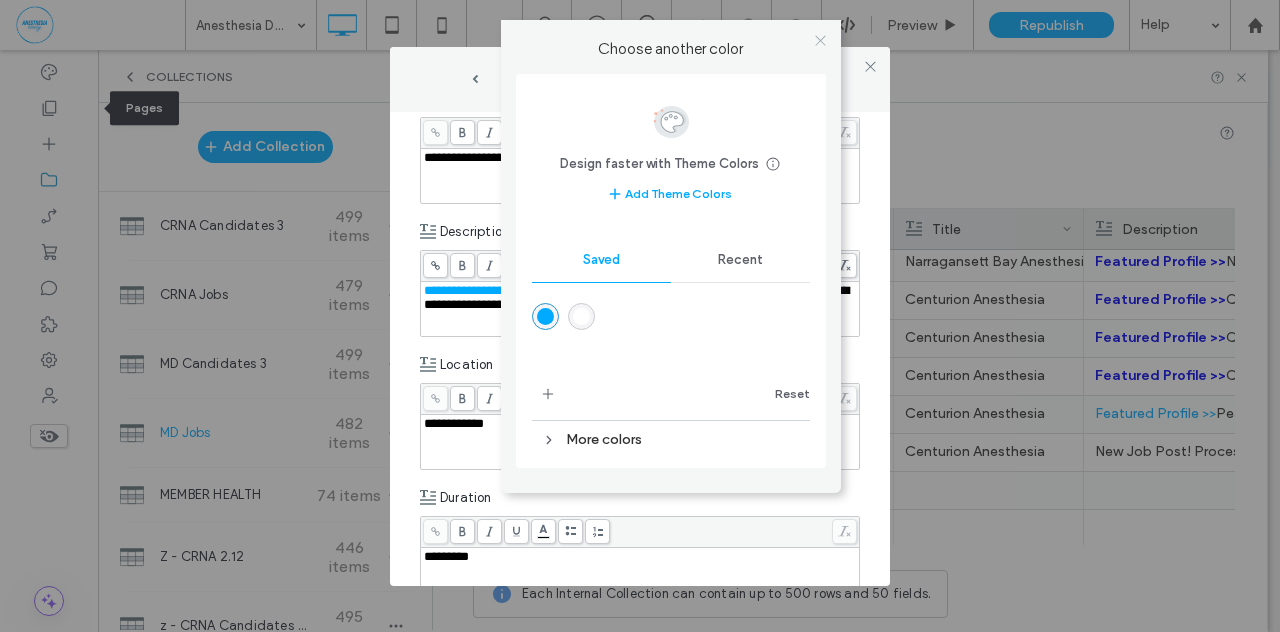 click 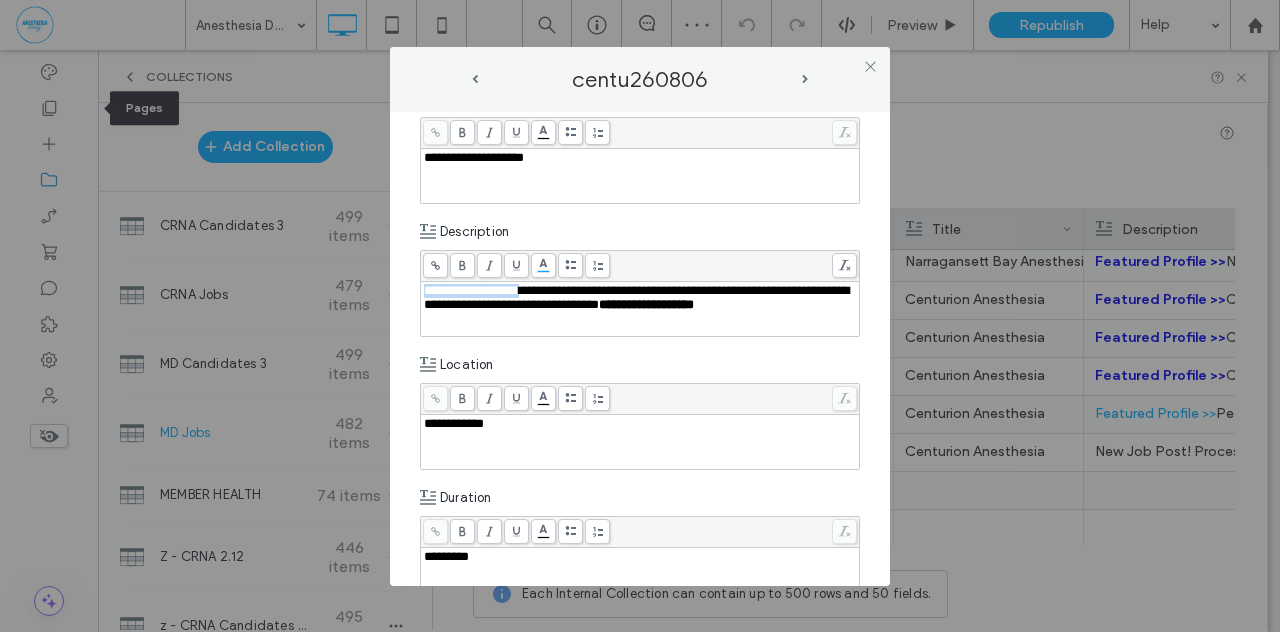 click 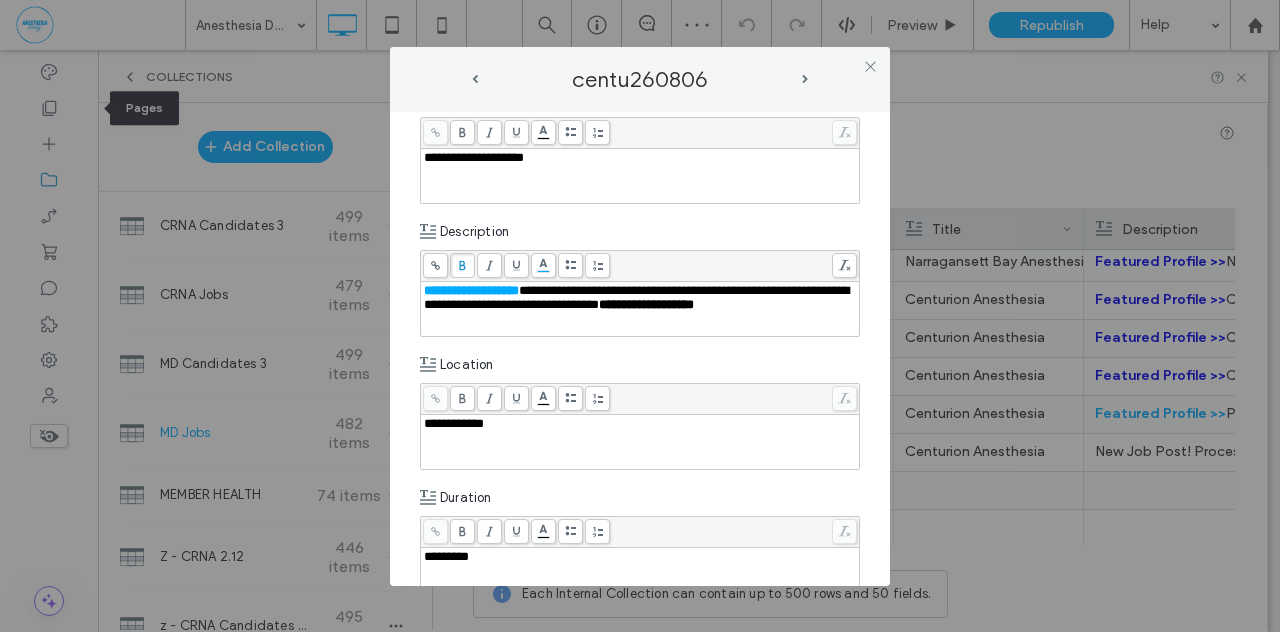click 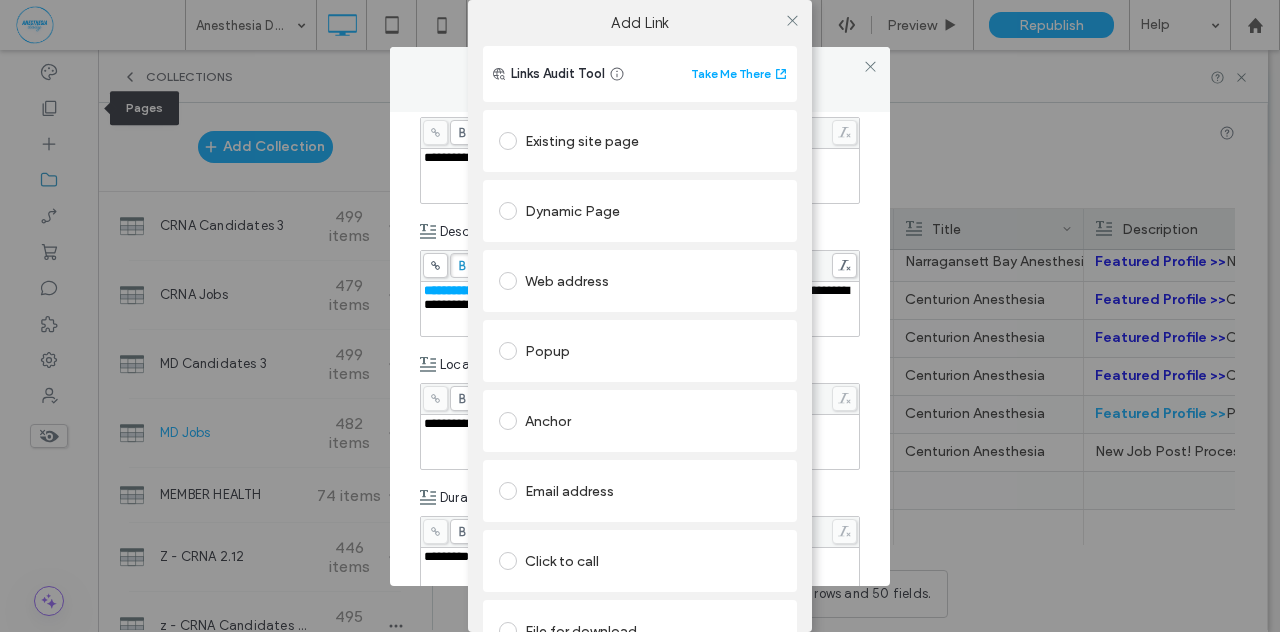click at bounding box center [508, 141] 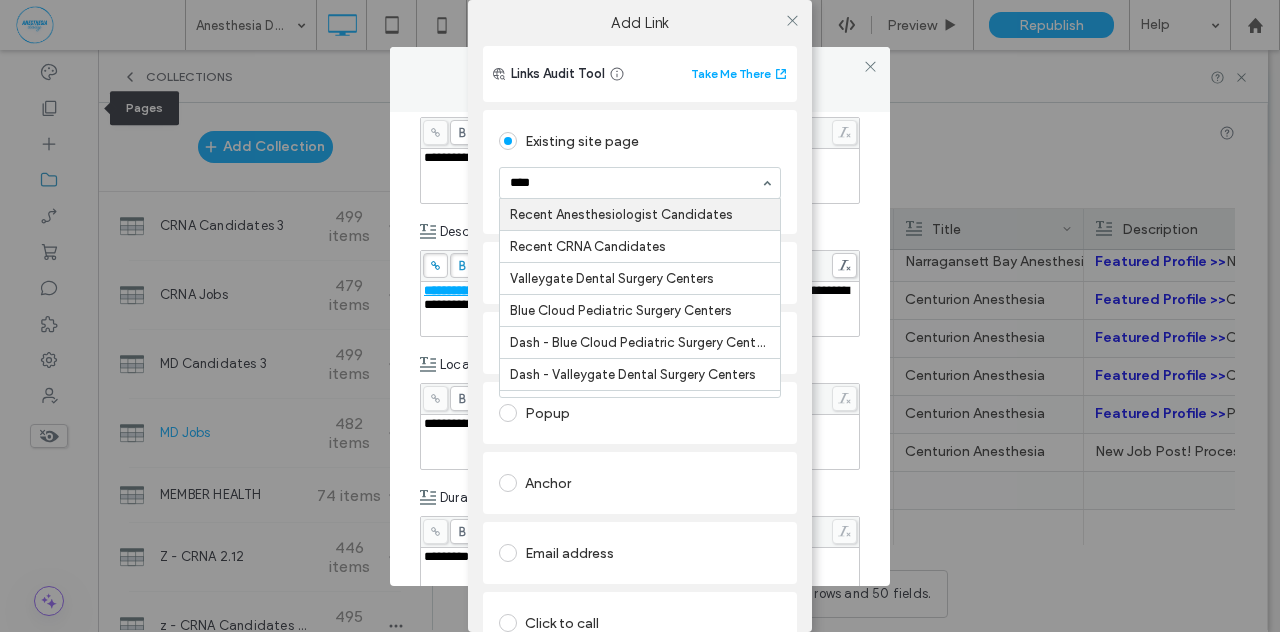type on "*****" 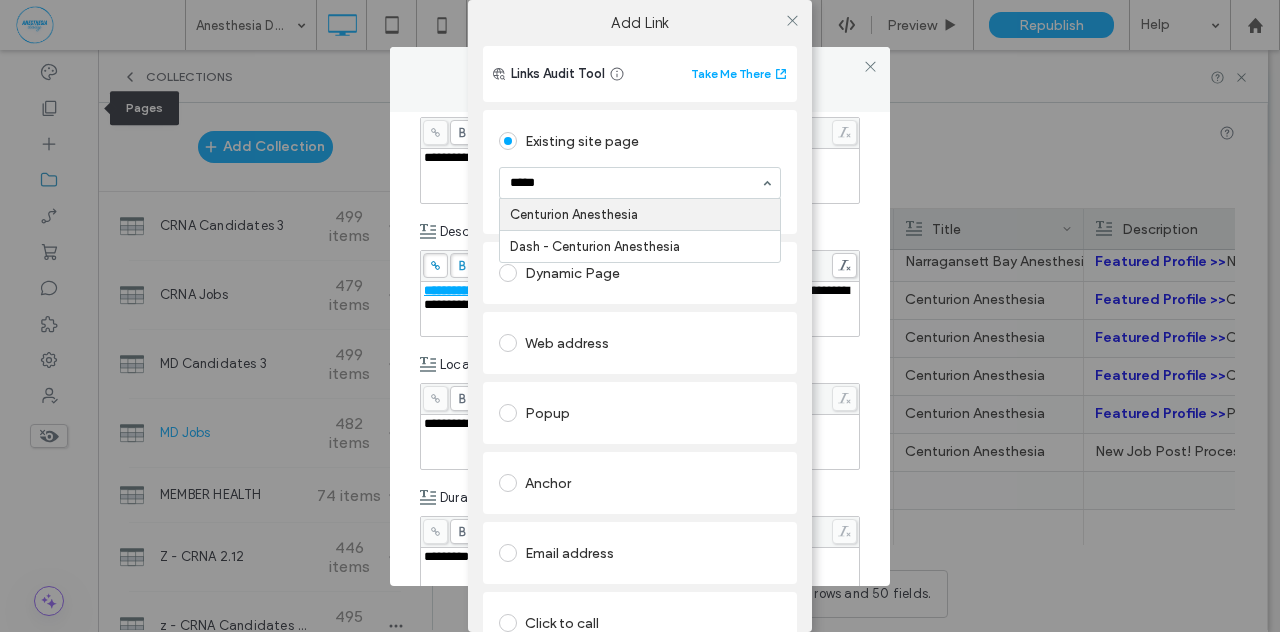 type 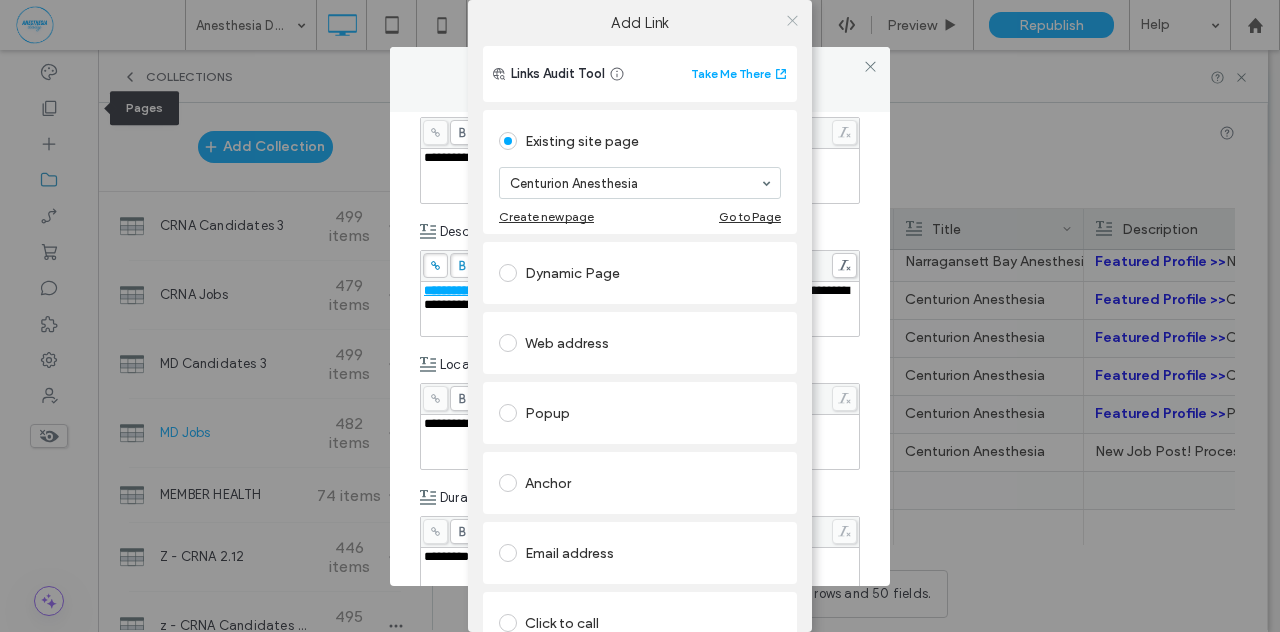 click 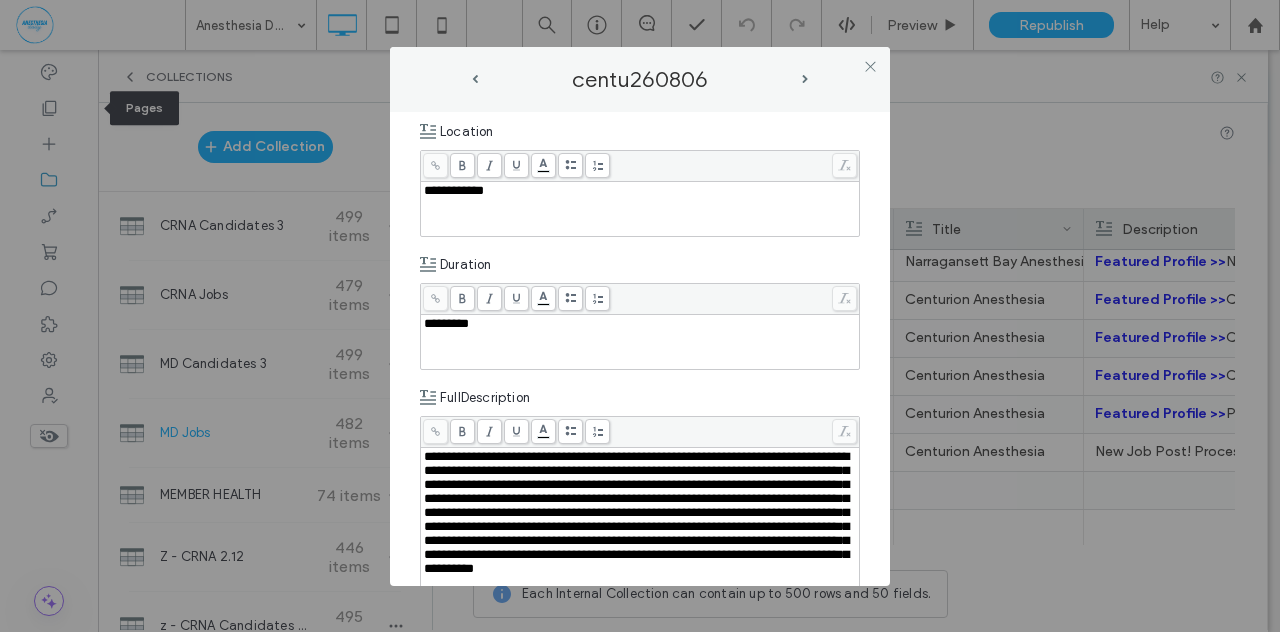 scroll, scrollTop: 700, scrollLeft: 0, axis: vertical 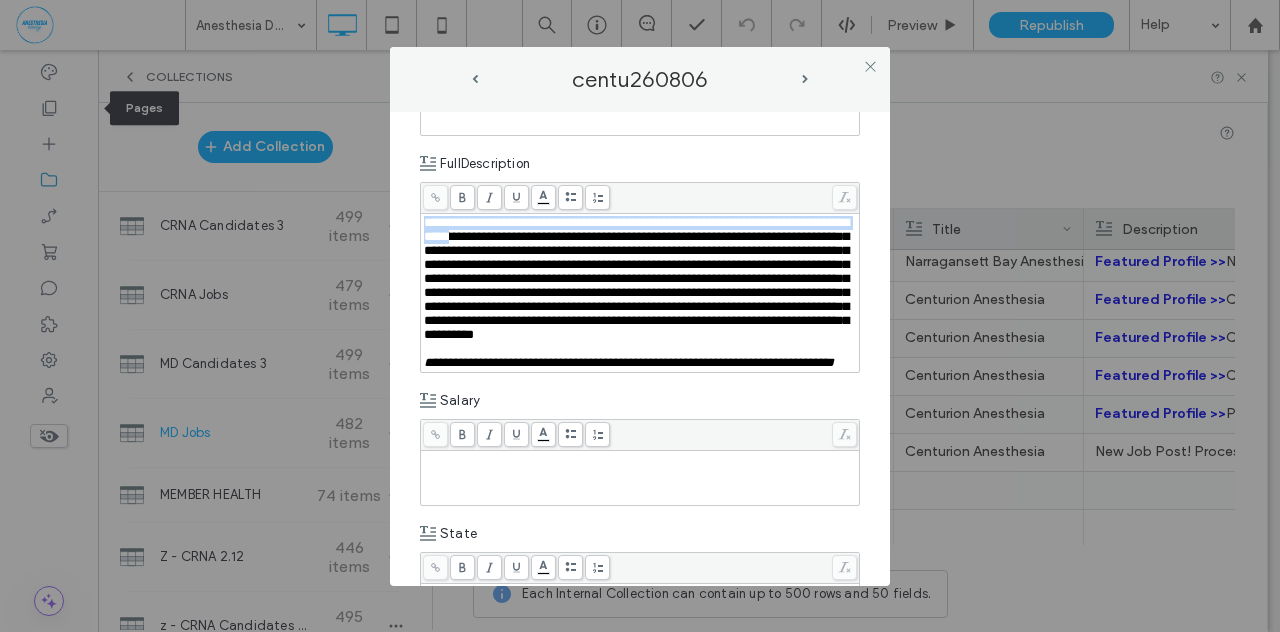 drag, startPoint x: 425, startPoint y: 217, endPoint x: 546, endPoint y: 228, distance: 121.49897 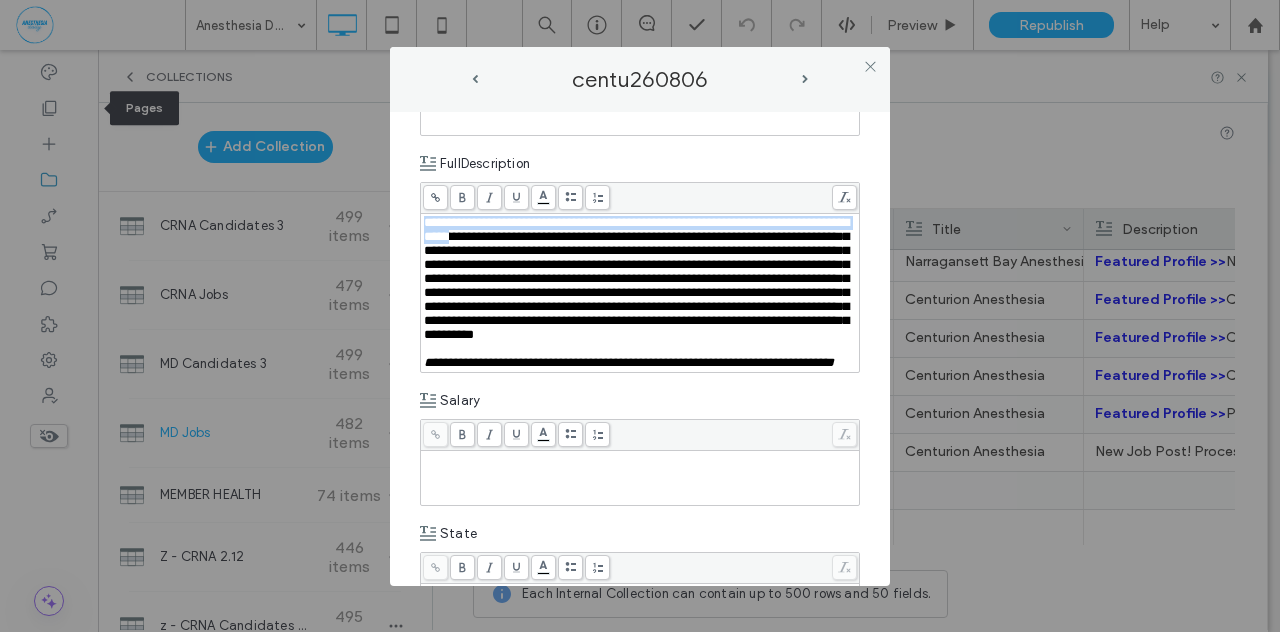 copy on "**********" 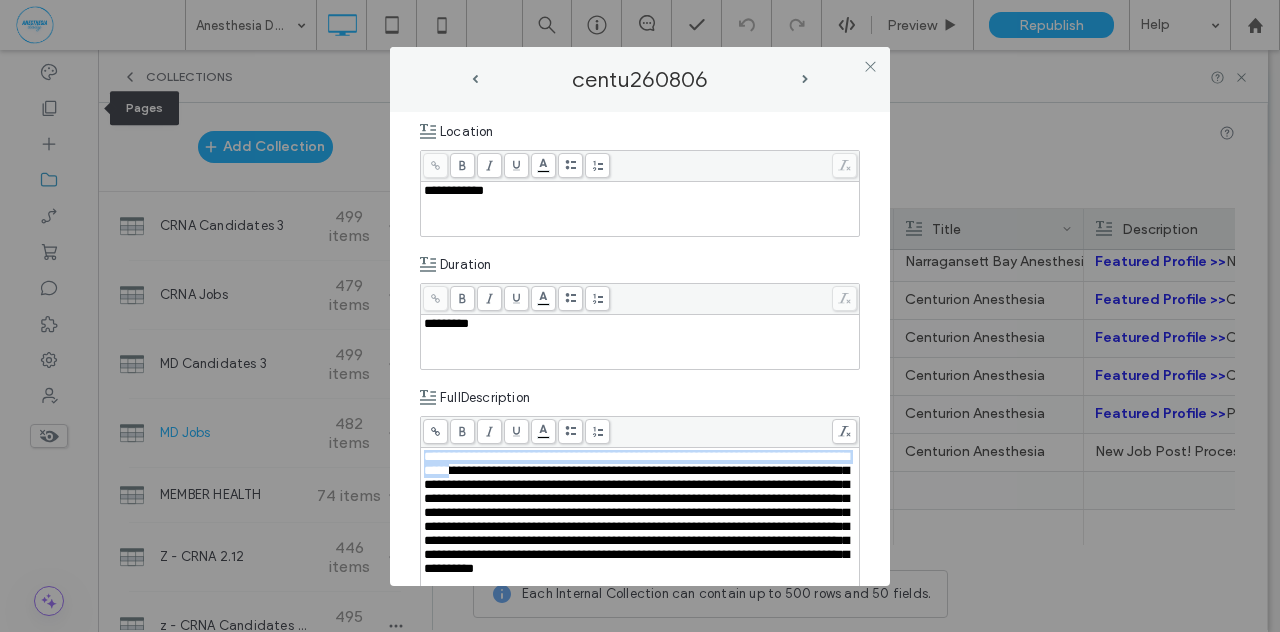 scroll, scrollTop: 233, scrollLeft: 0, axis: vertical 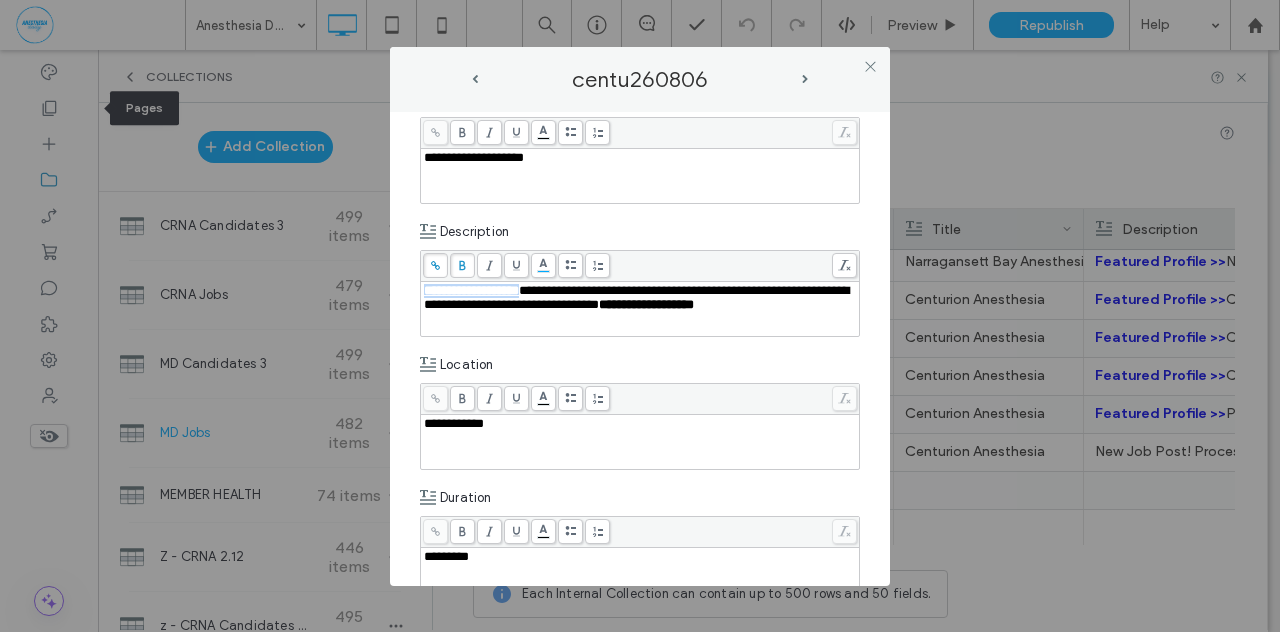 click on "**********" at bounding box center [636, 297] 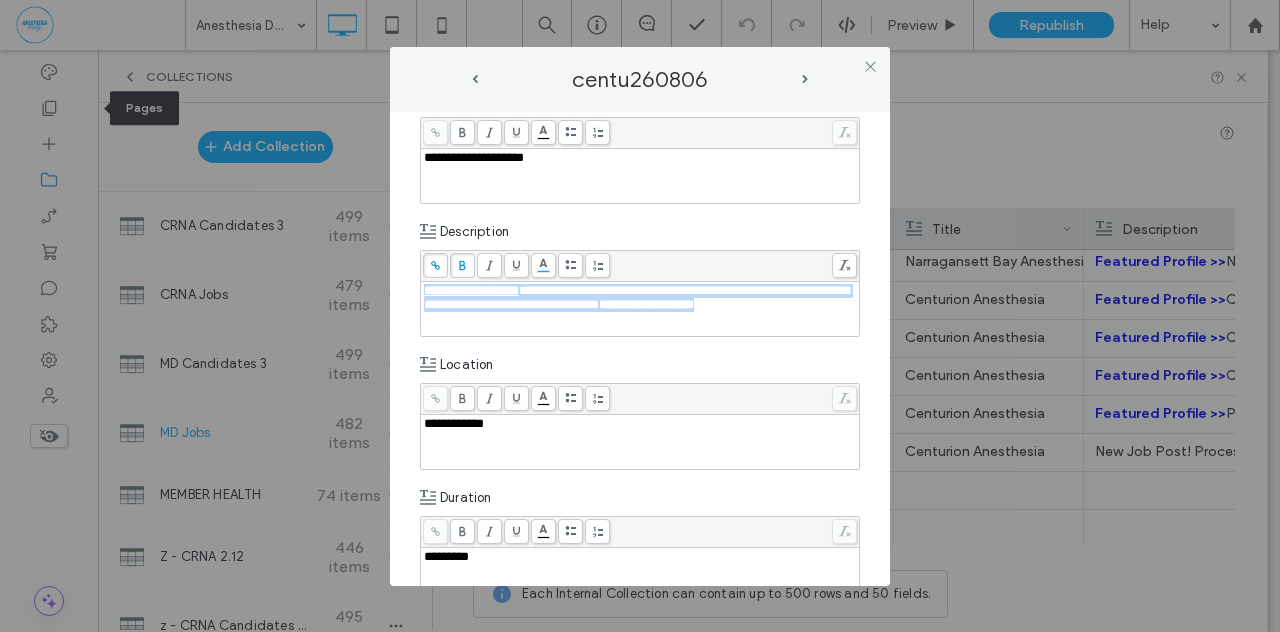 drag, startPoint x: 540, startPoint y: 286, endPoint x: 560, endPoint y: 289, distance: 20.22375 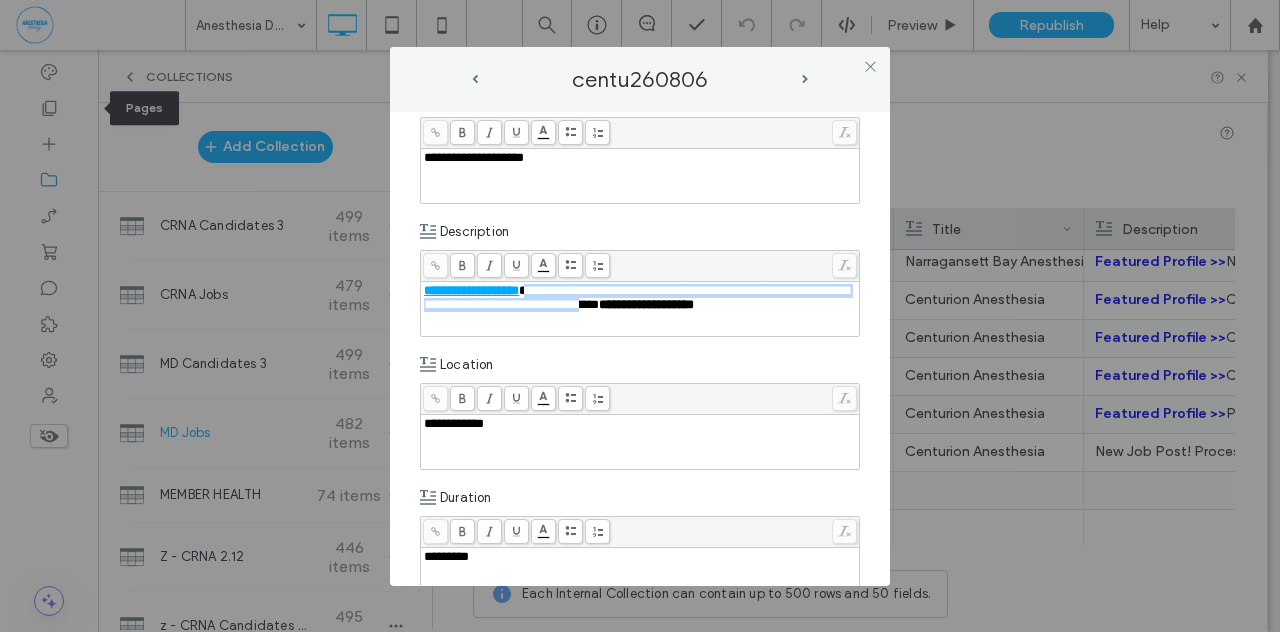 drag, startPoint x: 542, startPoint y: 284, endPoint x: 712, endPoint y: 304, distance: 171.17242 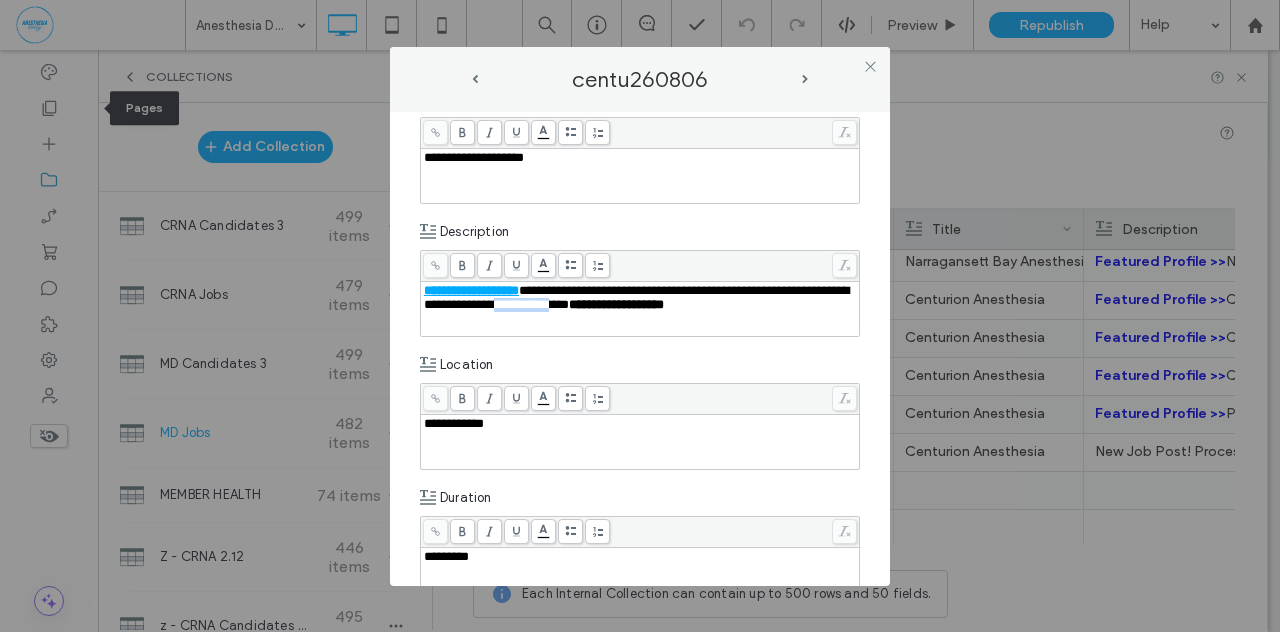drag, startPoint x: 642, startPoint y: 306, endPoint x: 716, endPoint y: 310, distance: 74.10803 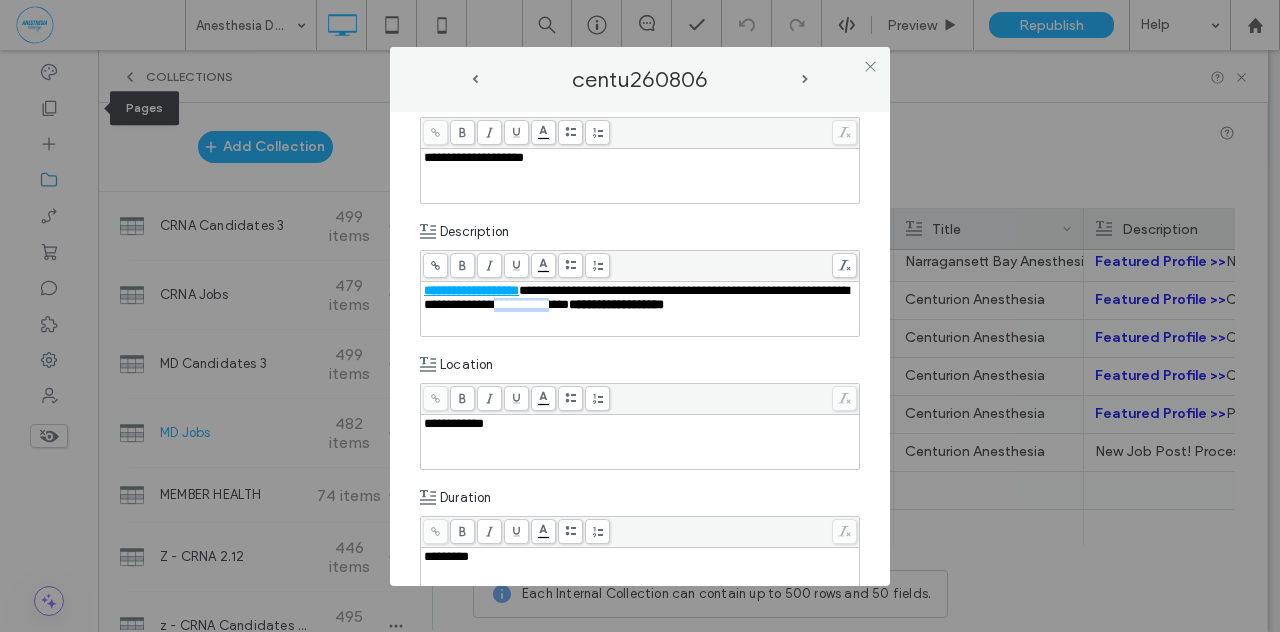 copy on "**********" 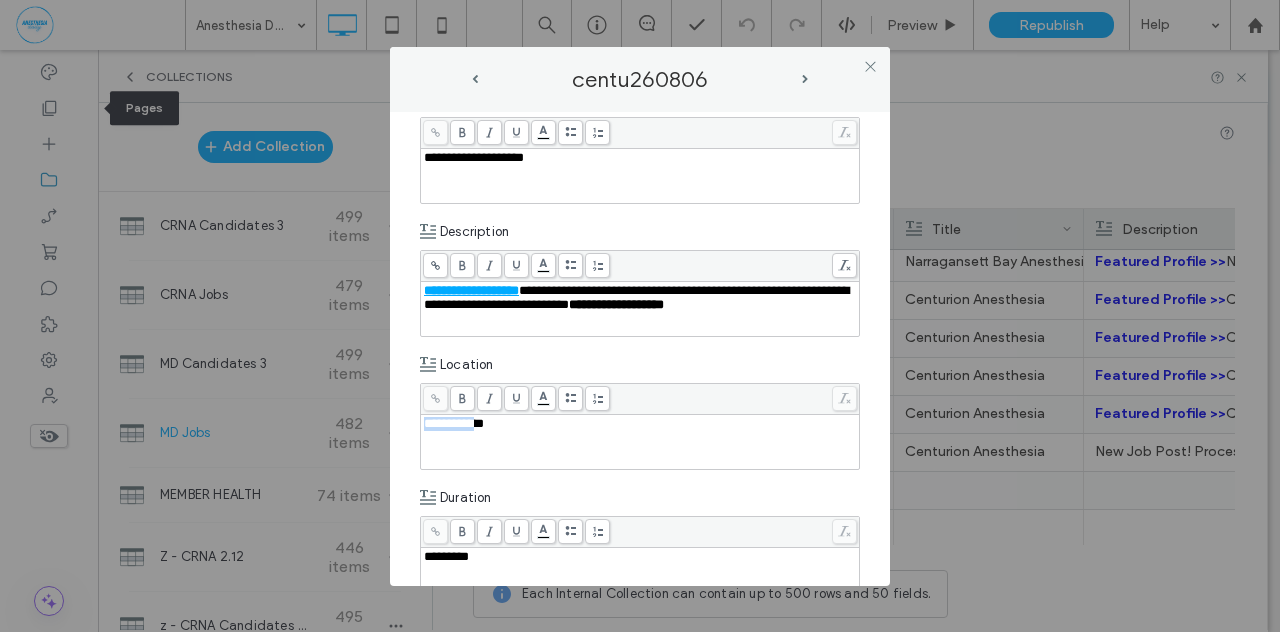 drag, startPoint x: 482, startPoint y: 420, endPoint x: 389, endPoint y: 415, distance: 93.13431 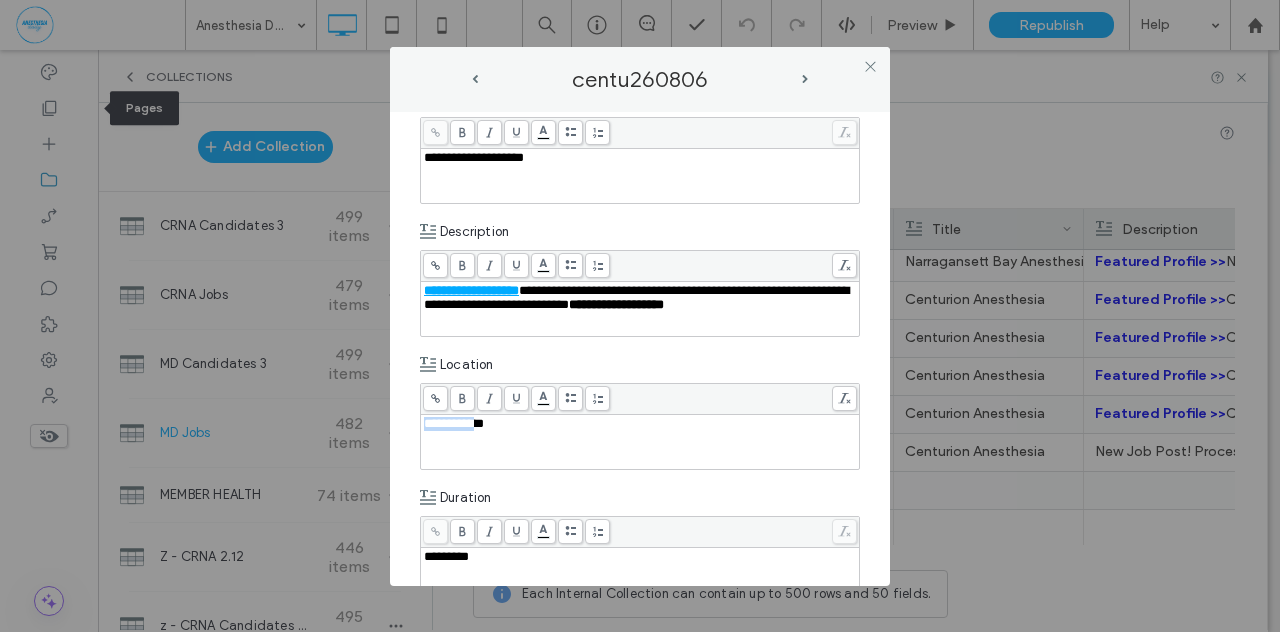 drag, startPoint x: 428, startPoint y: 416, endPoint x: 441, endPoint y: 425, distance: 15.811388 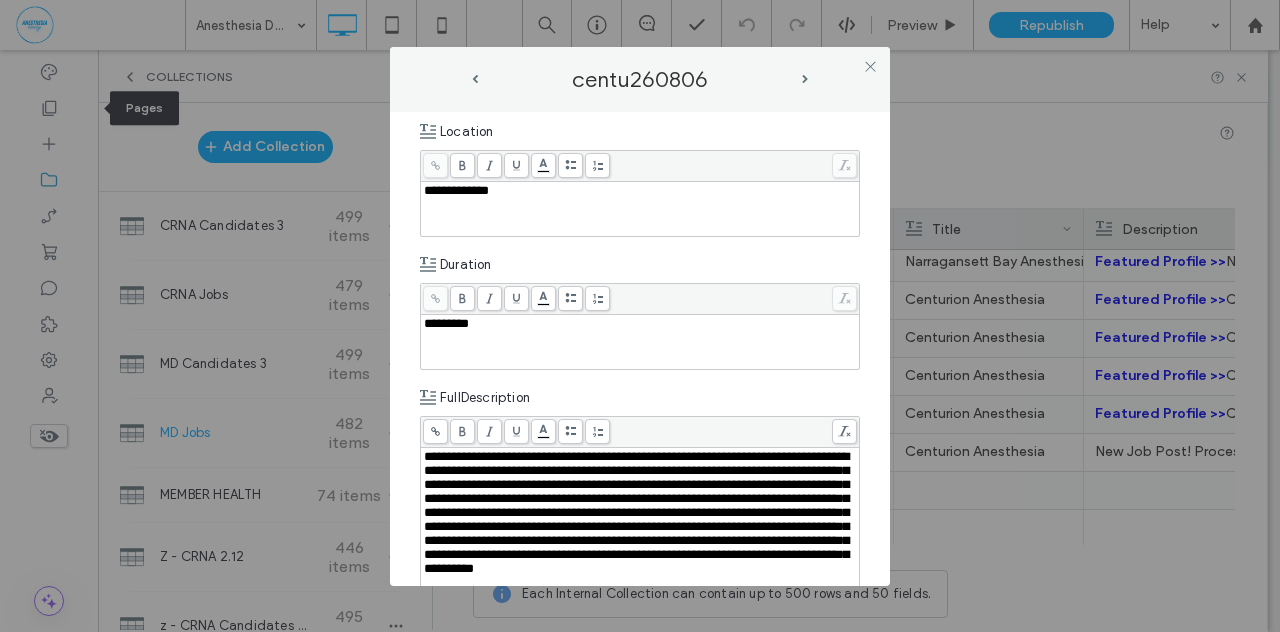 scroll, scrollTop: 700, scrollLeft: 0, axis: vertical 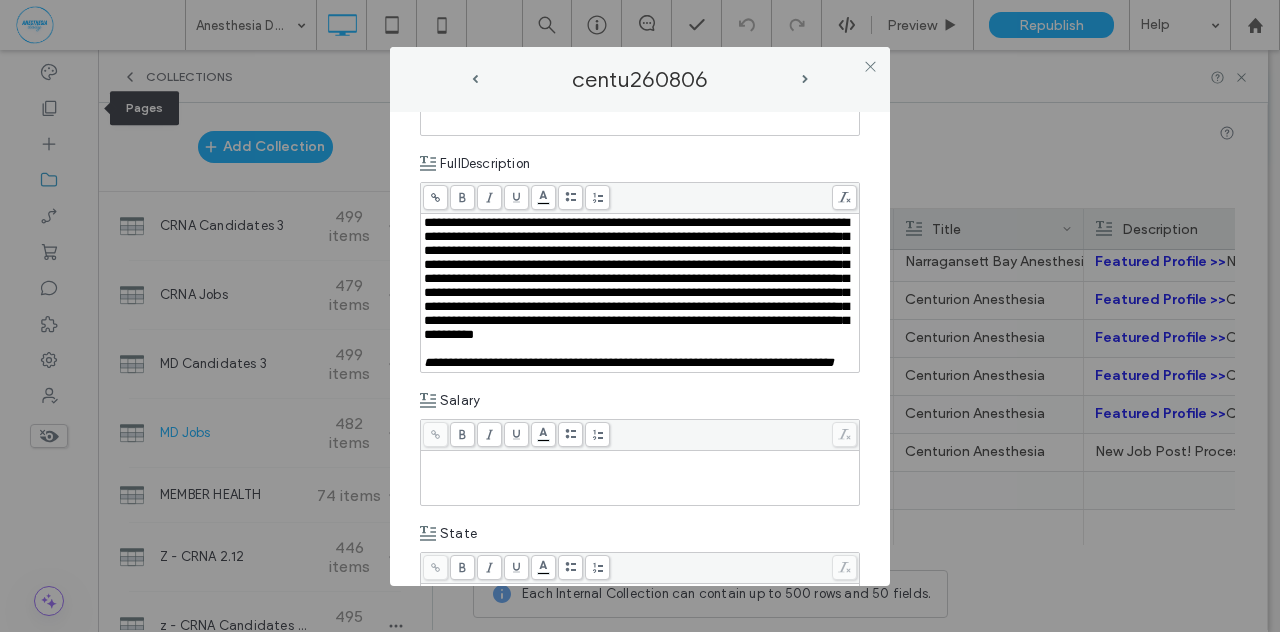 click at bounding box center (640, 460) 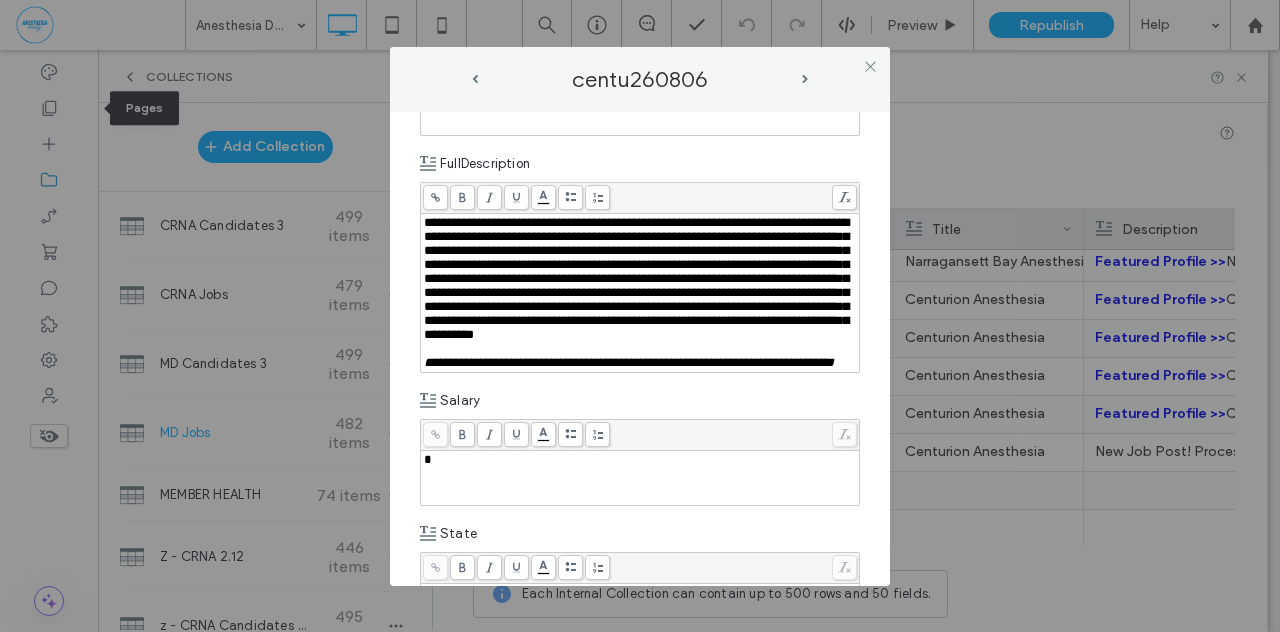 type 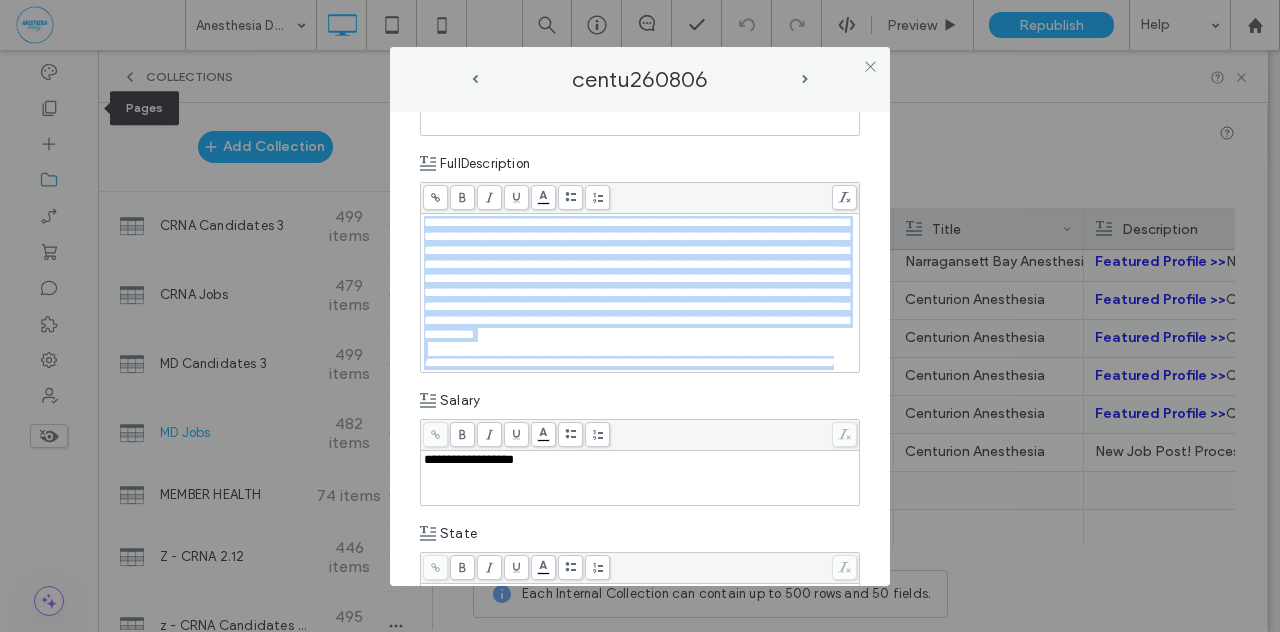 drag, startPoint x: 524, startPoint y: 423, endPoint x: 530, endPoint y: 438, distance: 16.155495 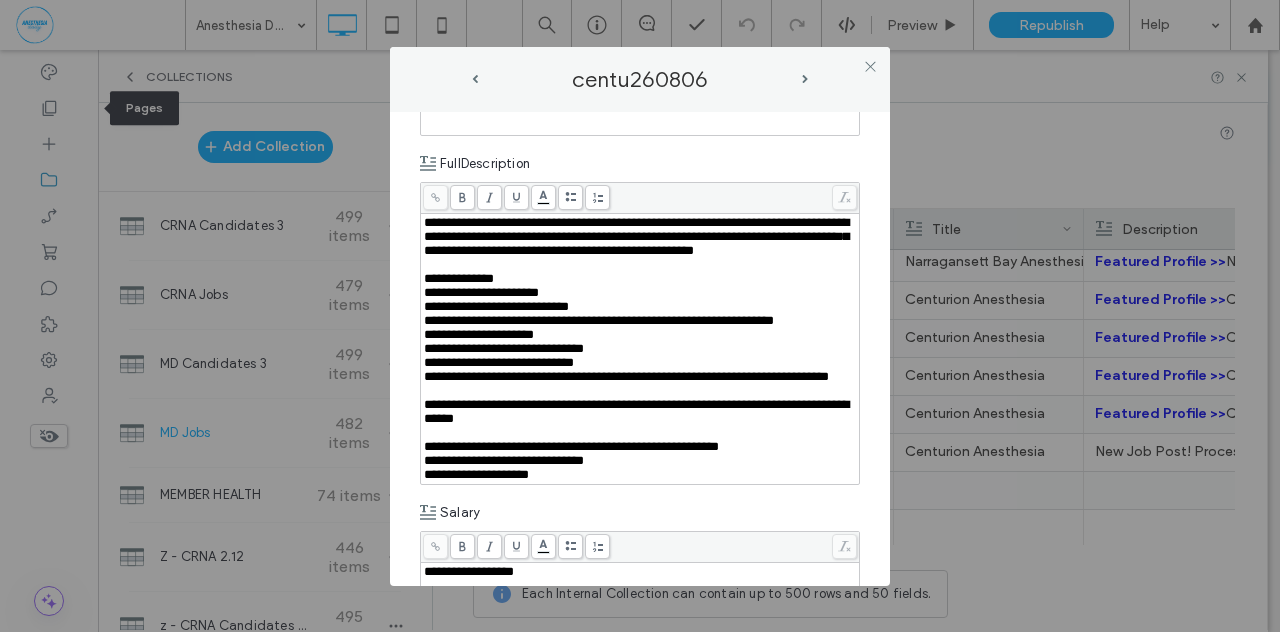 scroll, scrollTop: 48, scrollLeft: 0, axis: vertical 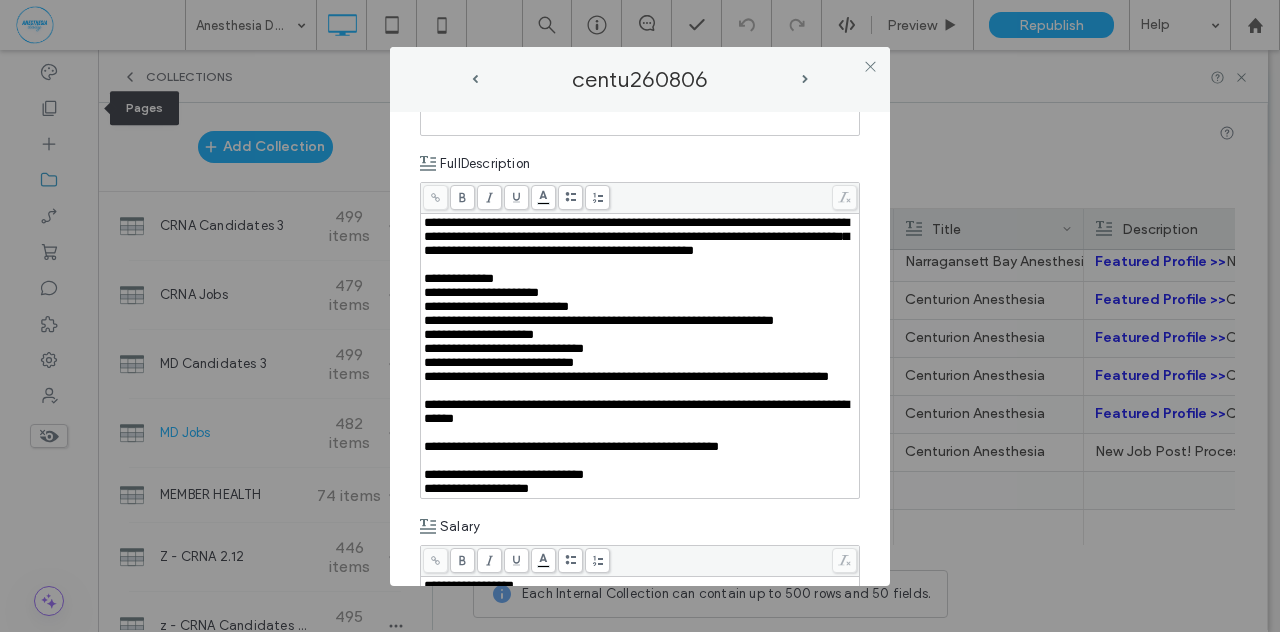 click on "**********" at bounding box center [640, 316] 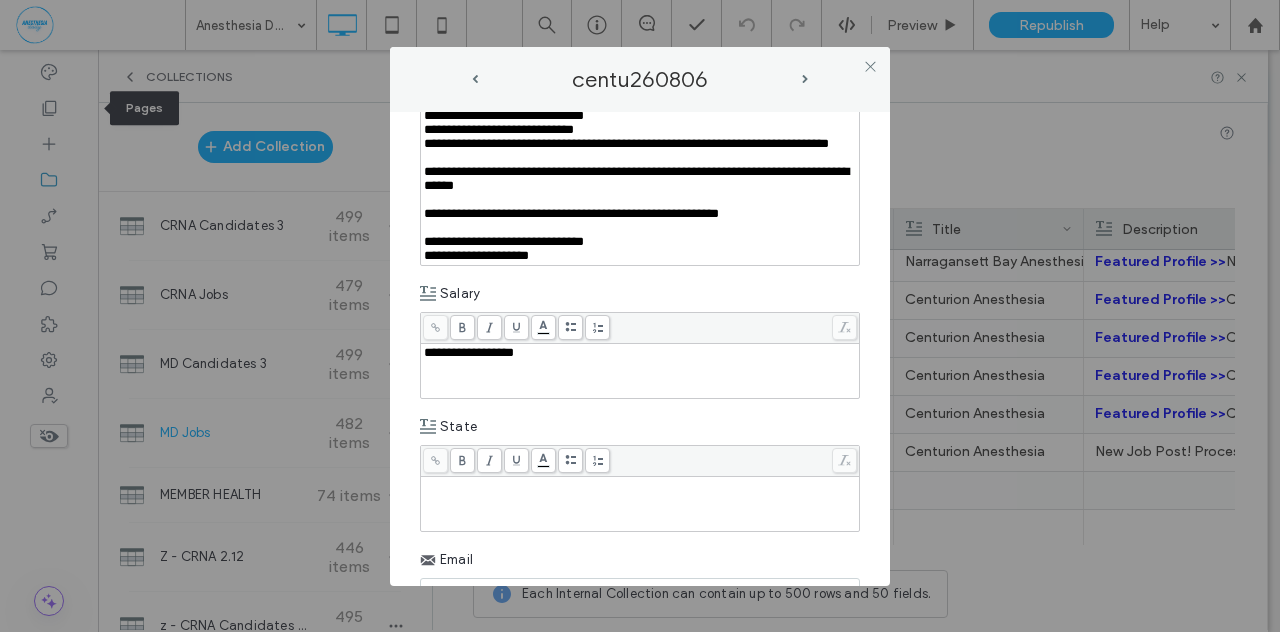click at bounding box center [640, 504] 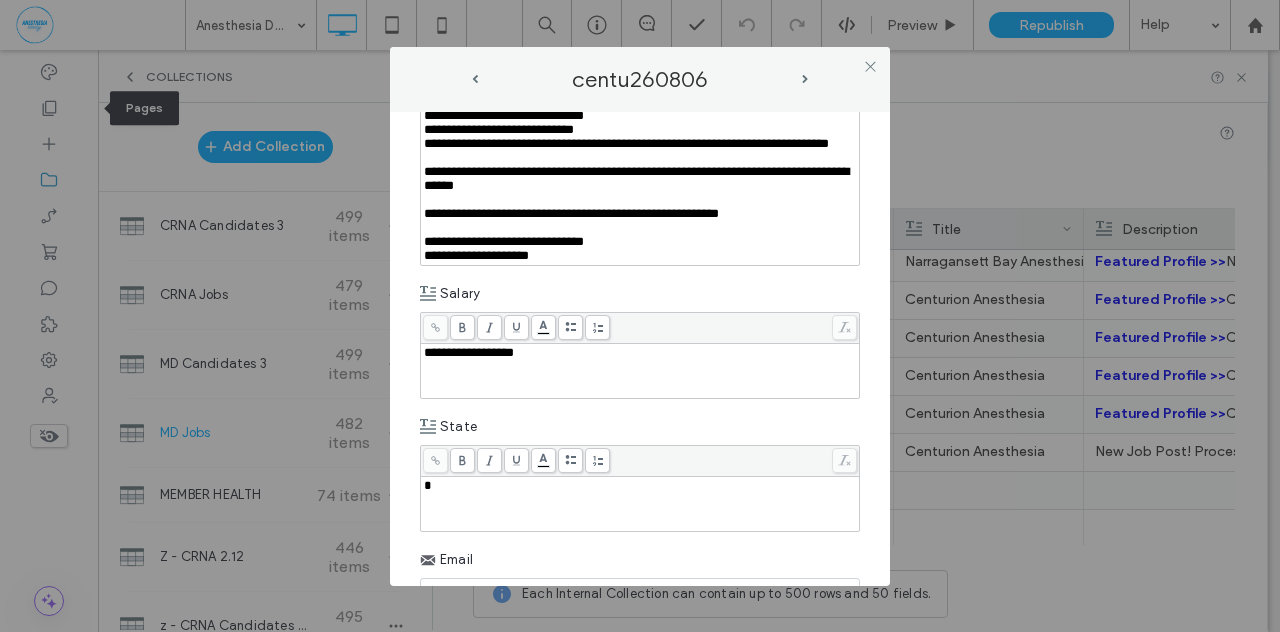 type 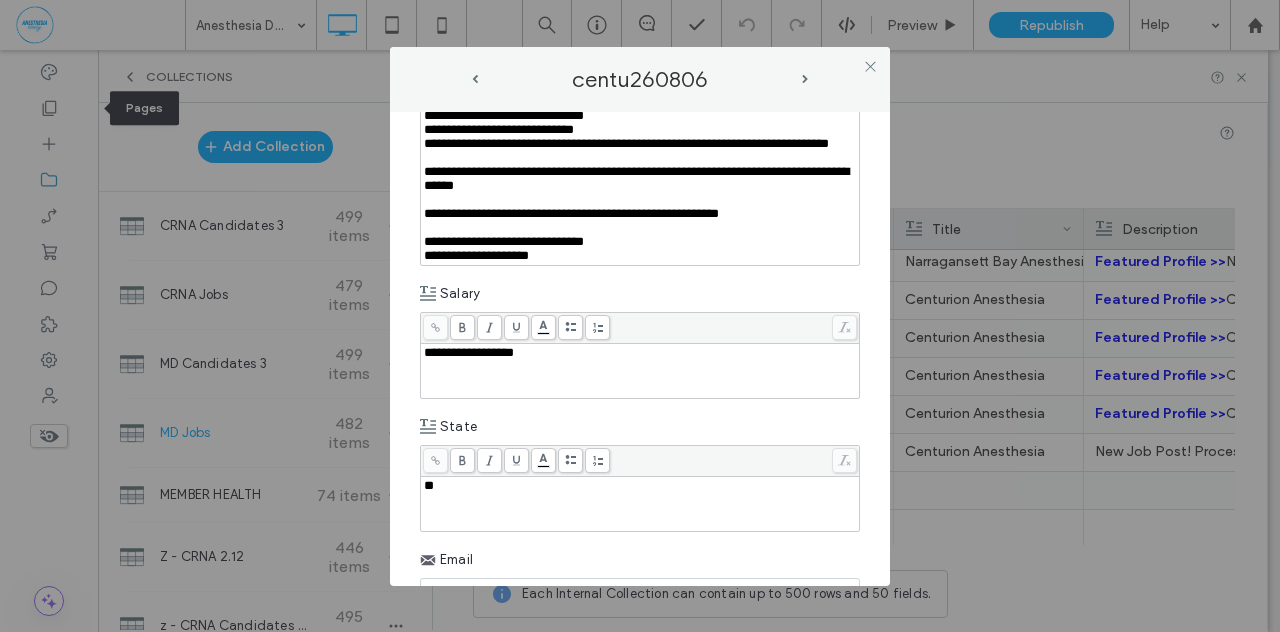 click on "**********" at bounding box center [640, 349] 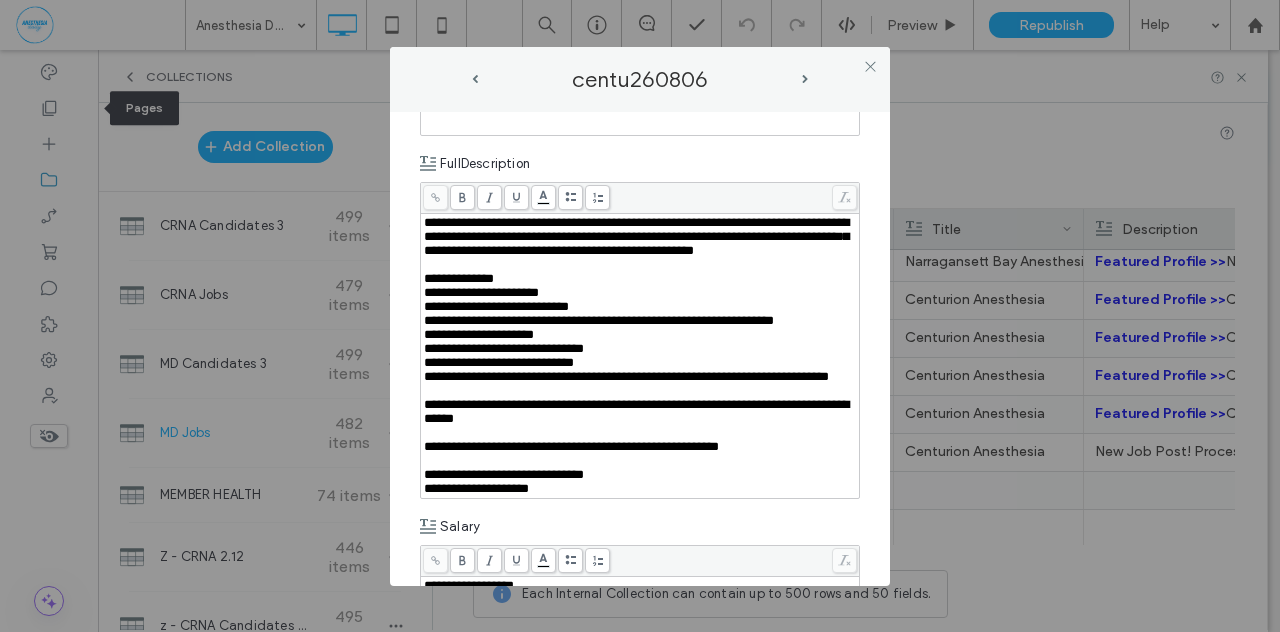 scroll, scrollTop: 0, scrollLeft: 0, axis: both 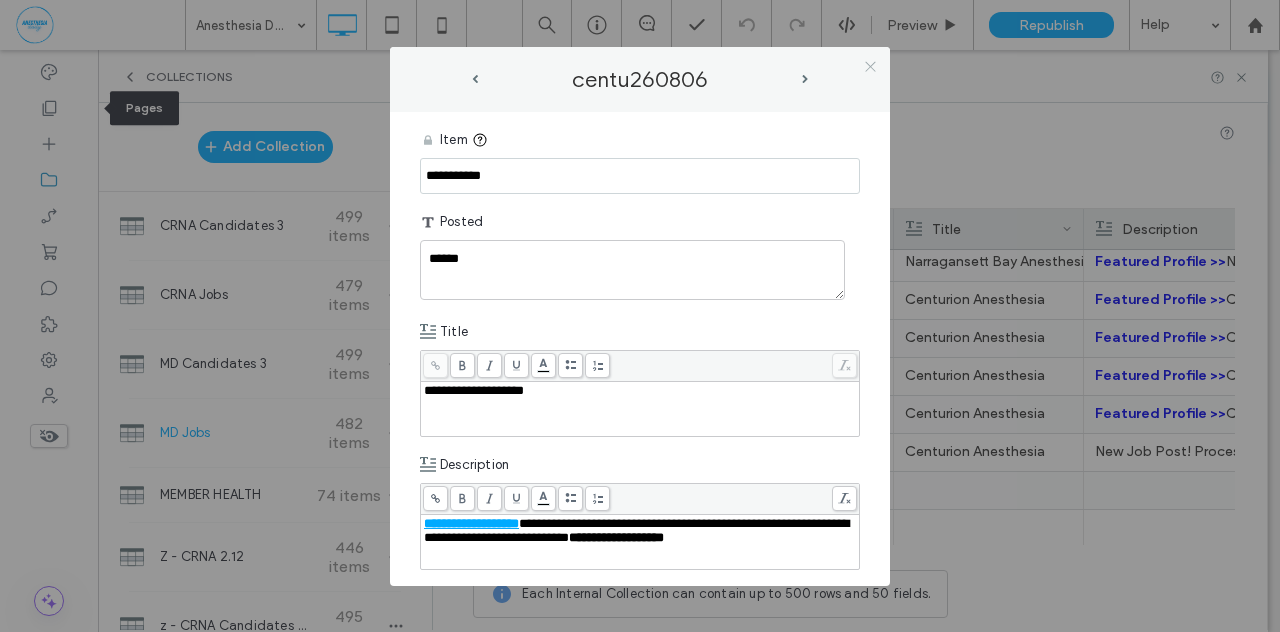 click 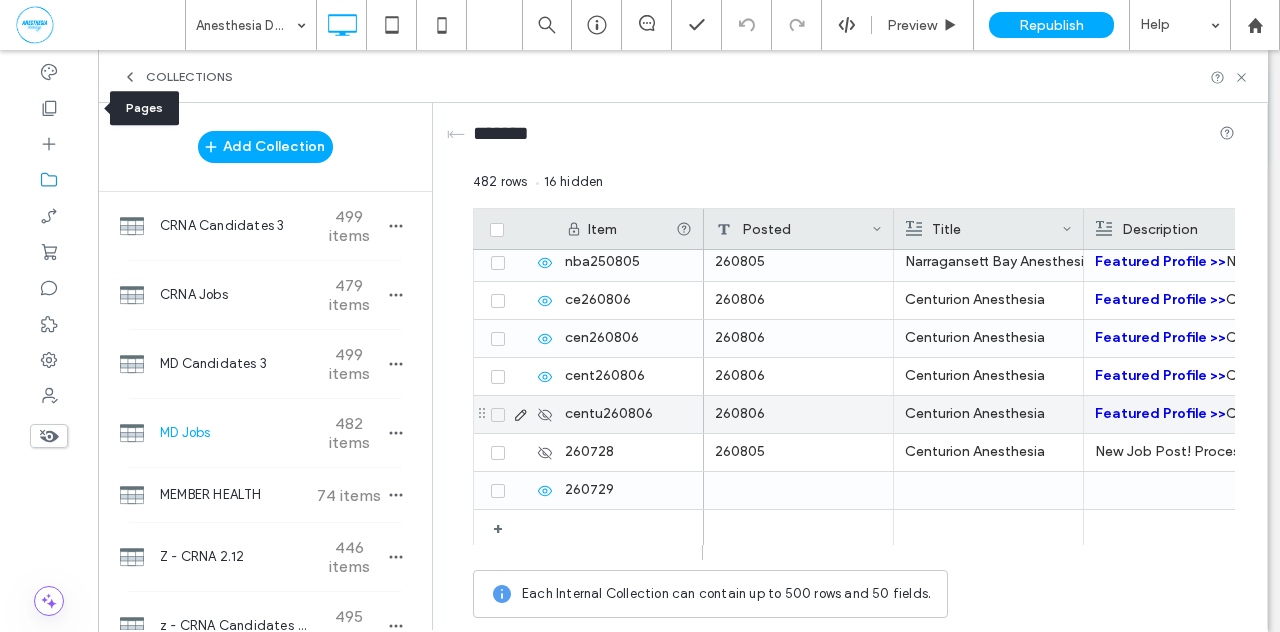 click 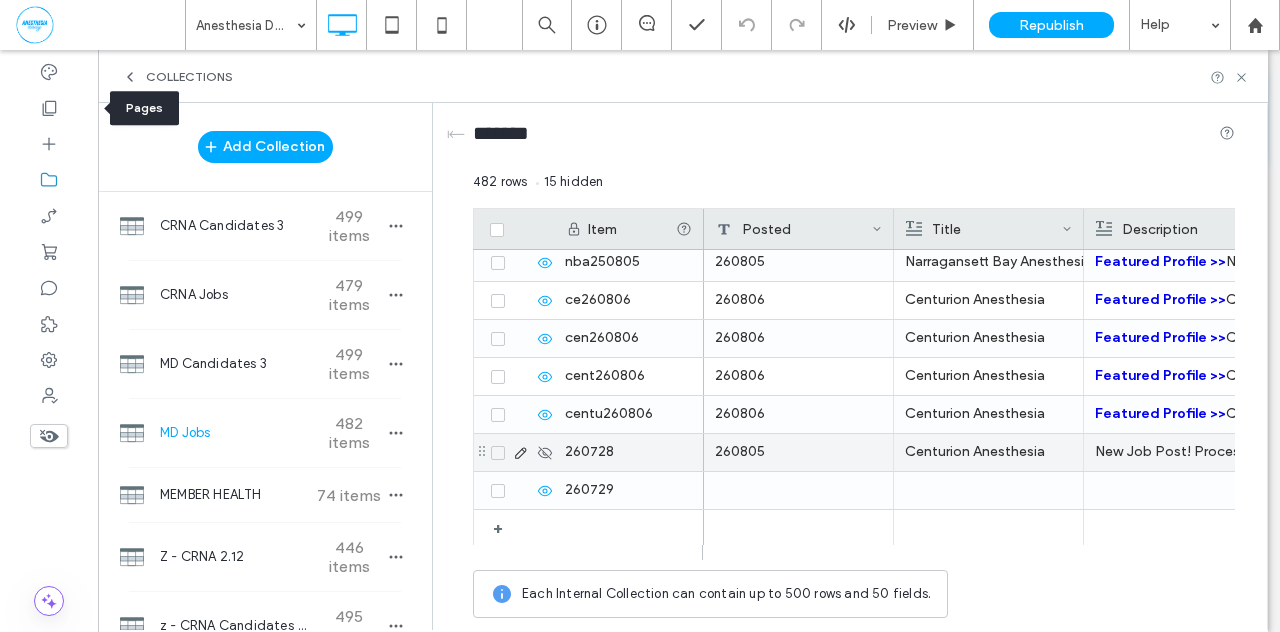 click 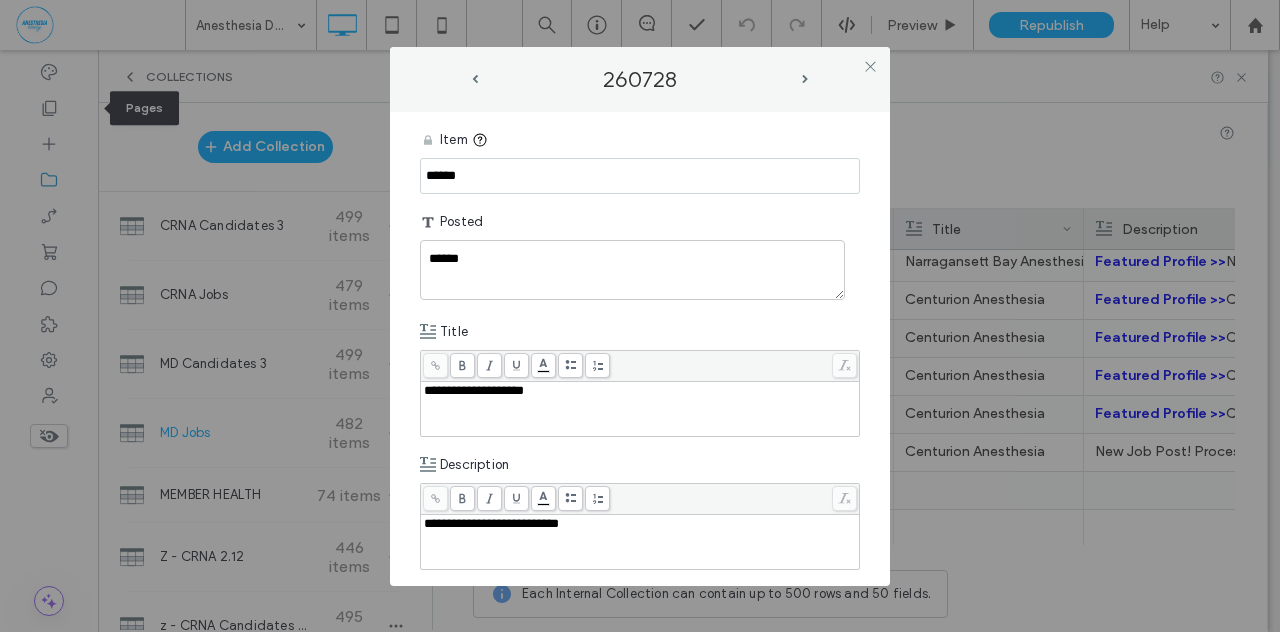 drag, startPoint x: 511, startPoint y: 175, endPoint x: 338, endPoint y: 167, distance: 173.18488 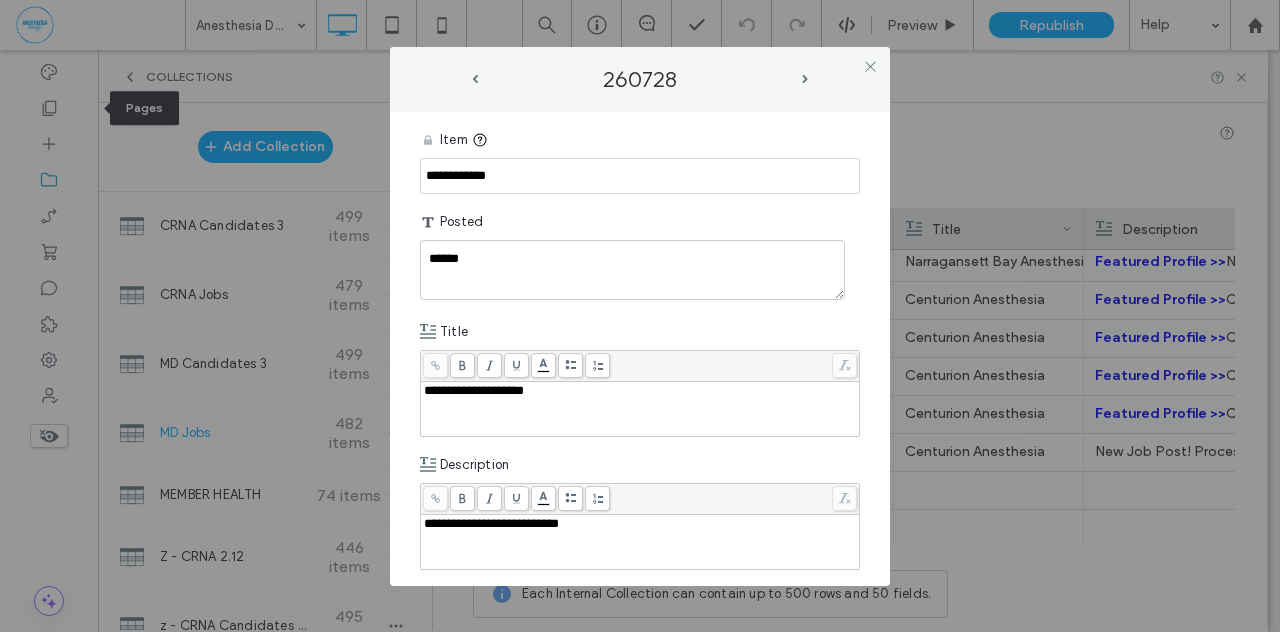 type on "**********" 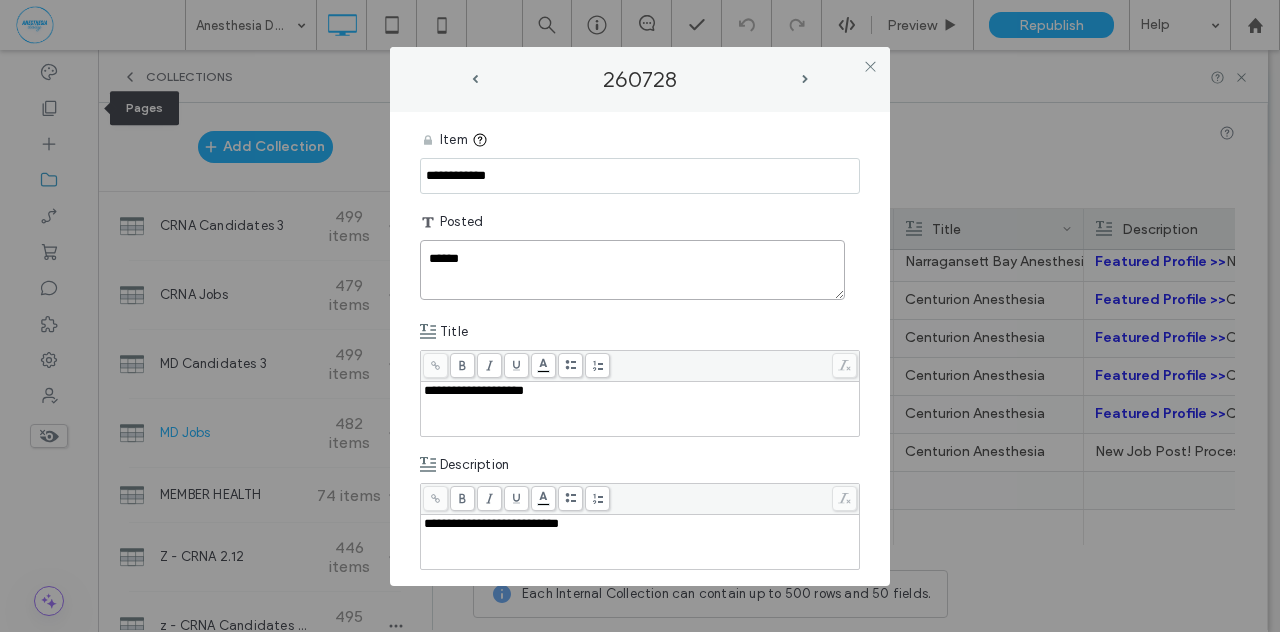 click on "******" at bounding box center (632, 270) 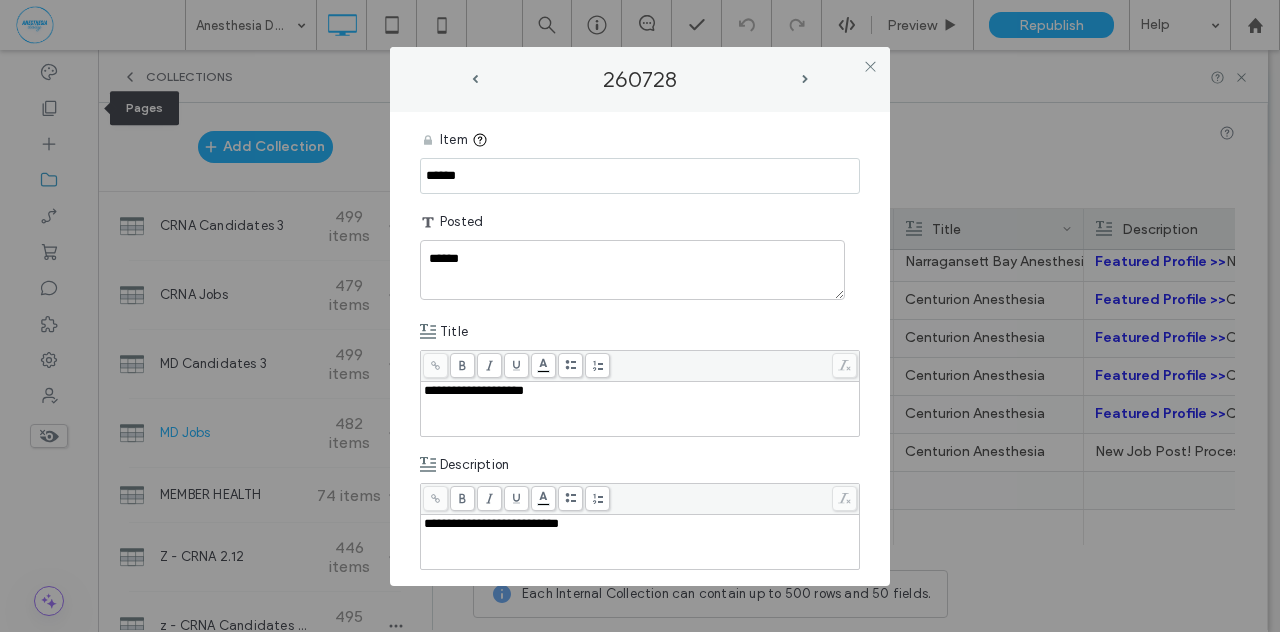 type on "******" 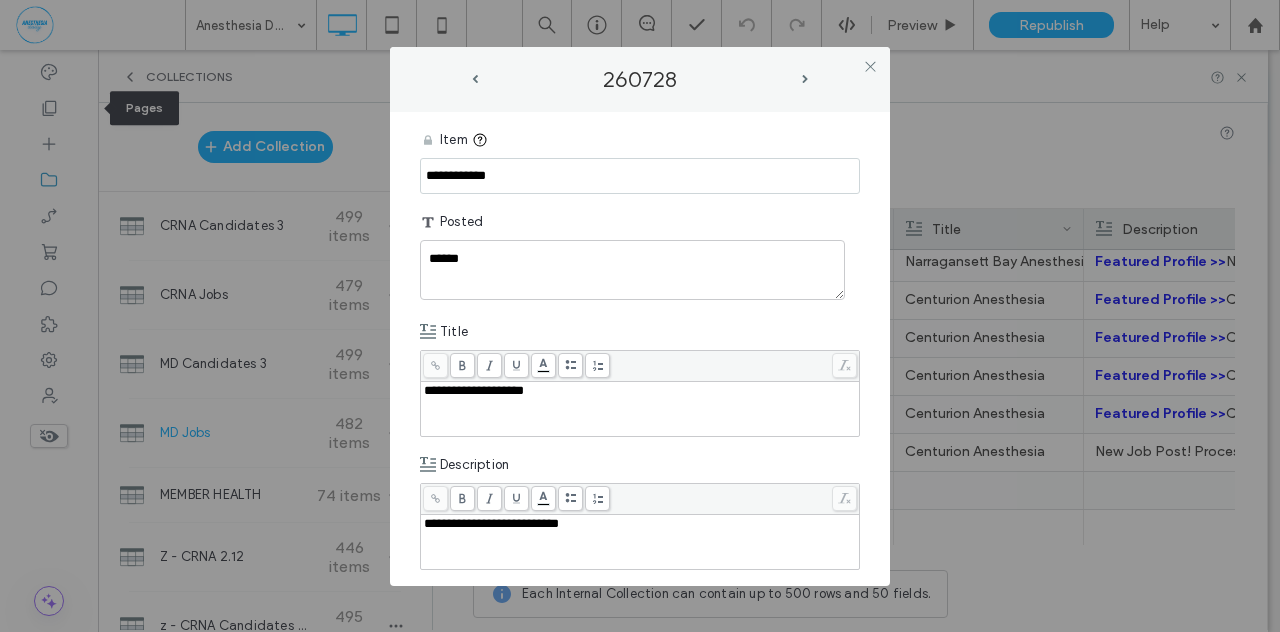 type on "**********" 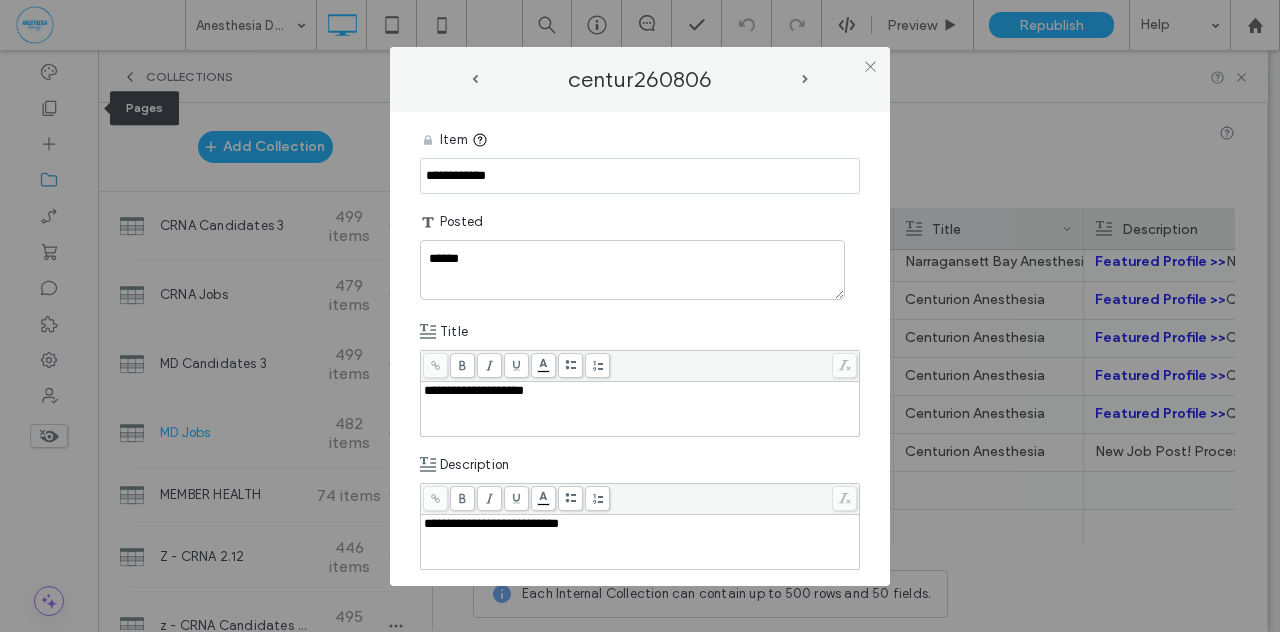 scroll, scrollTop: 233, scrollLeft: 0, axis: vertical 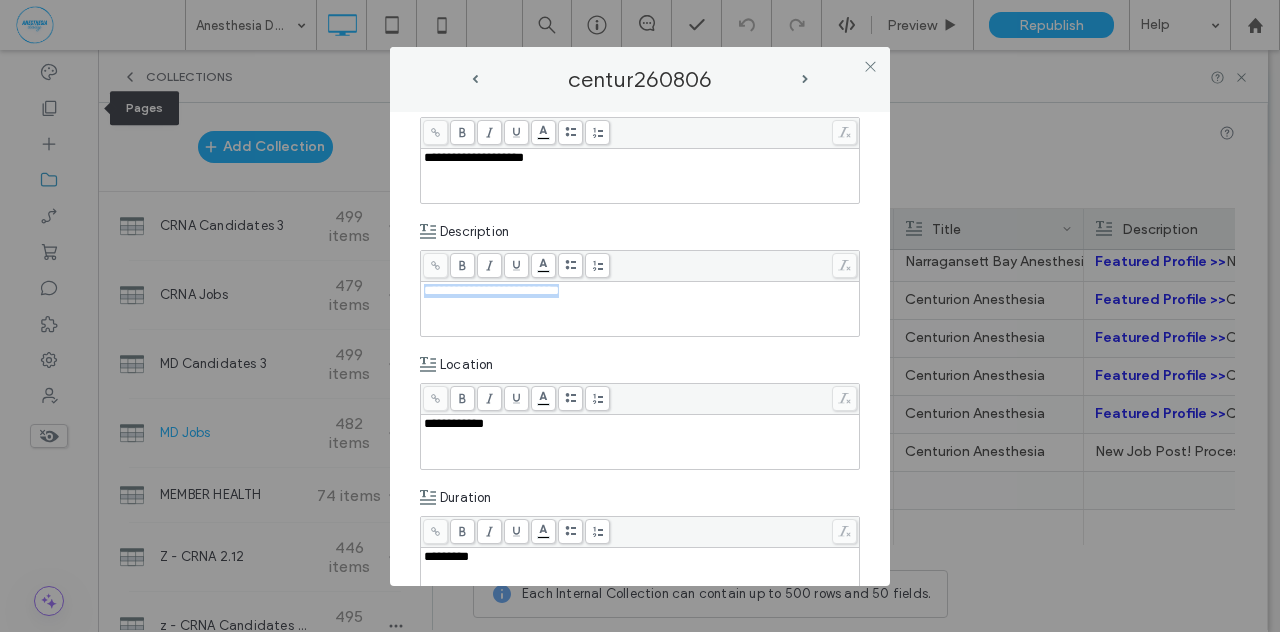 drag, startPoint x: 623, startPoint y: 290, endPoint x: 392, endPoint y: 293, distance: 231.01949 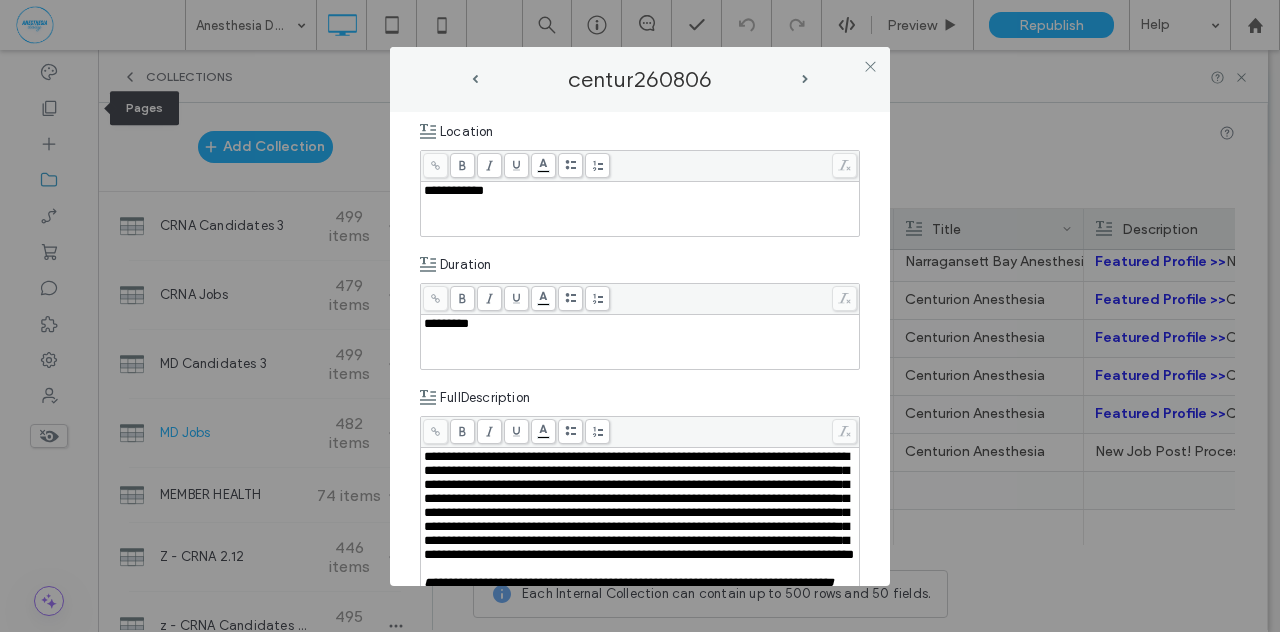 scroll, scrollTop: 233, scrollLeft: 0, axis: vertical 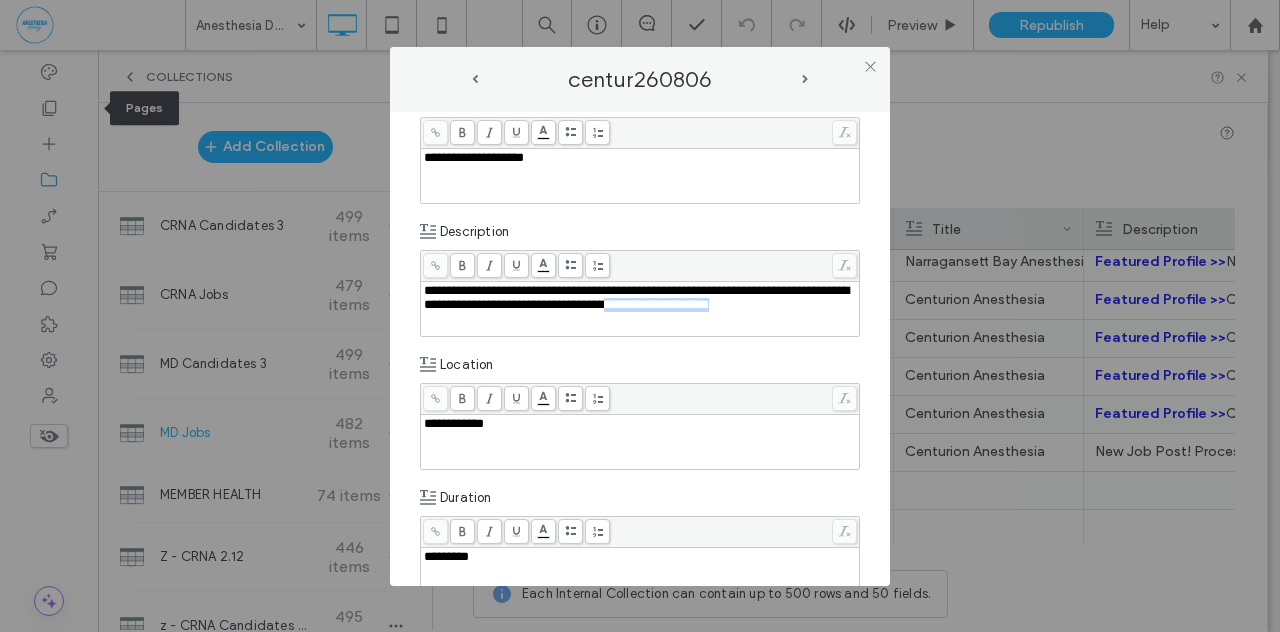 drag, startPoint x: 698, startPoint y: 306, endPoint x: 847, endPoint y: 311, distance: 149.08386 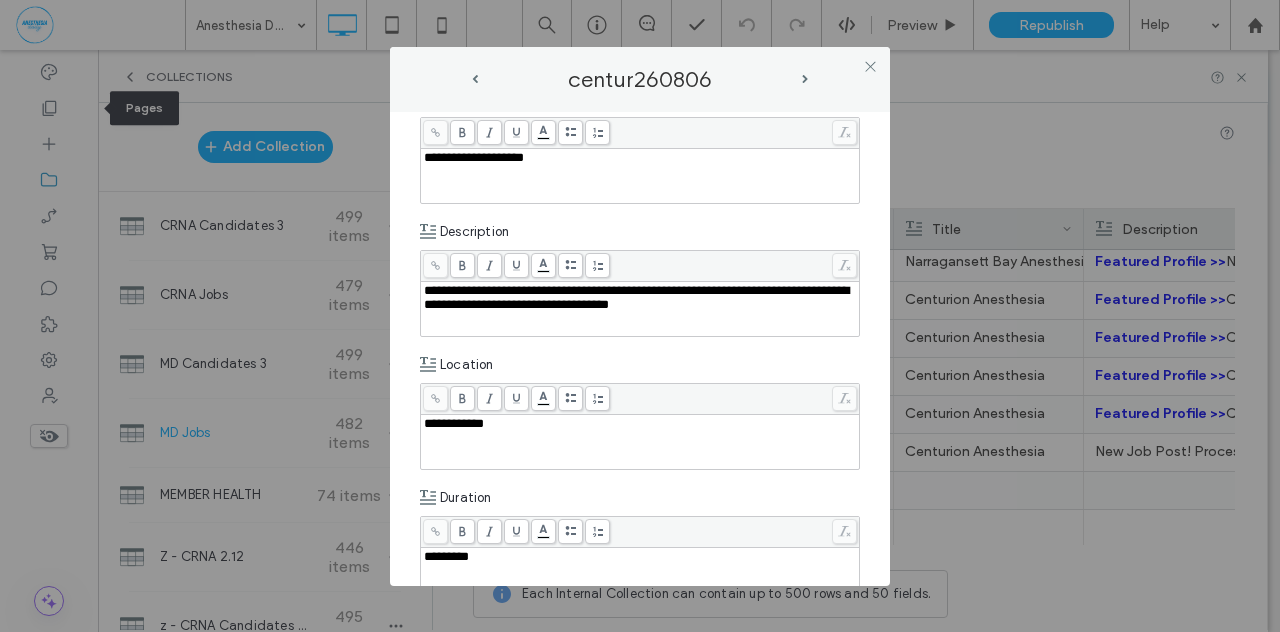 type 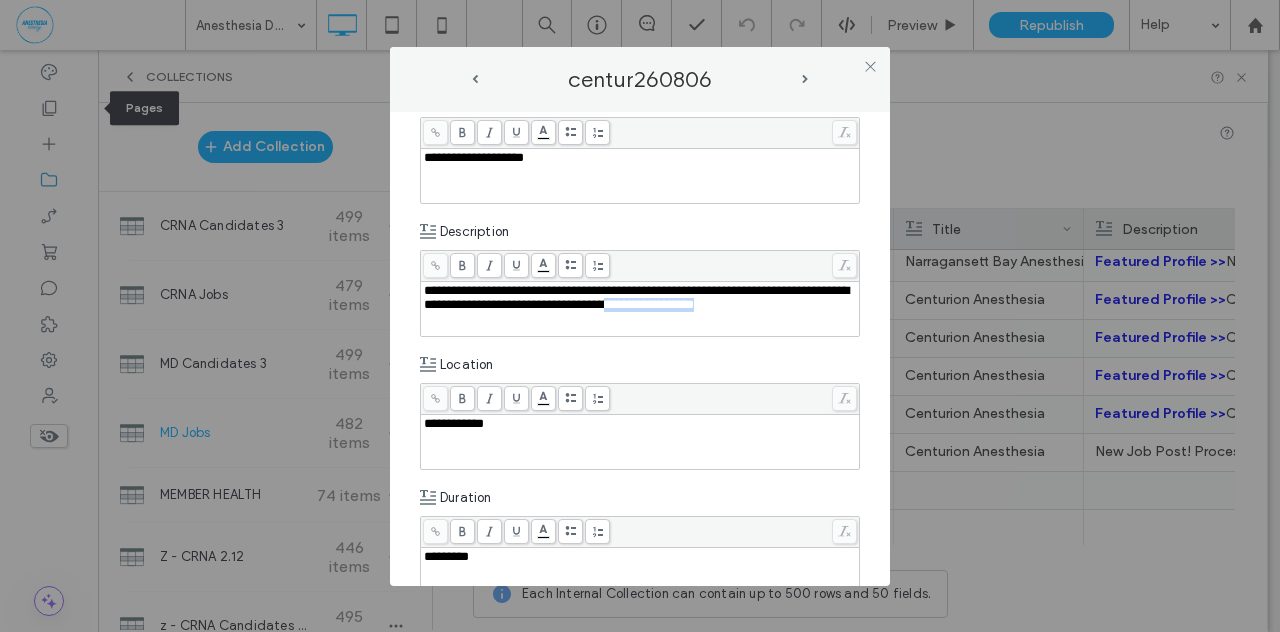 drag, startPoint x: 698, startPoint y: 306, endPoint x: 763, endPoint y: 273, distance: 72.89719 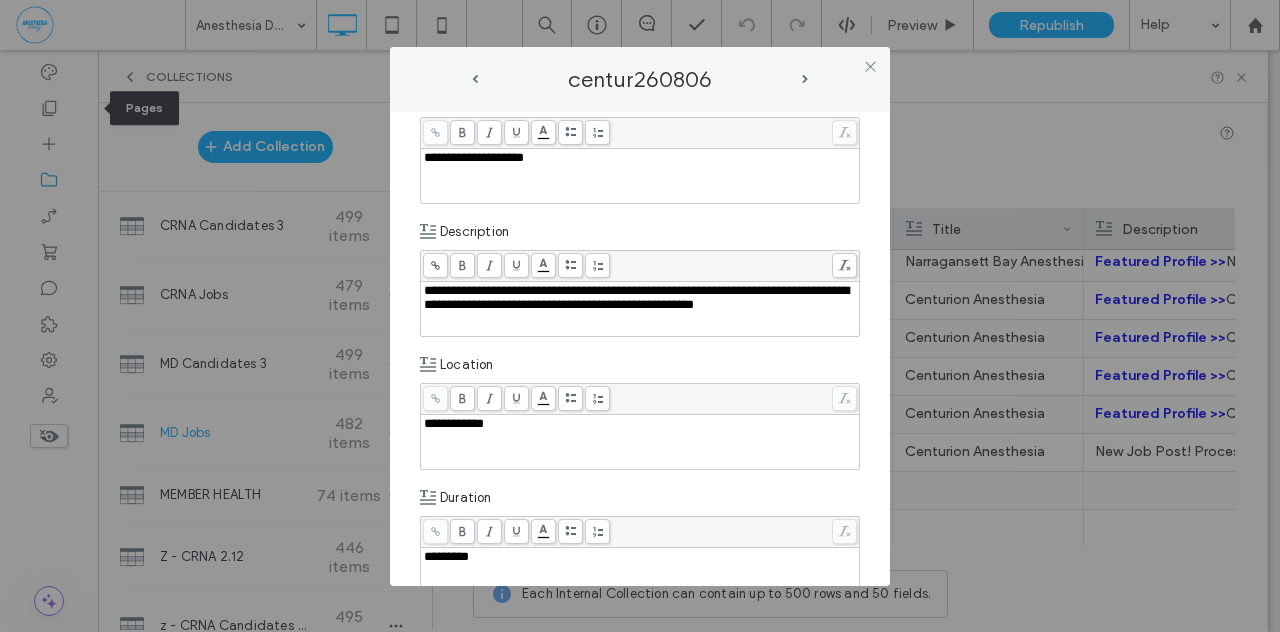 click on "**********" at bounding box center [640, 792] 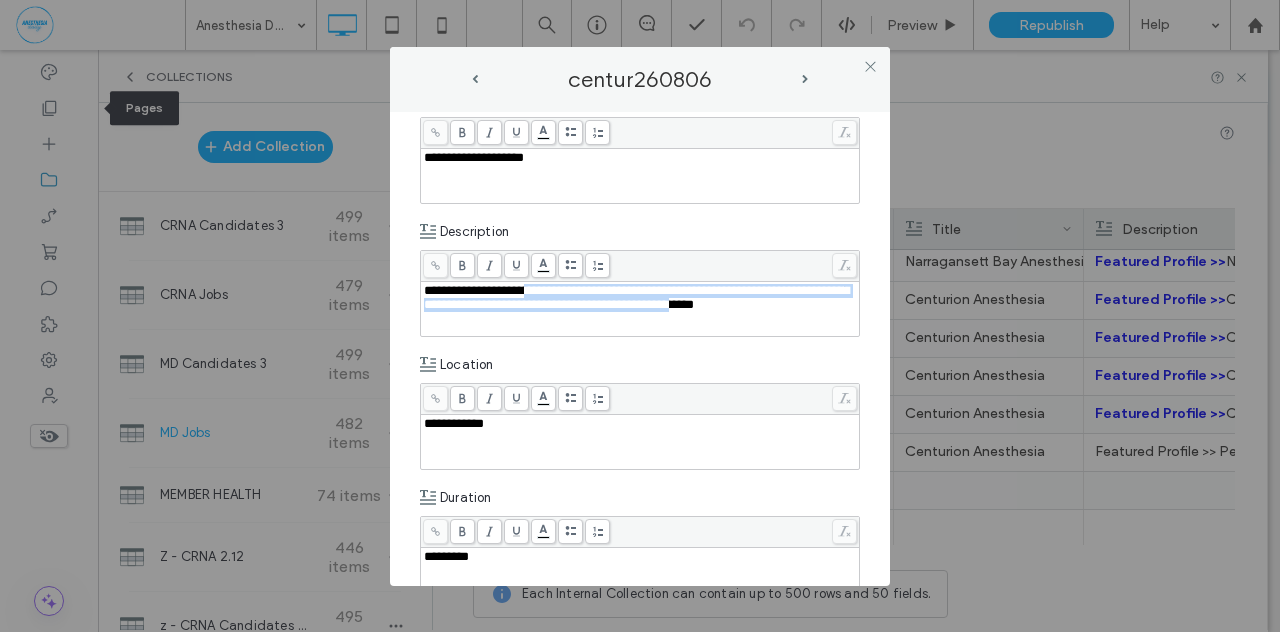 drag, startPoint x: 538, startPoint y: 286, endPoint x: 836, endPoint y: 298, distance: 298.24152 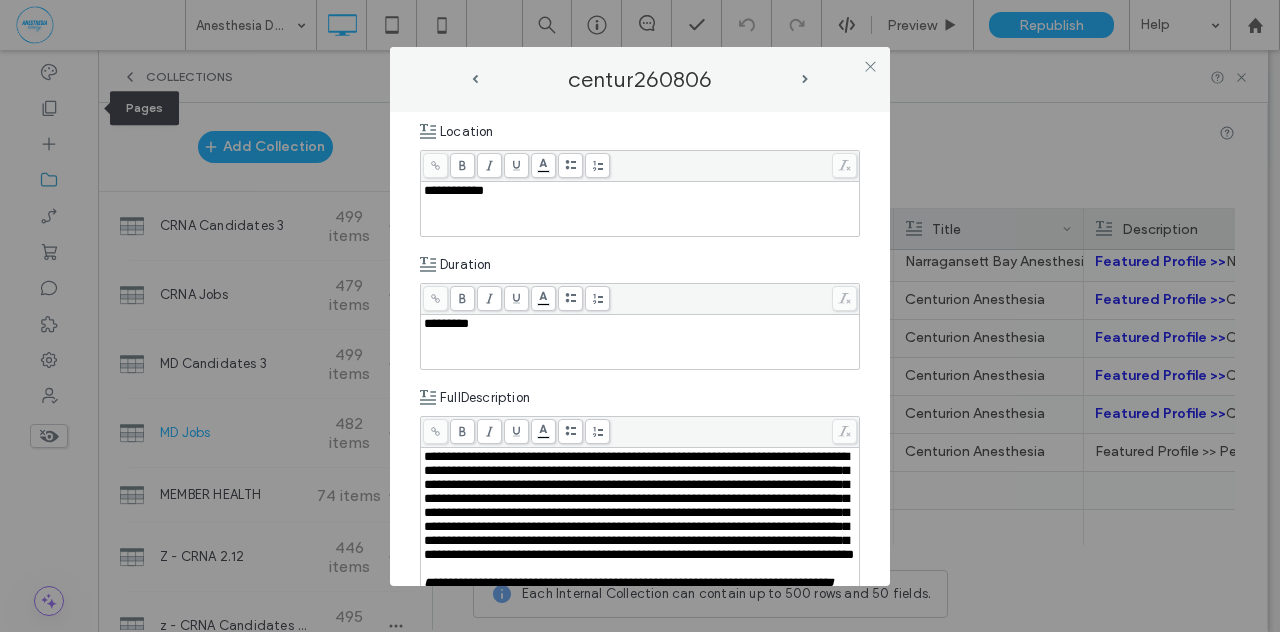 scroll, scrollTop: 700, scrollLeft: 0, axis: vertical 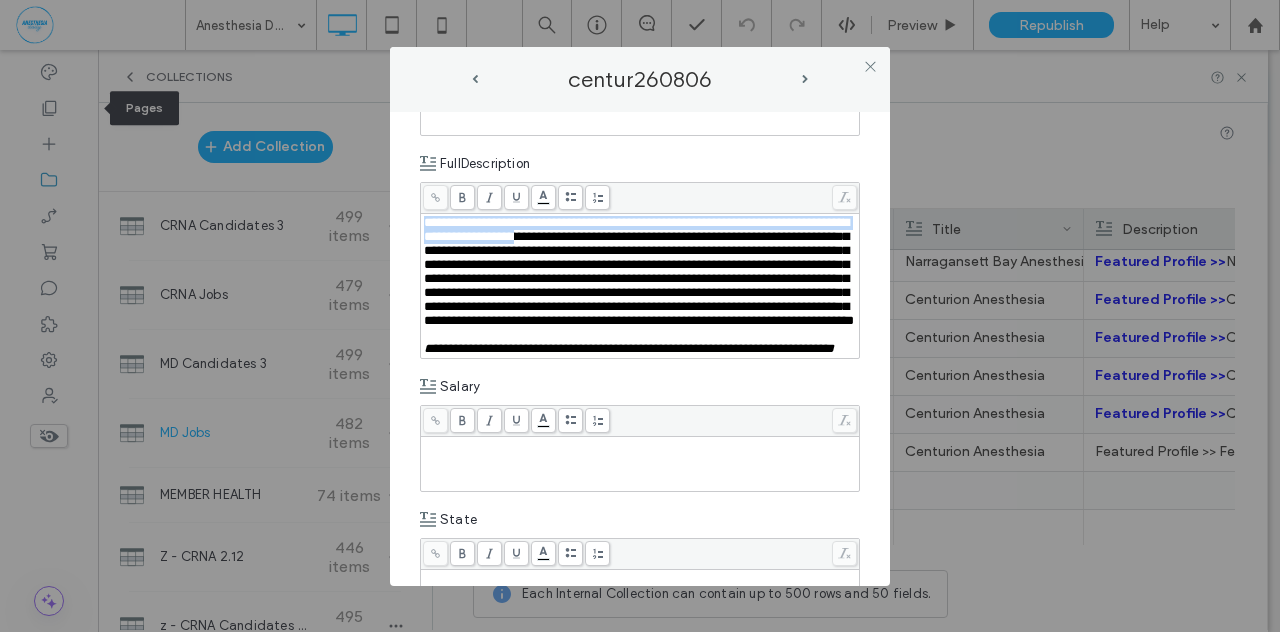 drag, startPoint x: 425, startPoint y: 221, endPoint x: 623, endPoint y: 230, distance: 198.20444 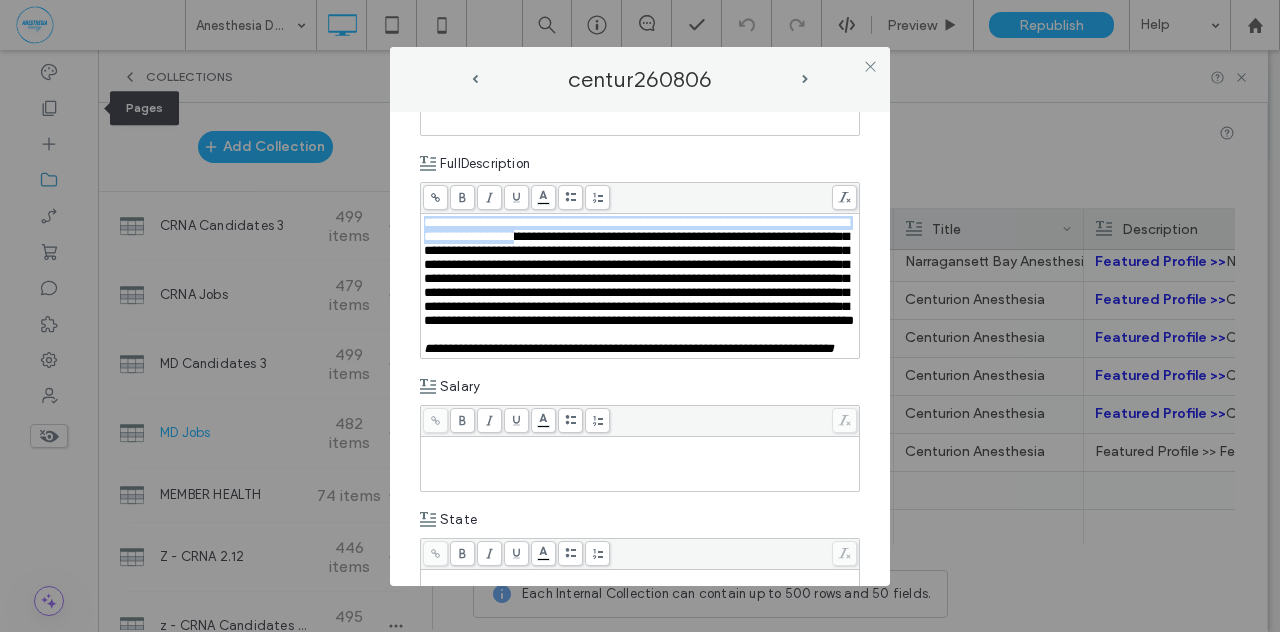 copy on "**********" 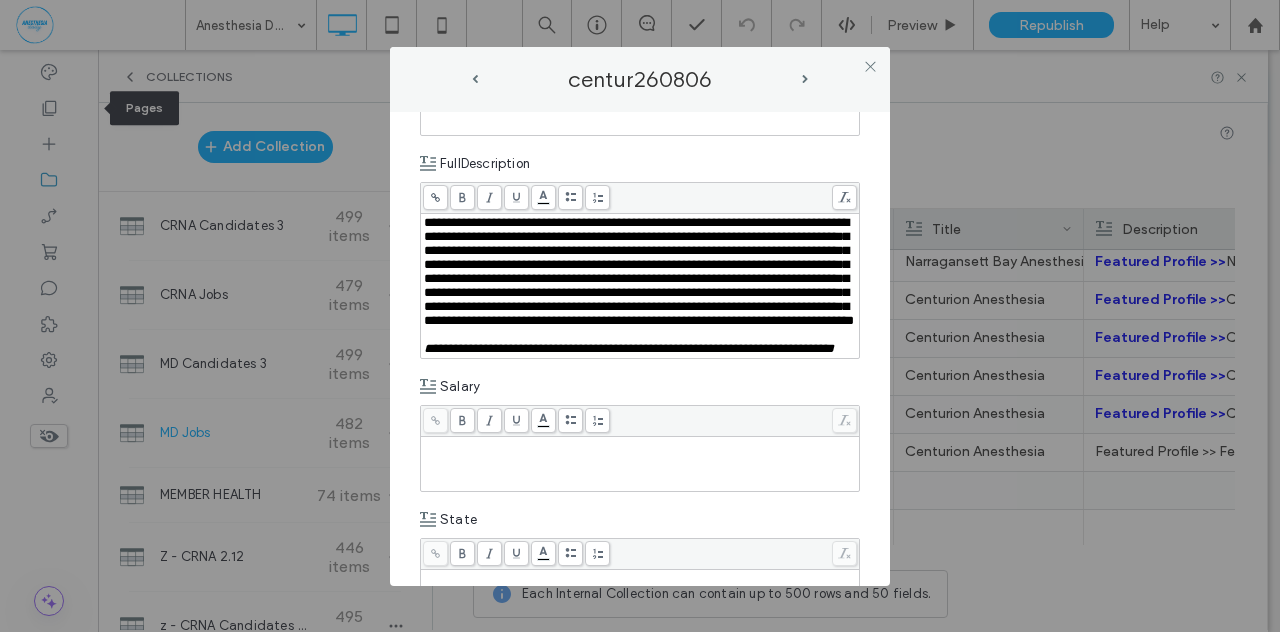 click on "**********" at bounding box center (640, 349) 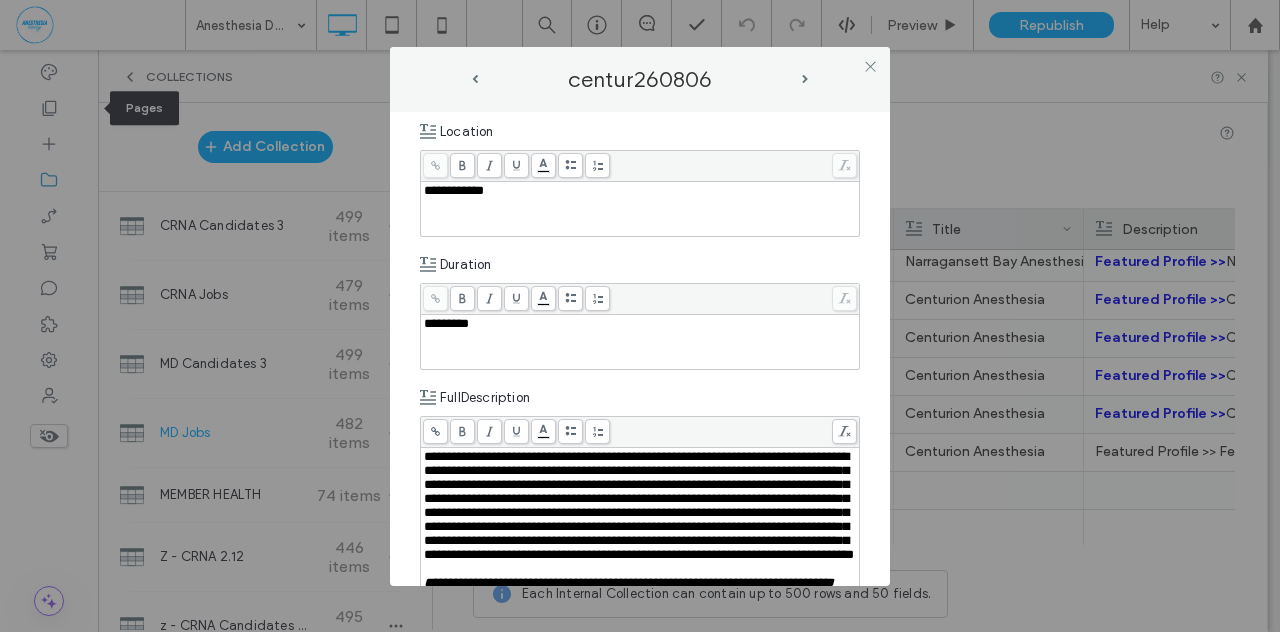 scroll, scrollTop: 233, scrollLeft: 0, axis: vertical 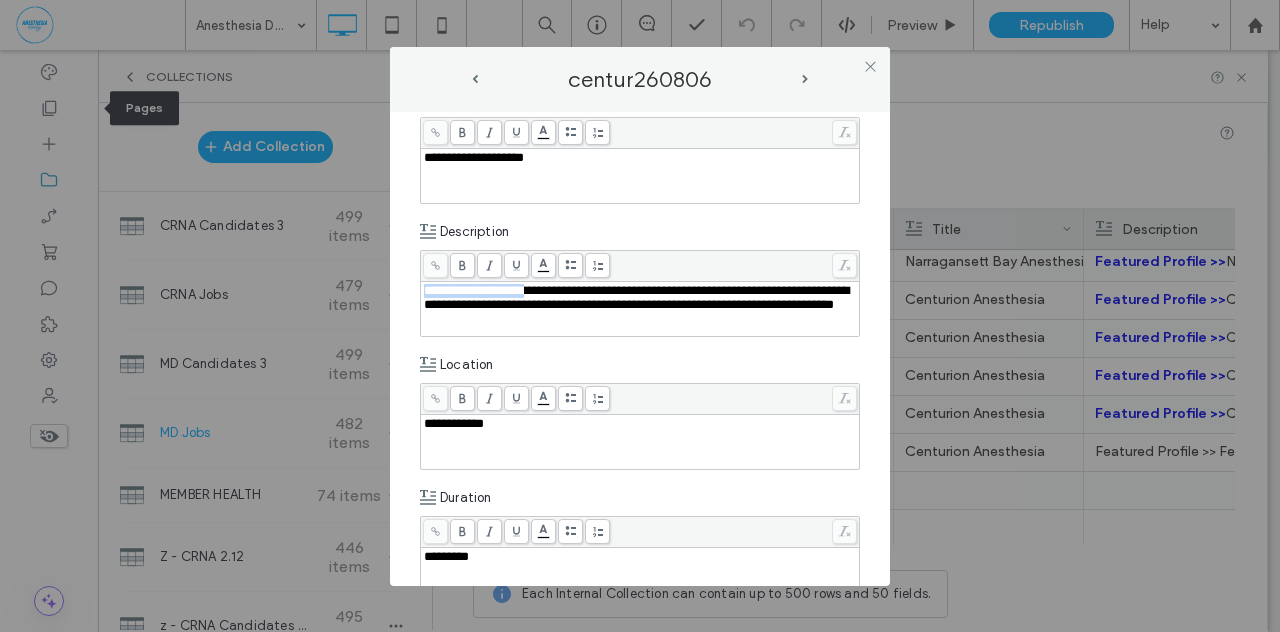 drag, startPoint x: 538, startPoint y: 289, endPoint x: 403, endPoint y: 296, distance: 135.18137 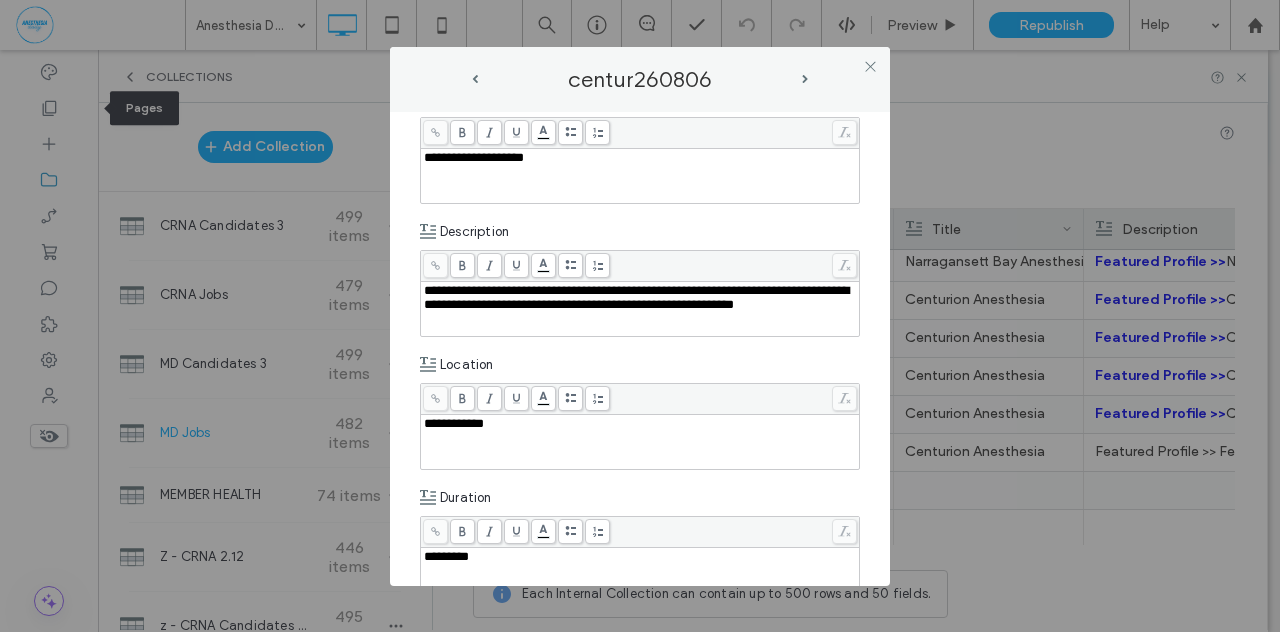 click on "**********" at bounding box center [636, 297] 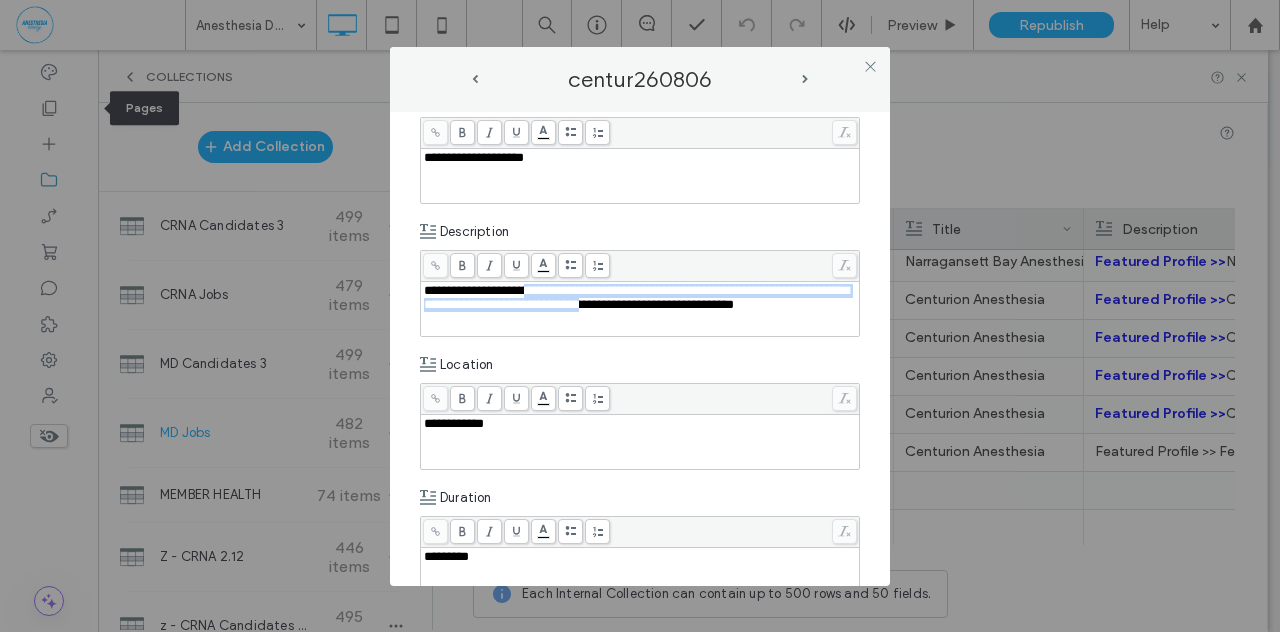 drag, startPoint x: 538, startPoint y: 289, endPoint x: 680, endPoint y: 298, distance: 142.28493 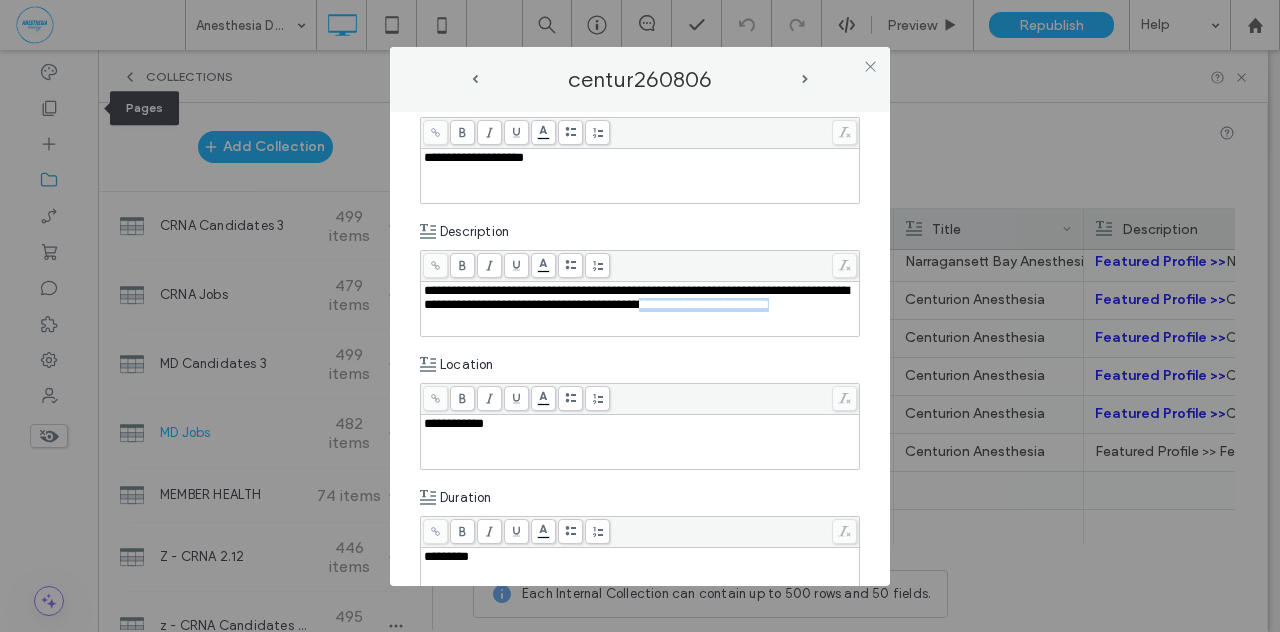 drag, startPoint x: 424, startPoint y: 318, endPoint x: 574, endPoint y: 329, distance: 150.40279 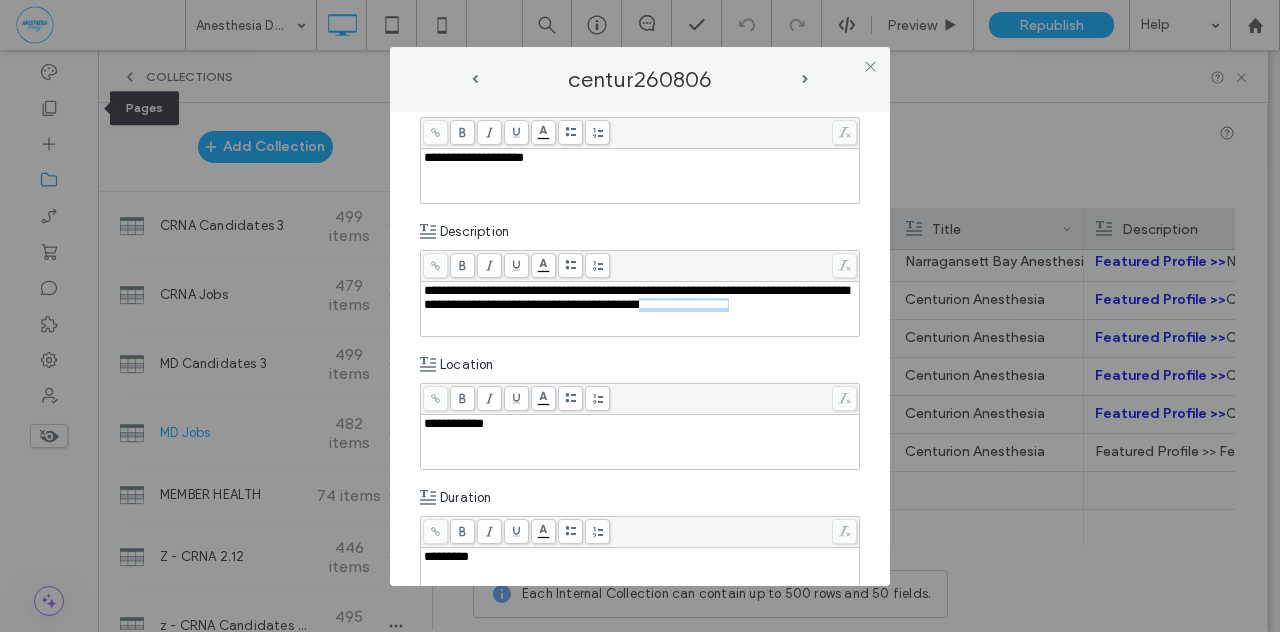 drag, startPoint x: 526, startPoint y: 317, endPoint x: 414, endPoint y: 330, distance: 112.75194 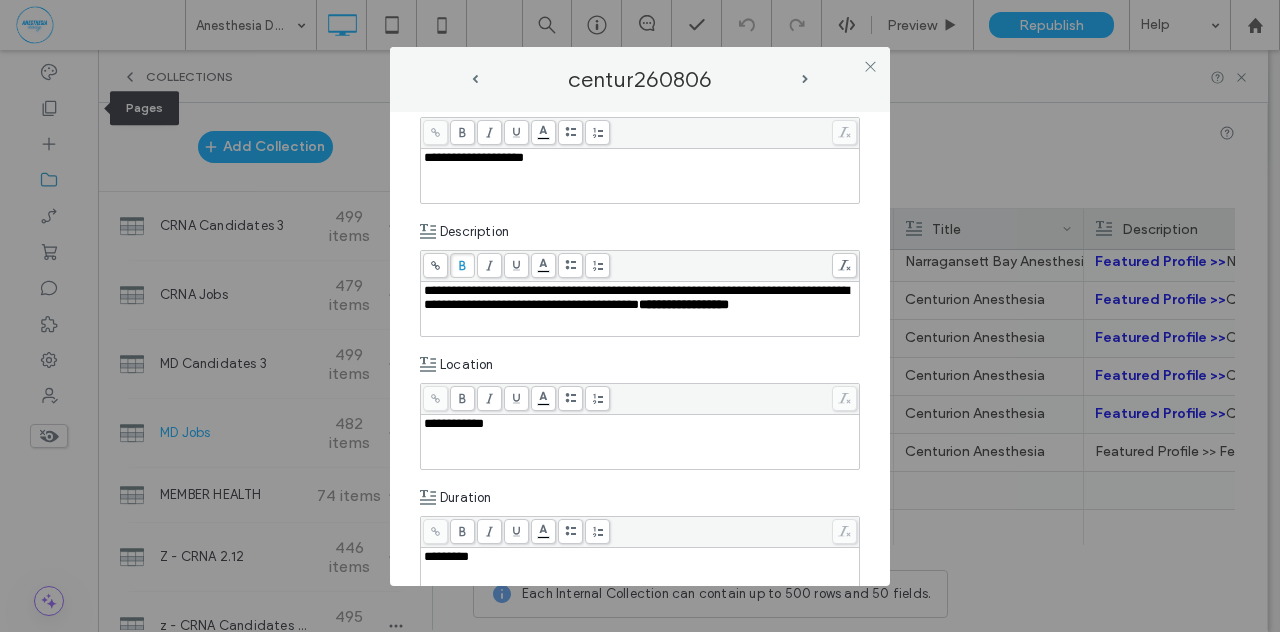 click at bounding box center (462, 265) 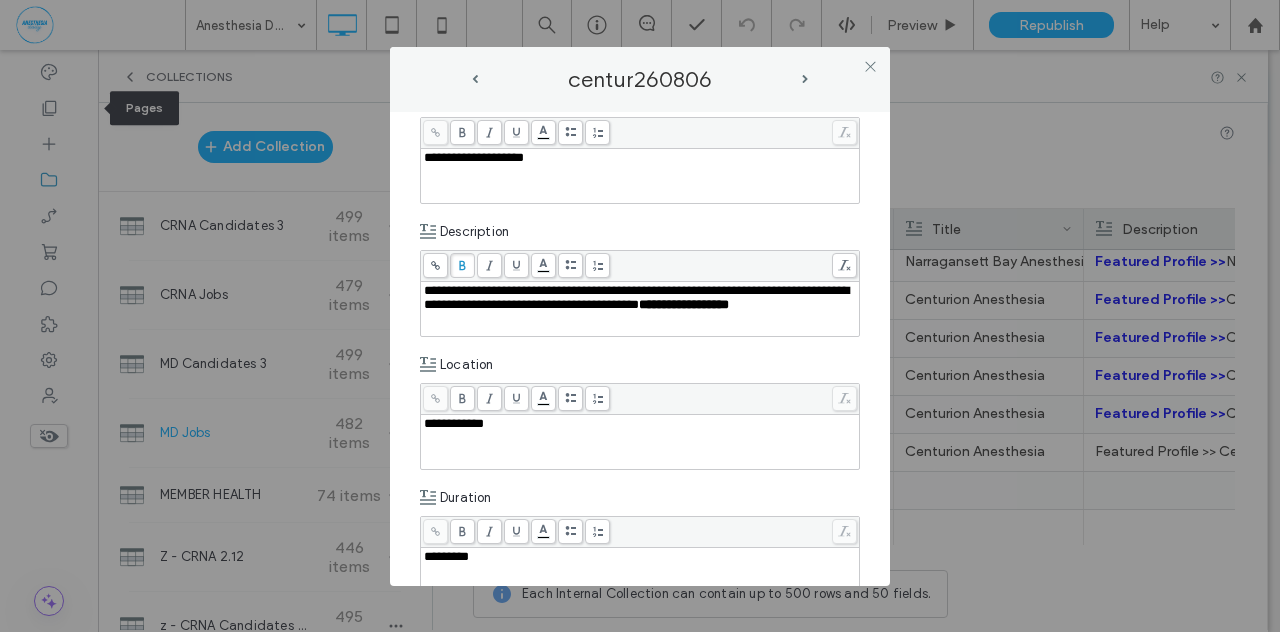 click on "**********" at bounding box center [636, 297] 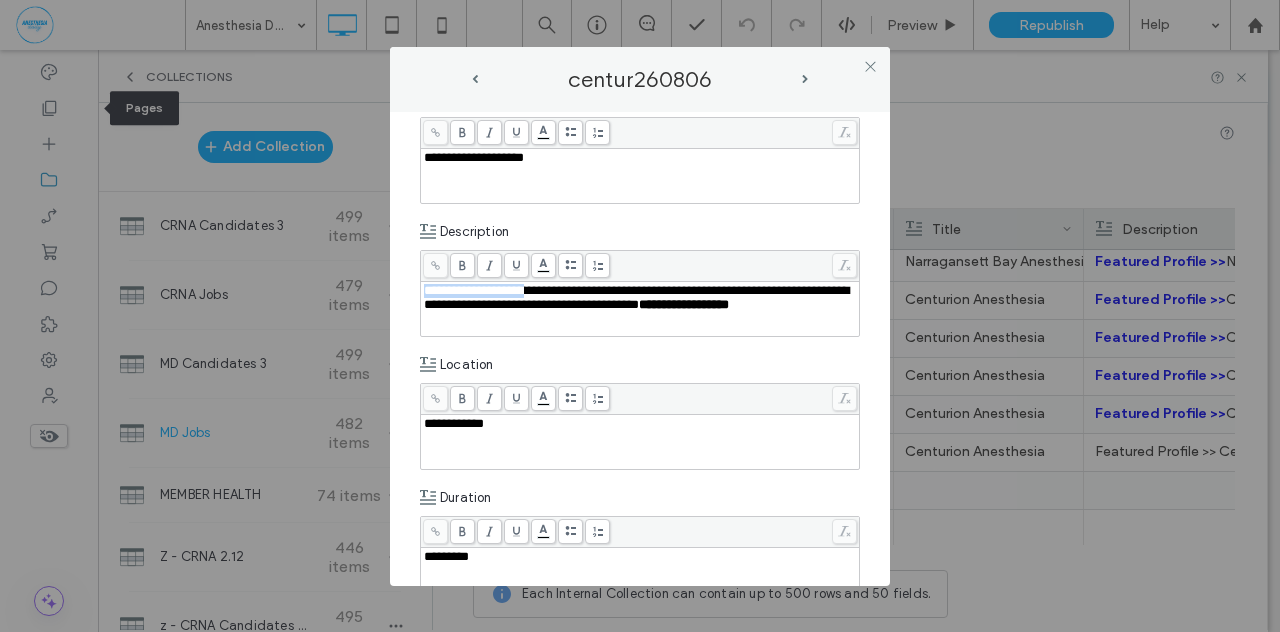 drag, startPoint x: 533, startPoint y: 290, endPoint x: 417, endPoint y: 291, distance: 116.00431 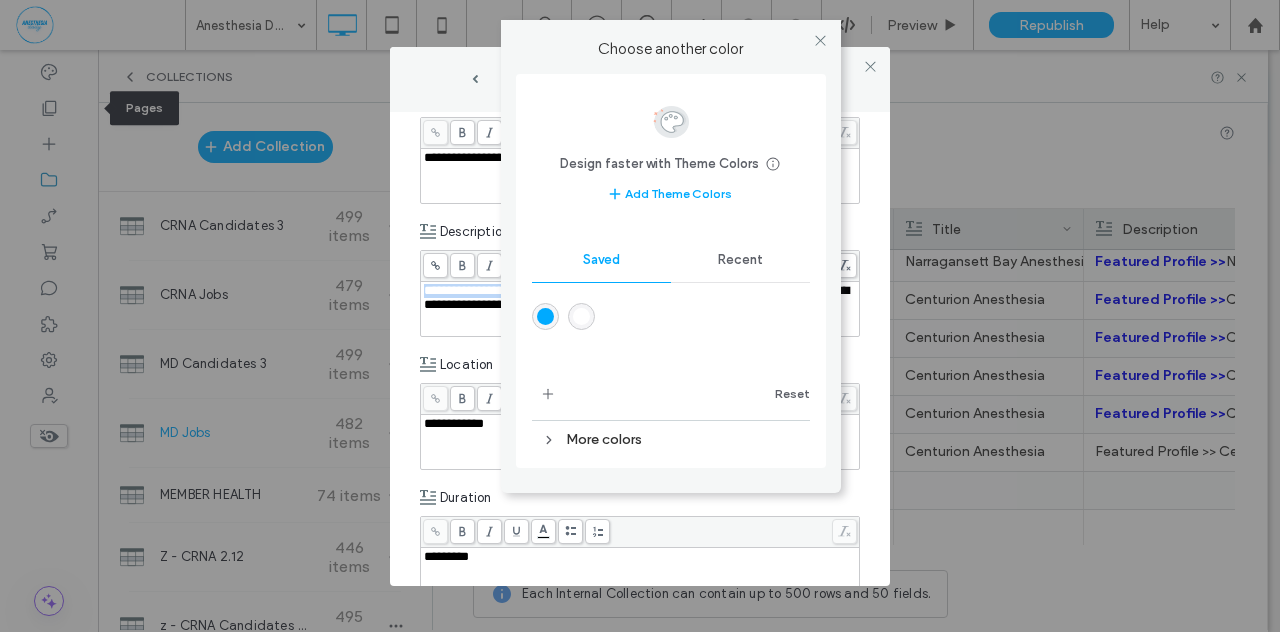 click on ".wqwq-1{fill:#231f20;}
.cls-1q, .cls-2q { fill-rule: evenodd; }
.cls-2q { fill: #6e8188; }
True_local
Agendize
HealthEngine
x_close_popup
from_your_site
multi_language
zoom-out
zoom-in
z_vimeo
z_yelp
z_picassa
w_vCita
youtube
yelp
x2
x
x_x
x_alignright
x_handwritten
wrench
wordpress
windowsvv
win8
whats_app
wallet
warning-sign
w_youtube
w_youtube_channel
w_yelp
w_video
w_twitter
w_title
w_tabs
w_social_icons
w_spacer
w_share
w_rss_feed
w_recent-posts
w_push
w_paypal
w_photo_gallery" at bounding box center (640, 316) 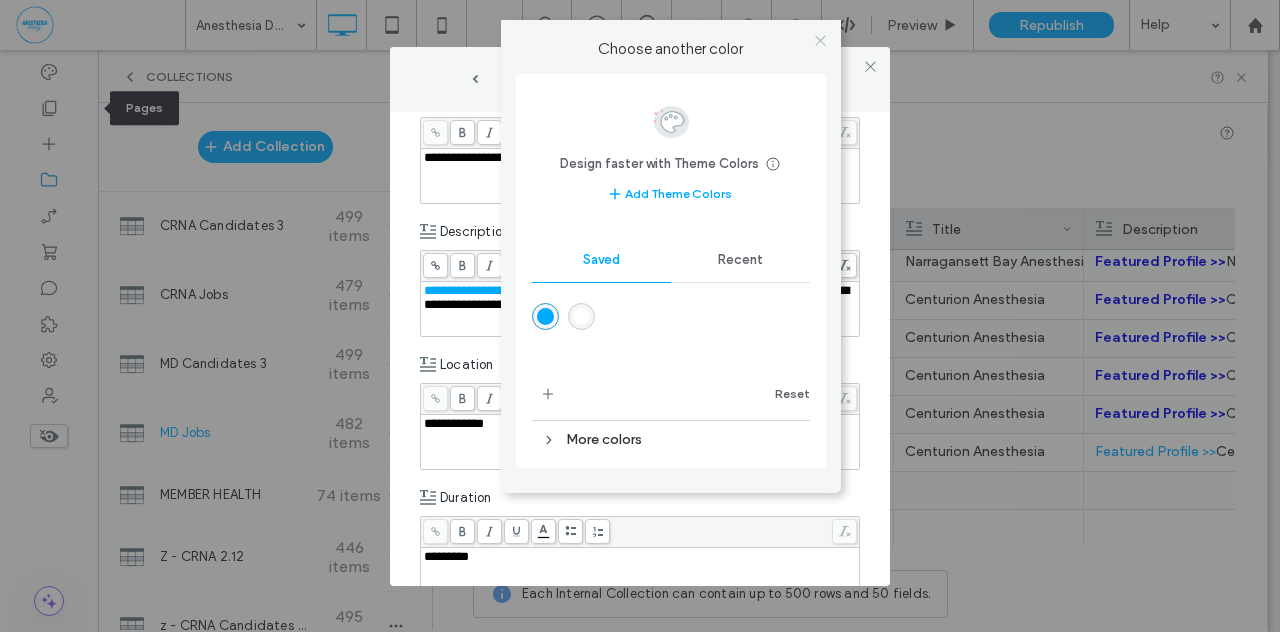 click 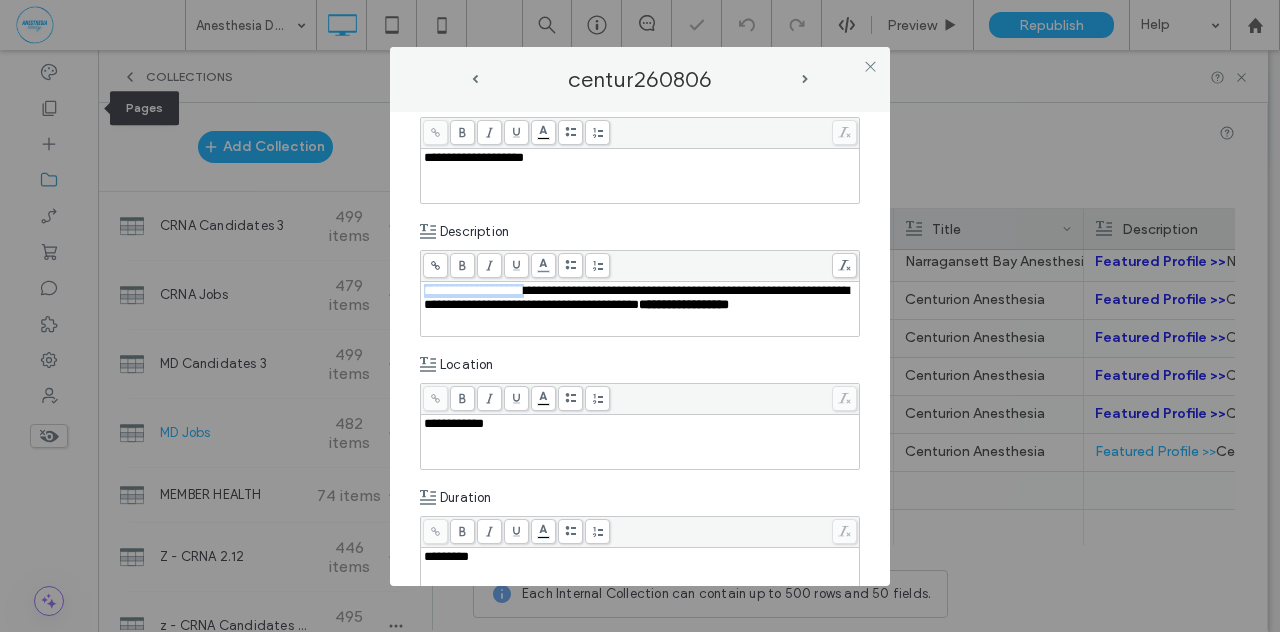 click 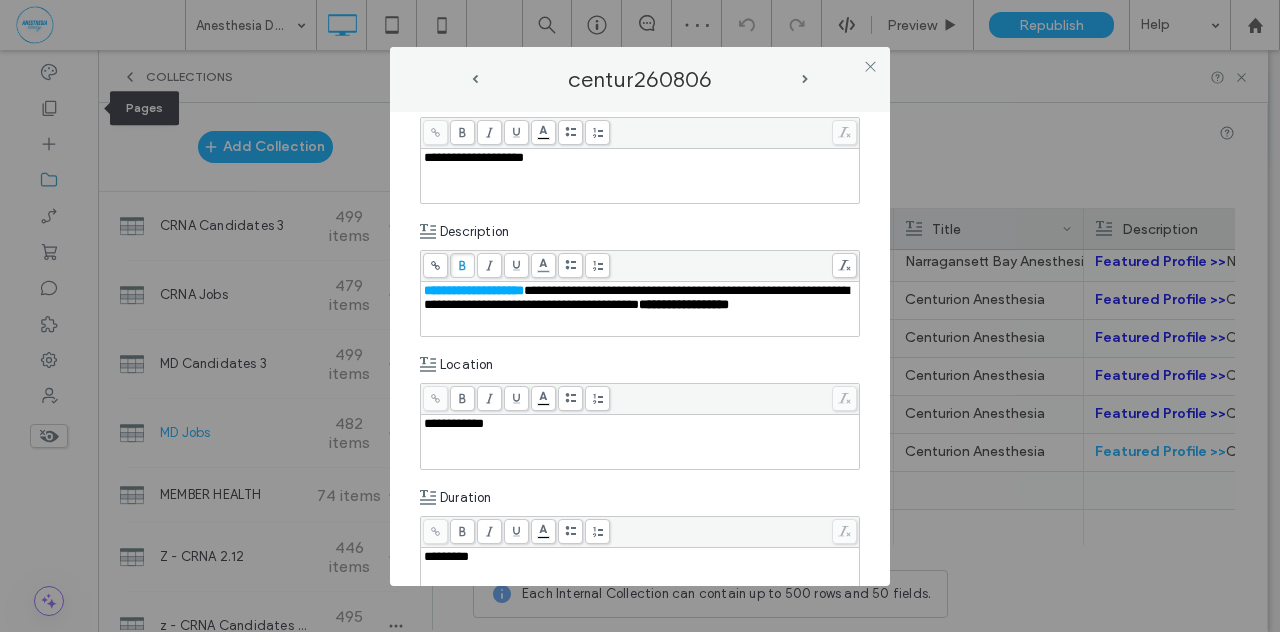 click 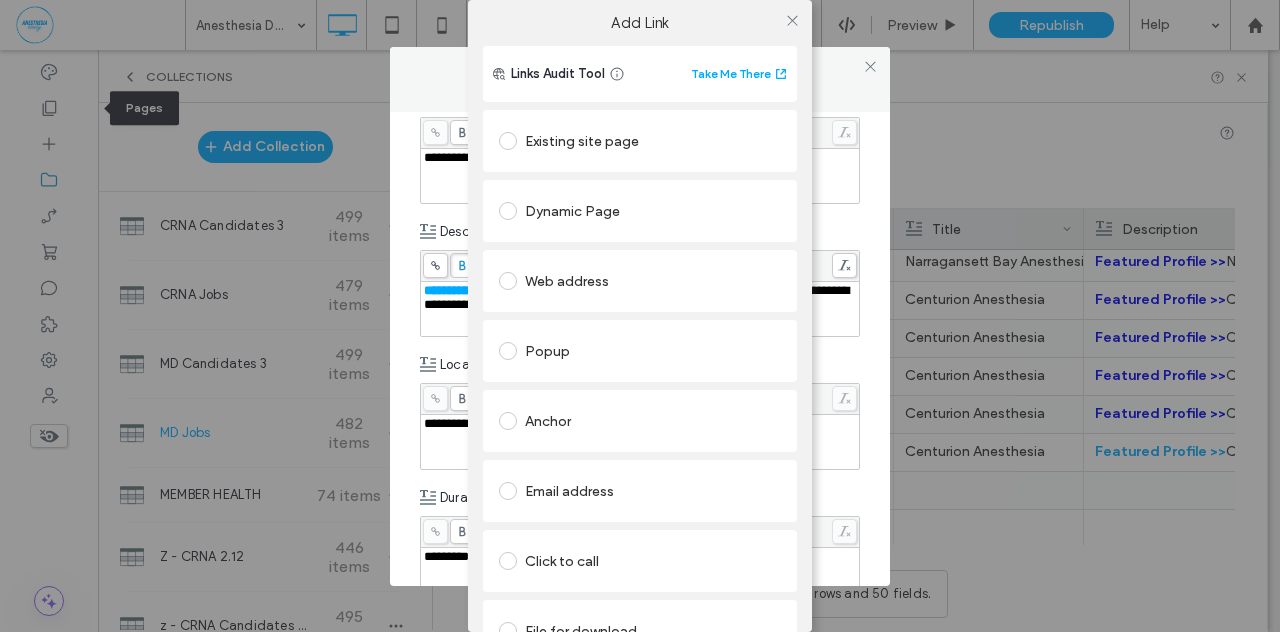 click at bounding box center (508, 141) 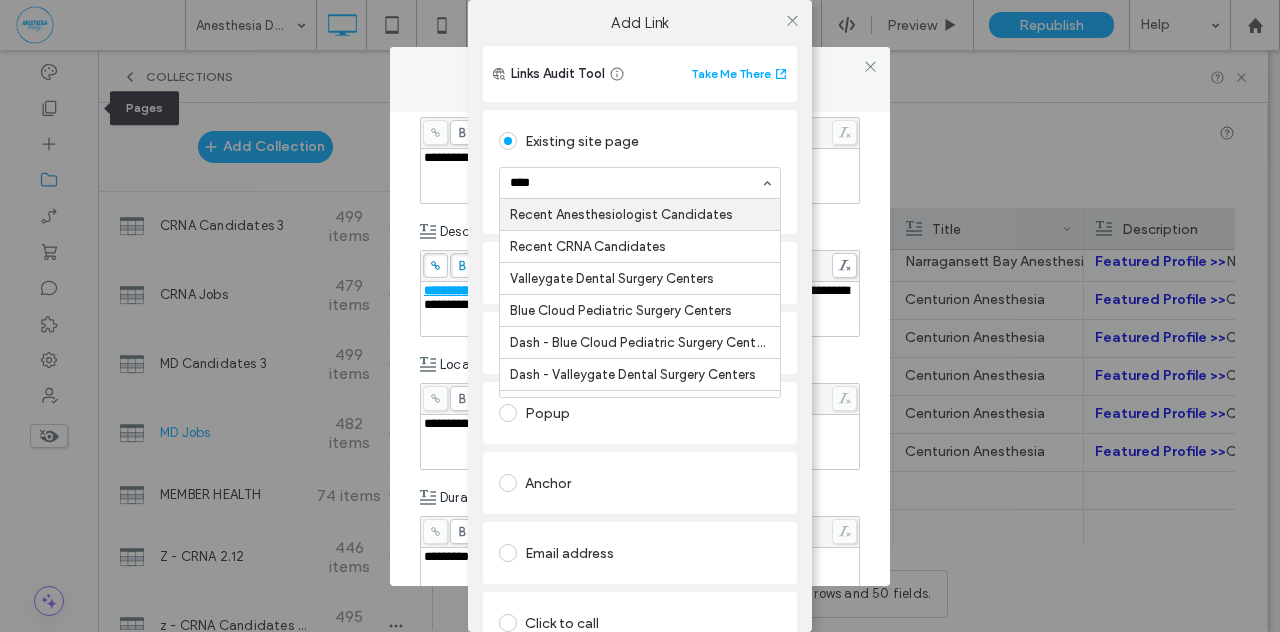 type on "*****" 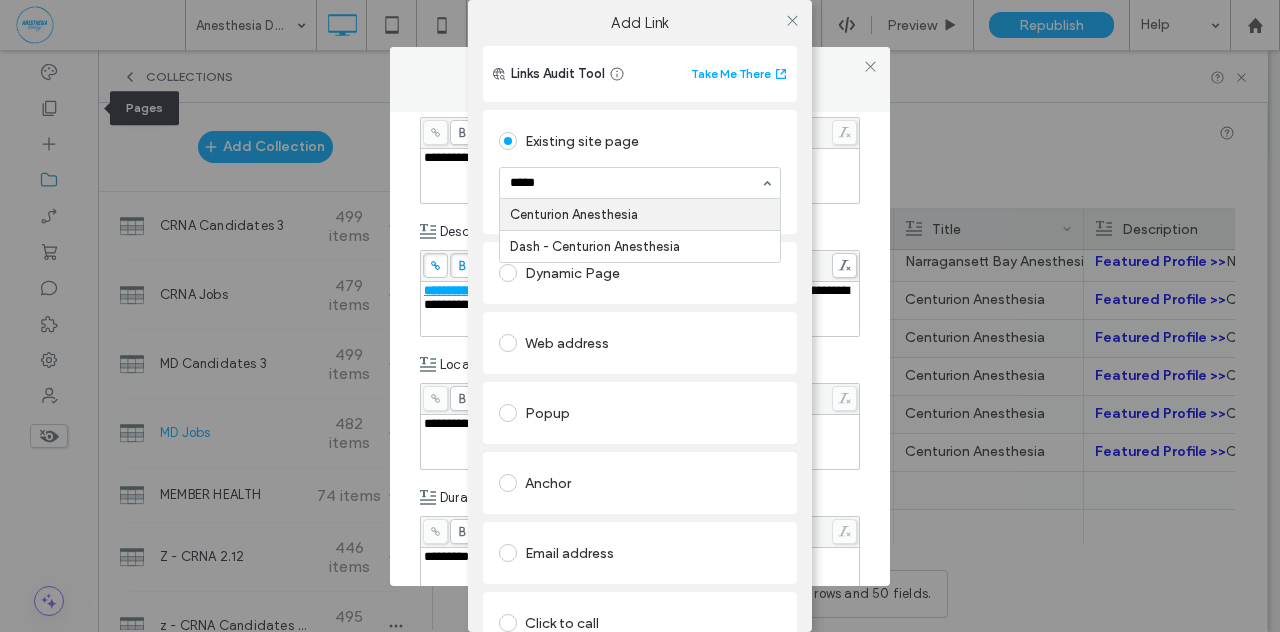 type 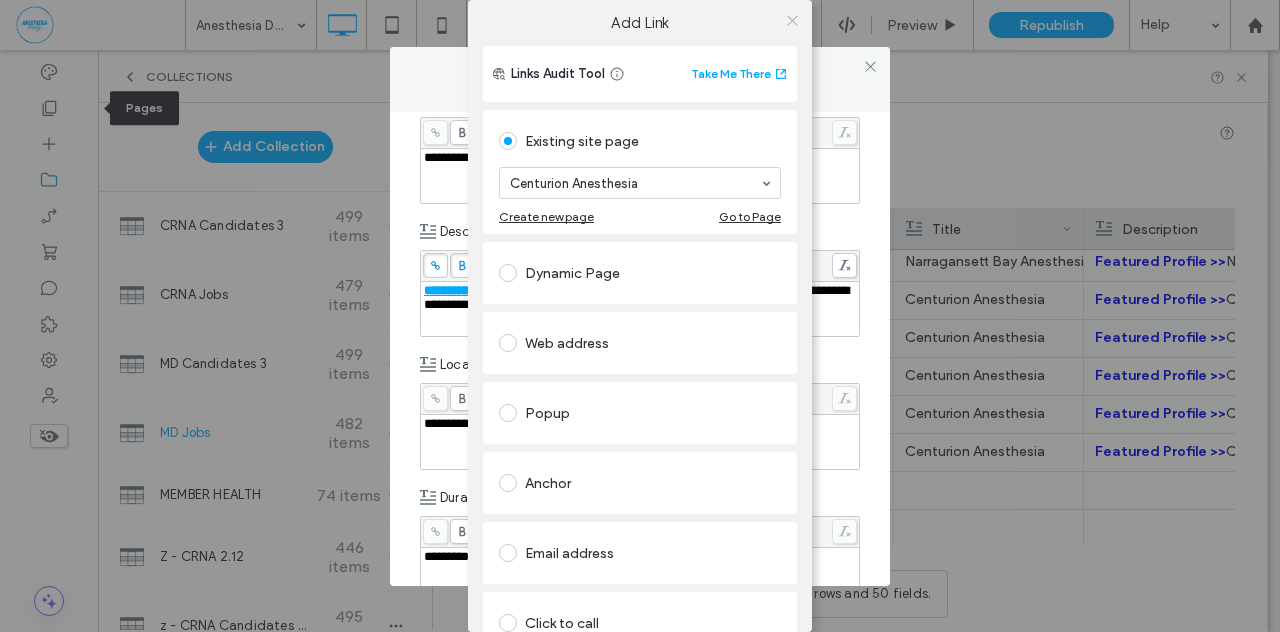 click 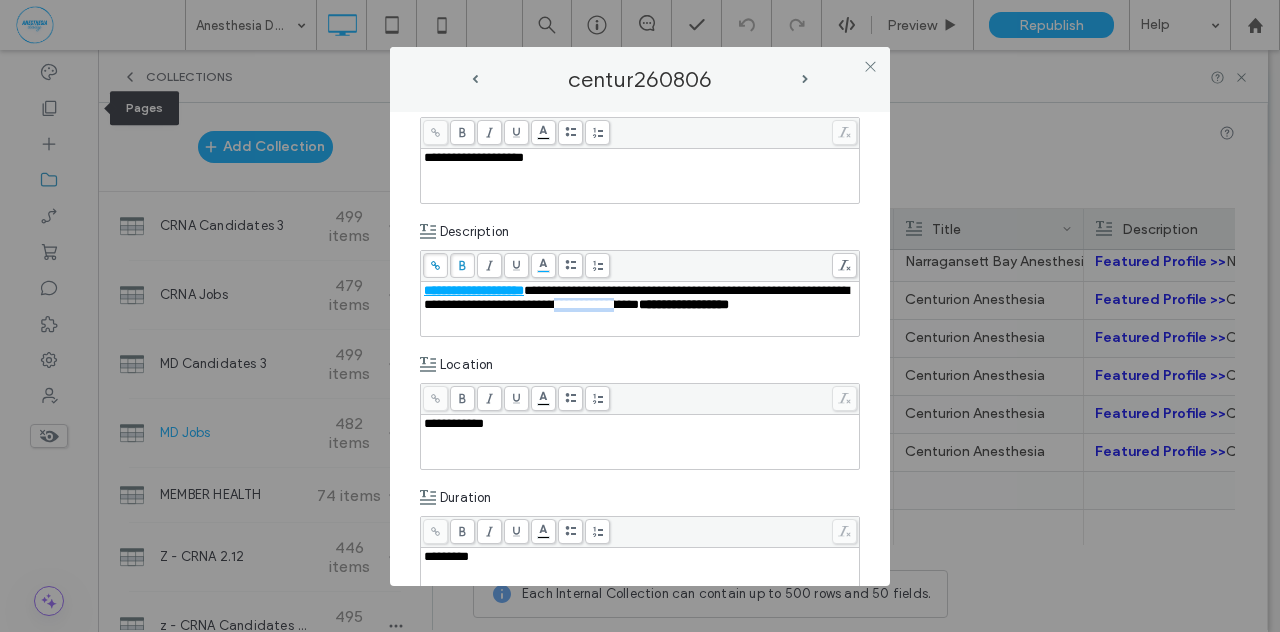 drag, startPoint x: 713, startPoint y: 303, endPoint x: 786, endPoint y: 299, distance: 73.109505 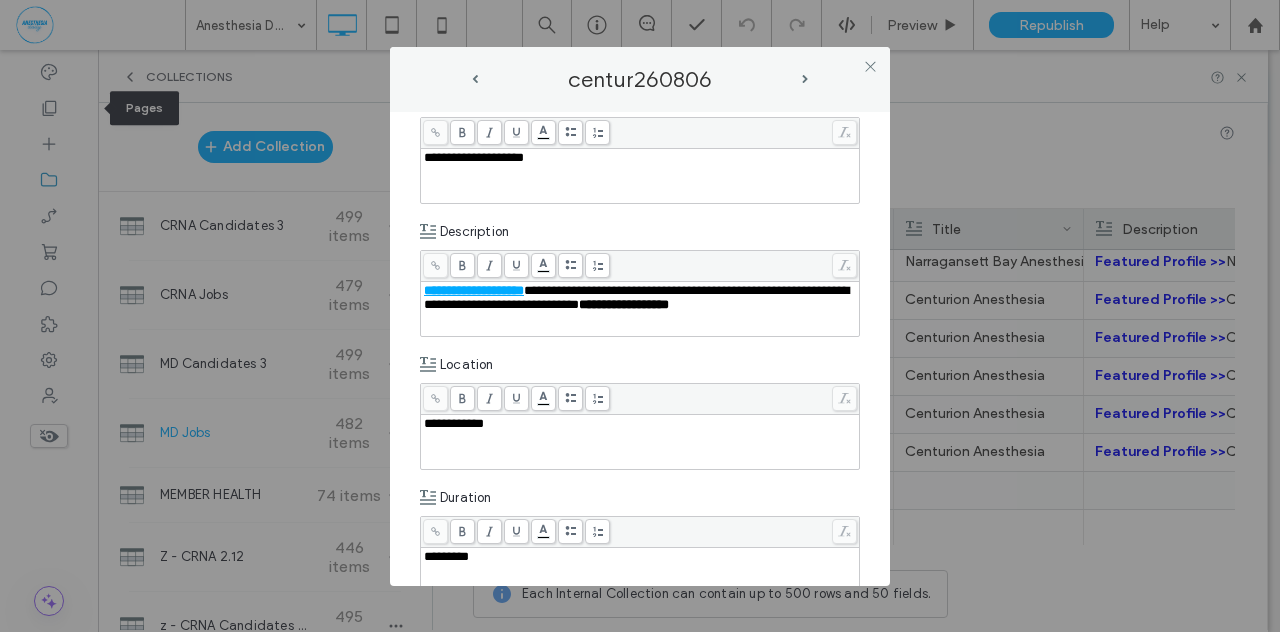 scroll, scrollTop: 466, scrollLeft: 0, axis: vertical 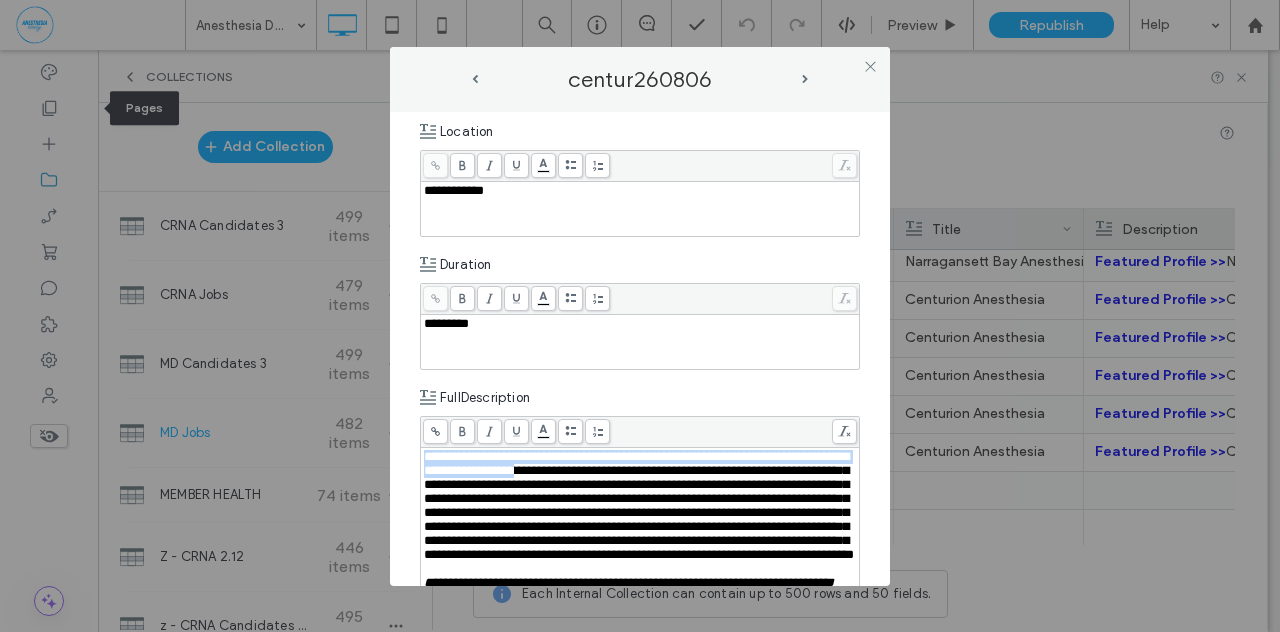 click on "**********" at bounding box center (639, 505) 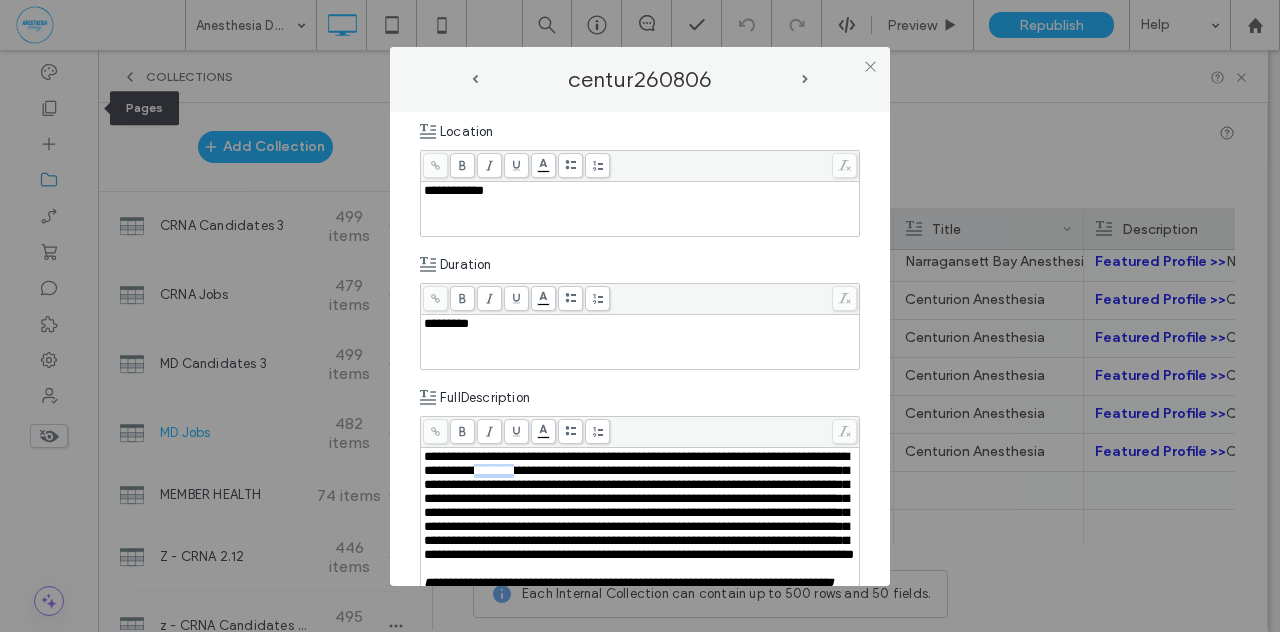 drag, startPoint x: 566, startPoint y: 467, endPoint x: 620, endPoint y: 465, distance: 54.037025 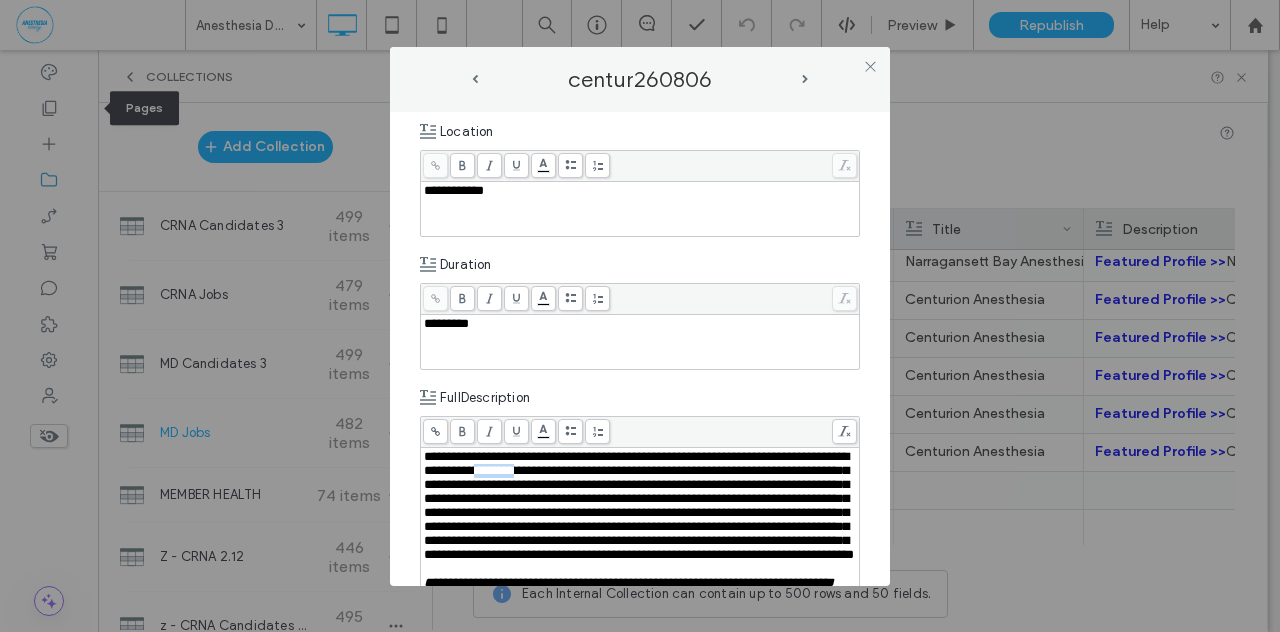 copy on "********" 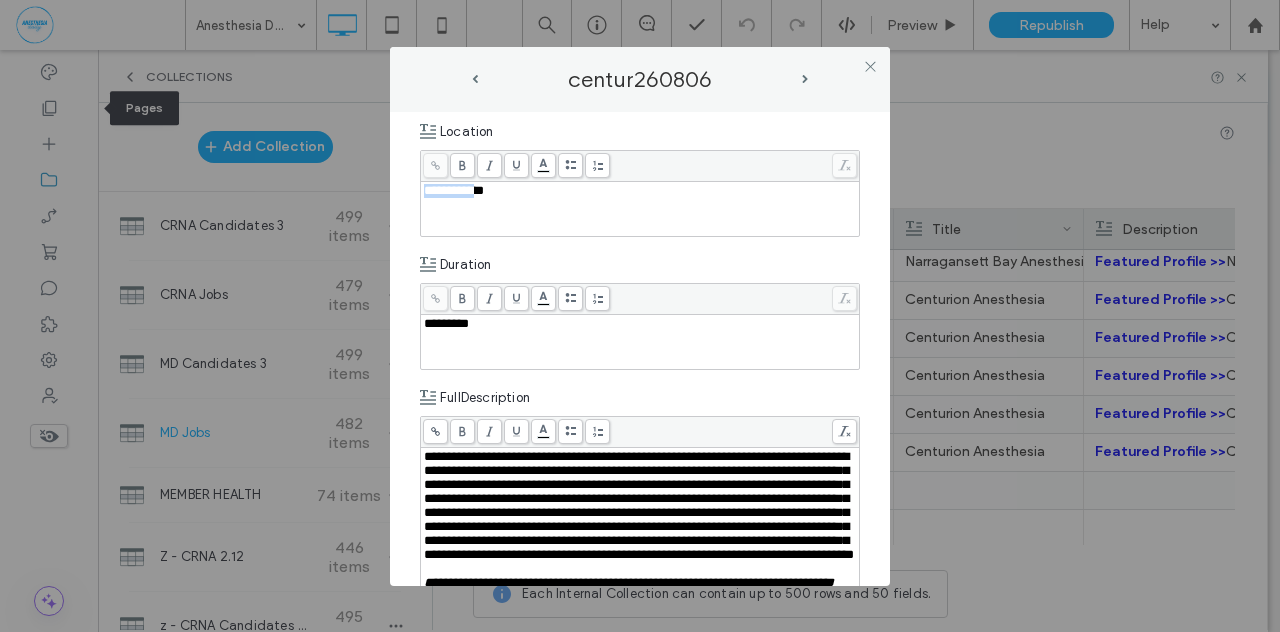 drag, startPoint x: 492, startPoint y: 188, endPoint x: 395, endPoint y: 178, distance: 97.5141 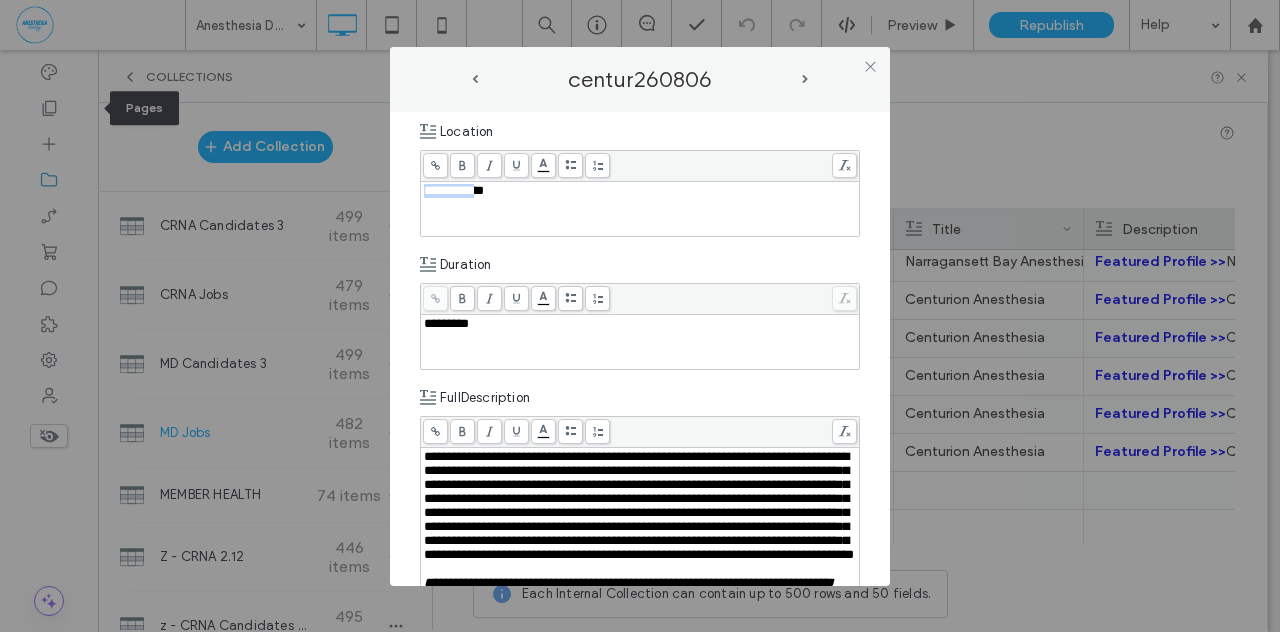 paste 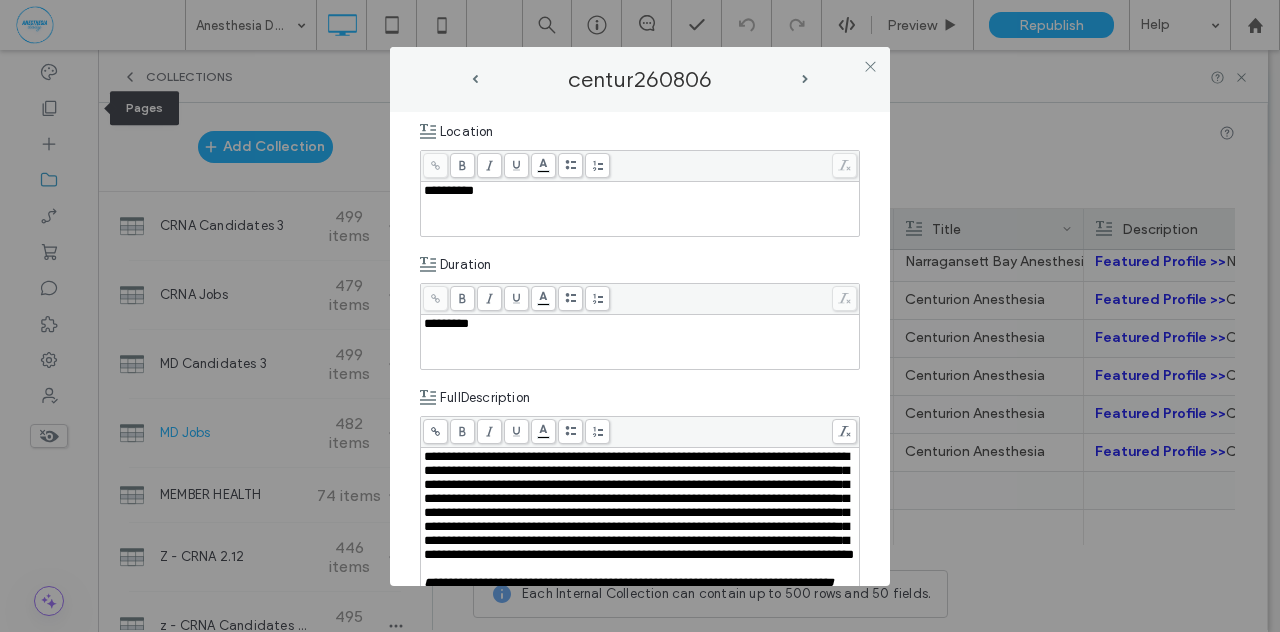 type 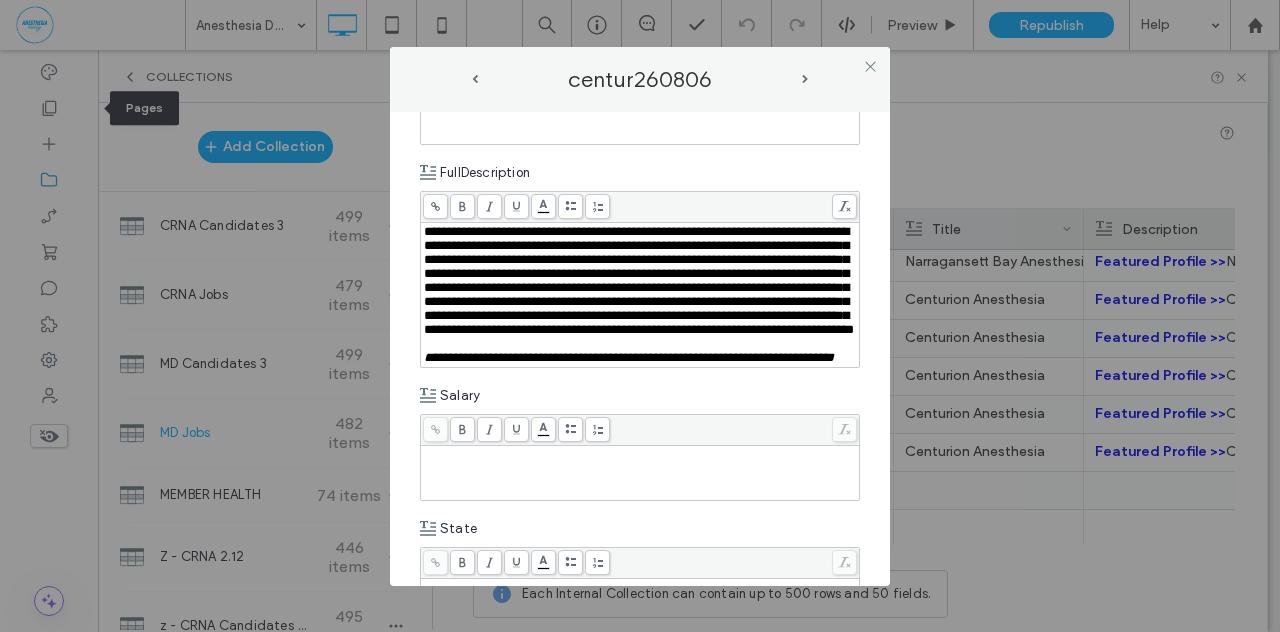 scroll, scrollTop: 700, scrollLeft: 0, axis: vertical 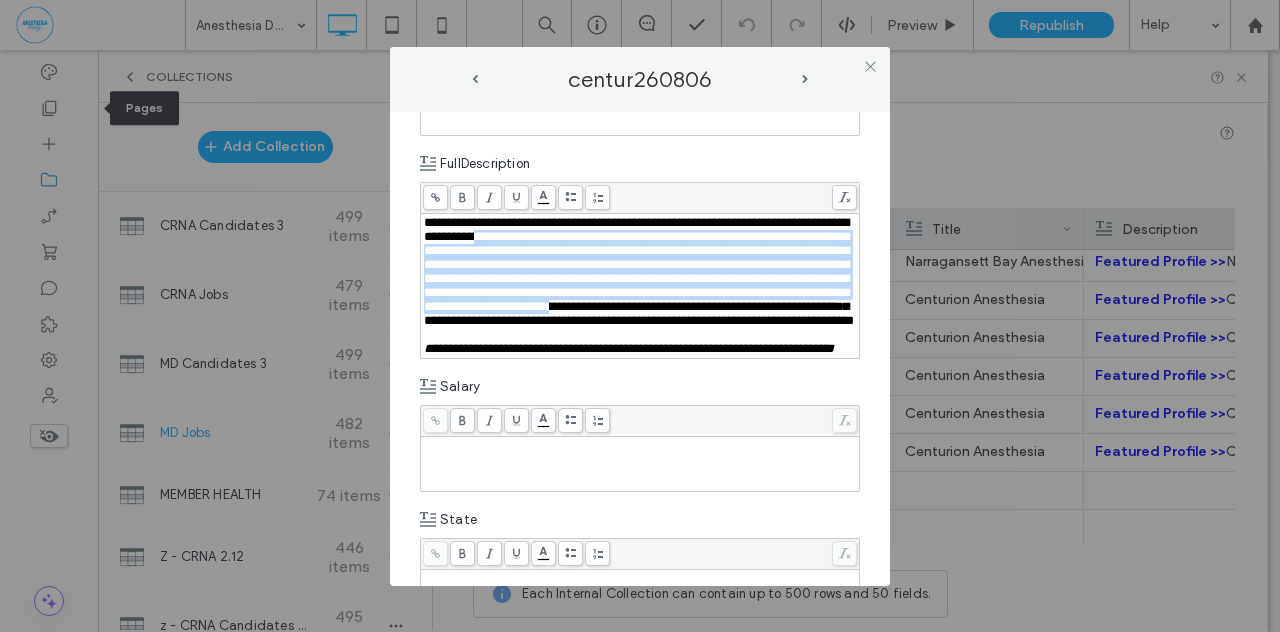 drag, startPoint x: 536, startPoint y: 431, endPoint x: 412, endPoint y: 348, distance: 149.21461 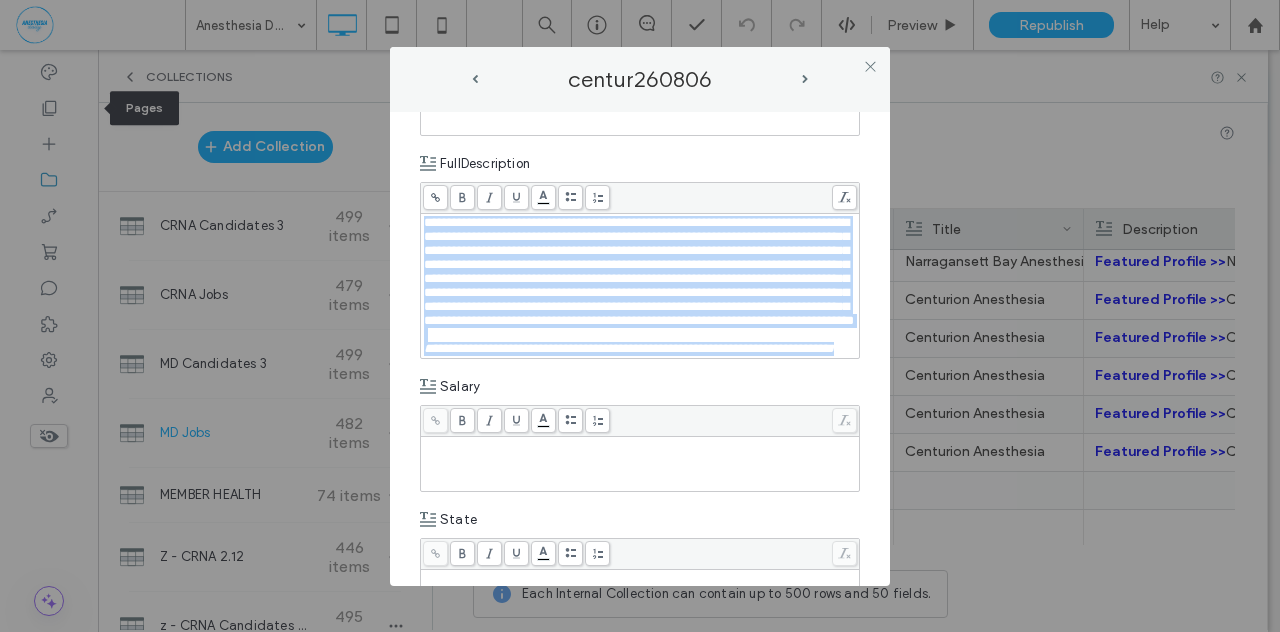drag, startPoint x: 427, startPoint y: 221, endPoint x: 562, endPoint y: 453, distance: 268.41943 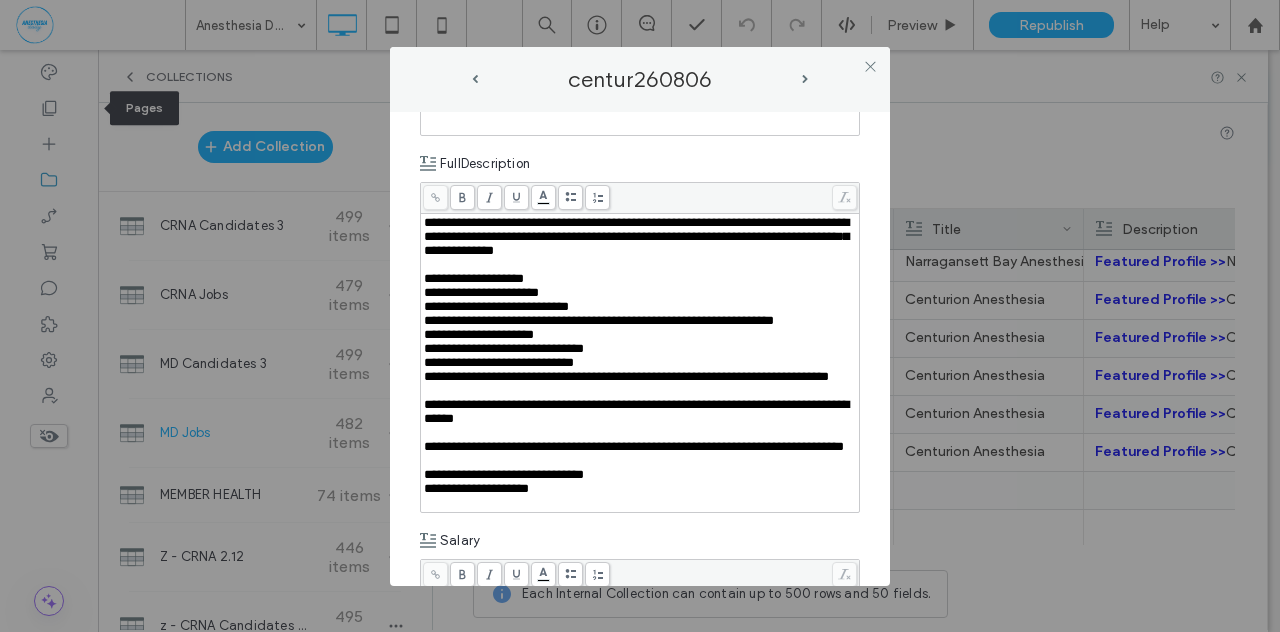 scroll, scrollTop: 80, scrollLeft: 0, axis: vertical 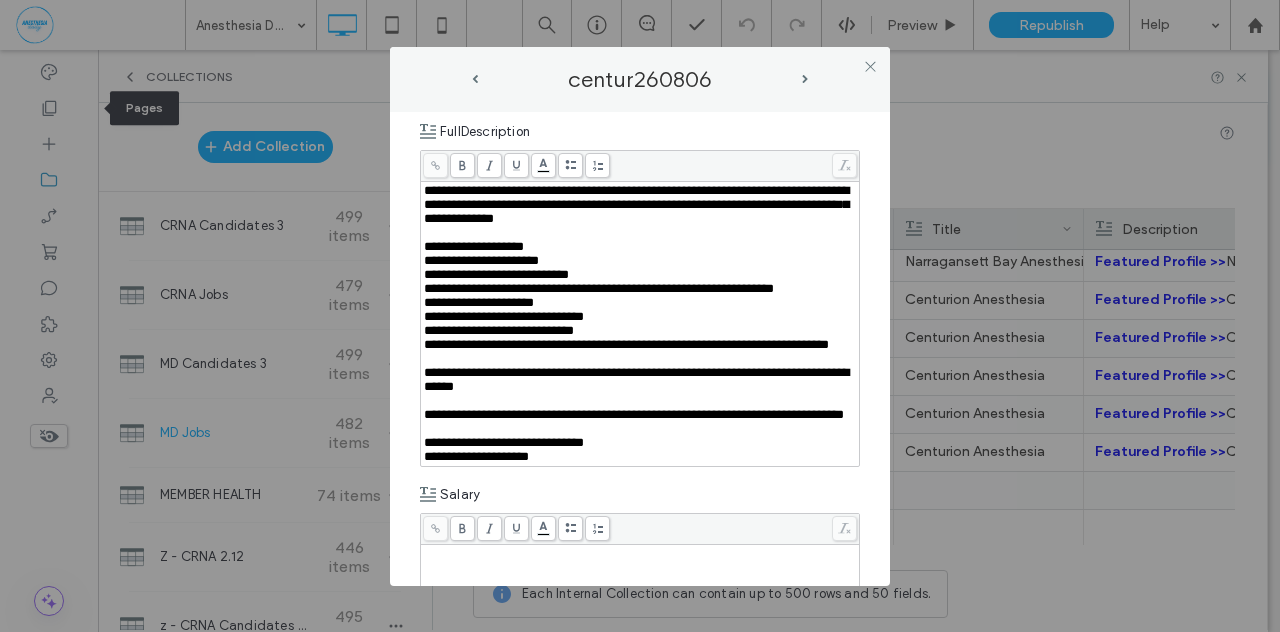 click on "**********" at bounding box center [640, 349] 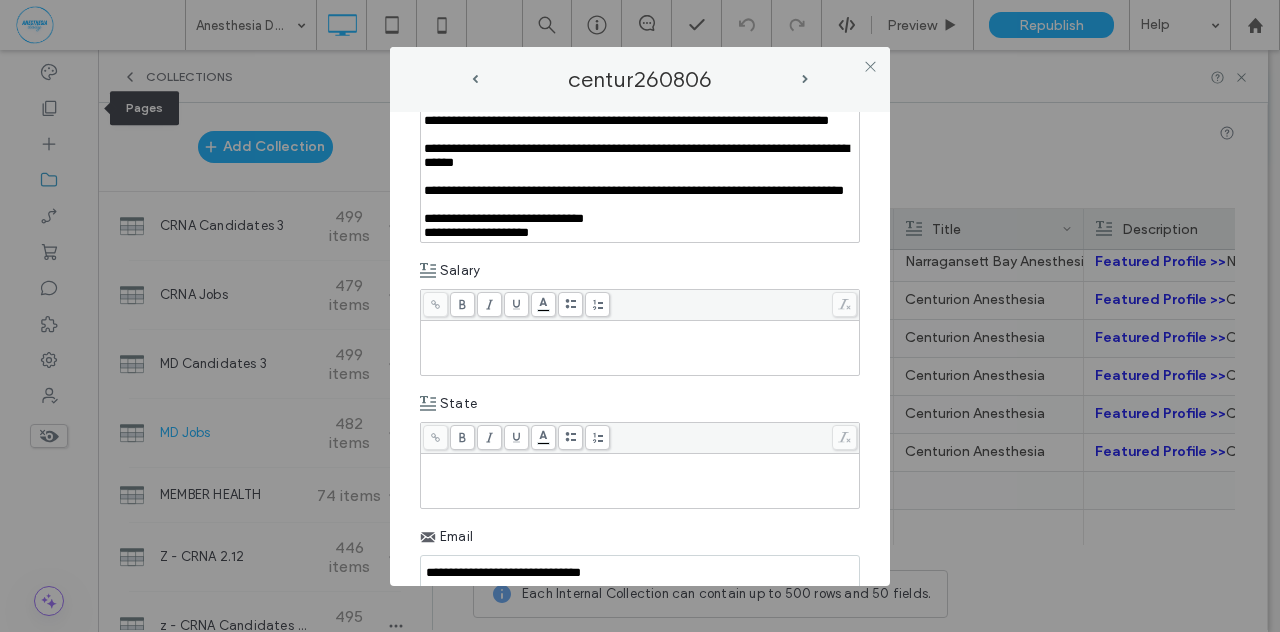 scroll, scrollTop: 965, scrollLeft: 0, axis: vertical 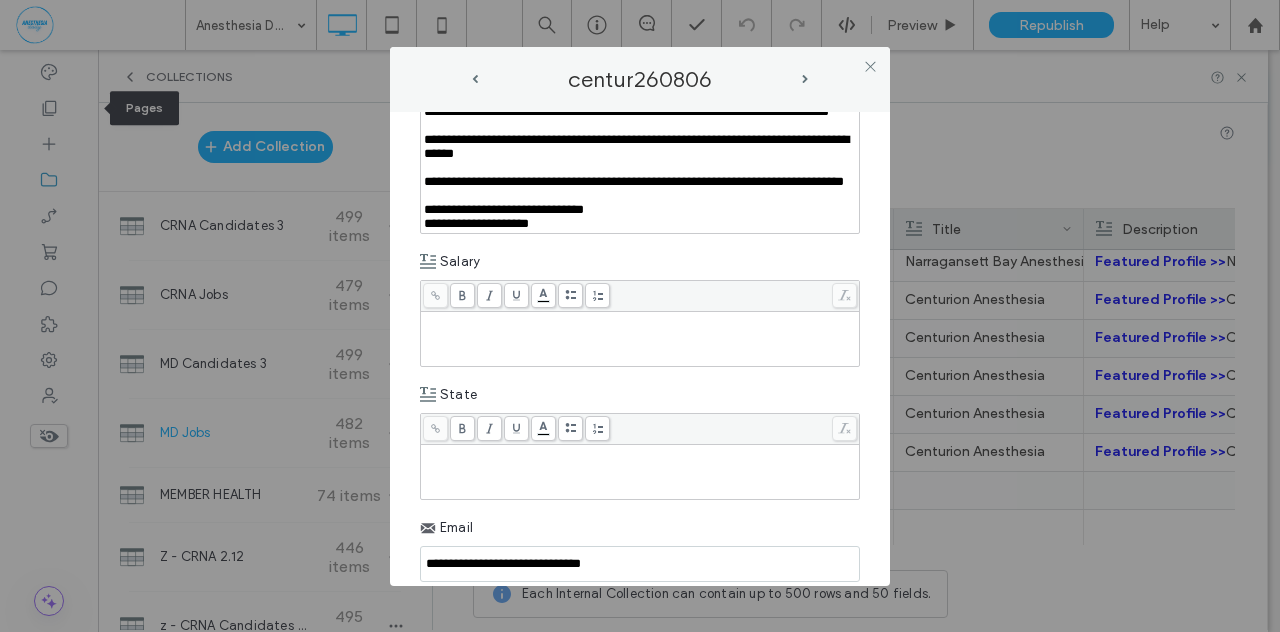 click at bounding box center [640, 321] 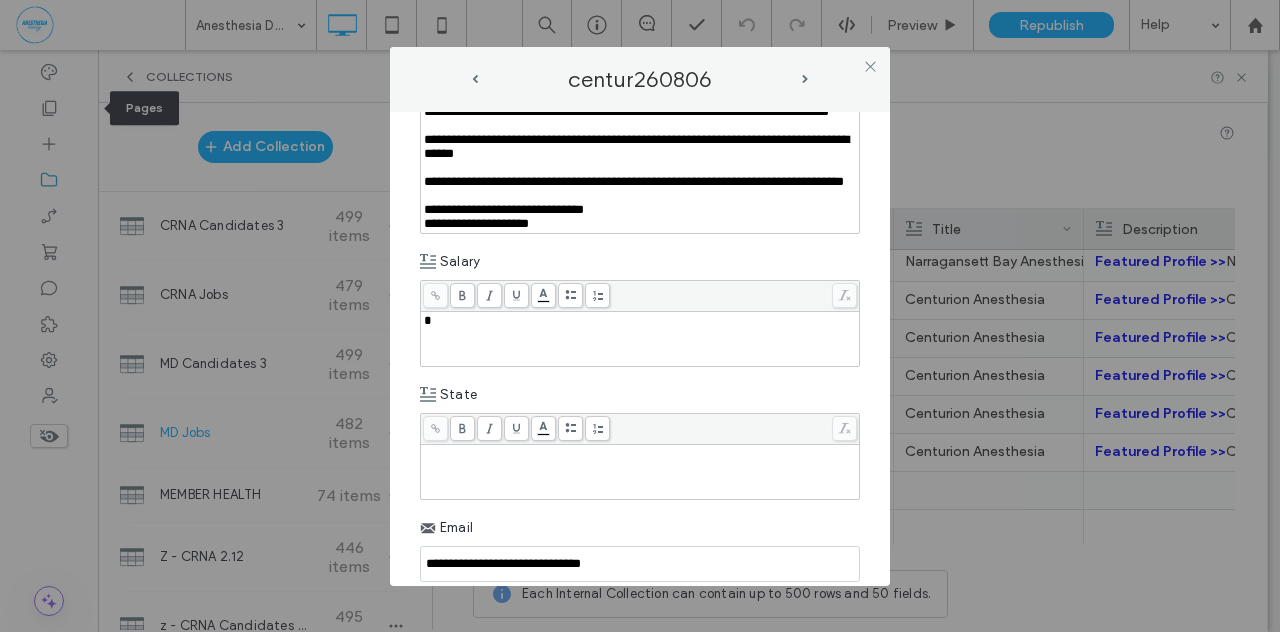 type 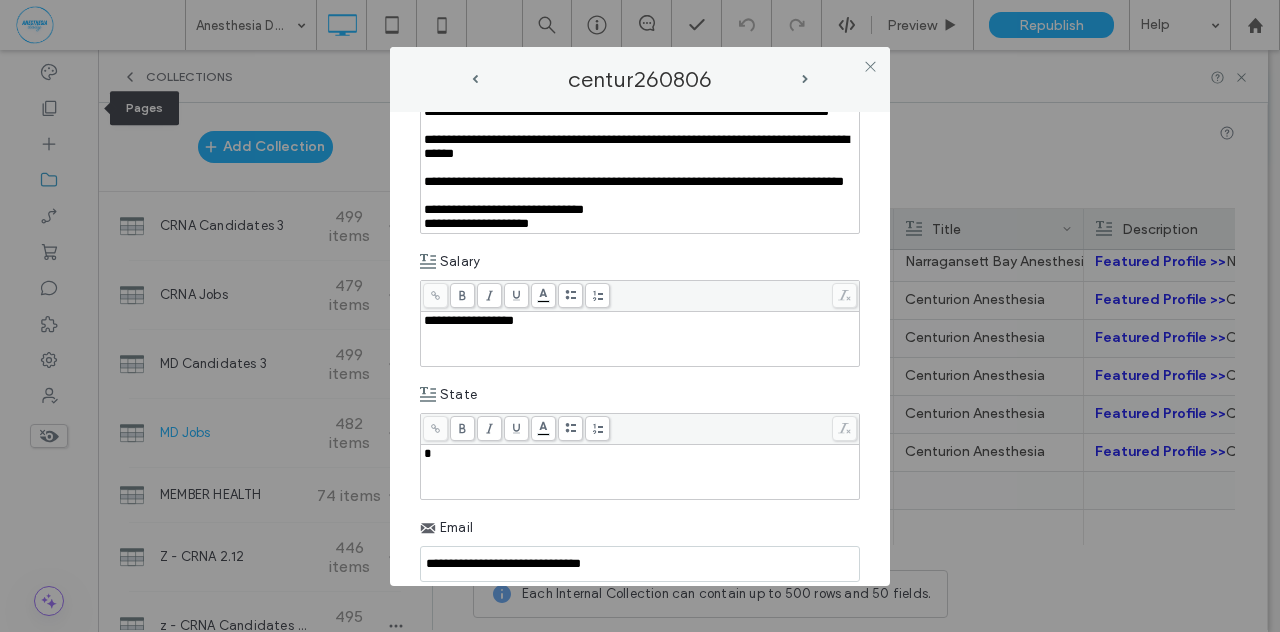 type 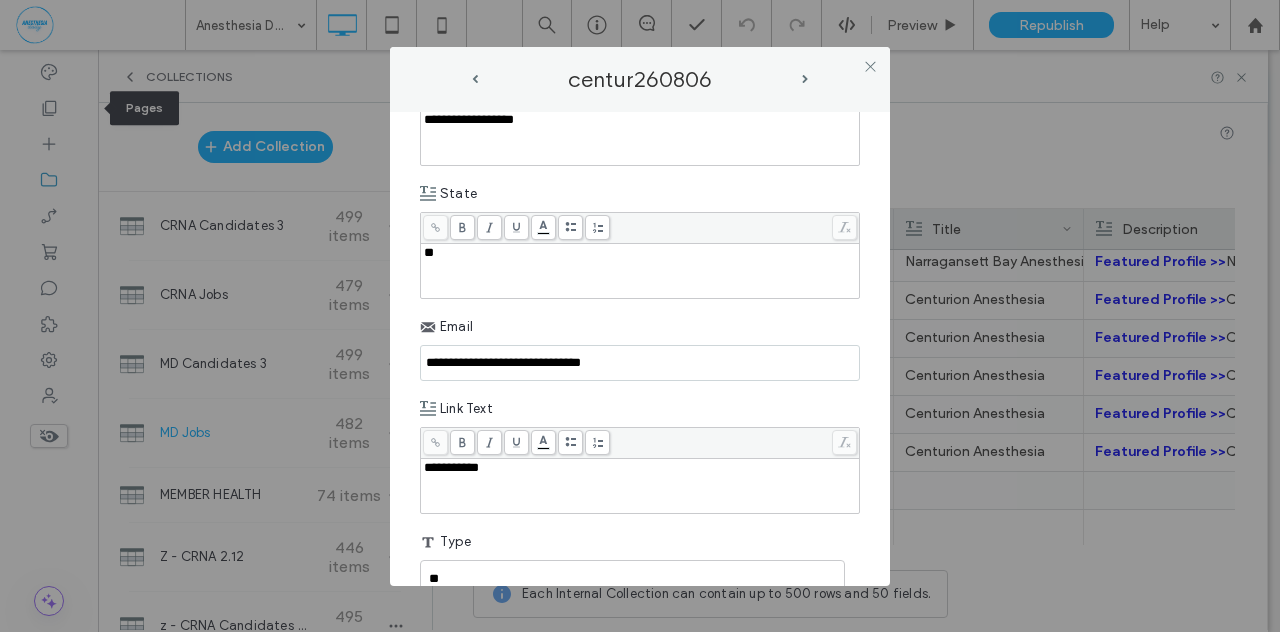 scroll, scrollTop: 1526, scrollLeft: 0, axis: vertical 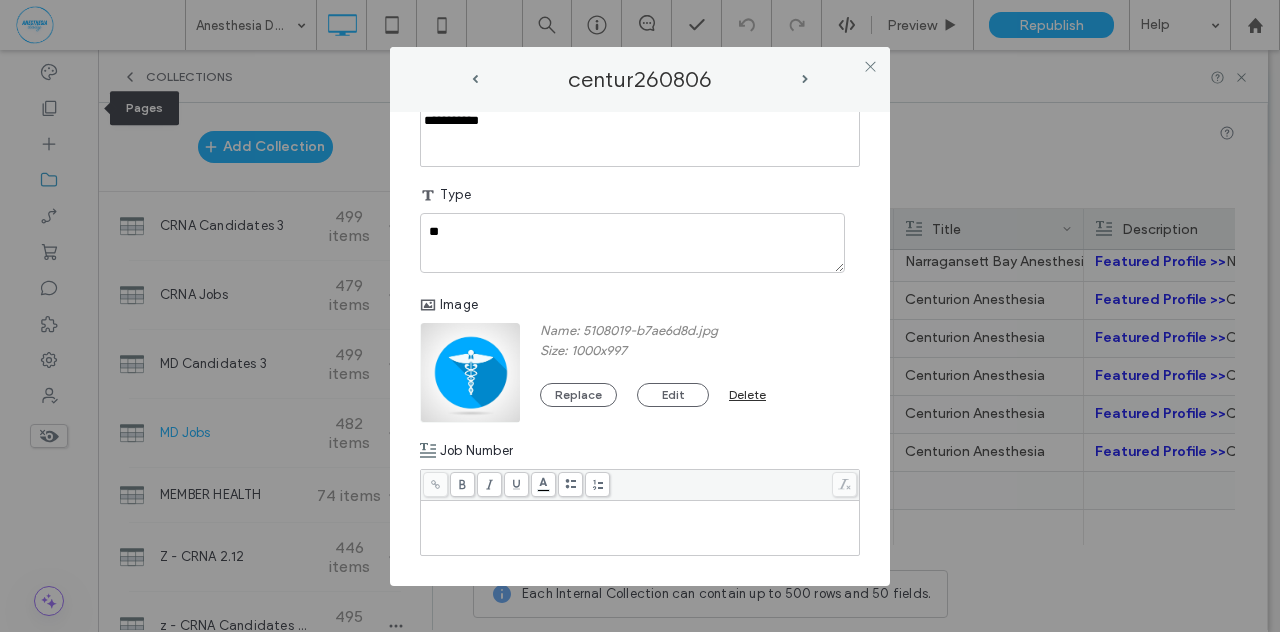 drag, startPoint x: 869, startPoint y: 76, endPoint x: 852, endPoint y: 117, distance: 44.38468 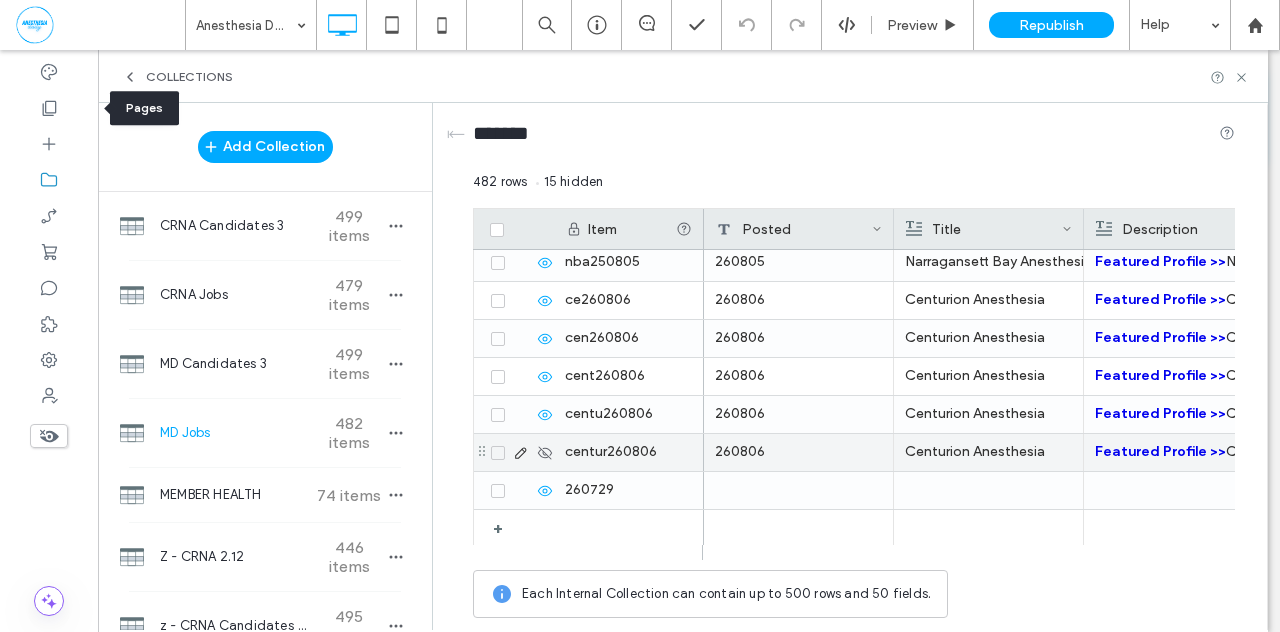 click 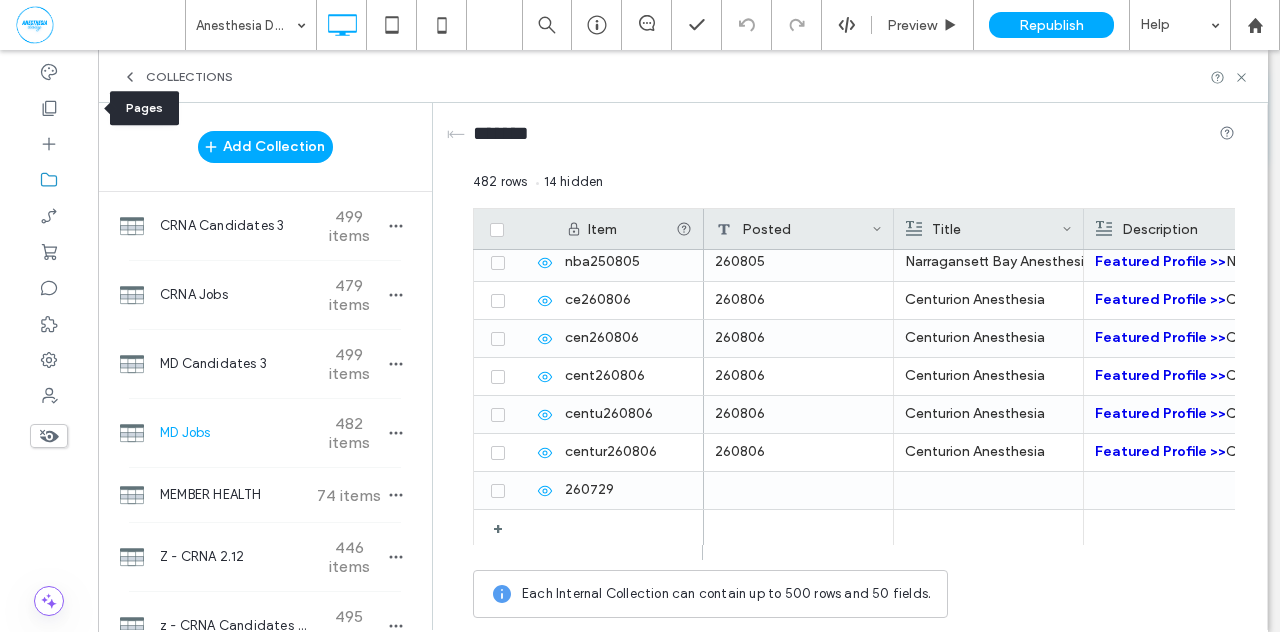 scroll, scrollTop: 0, scrollLeft: 38, axis: horizontal 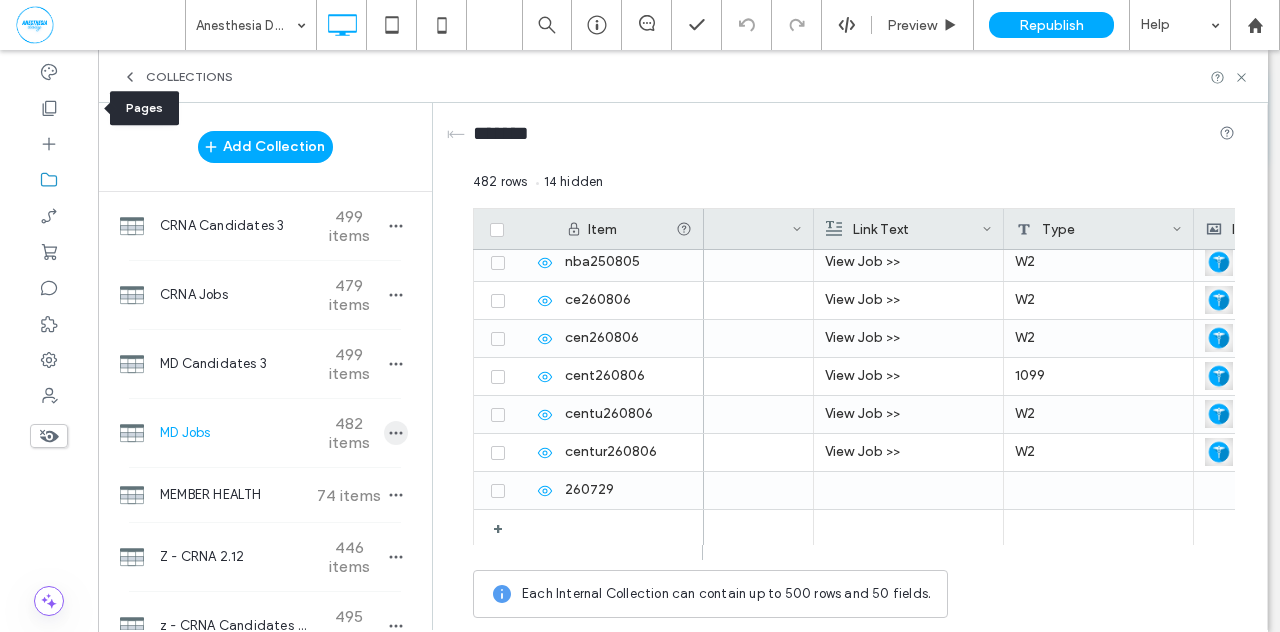 click 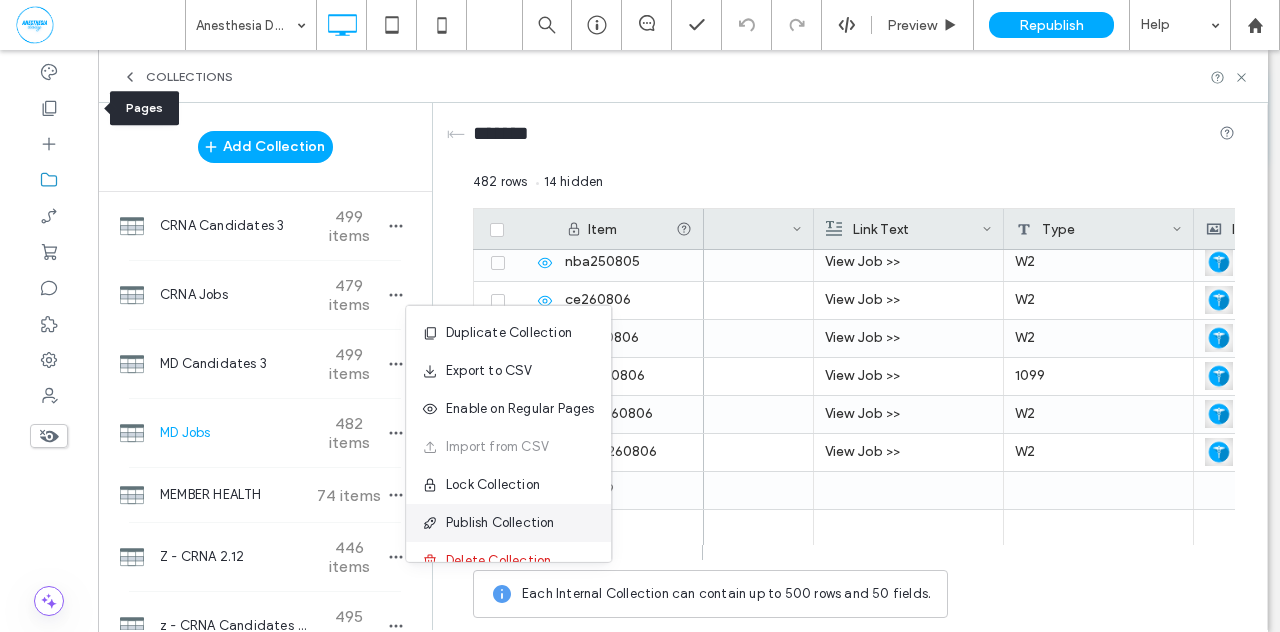 click on "Publish Collection" at bounding box center [500, 523] 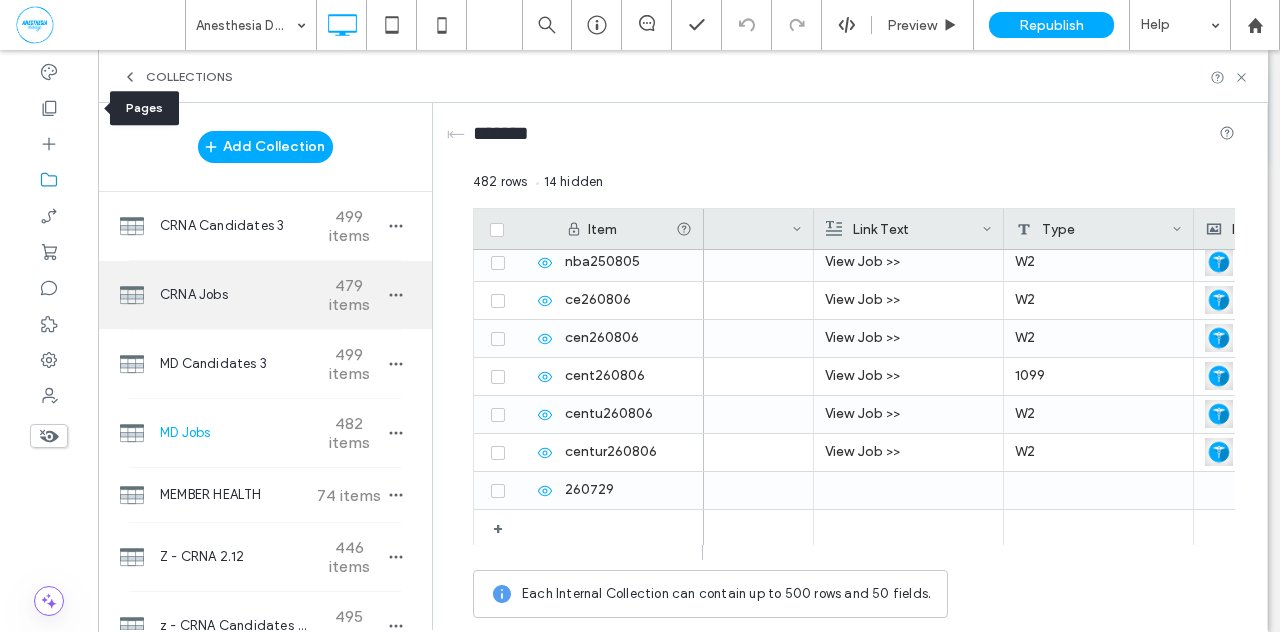 click on "479 items" at bounding box center [349, 295] 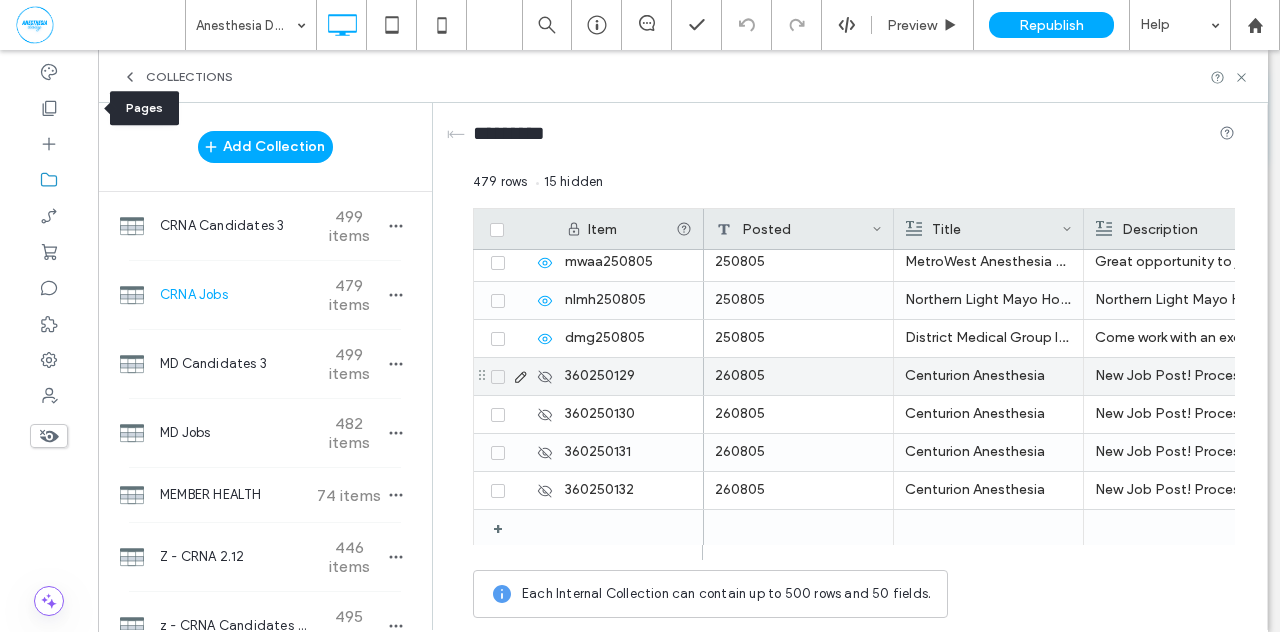 click 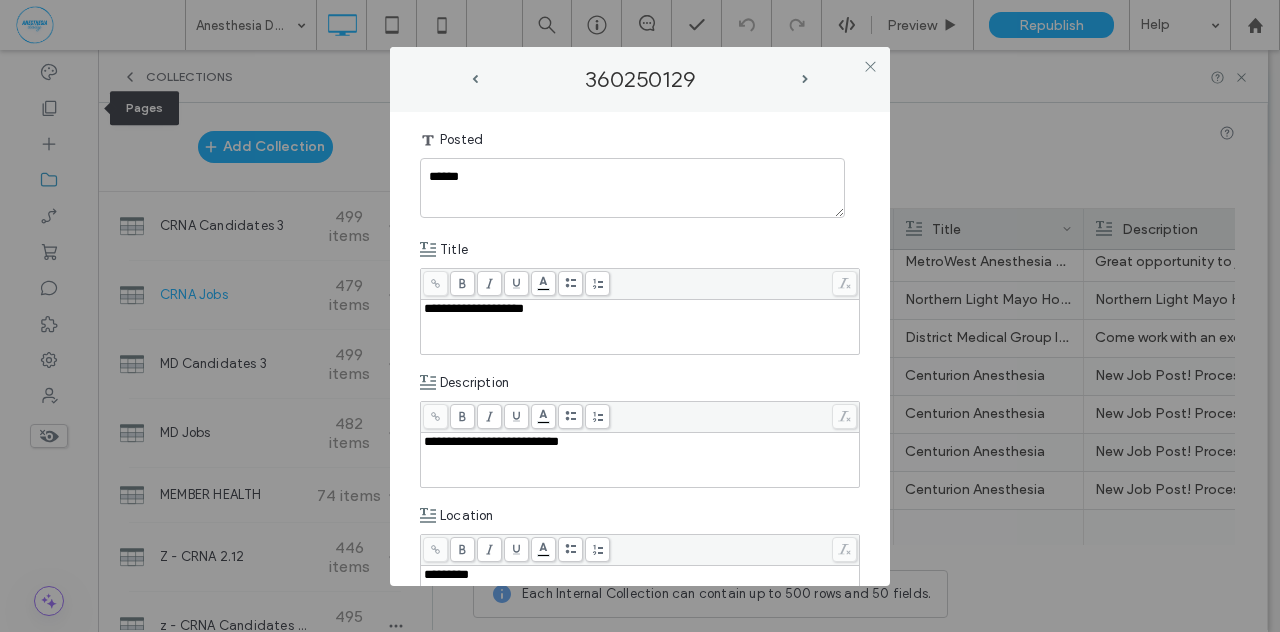 scroll, scrollTop: 0, scrollLeft: 0, axis: both 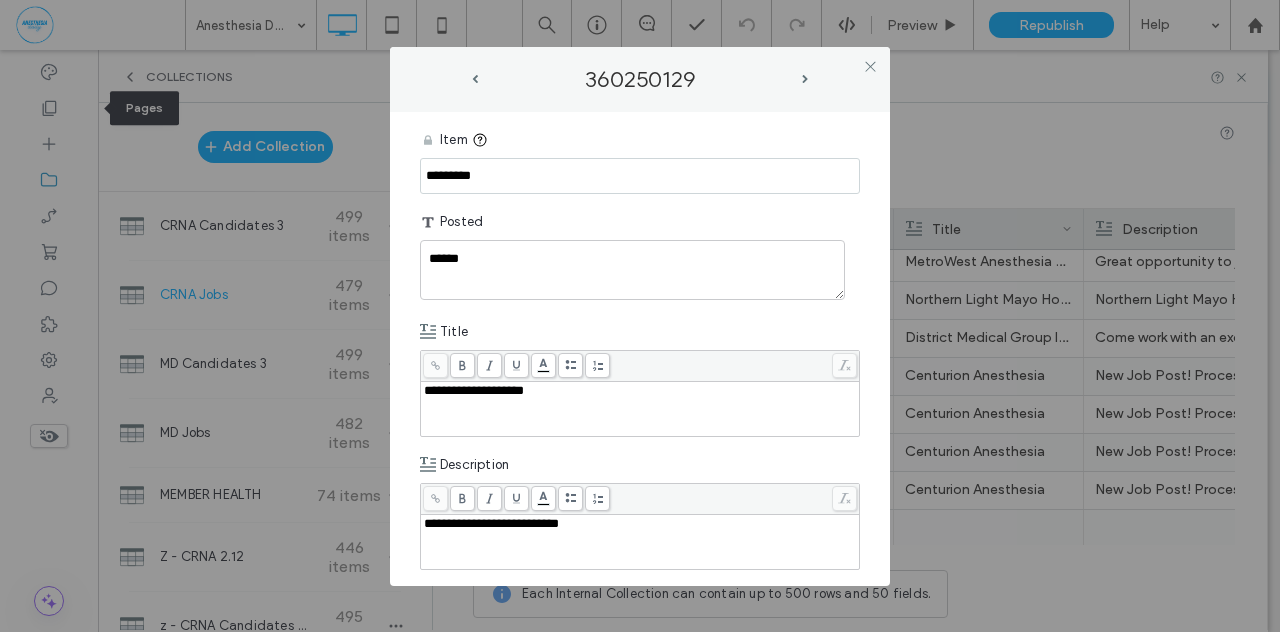 drag, startPoint x: 515, startPoint y: 175, endPoint x: 315, endPoint y: 153, distance: 201.20636 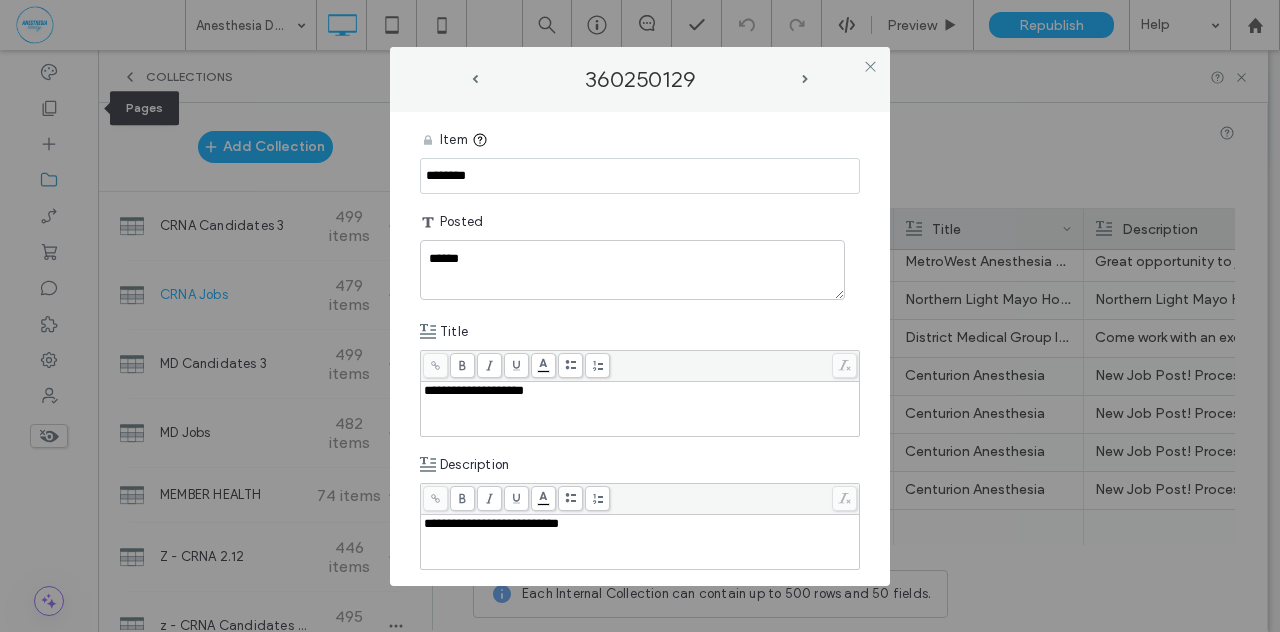 type on "********" 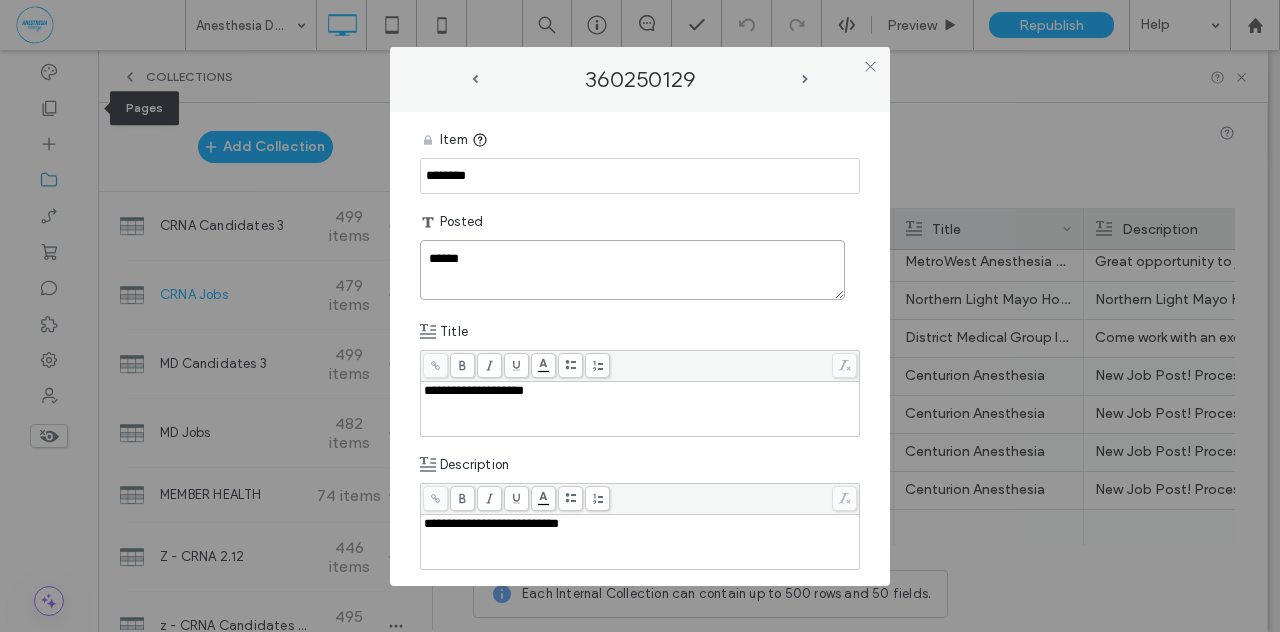 click on "******" at bounding box center (632, 270) 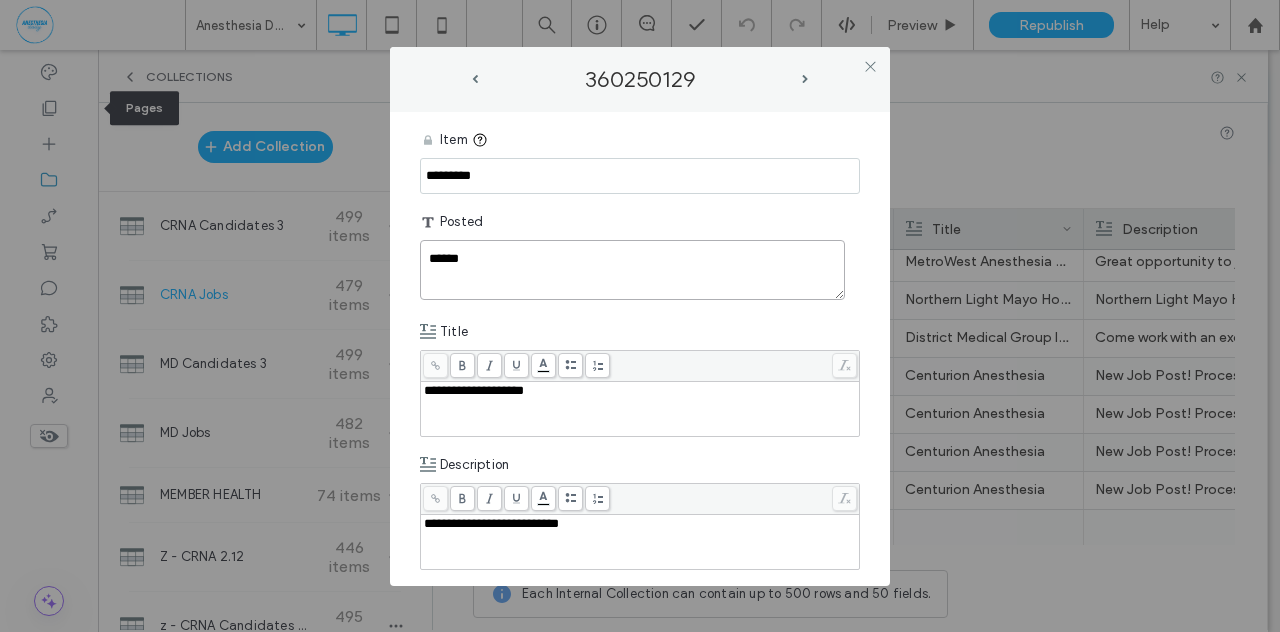 click on "******" at bounding box center [632, 270] 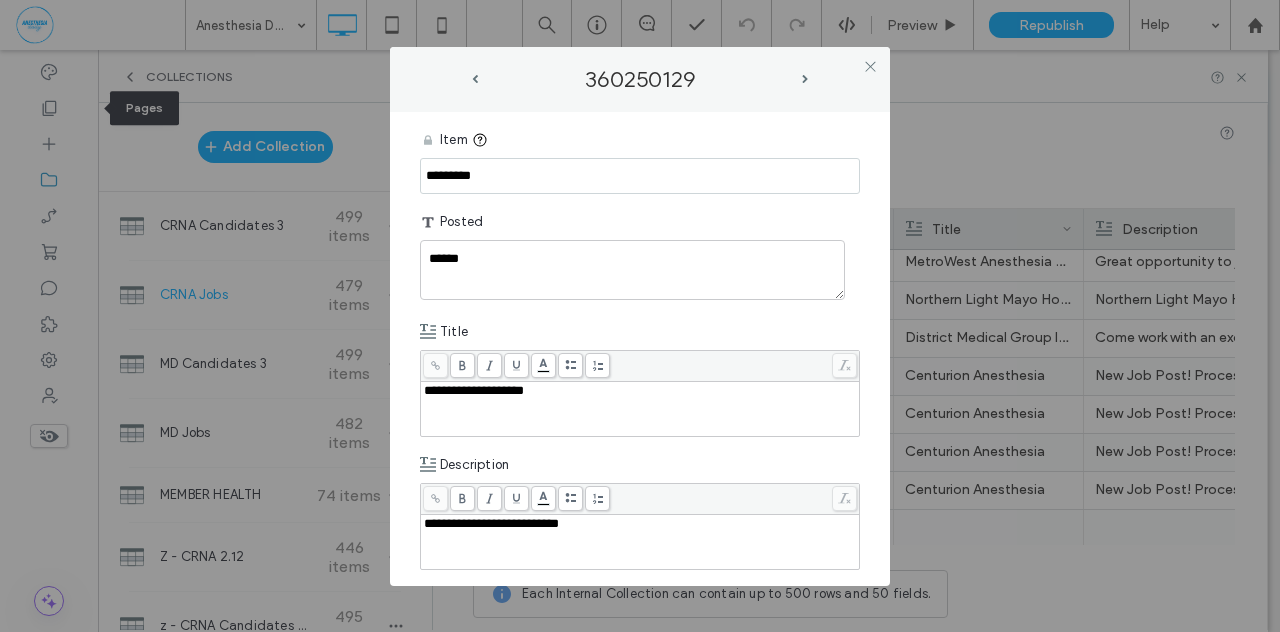 drag, startPoint x: 498, startPoint y: 175, endPoint x: 382, endPoint y: 182, distance: 116.21101 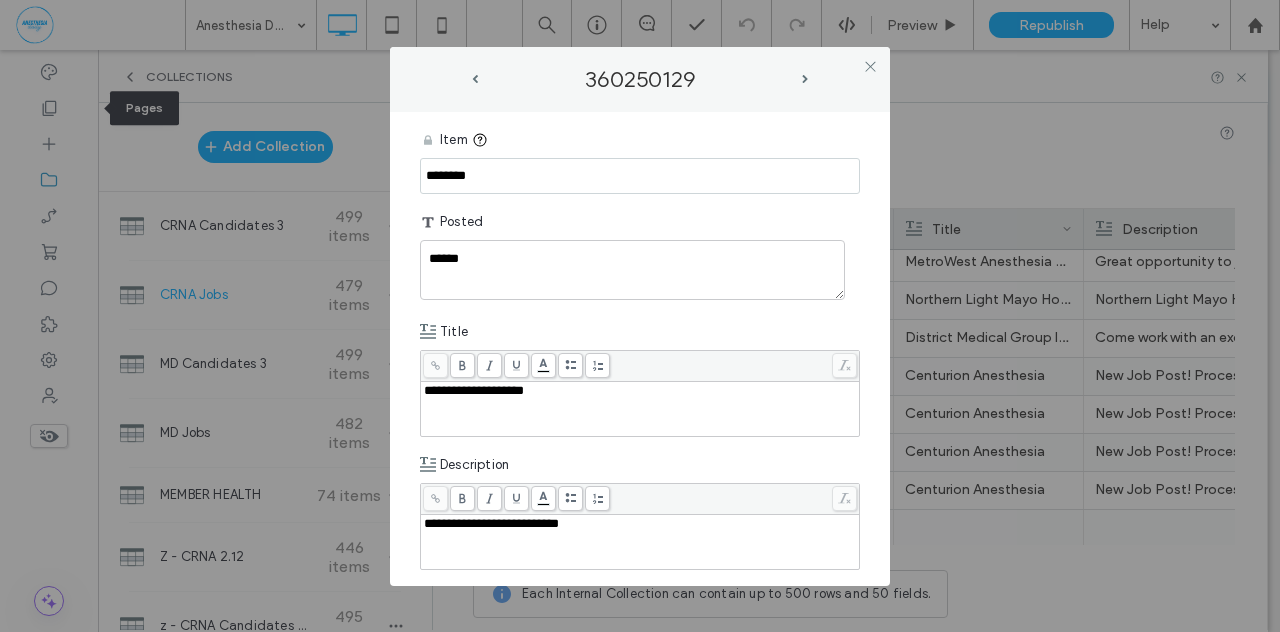 type on "********" 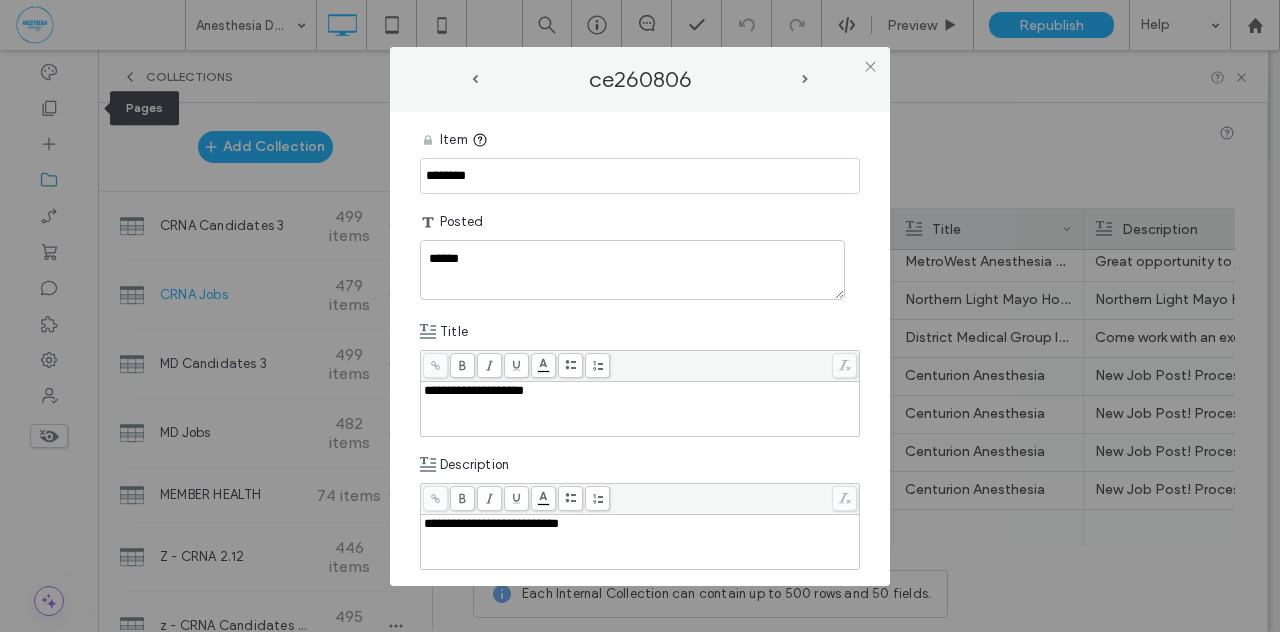 scroll, scrollTop: 233, scrollLeft: 0, axis: vertical 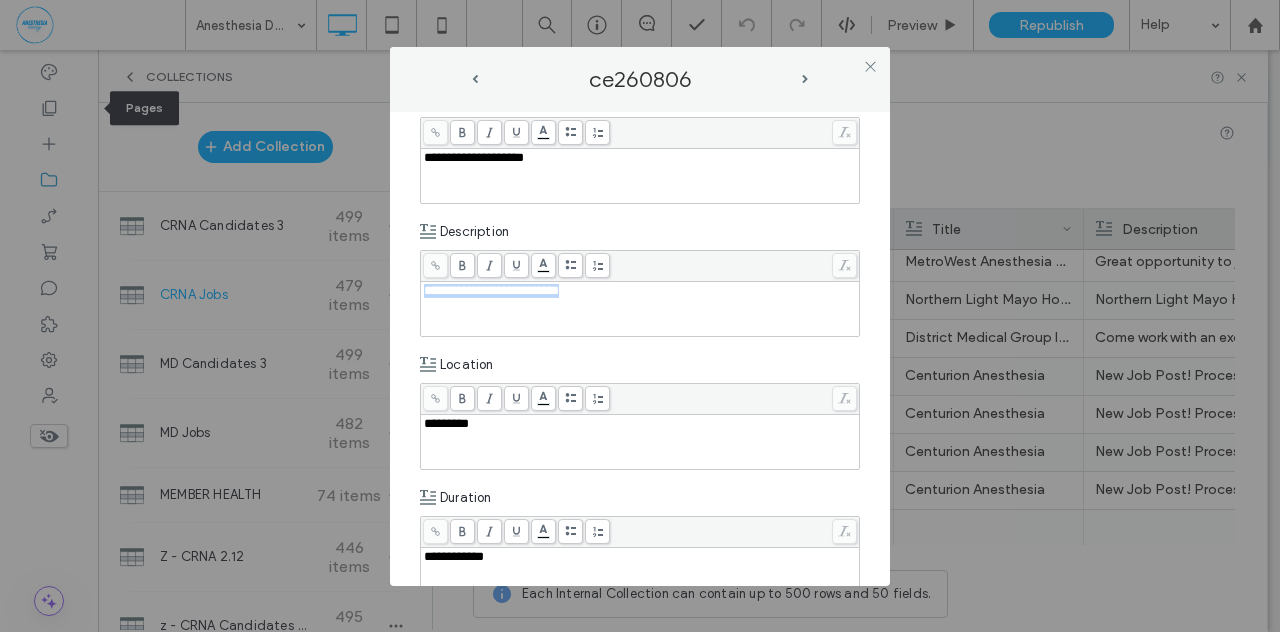 drag, startPoint x: 608, startPoint y: 291, endPoint x: 396, endPoint y: 273, distance: 212.76277 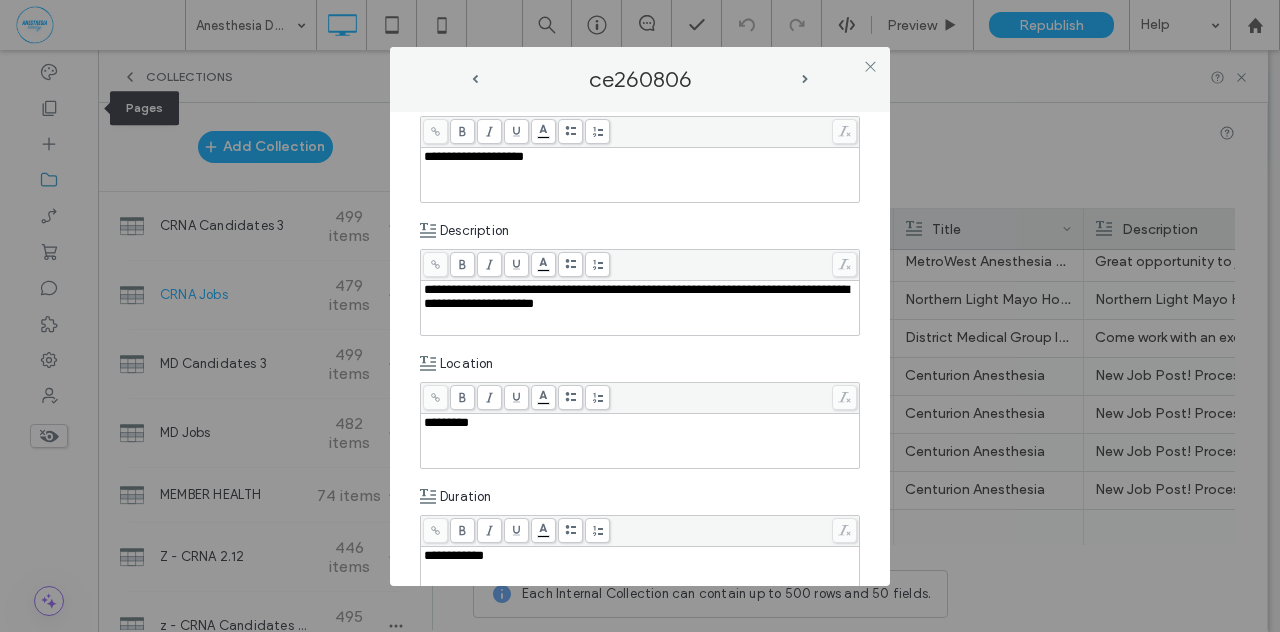 scroll, scrollTop: 233, scrollLeft: 0, axis: vertical 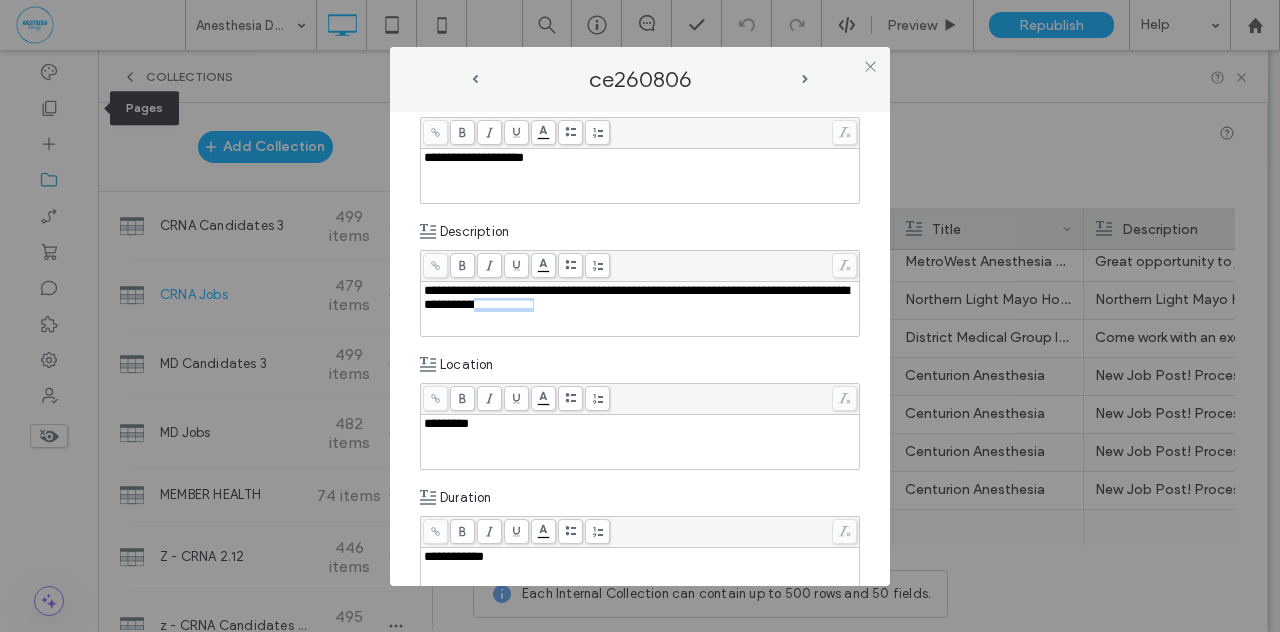 drag, startPoint x: 600, startPoint y: 310, endPoint x: 685, endPoint y: 311, distance: 85.00588 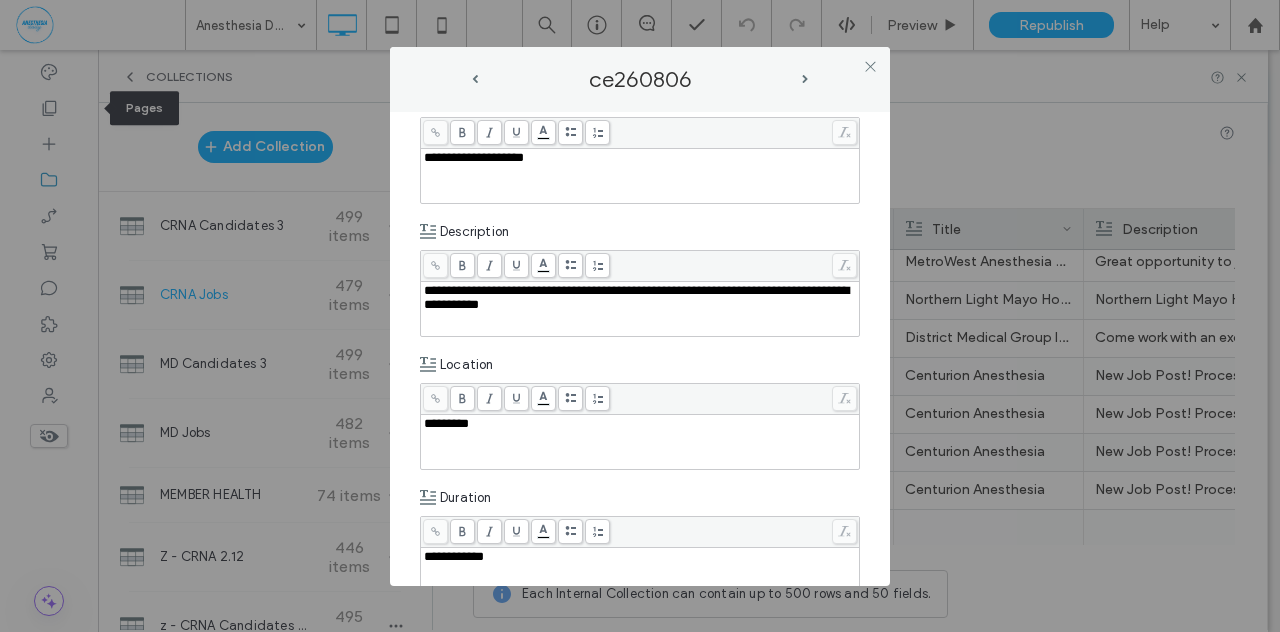 type 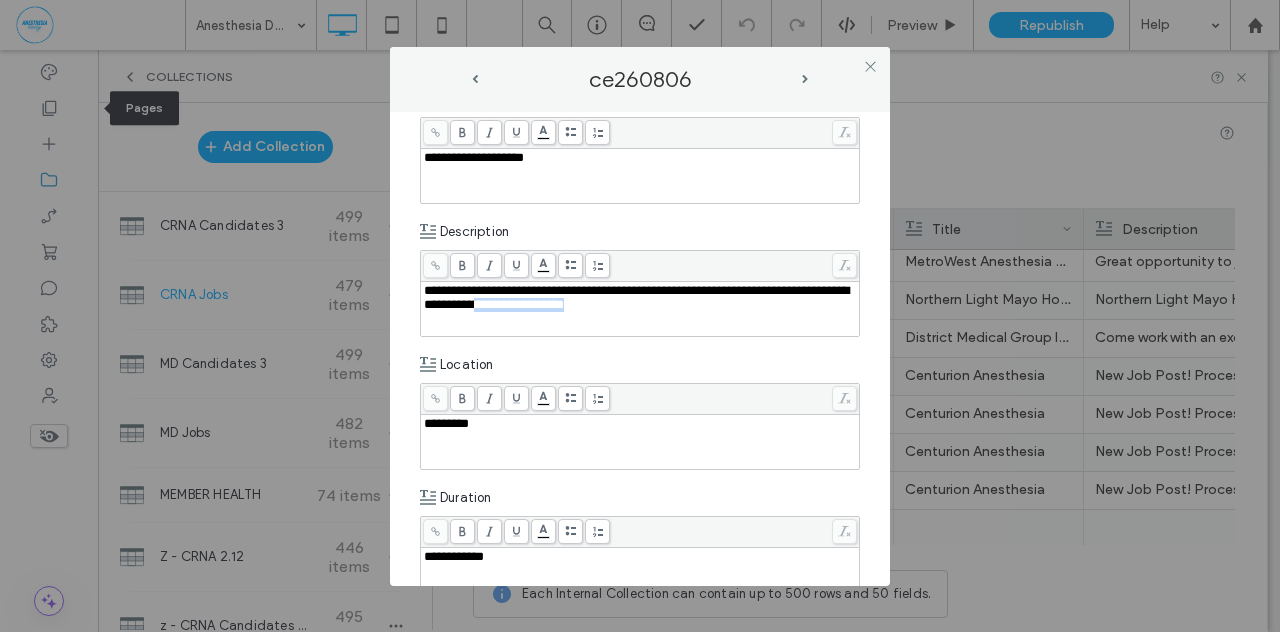 drag, startPoint x: 599, startPoint y: 309, endPoint x: 738, endPoint y: 313, distance: 139.05754 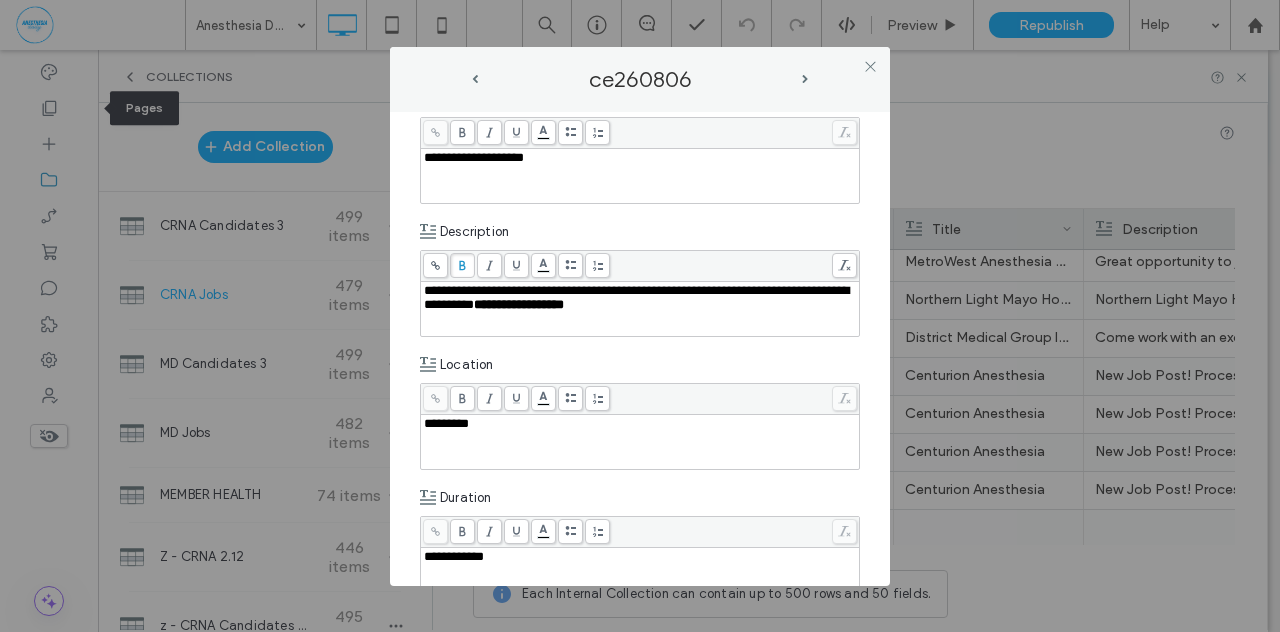 click 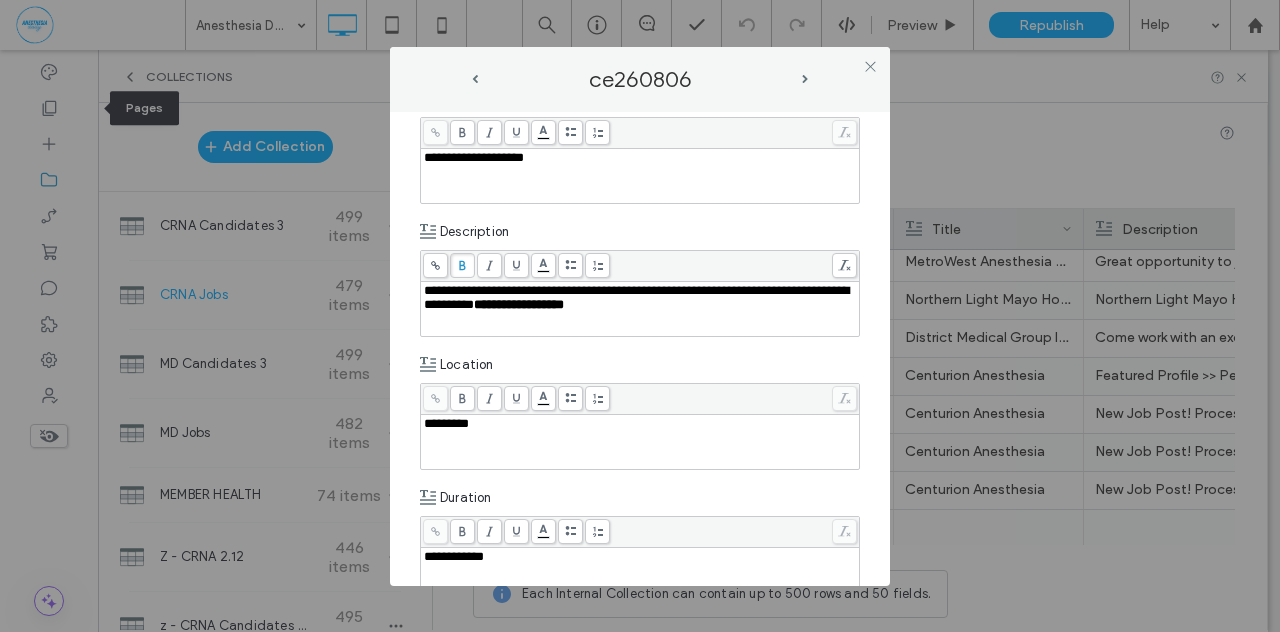 click on "**********" at bounding box center [640, 309] 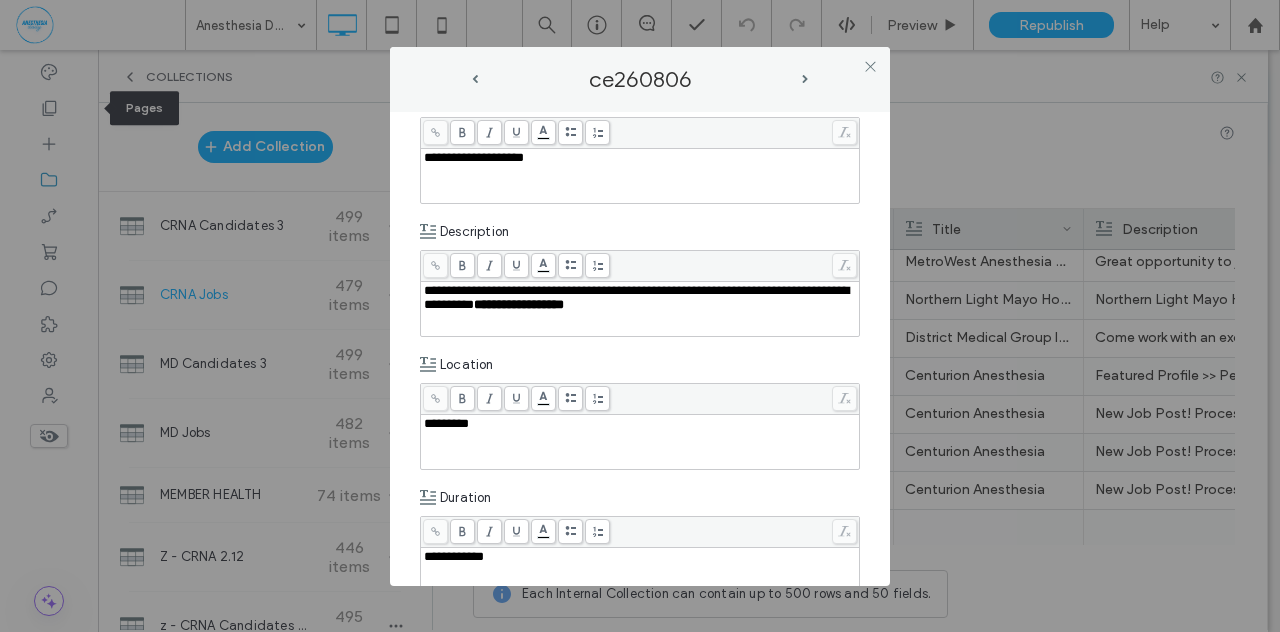 click on "**********" at bounding box center [636, 297] 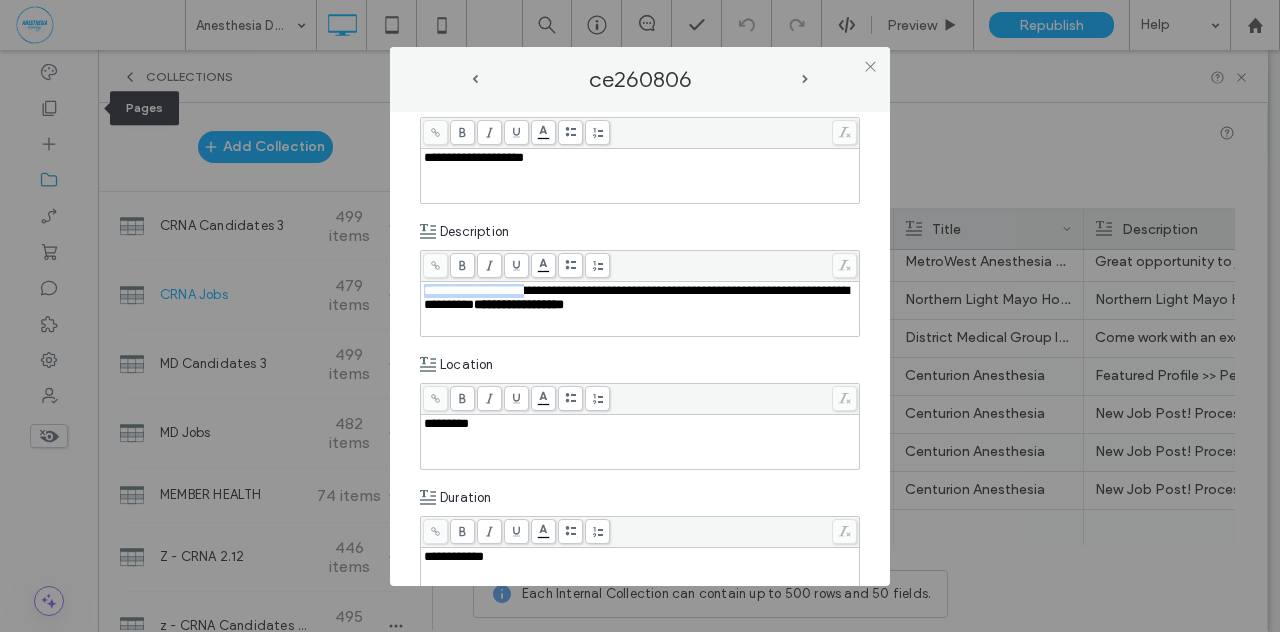 drag, startPoint x: 535, startPoint y: 287, endPoint x: 392, endPoint y: 287, distance: 143 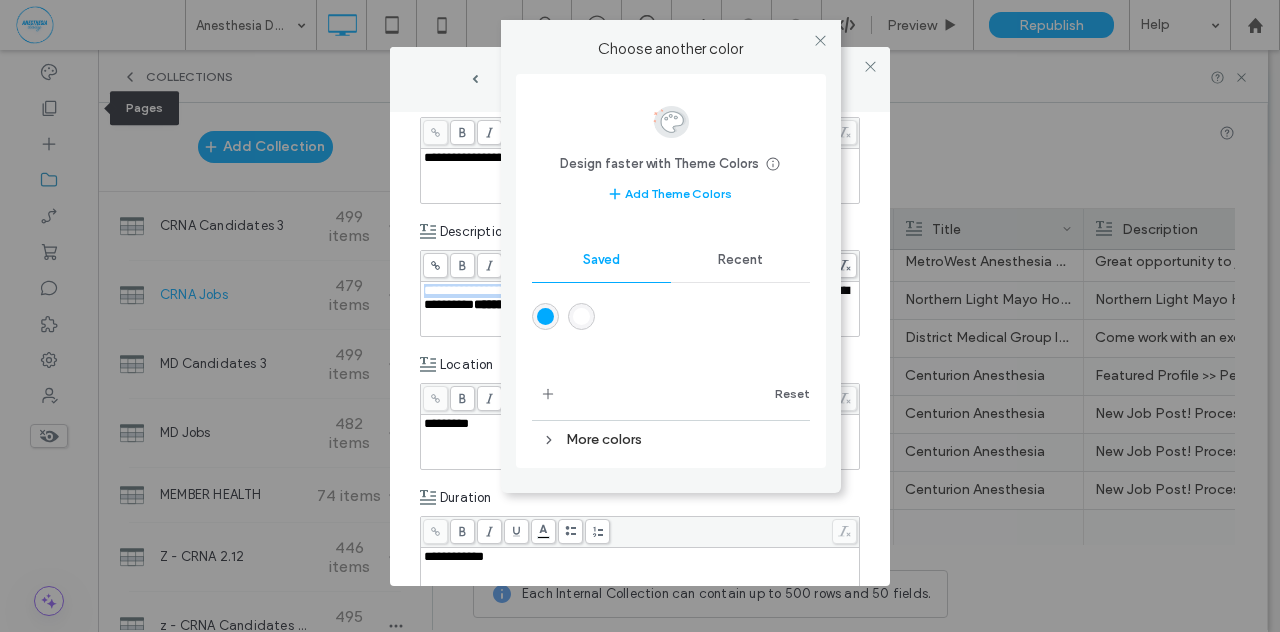 click on ".wqwq-1{fill:#231f20;}
.cls-1q, .cls-2q { fill-rule: evenodd; }
.cls-2q { fill: #6e8188; }
True_local
Agendize
HealthEngine
x_close_popup
from_your_site
multi_language
zoom-out
zoom-in
z_vimeo
z_yelp
z_picassa
w_vCita
youtube
yelp
x2
x
x_x
x_alignright
x_handwritten
wrench
wordpress
windowsvv
win8
whats_app
wallet
warning-sign
w_youtube
w_youtube_channel
w_yelp
w_video
w_twitter
w_title
w_tabs
w_social_icons
w_spacer
w_share
w_rss_feed
w_recent-posts
w_push
w_paypal
w_photo_gallery" at bounding box center [640, 316] 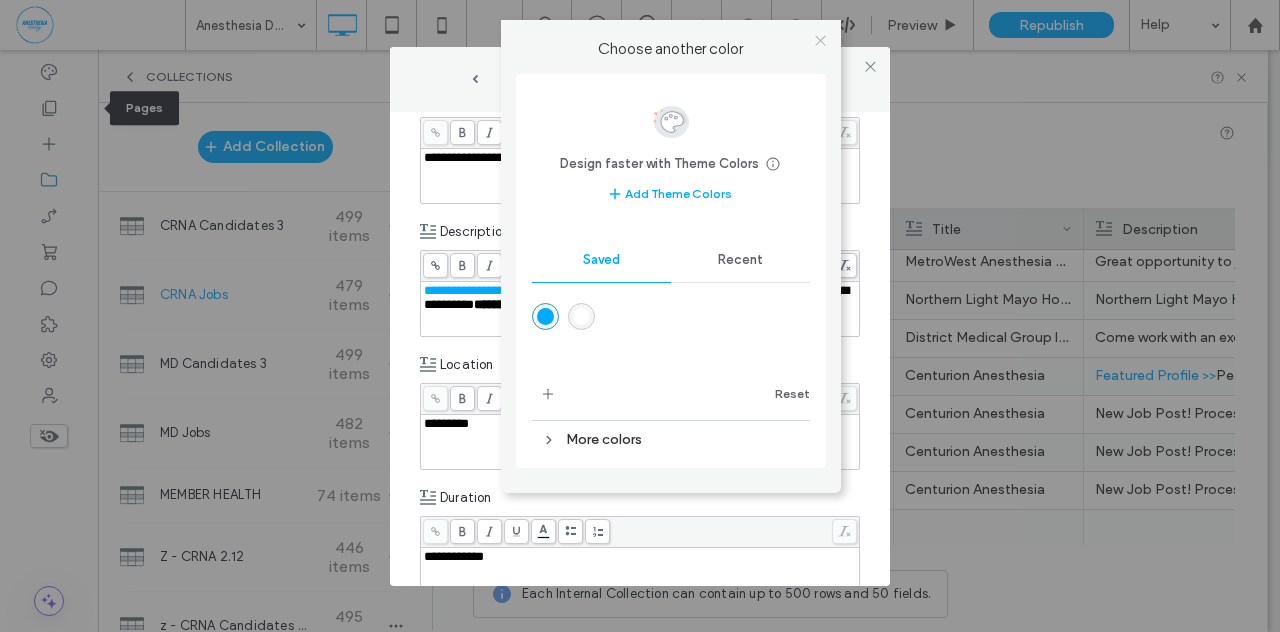 click 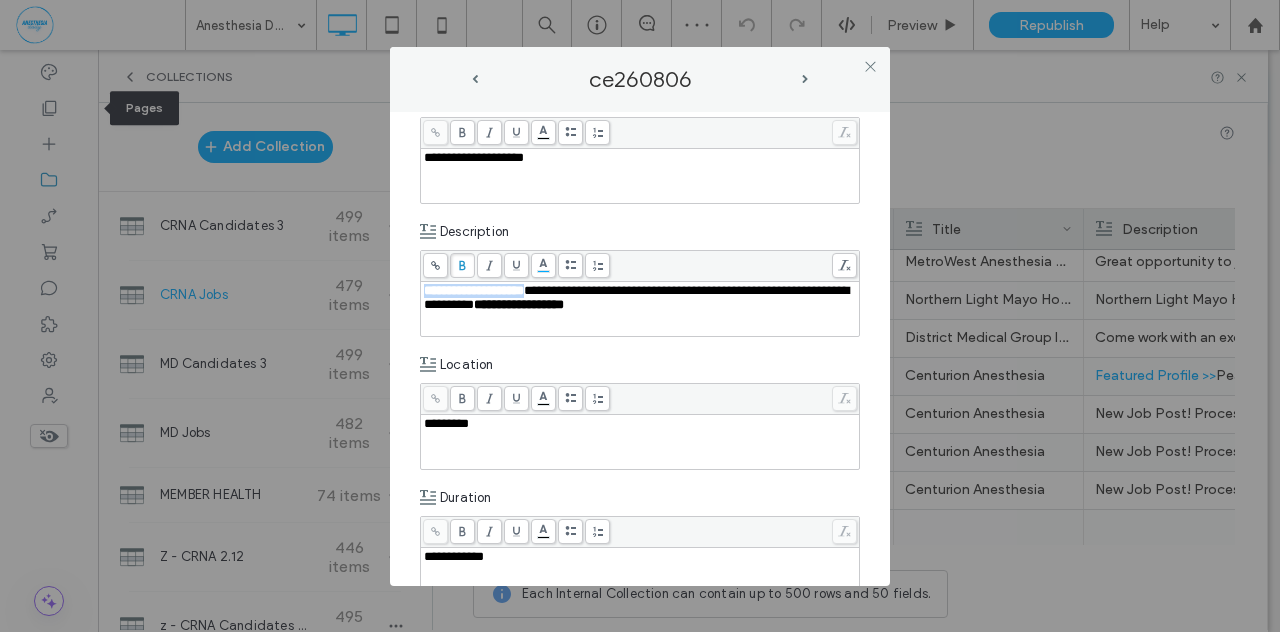 click 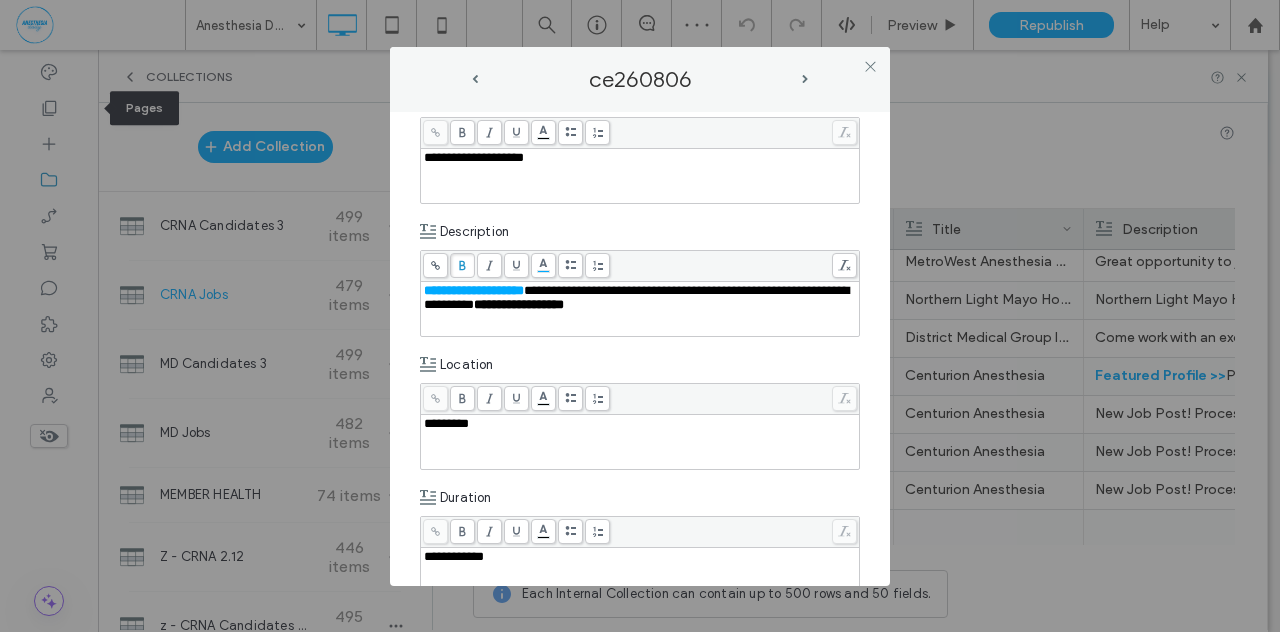 click at bounding box center (435, 265) 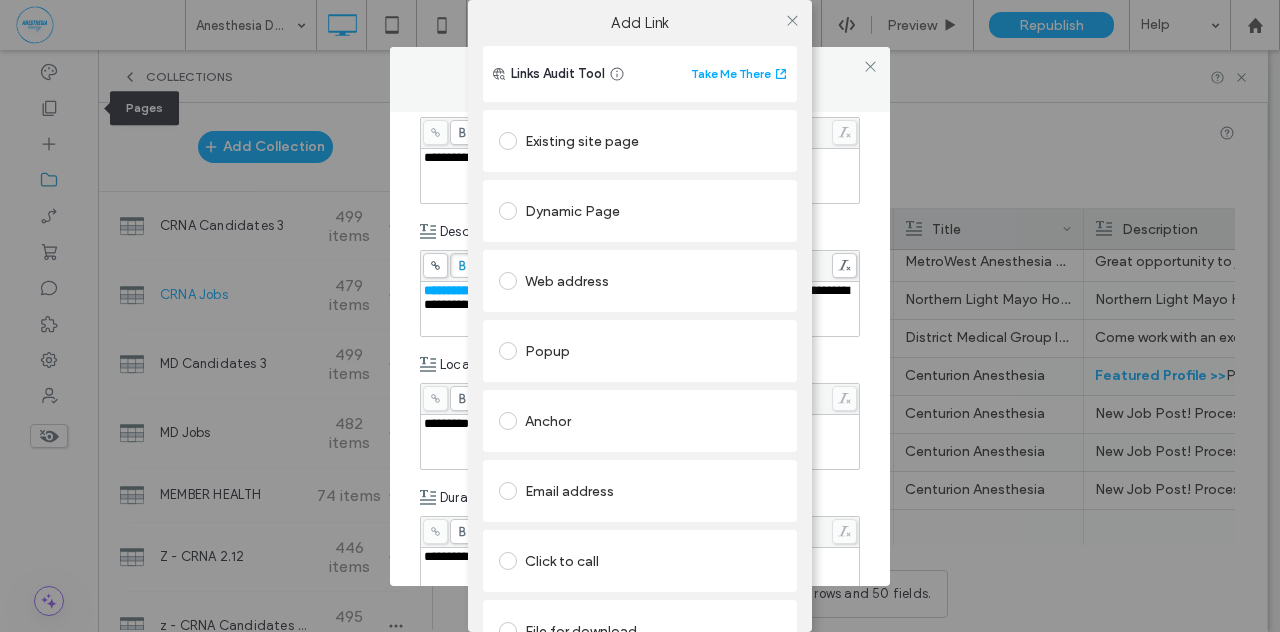 click at bounding box center [508, 141] 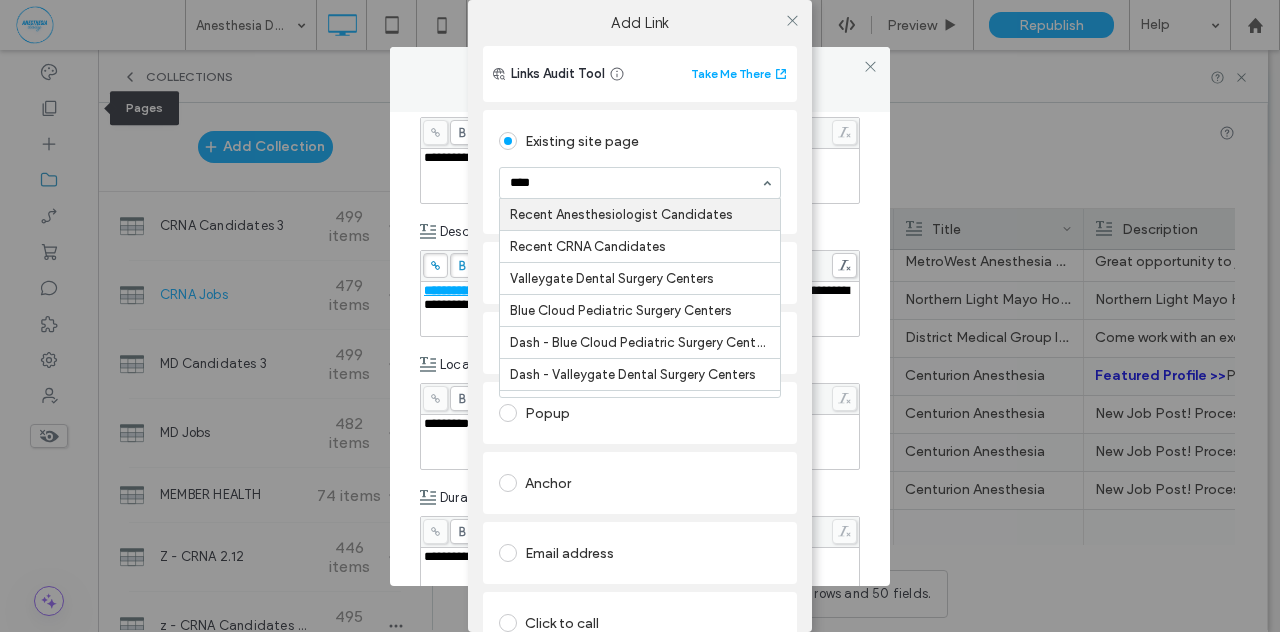 type on "*****" 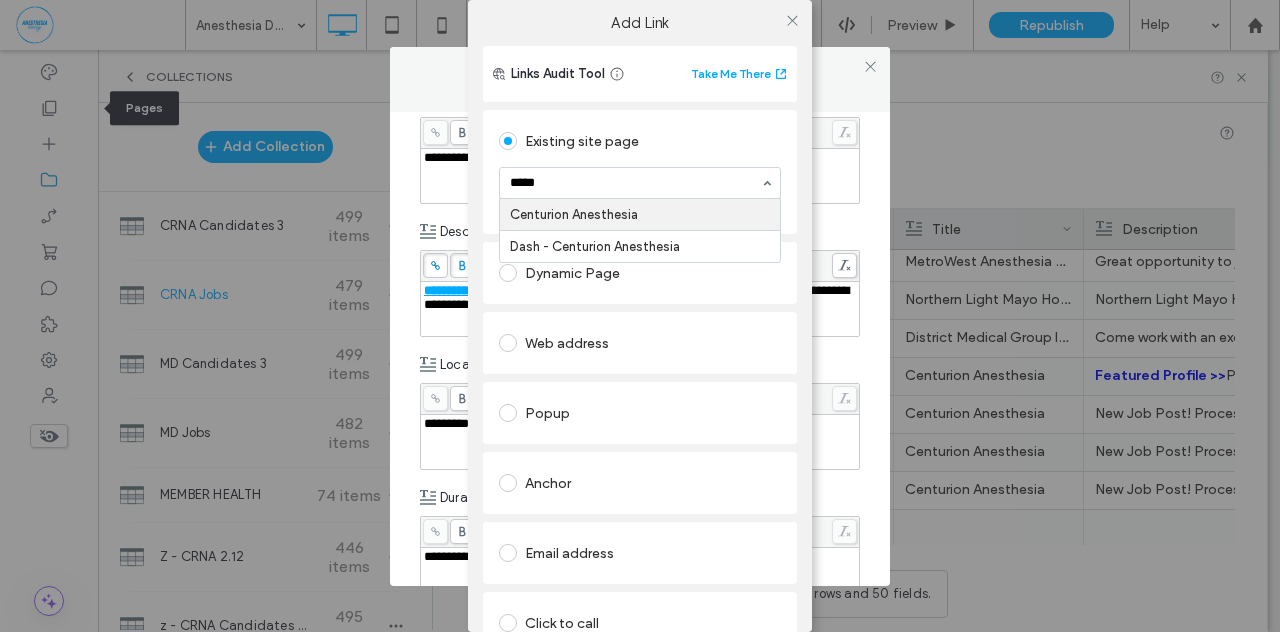 type 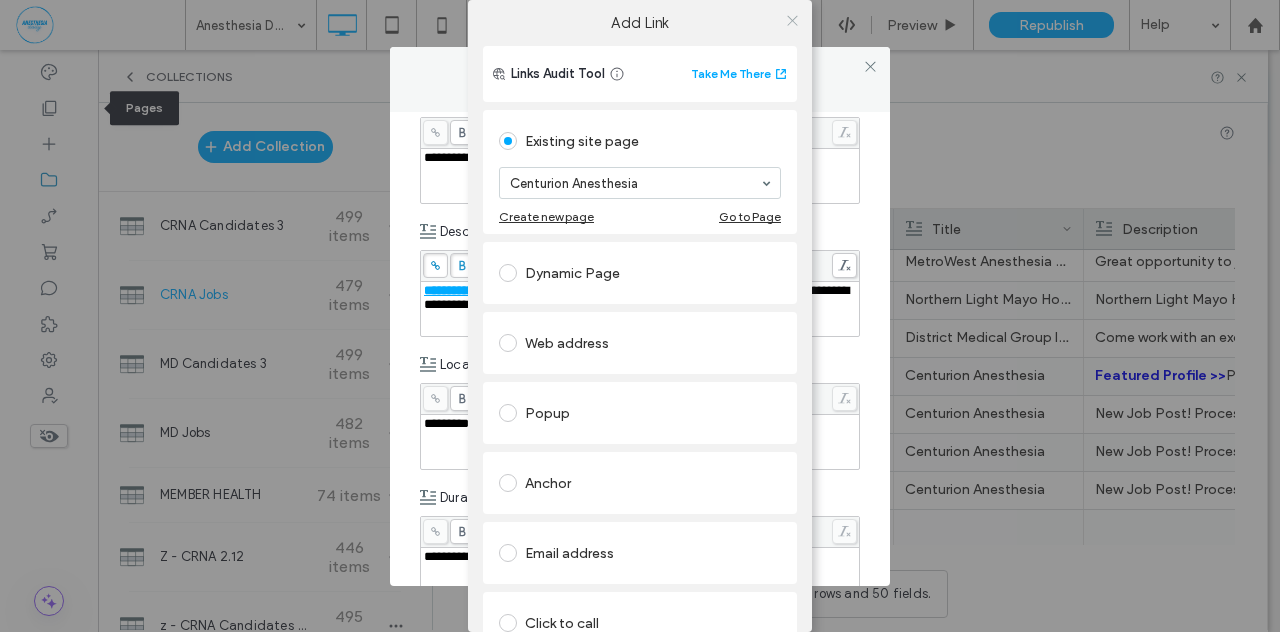click 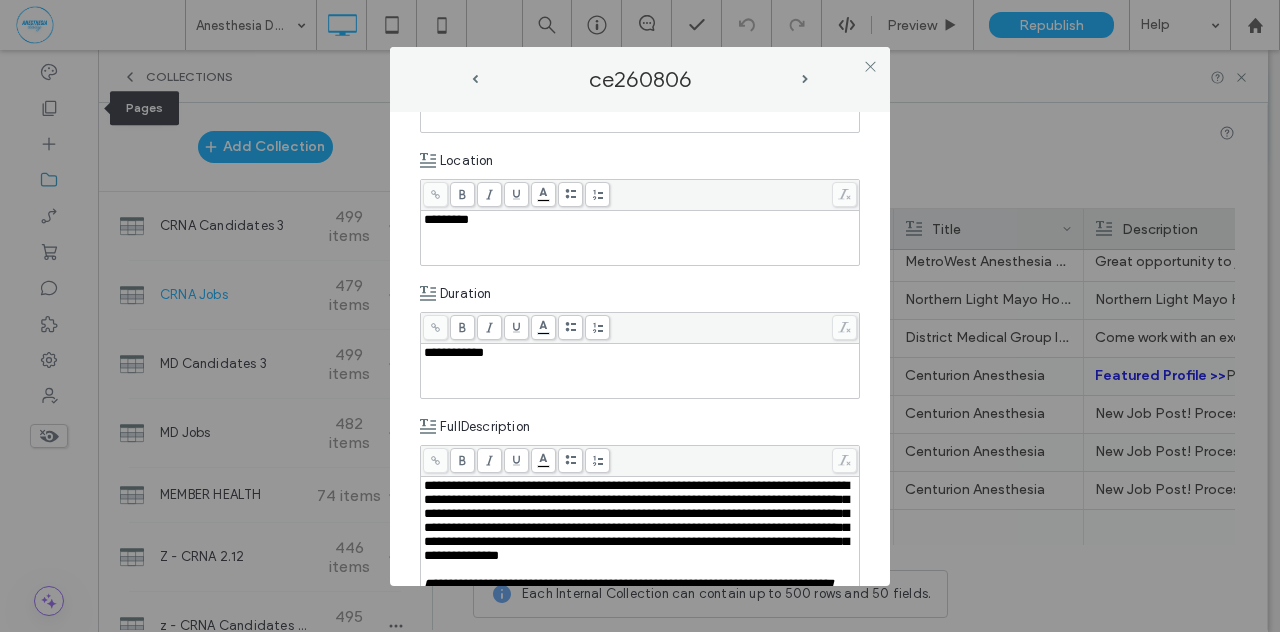 scroll, scrollTop: 466, scrollLeft: 0, axis: vertical 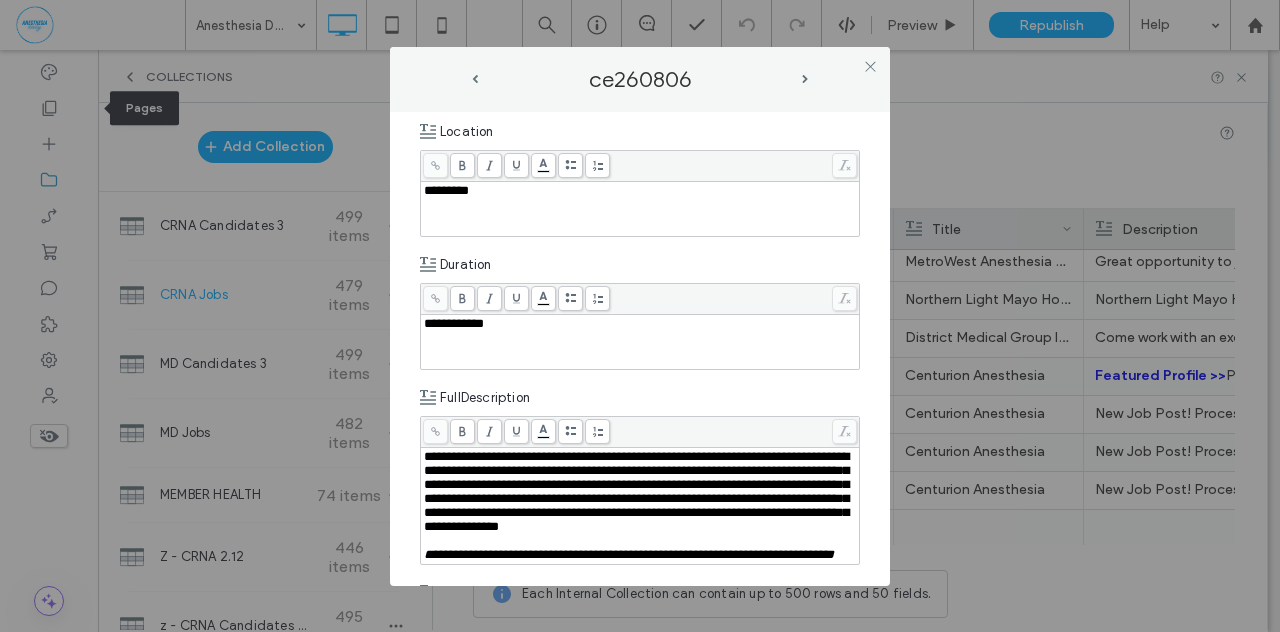 click on "**********" at bounding box center [636, 491] 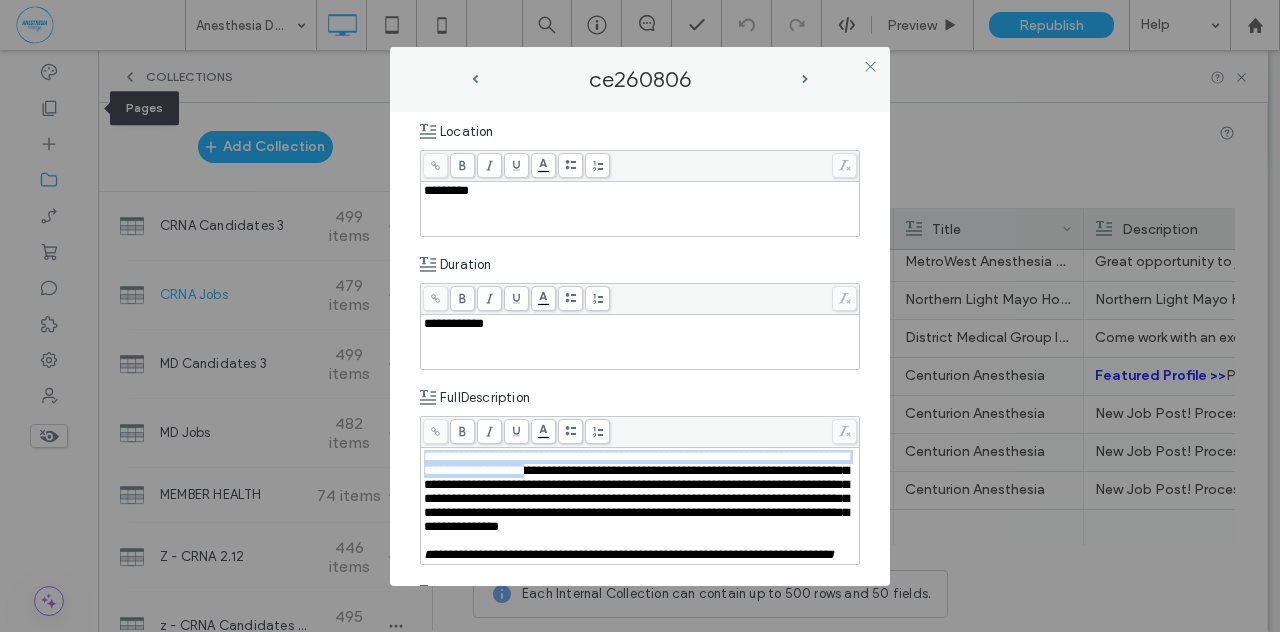 drag, startPoint x: 424, startPoint y: 449, endPoint x: 630, endPoint y: 463, distance: 206.47517 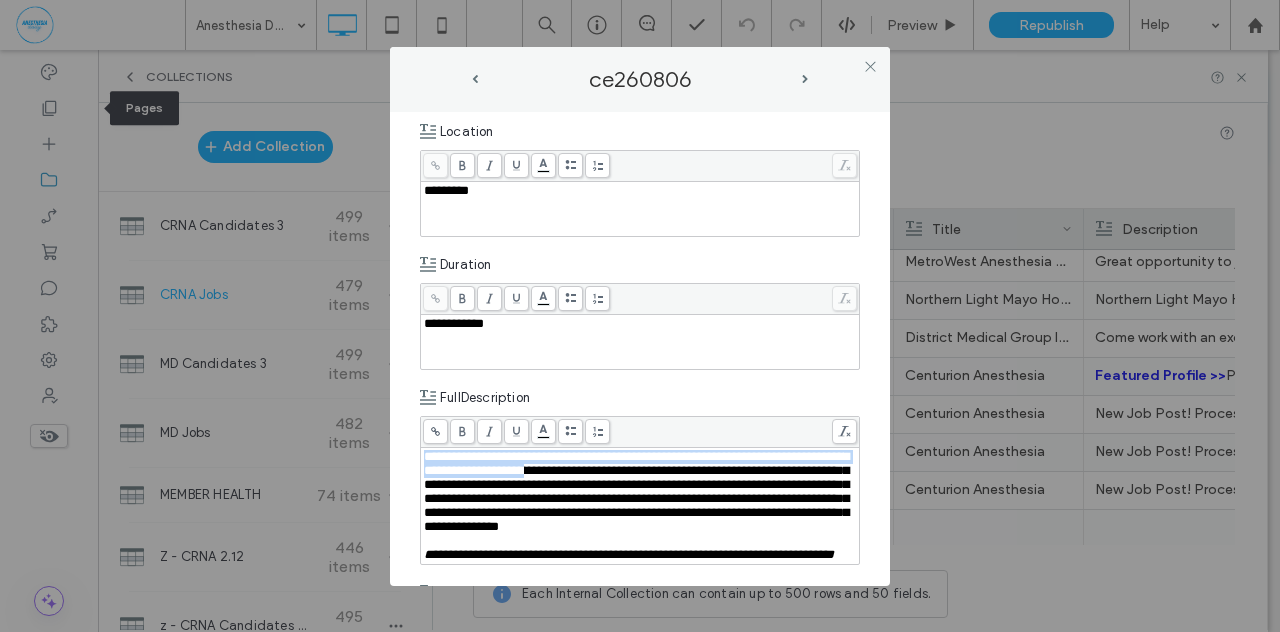 copy on "**********" 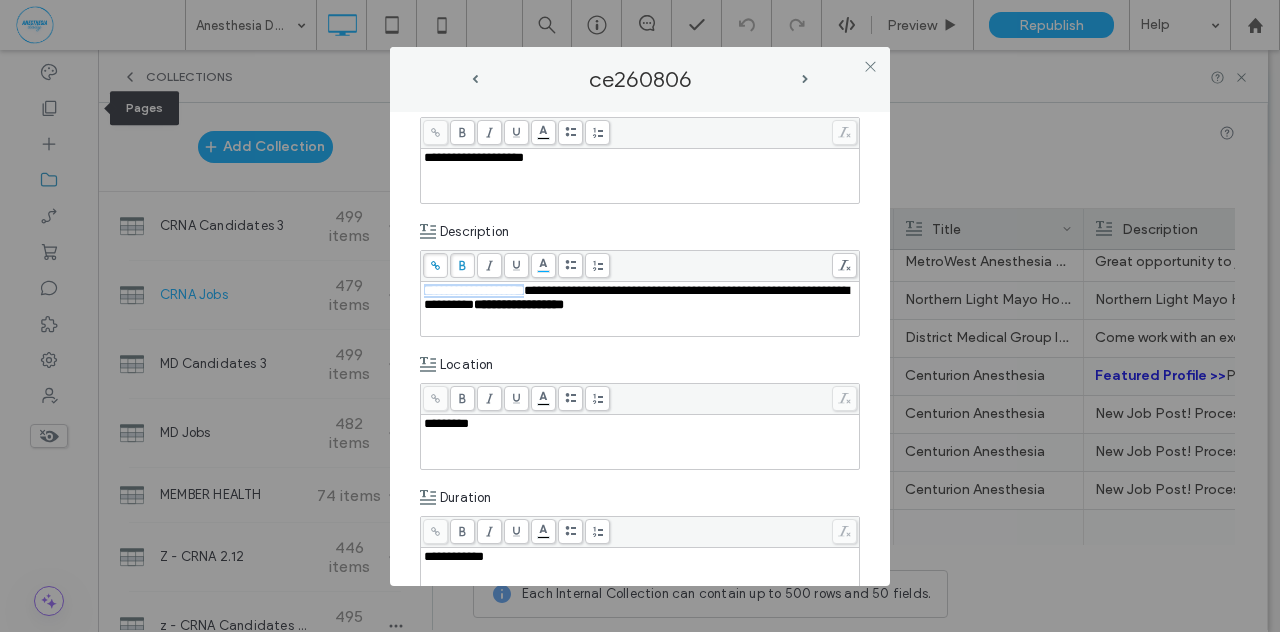 click on "**********" at bounding box center (474, 290) 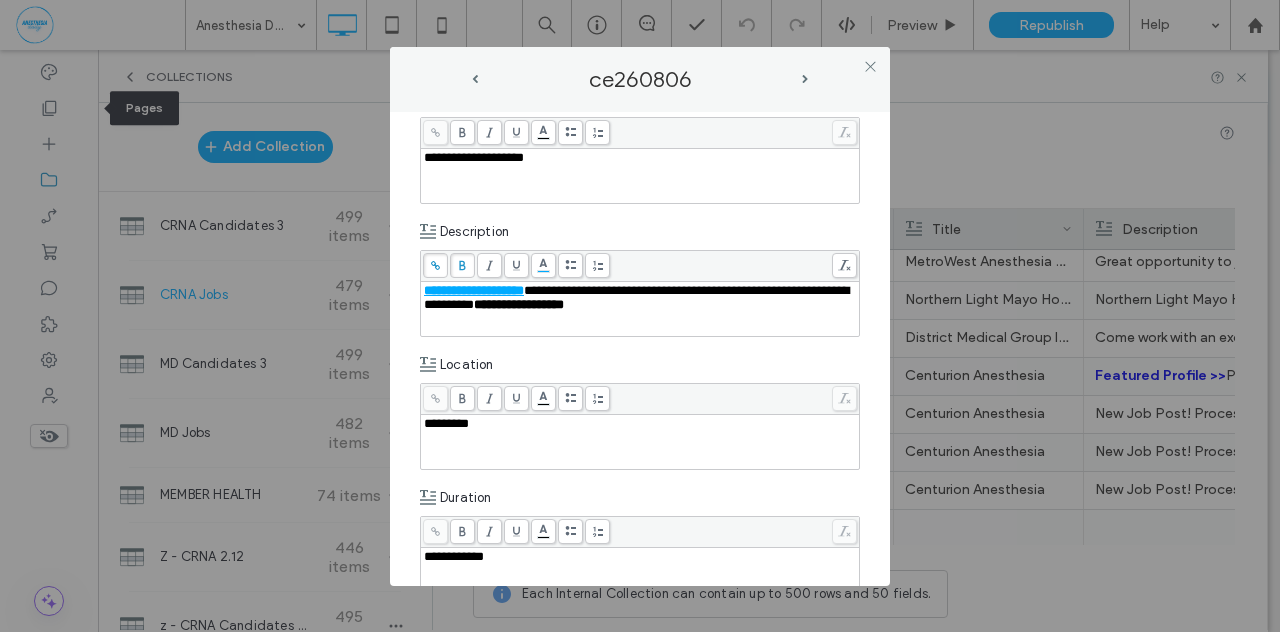 click on "**********" at bounding box center [636, 297] 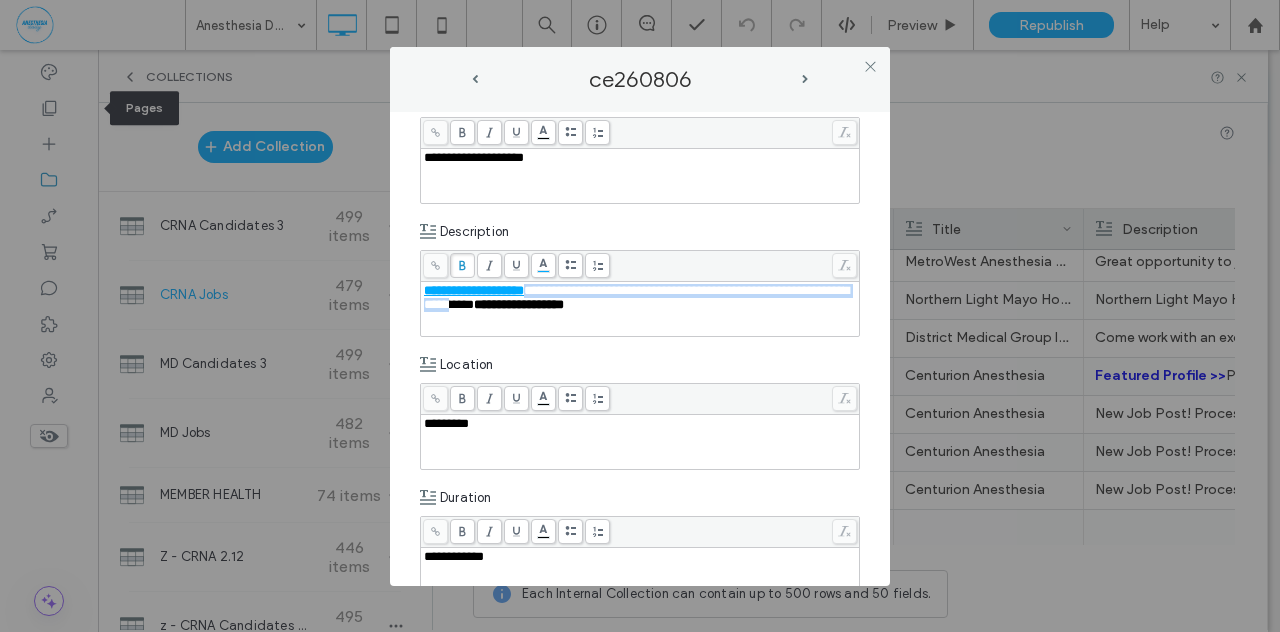 drag, startPoint x: 540, startPoint y: 285, endPoint x: 580, endPoint y: 308, distance: 46.141087 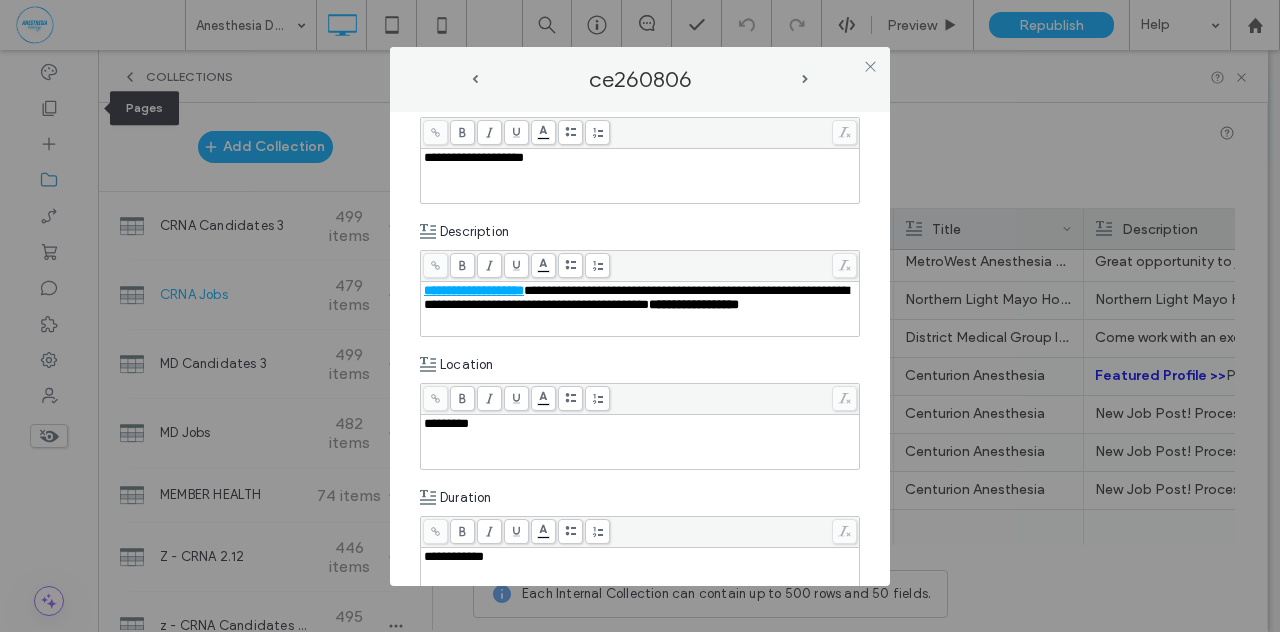 click on "**********" at bounding box center [636, 297] 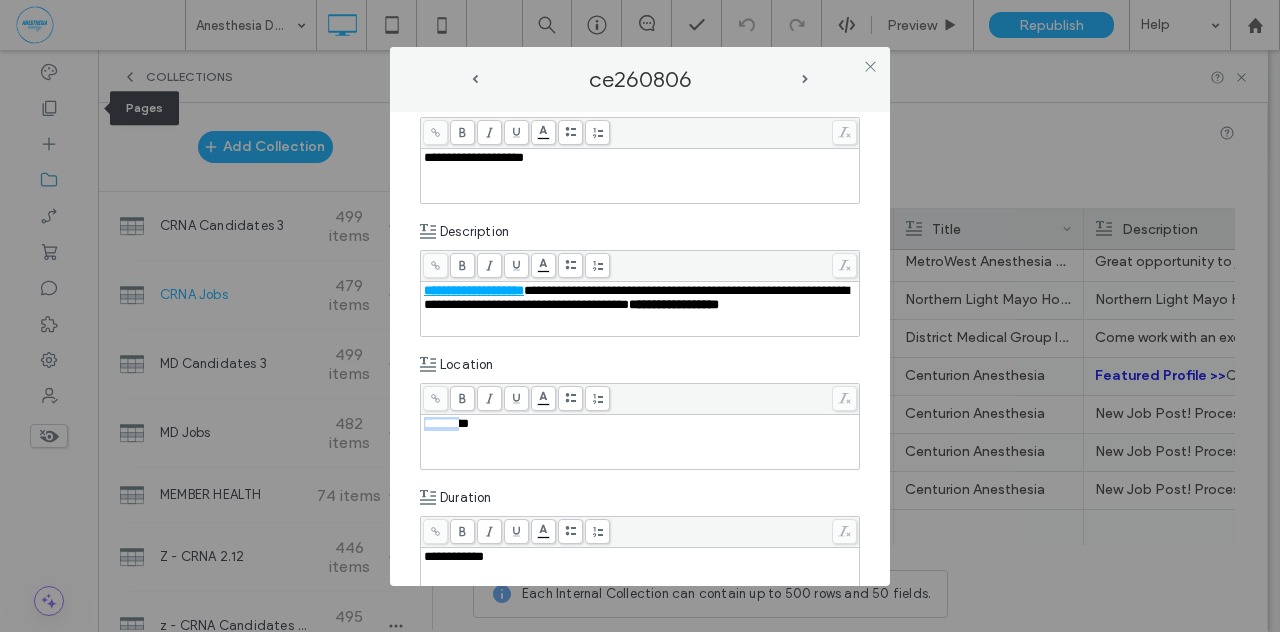 drag, startPoint x: 461, startPoint y: 425, endPoint x: 405, endPoint y: 415, distance: 56.88585 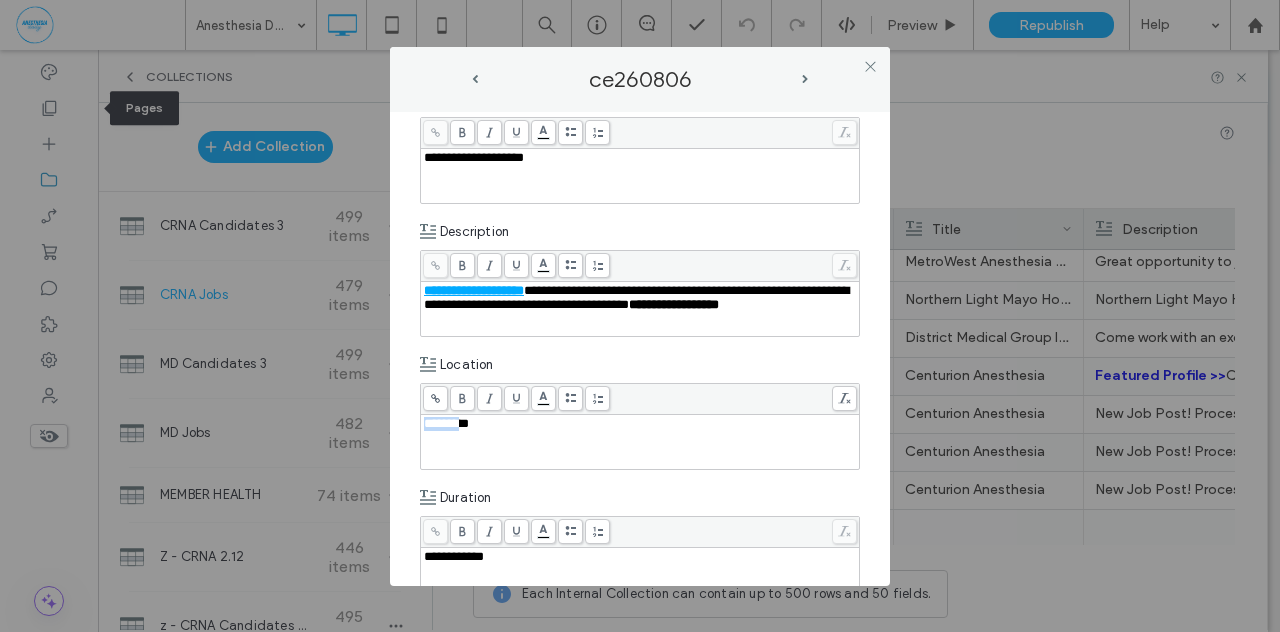copy on "*******" 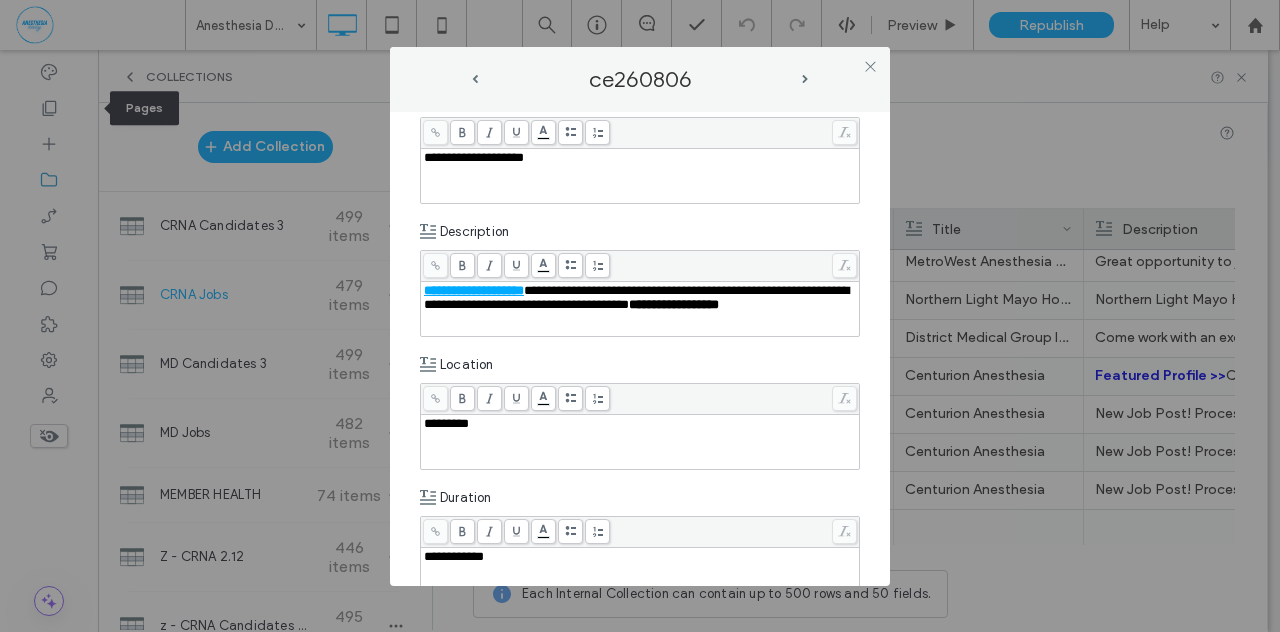 type 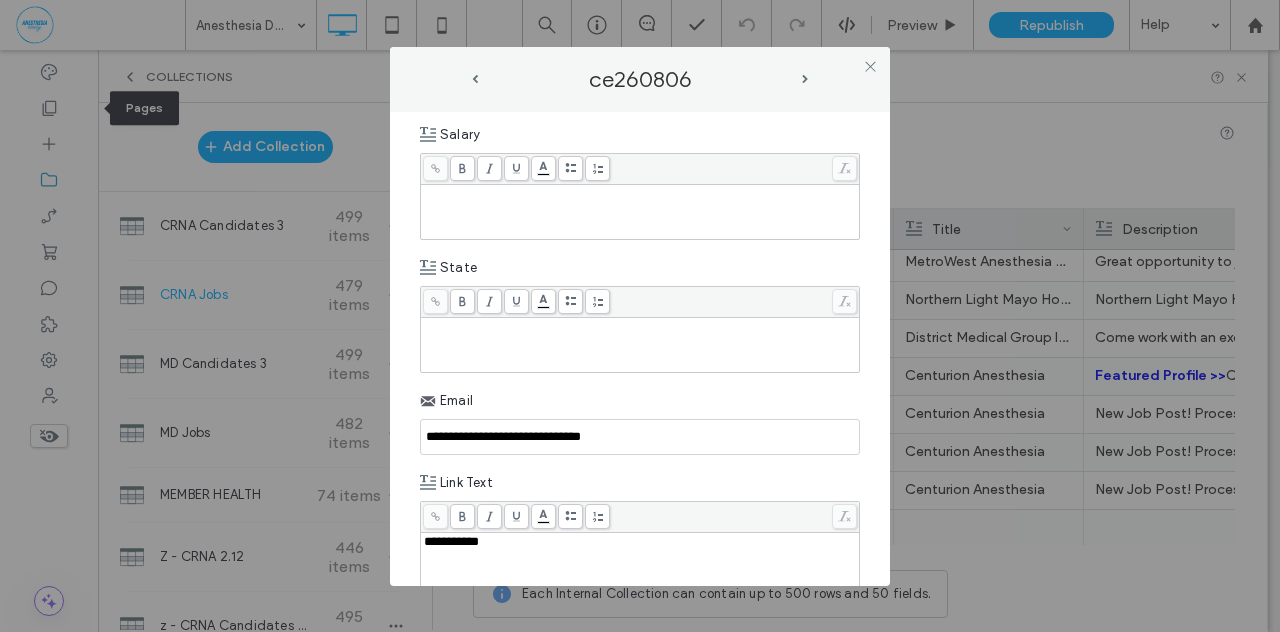 scroll, scrollTop: 933, scrollLeft: 0, axis: vertical 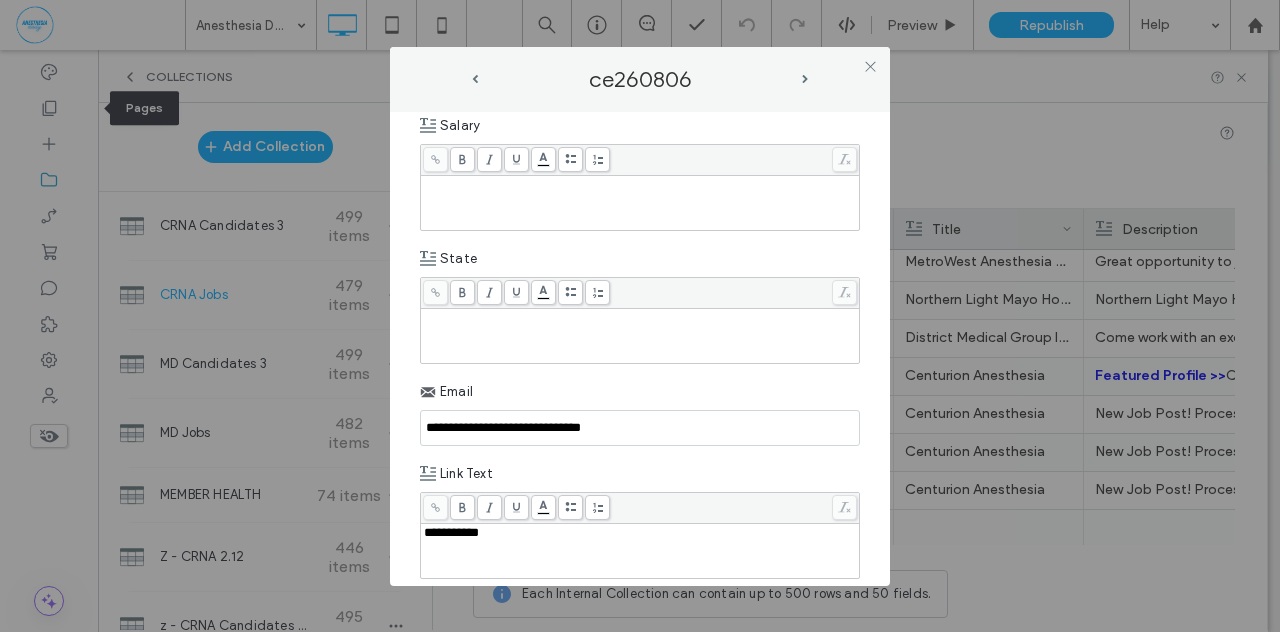 click at bounding box center (640, 336) 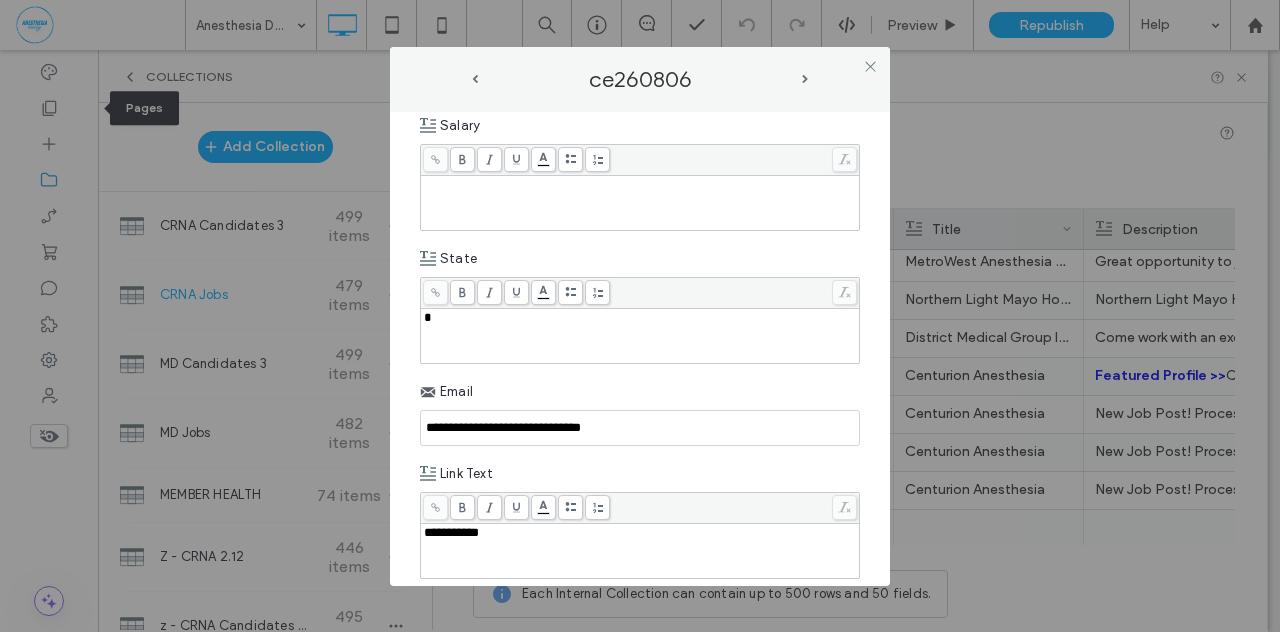 type 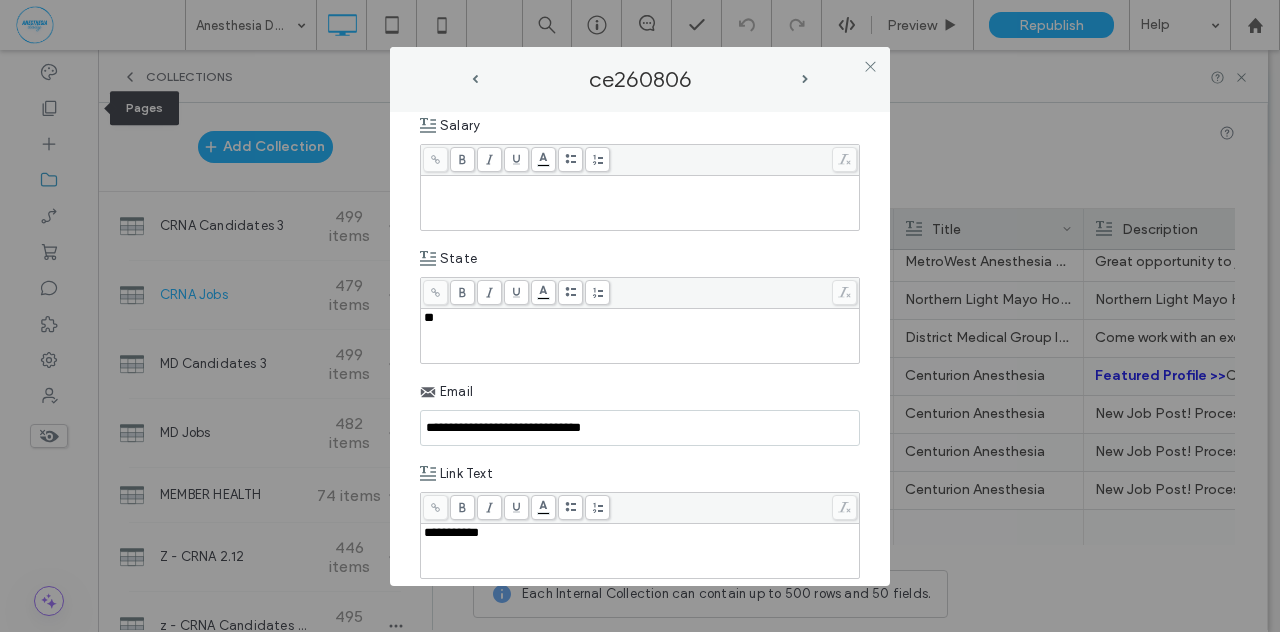click at bounding box center (640, 185) 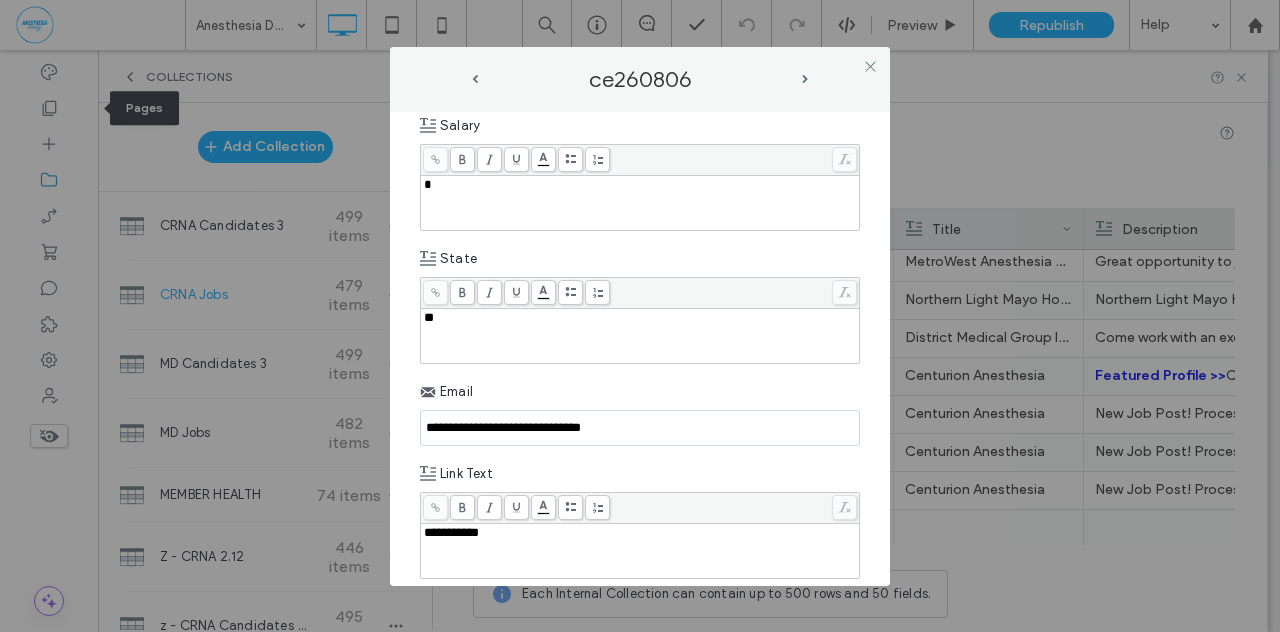 type 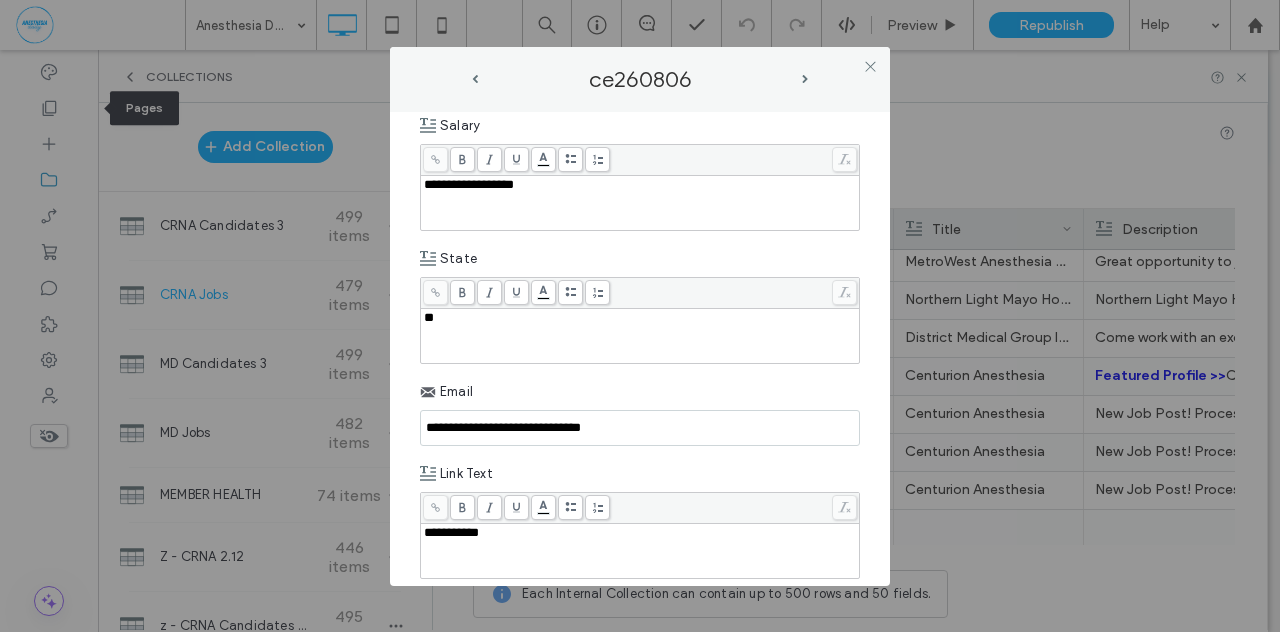 scroll, scrollTop: 700, scrollLeft: 0, axis: vertical 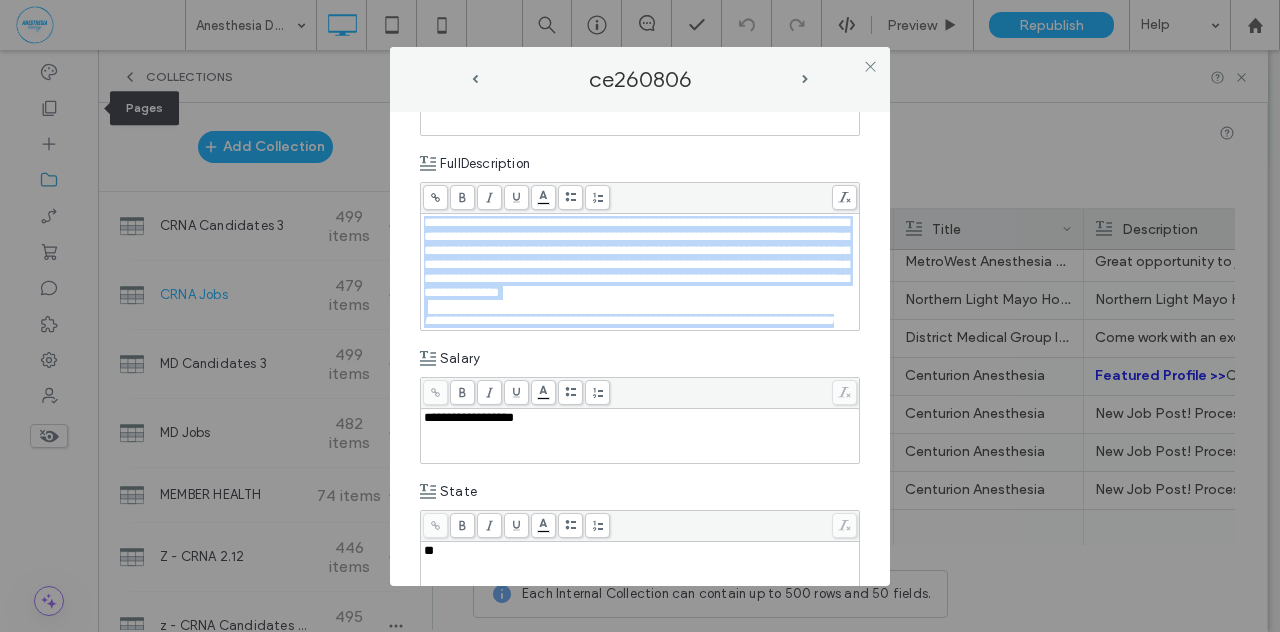 drag, startPoint x: 527, startPoint y: 369, endPoint x: 549, endPoint y: 365, distance: 22.36068 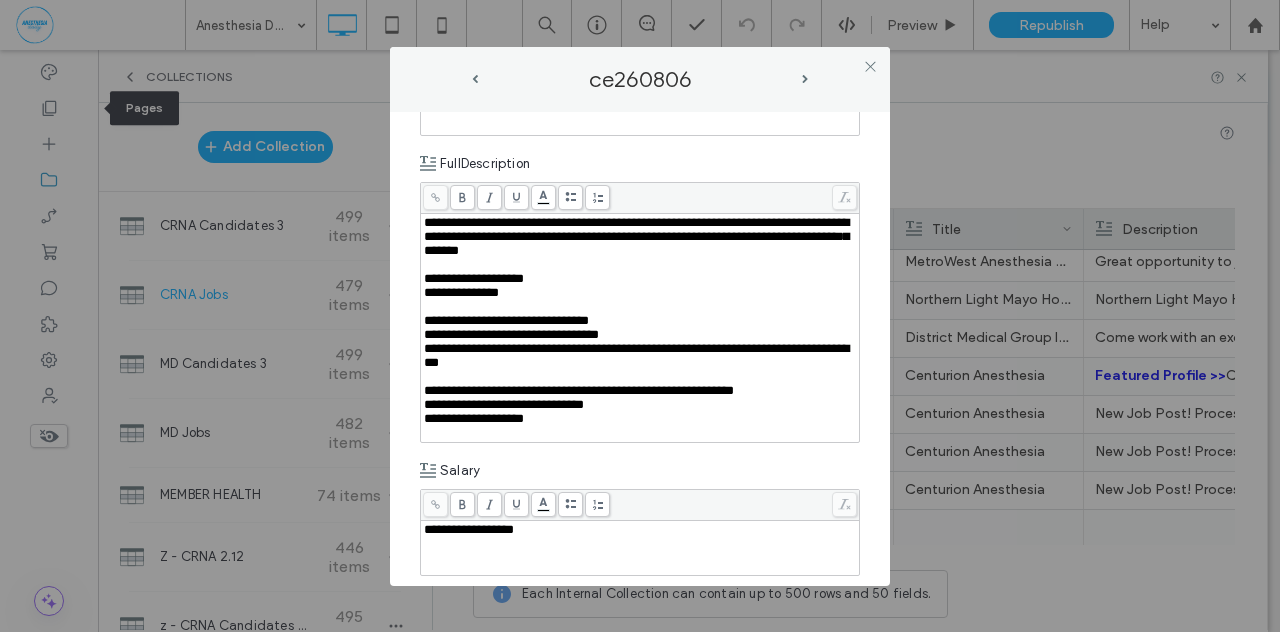 click on "**********" at bounding box center [640, 316] 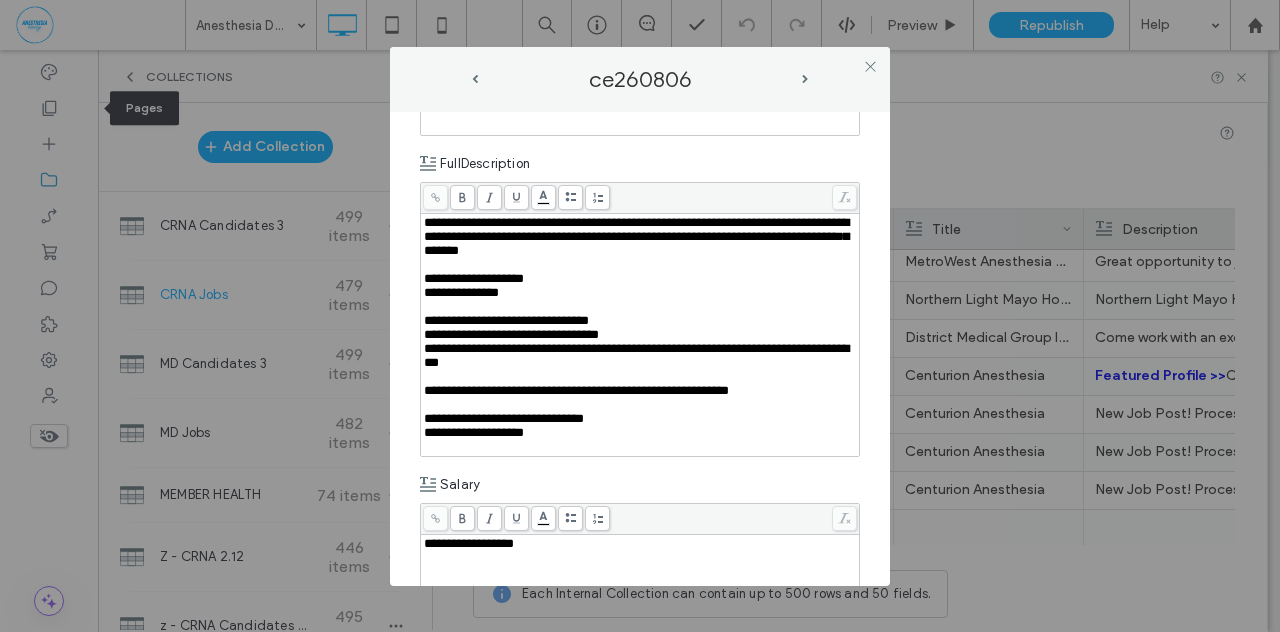click at bounding box center [640, 447] 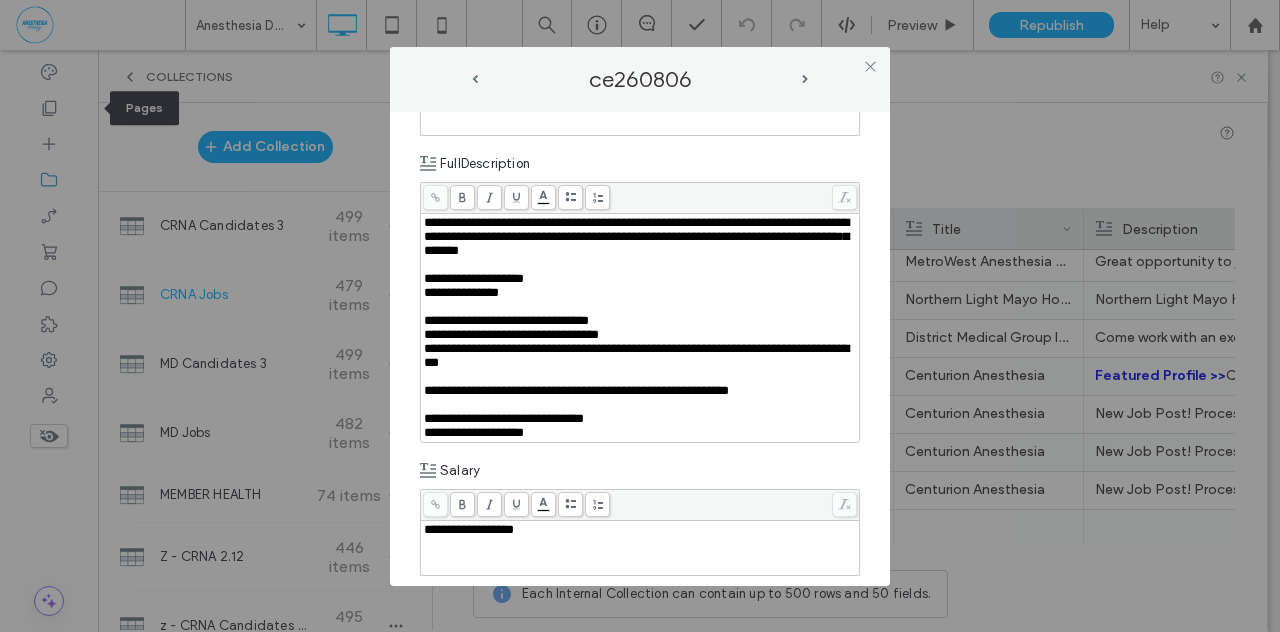 click on "**********" at bounding box center (640, 316) 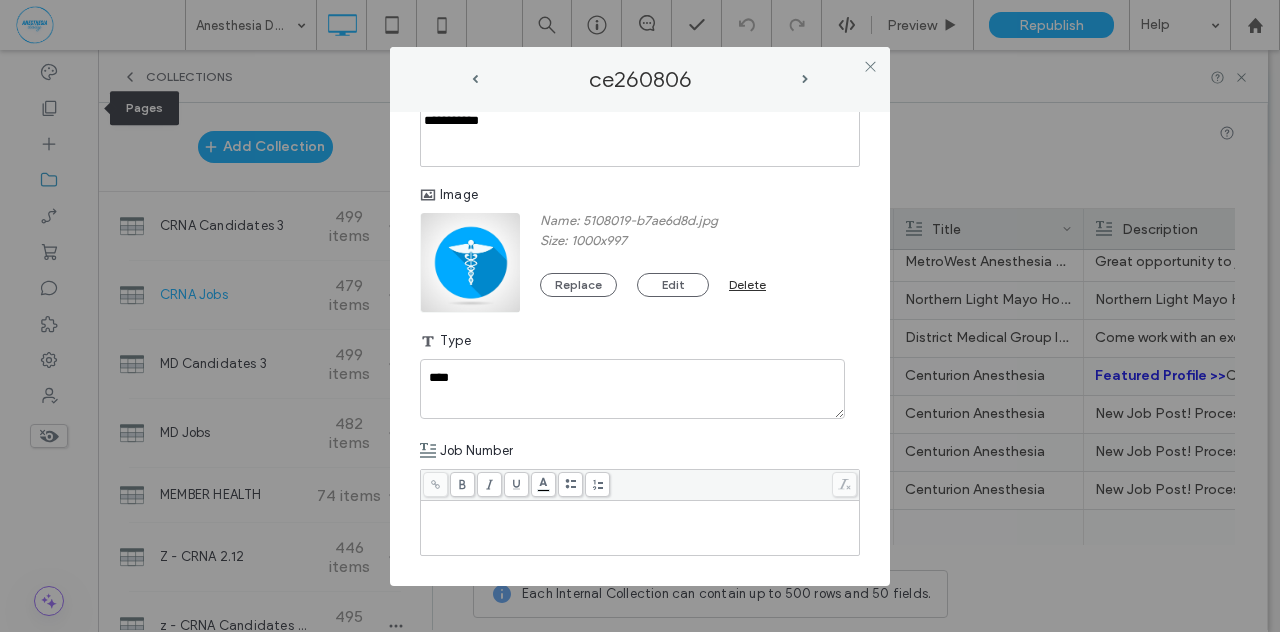 scroll, scrollTop: 1478, scrollLeft: 0, axis: vertical 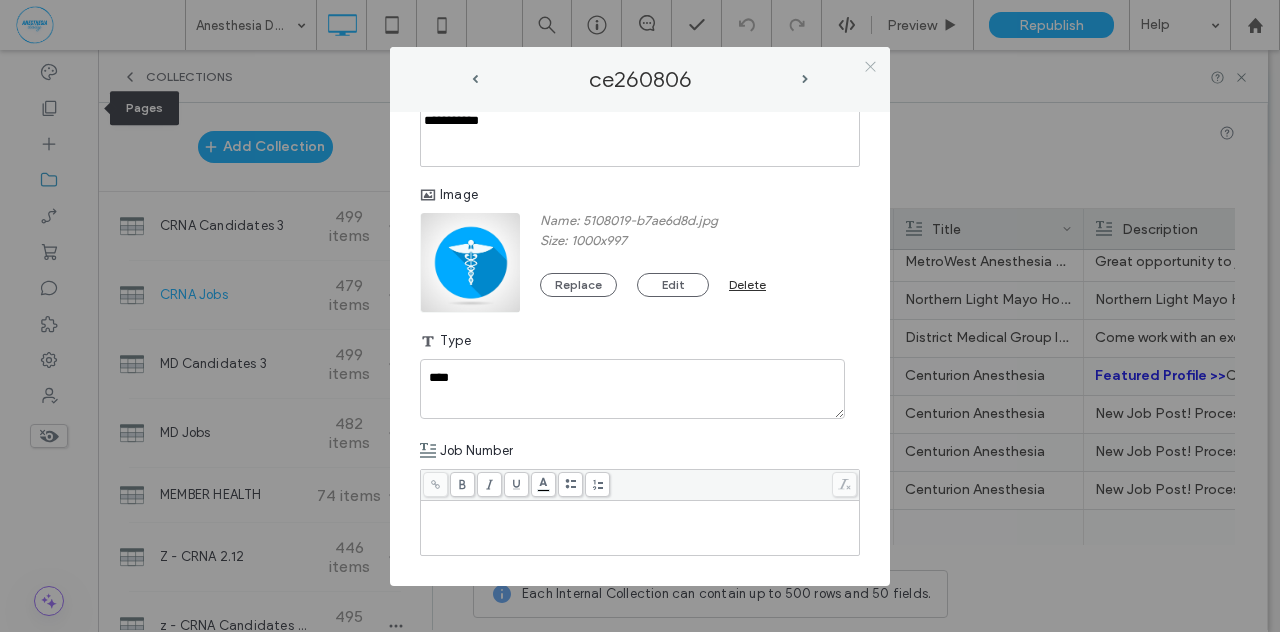 click 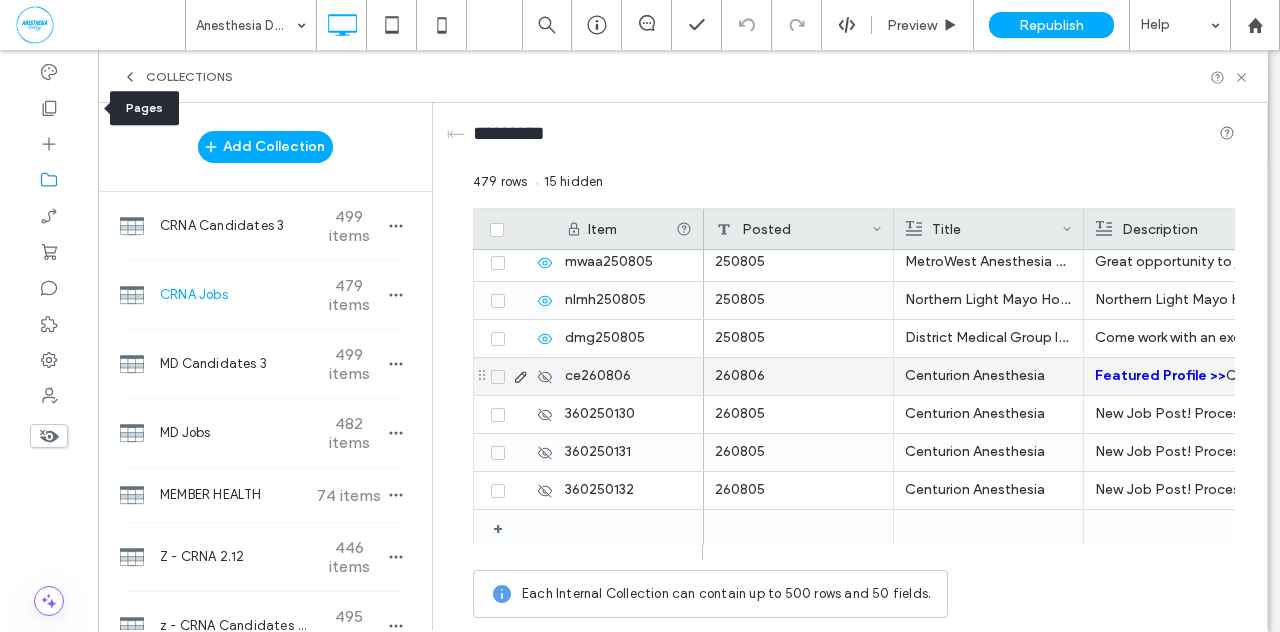 click 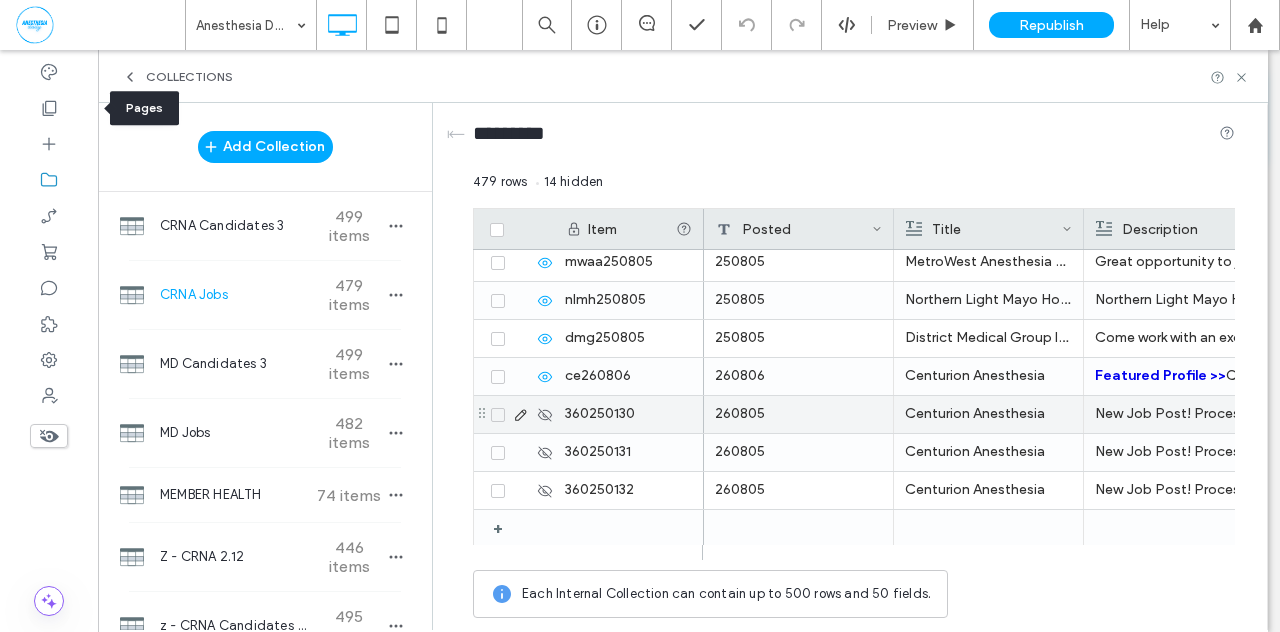 click 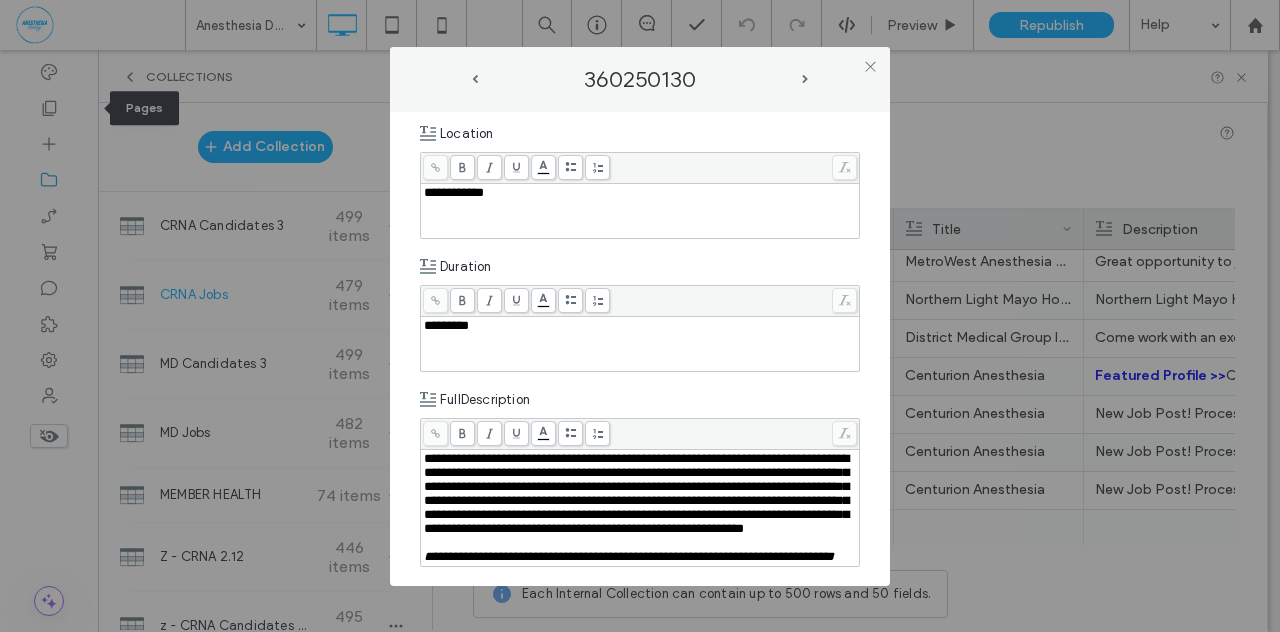 scroll, scrollTop: 466, scrollLeft: 0, axis: vertical 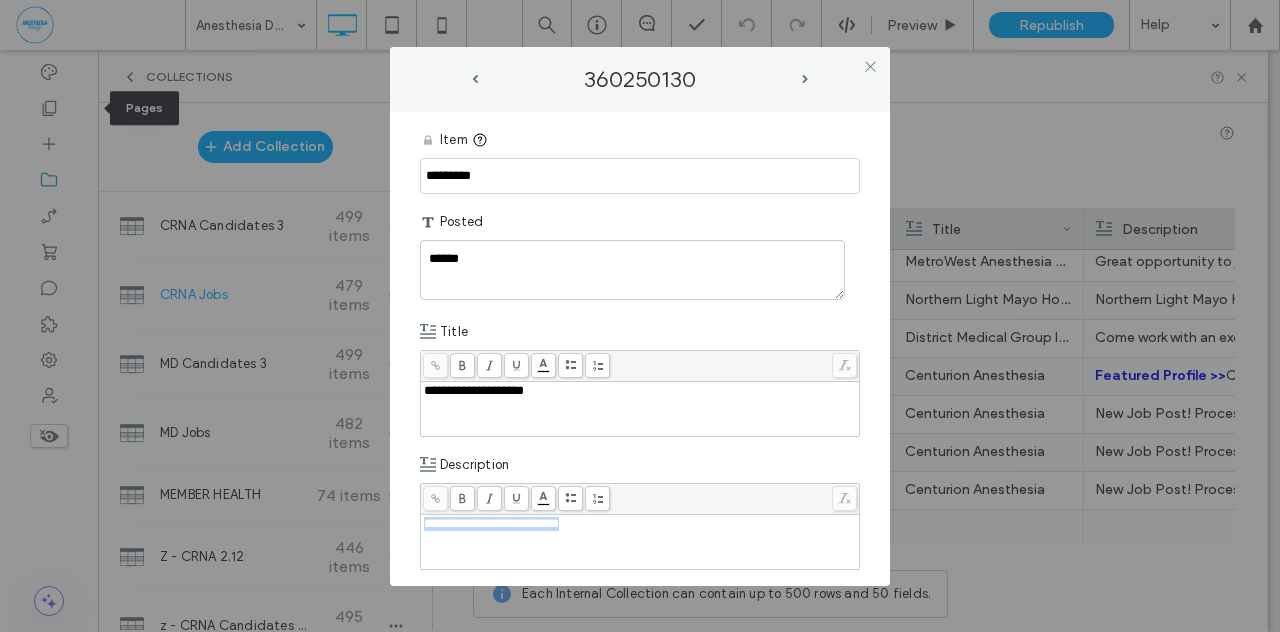 drag, startPoint x: 604, startPoint y: 520, endPoint x: 408, endPoint y: 523, distance: 196.02296 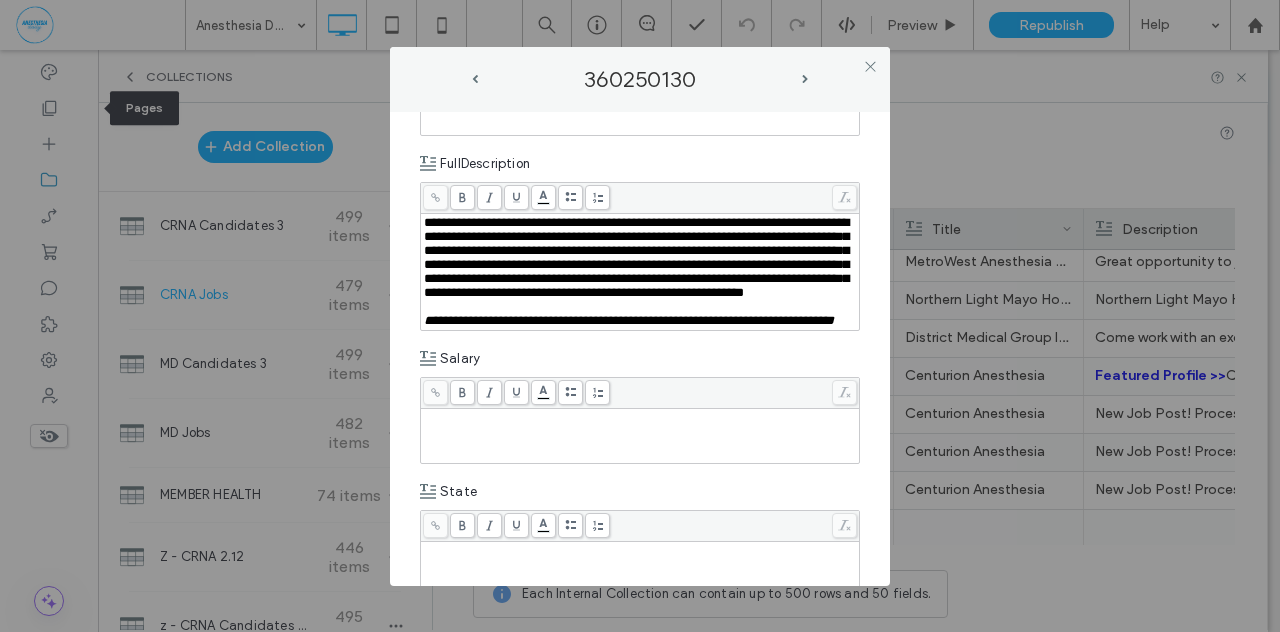 scroll, scrollTop: 933, scrollLeft: 0, axis: vertical 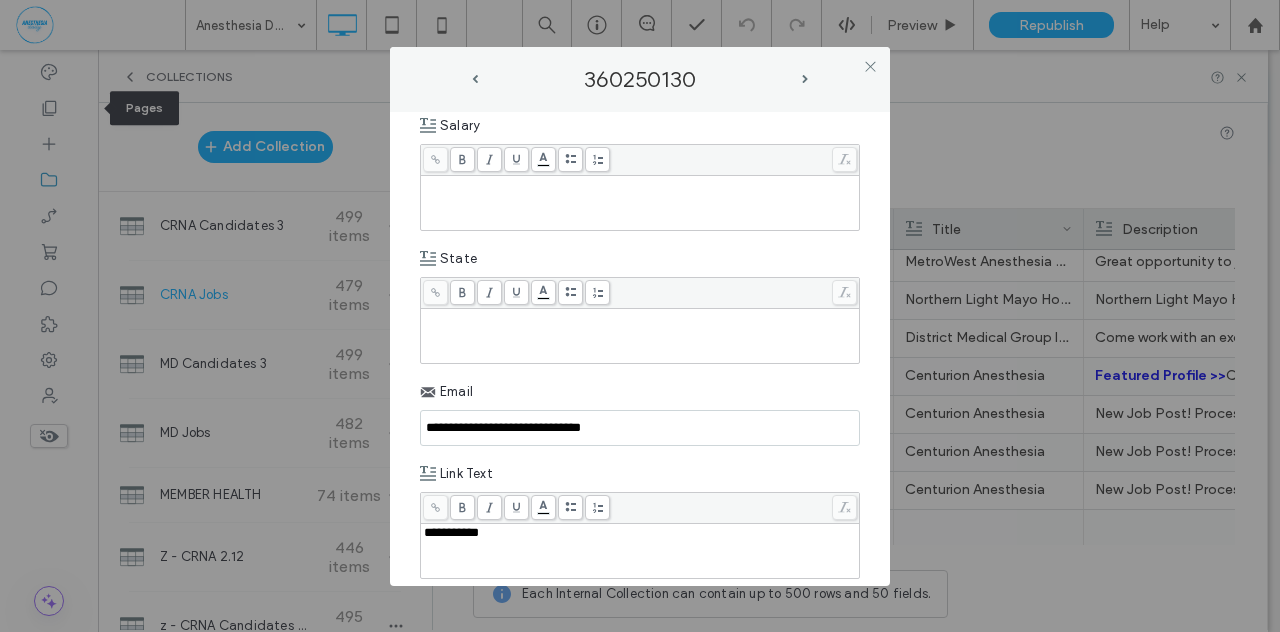 click at bounding box center [640, 318] 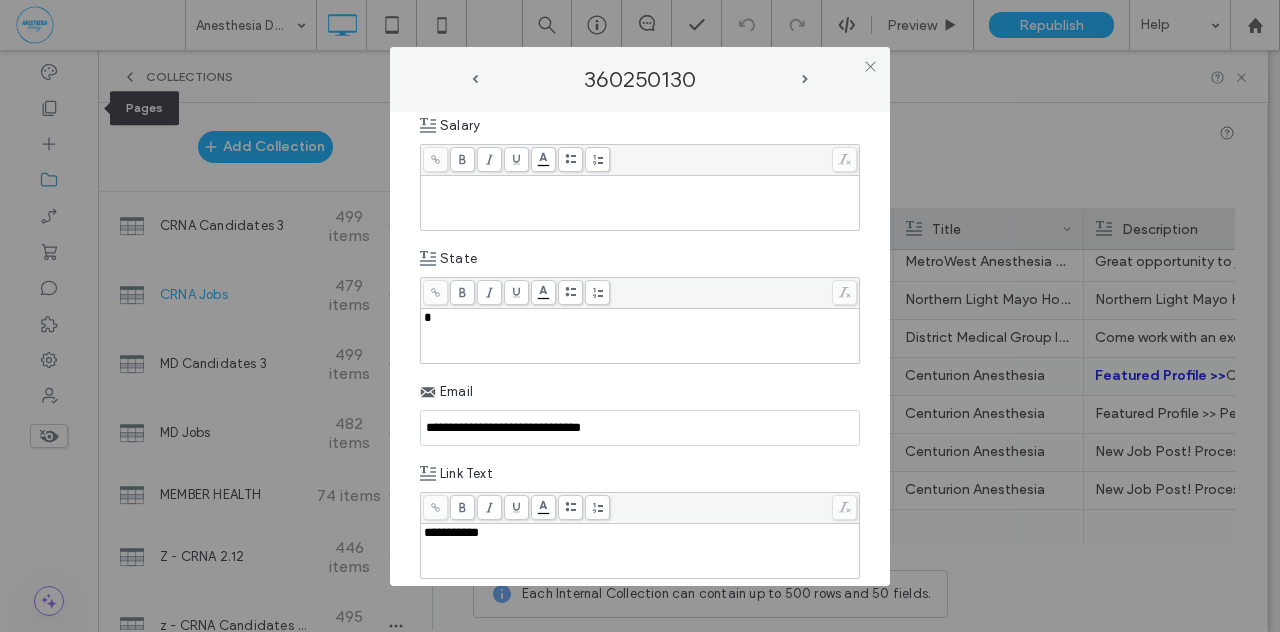 type 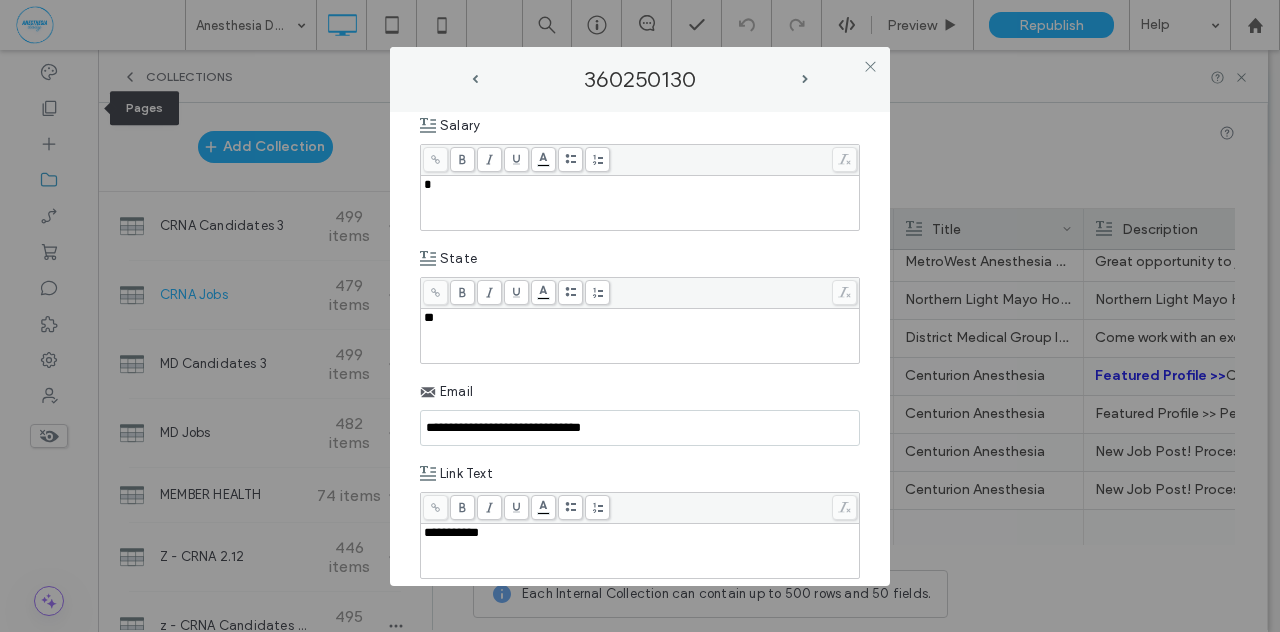type 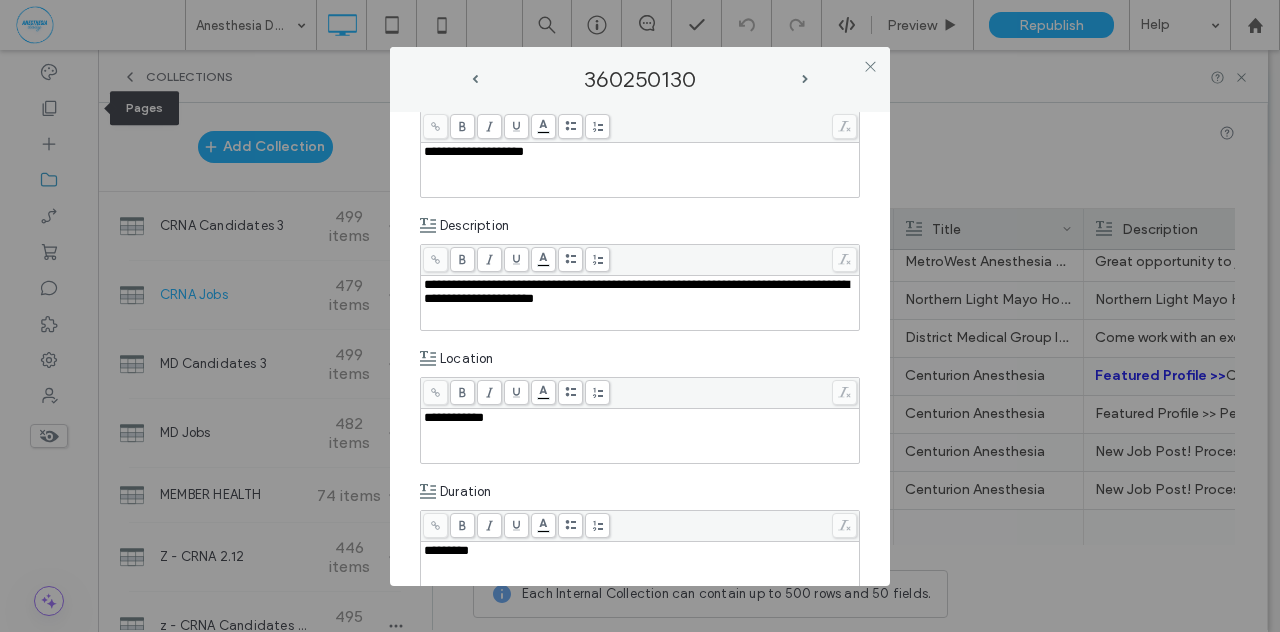 scroll, scrollTop: 233, scrollLeft: 0, axis: vertical 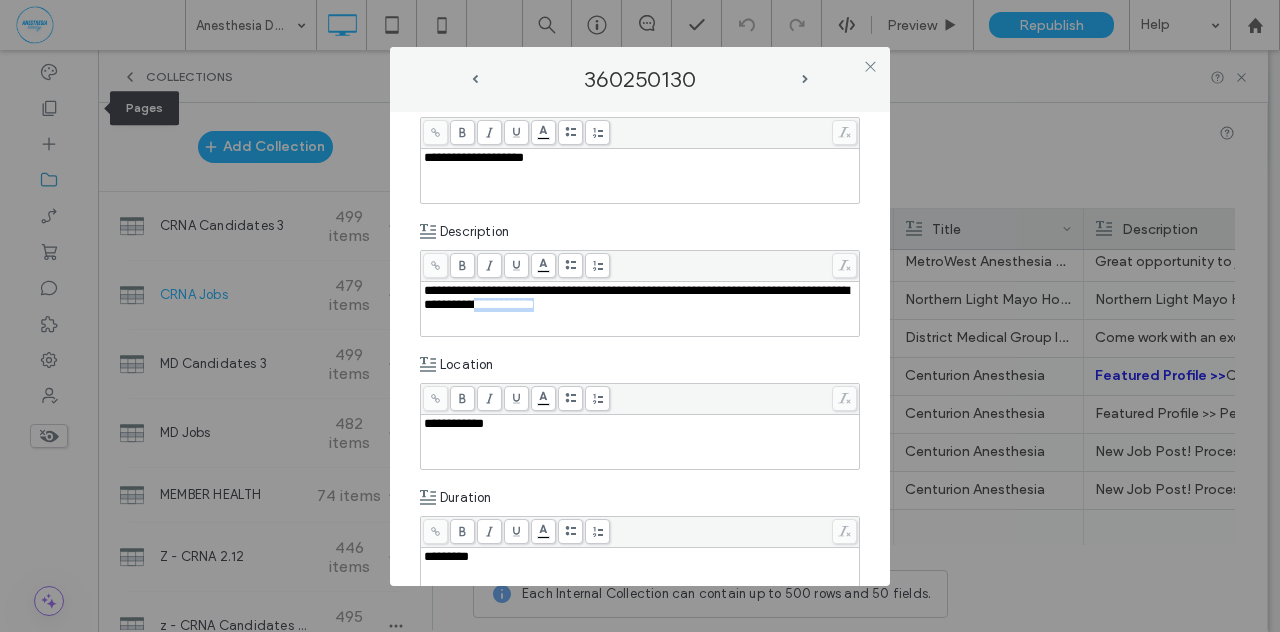 drag, startPoint x: 602, startPoint y: 312, endPoint x: 698, endPoint y: 318, distance: 96.18732 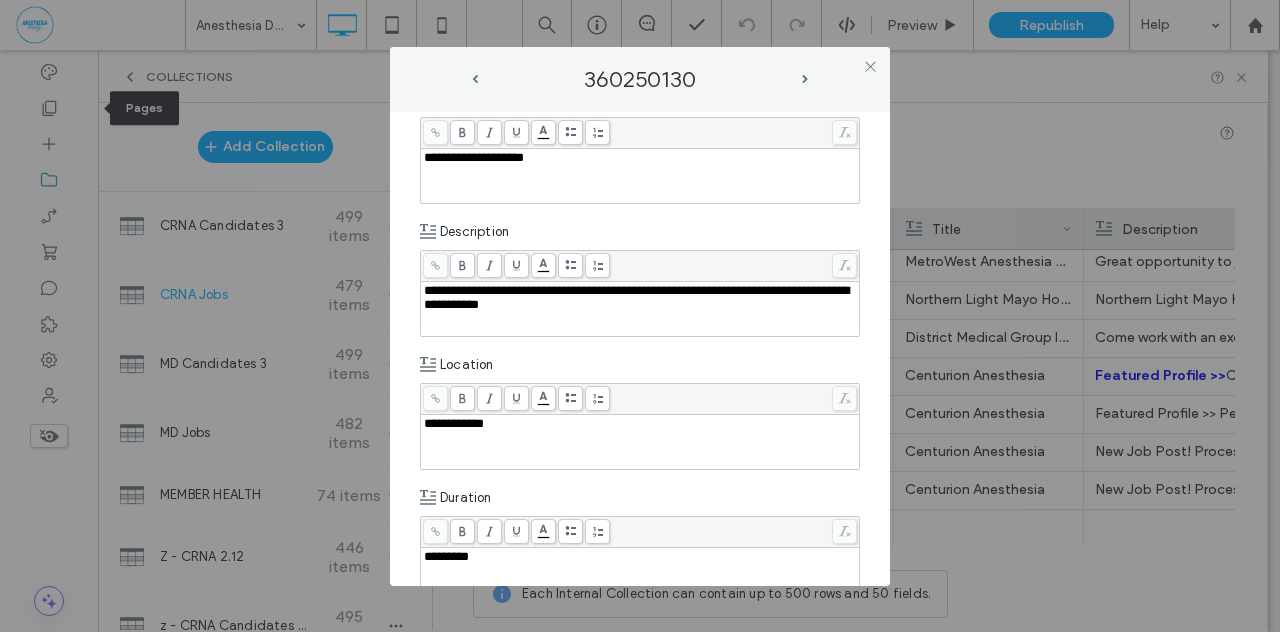 type 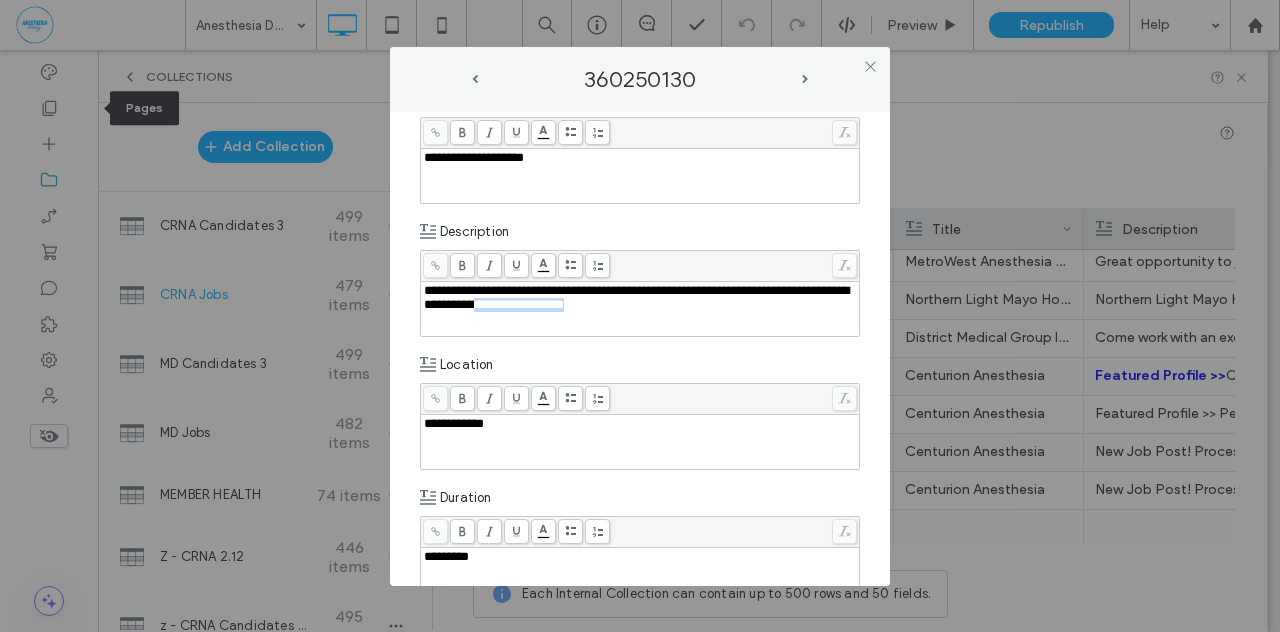 drag, startPoint x: 600, startPoint y: 308, endPoint x: 708, endPoint y: 306, distance: 108.01852 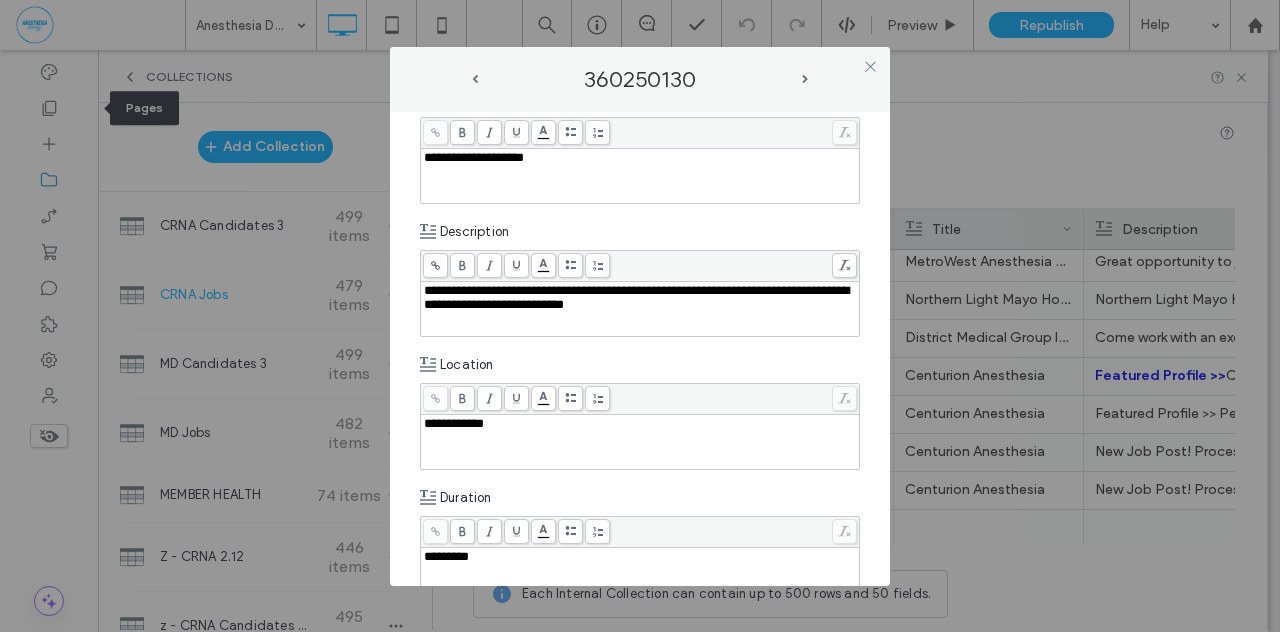 click at bounding box center (462, 265) 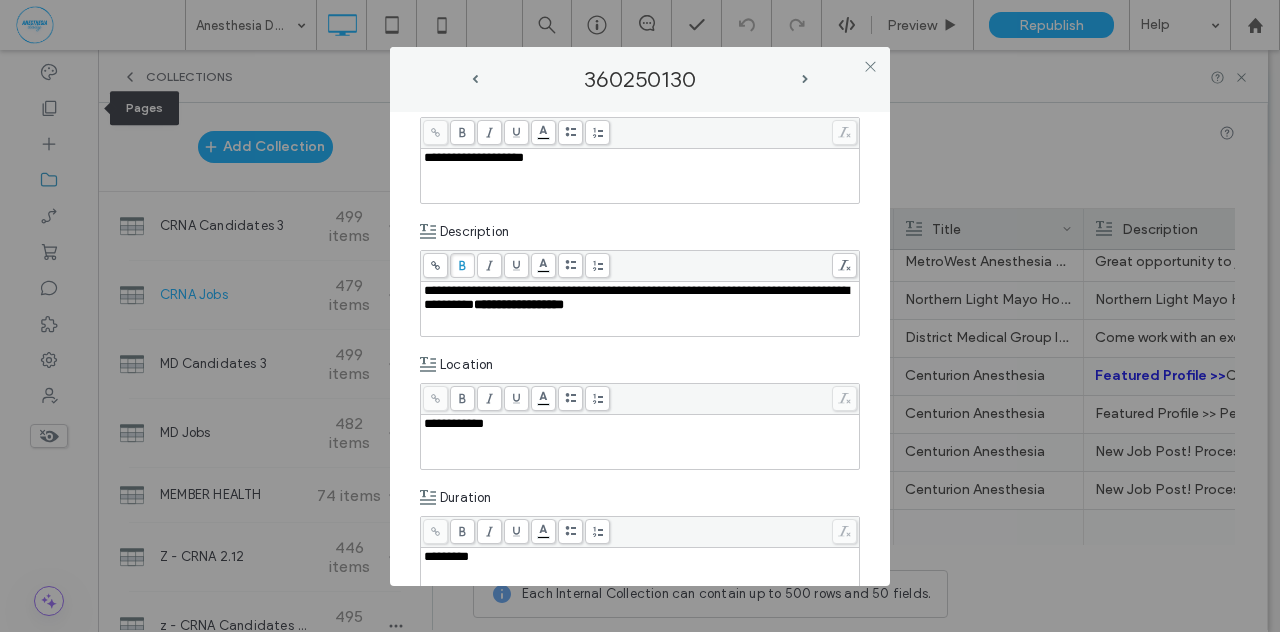 click on "**********" at bounding box center [640, 349] 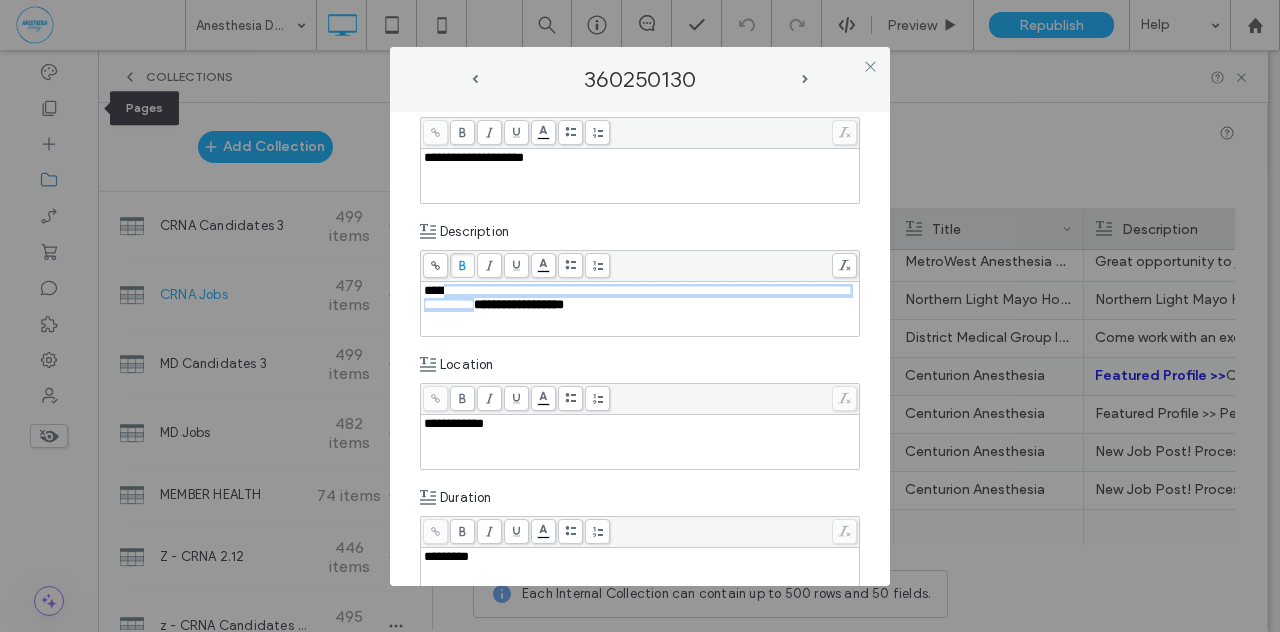 drag, startPoint x: 534, startPoint y: 291, endPoint x: 453, endPoint y: 294, distance: 81.055534 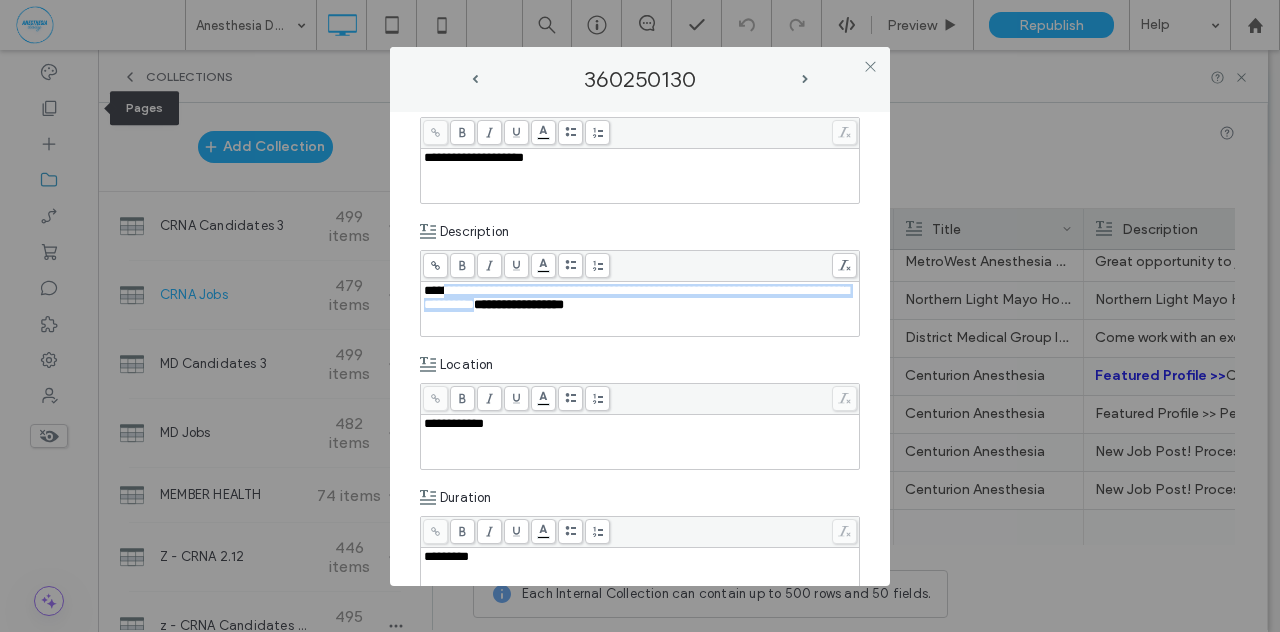 click on "**********" at bounding box center (636, 297) 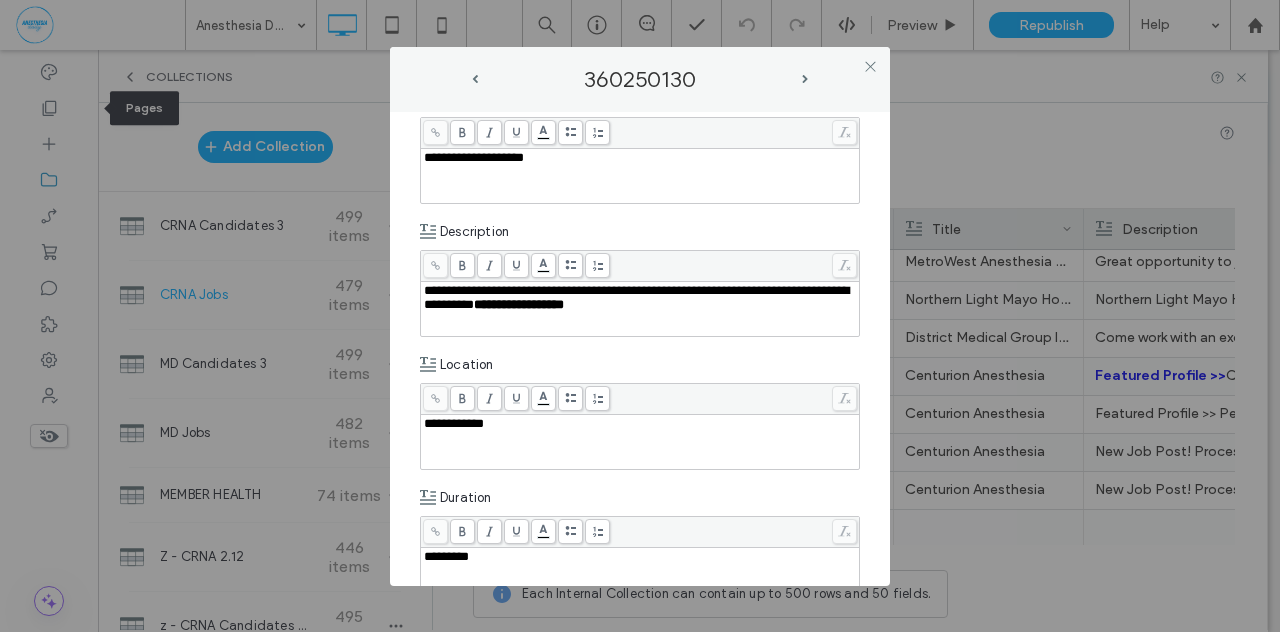 click on "**********" at bounding box center (636, 297) 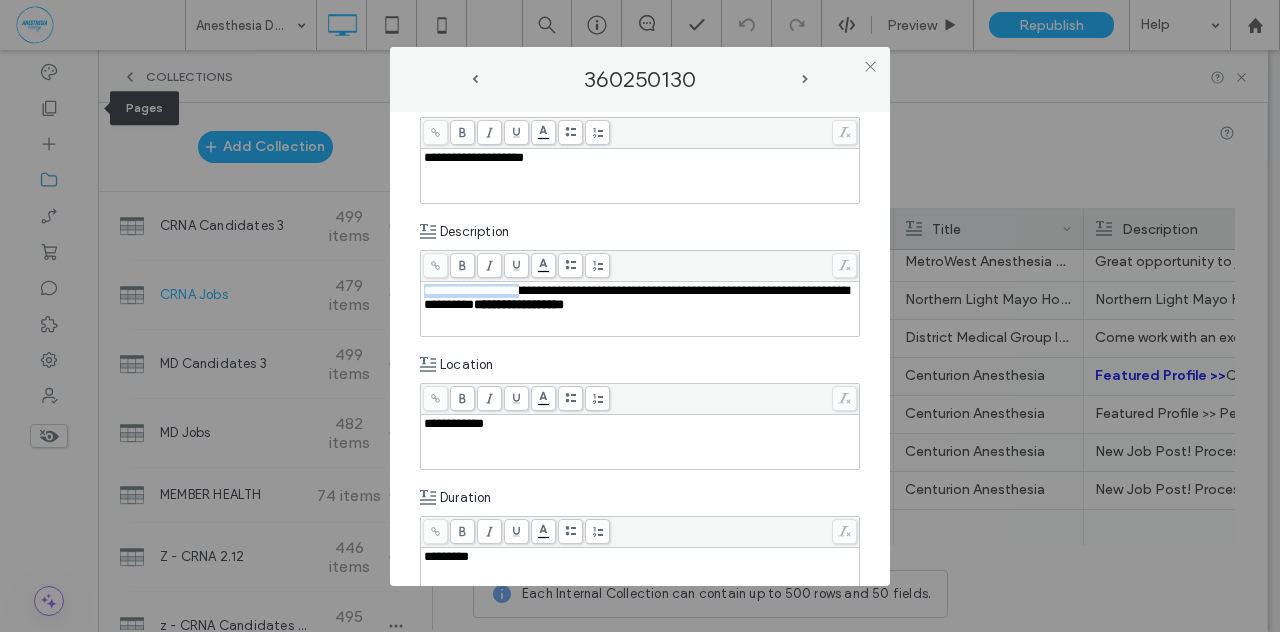 drag, startPoint x: 532, startPoint y: 292, endPoint x: 405, endPoint y: 290, distance: 127.01575 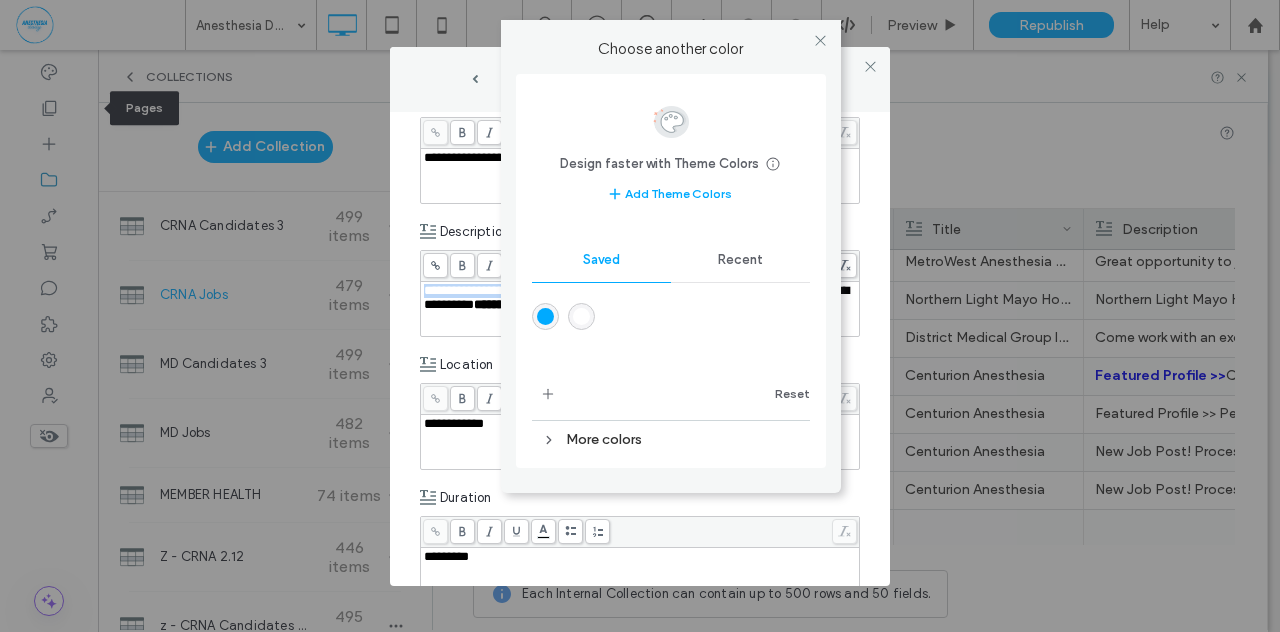 click on ".wqwq-1{fill:#231f20;}
.cls-1q, .cls-2q { fill-rule: evenodd; }
.cls-2q { fill: #6e8188; }
True_local
Agendize
HealthEngine
x_close_popup
from_your_site
multi_language
zoom-out
zoom-in
z_vimeo
z_yelp
z_picassa
w_vCita
youtube
yelp
x2
x
x_x
x_alignright
x_handwritten
wrench
wordpress
windowsvv
win8
whats_app
wallet
warning-sign
w_youtube
w_youtube_channel
w_yelp
w_video
w_twitter
w_title
w_tabs
w_social_icons
w_spacer
w_share
w_rss_feed
w_recent-posts
w_push
w_paypal
w_photo_gallery" at bounding box center (640, 316) 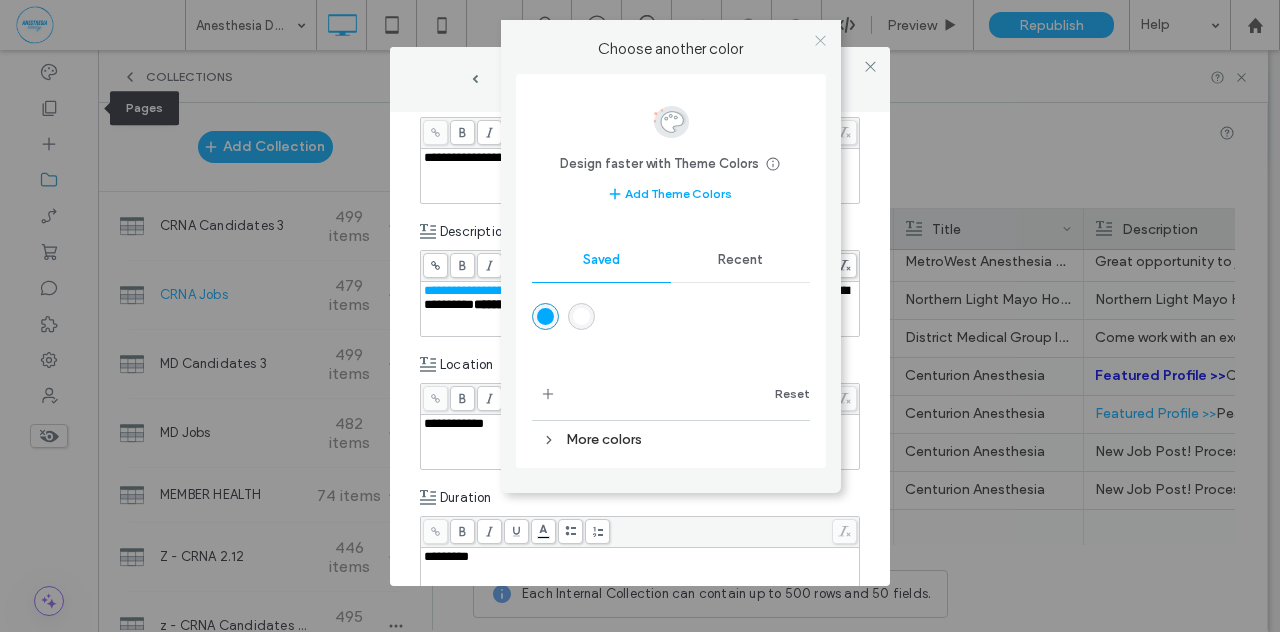 click 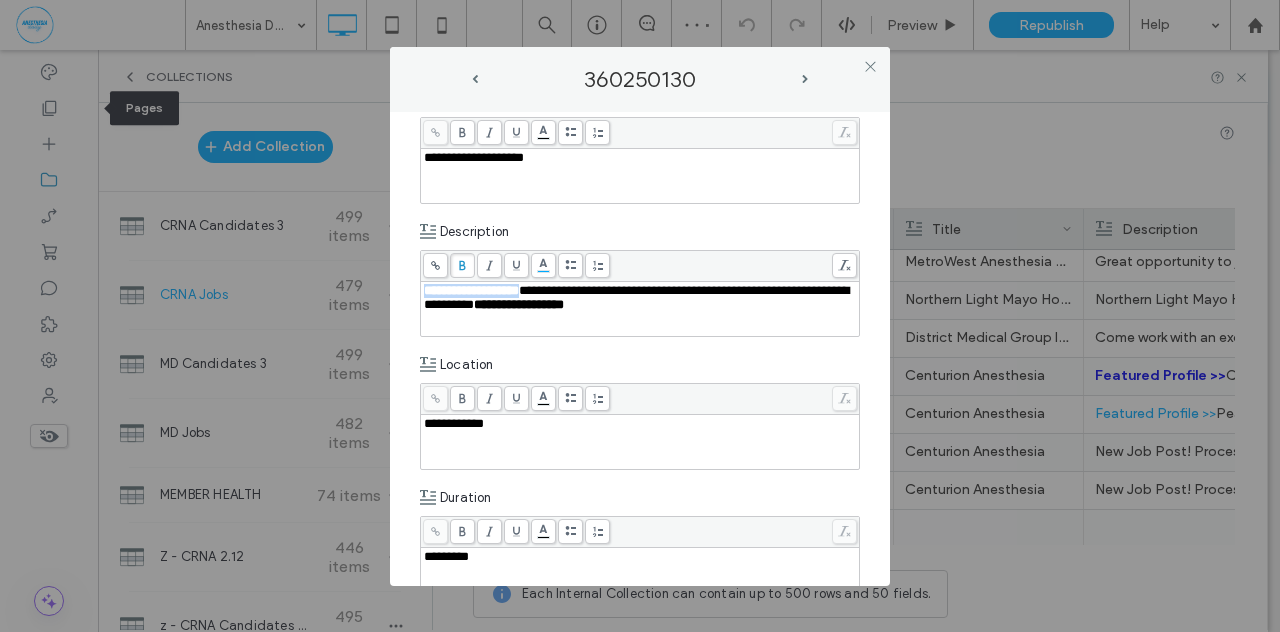 click 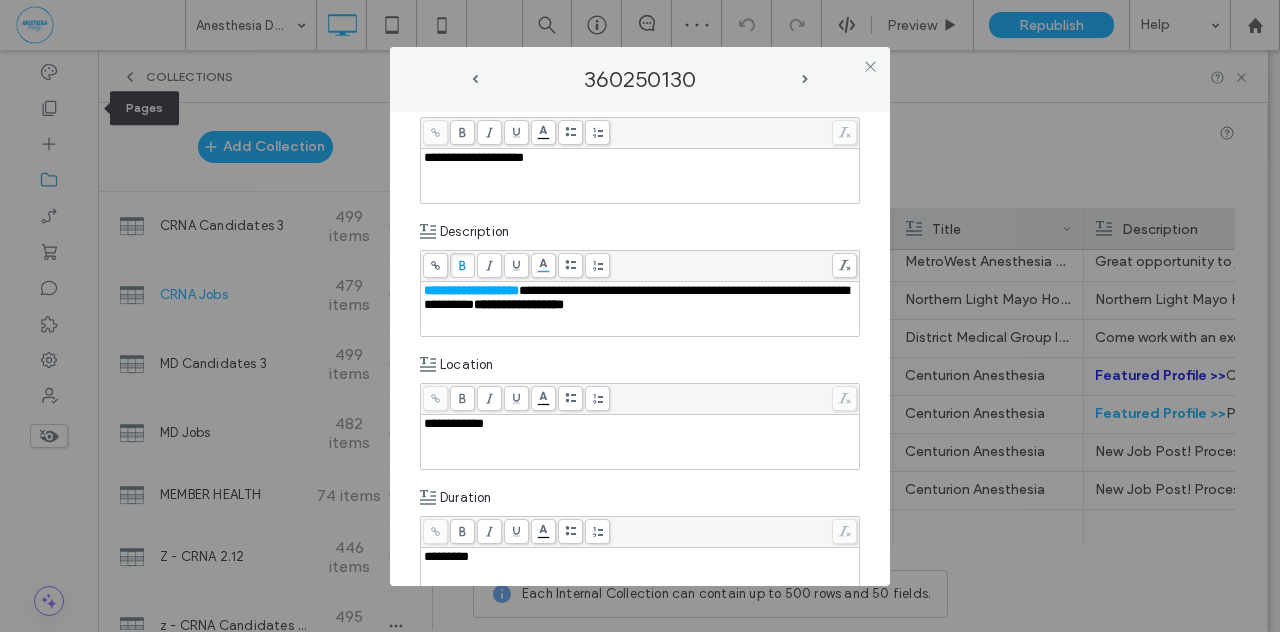 click 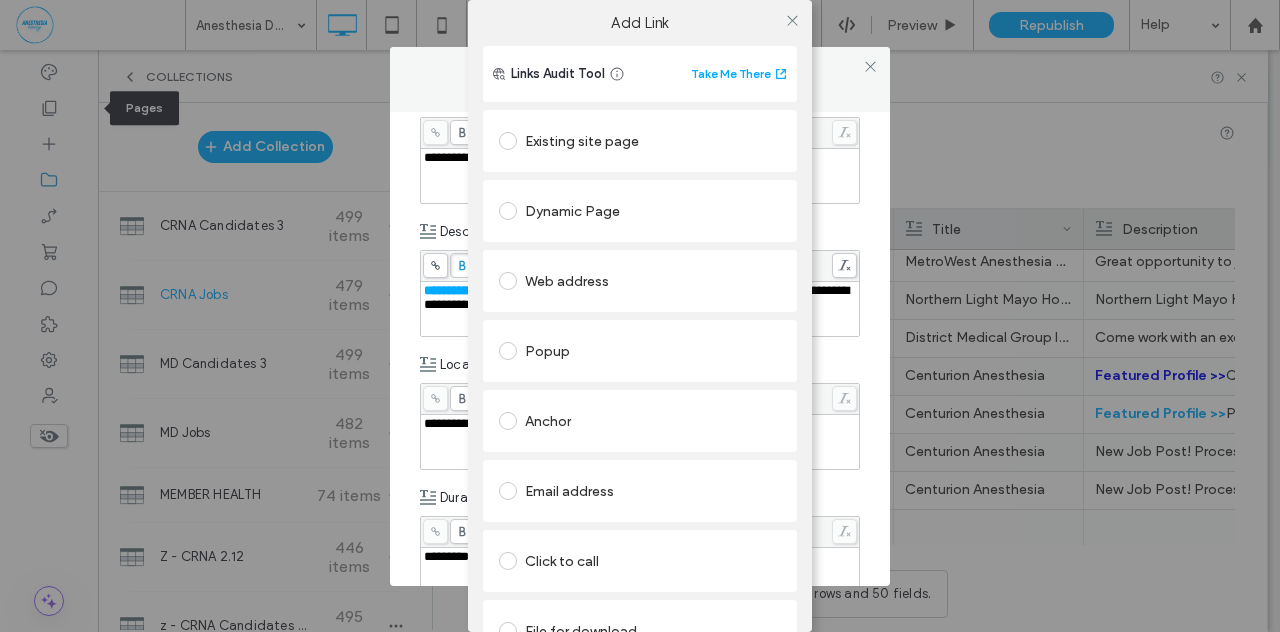 click at bounding box center [508, 141] 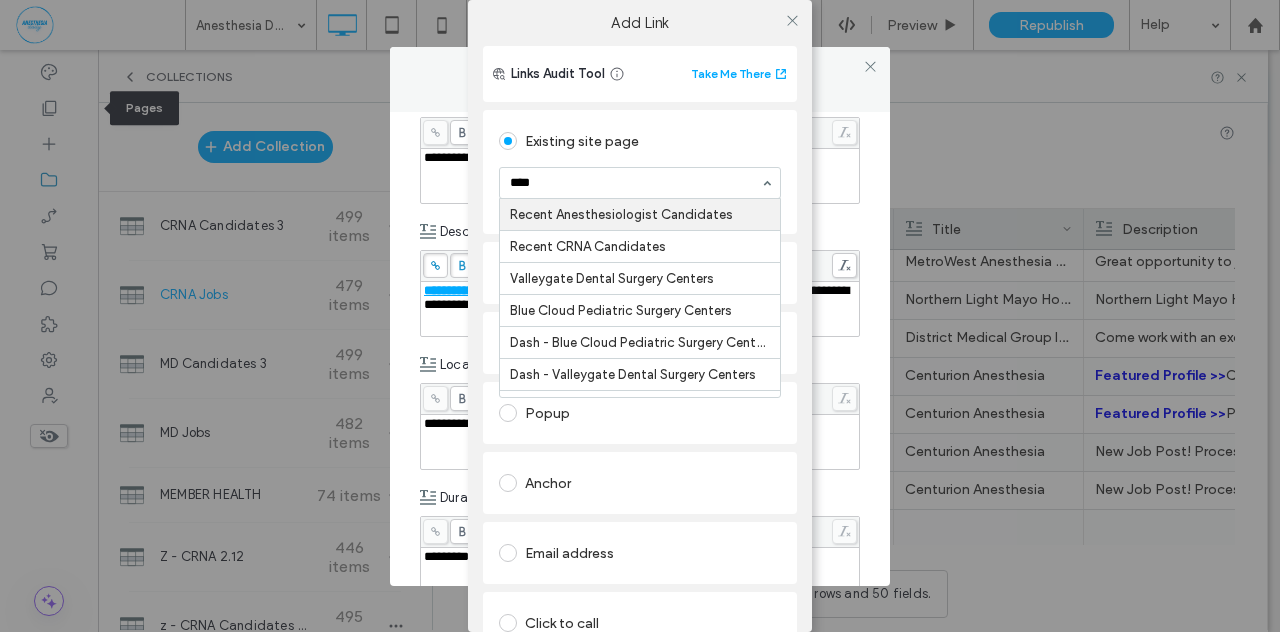 type on "*****" 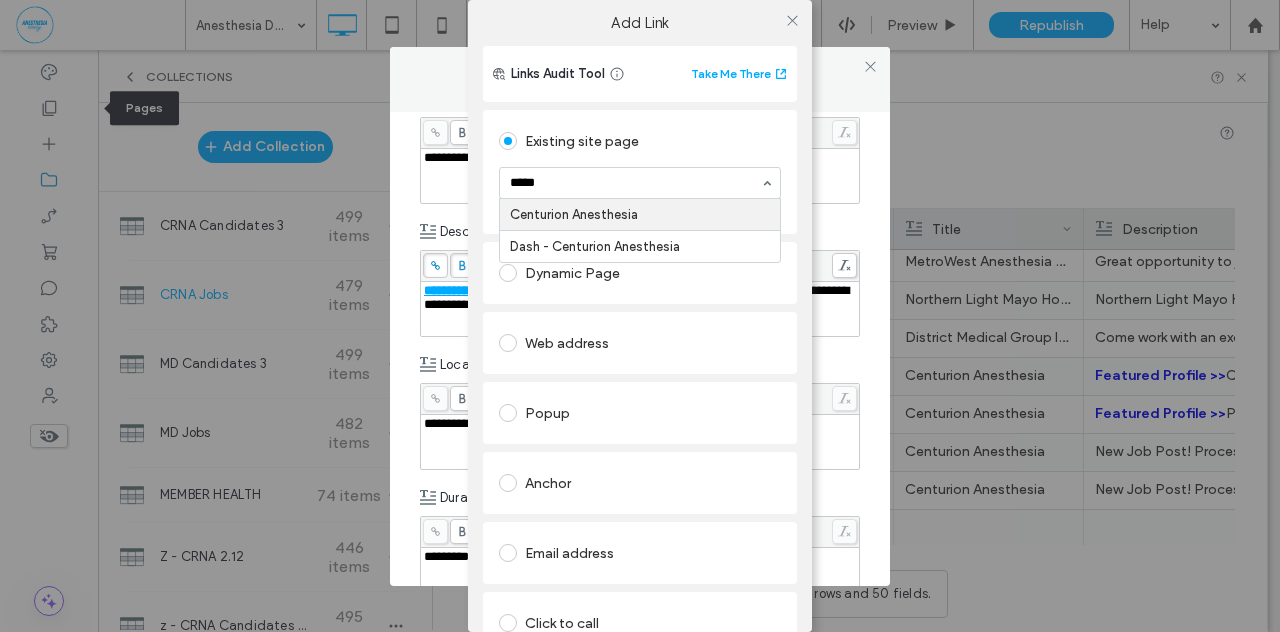 type 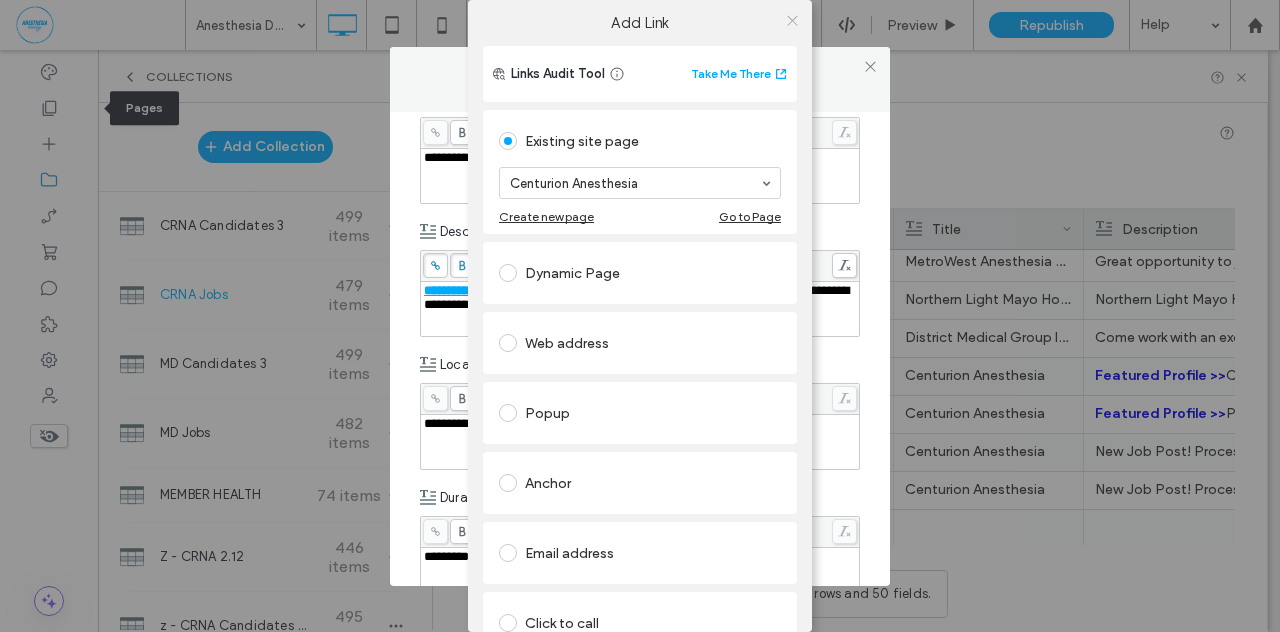 click 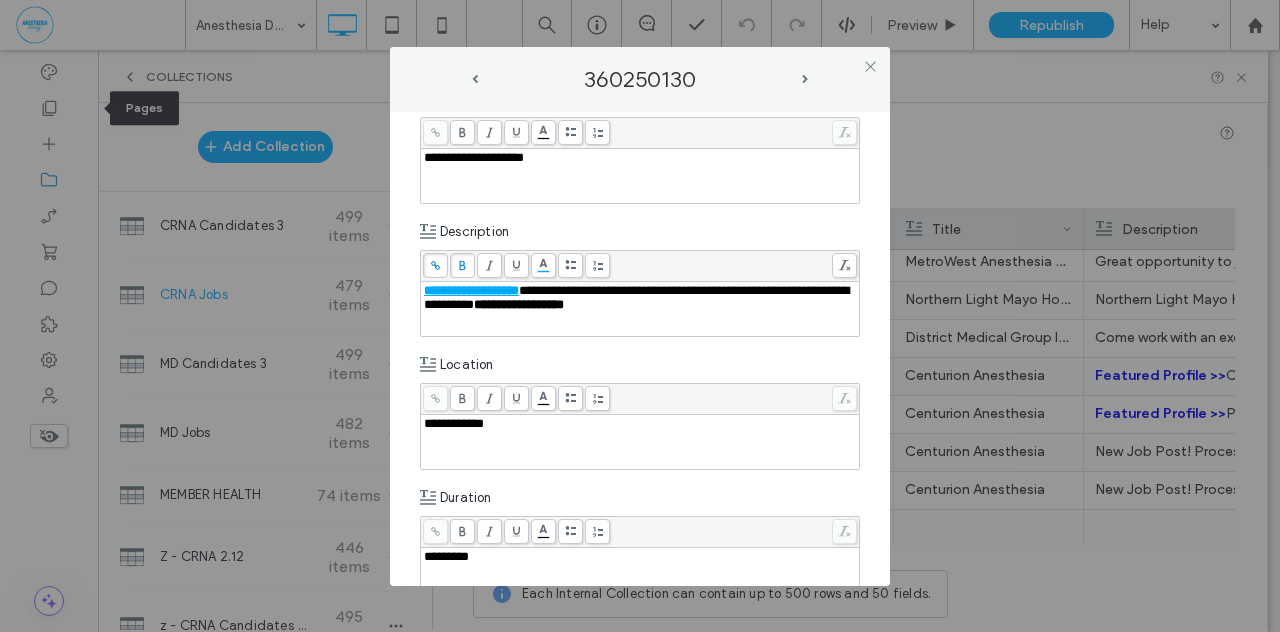click on "**********" at bounding box center (636, 297) 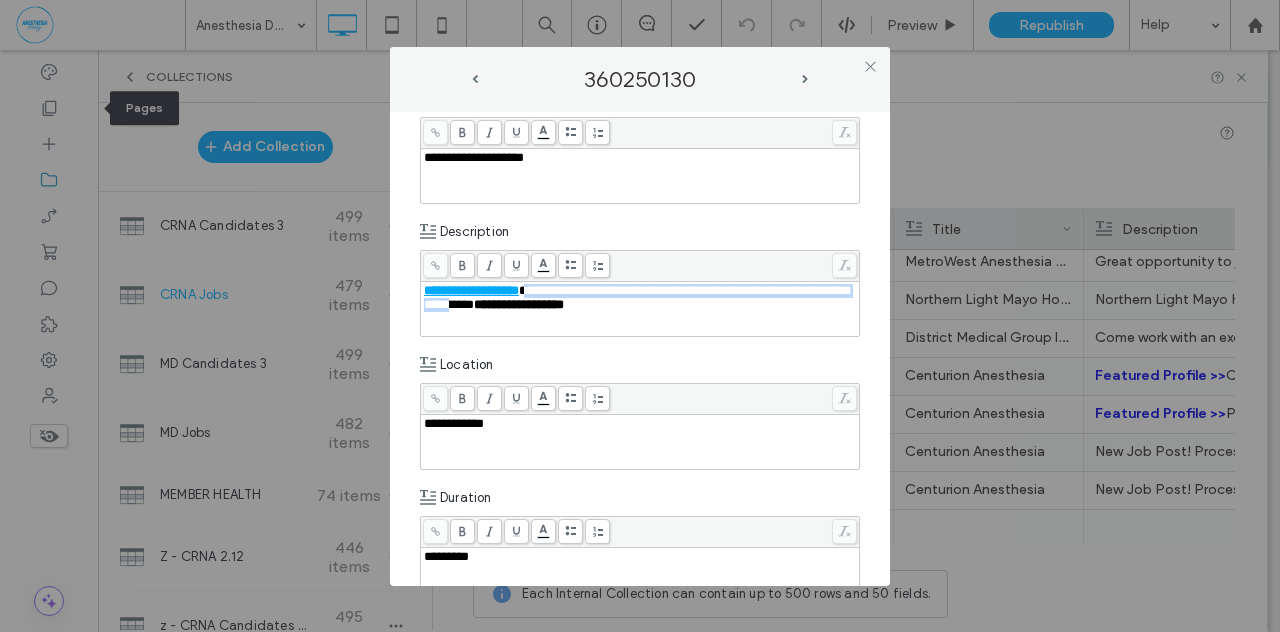 drag, startPoint x: 542, startPoint y: 292, endPoint x: 581, endPoint y: 299, distance: 39.623226 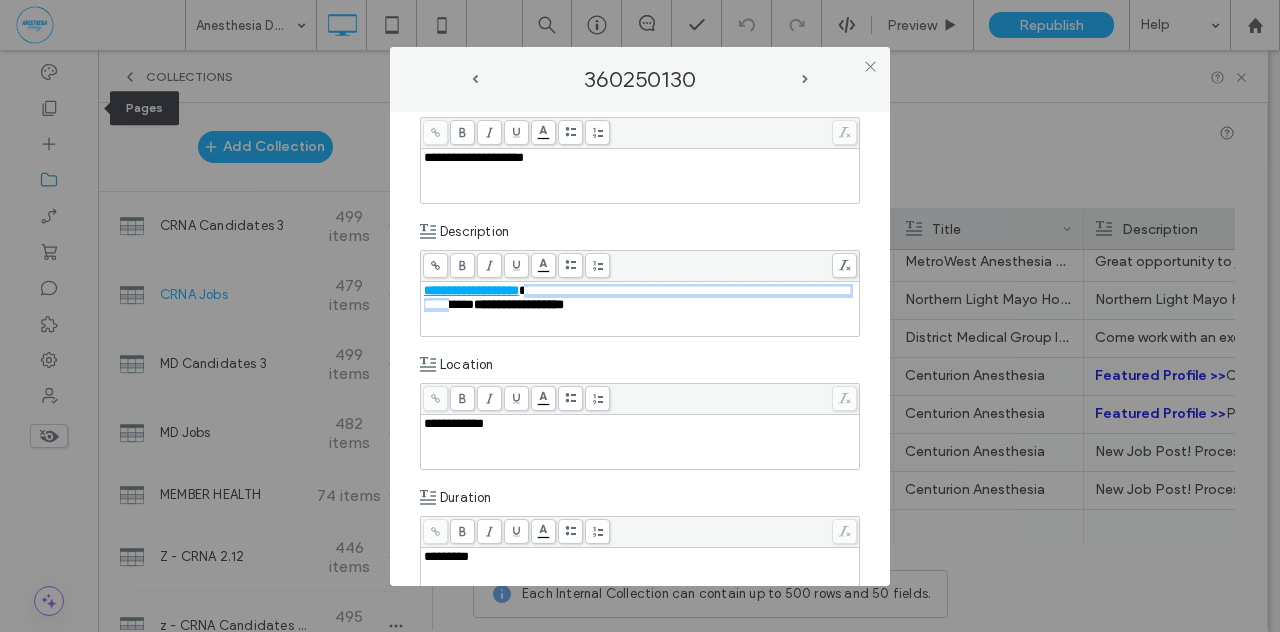 scroll, scrollTop: 466, scrollLeft: 0, axis: vertical 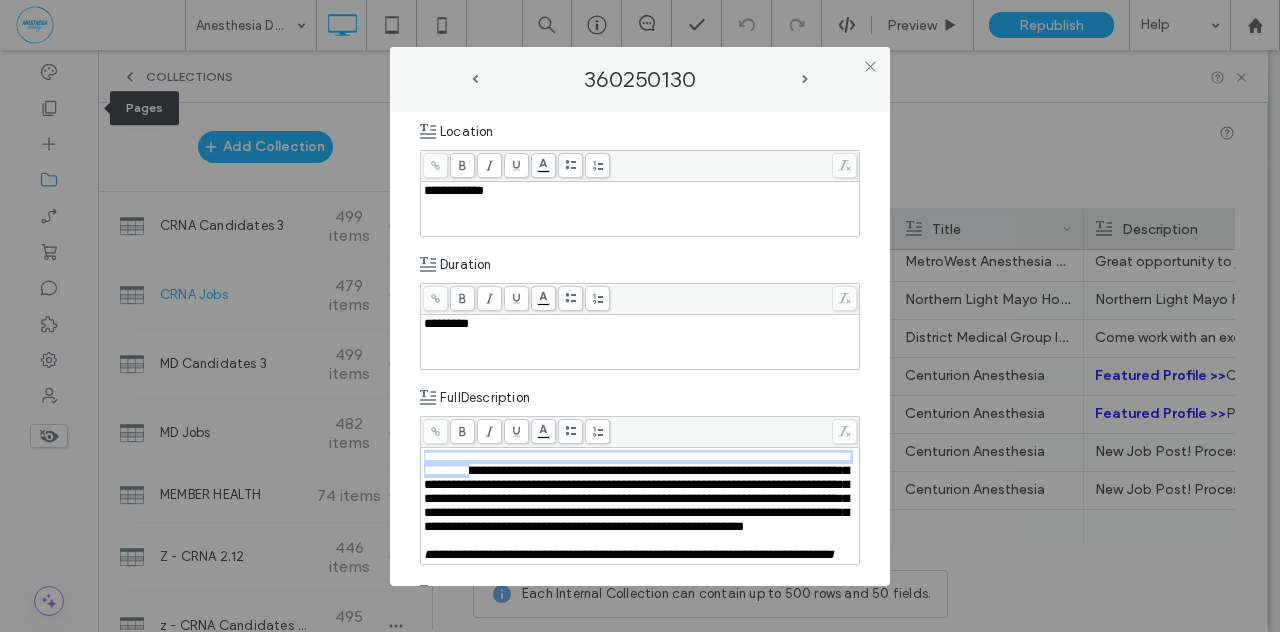 drag, startPoint x: 425, startPoint y: 450, endPoint x: 603, endPoint y: 467, distance: 178.80995 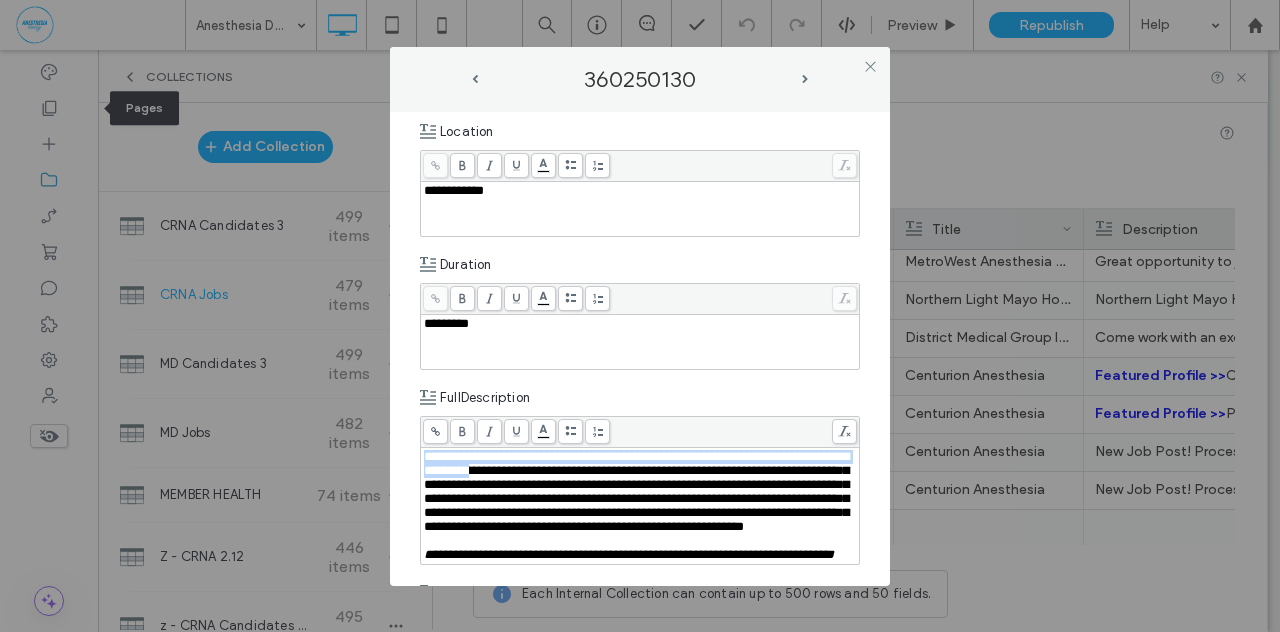 copy on "**********" 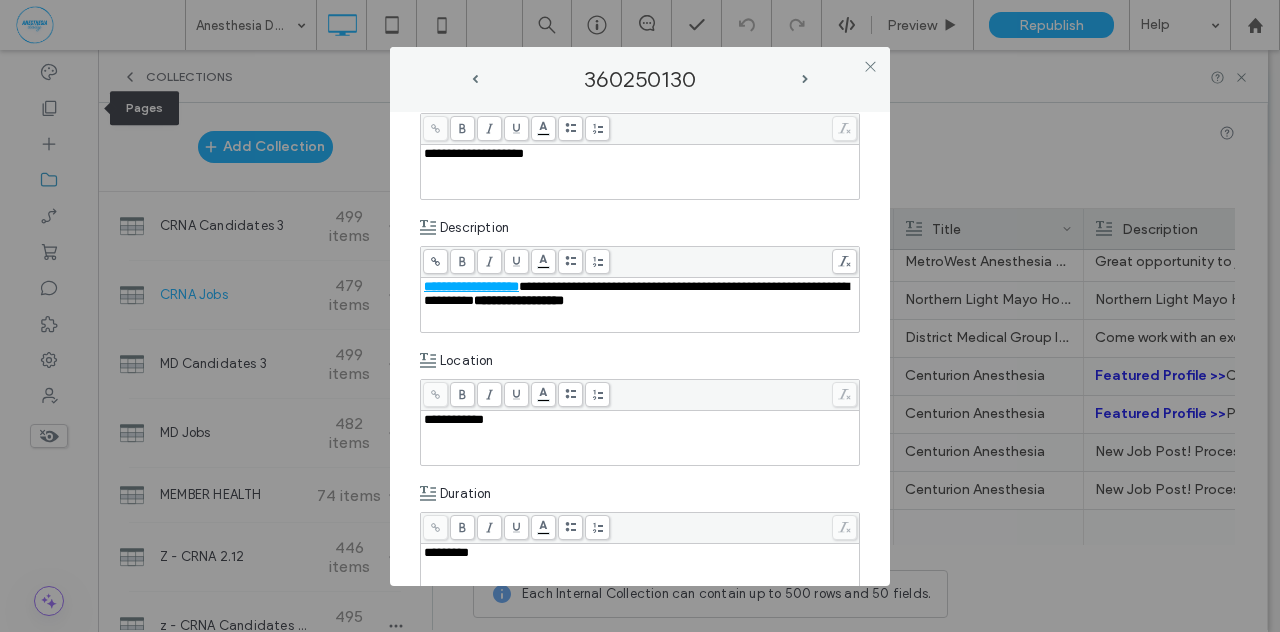 scroll, scrollTop: 233, scrollLeft: 0, axis: vertical 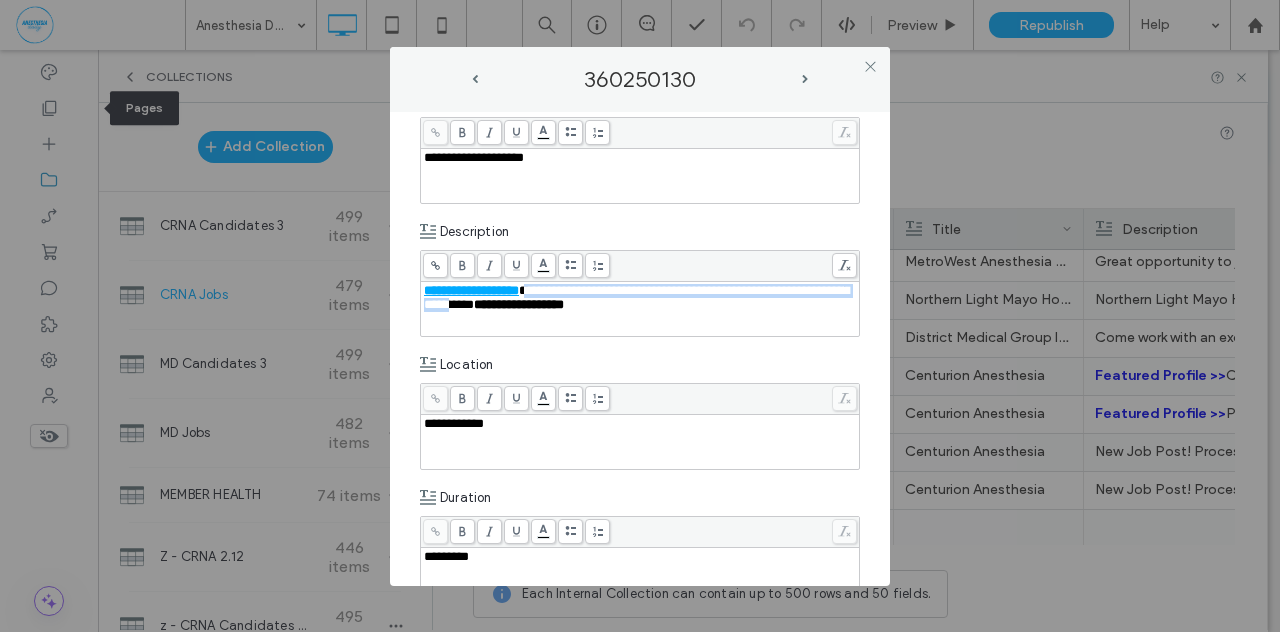 click on "**********" at bounding box center (636, 297) 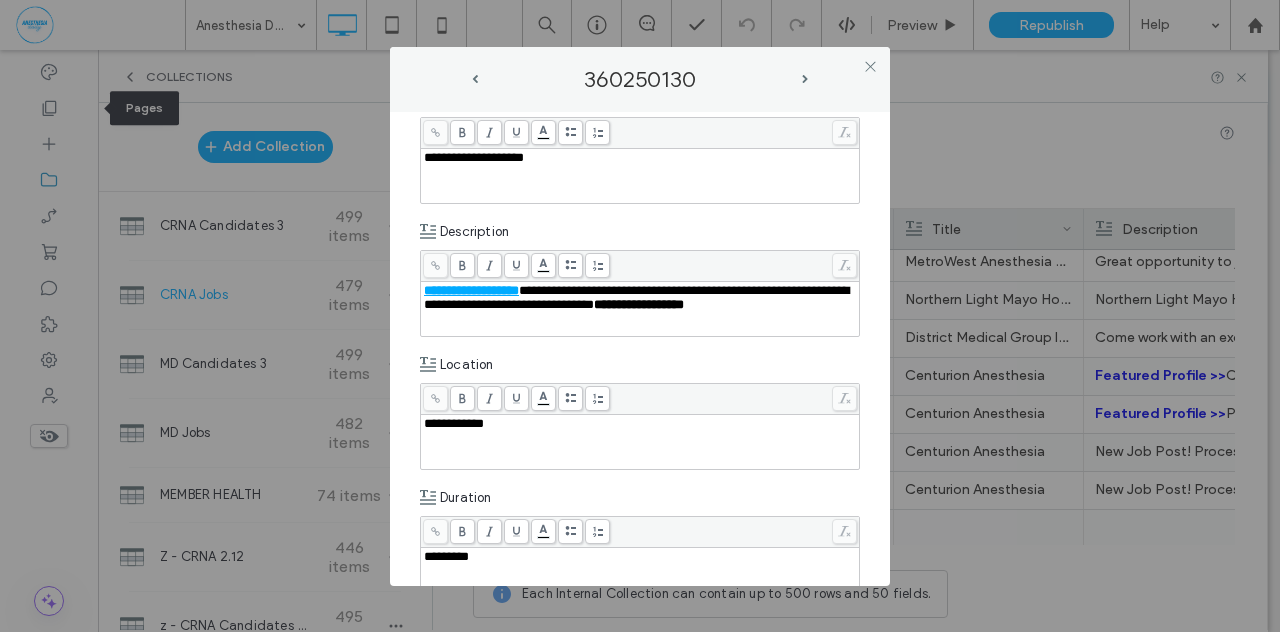 click on "**********" at bounding box center (640, 349) 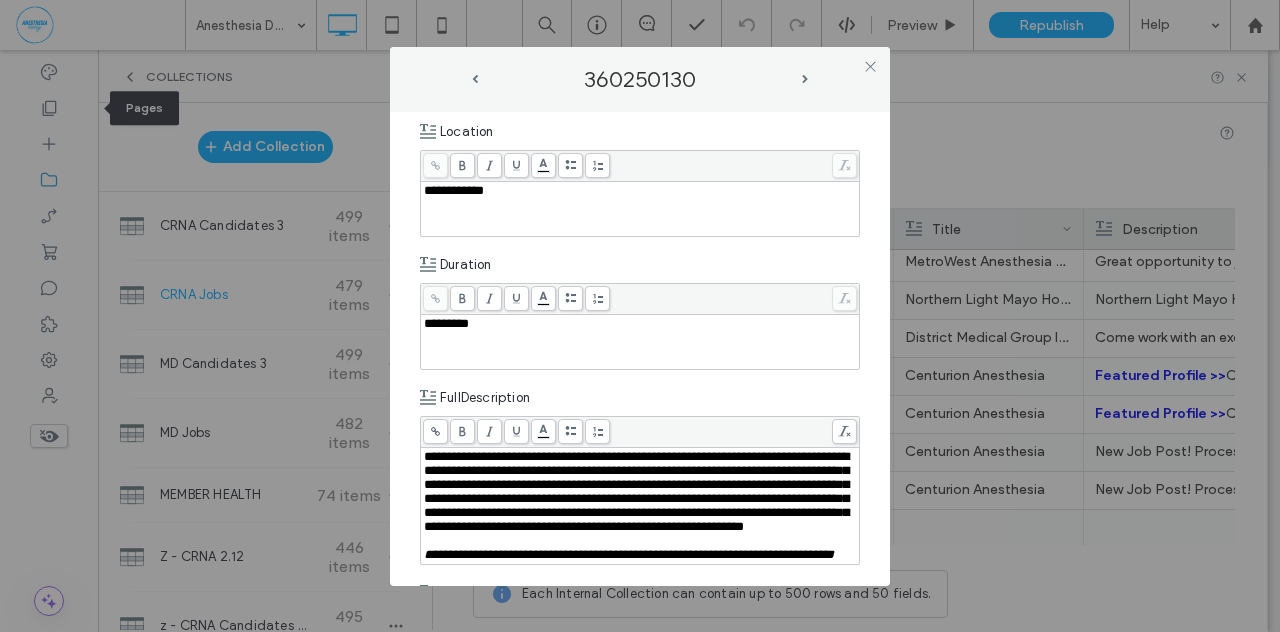 scroll, scrollTop: 700, scrollLeft: 0, axis: vertical 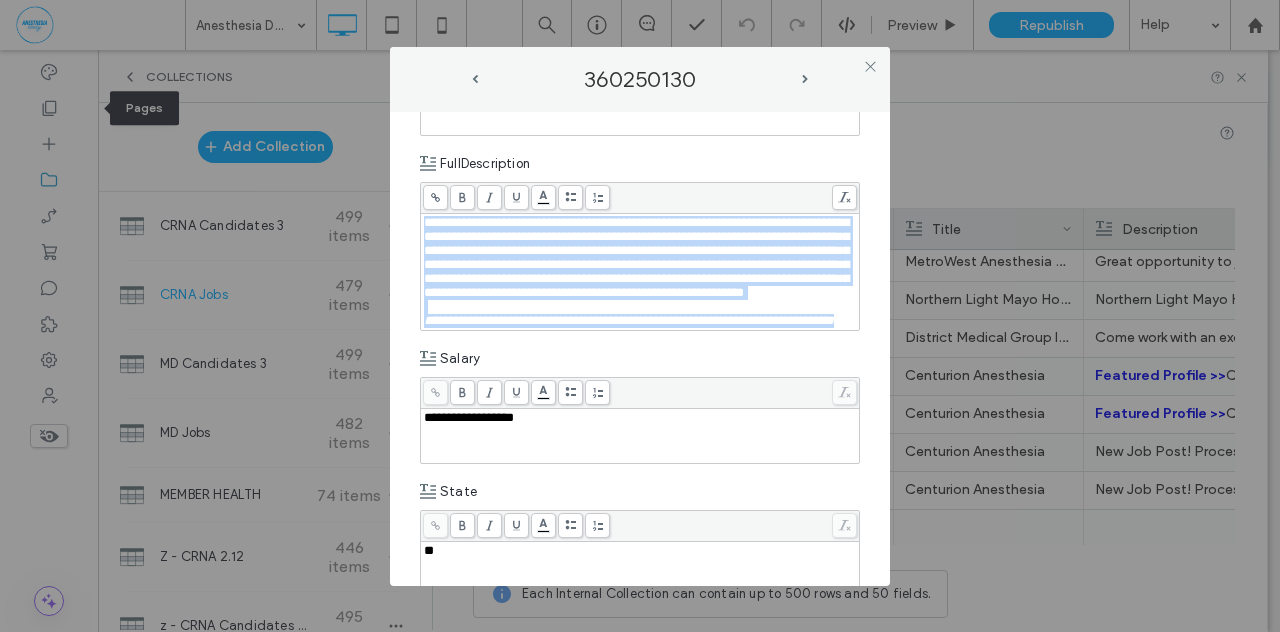 drag, startPoint x: 515, startPoint y: 379, endPoint x: 550, endPoint y: 381, distance: 35.057095 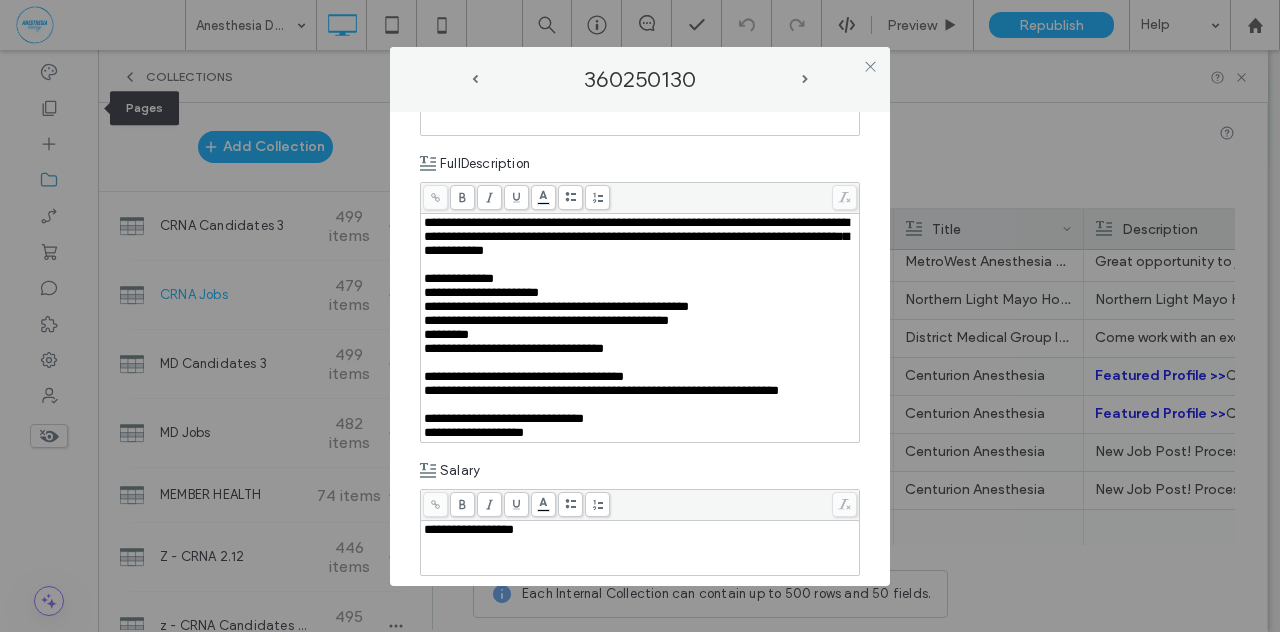 click on "**********" at bounding box center (640, 349) 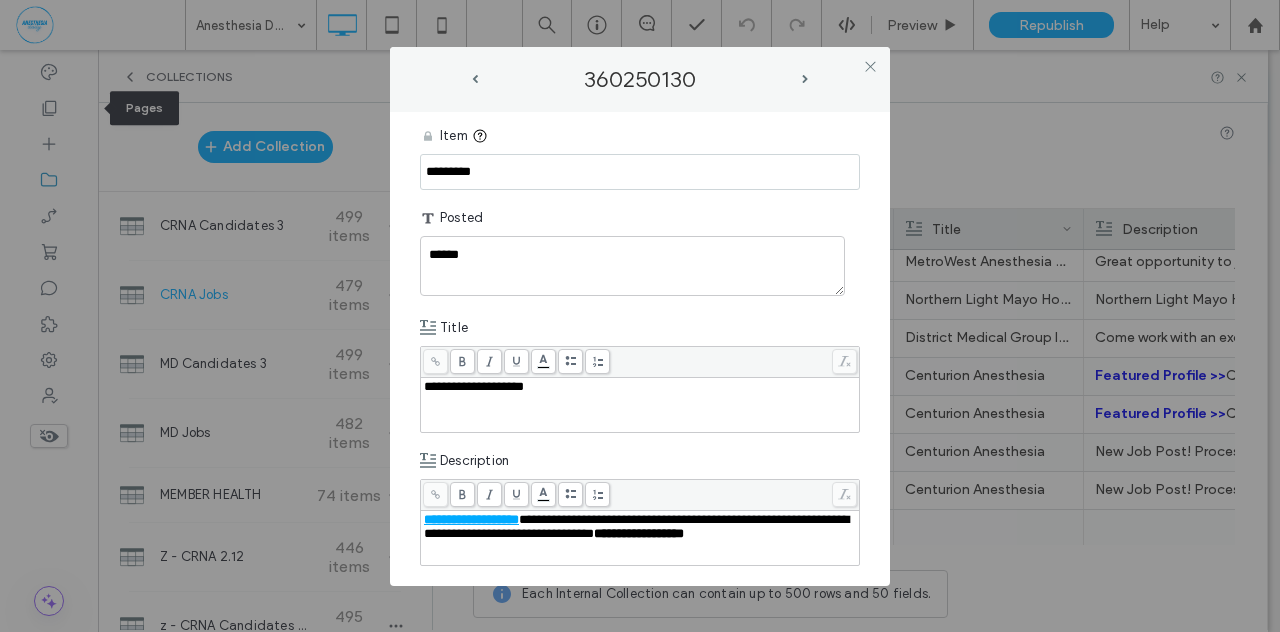 scroll, scrollTop: 0, scrollLeft: 0, axis: both 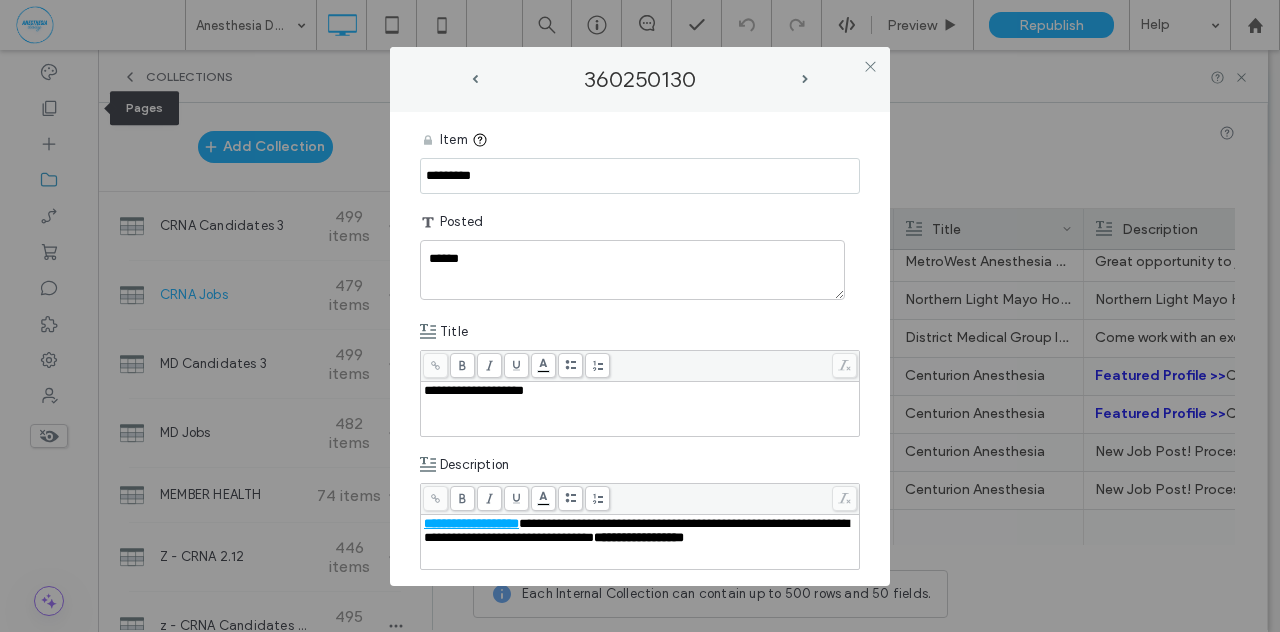 drag, startPoint x: 510, startPoint y: 180, endPoint x: 346, endPoint y: 169, distance: 164.36848 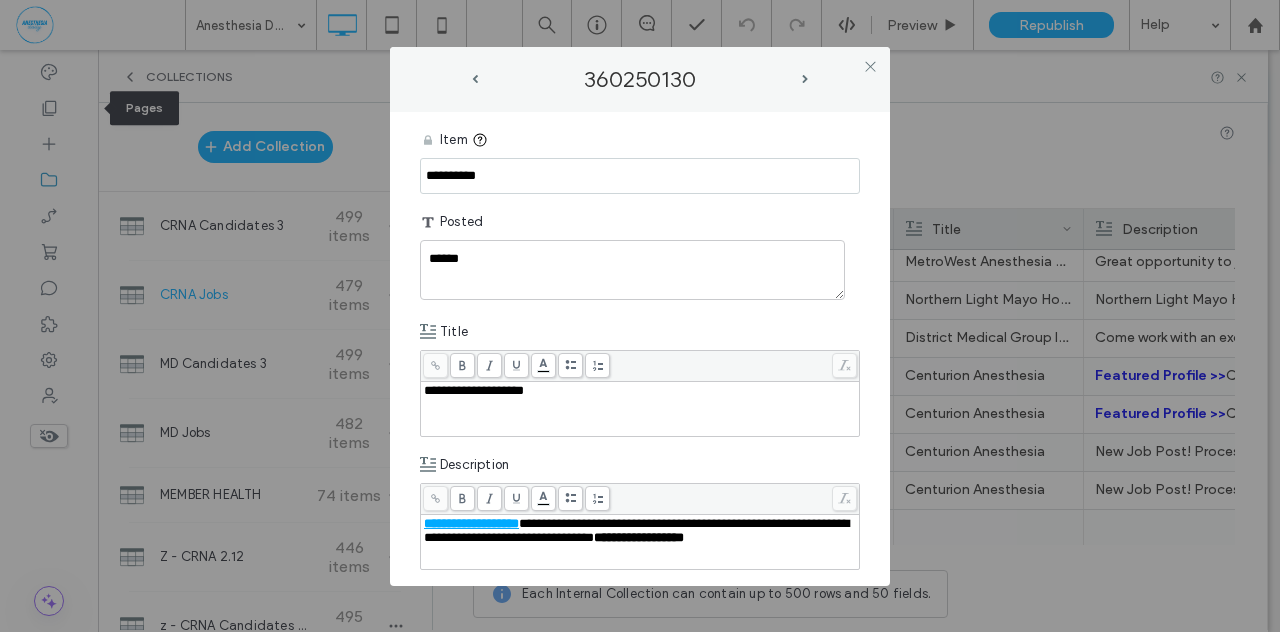 type on "**********" 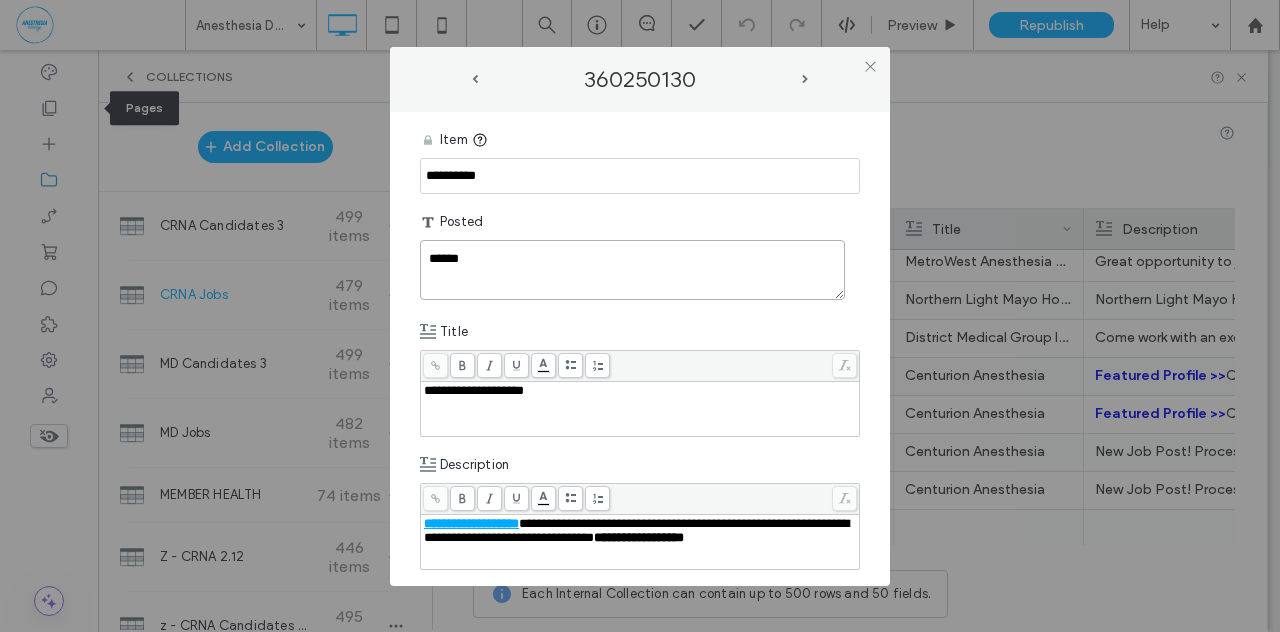 click on "******" at bounding box center [632, 270] 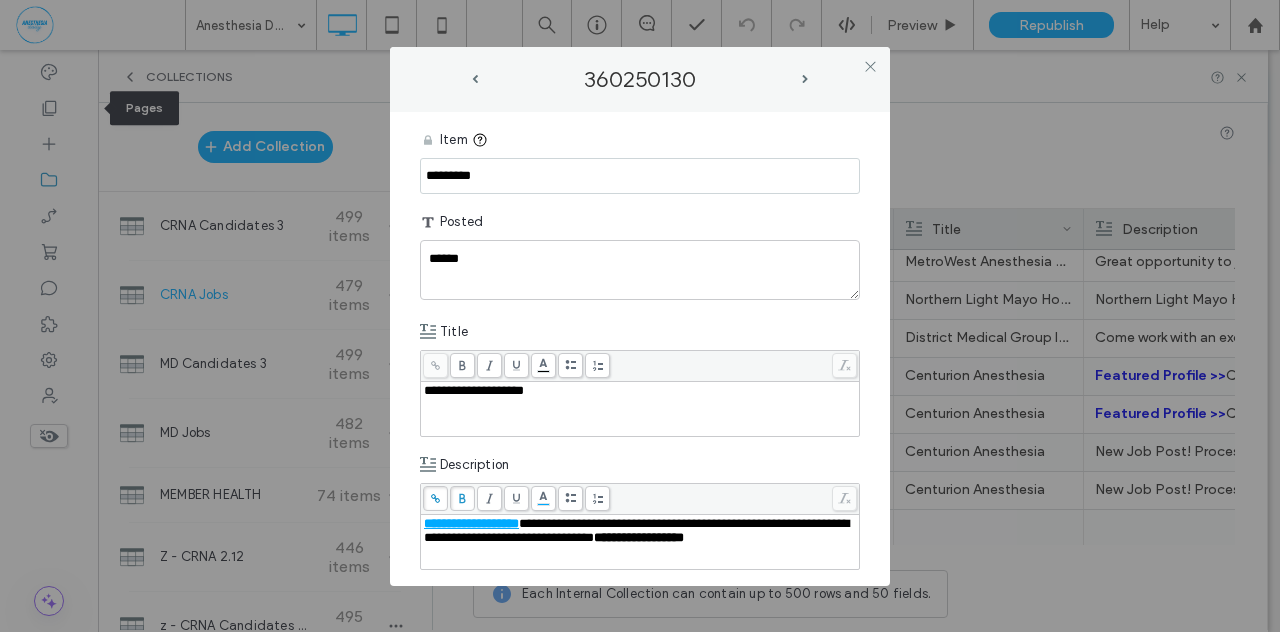 click on "******" at bounding box center [640, 270] 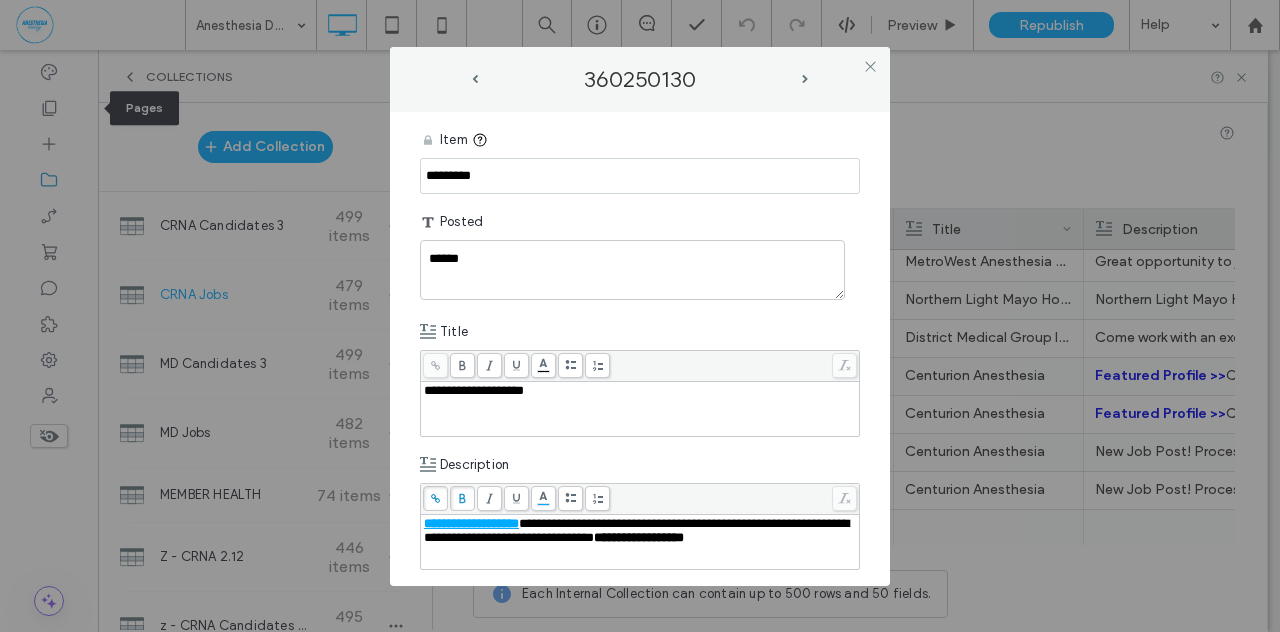 type on "******" 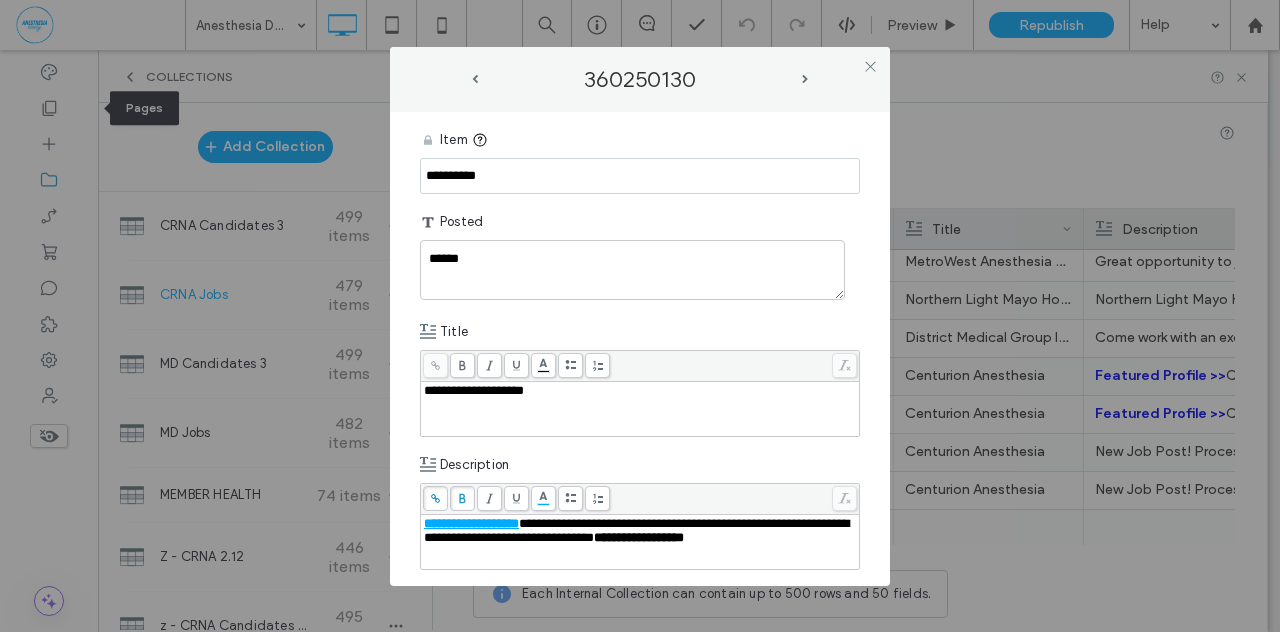 type on "**********" 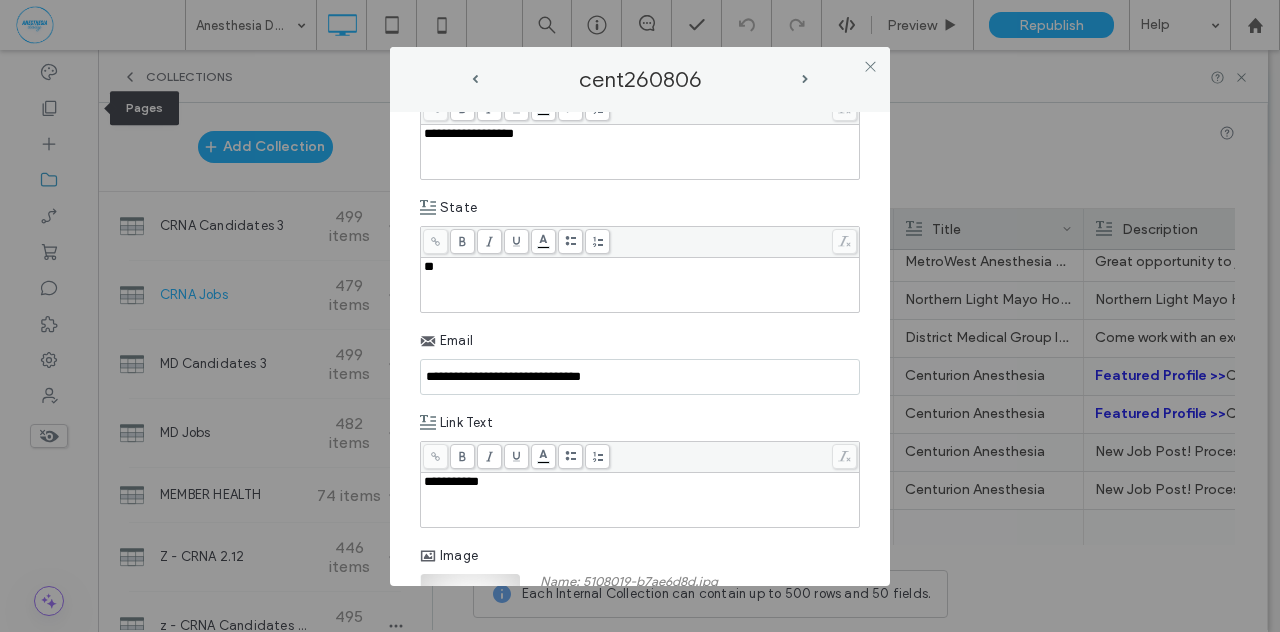 scroll, scrollTop: 1166, scrollLeft: 0, axis: vertical 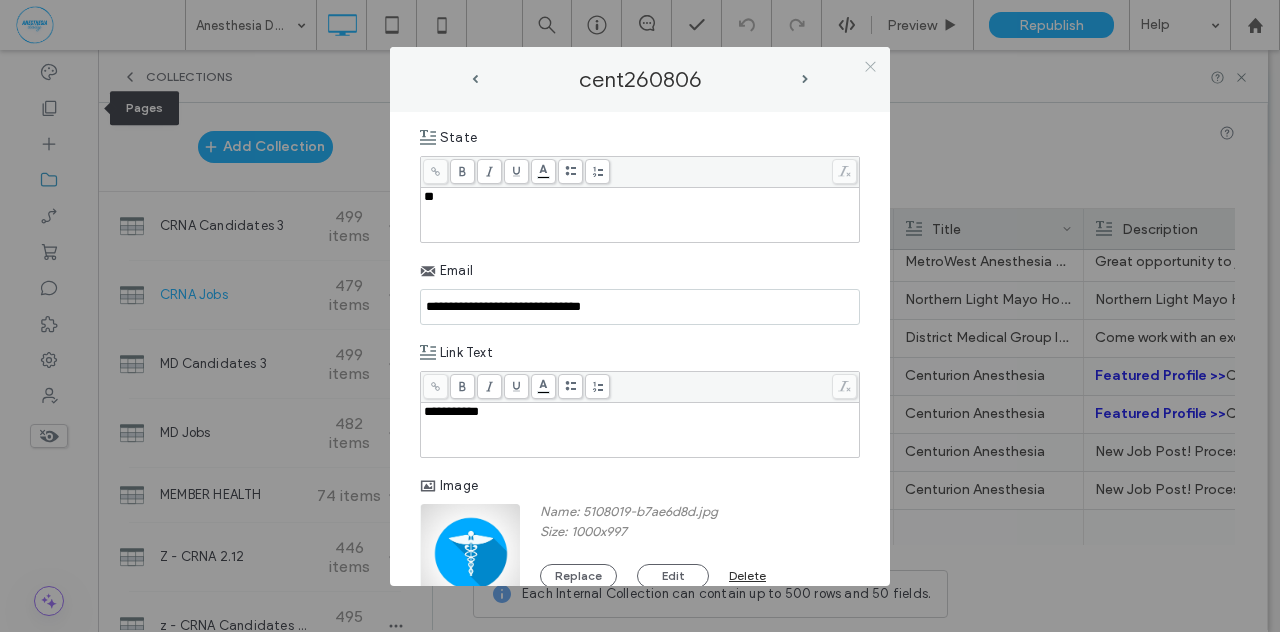 click 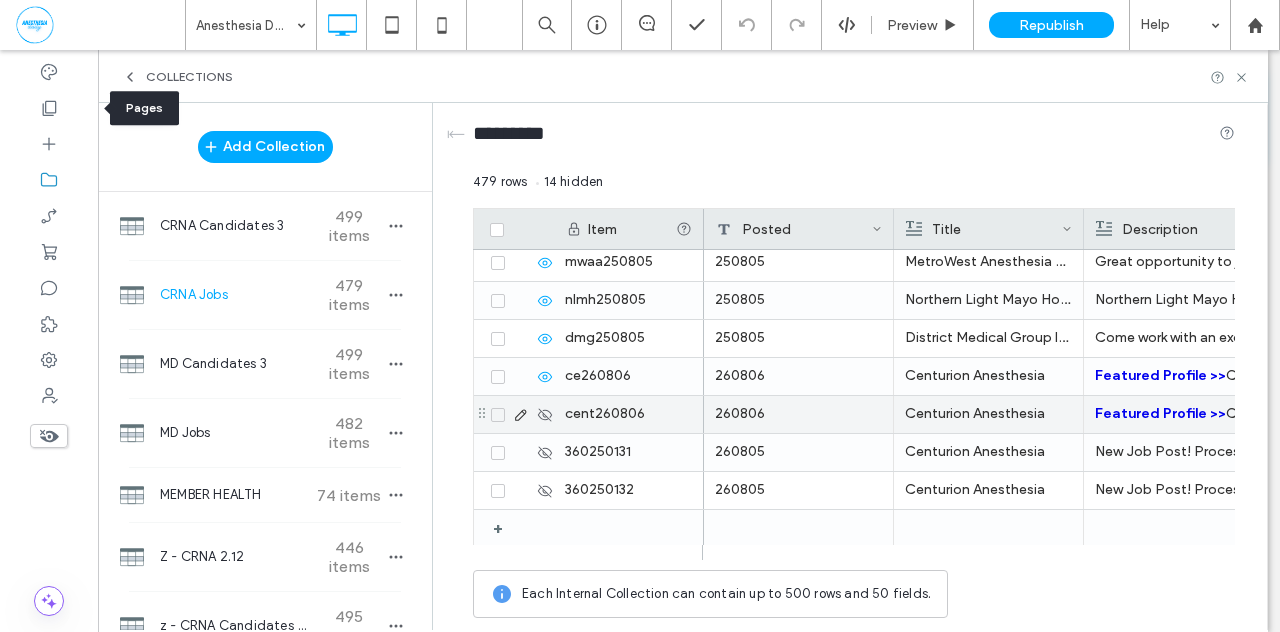 click 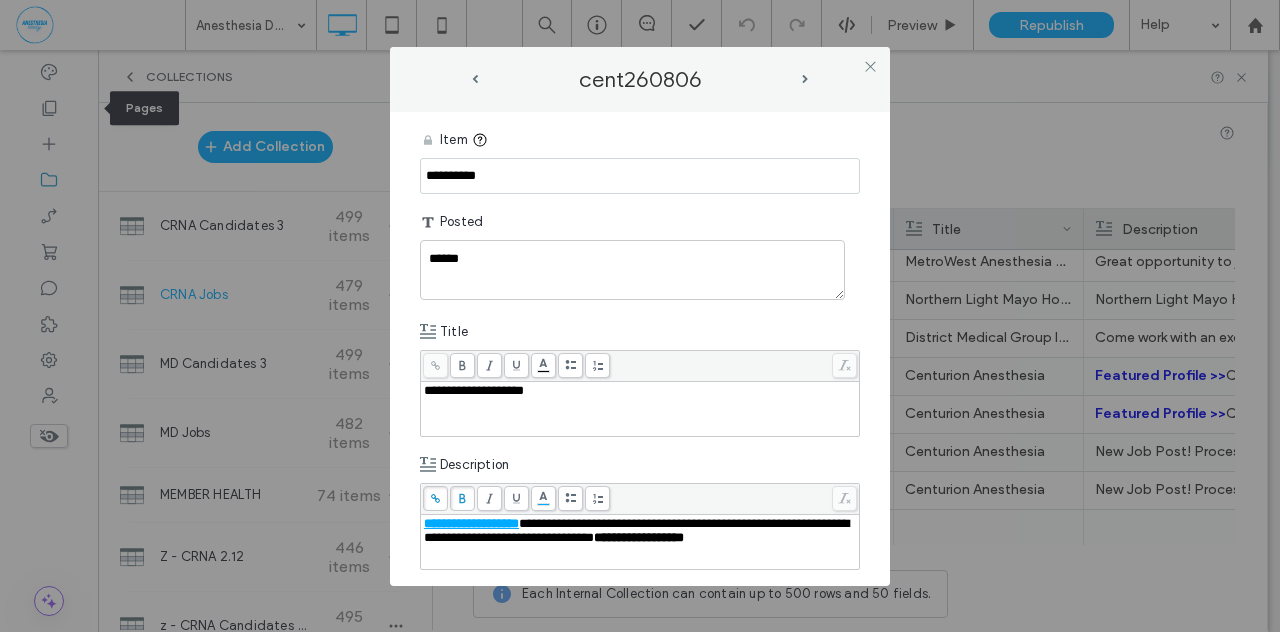 click on "**********" at bounding box center [640, 176] 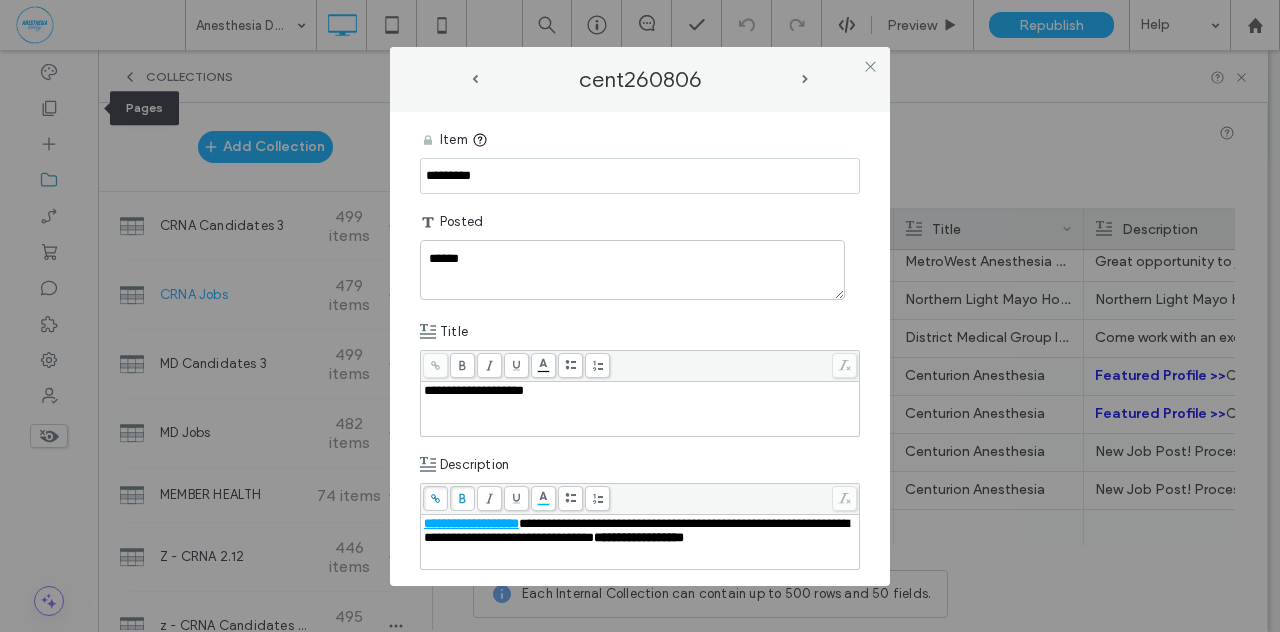 type on "*********" 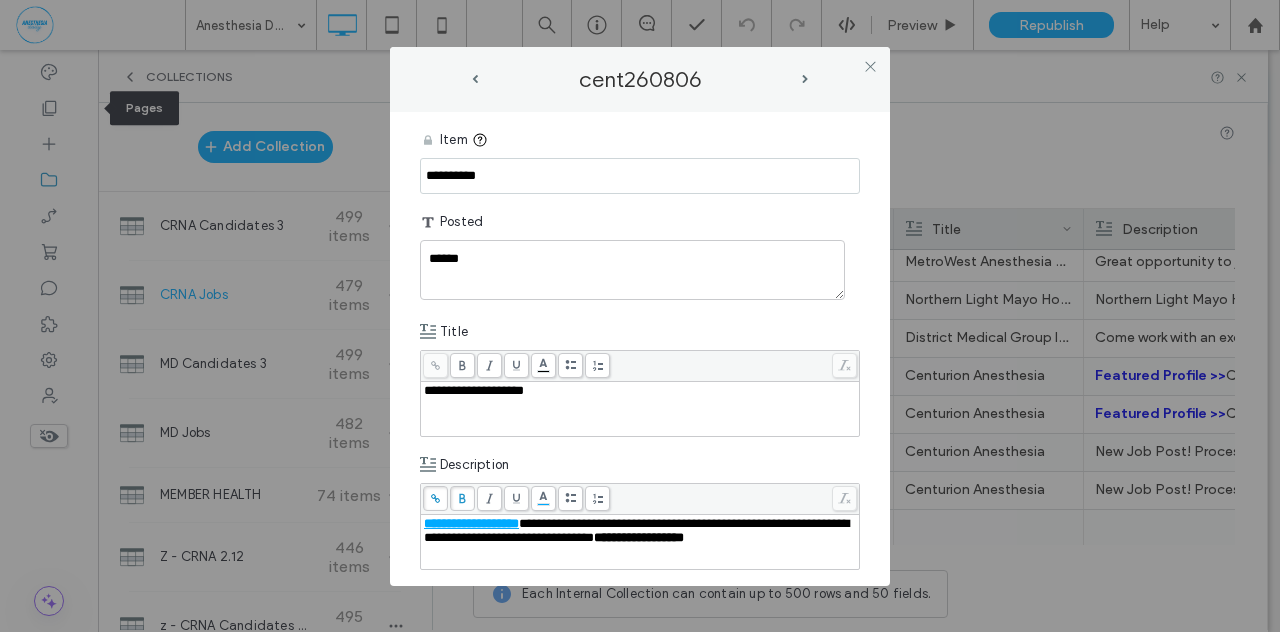click on "**********" at bounding box center (640, 176) 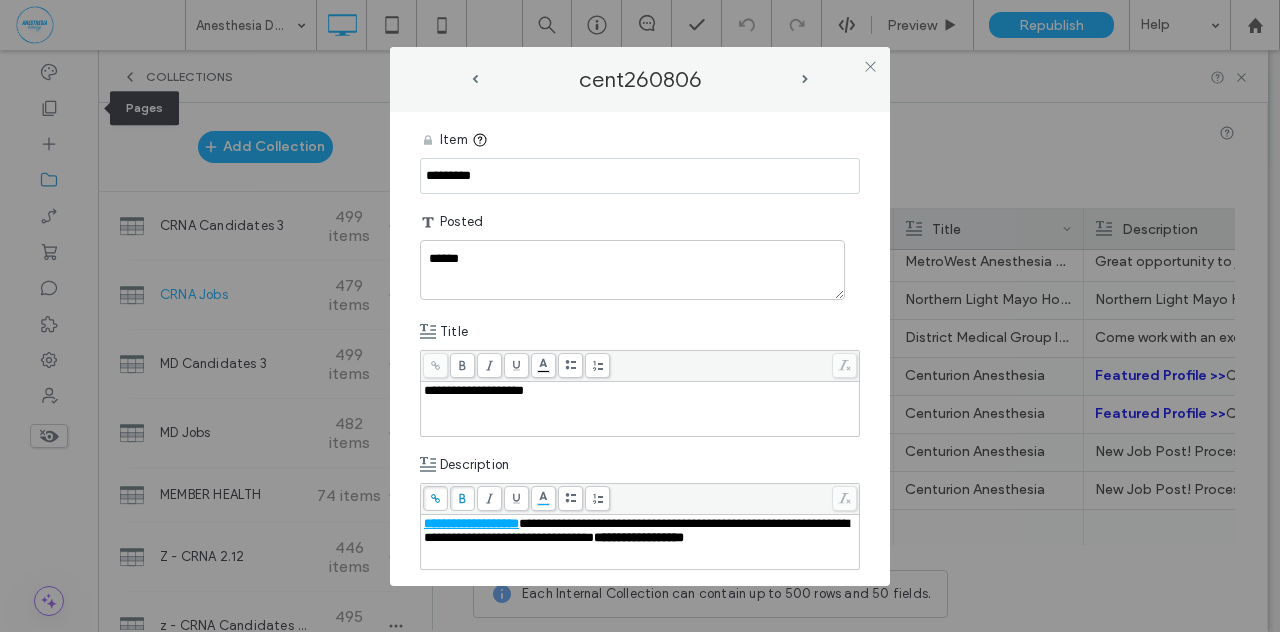 type on "*********" 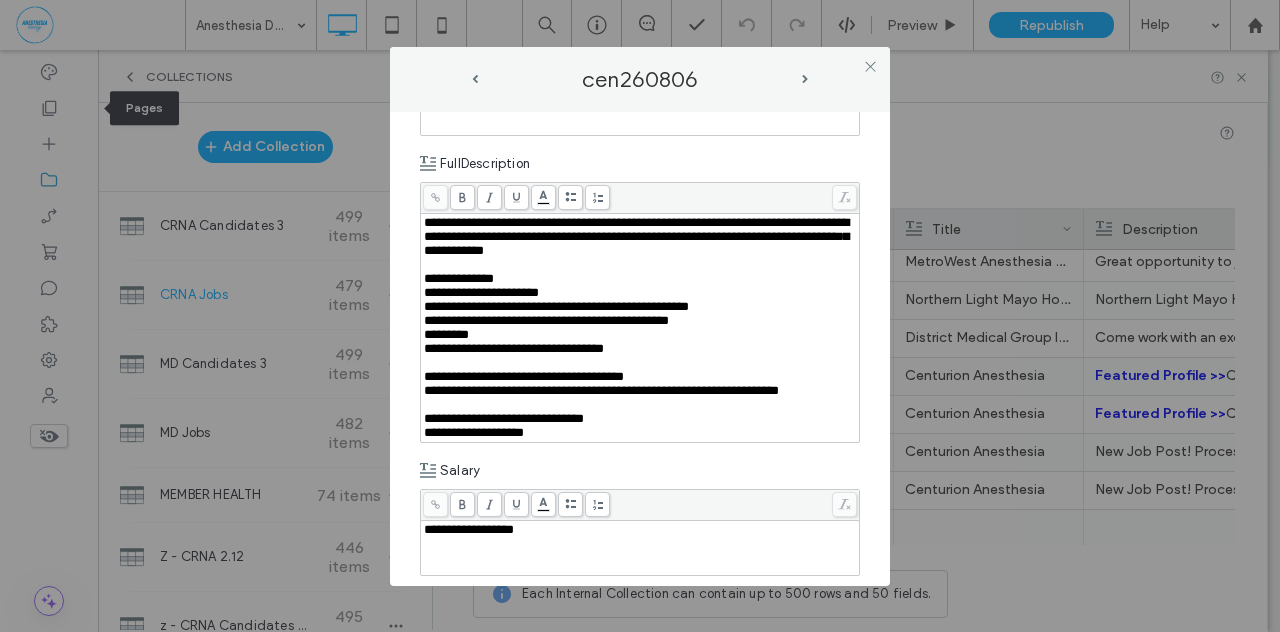 scroll, scrollTop: 1494, scrollLeft: 0, axis: vertical 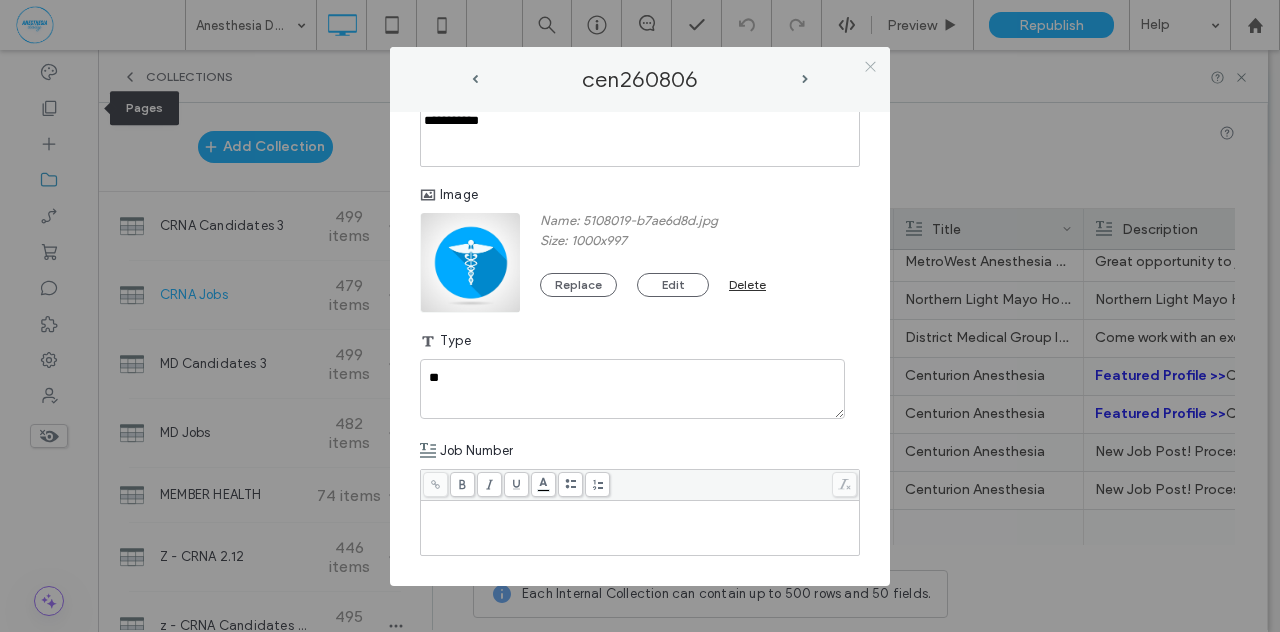 click 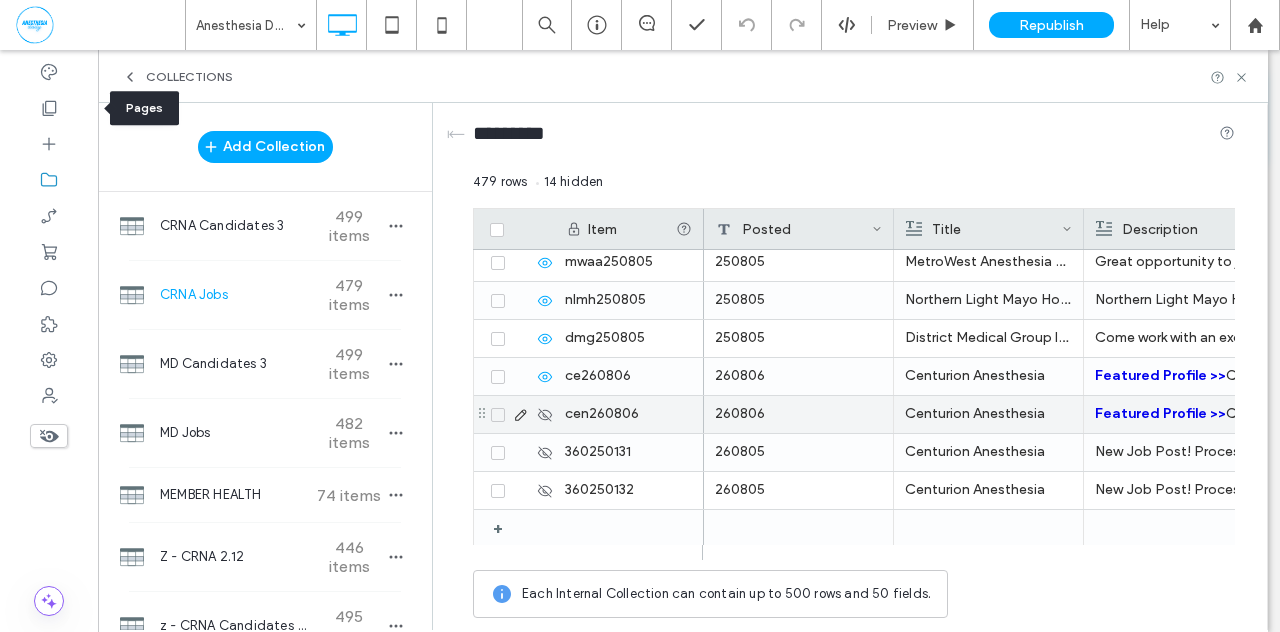click 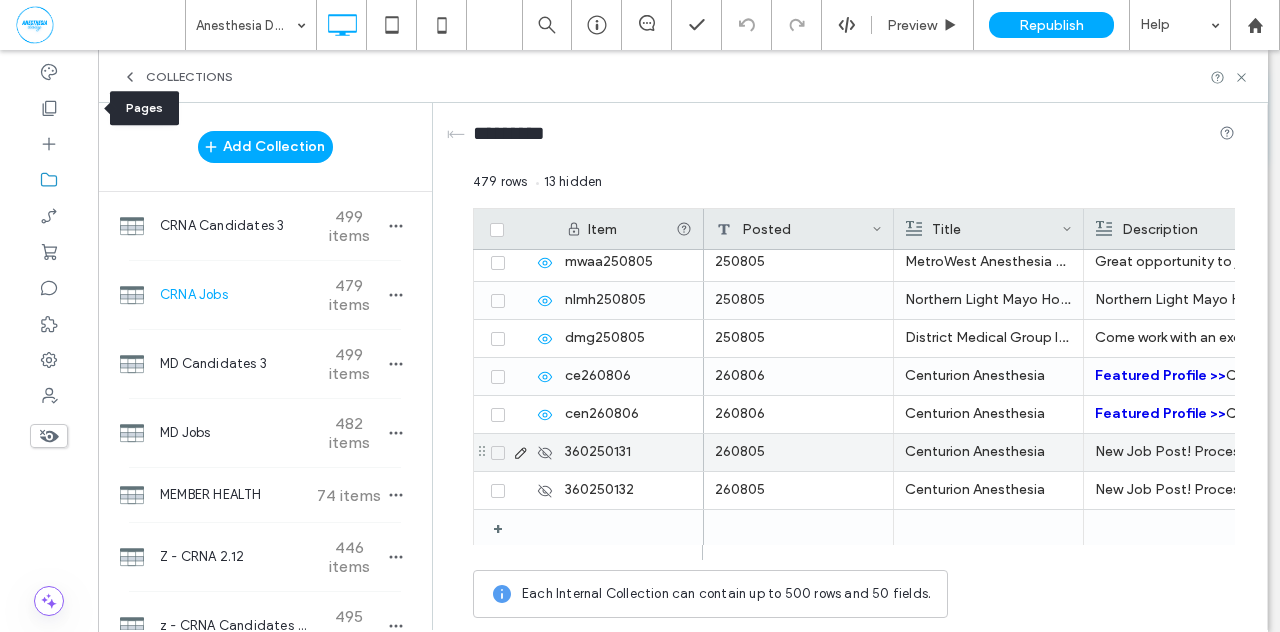 click 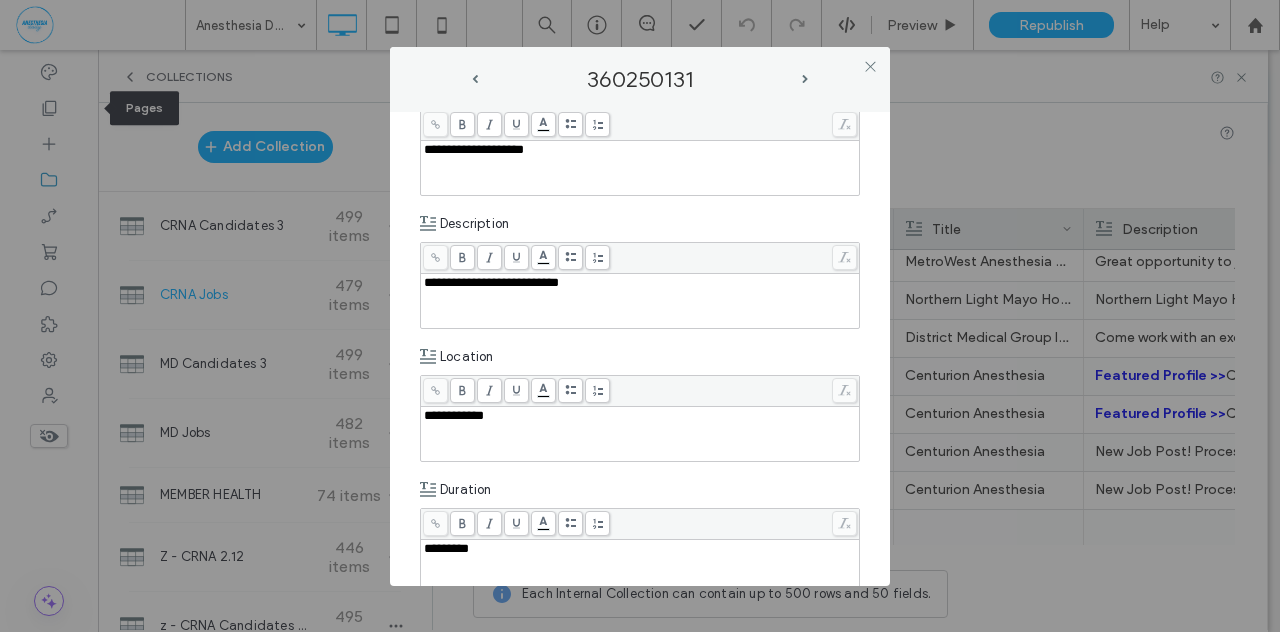scroll, scrollTop: 466, scrollLeft: 0, axis: vertical 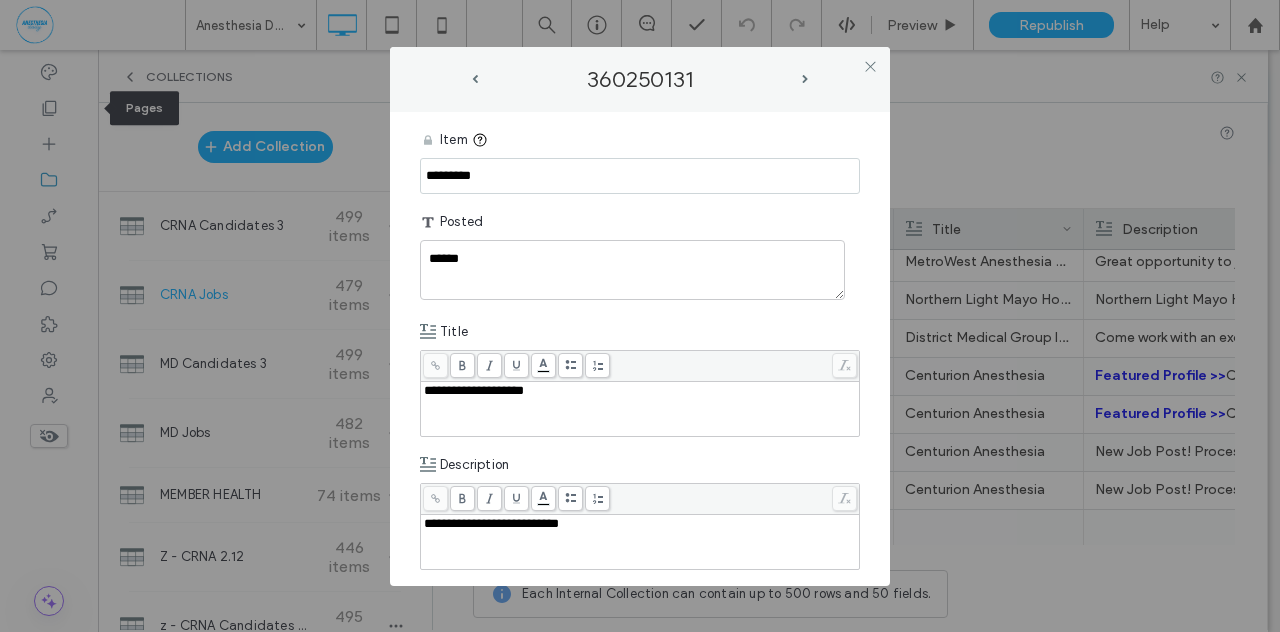 drag, startPoint x: 509, startPoint y: 185, endPoint x: 351, endPoint y: 167, distance: 159.02202 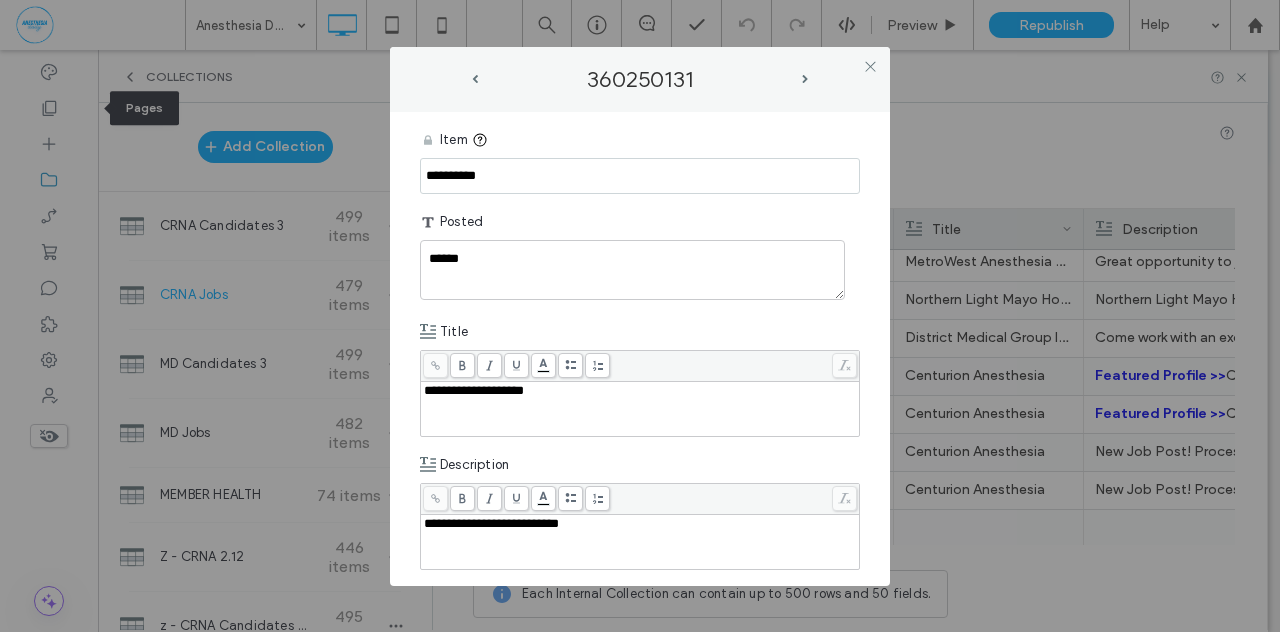 type on "**********" 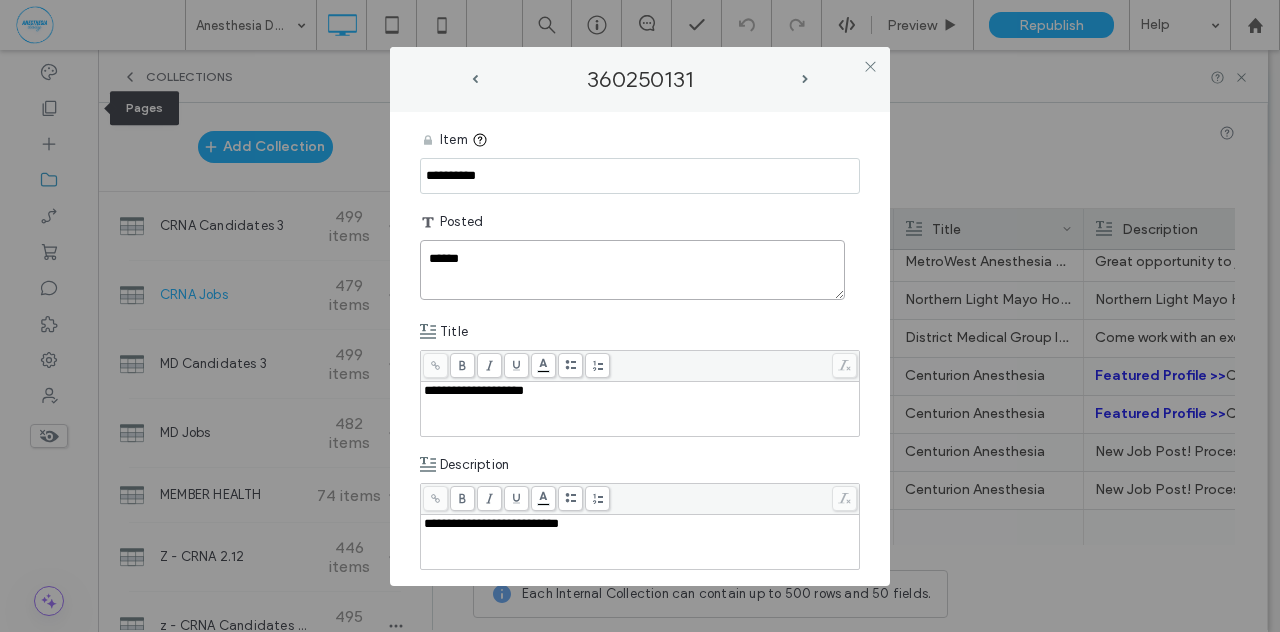 click on "******" at bounding box center [632, 270] 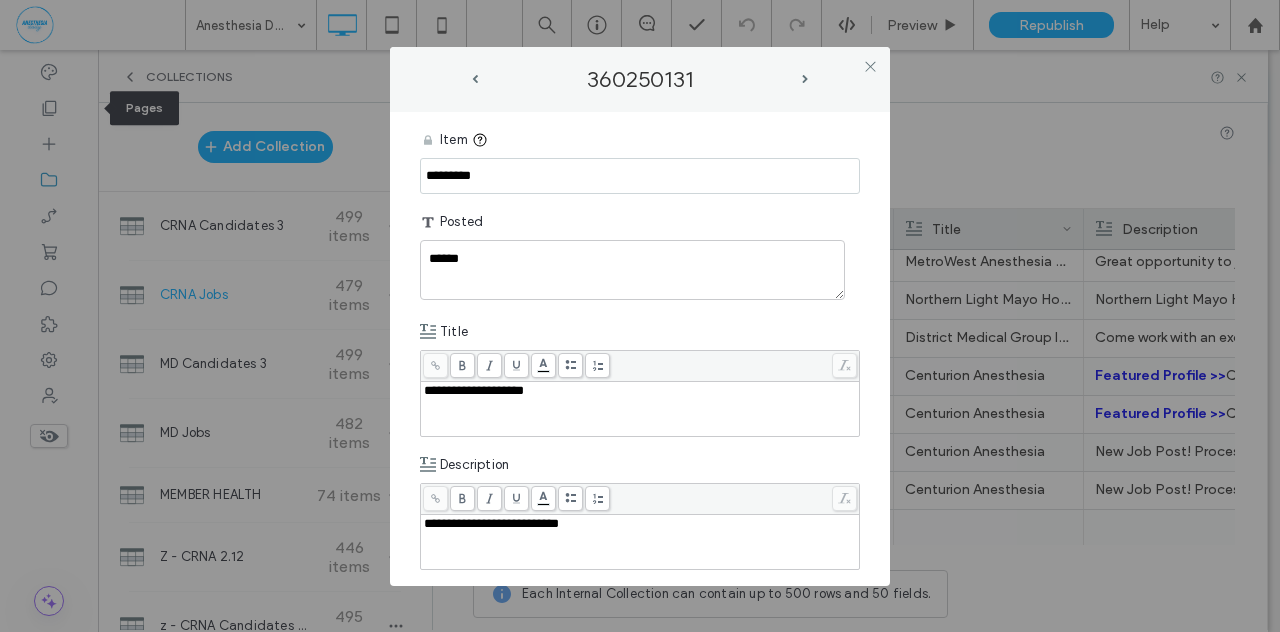 click on "******" at bounding box center [632, 270] 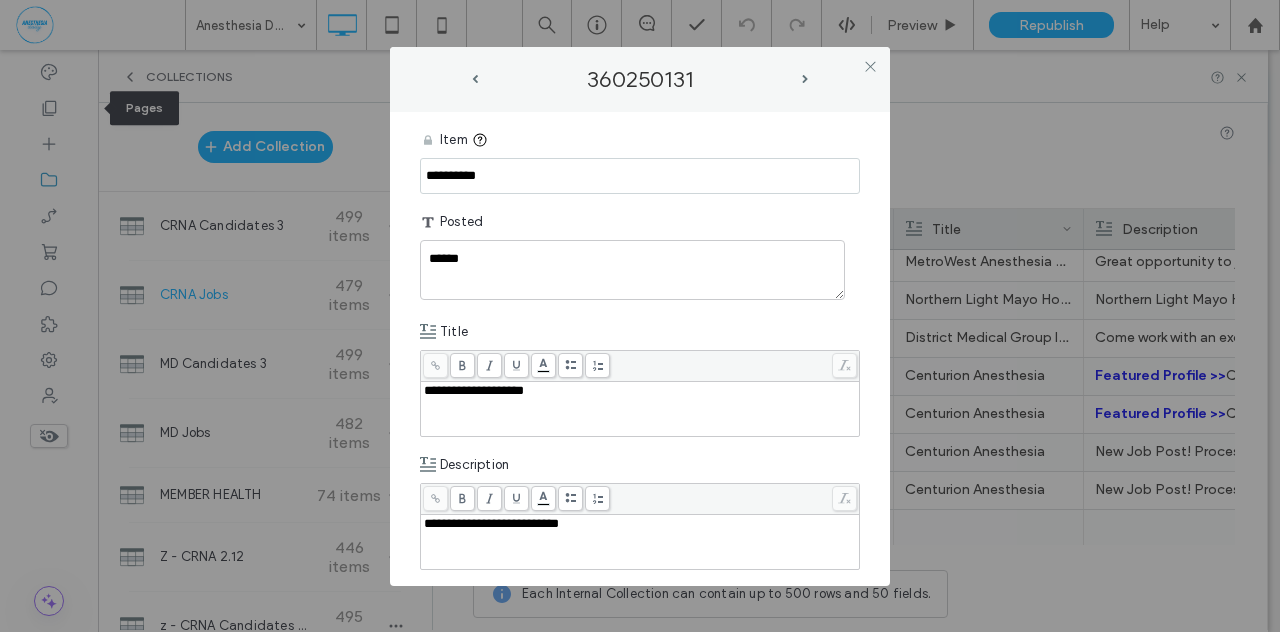 type on "**********" 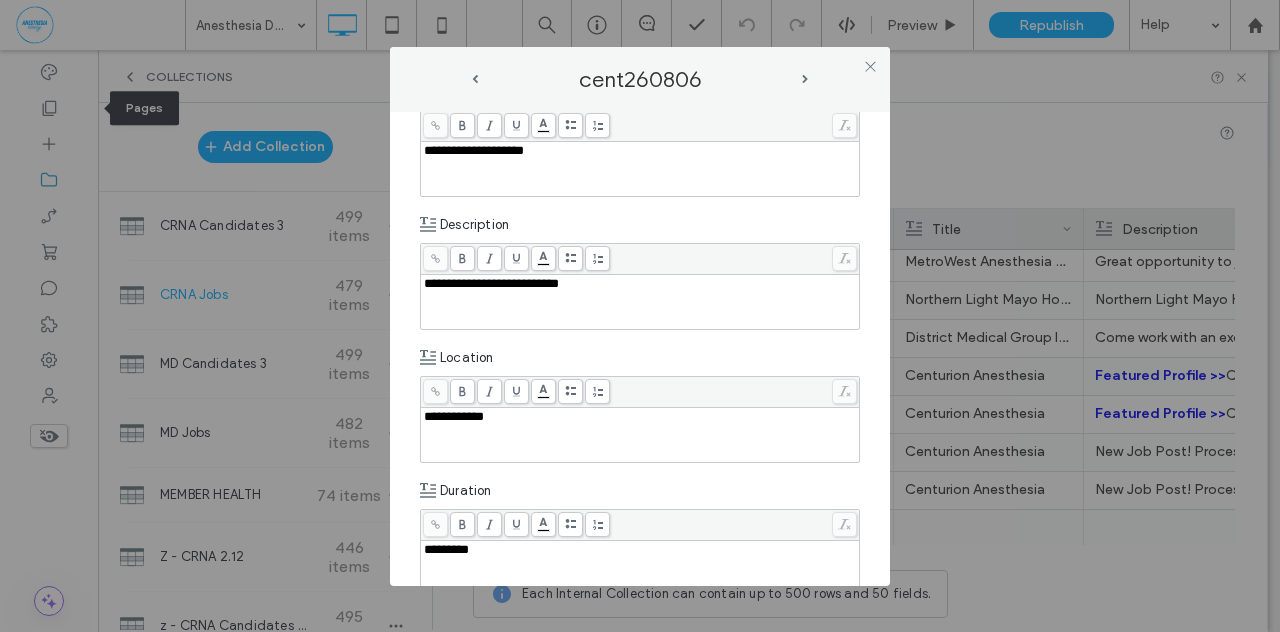 scroll, scrollTop: 233, scrollLeft: 0, axis: vertical 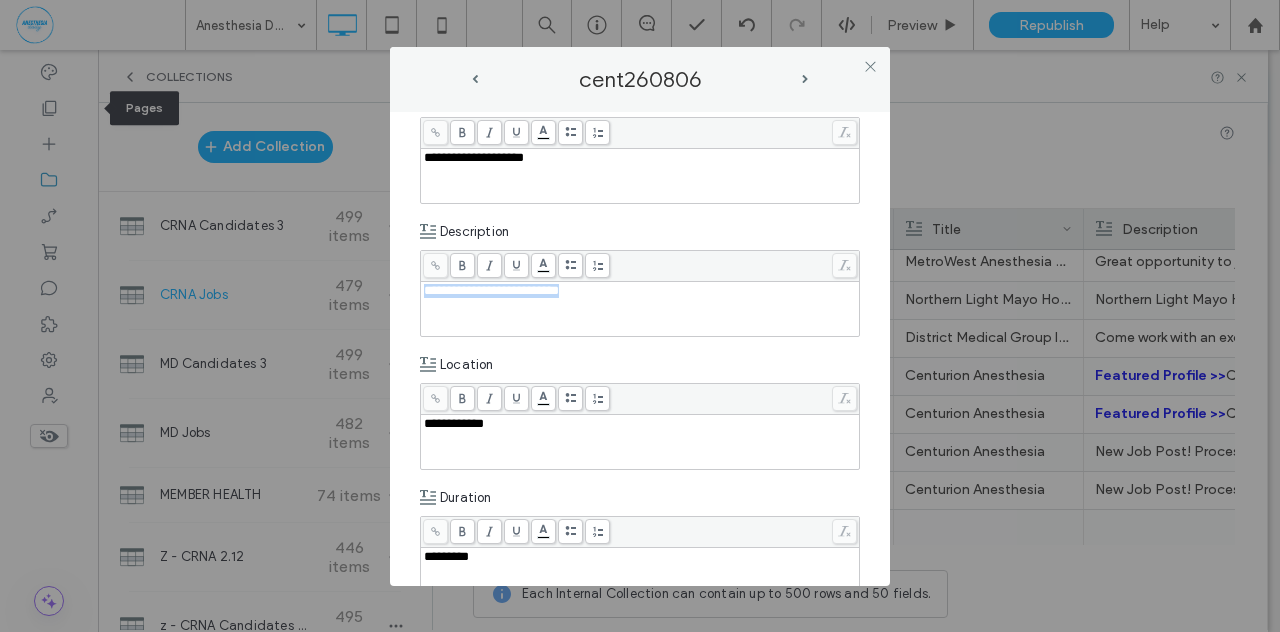 drag, startPoint x: 608, startPoint y: 285, endPoint x: 398, endPoint y: 294, distance: 210.19276 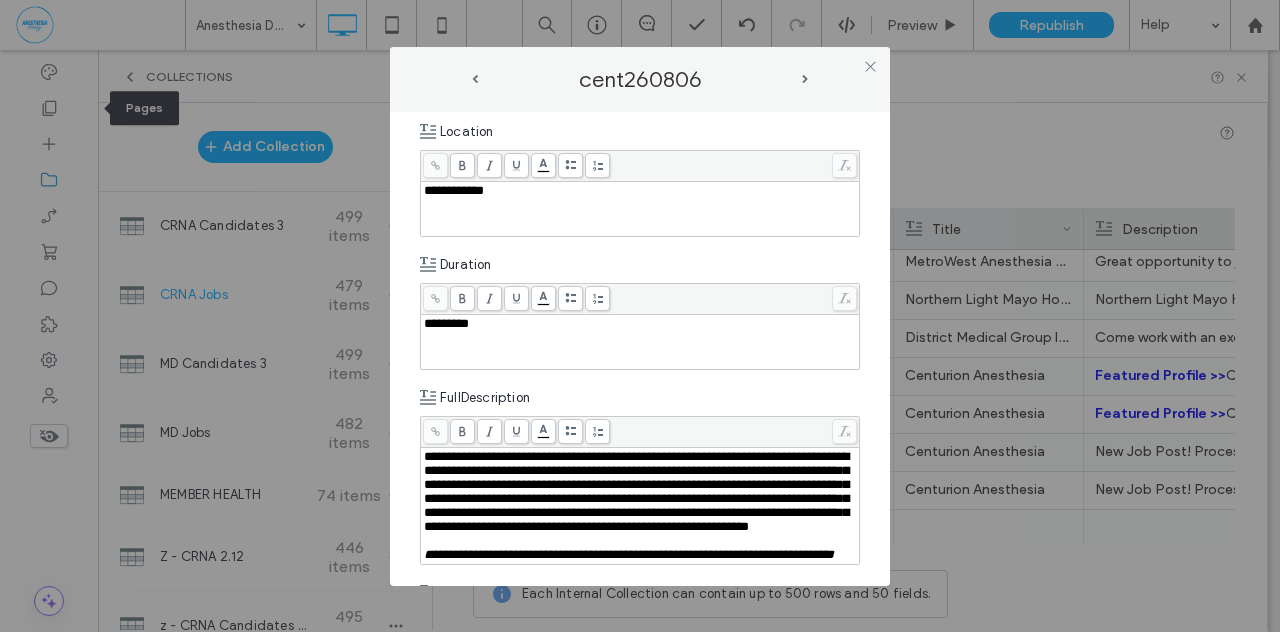 scroll, scrollTop: 233, scrollLeft: 0, axis: vertical 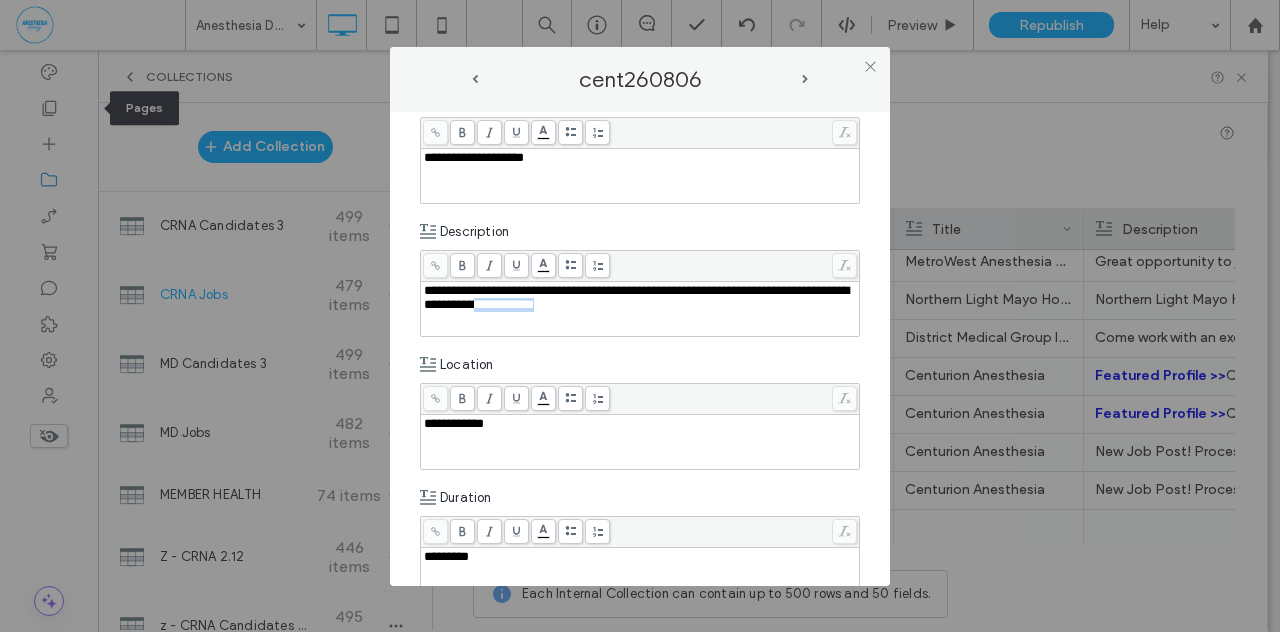 drag, startPoint x: 598, startPoint y: 310, endPoint x: 694, endPoint y: 311, distance: 96.00521 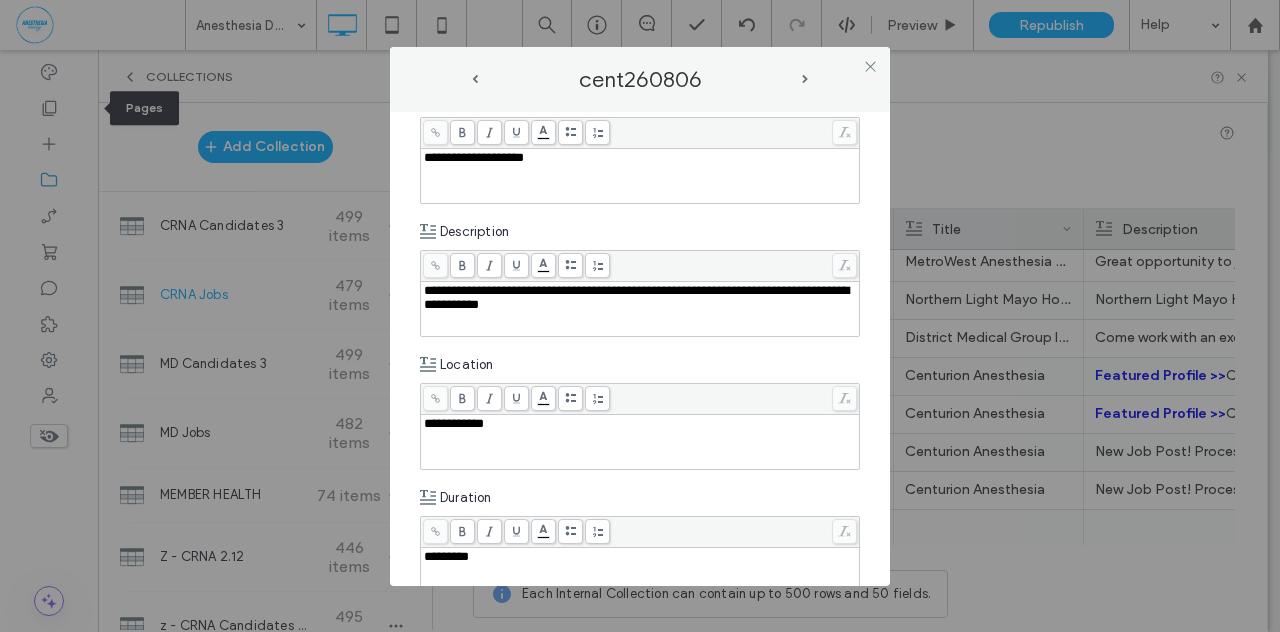 type 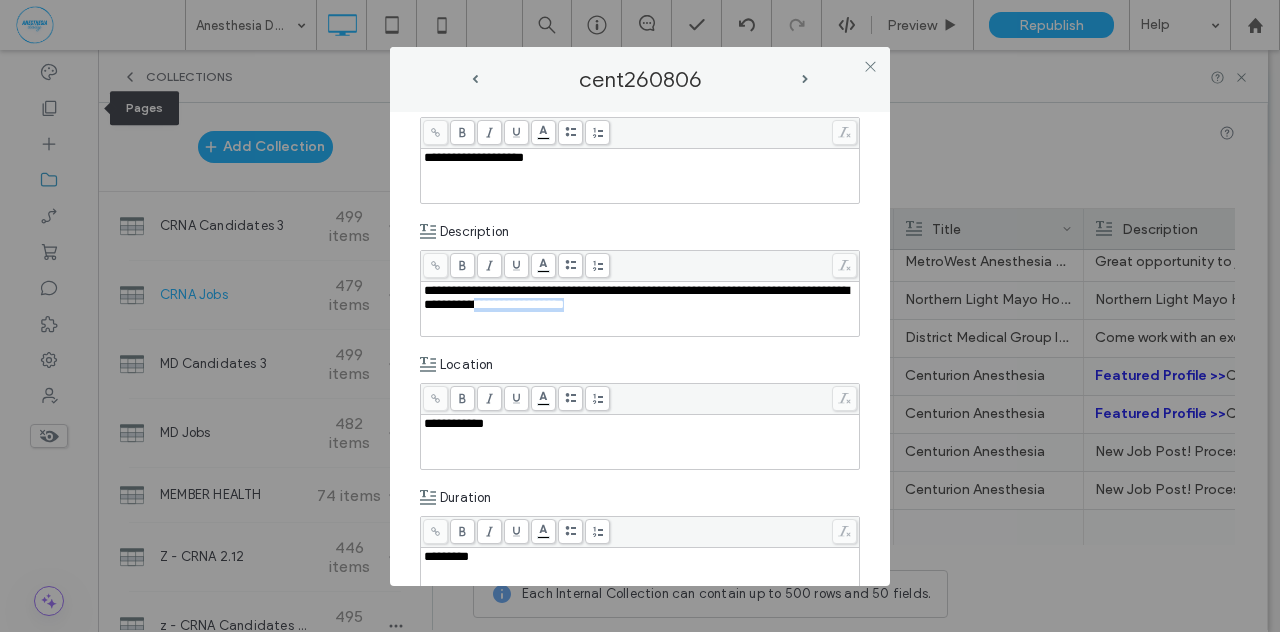 drag, startPoint x: 600, startPoint y: 311, endPoint x: 711, endPoint y: 316, distance: 111.11256 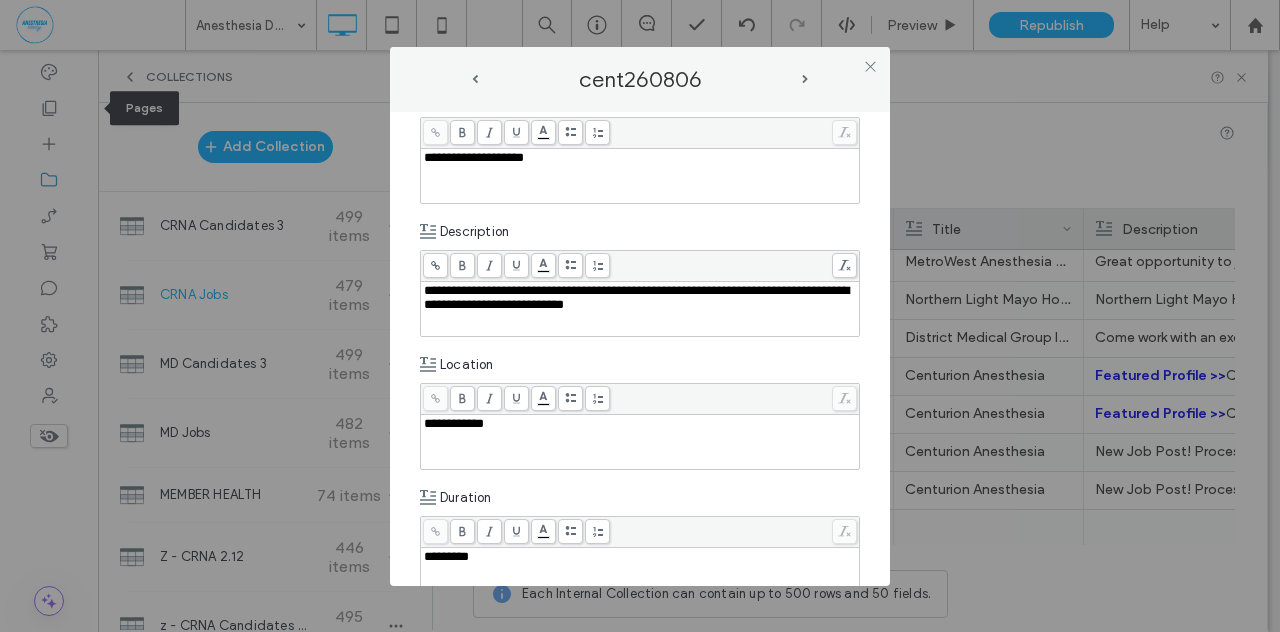 click 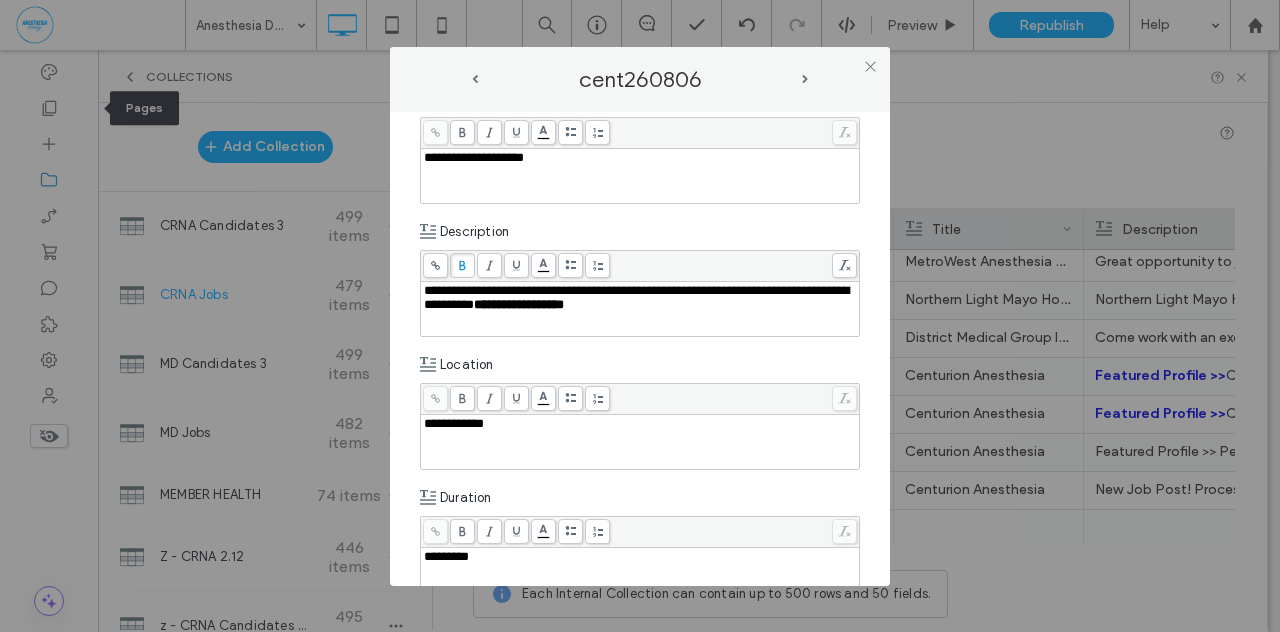 click on "**********" at bounding box center (640, 349) 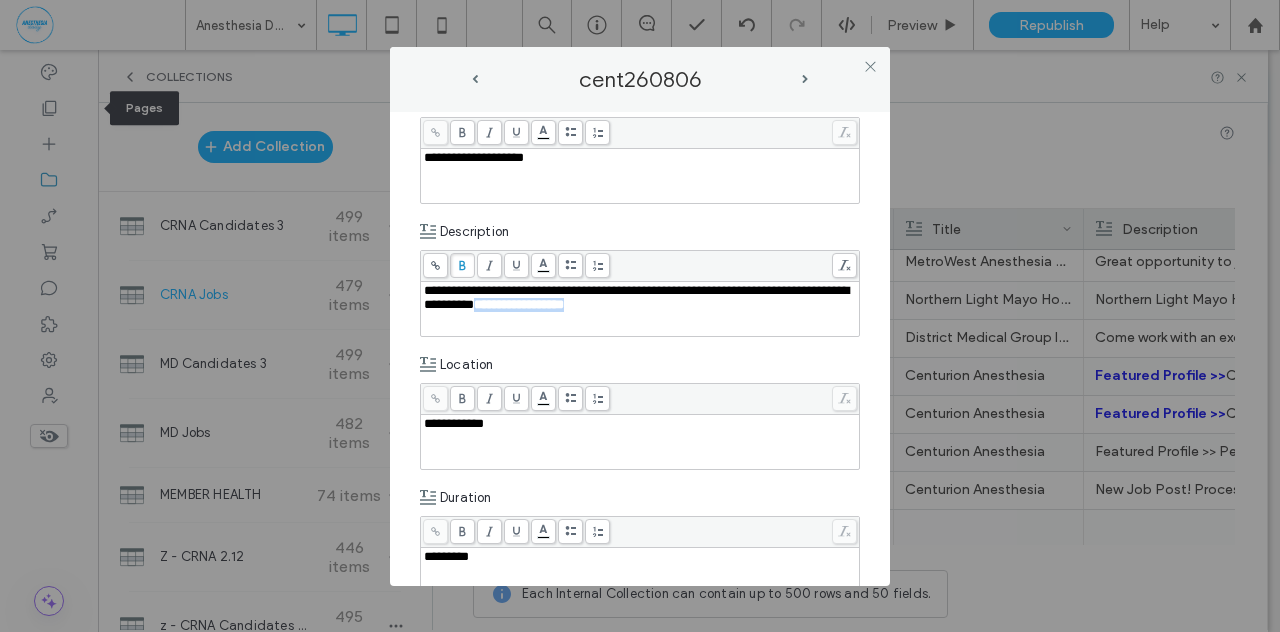 click on "**********" at bounding box center (636, 297) 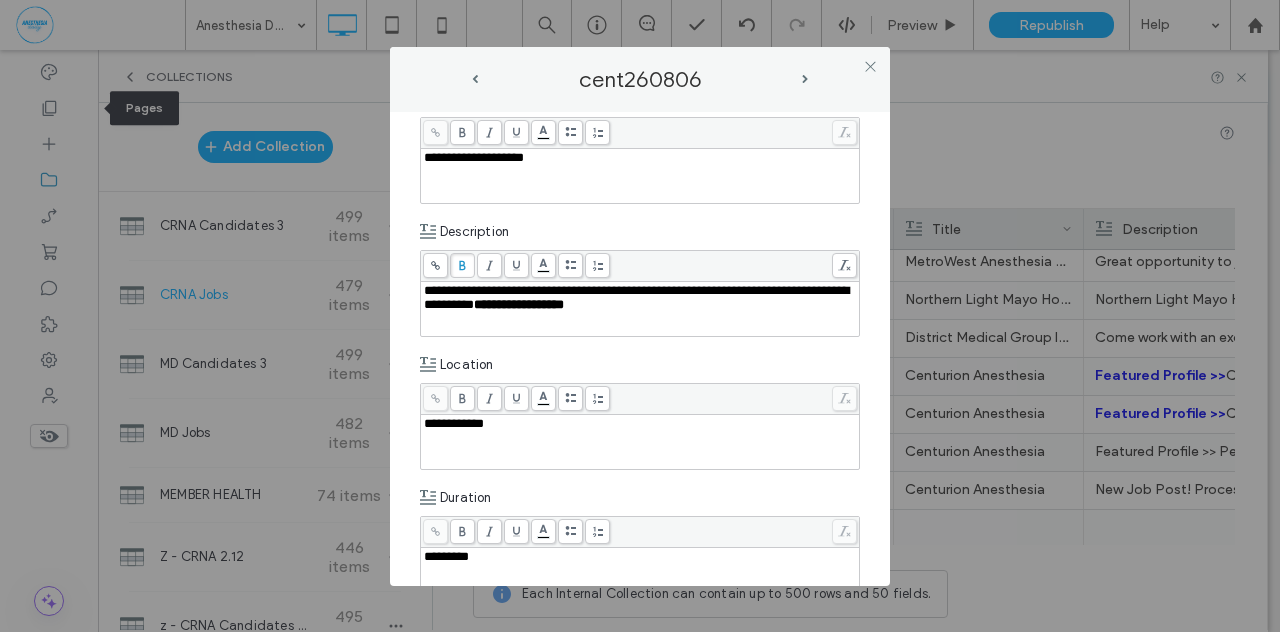 click on "**********" at bounding box center (636, 297) 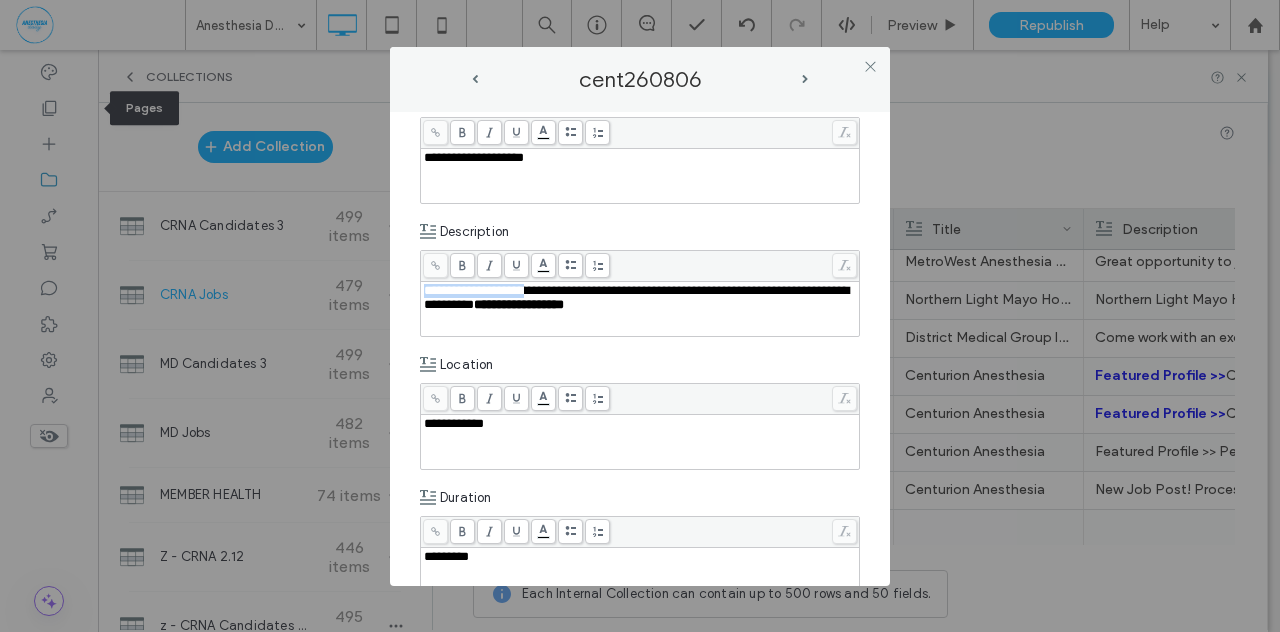 drag, startPoint x: 533, startPoint y: 293, endPoint x: 421, endPoint y: 291, distance: 112.01785 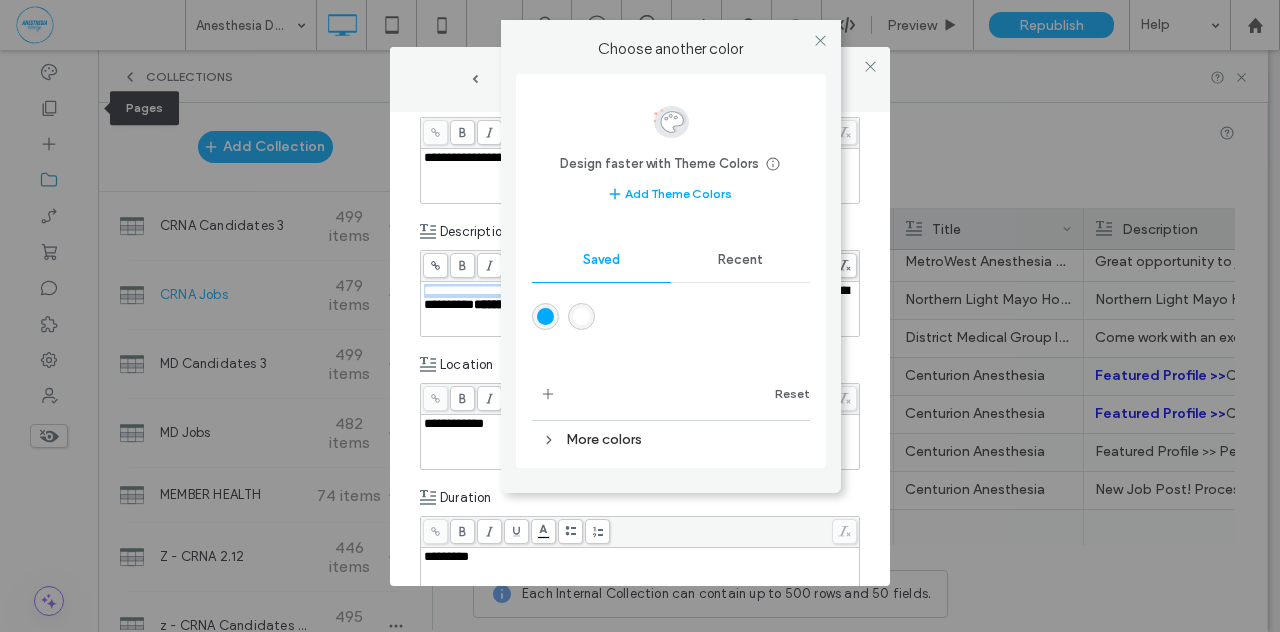 click on ".wqwq-1{fill:#231f20;}
.cls-1q, .cls-2q { fill-rule: evenodd; }
.cls-2q { fill: #6e8188; }
True_local
Agendize
HealthEngine
x_close_popup
from_your_site
multi_language
zoom-out
zoom-in
z_vimeo
z_yelp
z_picassa
w_vCita
youtube
yelp
x2
x
x_x
x_alignright
x_handwritten
wrench
wordpress
windowsvv
win8
whats_app
wallet
warning-sign
w_youtube
w_youtube_channel
w_yelp
w_video
w_twitter
w_title
w_tabs
w_social_icons
w_spacer
w_share
w_rss_feed
w_recent-posts
w_push
w_paypal
w_photo_gallery" at bounding box center [640, 316] 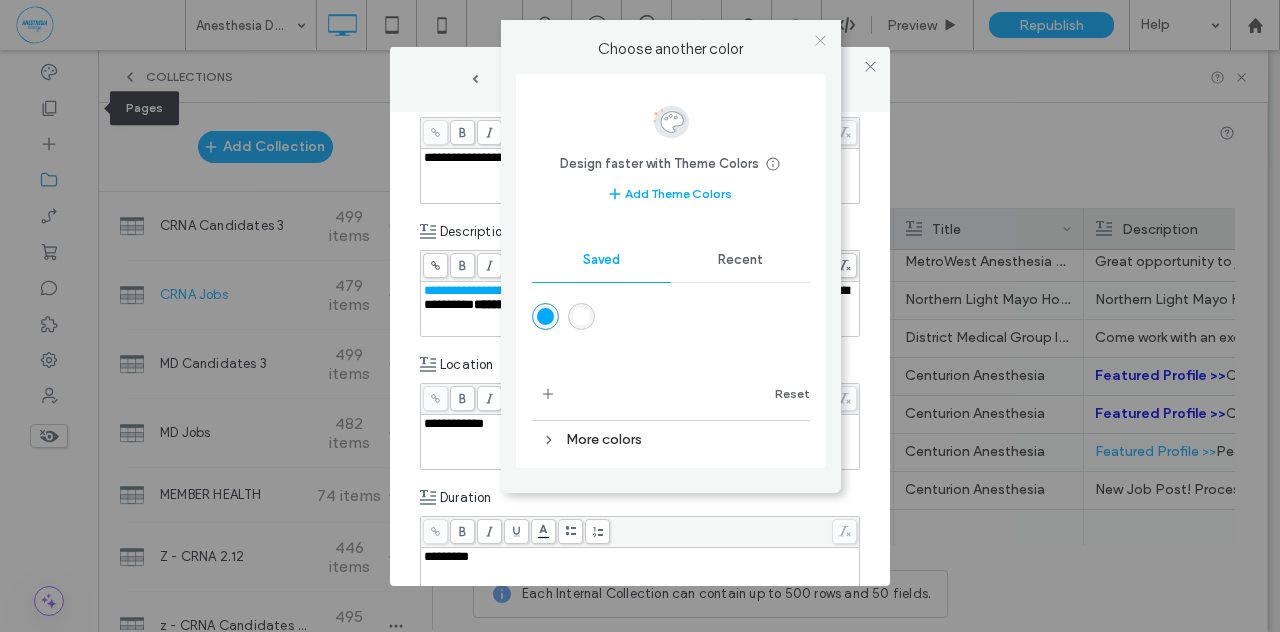 click 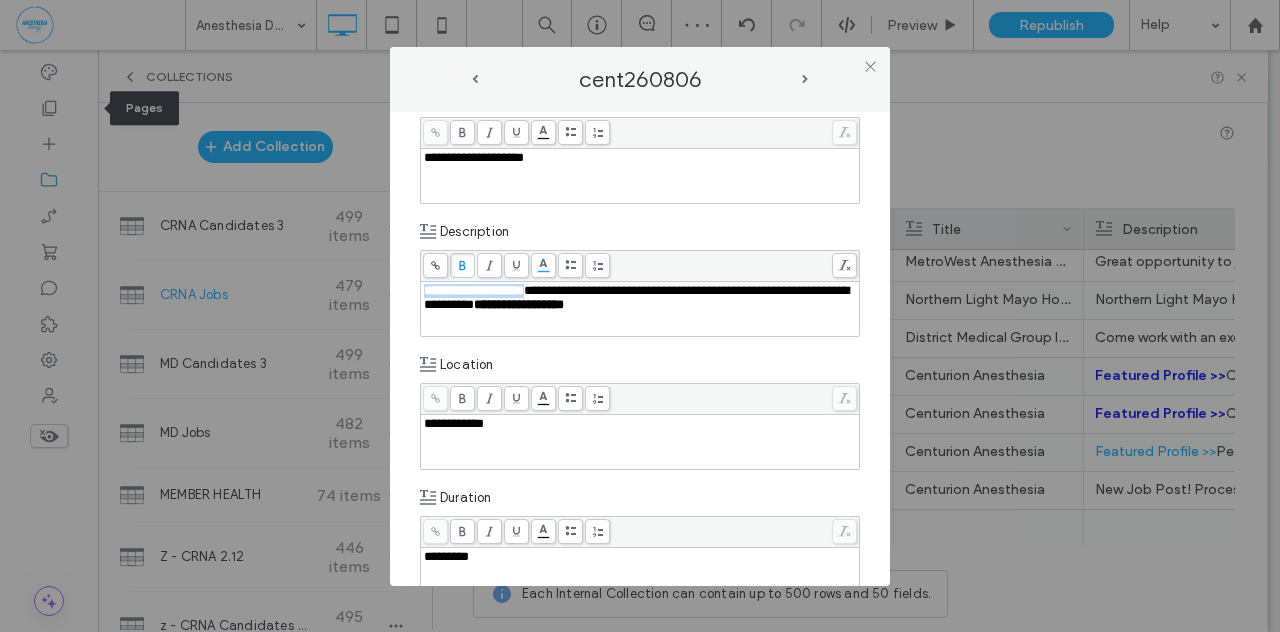 click at bounding box center (462, 265) 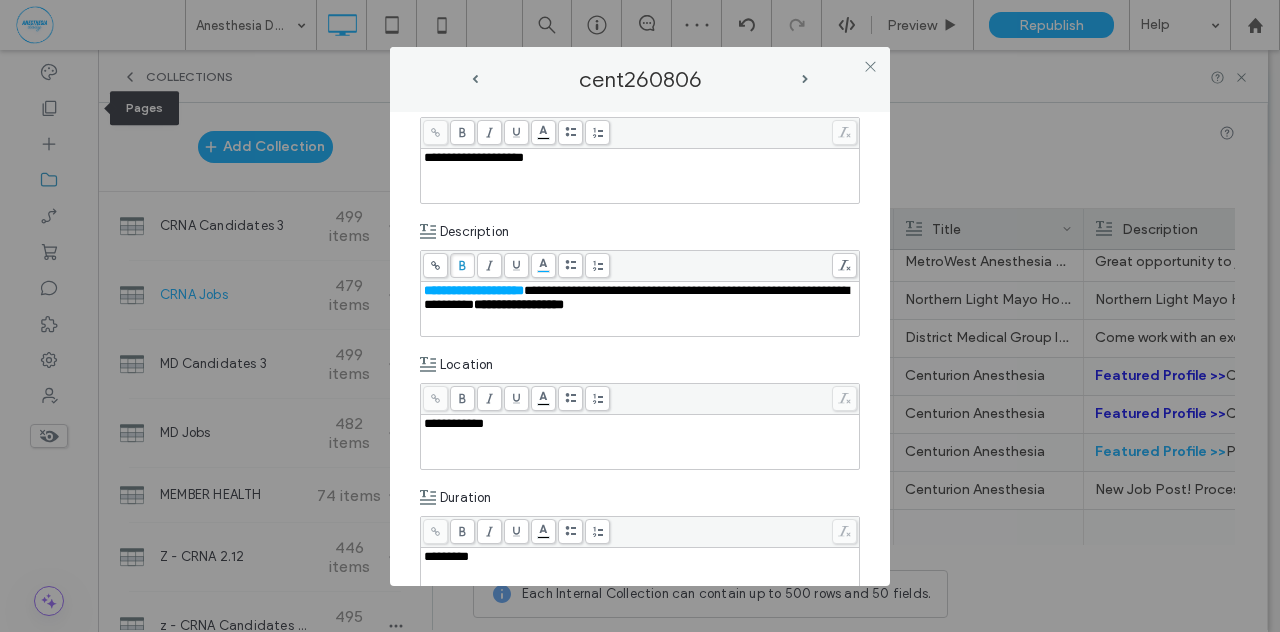 click 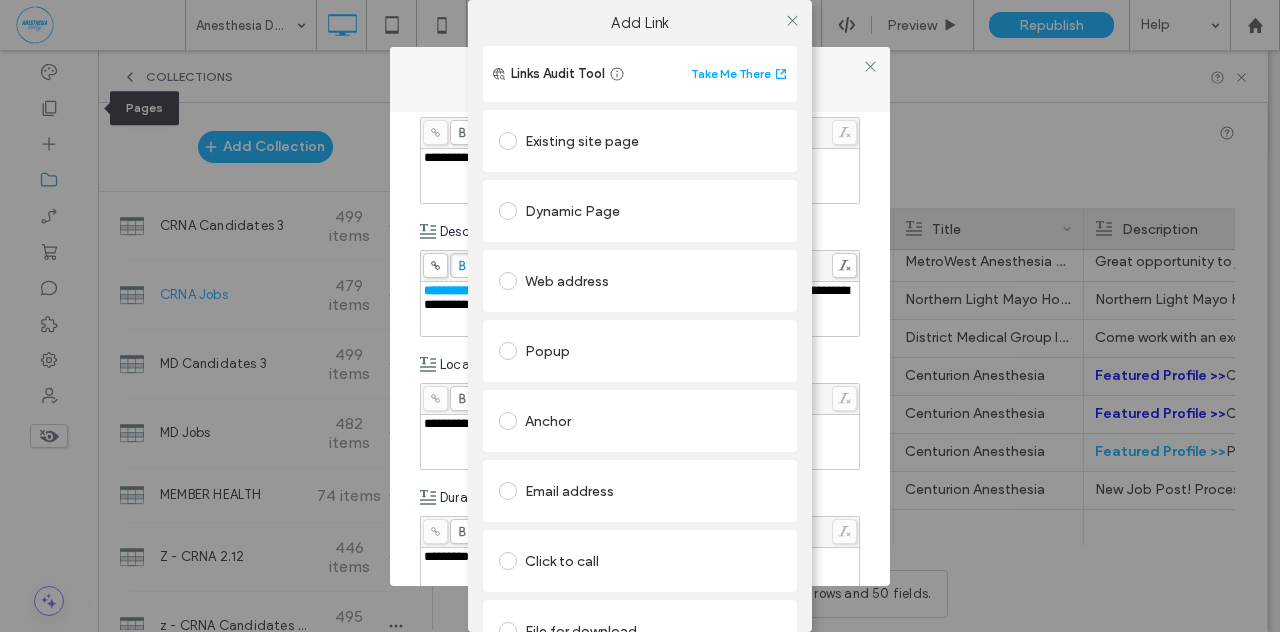 click at bounding box center [508, 141] 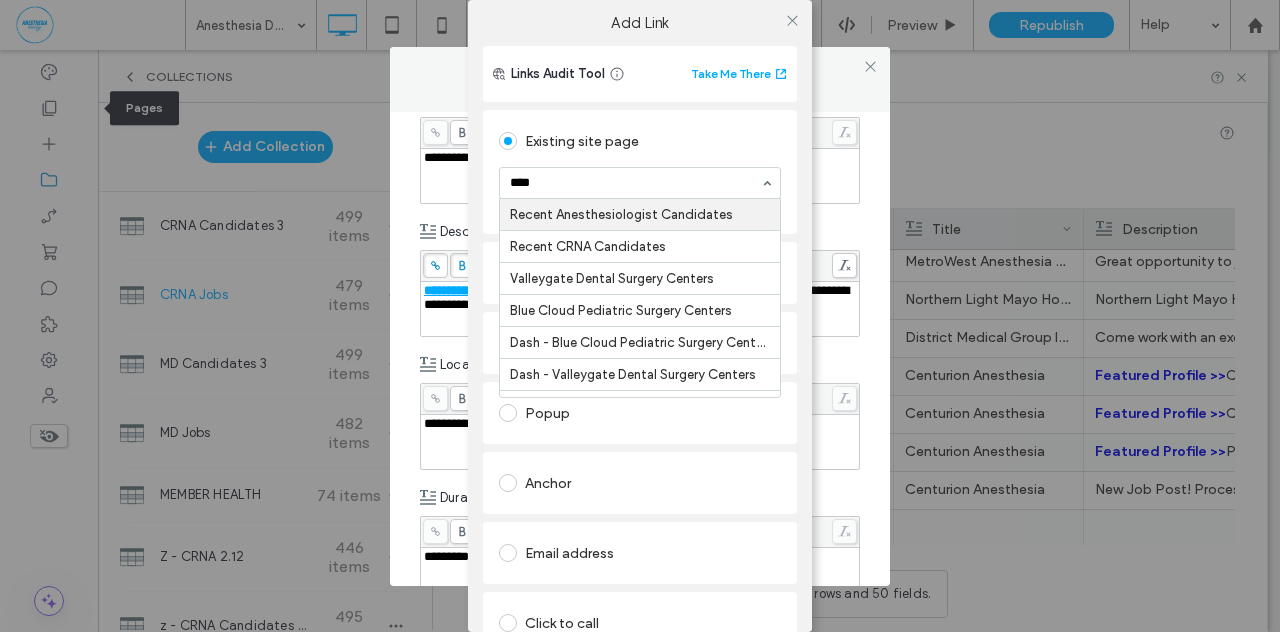 type on "*****" 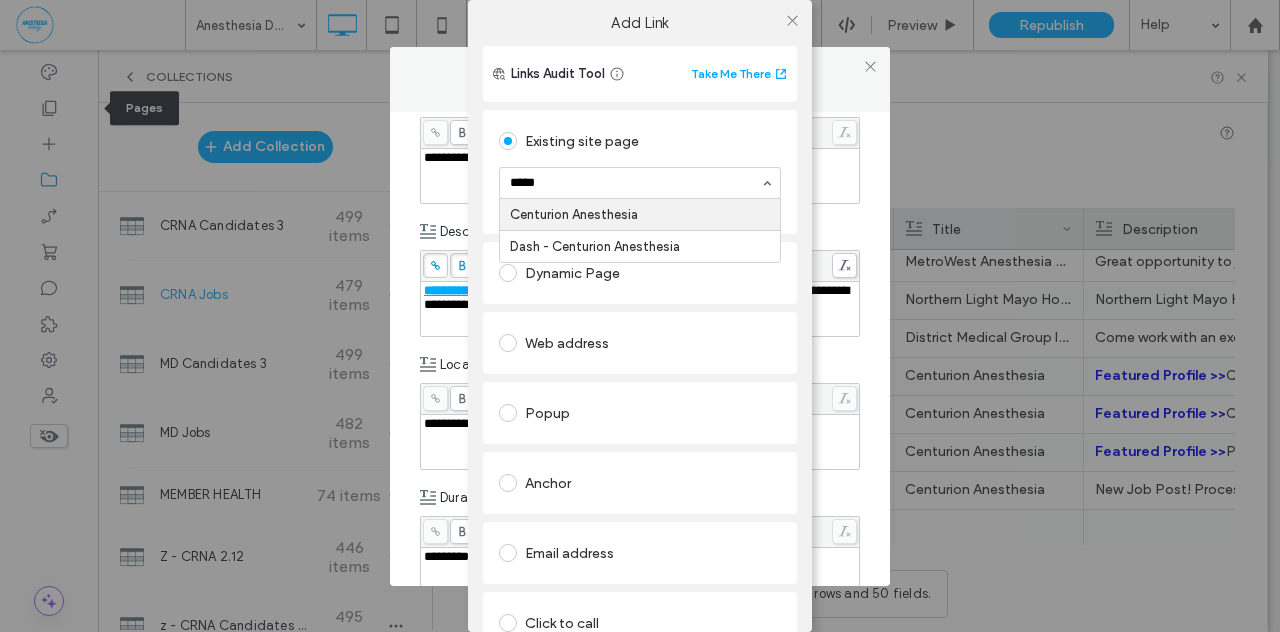 type 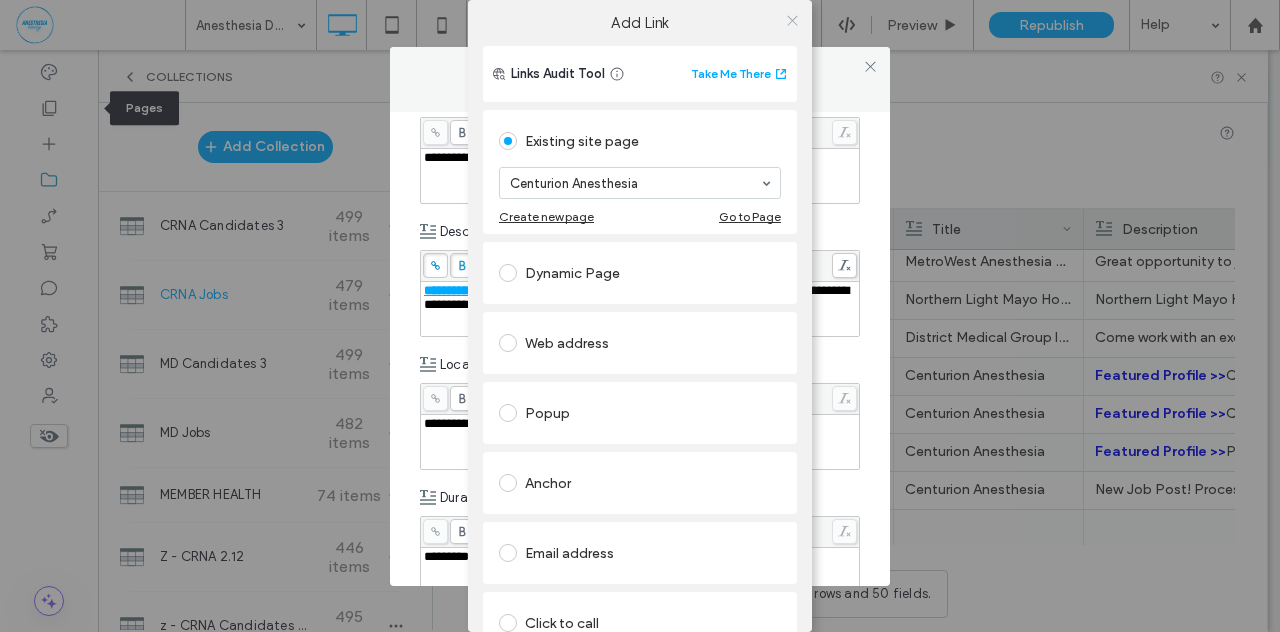 click 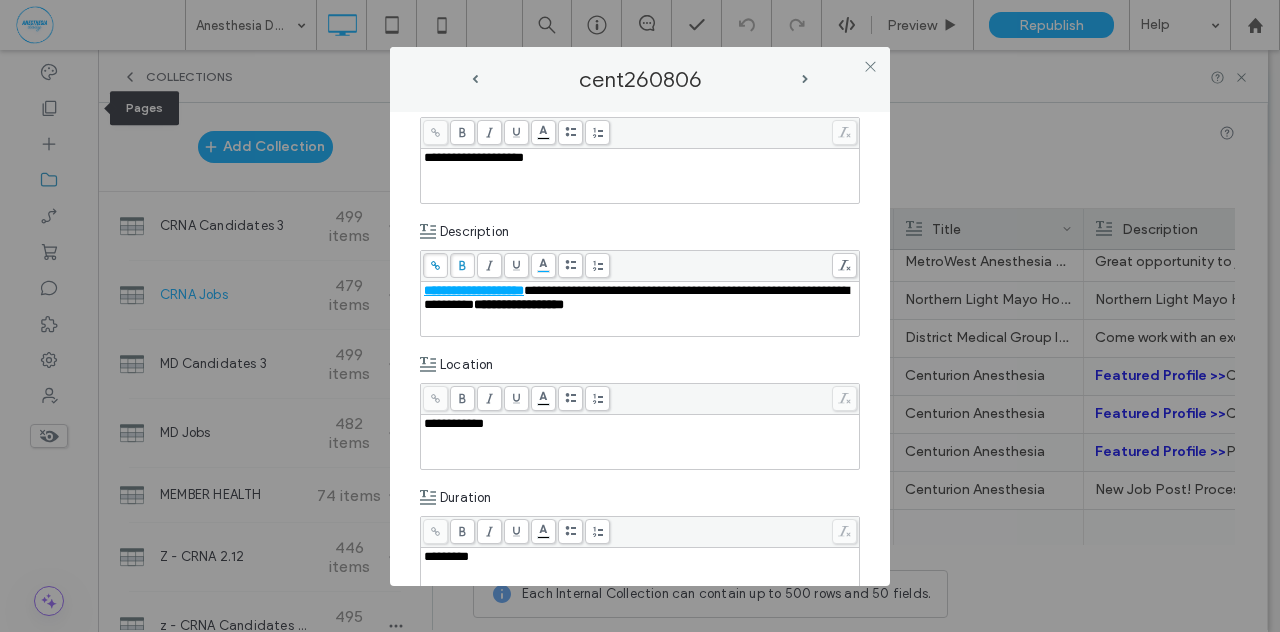 click on "**********" at bounding box center (640, 309) 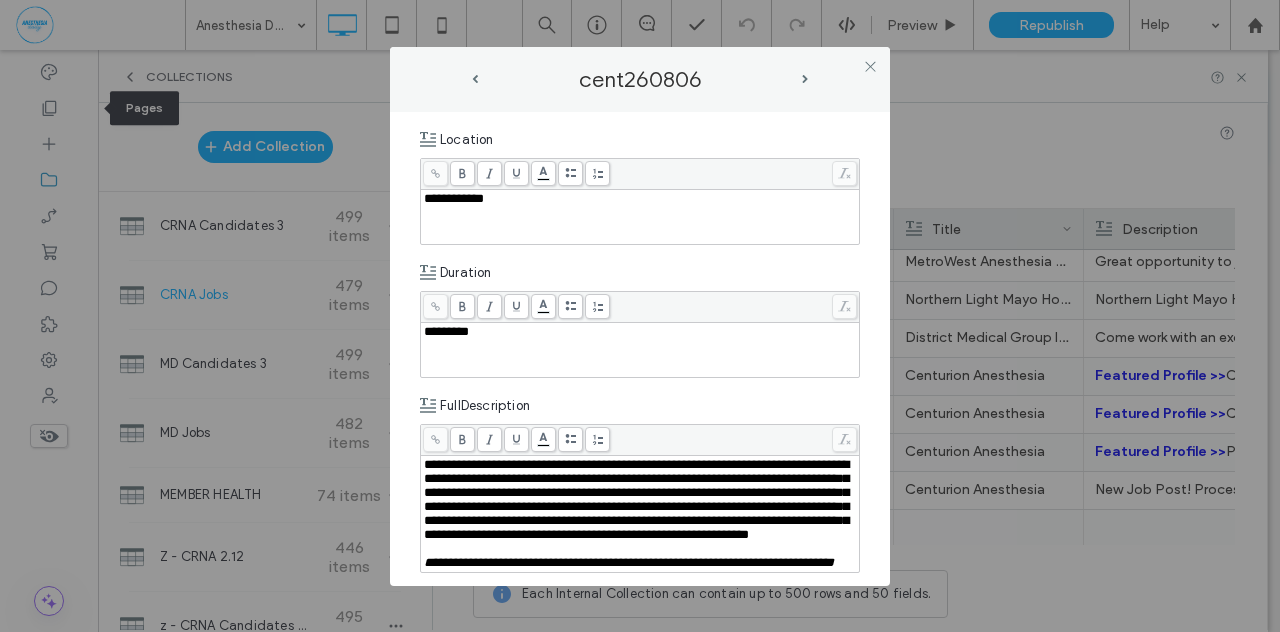 scroll, scrollTop: 466, scrollLeft: 0, axis: vertical 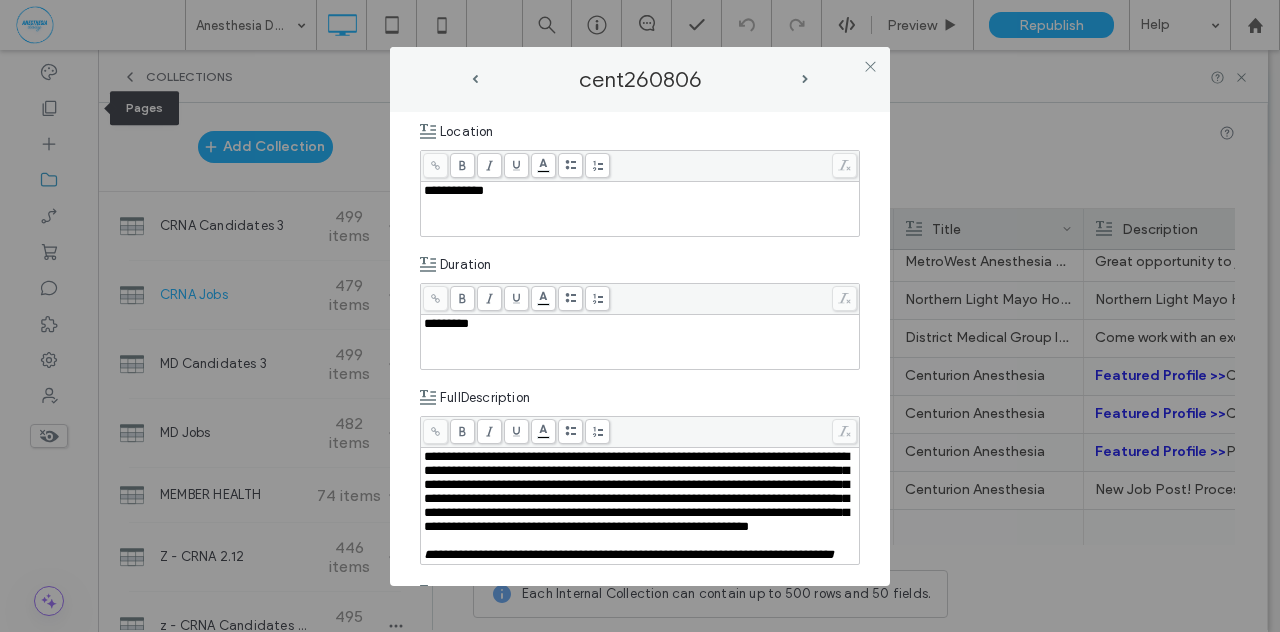 click on "**********" at bounding box center [636, 491] 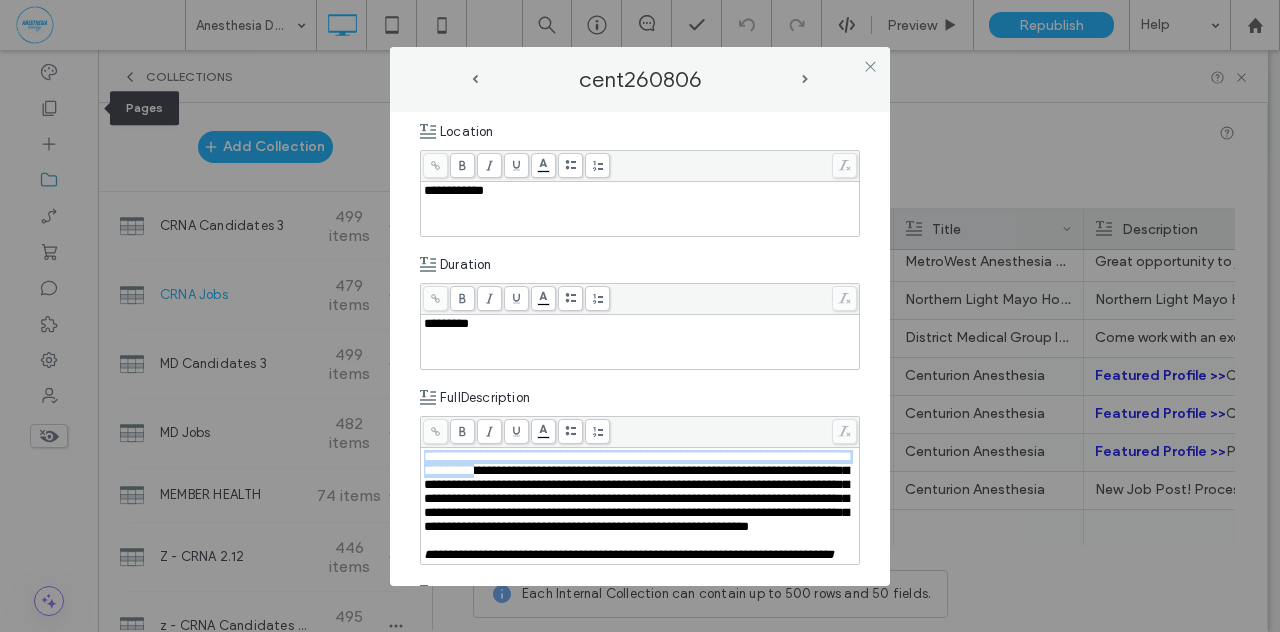 drag, startPoint x: 424, startPoint y: 447, endPoint x: 608, endPoint y: 463, distance: 184.69434 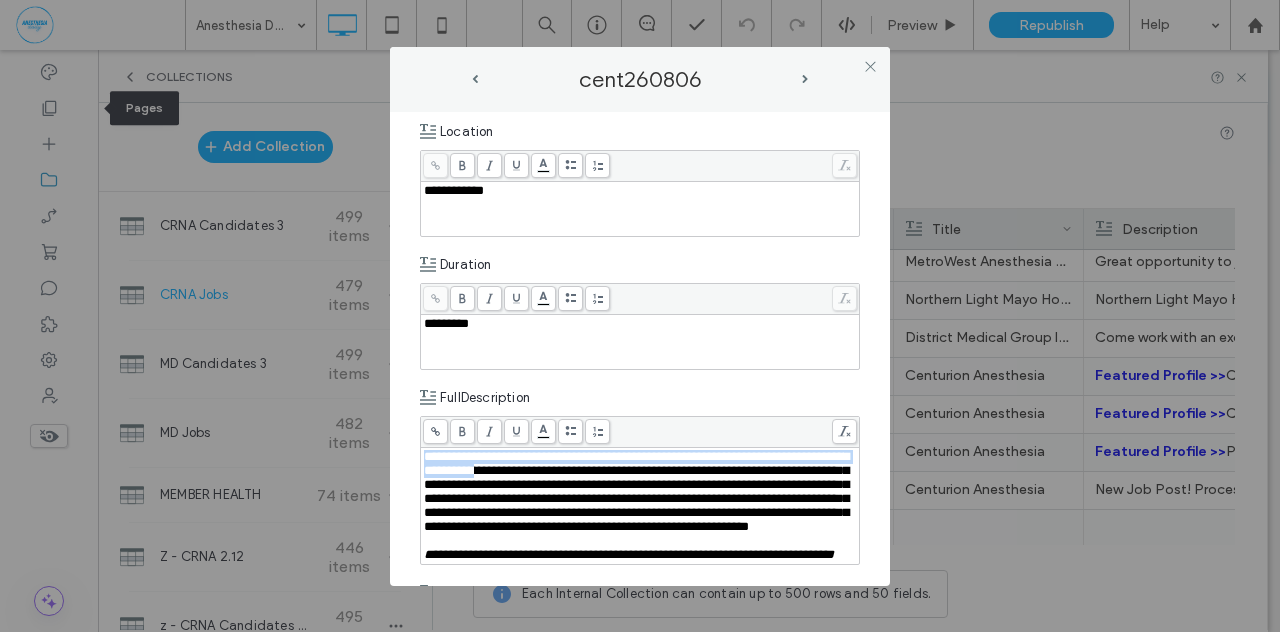 copy on "**********" 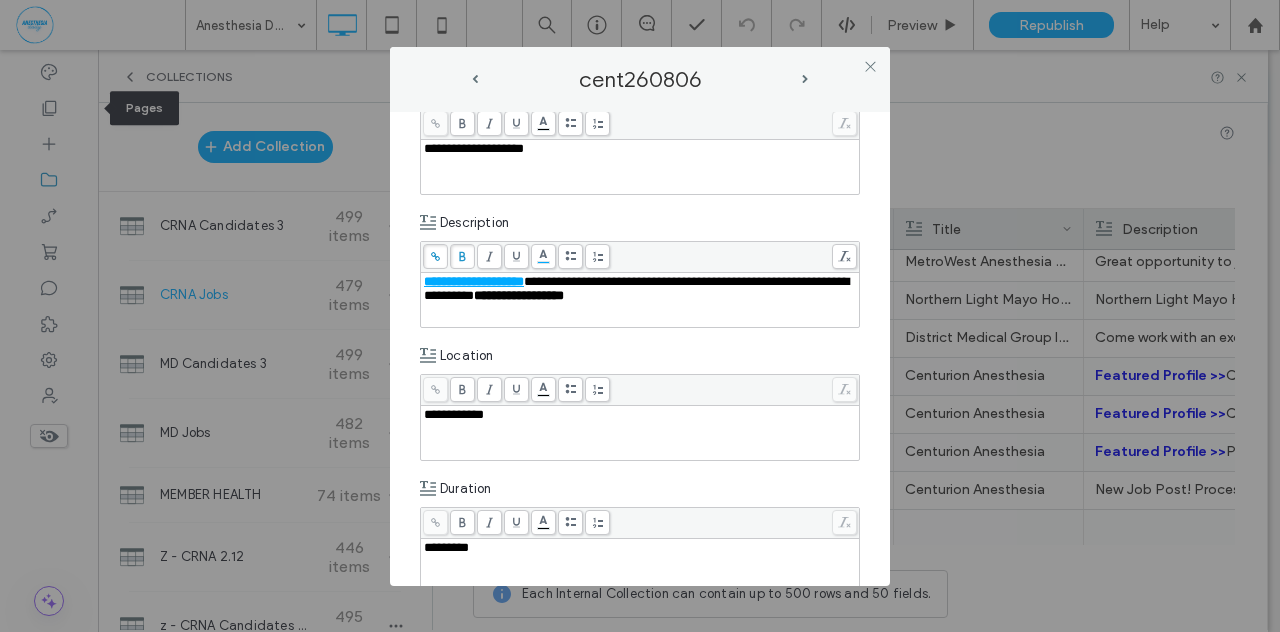 scroll, scrollTop: 233, scrollLeft: 0, axis: vertical 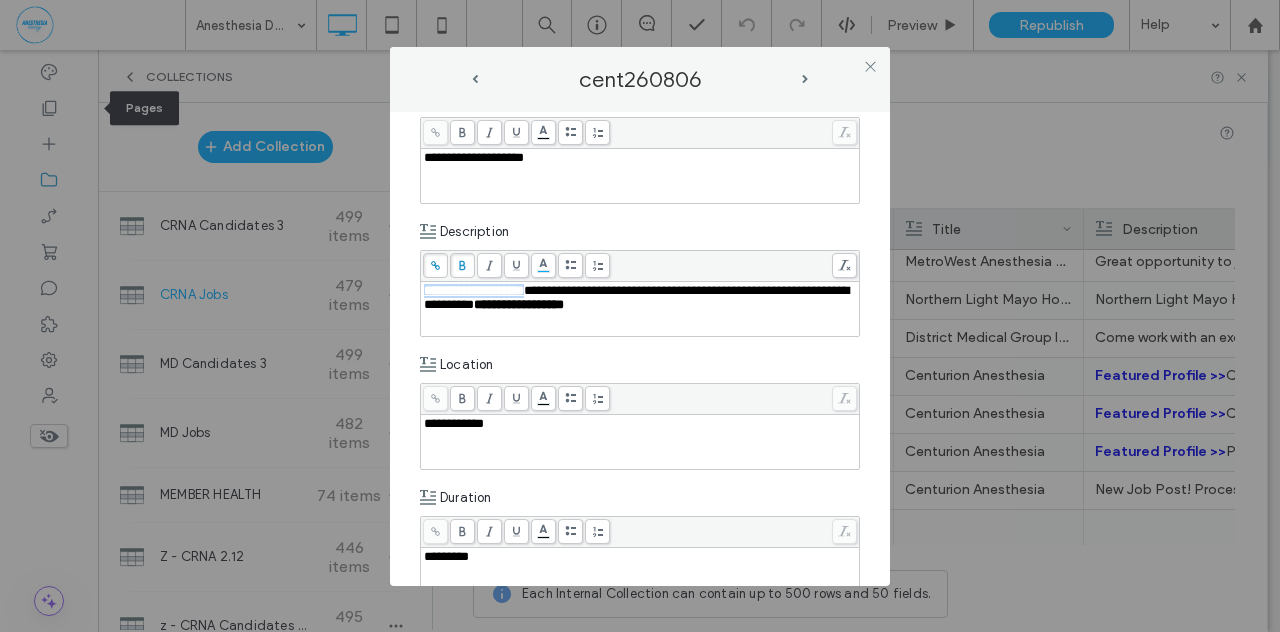 click on "**********" at bounding box center [636, 297] 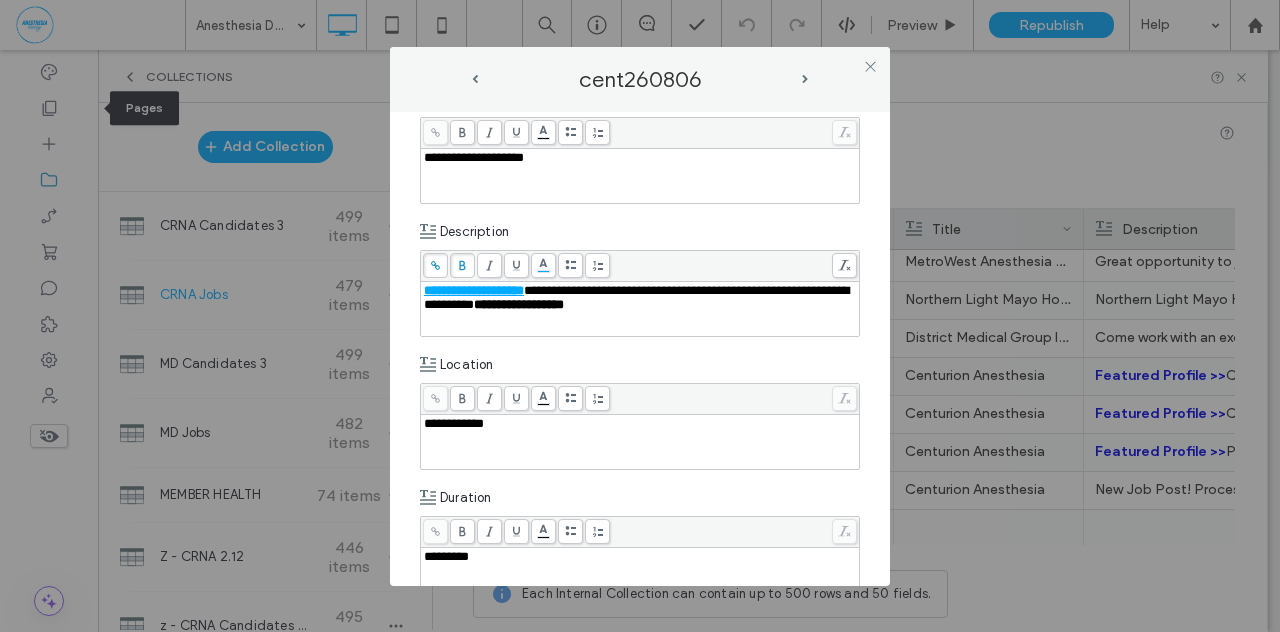click on "**********" at bounding box center (636, 297) 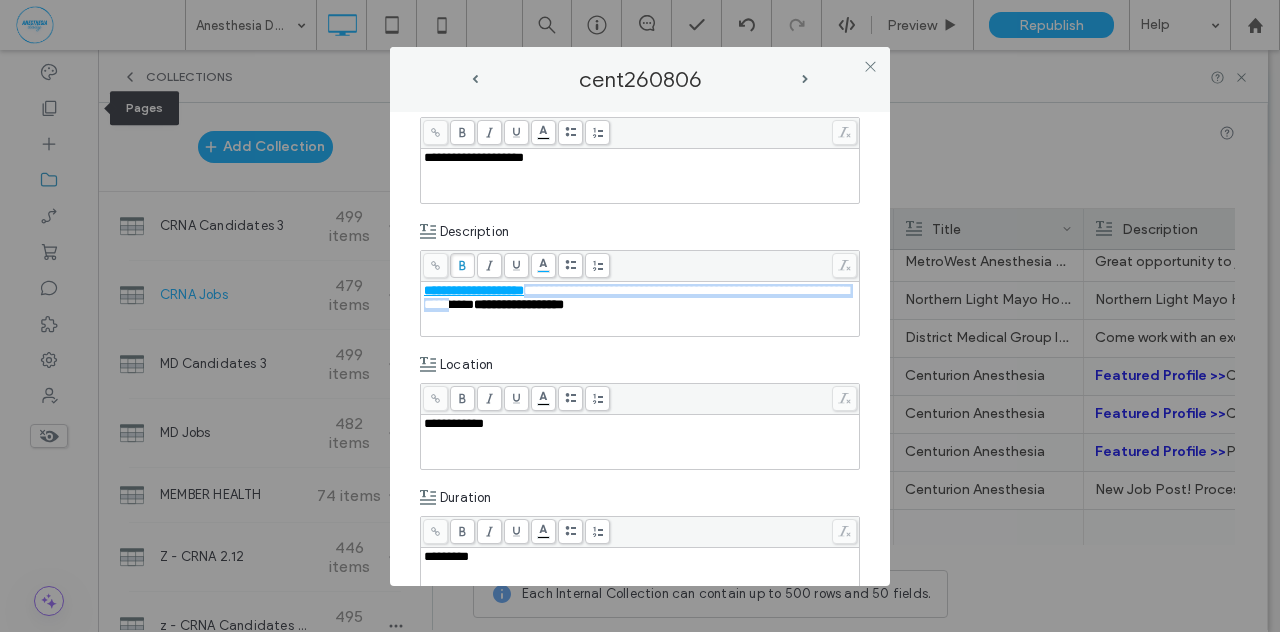 drag, startPoint x: 542, startPoint y: 289, endPoint x: 580, endPoint y: 306, distance: 41.62932 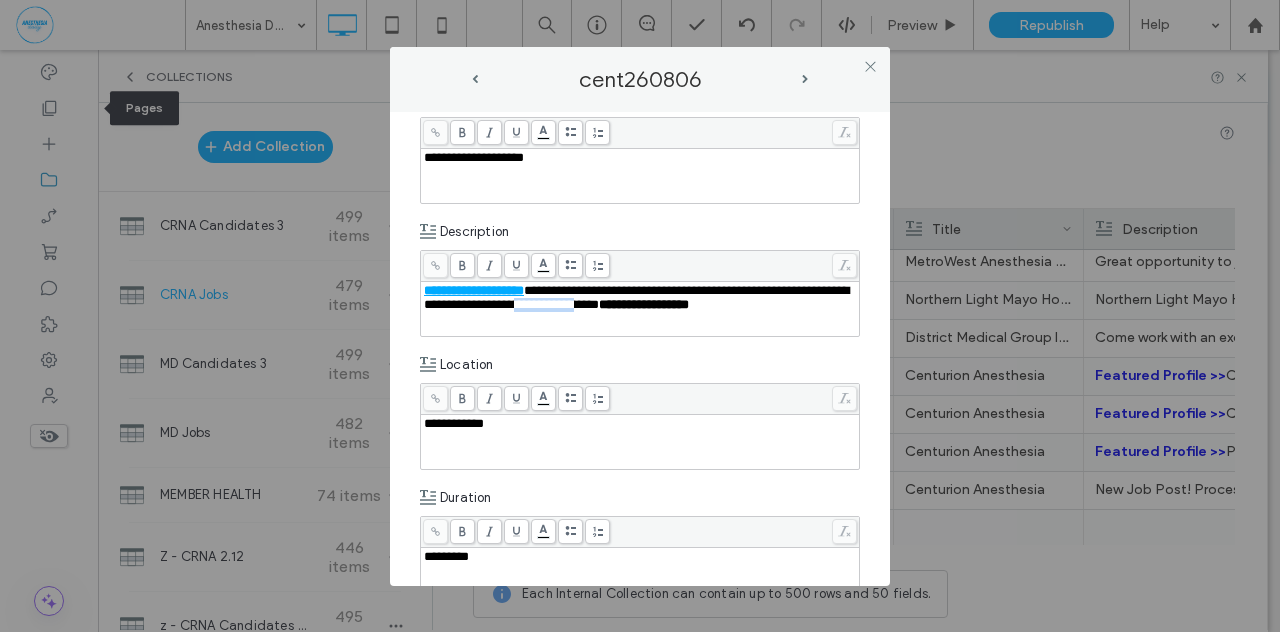 drag, startPoint x: 629, startPoint y: 308, endPoint x: 707, endPoint y: 305, distance: 78.05767 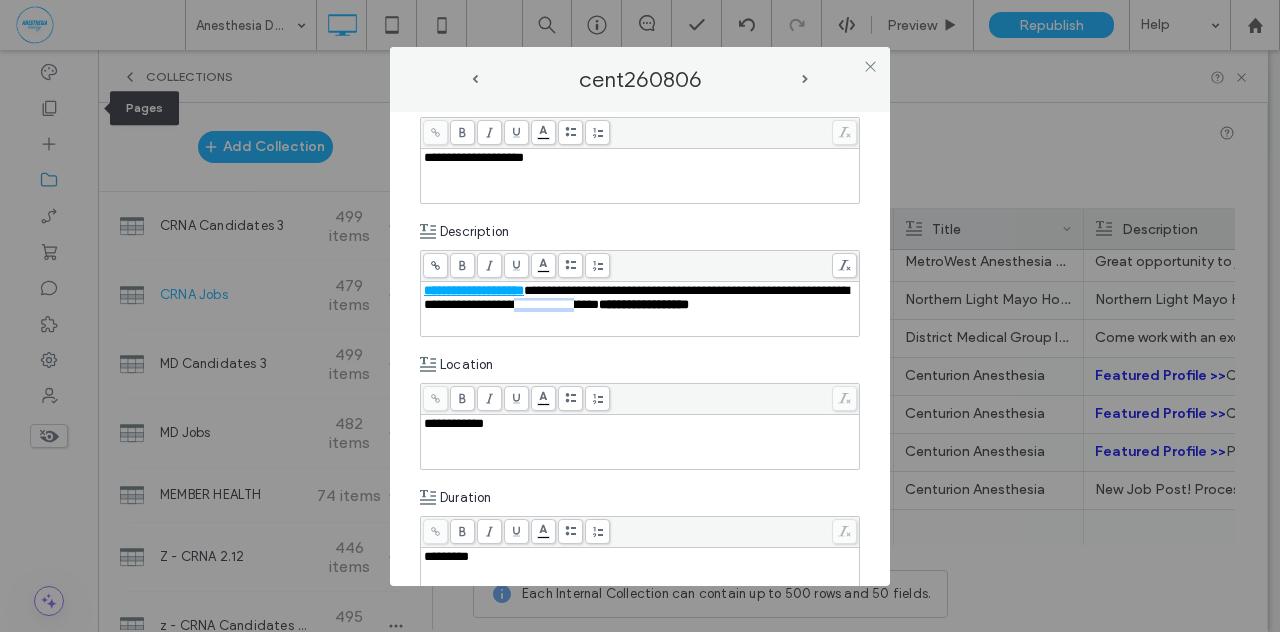 copy on "**********" 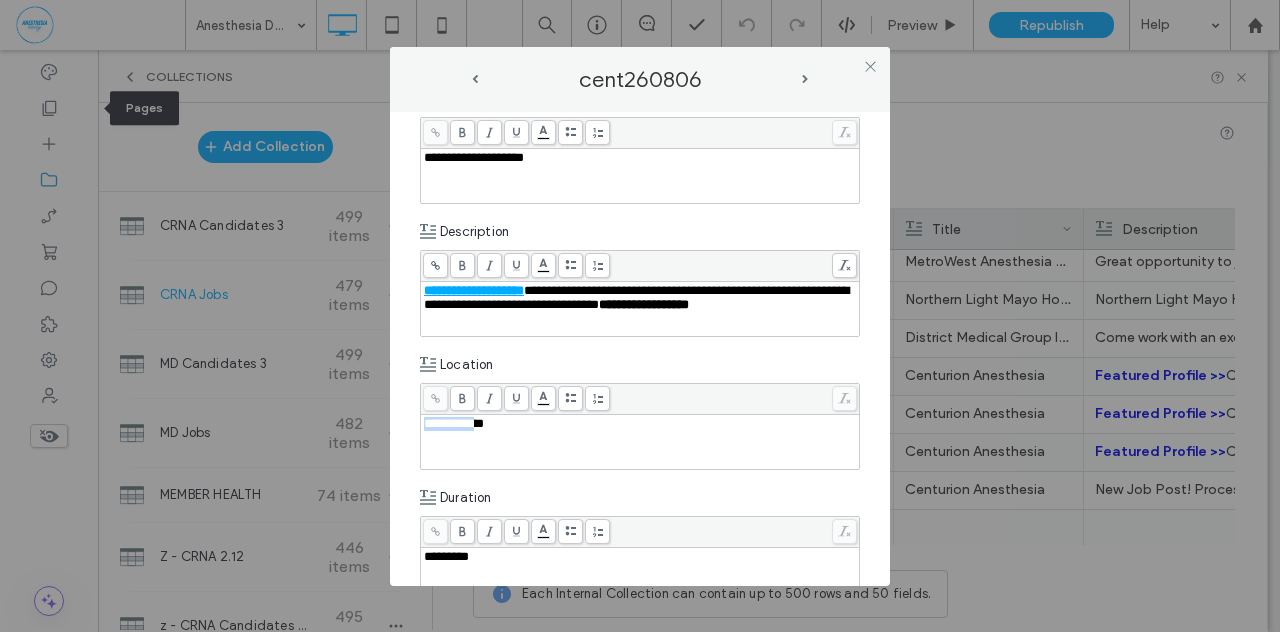 drag, startPoint x: 490, startPoint y: 421, endPoint x: 404, endPoint y: 413, distance: 86.37129 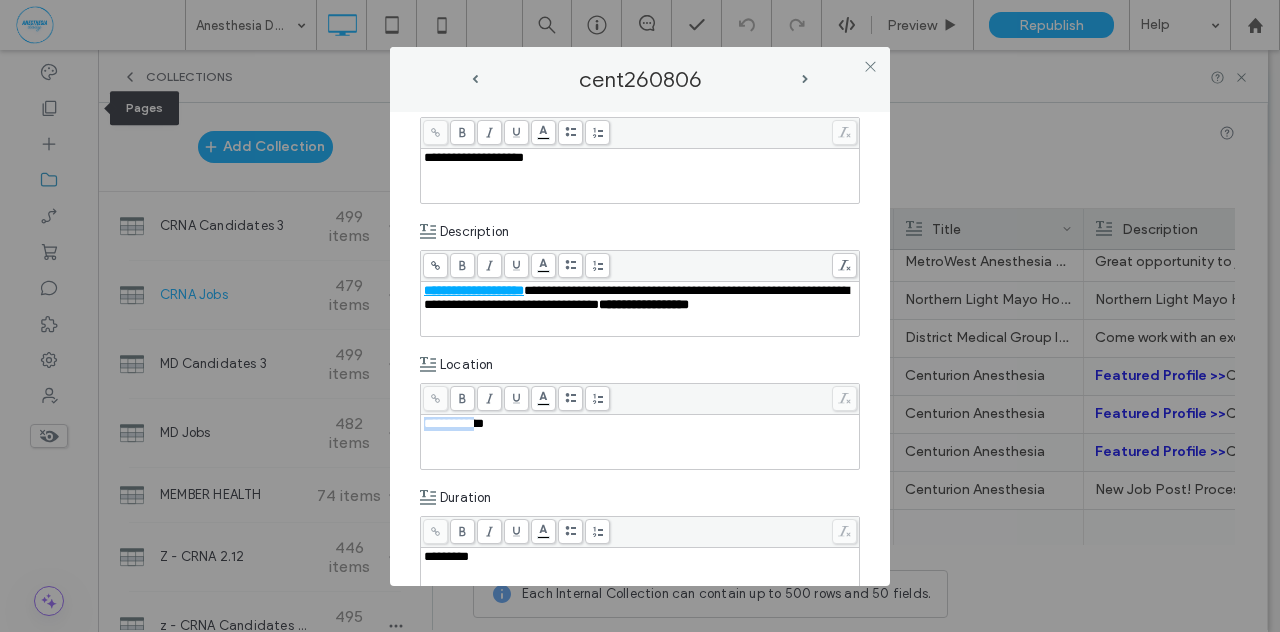 click on "**********" at bounding box center (640, 349) 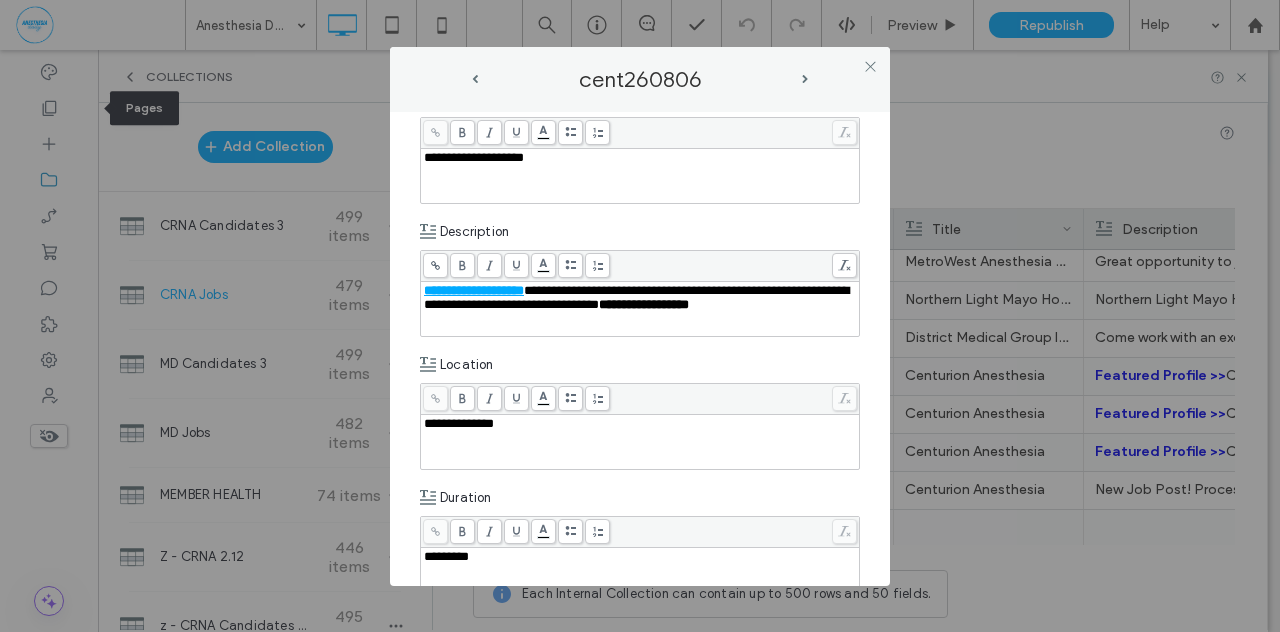 scroll, scrollTop: 466, scrollLeft: 0, axis: vertical 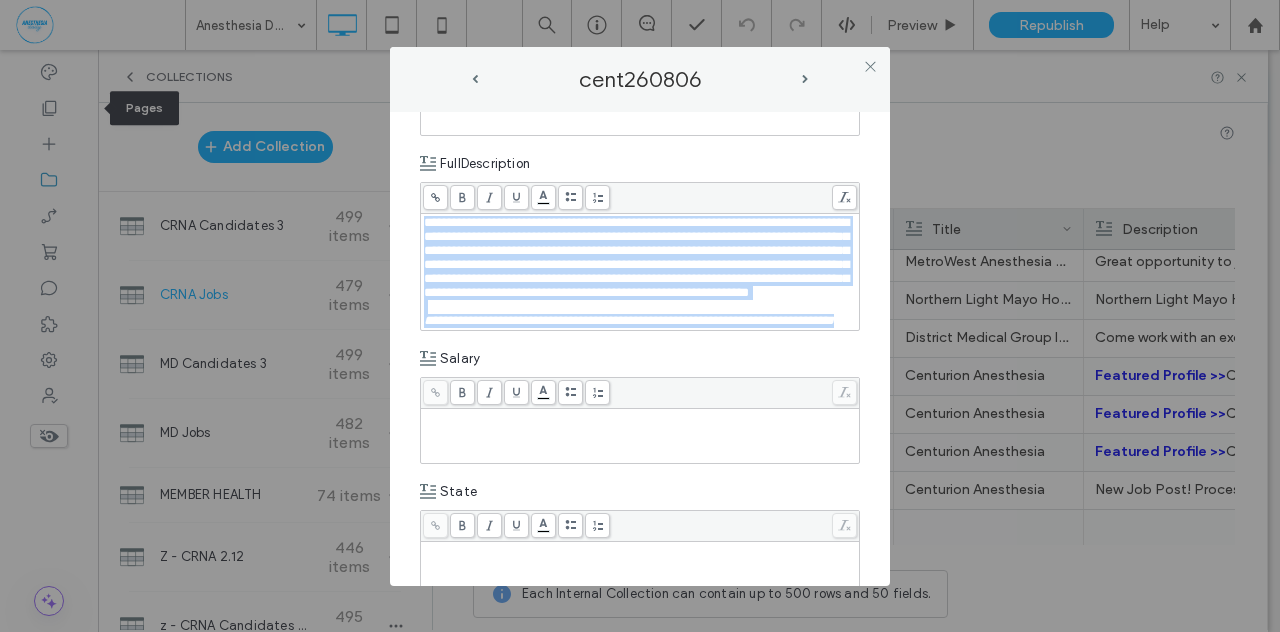 drag, startPoint x: 525, startPoint y: 383, endPoint x: 538, endPoint y: 389, distance: 14.3178215 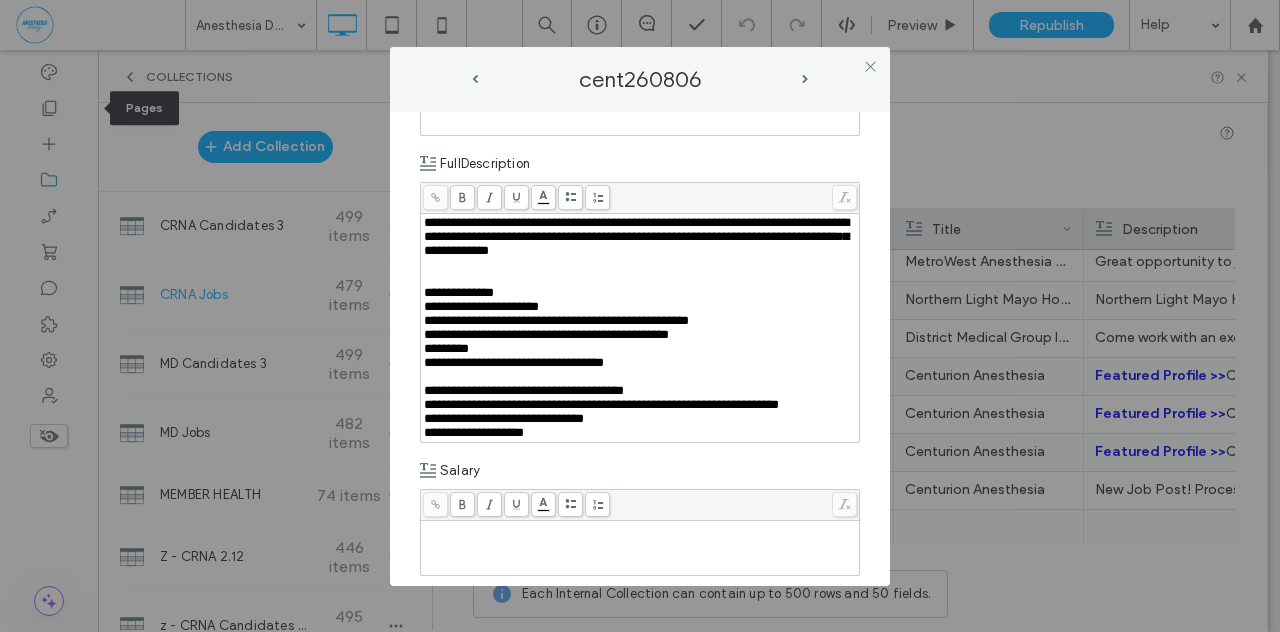 click on "**********" at bounding box center [640, 405] 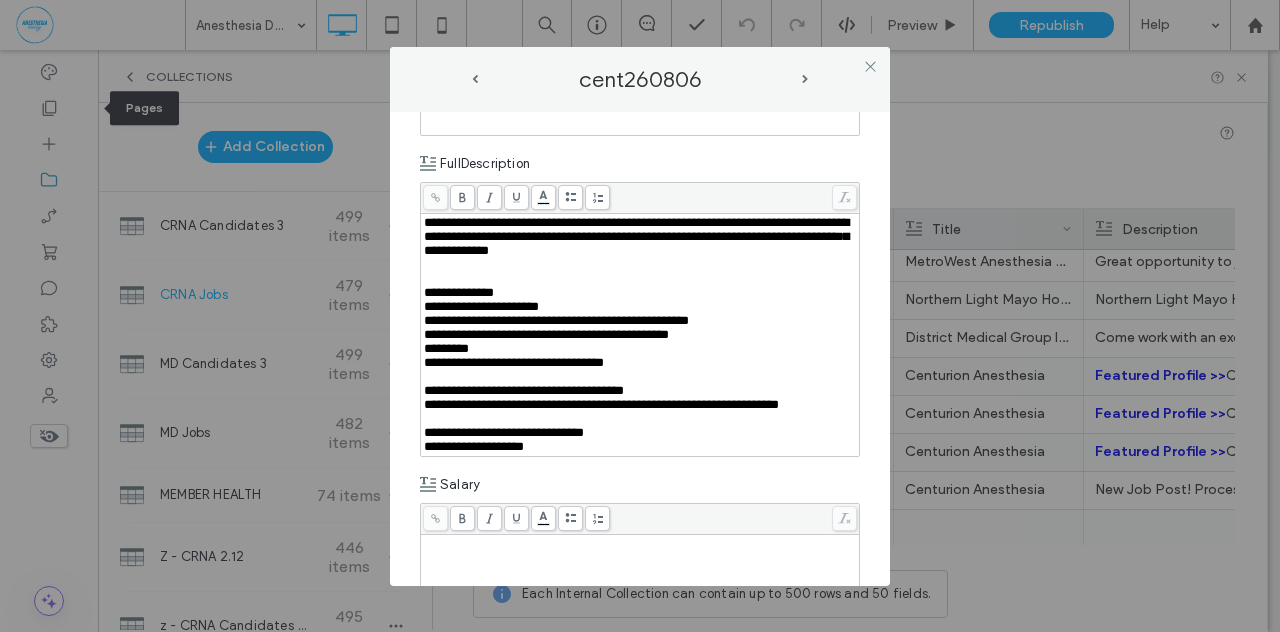 click on "**********" at bounding box center (640, 349) 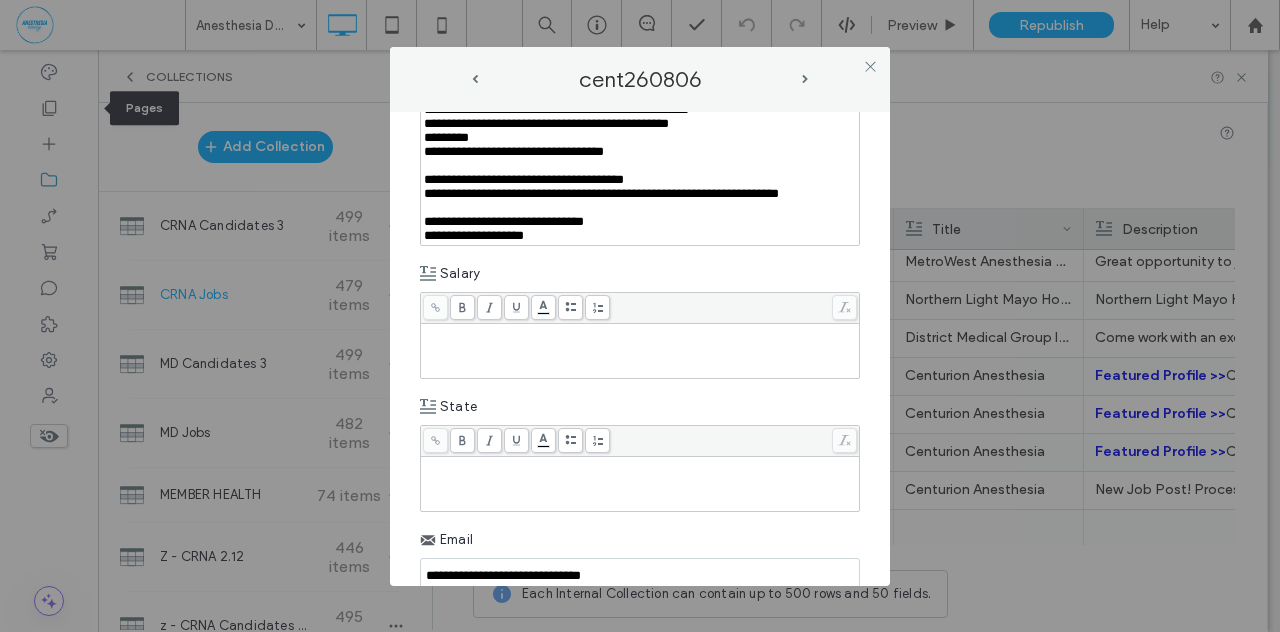 scroll, scrollTop: 933, scrollLeft: 0, axis: vertical 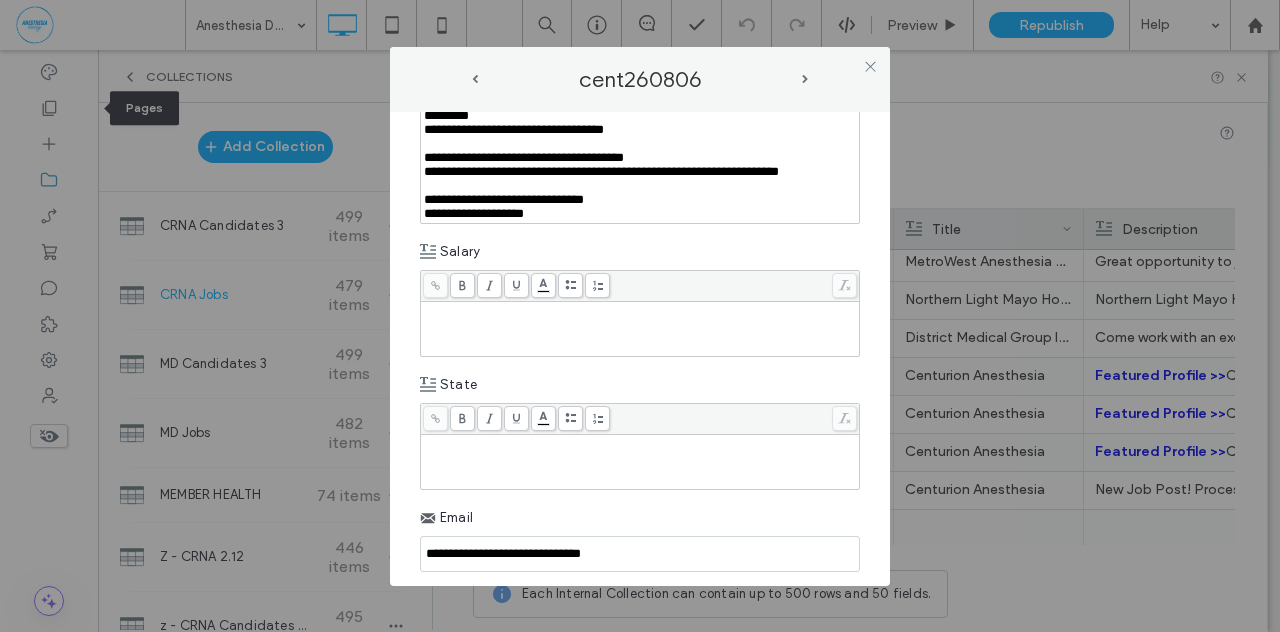 click at bounding box center [640, 329] 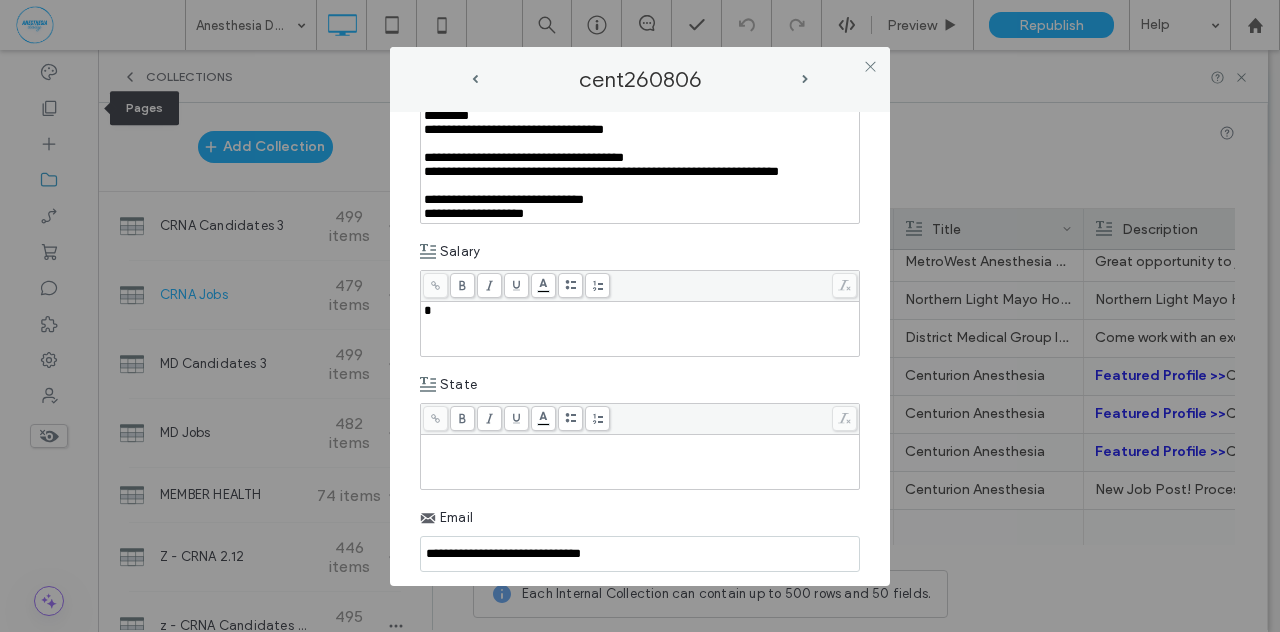 type 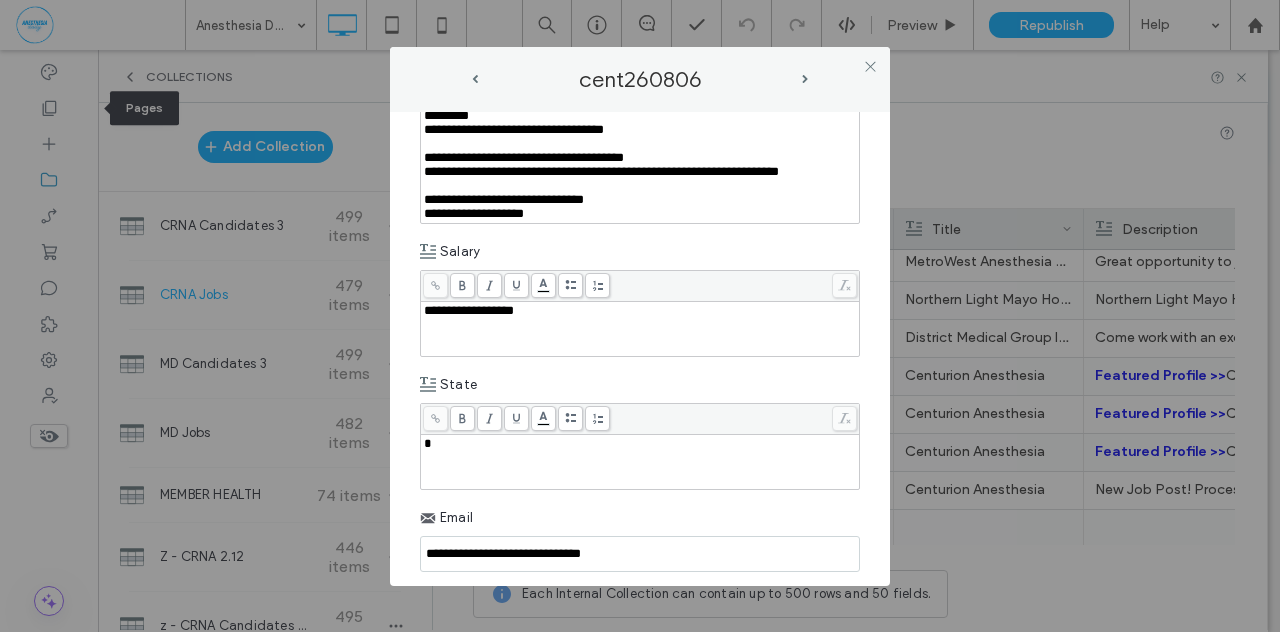 type 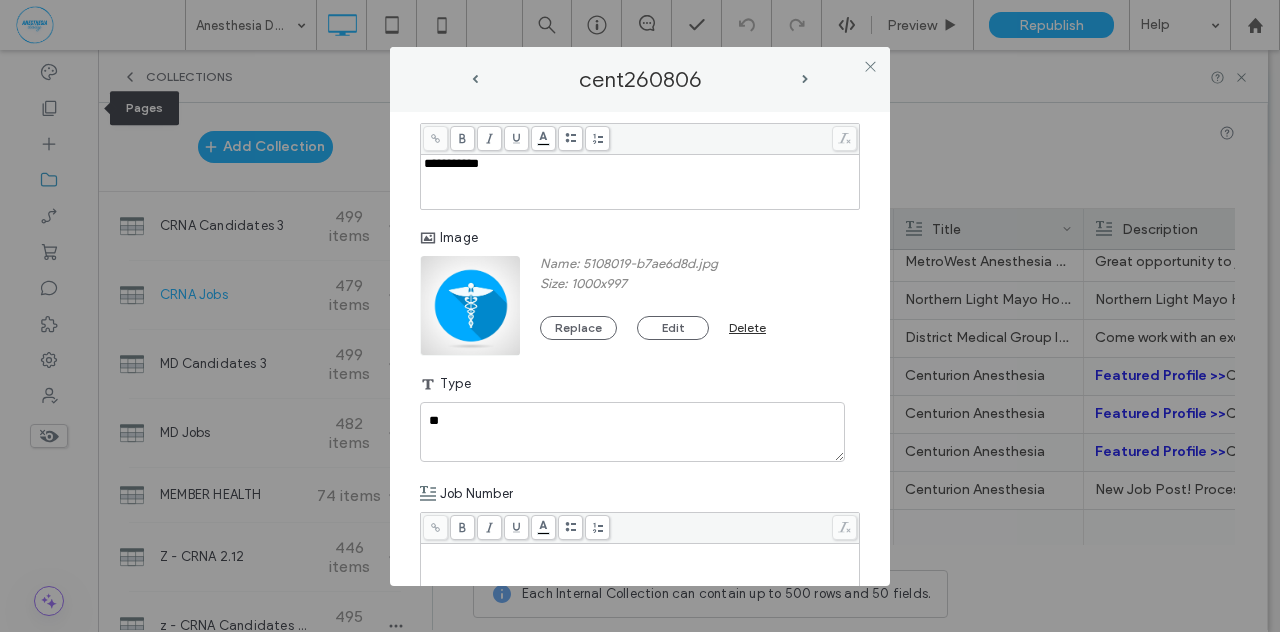 scroll, scrollTop: 1510, scrollLeft: 0, axis: vertical 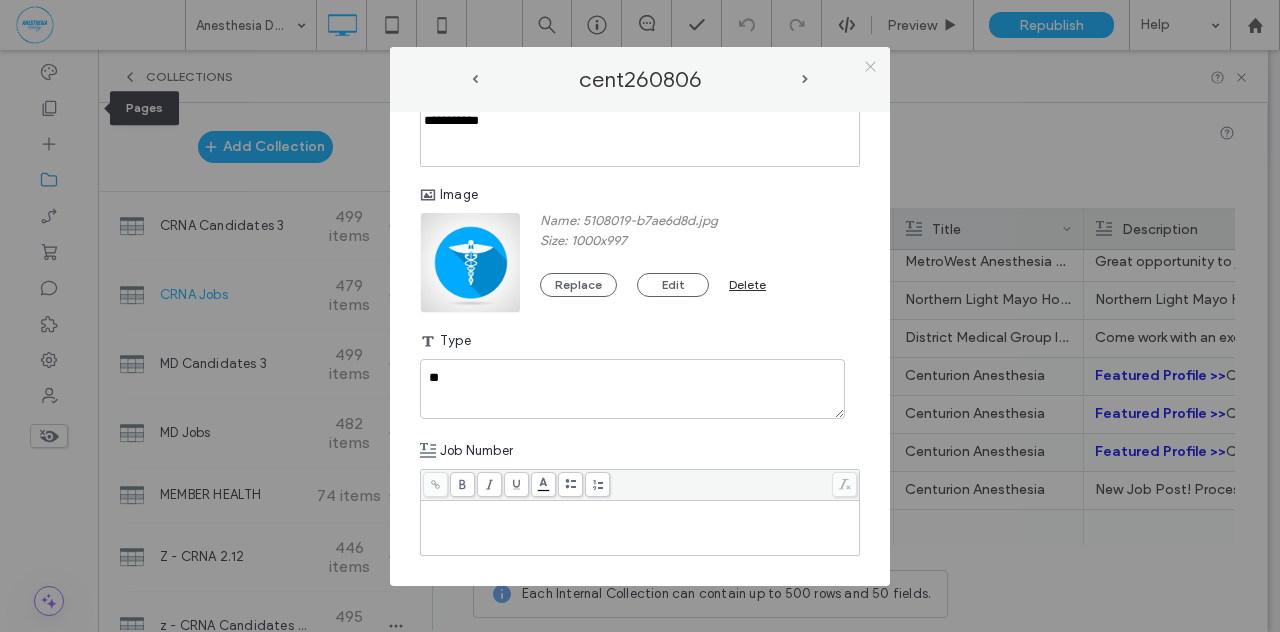 click 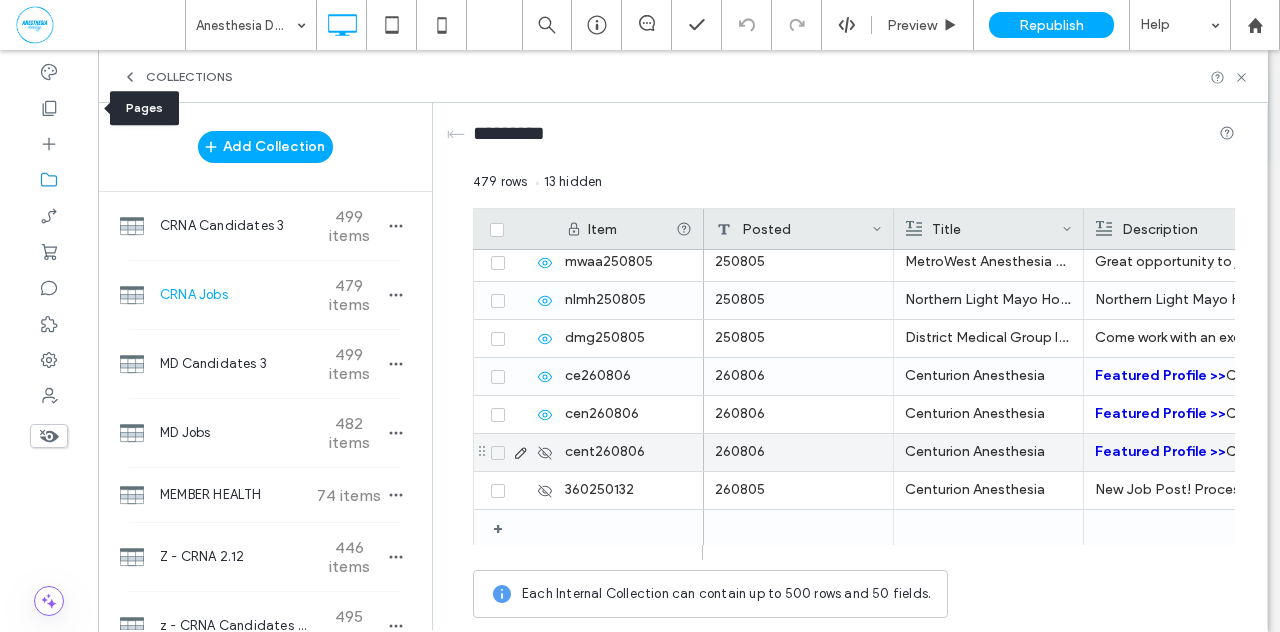 click 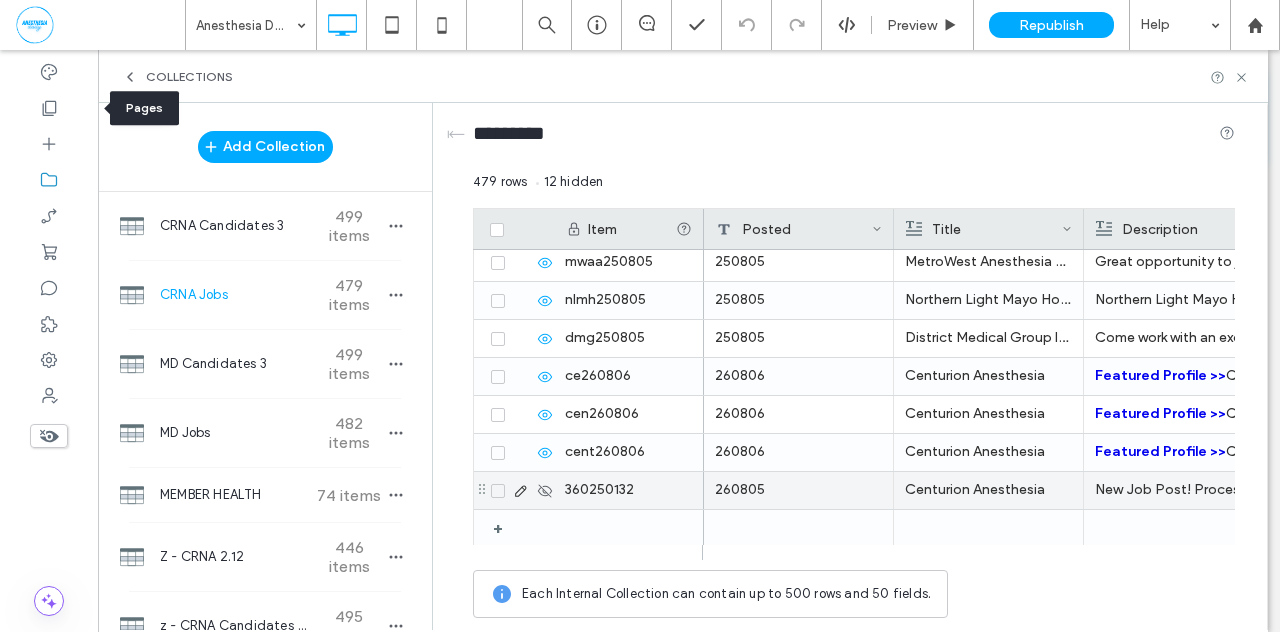 click 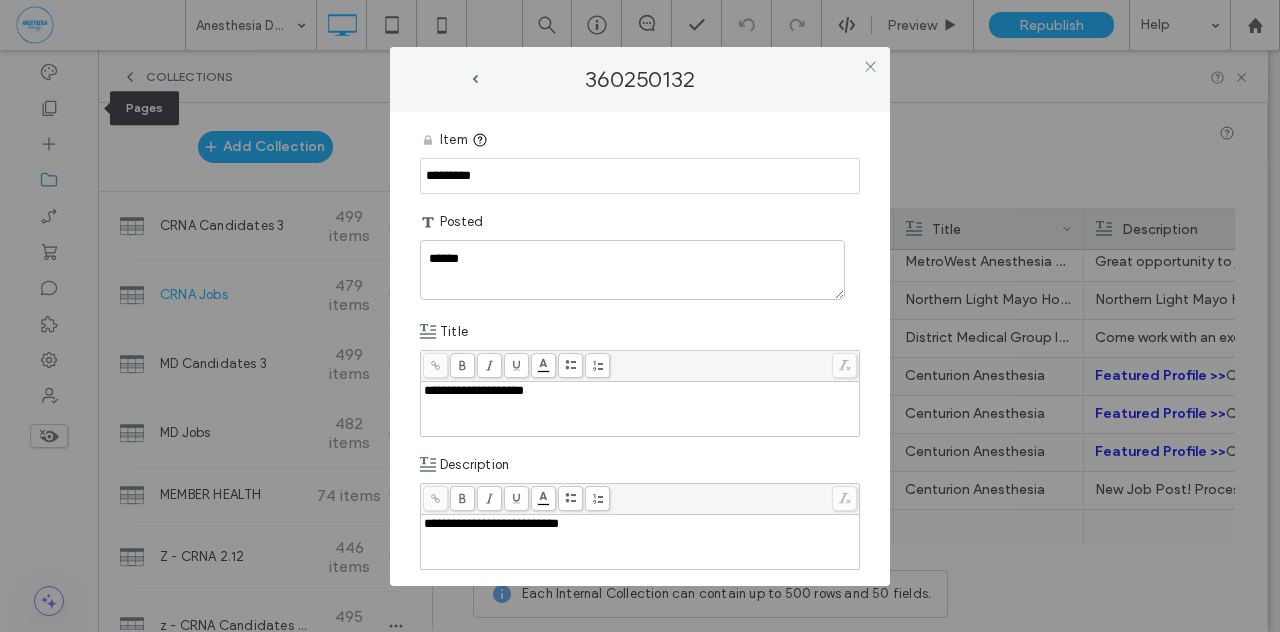 drag, startPoint x: 500, startPoint y: 183, endPoint x: 346, endPoint y: 179, distance: 154.05194 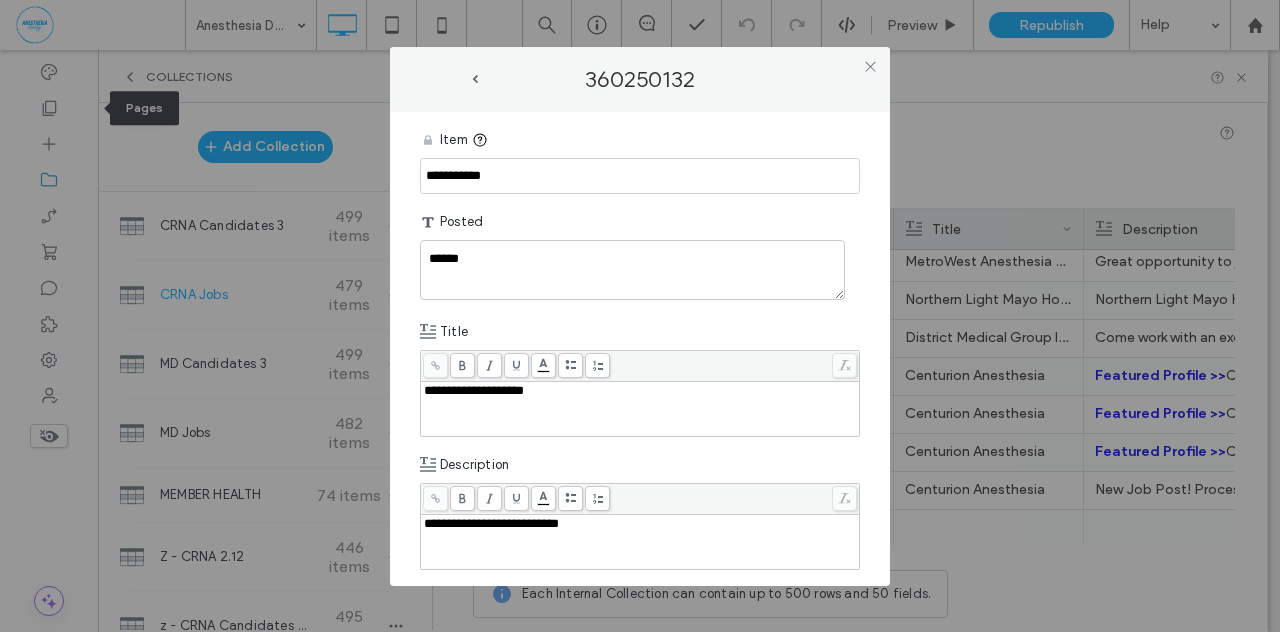 type on "**********" 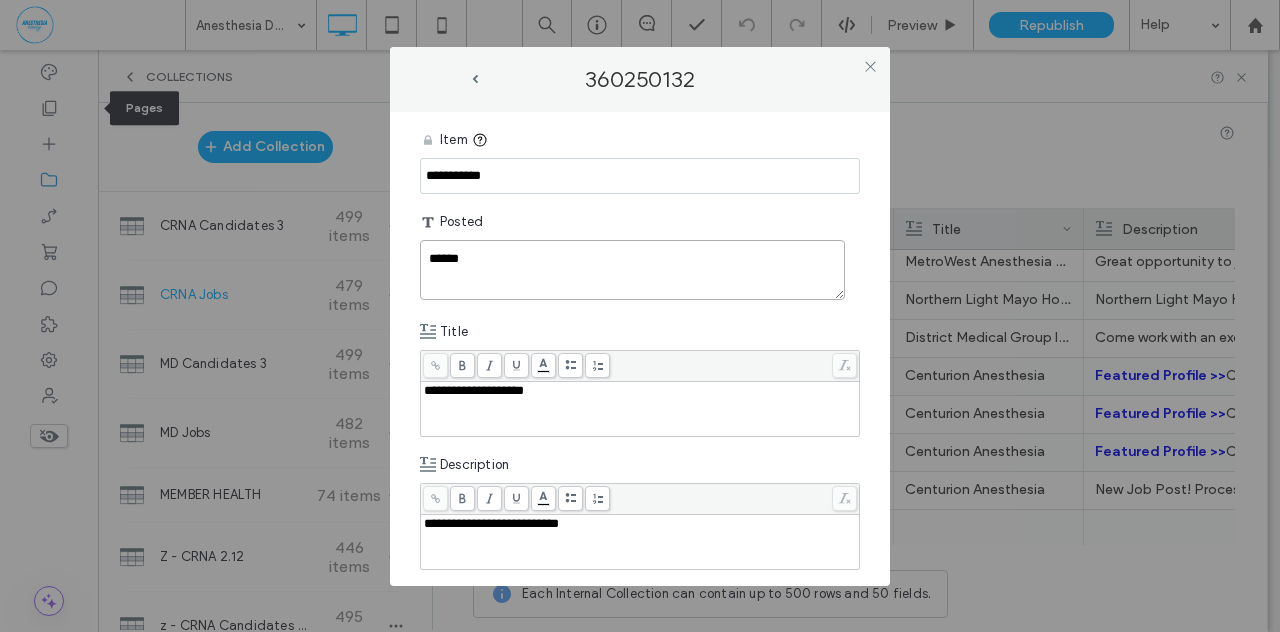 click on "******" at bounding box center (632, 270) 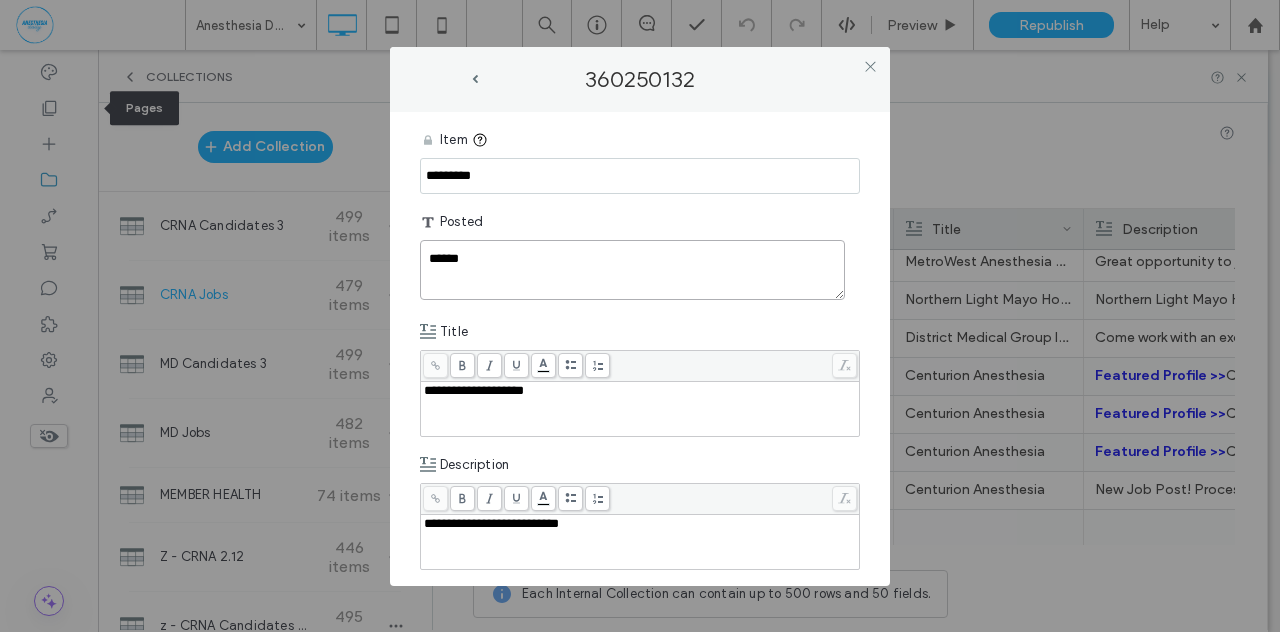 click on "******" at bounding box center (632, 270) 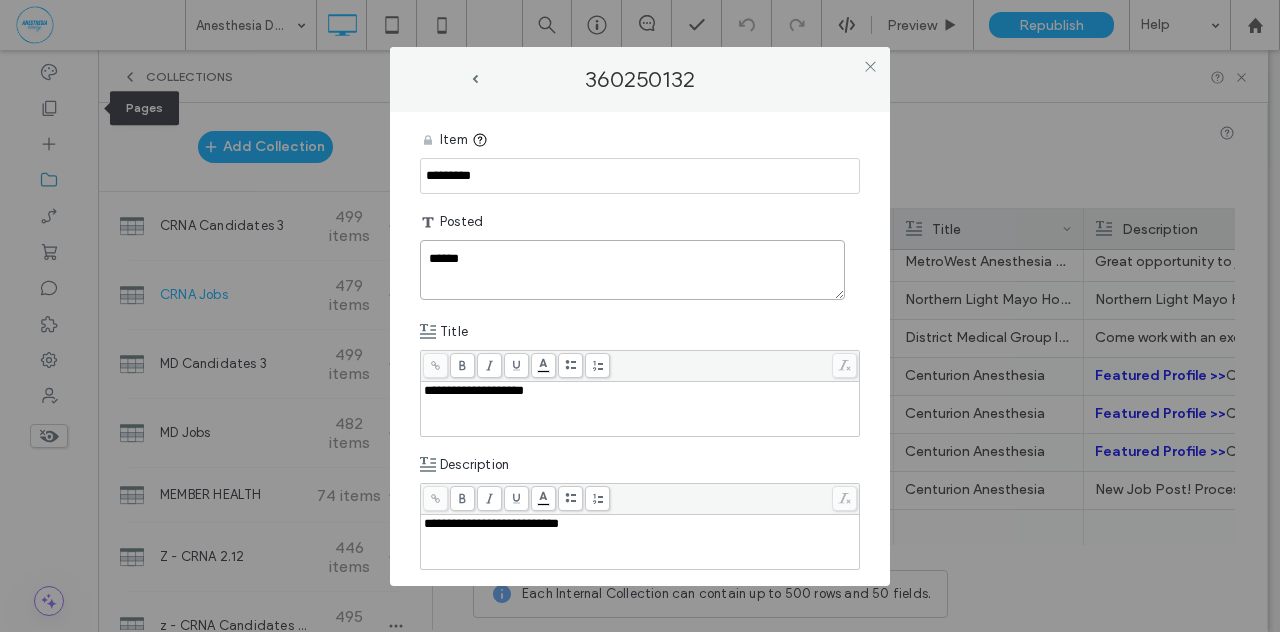 type on "******" 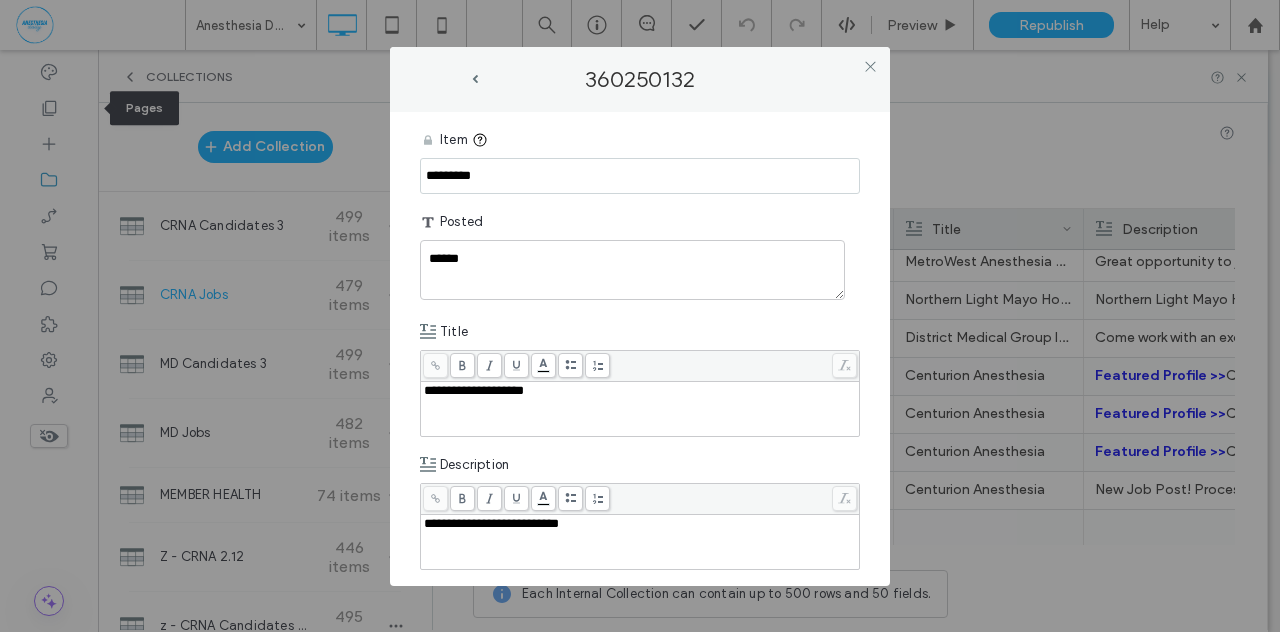 drag, startPoint x: 508, startPoint y: 175, endPoint x: 344, endPoint y: 188, distance: 164.51443 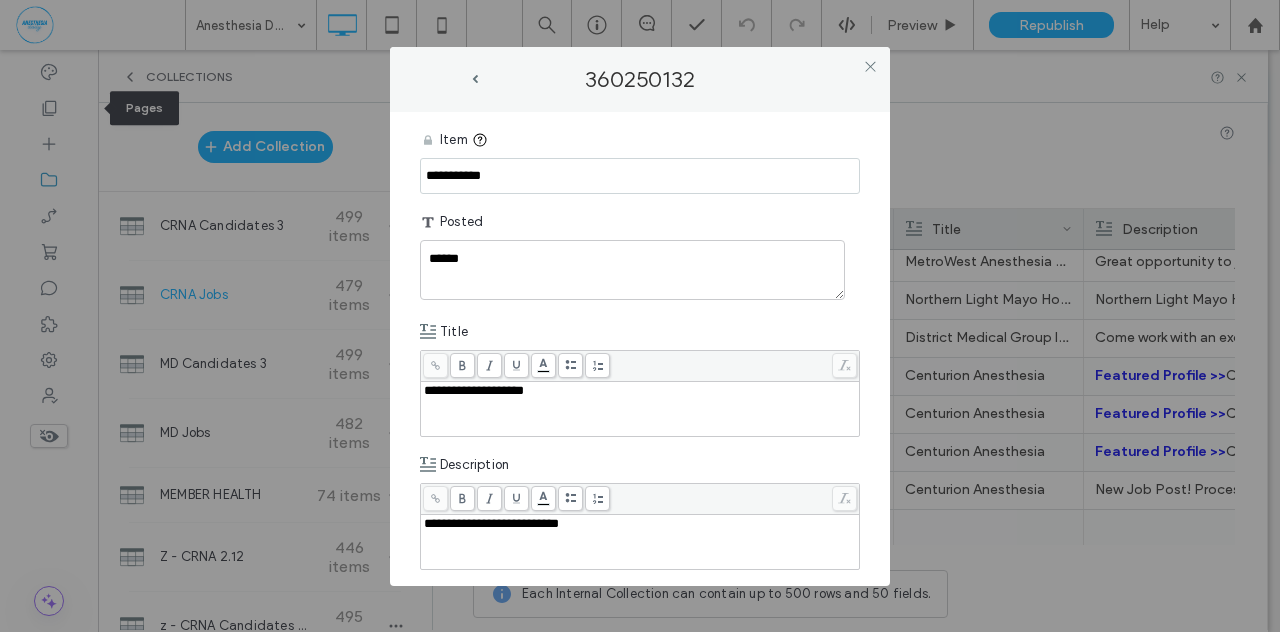 type on "**********" 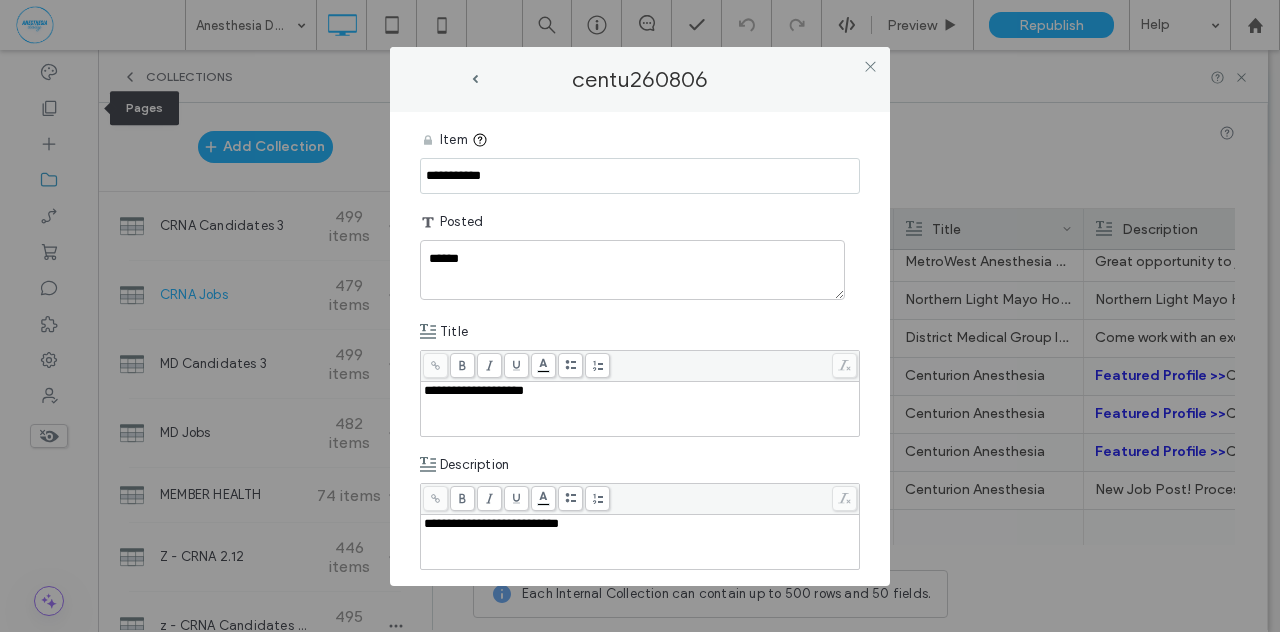 scroll, scrollTop: 233, scrollLeft: 0, axis: vertical 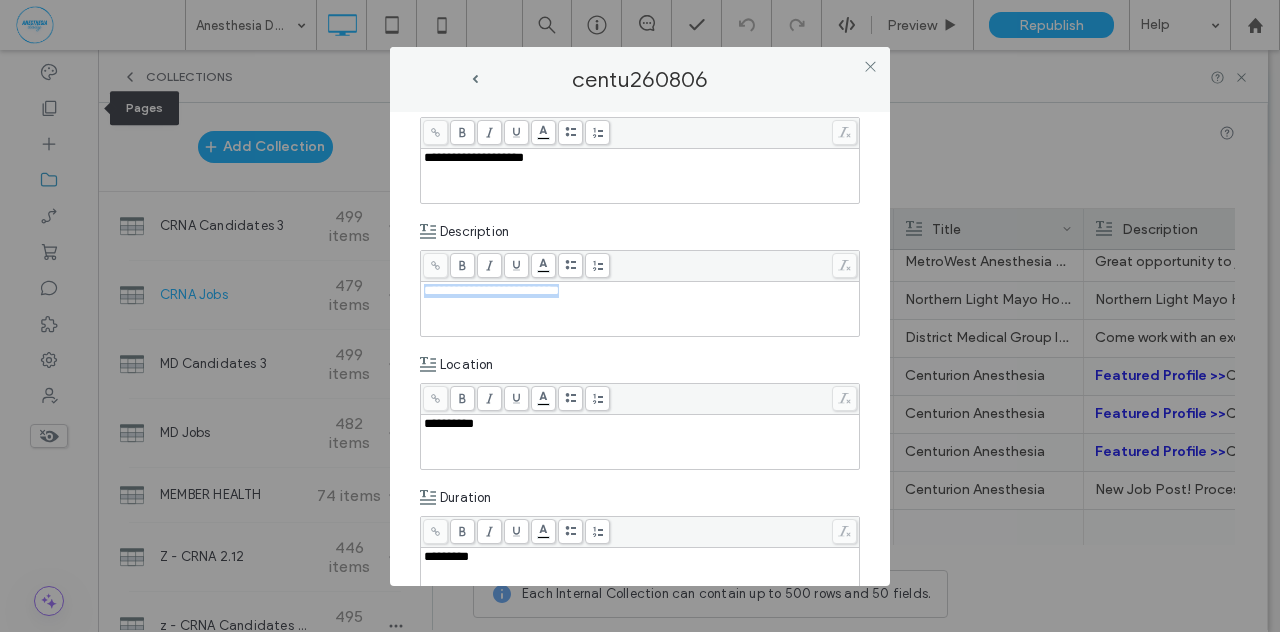 drag, startPoint x: 616, startPoint y: 293, endPoint x: 372, endPoint y: 285, distance: 244.13112 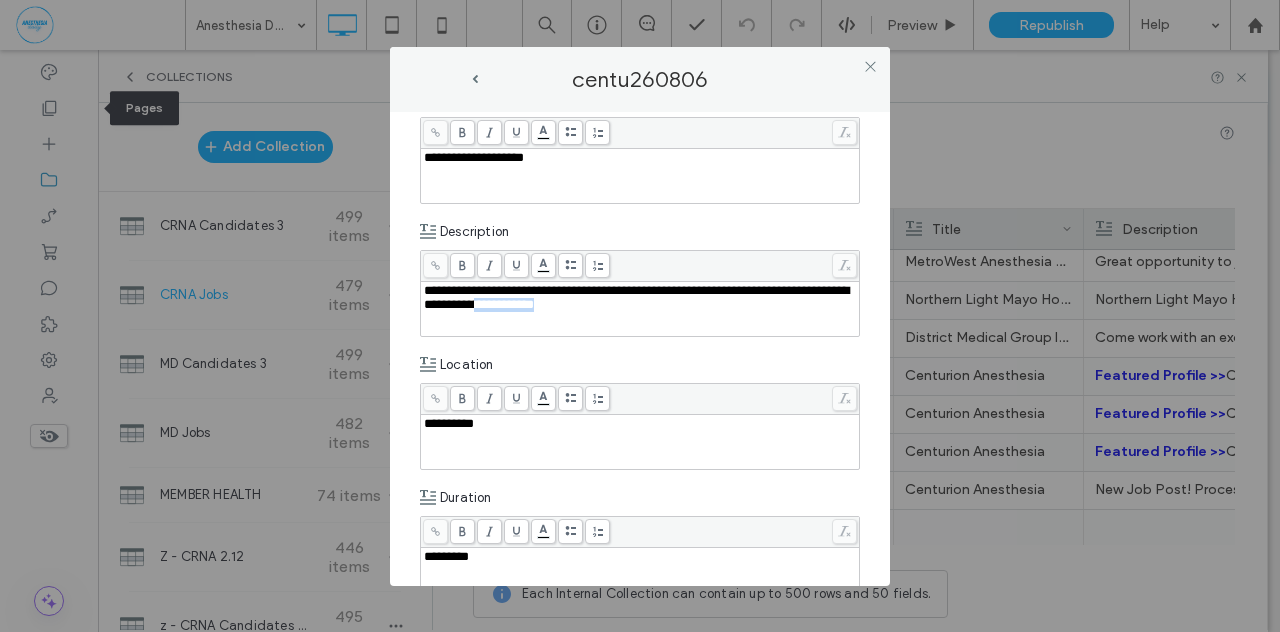 drag, startPoint x: 602, startPoint y: 309, endPoint x: 677, endPoint y: 308, distance: 75.00667 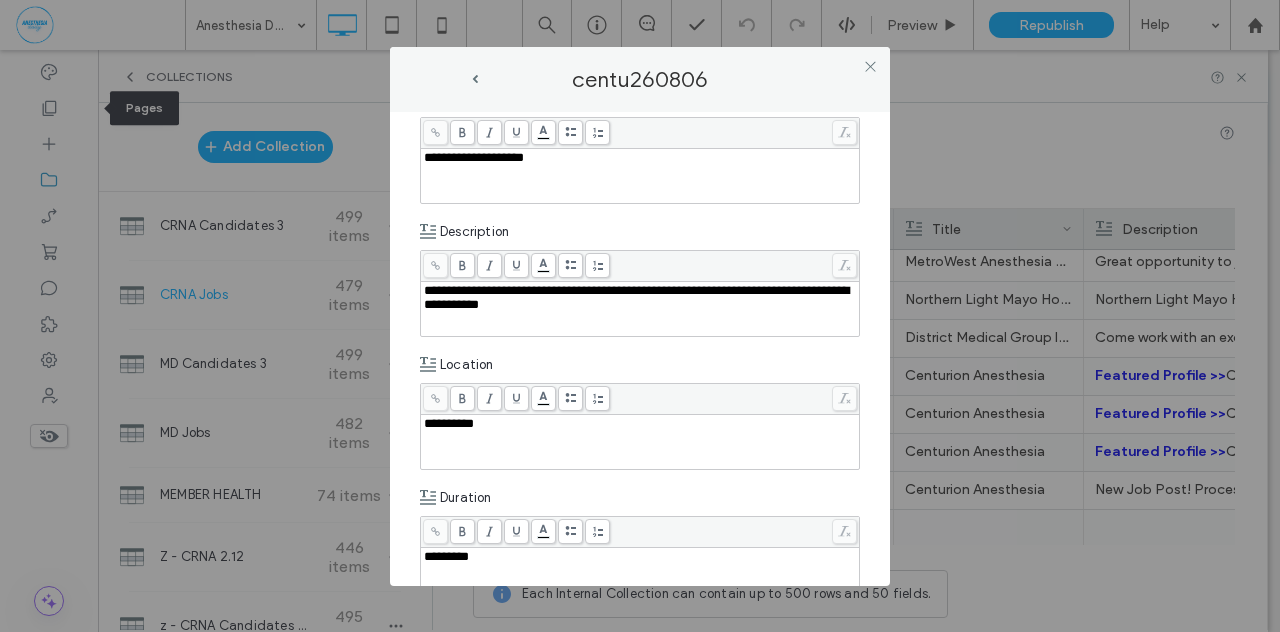type 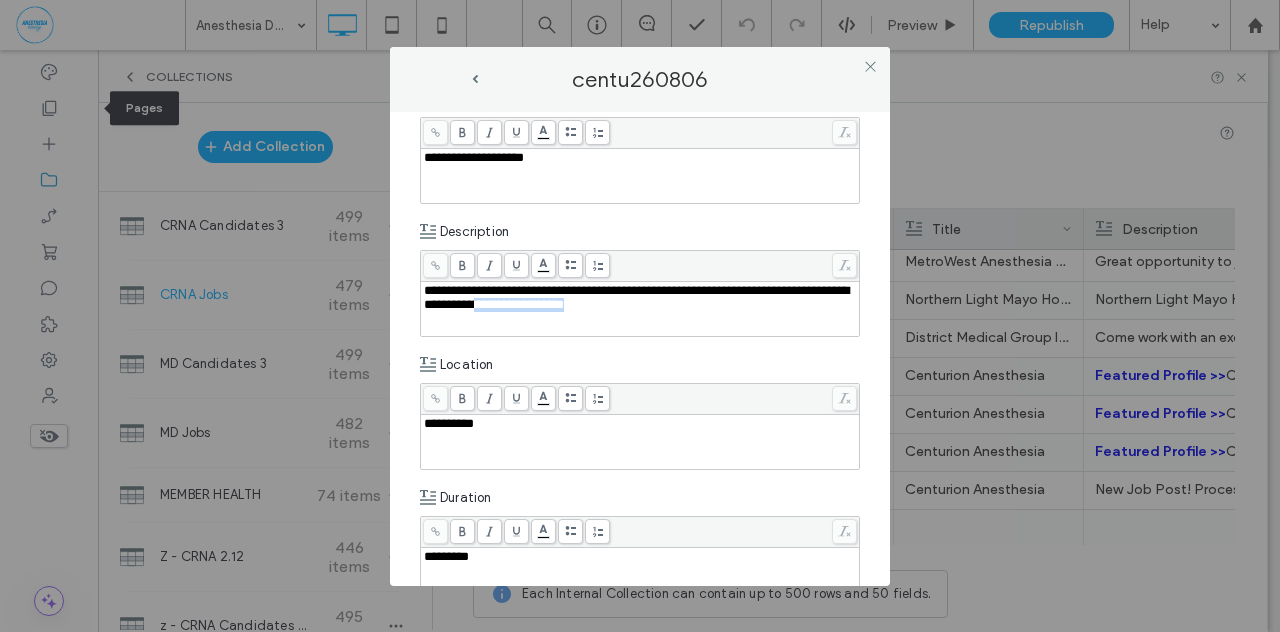 drag, startPoint x: 599, startPoint y: 307, endPoint x: 704, endPoint y: 315, distance: 105.30432 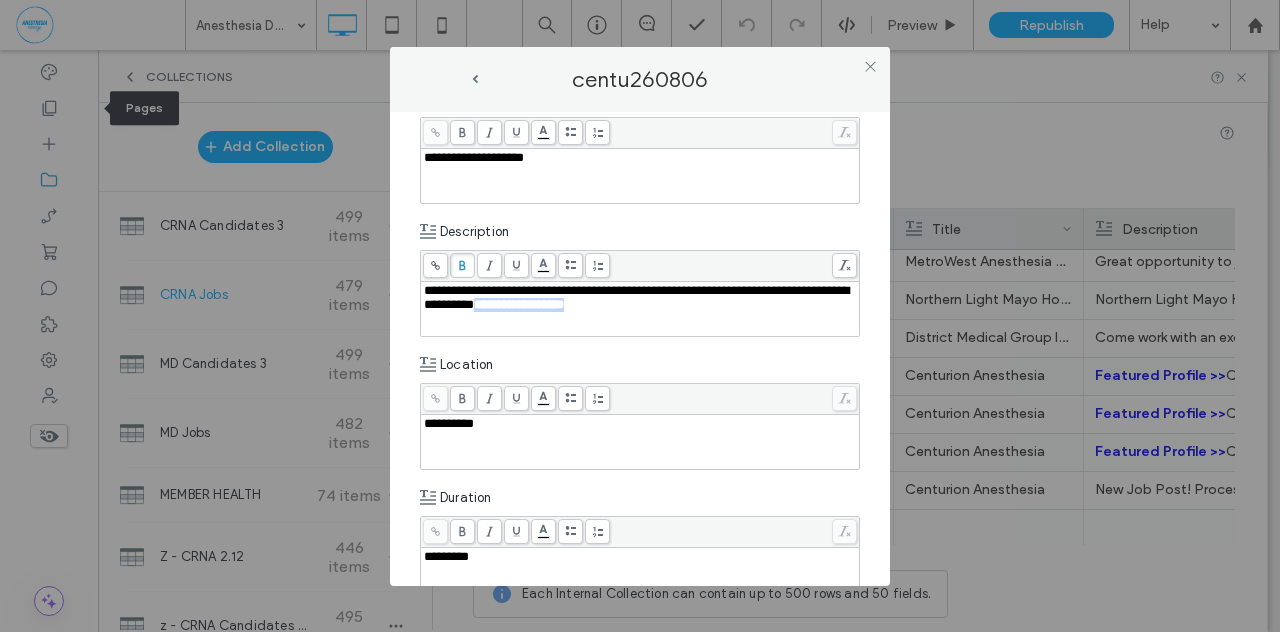 click 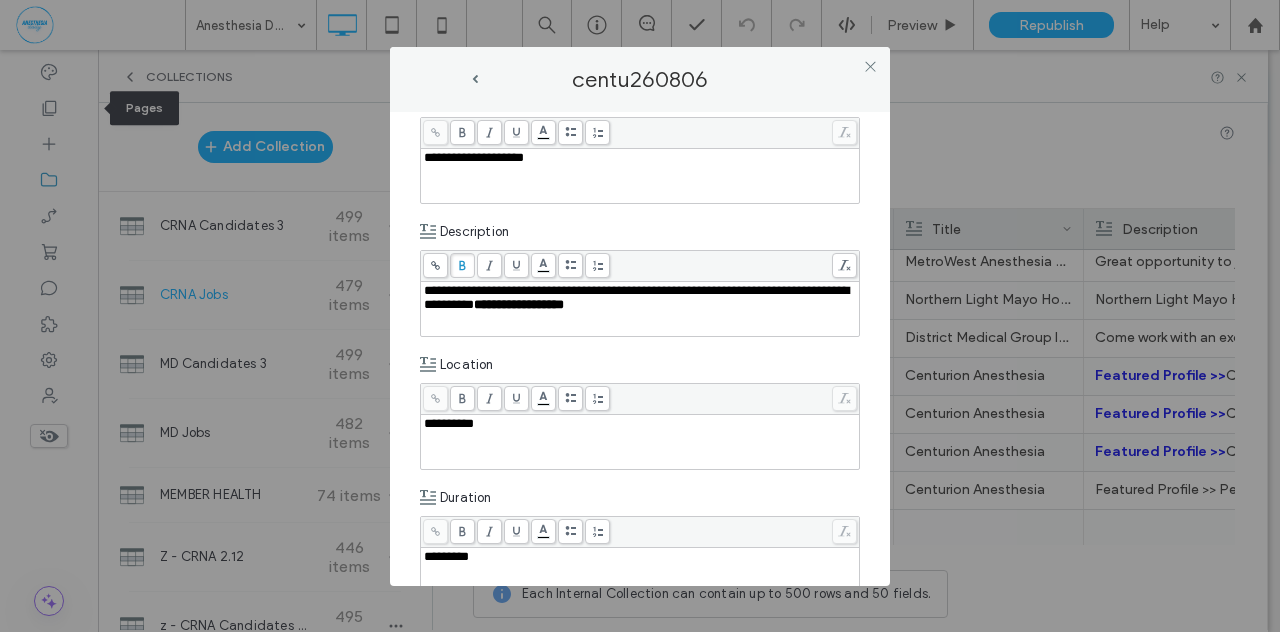 click on "**********" at bounding box center [636, 297] 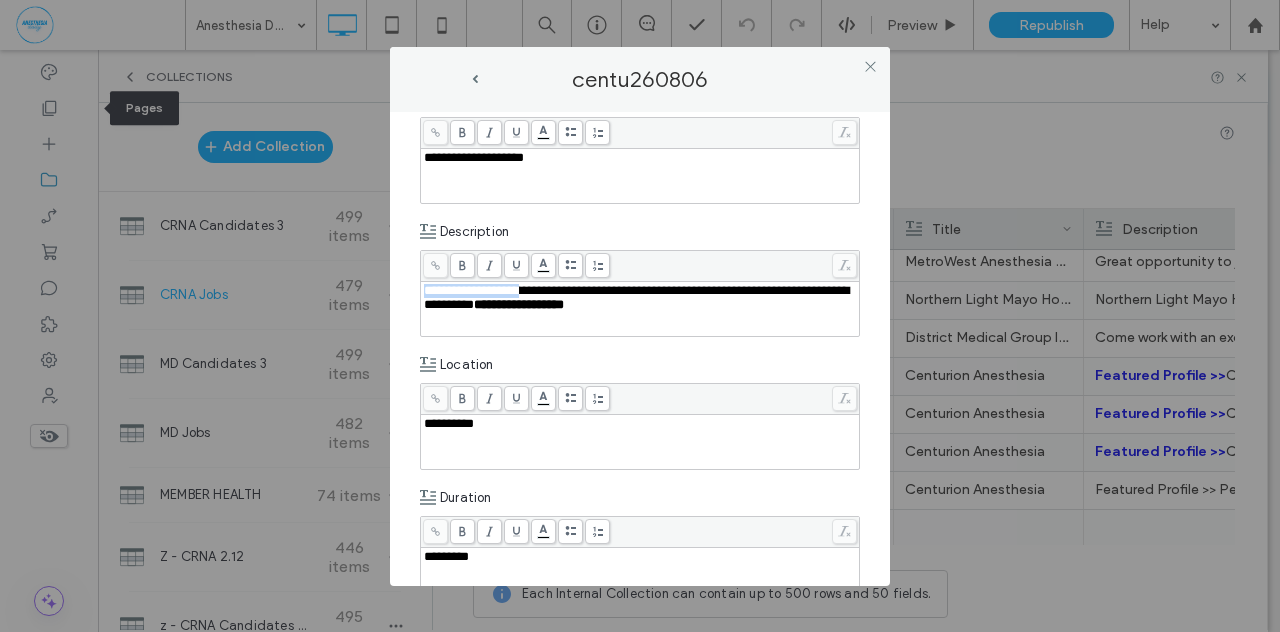 drag, startPoint x: 533, startPoint y: 287, endPoint x: 396, endPoint y: 290, distance: 137.03284 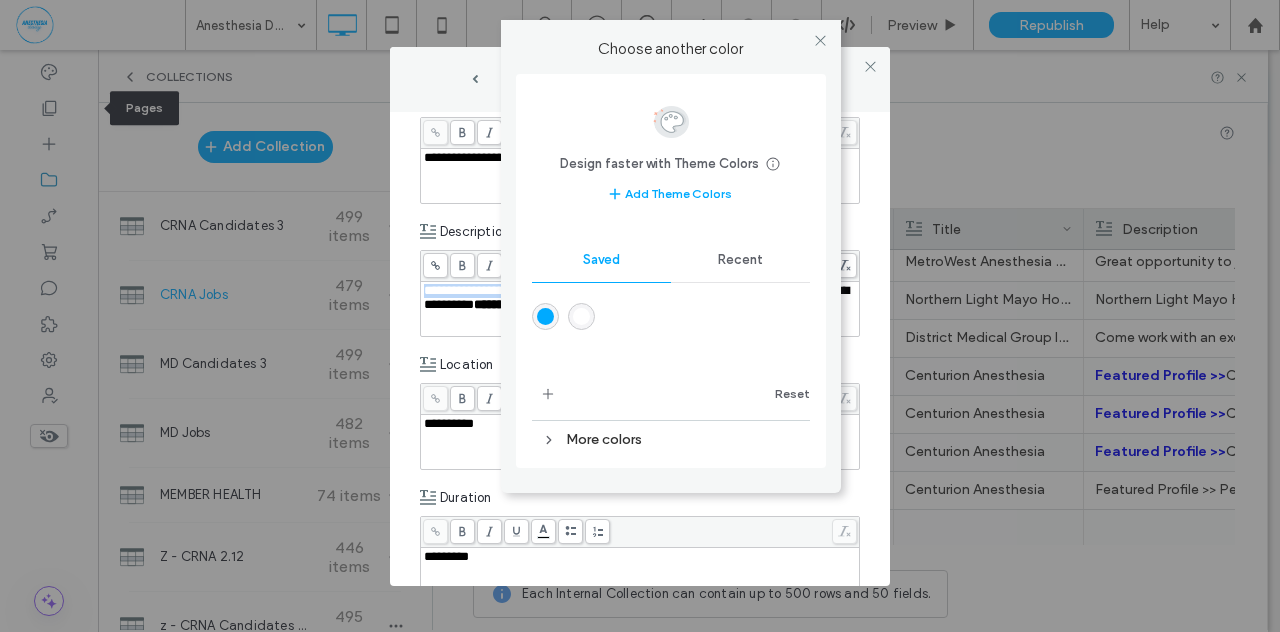 click on ".wqwq-1{fill:#231f20;}
.cls-1q, .cls-2q { fill-rule: evenodd; }
.cls-2q { fill: #6e8188; }
True_local
Agendize
HealthEngine
x_close_popup
from_your_site
multi_language
zoom-out
zoom-in
z_vimeo
z_yelp
z_picassa
w_vCita
youtube
yelp
x2
x
x_x
x_alignright
x_handwritten
wrench
wordpress
windowsvv
win8
whats_app
wallet
warning-sign
w_youtube
w_youtube_channel
w_yelp
w_video
w_twitter
w_title
w_tabs
w_social_icons
w_spacer
w_share
w_rss_feed
w_recent-posts
w_push
w_paypal
w_photo_gallery" at bounding box center [640, 316] 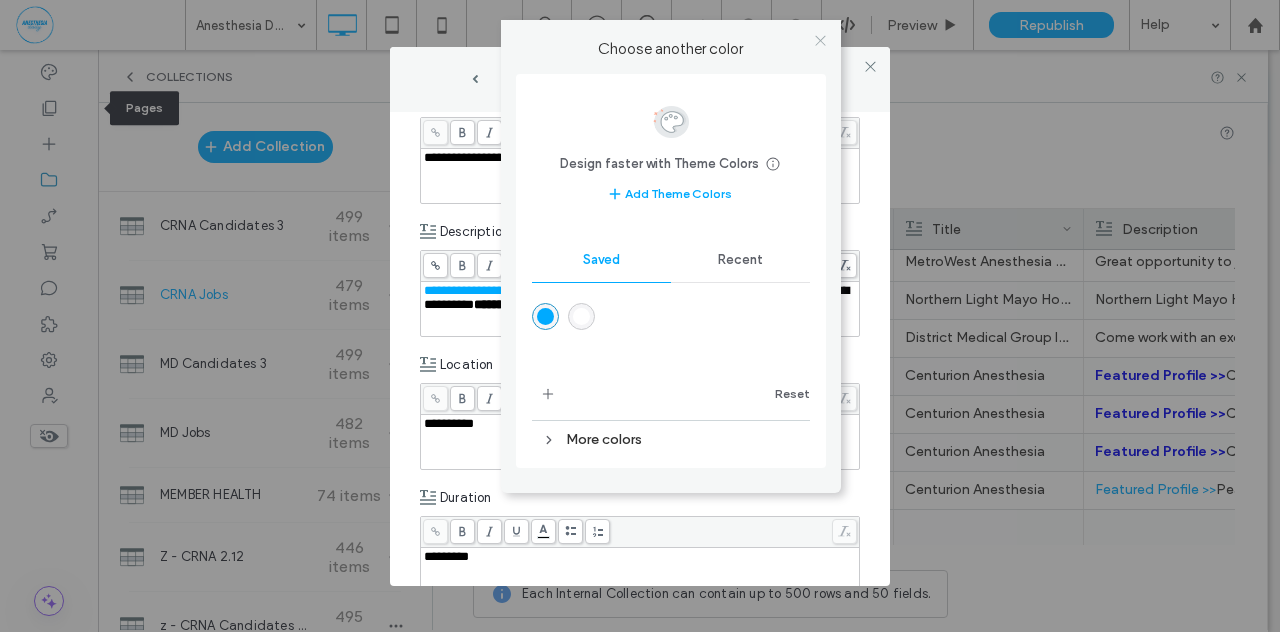 click 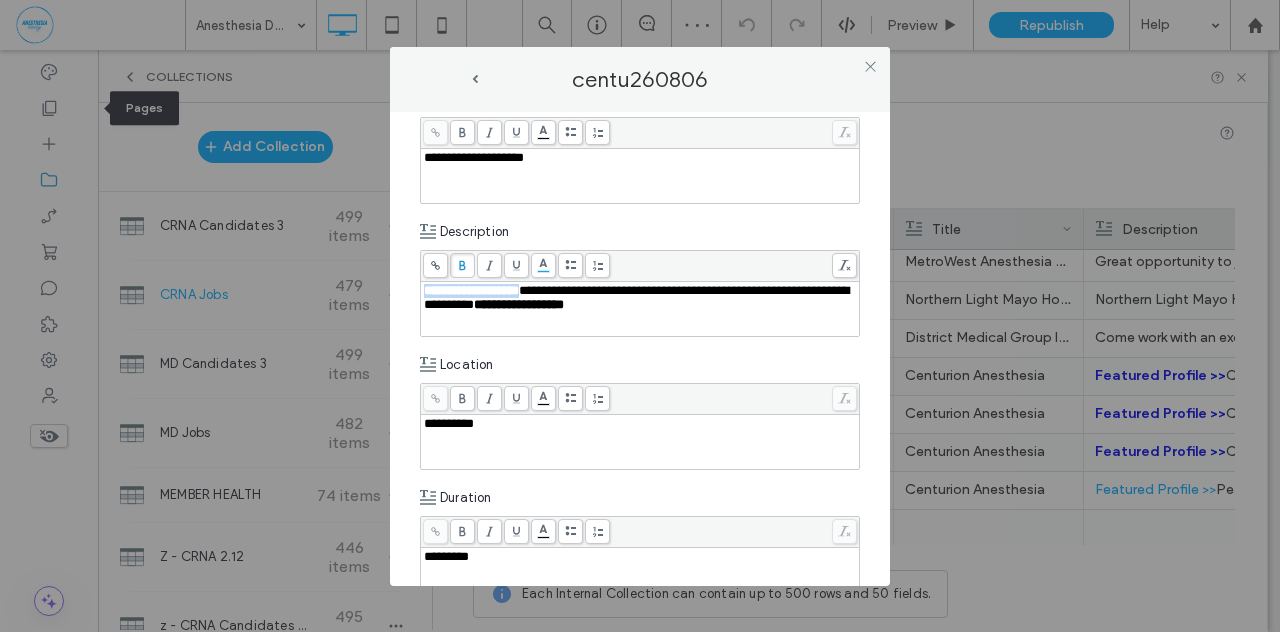 click 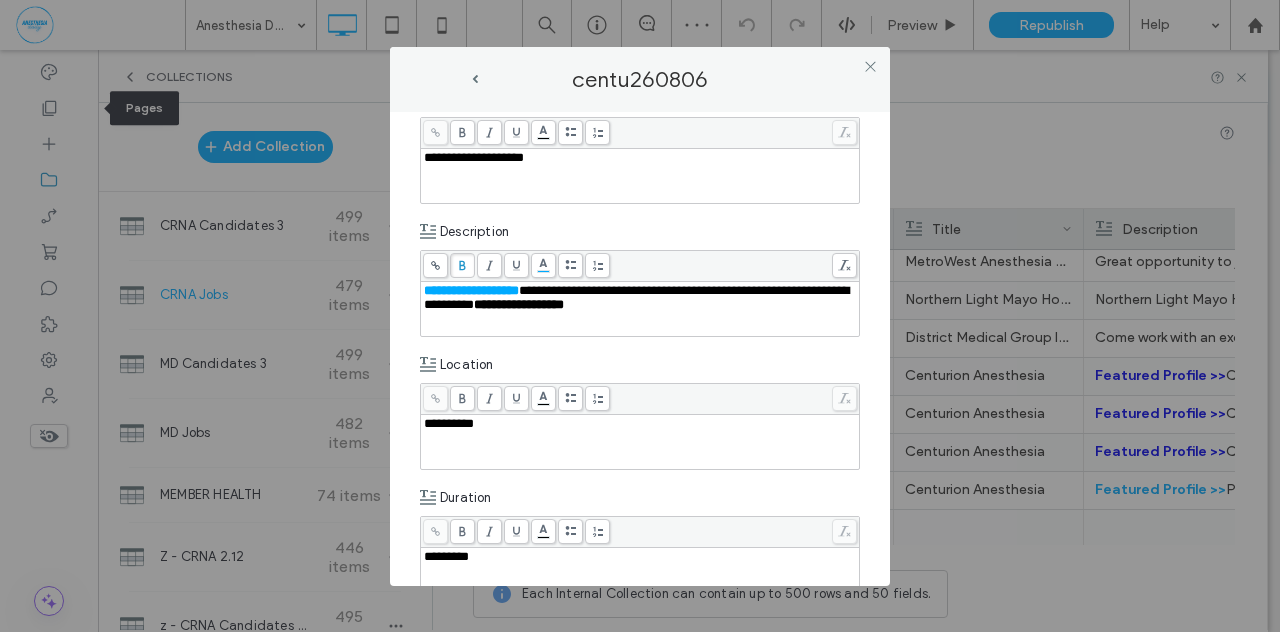 click 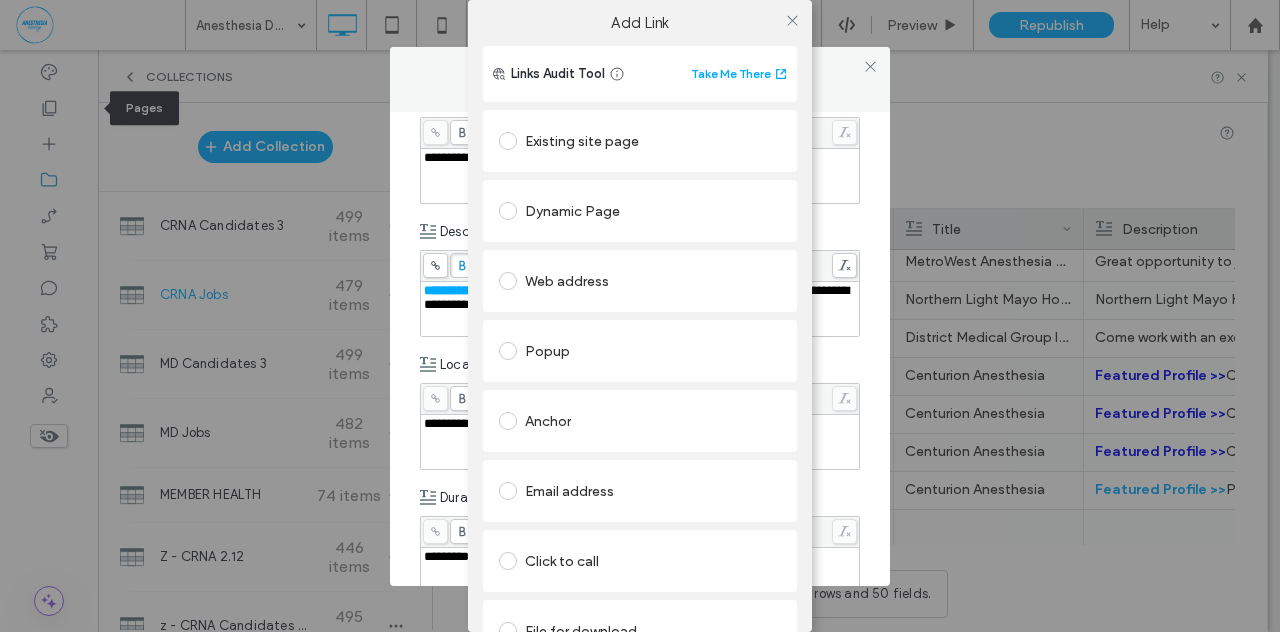 click at bounding box center [508, 141] 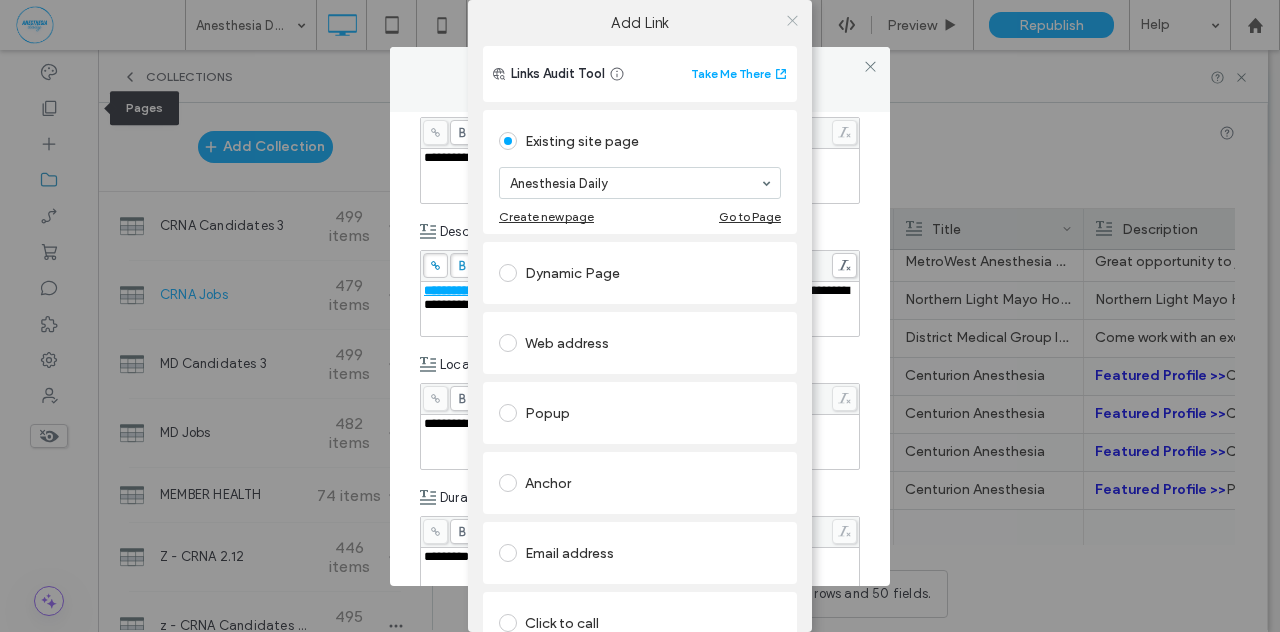 click 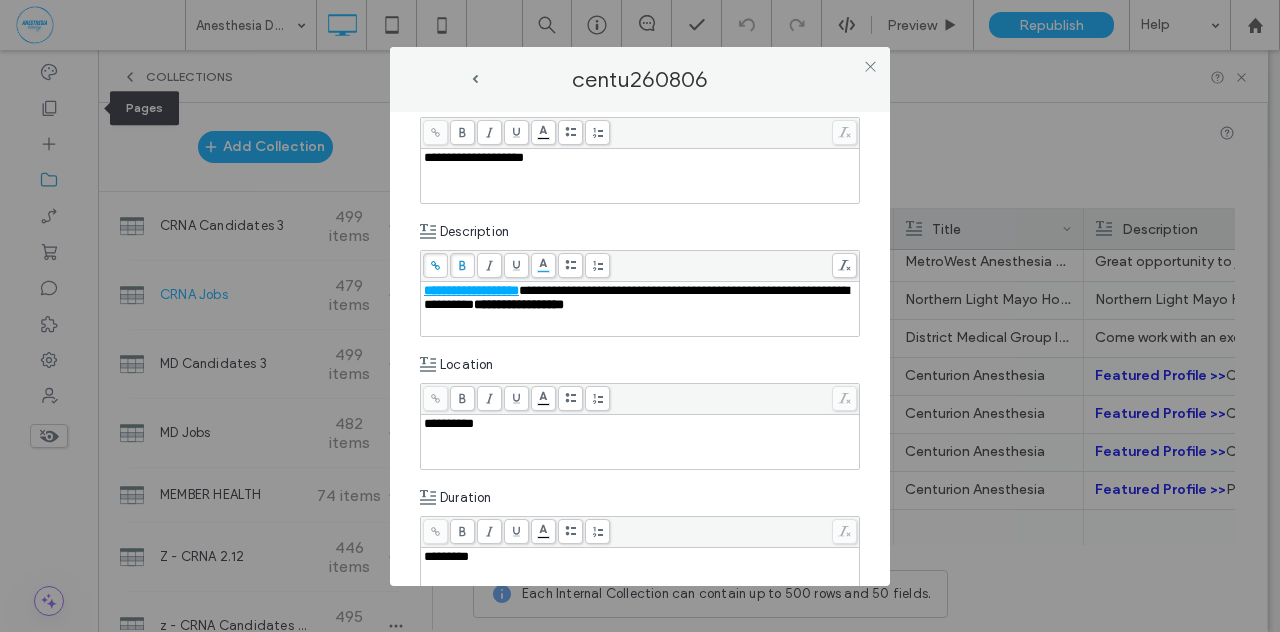 click 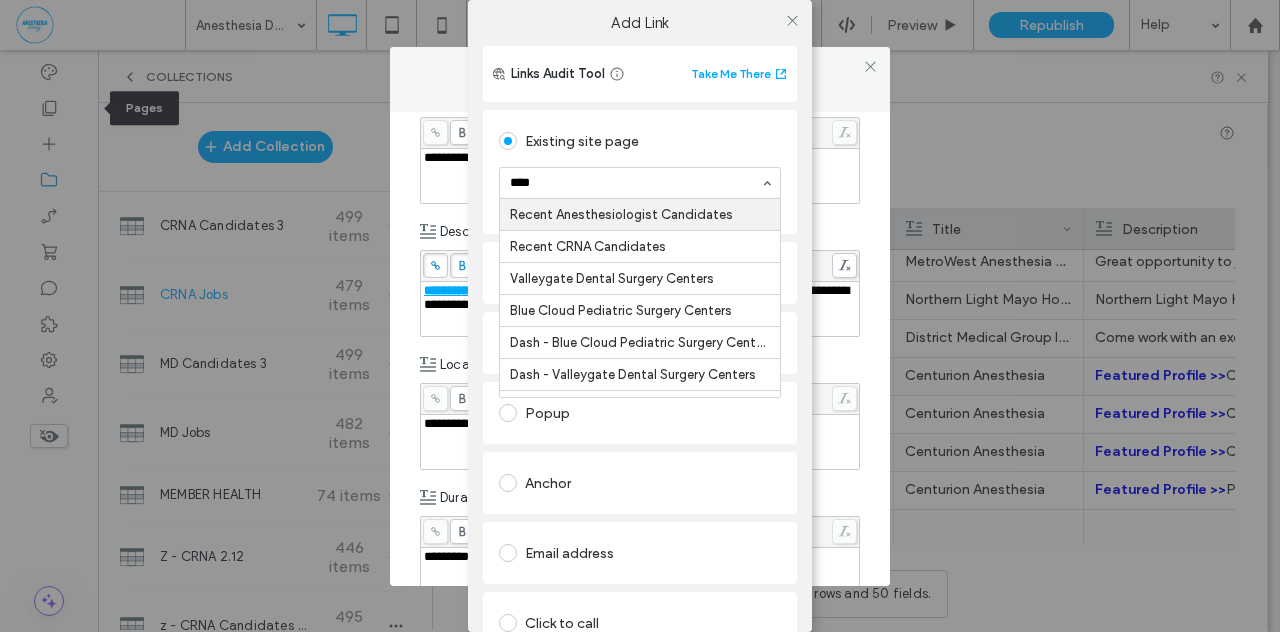 type on "*****" 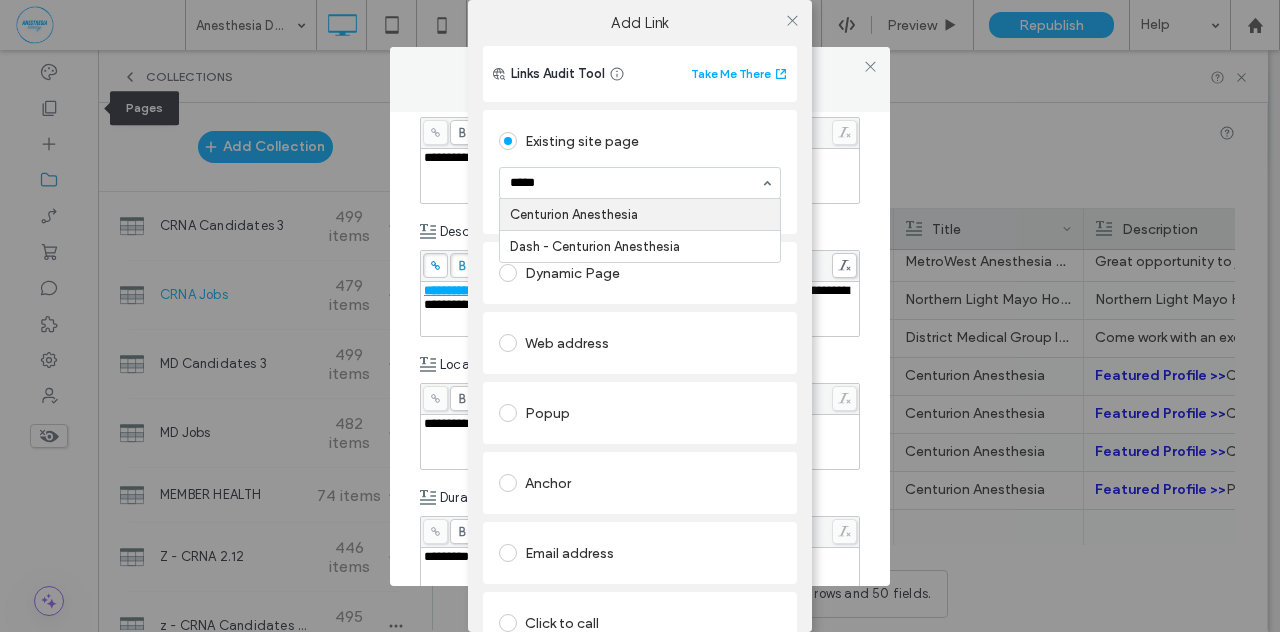 type 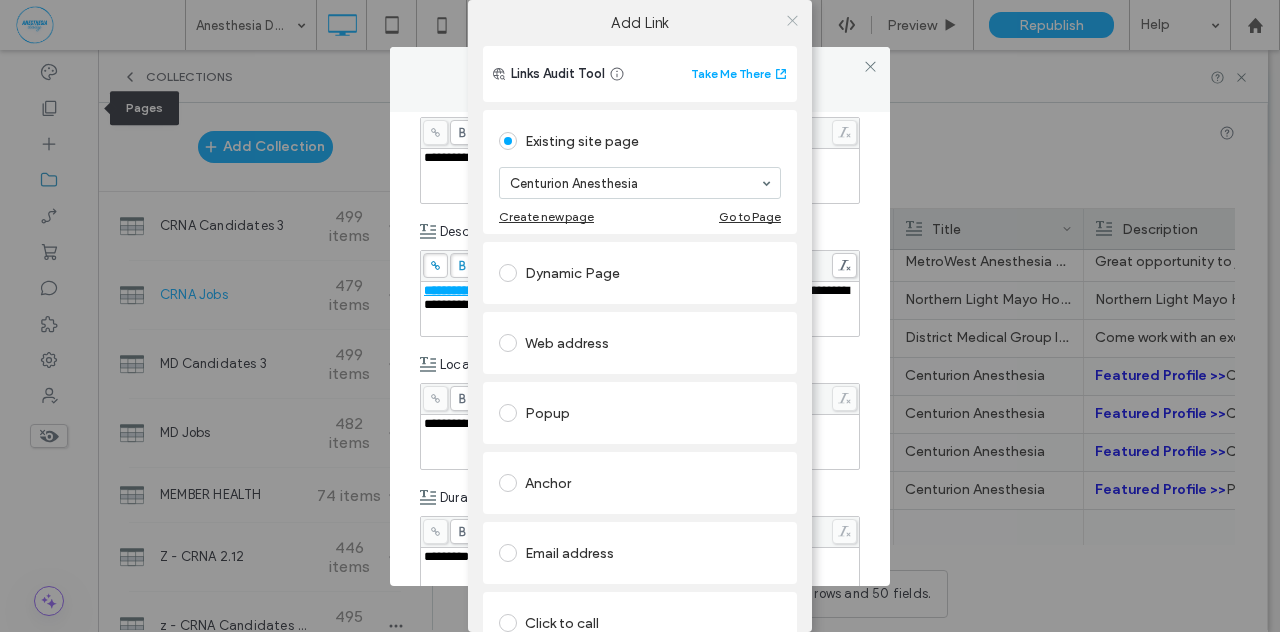 click 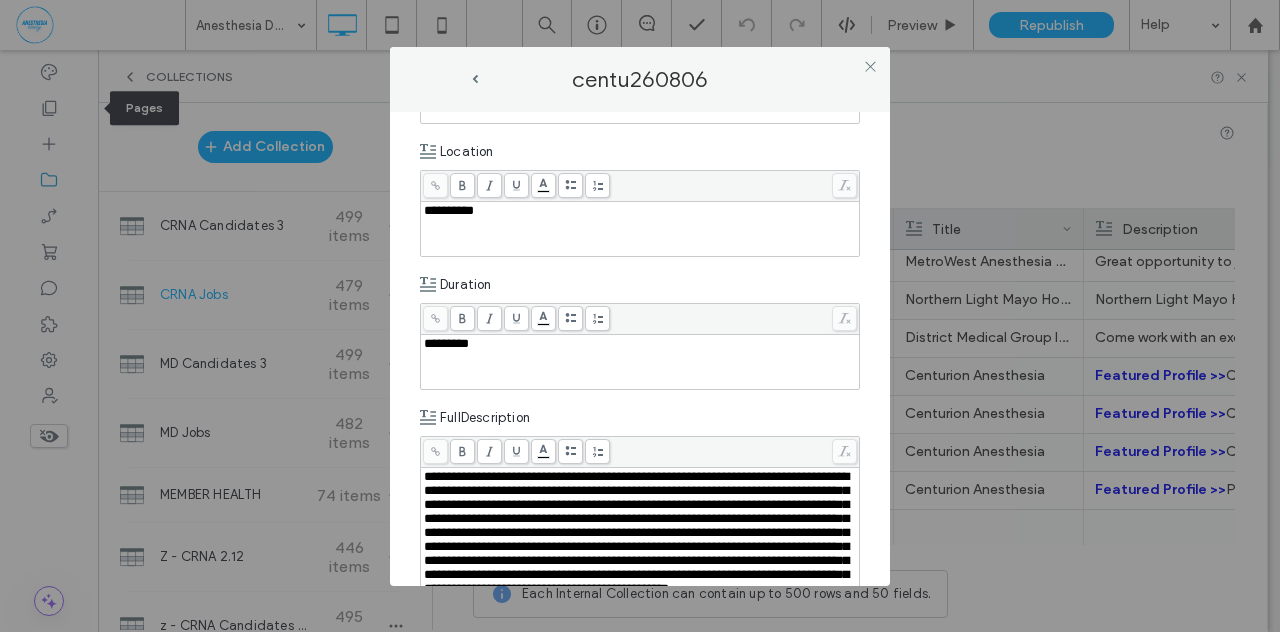 scroll, scrollTop: 466, scrollLeft: 0, axis: vertical 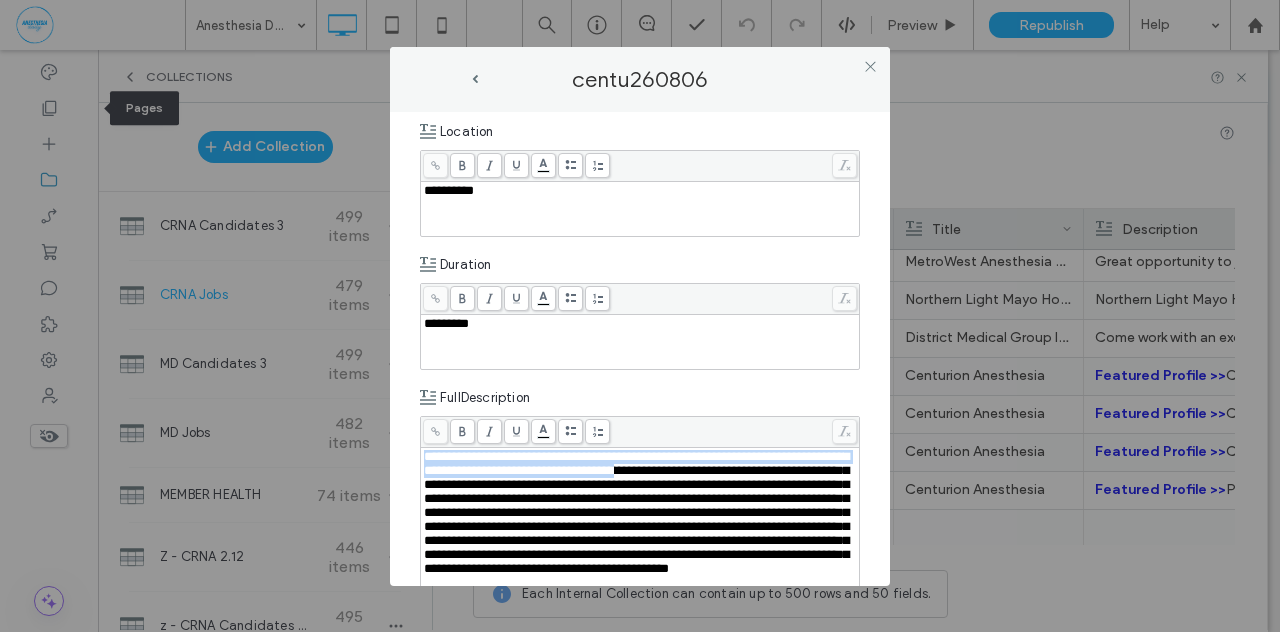 drag, startPoint x: 426, startPoint y: 451, endPoint x: 738, endPoint y: 461, distance: 312.16022 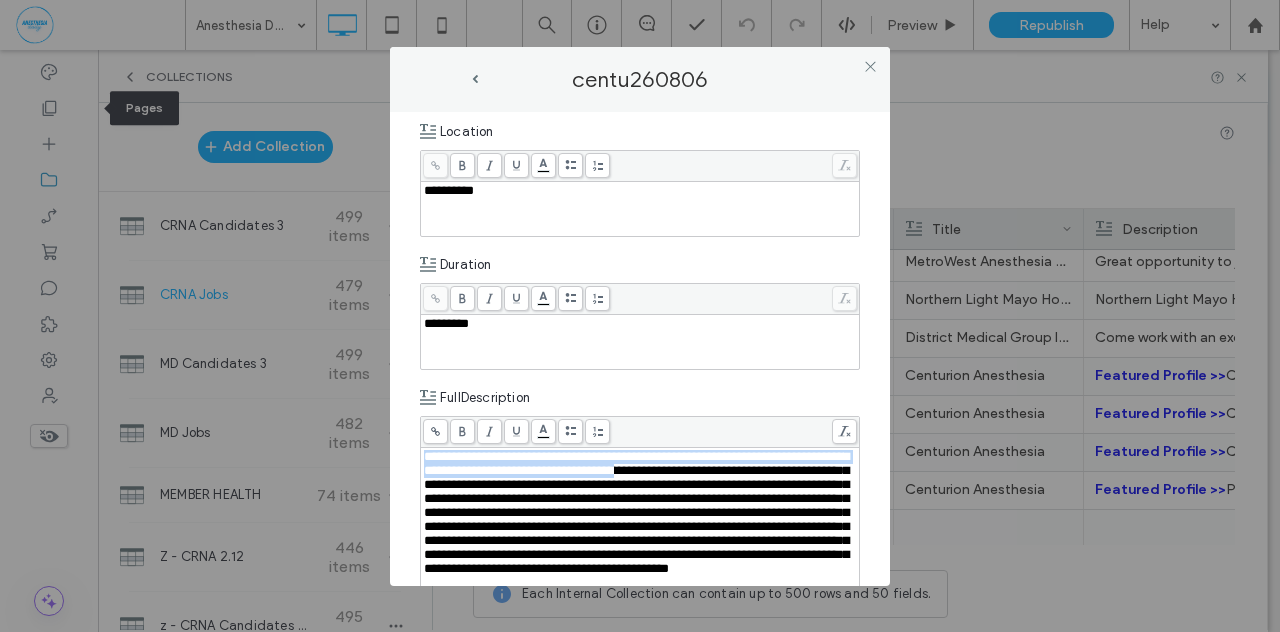 copy on "**********" 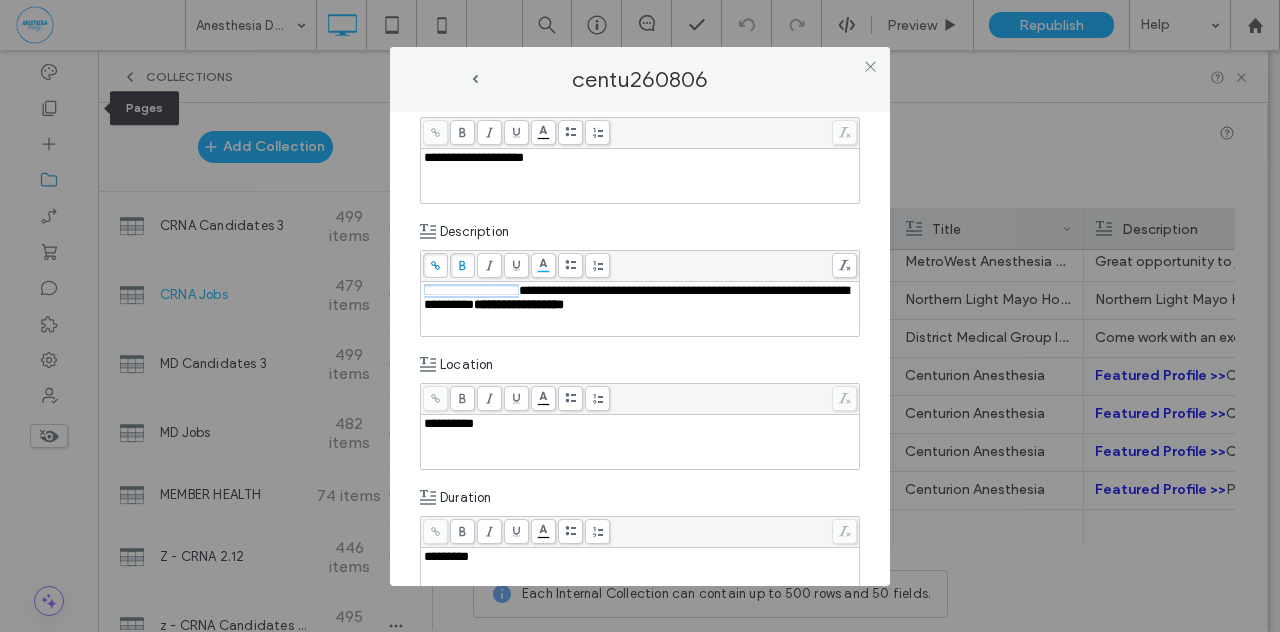 click on "**********" at bounding box center (636, 297) 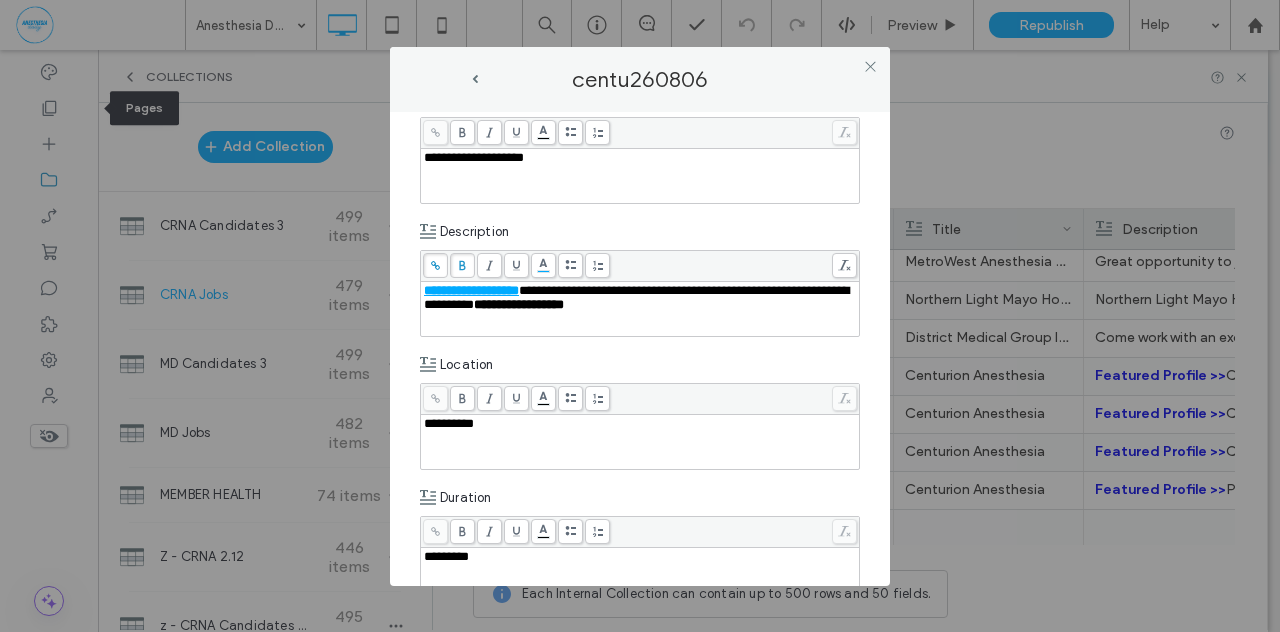 click on "**********" at bounding box center (636, 297) 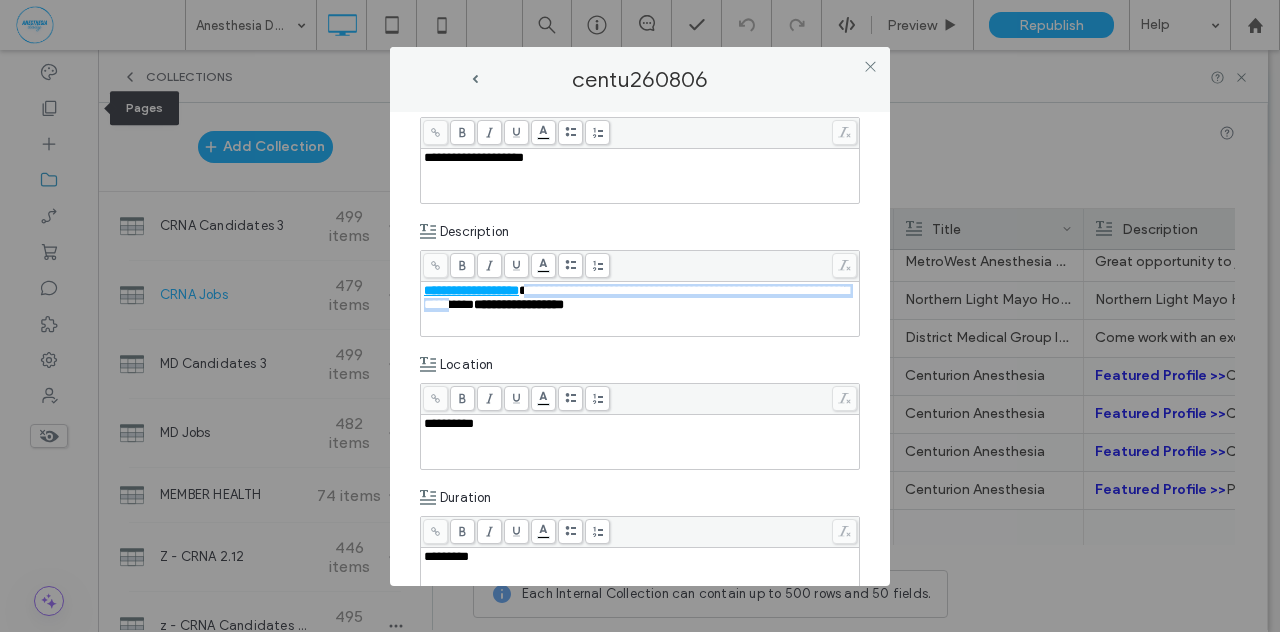 drag, startPoint x: 542, startPoint y: 291, endPoint x: 581, endPoint y: 307, distance: 42.154476 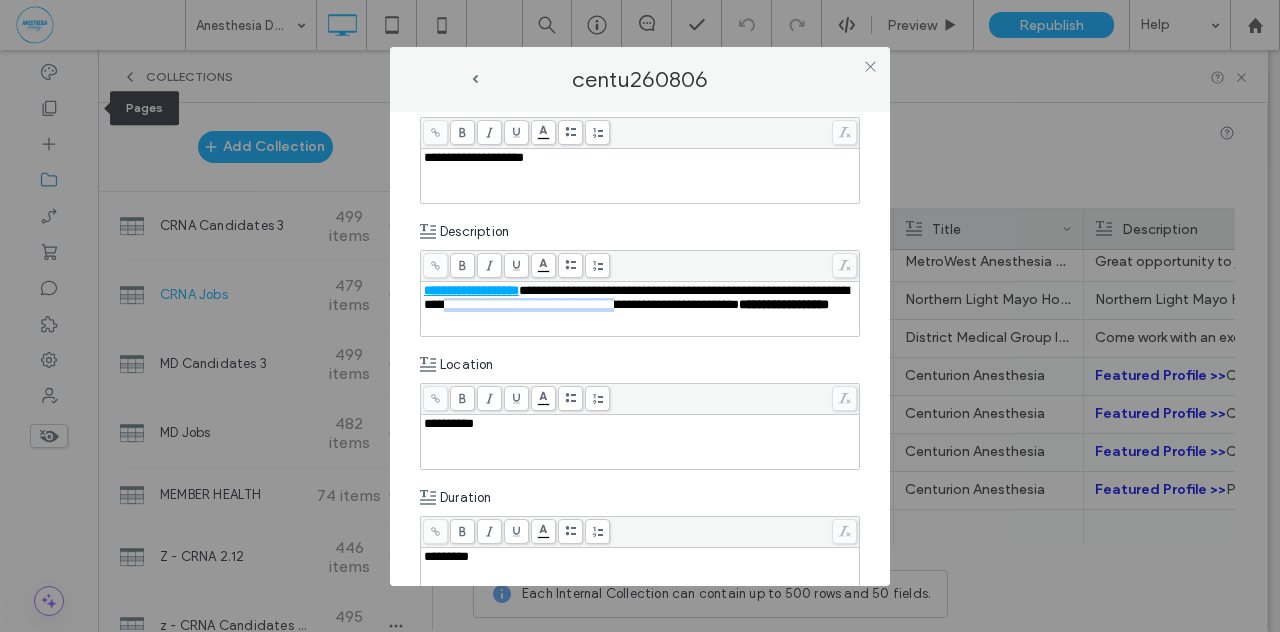 drag, startPoint x: 556, startPoint y: 303, endPoint x: 764, endPoint y: 309, distance: 208.08652 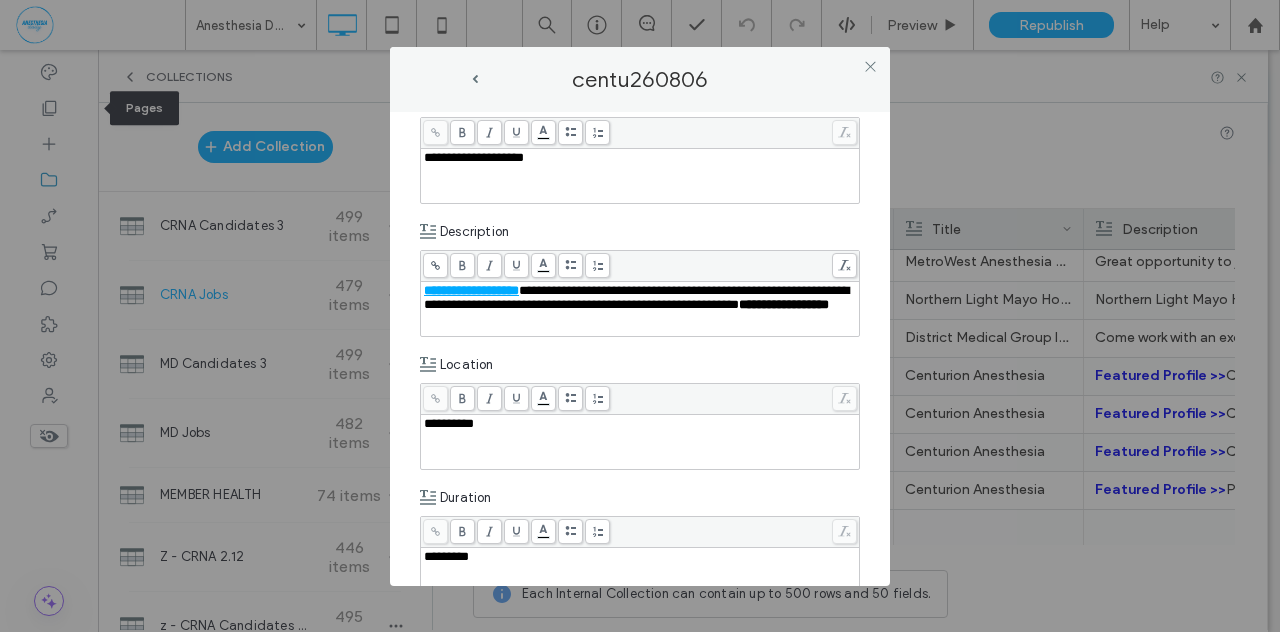 click on "**********" at bounding box center [640, 298] 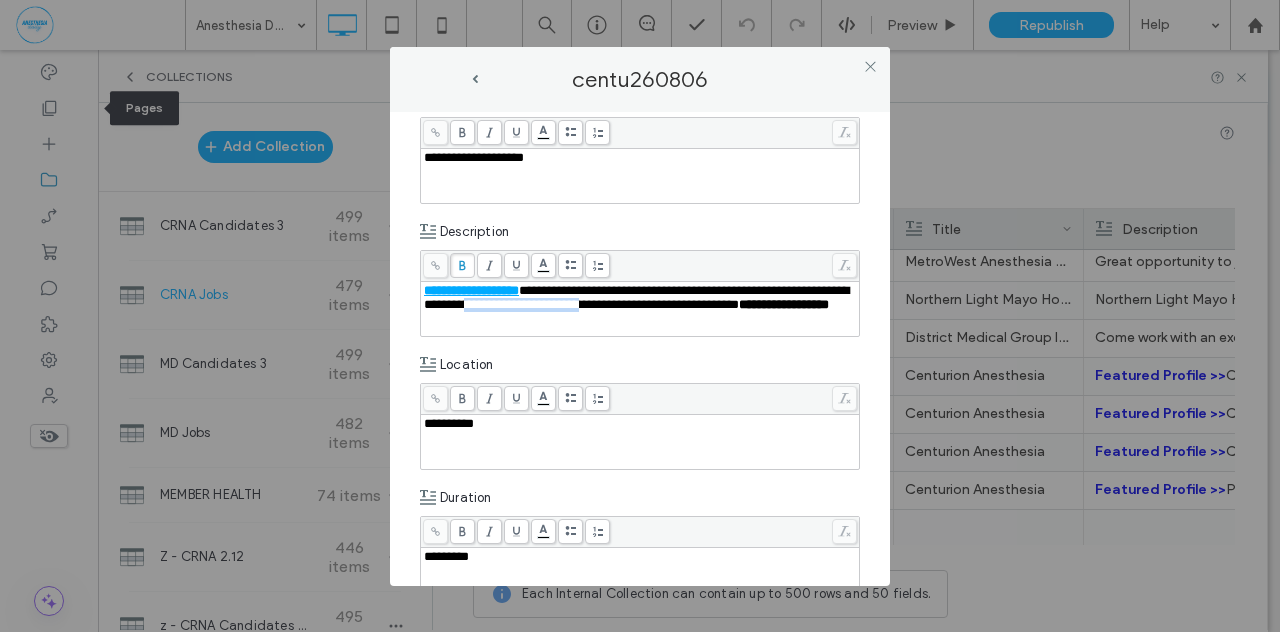 drag, startPoint x: 573, startPoint y: 304, endPoint x: 723, endPoint y: 307, distance: 150.03 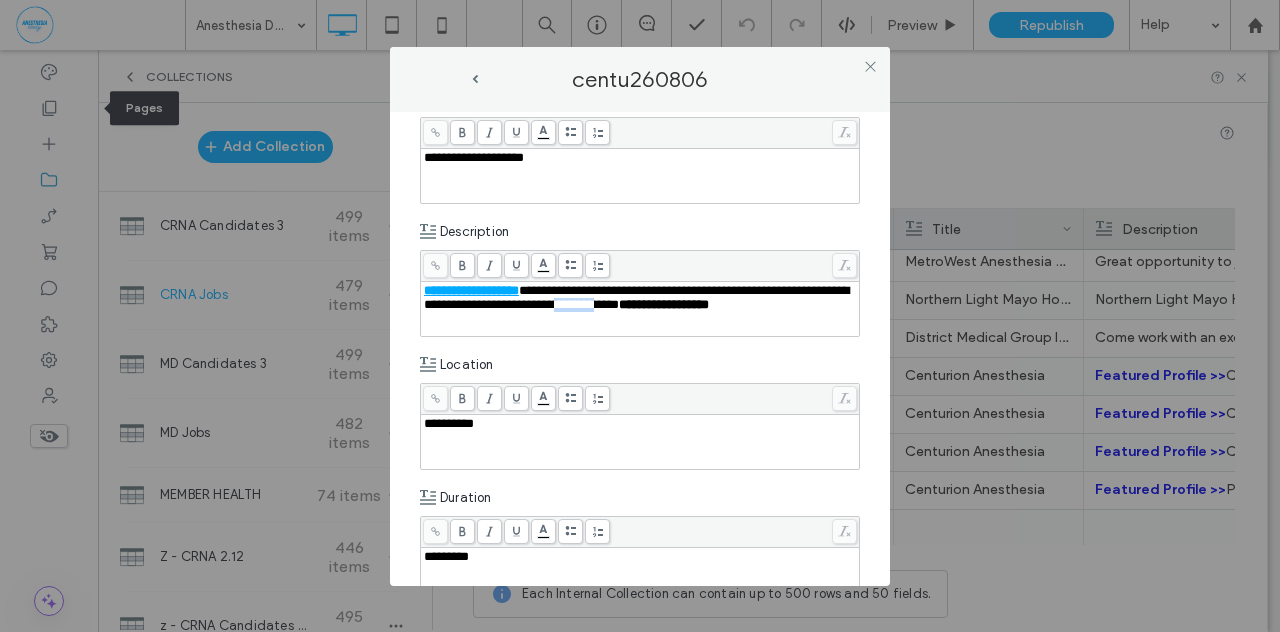 drag, startPoint x: 675, startPoint y: 300, endPoint x: 726, endPoint y: 299, distance: 51.009804 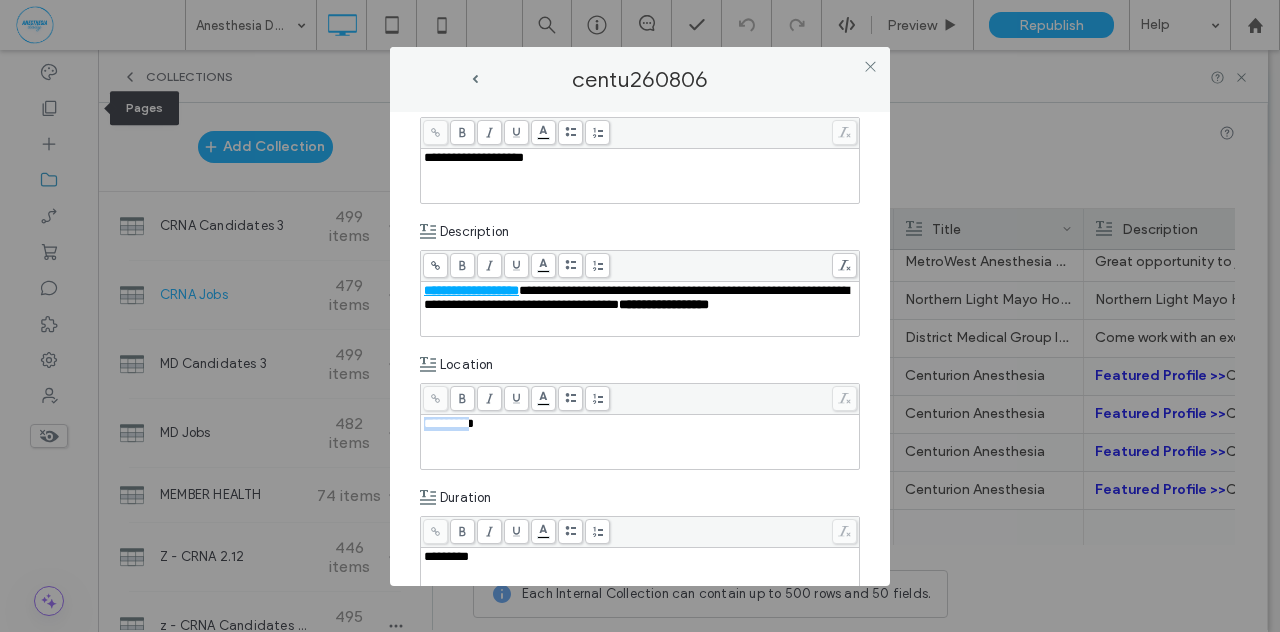 drag, startPoint x: 480, startPoint y: 425, endPoint x: 394, endPoint y: 427, distance: 86.023254 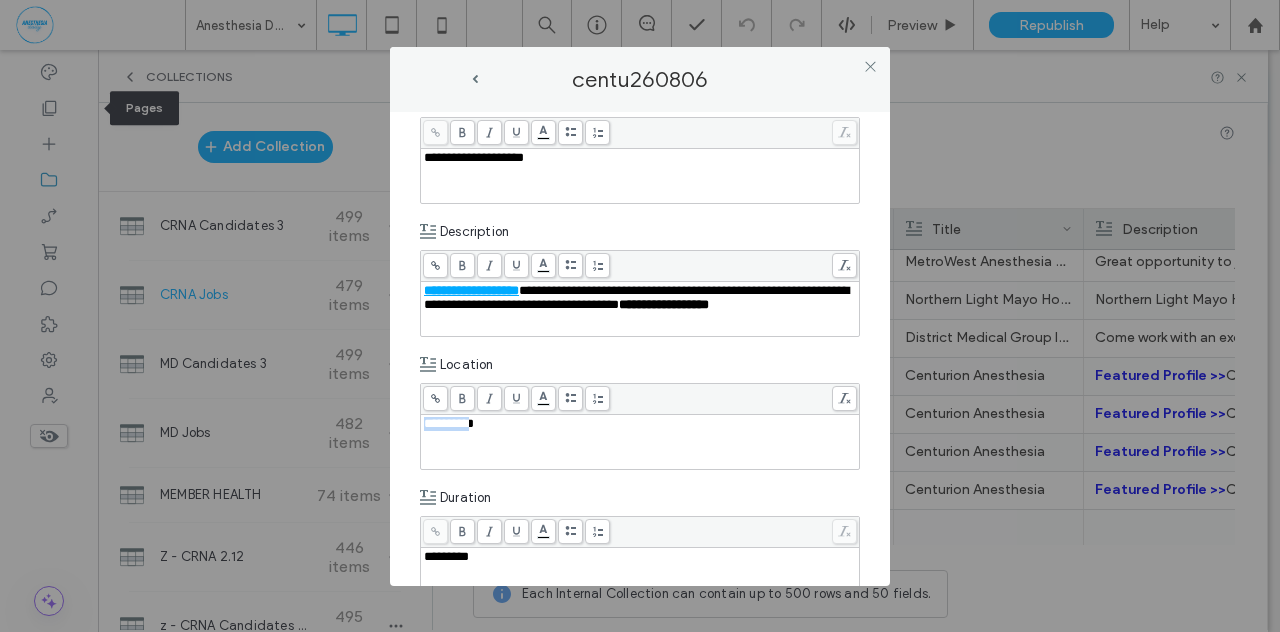 paste 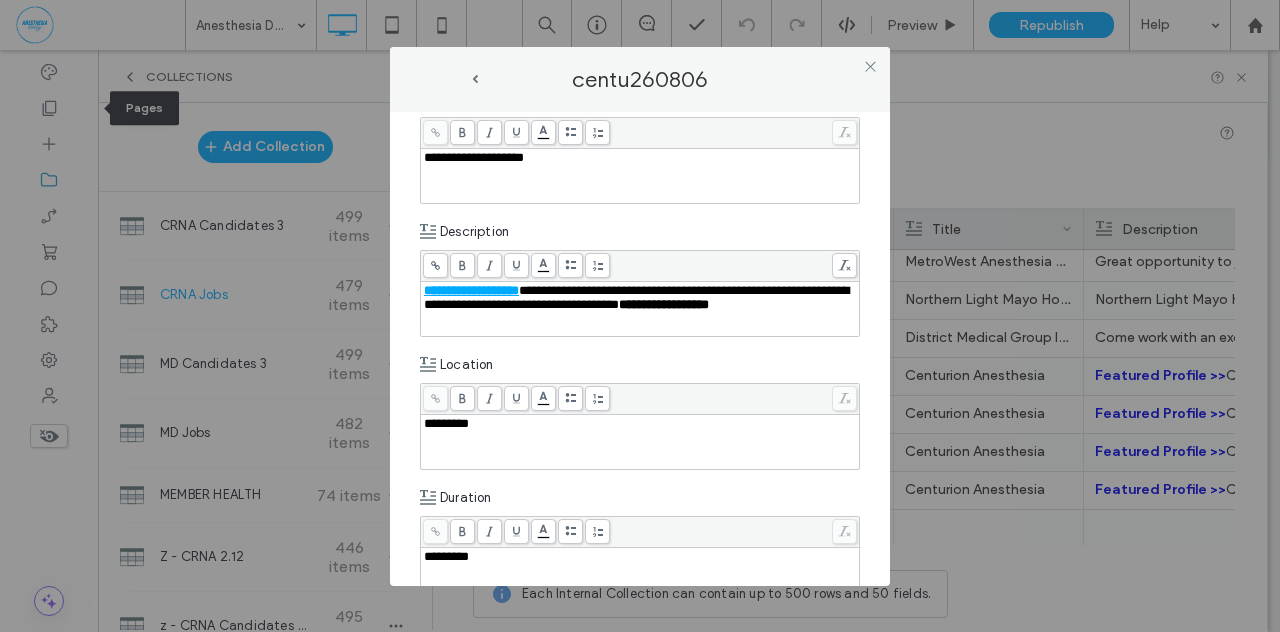 type 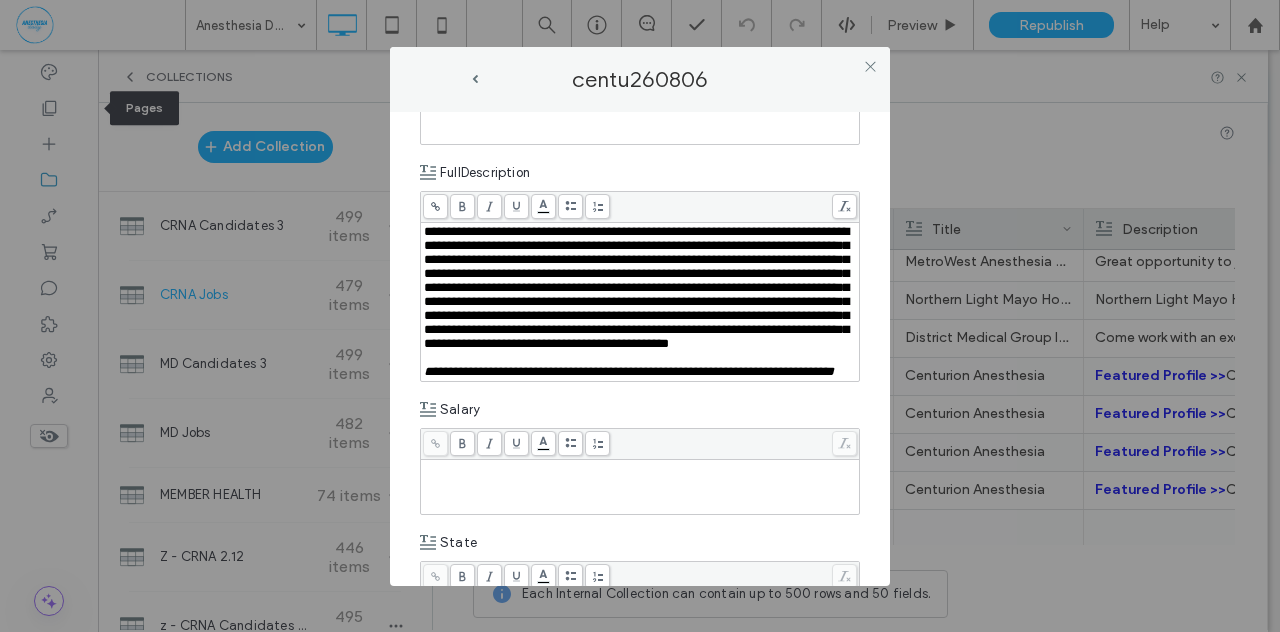 scroll, scrollTop: 700, scrollLeft: 0, axis: vertical 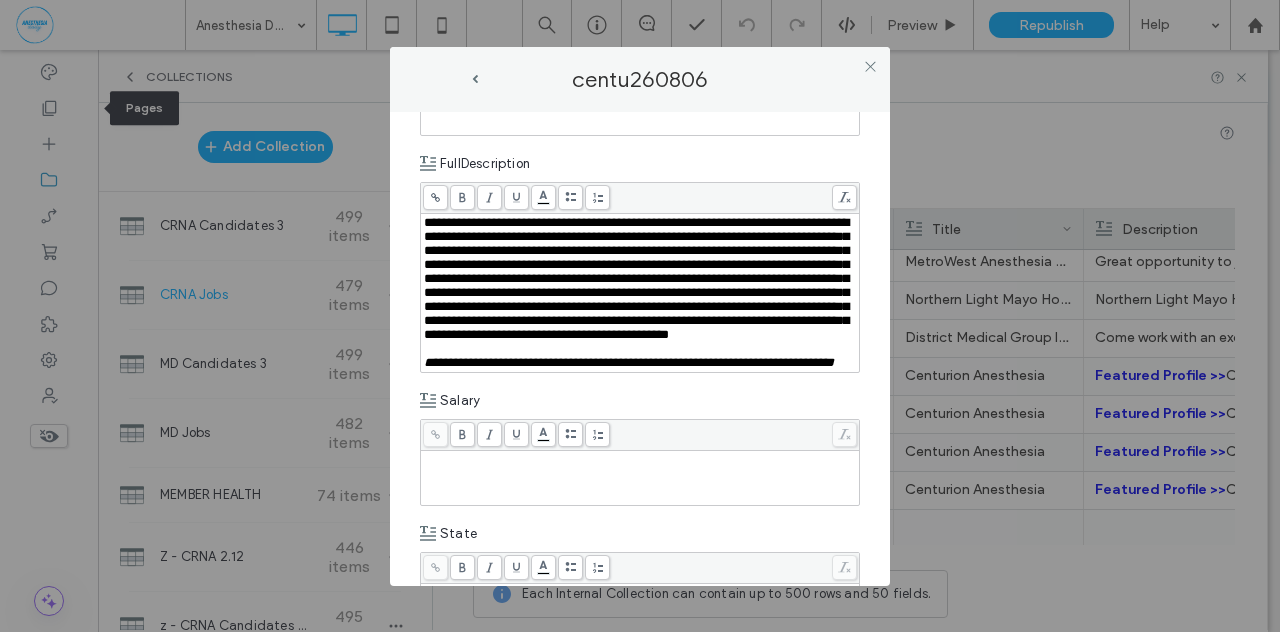 click on "**********" at bounding box center (640, 293) 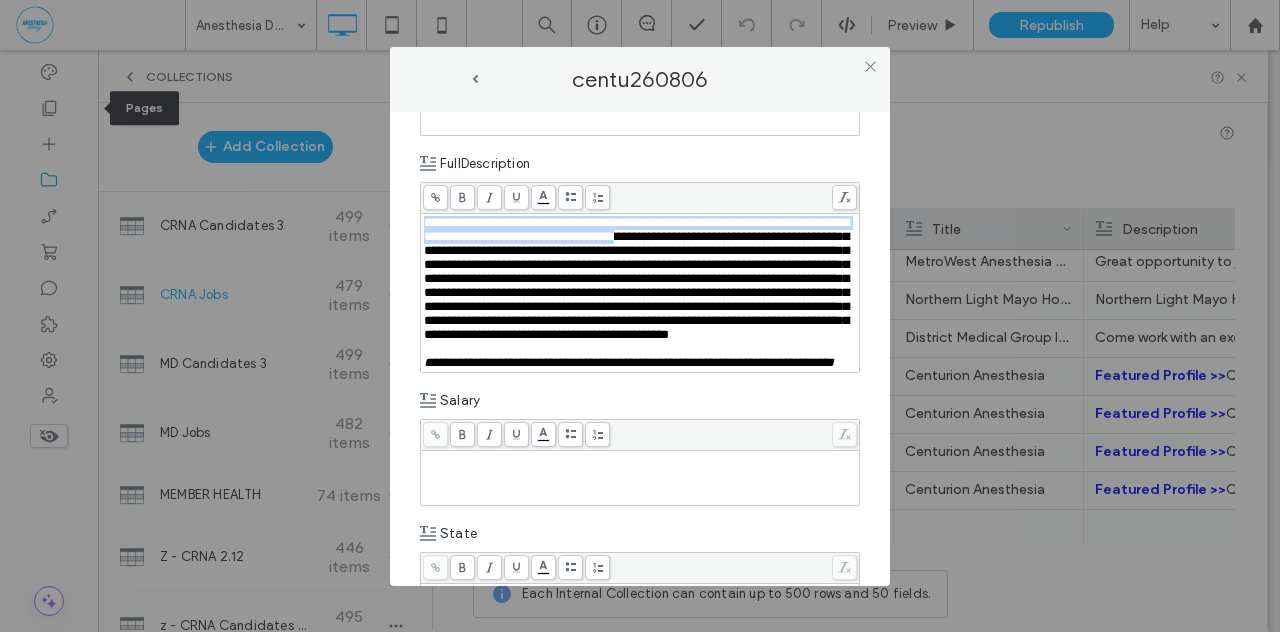 click on "**********" at bounding box center (640, 363) 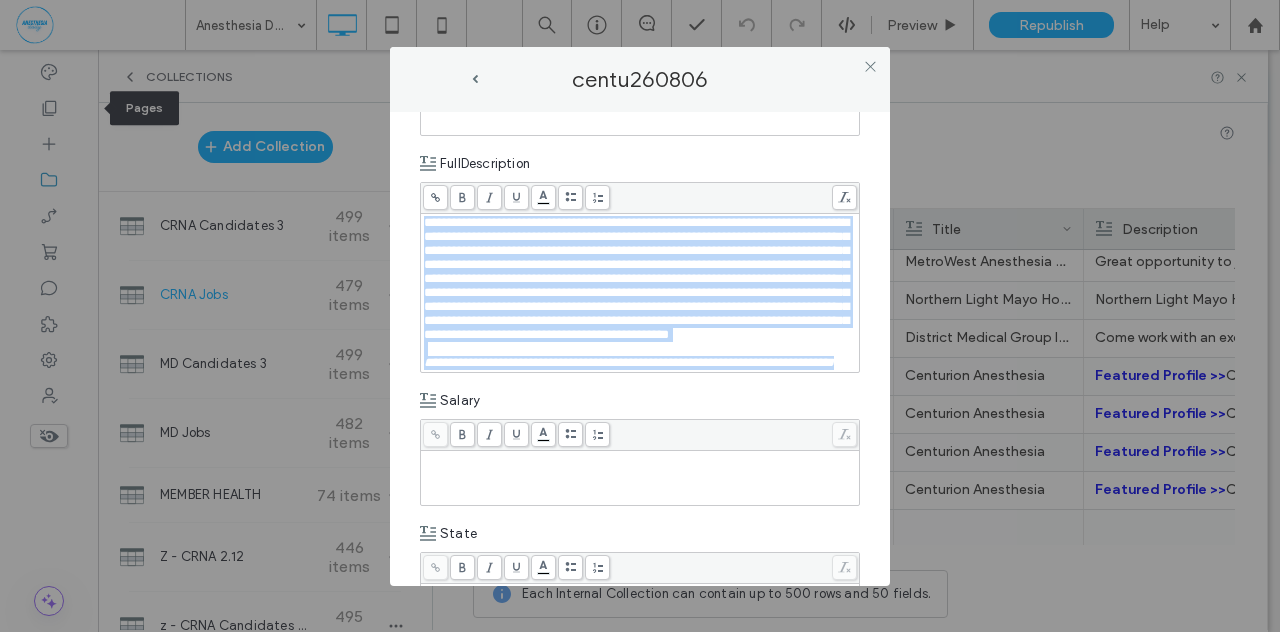 drag, startPoint x: 531, startPoint y: 429, endPoint x: 413, endPoint y: 219, distance: 240.88171 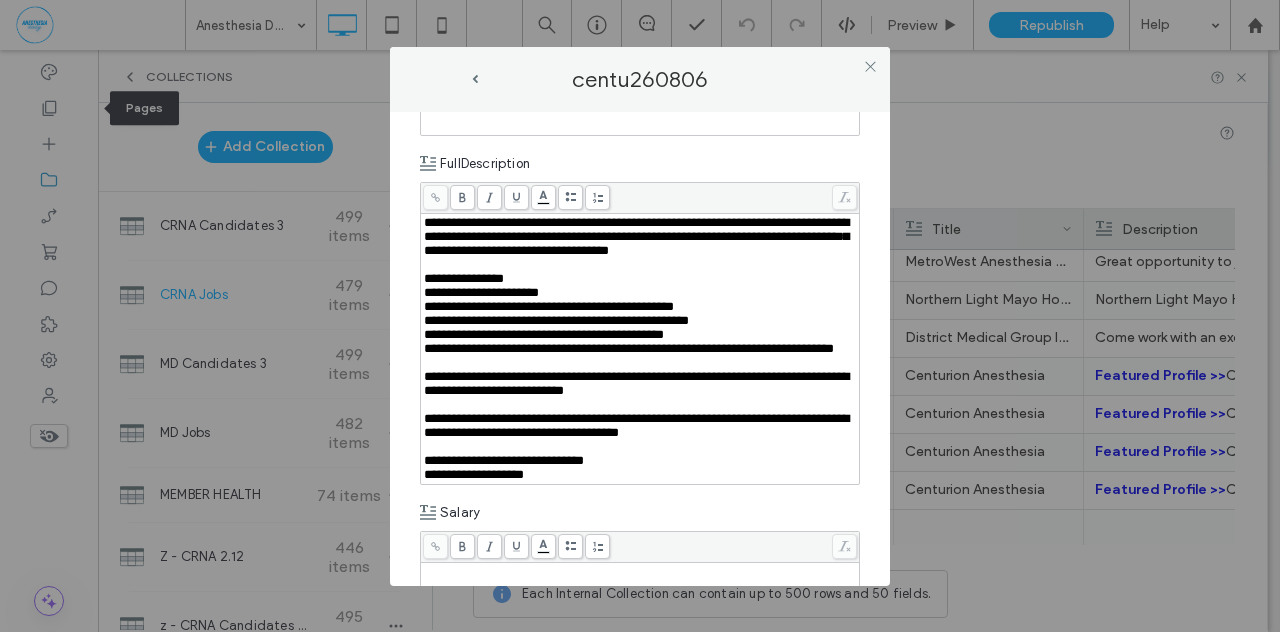 scroll, scrollTop: 32, scrollLeft: 0, axis: vertical 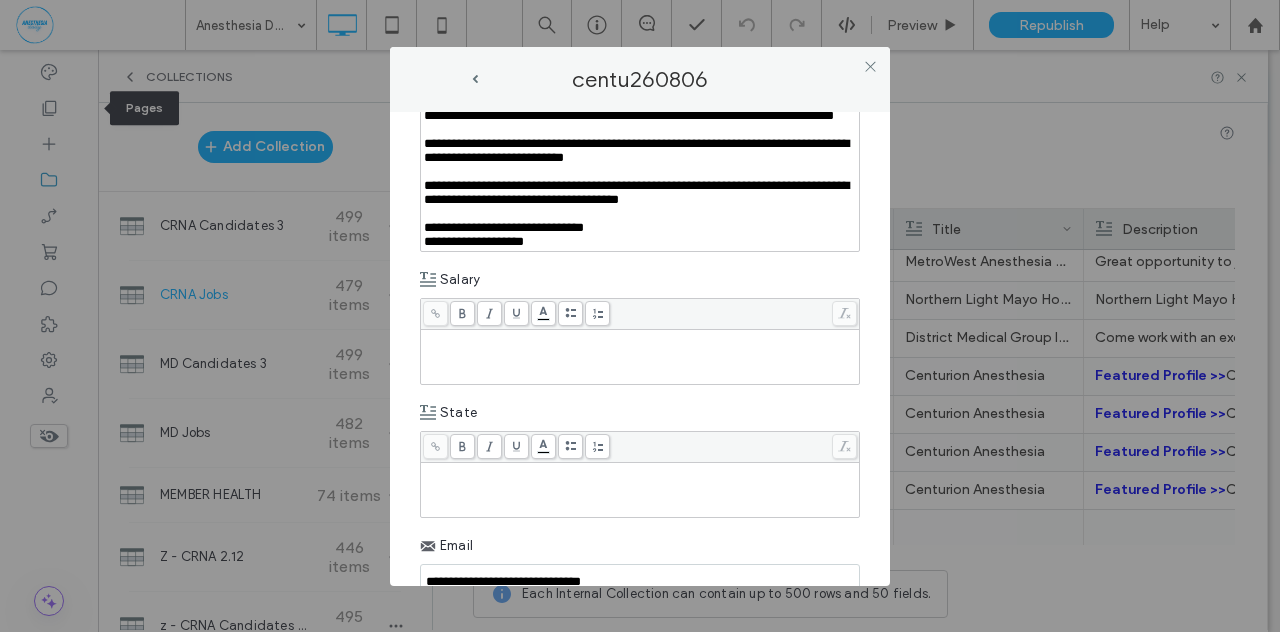 click at bounding box center [640, 357] 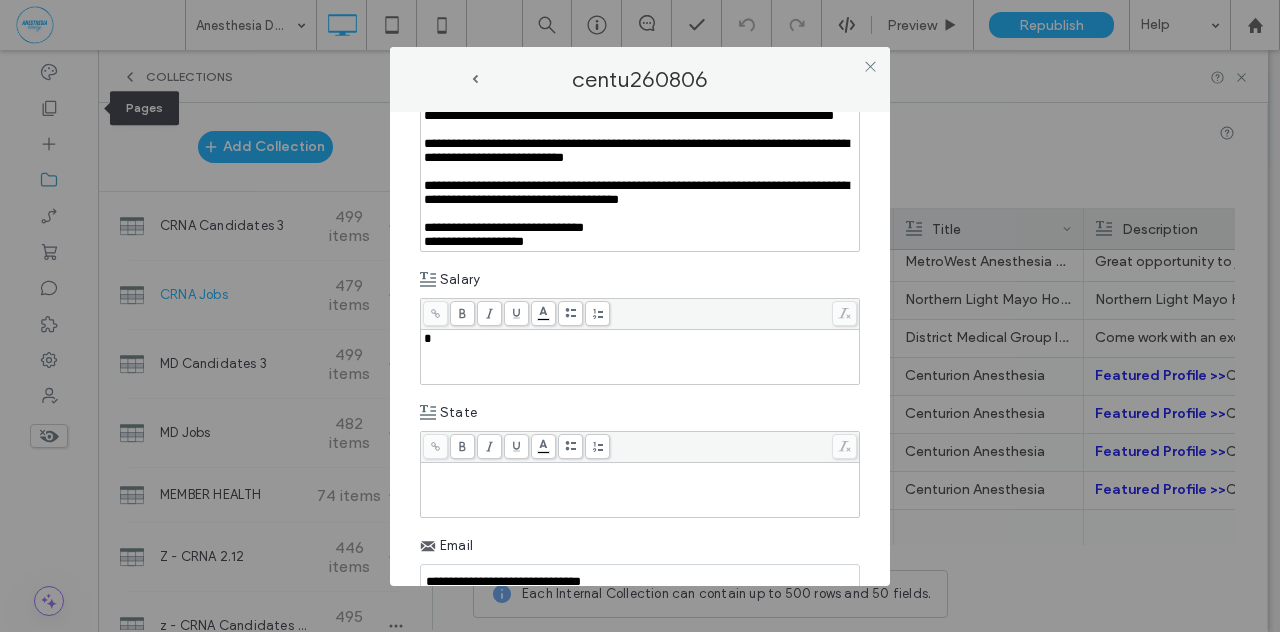 type 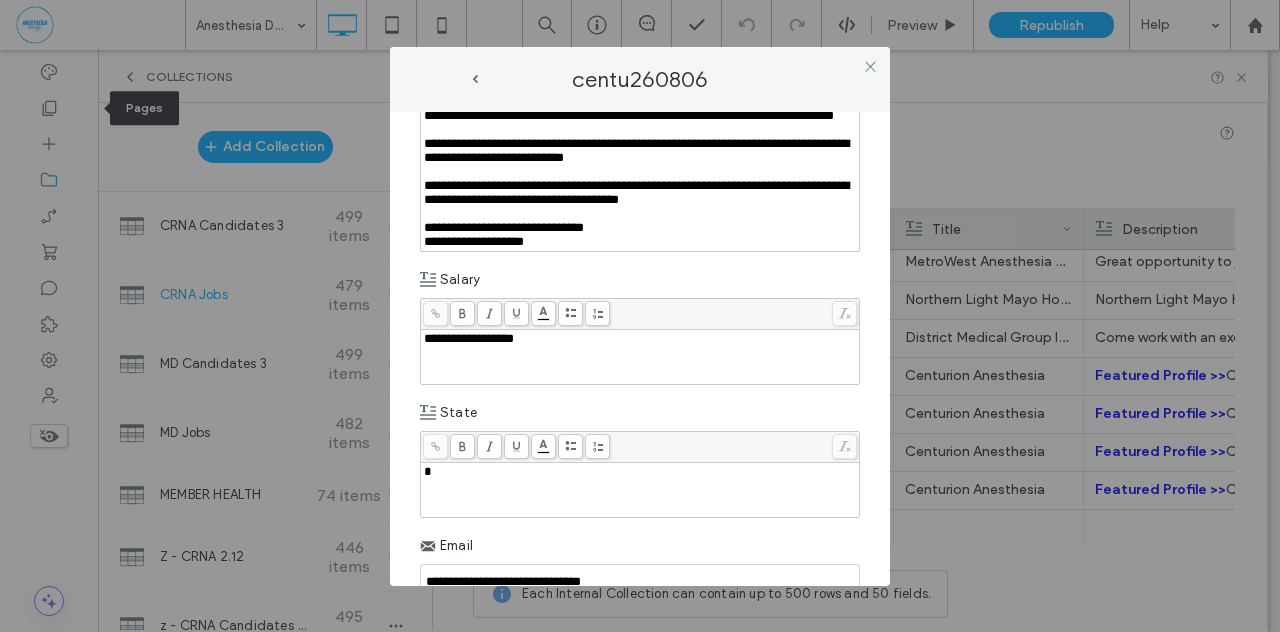type 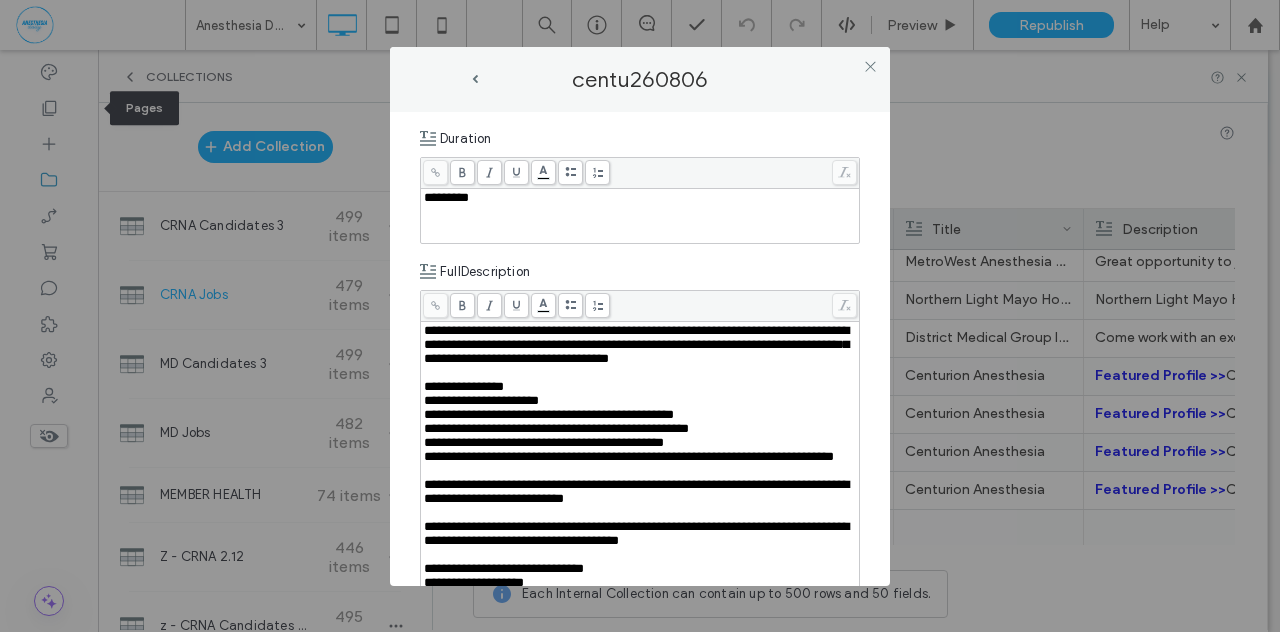 scroll, scrollTop: 0, scrollLeft: 0, axis: both 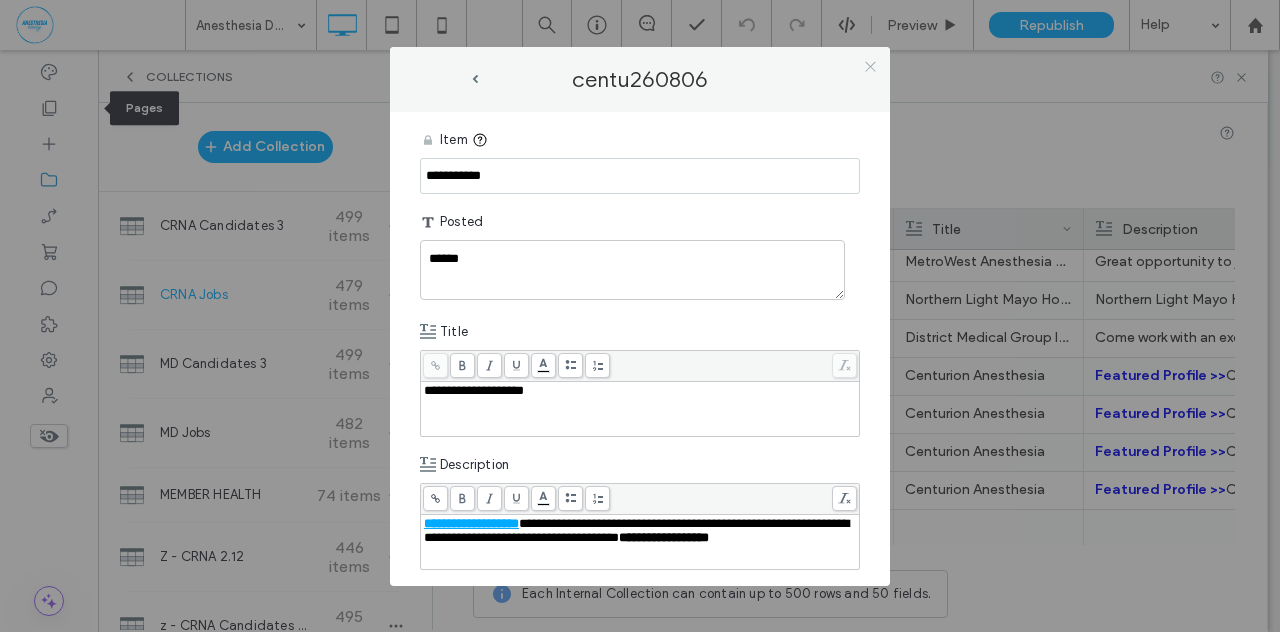 click 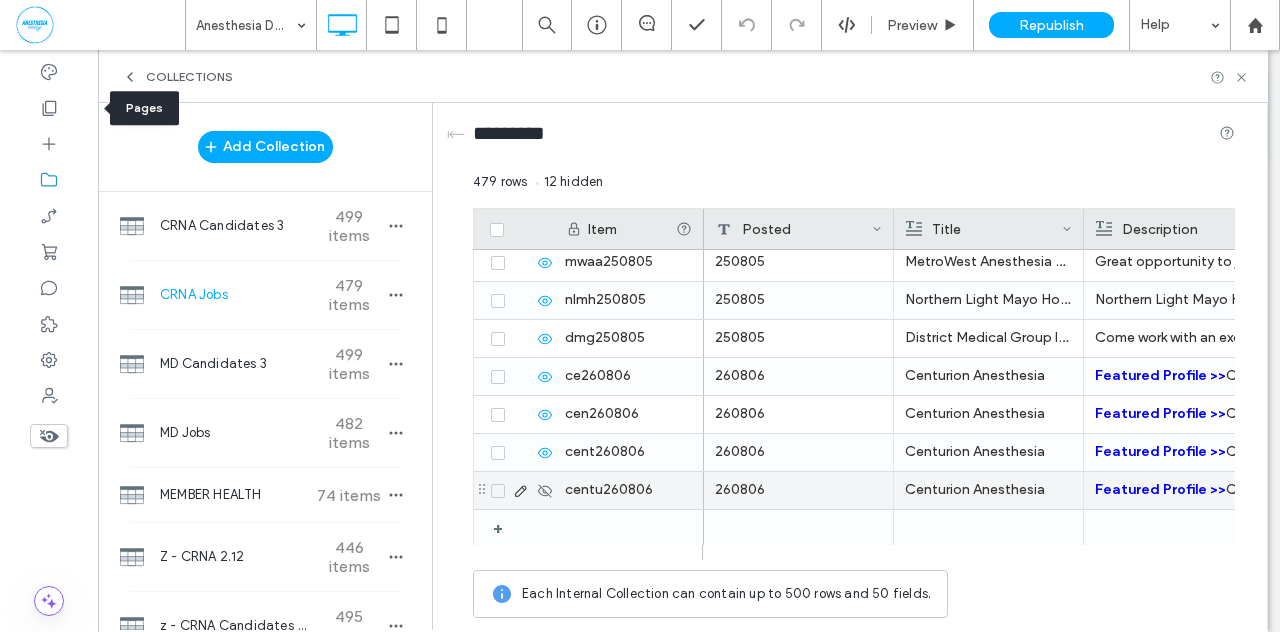 click 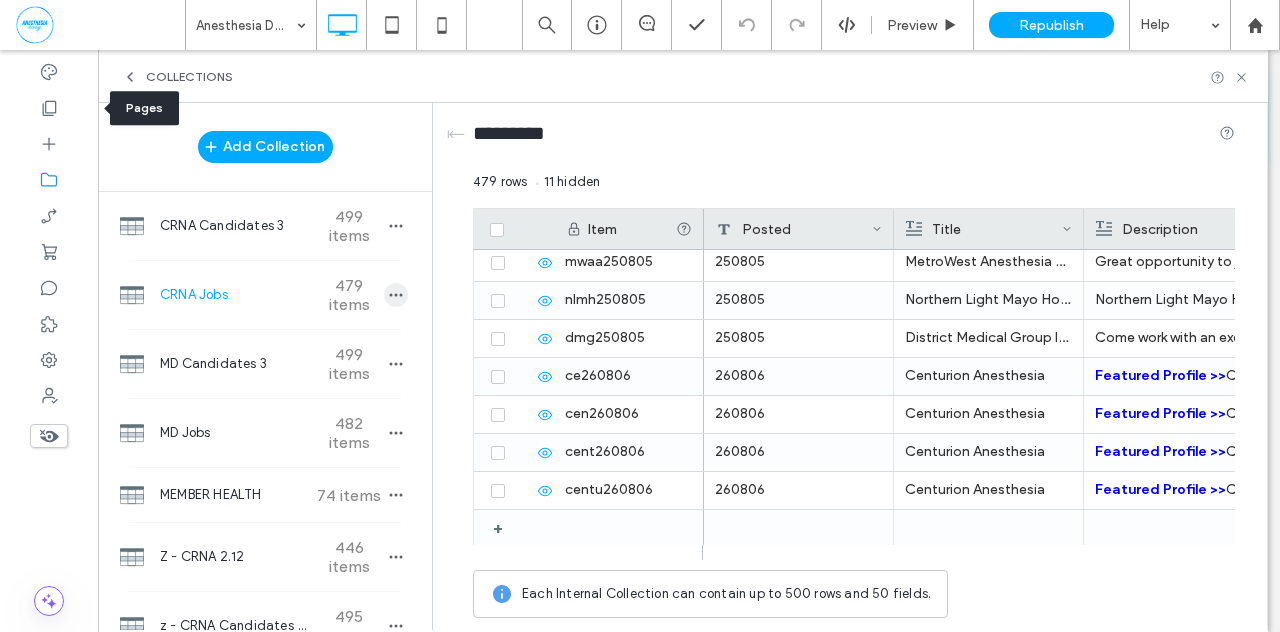 click at bounding box center [396, 295] 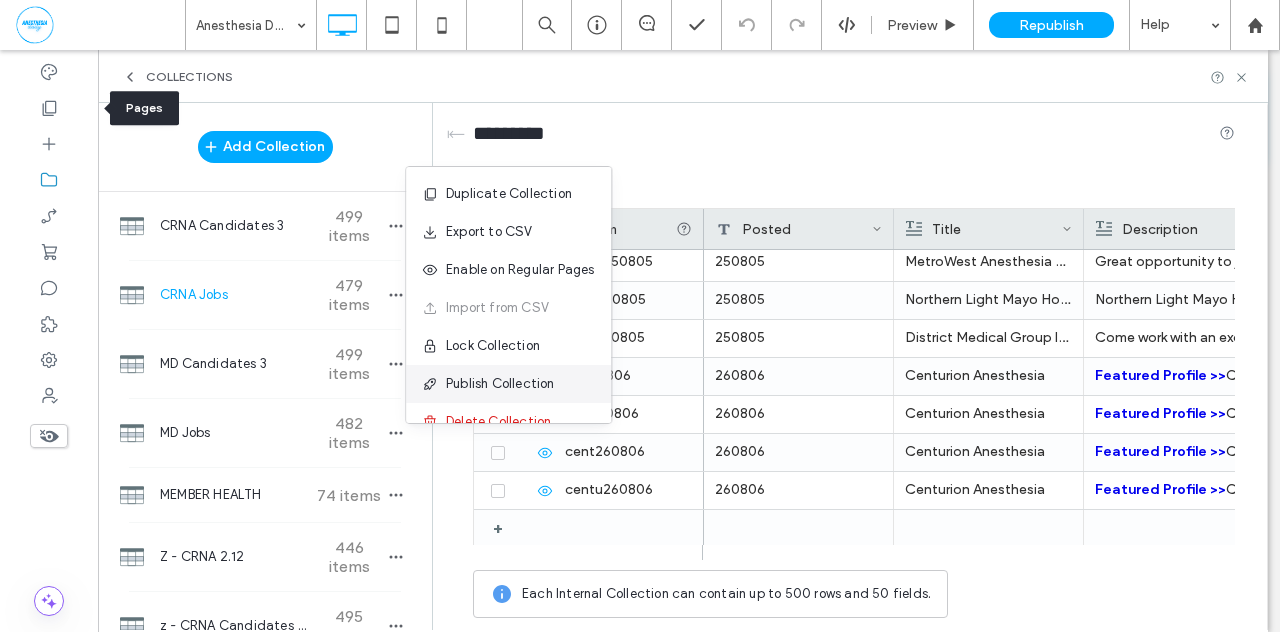 click on "Publish Collection" at bounding box center (500, 384) 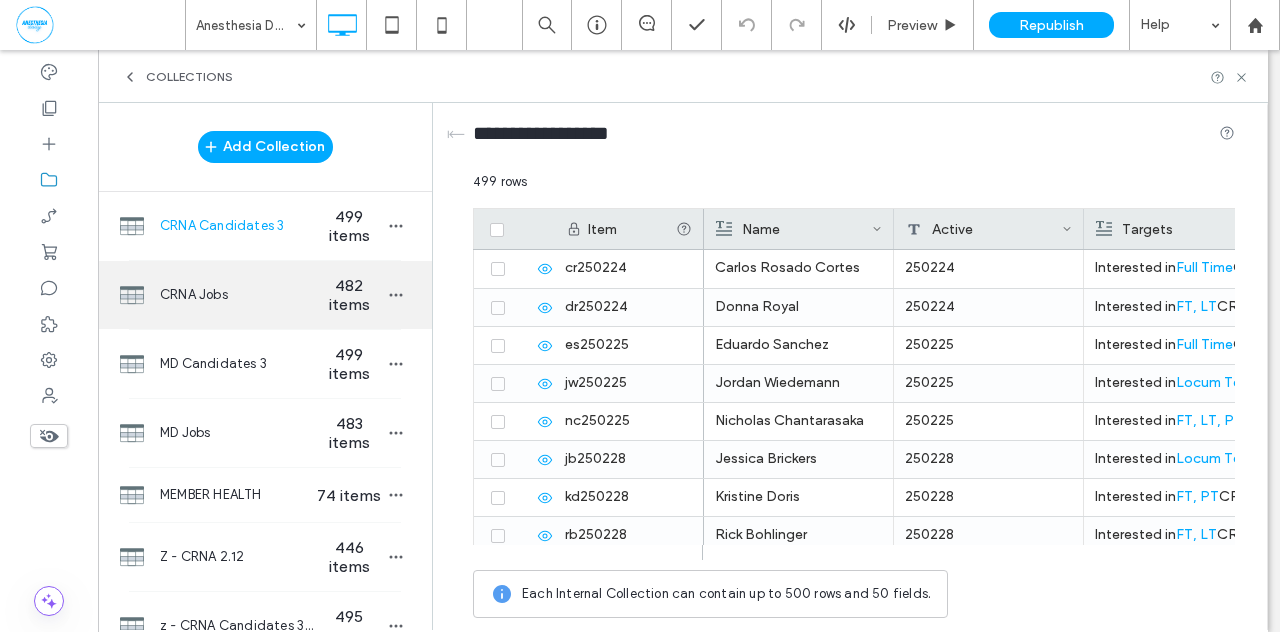scroll, scrollTop: 0, scrollLeft: 0, axis: both 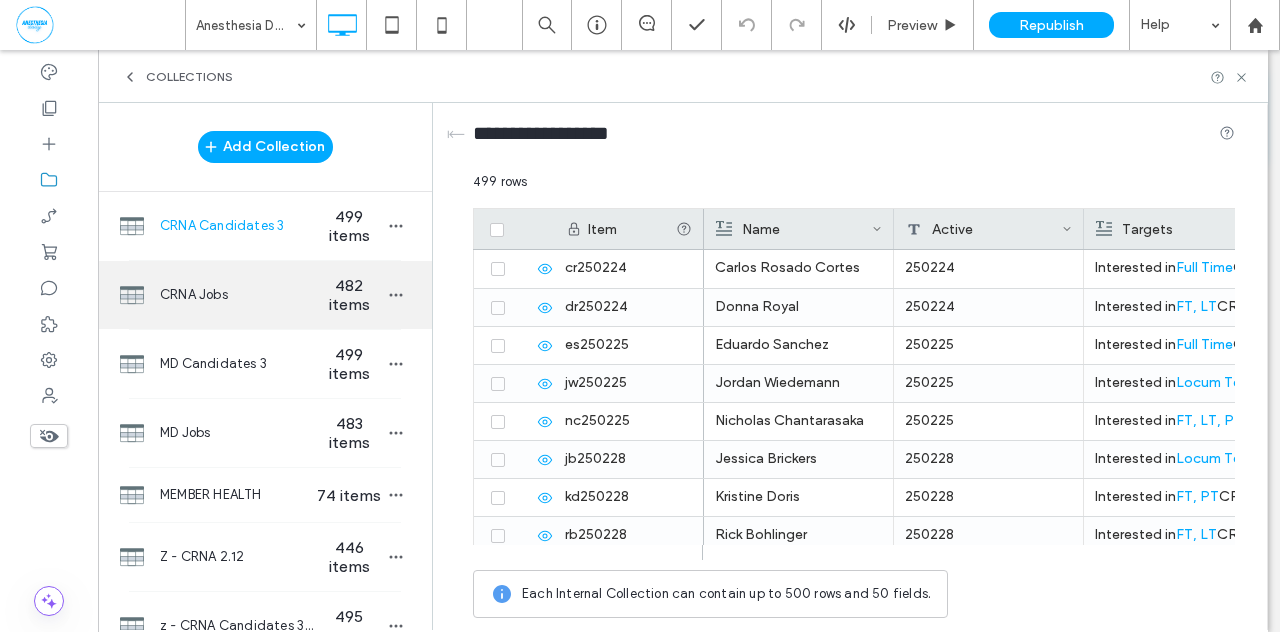 click on "482 items" at bounding box center [349, 295] 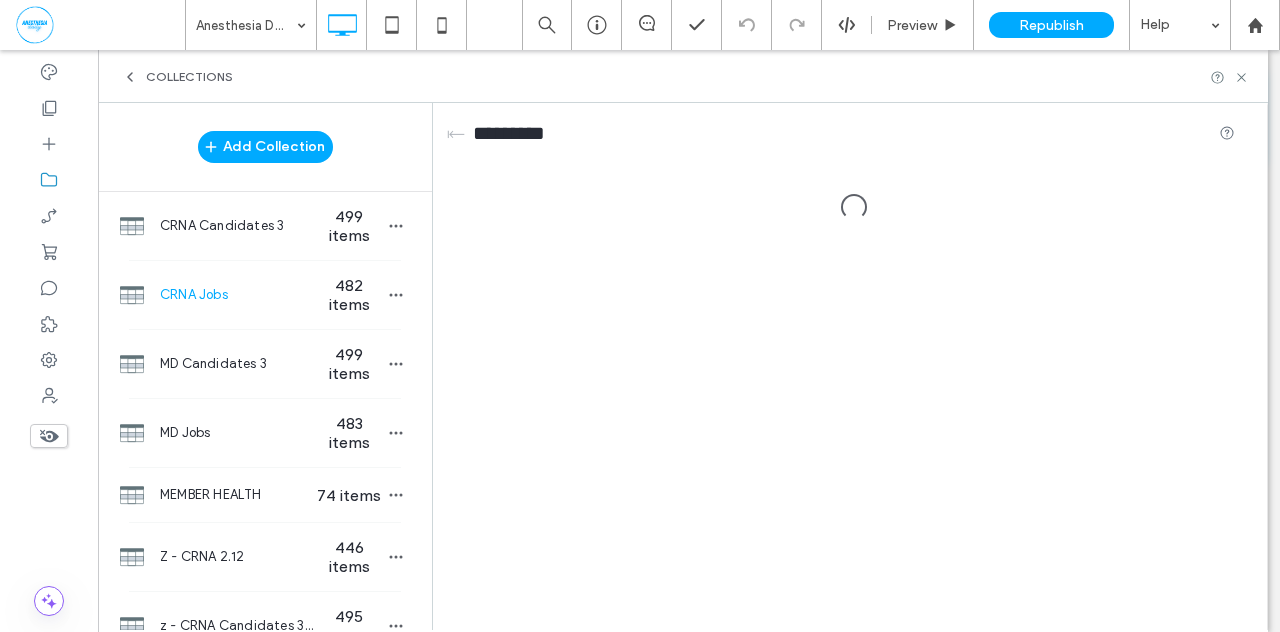 scroll, scrollTop: 0, scrollLeft: 0, axis: both 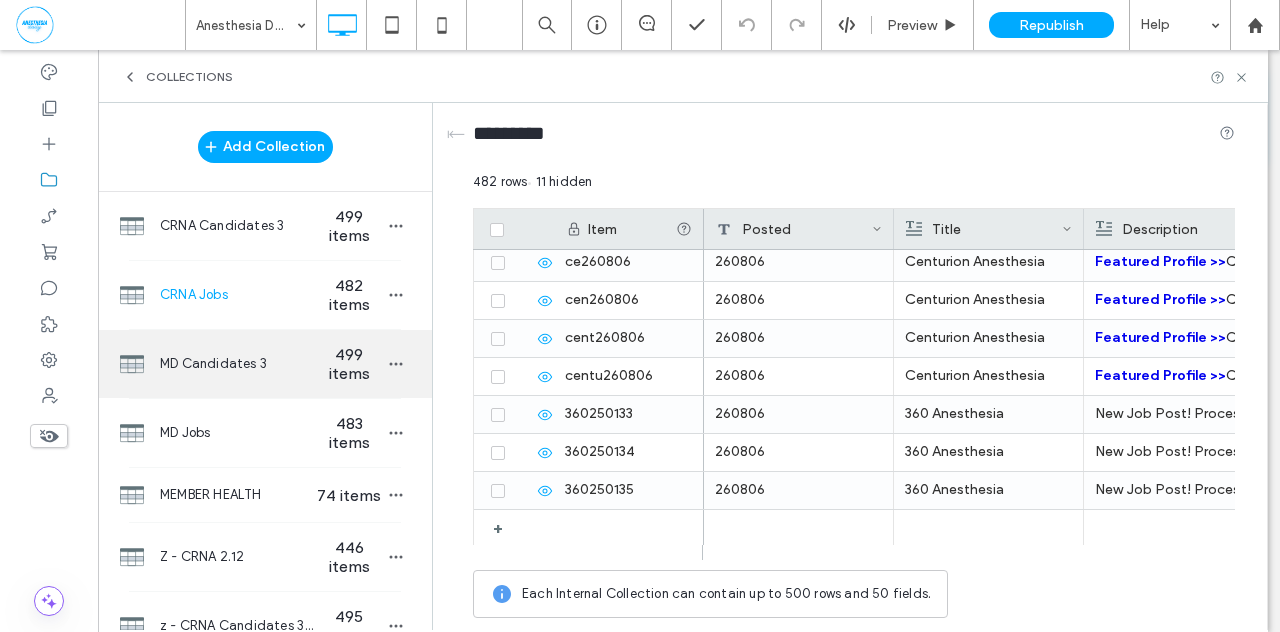 click on "499 items" at bounding box center [349, 364] 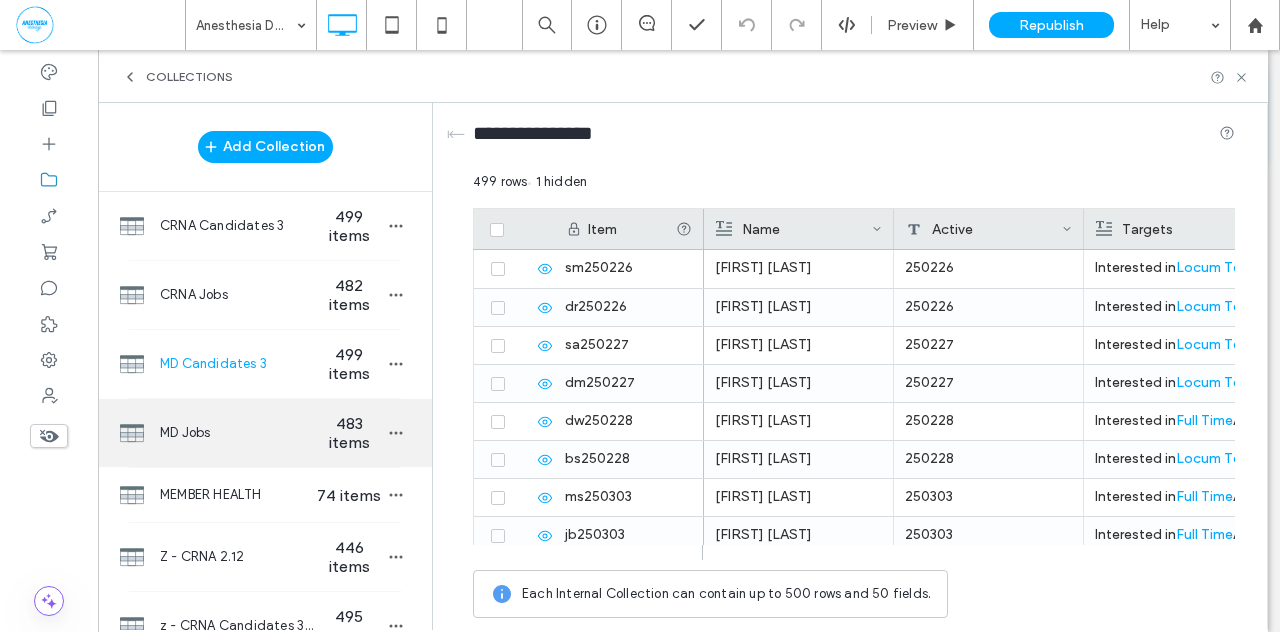 click on "483 items" at bounding box center [349, 433] 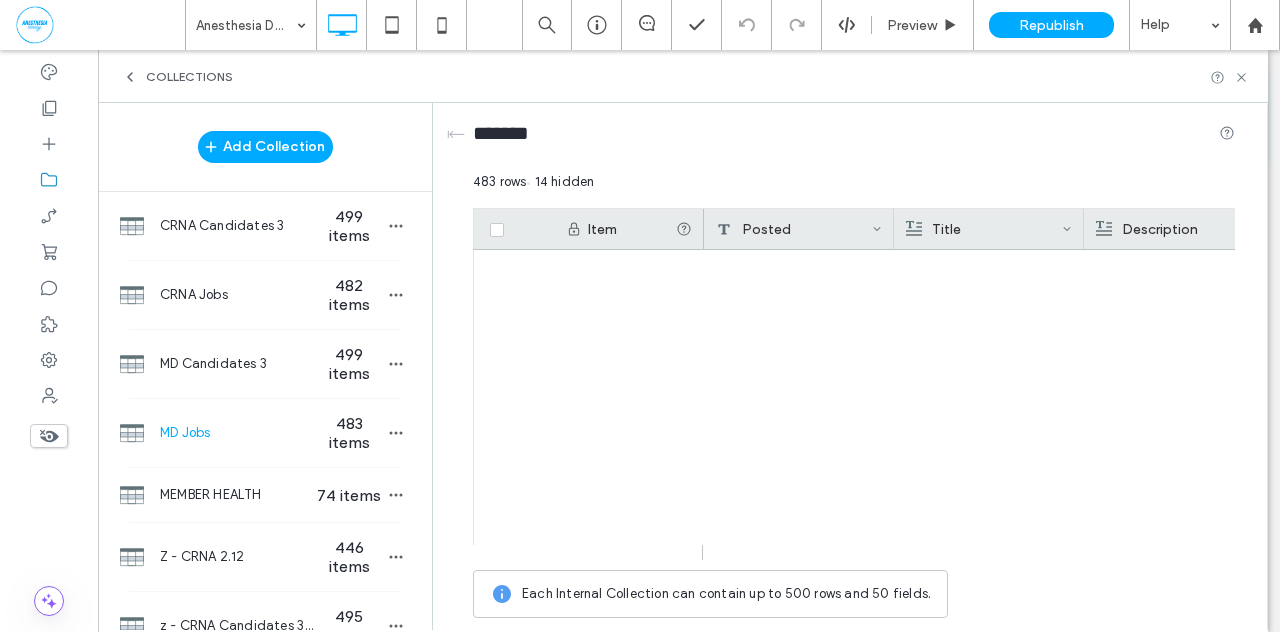 scroll, scrollTop: 18095, scrollLeft: 0, axis: vertical 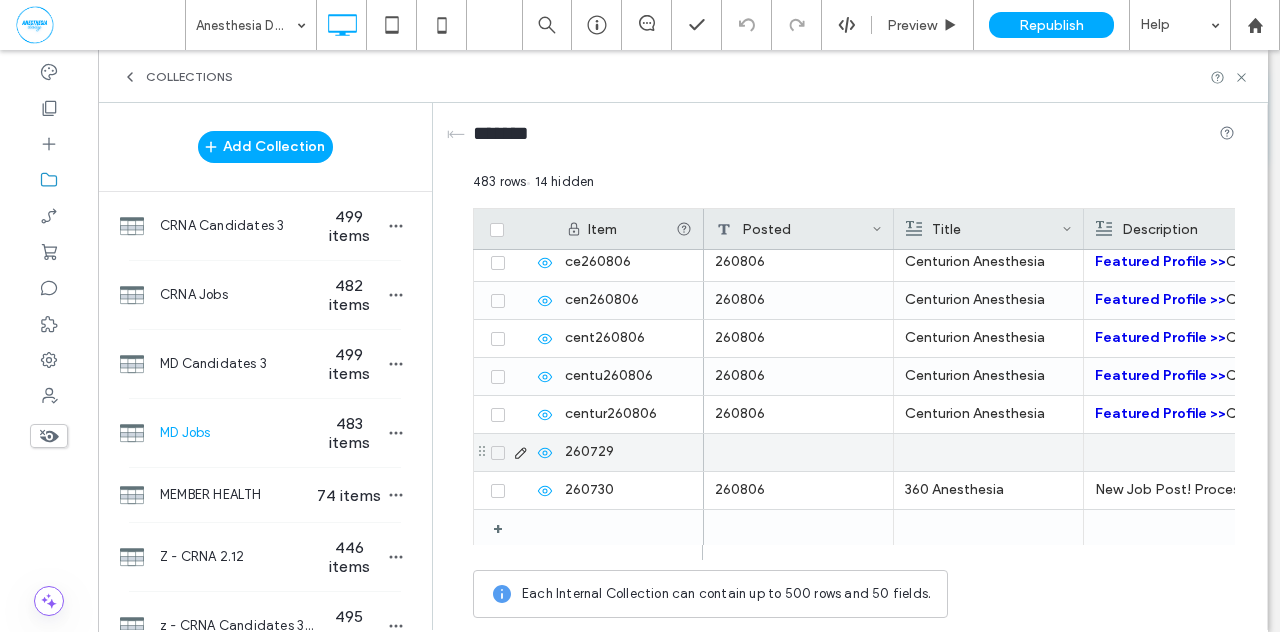click 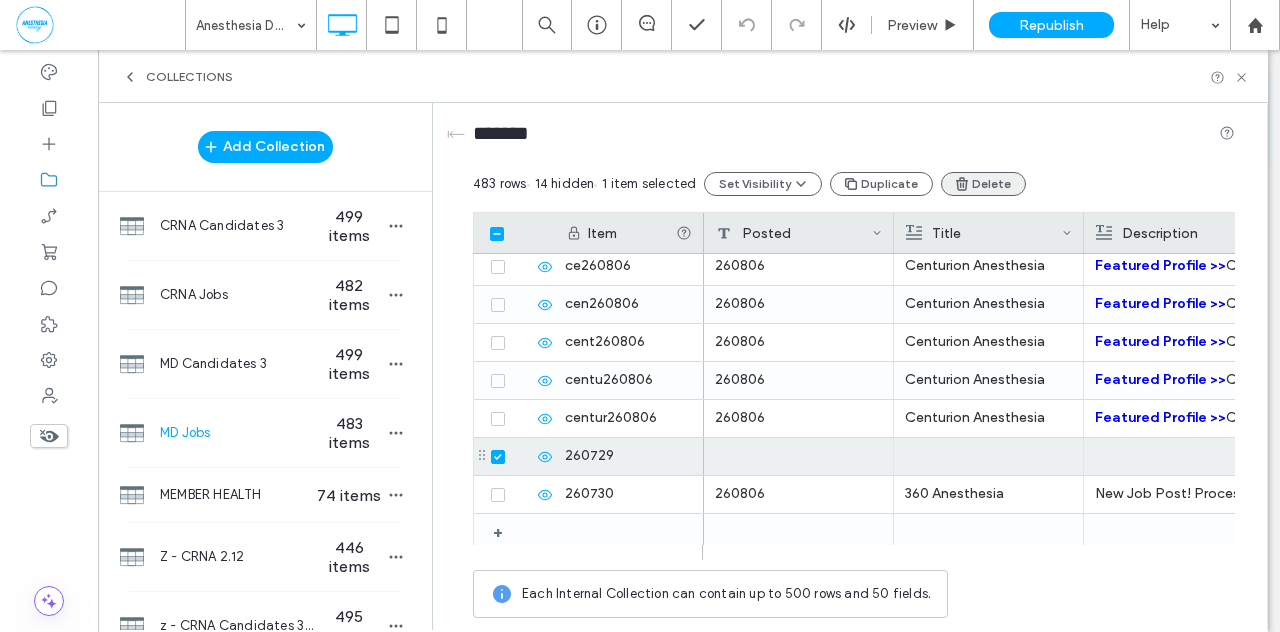 click on "Delete" at bounding box center (983, 184) 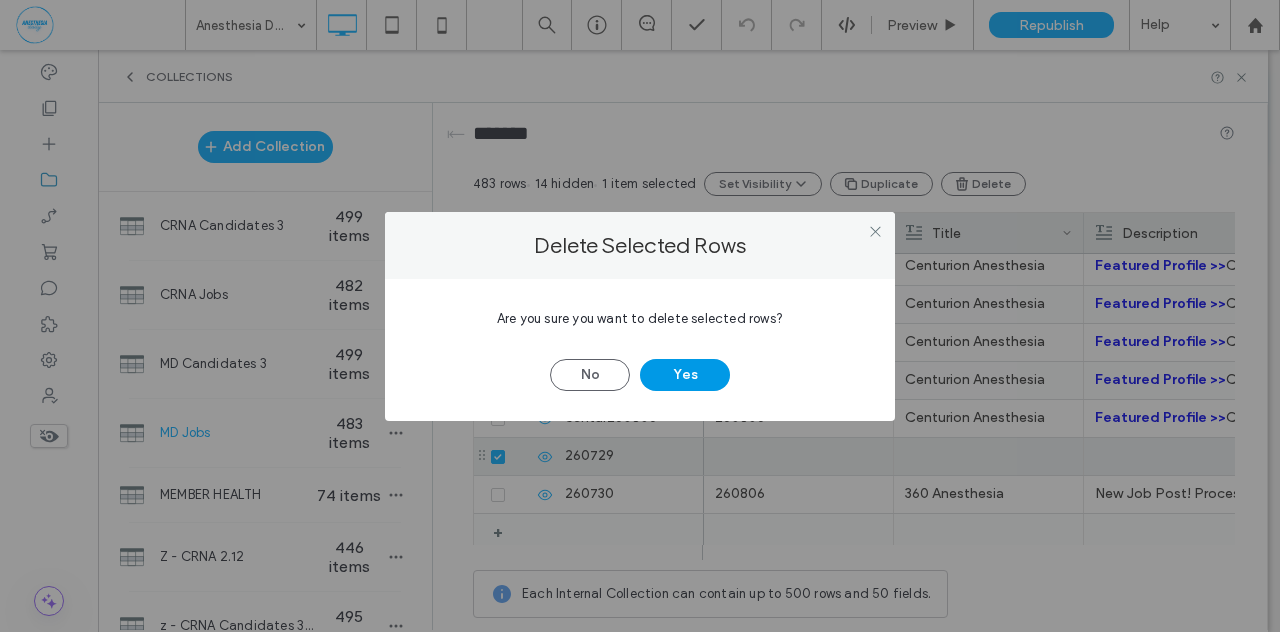 click on "Yes" at bounding box center (685, 375) 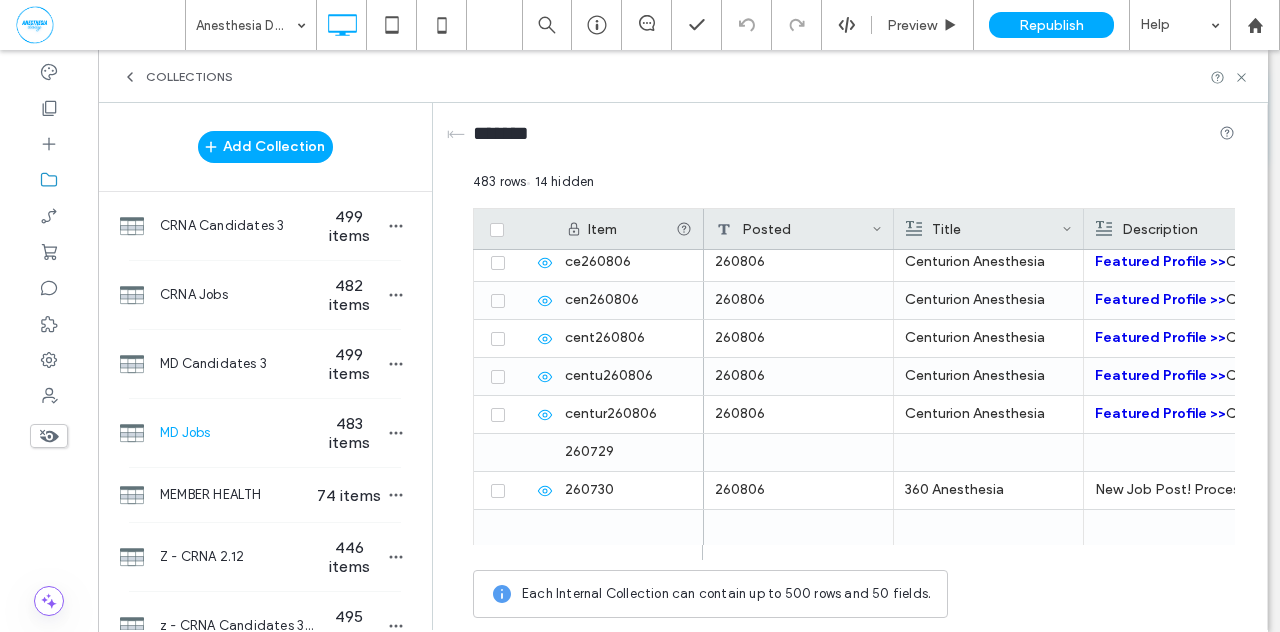 scroll, scrollTop: 18057, scrollLeft: 0, axis: vertical 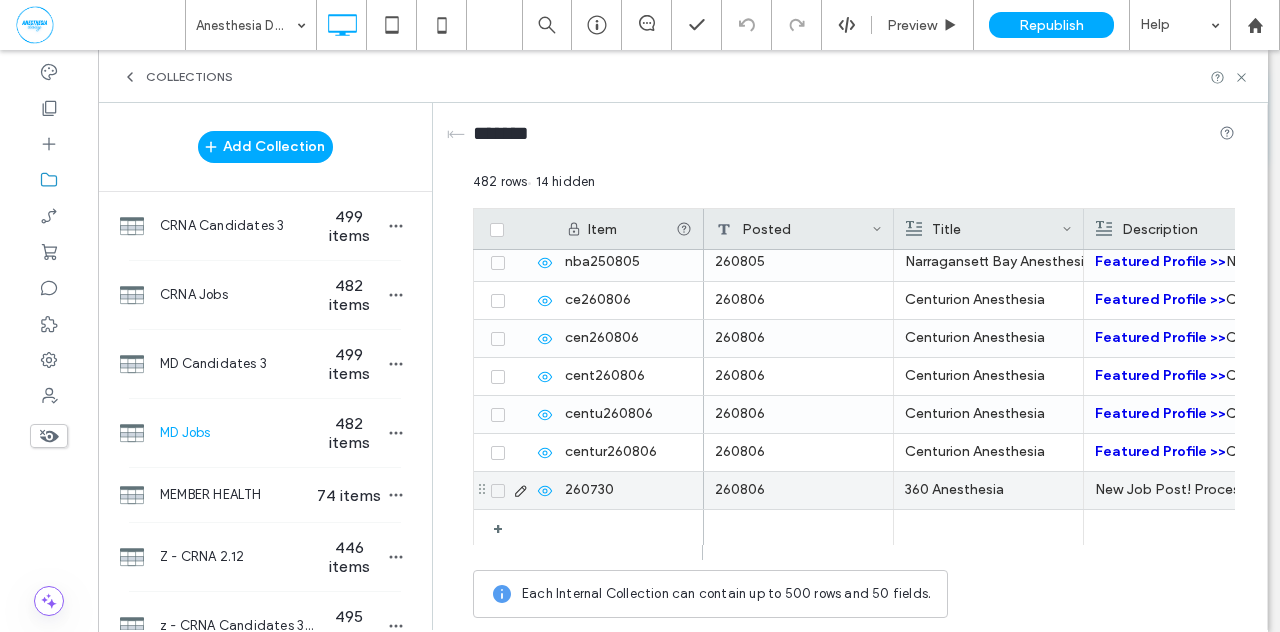 click 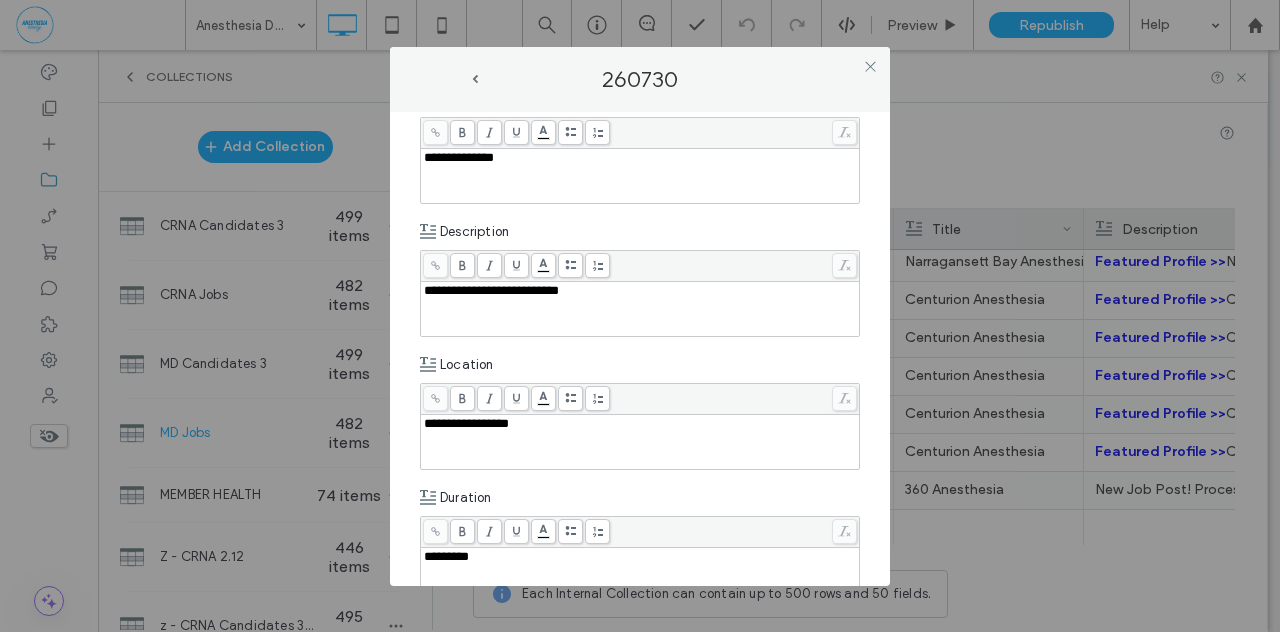 scroll, scrollTop: 0, scrollLeft: 0, axis: both 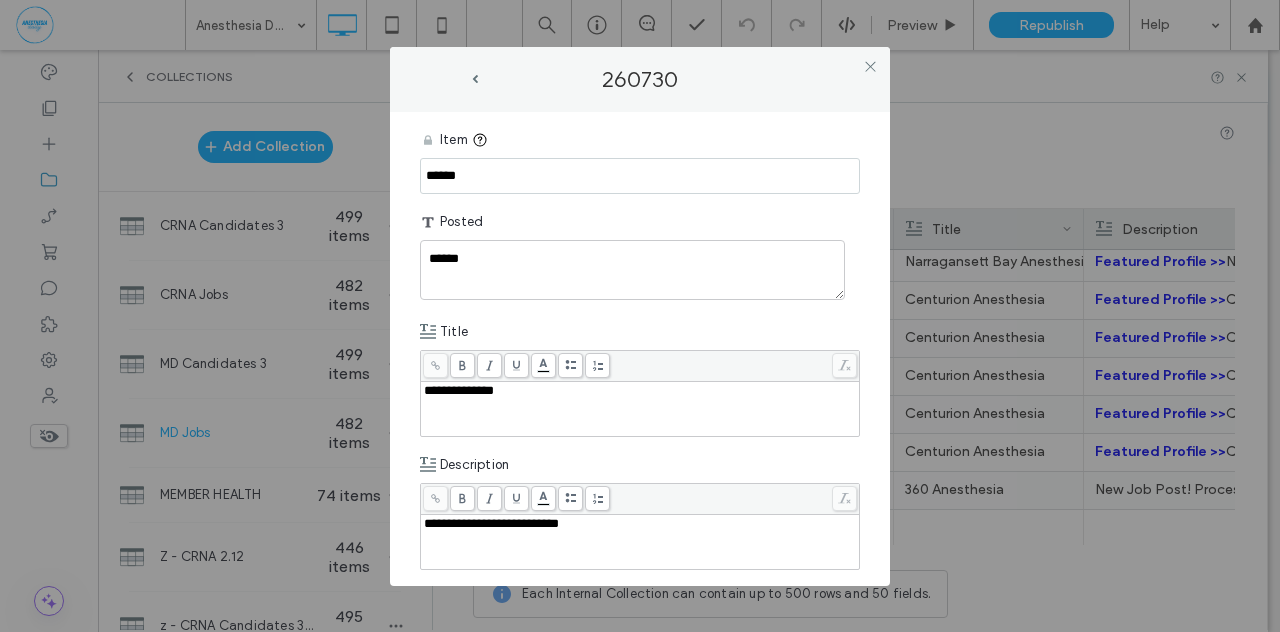 drag, startPoint x: 479, startPoint y: 182, endPoint x: 396, endPoint y: 170, distance: 83.86298 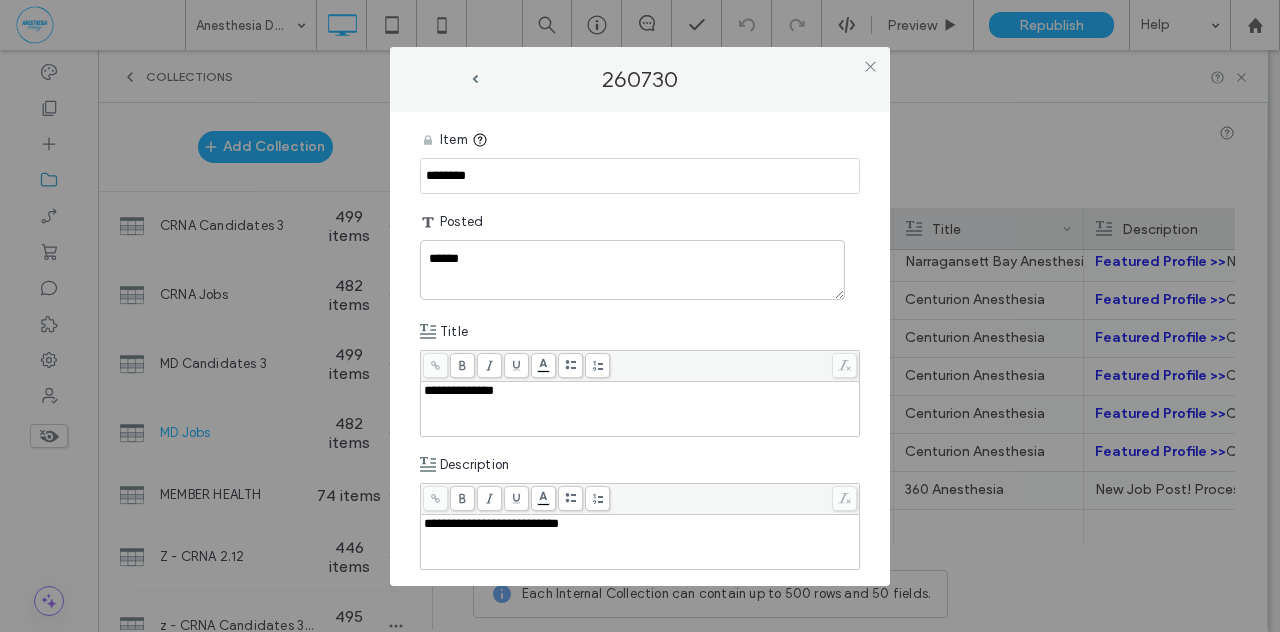 type on "********" 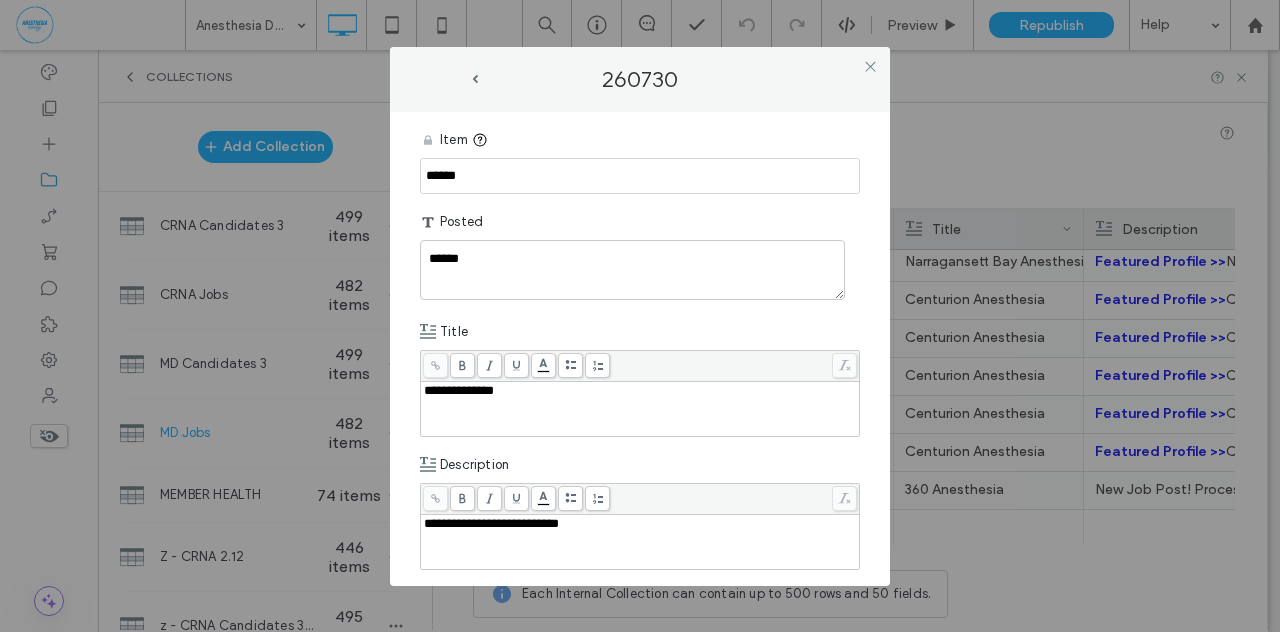 drag, startPoint x: 481, startPoint y: 175, endPoint x: 382, endPoint y: 175, distance: 99 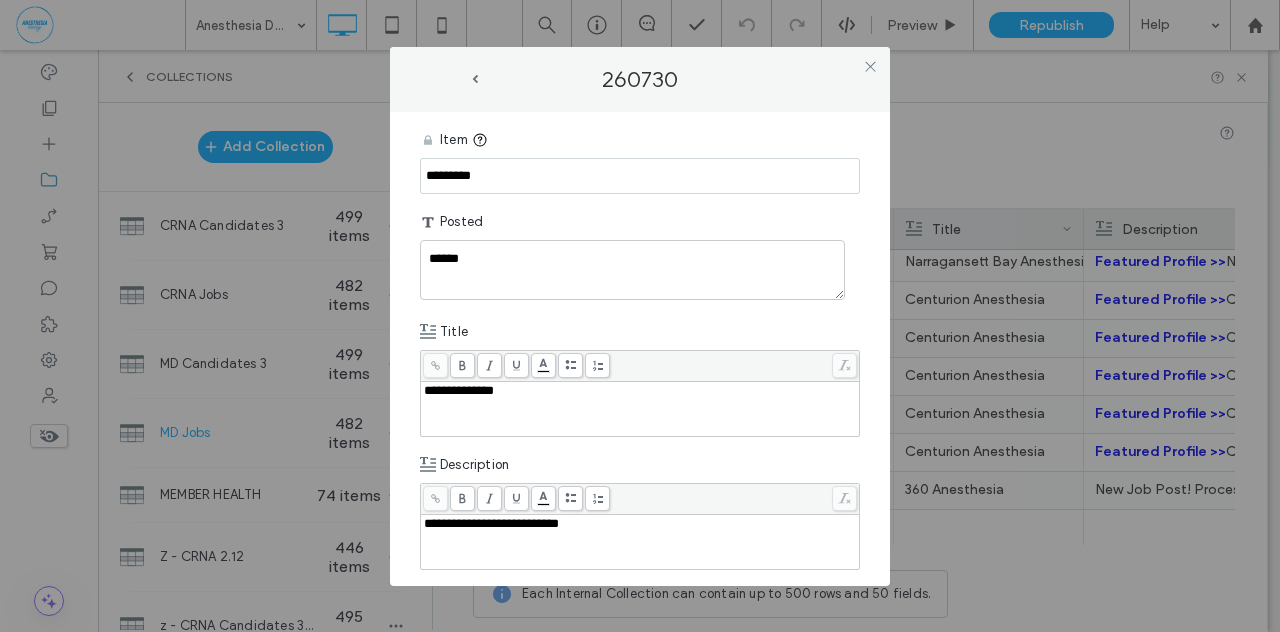 type on "*********" 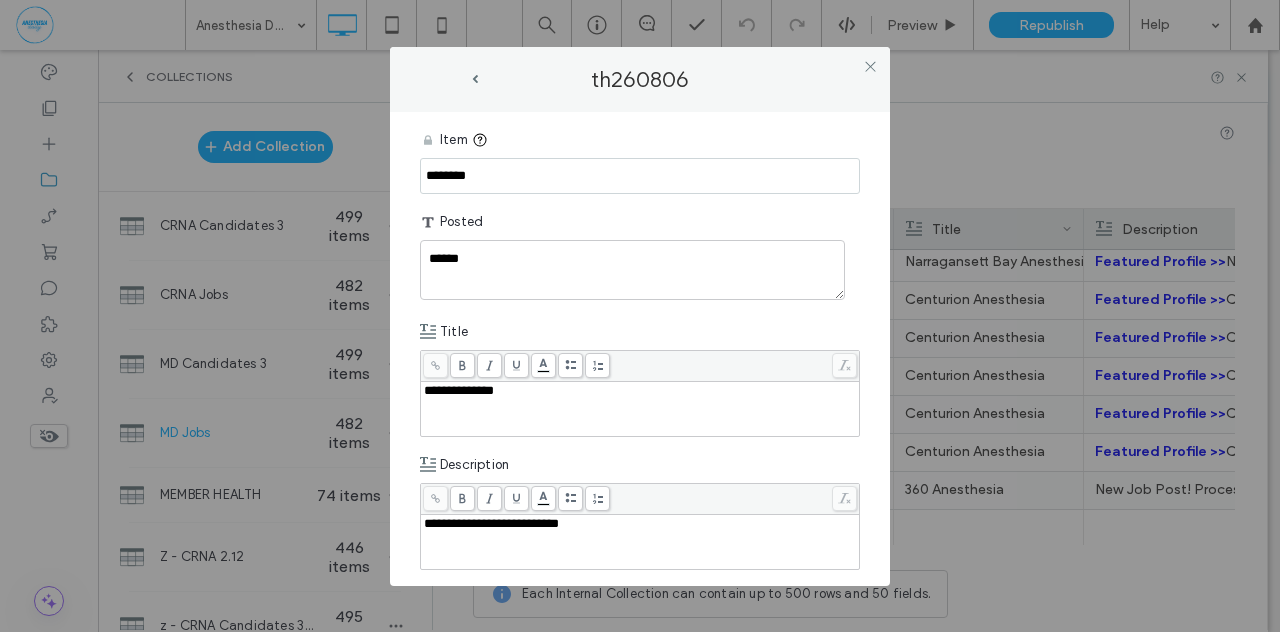 click on "********" at bounding box center (640, 176) 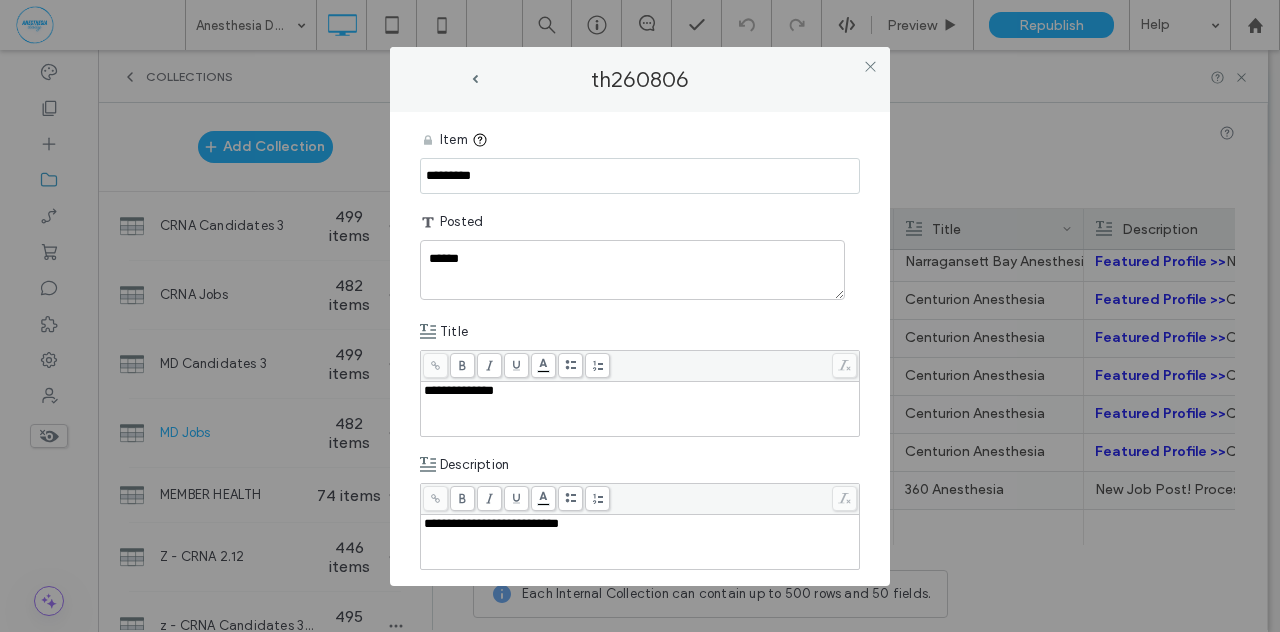 type on "*********" 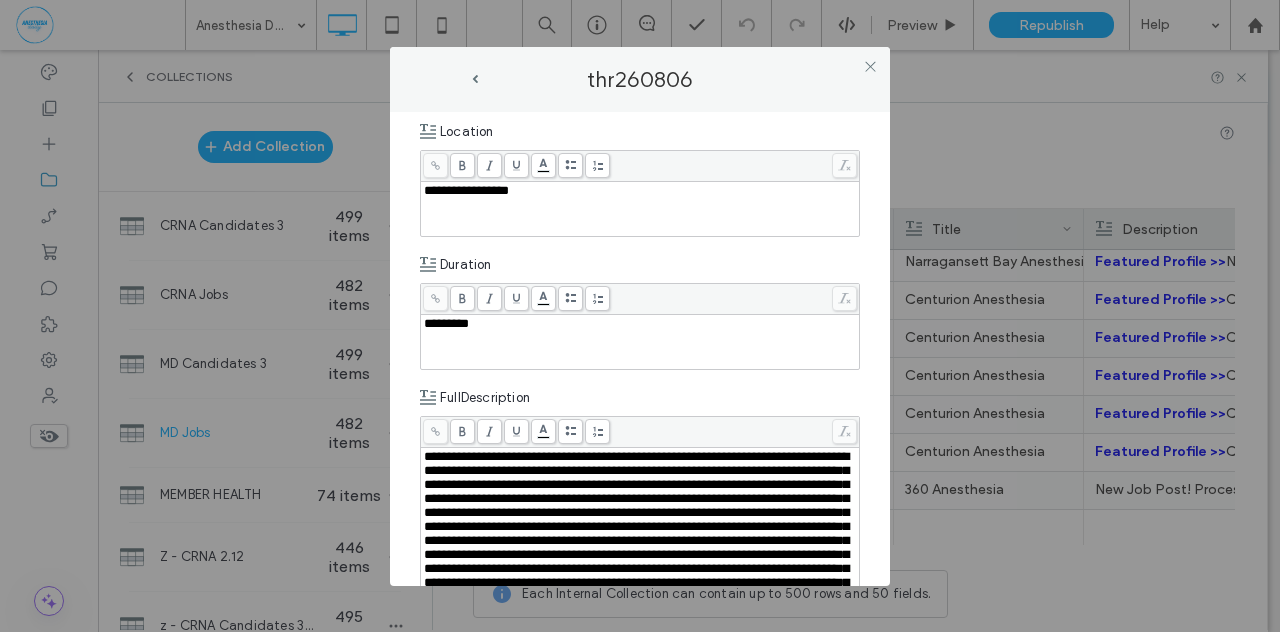 scroll, scrollTop: 700, scrollLeft: 0, axis: vertical 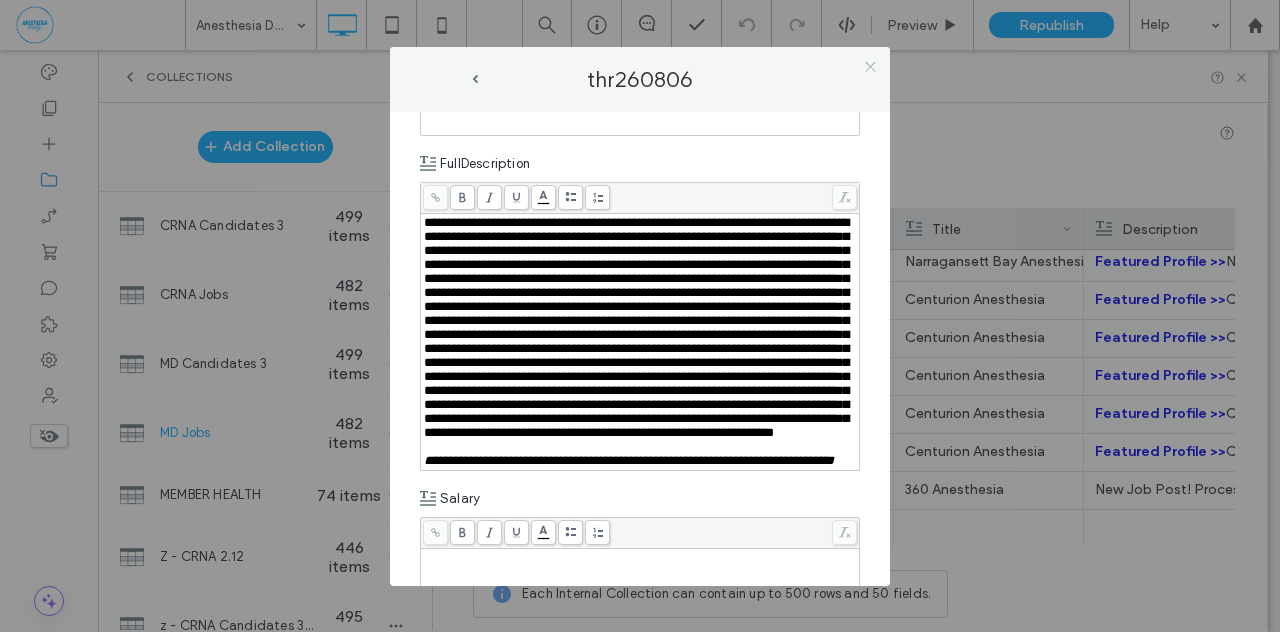 click 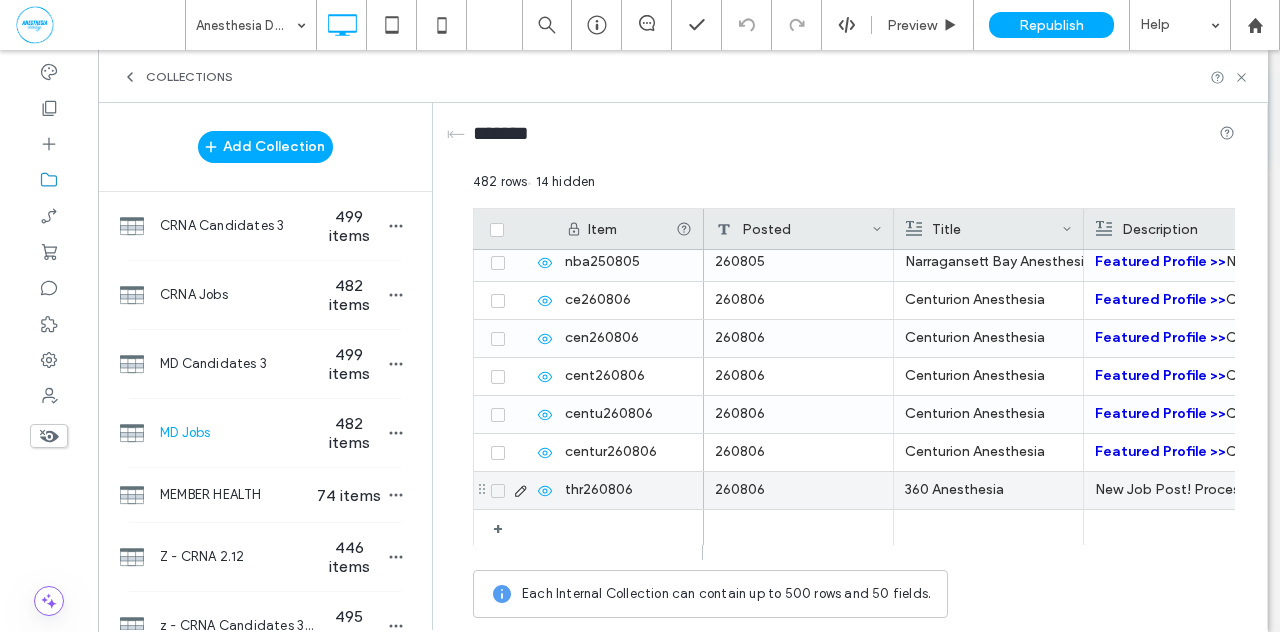 click 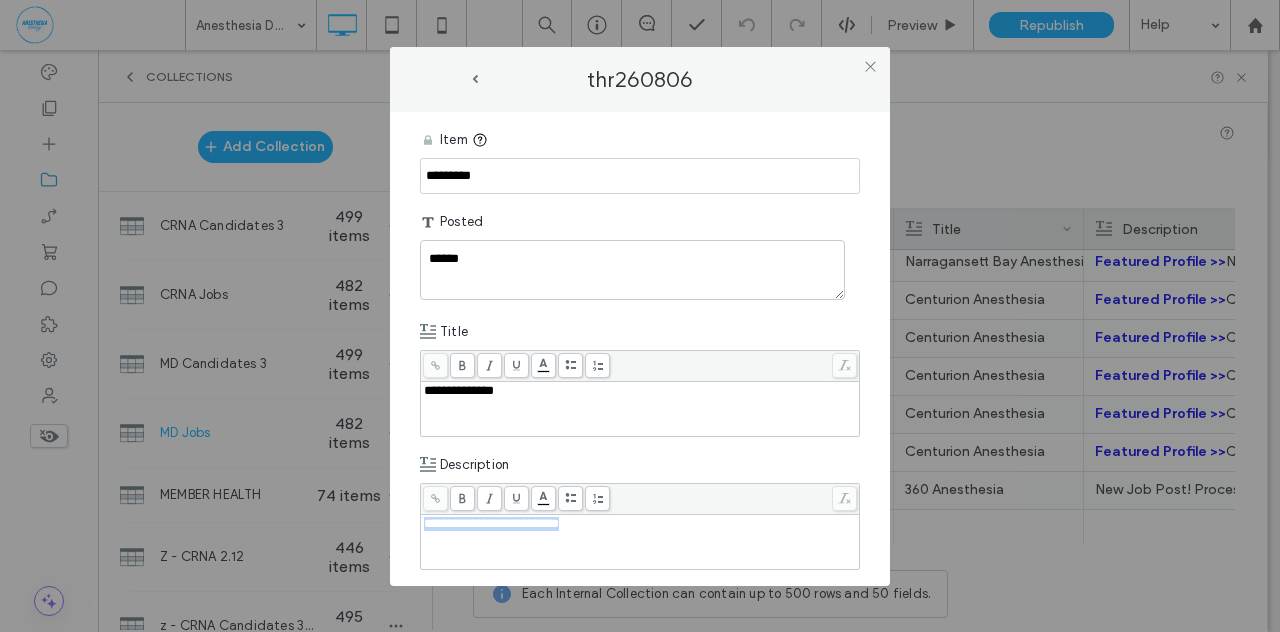 drag, startPoint x: 618, startPoint y: 525, endPoint x: 415, endPoint y: 521, distance: 203.0394 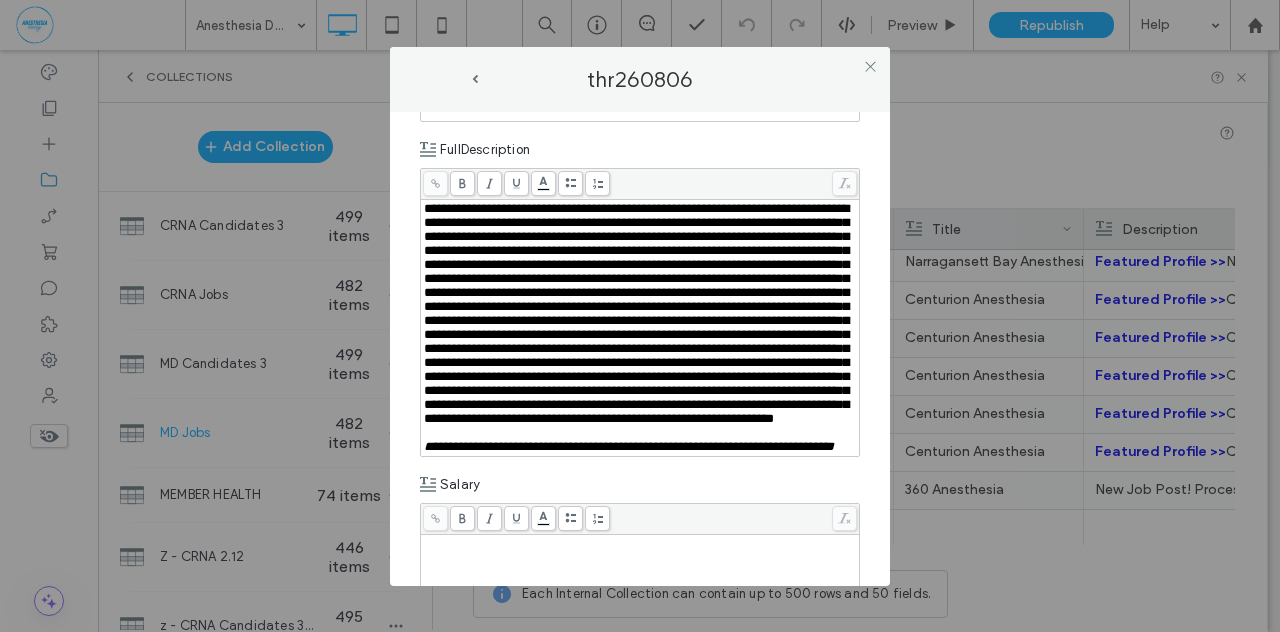 scroll, scrollTop: 933, scrollLeft: 0, axis: vertical 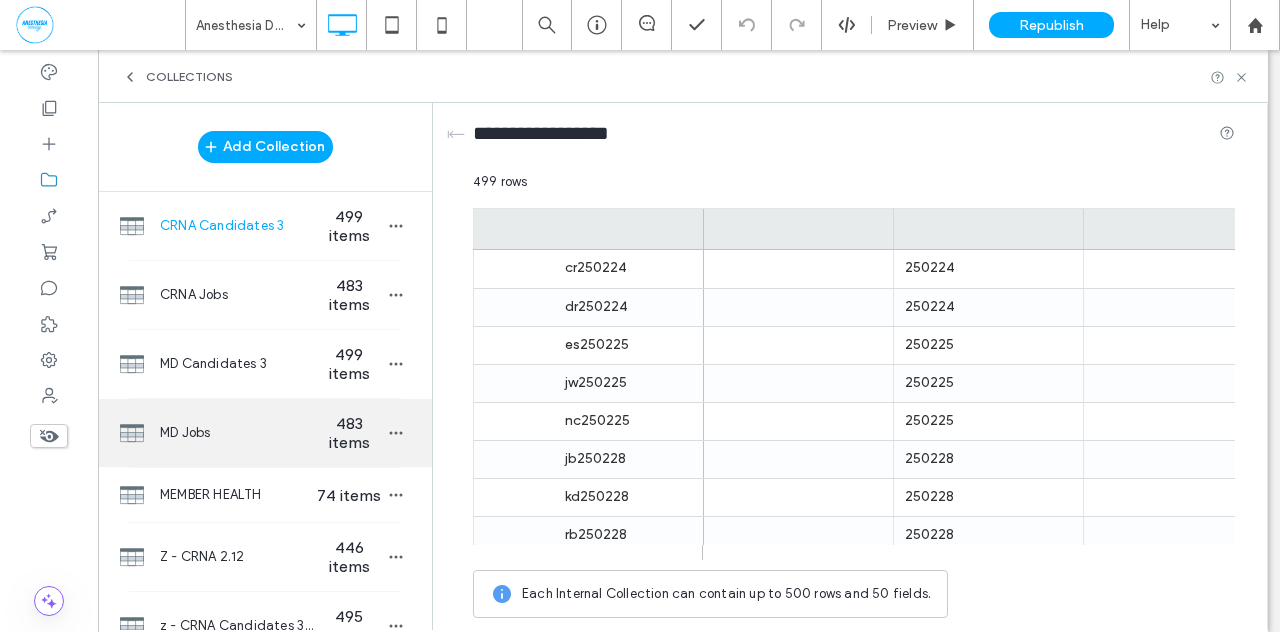 click on "483 items" at bounding box center (349, 433) 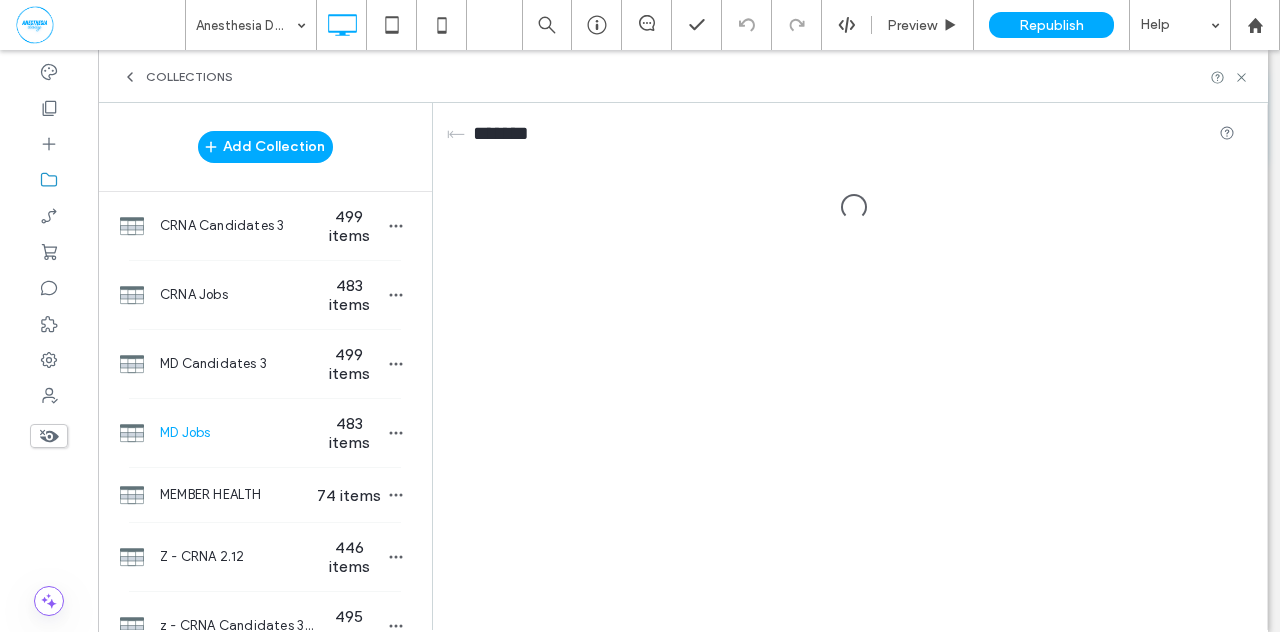scroll, scrollTop: 0, scrollLeft: 0, axis: both 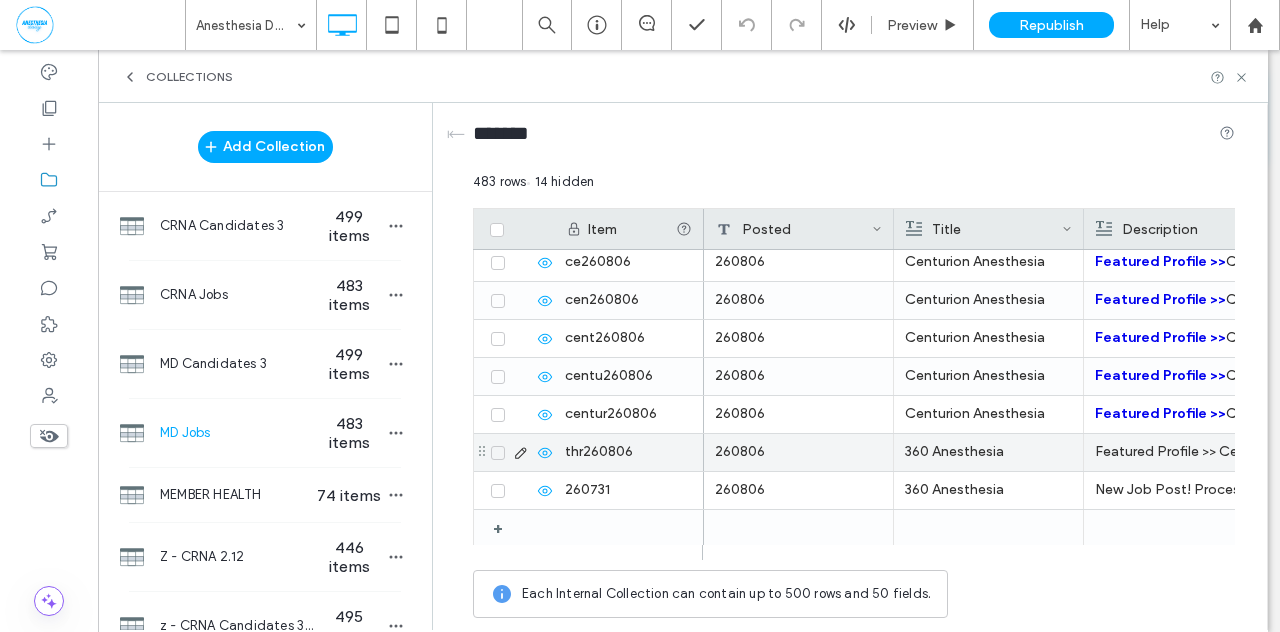 click 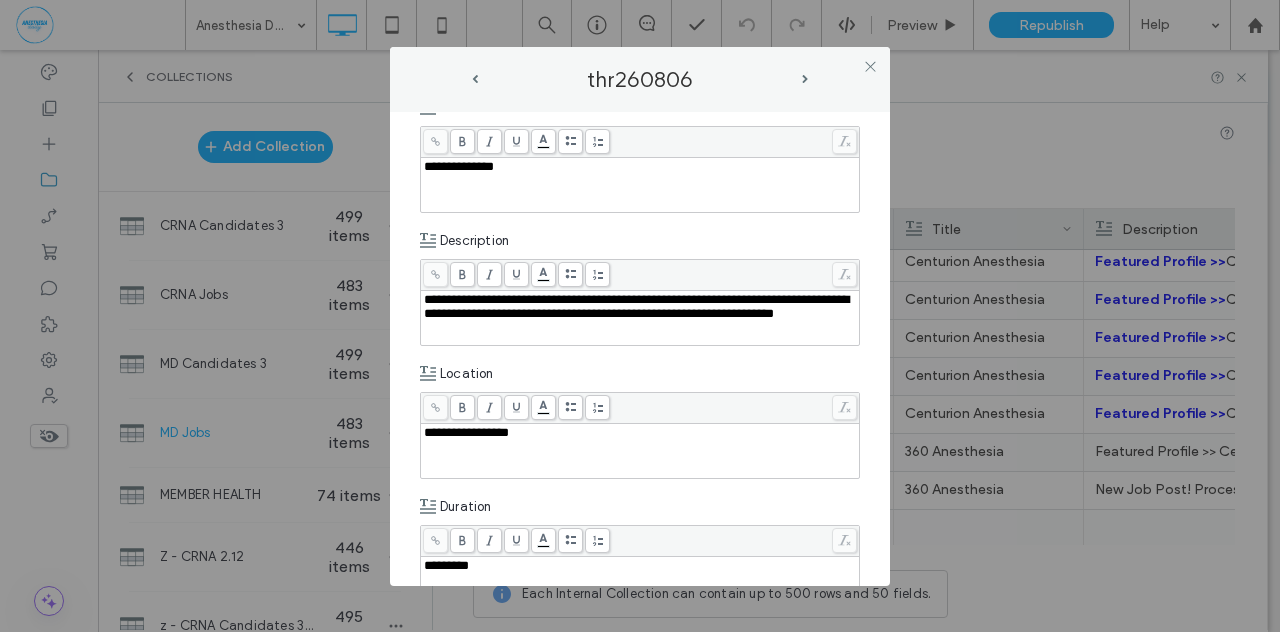 scroll, scrollTop: 233, scrollLeft: 0, axis: vertical 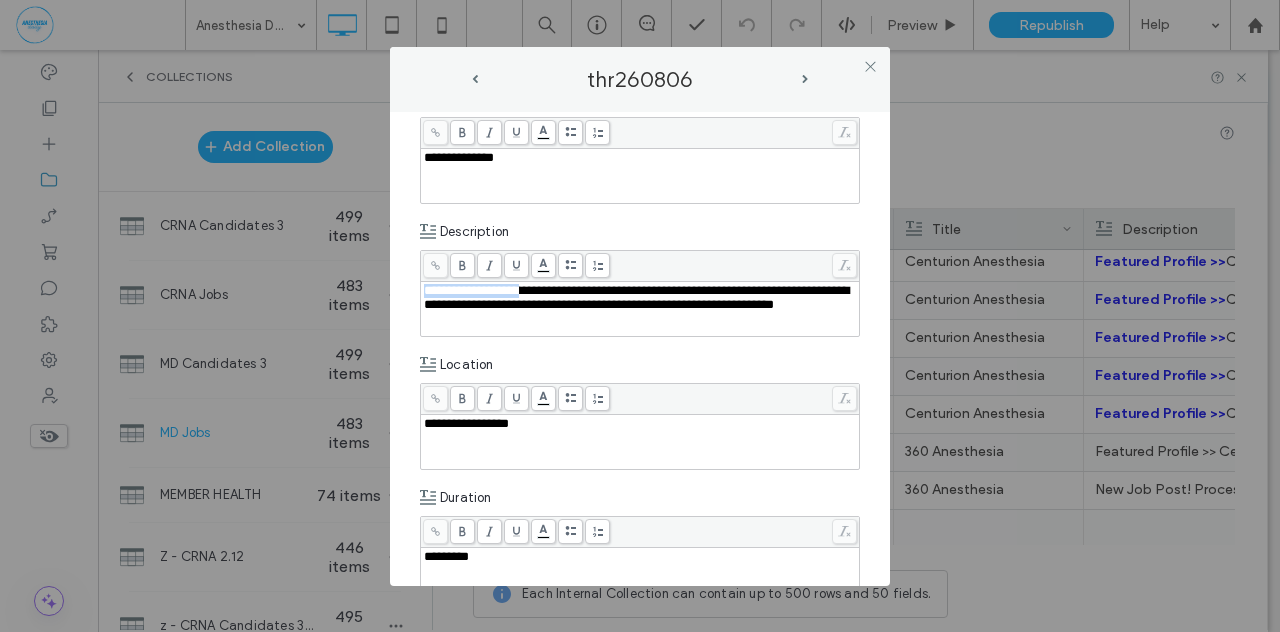 drag, startPoint x: 534, startPoint y: 288, endPoint x: 403, endPoint y: 295, distance: 131.18689 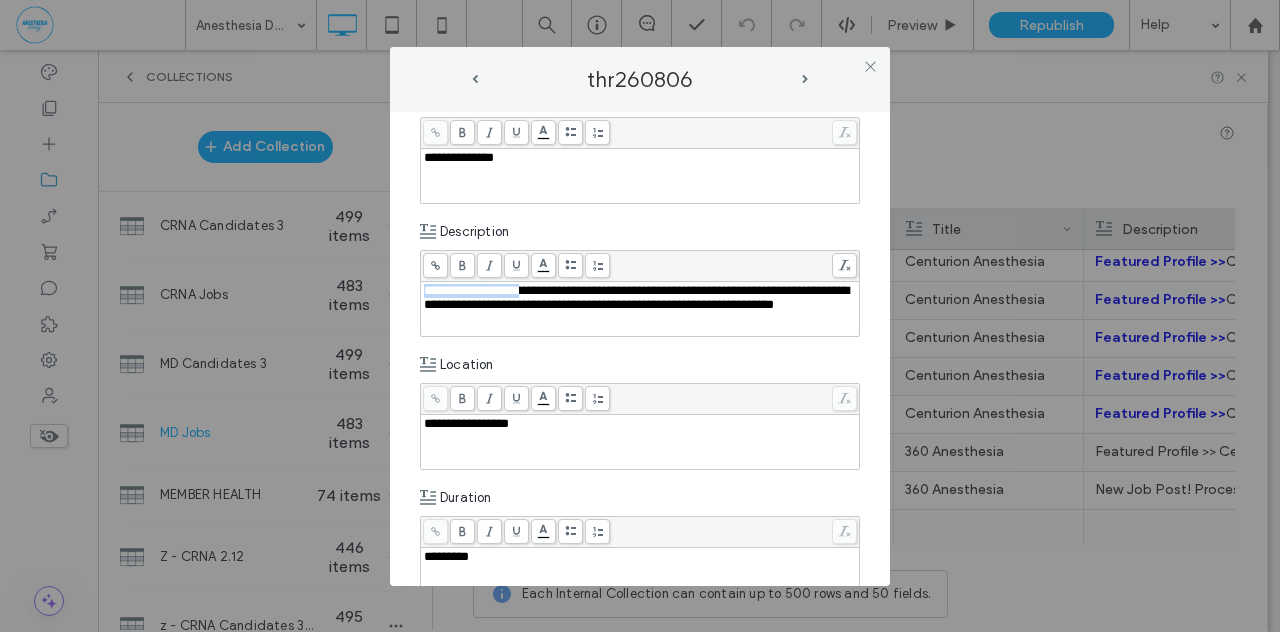 click on ".wqwq-1{fill:#231f20;}
.cls-1q, .cls-2q { fill-rule: evenodd; }
.cls-2q { fill: #6e8188; }
True_local
Agendize
HealthEngine
x_close_popup
from_your_site
multi_language
zoom-out
zoom-in
z_vimeo
z_yelp
z_picassa
w_vCita
youtube
yelp
x2
x
x_x
x_alignright
x_handwritten
wrench
wordpress
windowsvv
win8
whats_app
wallet
warning-sign
w_youtube
w_youtube_channel
w_yelp
w_video
w_twitter
w_title
w_tabs
w_social_icons
w_spacer
w_share
w_rss_feed
w_recent-posts
w_push
w_paypal
w_photo_gallery" at bounding box center [640, 316] 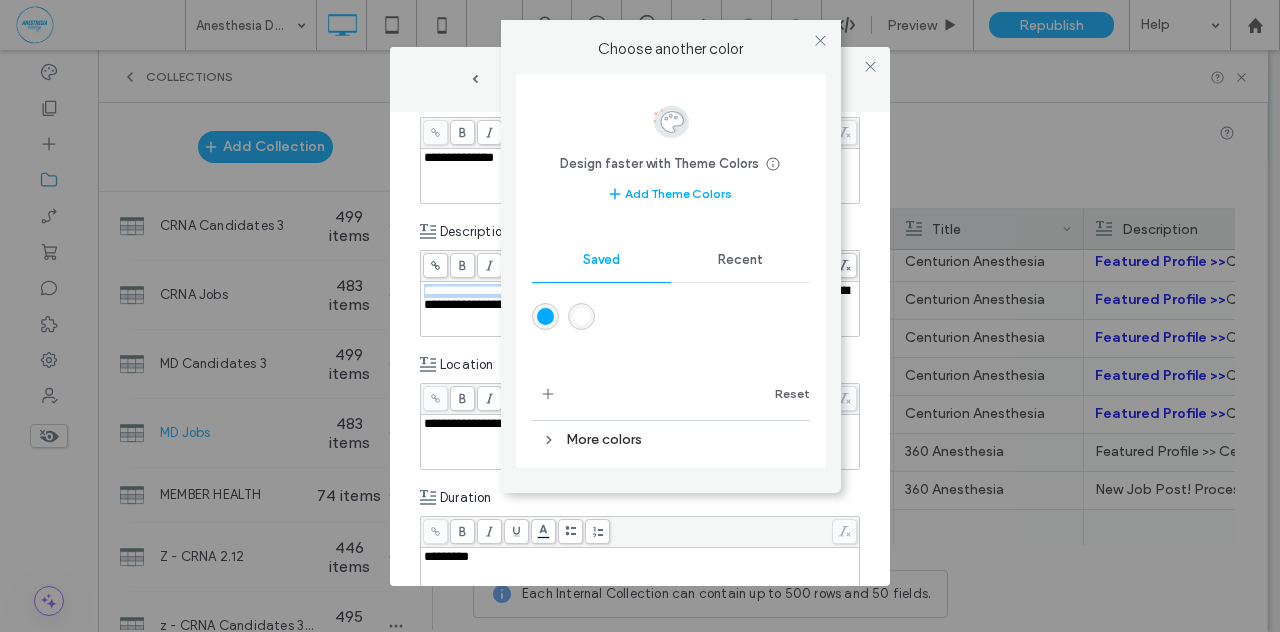 click at bounding box center (545, 316) 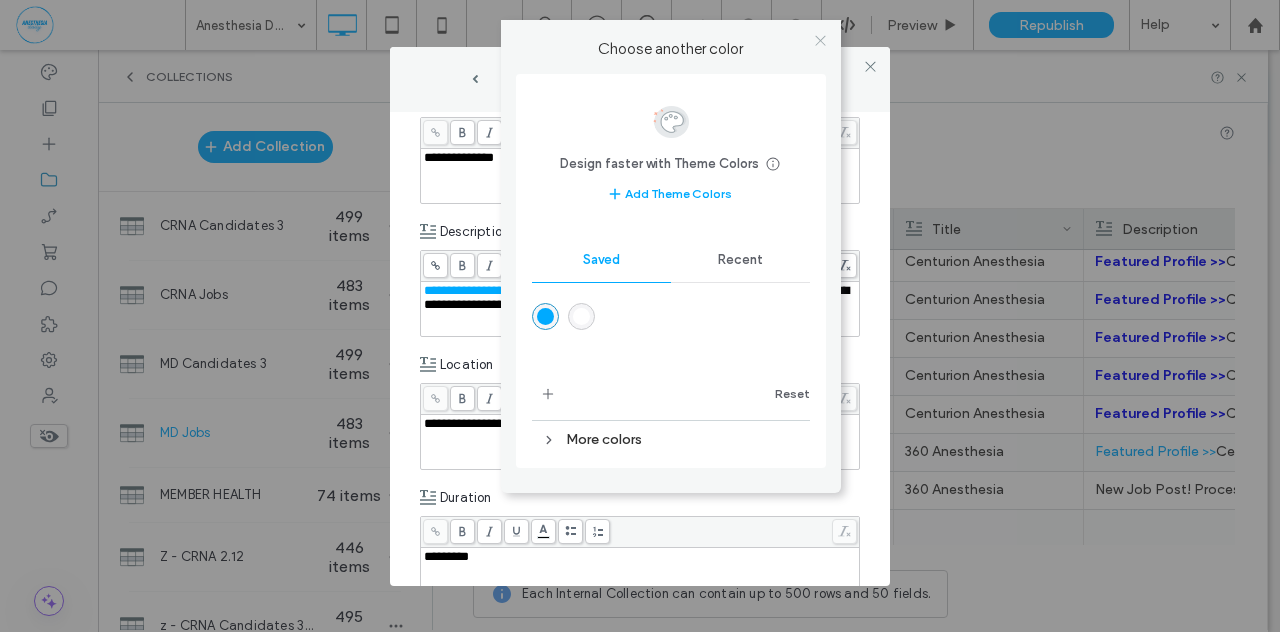 click 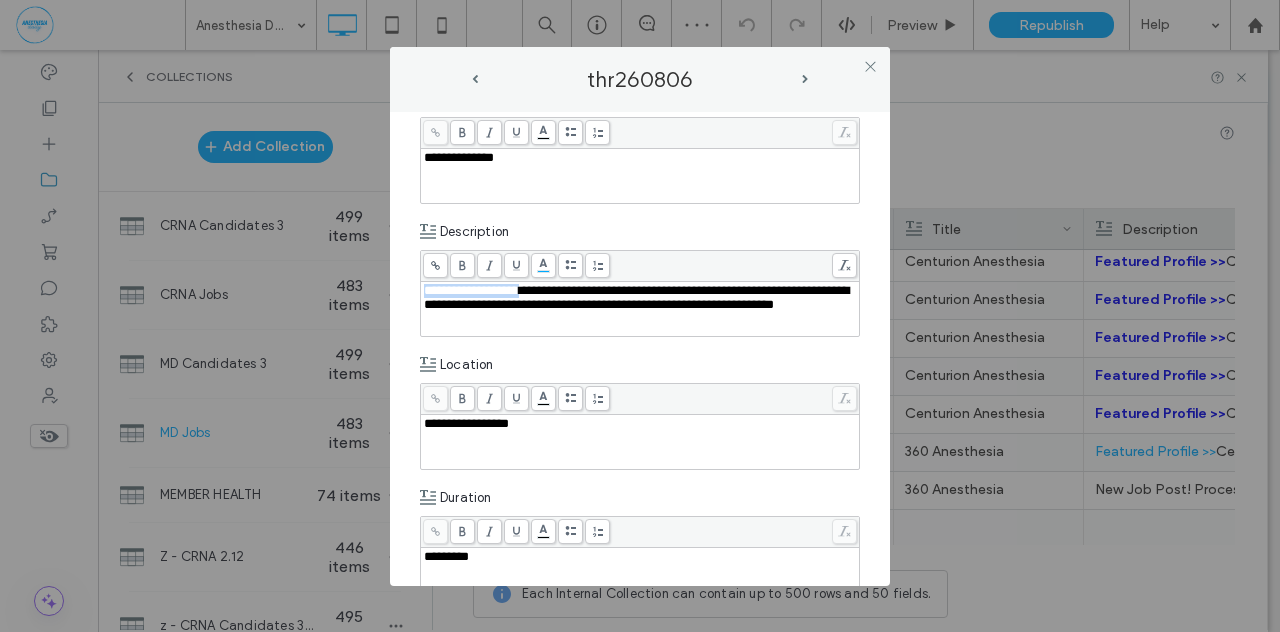 click 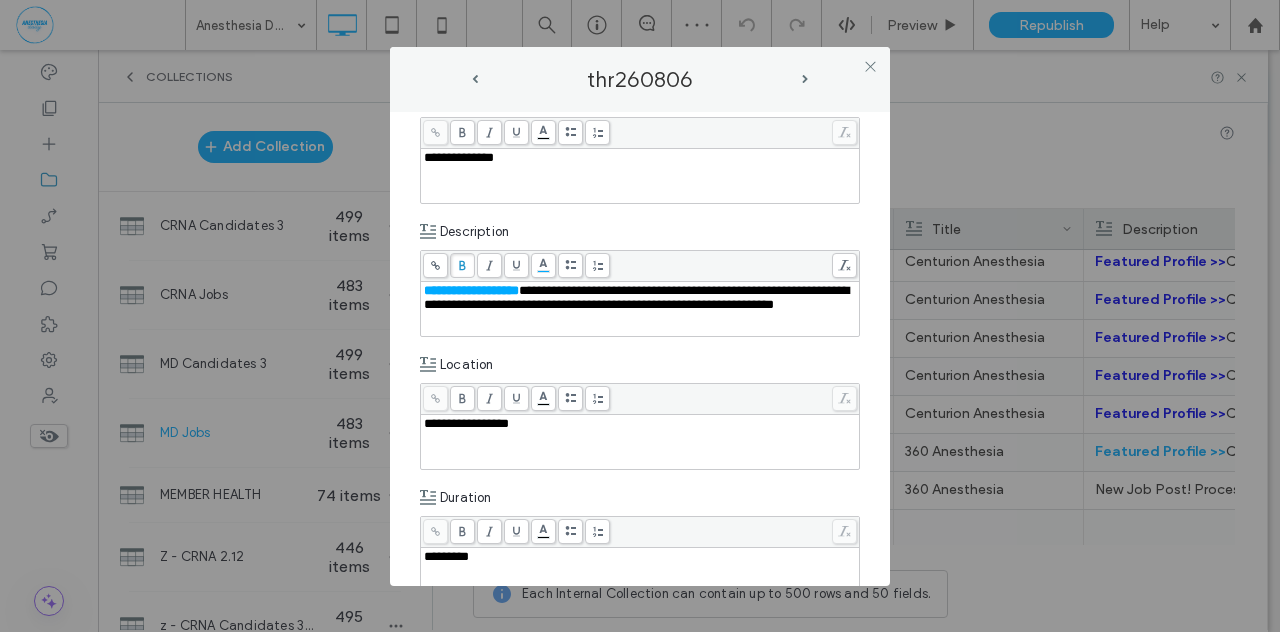 click 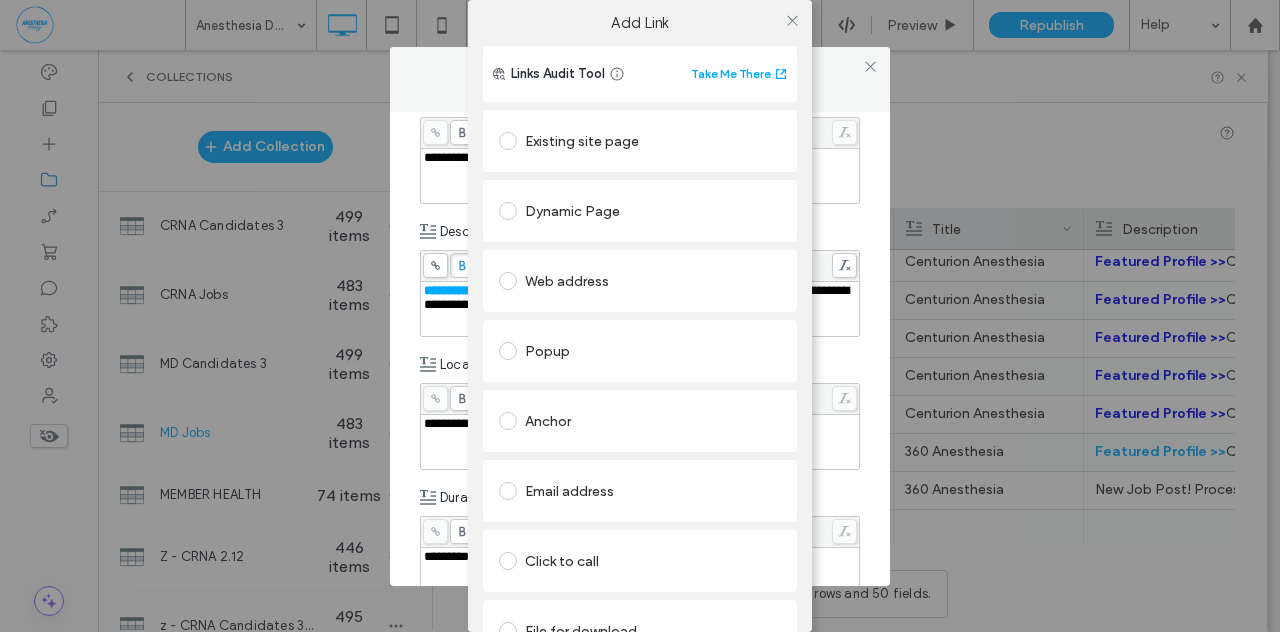click at bounding box center (508, 141) 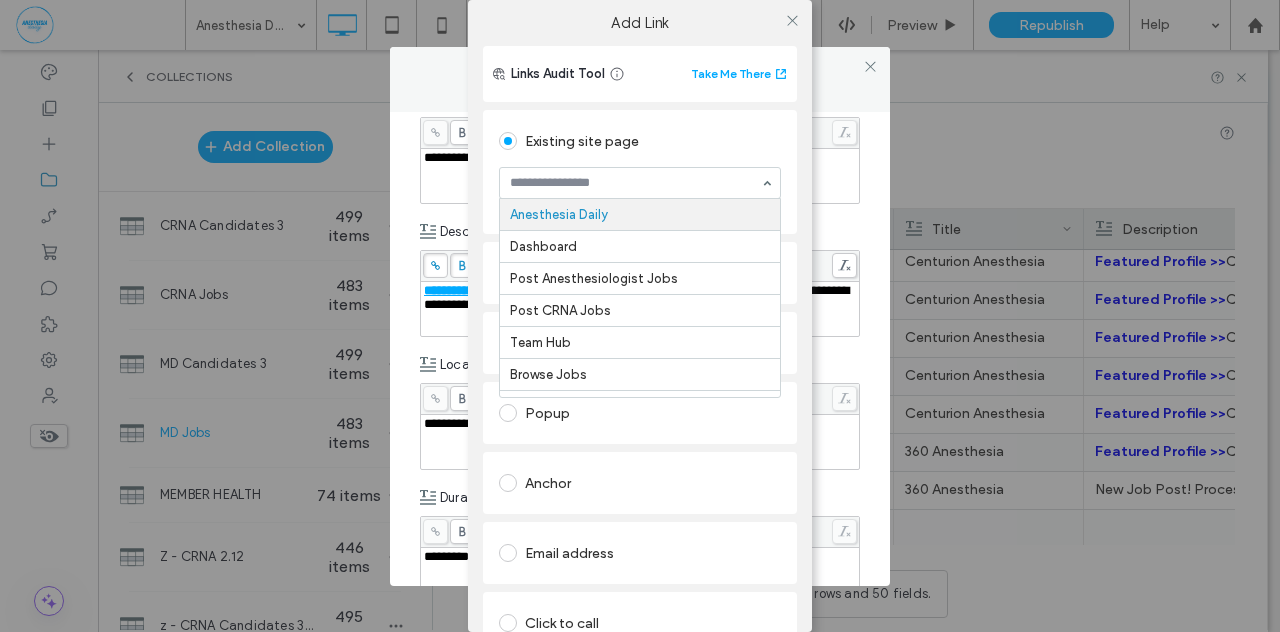 type on "*" 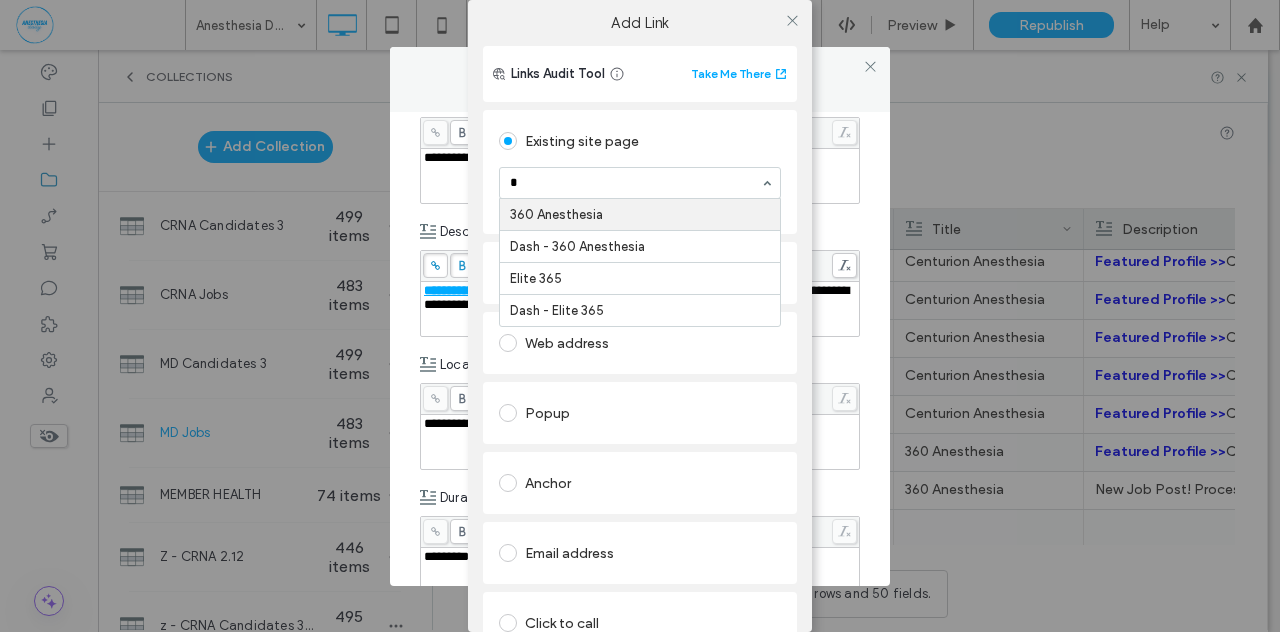 type 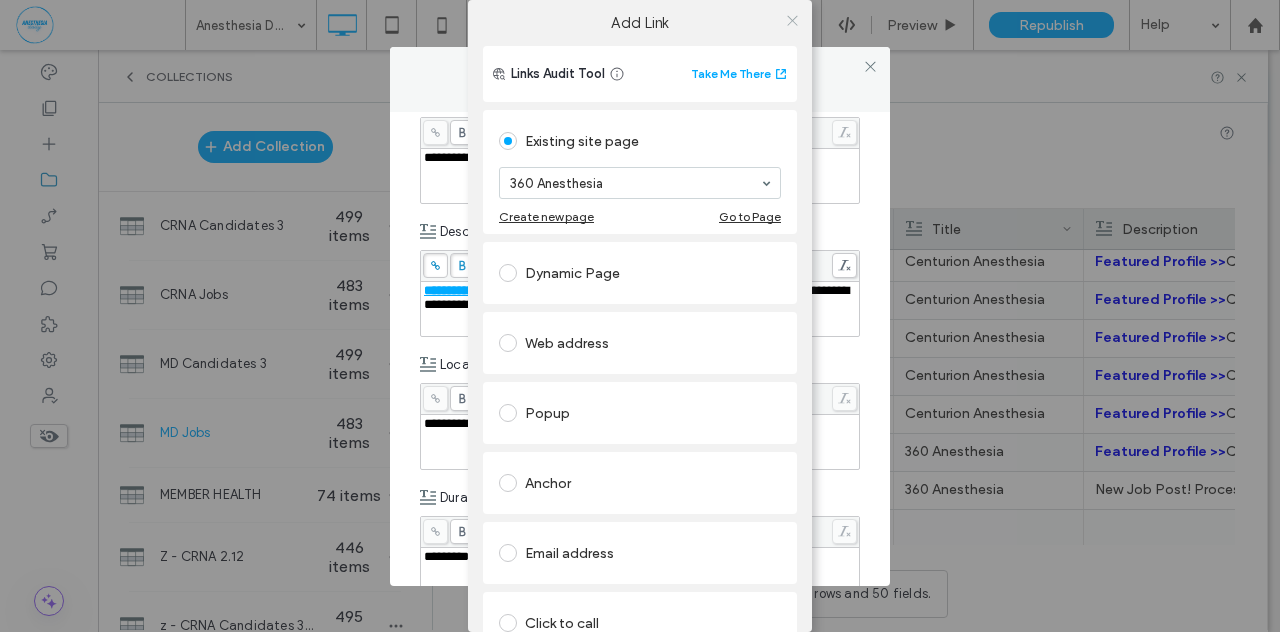 click 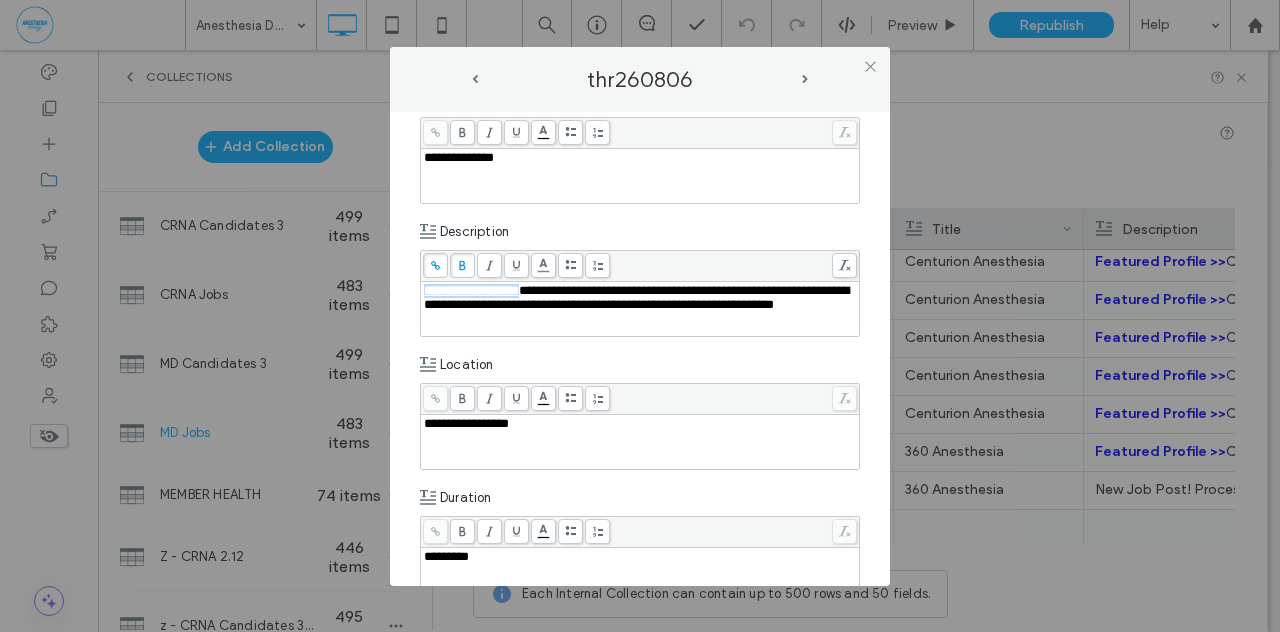 scroll, scrollTop: 466, scrollLeft: 0, axis: vertical 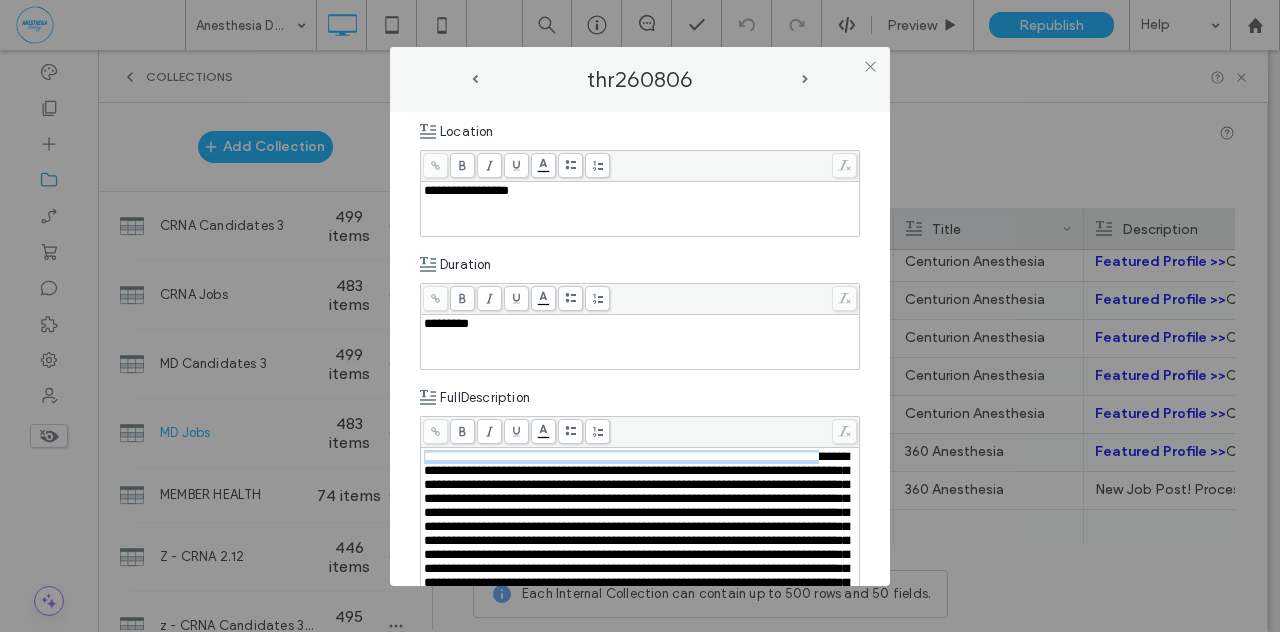 drag, startPoint x: 425, startPoint y: 453, endPoint x: 495, endPoint y: 469, distance: 71.80529 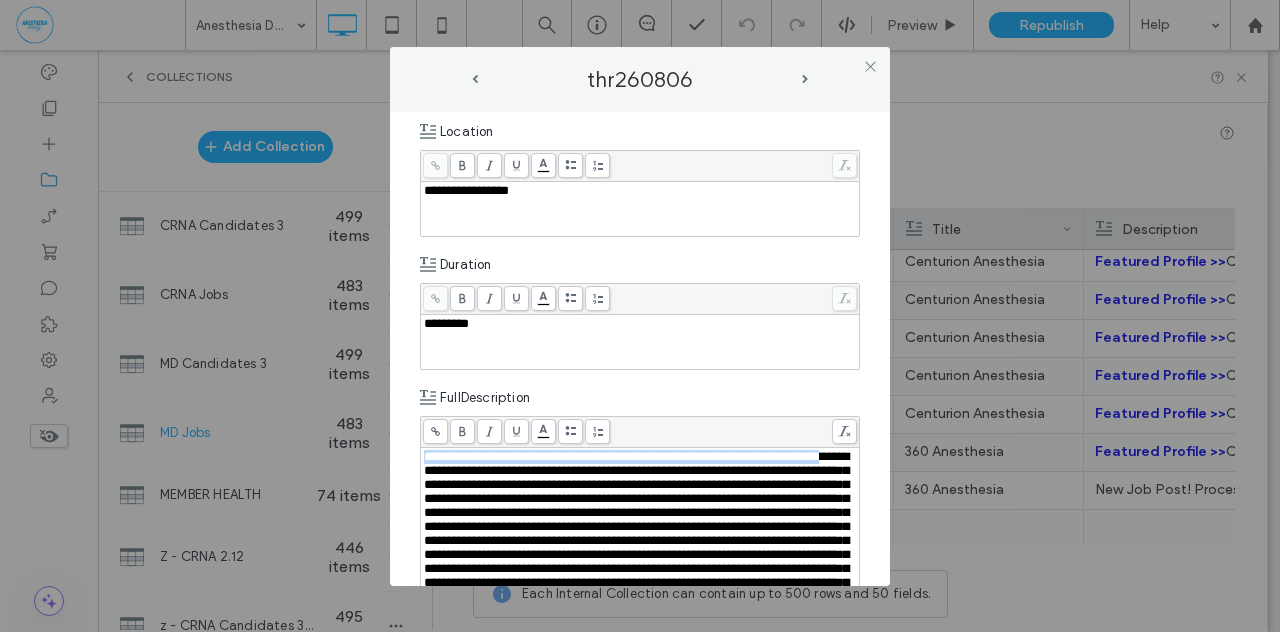 click at bounding box center (636, 561) 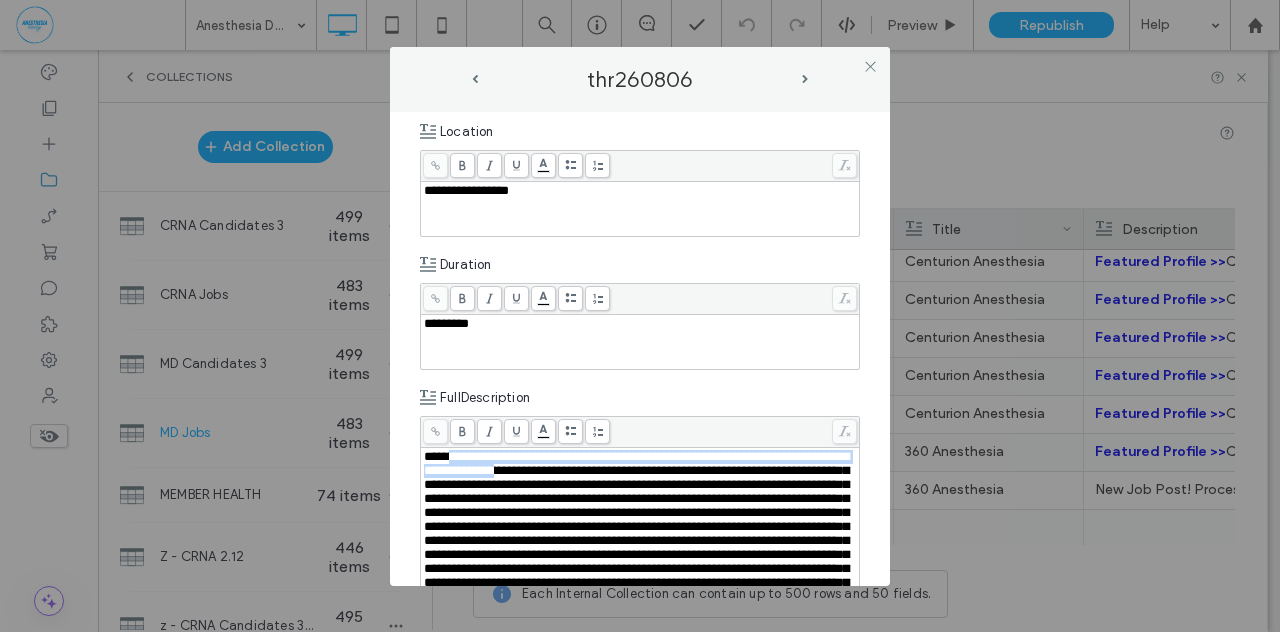 drag, startPoint x: 460, startPoint y: 451, endPoint x: 608, endPoint y: 467, distance: 148.86235 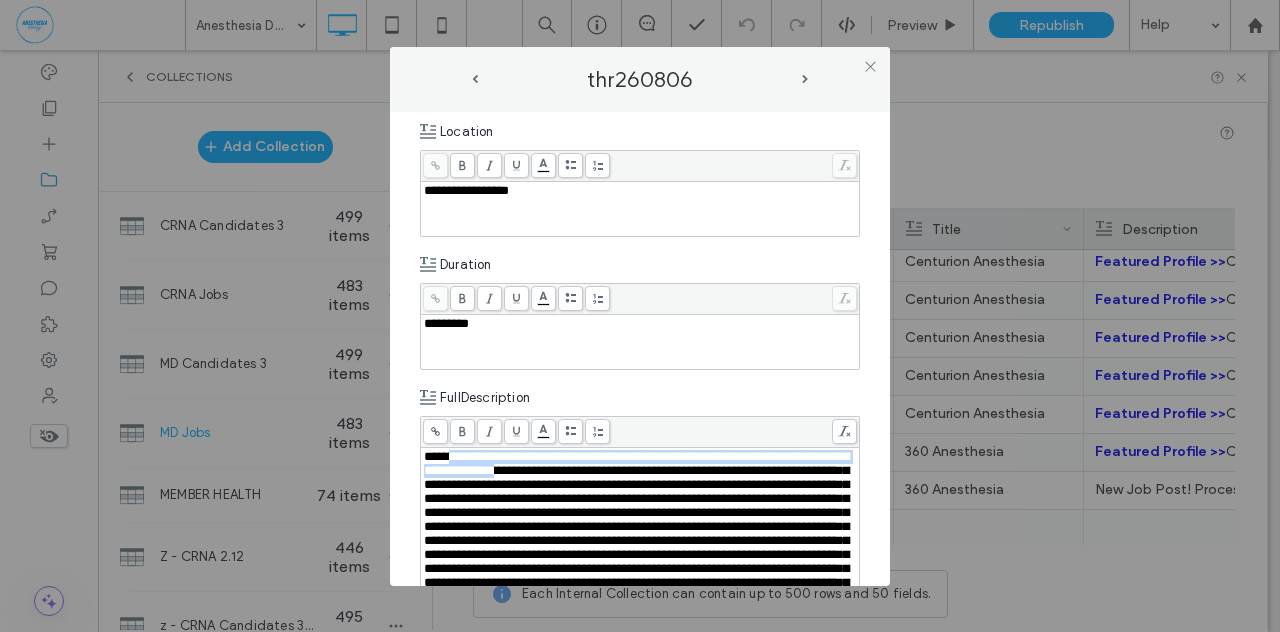 copy on "**********" 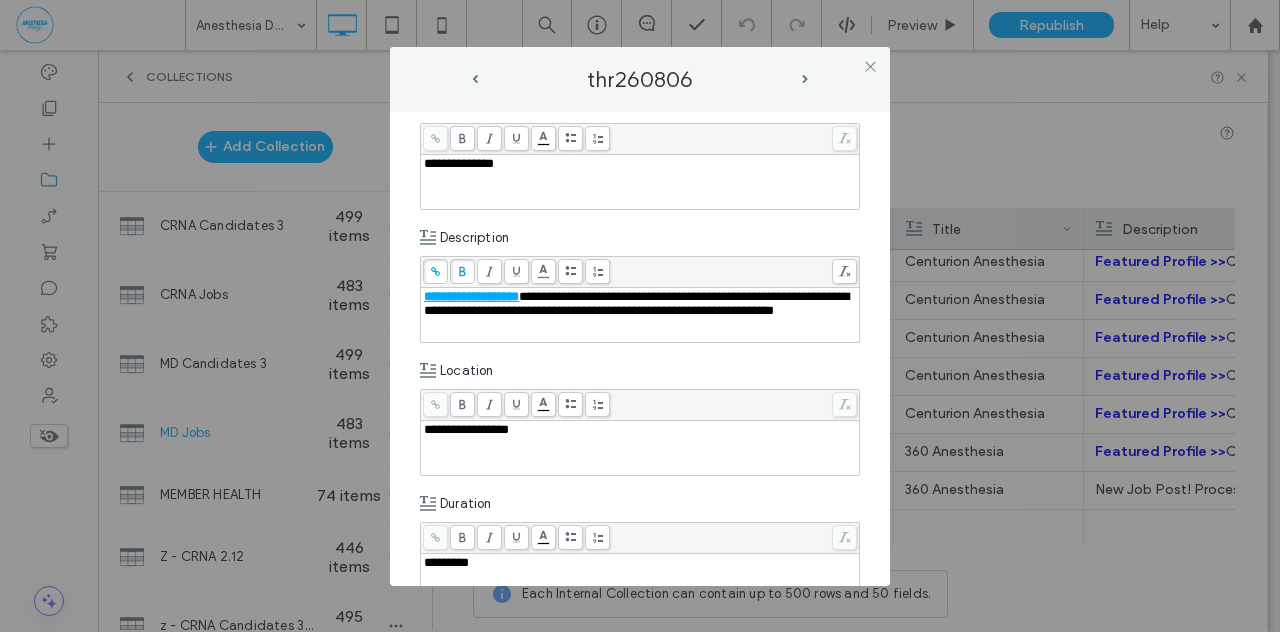 scroll, scrollTop: 233, scrollLeft: 0, axis: vertical 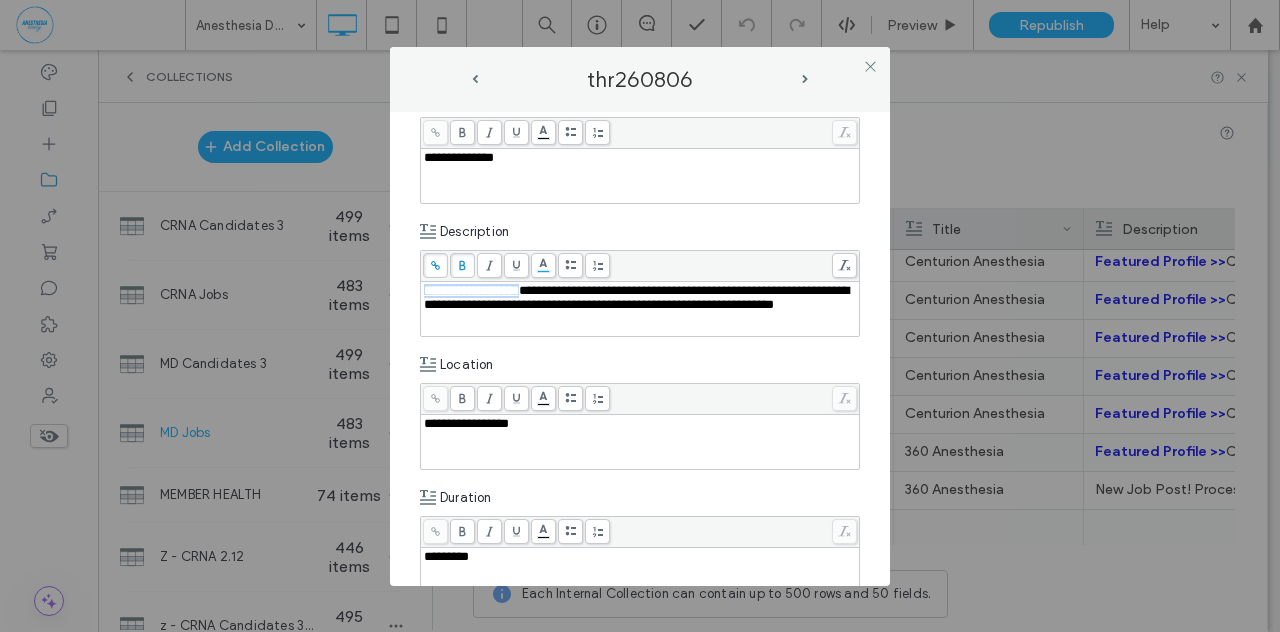 click on "**********" at bounding box center [636, 297] 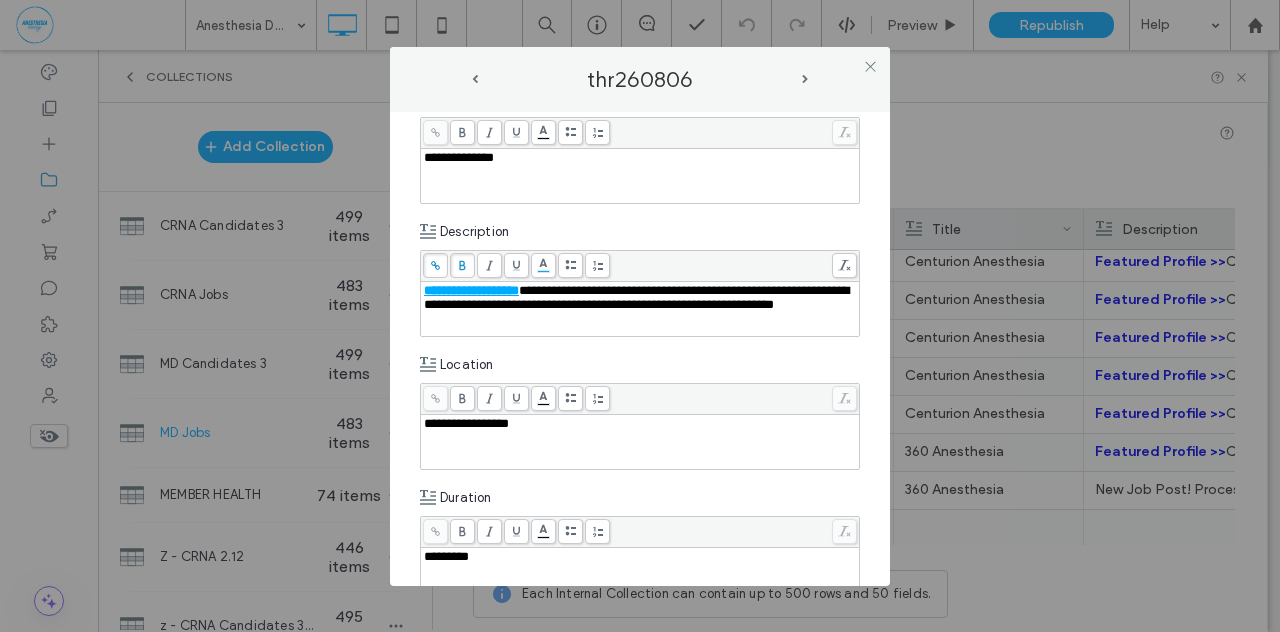 click on "**********" at bounding box center [636, 297] 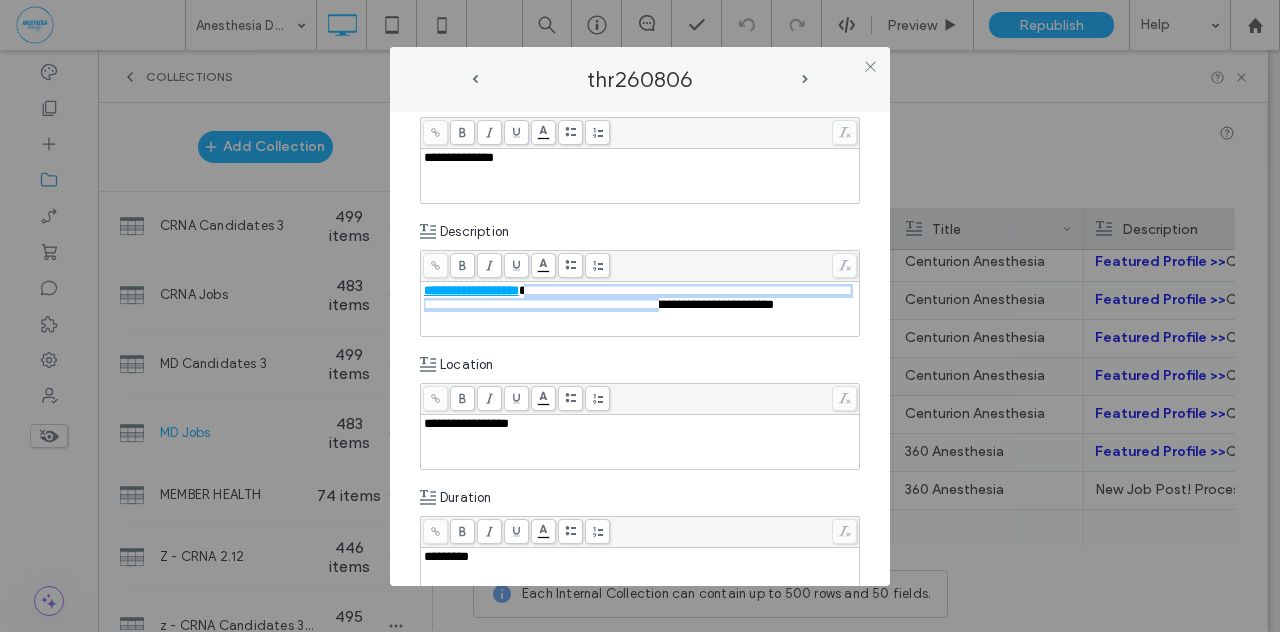 drag, startPoint x: 542, startPoint y: 291, endPoint x: 761, endPoint y: 305, distance: 219.44704 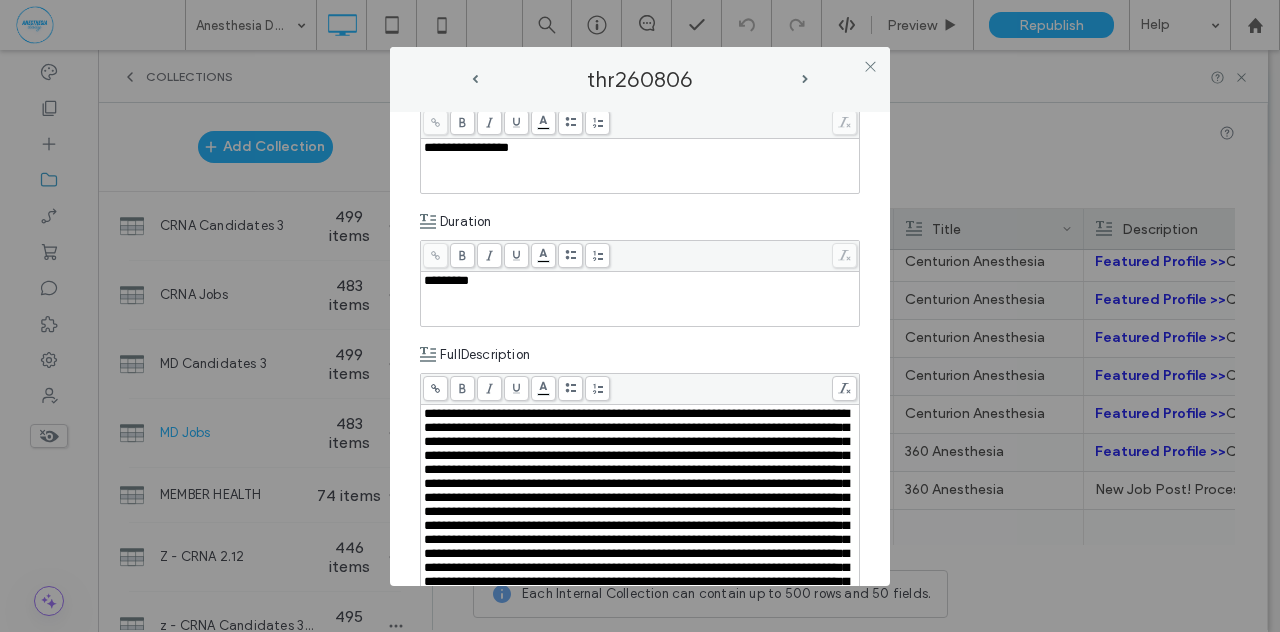 scroll, scrollTop: 233, scrollLeft: 0, axis: vertical 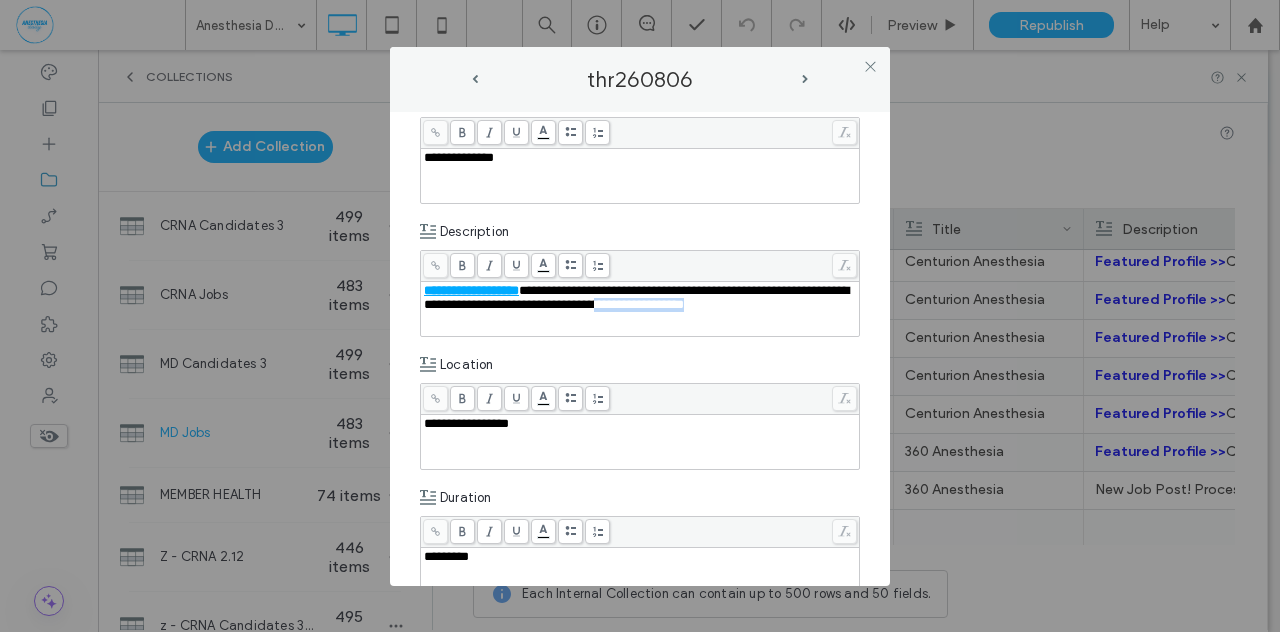 drag, startPoint x: 662, startPoint y: 309, endPoint x: 764, endPoint y: 306, distance: 102.044106 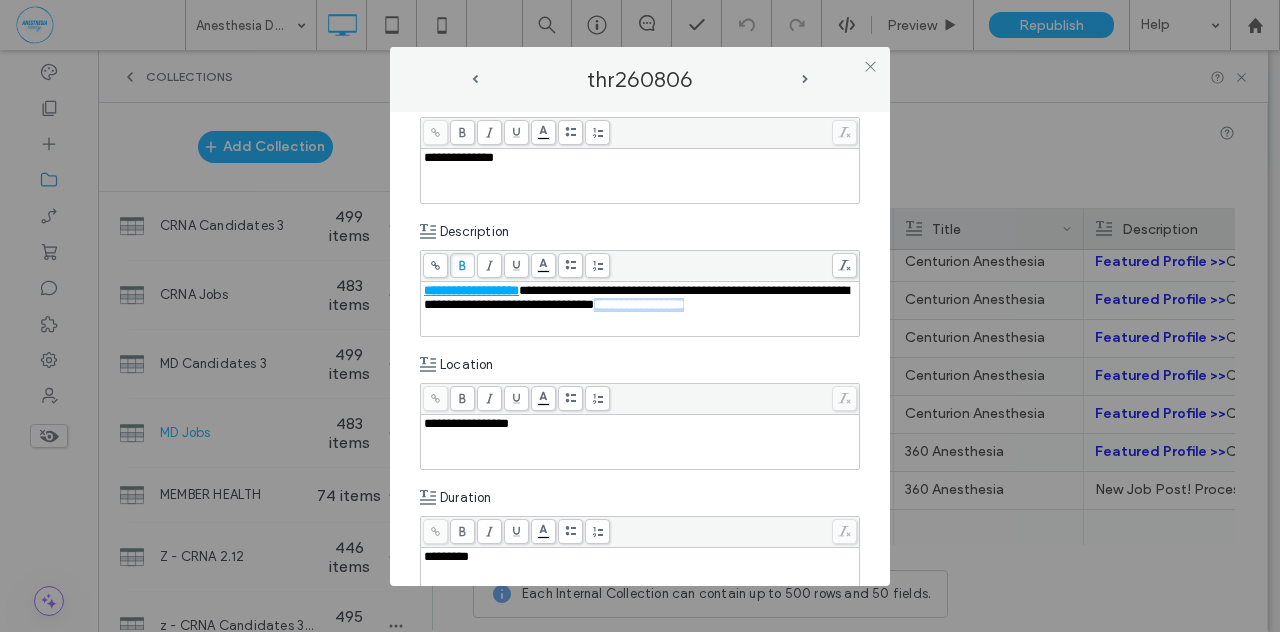 click 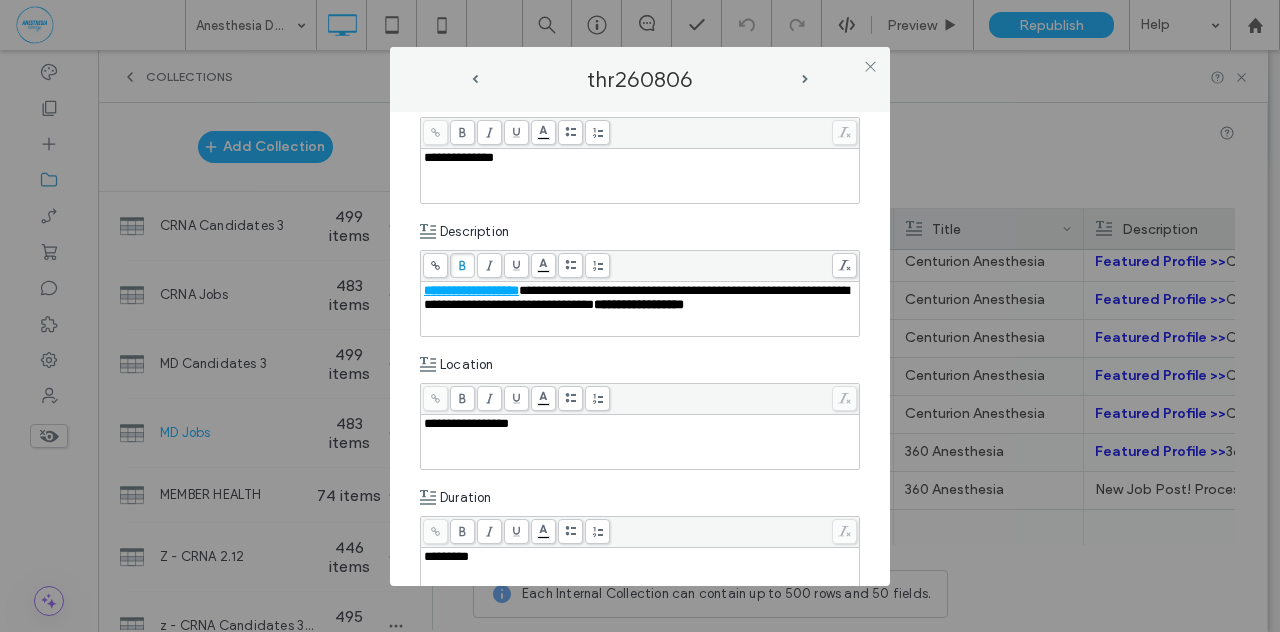 click on "**********" at bounding box center (640, 349) 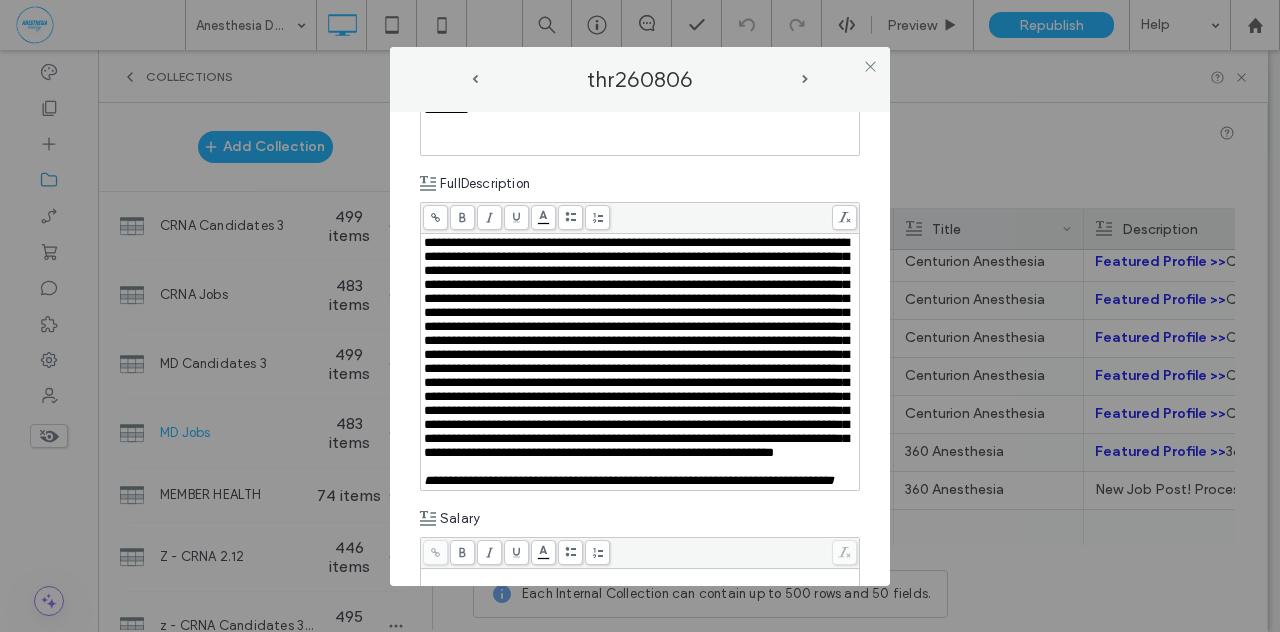 scroll, scrollTop: 700, scrollLeft: 0, axis: vertical 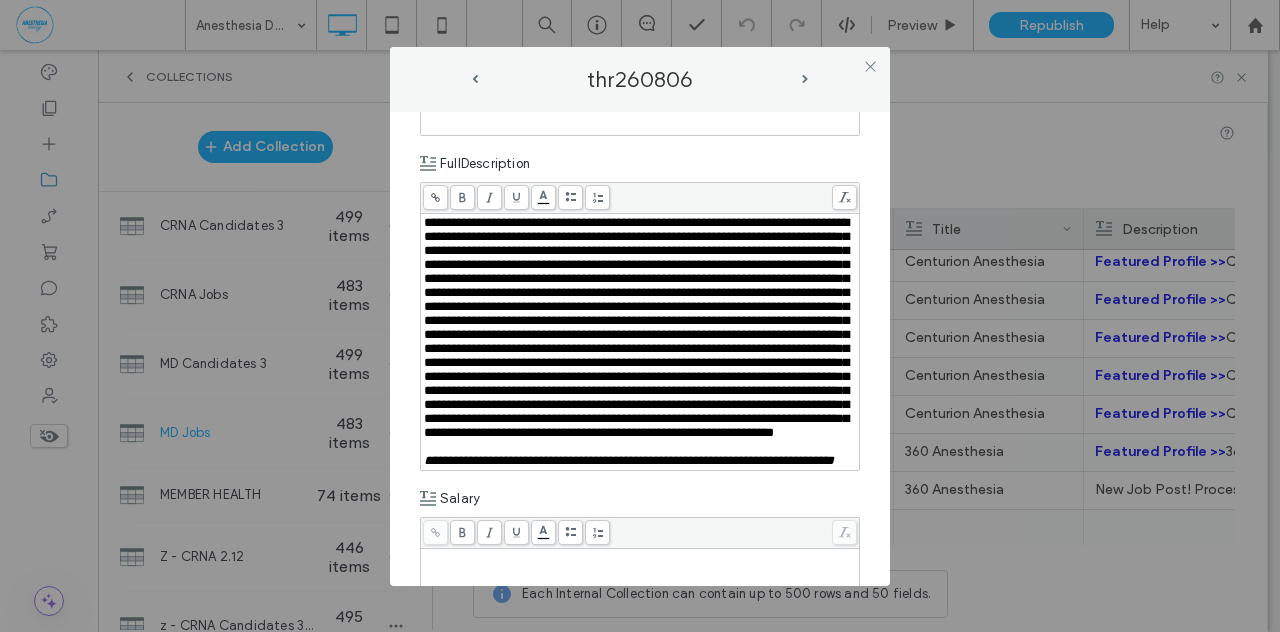 click on "**********" at bounding box center (640, 349) 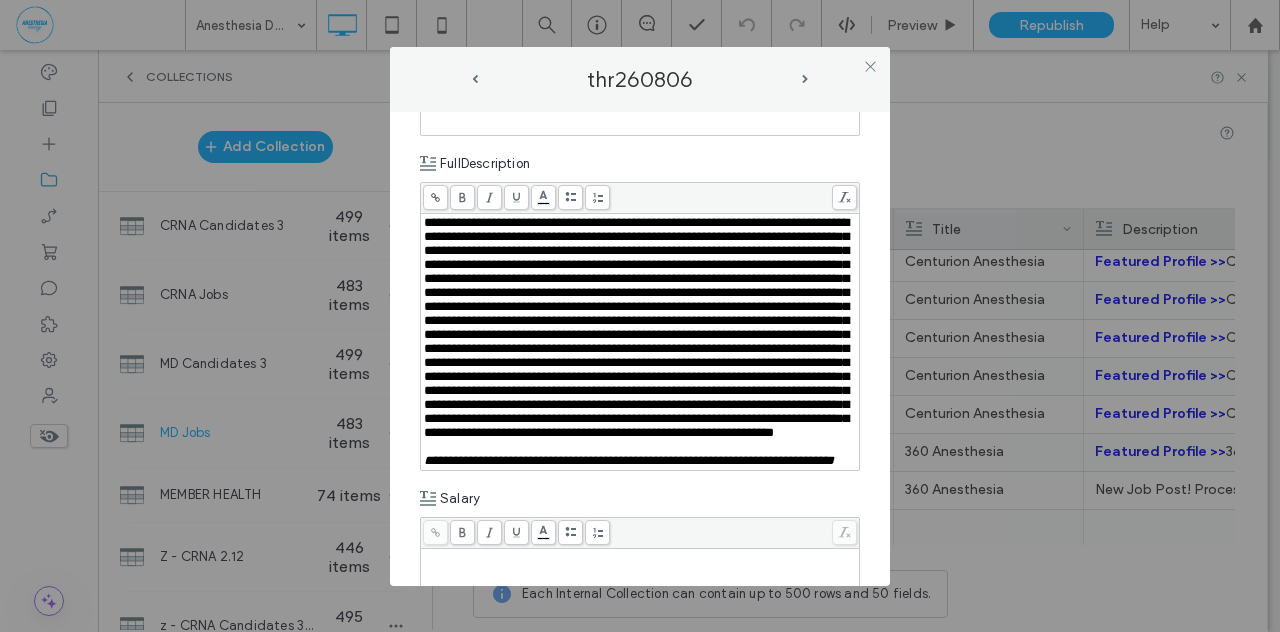scroll, scrollTop: 933, scrollLeft: 0, axis: vertical 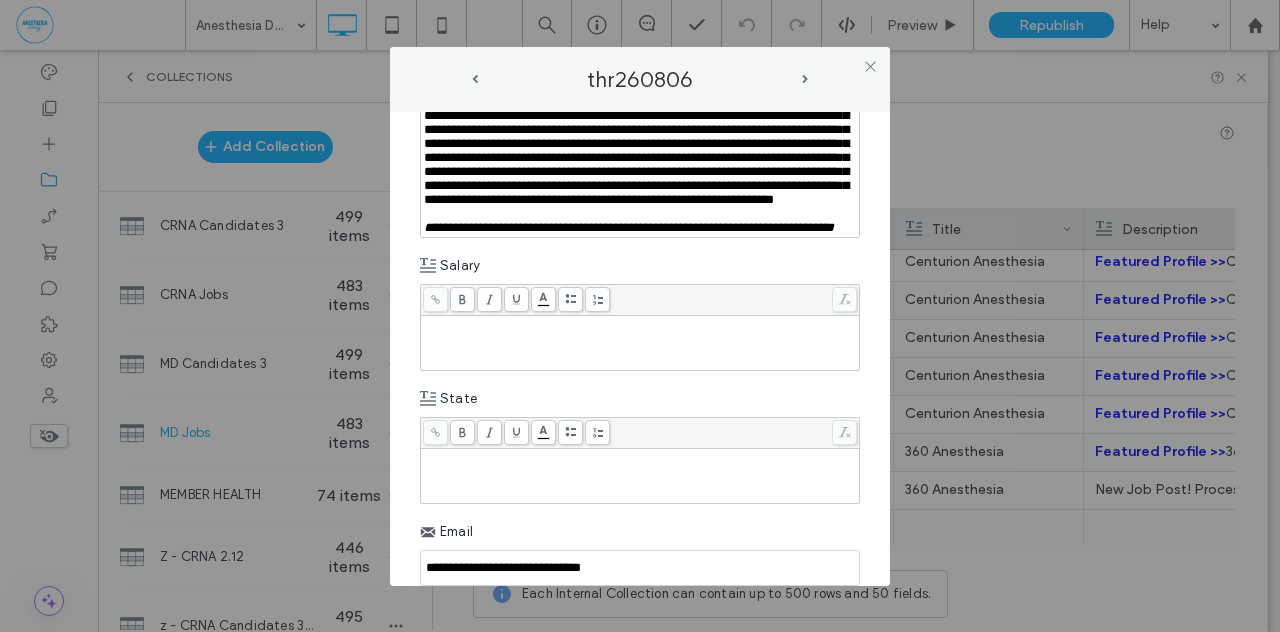 click at bounding box center (640, 343) 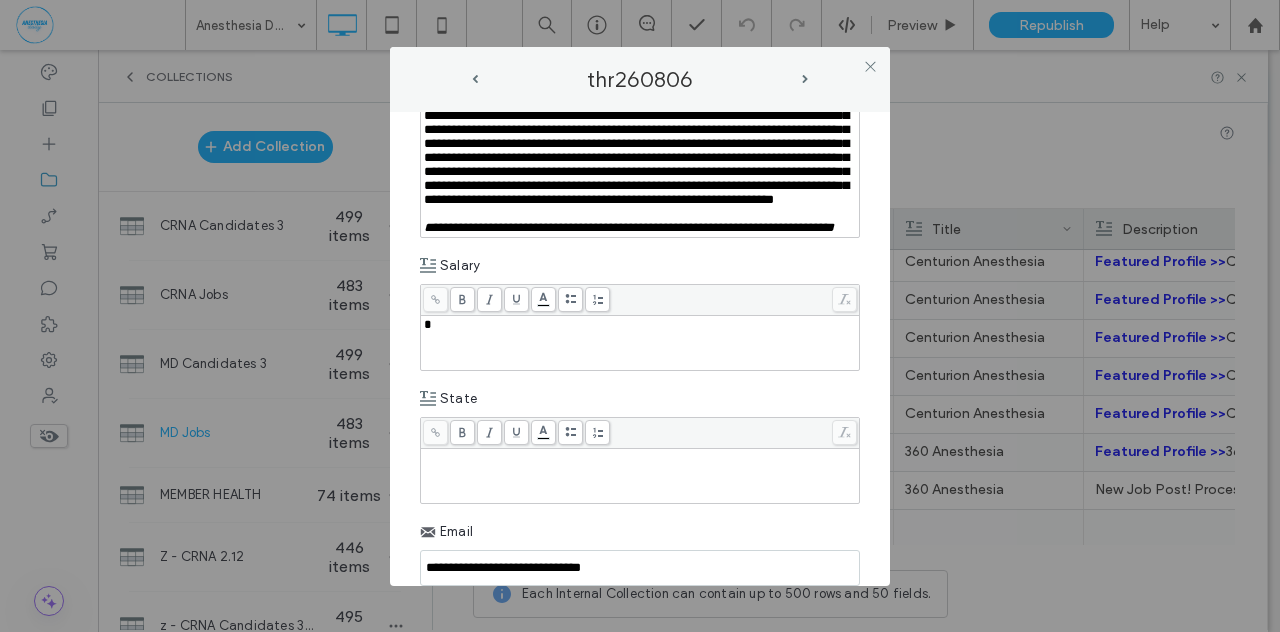 type 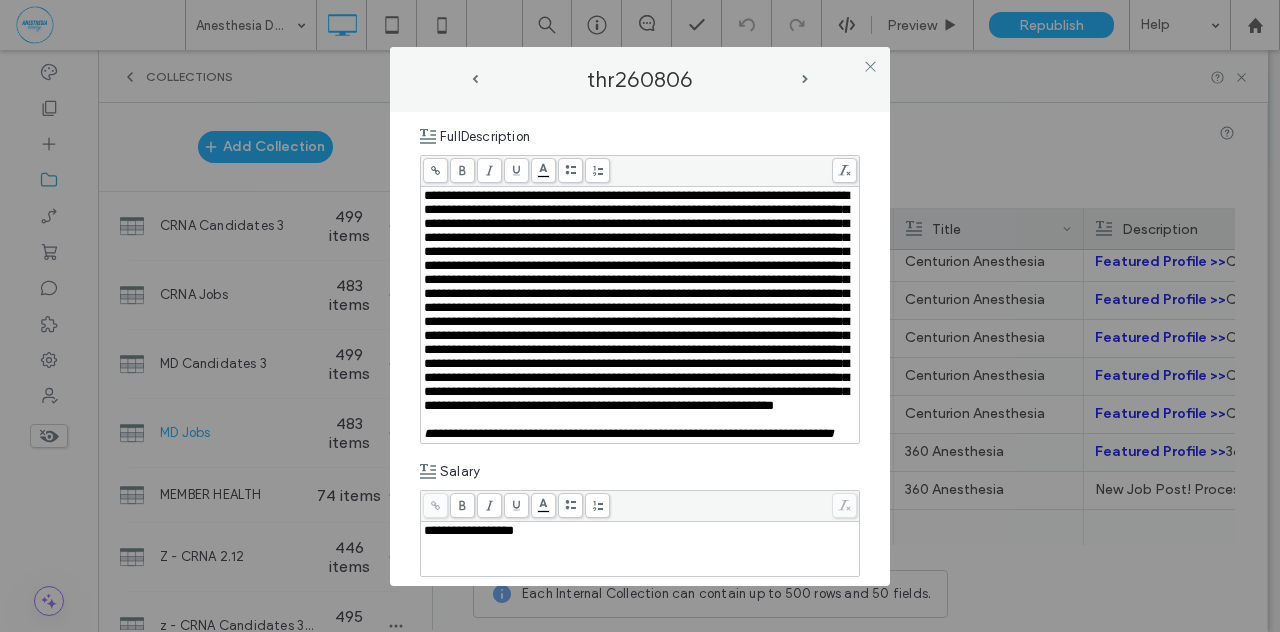 scroll, scrollTop: 933, scrollLeft: 0, axis: vertical 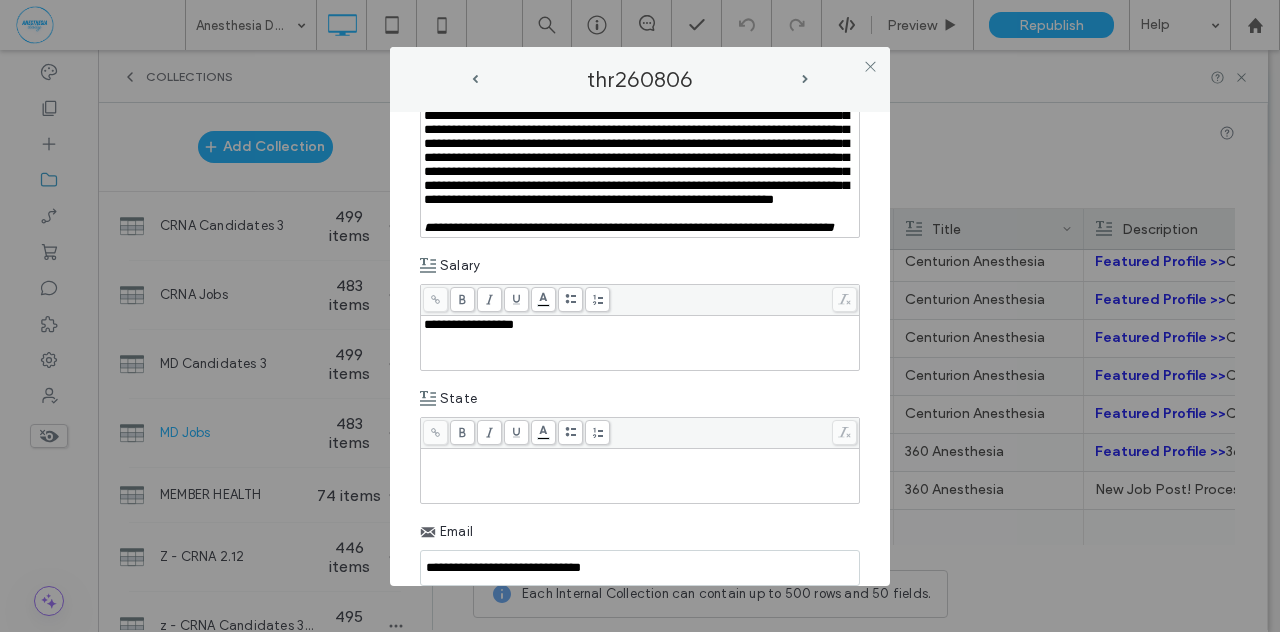 click at bounding box center (640, 476) 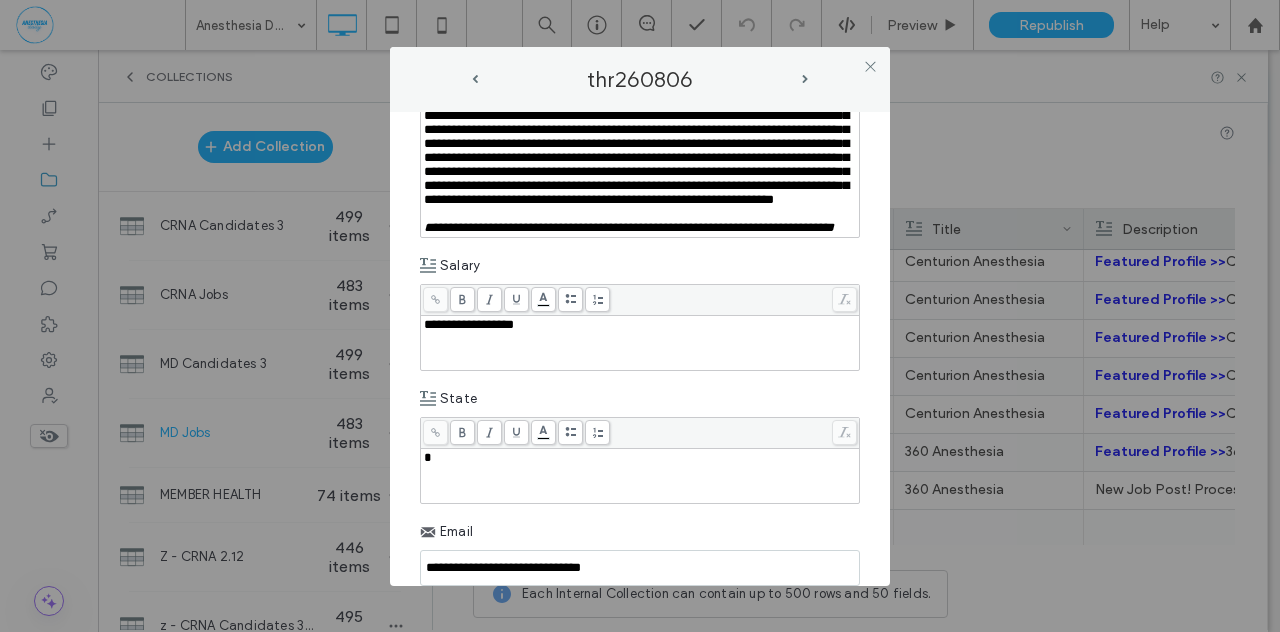 type 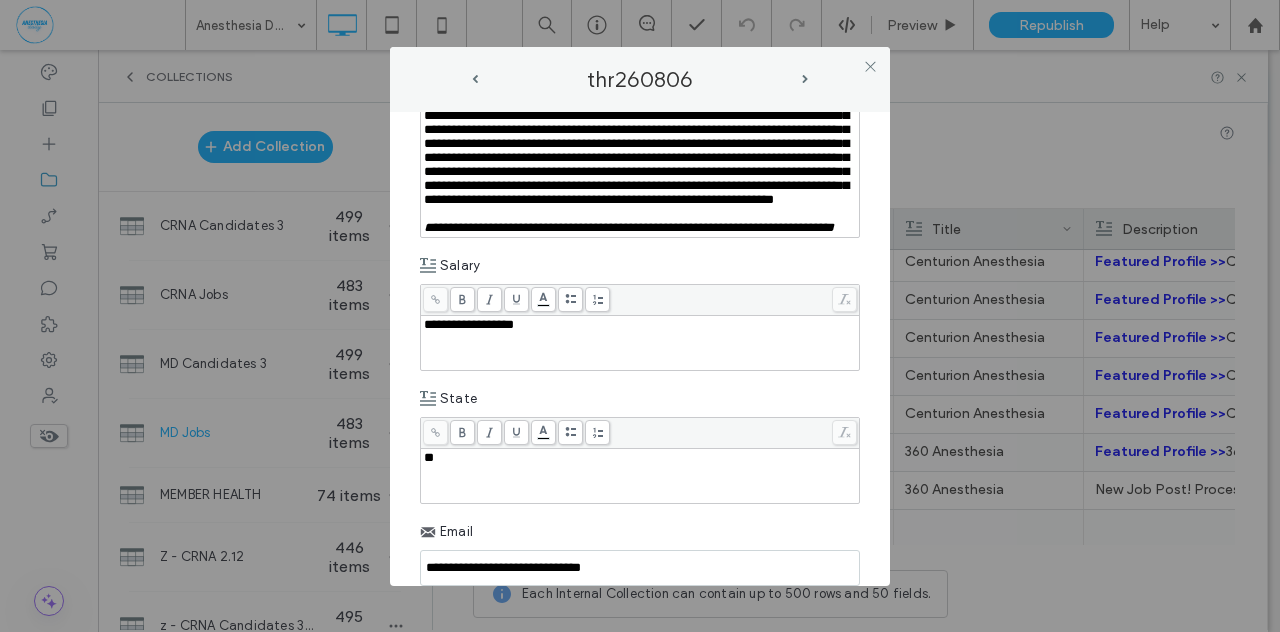 click on "**********" at bounding box center (640, 349) 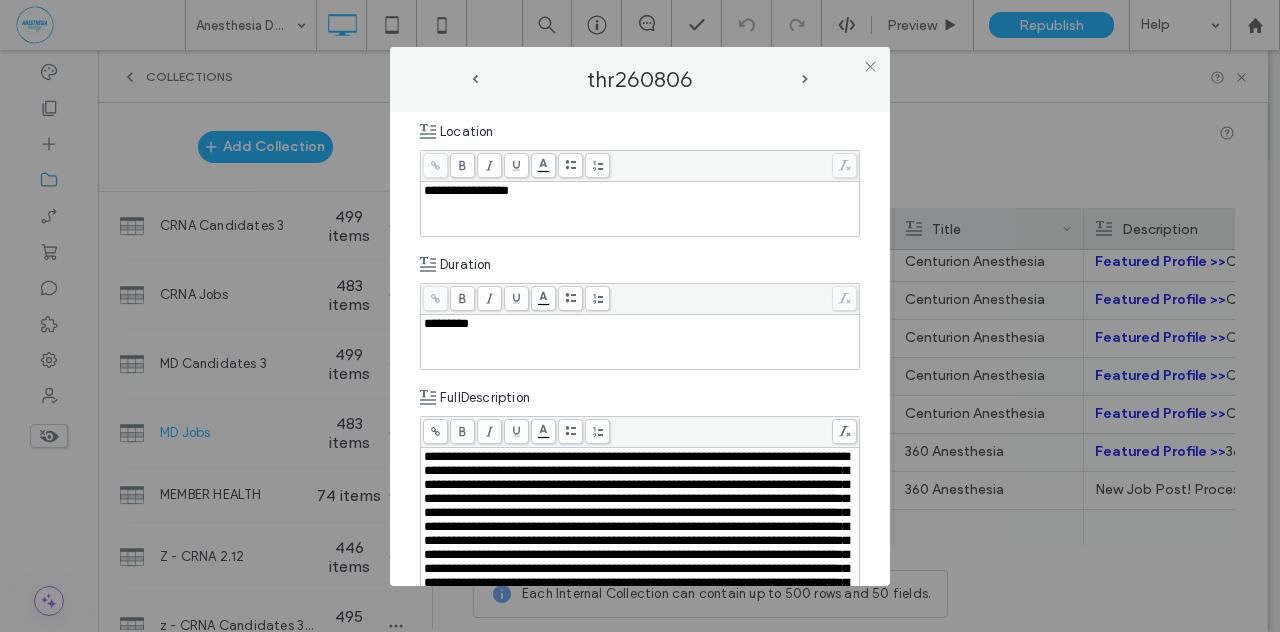 scroll, scrollTop: 700, scrollLeft: 0, axis: vertical 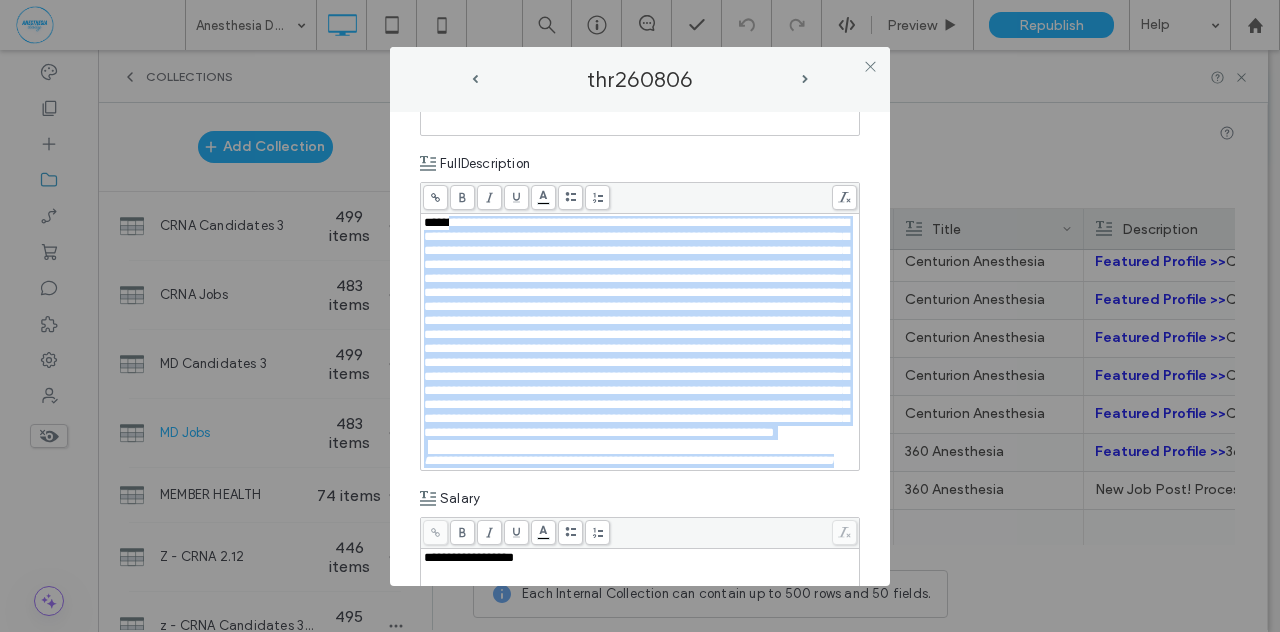 drag, startPoint x: 558, startPoint y: 505, endPoint x: 568, endPoint y: 503, distance: 10.198039 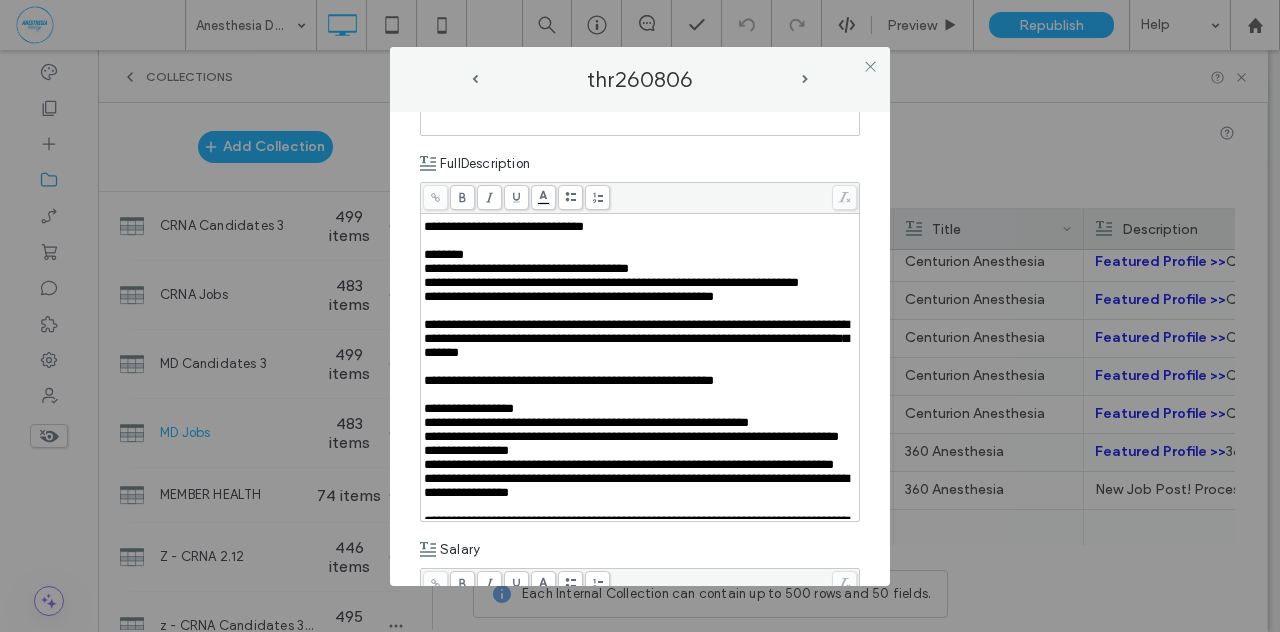 scroll, scrollTop: 320, scrollLeft: 0, axis: vertical 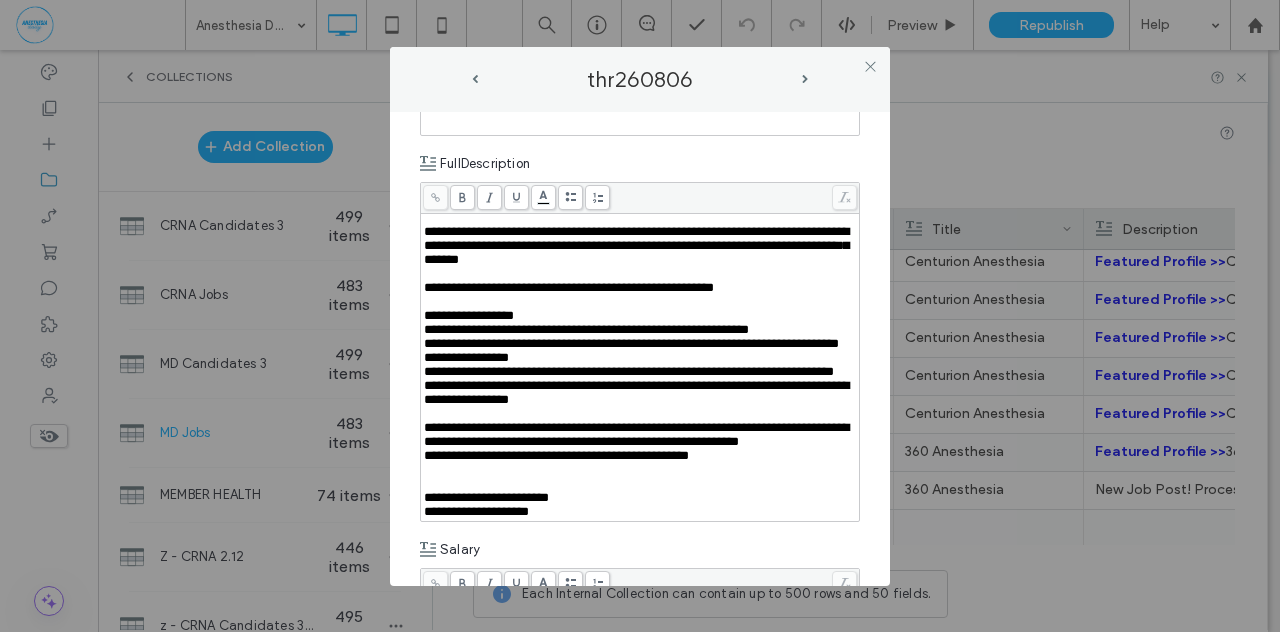 click on "**********" at bounding box center (640, 349) 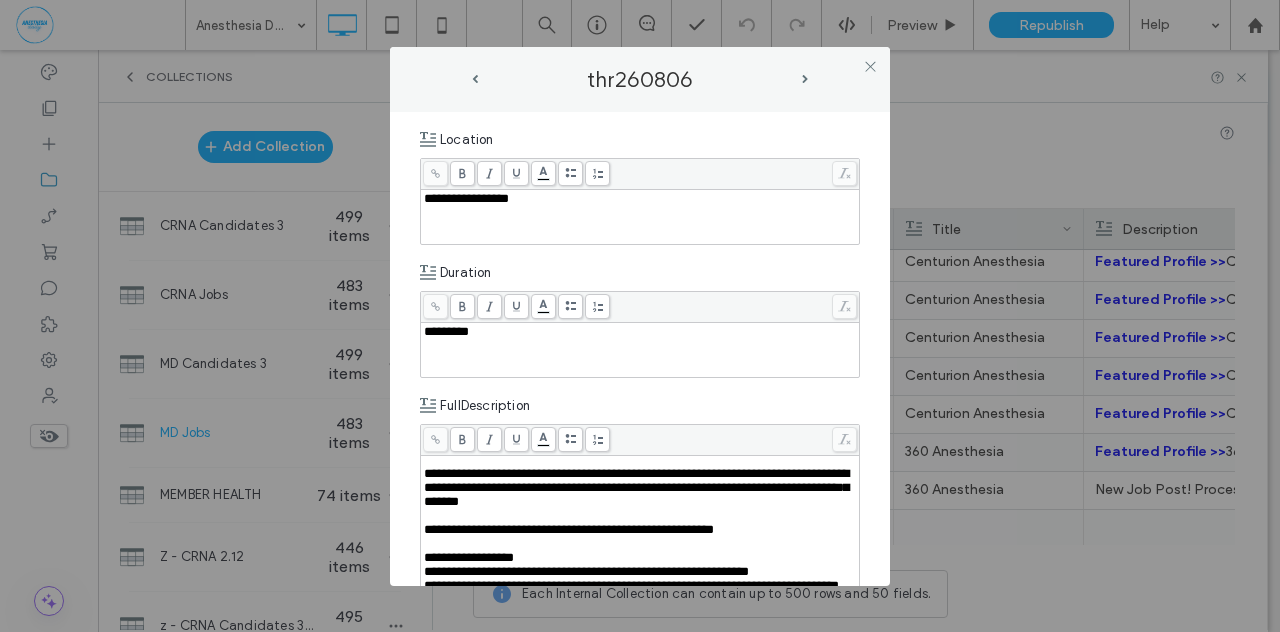 scroll, scrollTop: 466, scrollLeft: 0, axis: vertical 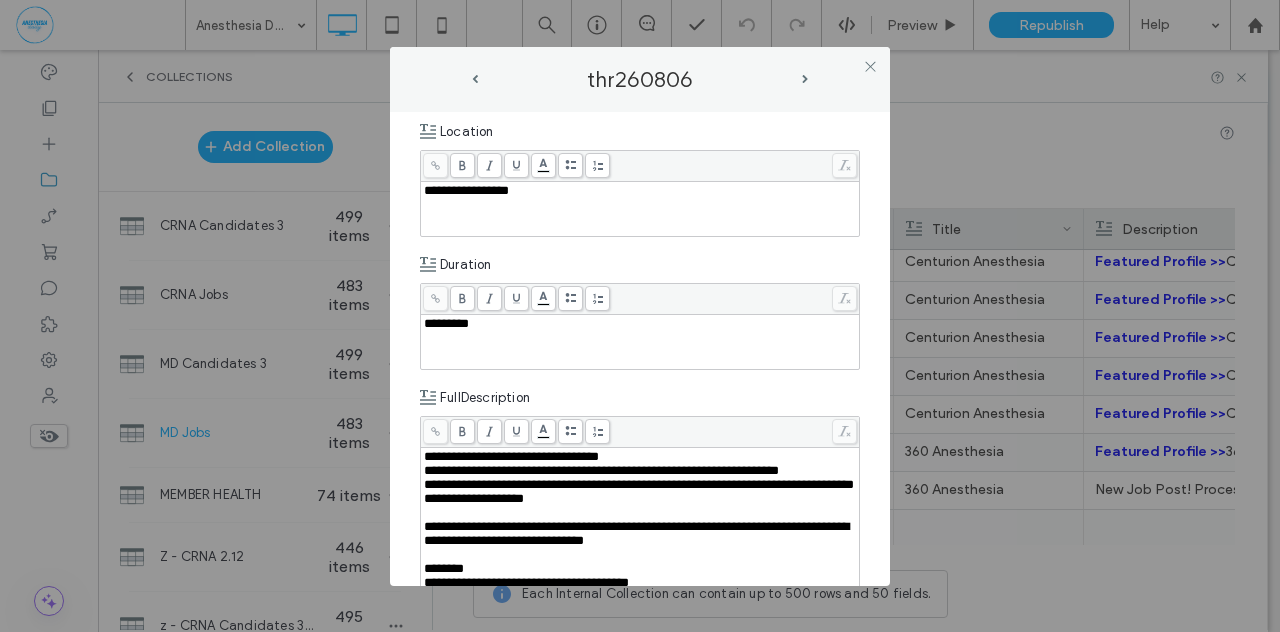 click on "**********" at bounding box center [640, 316] 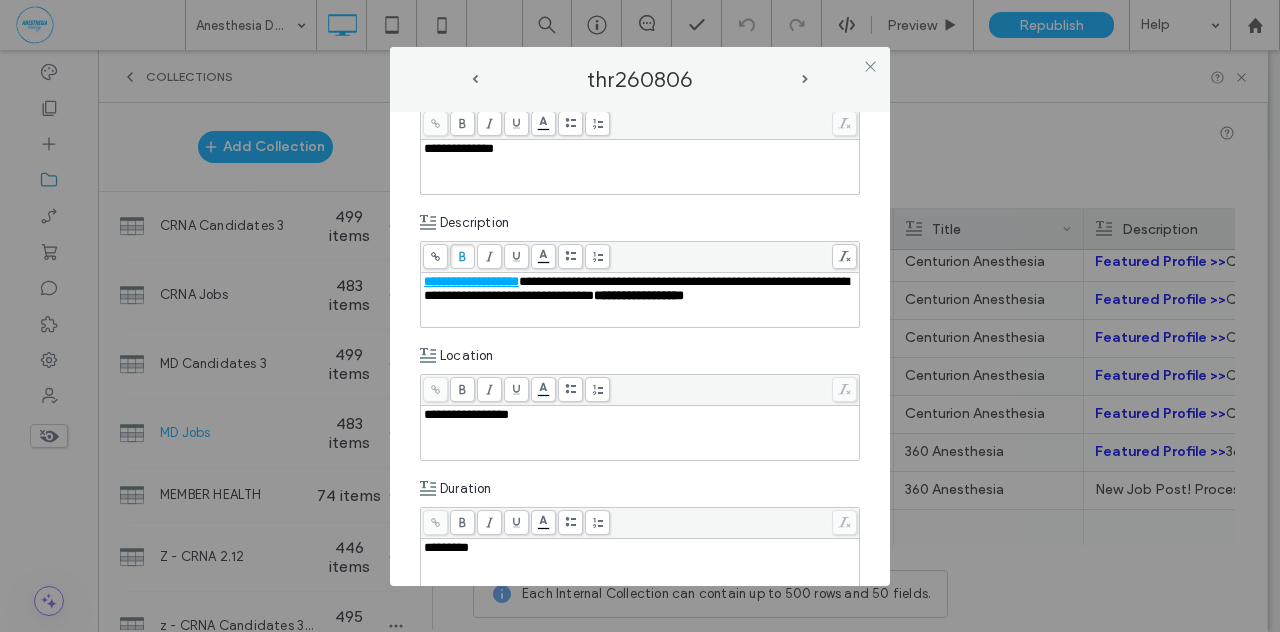 scroll, scrollTop: 233, scrollLeft: 0, axis: vertical 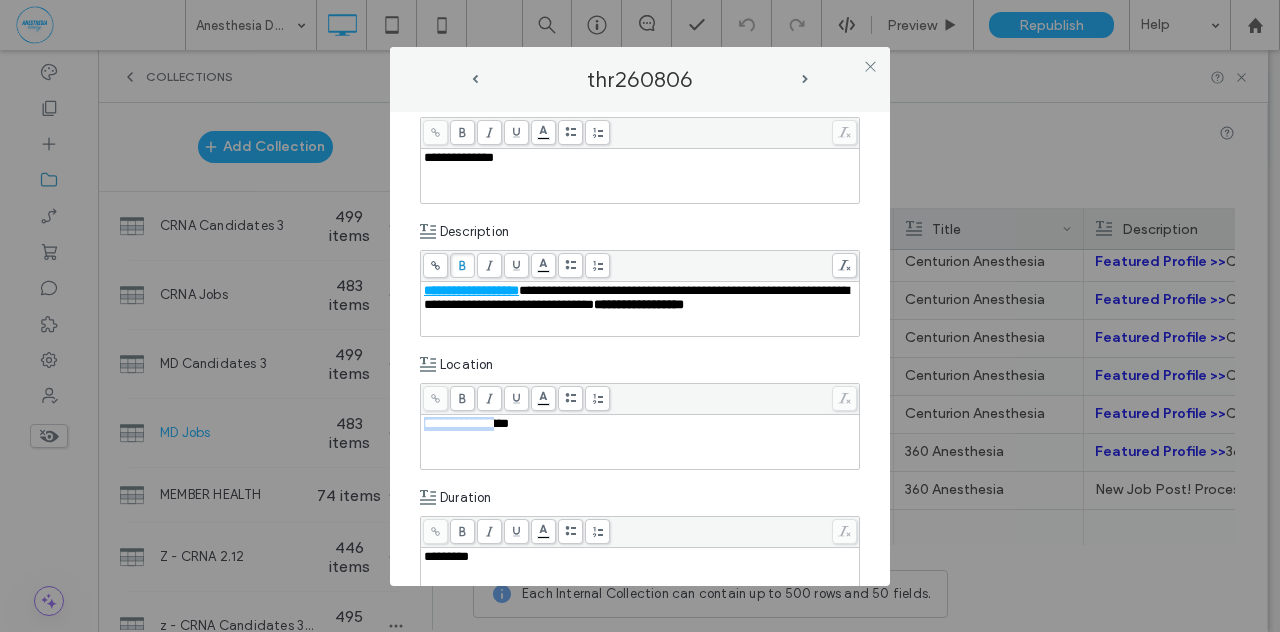 drag, startPoint x: 508, startPoint y: 429, endPoint x: 372, endPoint y: 432, distance: 136.03308 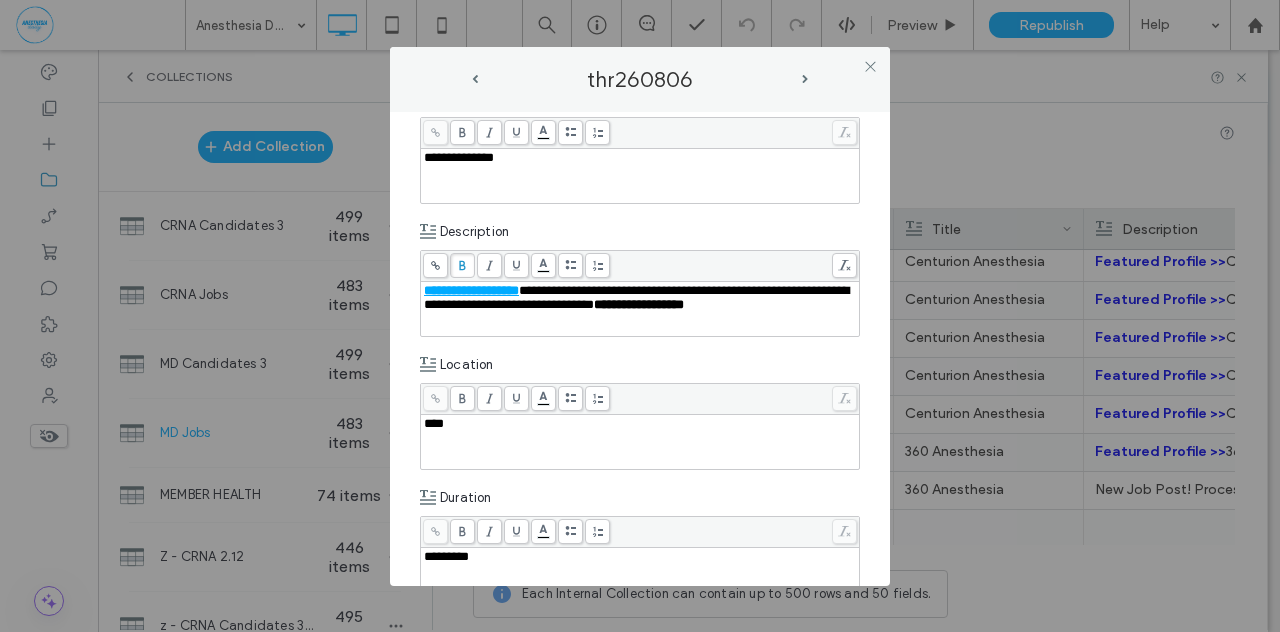 type 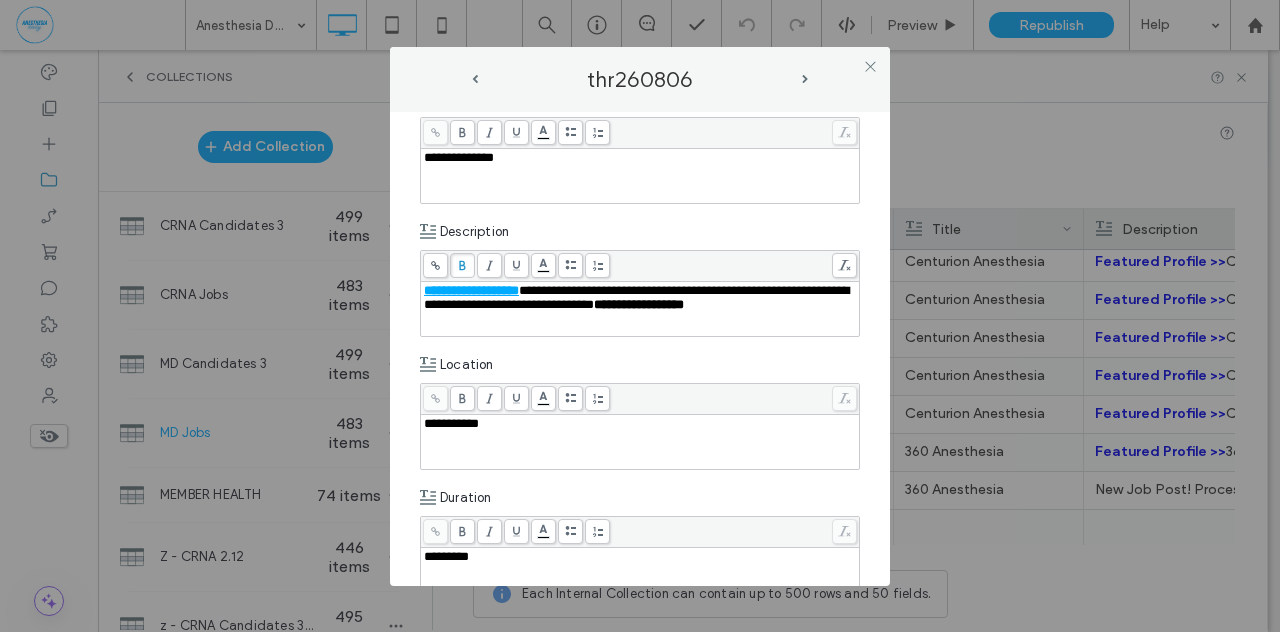 click on "**********" at bounding box center [640, 349] 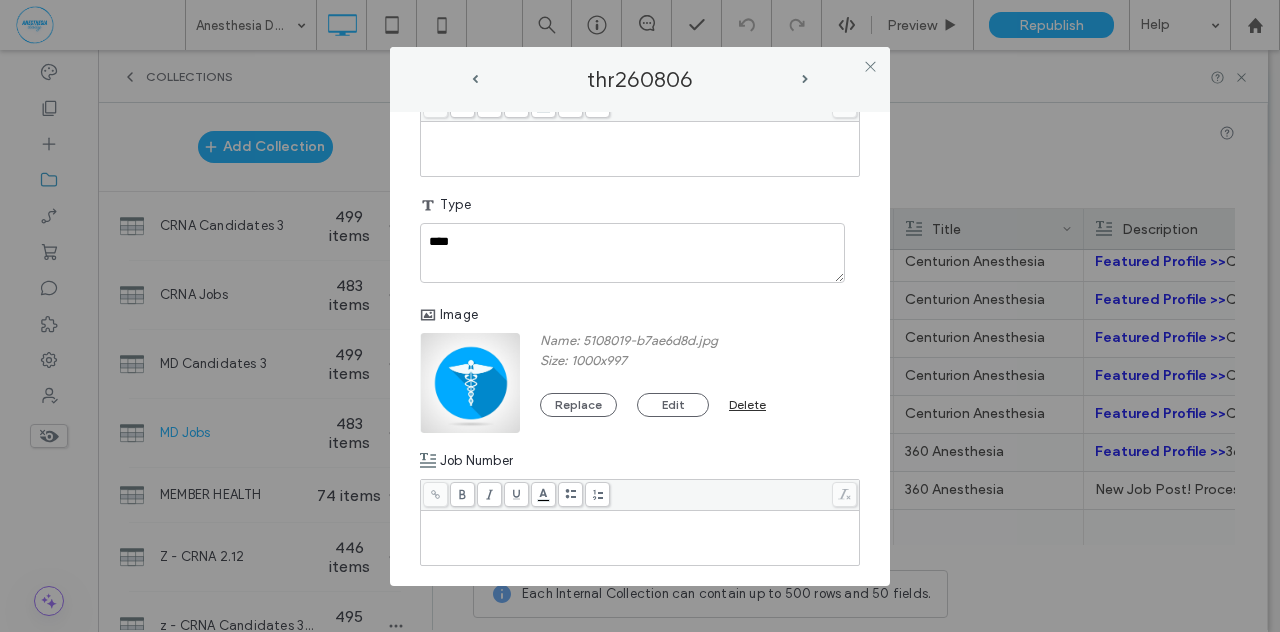 scroll, scrollTop: 1059, scrollLeft: 0, axis: vertical 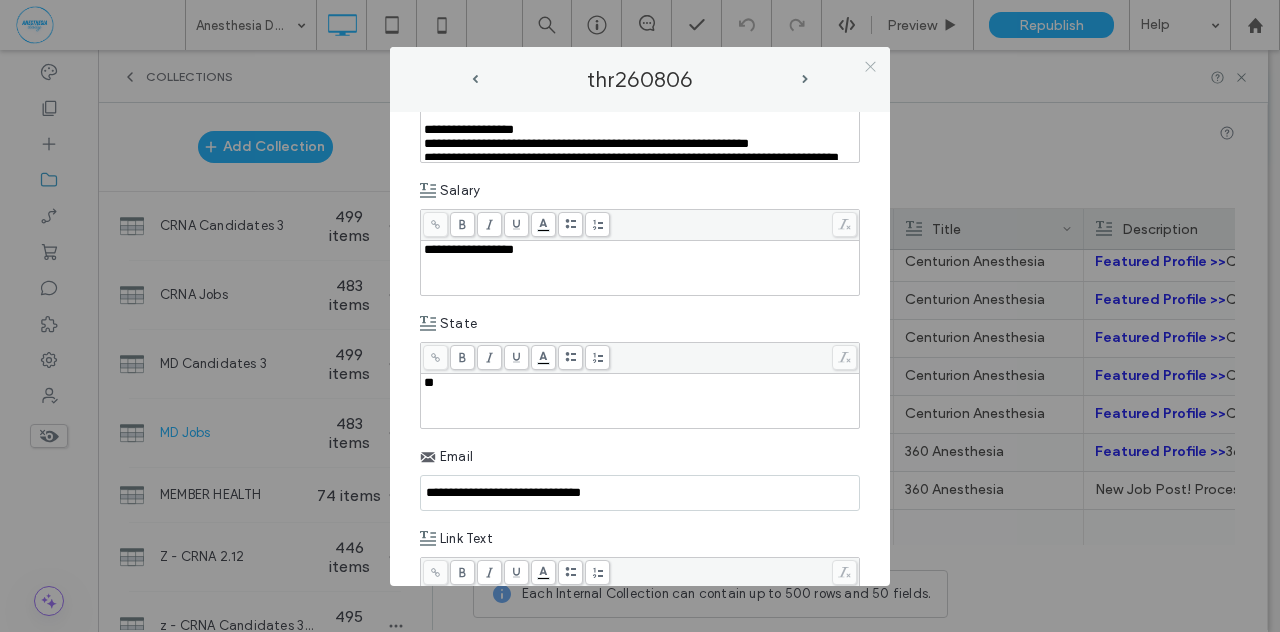 click 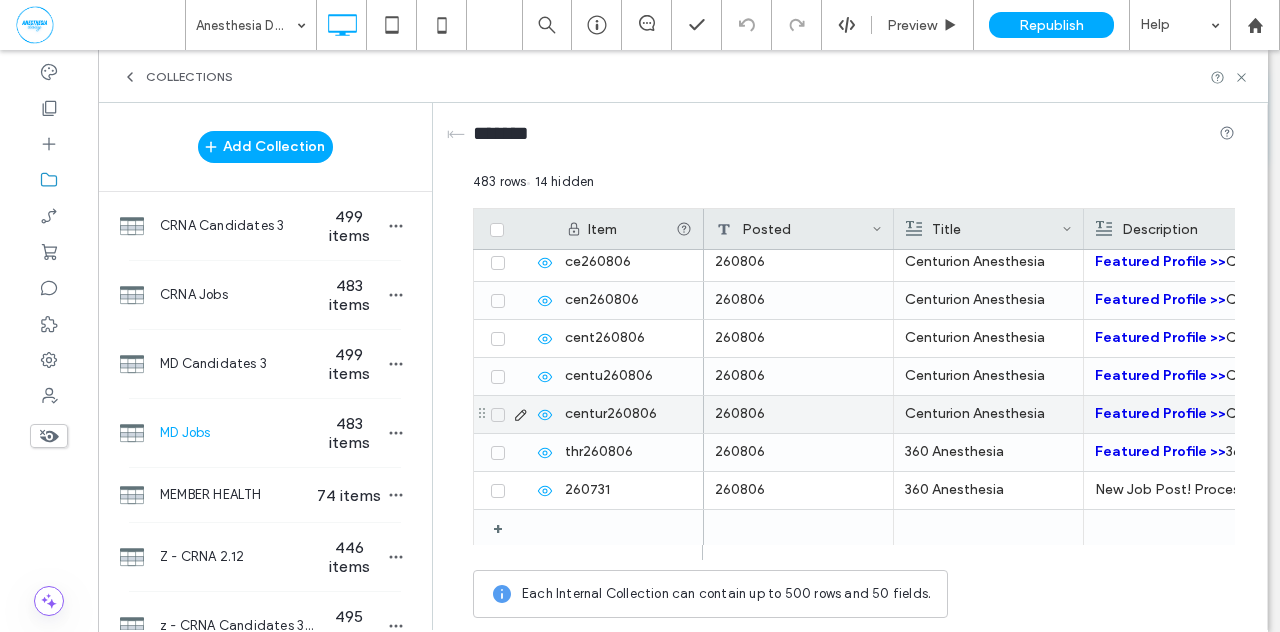 click 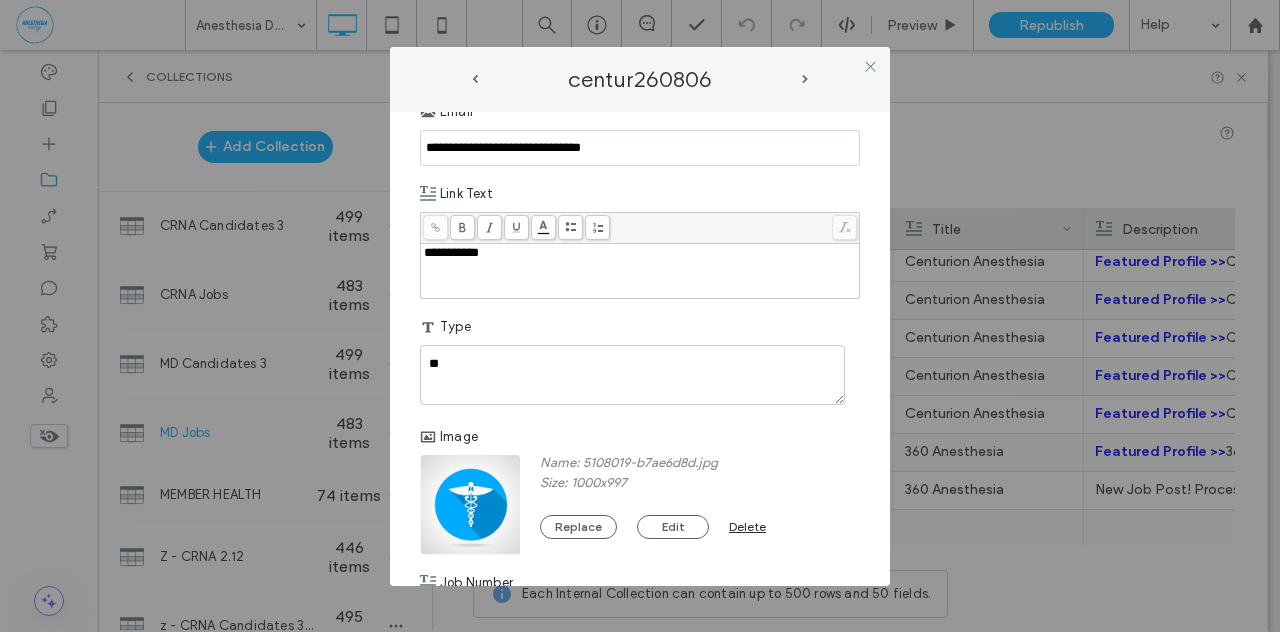 scroll, scrollTop: 1400, scrollLeft: 0, axis: vertical 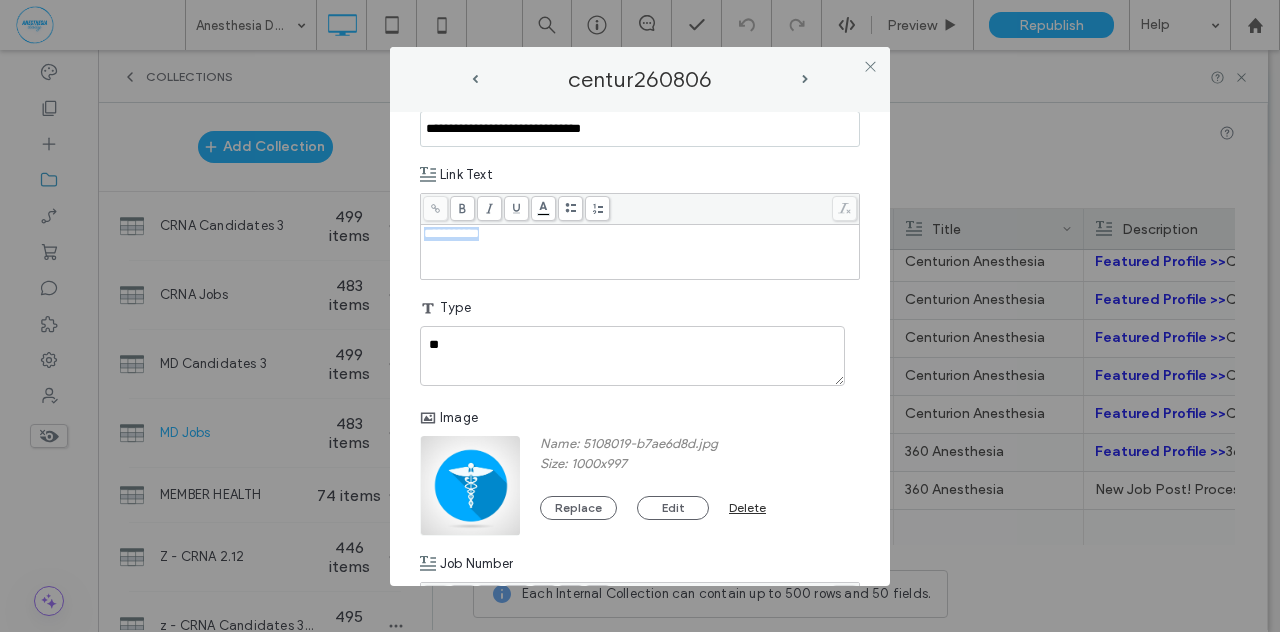 drag, startPoint x: 515, startPoint y: 257, endPoint x: 424, endPoint y: 249, distance: 91.350975 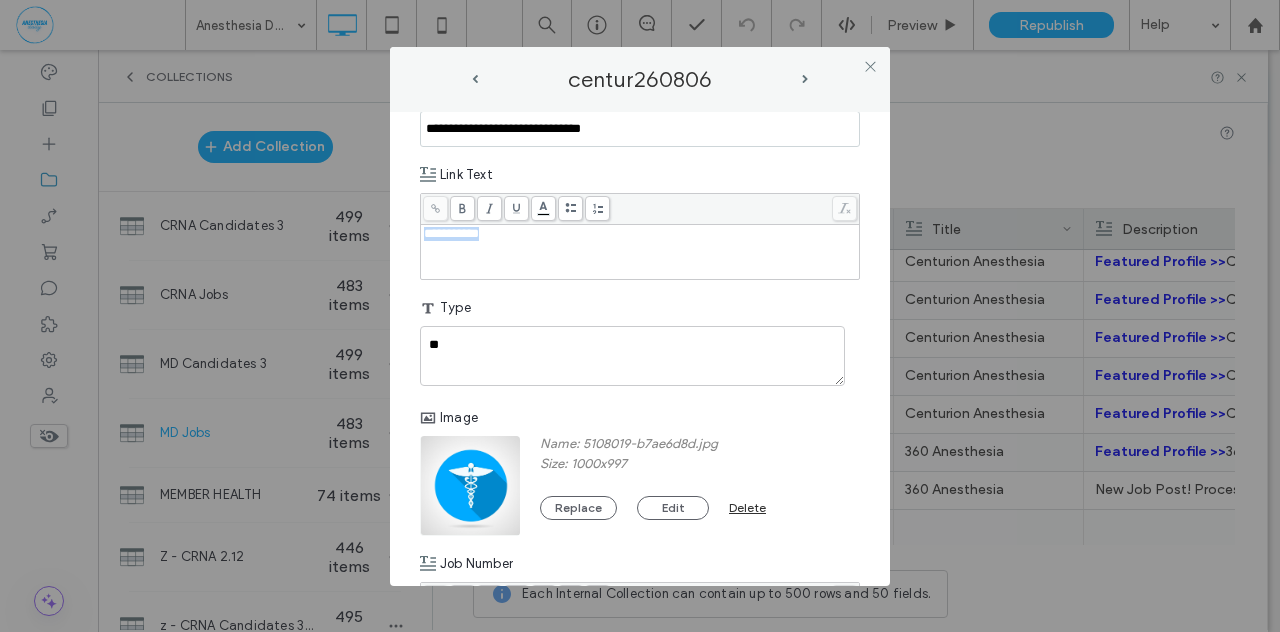 click on "**********" at bounding box center (640, 316) 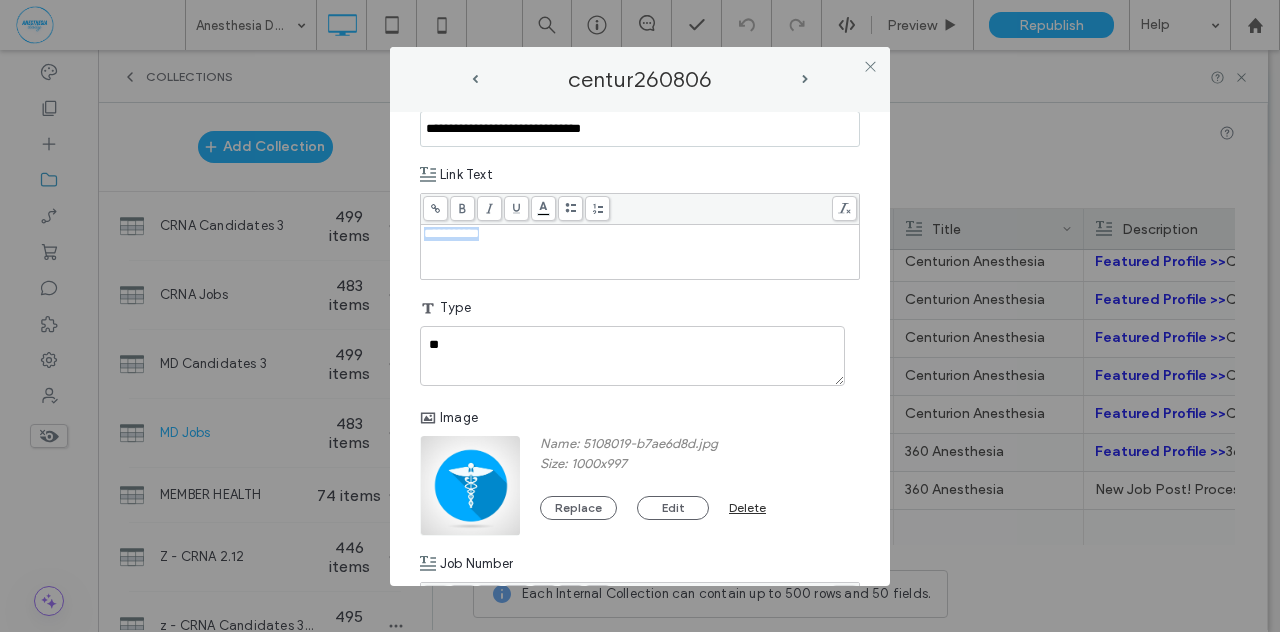copy on "**********" 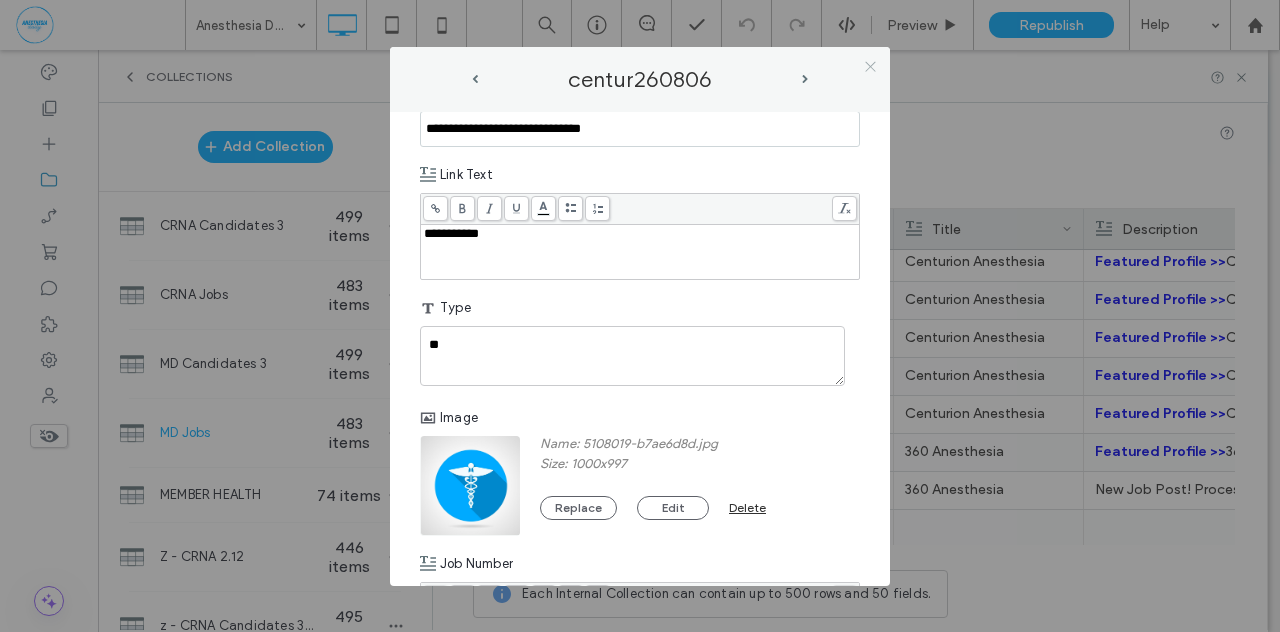 click 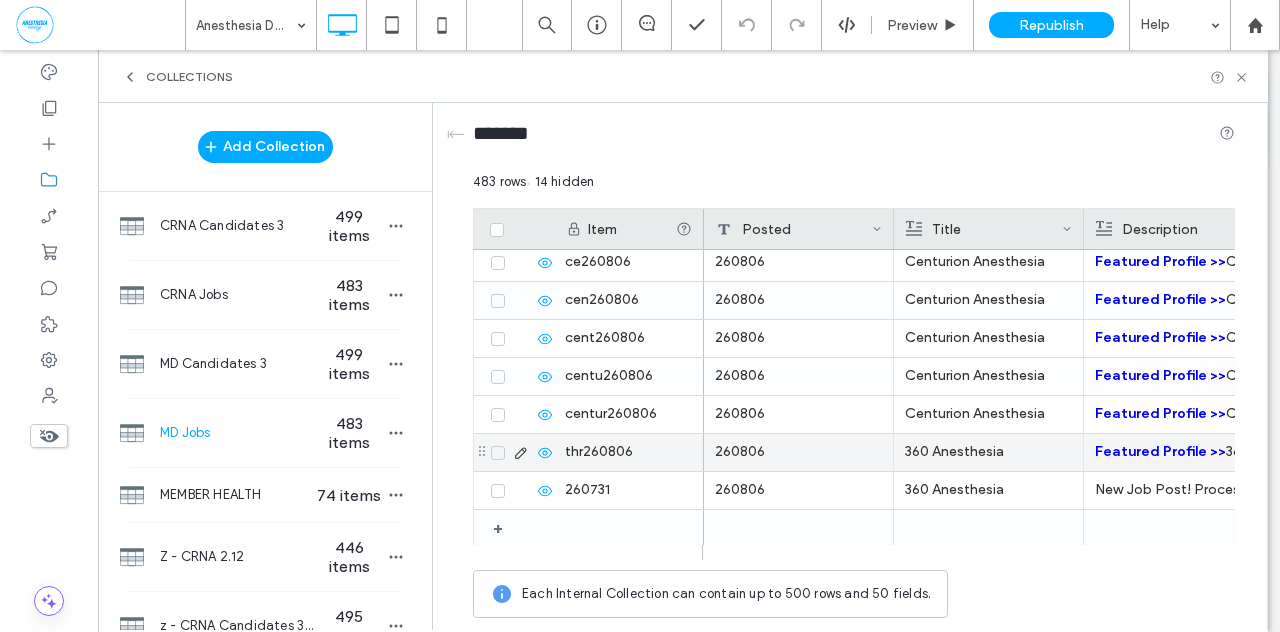 click 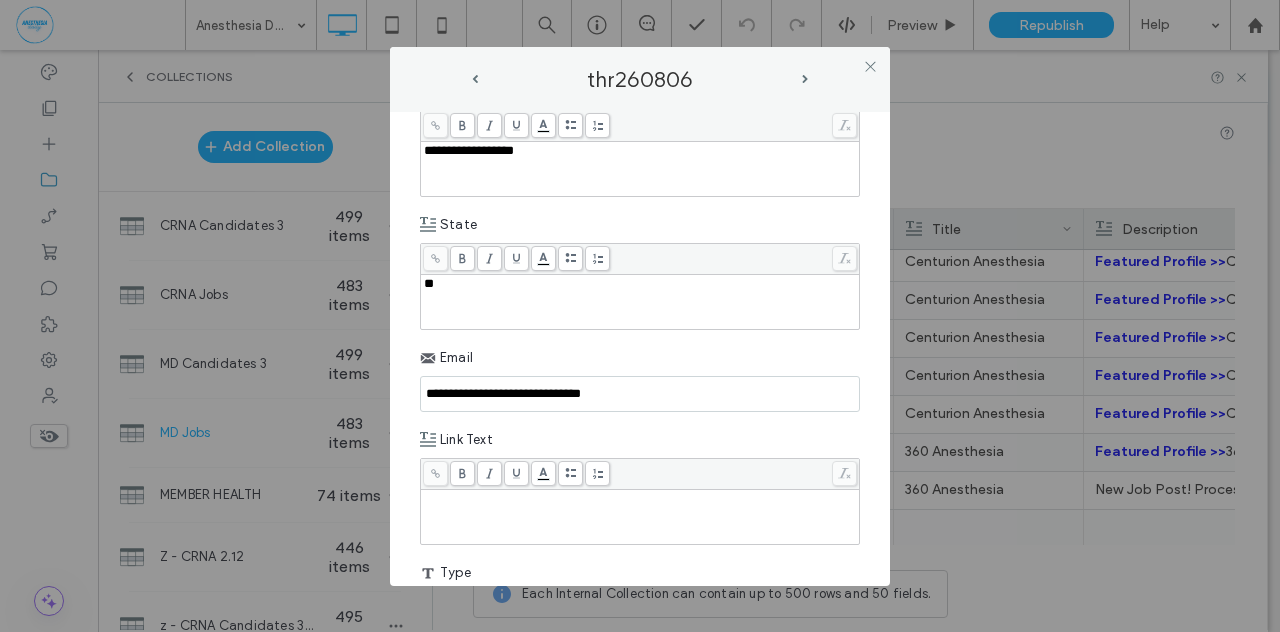 scroll, scrollTop: 1166, scrollLeft: 0, axis: vertical 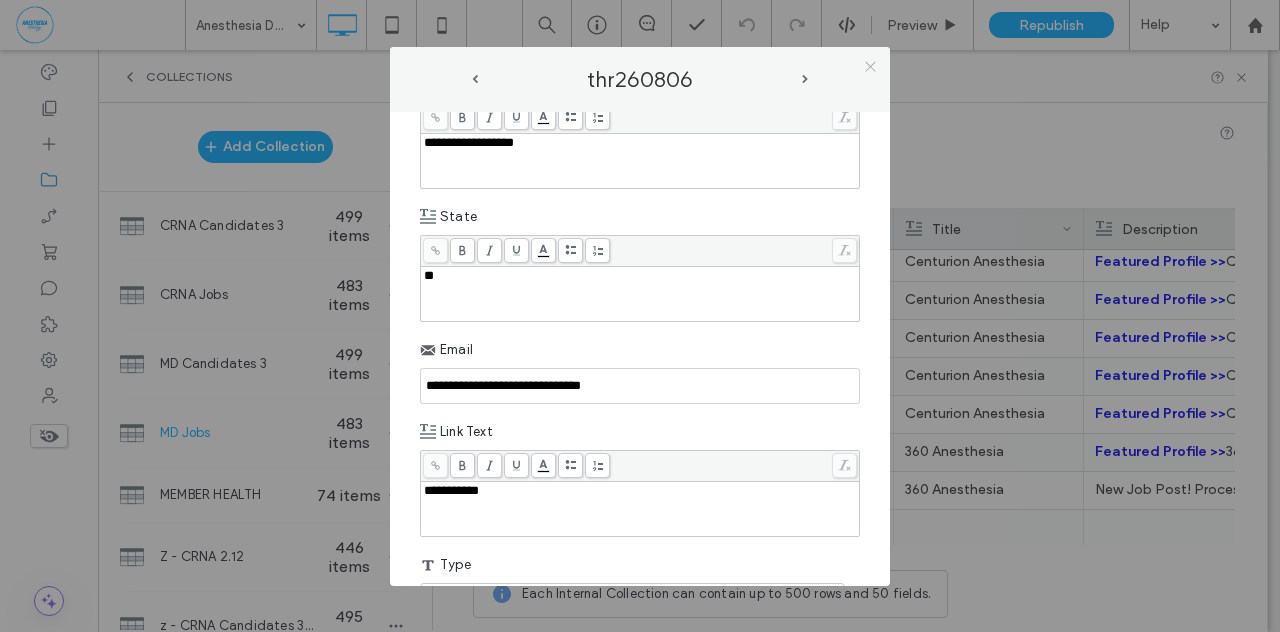 click 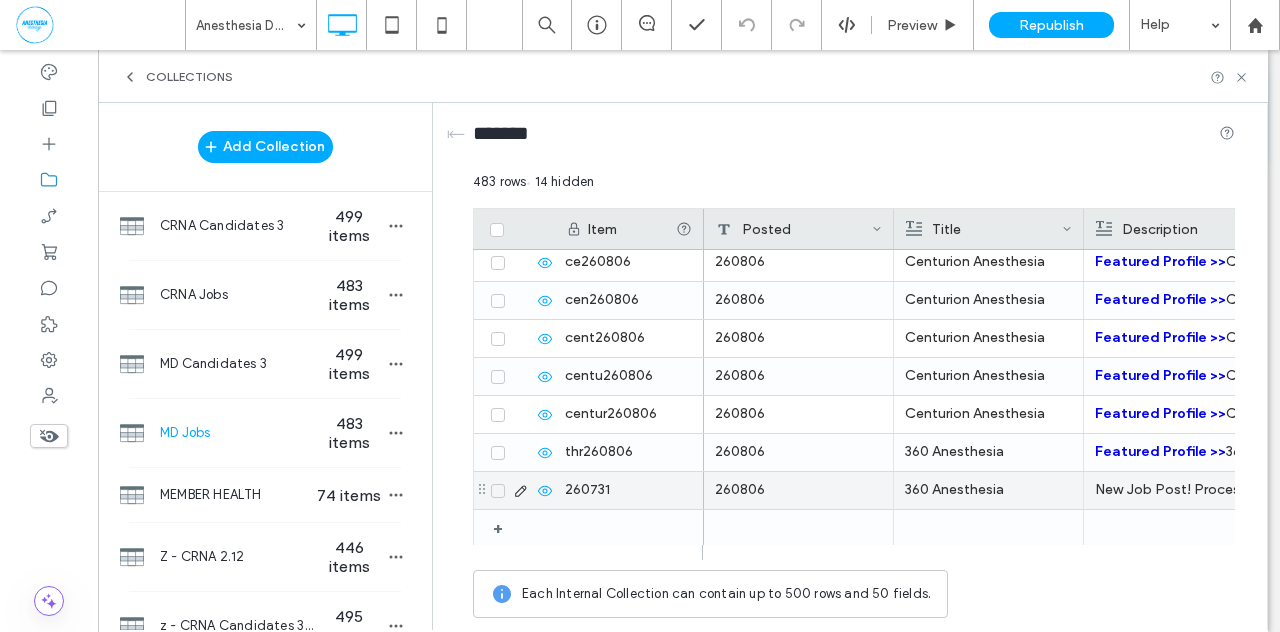 click 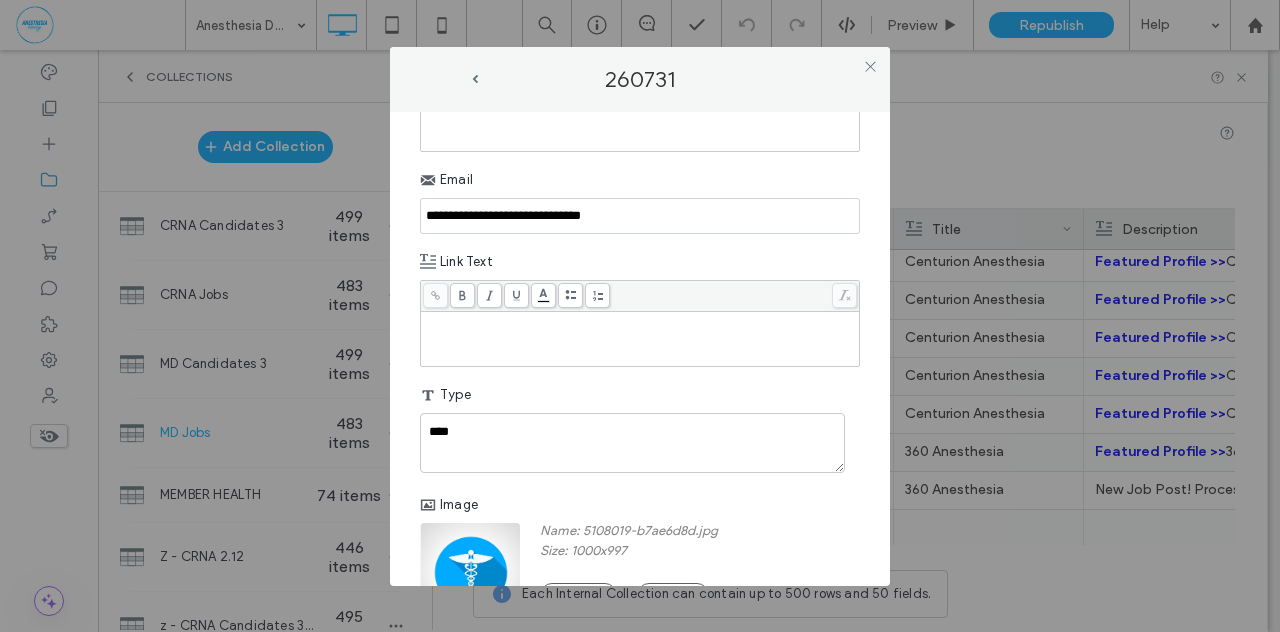 scroll, scrollTop: 1166, scrollLeft: 0, axis: vertical 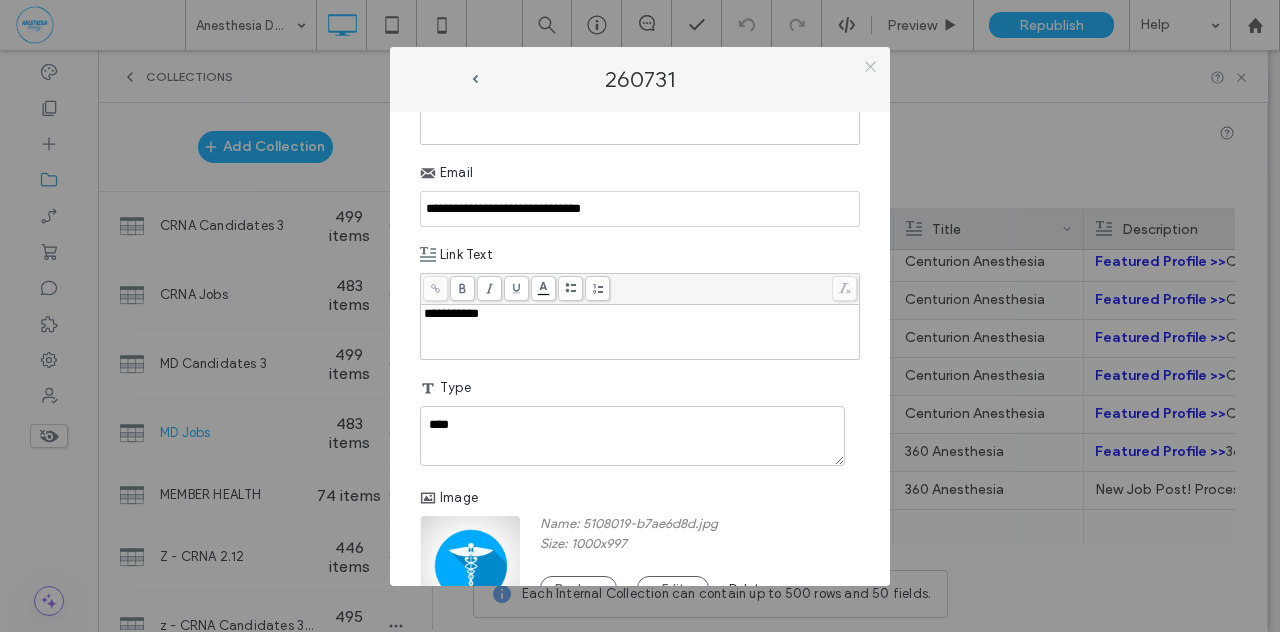 click at bounding box center [870, 67] 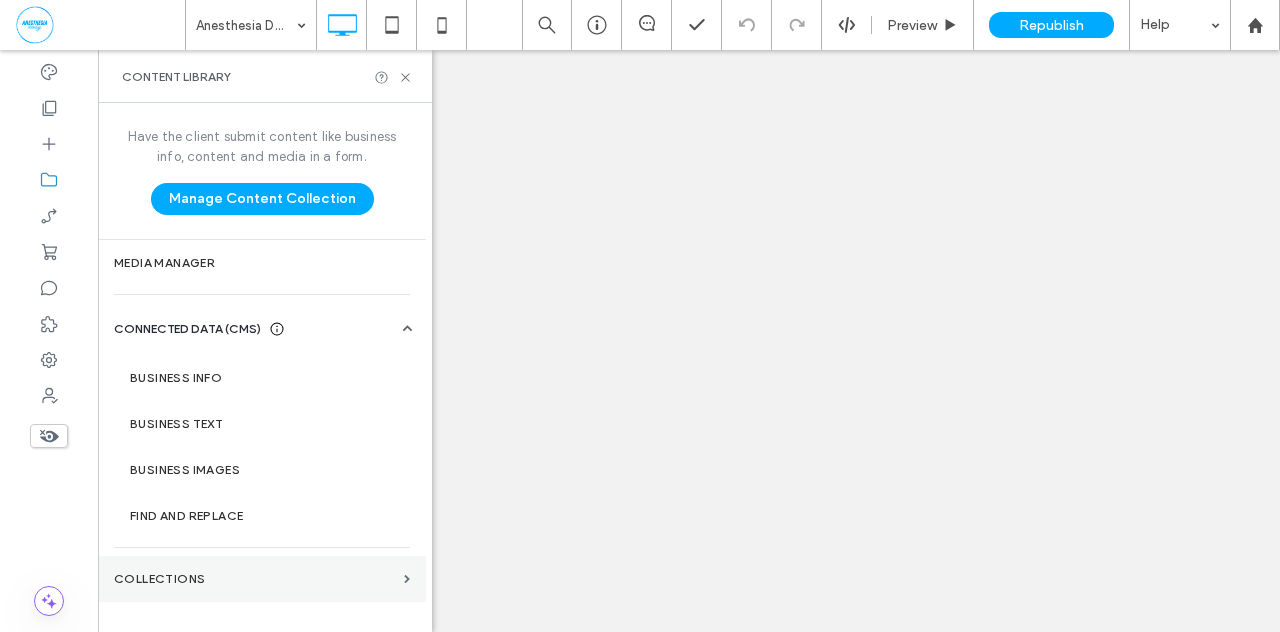 click on "Collections" at bounding box center (255, 579) 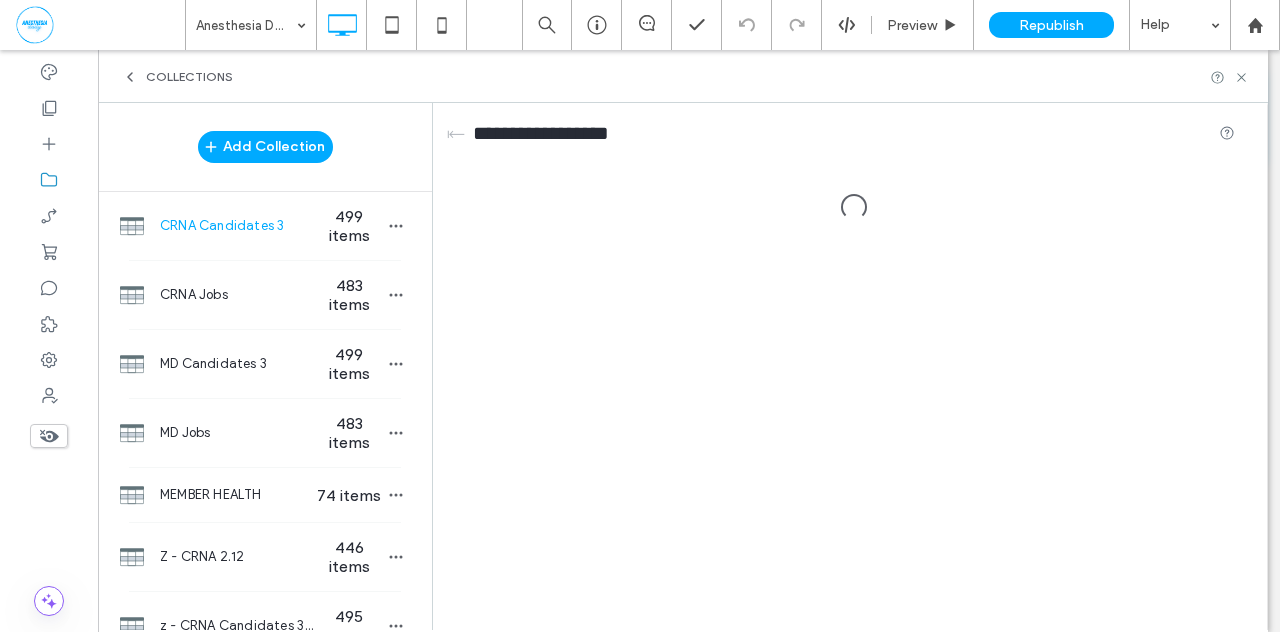 scroll, scrollTop: 0, scrollLeft: 0, axis: both 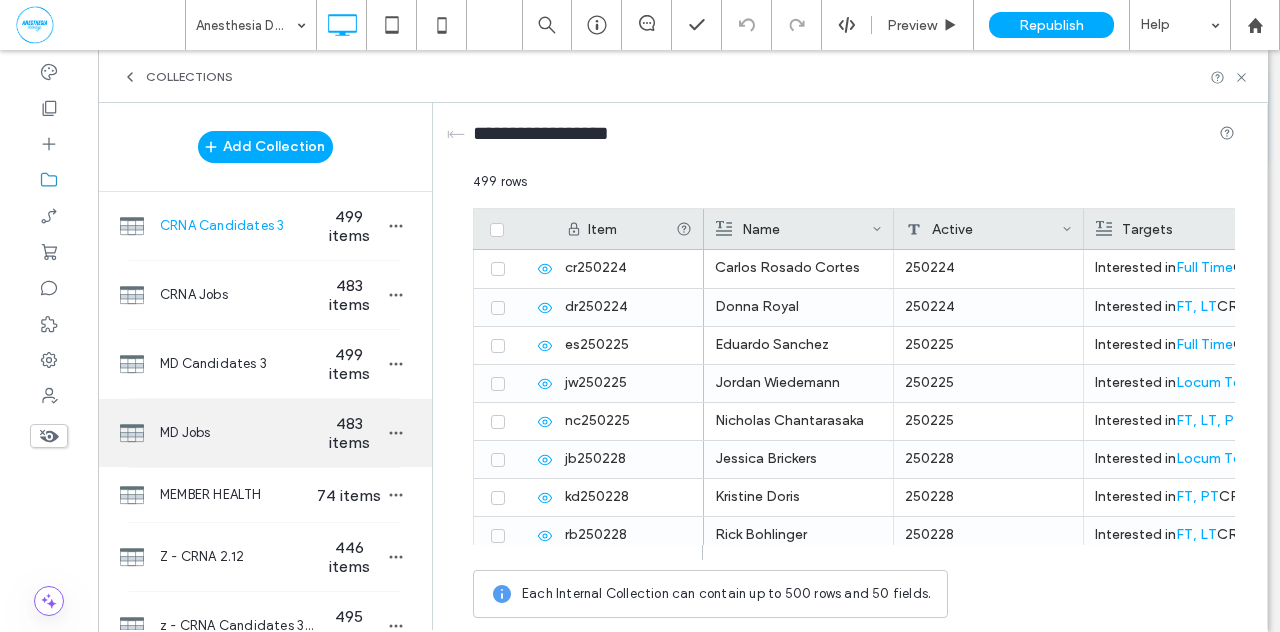 click on "483 items" at bounding box center (349, 433) 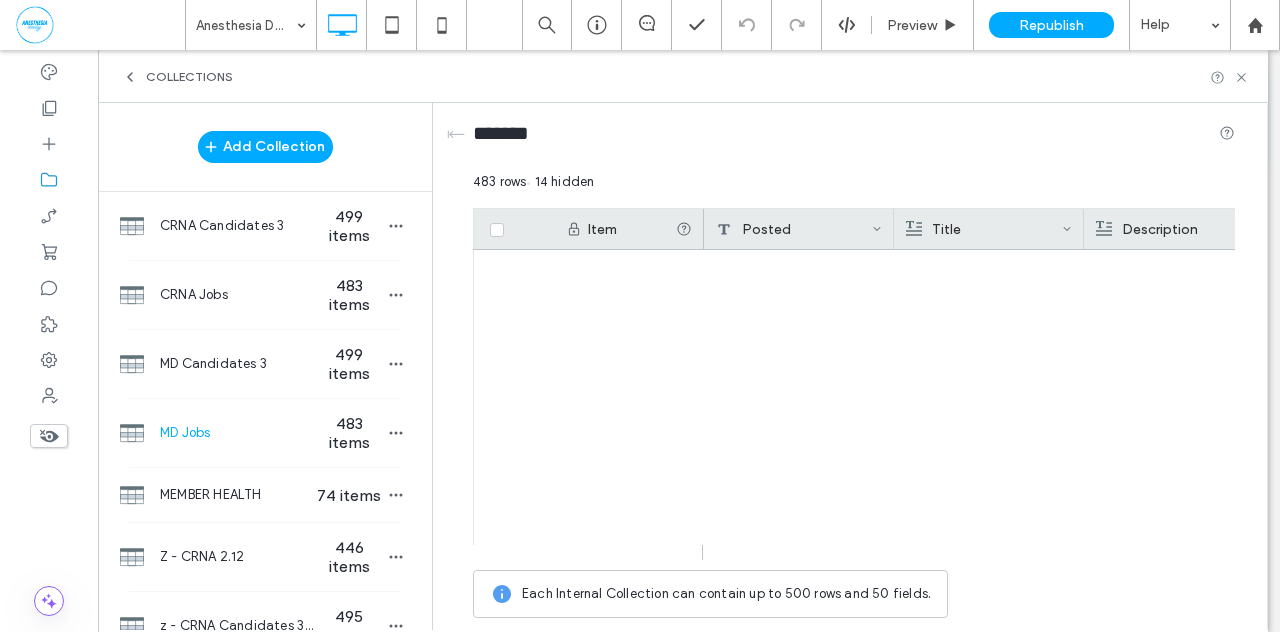 scroll, scrollTop: 18095, scrollLeft: 0, axis: vertical 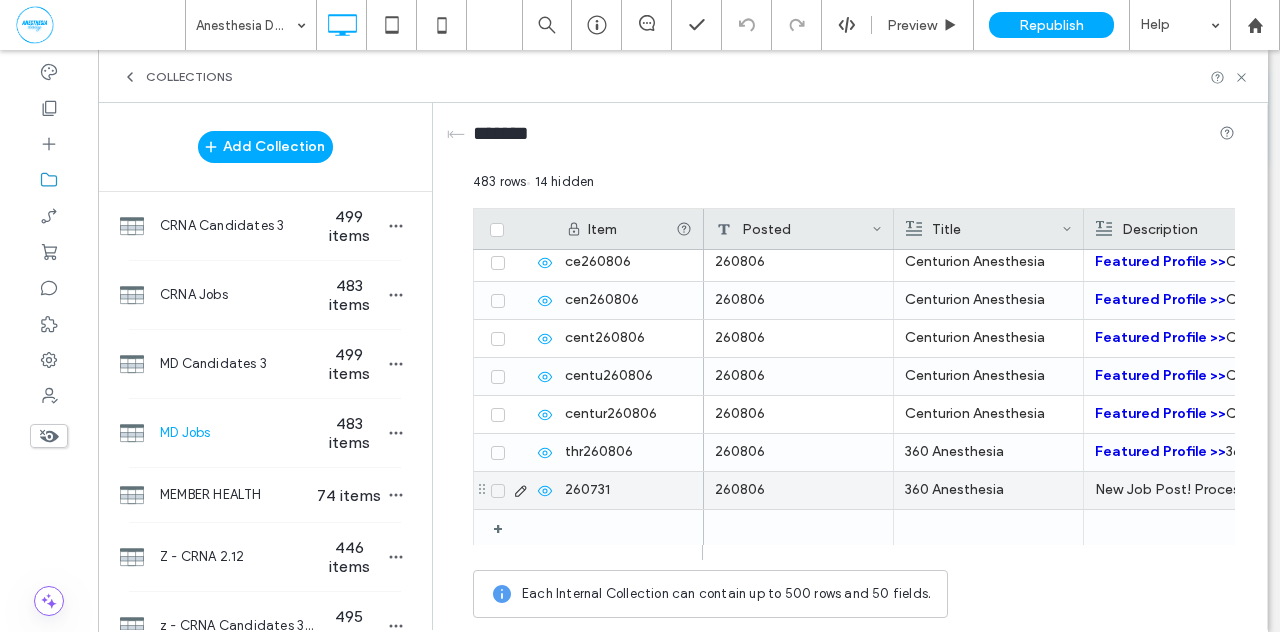 click 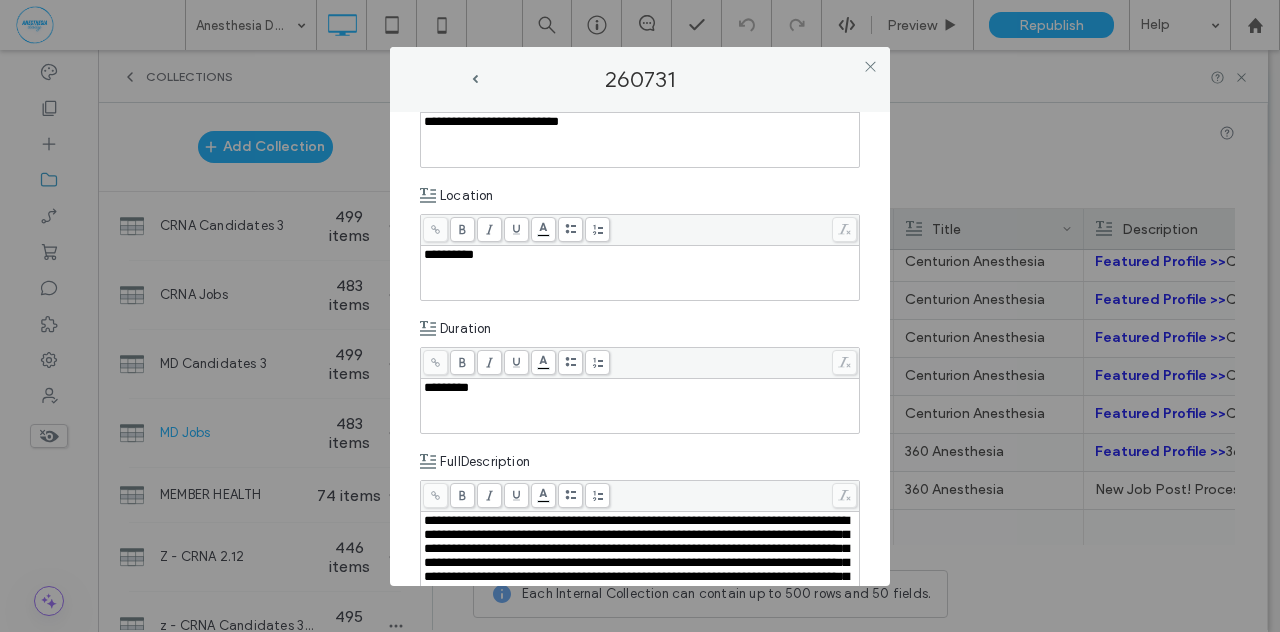 scroll, scrollTop: 466, scrollLeft: 0, axis: vertical 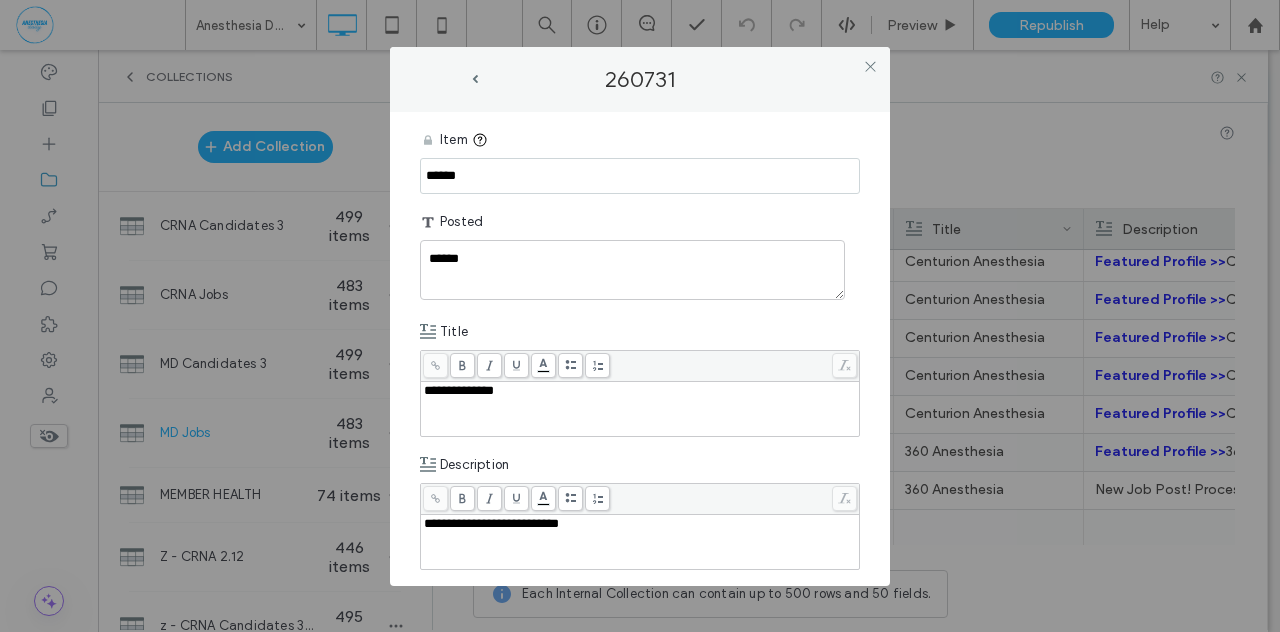 drag, startPoint x: 486, startPoint y: 178, endPoint x: 351, endPoint y: 166, distance: 135.53229 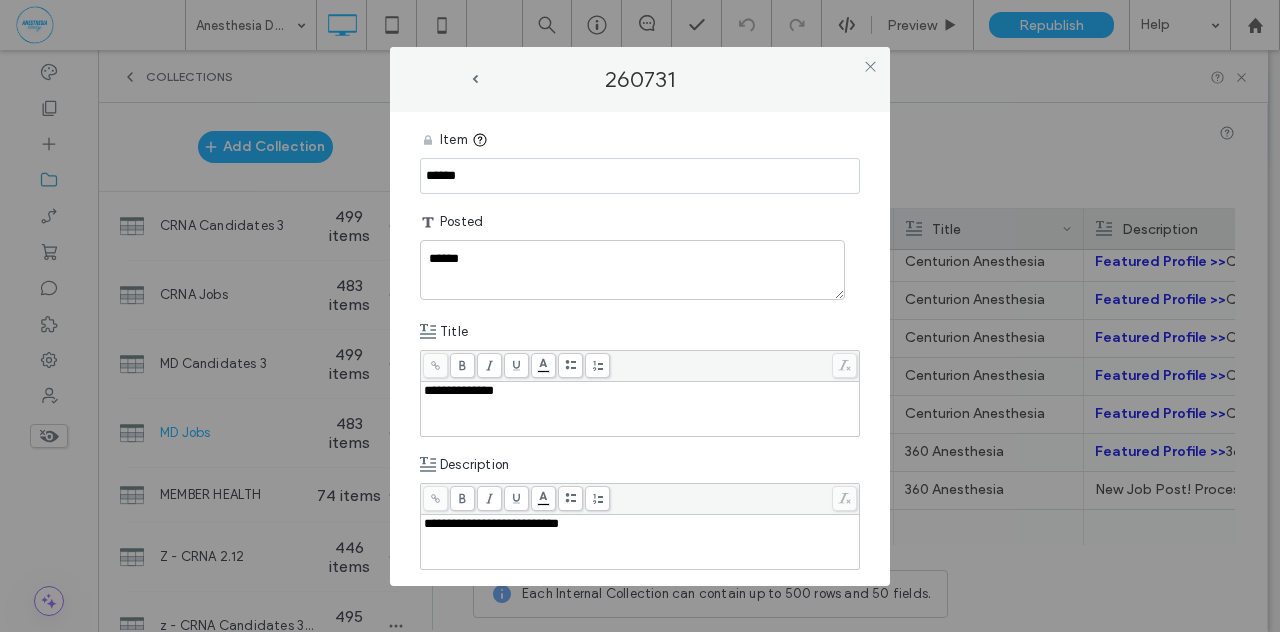 click on "**********" at bounding box center [640, 316] 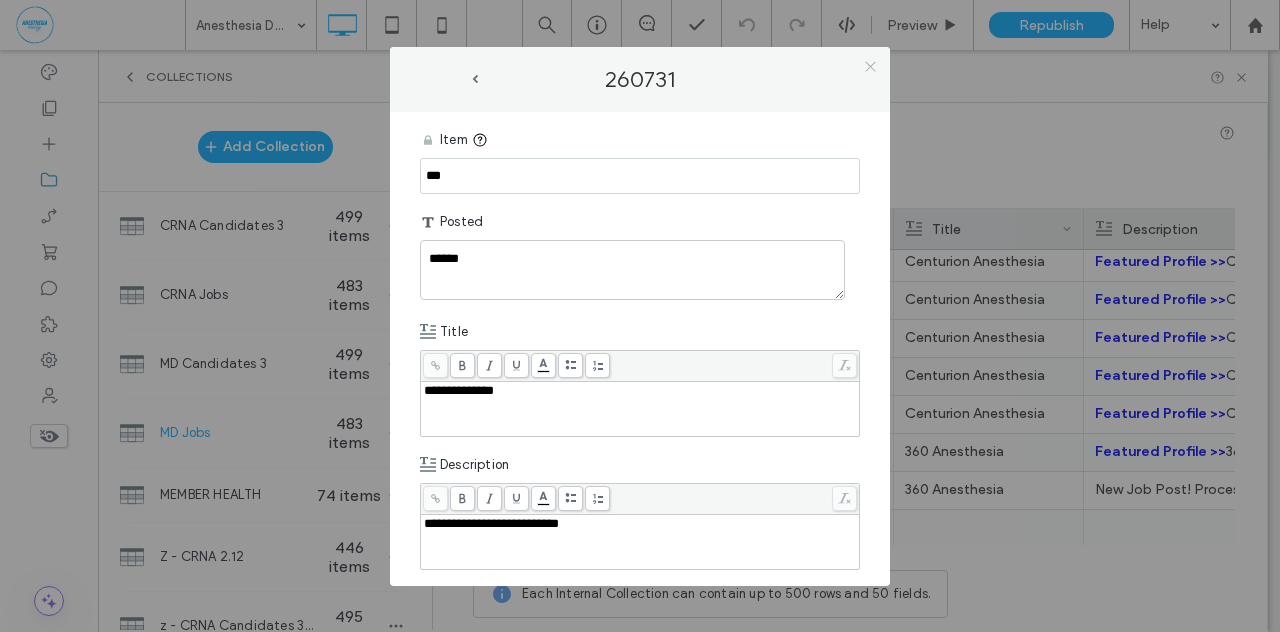 type on "***" 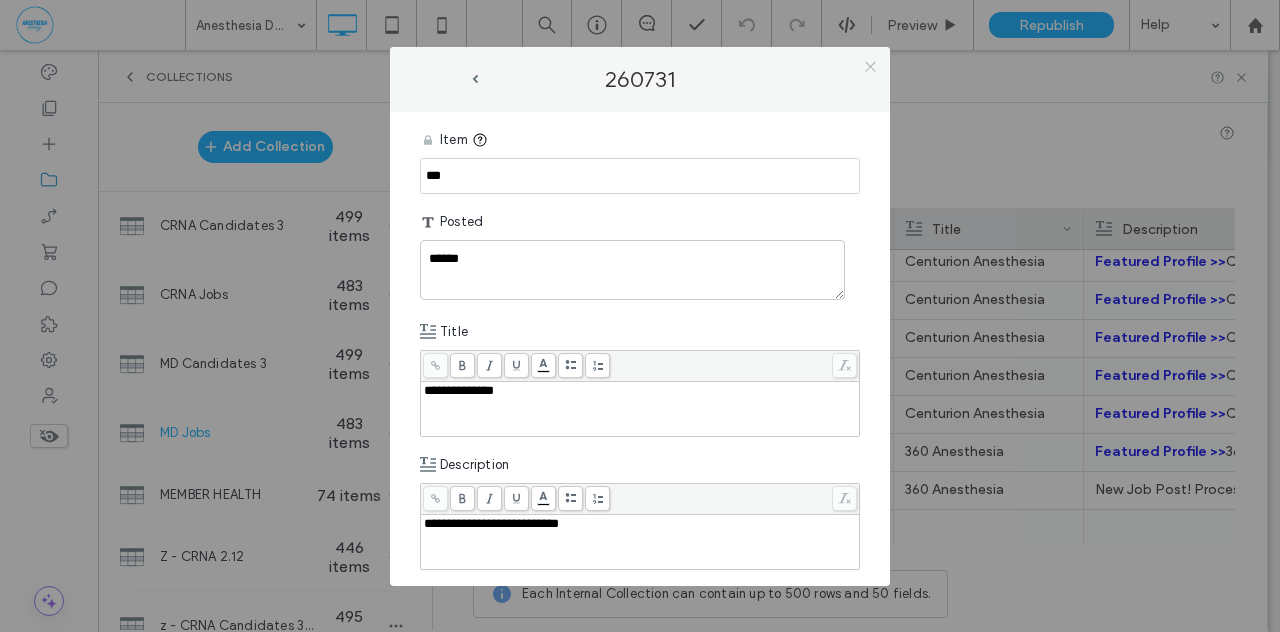 click 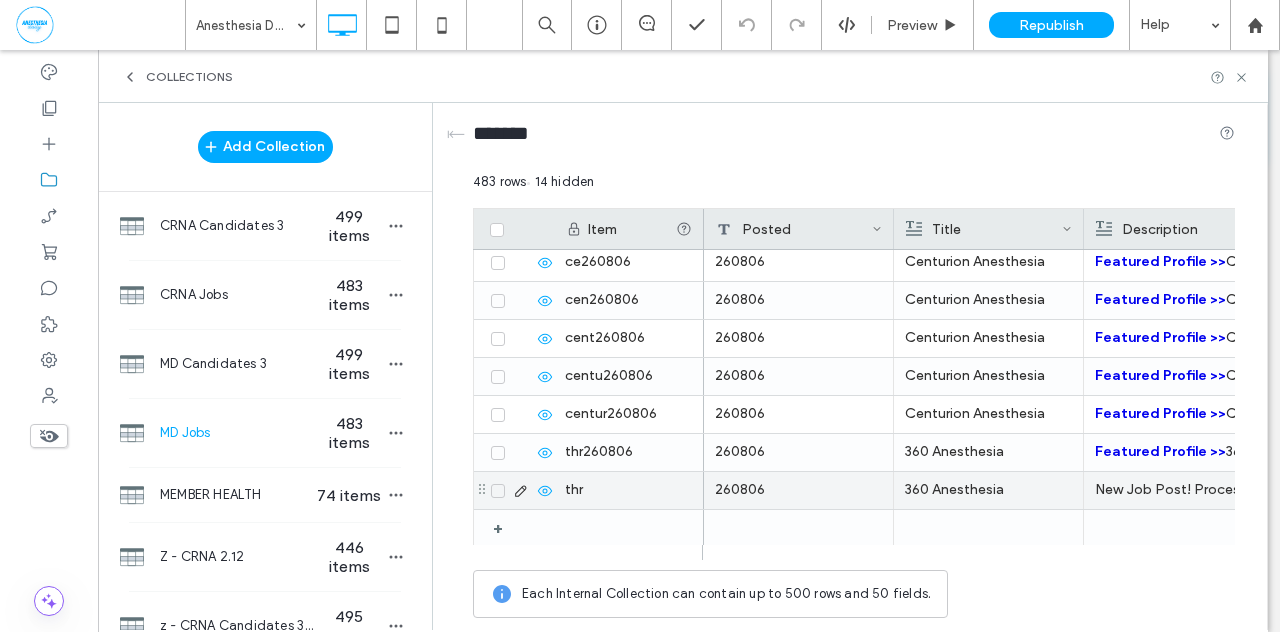 click 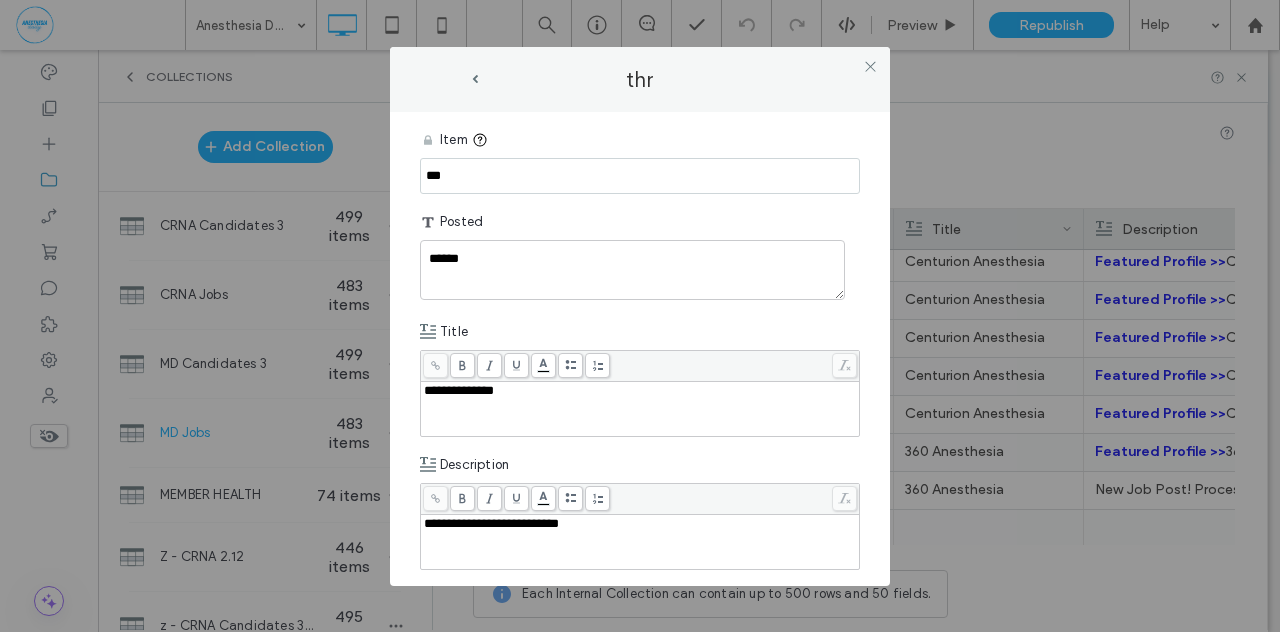 click on "***" at bounding box center [640, 176] 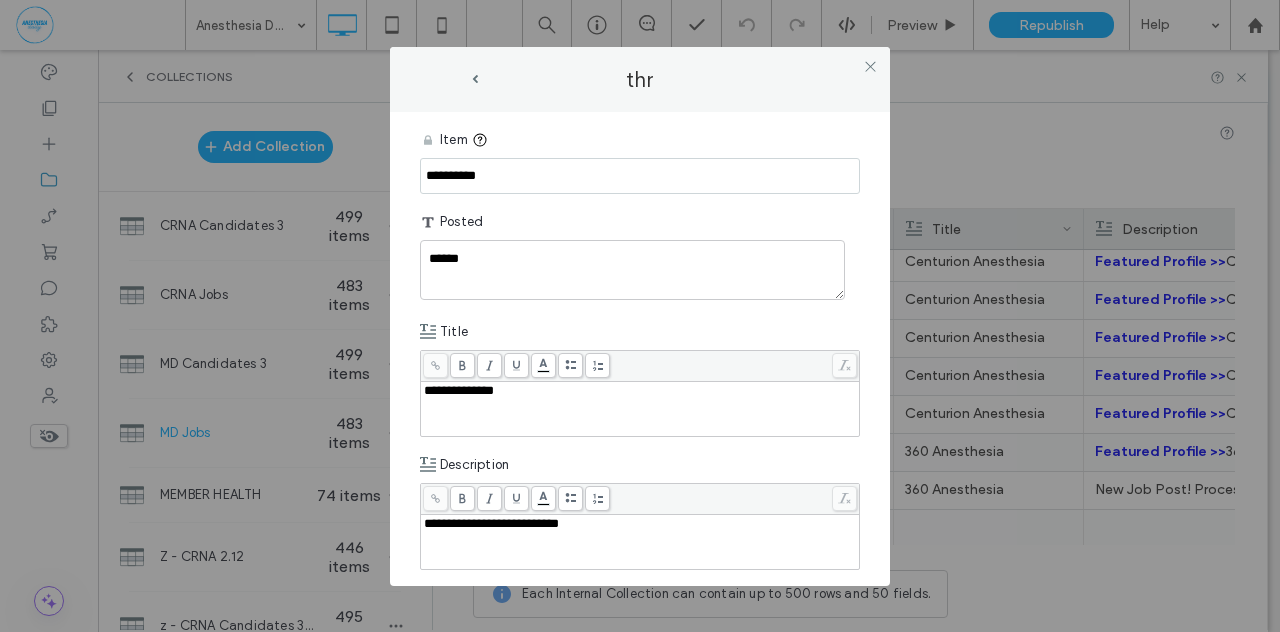 type on "**********" 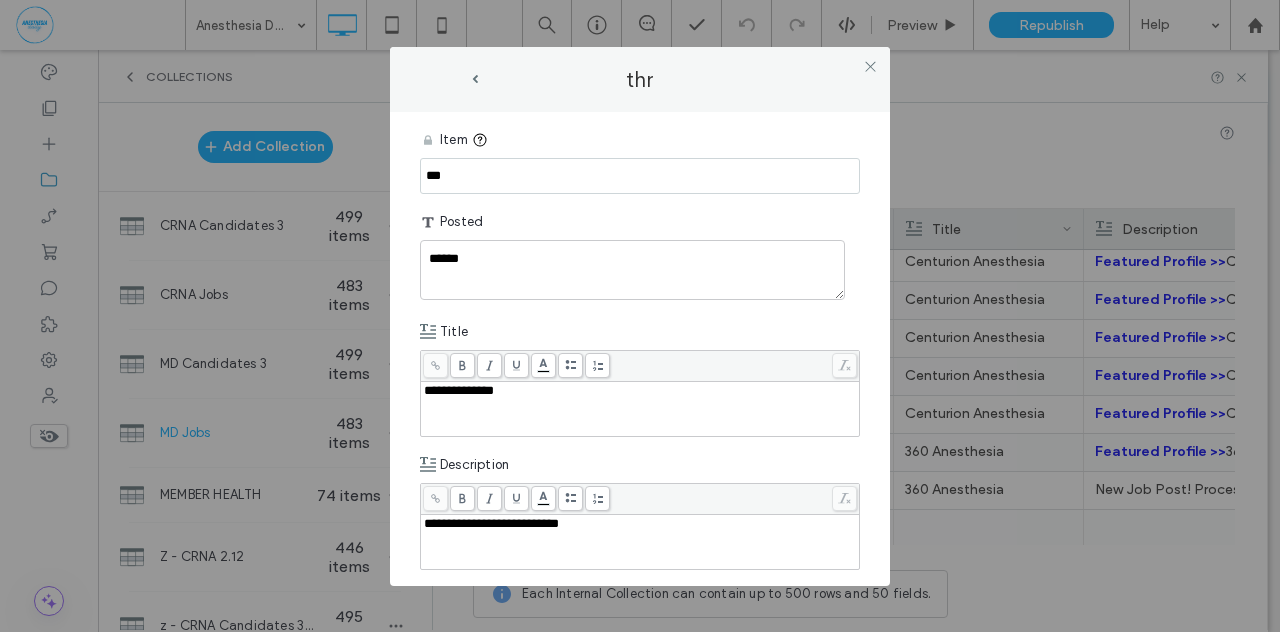 drag, startPoint x: 448, startPoint y: 175, endPoint x: 358, endPoint y: 172, distance: 90.04999 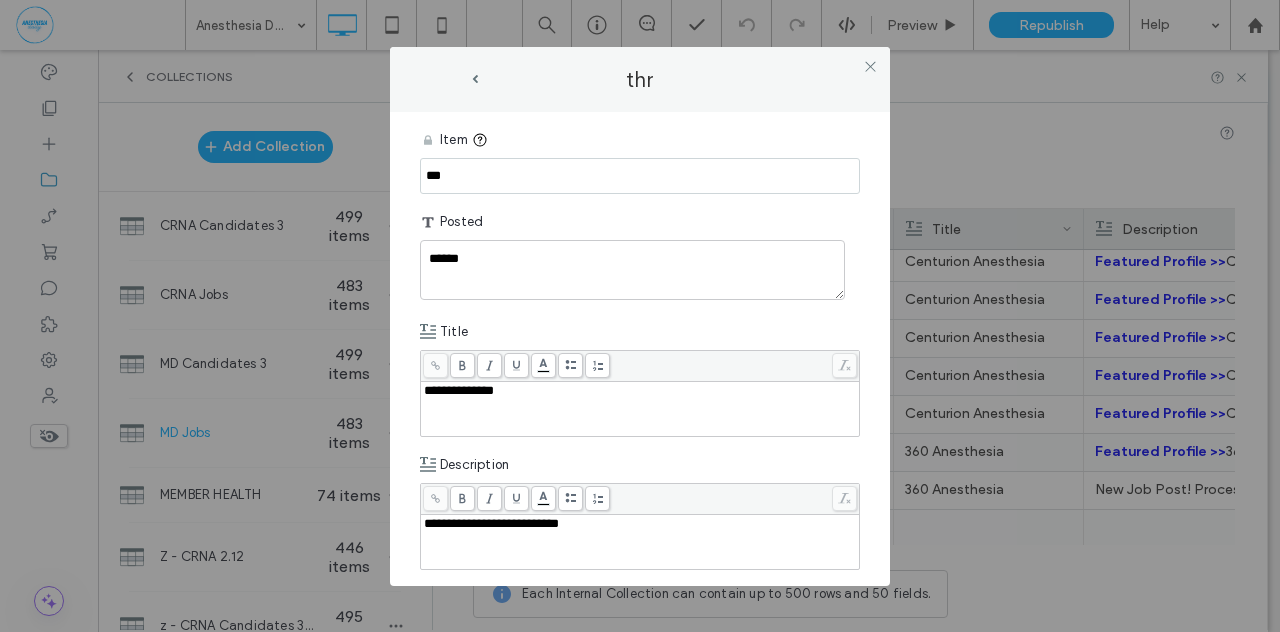 click on "**********" at bounding box center (640, 316) 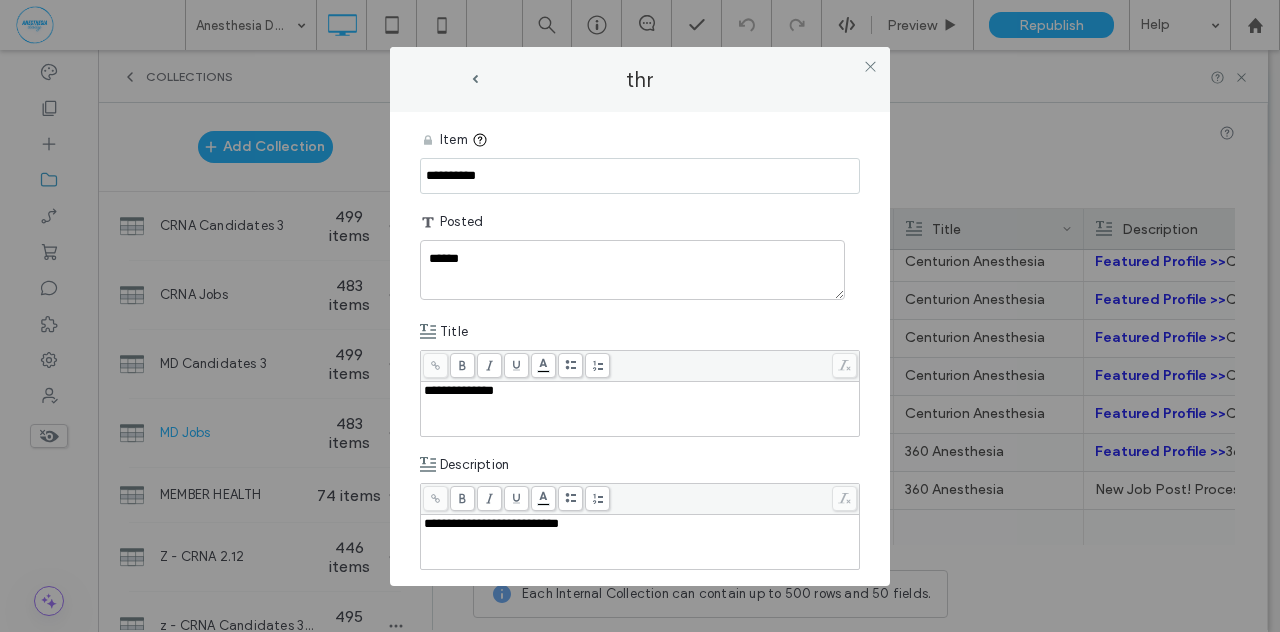 type on "**********" 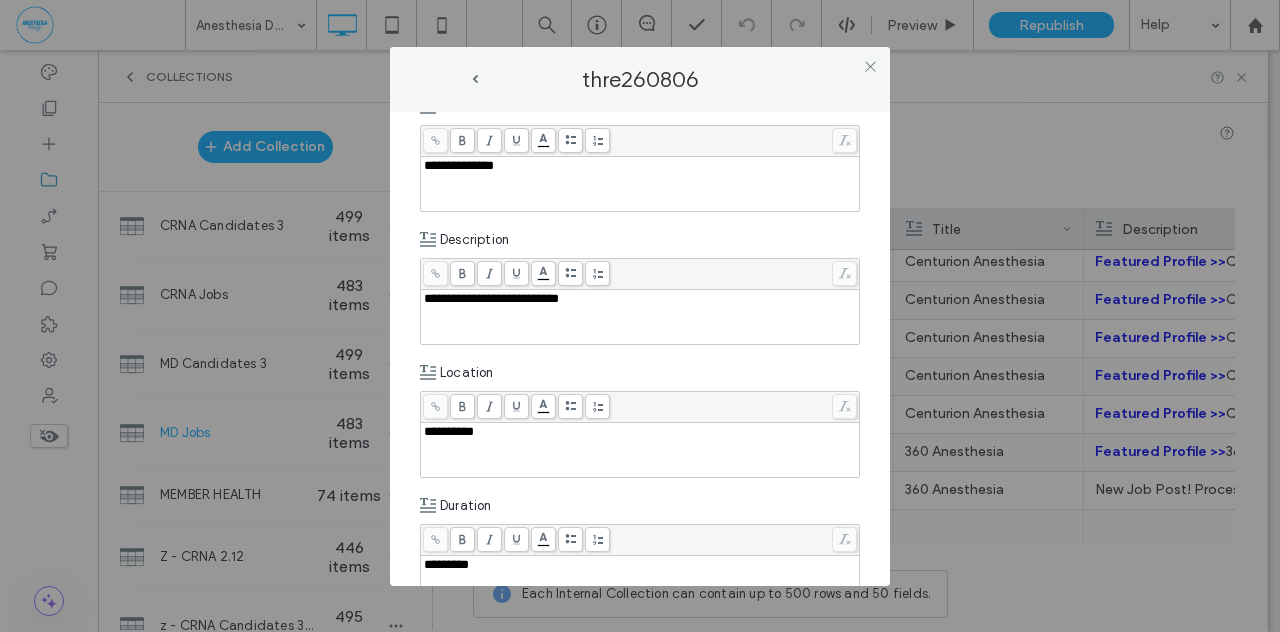 scroll, scrollTop: 233, scrollLeft: 0, axis: vertical 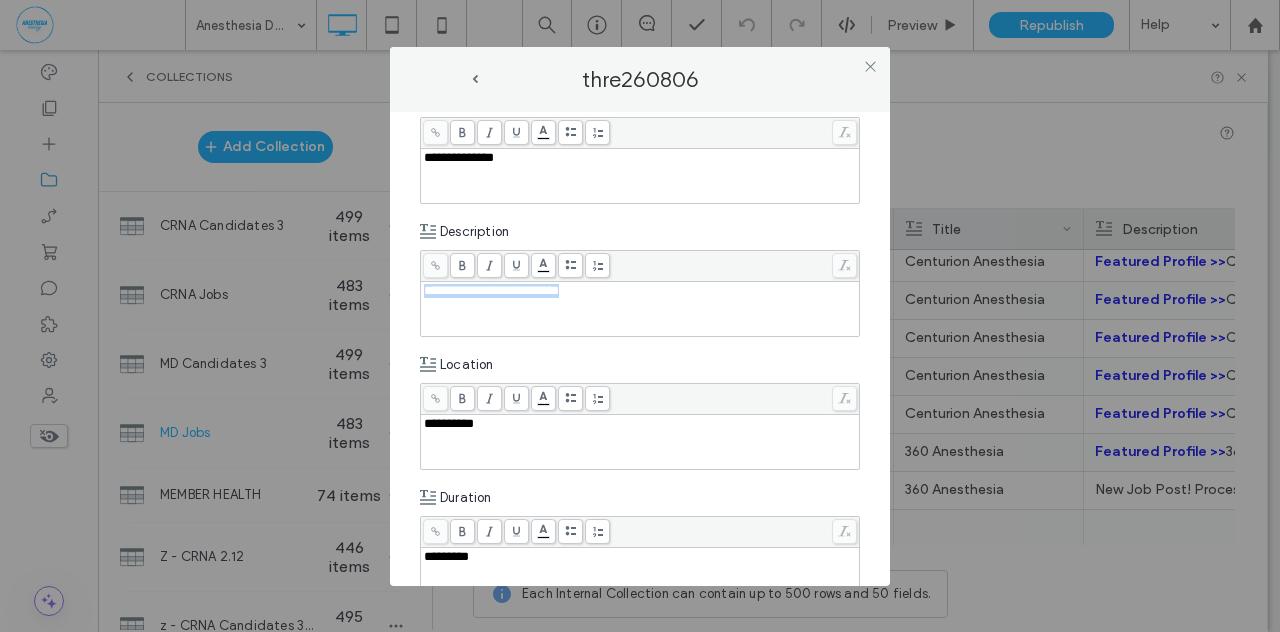 drag, startPoint x: 597, startPoint y: 290, endPoint x: 415, endPoint y: 281, distance: 182.2224 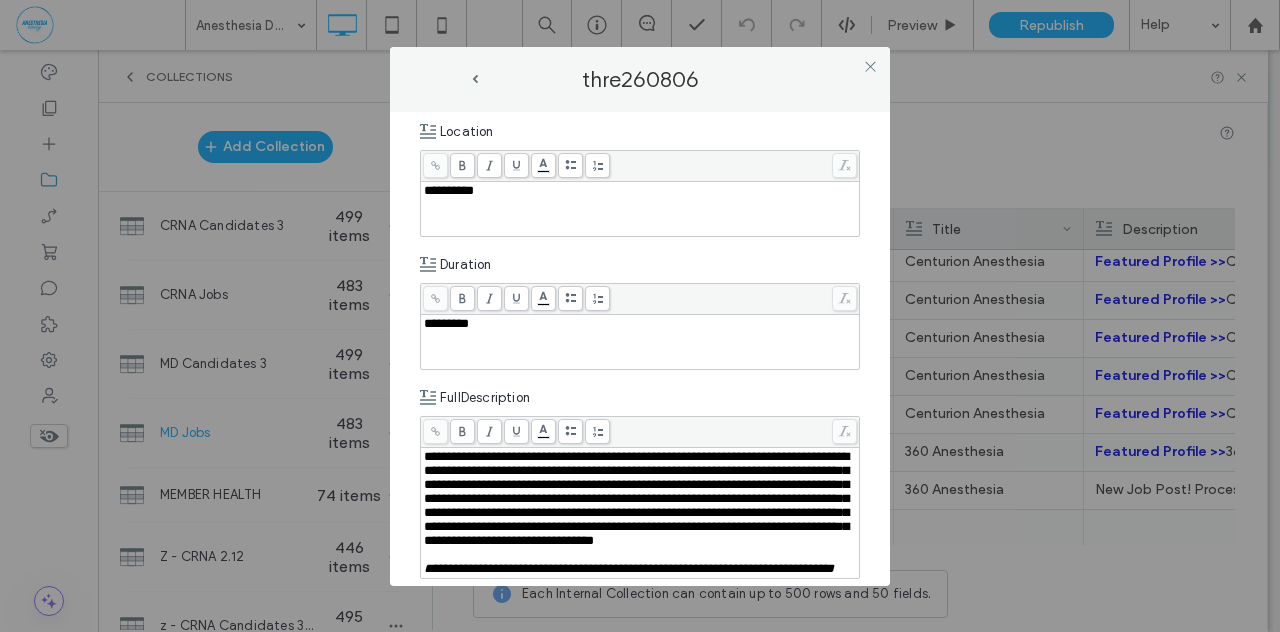 scroll, scrollTop: 233, scrollLeft: 0, axis: vertical 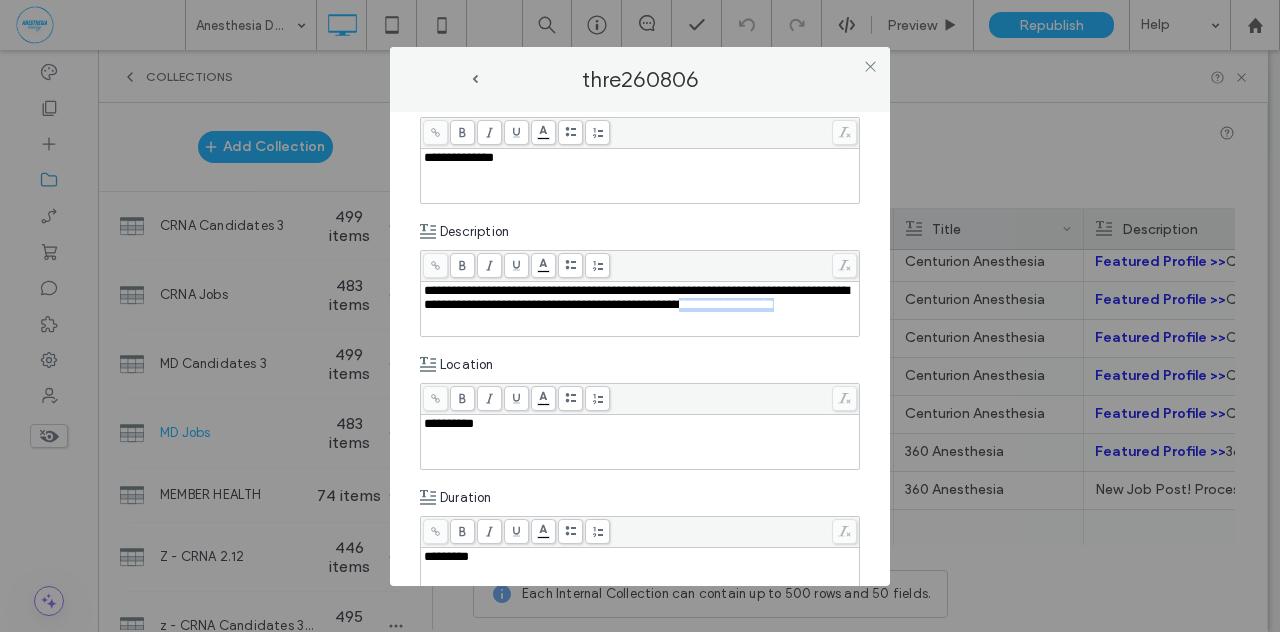 drag, startPoint x: 787, startPoint y: 301, endPoint x: 827, endPoint y: 320, distance: 44.28318 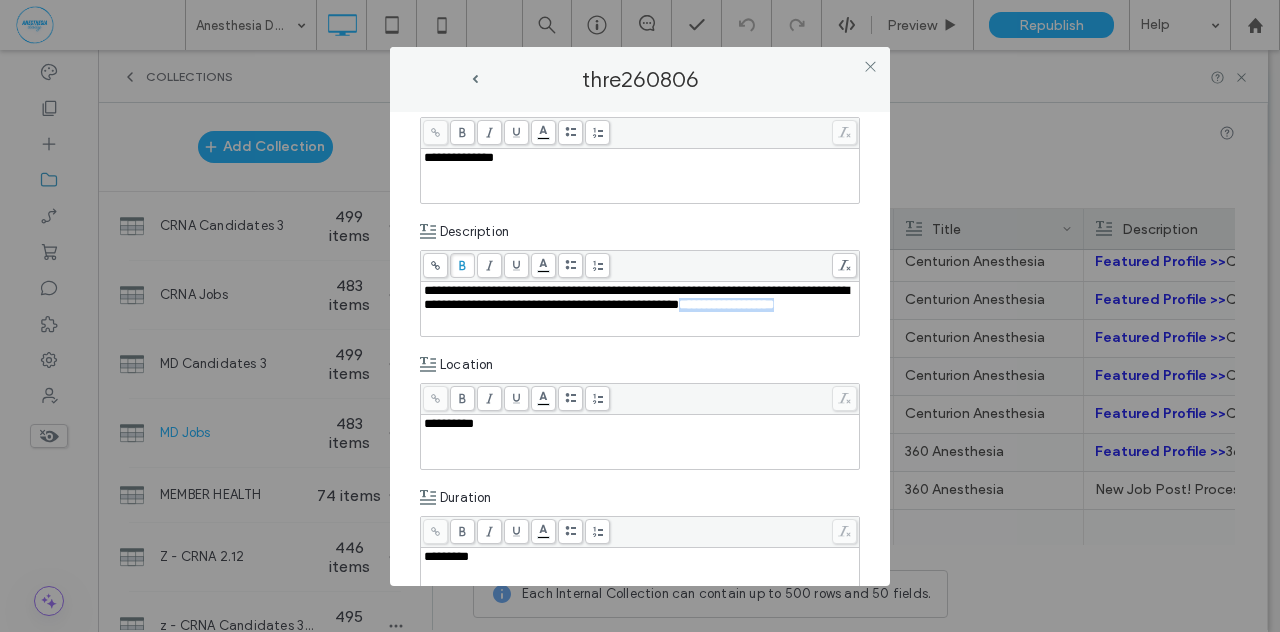 click 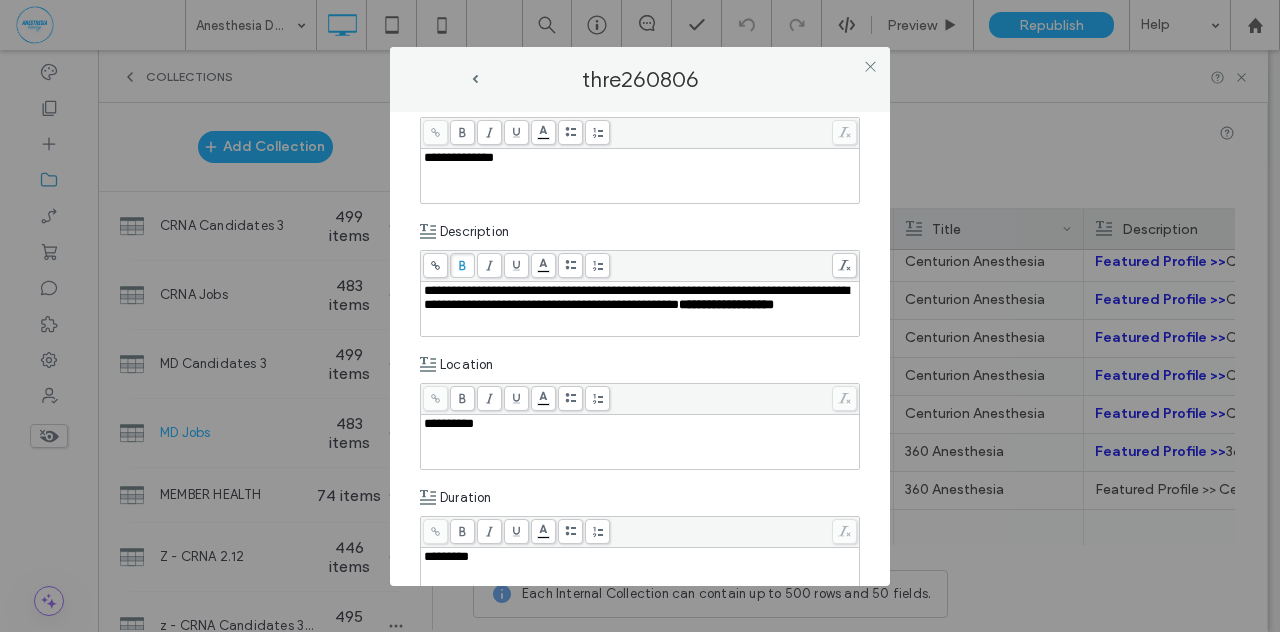 click on "**********" at bounding box center (640, 349) 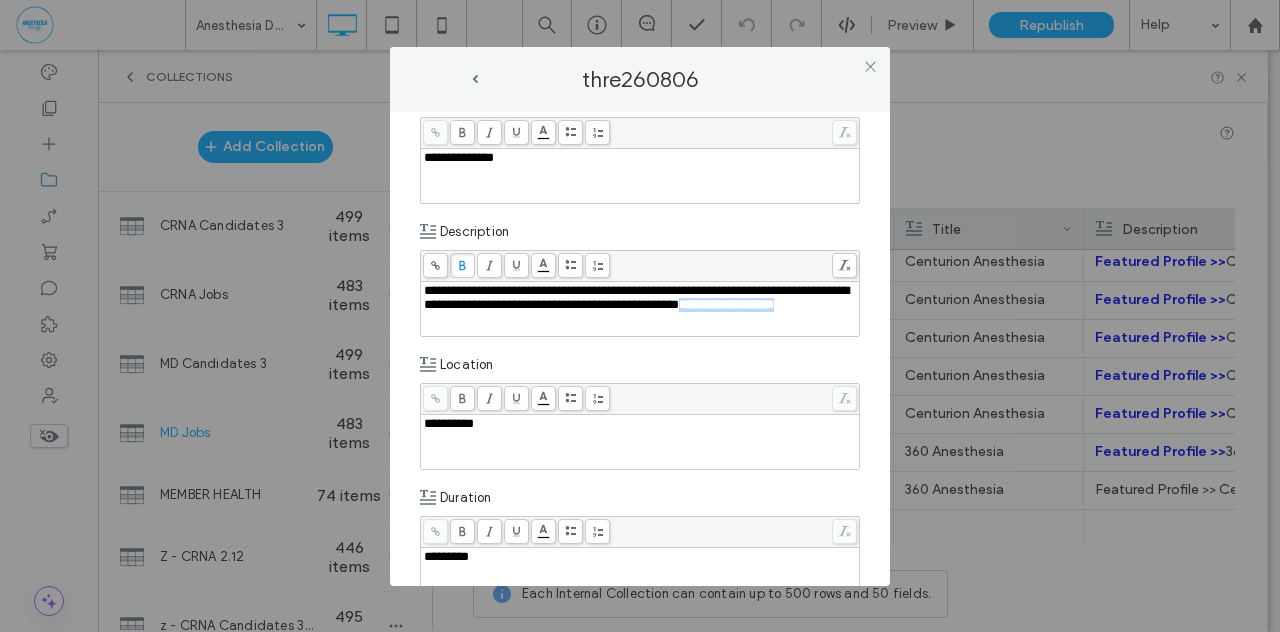 click on "**********" at bounding box center [636, 297] 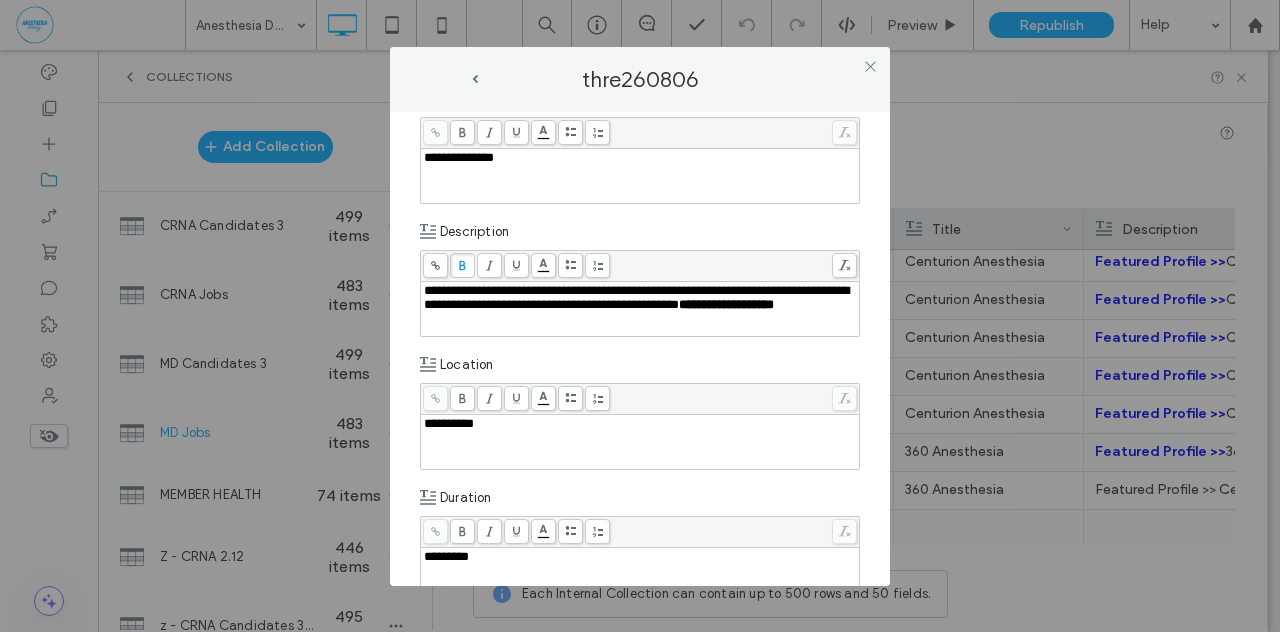 click on "**********" at bounding box center (636, 297) 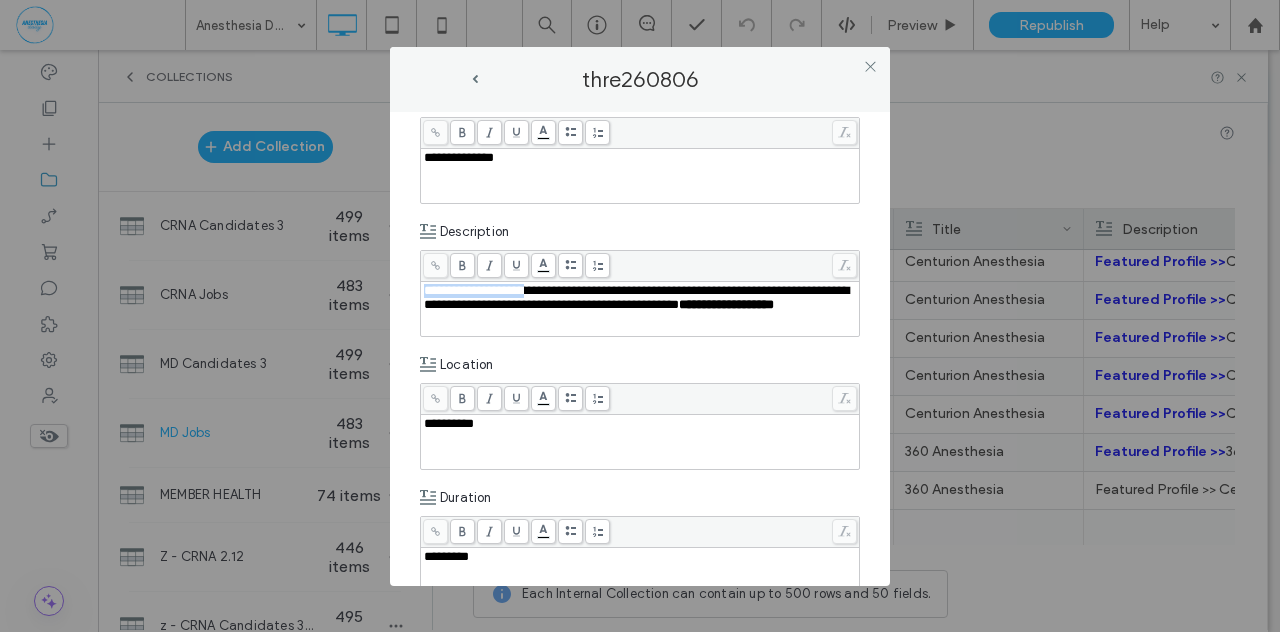 drag, startPoint x: 534, startPoint y: 287, endPoint x: 414, endPoint y: 287, distance: 120 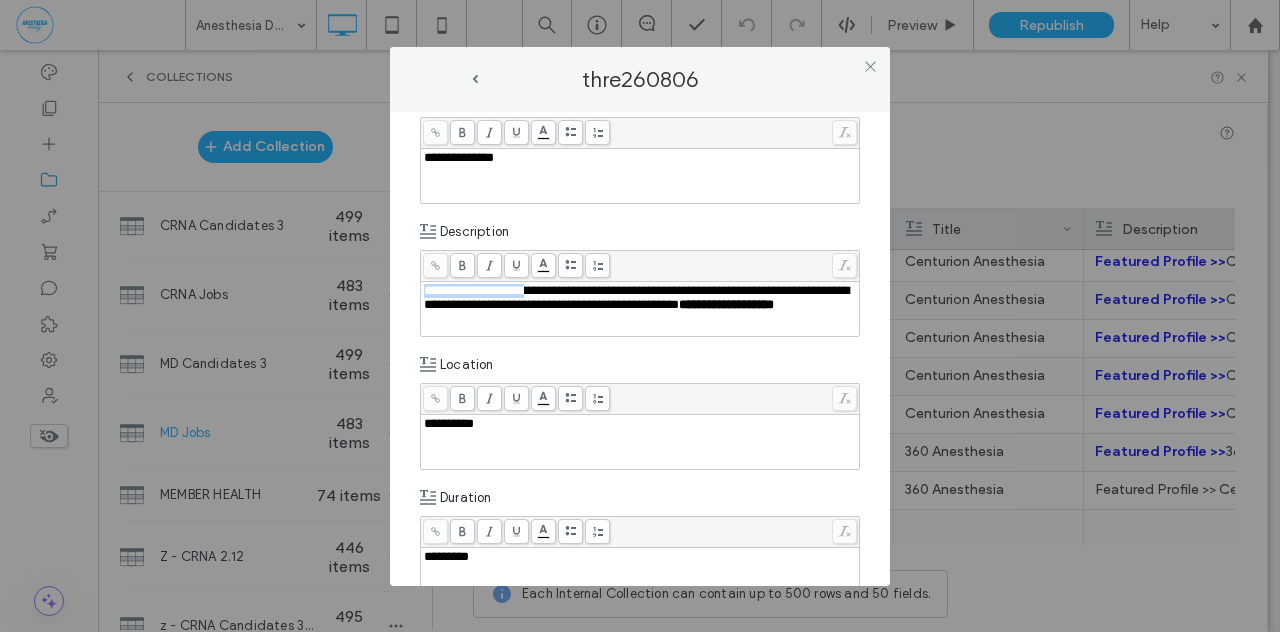 click on "**********" at bounding box center (640, 349) 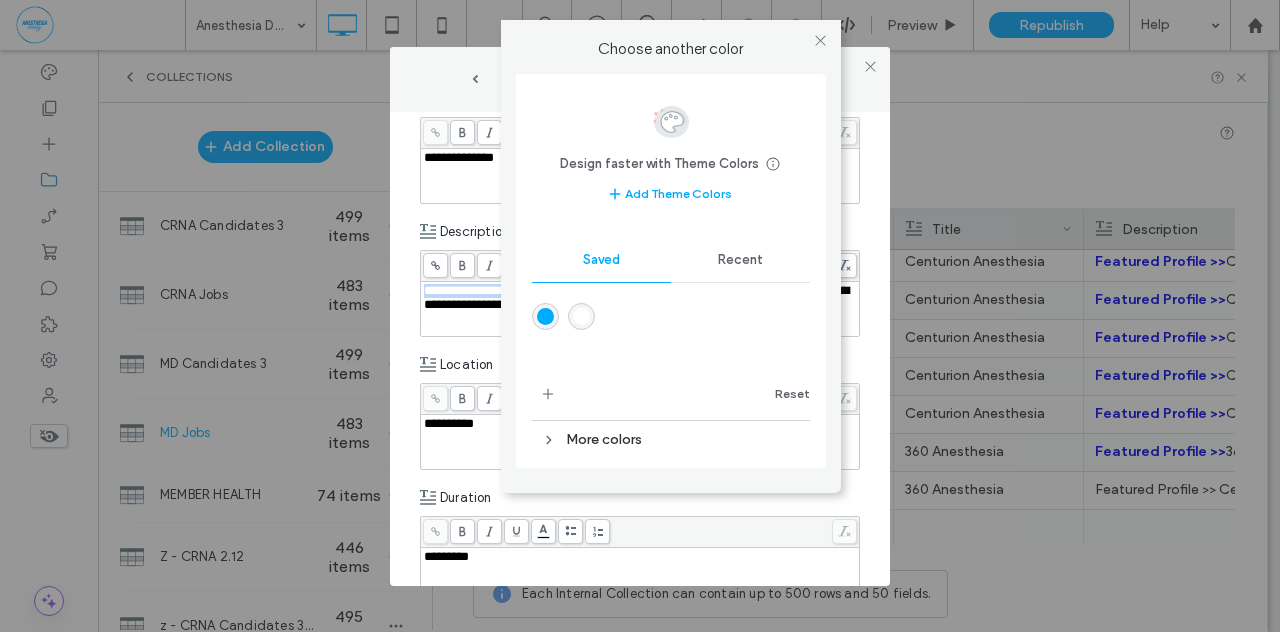 click on ".wqwq-1{fill:#231f20;}
.cls-1q, .cls-2q { fill-rule: evenodd; }
.cls-2q { fill: #6e8188; }
True_local
Agendize
HealthEngine
x_close_popup
from_your_site
multi_language
zoom-out
zoom-in
z_vimeo
z_yelp
z_picassa
w_vCita
youtube
yelp
x2
x
x_x
x_alignright
x_handwritten
wrench
wordpress
windowsvv
win8
whats_app
wallet
warning-sign
w_youtube
w_youtube_channel
w_yelp
w_video
w_twitter
w_title
w_tabs
w_social_icons
w_spacer
w_share
w_rss_feed
w_recent-posts
w_push
w_paypal
w_photo_gallery" at bounding box center (640, 316) 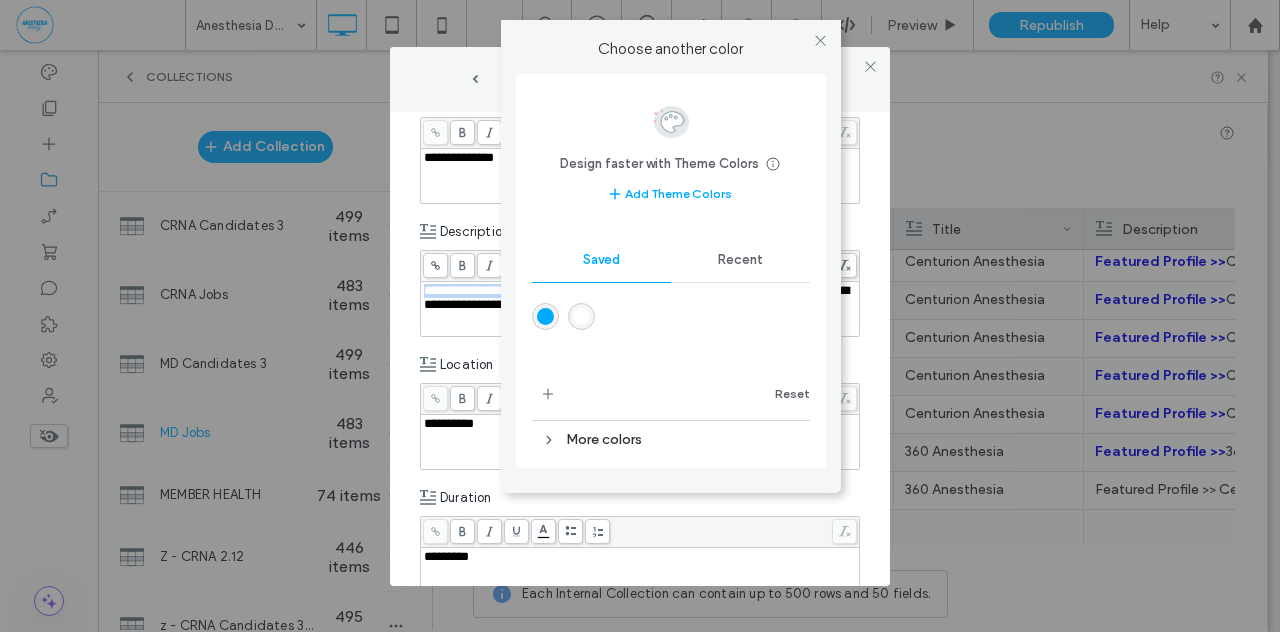 click at bounding box center [545, 316] 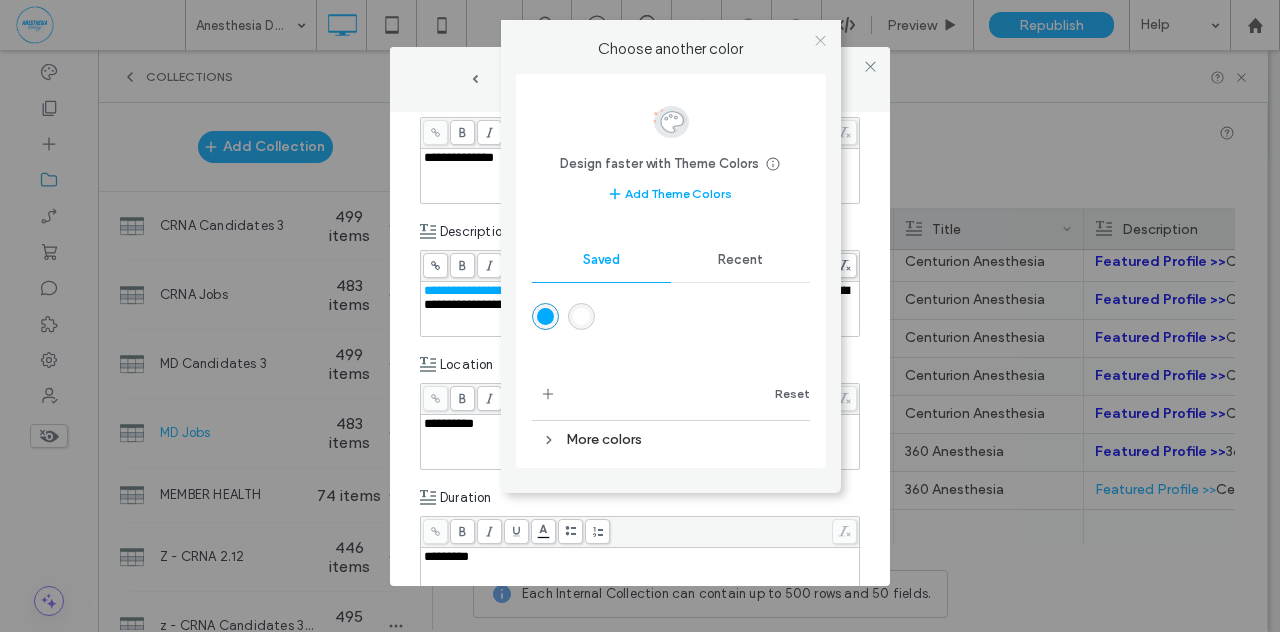 click 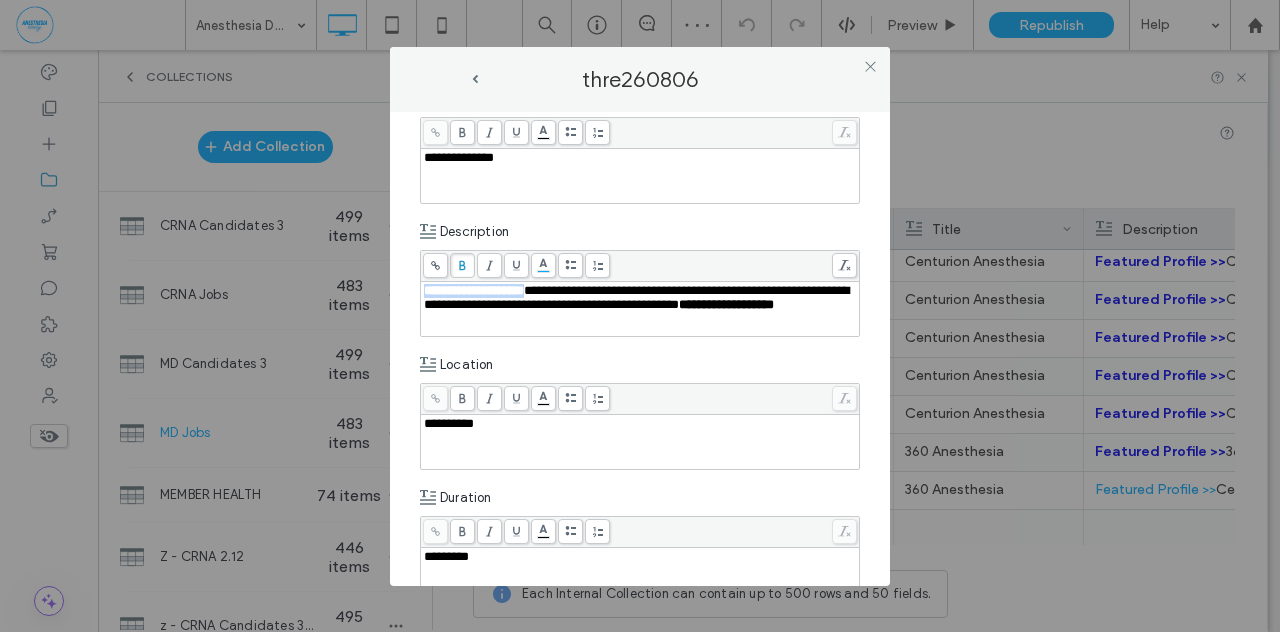 click 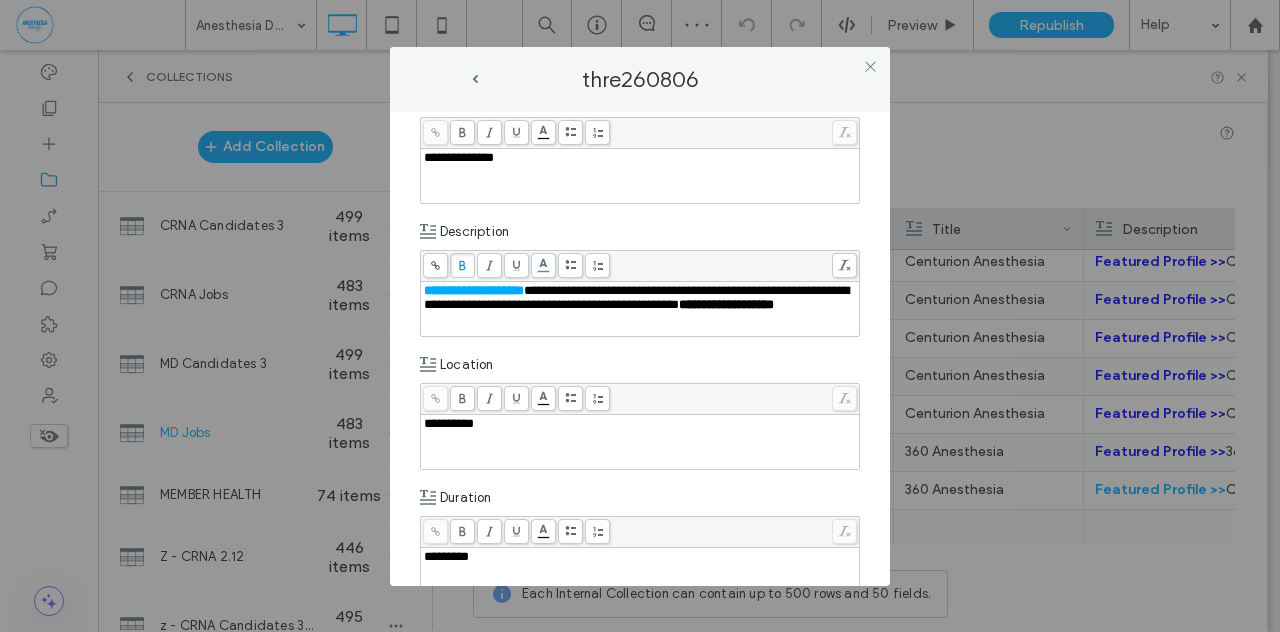 click 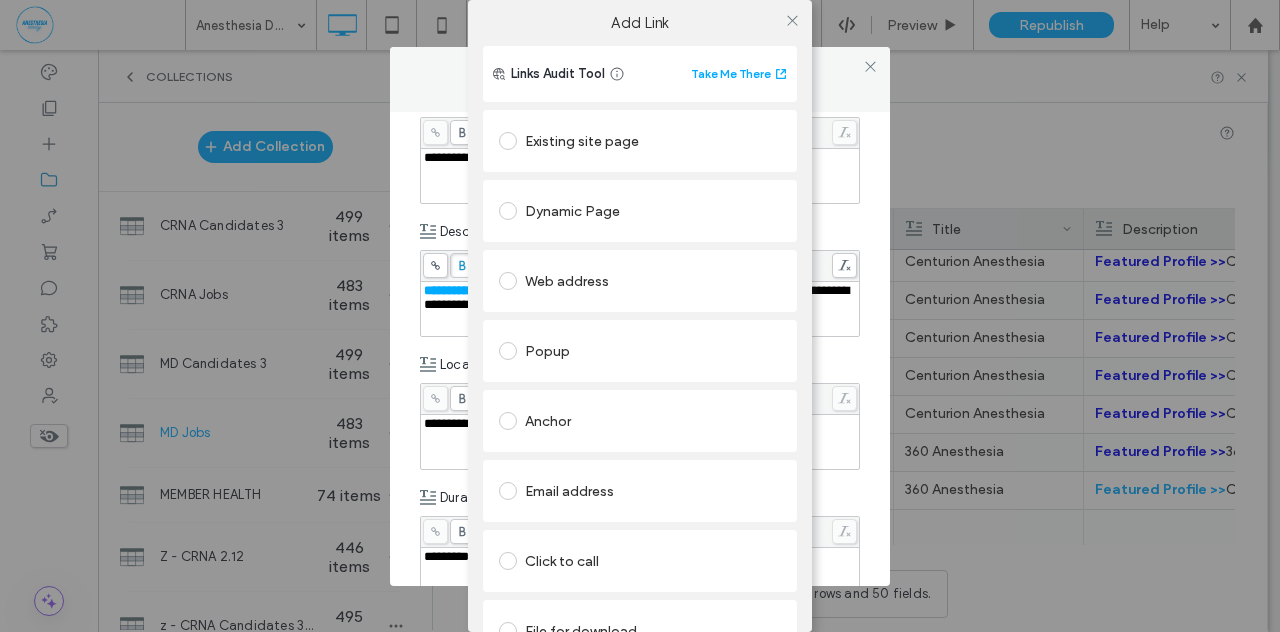 click at bounding box center (508, 141) 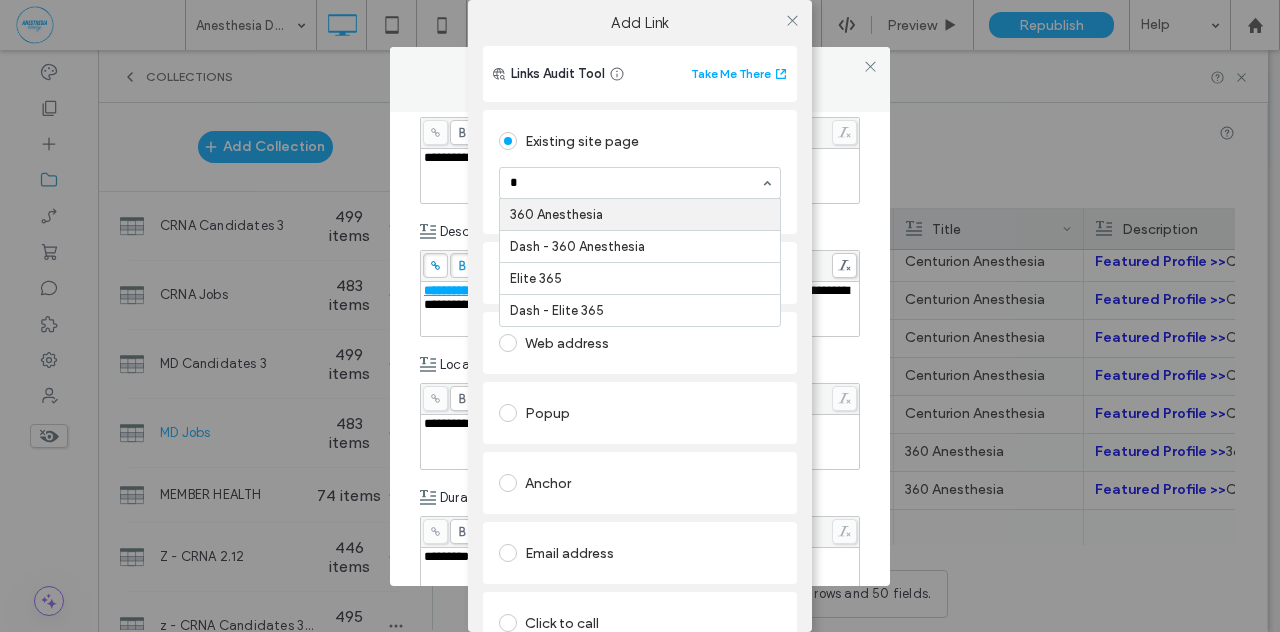 type on "**" 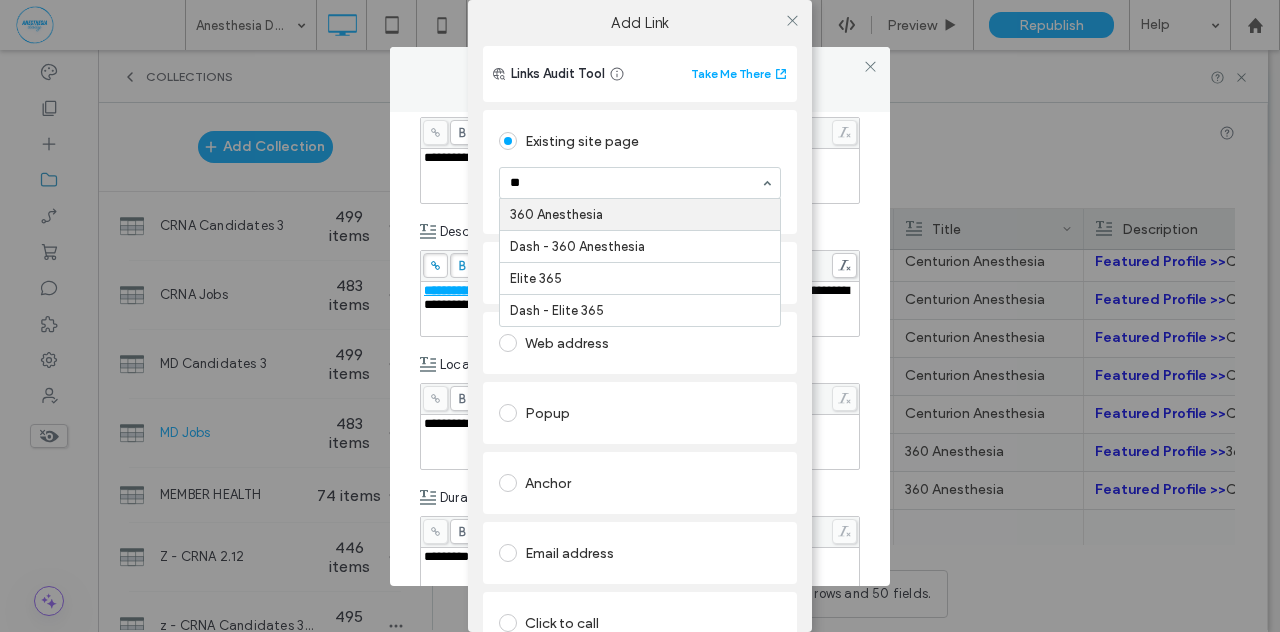 type 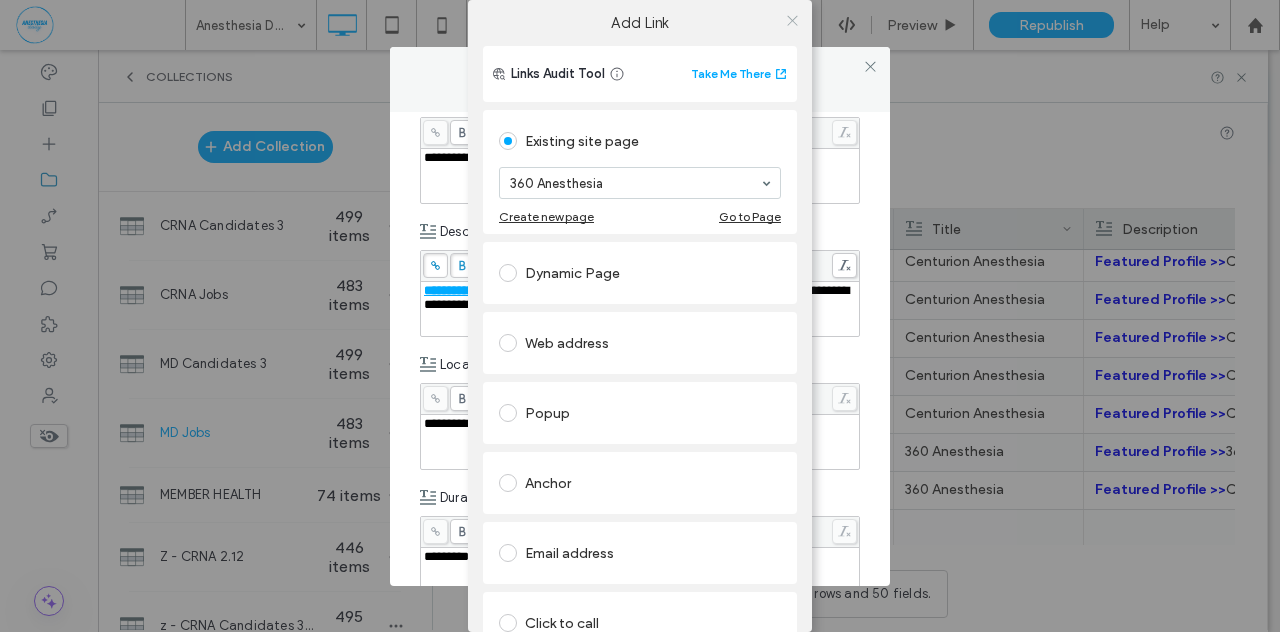 click 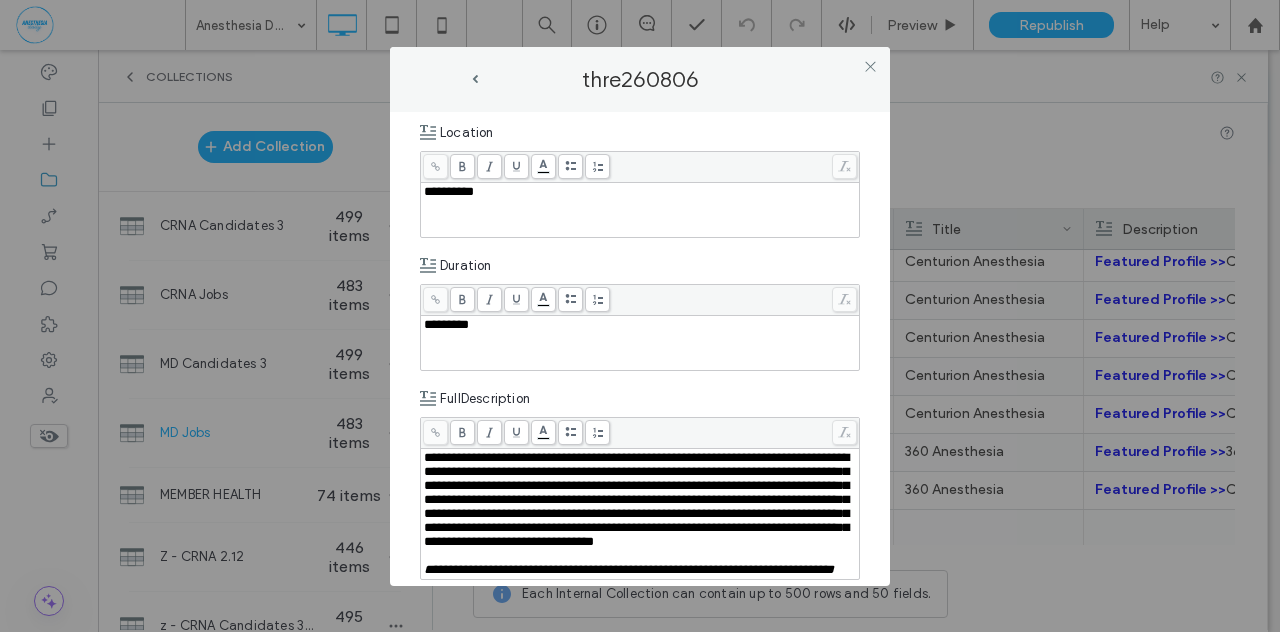 scroll, scrollTop: 466, scrollLeft: 0, axis: vertical 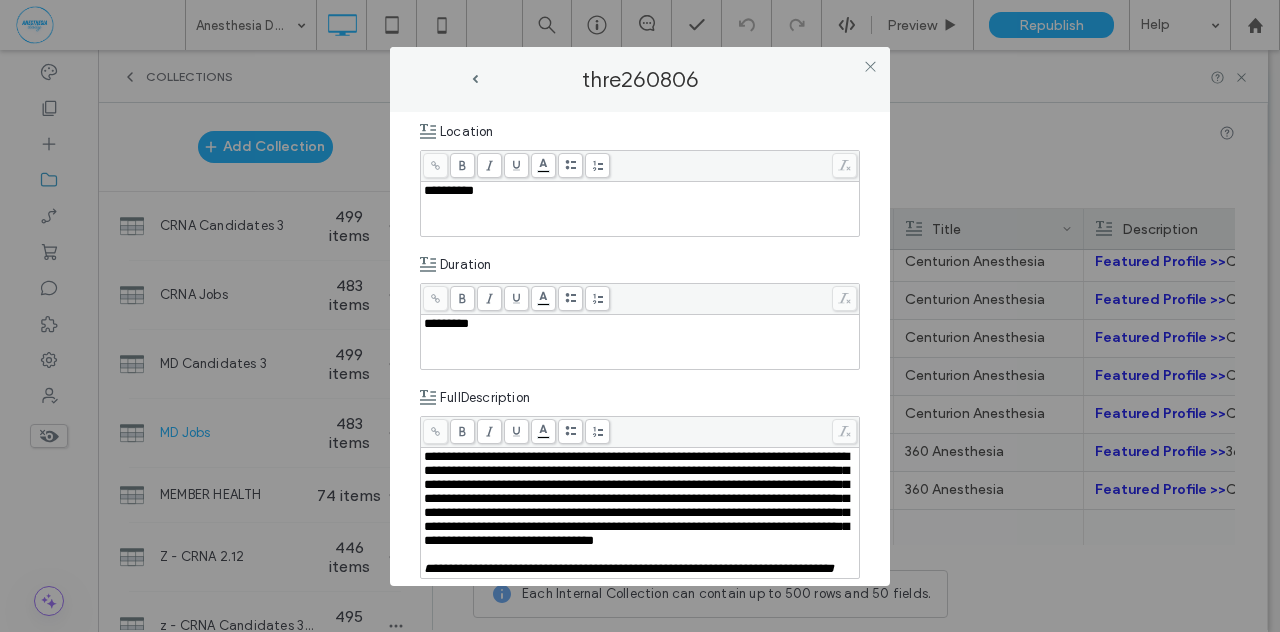 click on "**********" at bounding box center (640, 349) 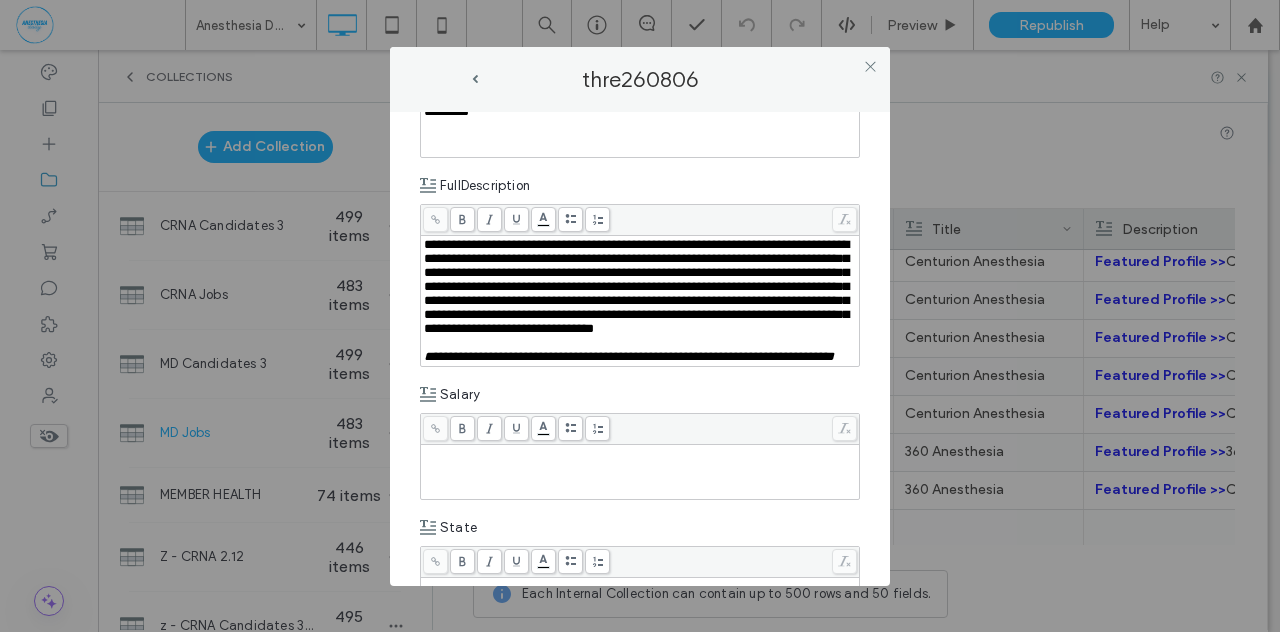 scroll, scrollTop: 700, scrollLeft: 0, axis: vertical 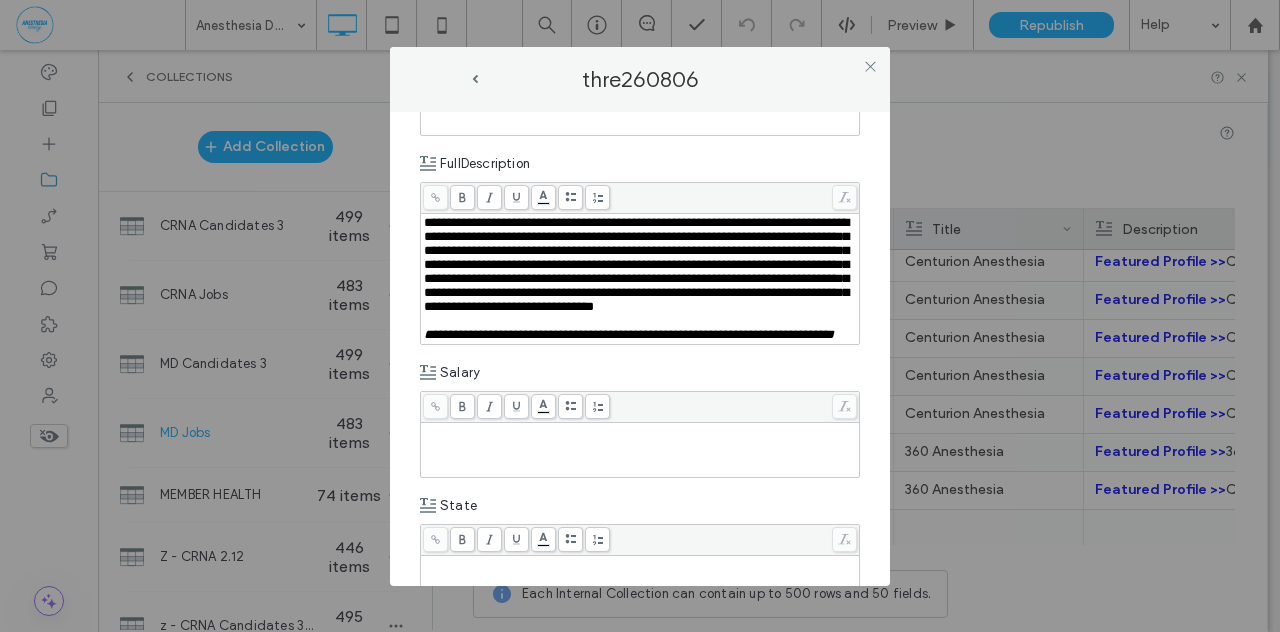 click on "**********" at bounding box center [640, 265] 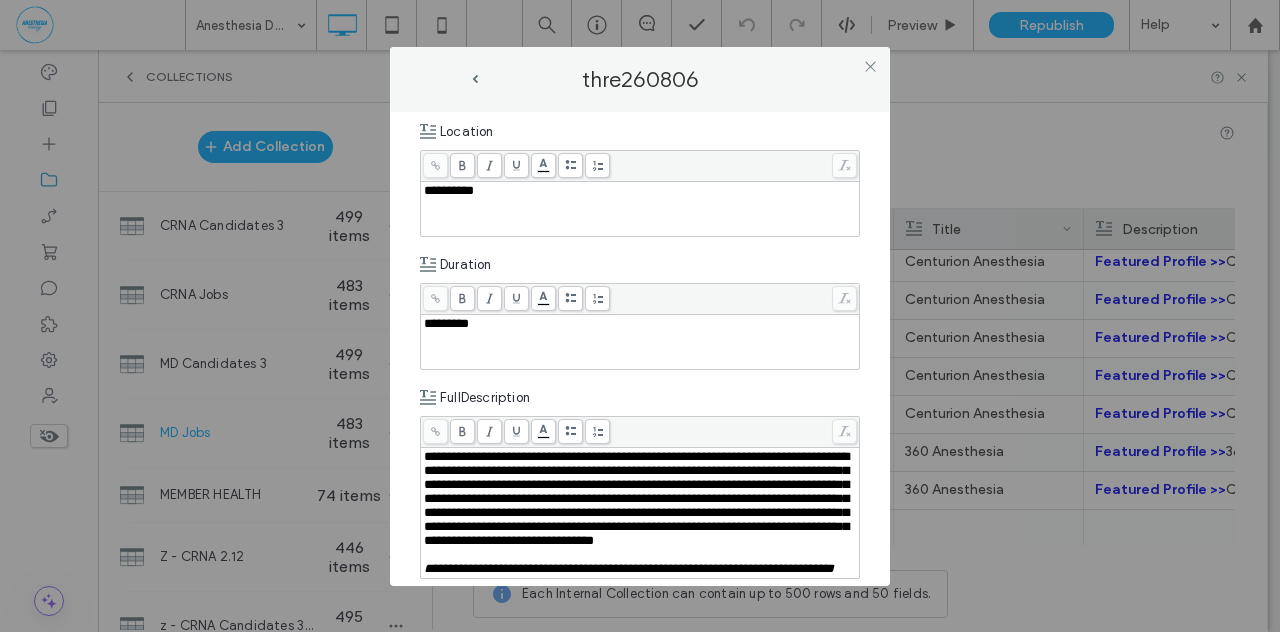scroll, scrollTop: 700, scrollLeft: 0, axis: vertical 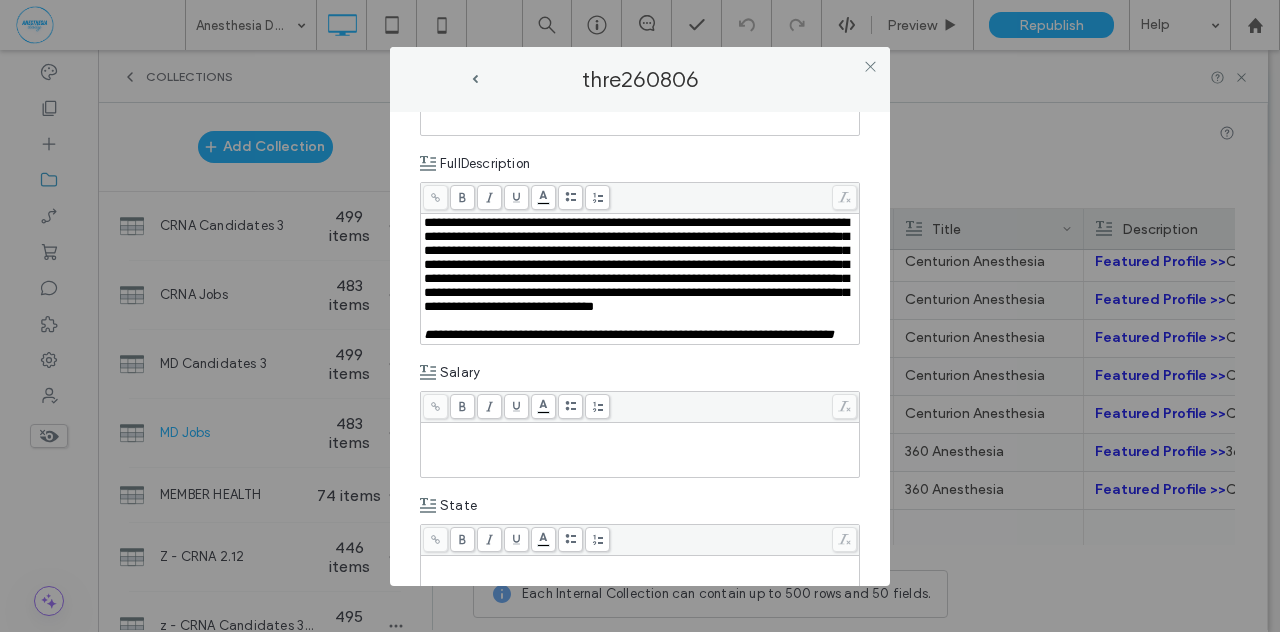 click on "**********" at bounding box center (636, 264) 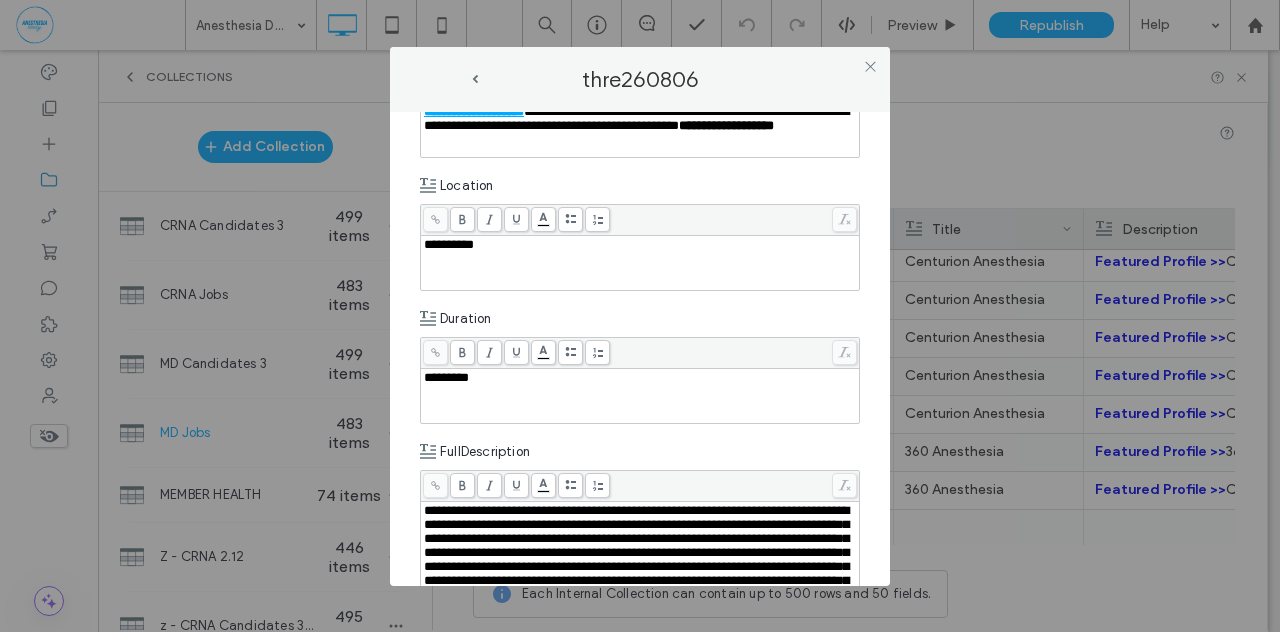 scroll, scrollTop: 233, scrollLeft: 0, axis: vertical 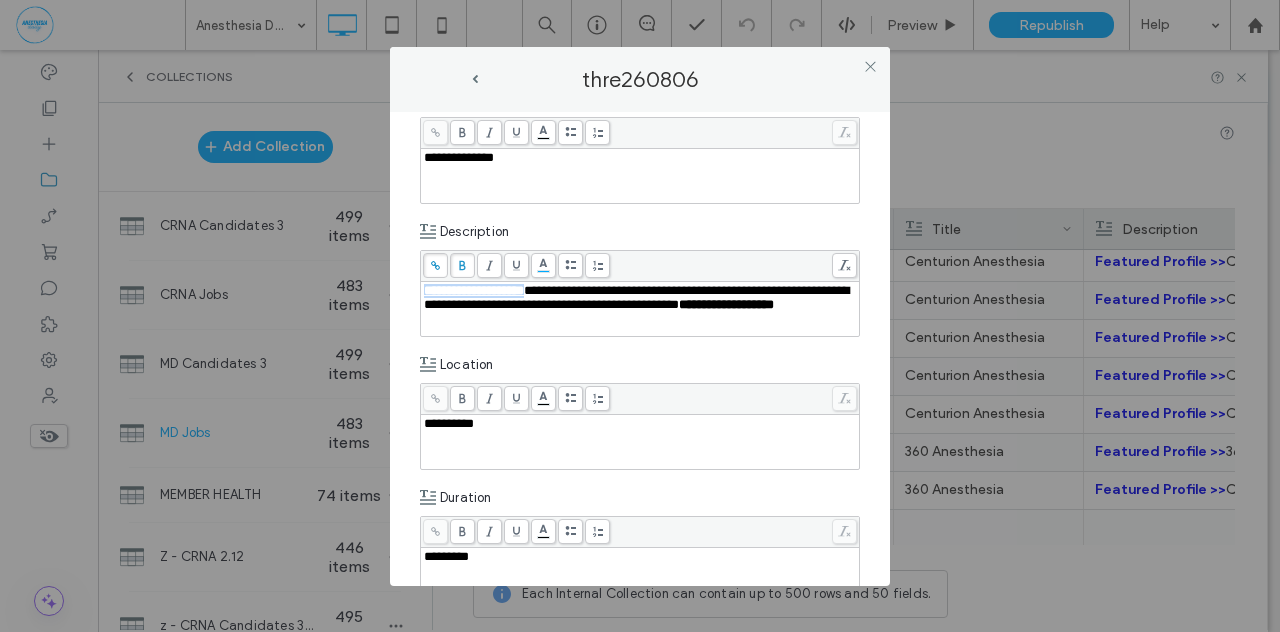 click on "**********" at bounding box center (636, 297) 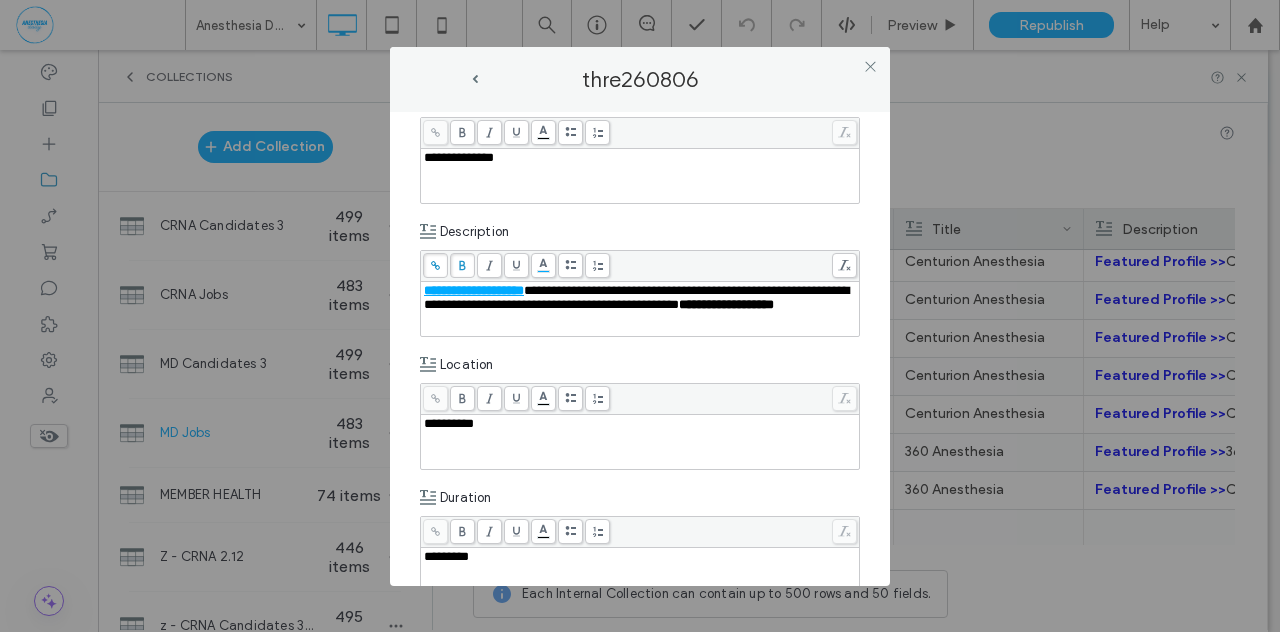 click on "**********" at bounding box center (636, 297) 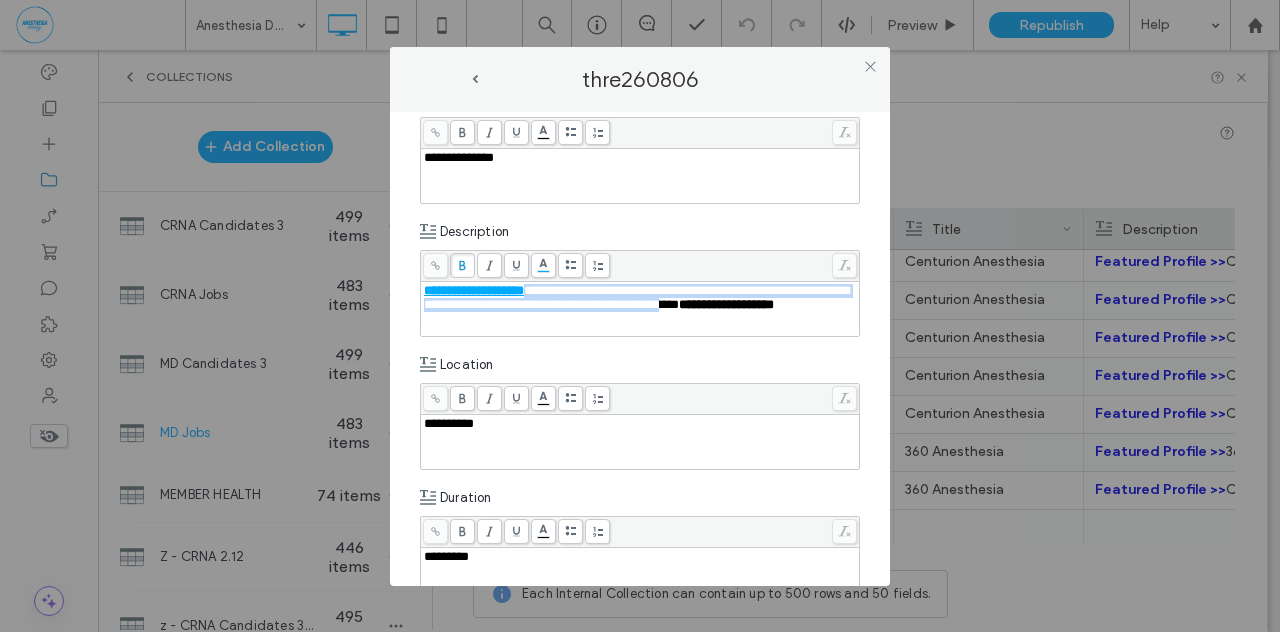 drag, startPoint x: 543, startPoint y: 287, endPoint x: 772, endPoint y: 302, distance: 229.49074 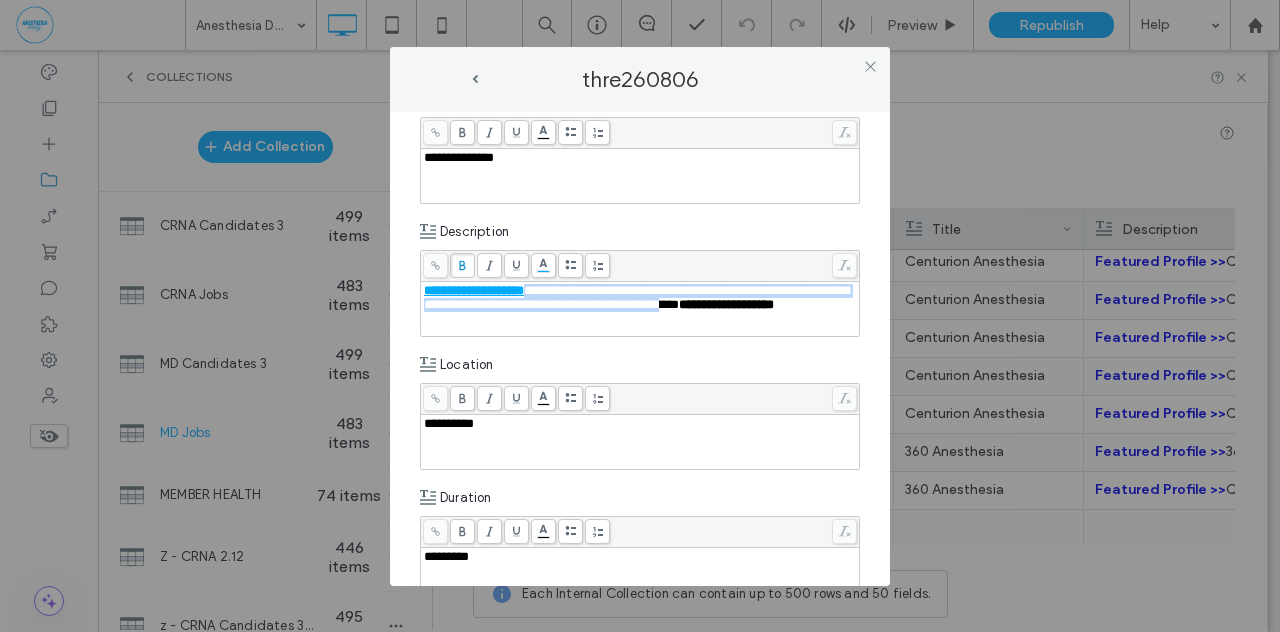 click on "**********" at bounding box center [636, 297] 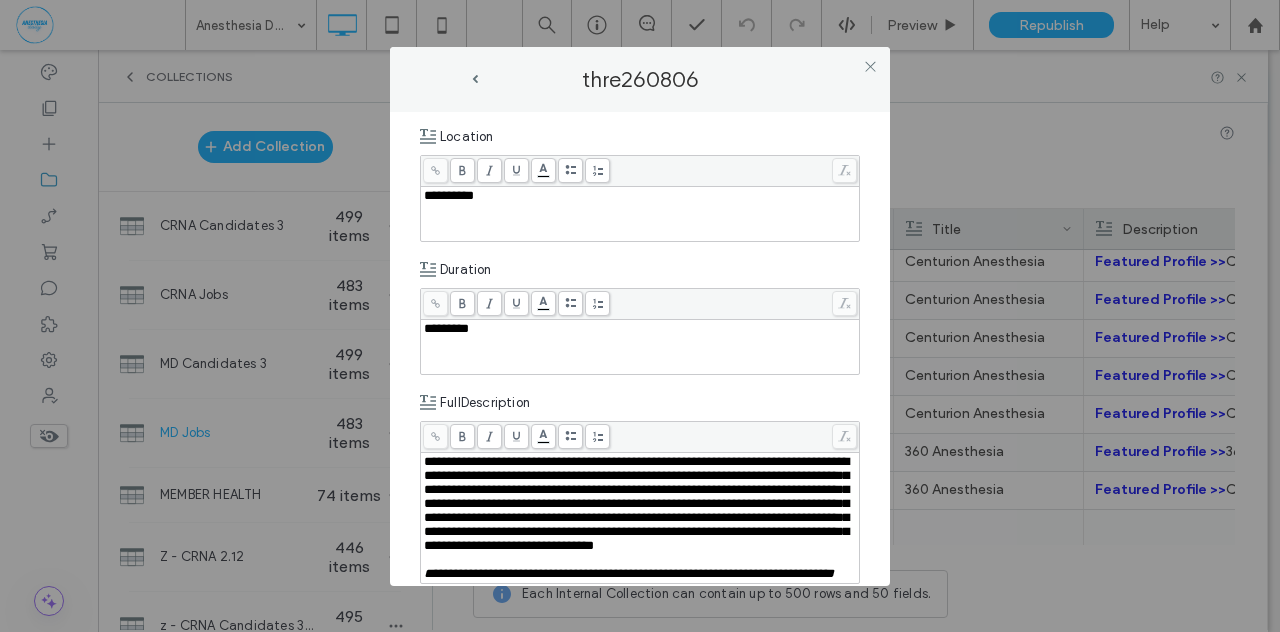 scroll, scrollTop: 466, scrollLeft: 0, axis: vertical 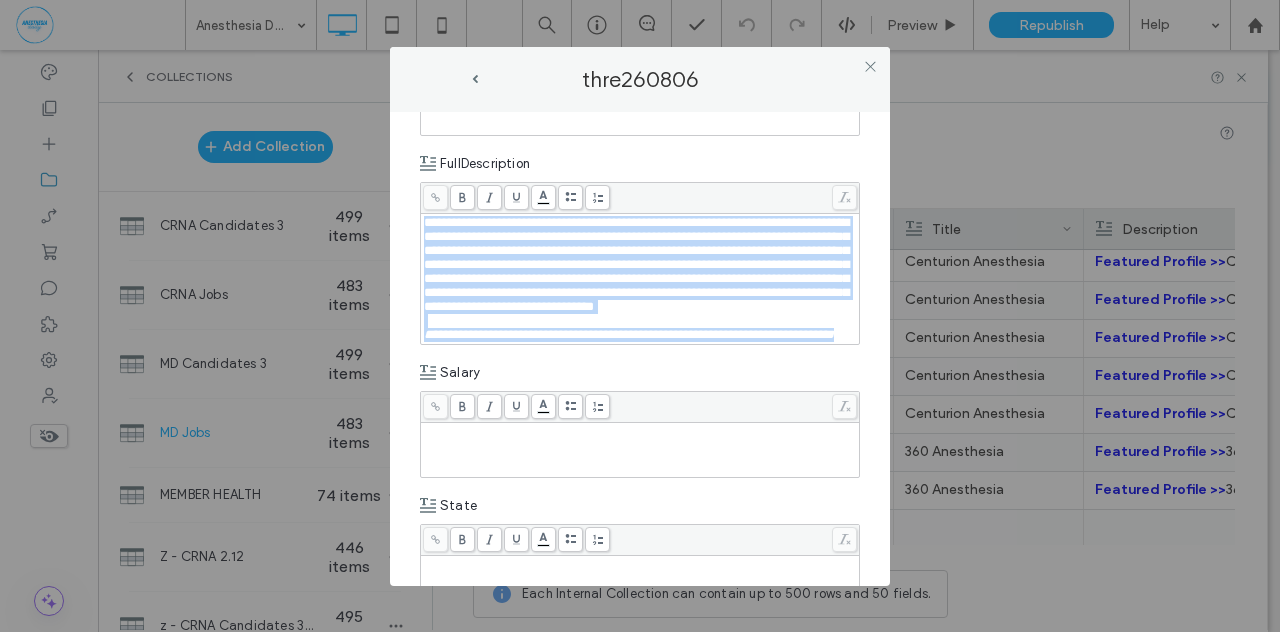 drag, startPoint x: 535, startPoint y: 399, endPoint x: 420, endPoint y: 221, distance: 211.91743 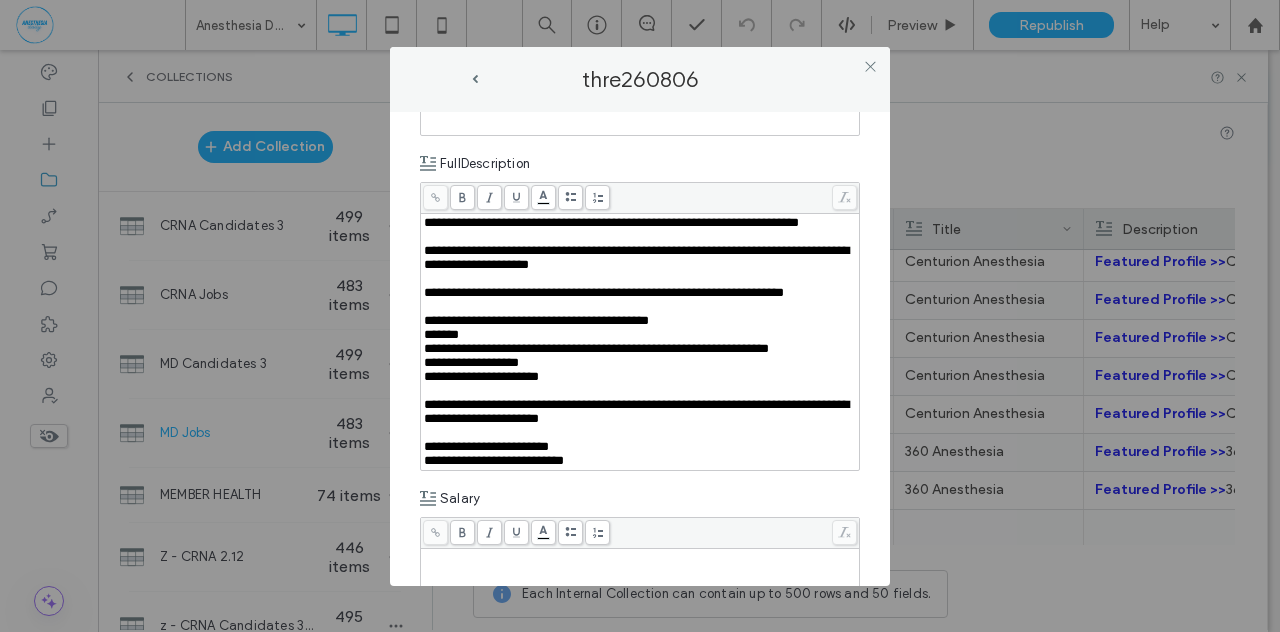 scroll, scrollTop: 32, scrollLeft: 0, axis: vertical 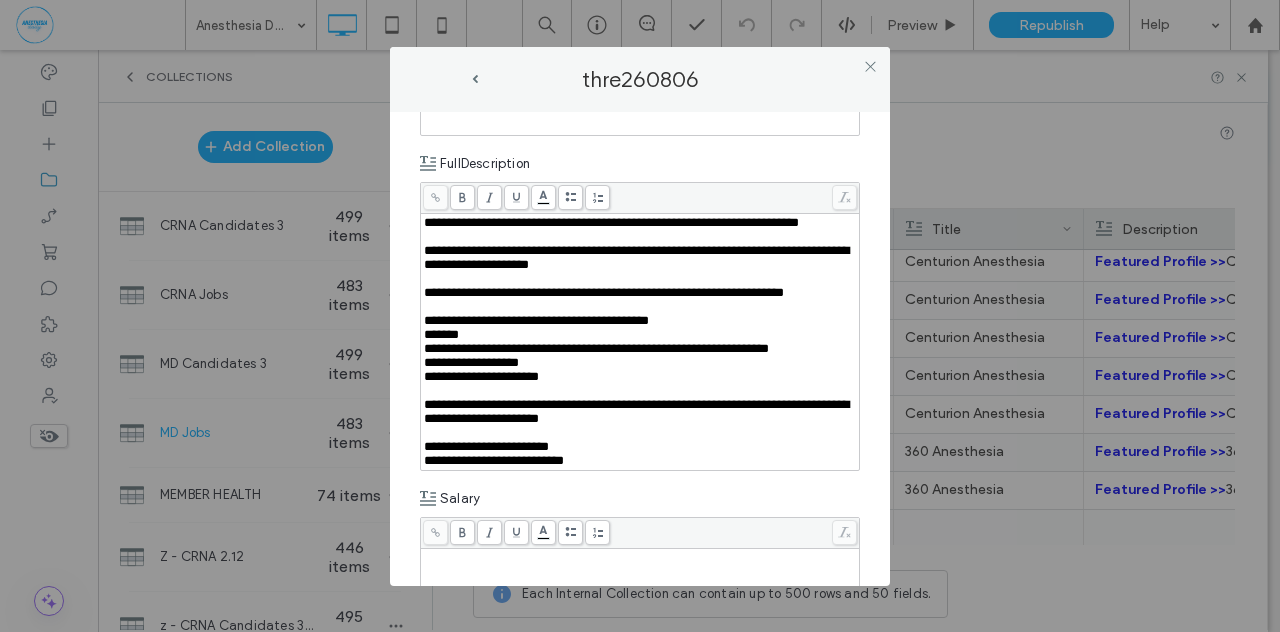 click on "**********" at bounding box center [640, 349] 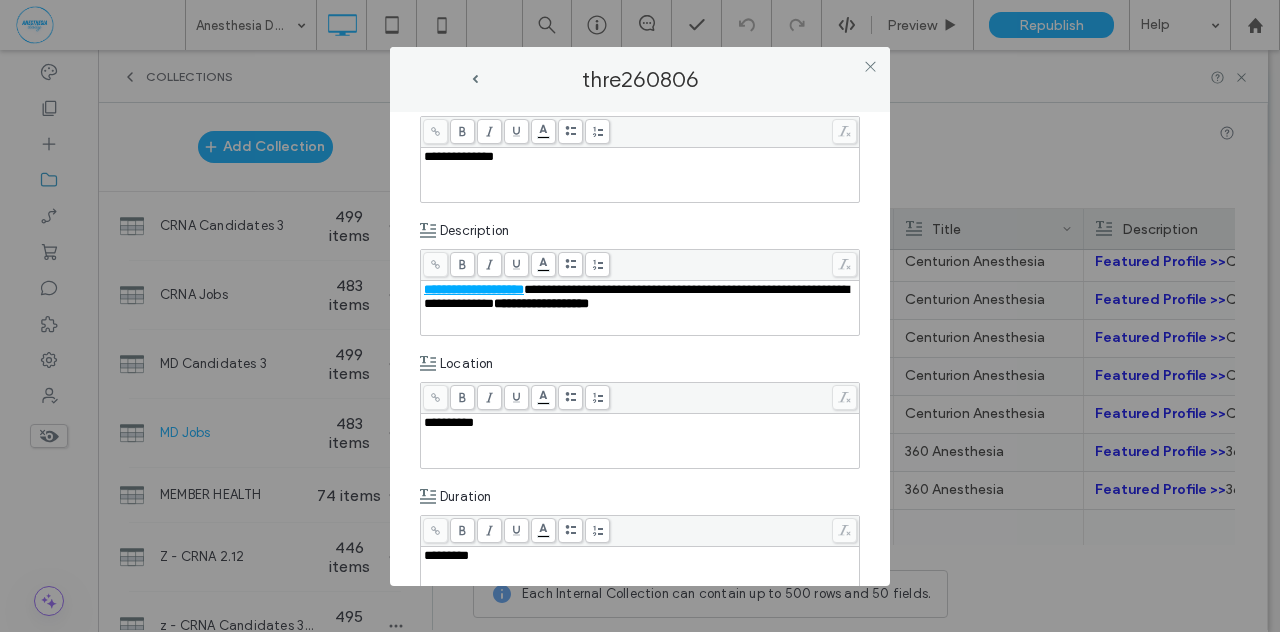 scroll, scrollTop: 233, scrollLeft: 0, axis: vertical 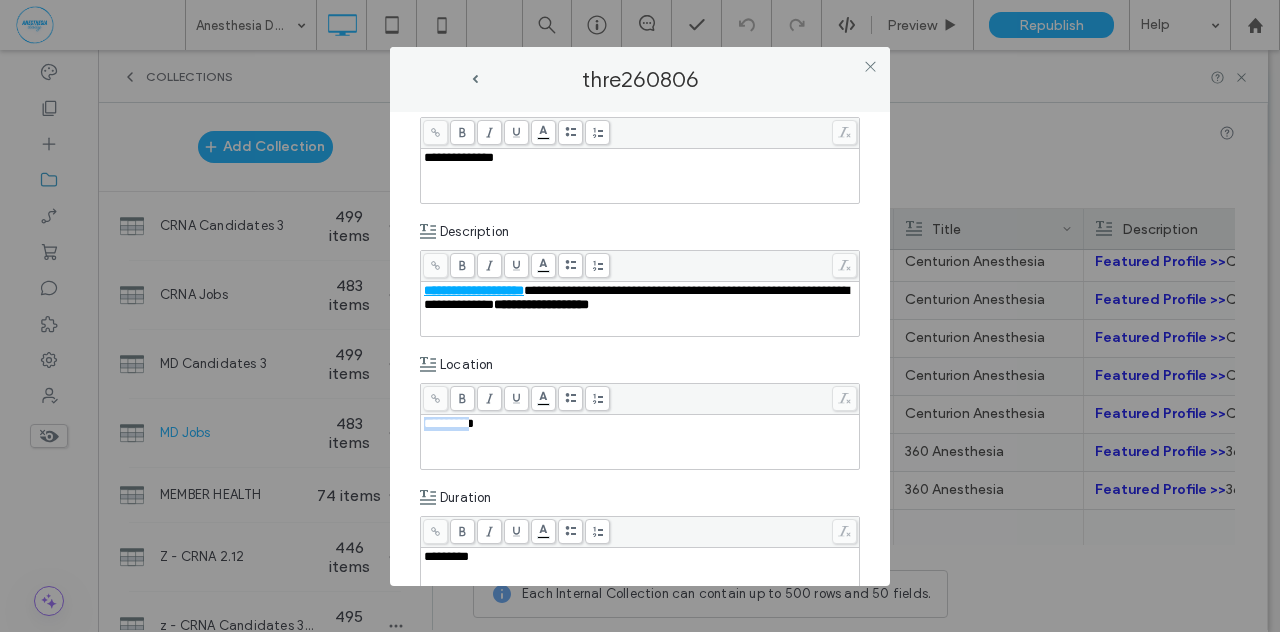 drag, startPoint x: 462, startPoint y: 425, endPoint x: 376, endPoint y: 402, distance: 89.02247 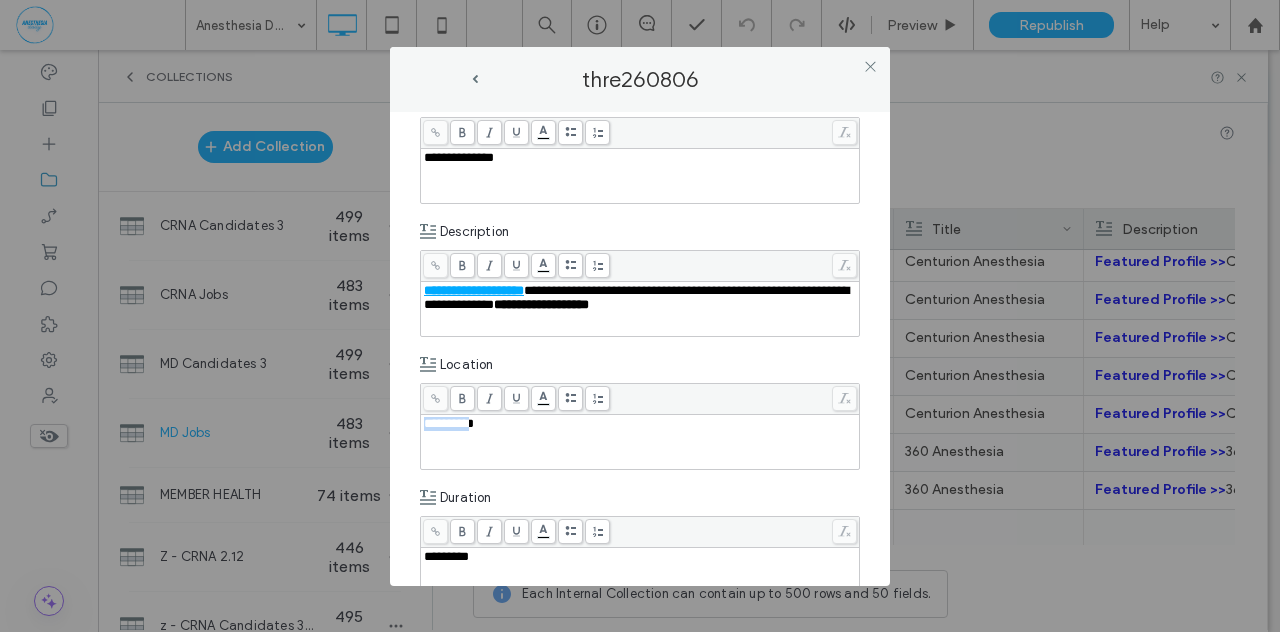 click on "**********" at bounding box center [640, 316] 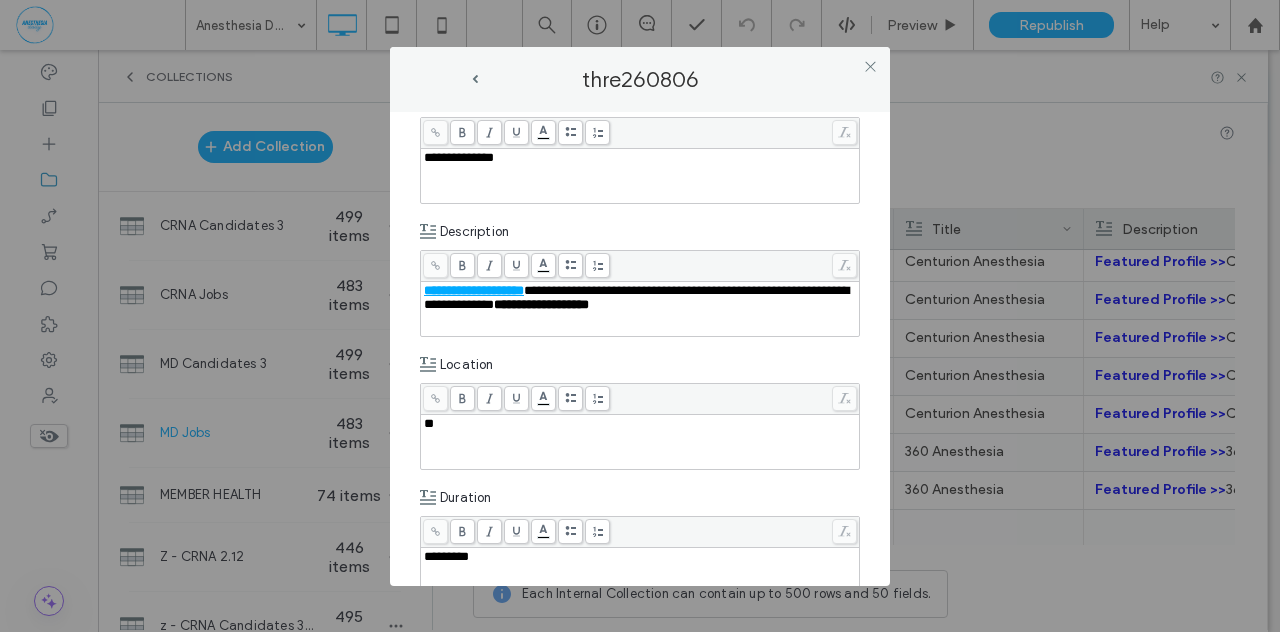 type 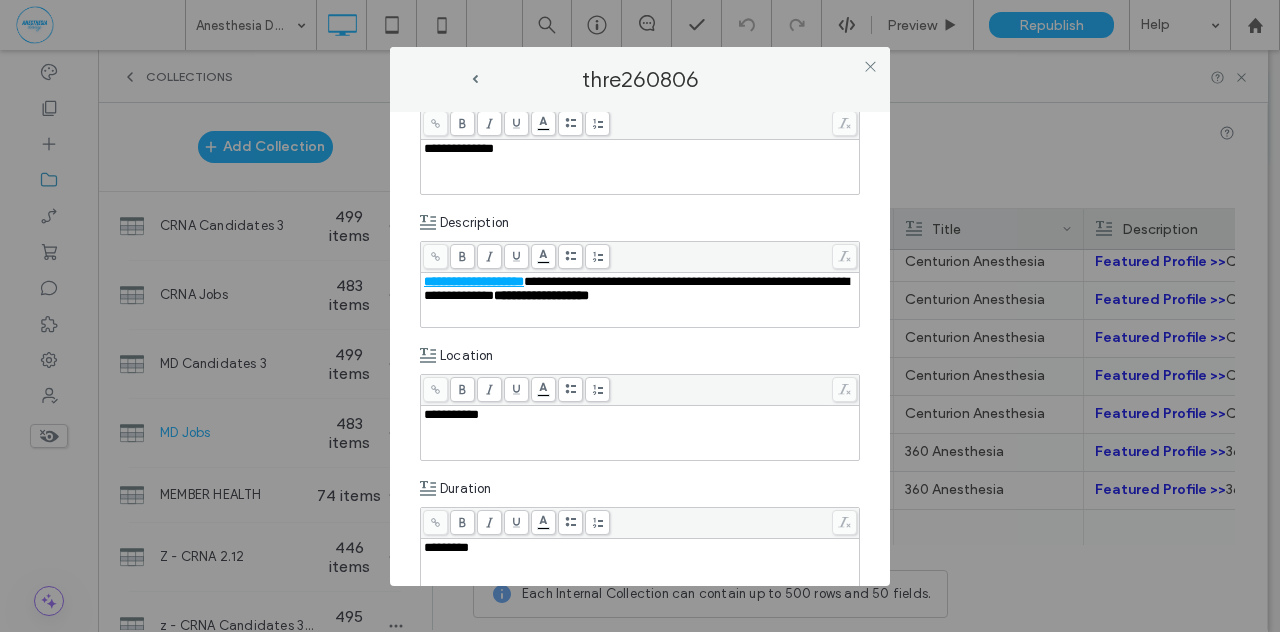 scroll, scrollTop: 233, scrollLeft: 0, axis: vertical 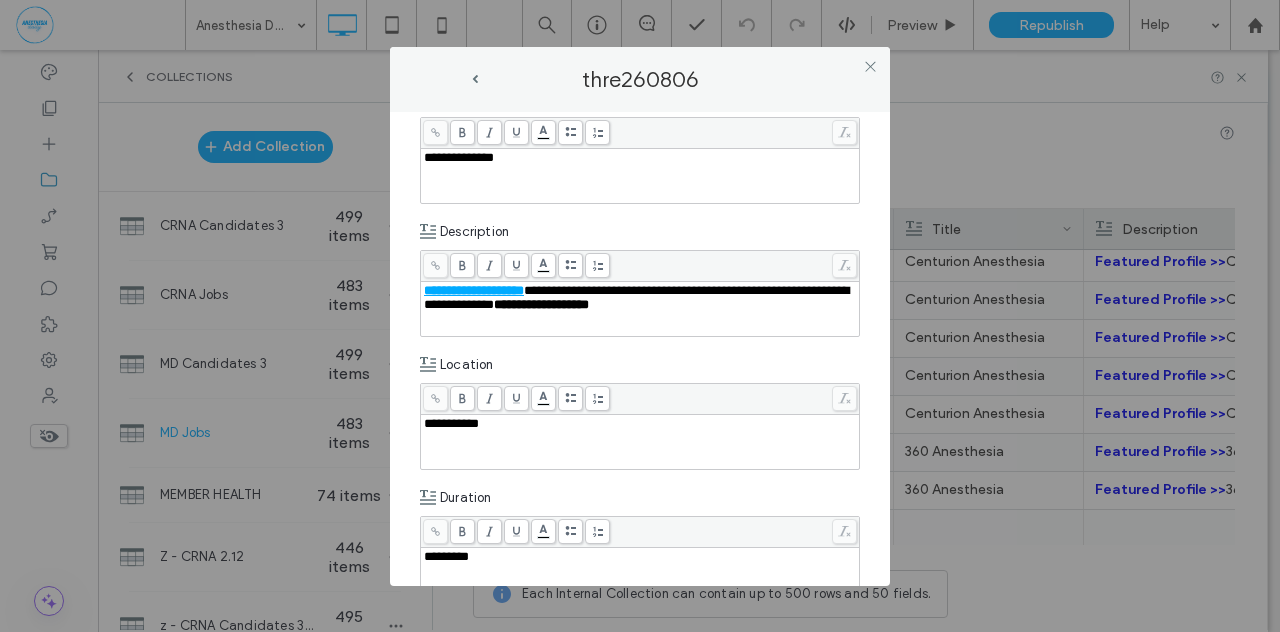 click on "**********" at bounding box center [640, 349] 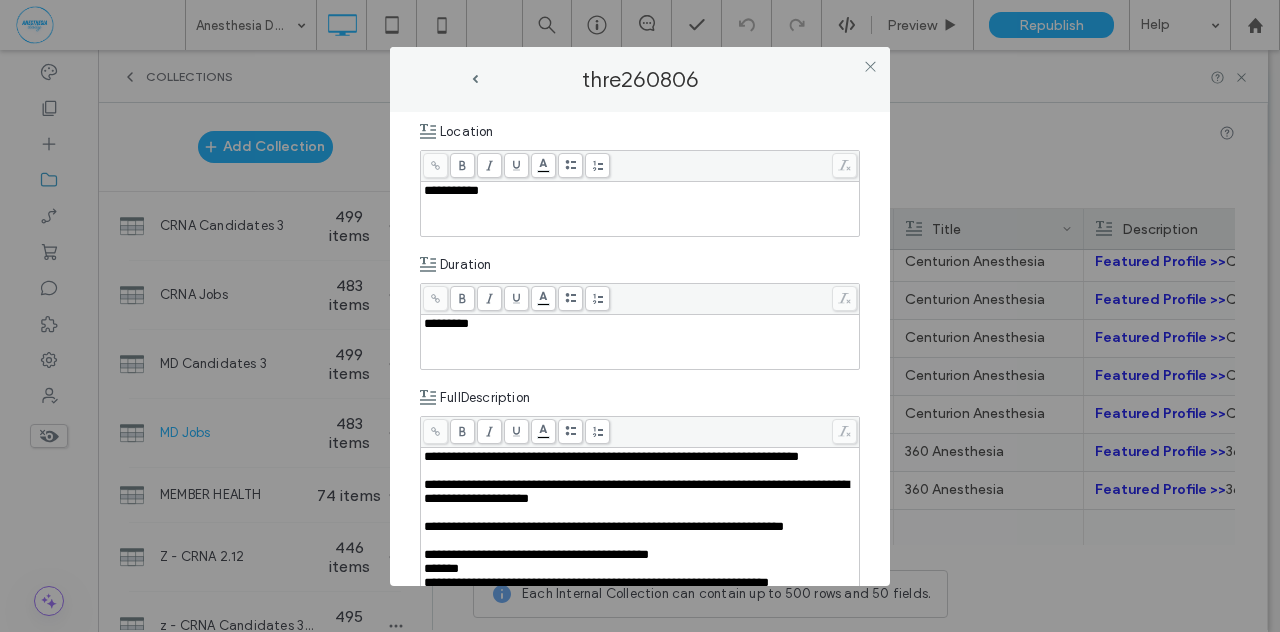 scroll, scrollTop: 933, scrollLeft: 0, axis: vertical 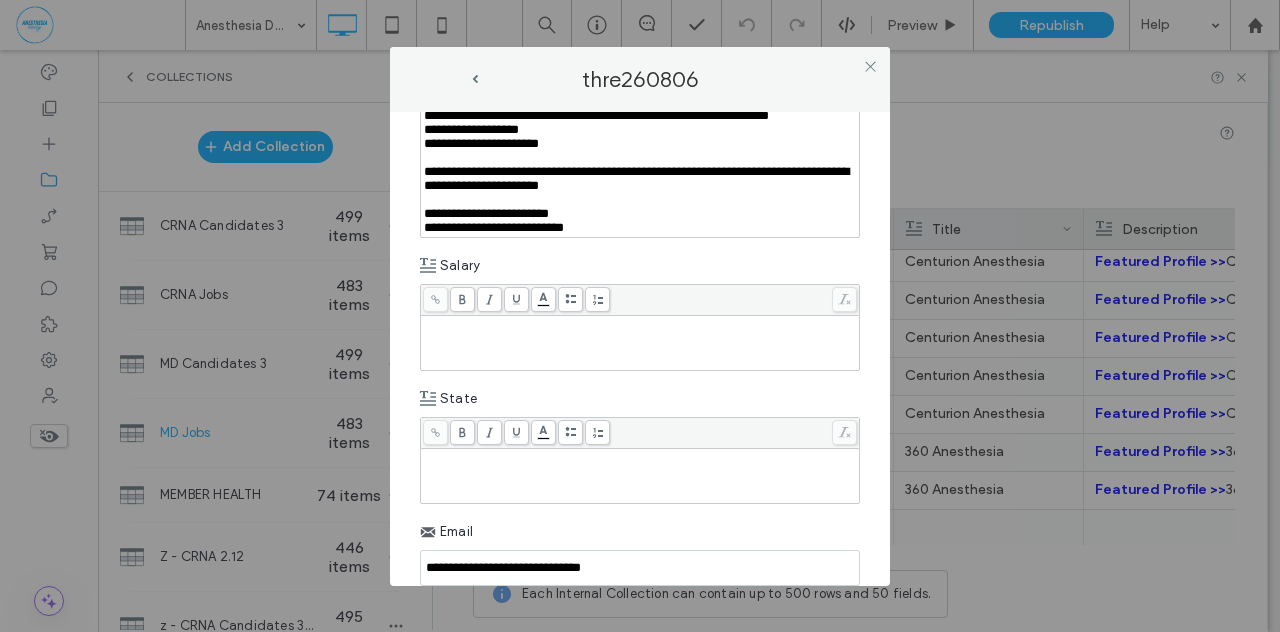 click at bounding box center (640, 325) 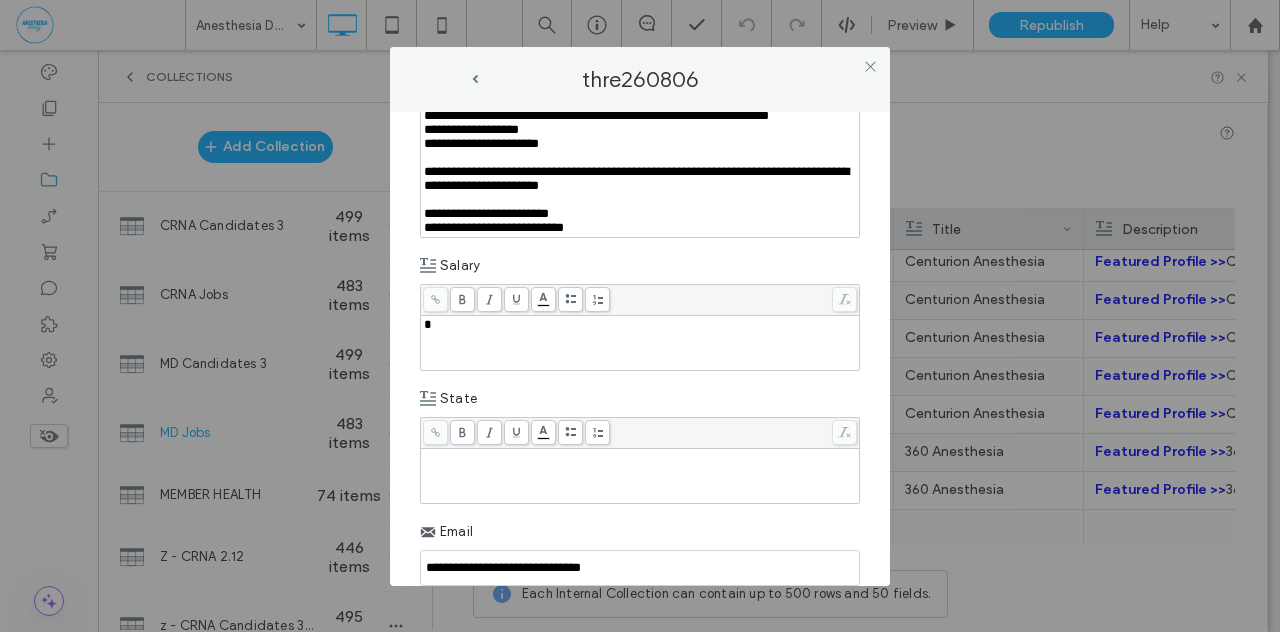 type 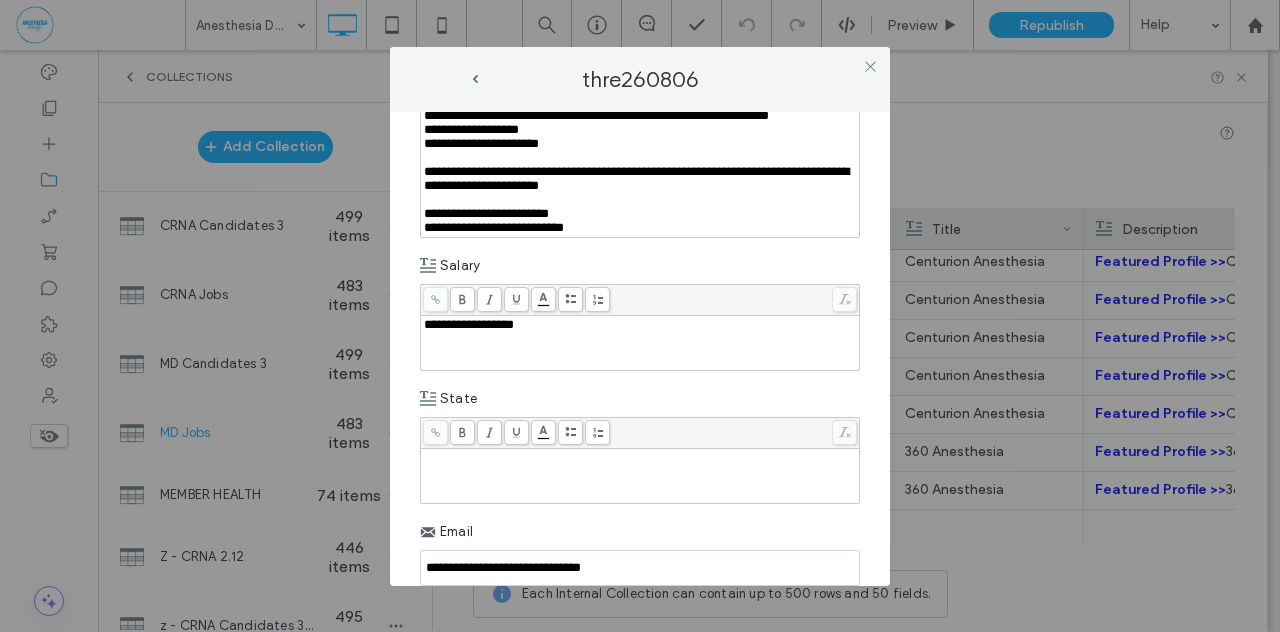 click at bounding box center (640, 458) 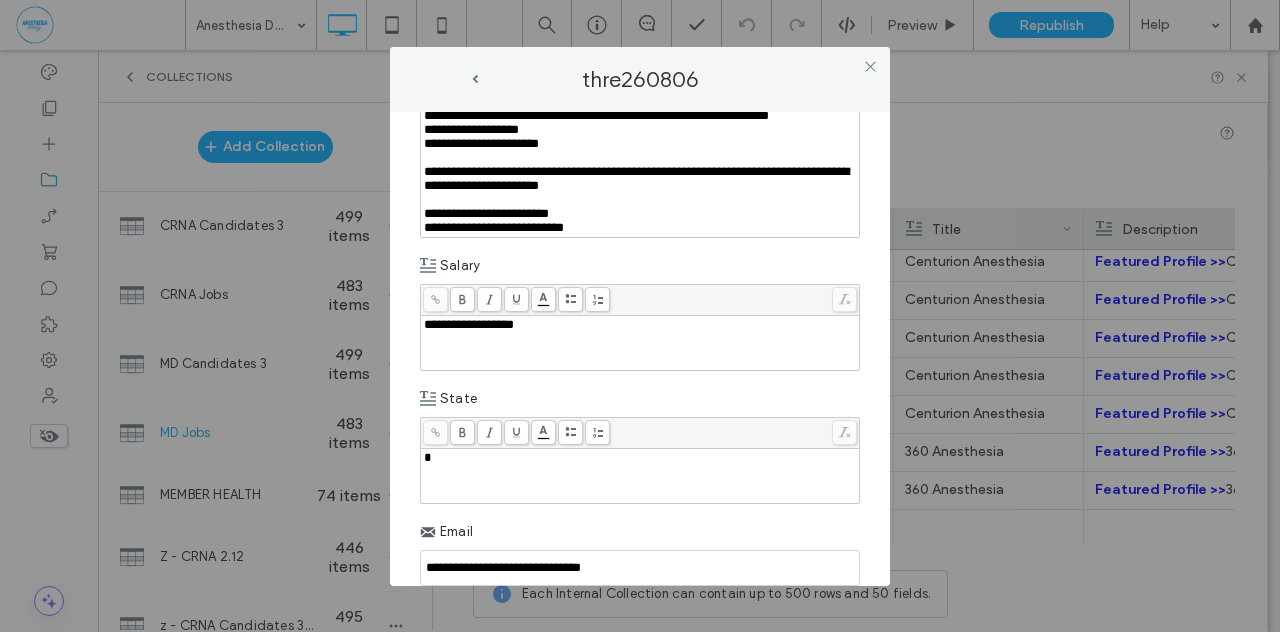type 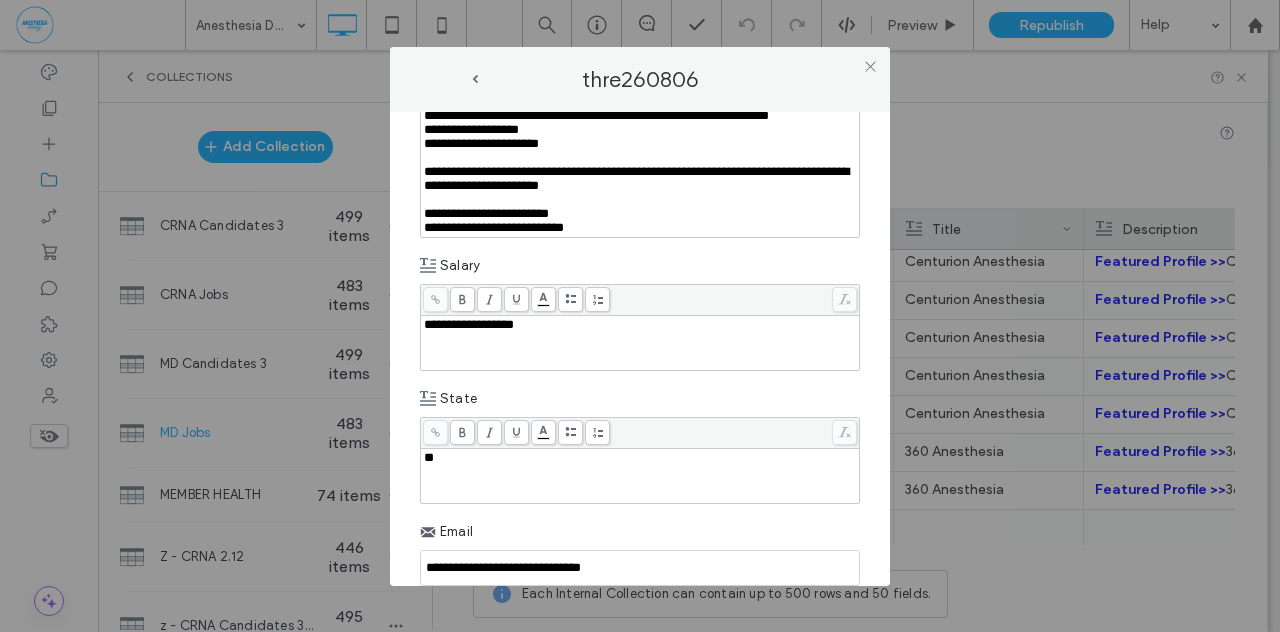 click on "**********" at bounding box center (640, 349) 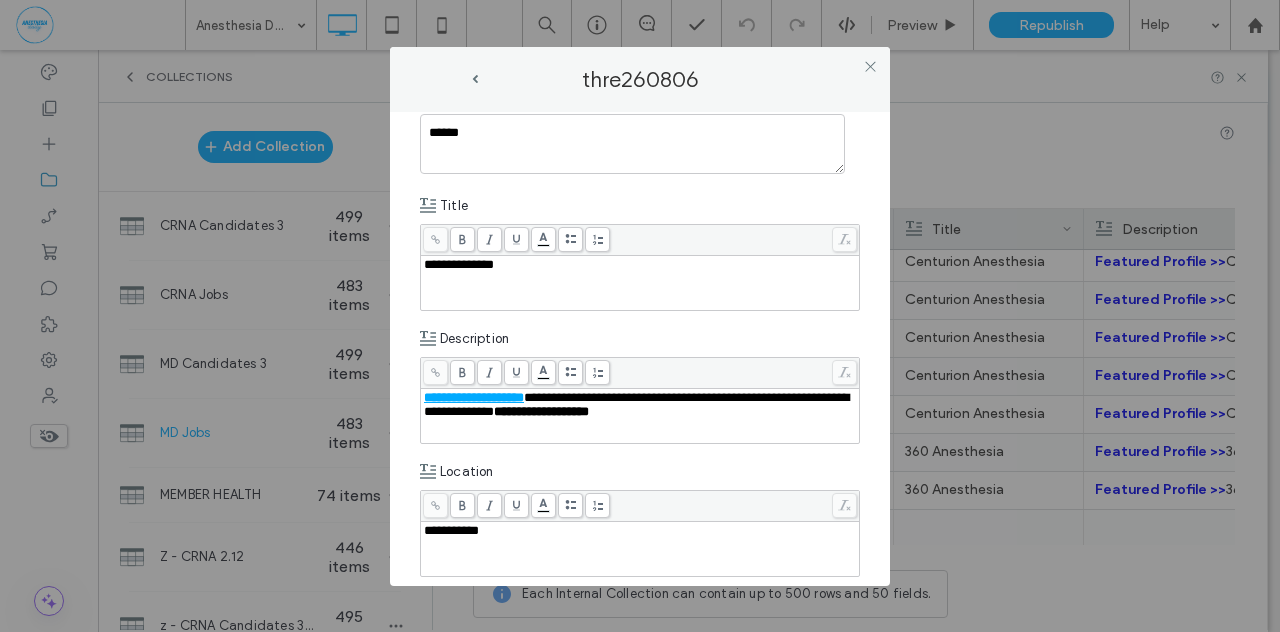 scroll, scrollTop: 0, scrollLeft: 0, axis: both 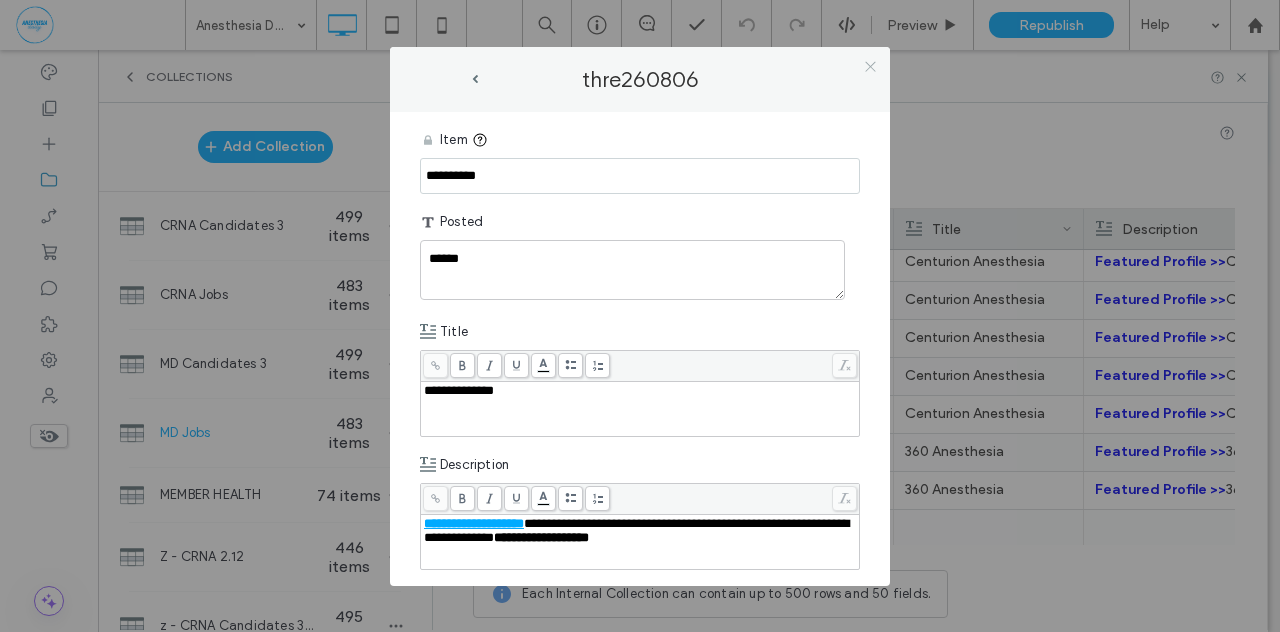 click 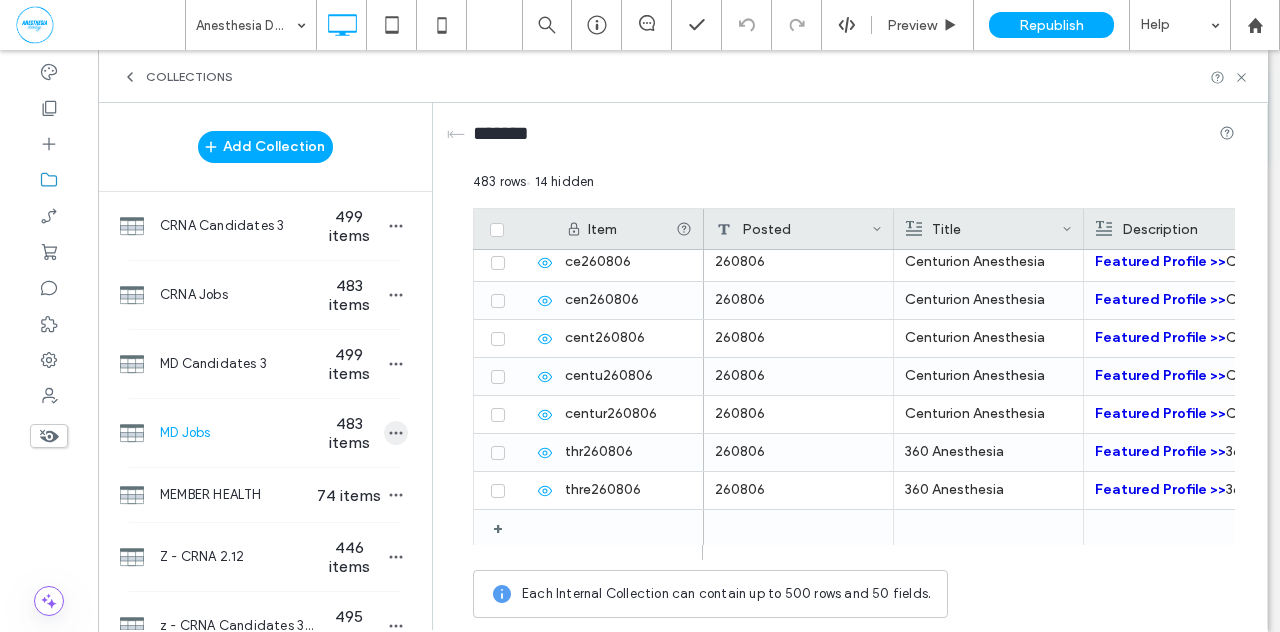 click 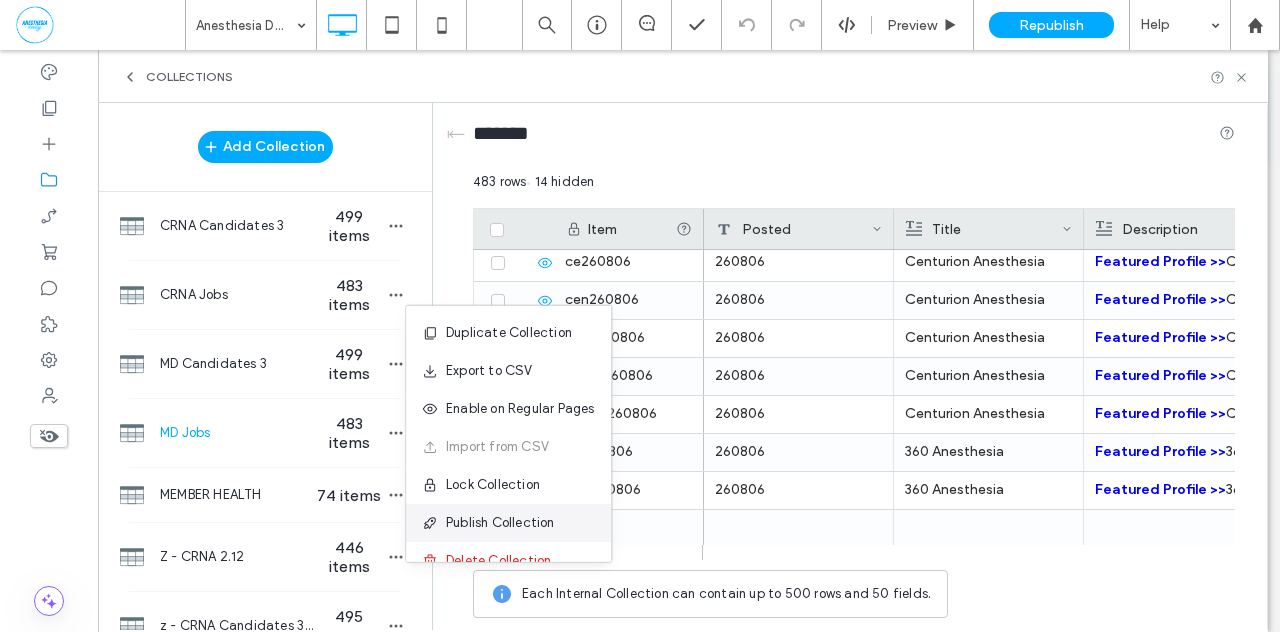 click on "Publish Collection" at bounding box center [500, 523] 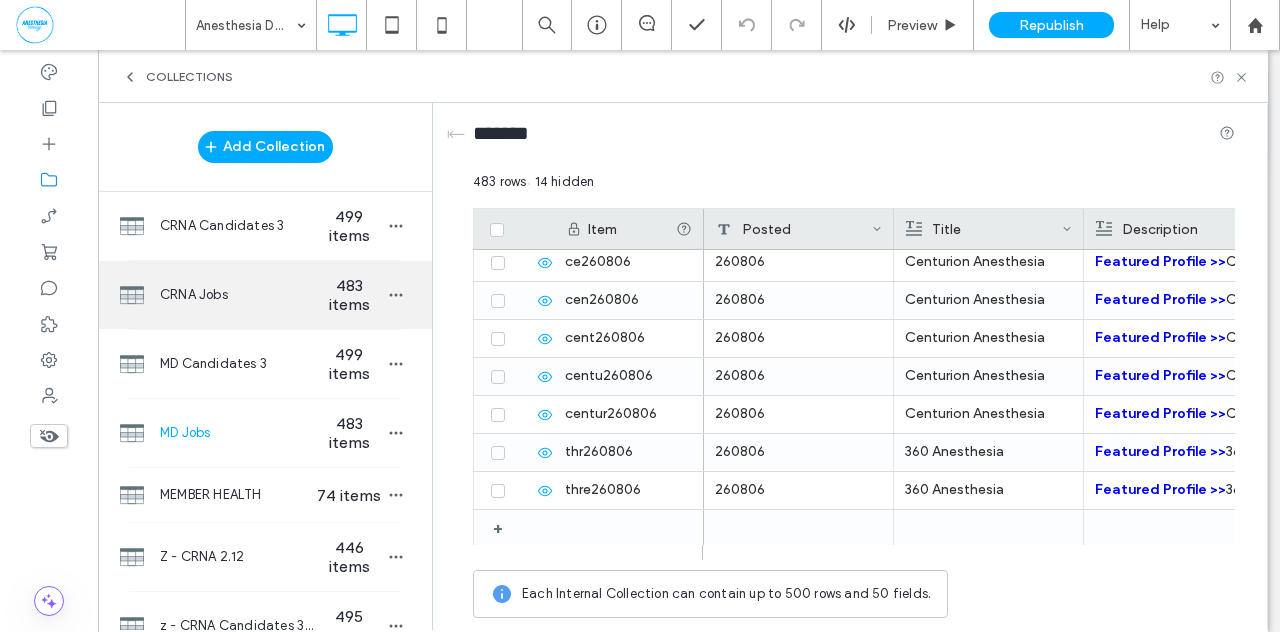 click on "CRNA Jobs" at bounding box center [237, 295] 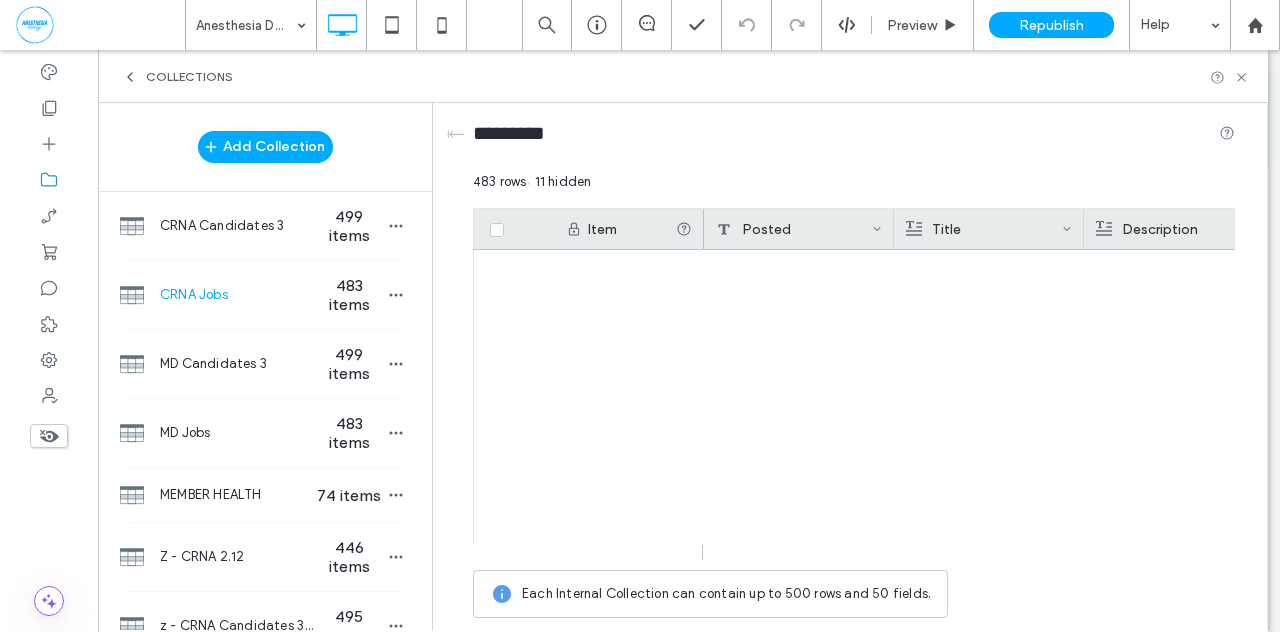 scroll, scrollTop: 18095, scrollLeft: 0, axis: vertical 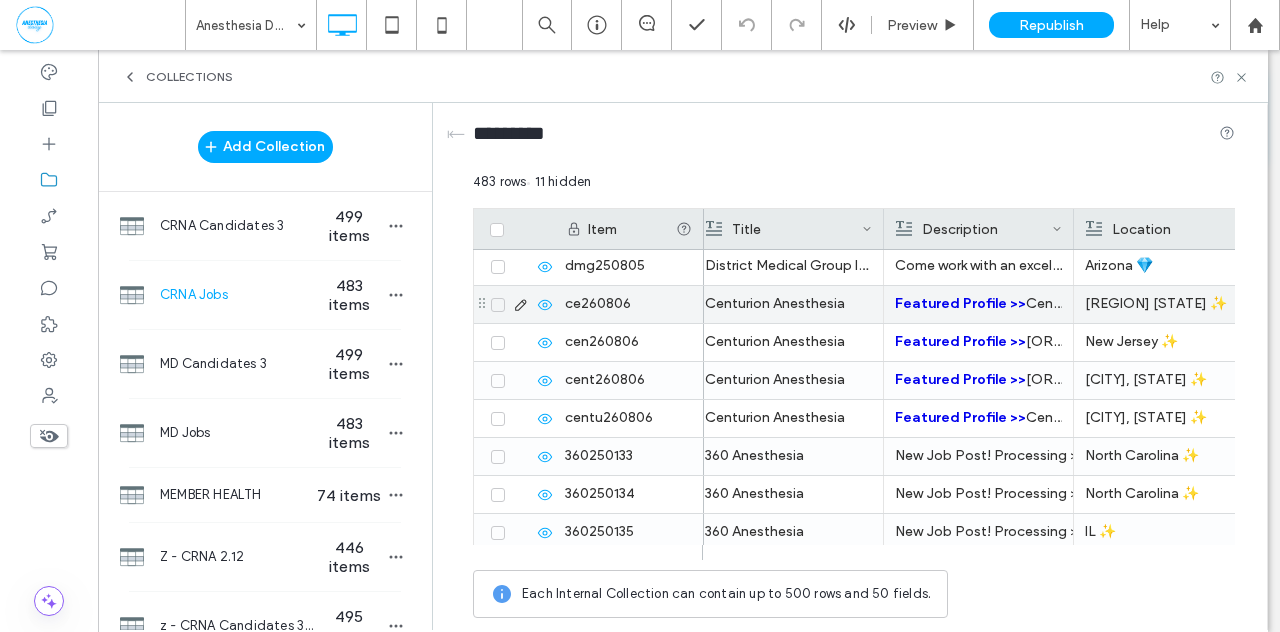 click 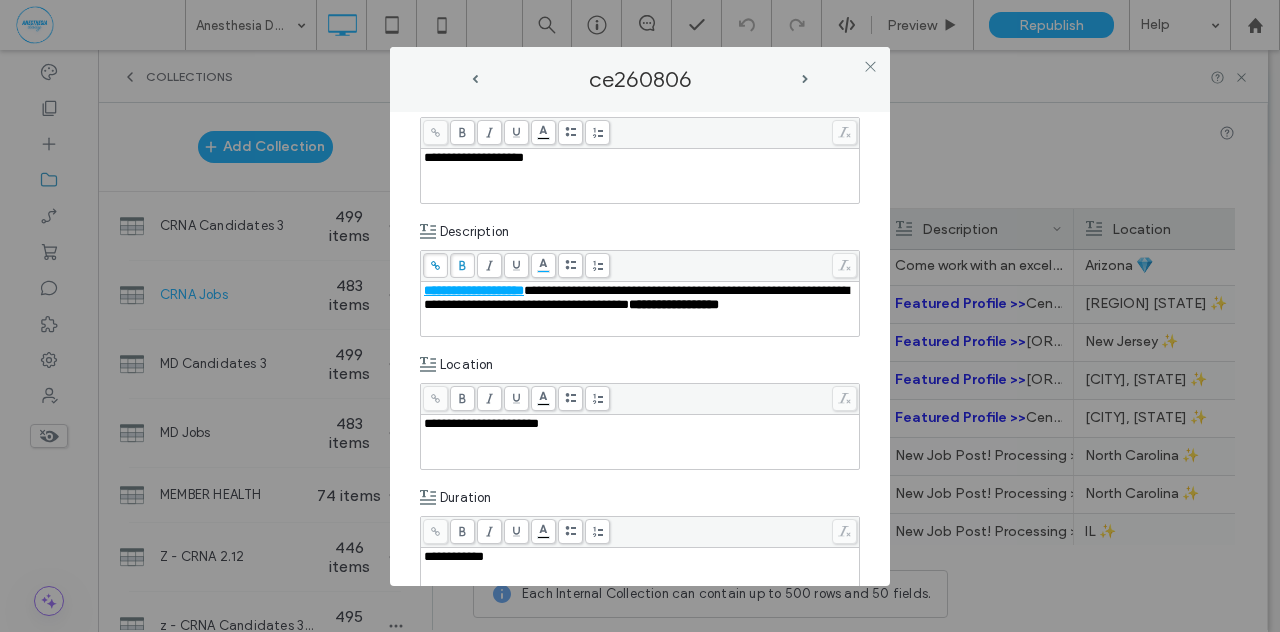 click on "**********" at bounding box center [481, 423] 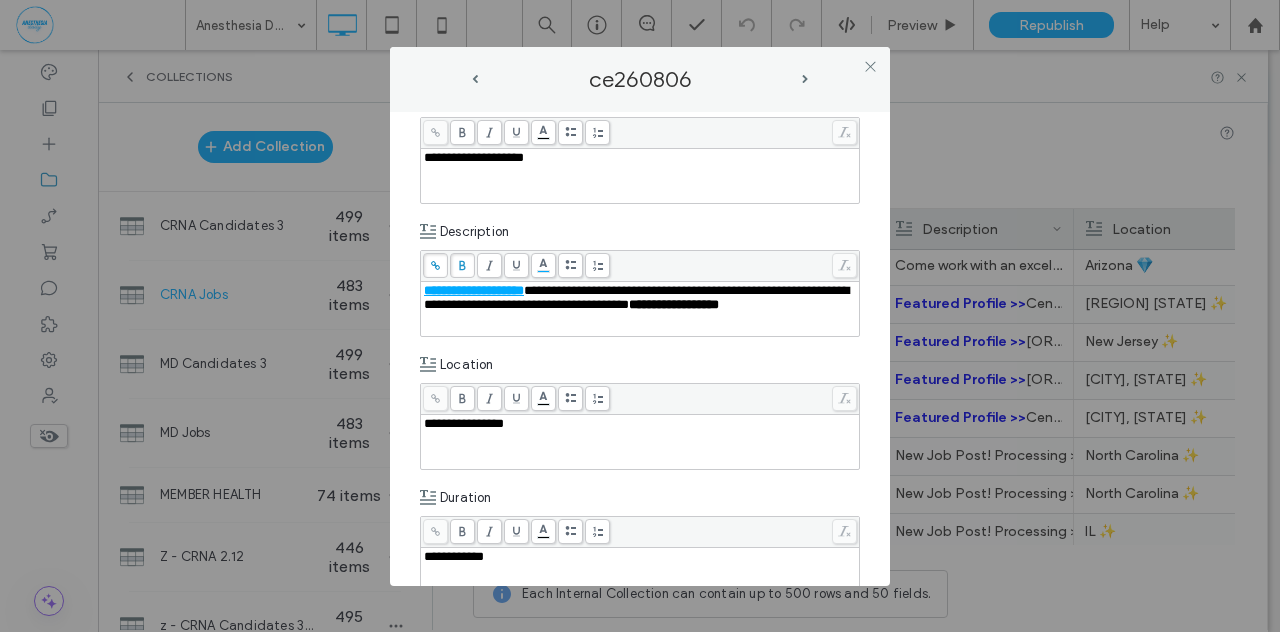 click on "**********" at bounding box center (640, 349) 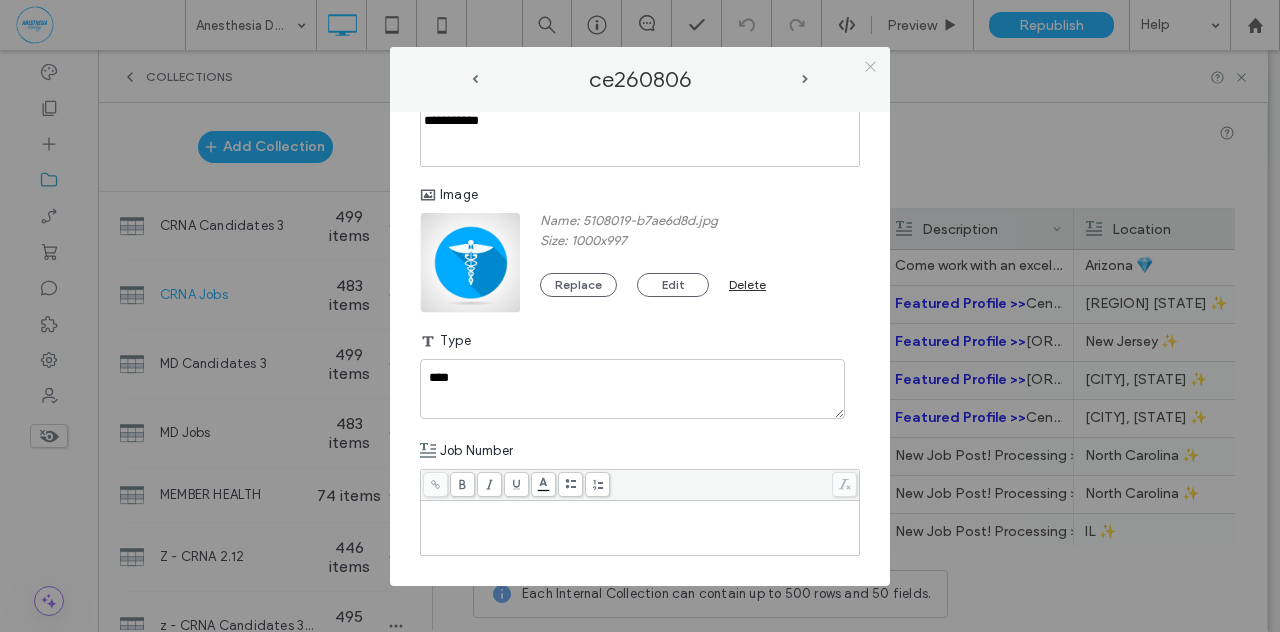 click 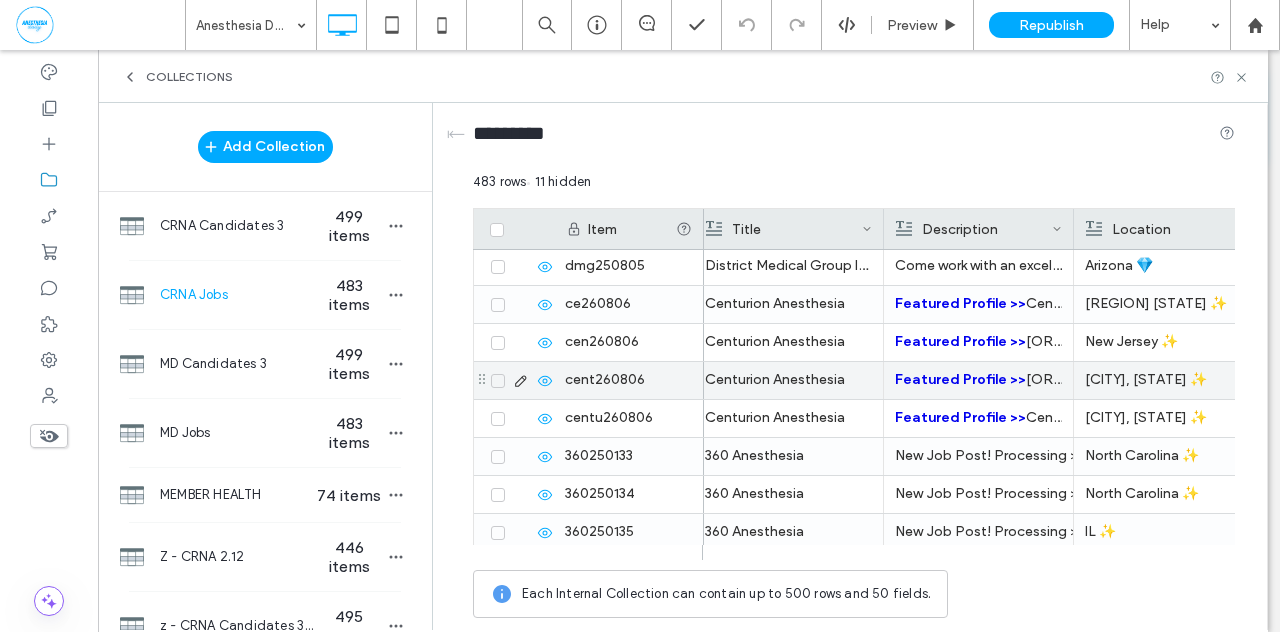 click 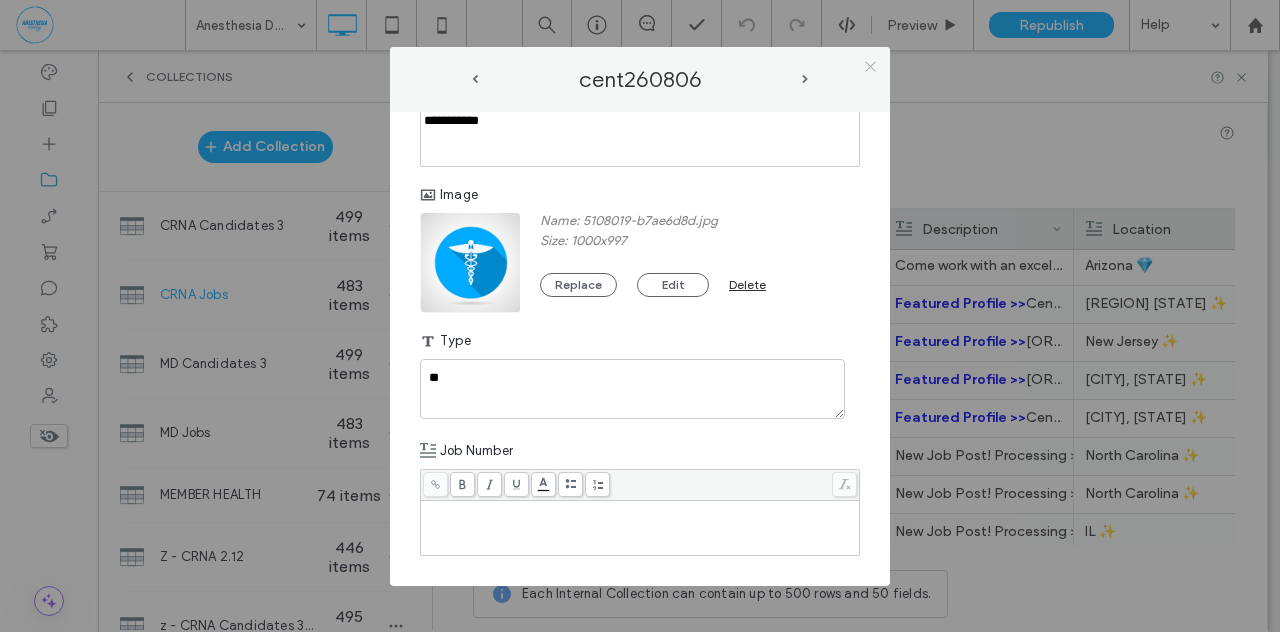 click 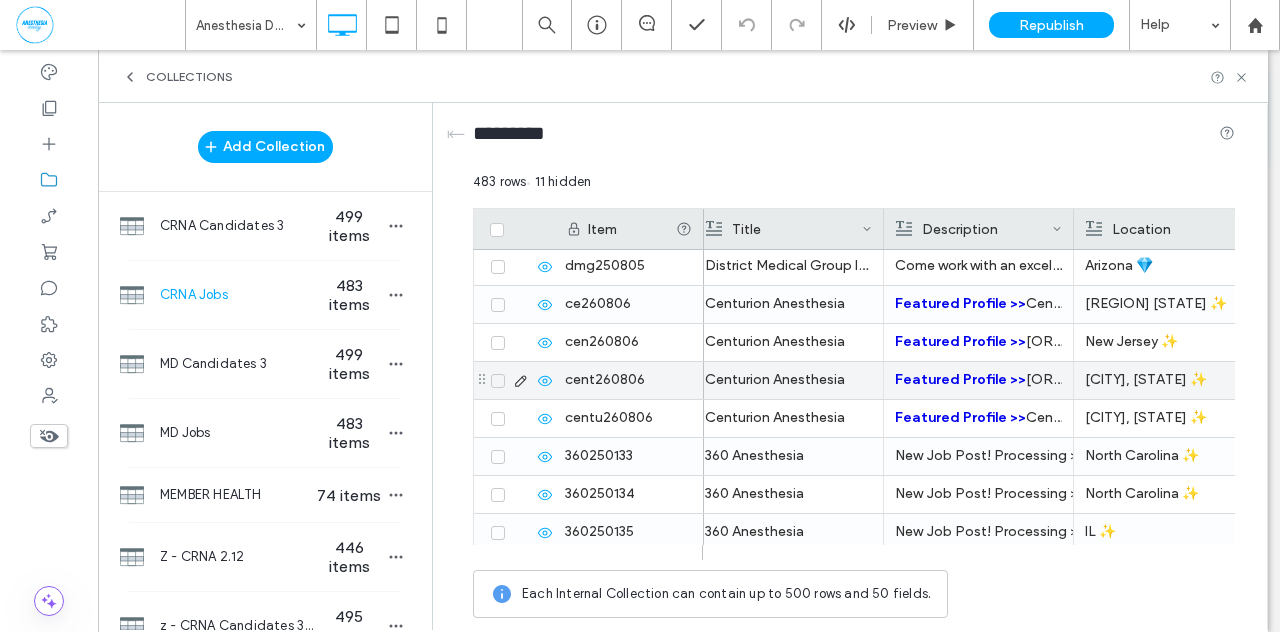 click 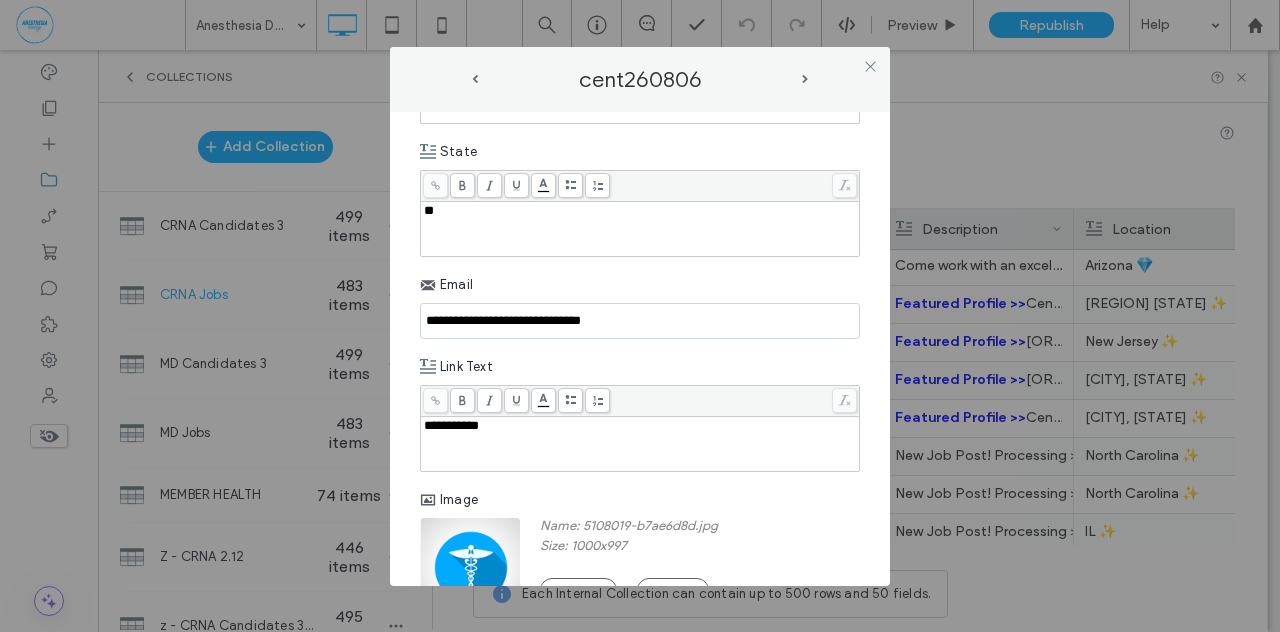 scroll, scrollTop: 1510, scrollLeft: 0, axis: vertical 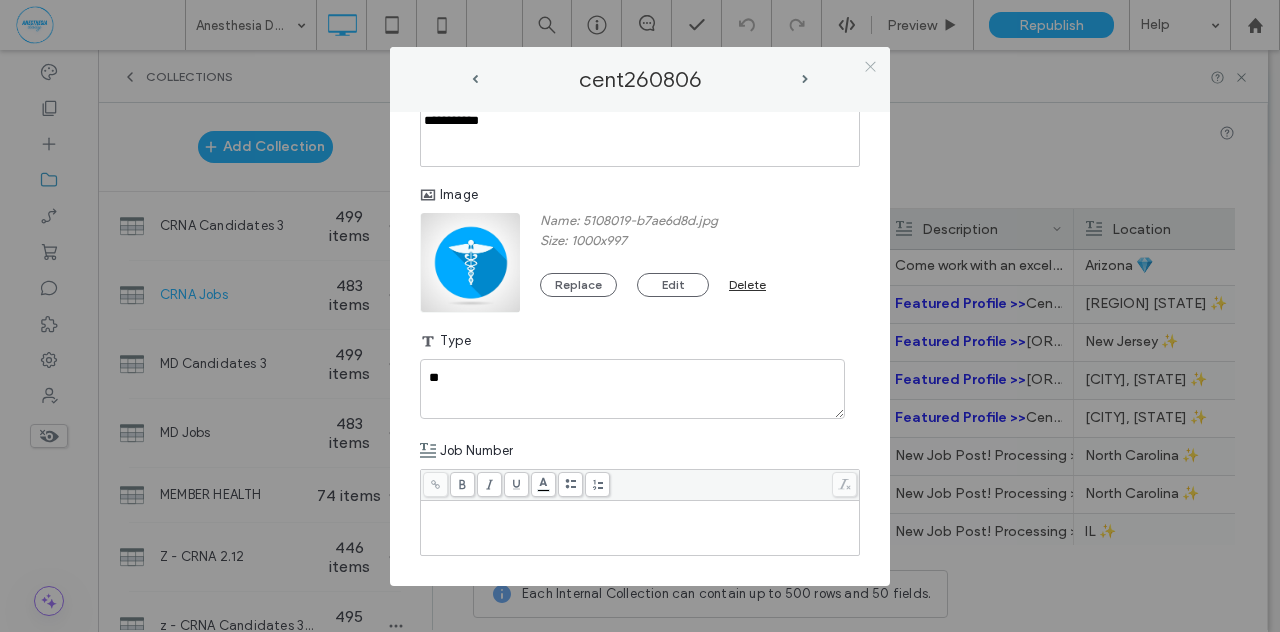click 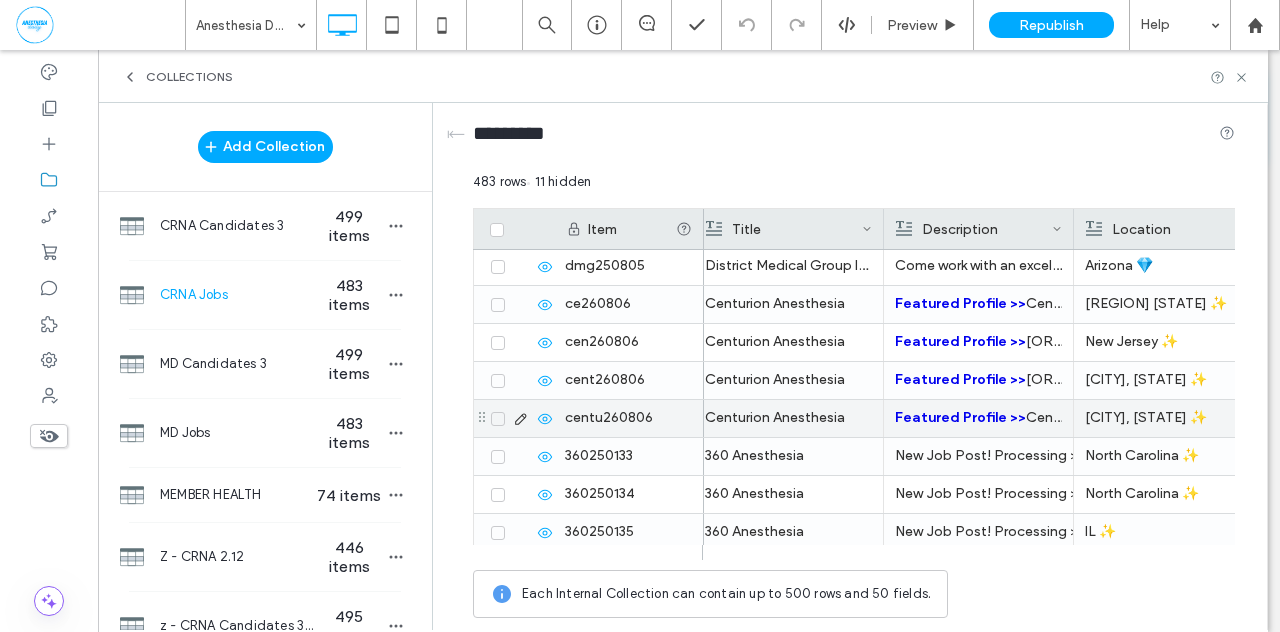 click 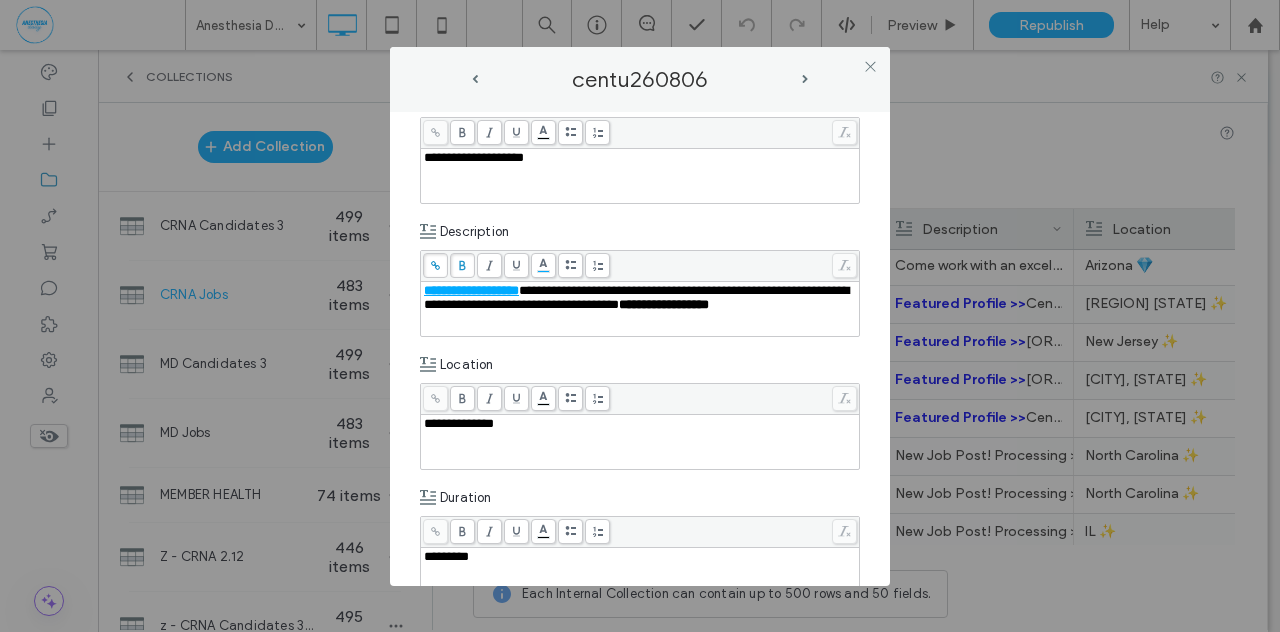 scroll, scrollTop: 700, scrollLeft: 0, axis: vertical 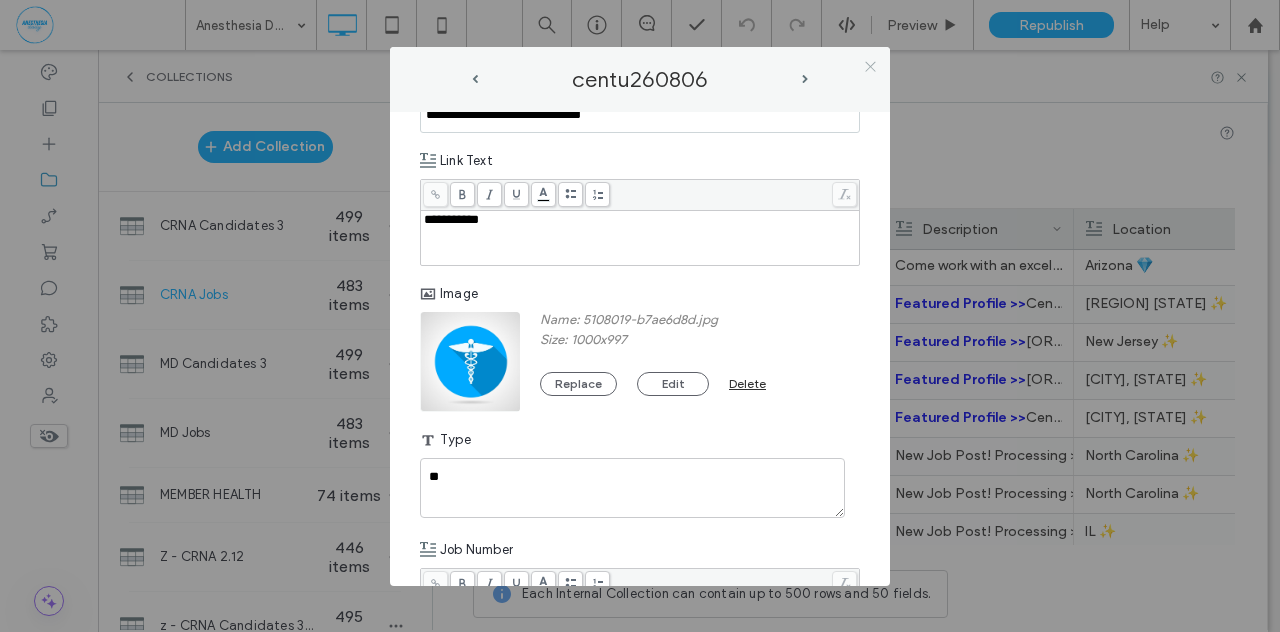 click 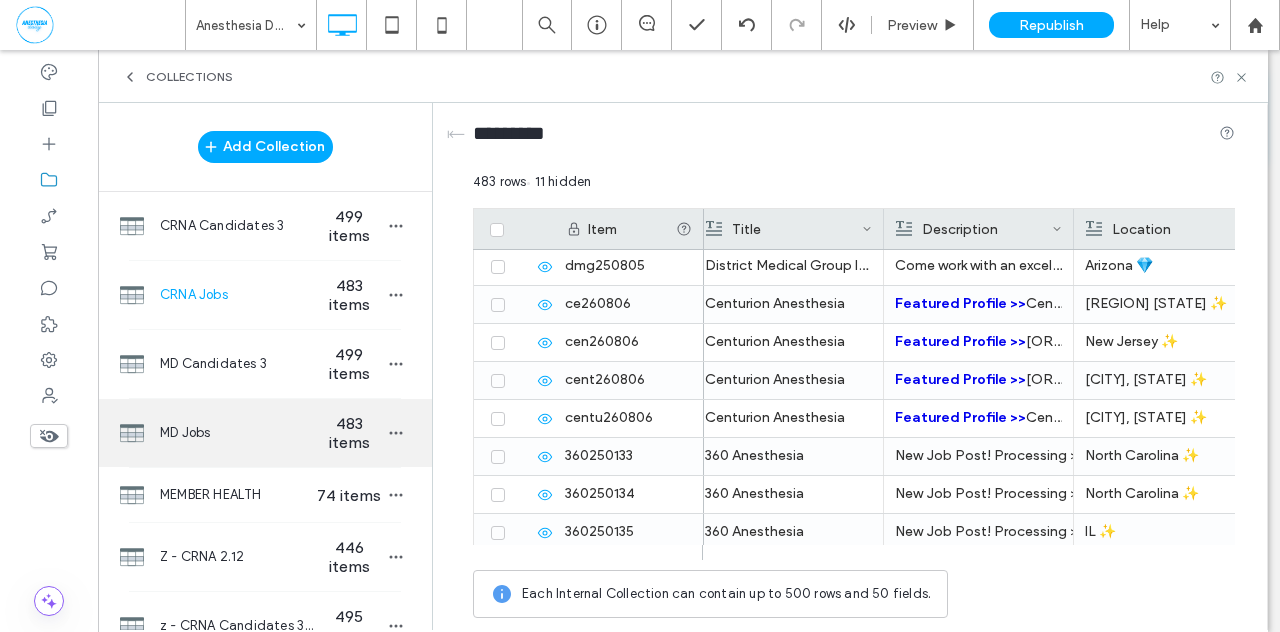 click on "483 items" at bounding box center [349, 433] 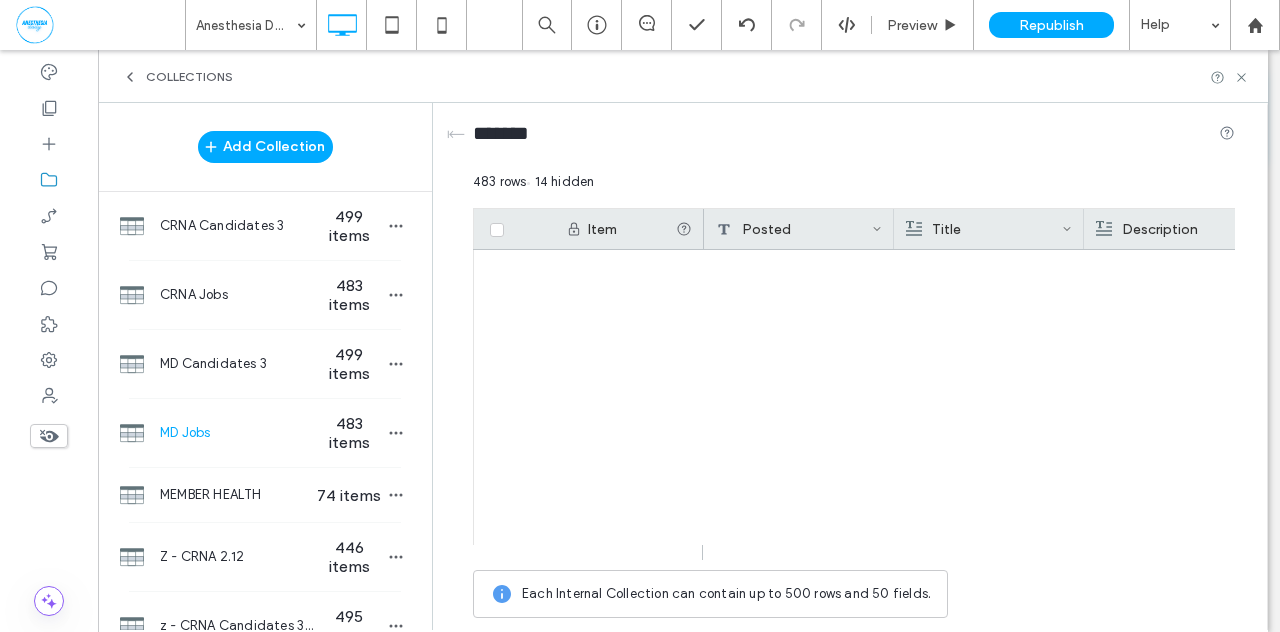 scroll, scrollTop: 18095, scrollLeft: 0, axis: vertical 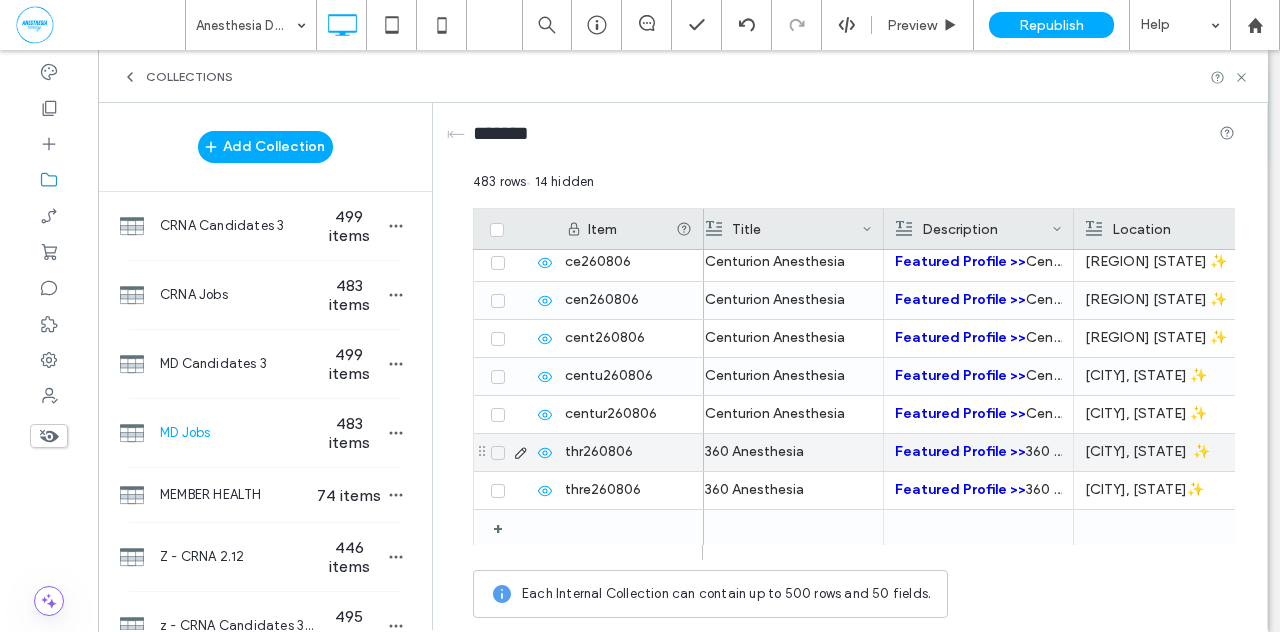 click 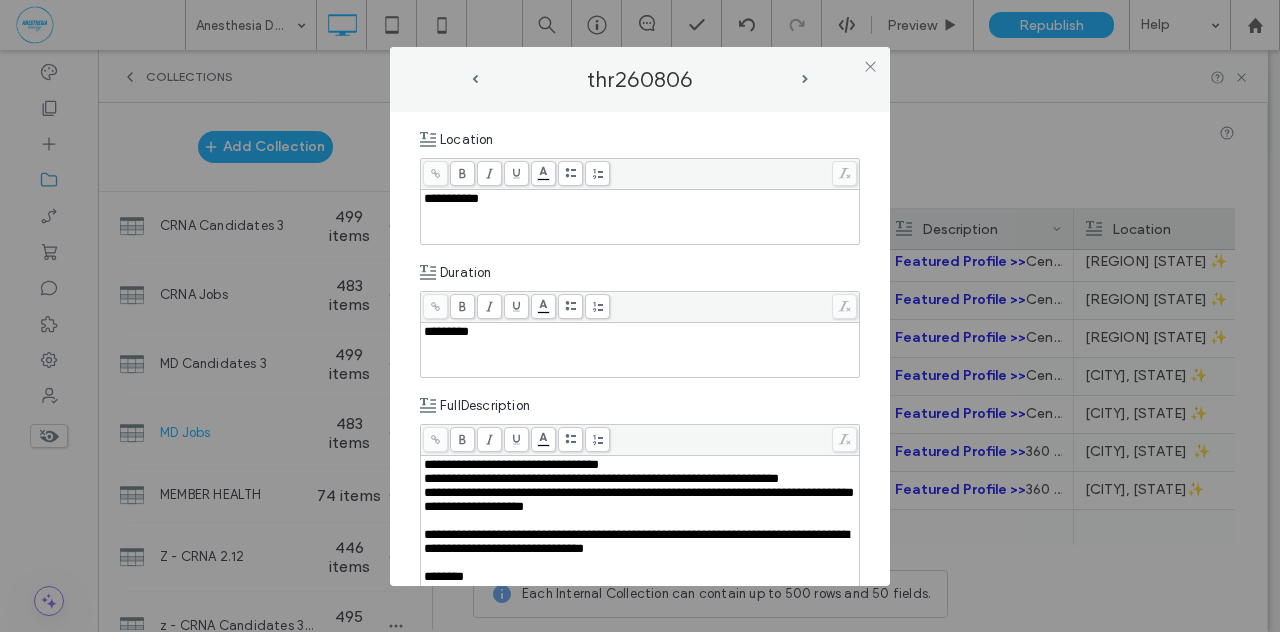 scroll, scrollTop: 466, scrollLeft: 0, axis: vertical 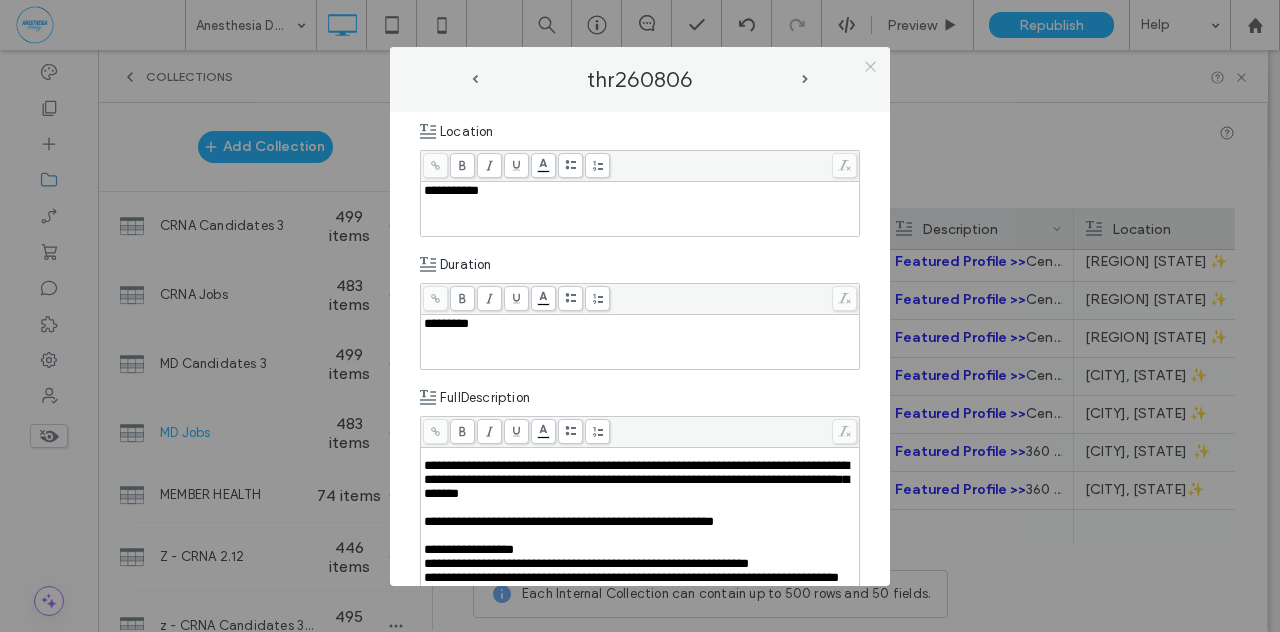 click 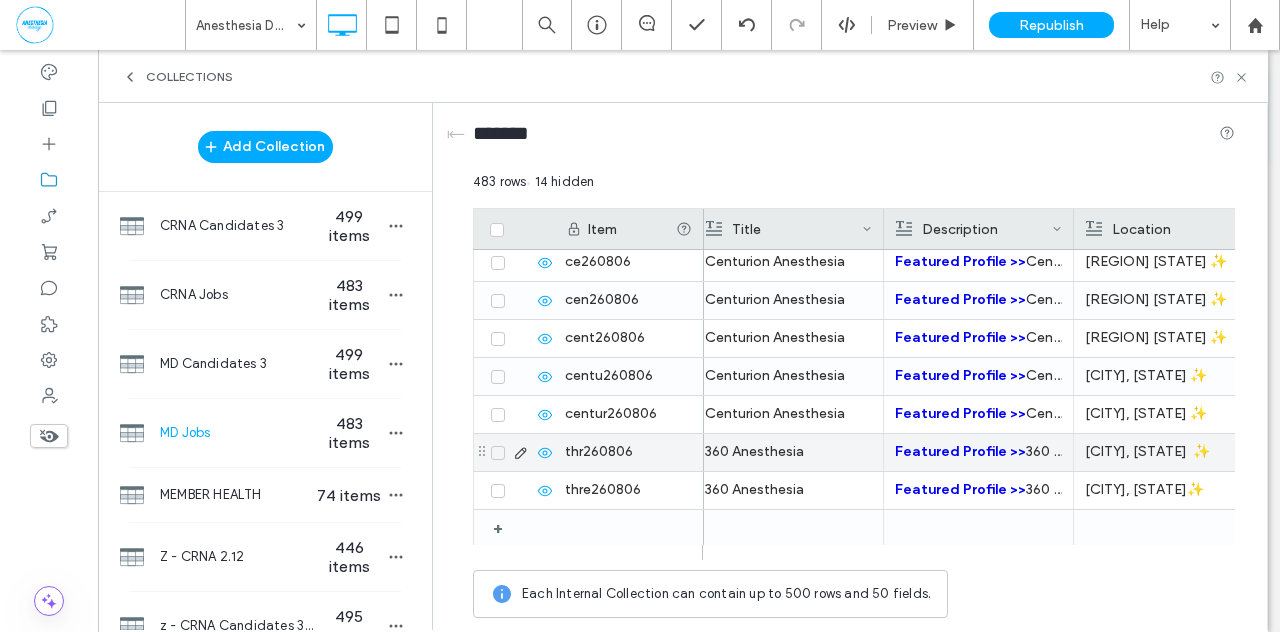 click 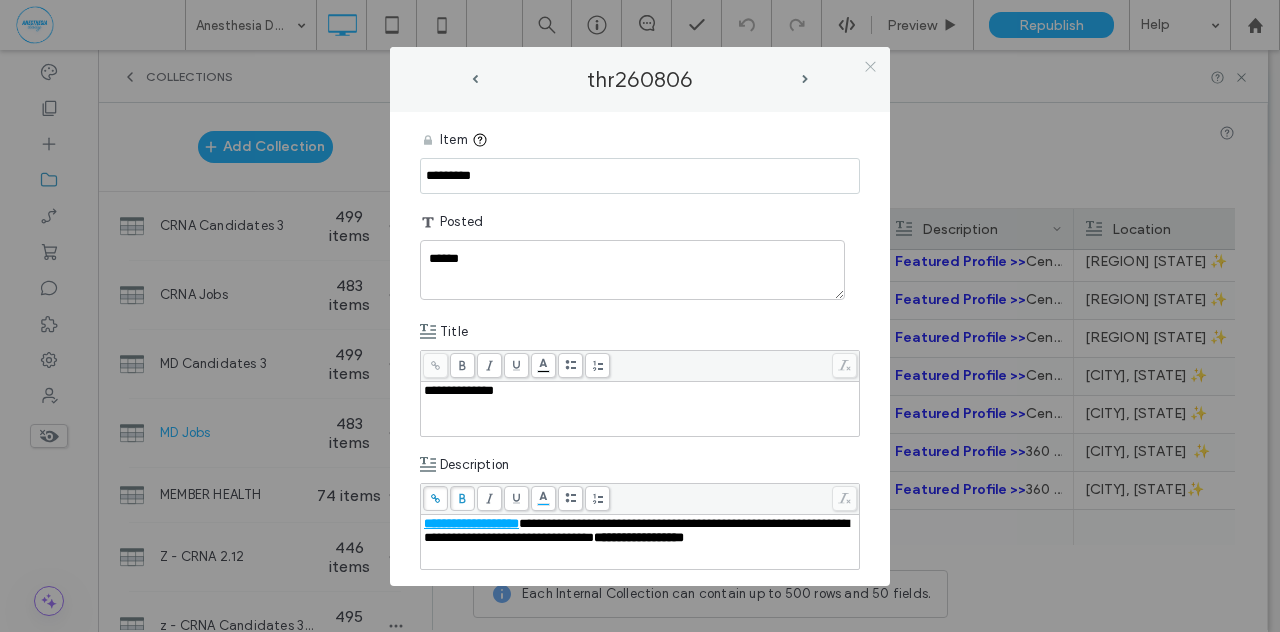 click 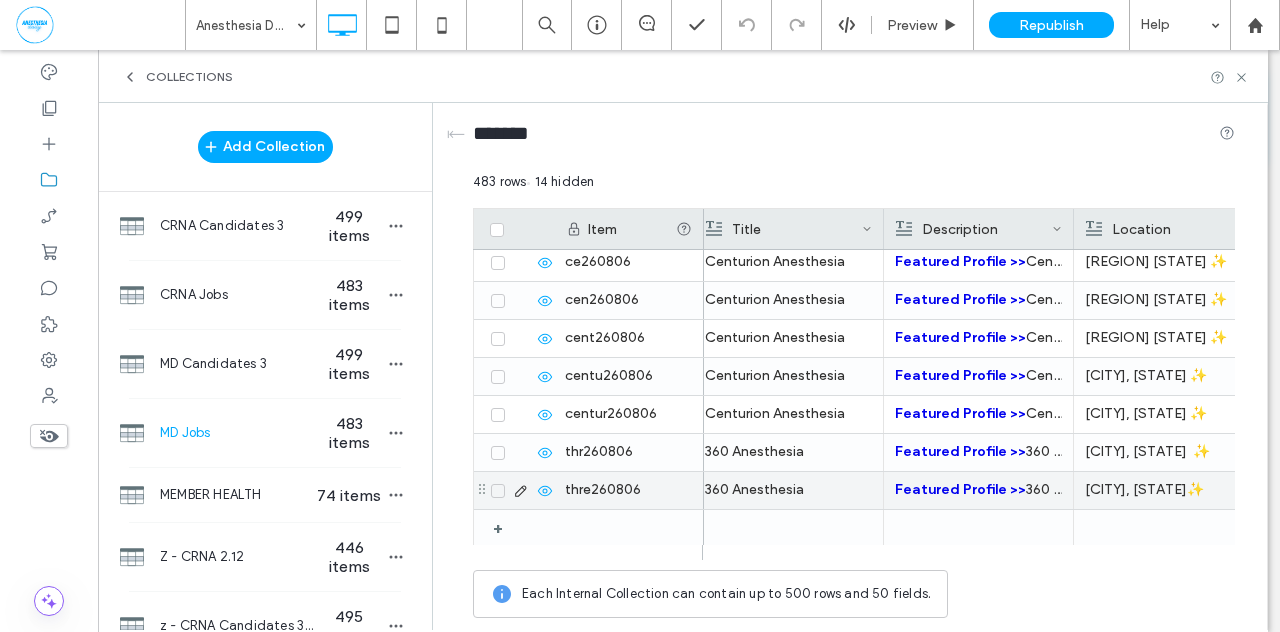 click 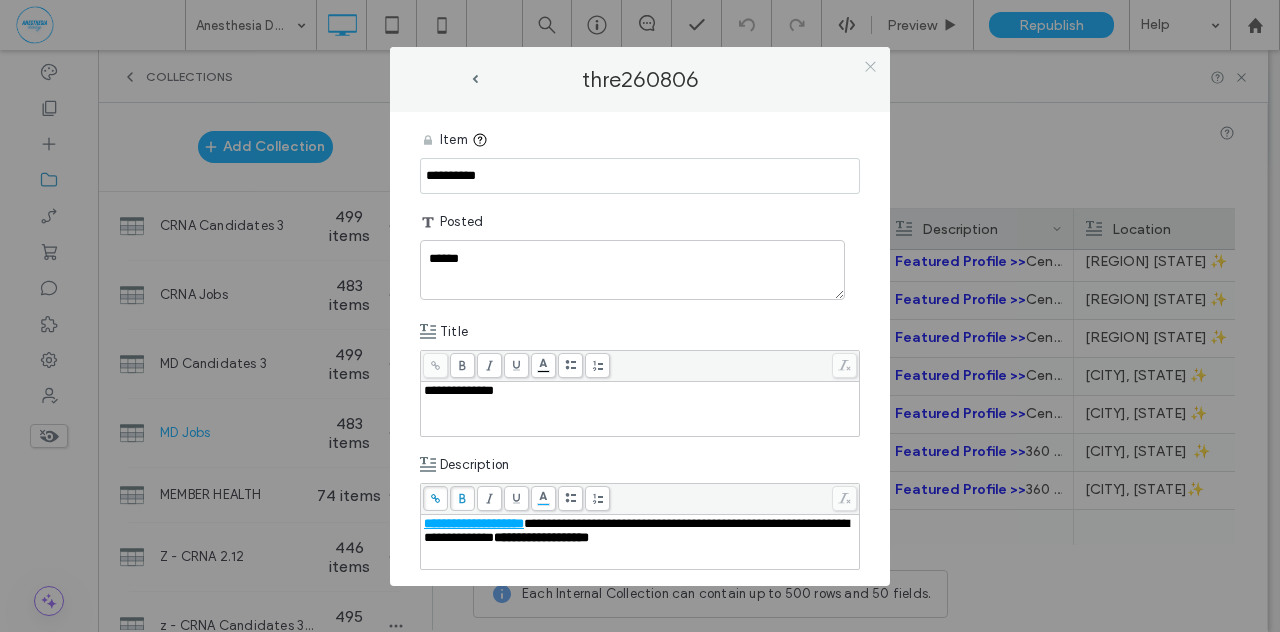 click 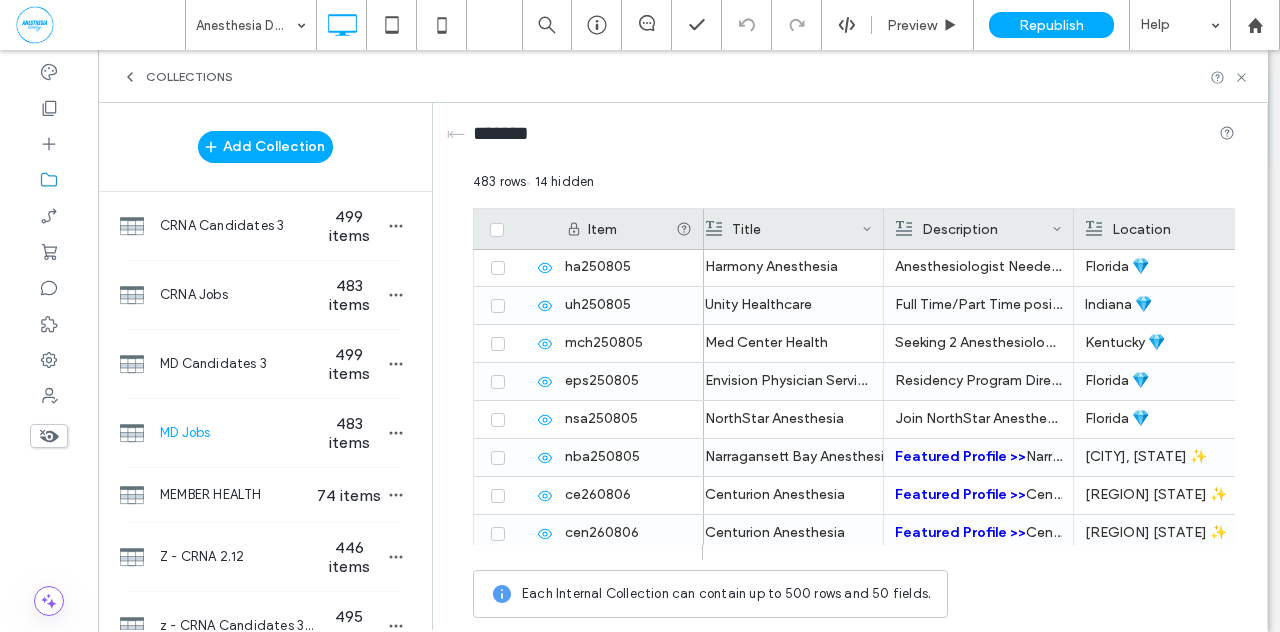 scroll, scrollTop: 18095, scrollLeft: 0, axis: vertical 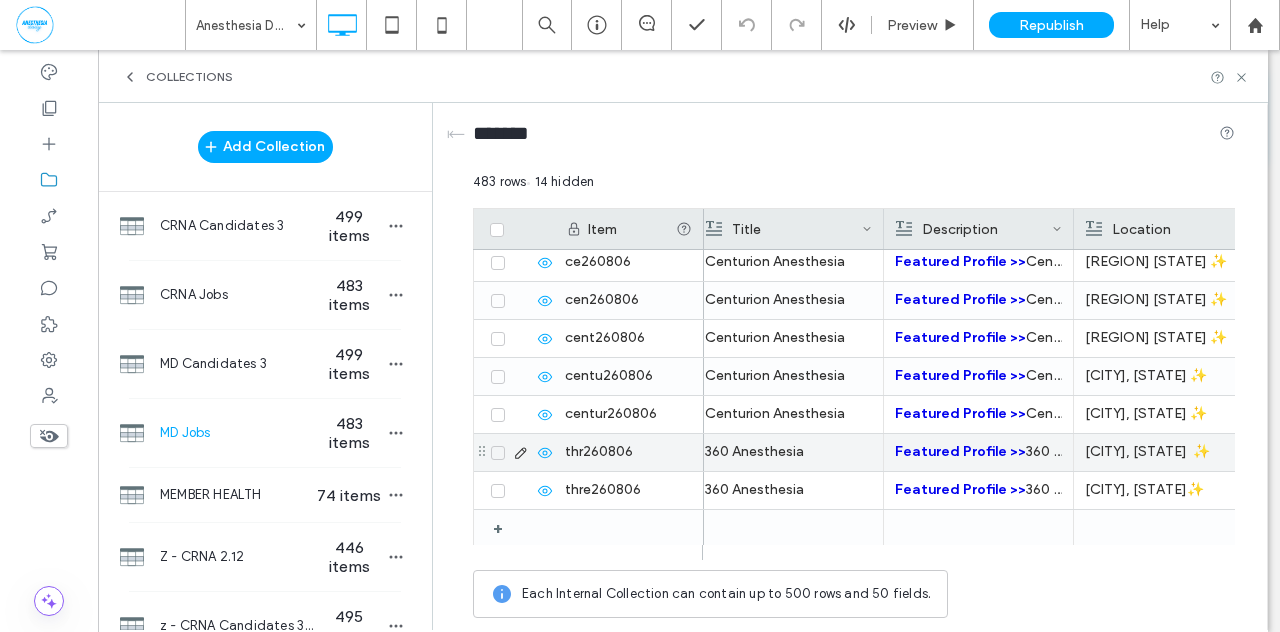 click 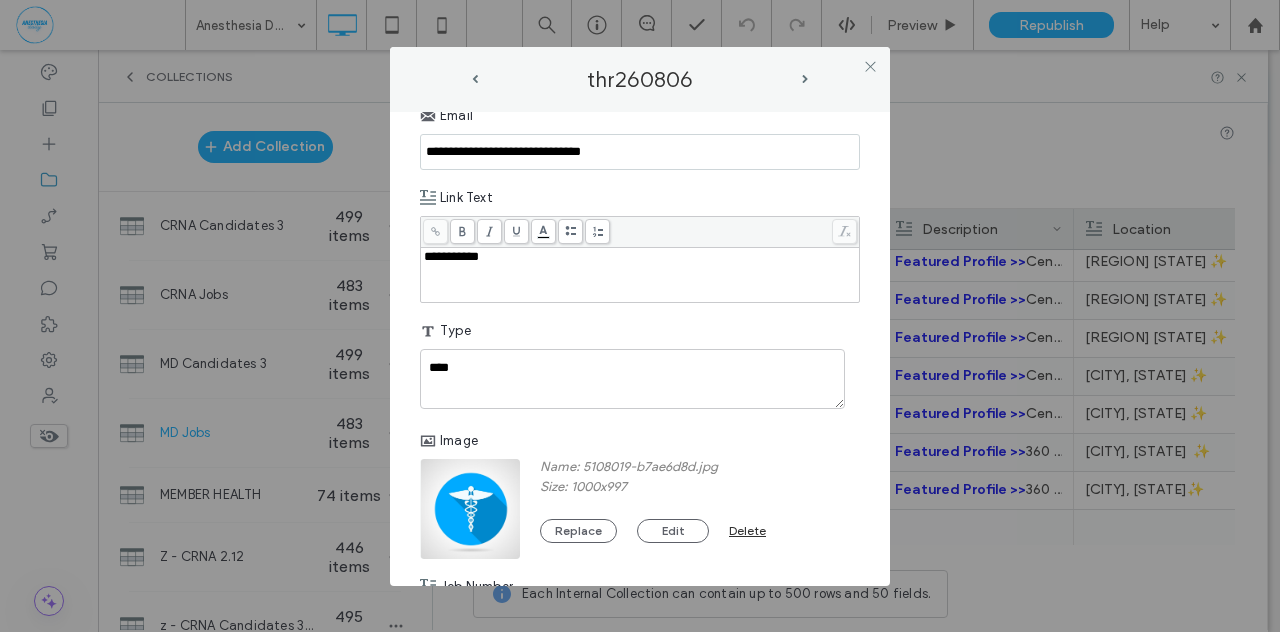 scroll, scrollTop: 1526, scrollLeft: 0, axis: vertical 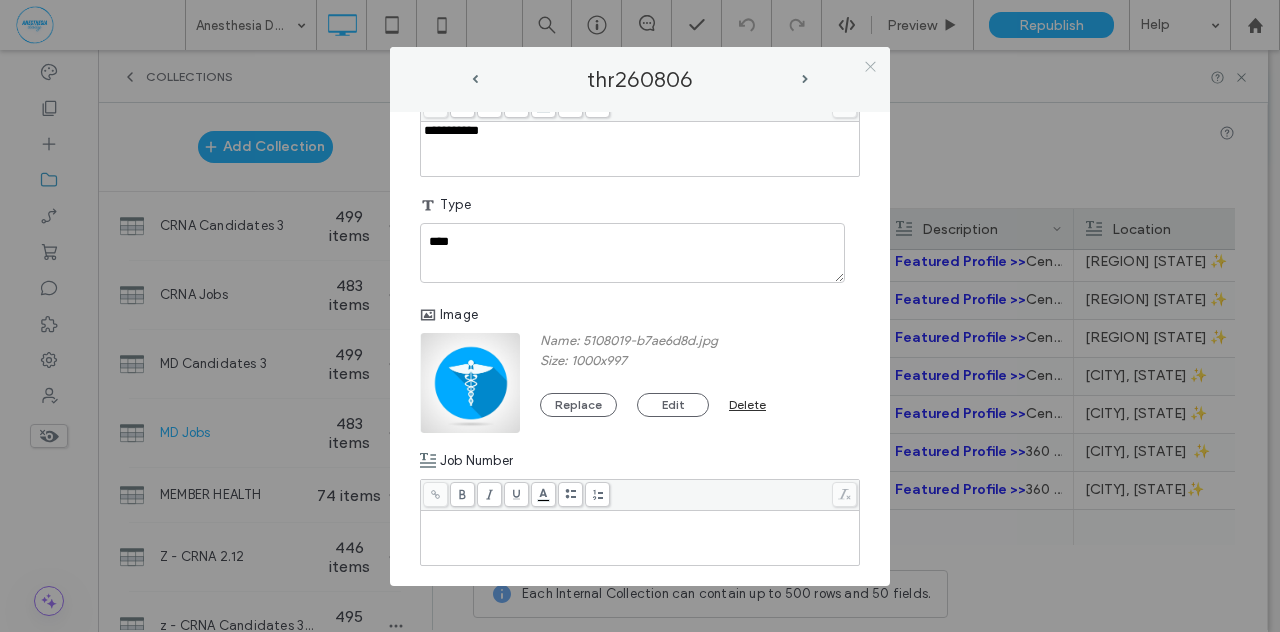 click 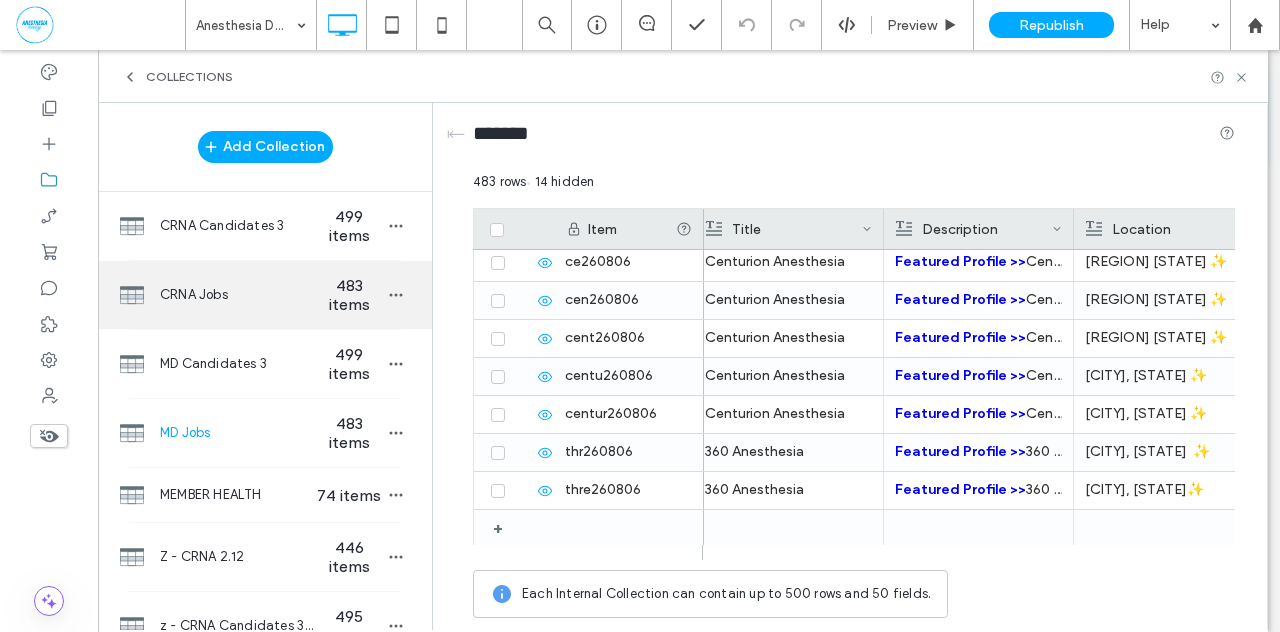click on "483 items" at bounding box center (349, 295) 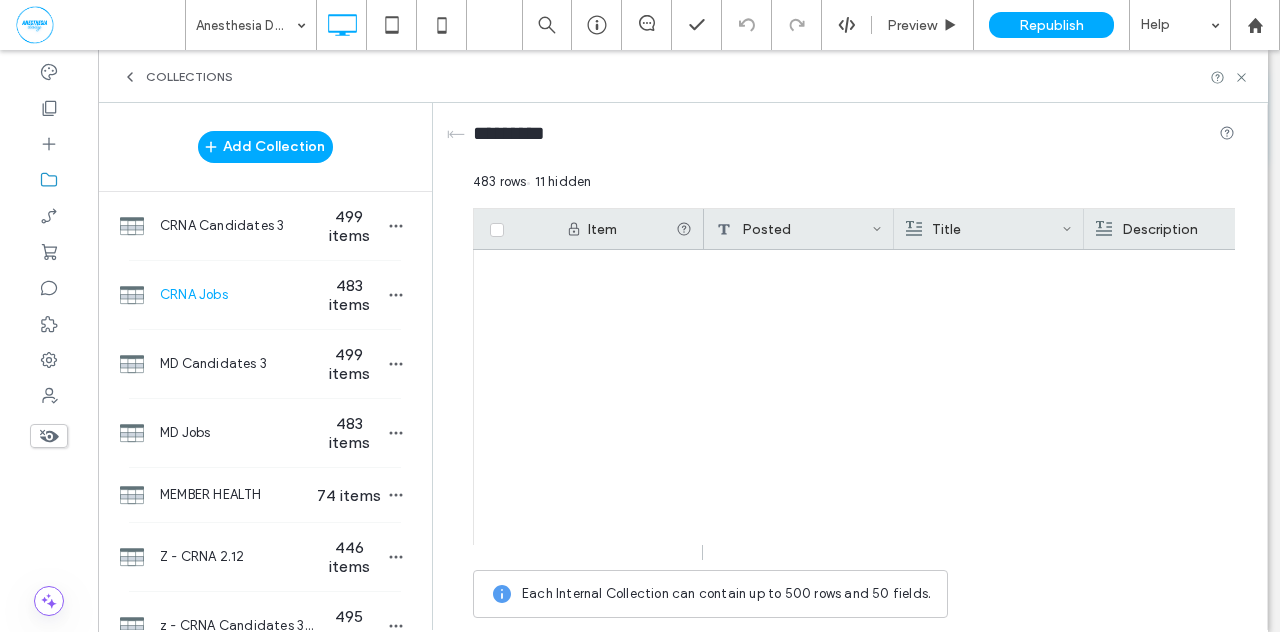 scroll, scrollTop: 1866, scrollLeft: 0, axis: vertical 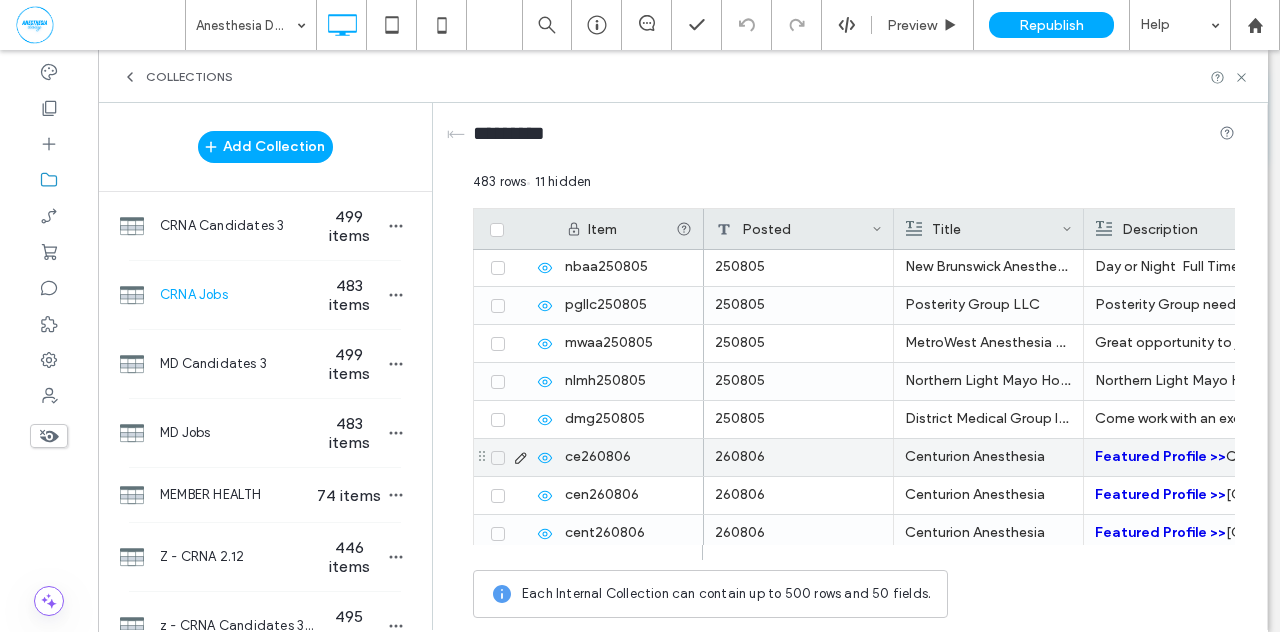 click 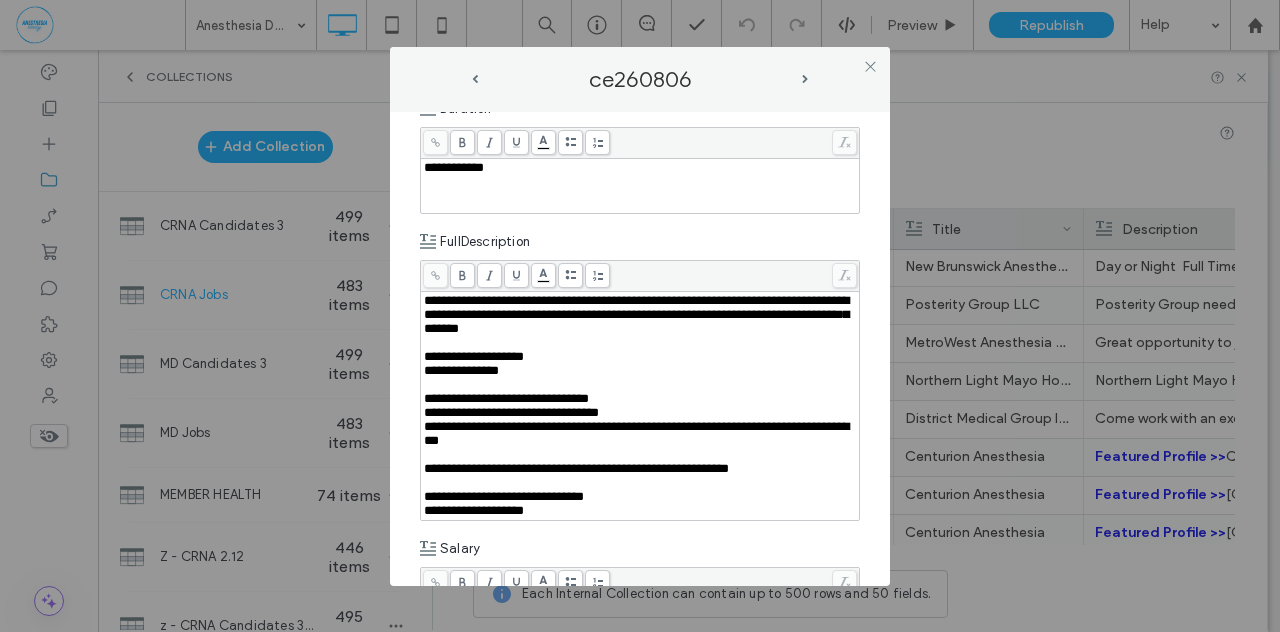 scroll, scrollTop: 700, scrollLeft: 0, axis: vertical 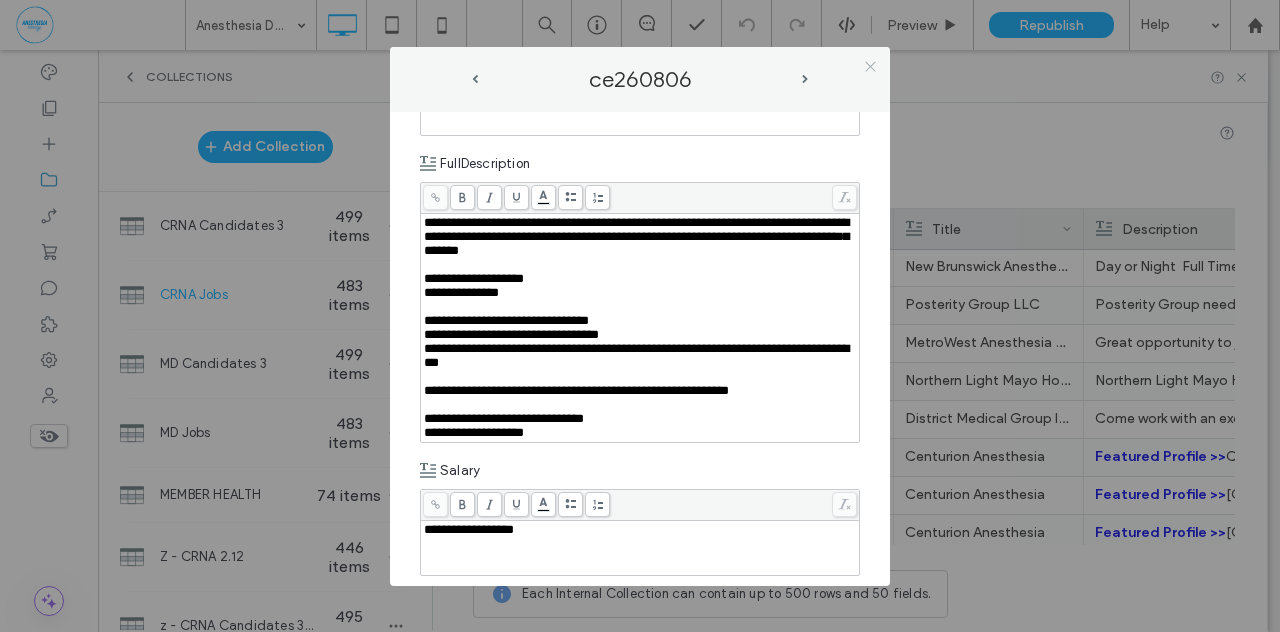 click 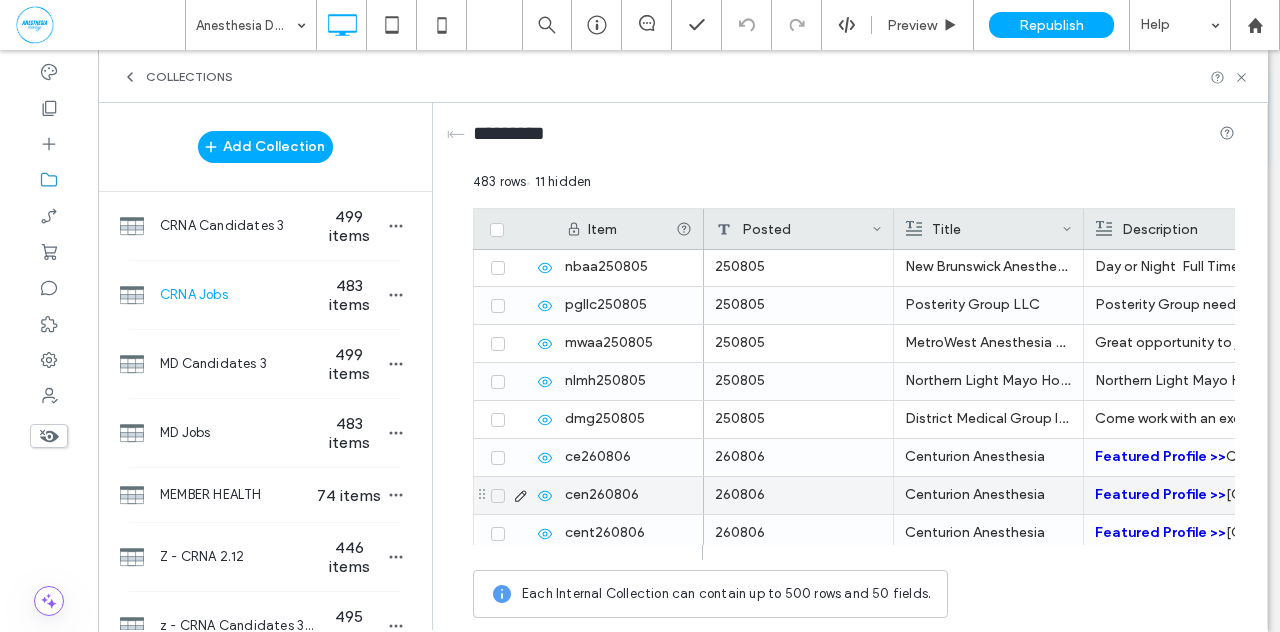 click 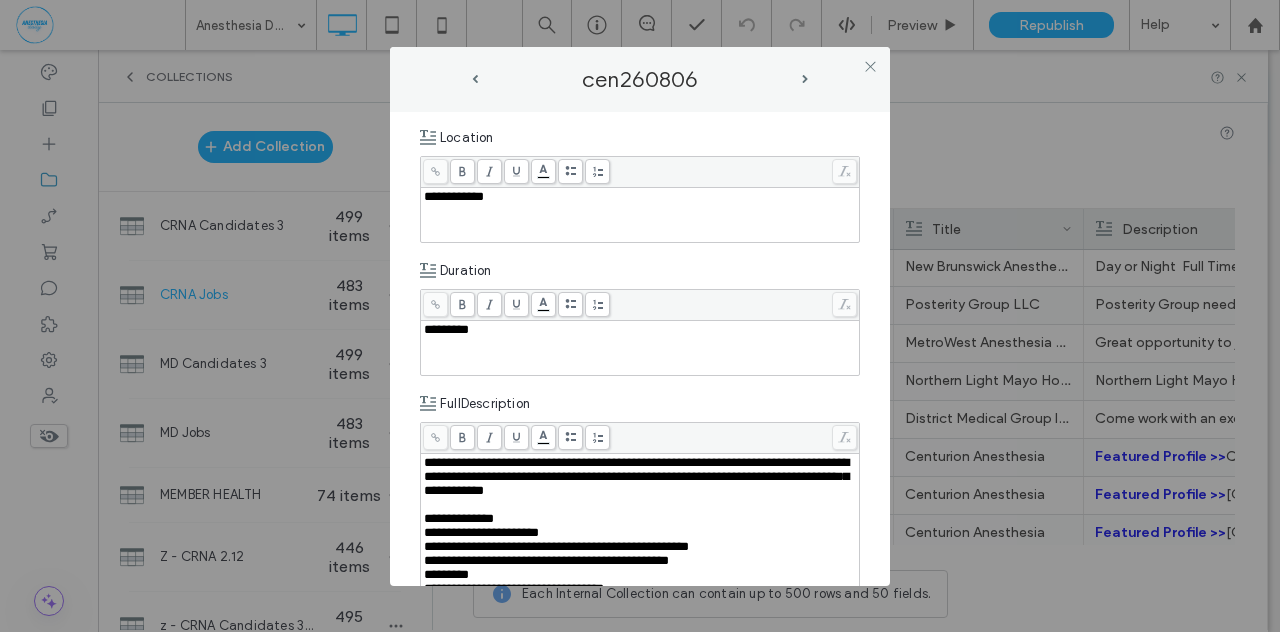 scroll, scrollTop: 466, scrollLeft: 0, axis: vertical 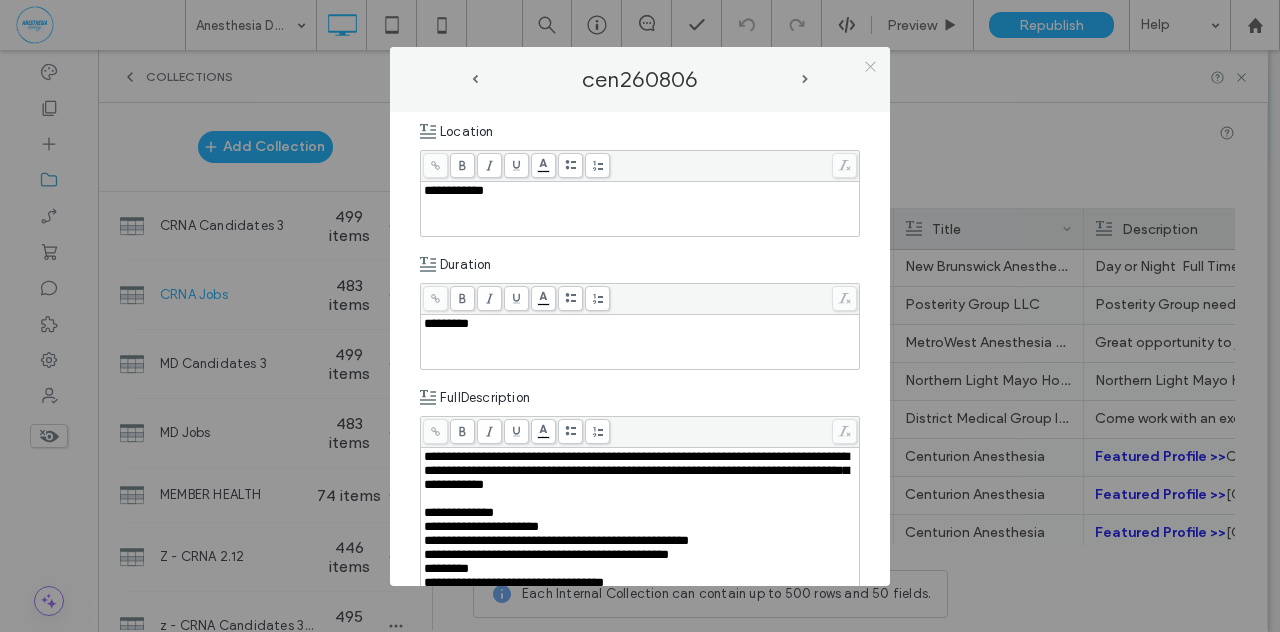 click at bounding box center [870, 67] 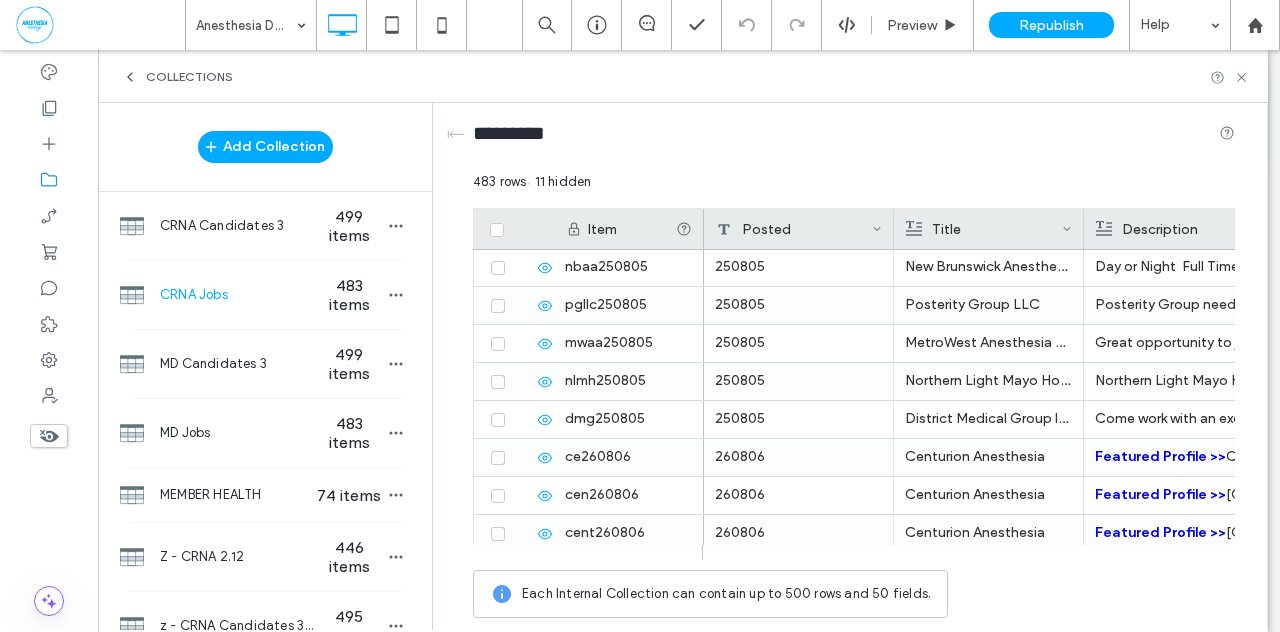 scroll, scrollTop: 18095, scrollLeft: 0, axis: vertical 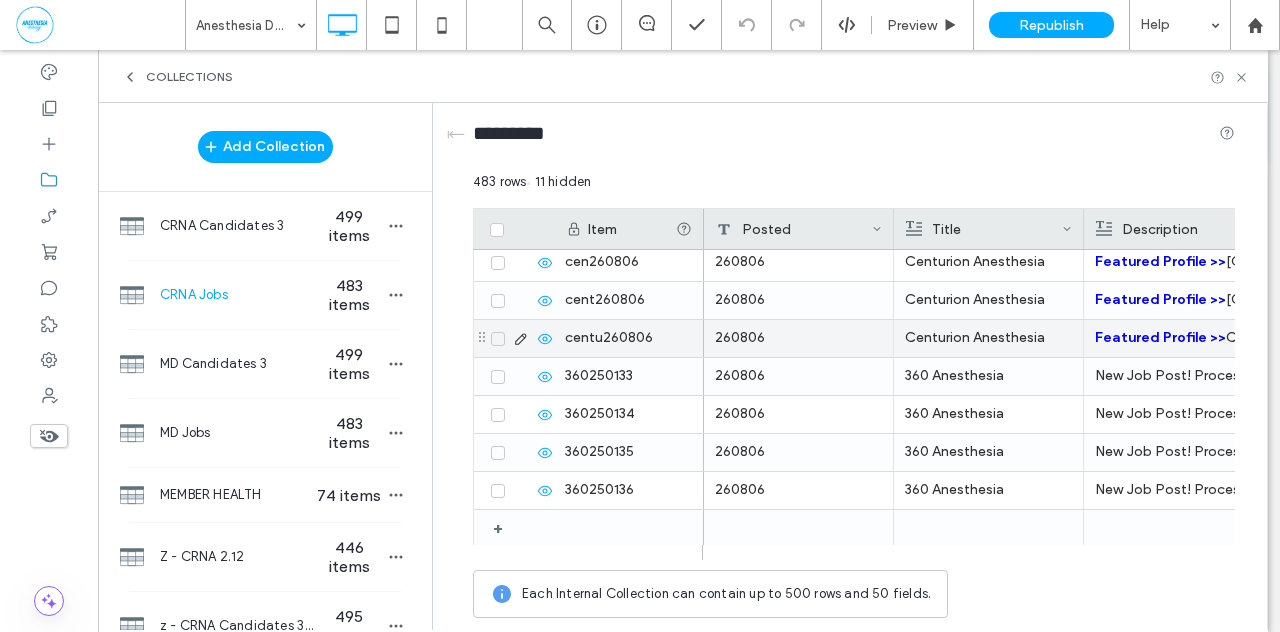 click at bounding box center (519, 338) 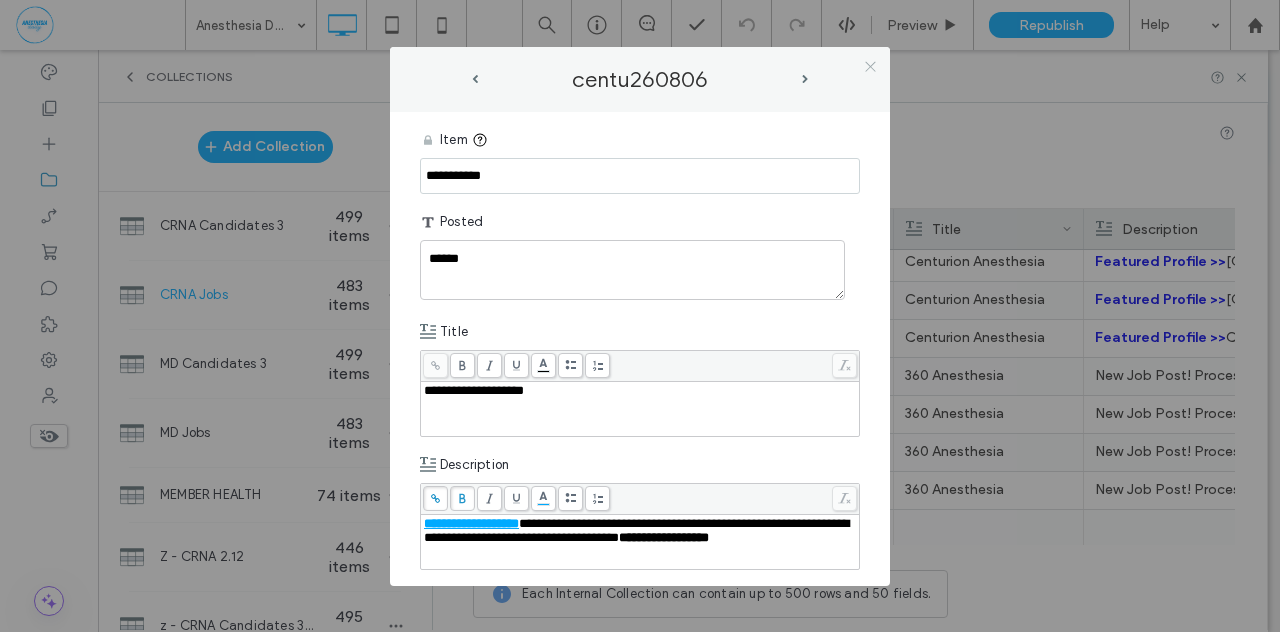 click 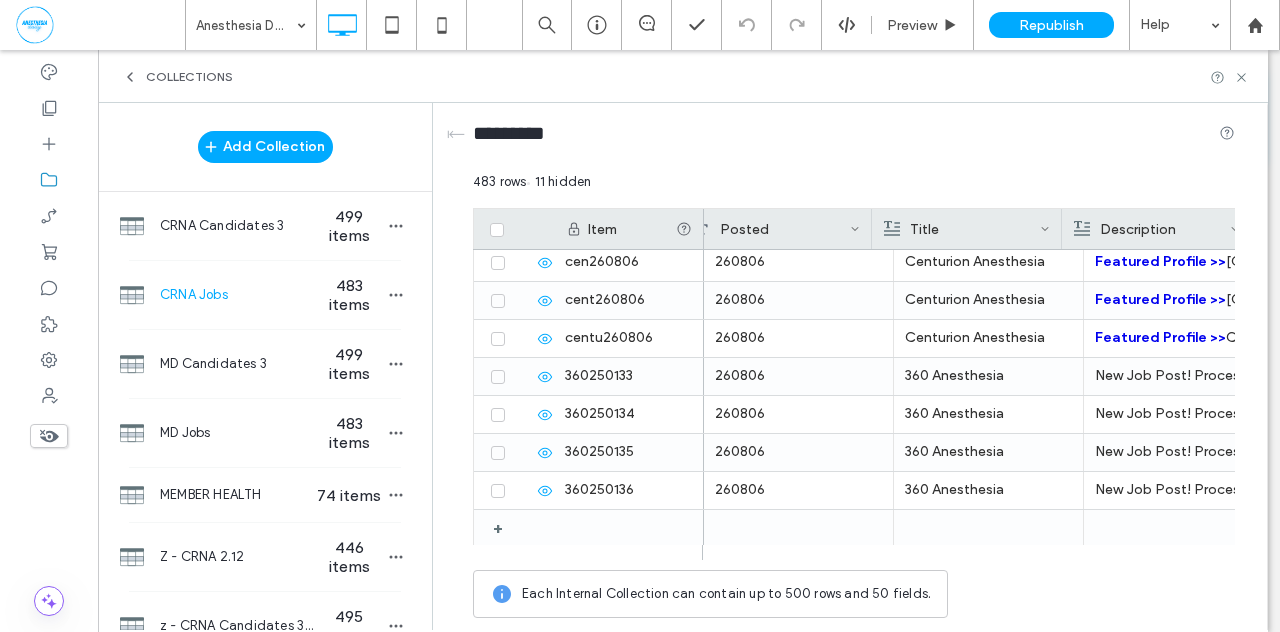 scroll, scrollTop: 0, scrollLeft: 40, axis: horizontal 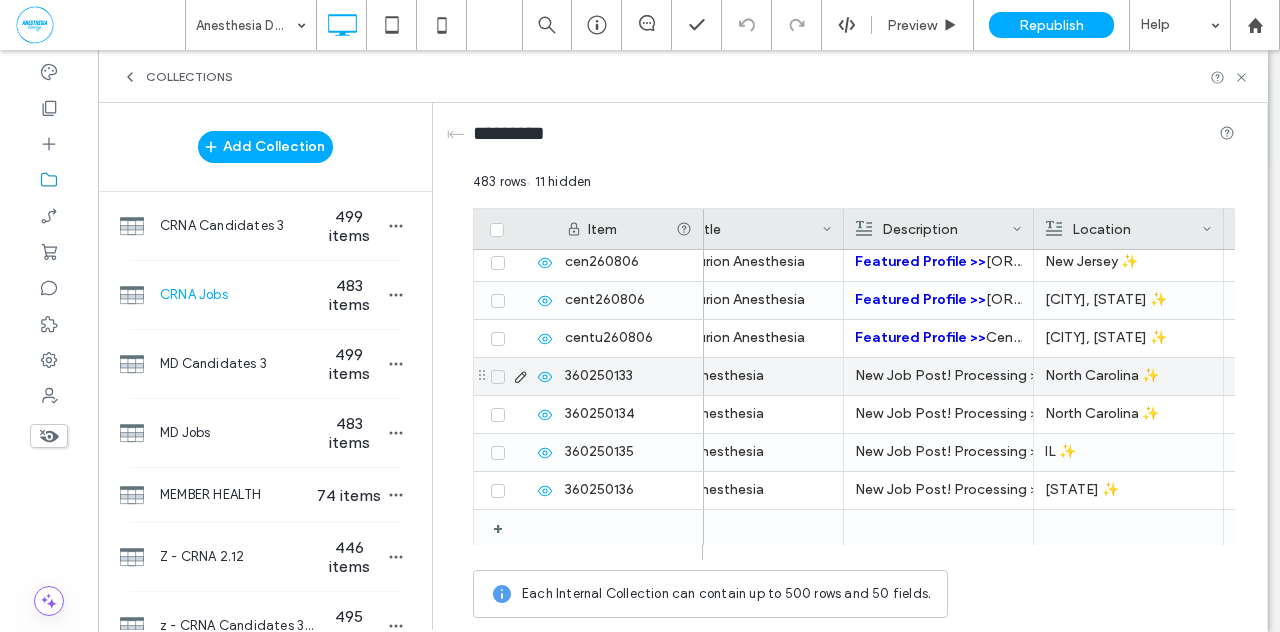 click 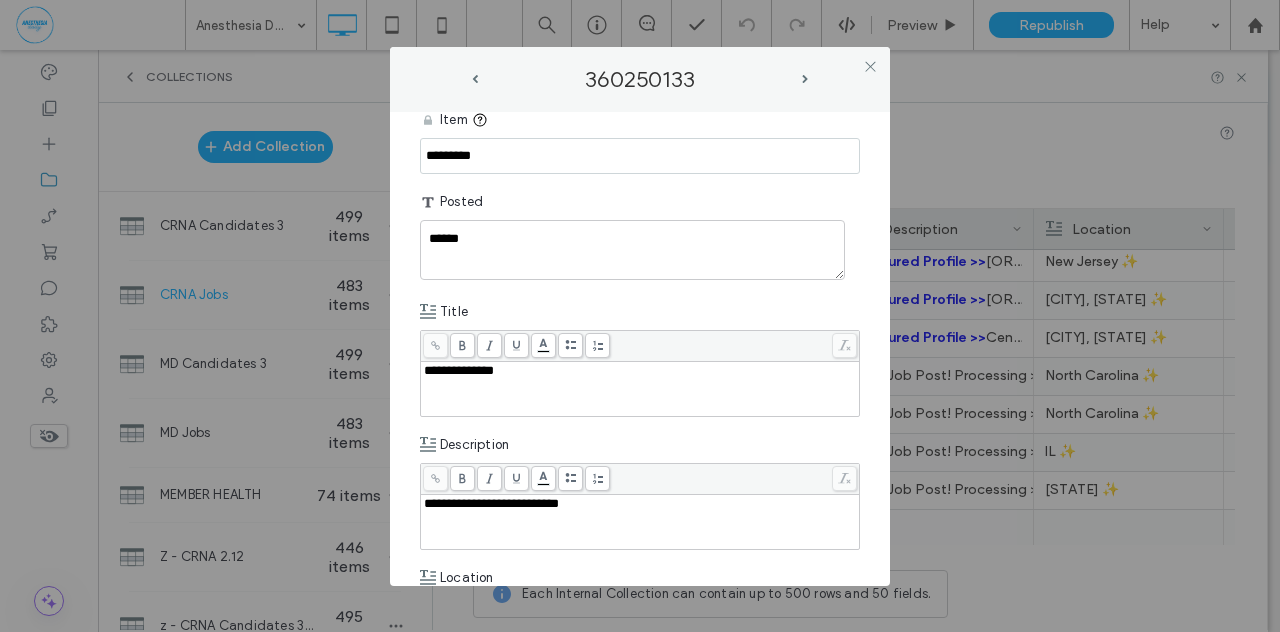 scroll, scrollTop: 0, scrollLeft: 0, axis: both 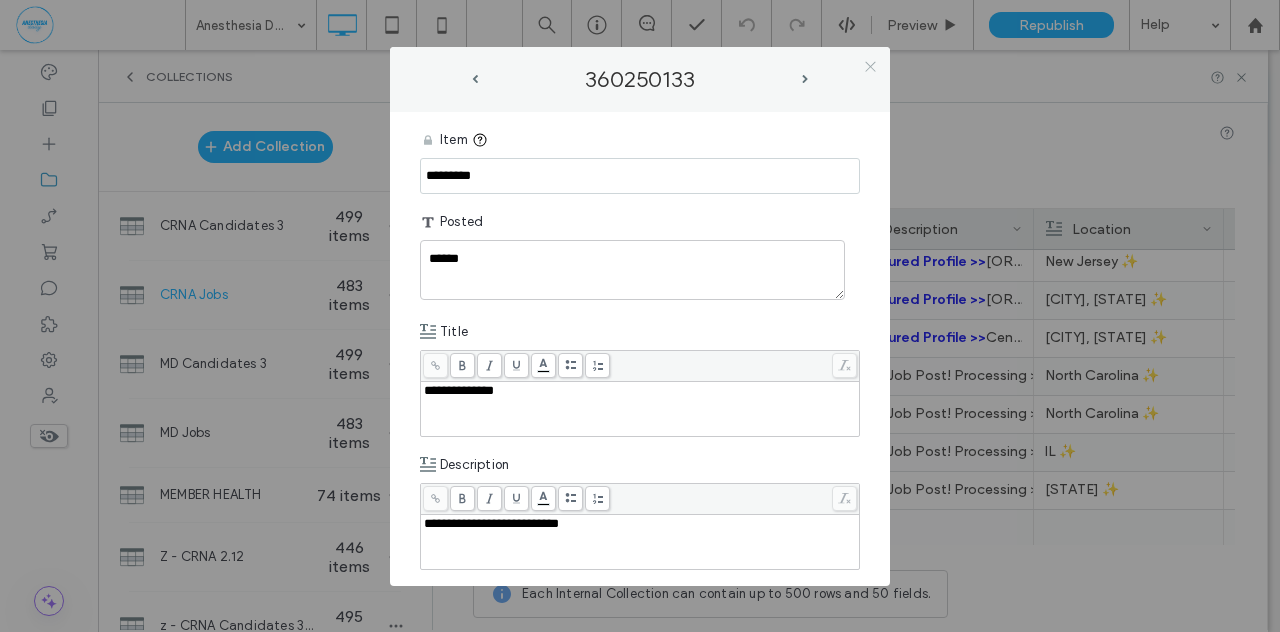 click 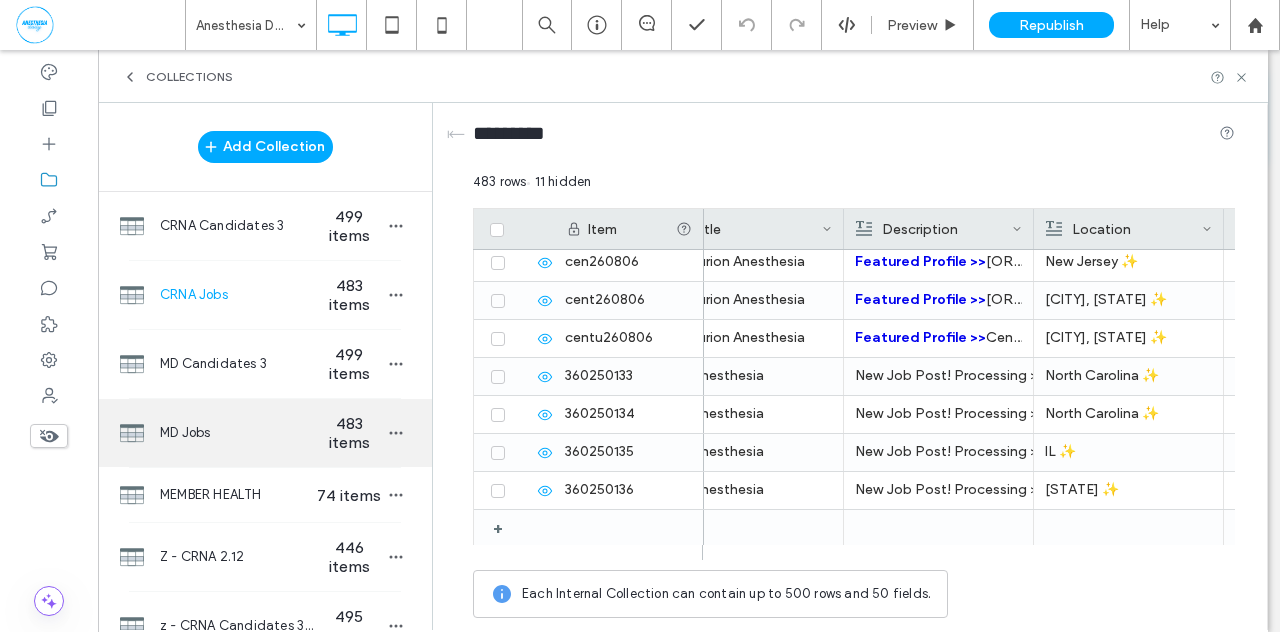 click on "483 items" at bounding box center [349, 433] 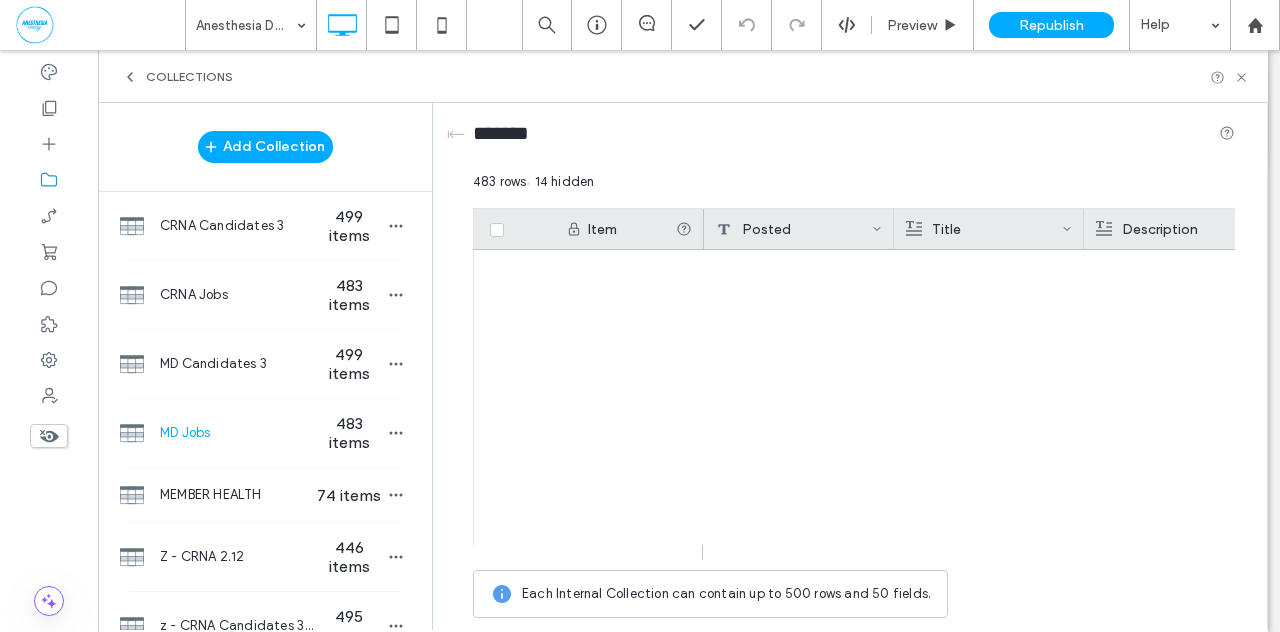 scroll, scrollTop: 18095, scrollLeft: 0, axis: vertical 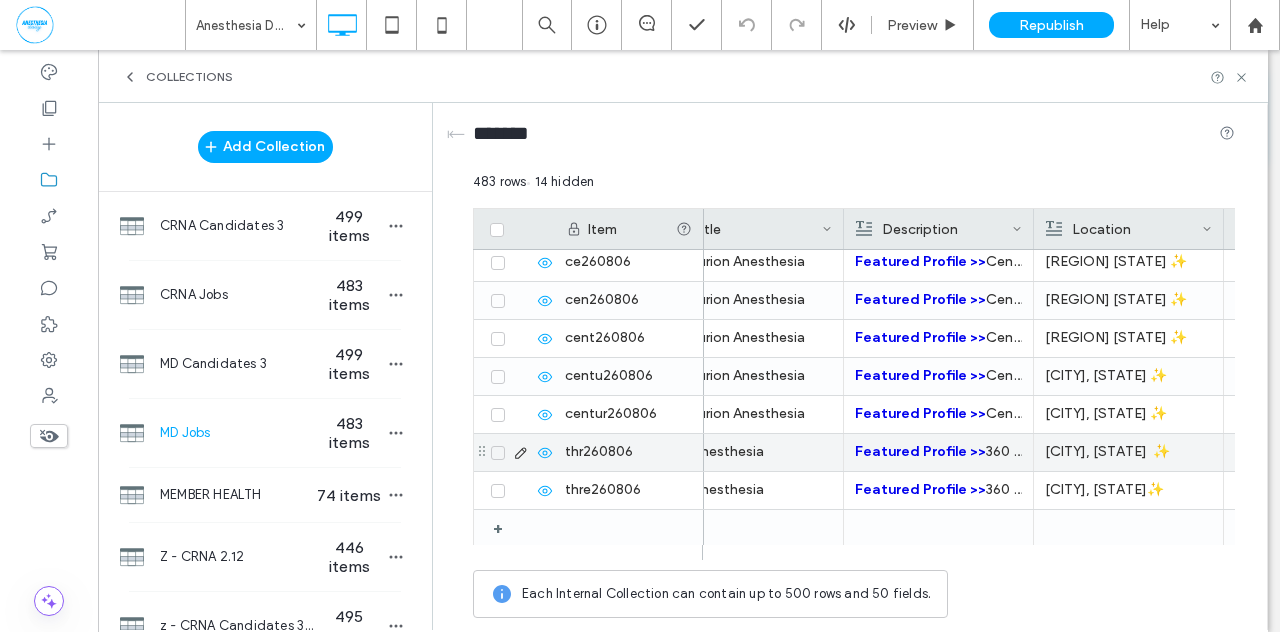 click 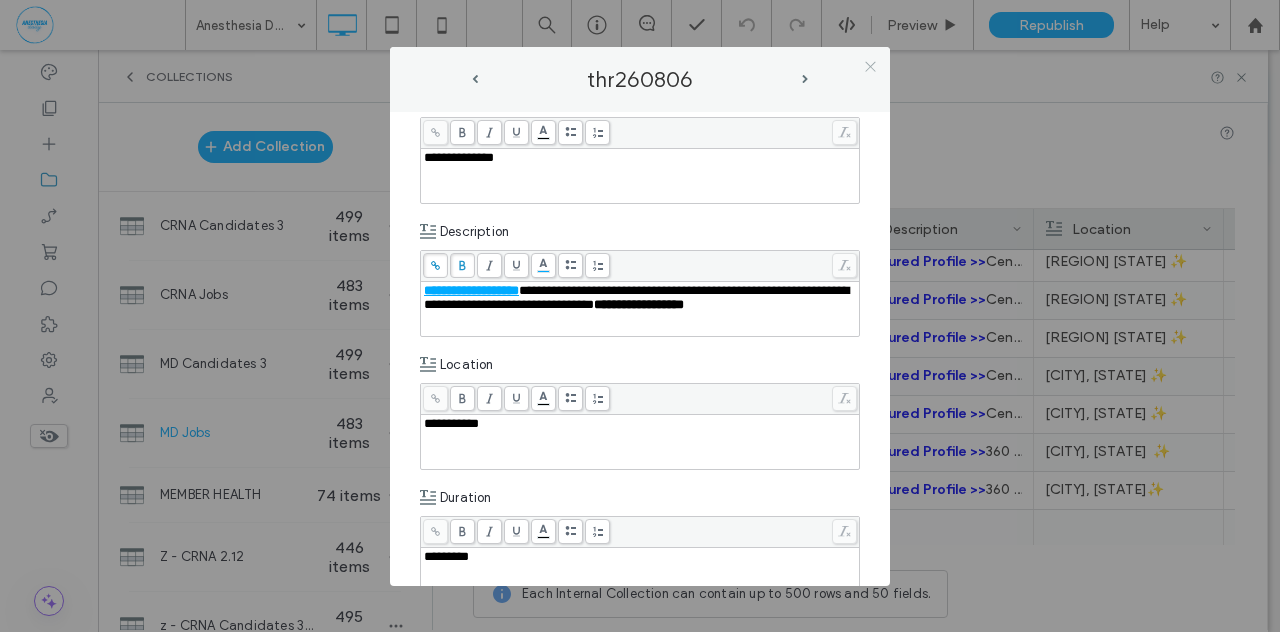 click 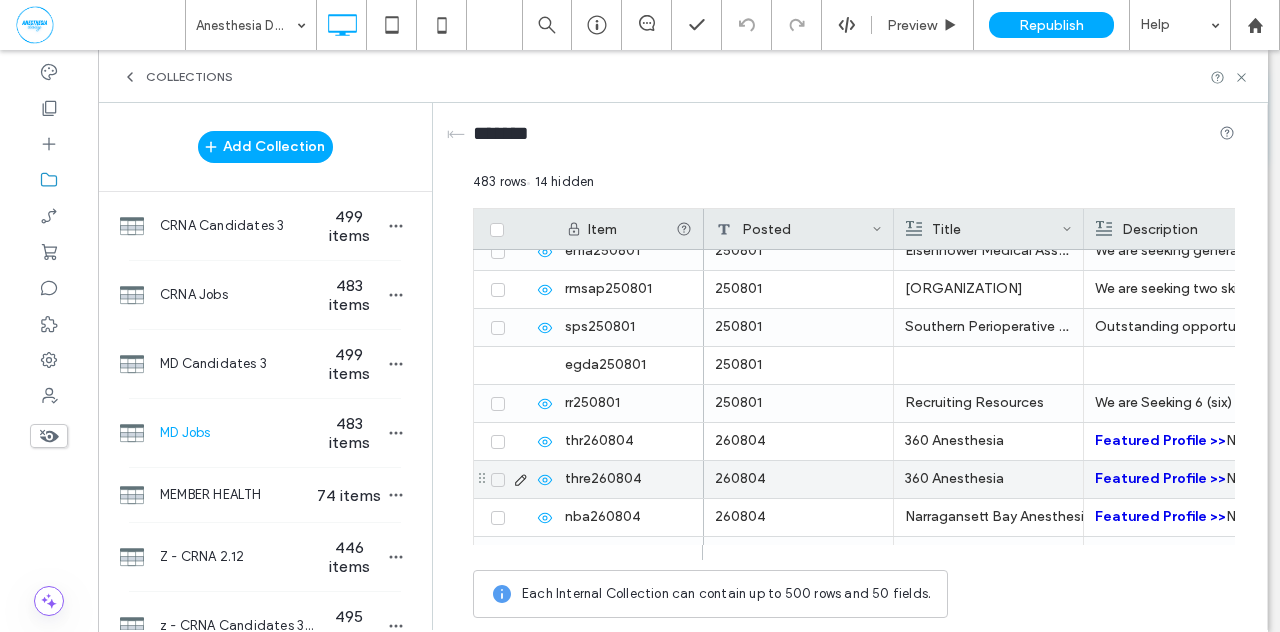 scroll, scrollTop: 18095, scrollLeft: 0, axis: vertical 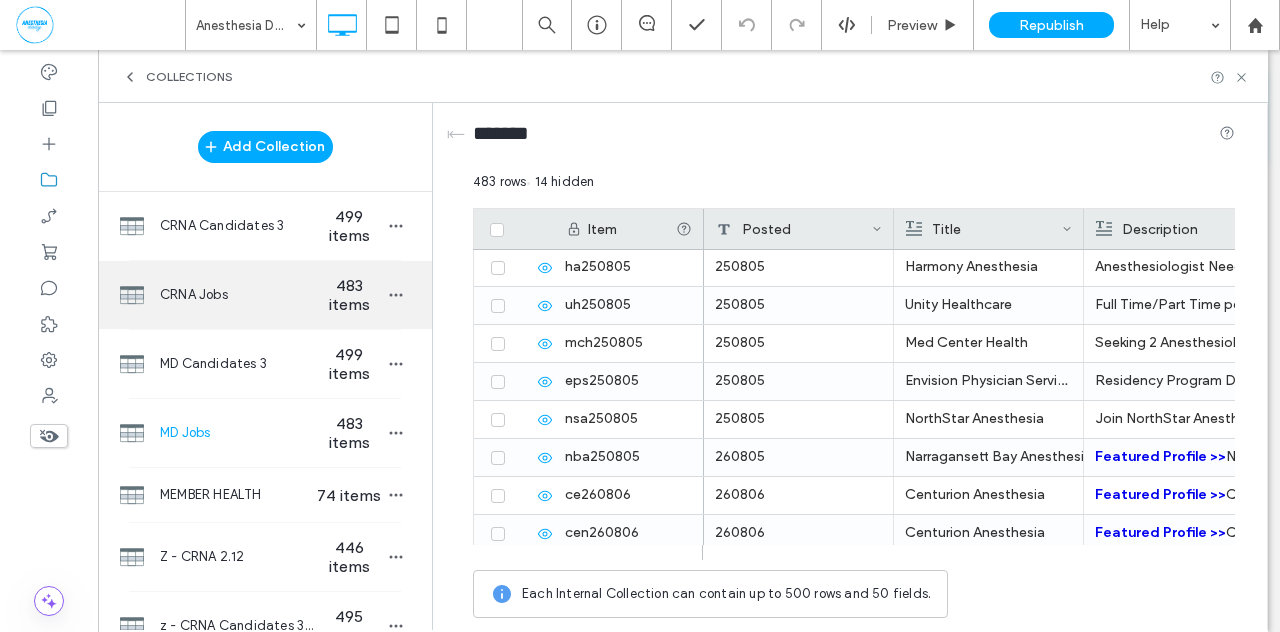 click on "CRNA Jobs 483 items" at bounding box center [265, 295] 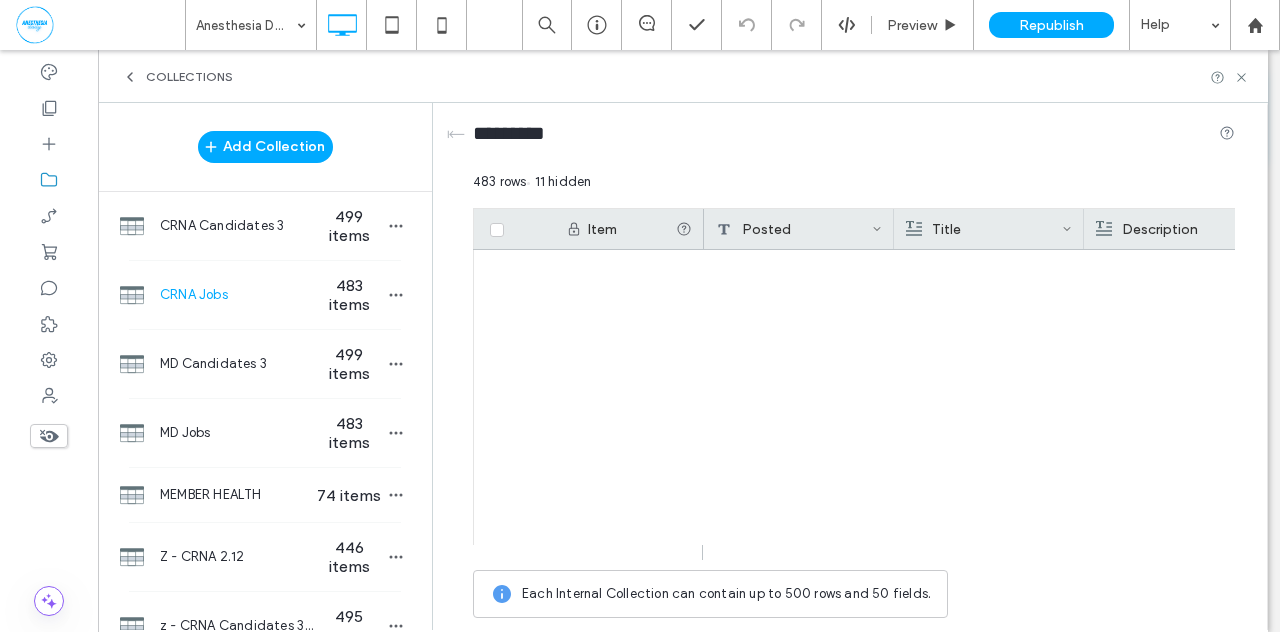 scroll, scrollTop: 18095, scrollLeft: 0, axis: vertical 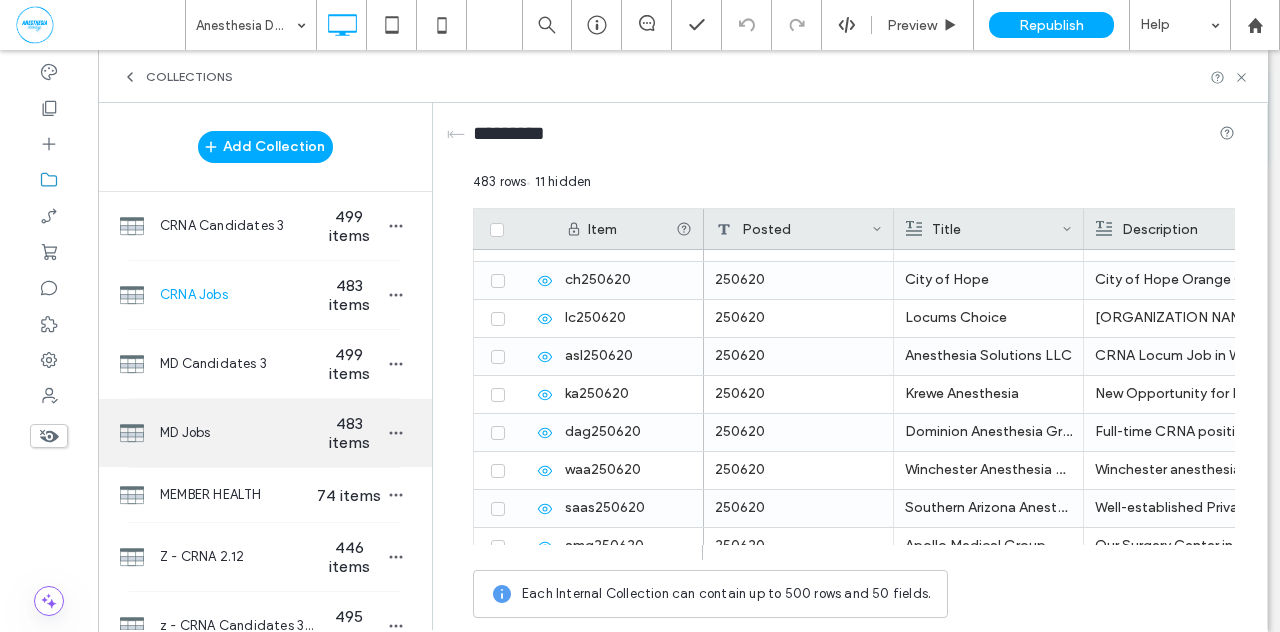 click on "MD Jobs" at bounding box center (237, 433) 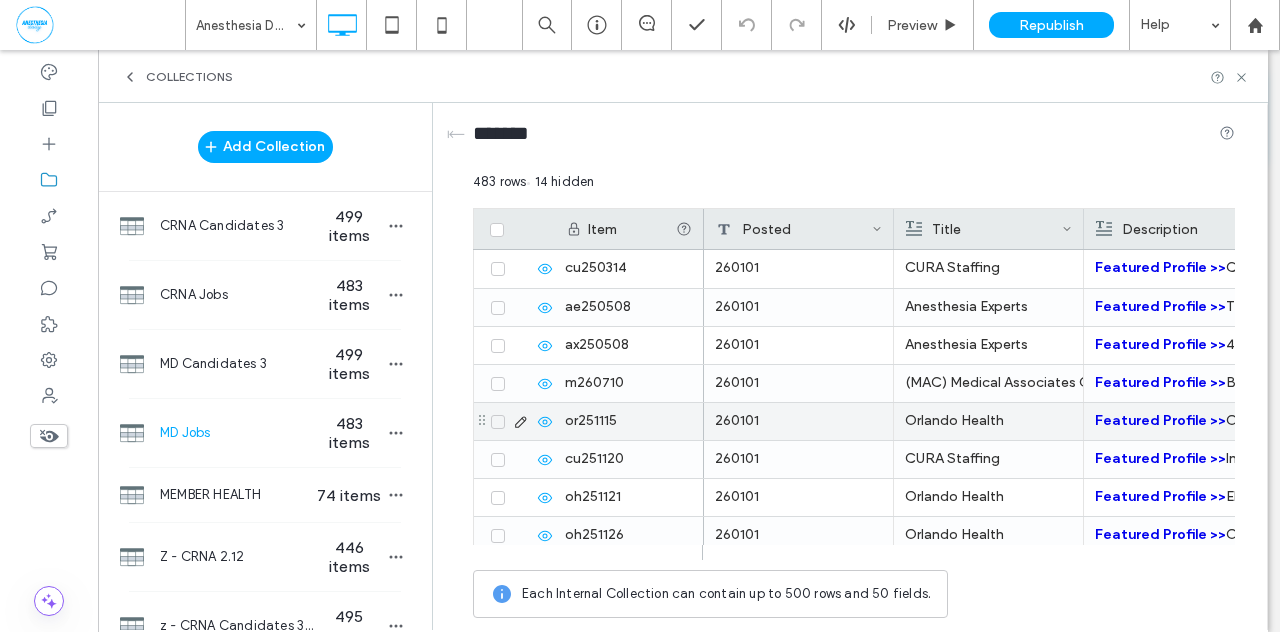 click 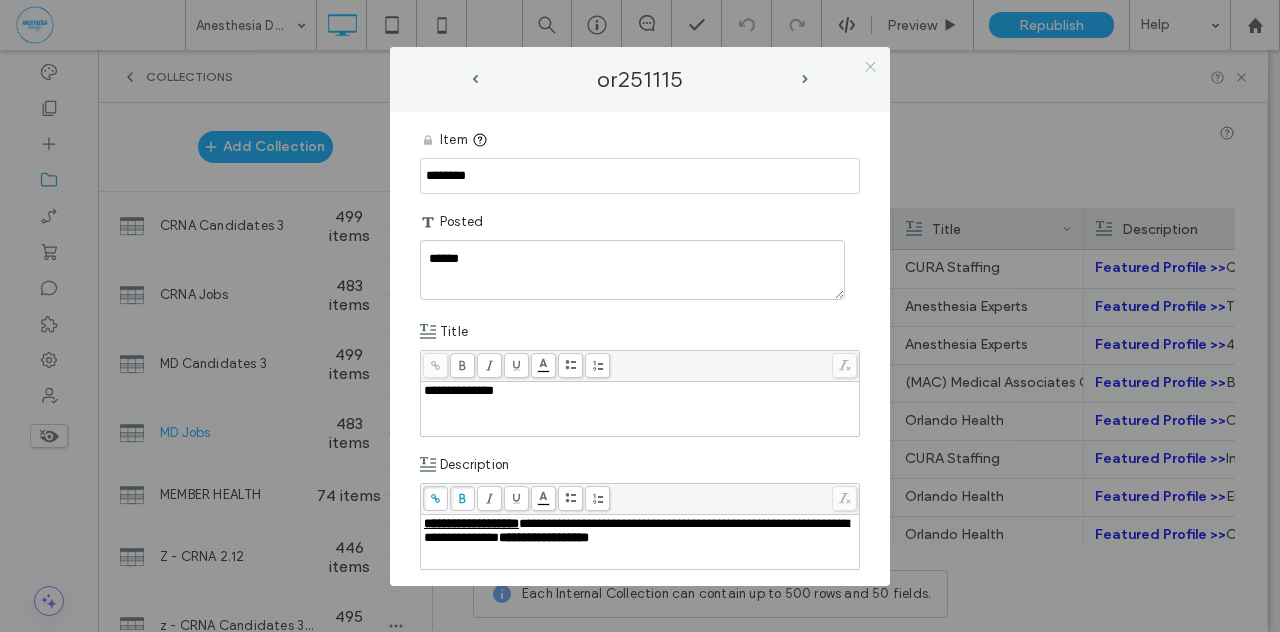 click 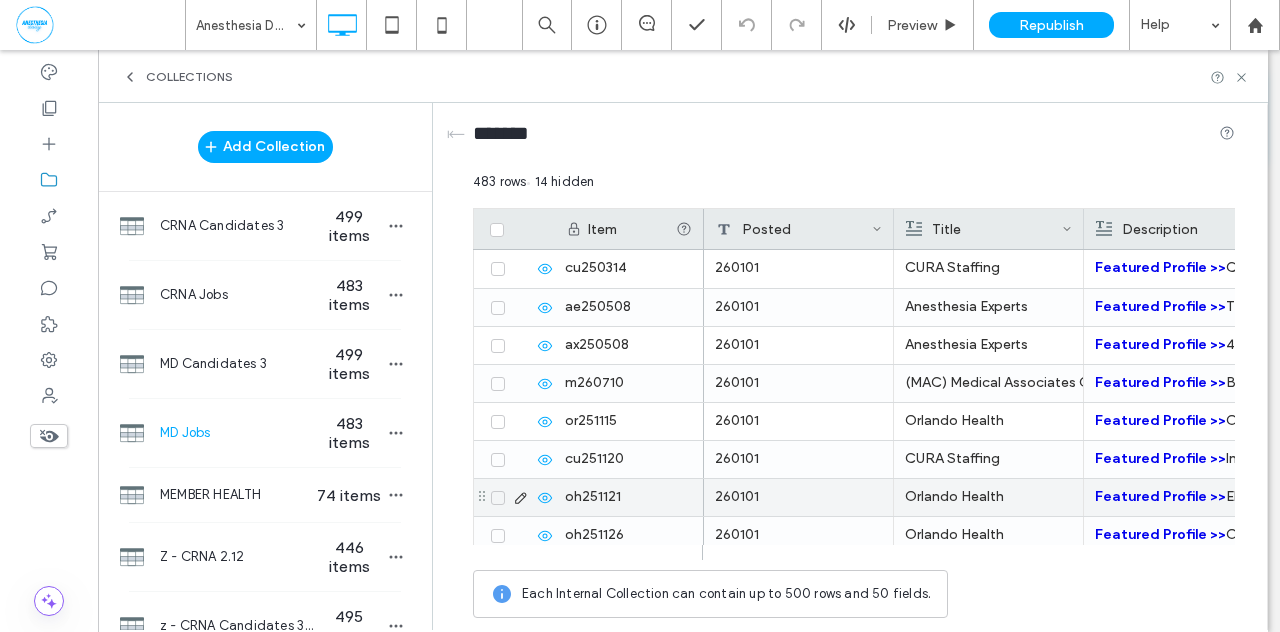 click 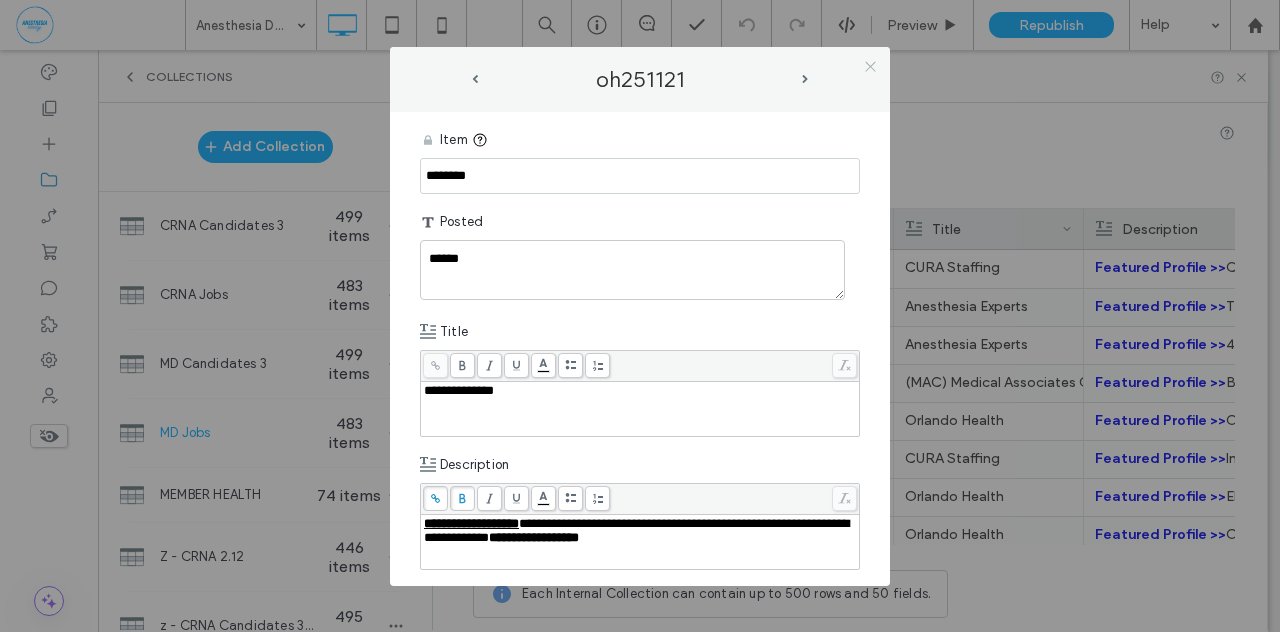 click 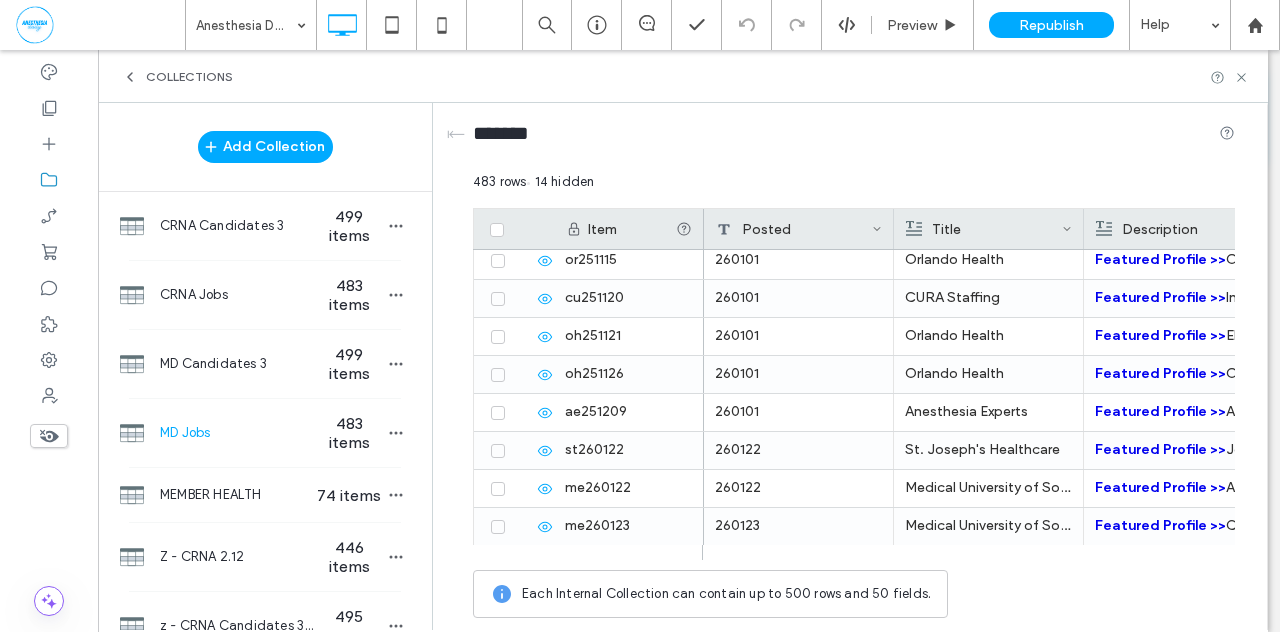 scroll, scrollTop: 233, scrollLeft: 0, axis: vertical 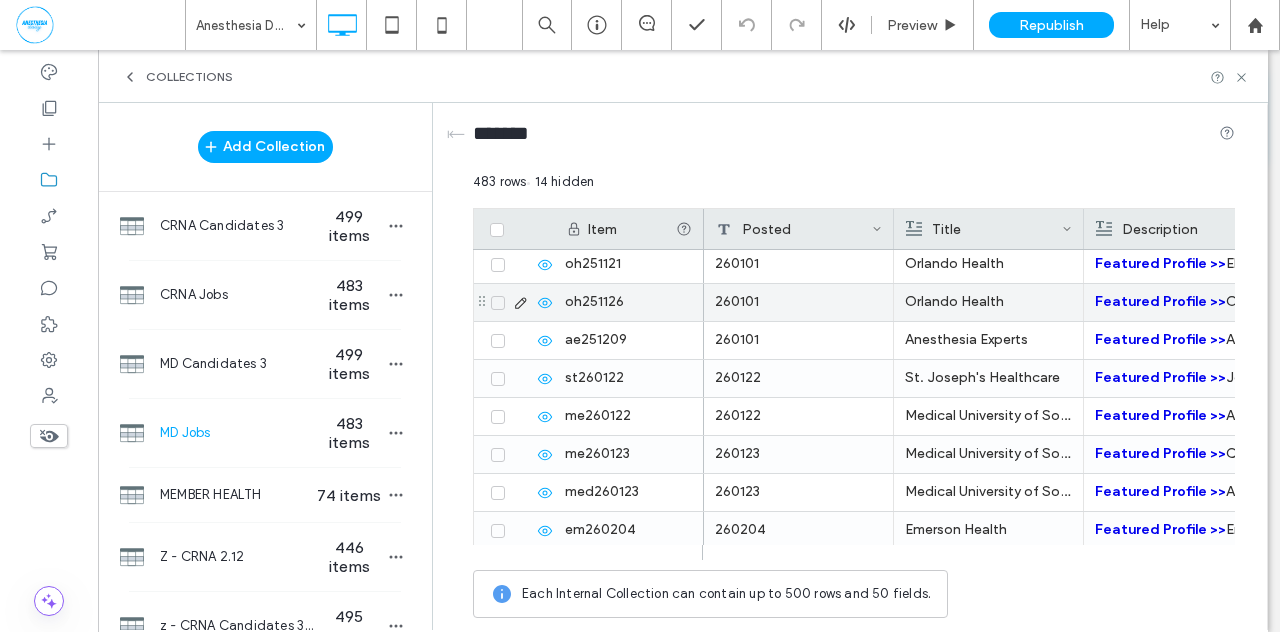 click 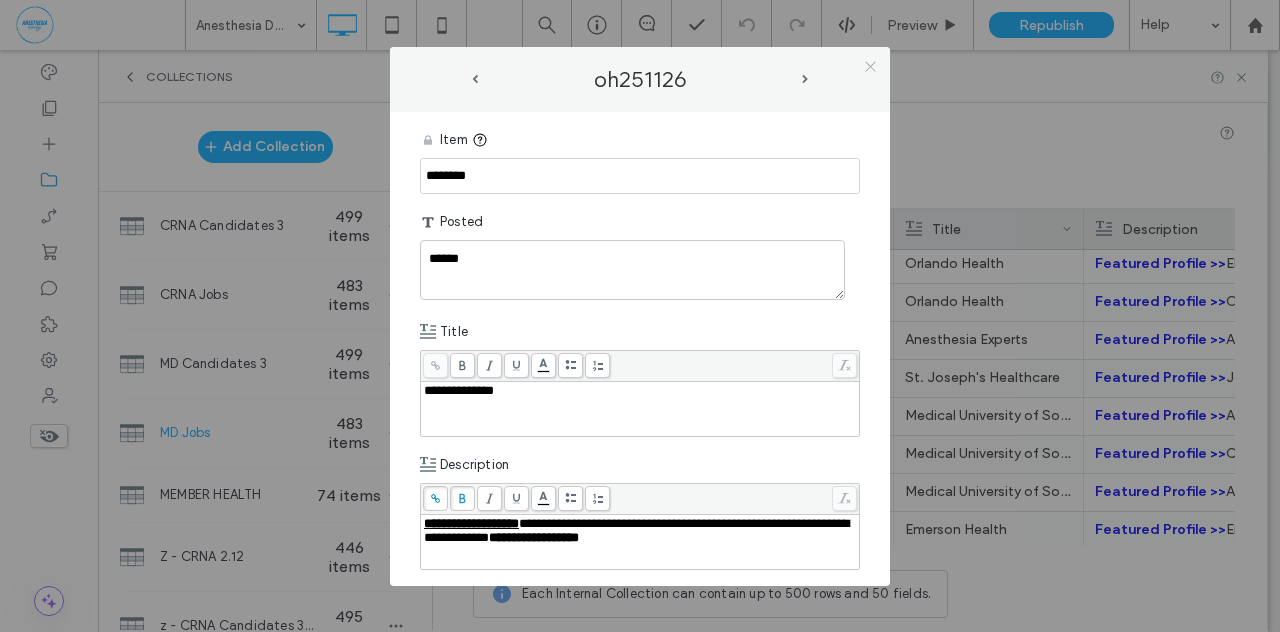 click 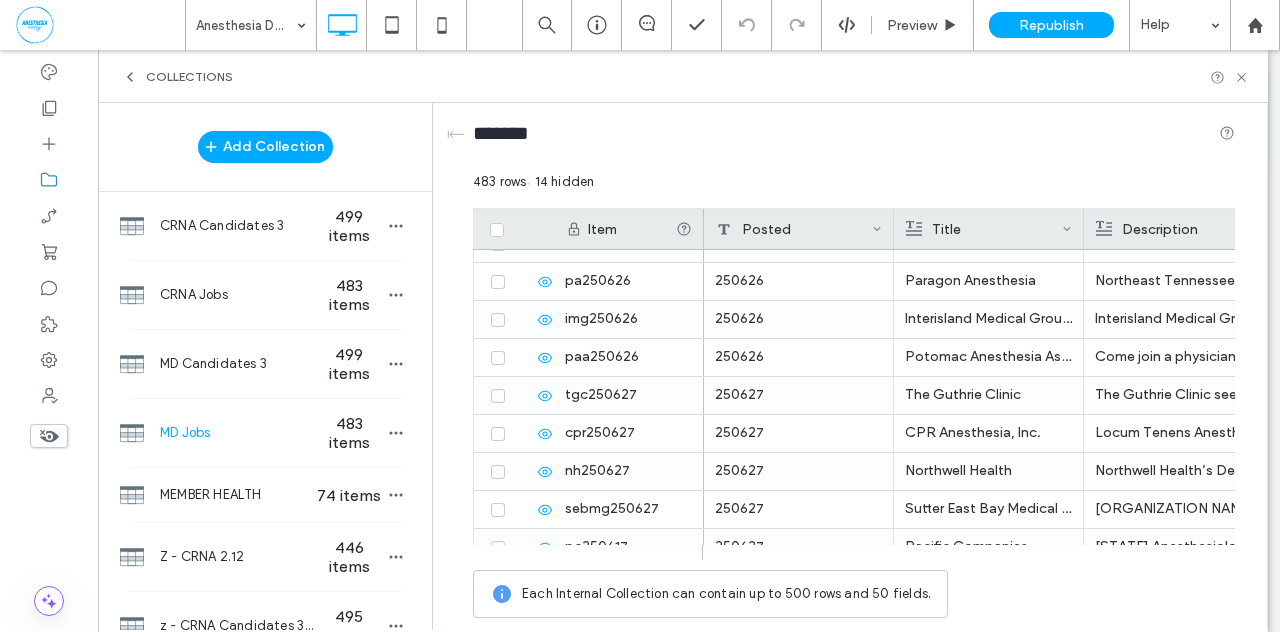 scroll, scrollTop: 7685, scrollLeft: 0, axis: vertical 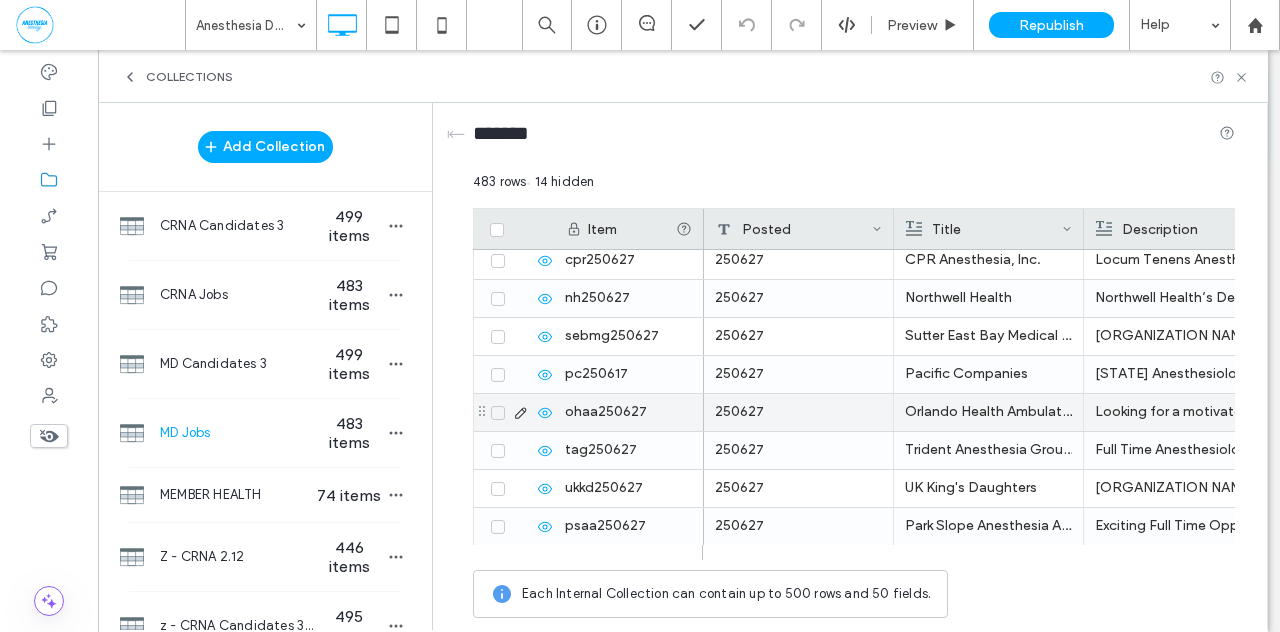 click 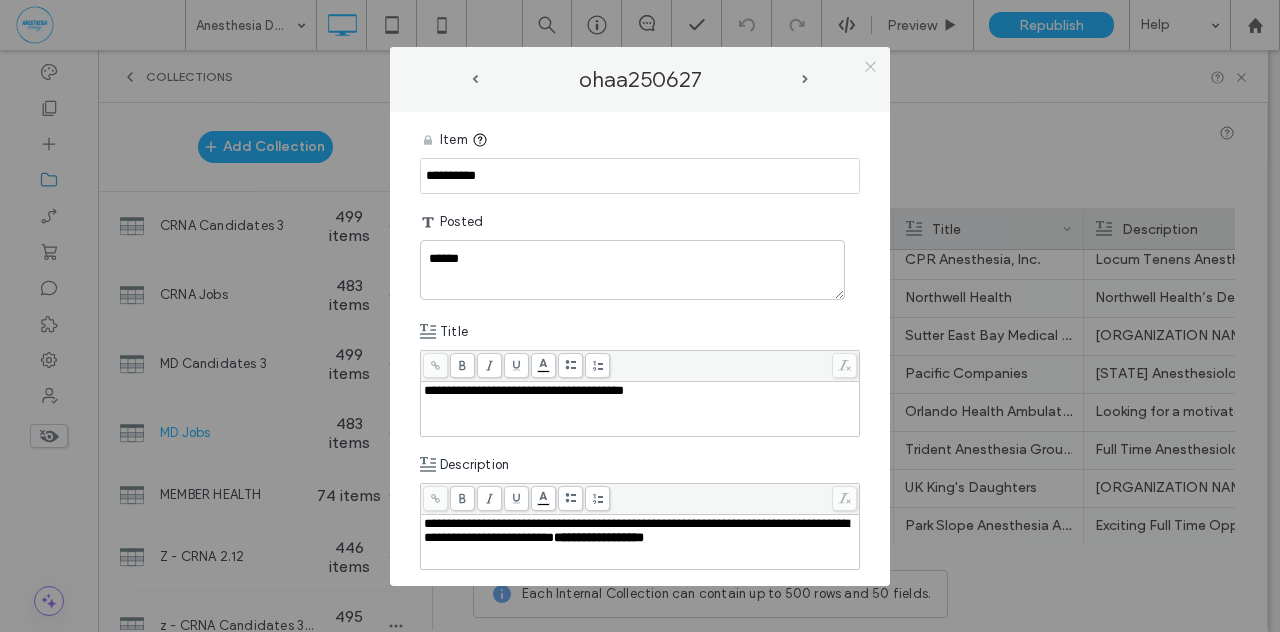 click 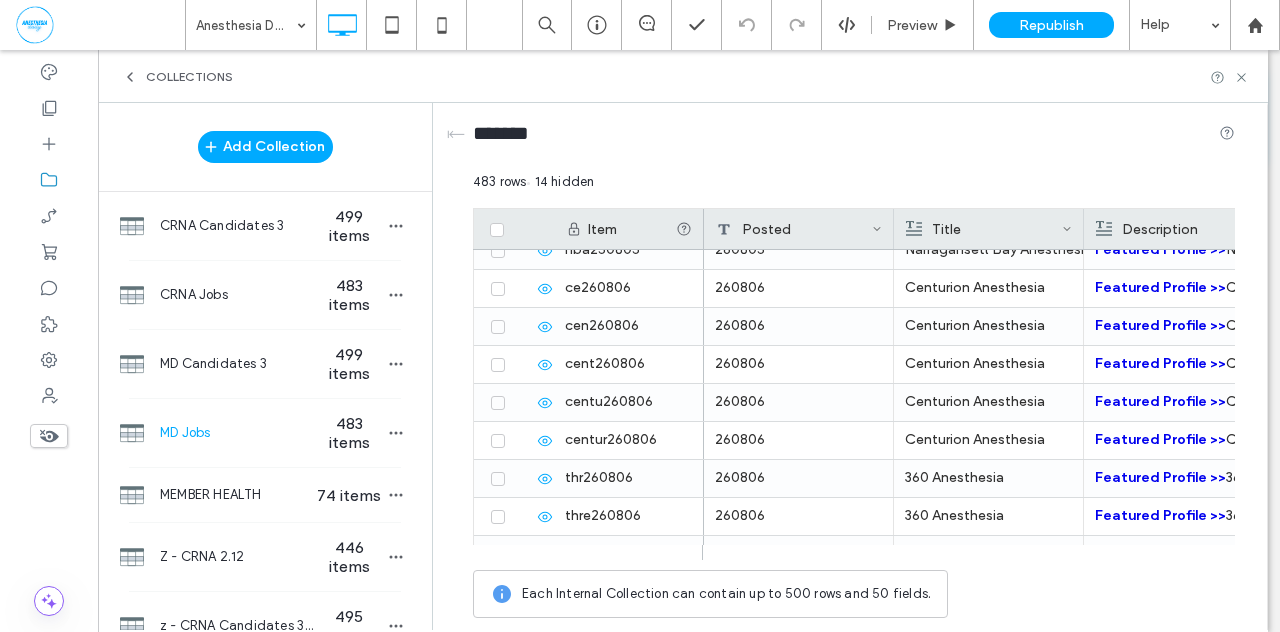 scroll, scrollTop: 18095, scrollLeft: 0, axis: vertical 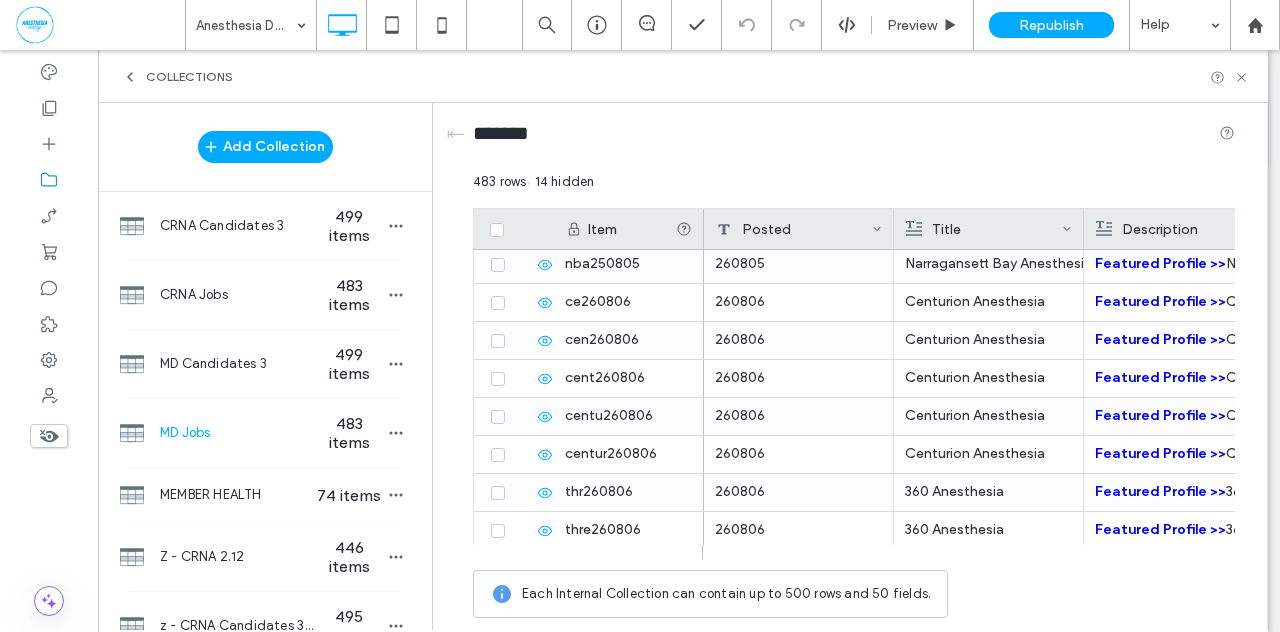 click at bounding box center [1227, 552] 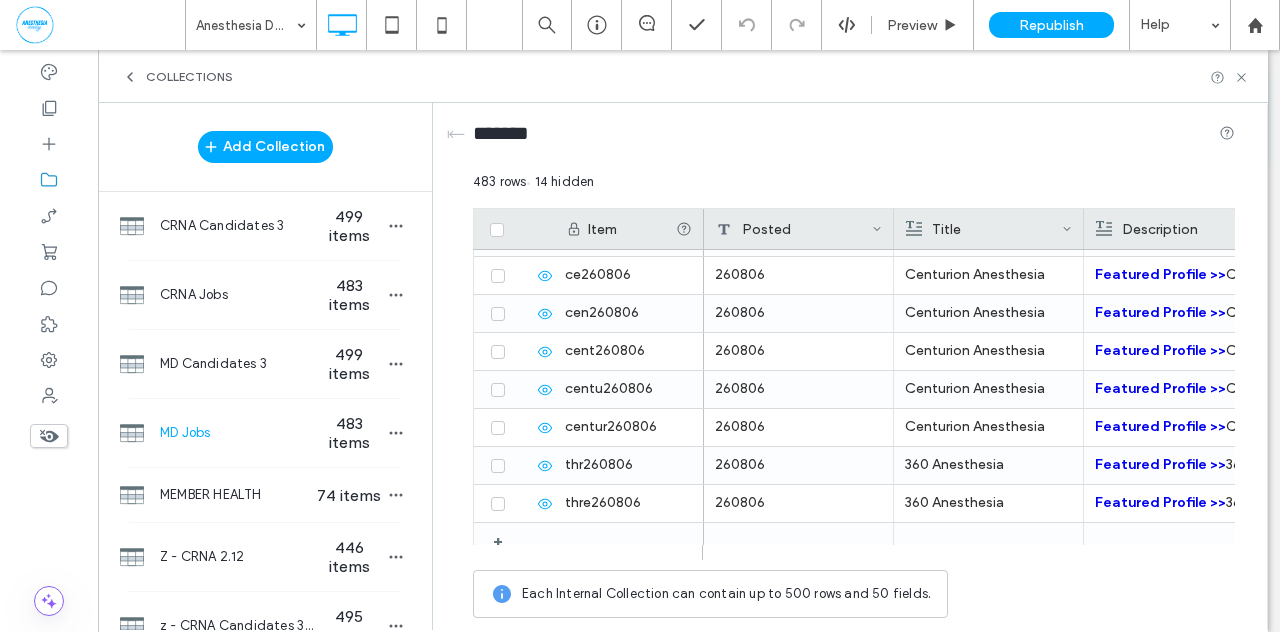 scroll, scrollTop: 18095, scrollLeft: 0, axis: vertical 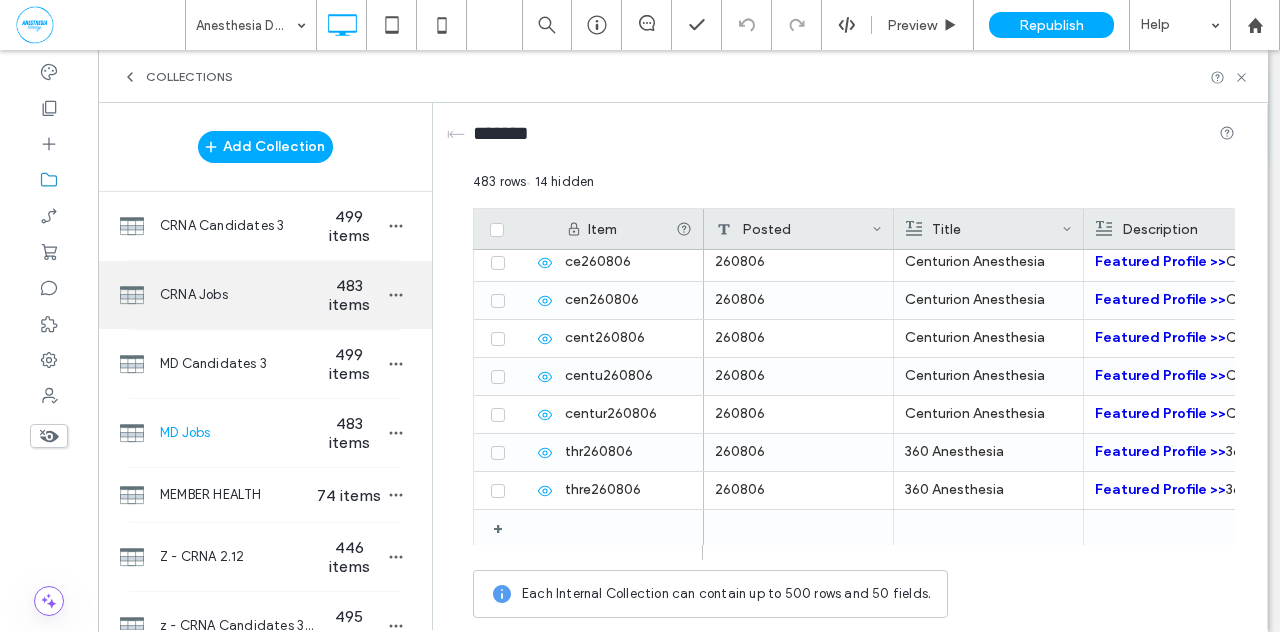 click on "483 items" at bounding box center [349, 295] 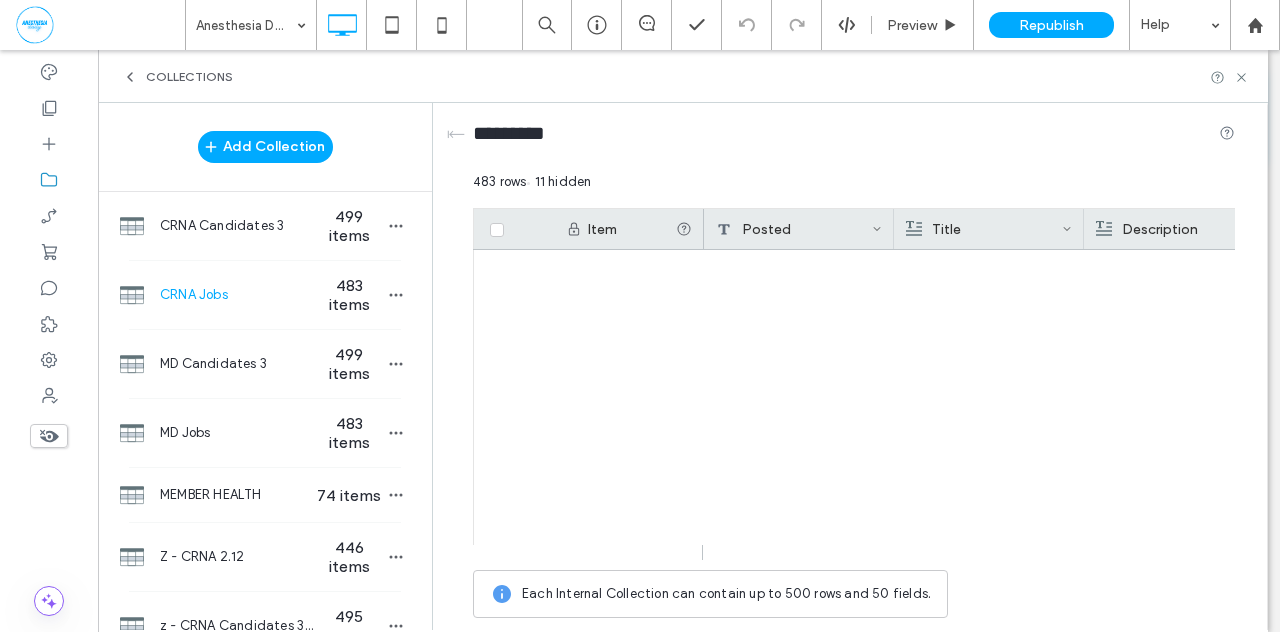 scroll, scrollTop: 18095, scrollLeft: 0, axis: vertical 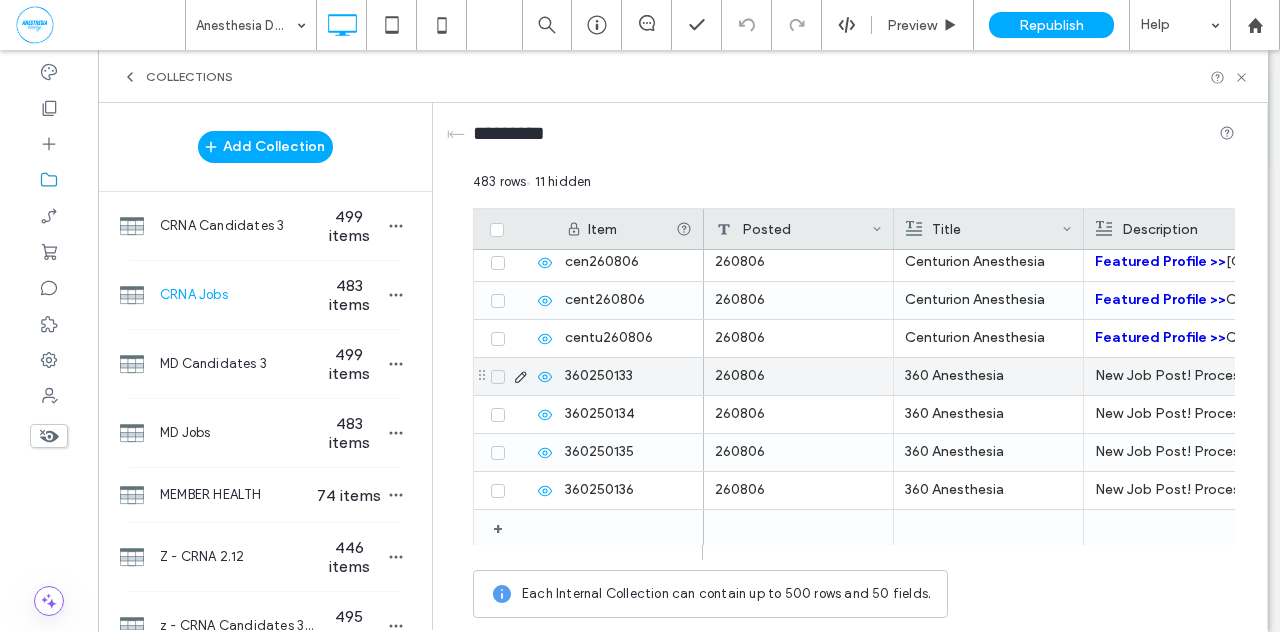 click 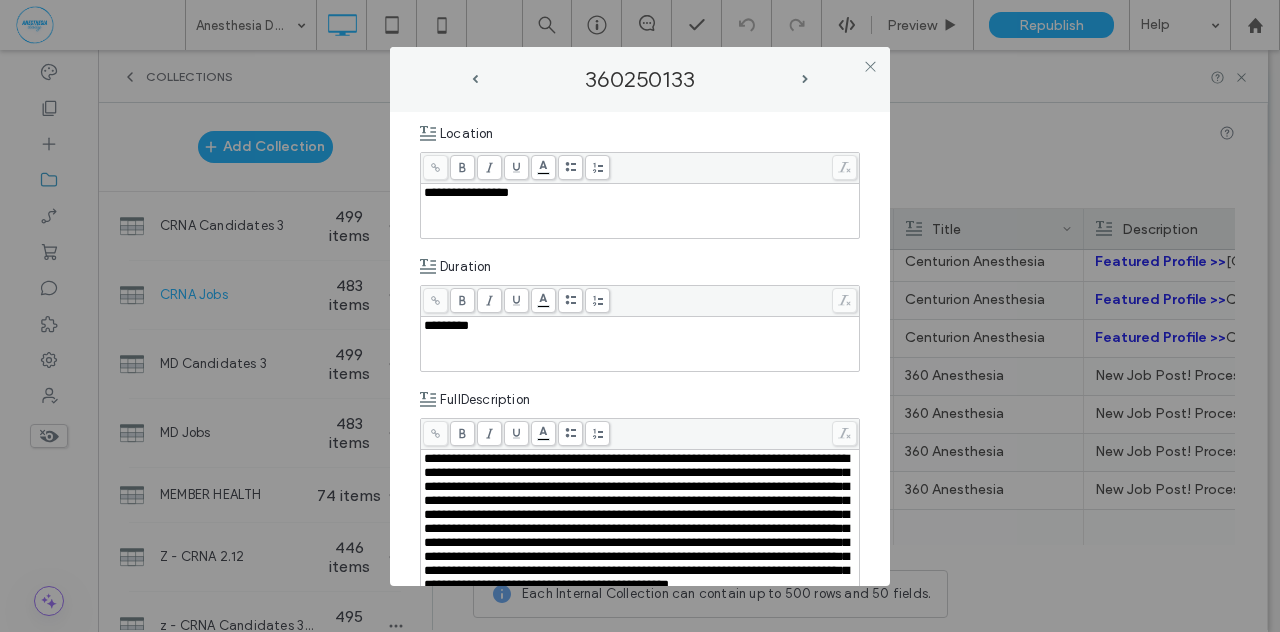 scroll, scrollTop: 466, scrollLeft: 0, axis: vertical 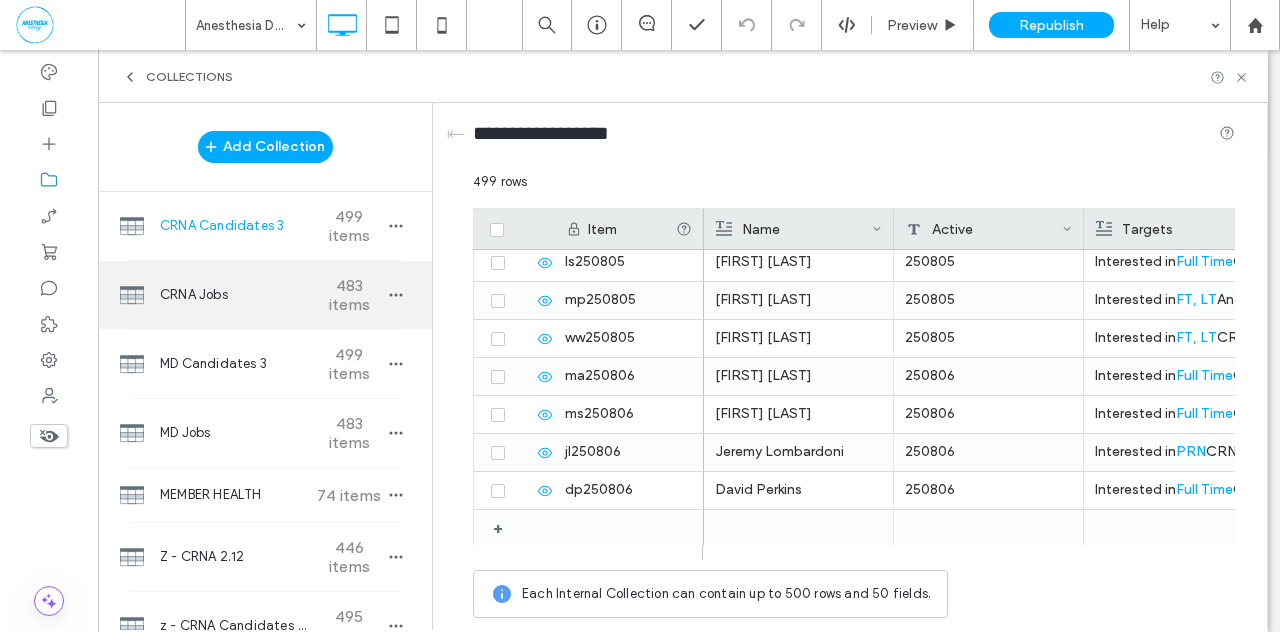 click on "483 items" at bounding box center (349, 295) 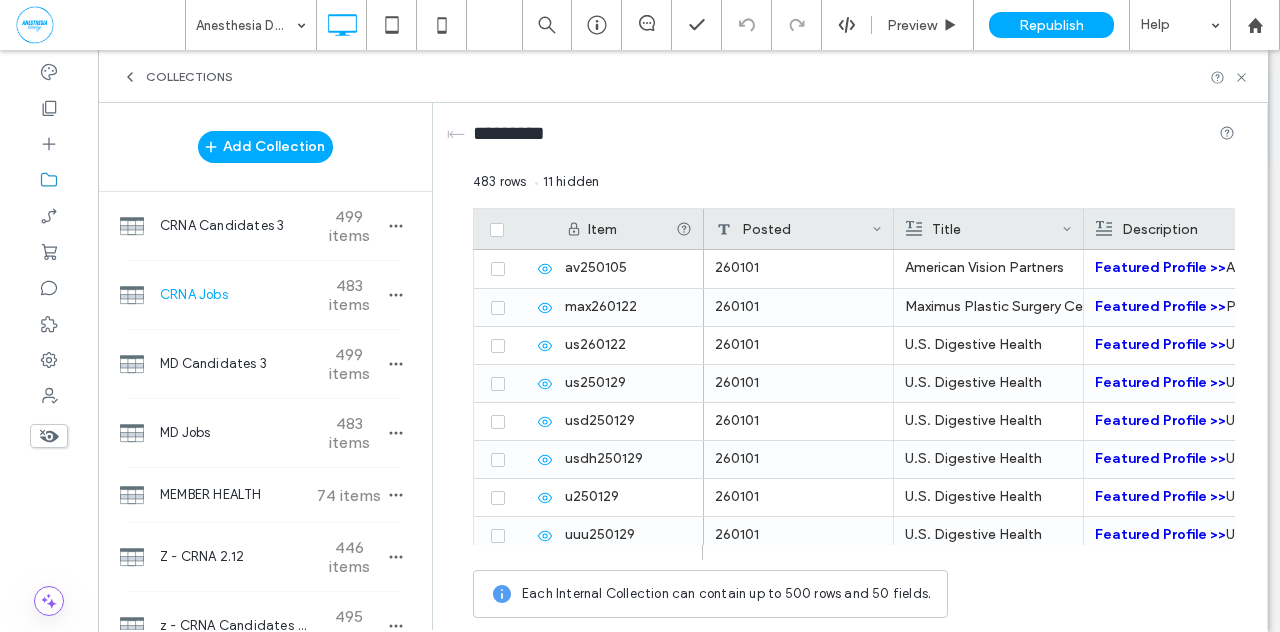 scroll, scrollTop: 18095, scrollLeft: 0, axis: vertical 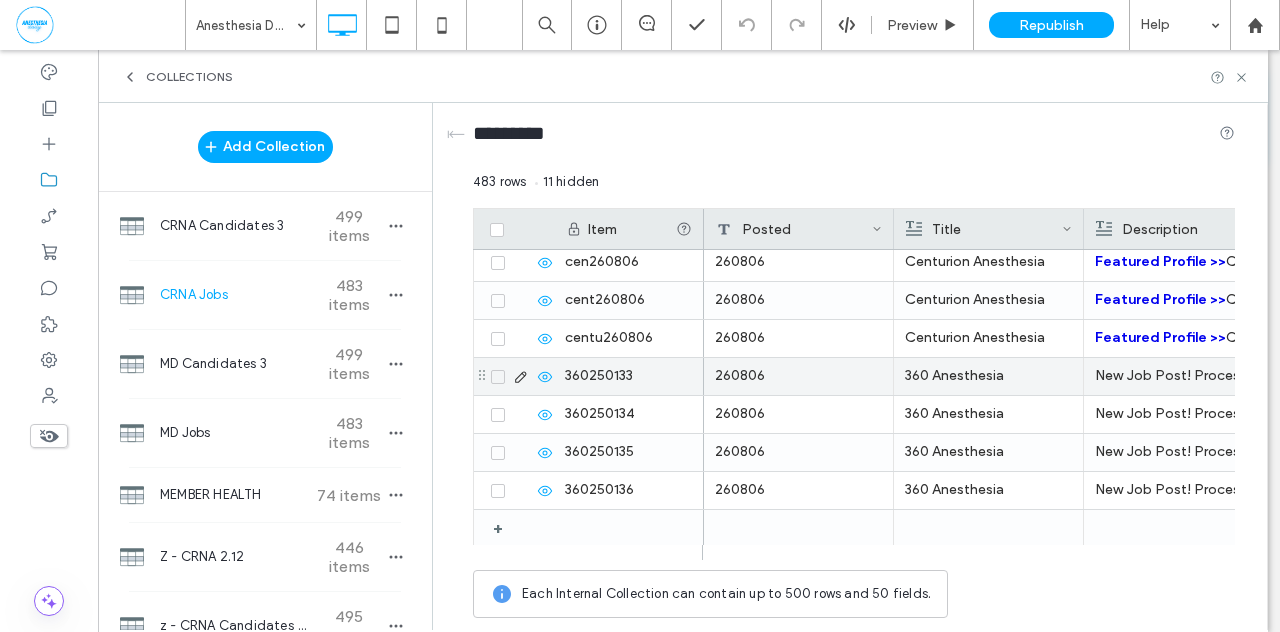 click 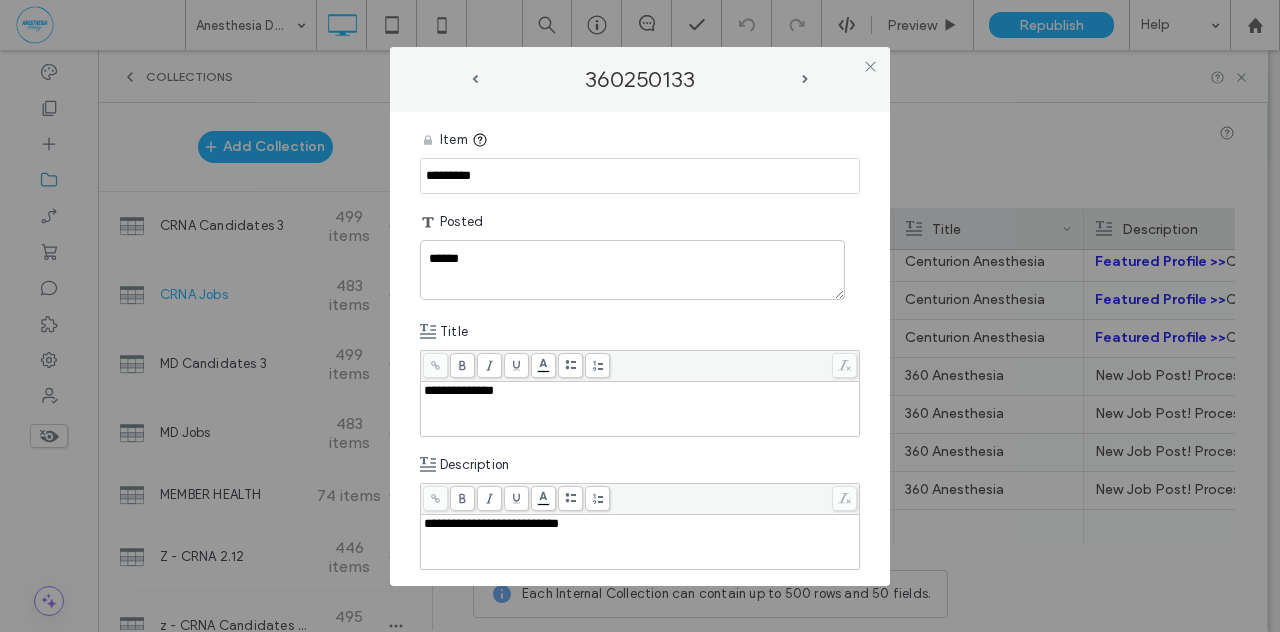 drag, startPoint x: 501, startPoint y: 176, endPoint x: 373, endPoint y: 166, distance: 128.39003 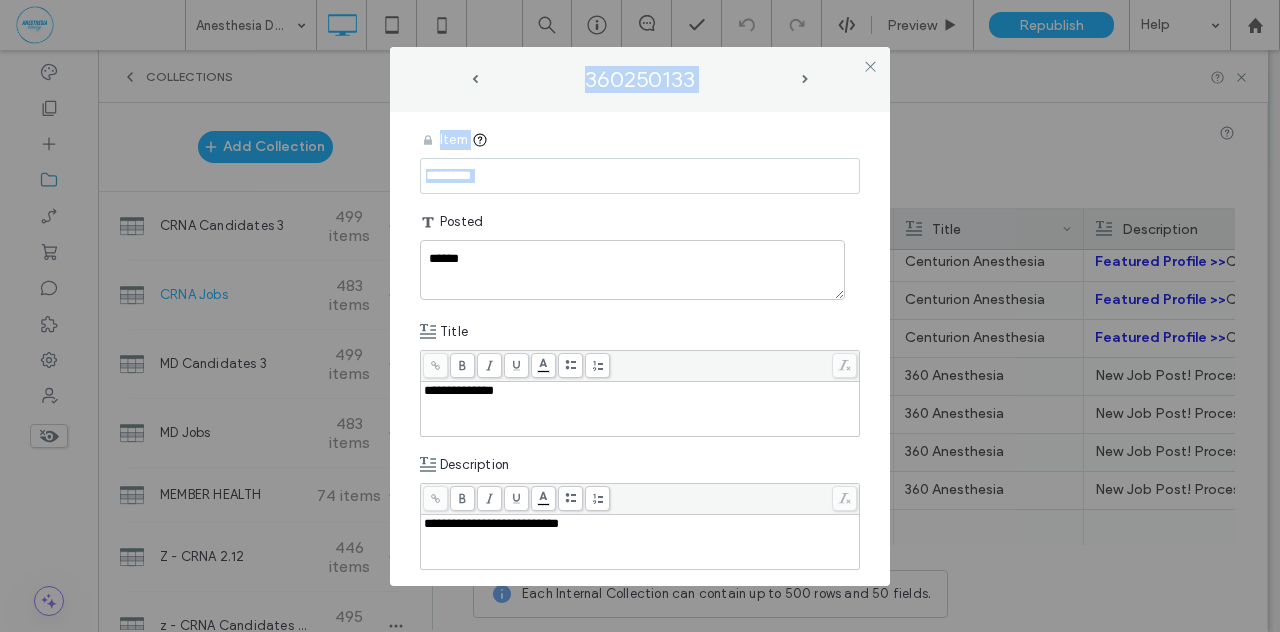 click on "*********" at bounding box center (640, 176) 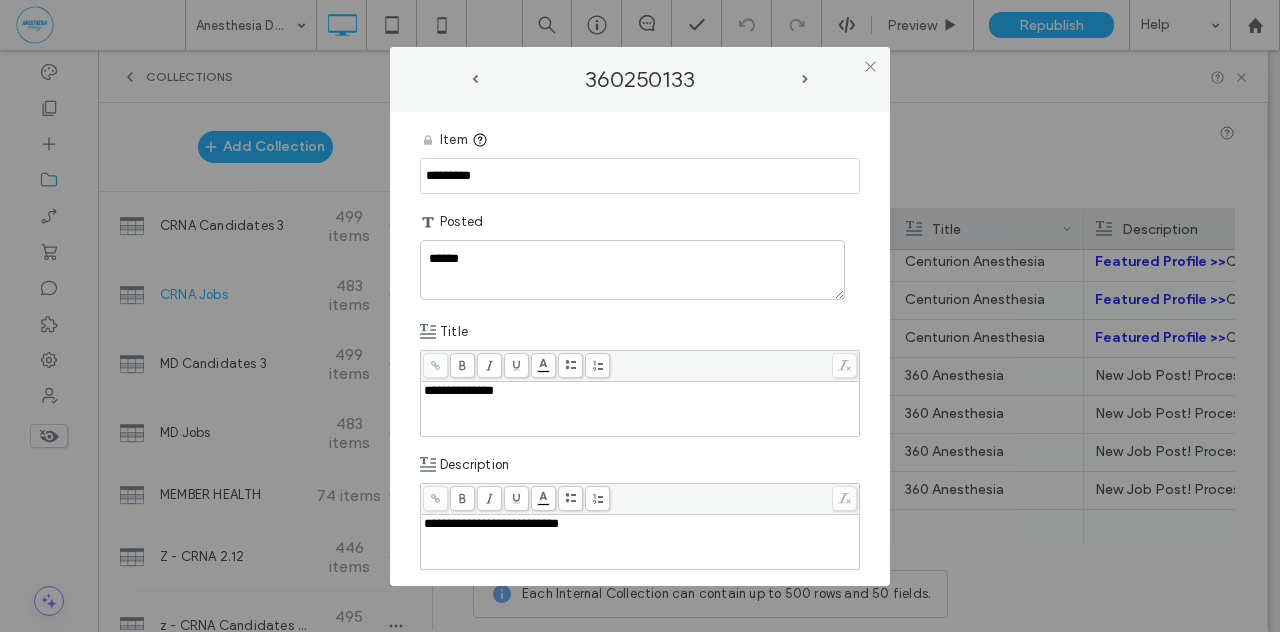 click on "*********" at bounding box center (640, 176) 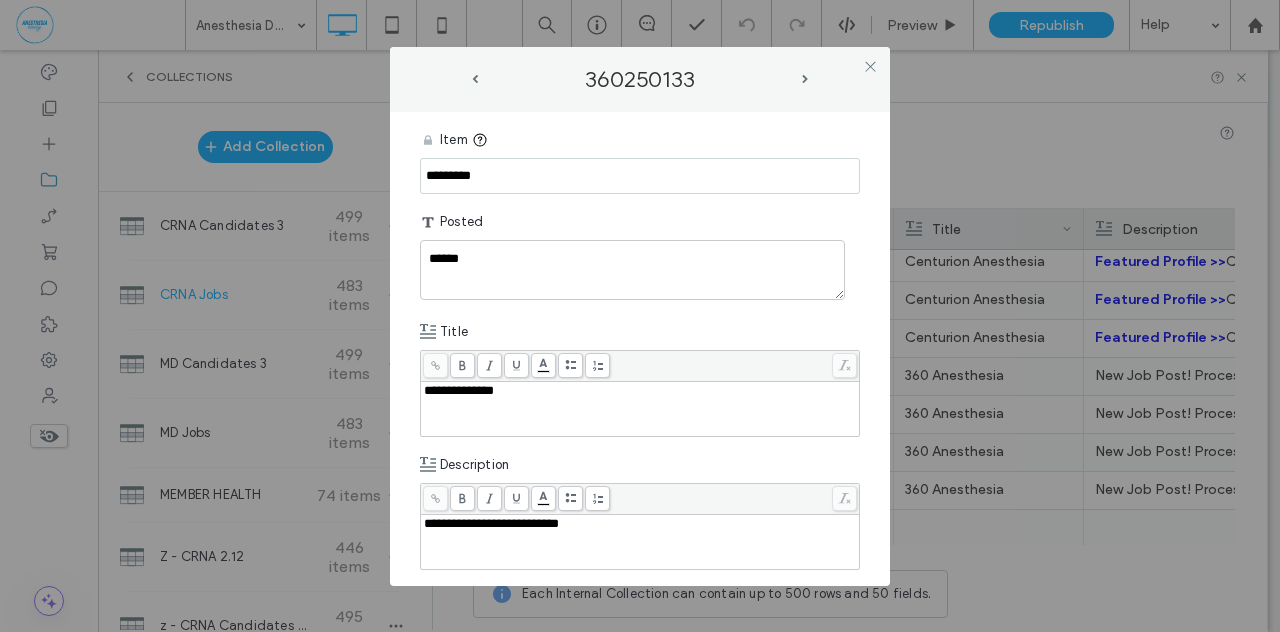 click on "*********" at bounding box center [640, 176] 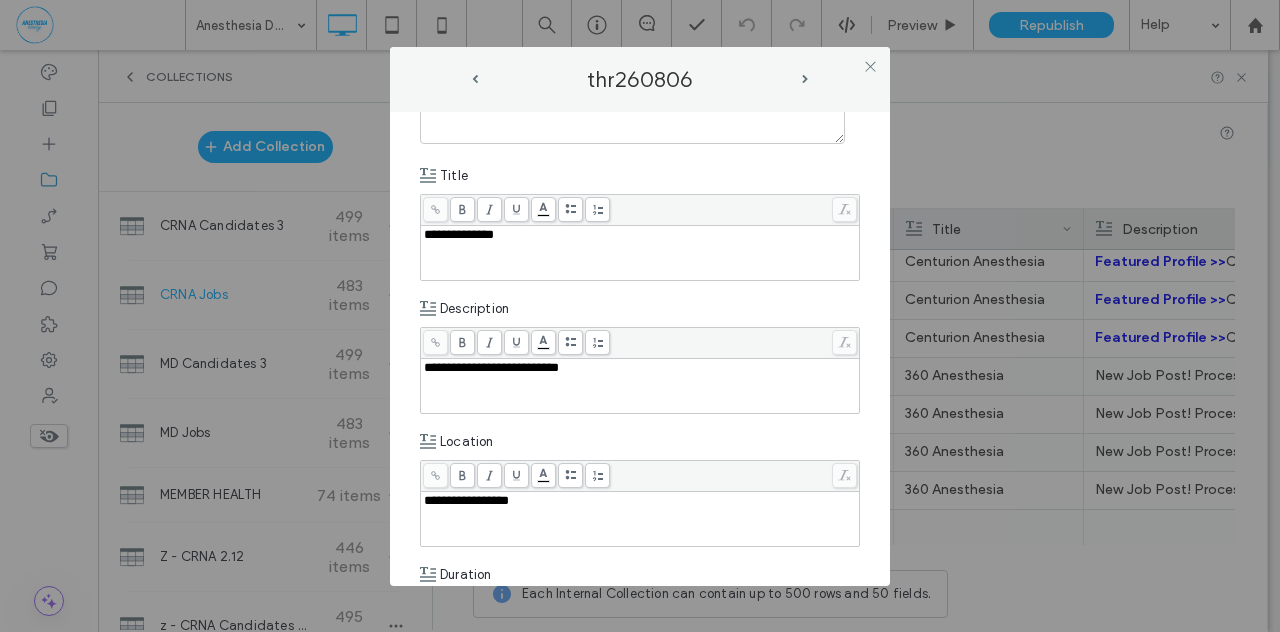 scroll, scrollTop: 311, scrollLeft: 0, axis: vertical 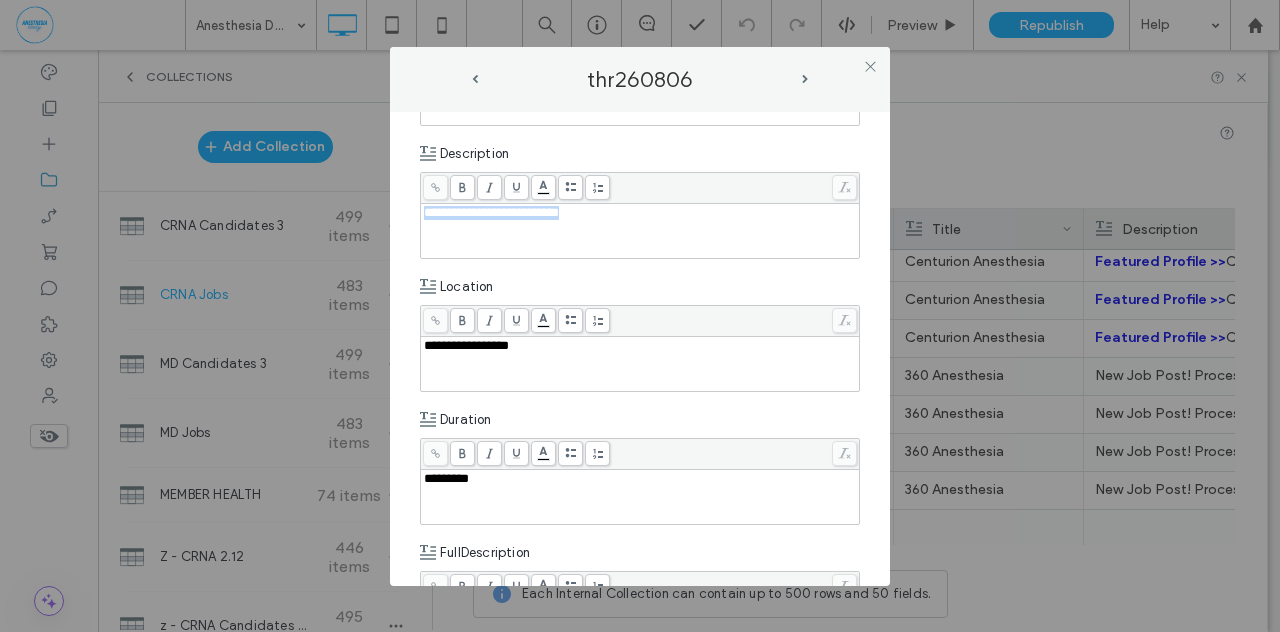 drag, startPoint x: 614, startPoint y: 217, endPoint x: 409, endPoint y: 197, distance: 205.9733 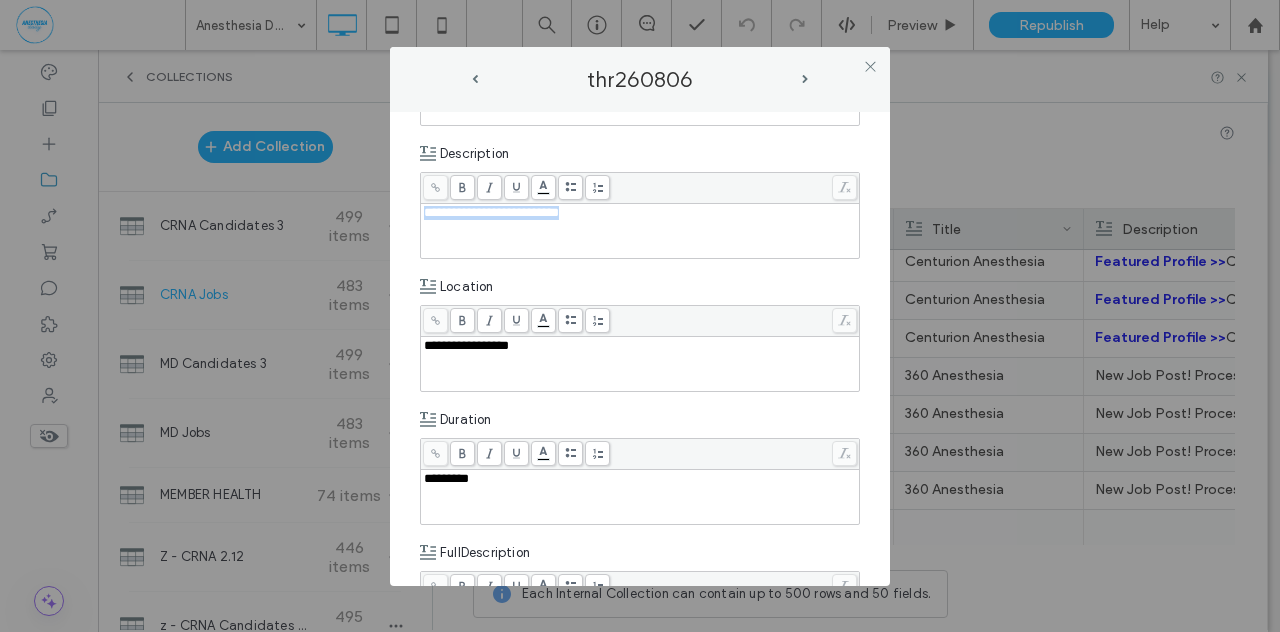 click on "**********" at bounding box center [640, 349] 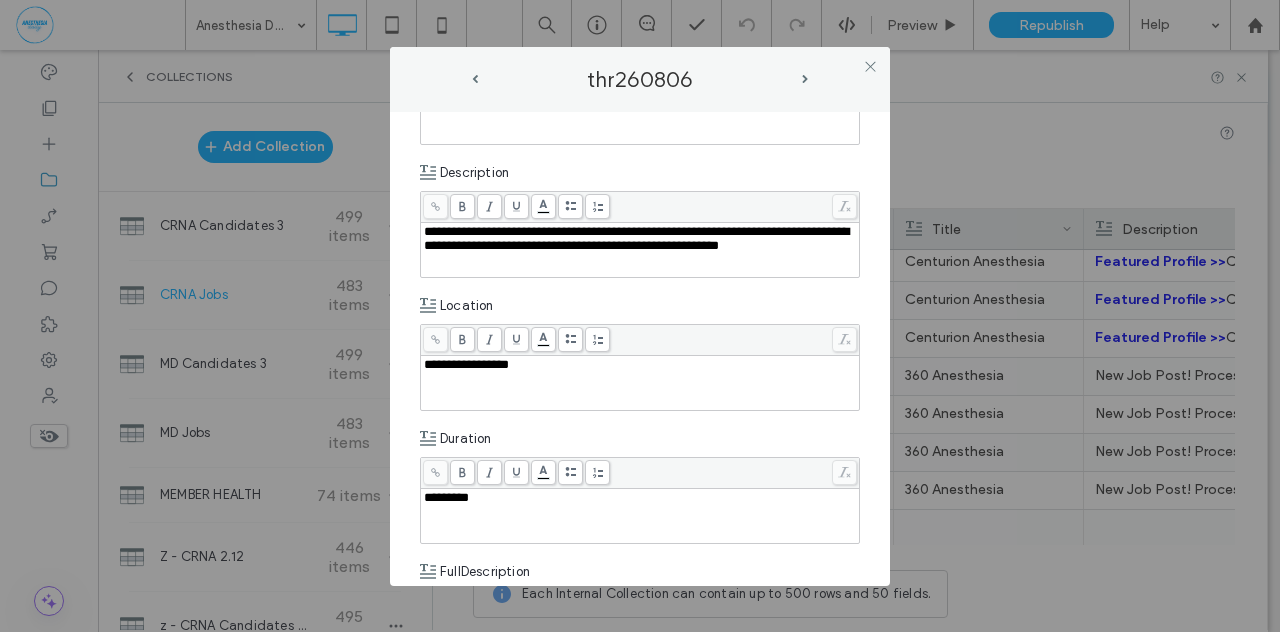 scroll, scrollTop: 241, scrollLeft: 0, axis: vertical 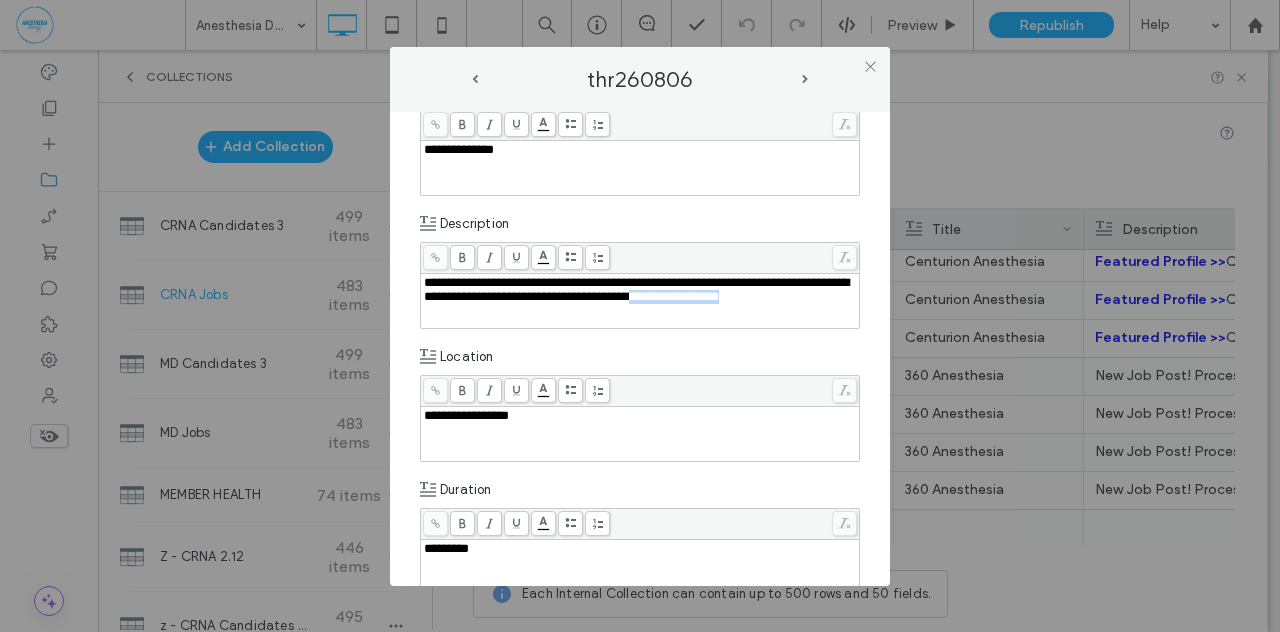drag, startPoint x: 738, startPoint y: 297, endPoint x: 836, endPoint y: 303, distance: 98.1835 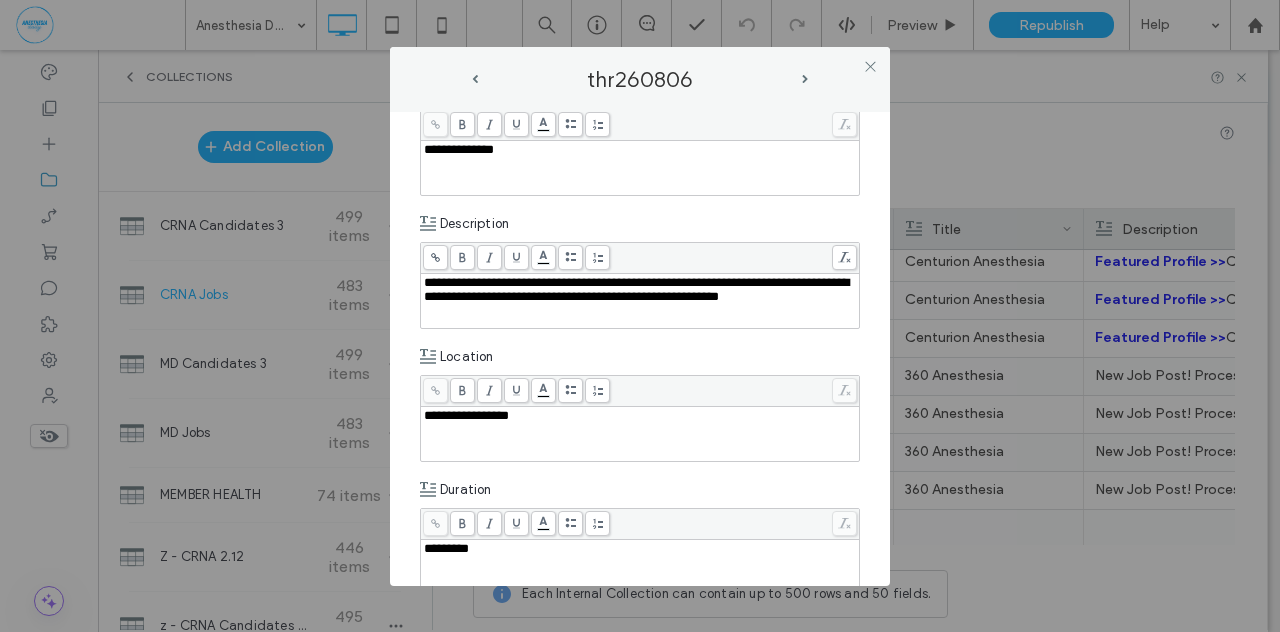 click 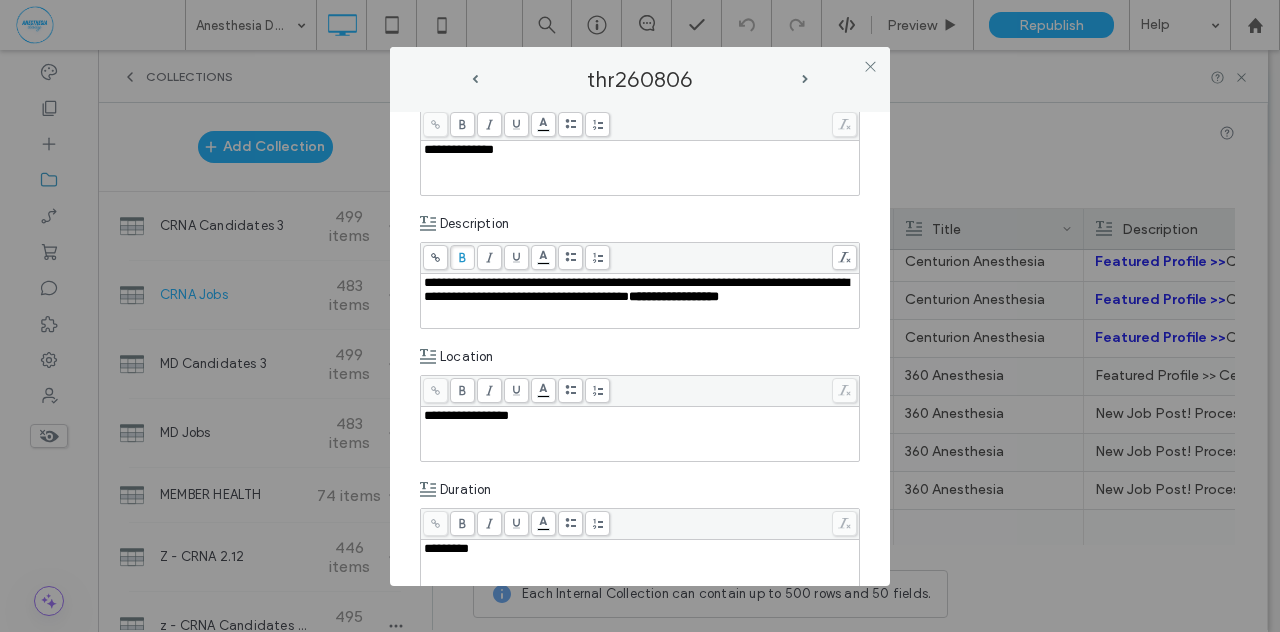 click on "**********" at bounding box center [636, 289] 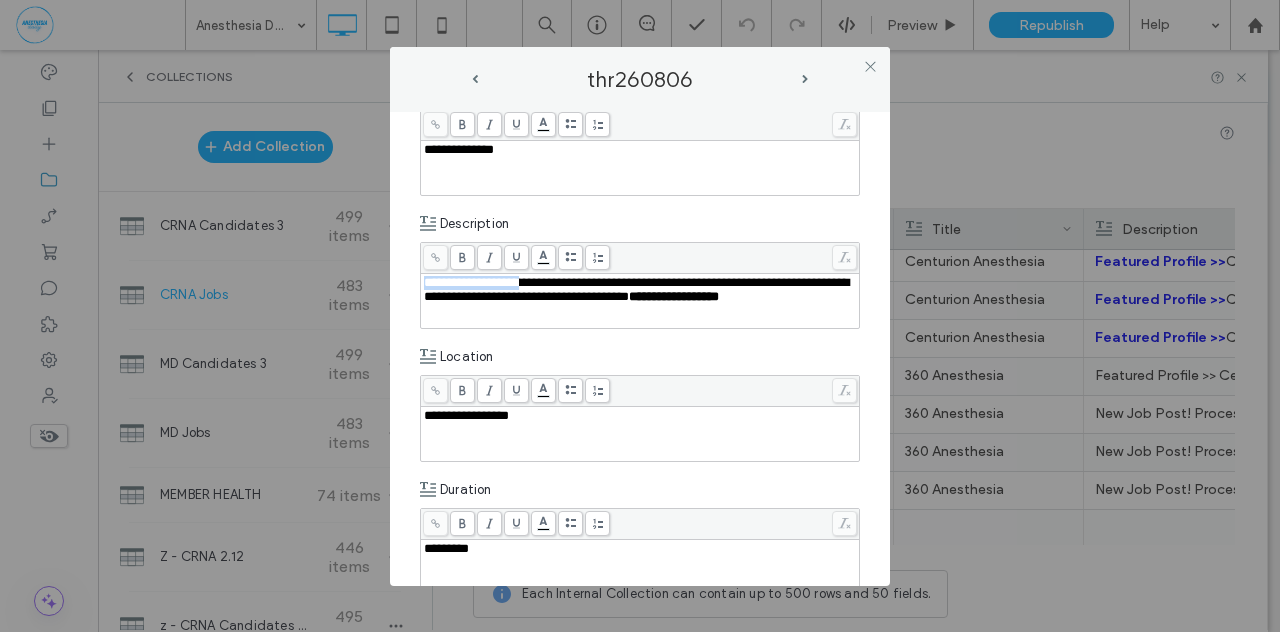 drag, startPoint x: 533, startPoint y: 281, endPoint x: 404, endPoint y: 275, distance: 129.13947 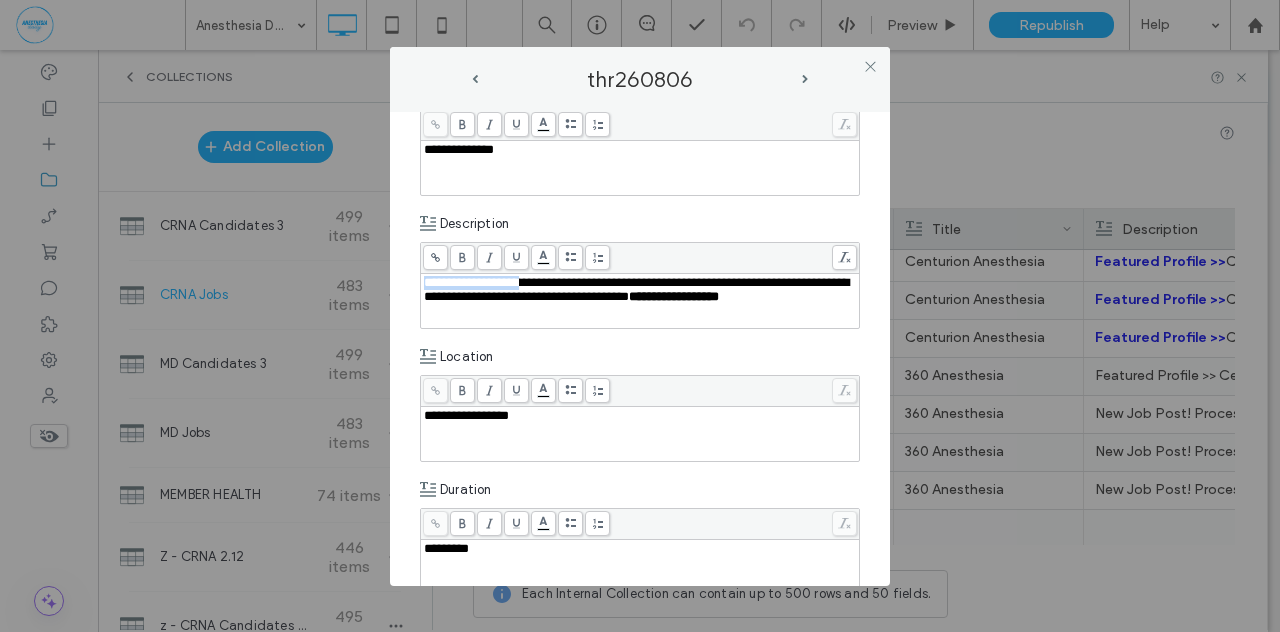 click on ".wqwq-1{fill:#231f20;}
.cls-1q, .cls-2q { fill-rule: evenodd; }
.cls-2q { fill: #6e8188; }
True_local
Agendize
HealthEngine
x_close_popup
from_your_site
multi_language
zoom-out
zoom-in
z_vimeo
z_yelp
z_picassa
w_vCita
youtube
yelp
x2
x
x_x
x_alignright
x_handwritten
wrench
wordpress
windowsvv
win8
whats_app
wallet
warning-sign
w_youtube
w_youtube_channel
w_yelp
w_video
w_twitter
w_title
w_tabs
w_social_icons
w_spacer
w_share
w_rss_feed
w_recent-posts
w_push
w_paypal
w_photo_gallery" at bounding box center (640, 316) 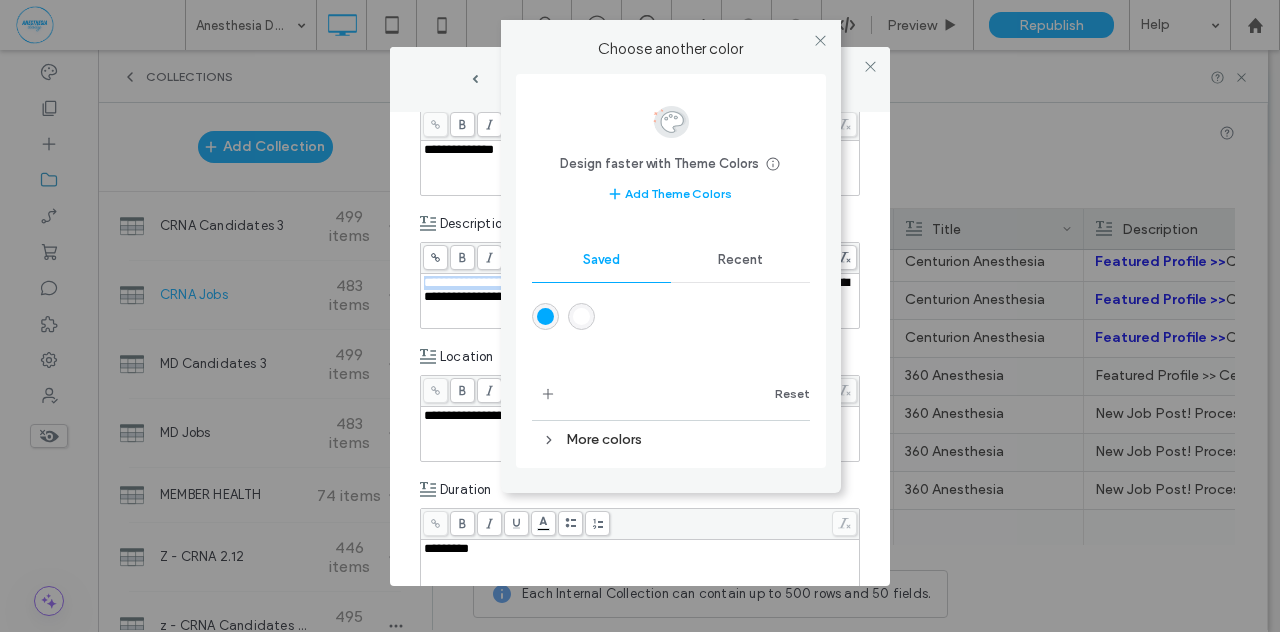 click at bounding box center (545, 316) 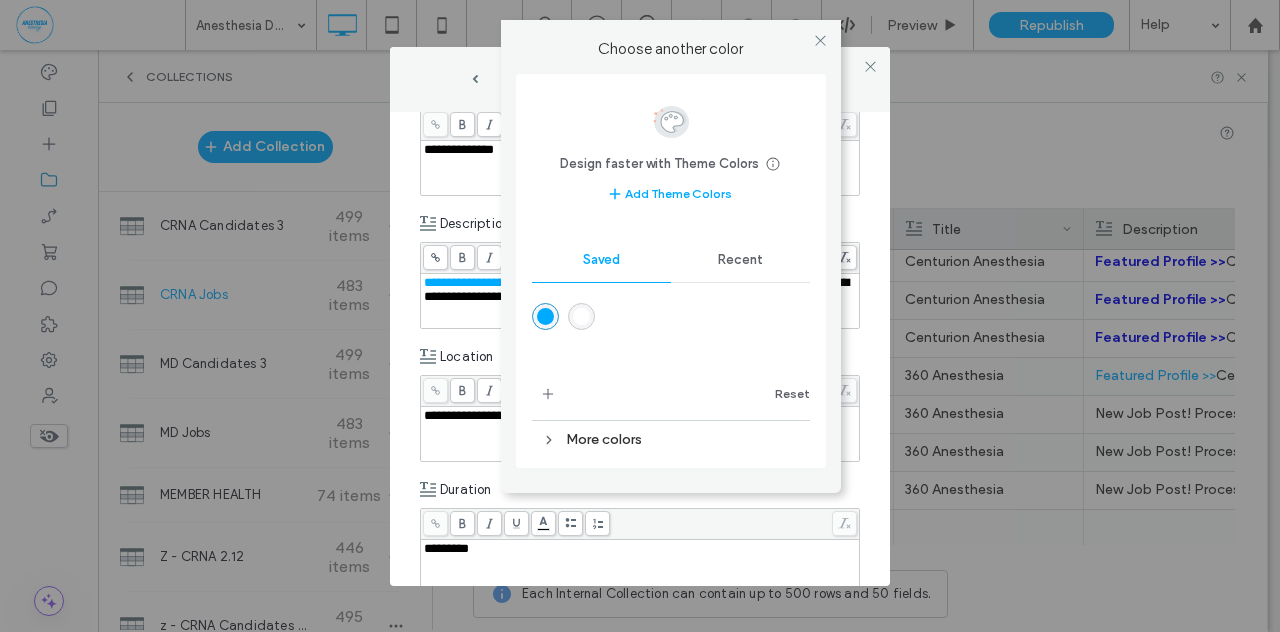 click 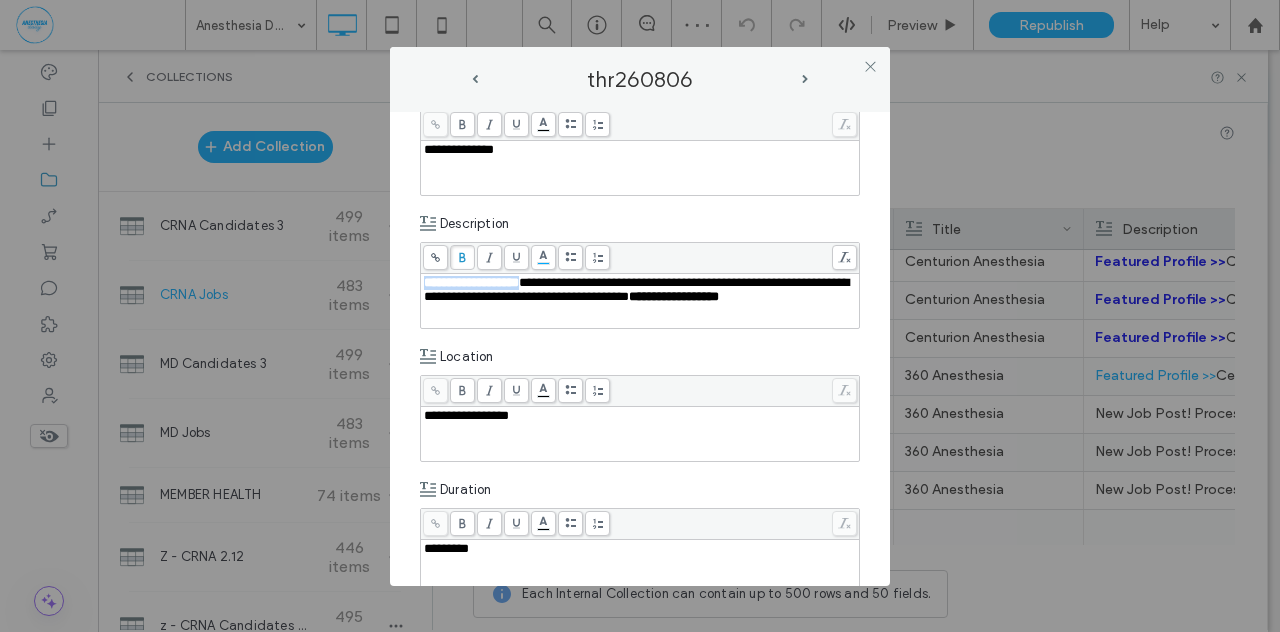 click 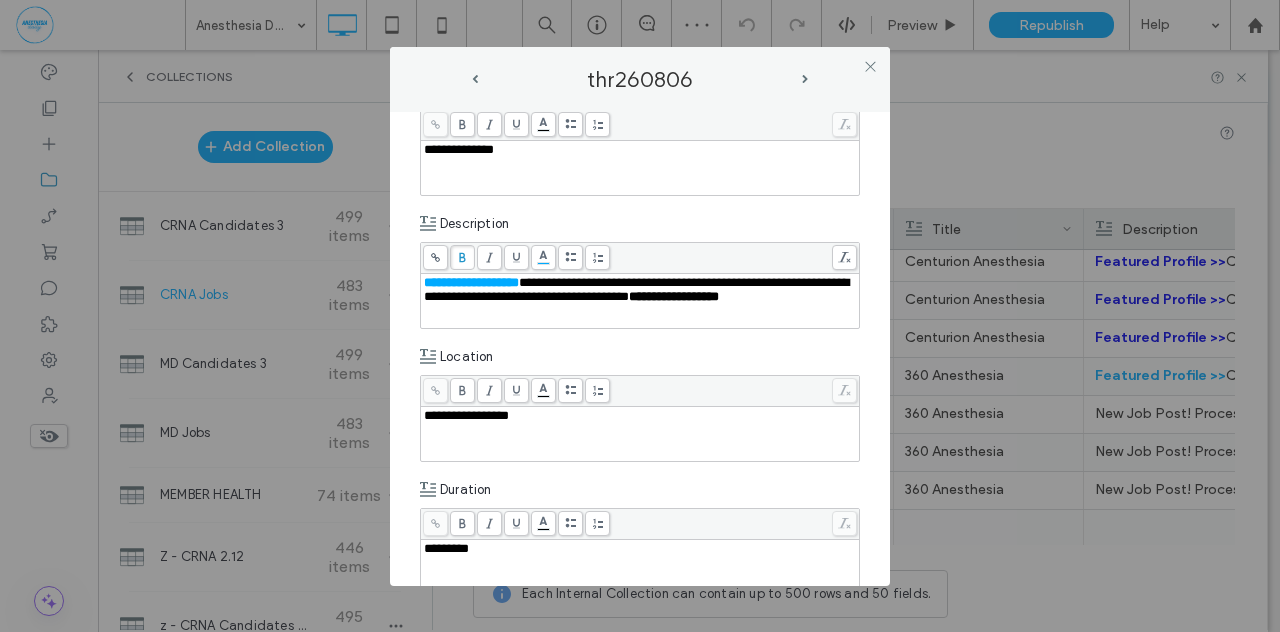 click at bounding box center (435, 257) 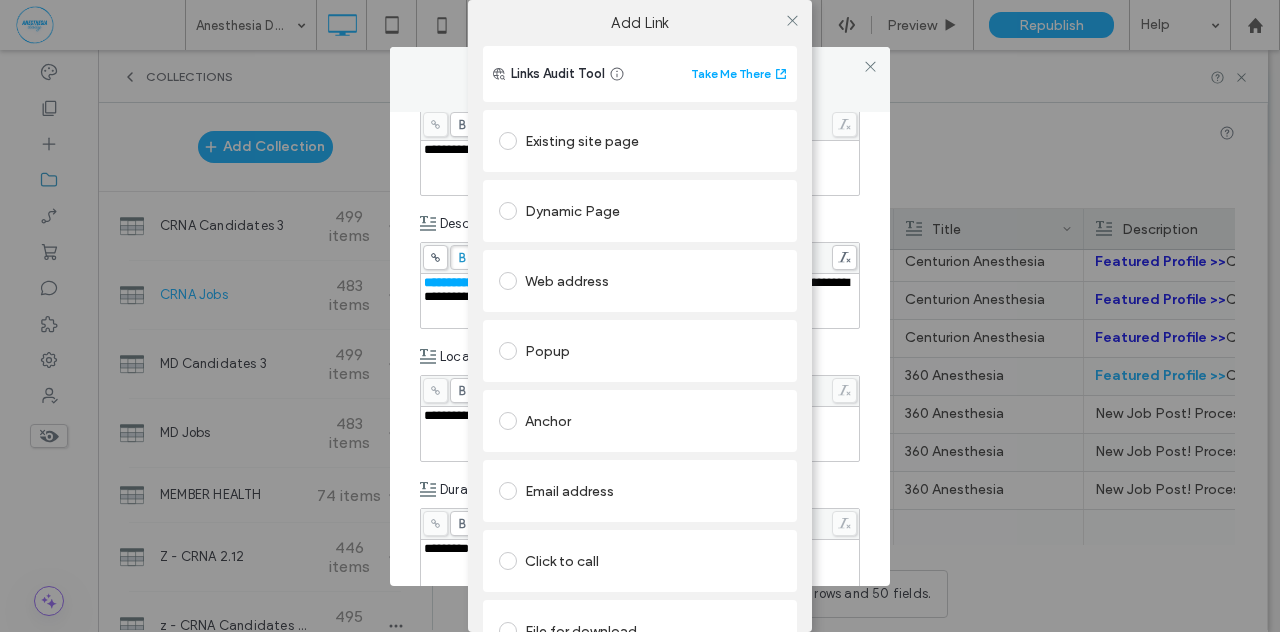 click at bounding box center [508, 141] 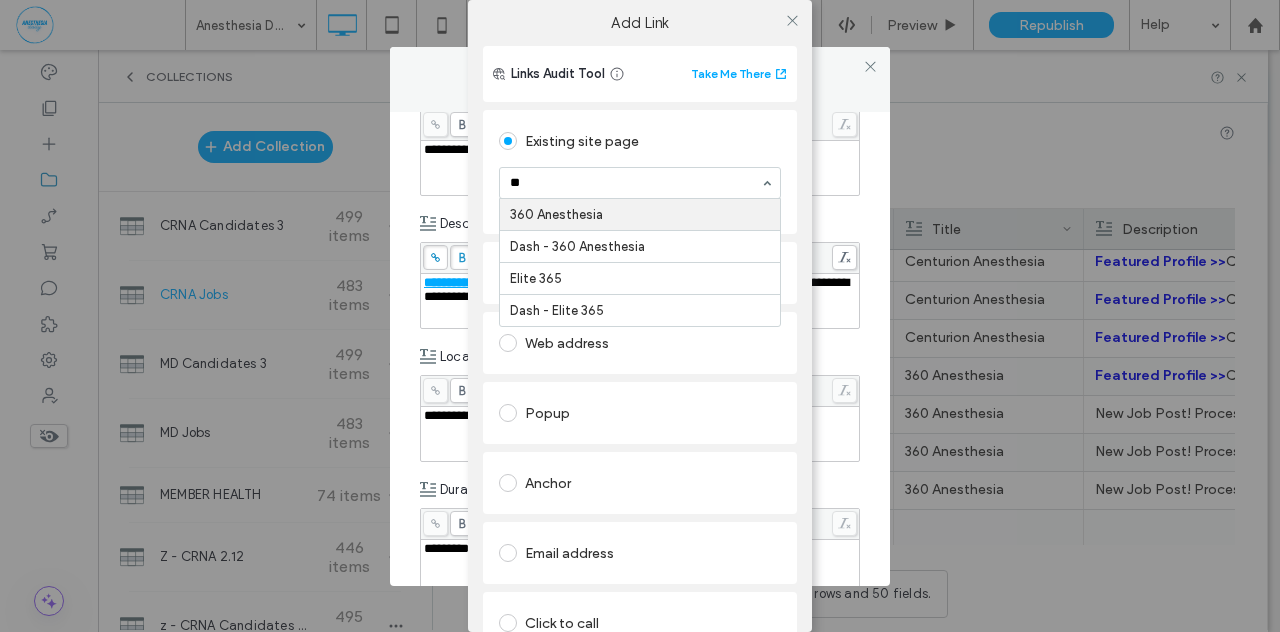 type on "***" 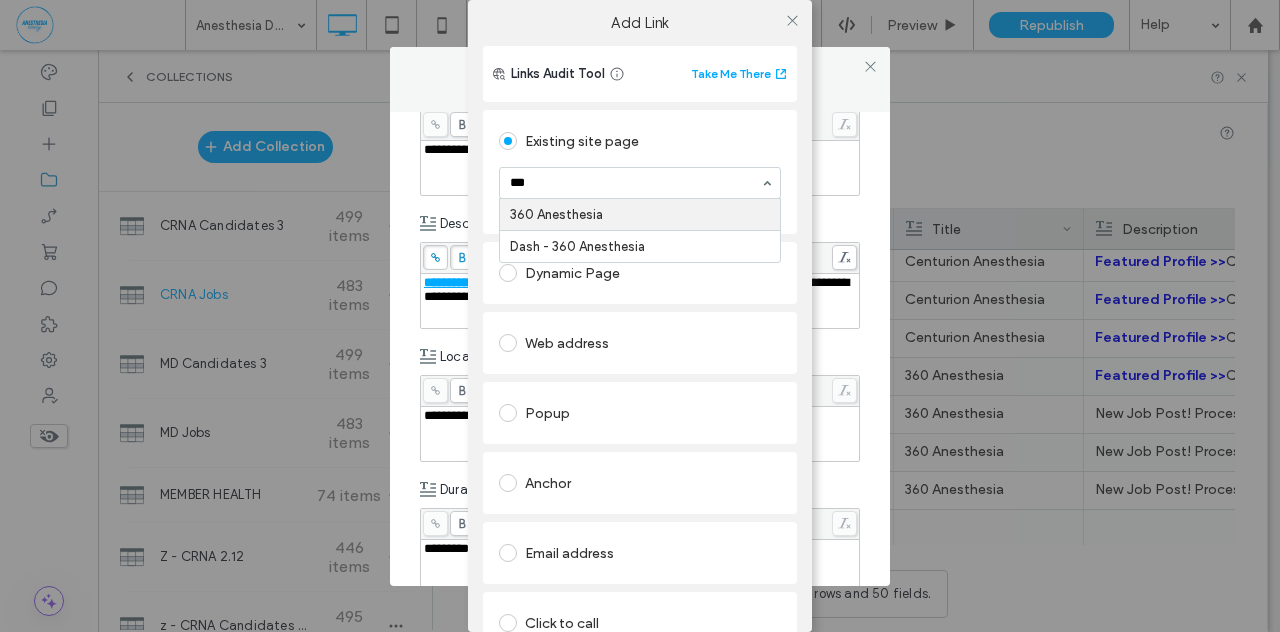 type 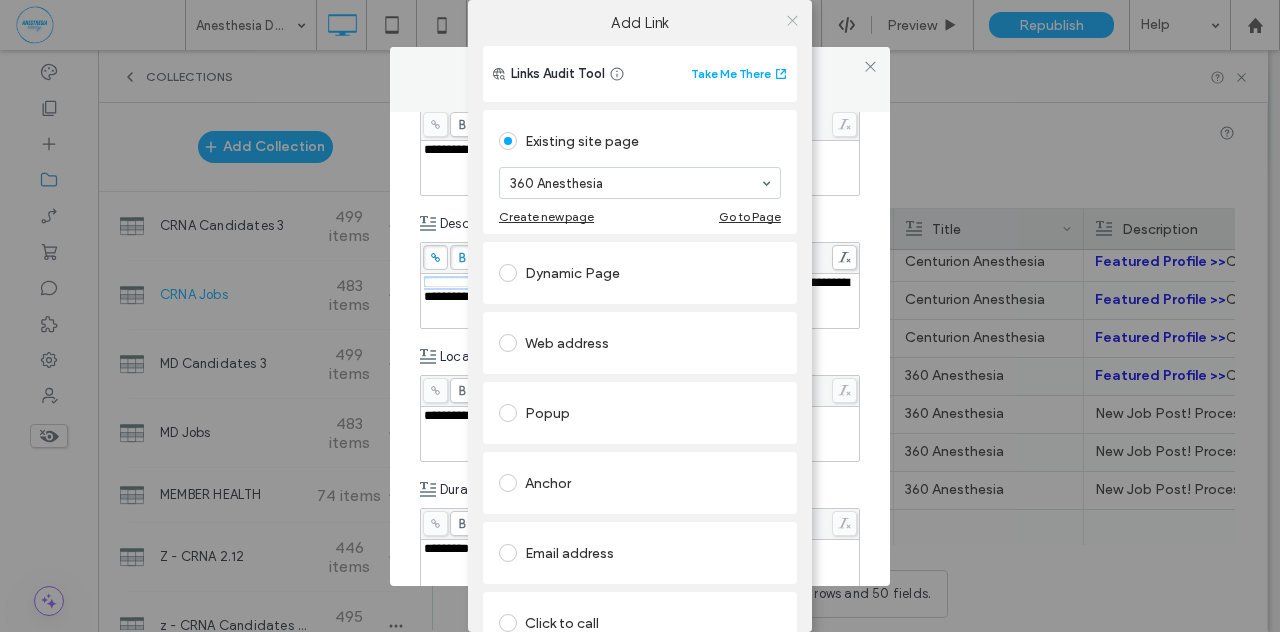 click 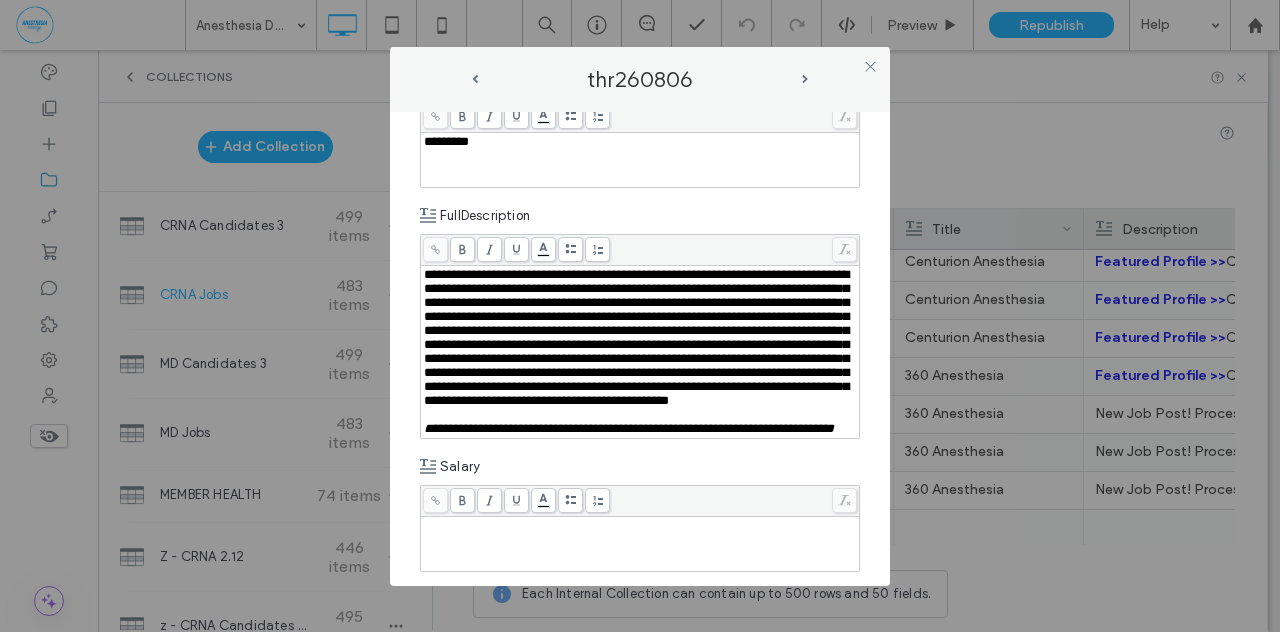 scroll, scrollTop: 645, scrollLeft: 0, axis: vertical 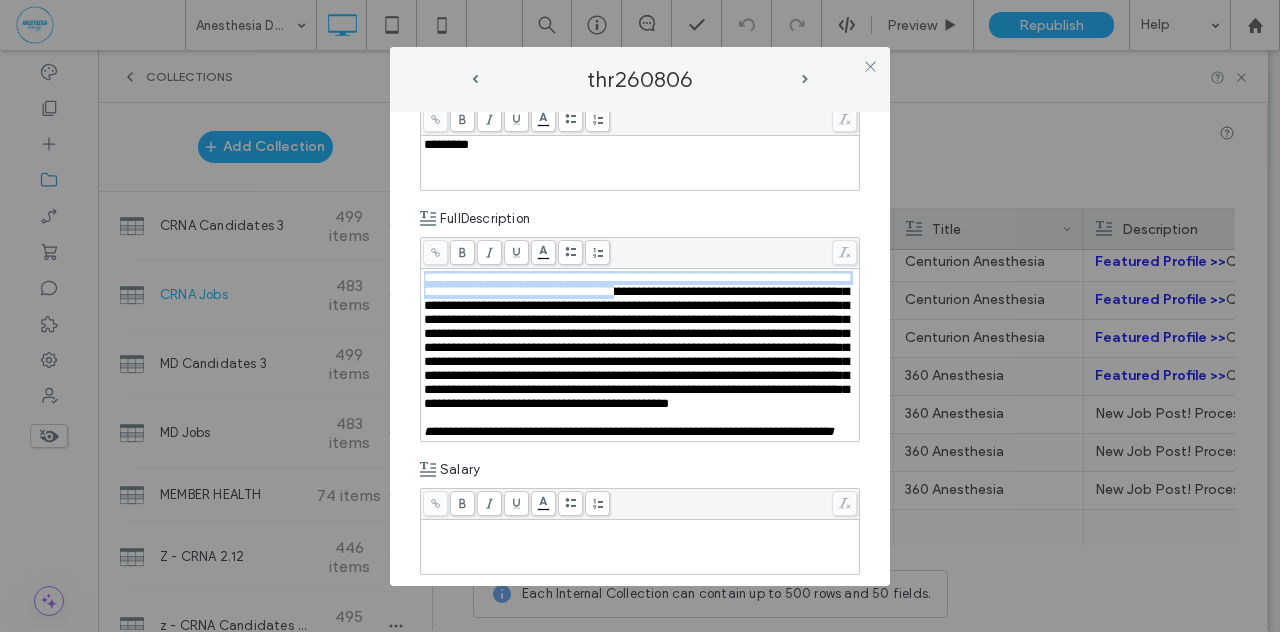 drag, startPoint x: 425, startPoint y: 274, endPoint x: 773, endPoint y: 284, distance: 348.14365 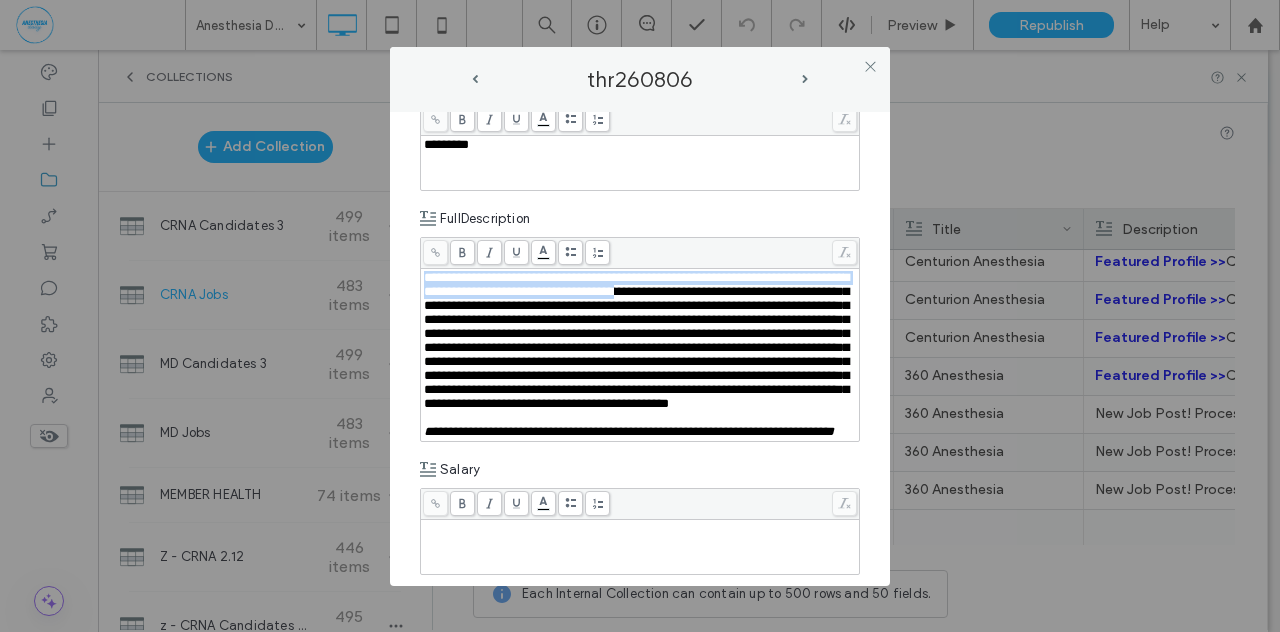 click on "**********" at bounding box center [636, 340] 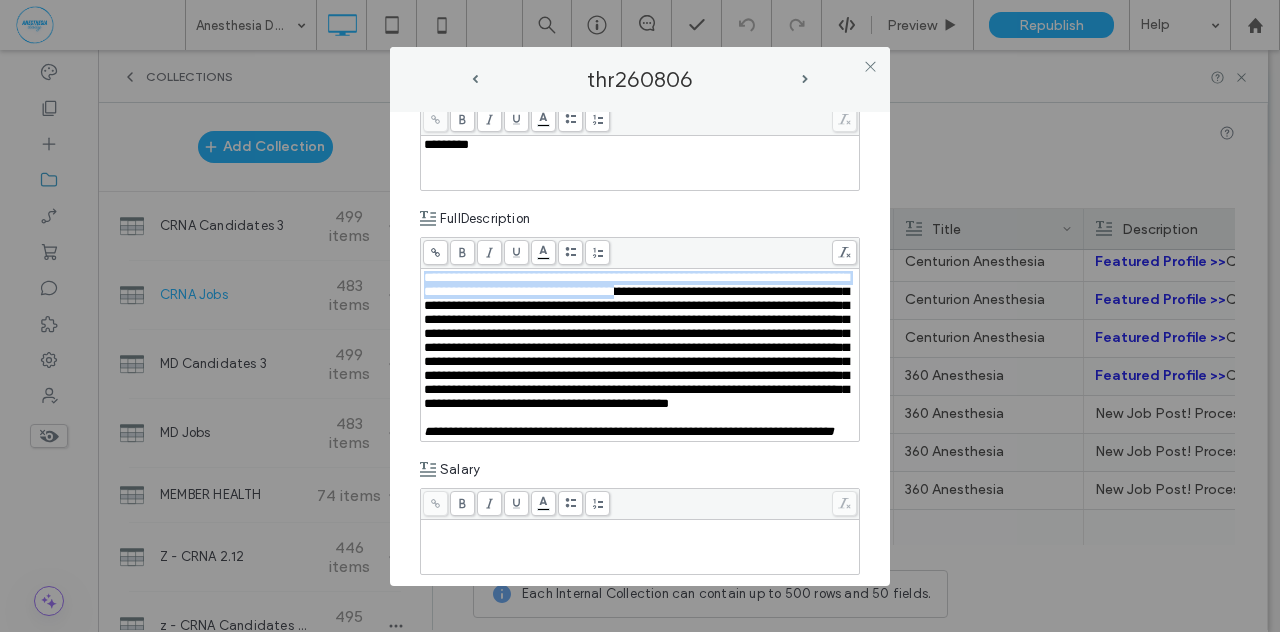 copy on "**********" 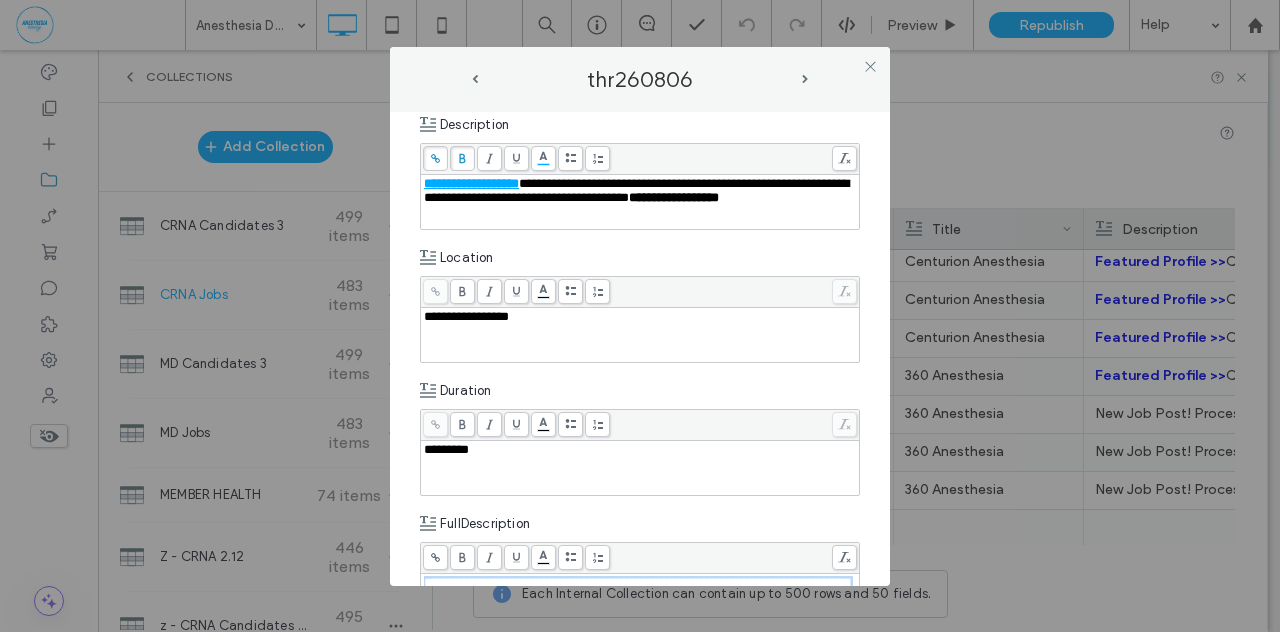 scroll, scrollTop: 256, scrollLeft: 0, axis: vertical 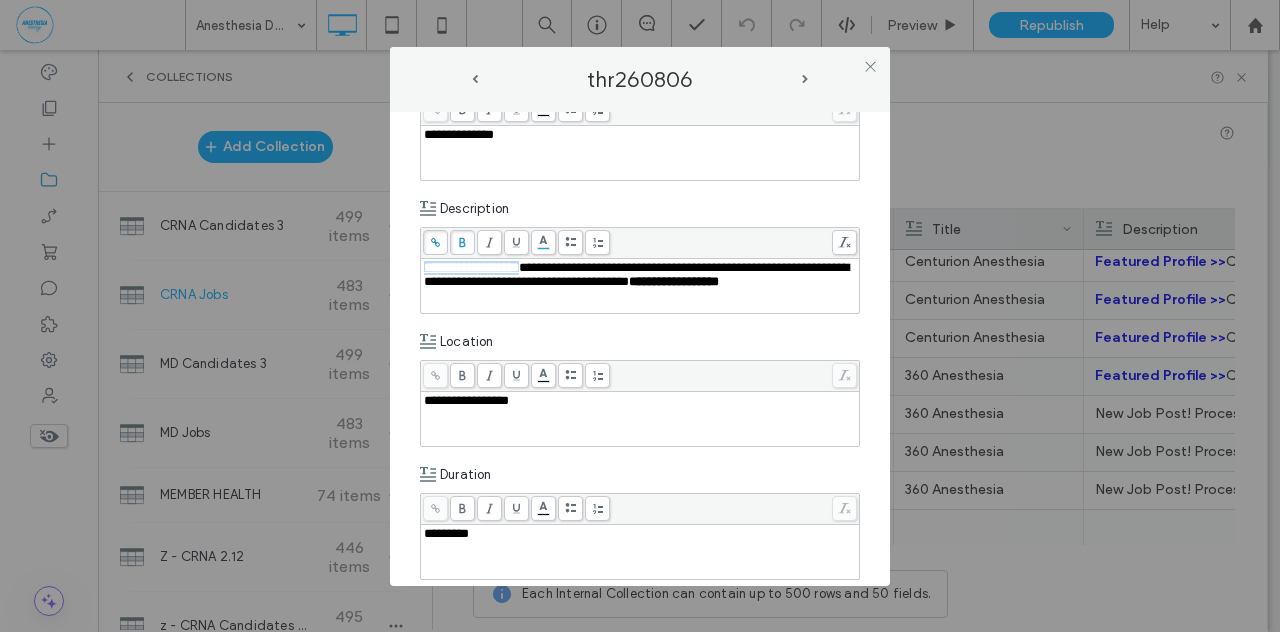 click on "**********" at bounding box center (636, 274) 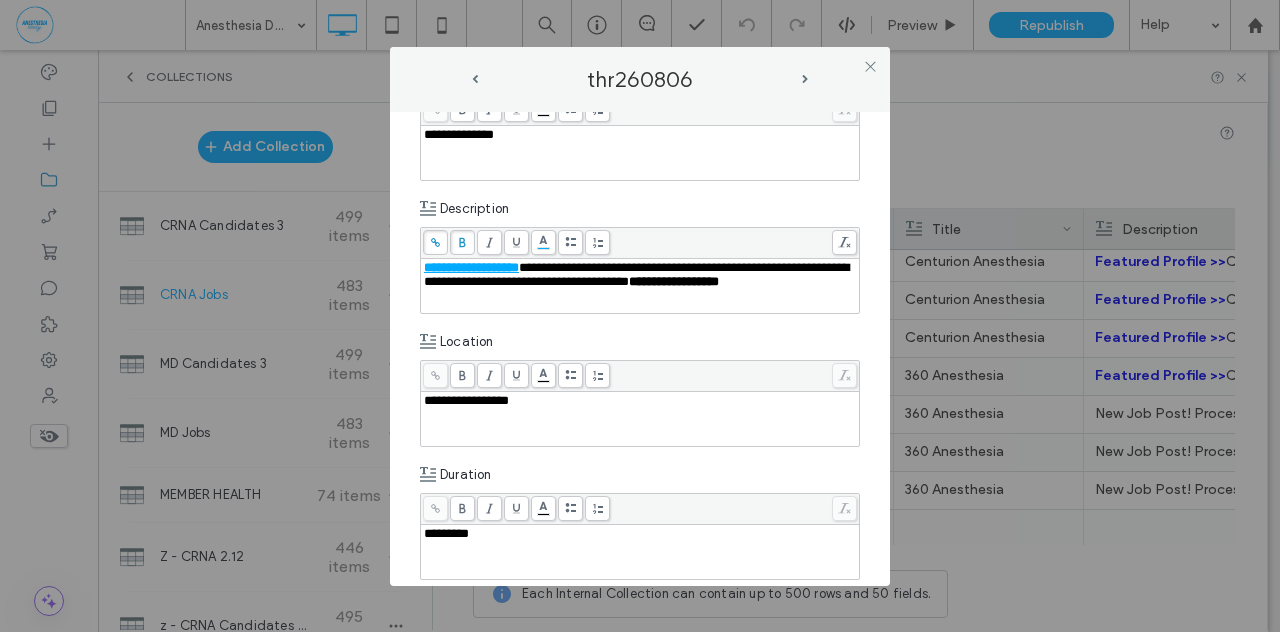 click on "**********" at bounding box center [636, 274] 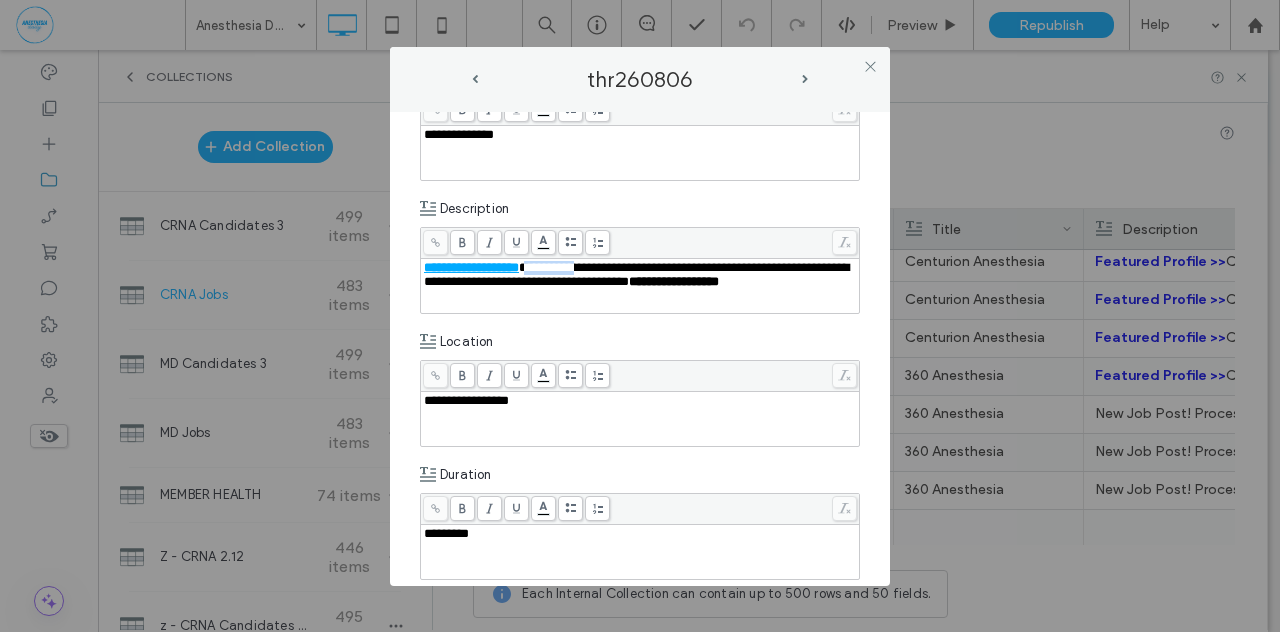 click on "**********" at bounding box center (636, 274) 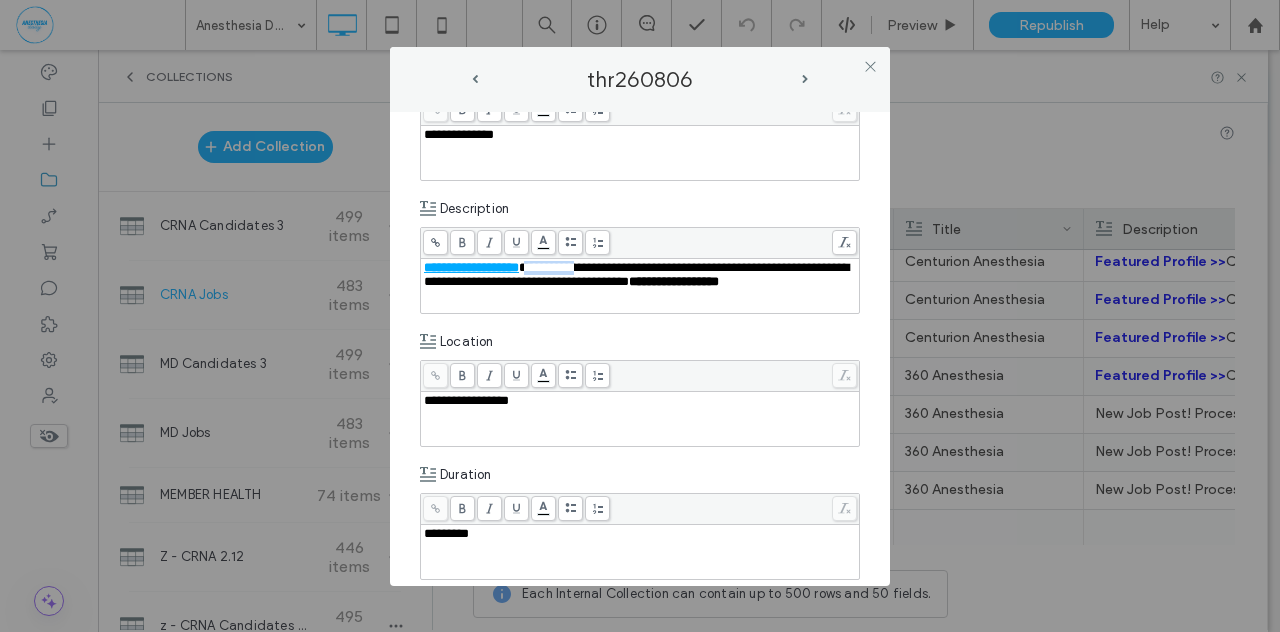 click on "**********" at bounding box center (636, 274) 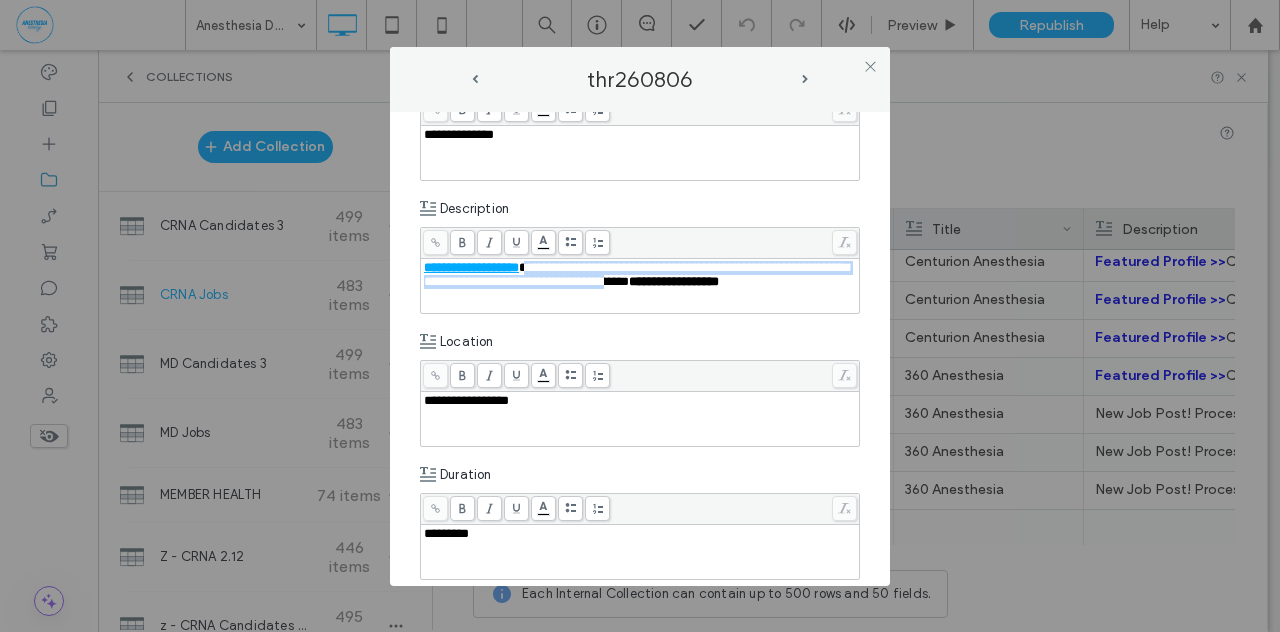 drag, startPoint x: 539, startPoint y: 265, endPoint x: 723, endPoint y: 283, distance: 184.87834 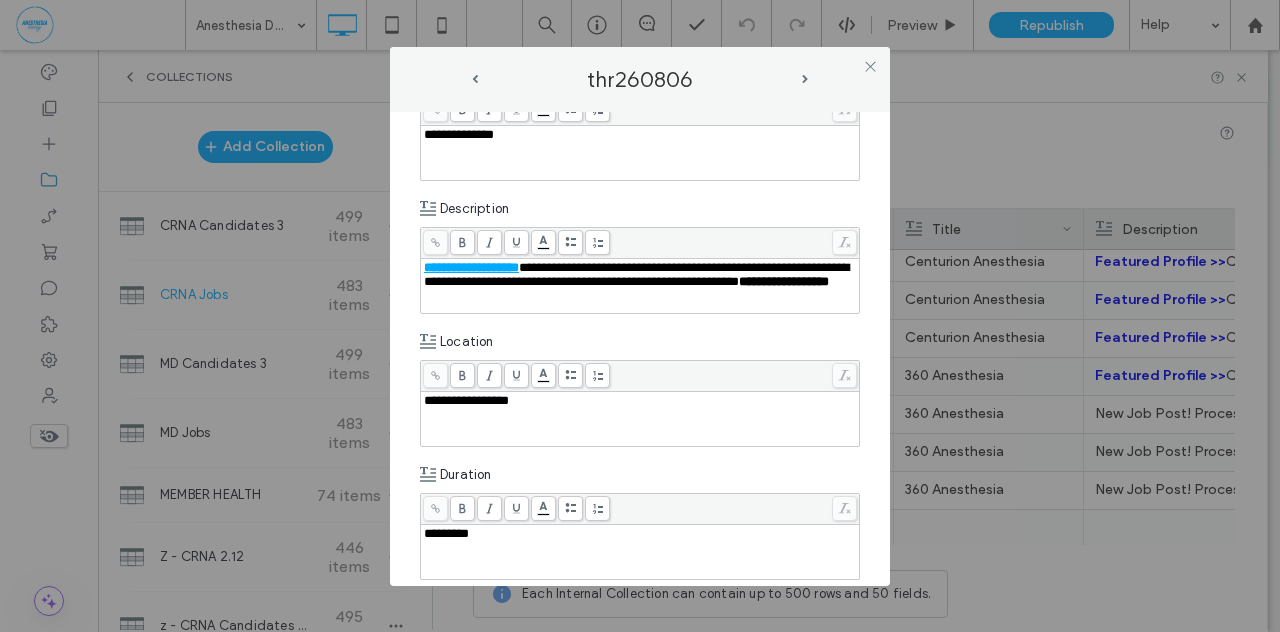 type 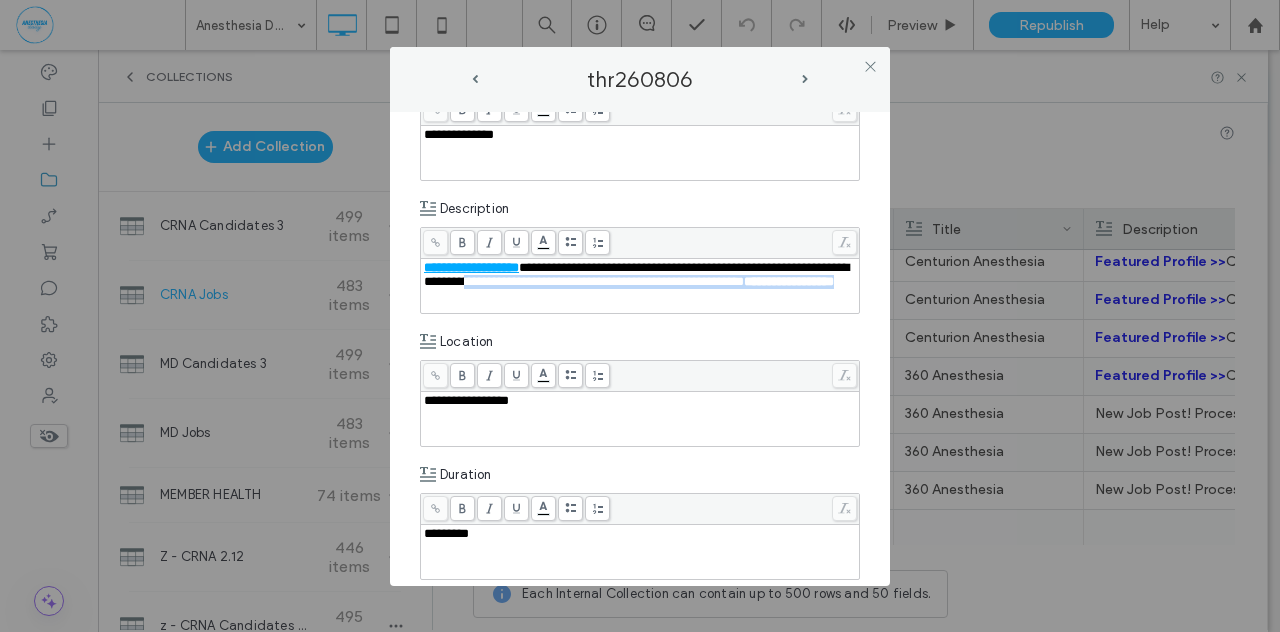 drag, startPoint x: 630, startPoint y: 285, endPoint x: 659, endPoint y: 304, distance: 34.669872 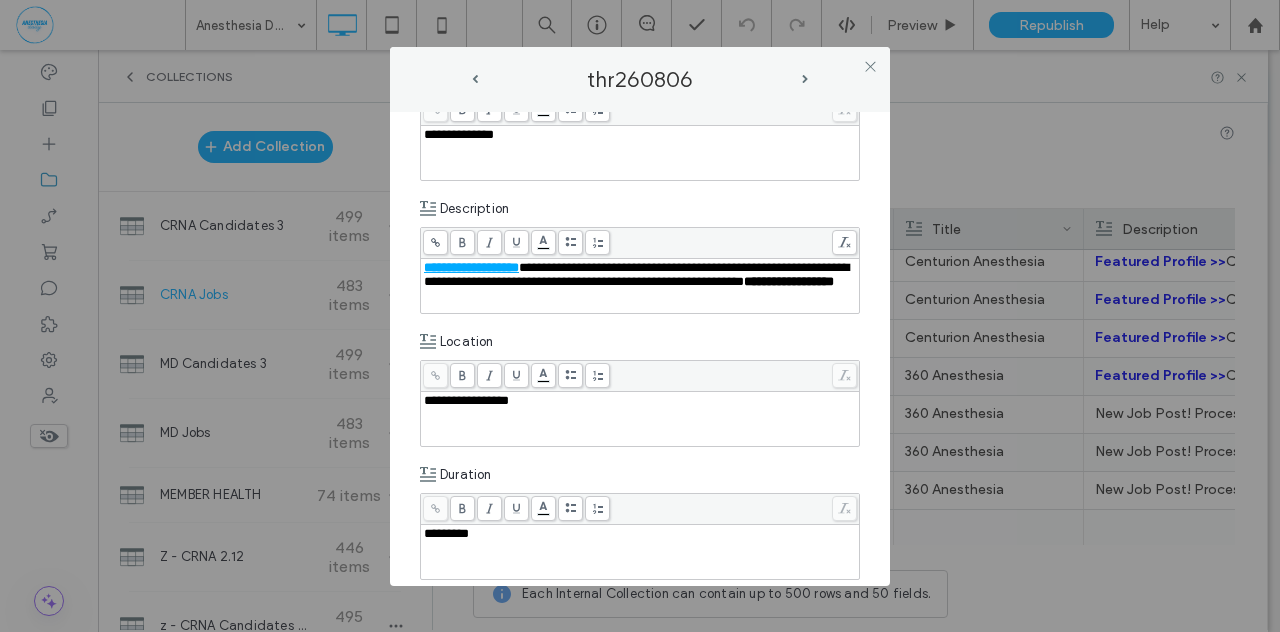 click on "Location" at bounding box center [640, 342] 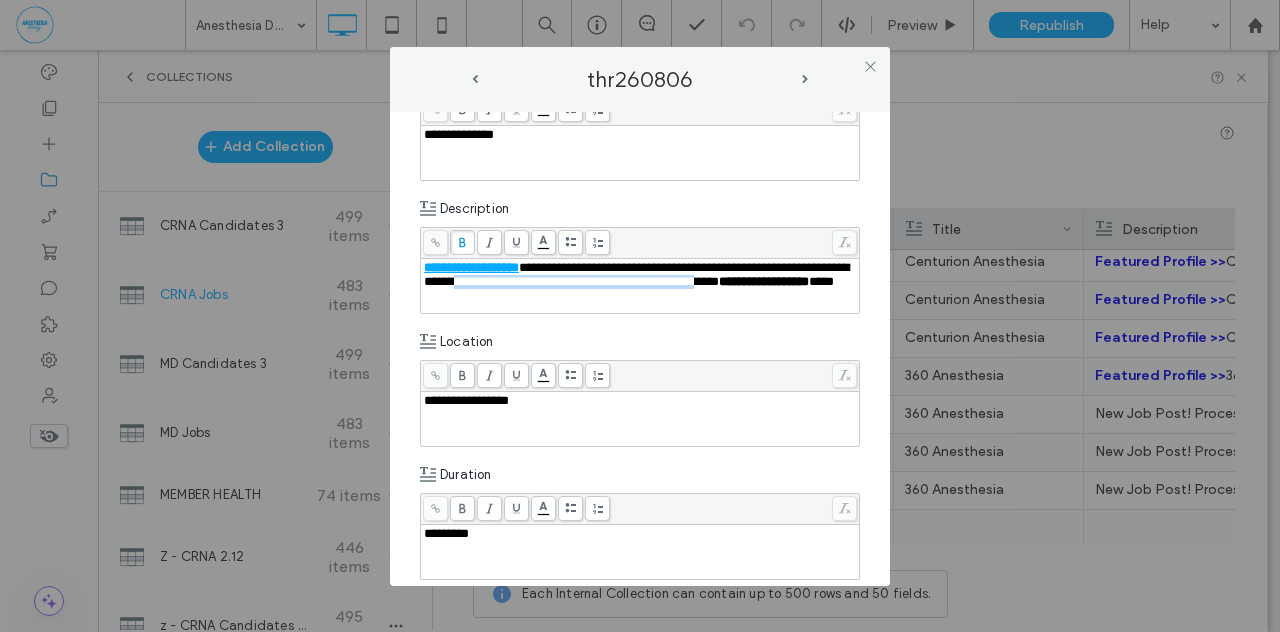 drag, startPoint x: 508, startPoint y: 300, endPoint x: 617, endPoint y: 284, distance: 110.16805 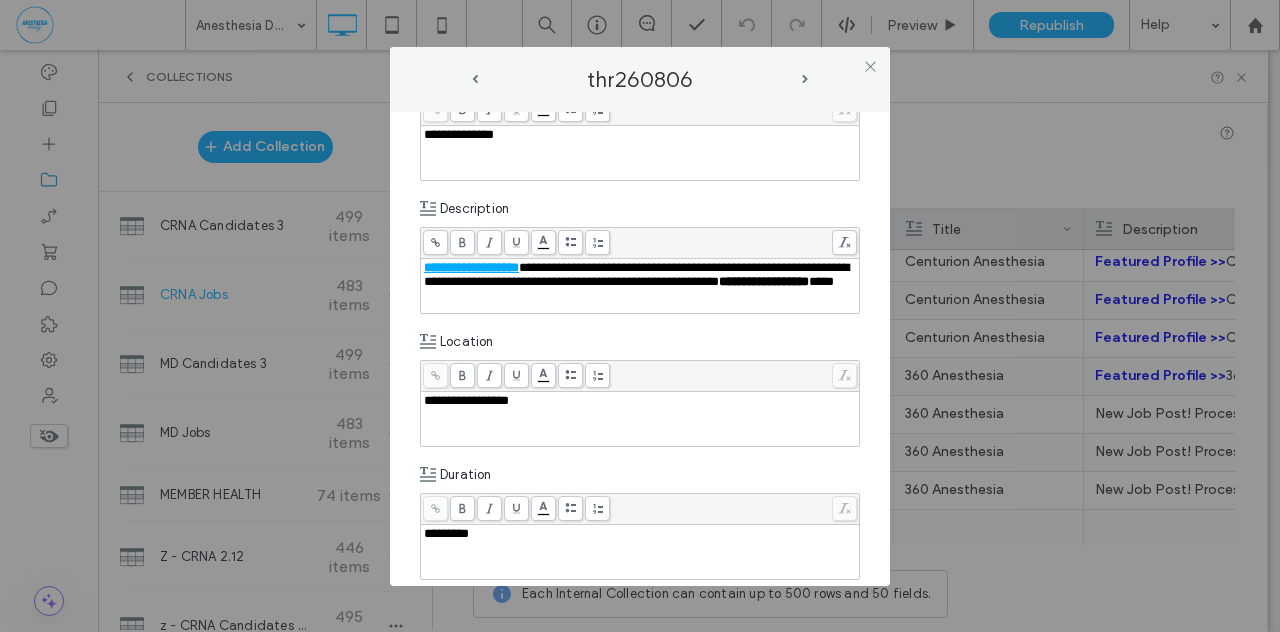 click on "**********" at bounding box center (640, 275) 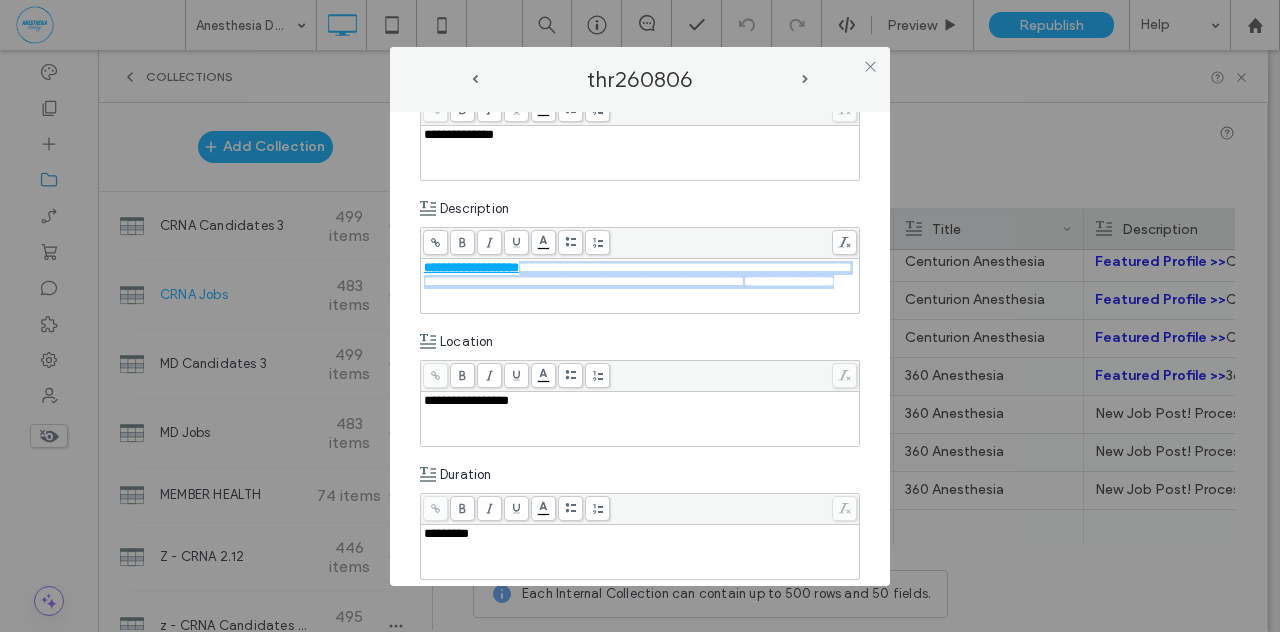 click on "**********" at bounding box center [640, 275] 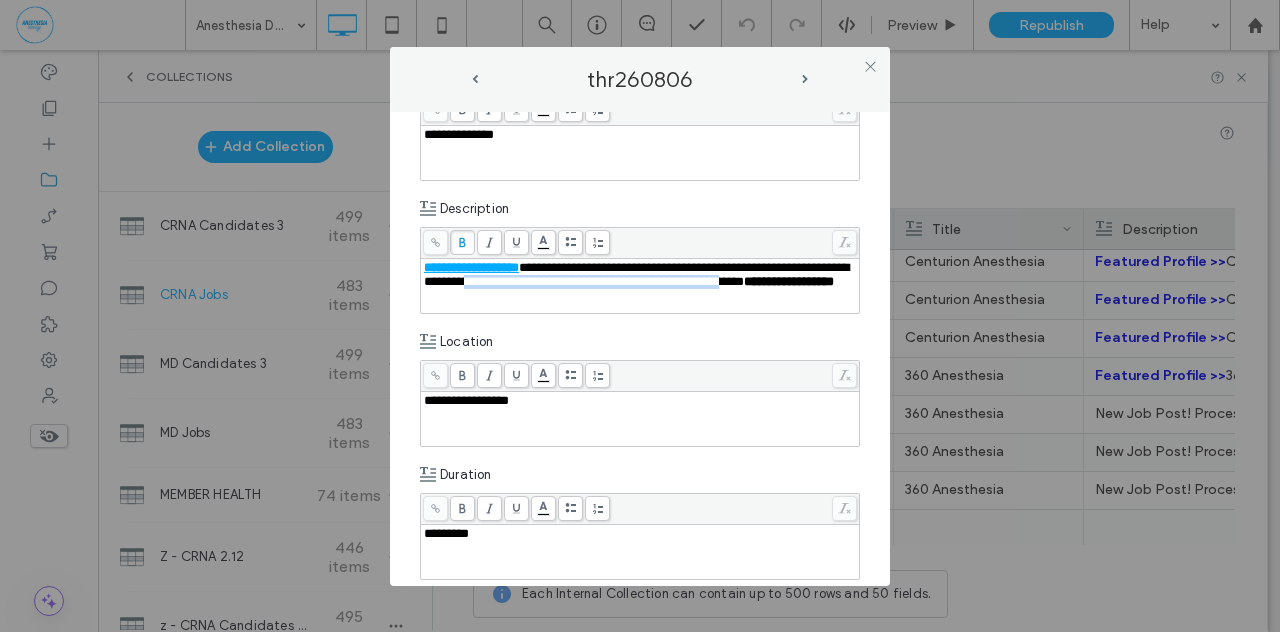 drag, startPoint x: 631, startPoint y: 281, endPoint x: 525, endPoint y: 298, distance: 107.35455 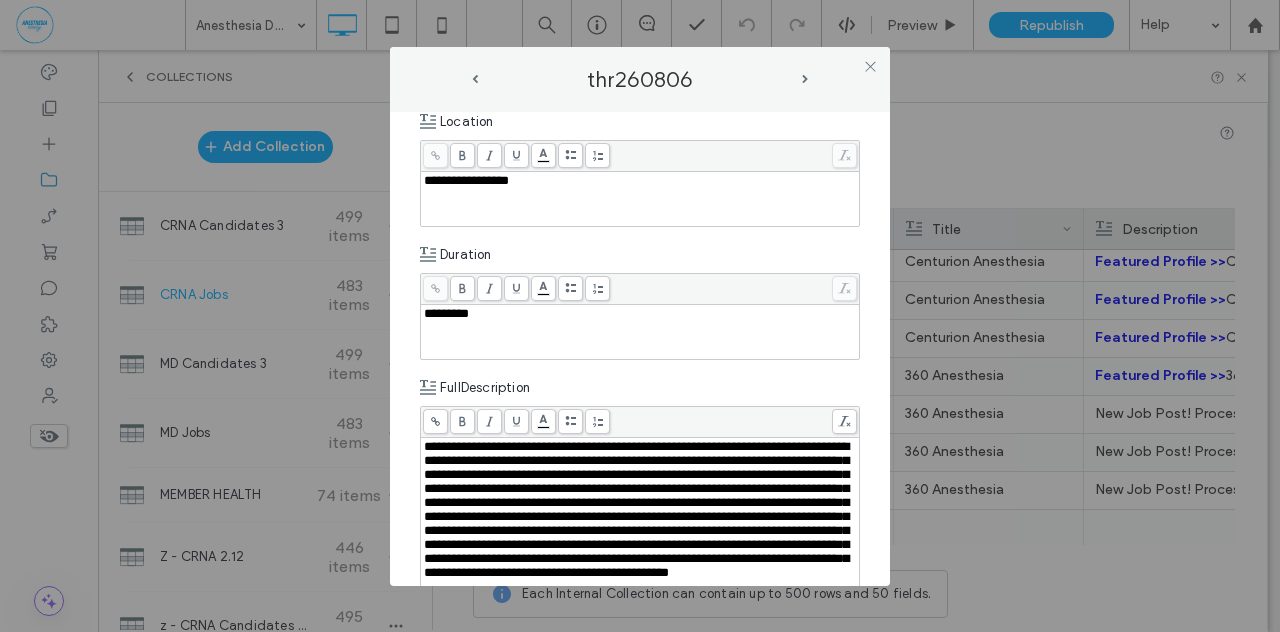 scroll, scrollTop: 490, scrollLeft: 0, axis: vertical 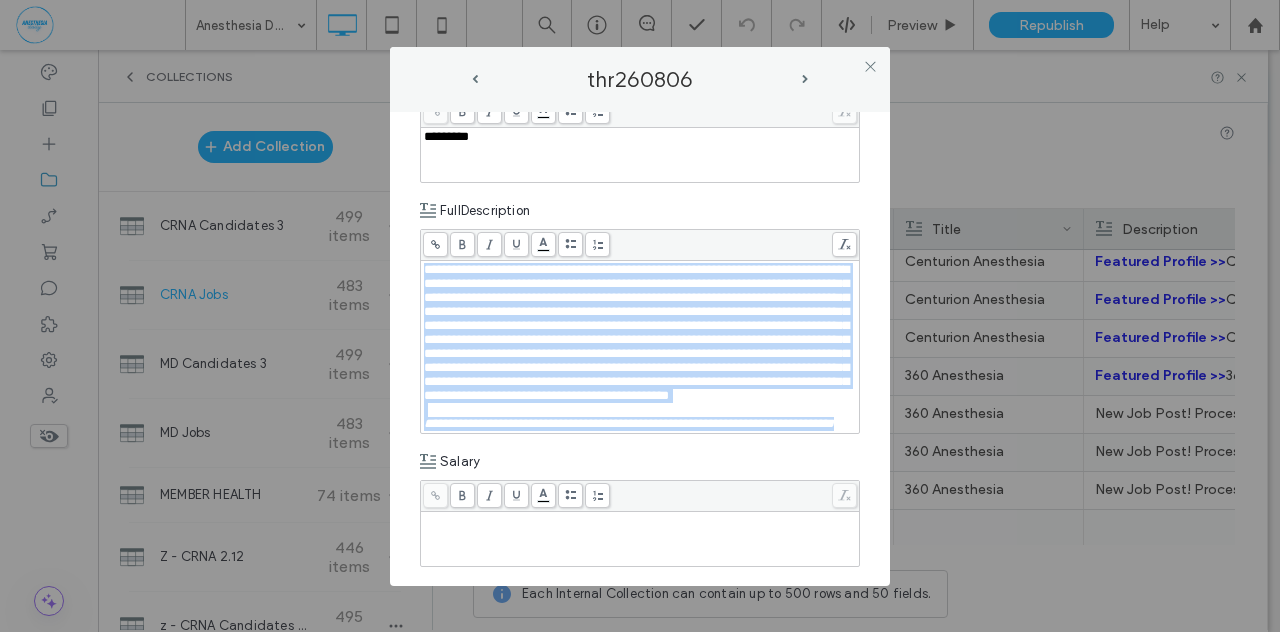 drag, startPoint x: 519, startPoint y: 489, endPoint x: 532, endPoint y: 487, distance: 13.152946 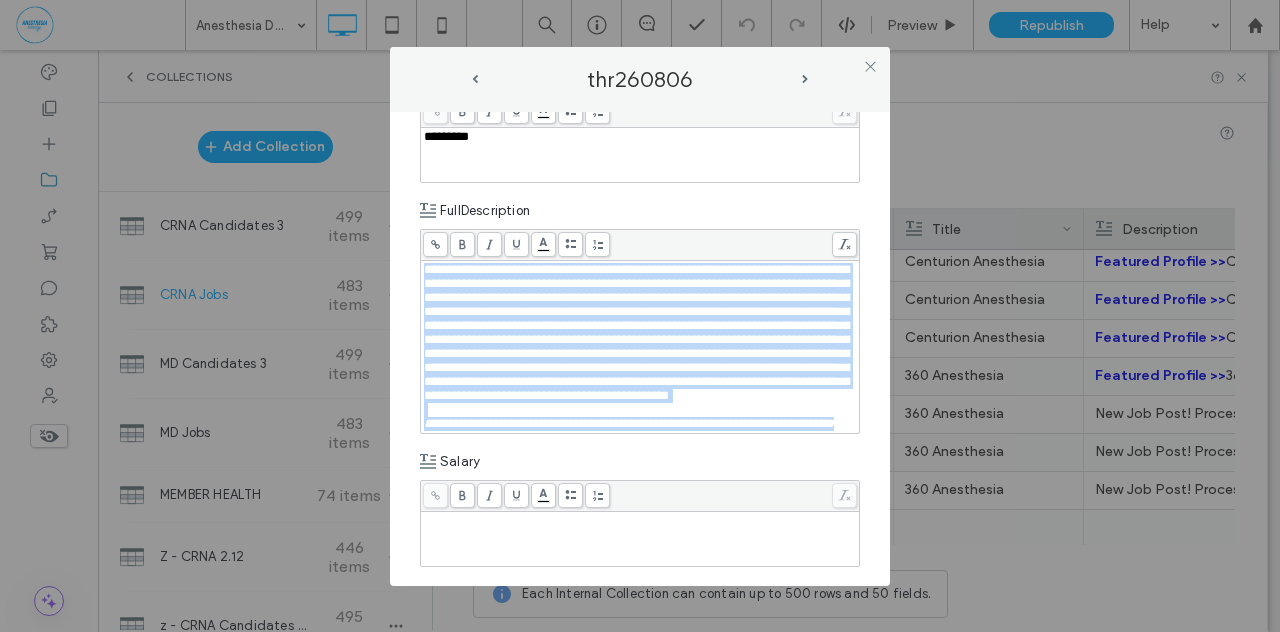 click on "**********" at bounding box center (640, 424) 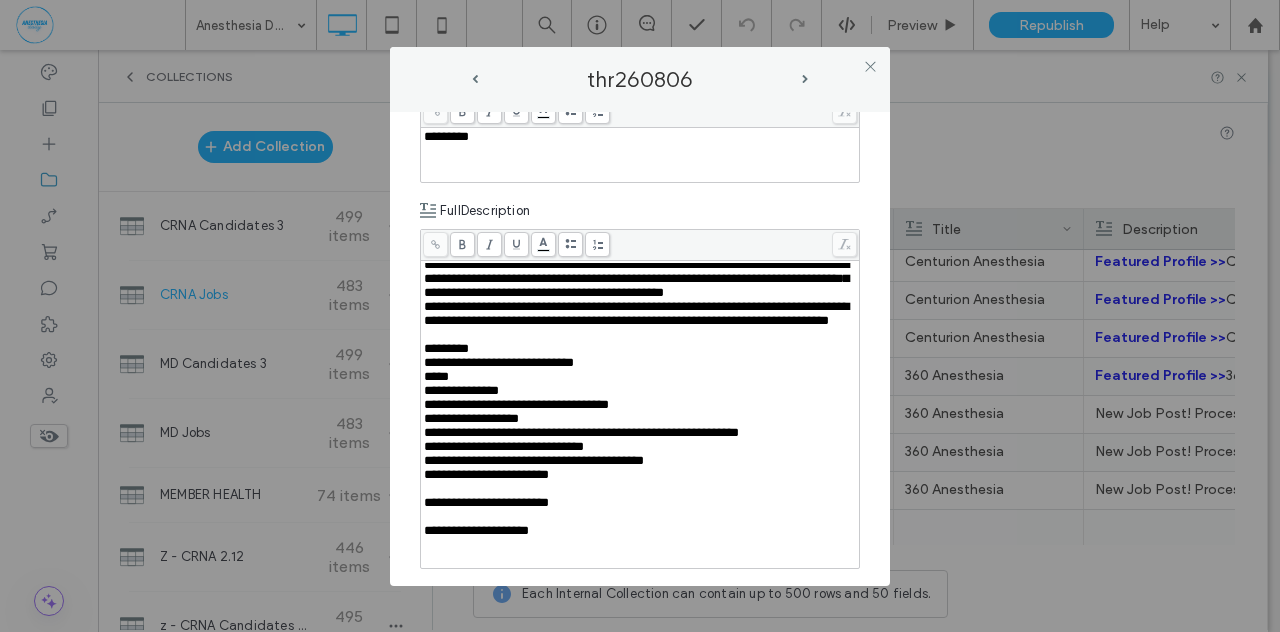 scroll, scrollTop: 96, scrollLeft: 0, axis: vertical 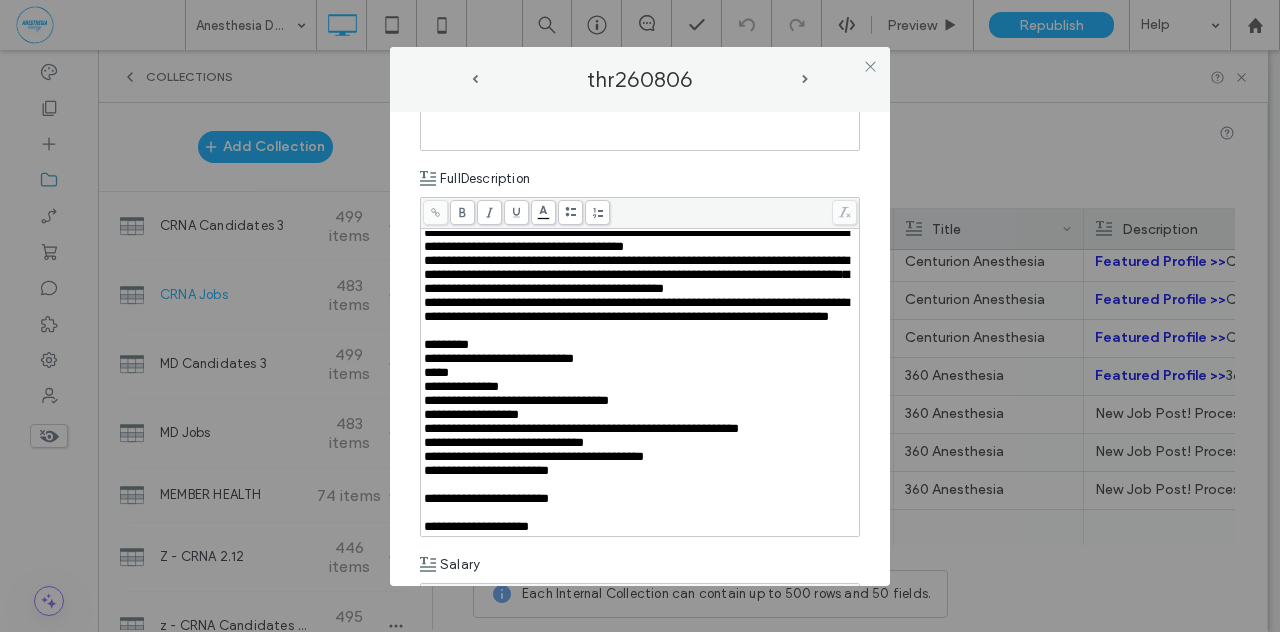 click on "**********" at bounding box center (640, 349) 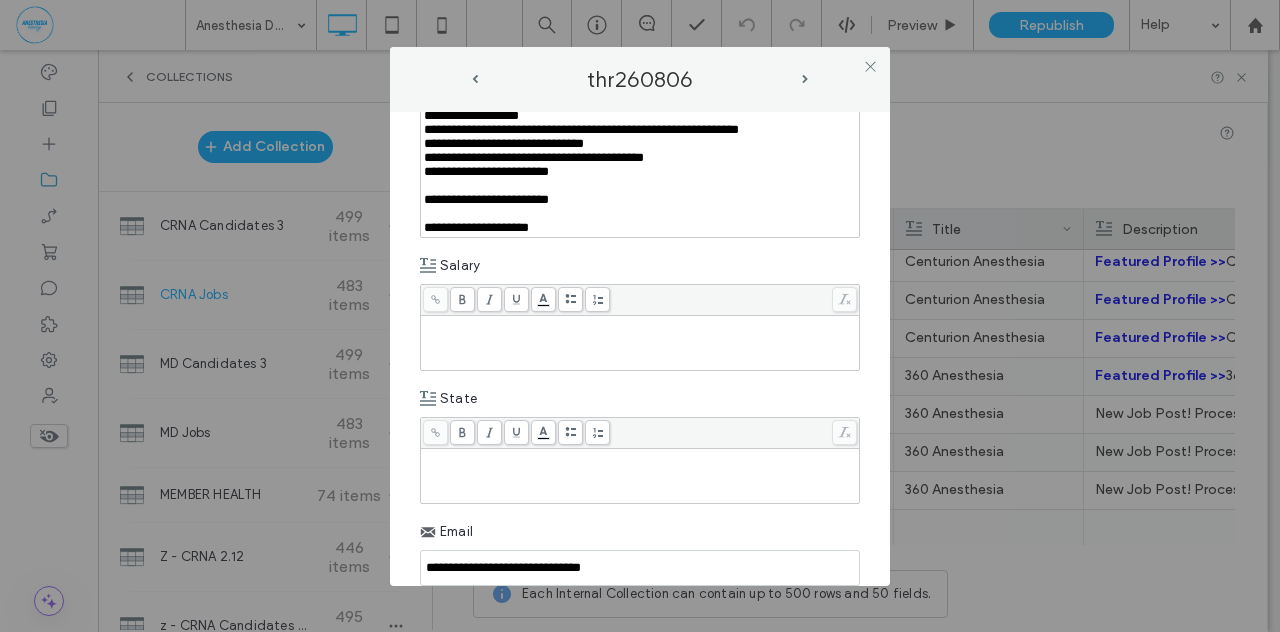 scroll, scrollTop: 1004, scrollLeft: 0, axis: vertical 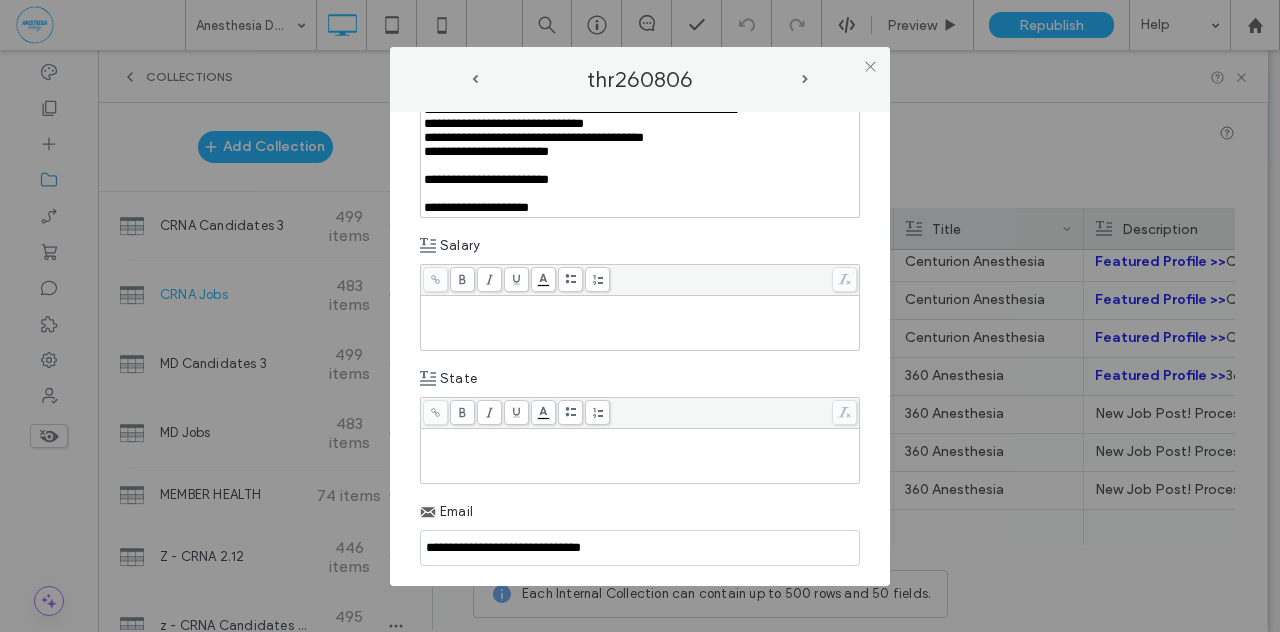 click at bounding box center (640, 438) 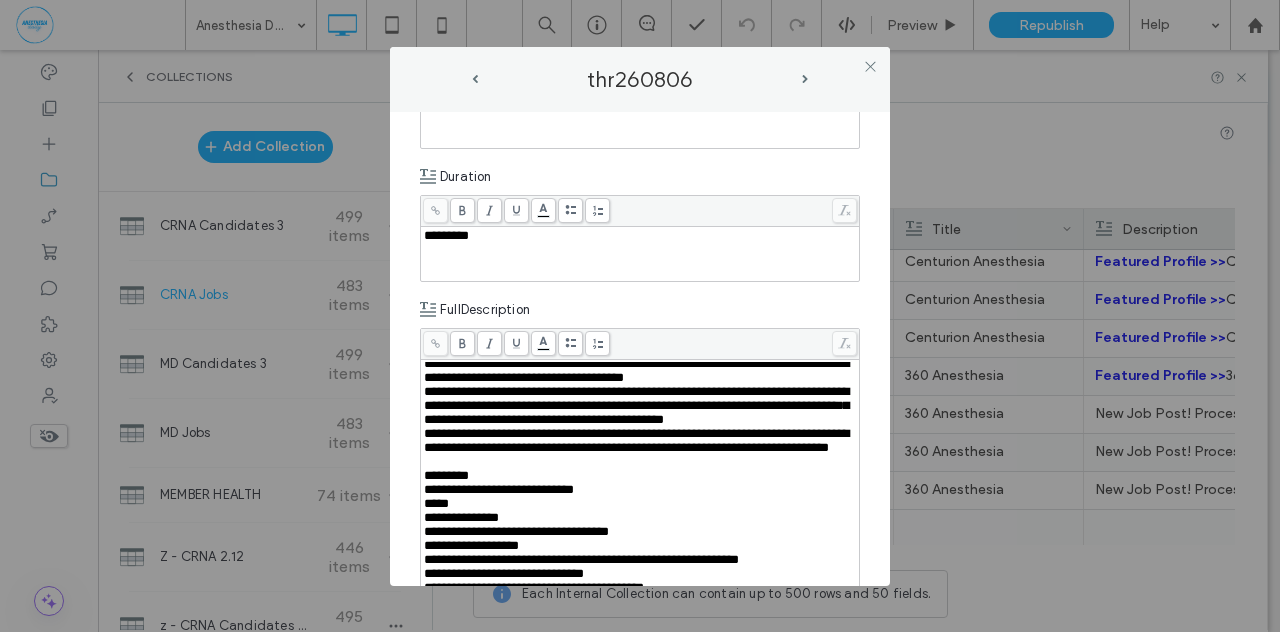 scroll, scrollTop: 575, scrollLeft: 0, axis: vertical 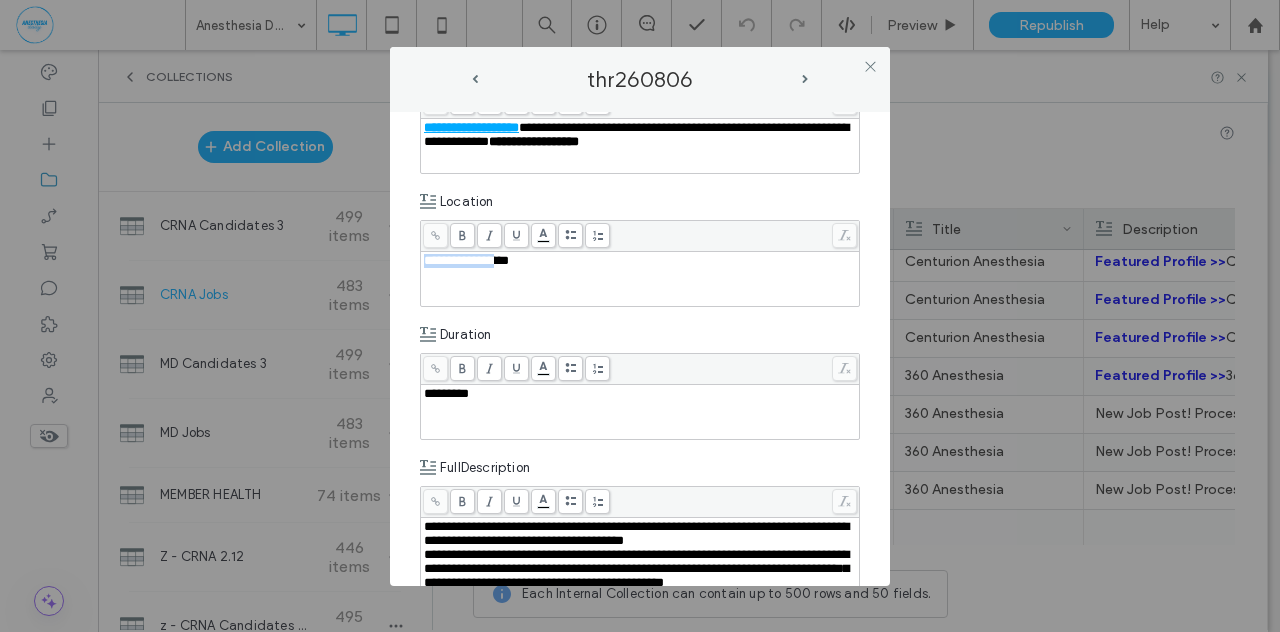 drag, startPoint x: 508, startPoint y: 259, endPoint x: 394, endPoint y: 255, distance: 114.07015 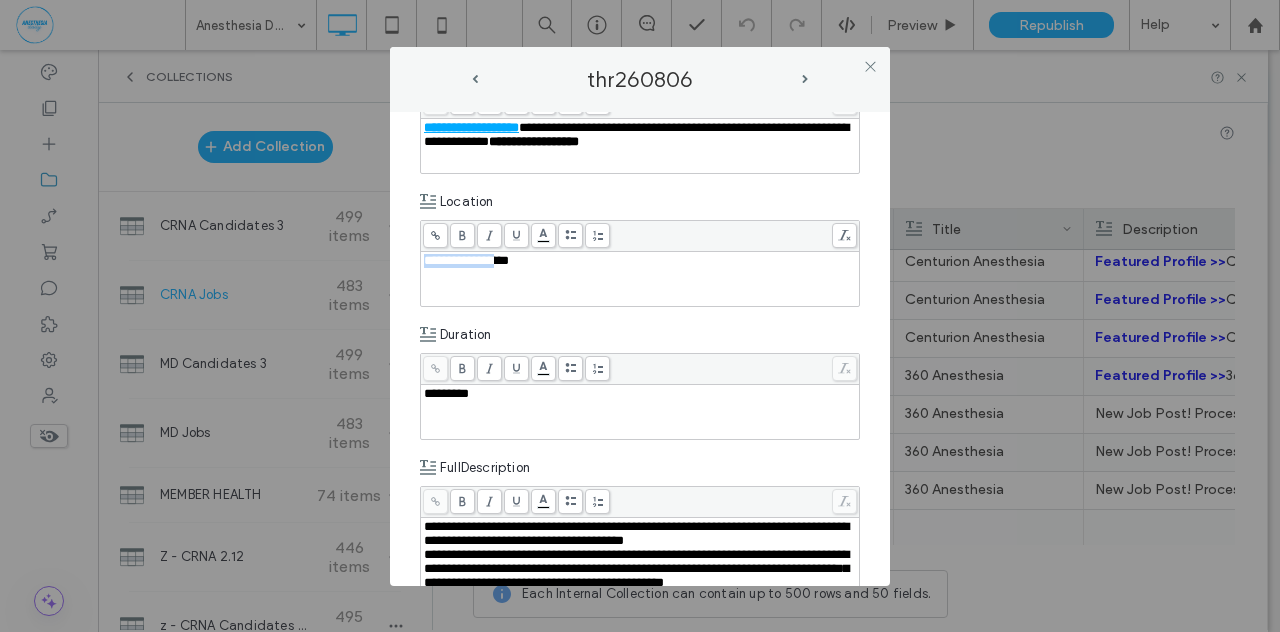 paste 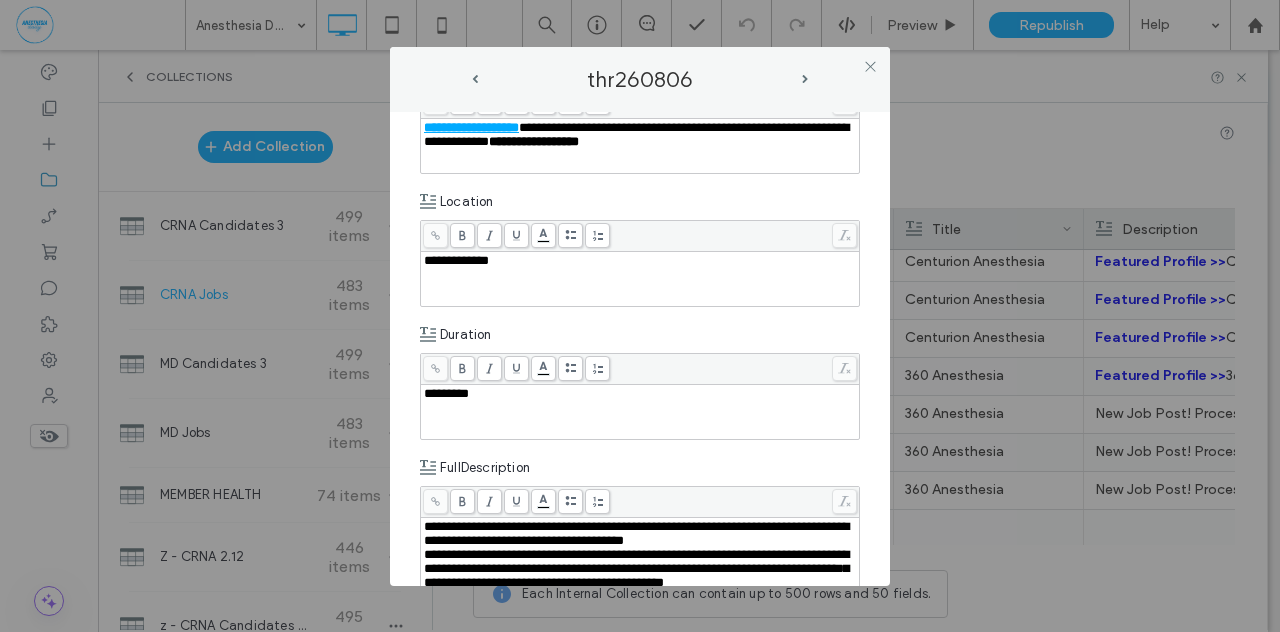 type 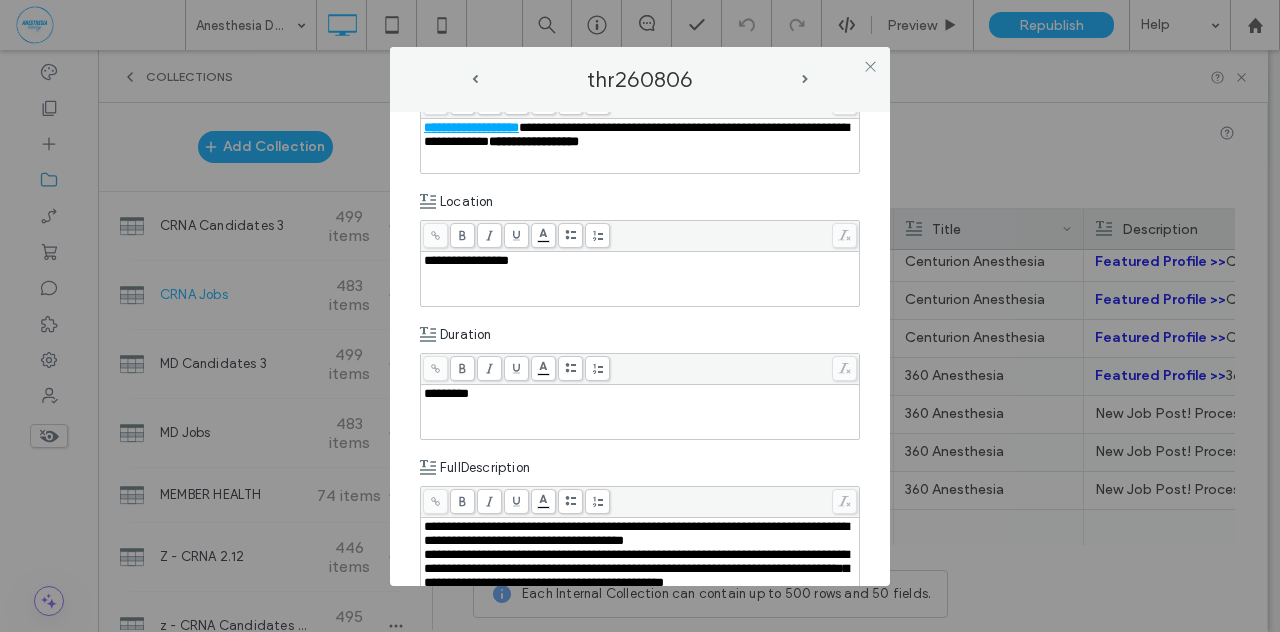 click on "**********" at bounding box center [640, 349] 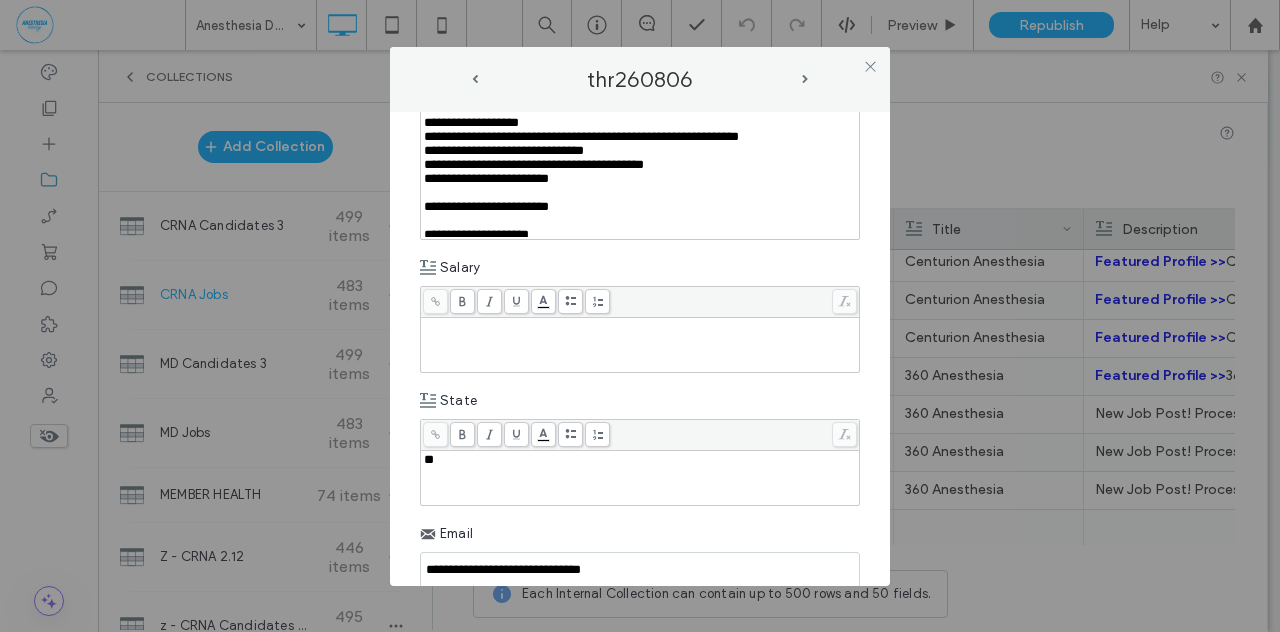 scroll, scrollTop: 918, scrollLeft: 0, axis: vertical 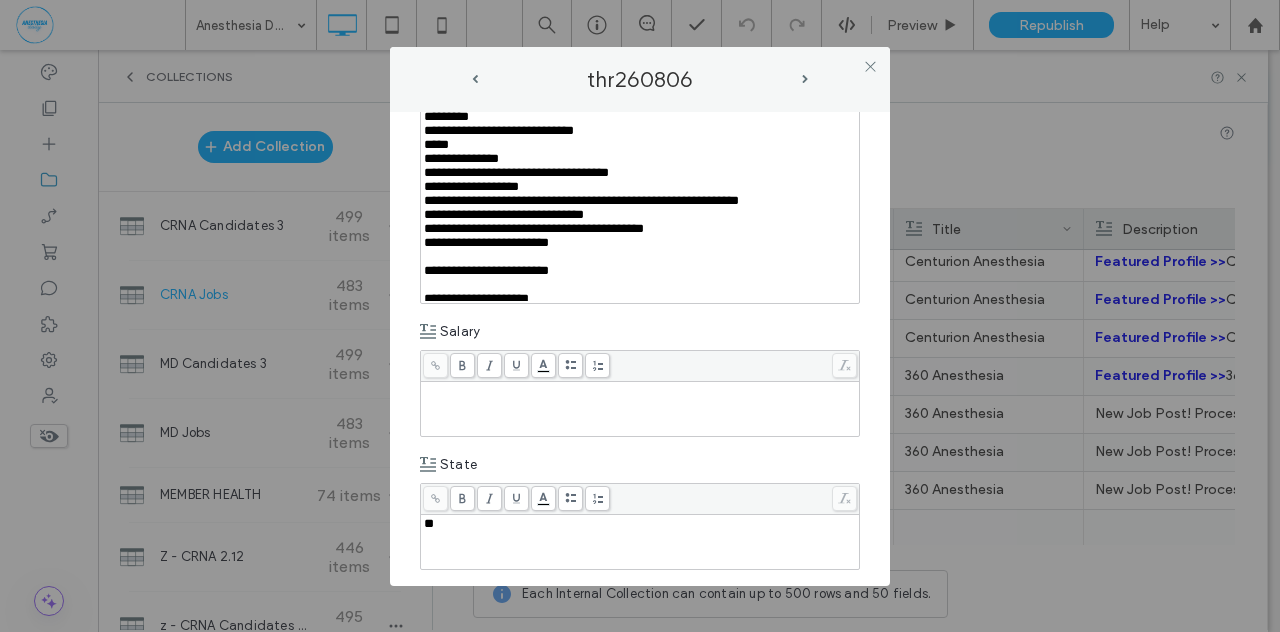 click at bounding box center (640, 391) 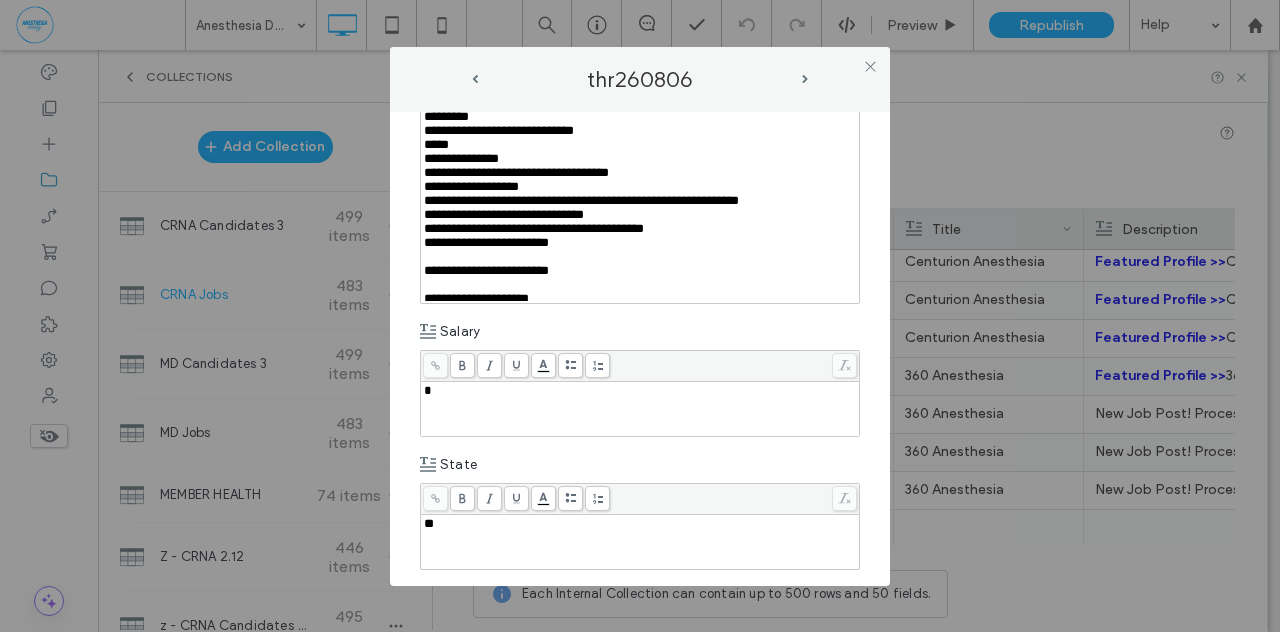 type 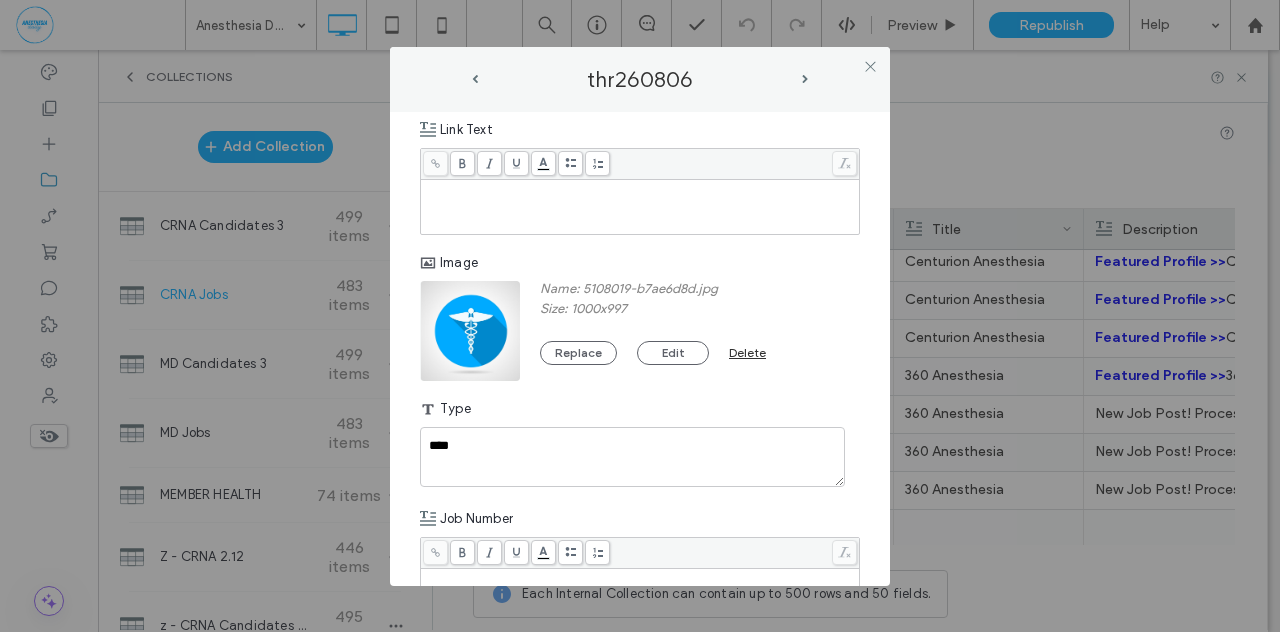 scroll, scrollTop: 1478, scrollLeft: 0, axis: vertical 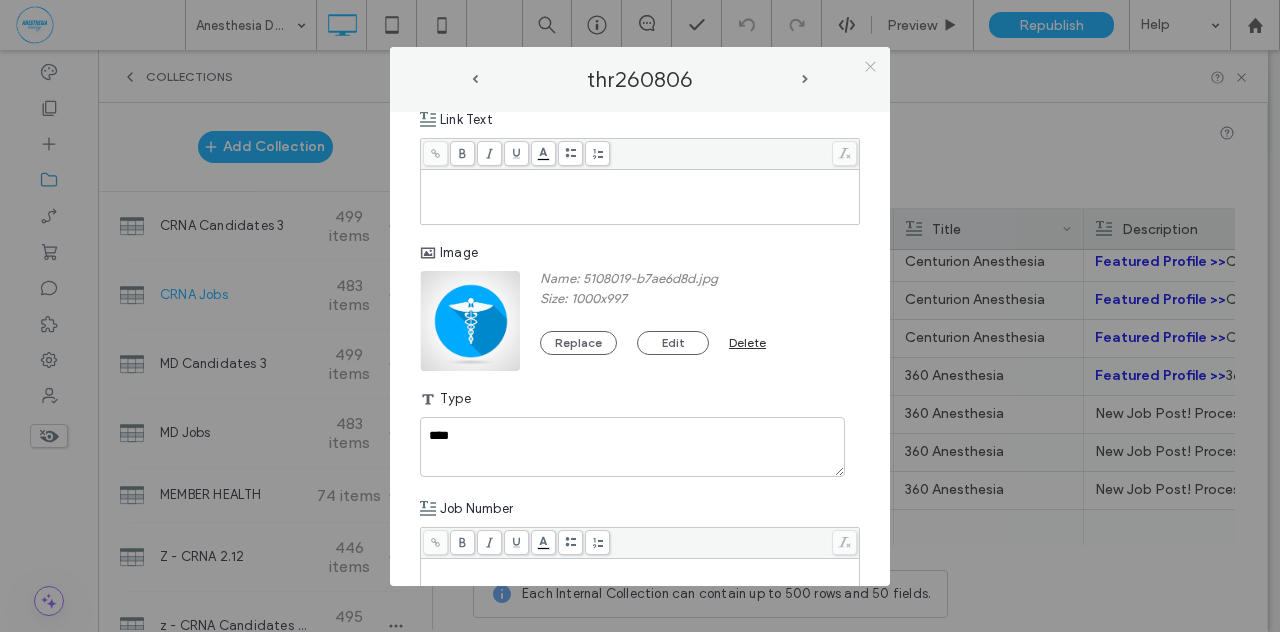 click 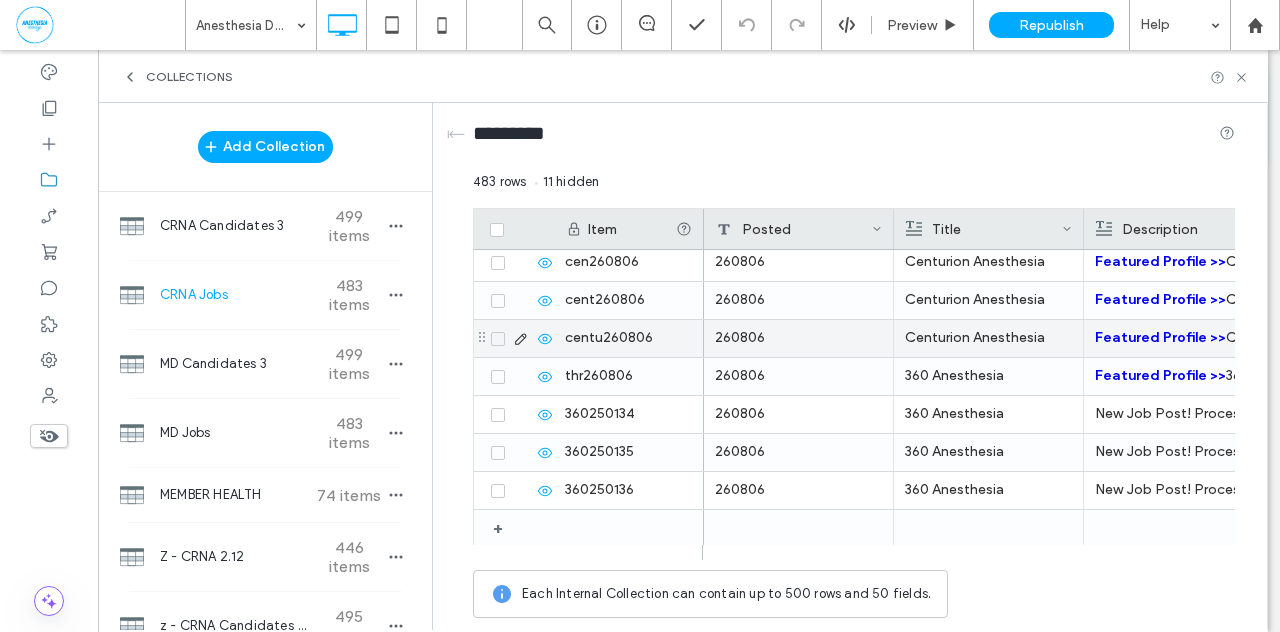 click 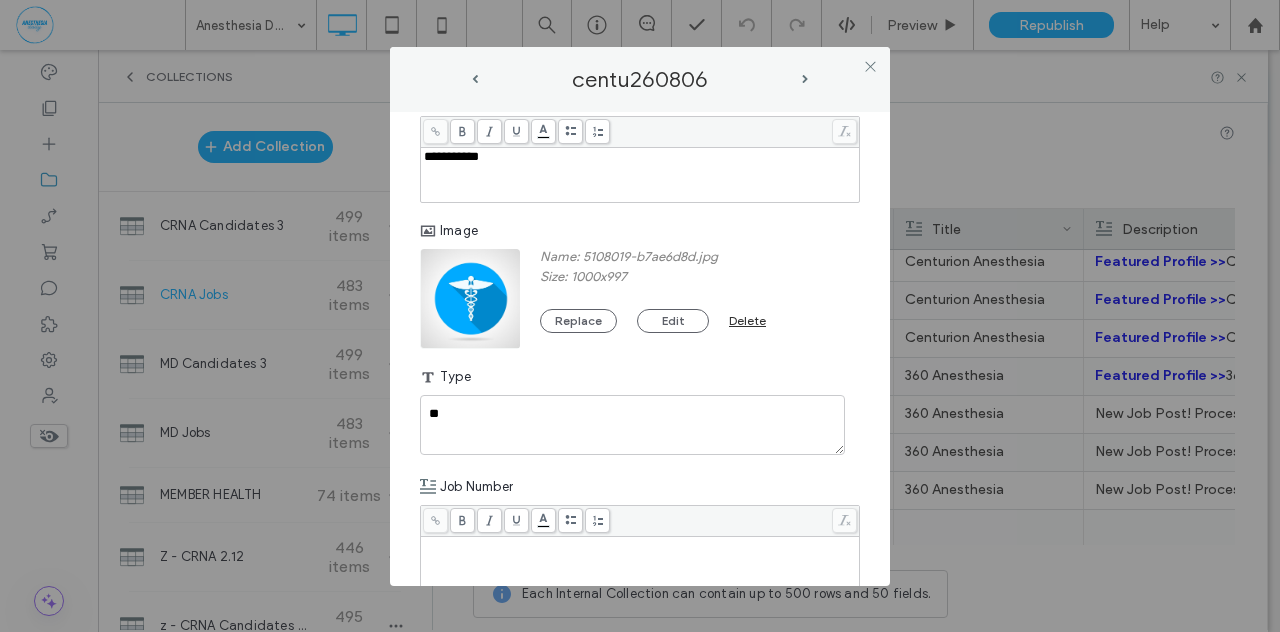 scroll, scrollTop: 1394, scrollLeft: 0, axis: vertical 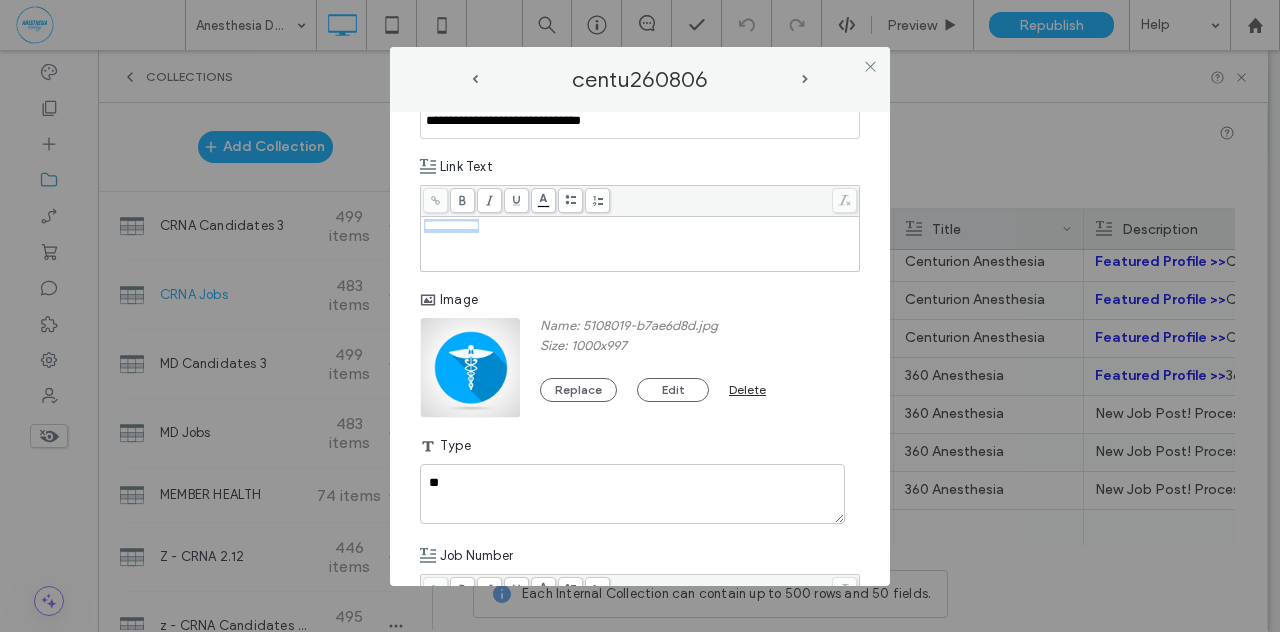 drag, startPoint x: 509, startPoint y: 252, endPoint x: 407, endPoint y: 247, distance: 102.122475 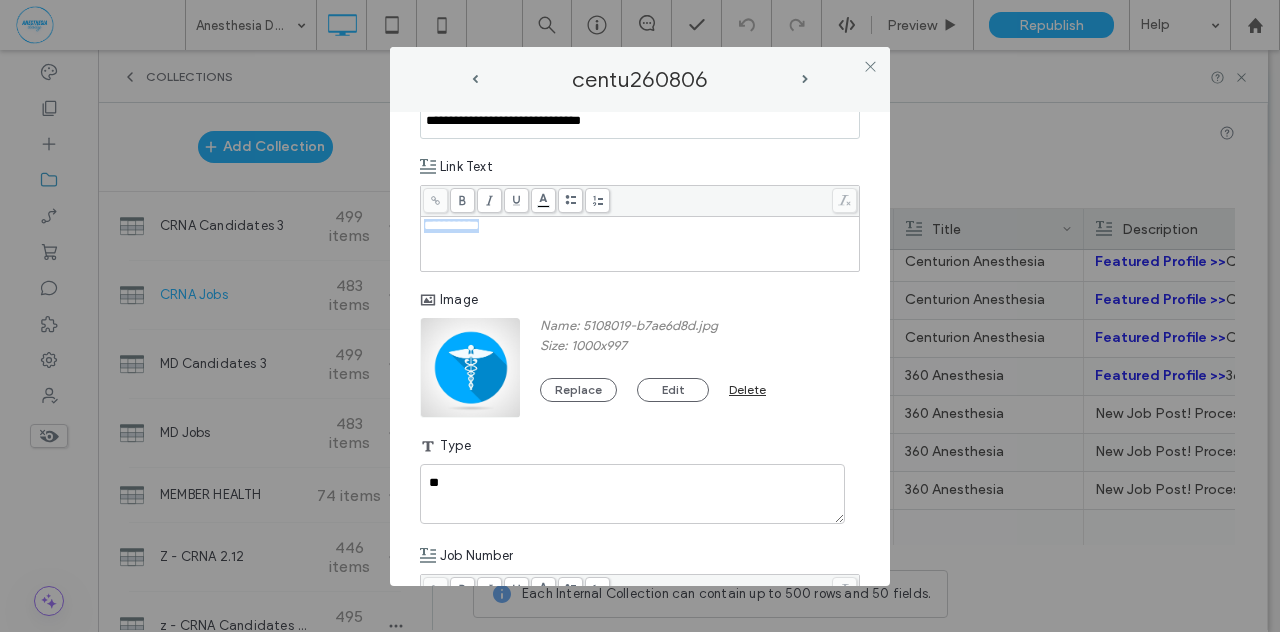 click on "**********" at bounding box center [640, 349] 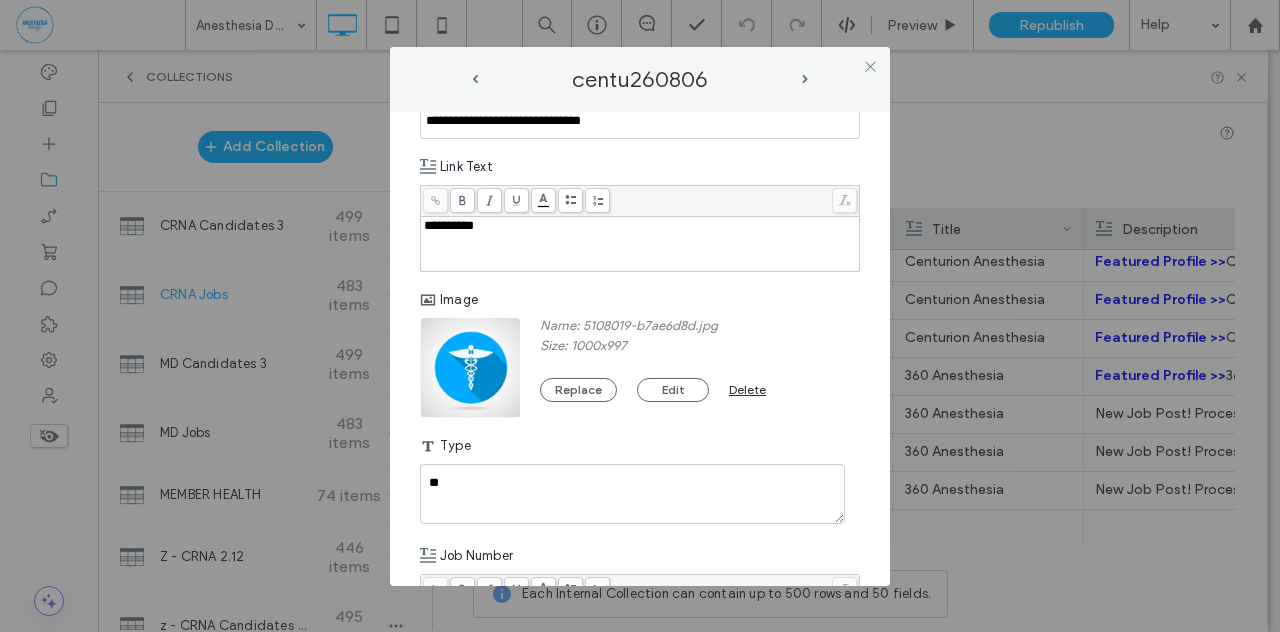 click on "**********" at bounding box center [640, 244] 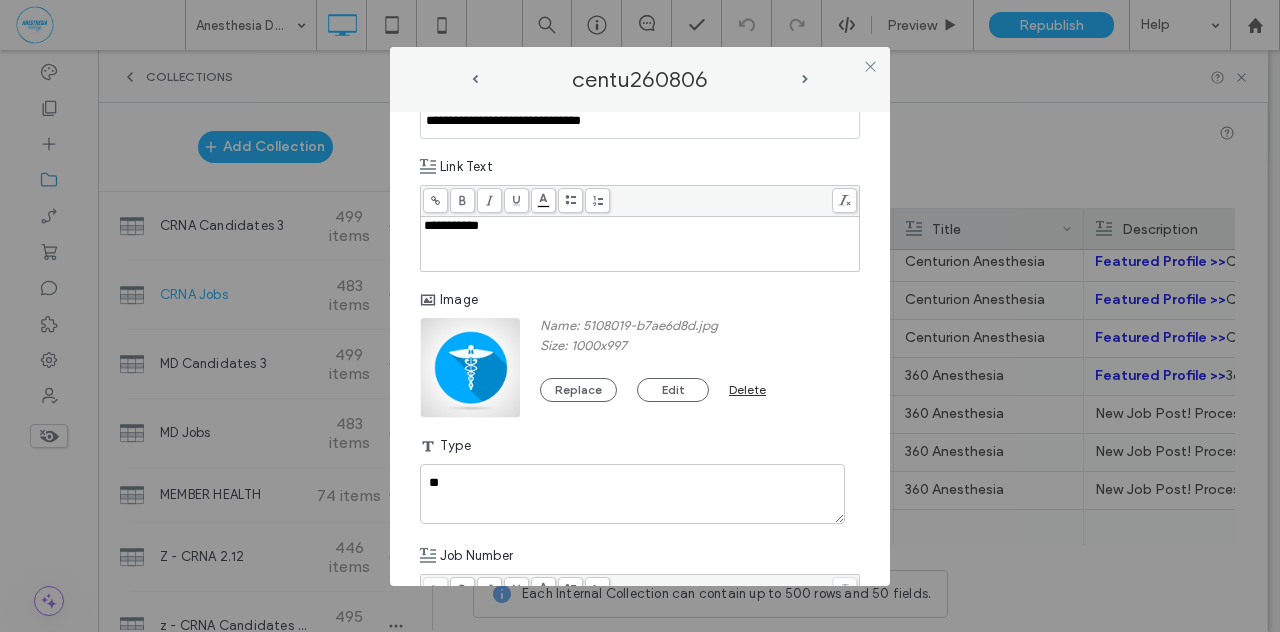 click on "**********" at bounding box center [640, 226] 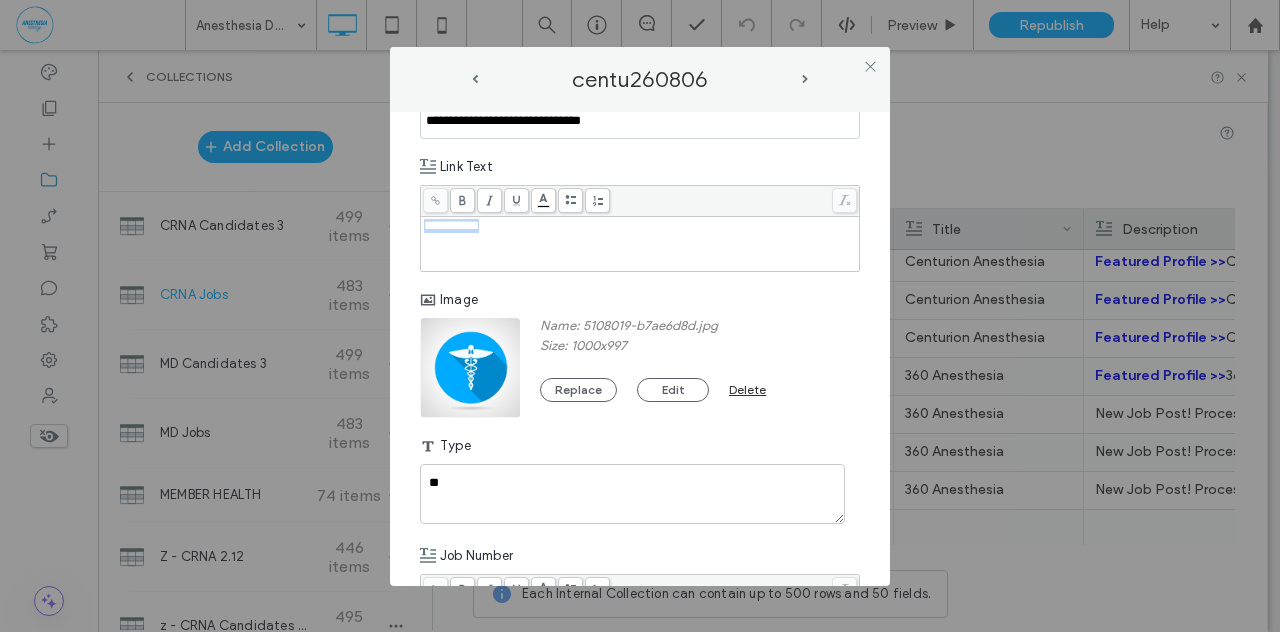 drag, startPoint x: 506, startPoint y: 263, endPoint x: 420, endPoint y: 255, distance: 86.37129 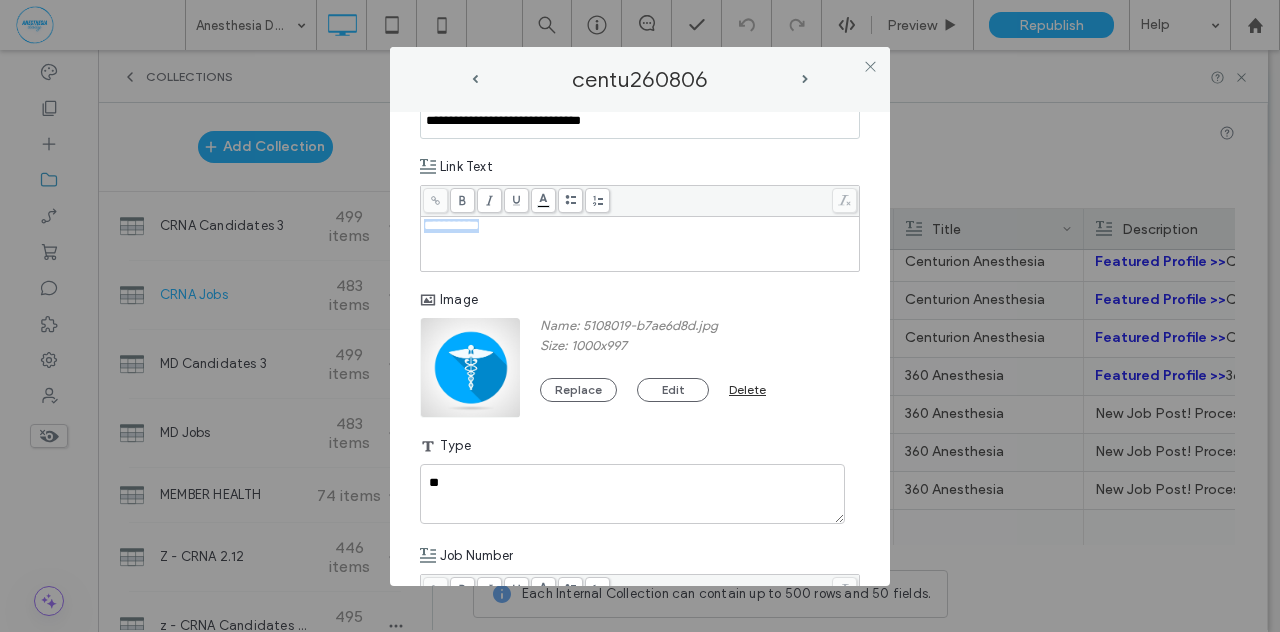 click on "**********" at bounding box center (640, 349) 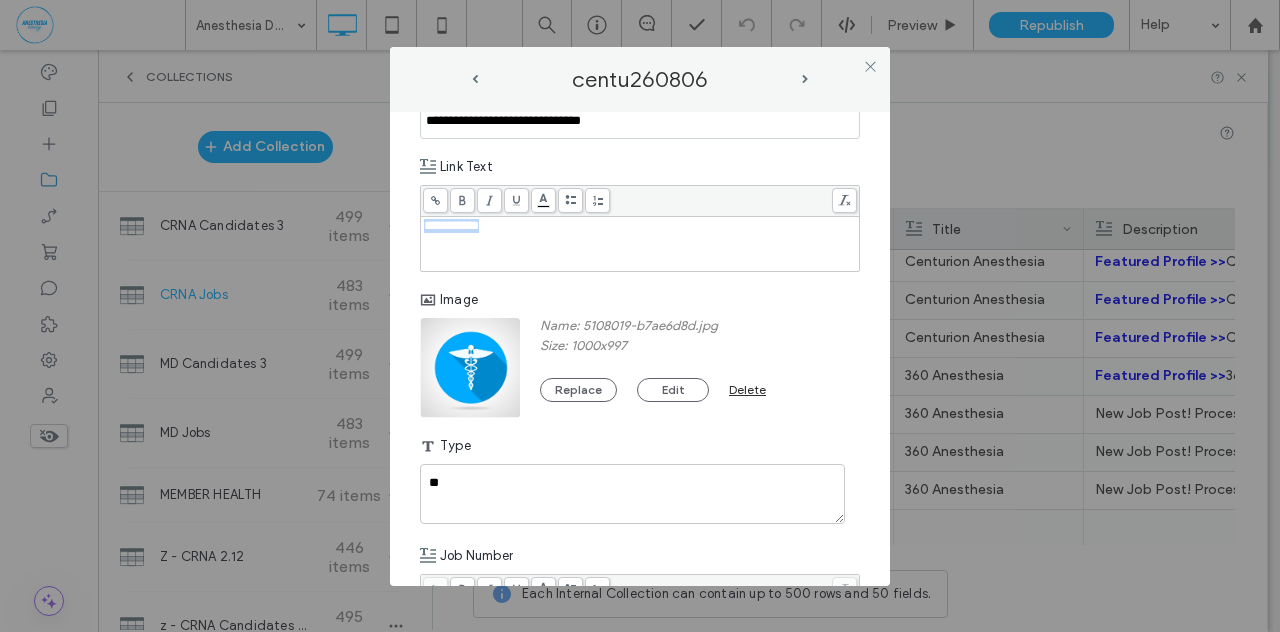 copy on "**********" 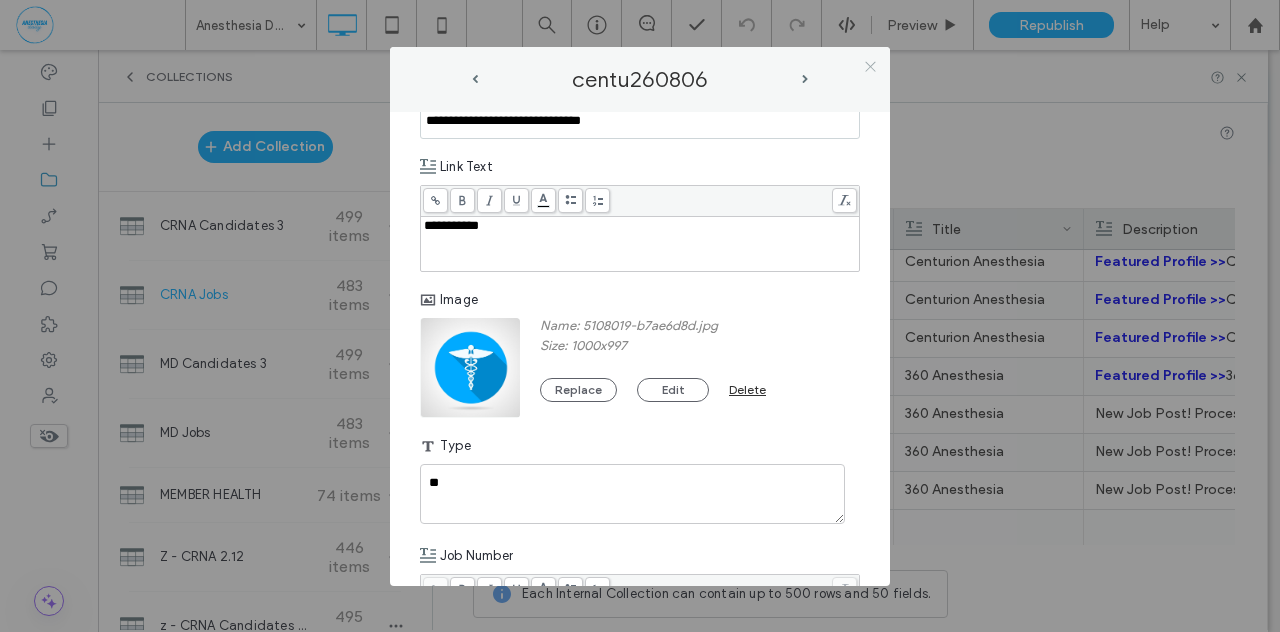 click 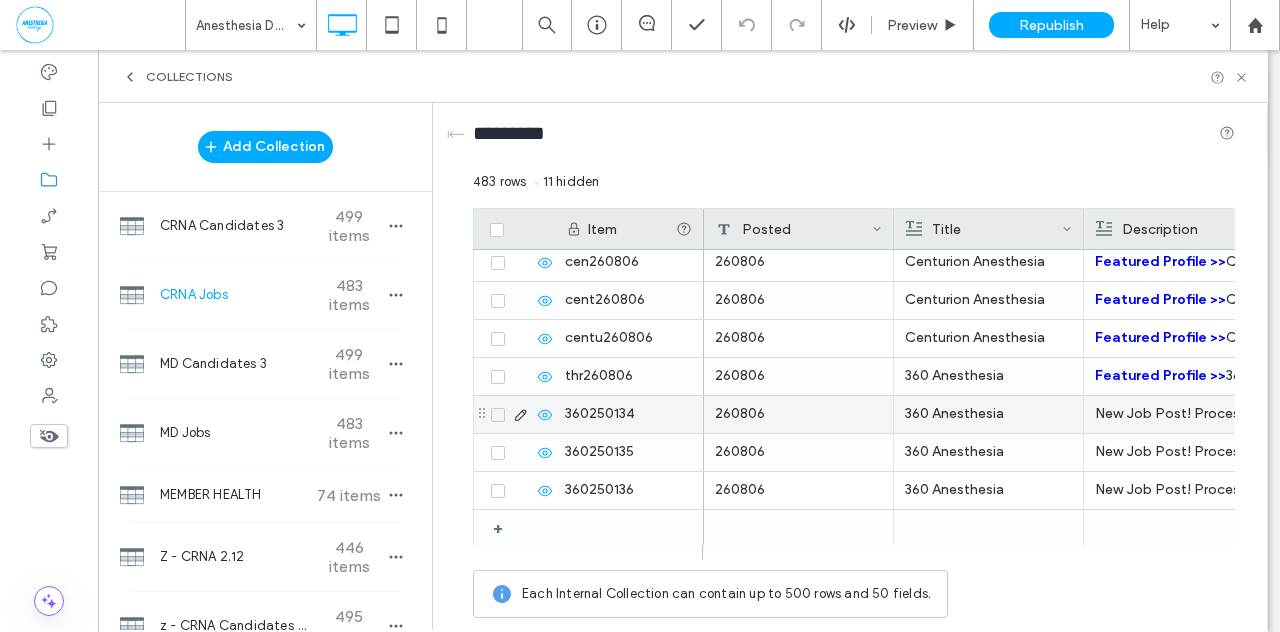 click 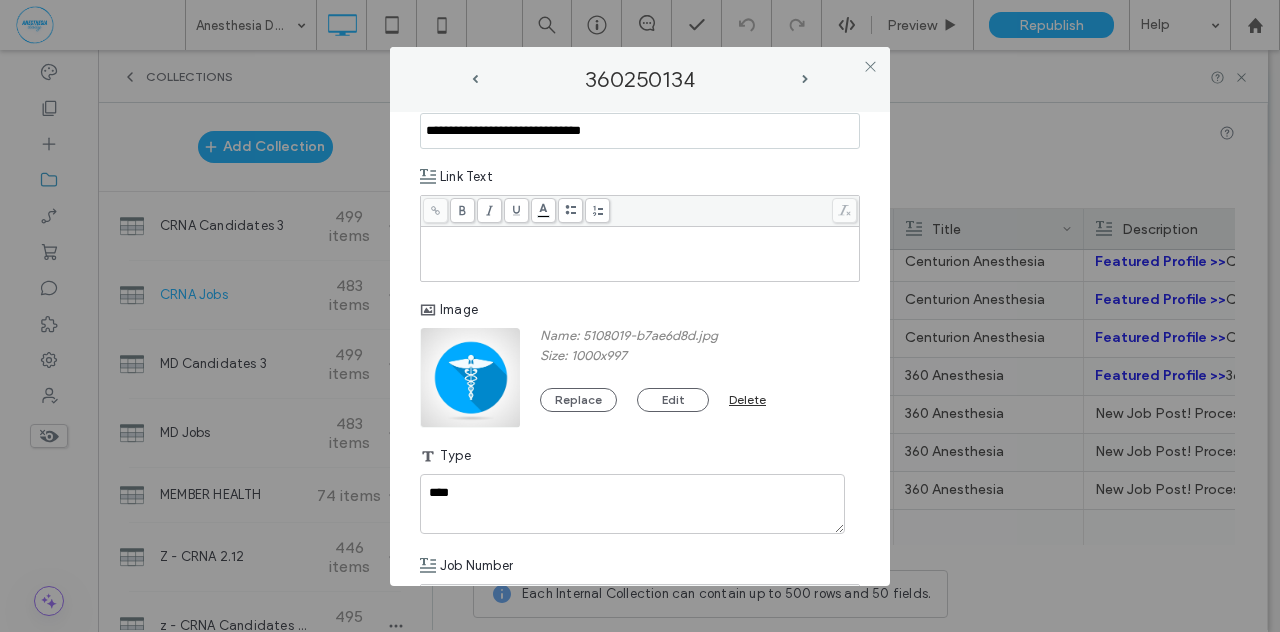 scroll, scrollTop: 1361, scrollLeft: 0, axis: vertical 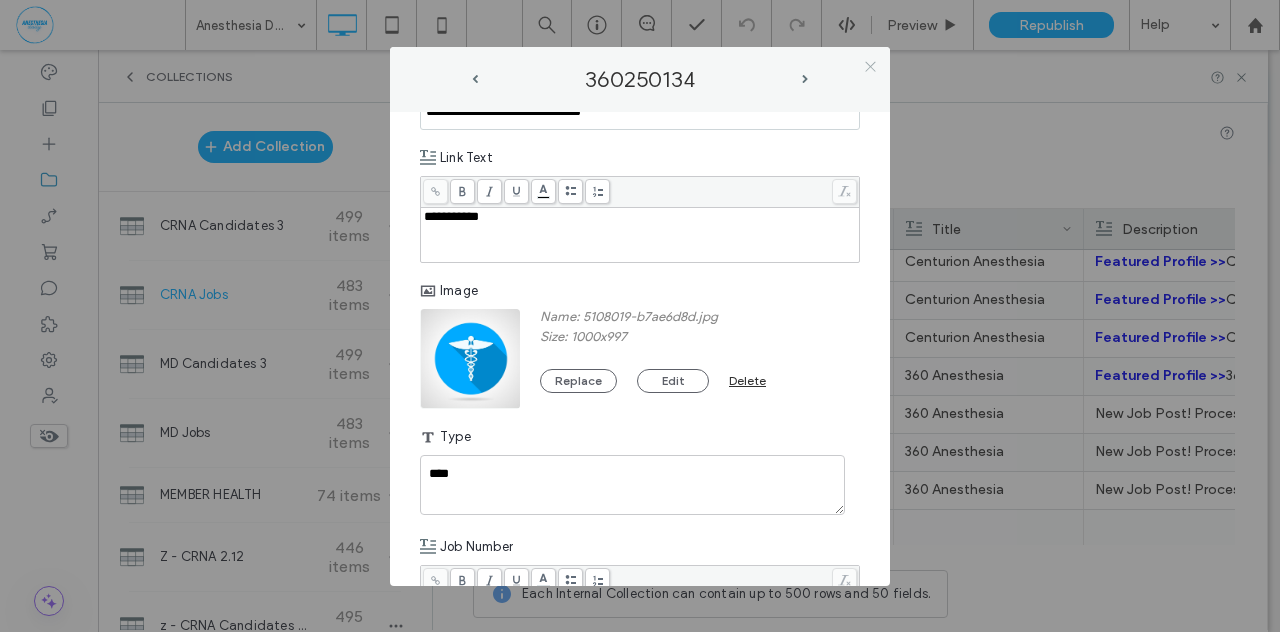 click 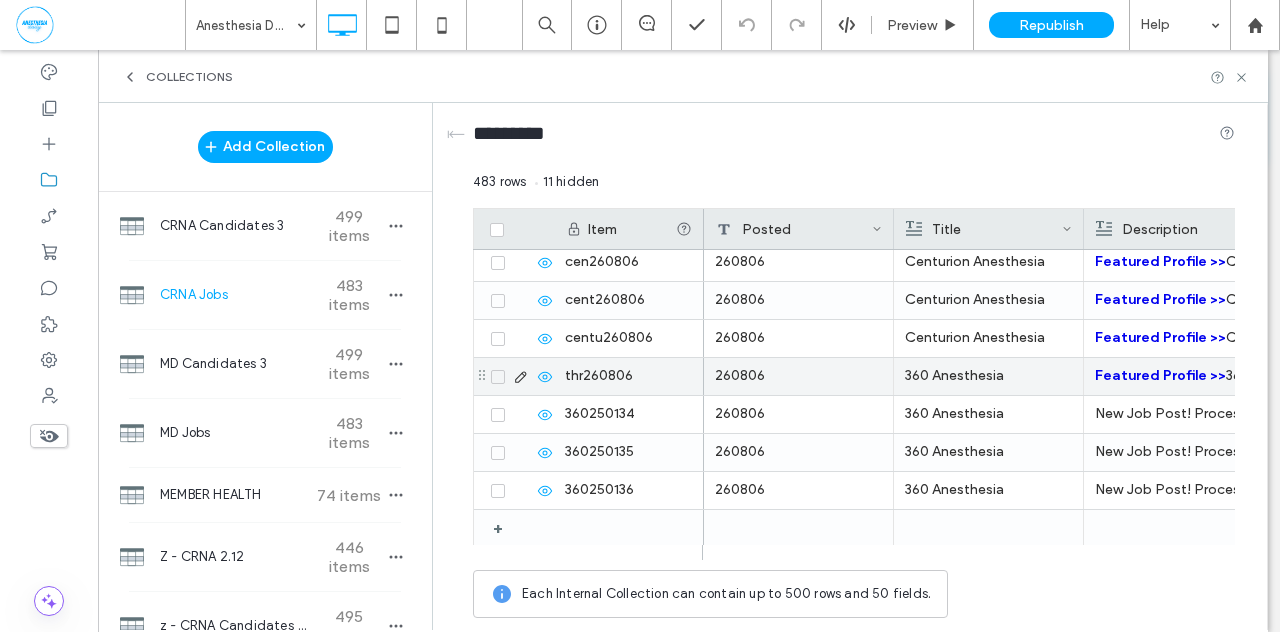 click 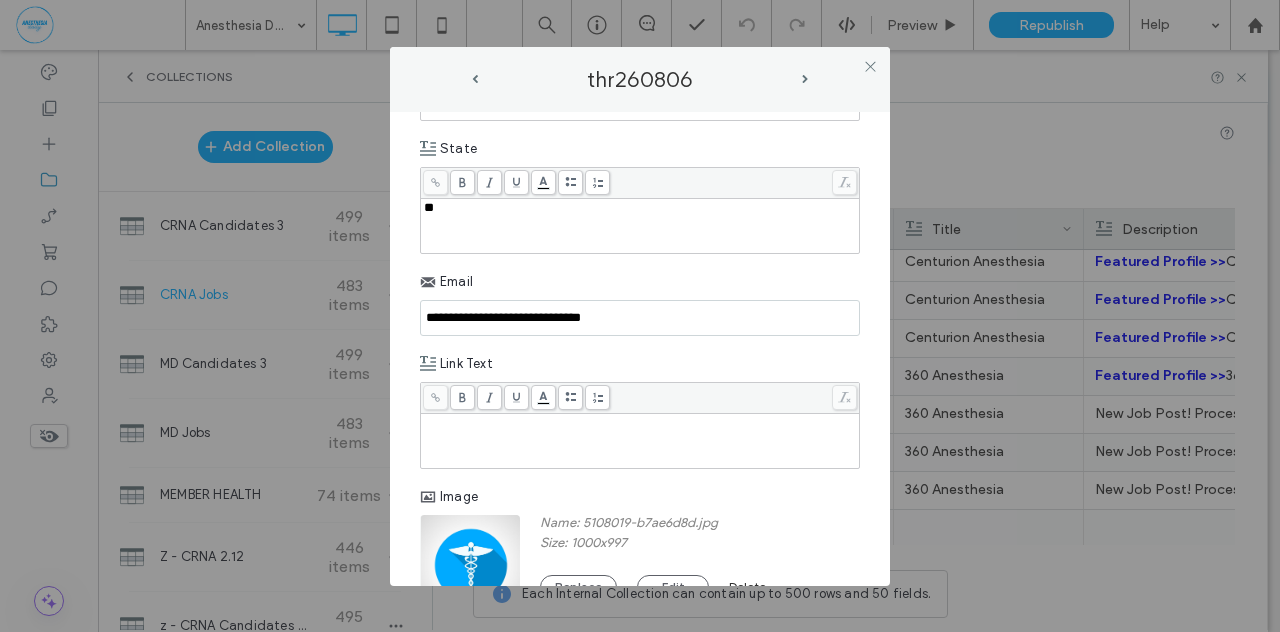 scroll, scrollTop: 1228, scrollLeft: 0, axis: vertical 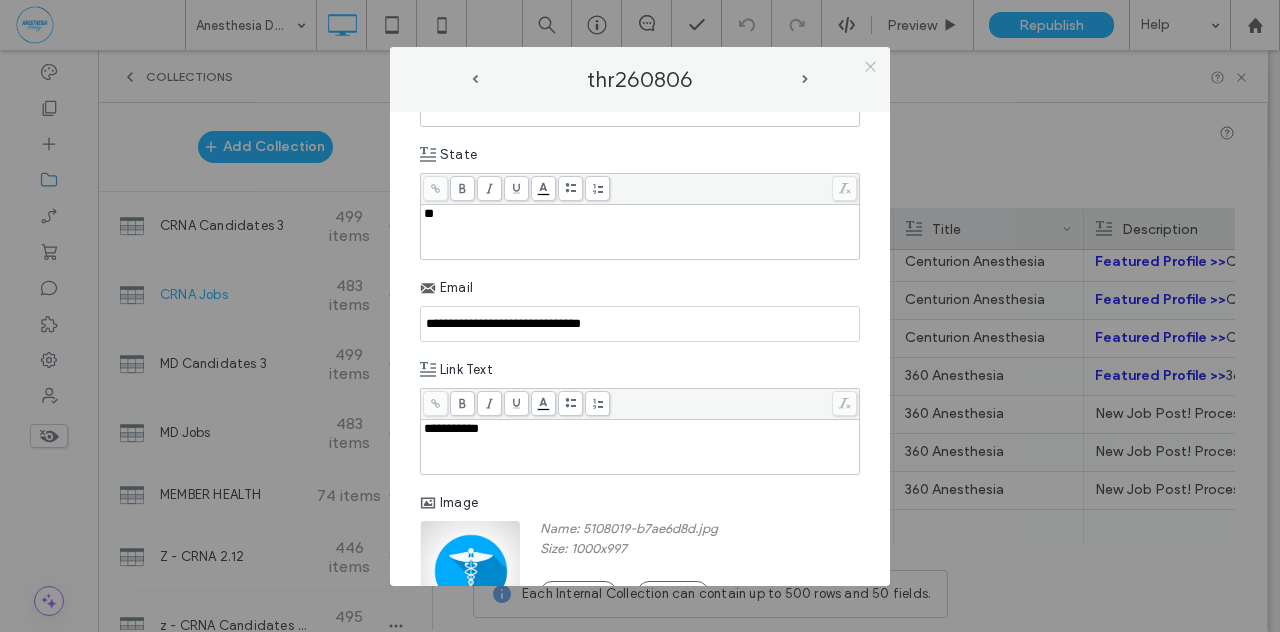 click 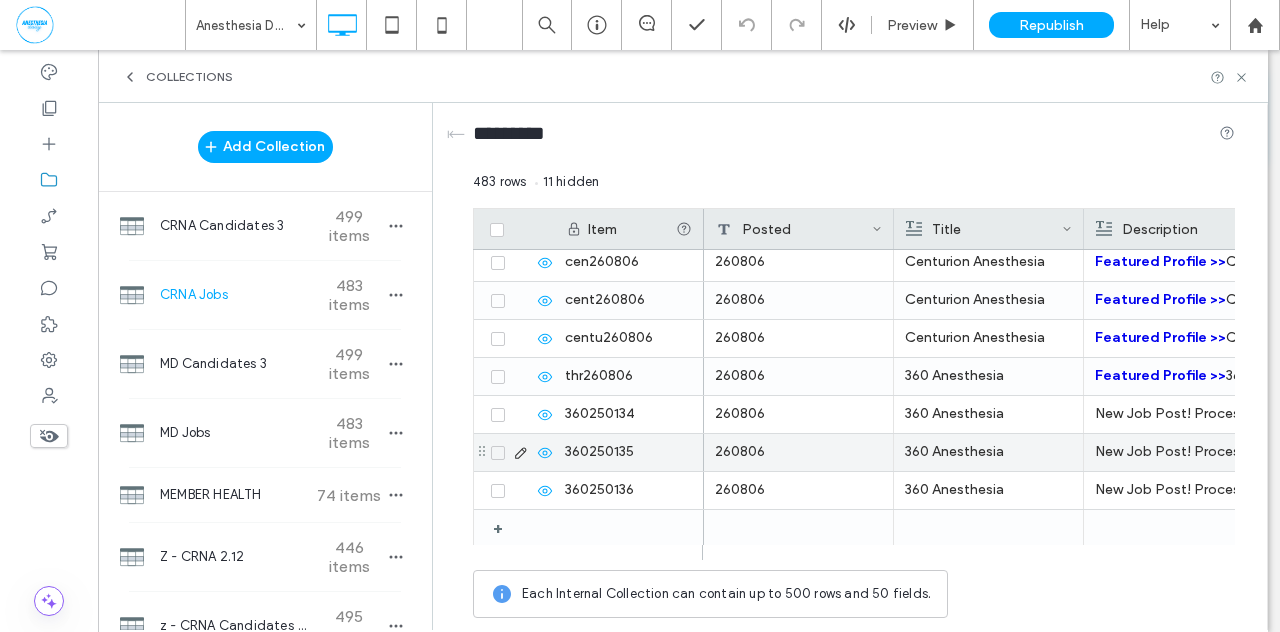click at bounding box center (519, 452) 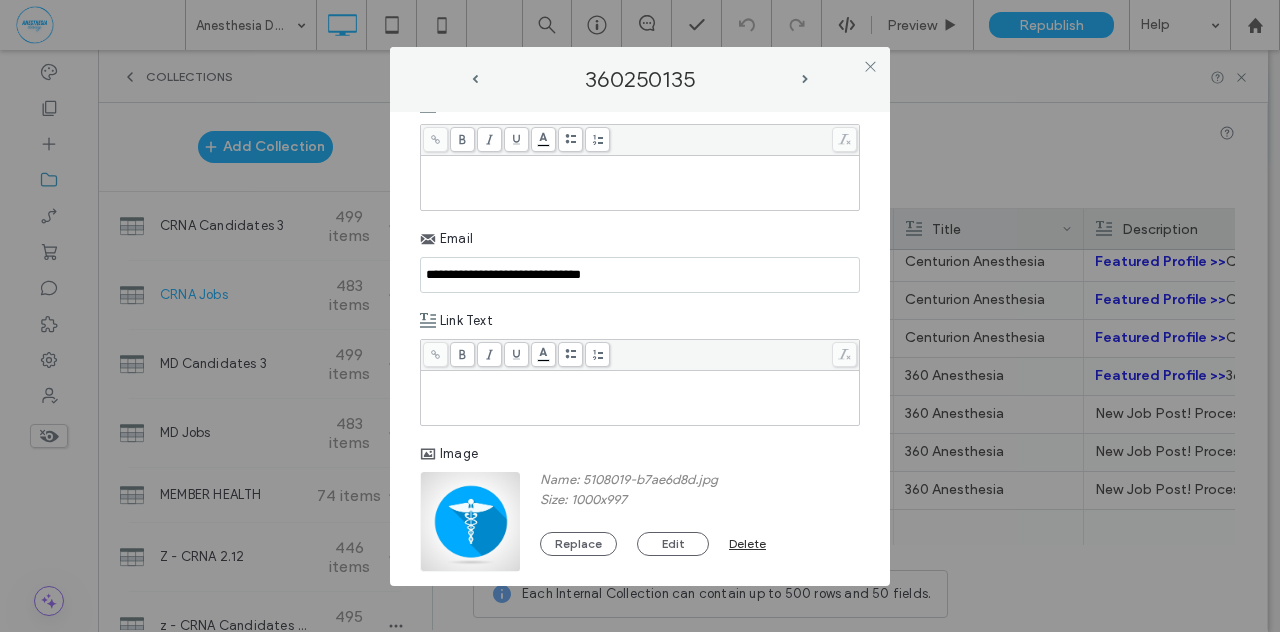scroll, scrollTop: 1306, scrollLeft: 0, axis: vertical 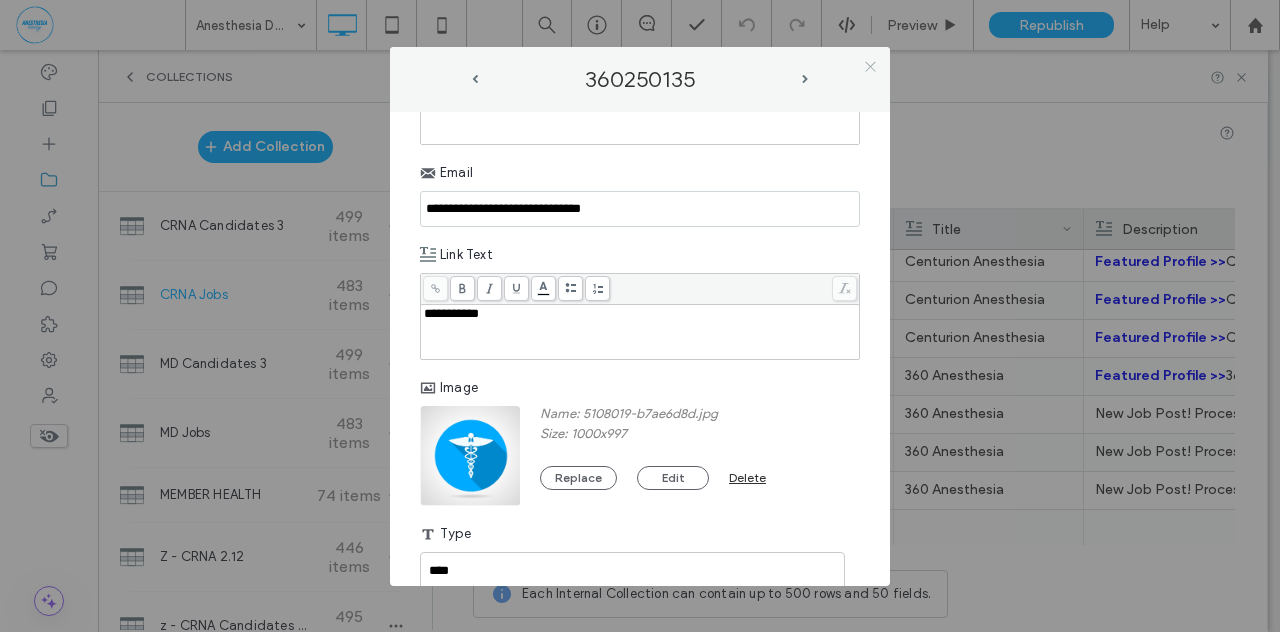 click 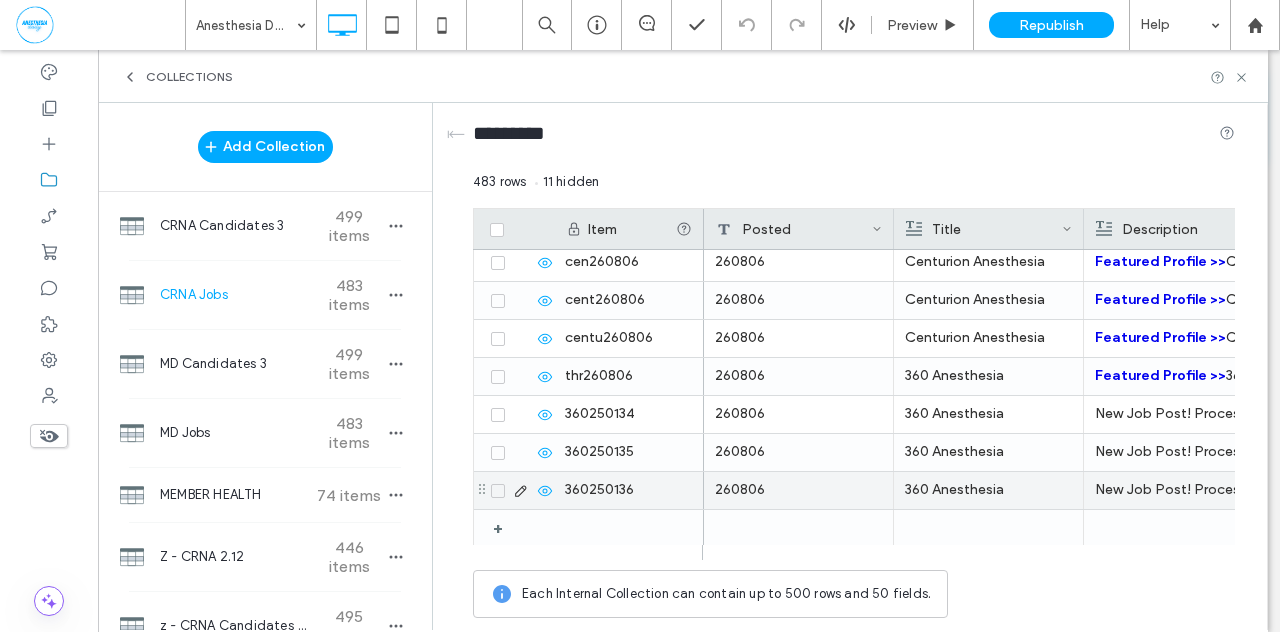 click 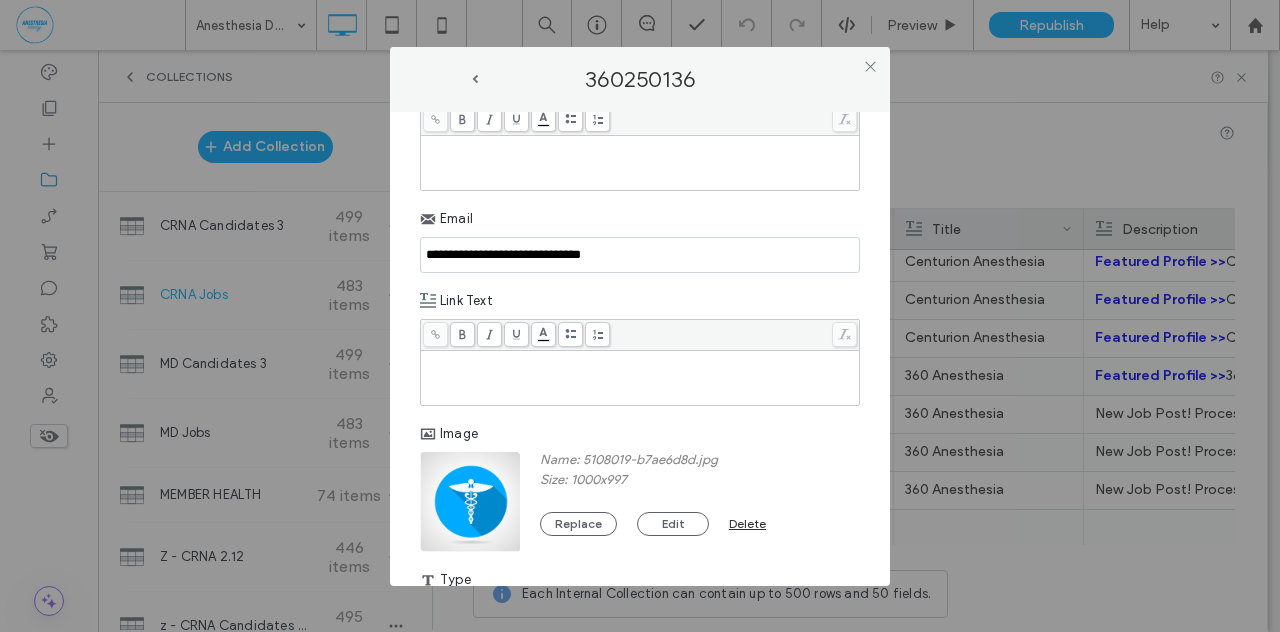 scroll, scrollTop: 1252, scrollLeft: 0, axis: vertical 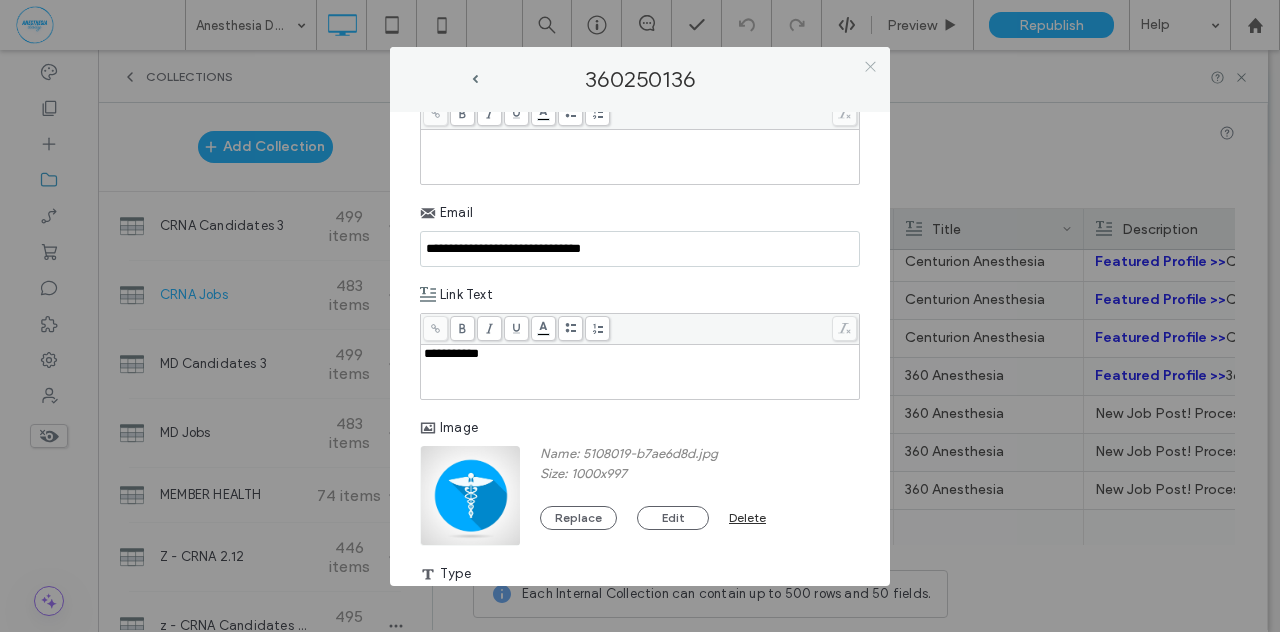 click 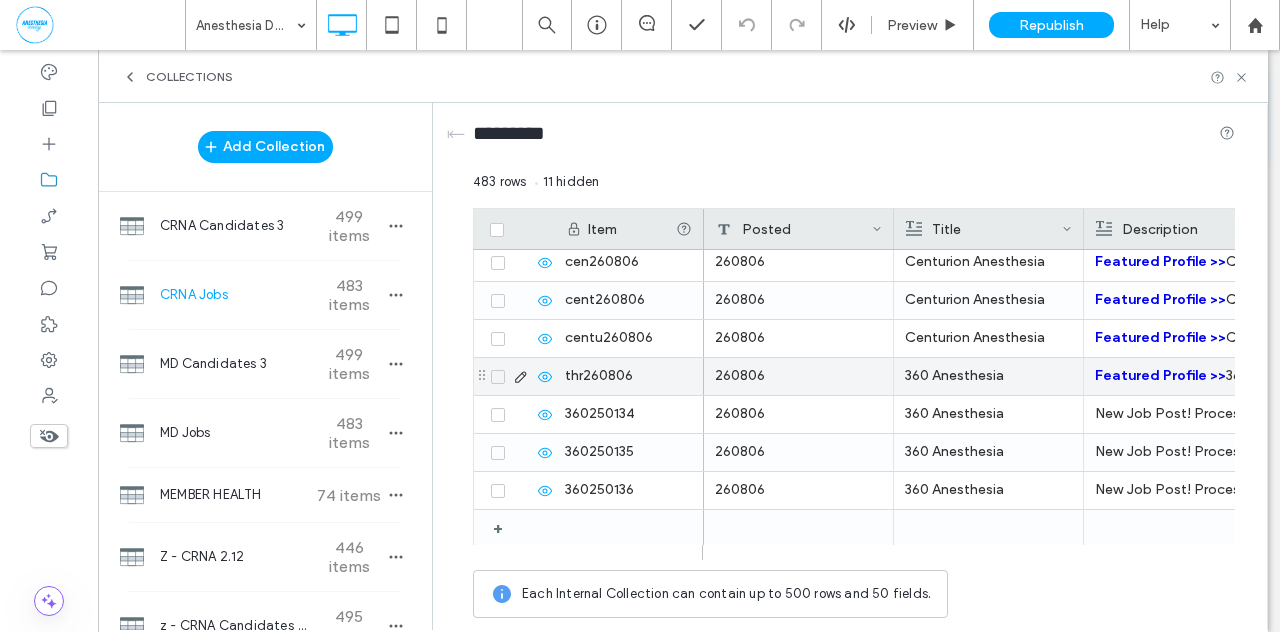 click 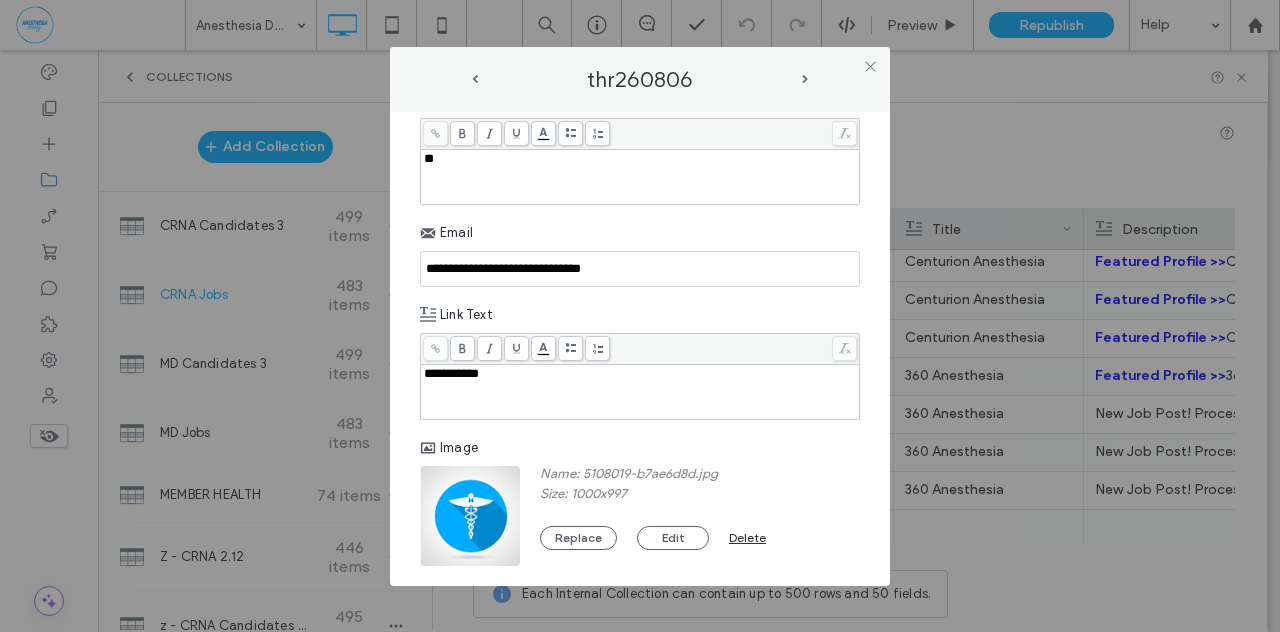 scroll, scrollTop: 1526, scrollLeft: 0, axis: vertical 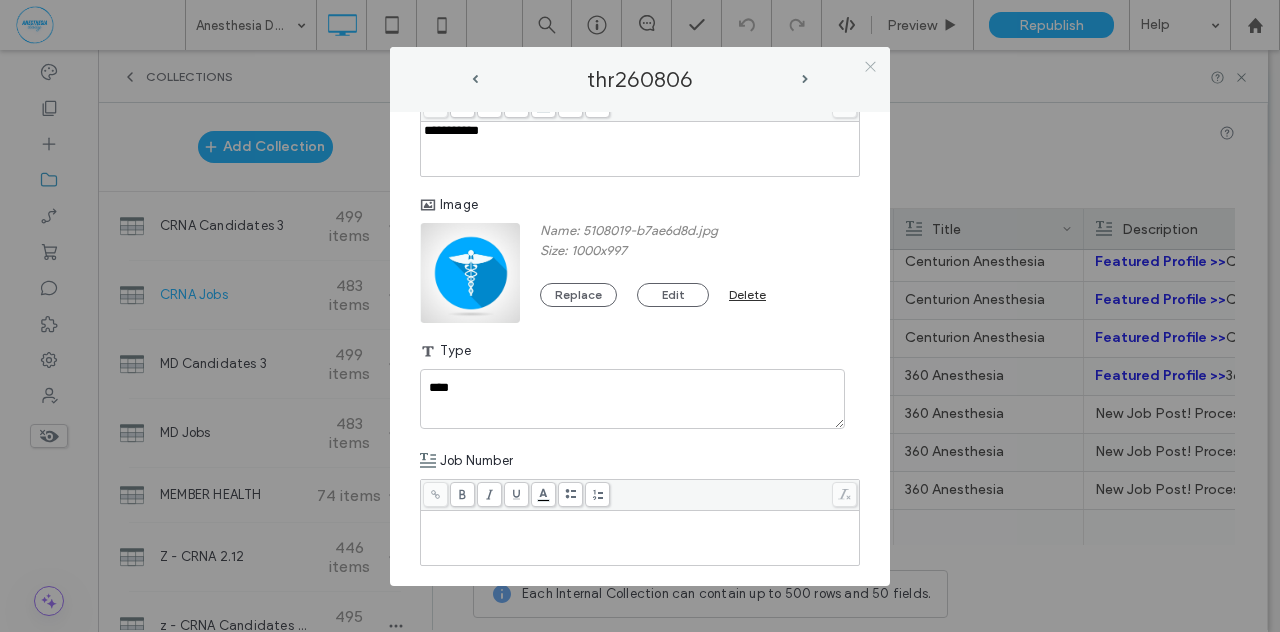 click 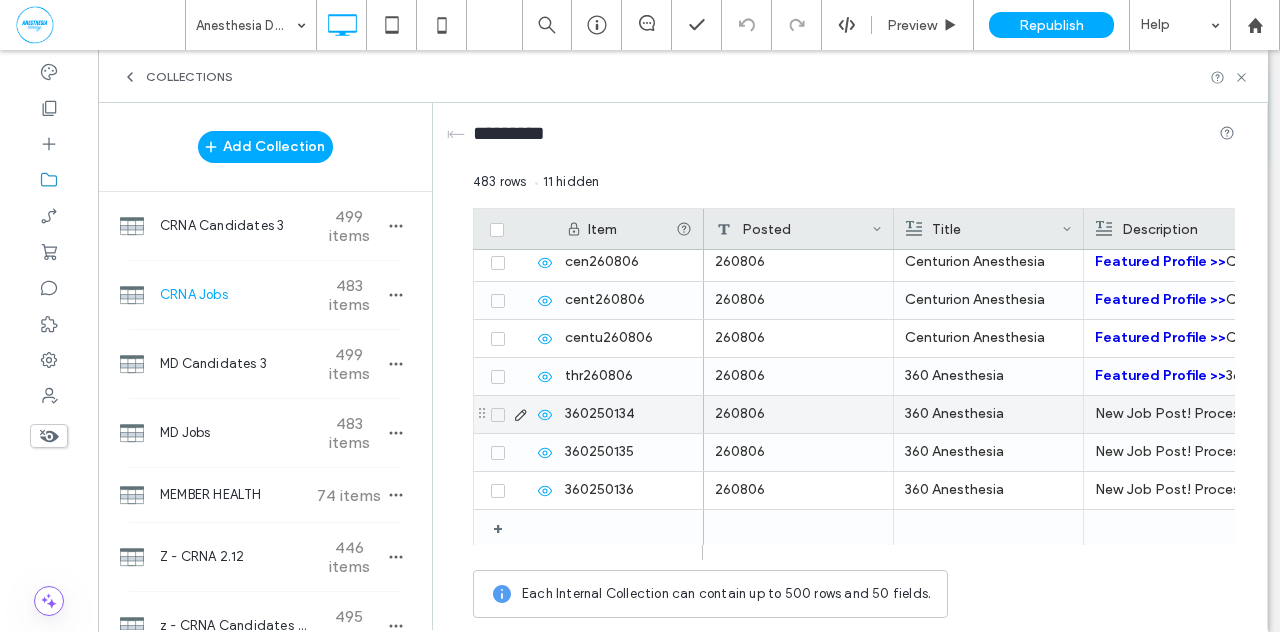 click 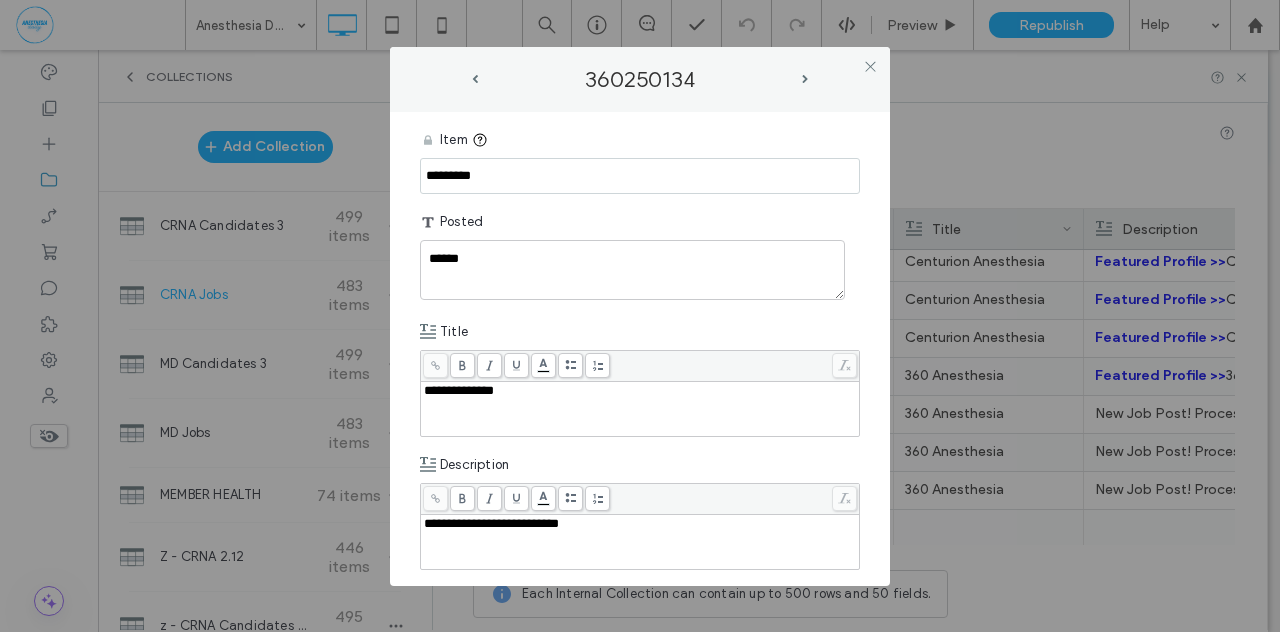 drag, startPoint x: 510, startPoint y: 173, endPoint x: 368, endPoint y: 167, distance: 142.12671 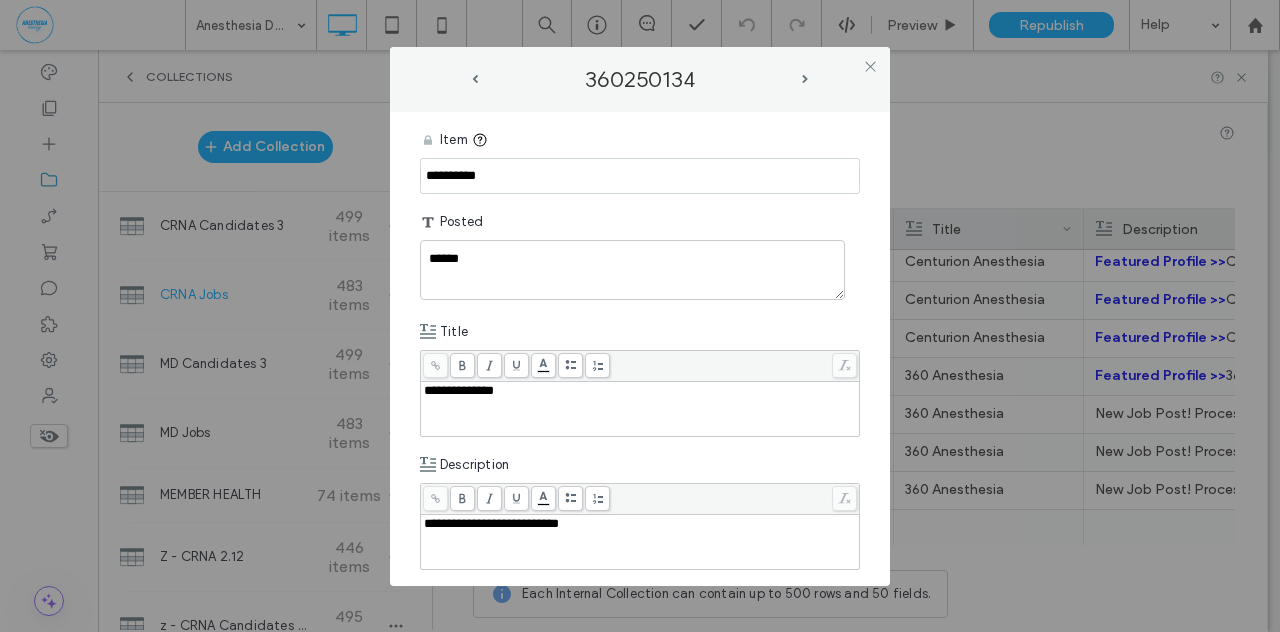 type on "**********" 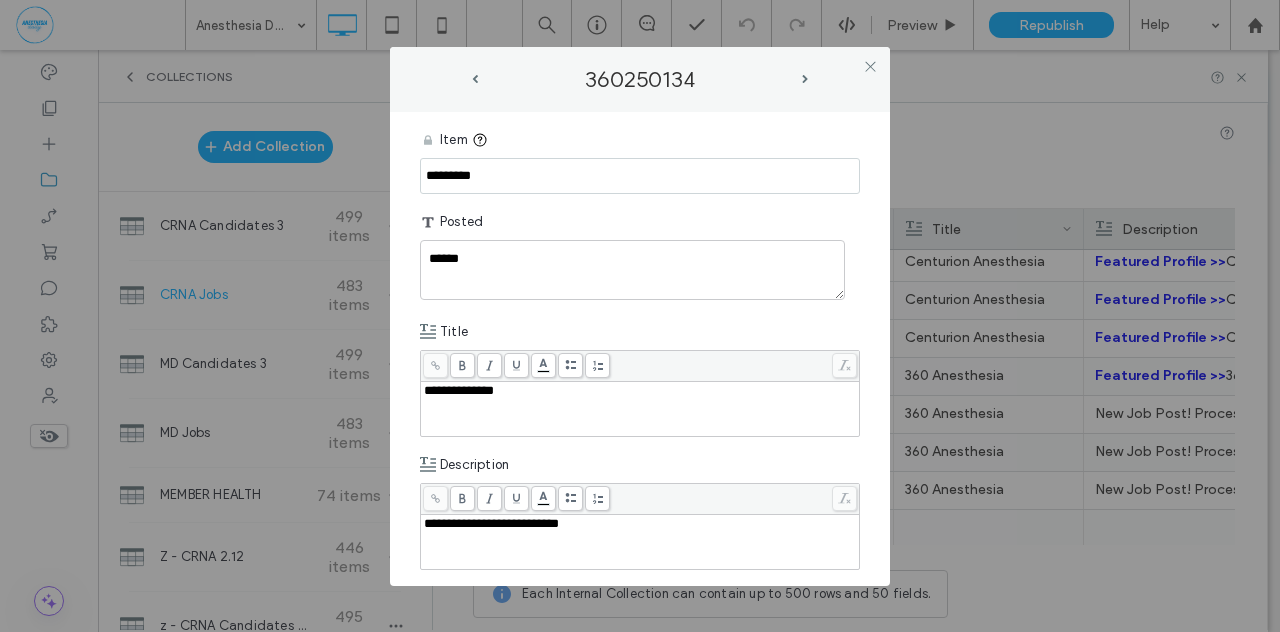 drag, startPoint x: 442, startPoint y: 175, endPoint x: 366, endPoint y: 180, distance: 76.1643 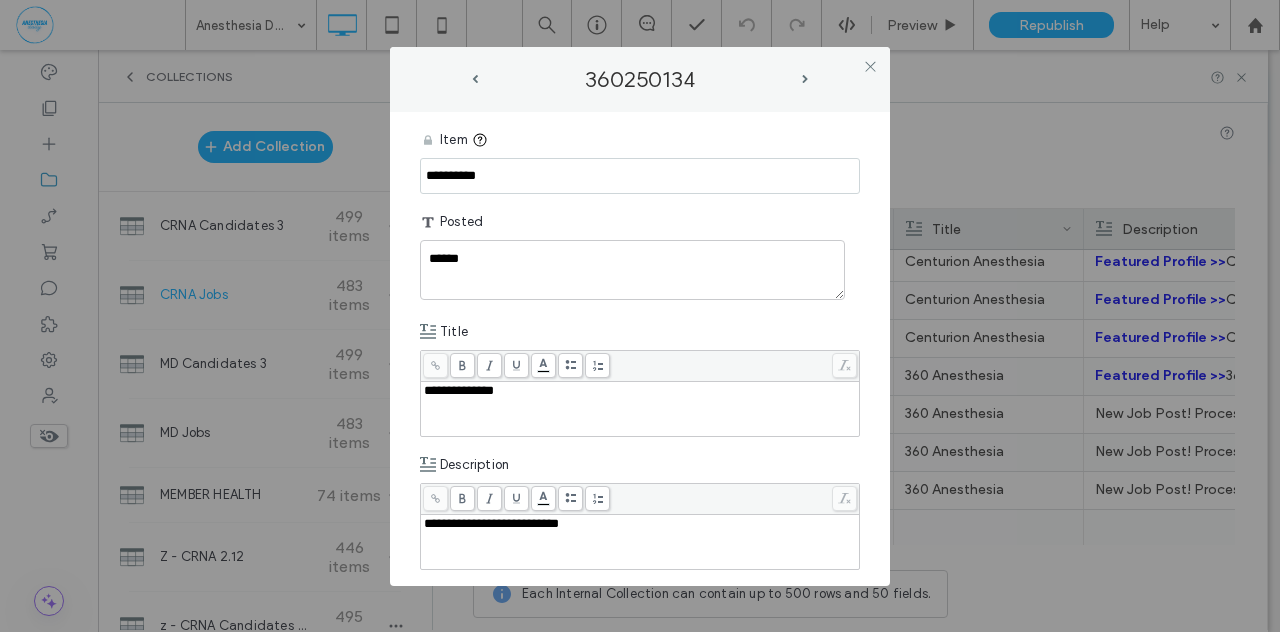 type on "**********" 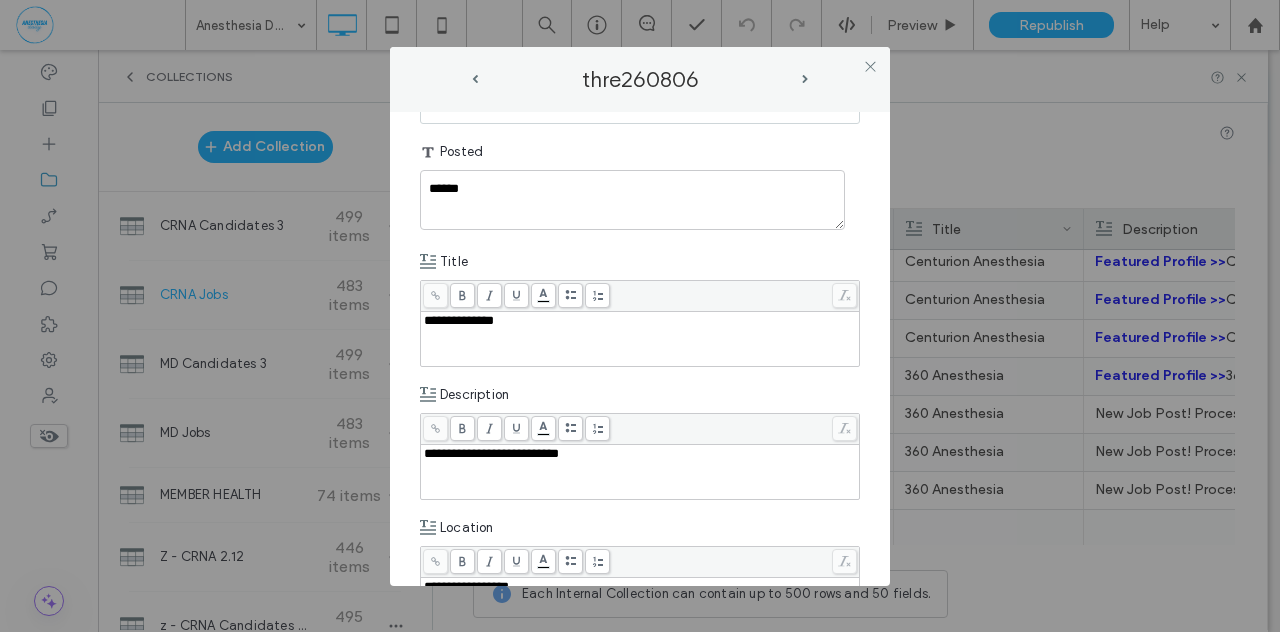 scroll, scrollTop: 101, scrollLeft: 0, axis: vertical 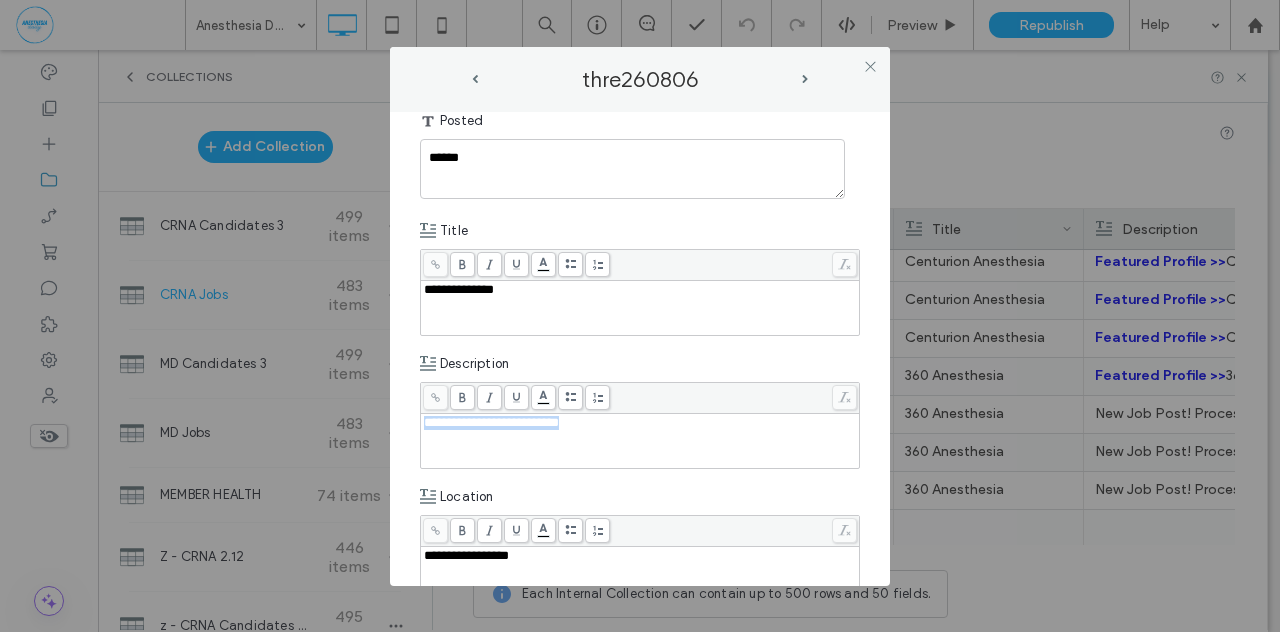 drag, startPoint x: 602, startPoint y: 422, endPoint x: 390, endPoint y: 419, distance: 212.02122 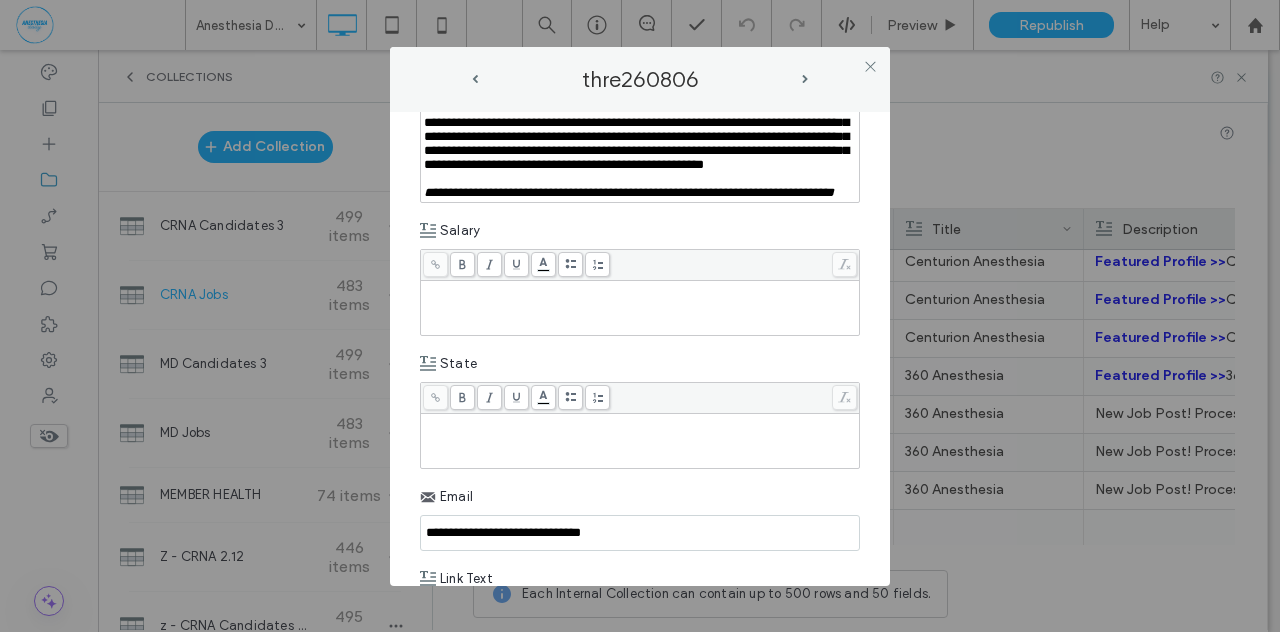 scroll, scrollTop: 941, scrollLeft: 0, axis: vertical 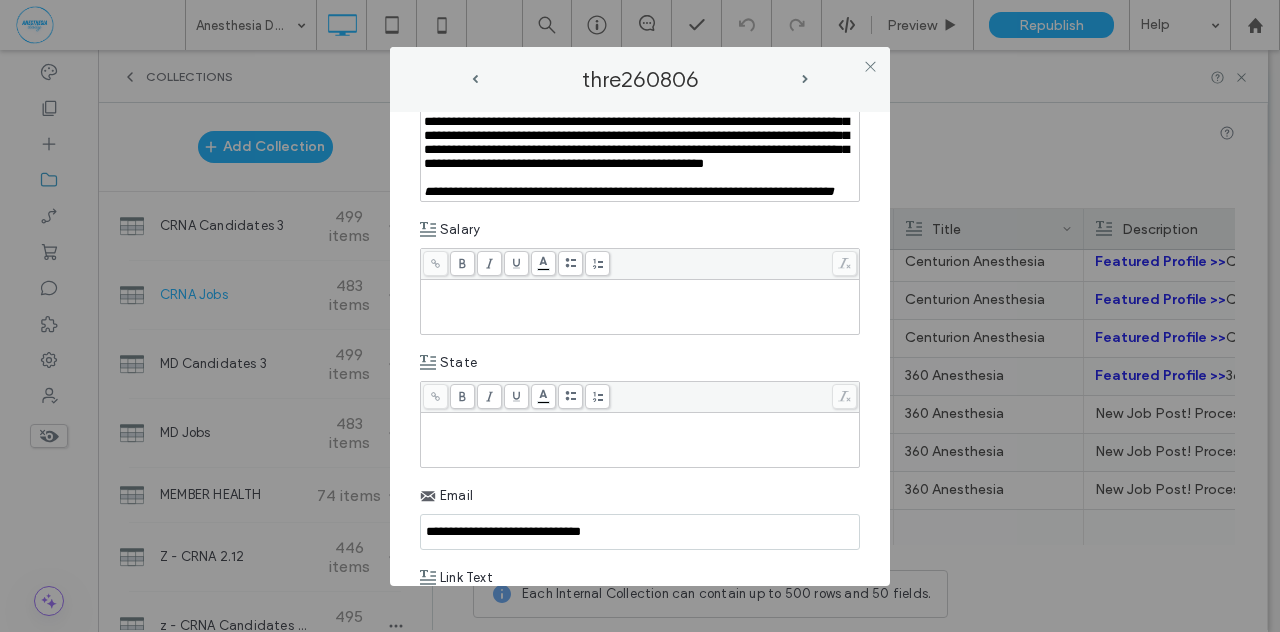 click at bounding box center (640, 307) 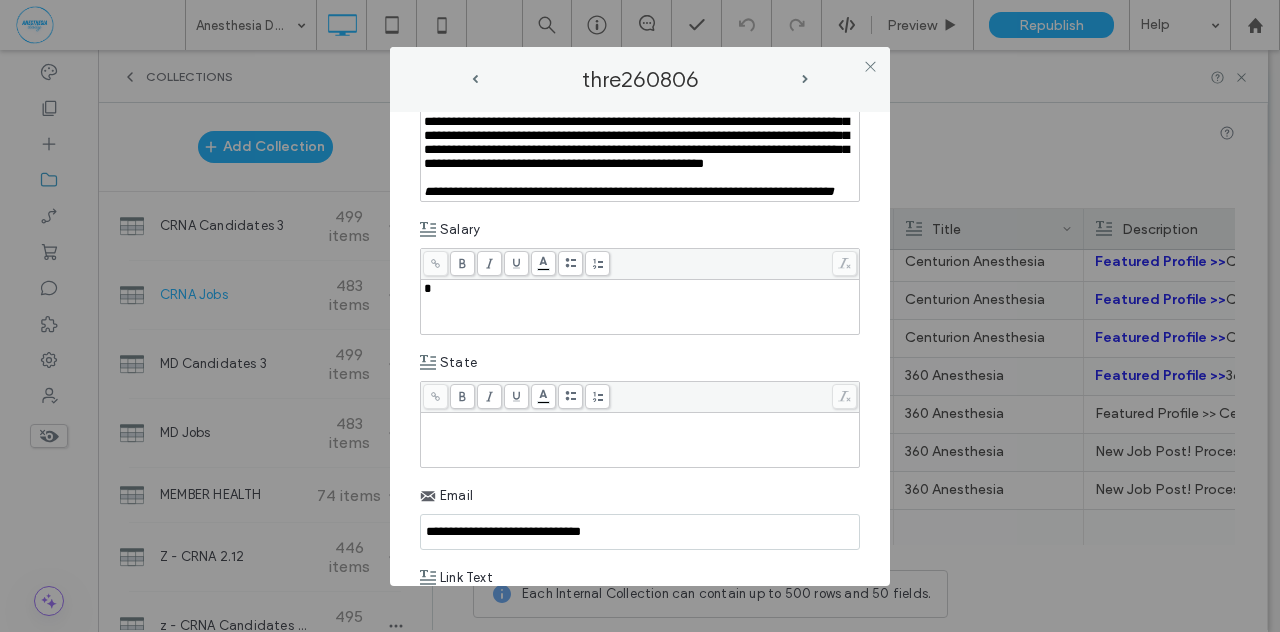 type 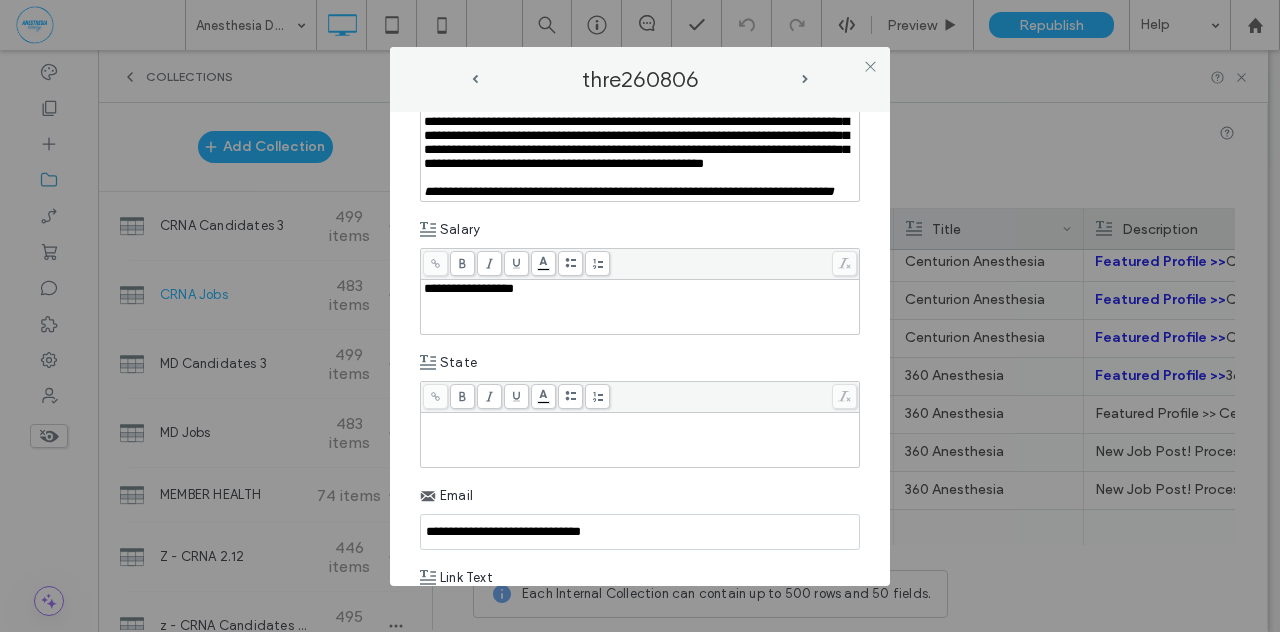 click at bounding box center [640, 440] 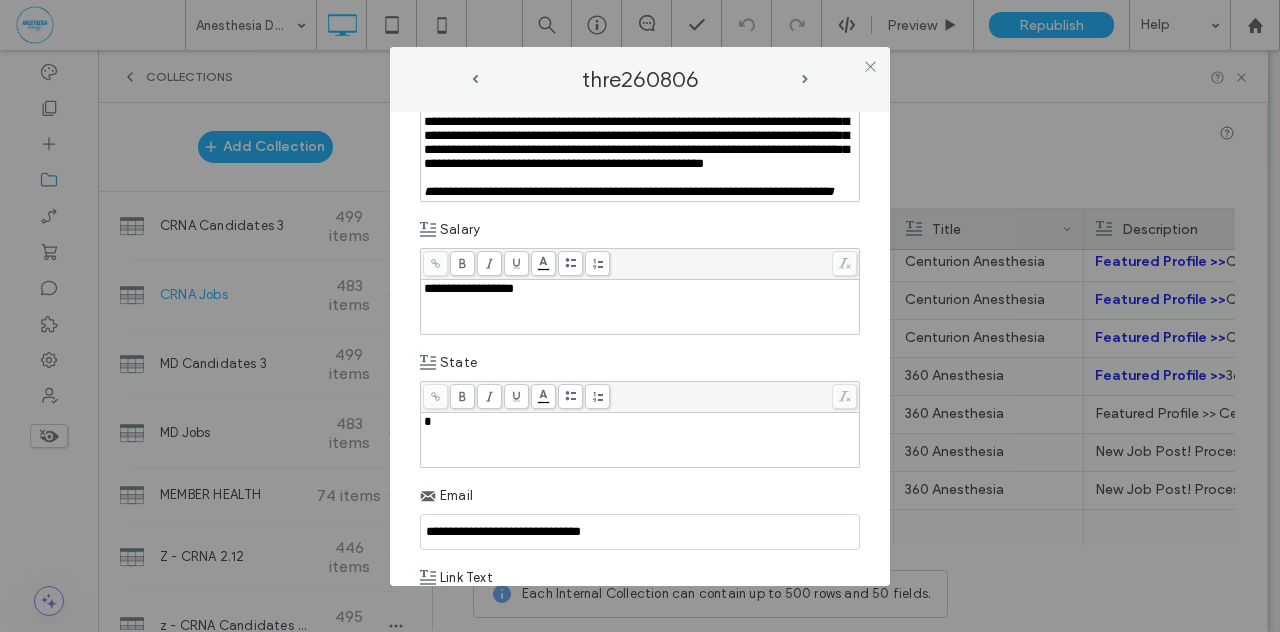 type 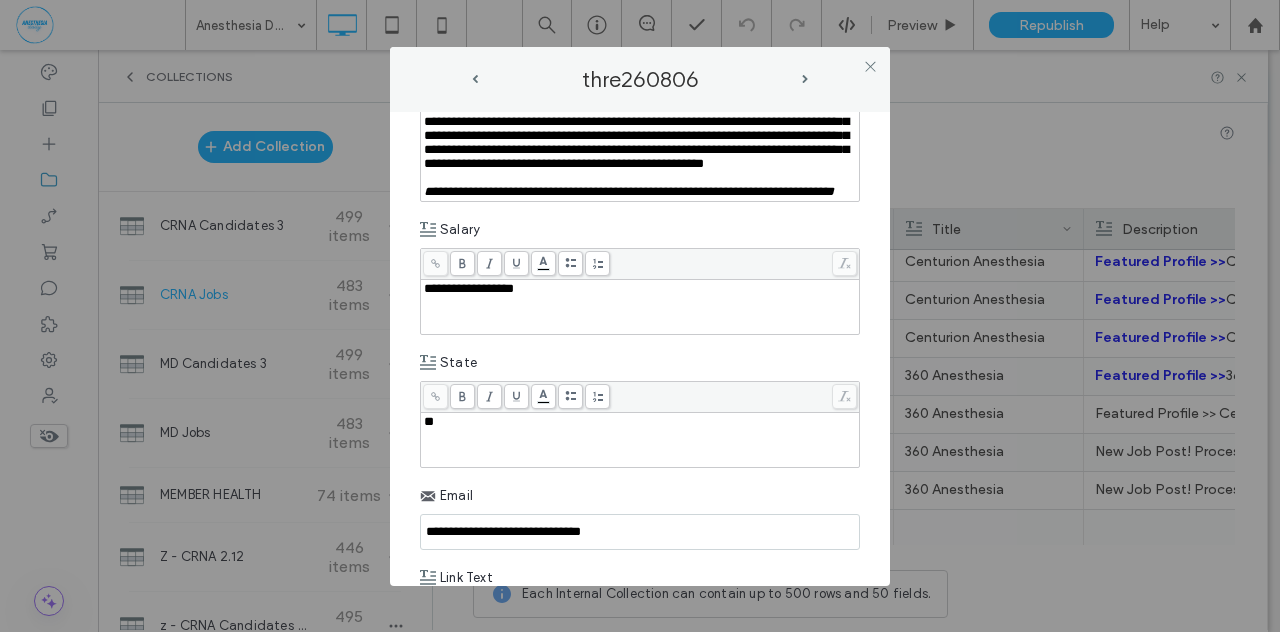 drag, startPoint x: 404, startPoint y: 449, endPoint x: 462, endPoint y: 455, distance: 58.30952 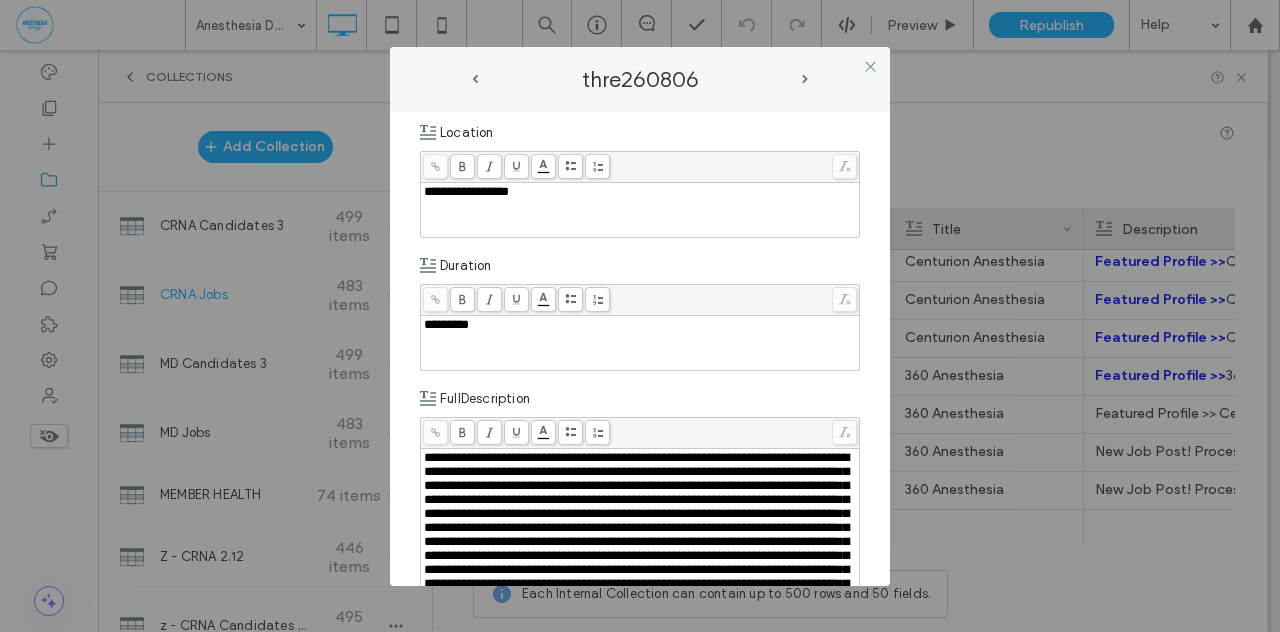 scroll, scrollTop: 458, scrollLeft: 0, axis: vertical 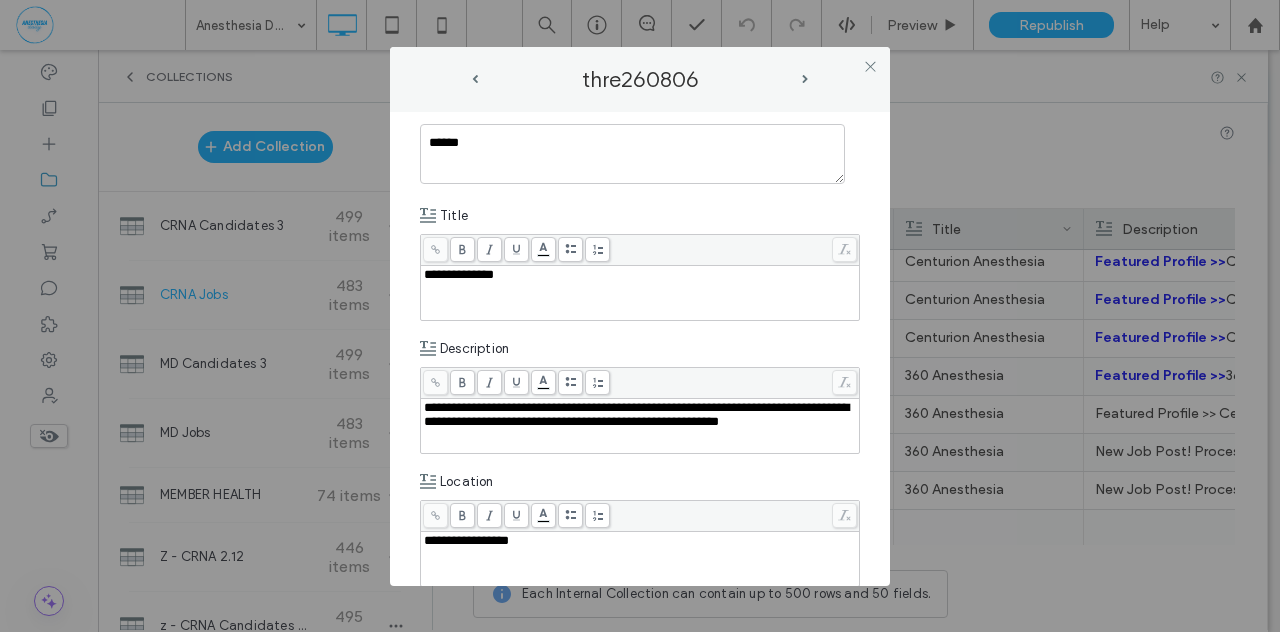 click on "**********" at bounding box center (636, 414) 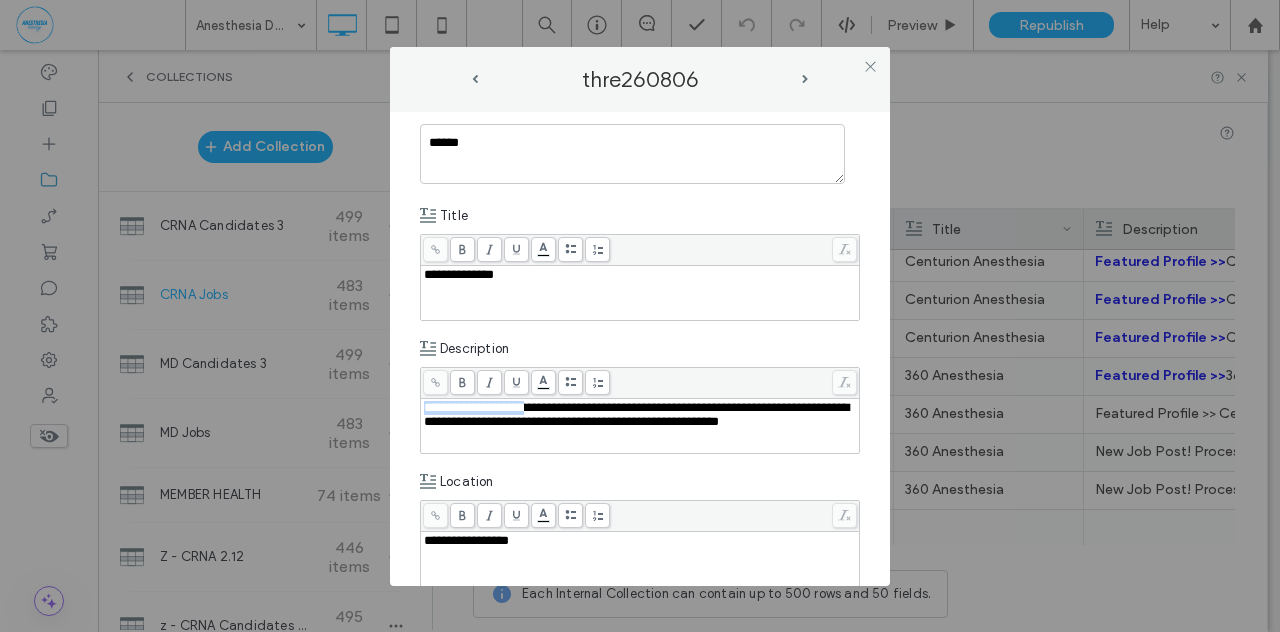 drag, startPoint x: 534, startPoint y: 409, endPoint x: 416, endPoint y: 401, distance: 118.270874 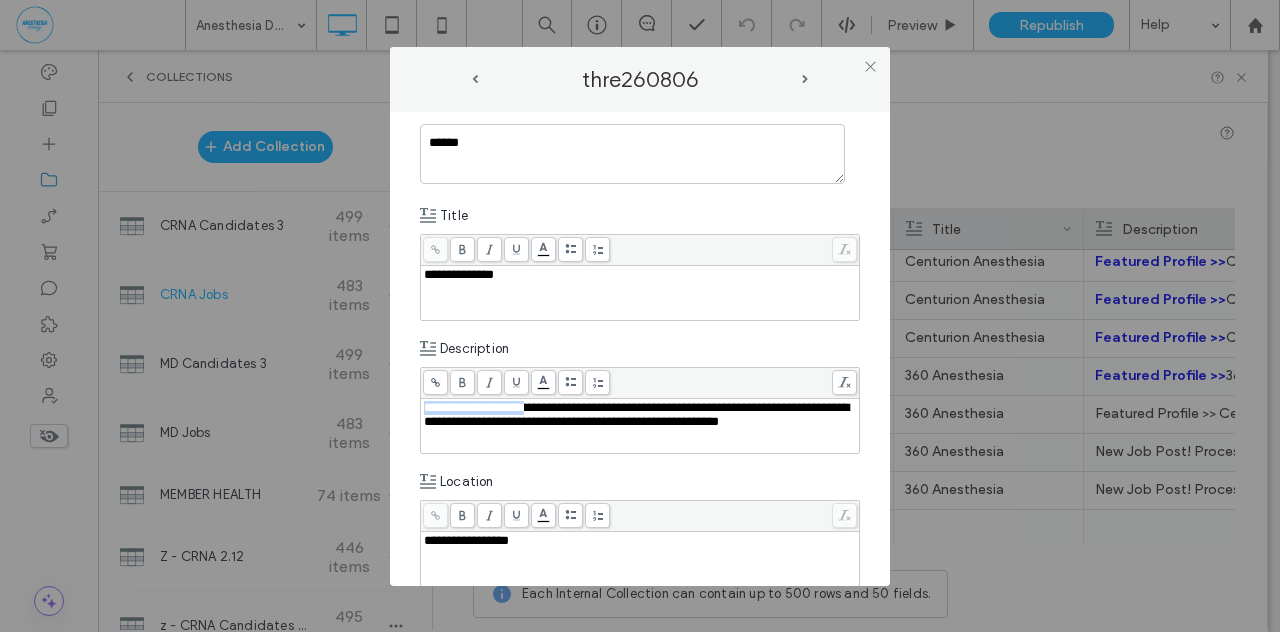 click on ".wqwq-1{fill:#231f20;}
.cls-1q, .cls-2q { fill-rule: evenodd; }
.cls-2q { fill: #6e8188; }
True_local
Agendize
HealthEngine
x_close_popup
from_your_site
multi_language
zoom-out
zoom-in
z_vimeo
z_yelp
z_picassa
w_vCita
youtube
yelp
x2
x
x_x
x_alignright
x_handwritten
wrench
wordpress
windowsvv
win8
whats_app
wallet
warning-sign
w_youtube
w_youtube_channel
w_yelp
w_video
w_twitter
w_title
w_tabs
w_social_icons
w_spacer
w_share
w_rss_feed
w_recent-posts
w_push
w_paypal
w_photo_gallery" at bounding box center [640, 316] 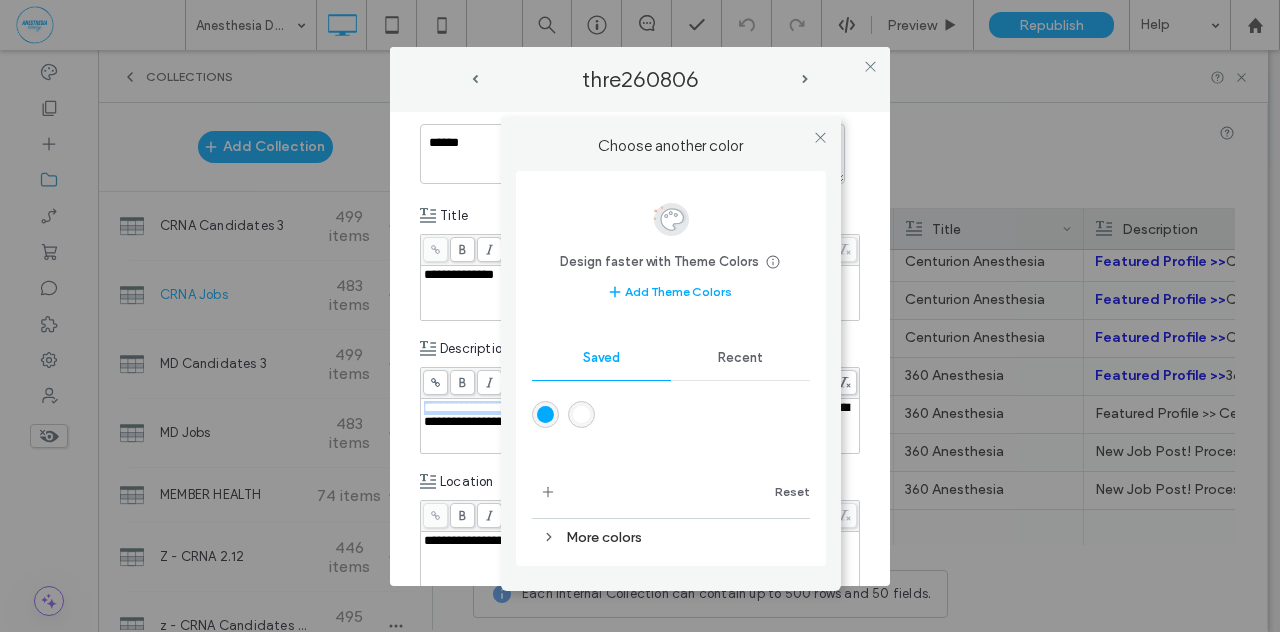 click at bounding box center (545, 414) 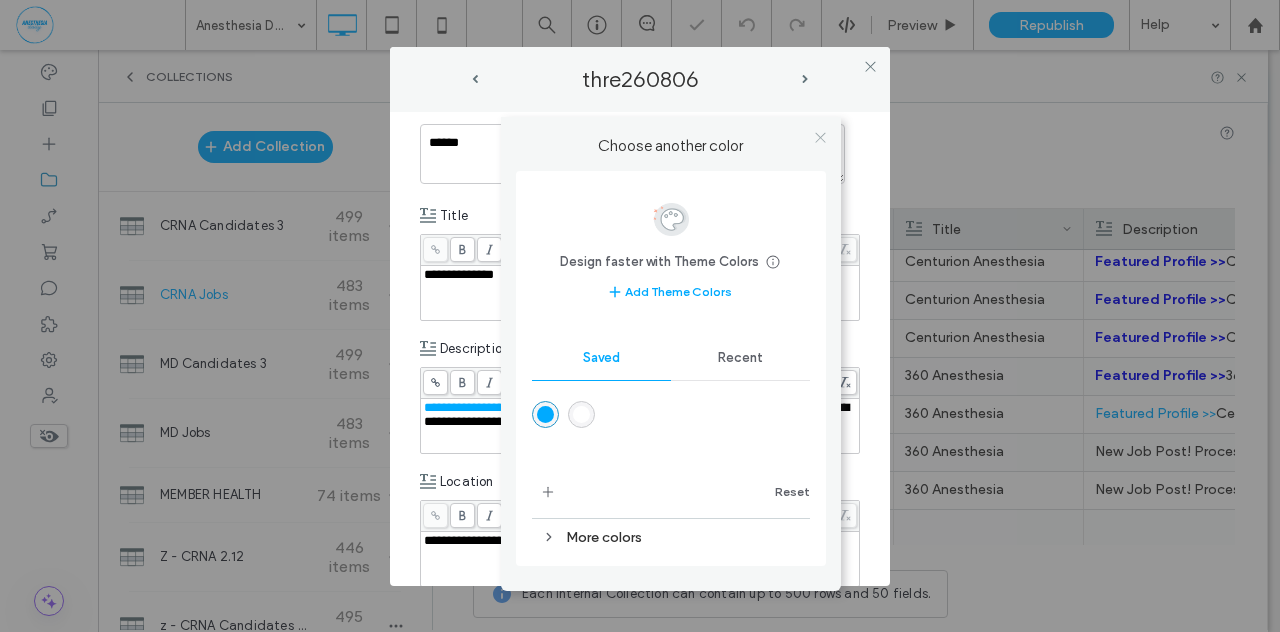 click 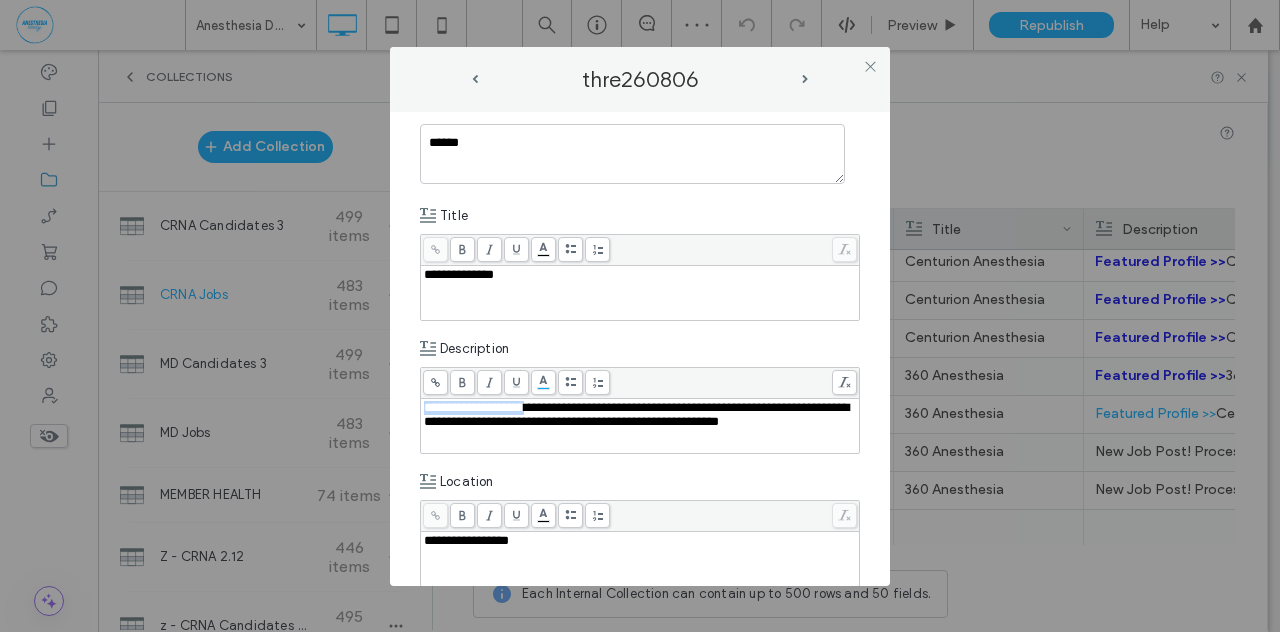 click at bounding box center (462, 382) 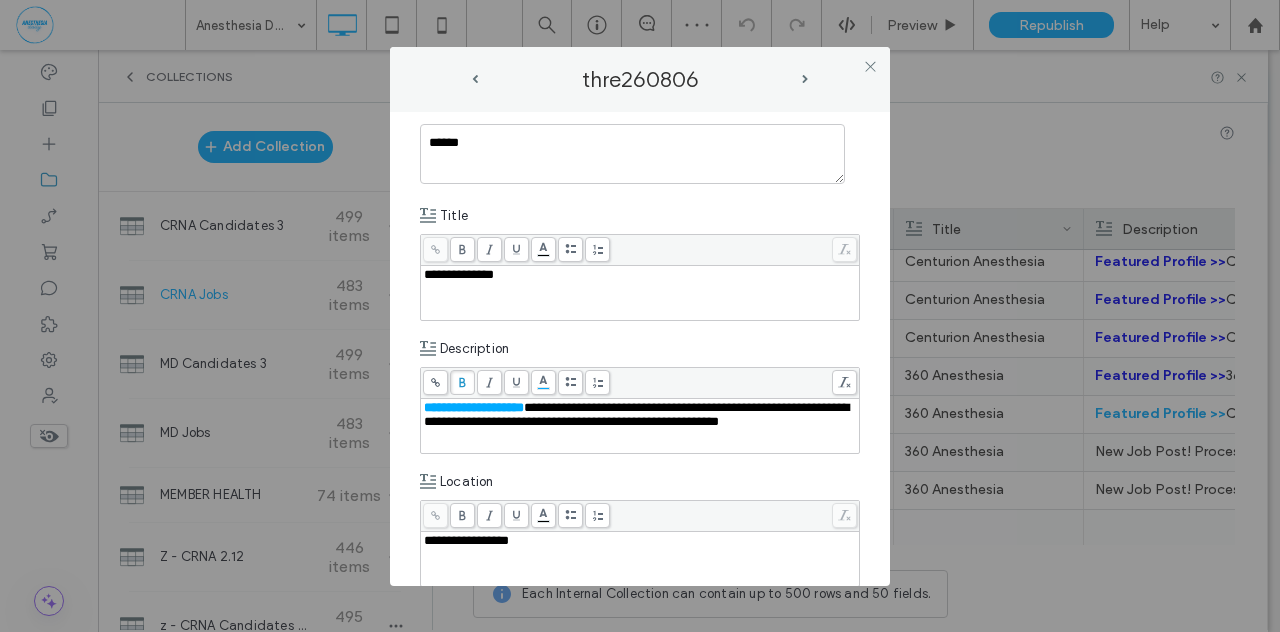 click at bounding box center [435, 382] 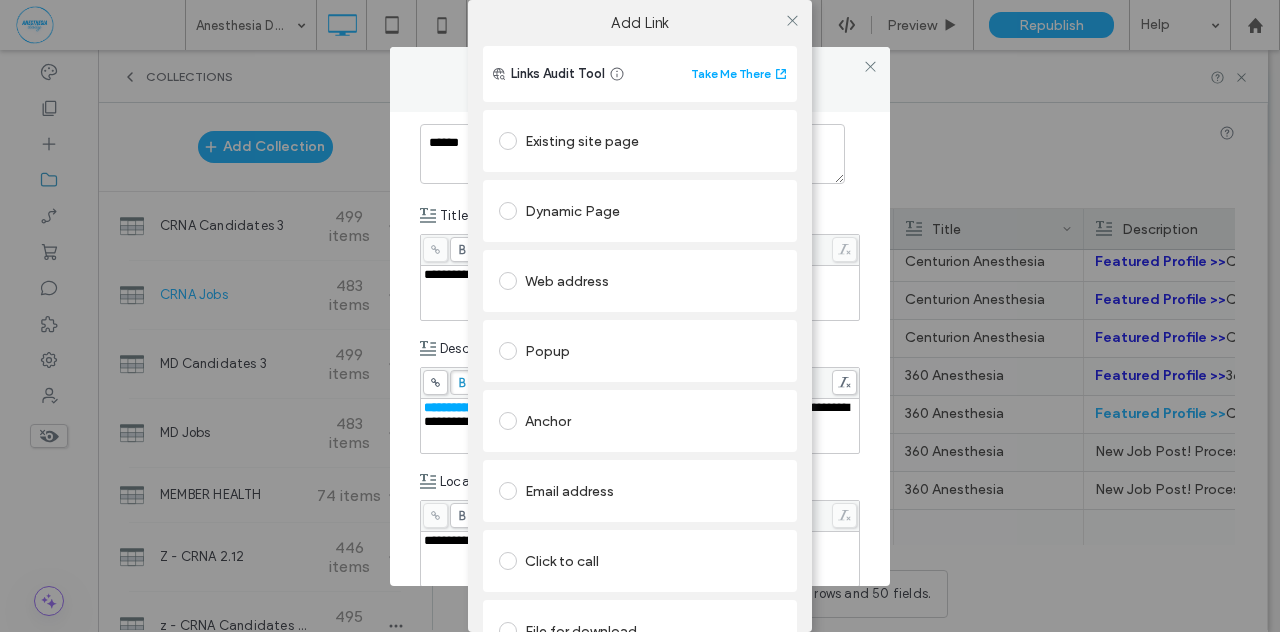 click at bounding box center (508, 141) 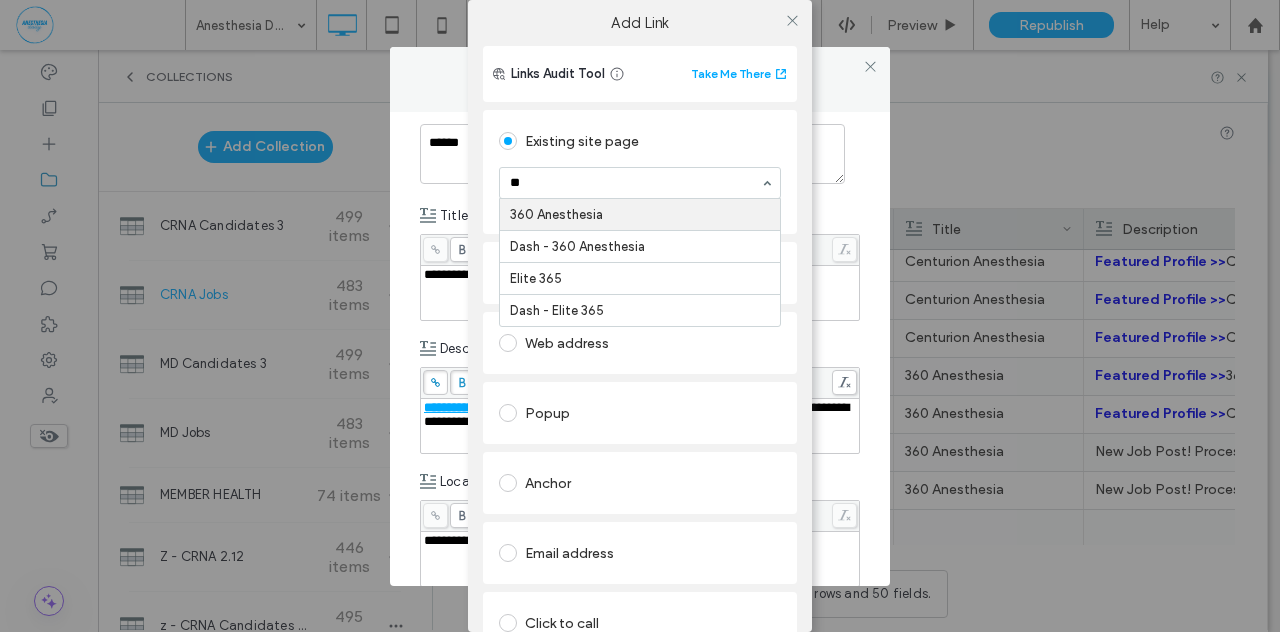 type on "***" 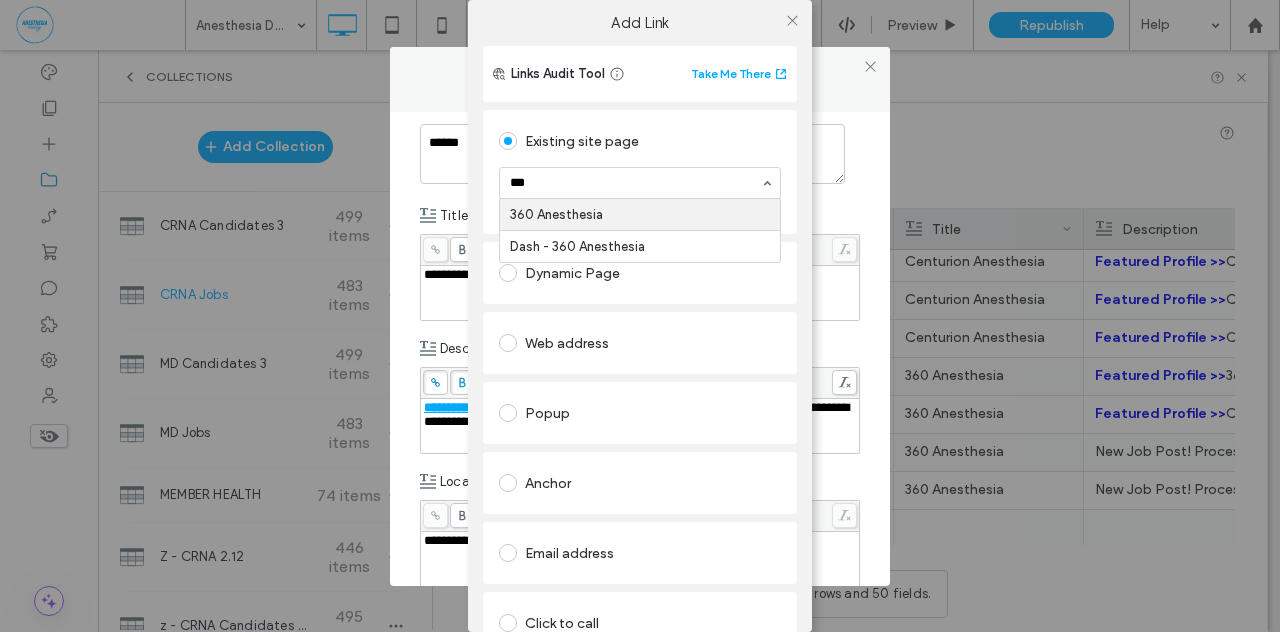 type 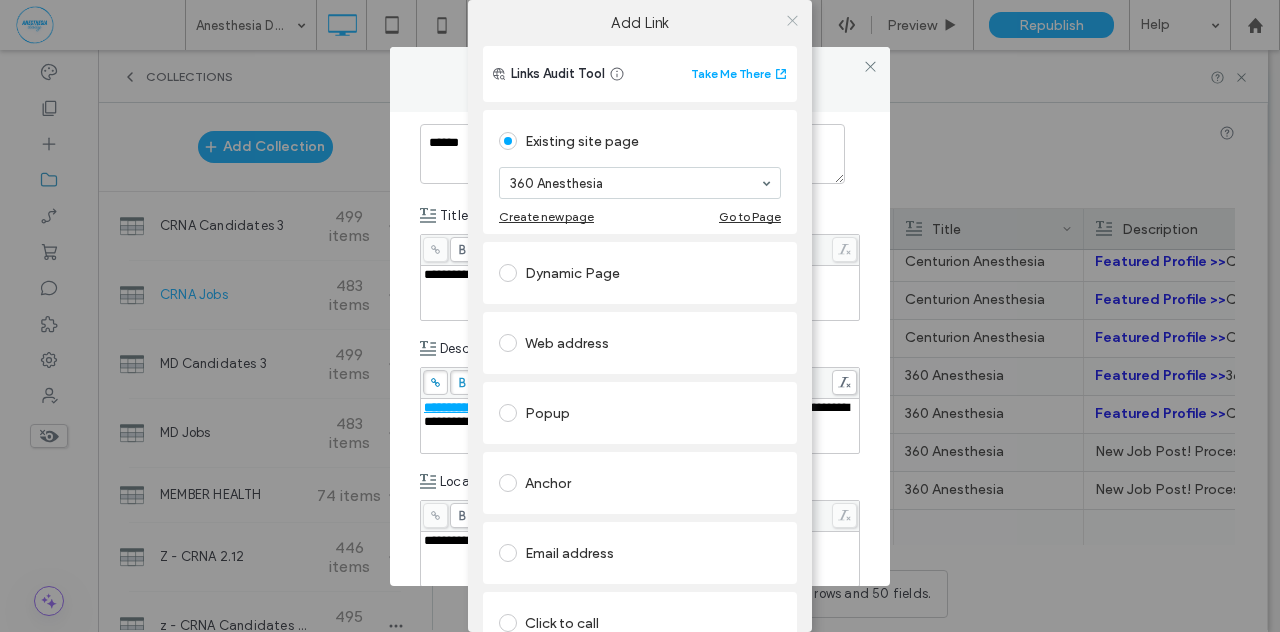 click 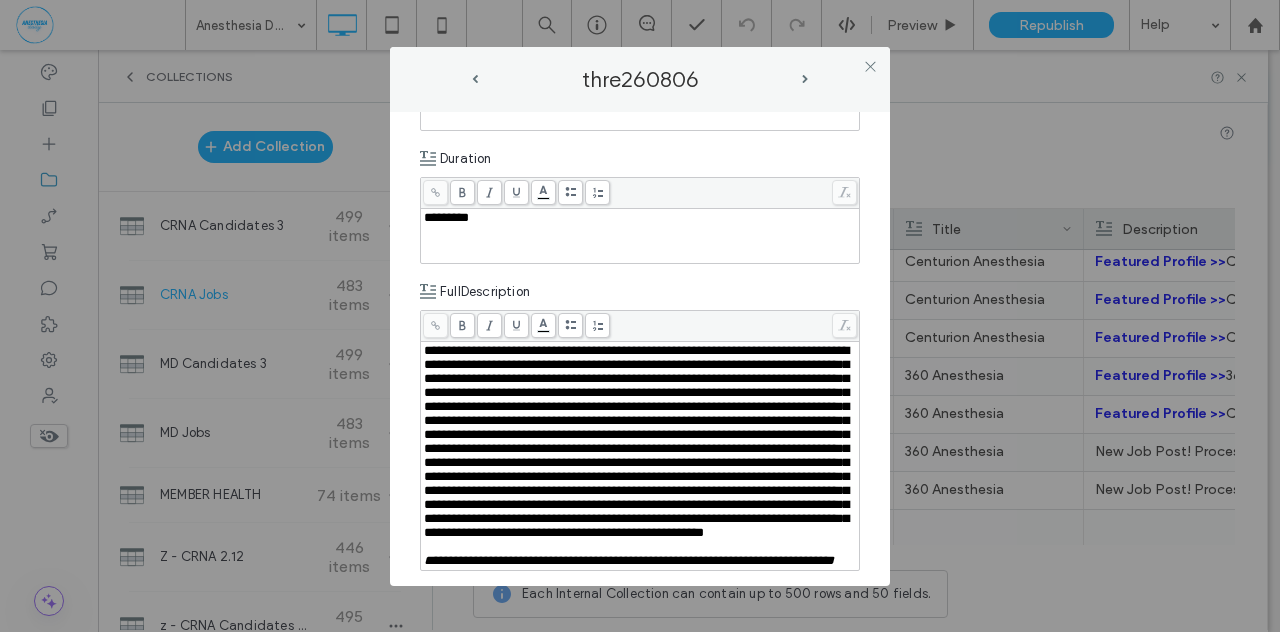 scroll, scrollTop: 575, scrollLeft: 0, axis: vertical 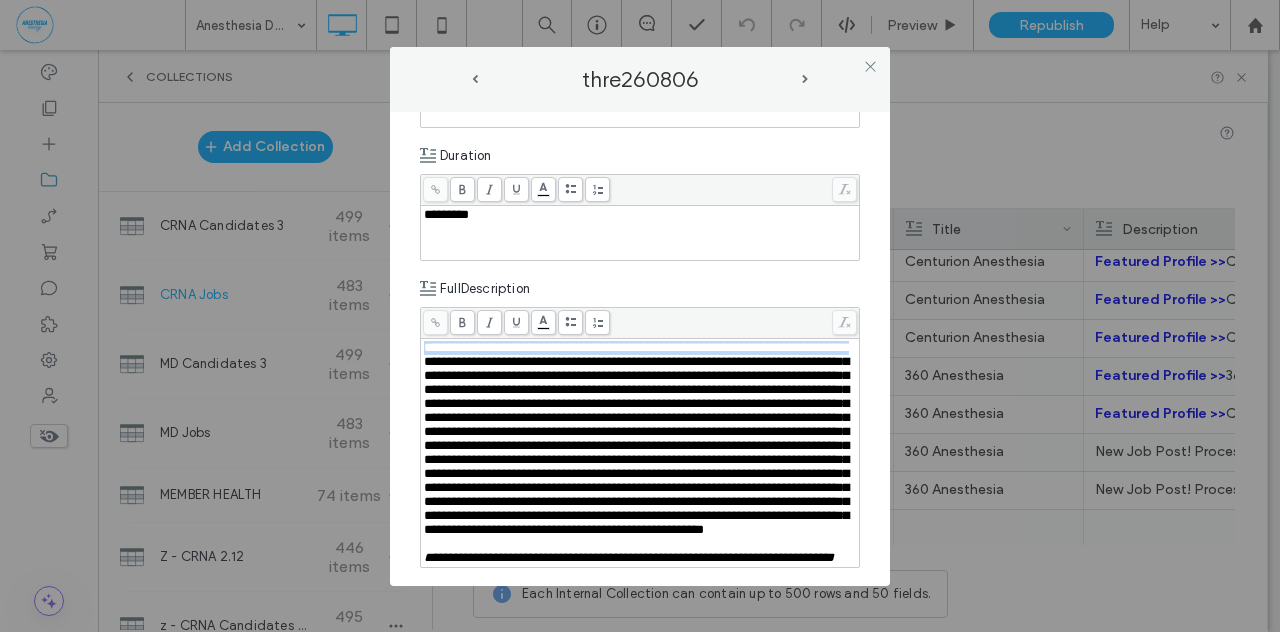 drag, startPoint x: 425, startPoint y: 343, endPoint x: 536, endPoint y: 356, distance: 111.75867 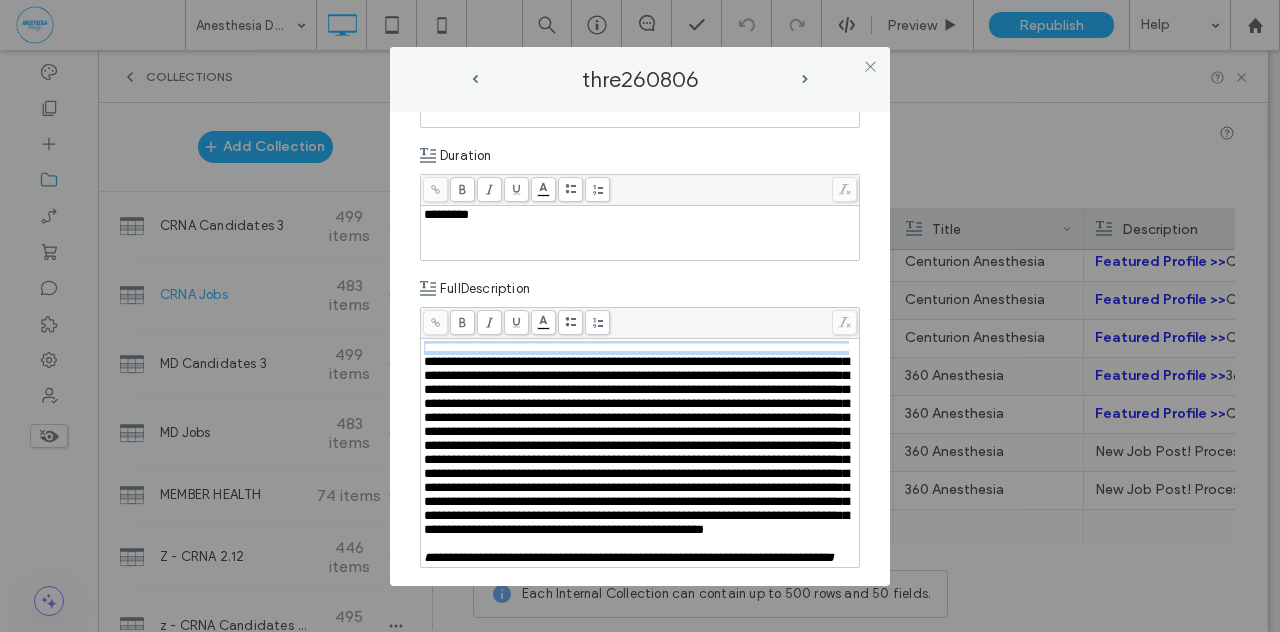click at bounding box center [636, 438] 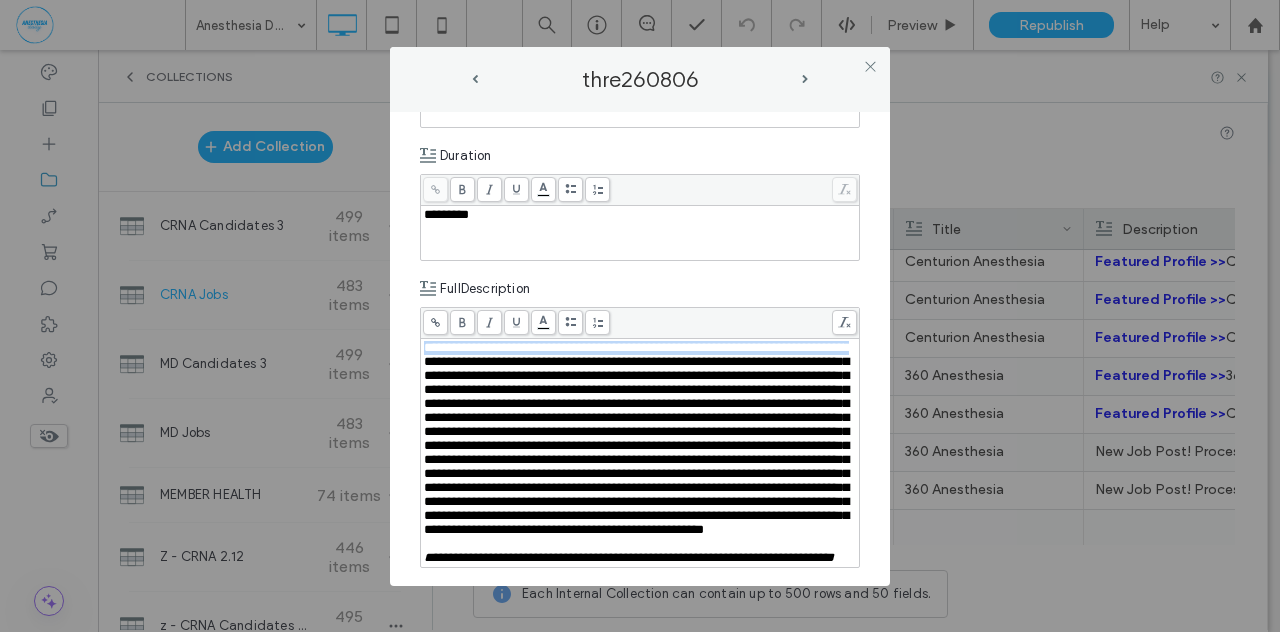 copy on "**********" 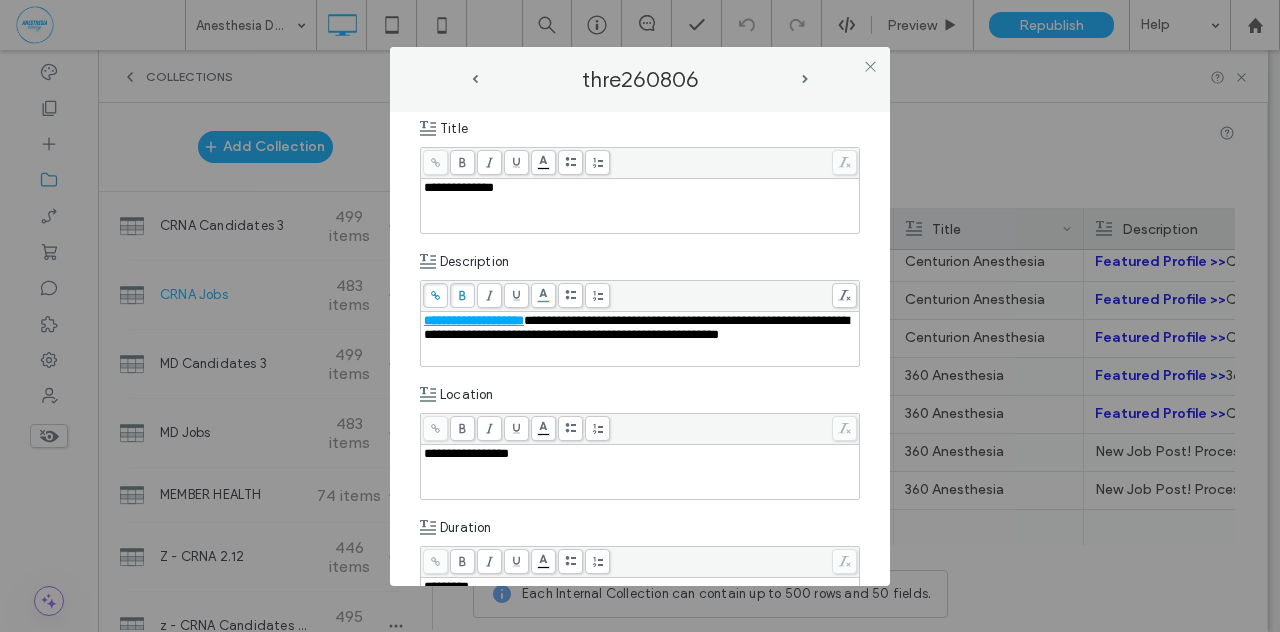 scroll, scrollTop: 202, scrollLeft: 0, axis: vertical 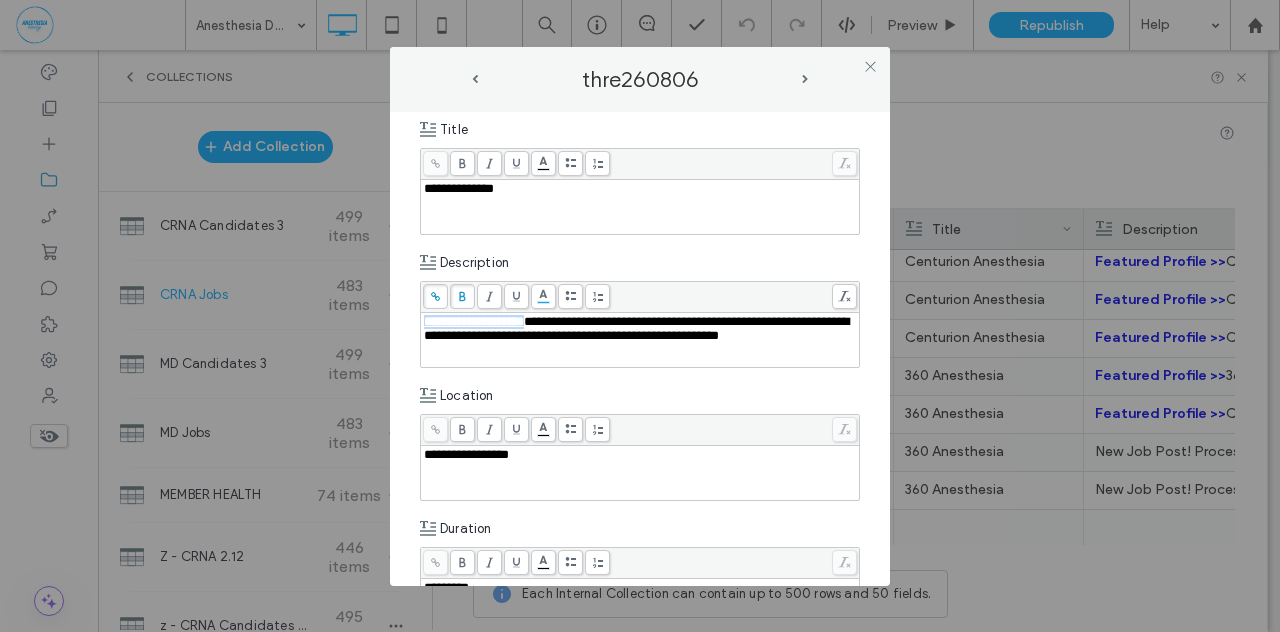 click on "**********" at bounding box center [636, 328] 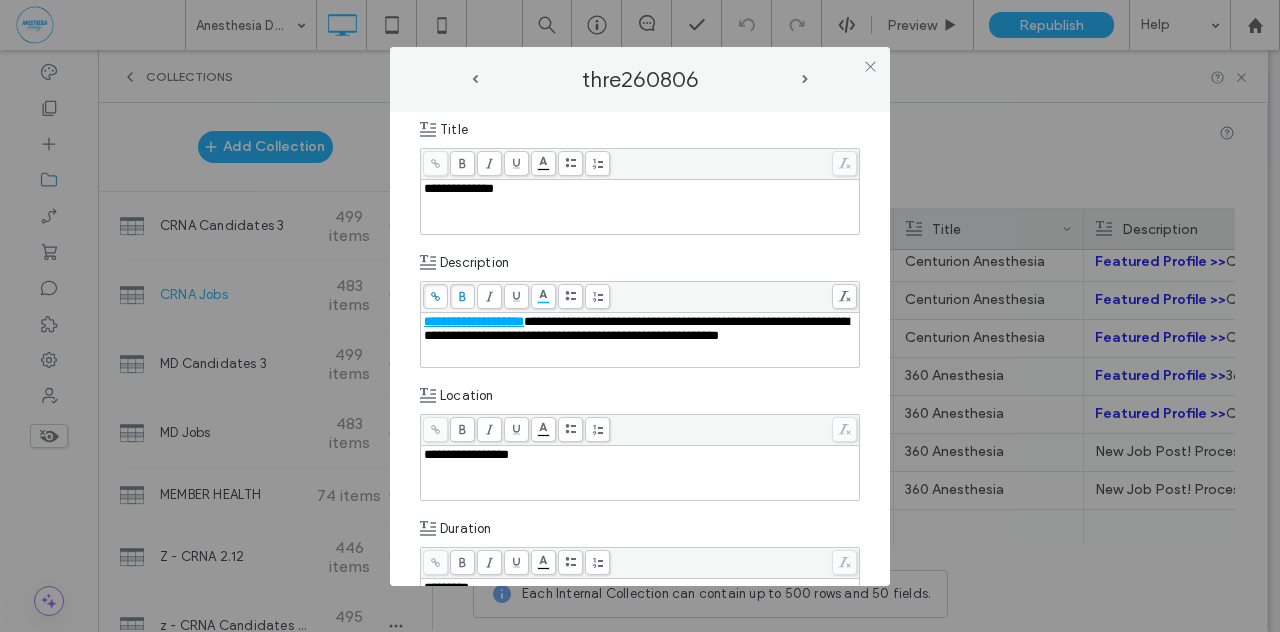 click on "**********" at bounding box center [636, 328] 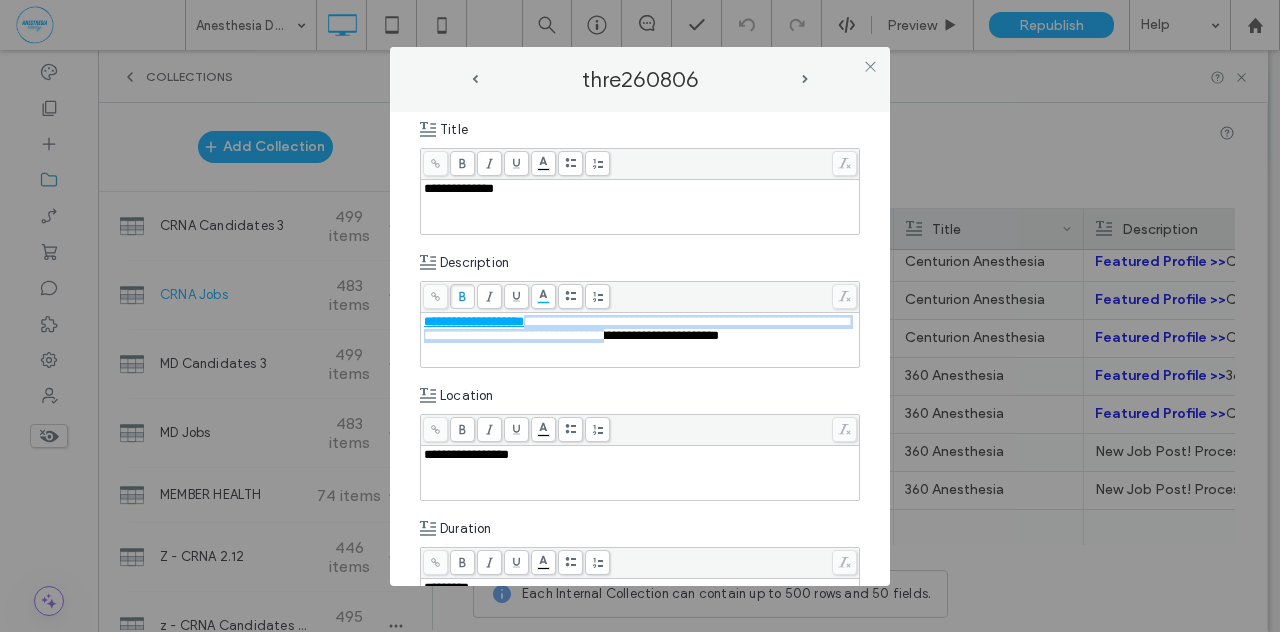 drag, startPoint x: 541, startPoint y: 319, endPoint x: 700, endPoint y: 331, distance: 159.4522 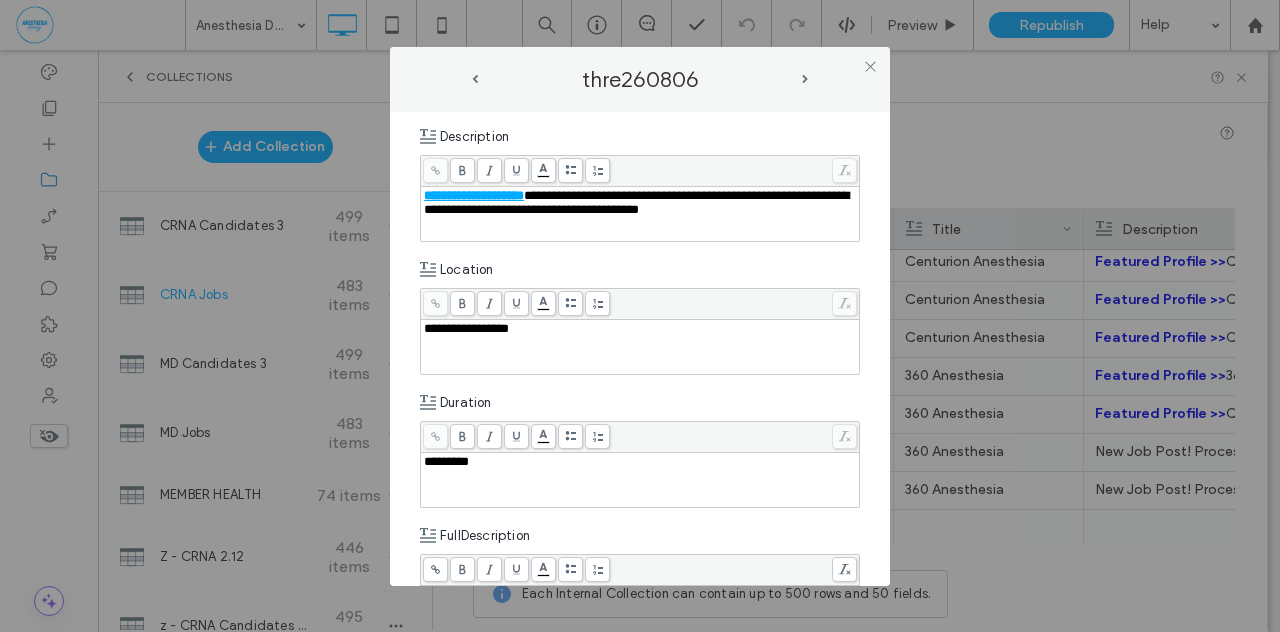 scroll, scrollTop: 318, scrollLeft: 0, axis: vertical 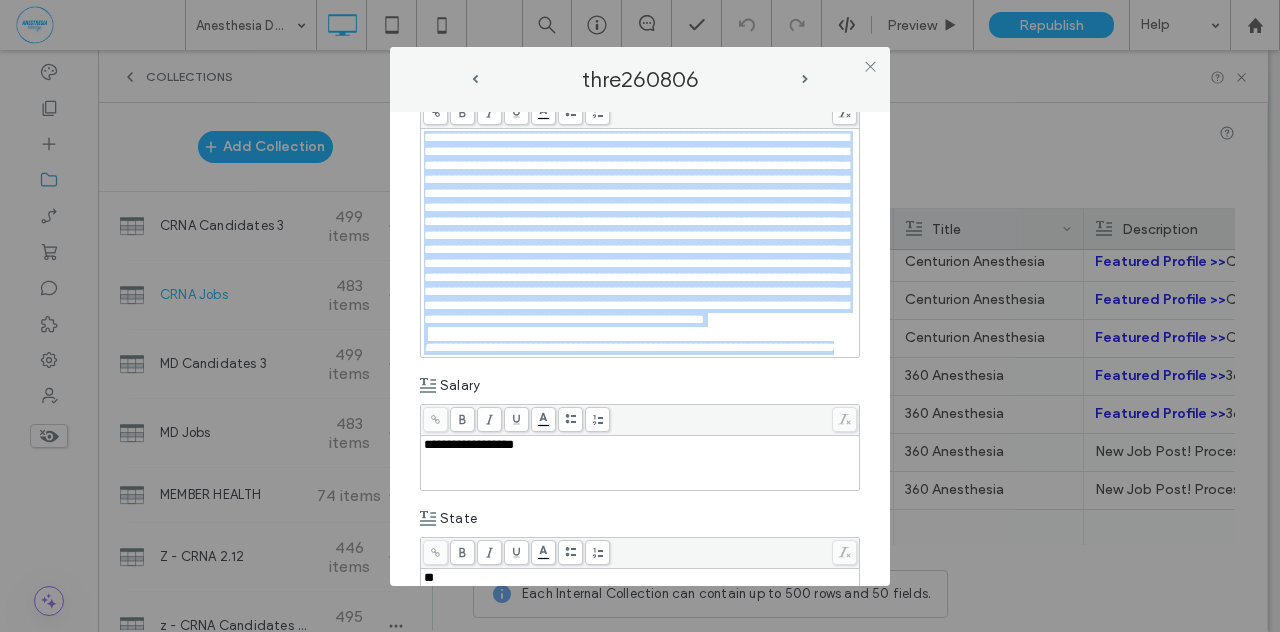 click on "**********" at bounding box center (640, 243) 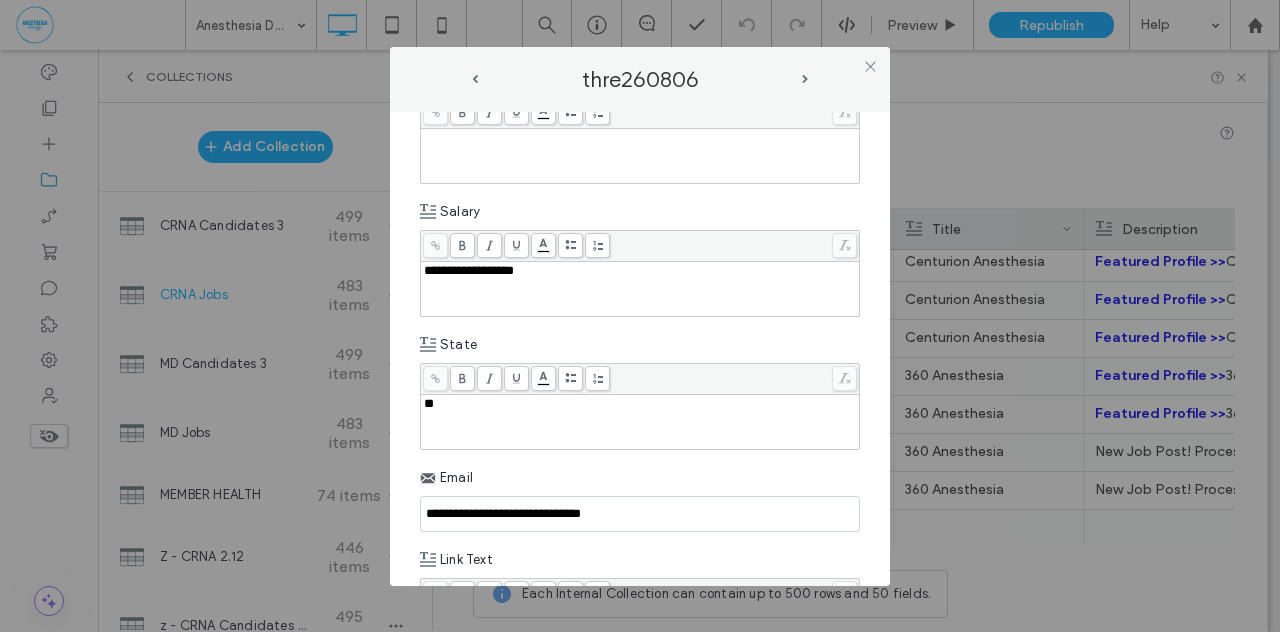 scroll, scrollTop: 0, scrollLeft: 0, axis: both 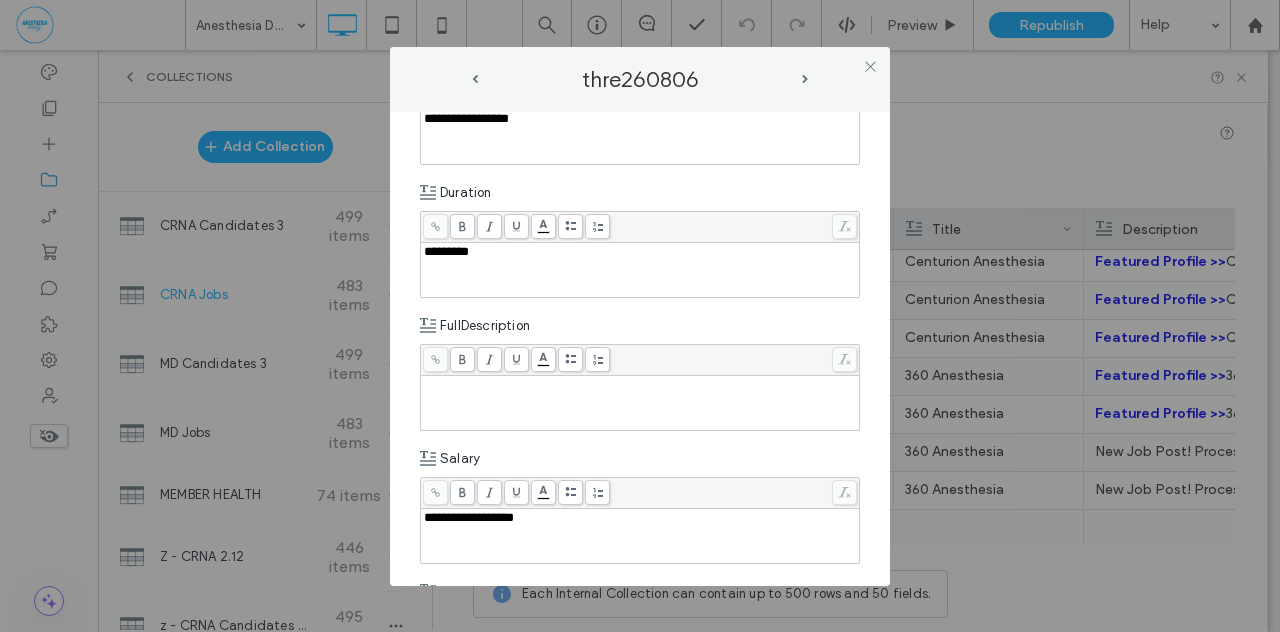 click at bounding box center [640, 403] 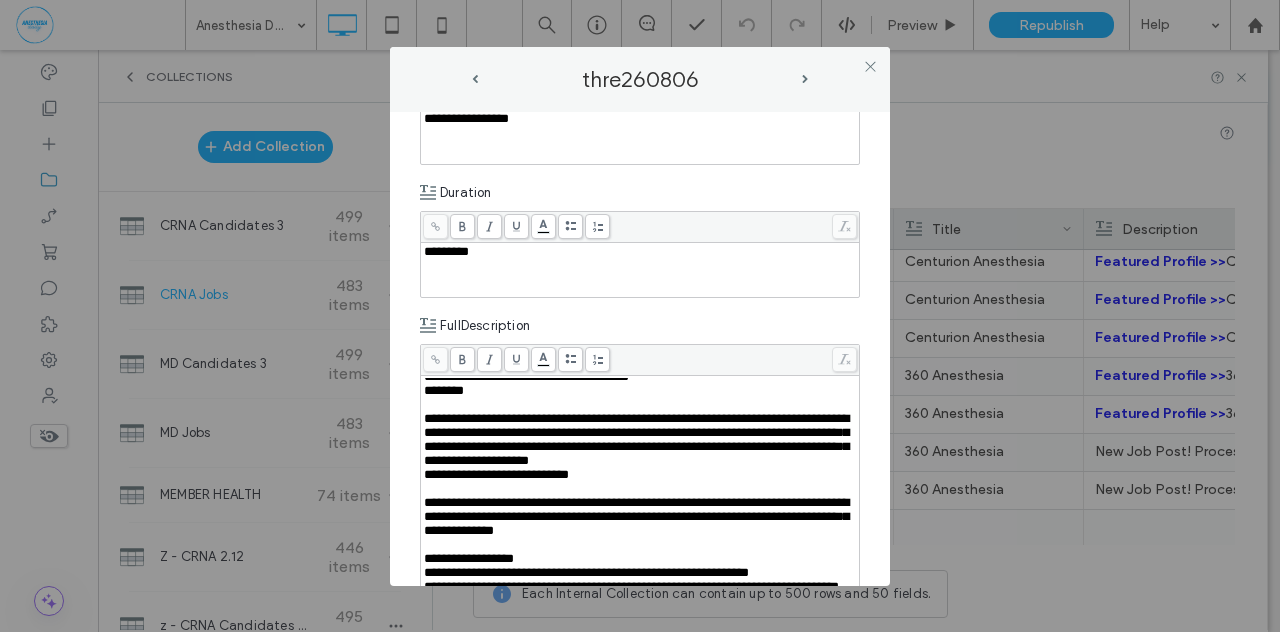 scroll, scrollTop: 0, scrollLeft: 0, axis: both 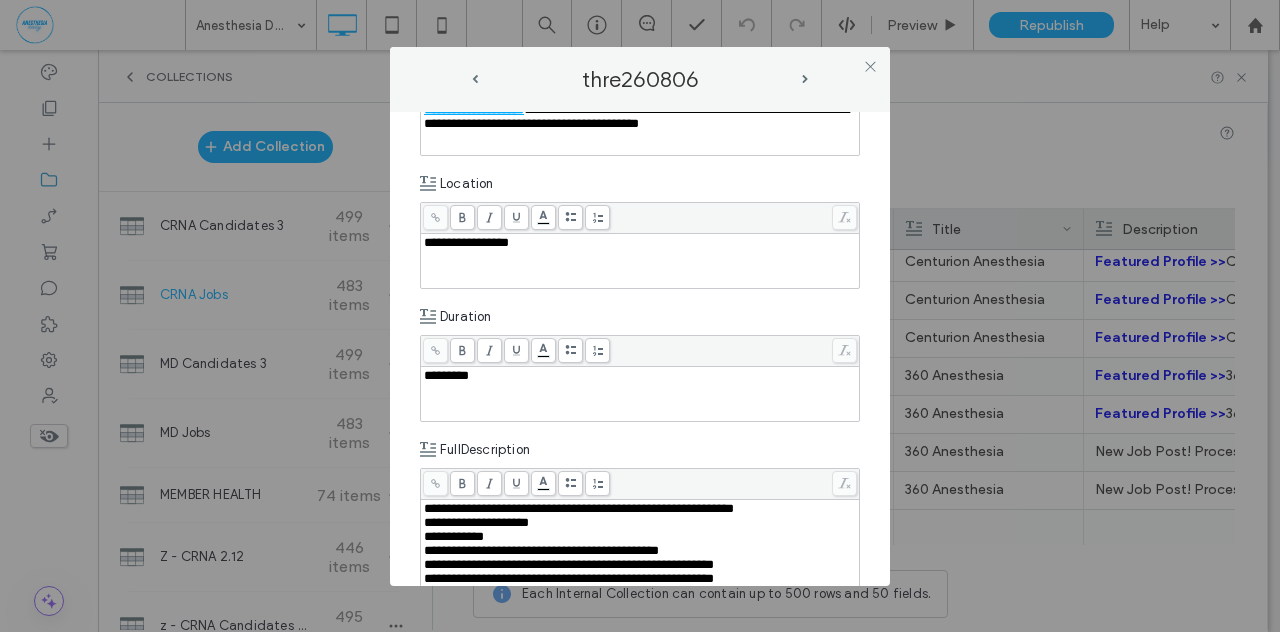 click on "**********" at bounding box center [640, 523] 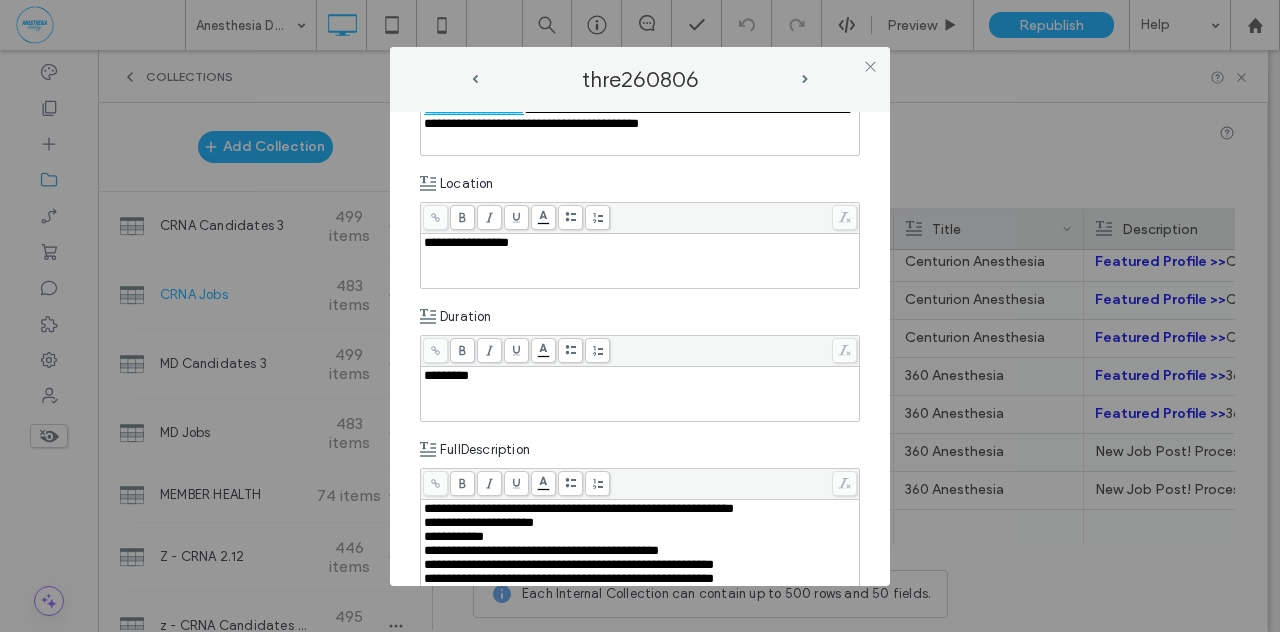 click on "**********" at bounding box center [541, 550] 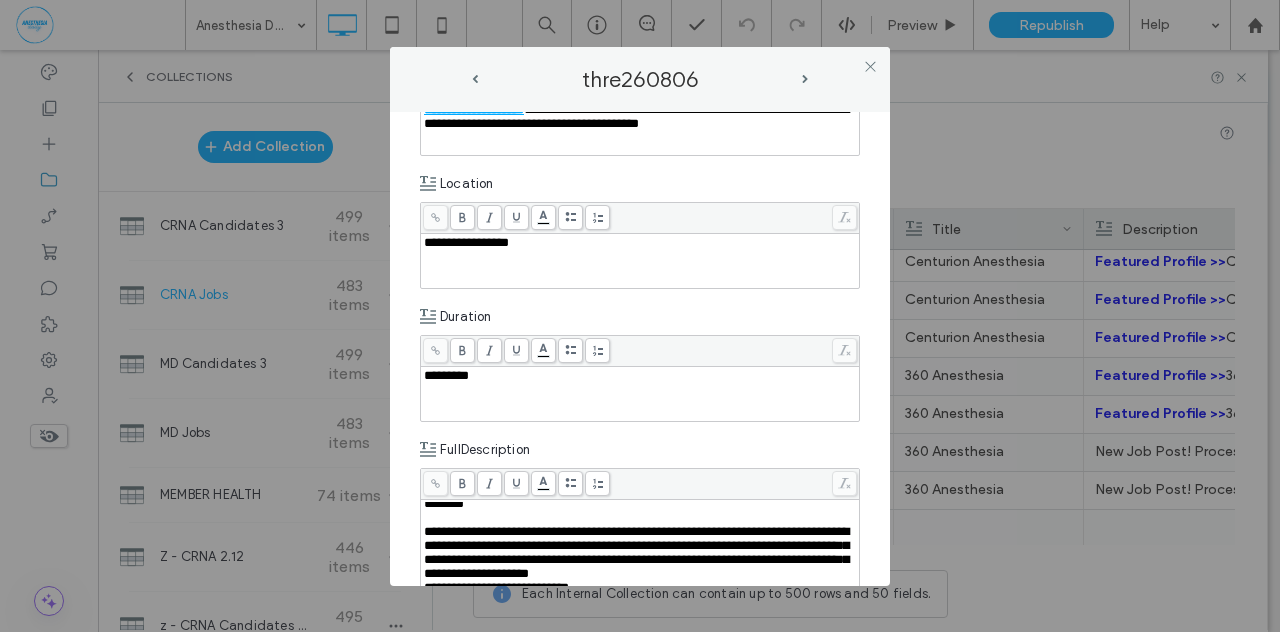 scroll, scrollTop: 224, scrollLeft: 0, axis: vertical 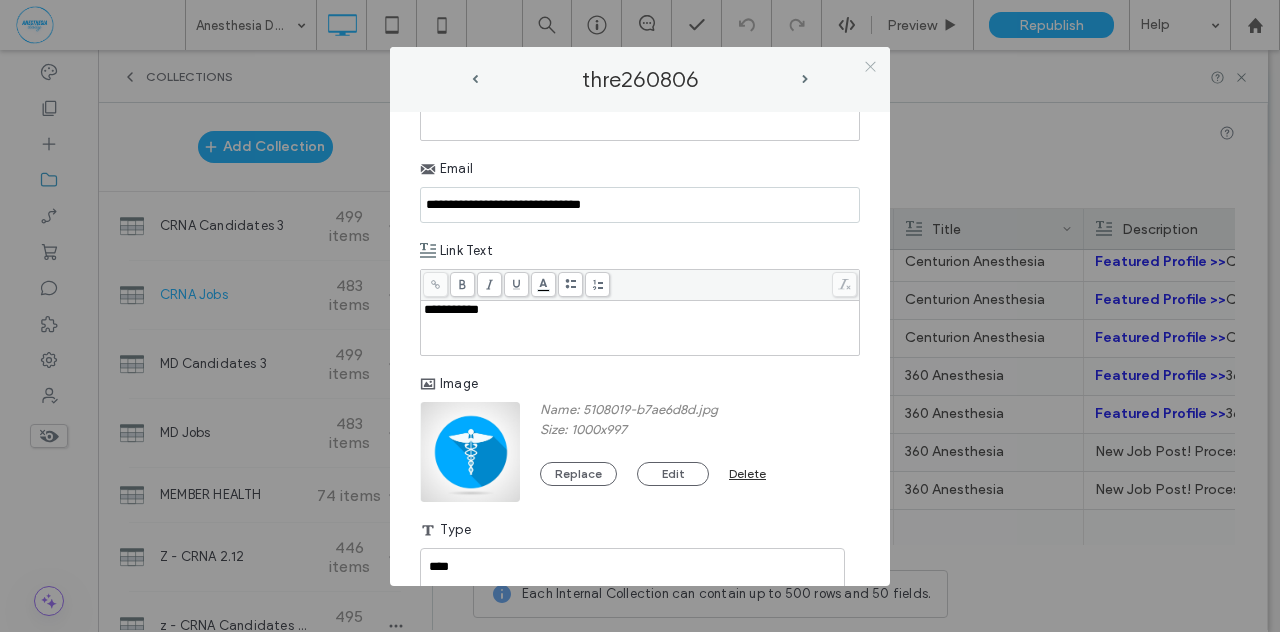click 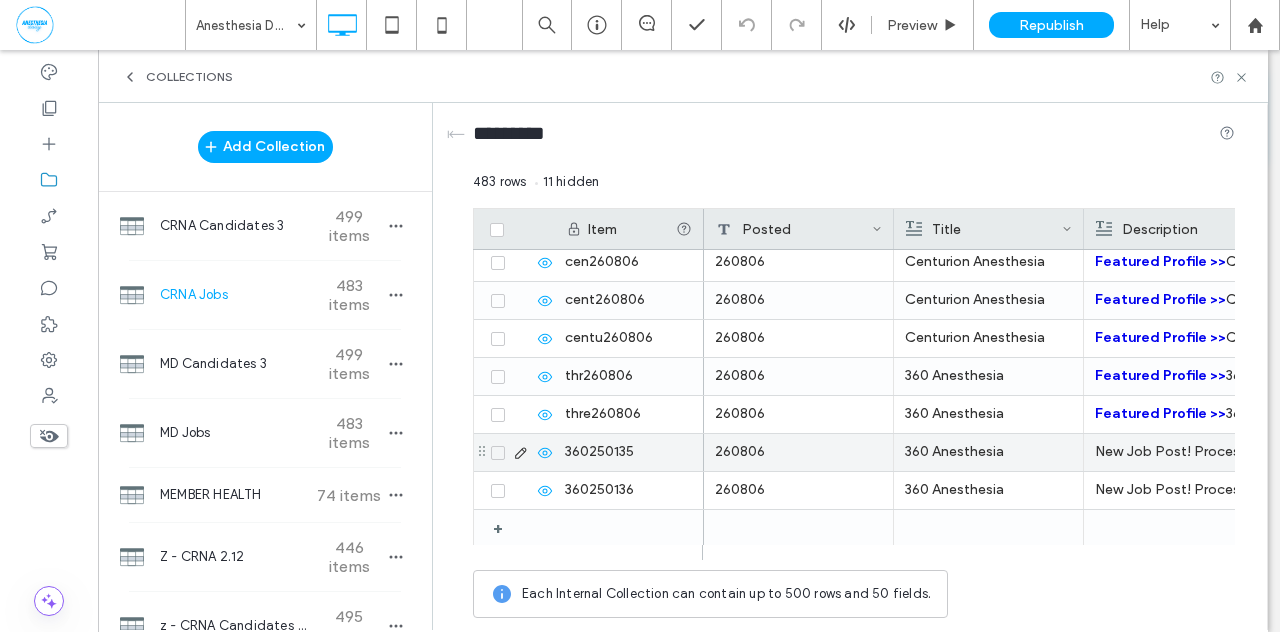 click 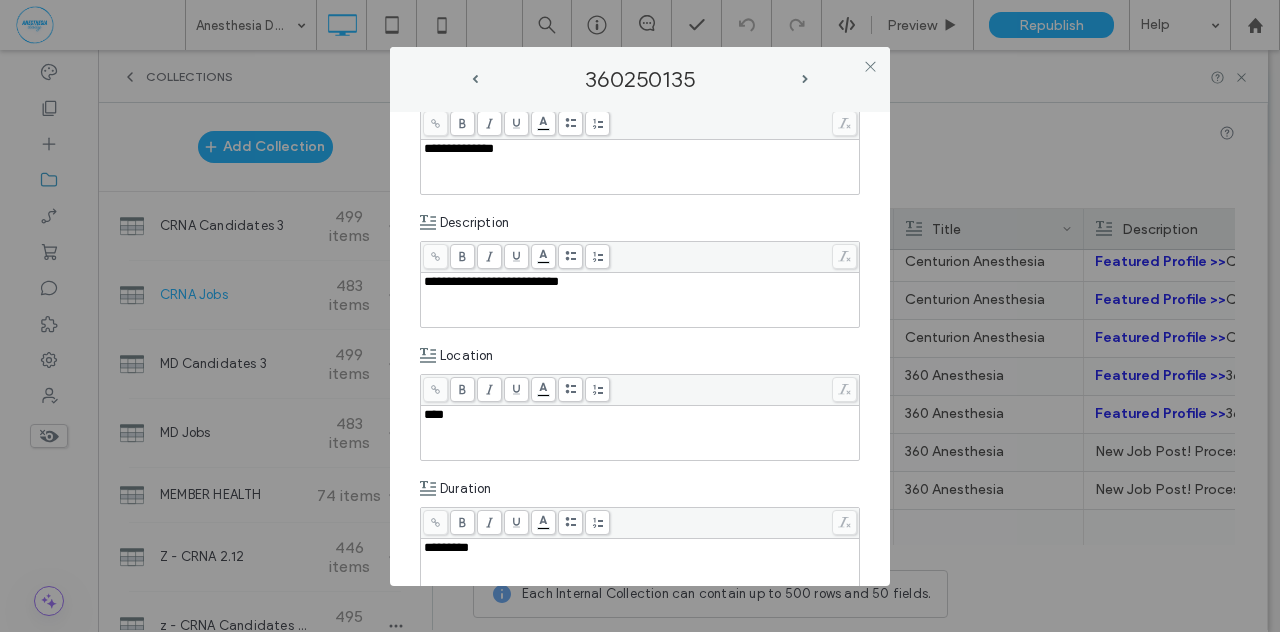scroll, scrollTop: 272, scrollLeft: 0, axis: vertical 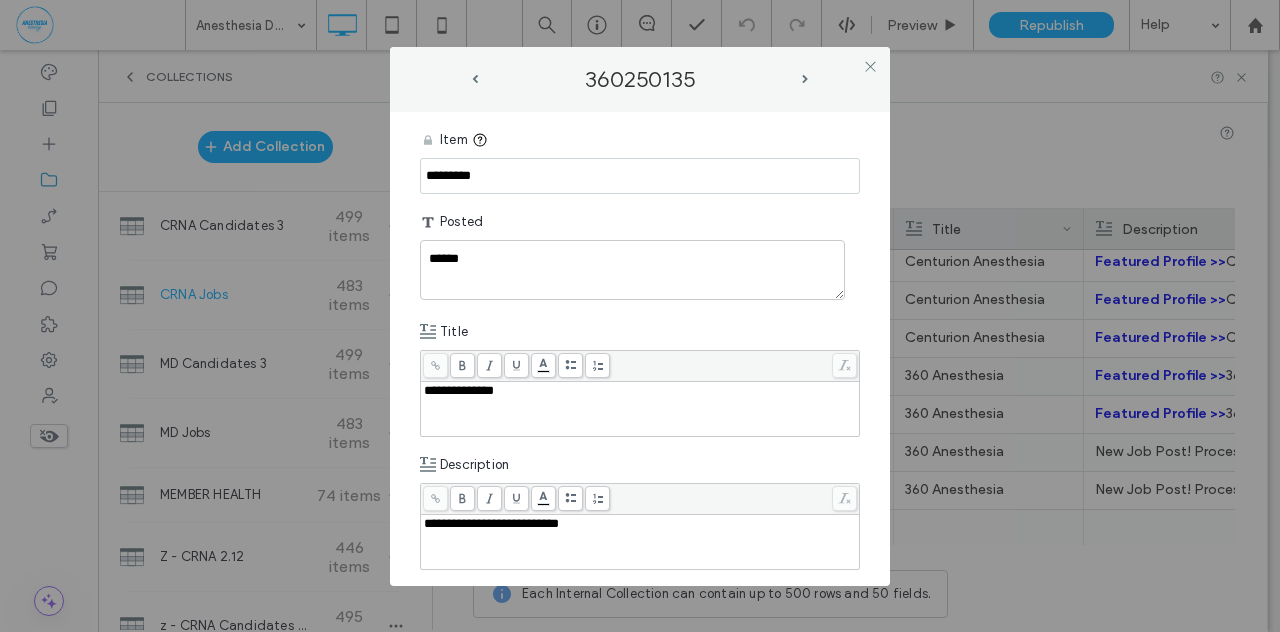 drag, startPoint x: 494, startPoint y: 175, endPoint x: 327, endPoint y: 167, distance: 167.19151 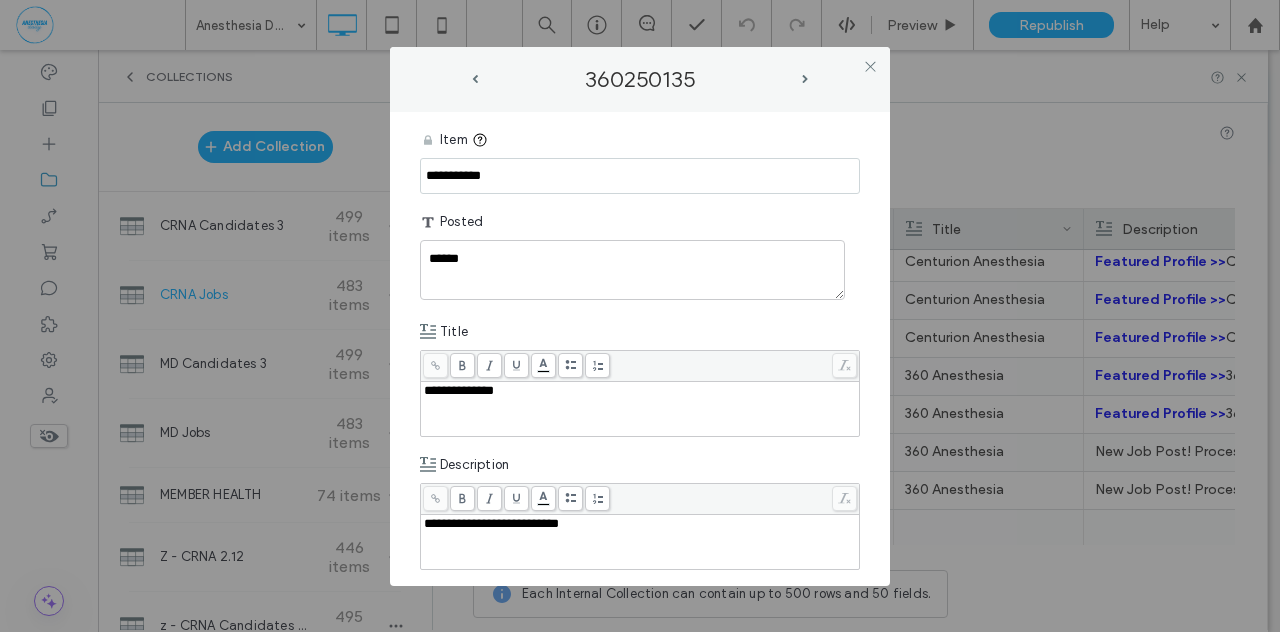 type on "**********" 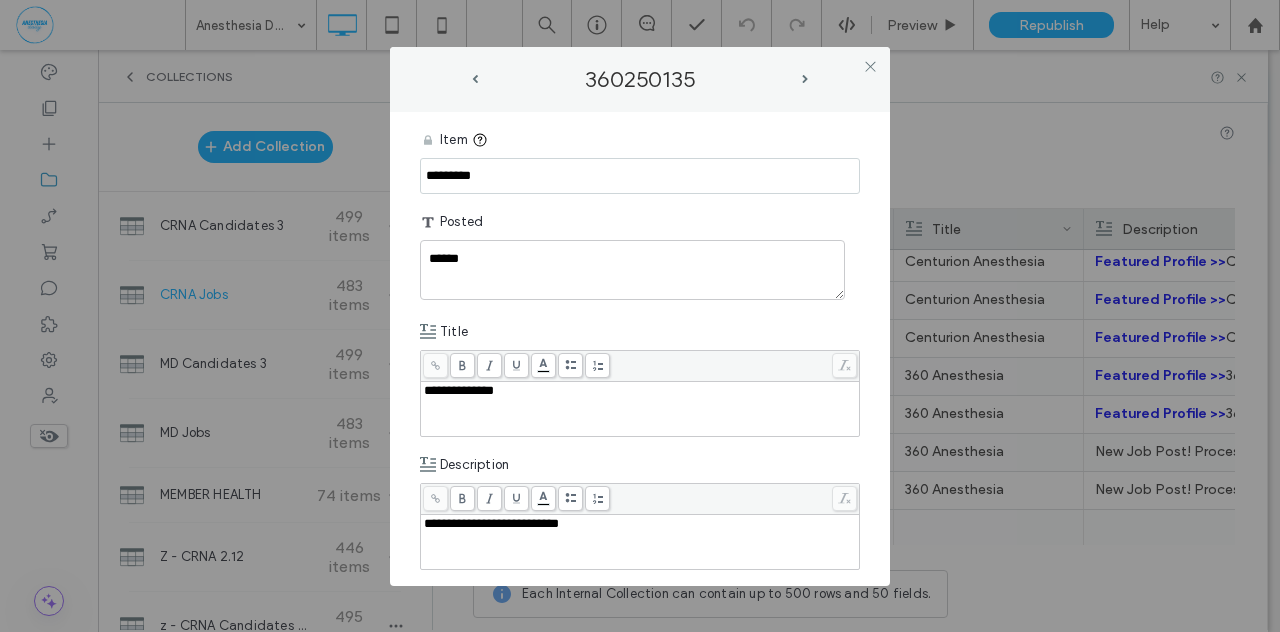 drag, startPoint x: 476, startPoint y: 177, endPoint x: 331, endPoint y: 178, distance: 145.00345 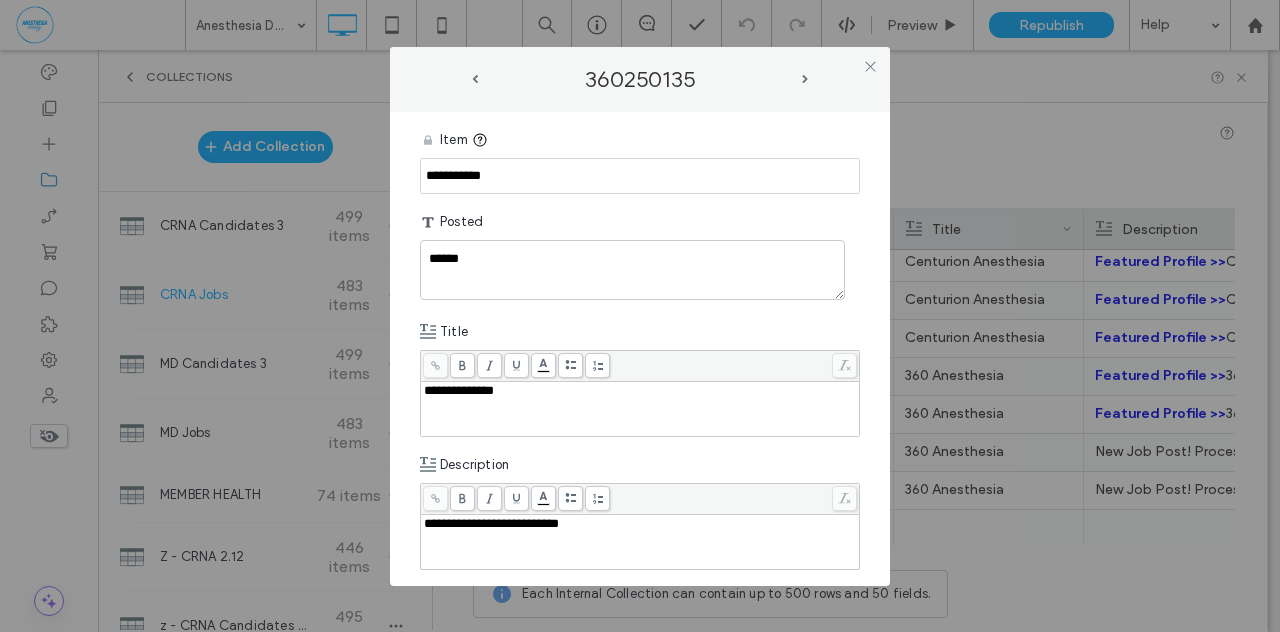 type on "**********" 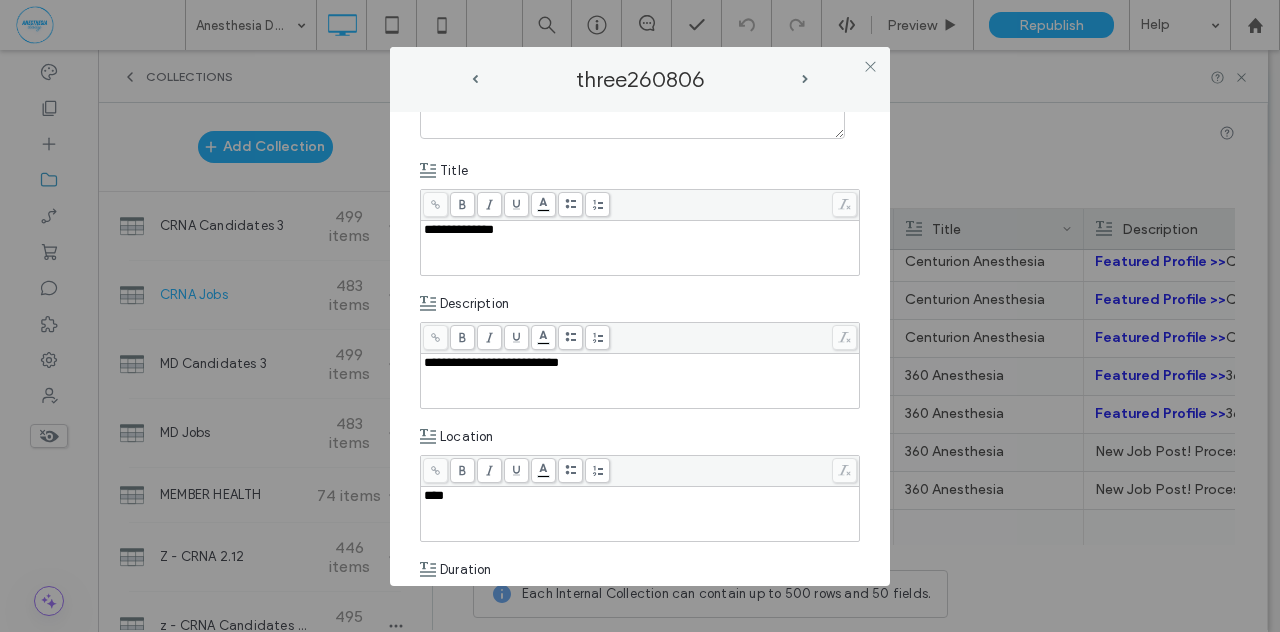 scroll, scrollTop: 194, scrollLeft: 0, axis: vertical 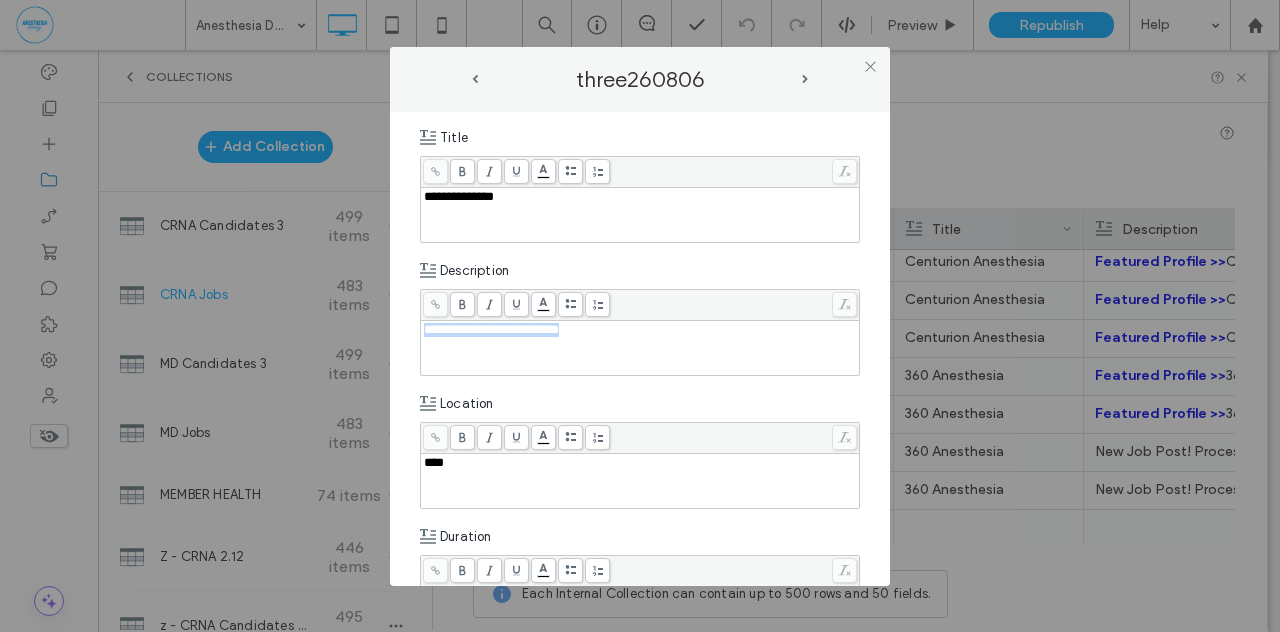 drag, startPoint x: 603, startPoint y: 333, endPoint x: 368, endPoint y: 331, distance: 235.00851 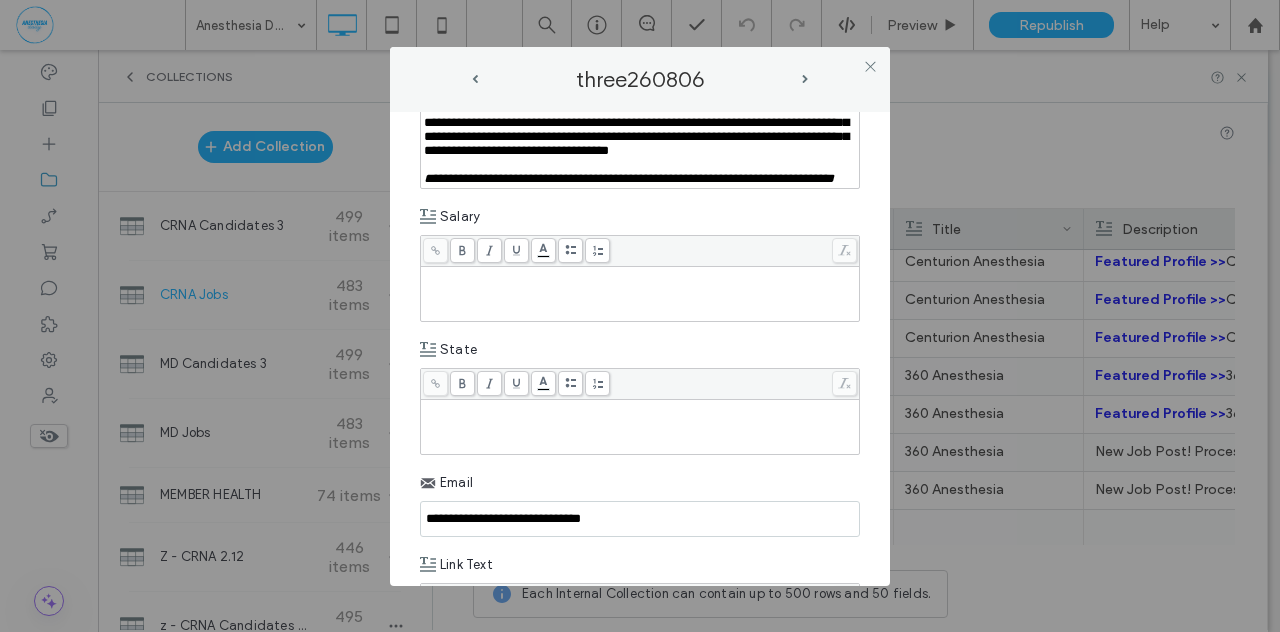 scroll, scrollTop: 988, scrollLeft: 0, axis: vertical 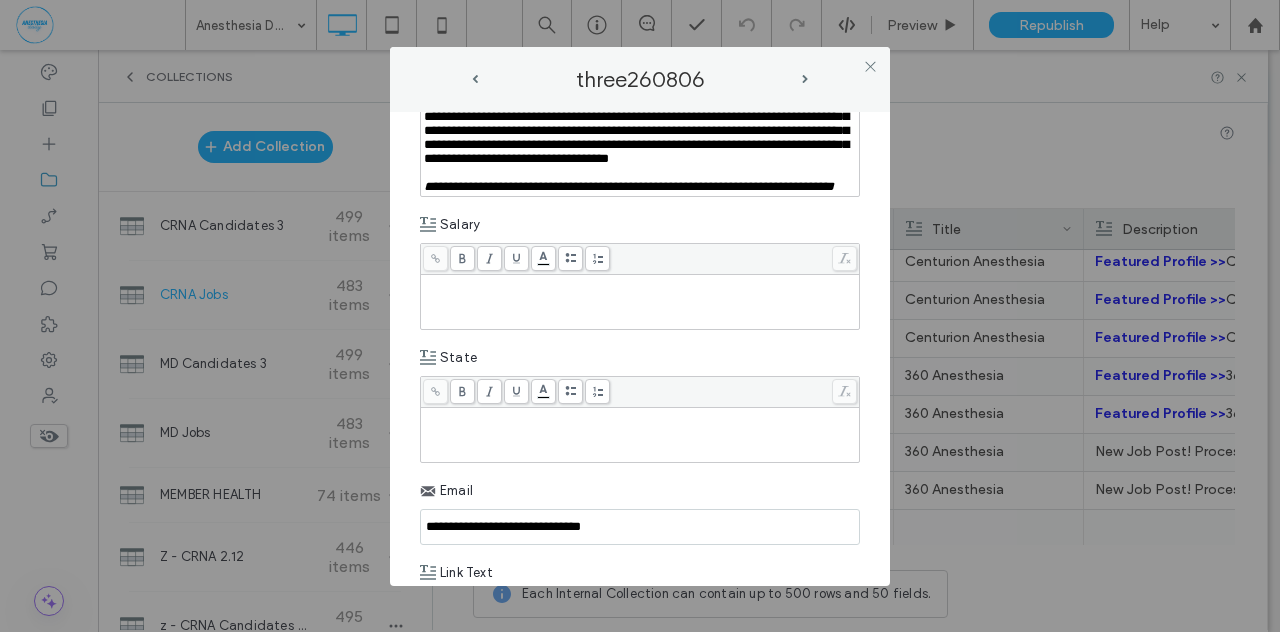 click at bounding box center [640, 435] 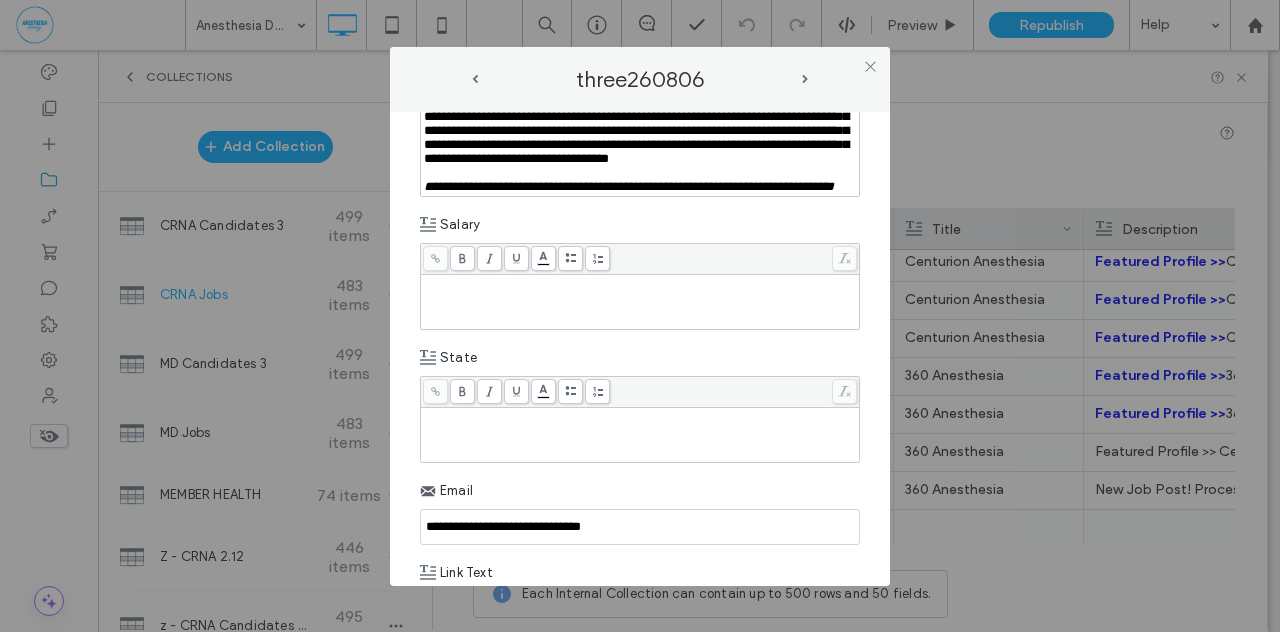 type 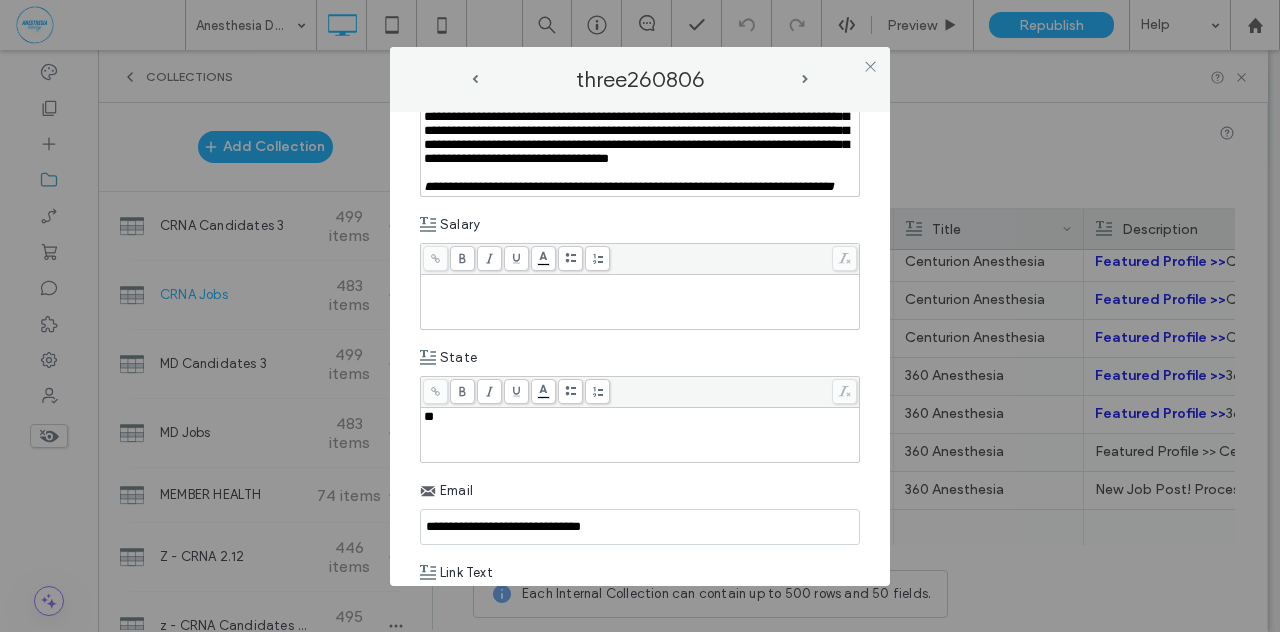 click at bounding box center (640, 302) 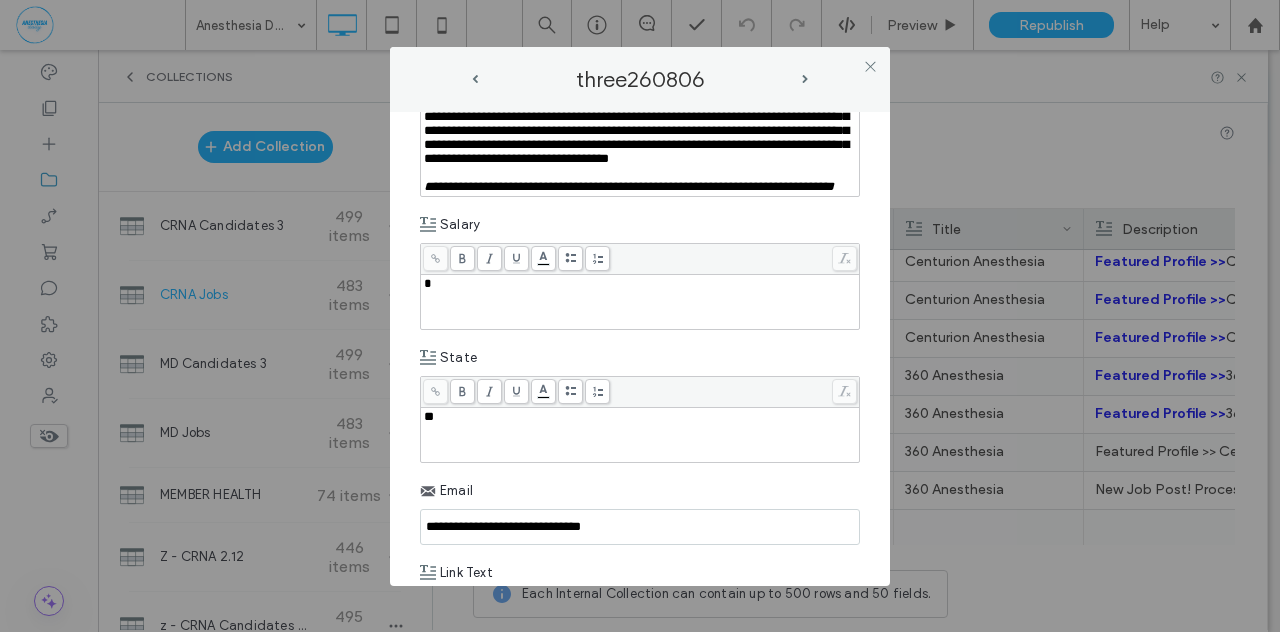type 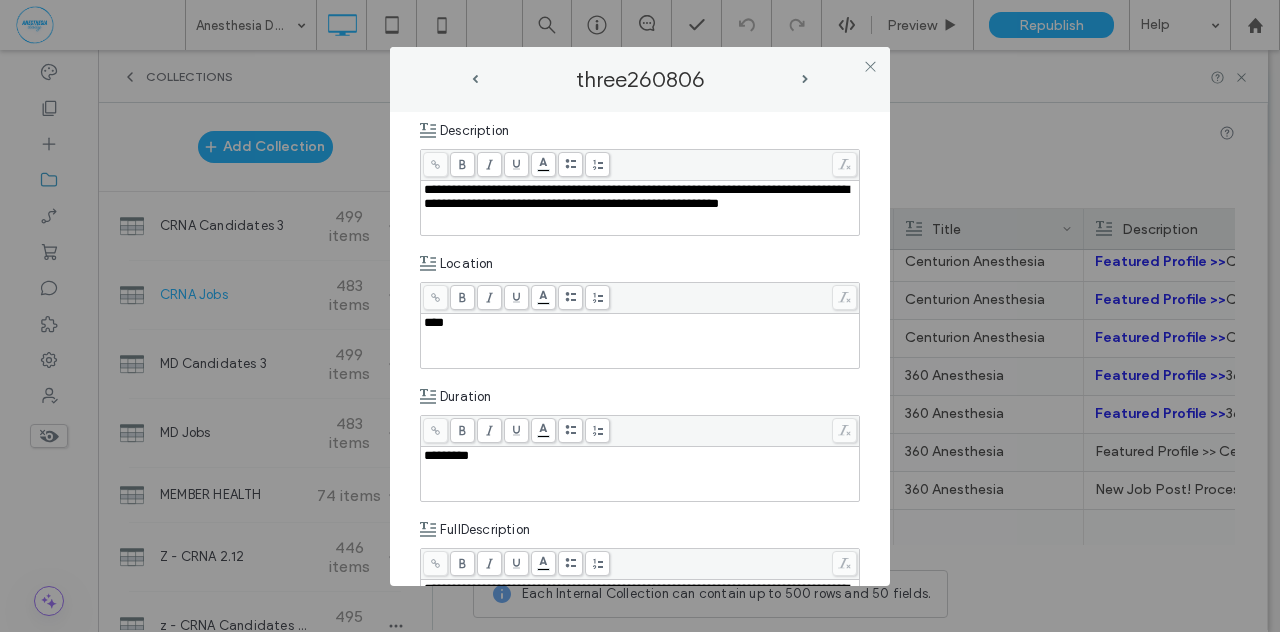 scroll, scrollTop: 326, scrollLeft: 0, axis: vertical 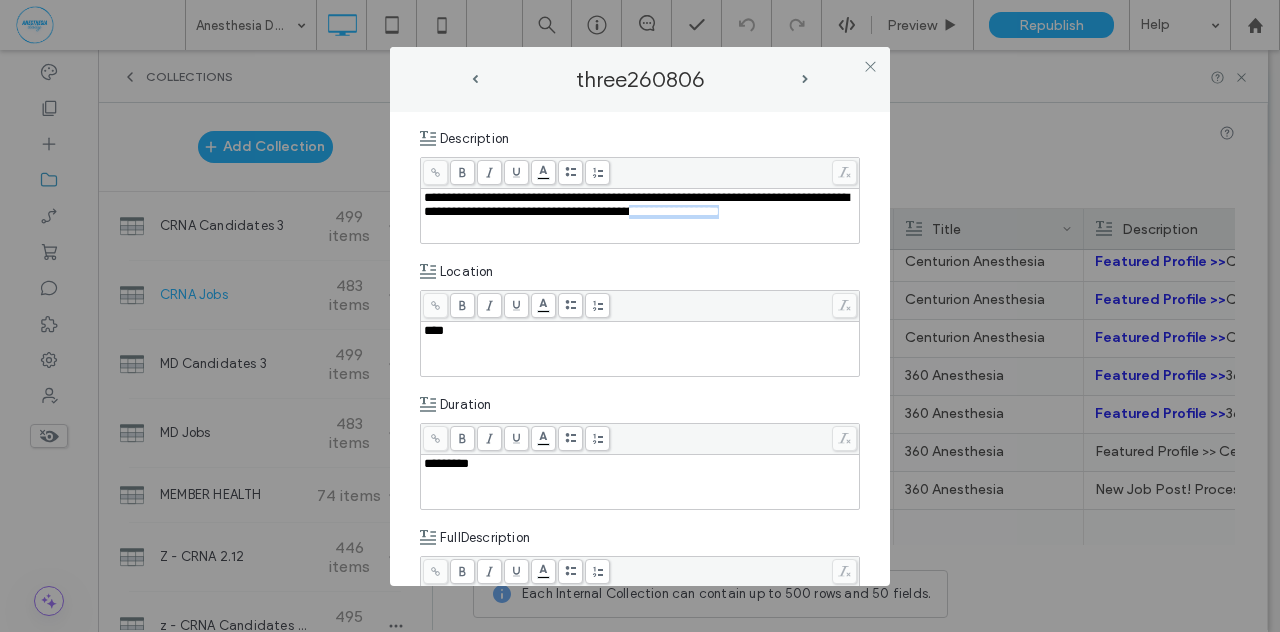 drag, startPoint x: 738, startPoint y: 214, endPoint x: 838, endPoint y: 219, distance: 100.12492 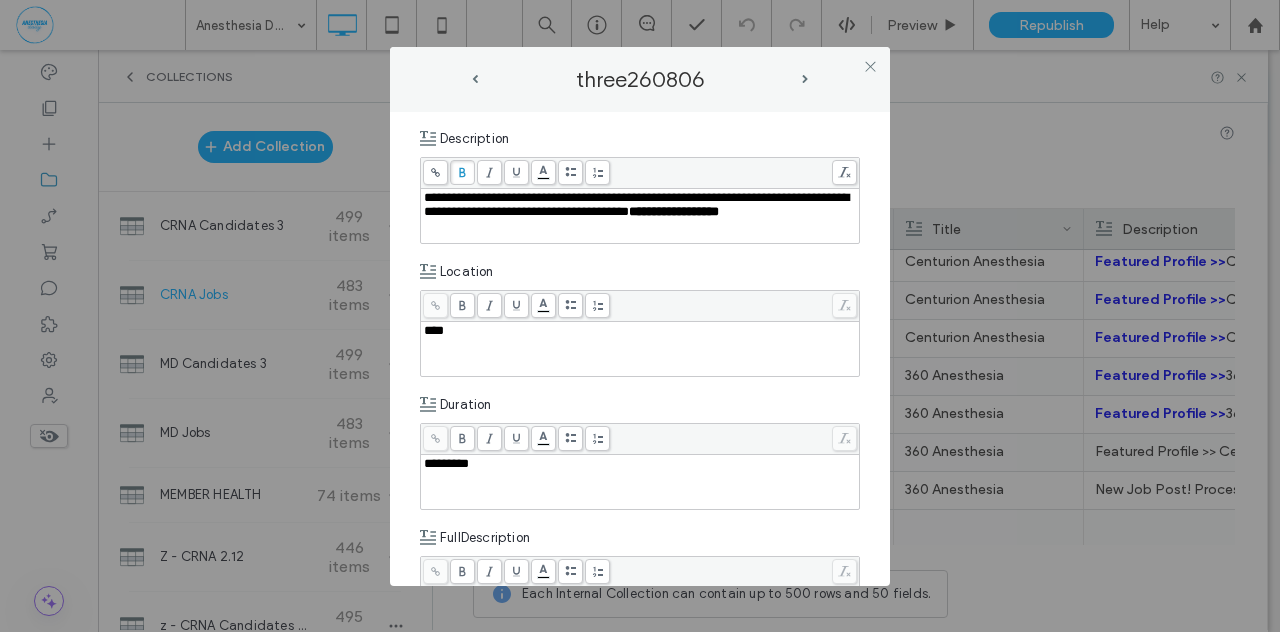 click 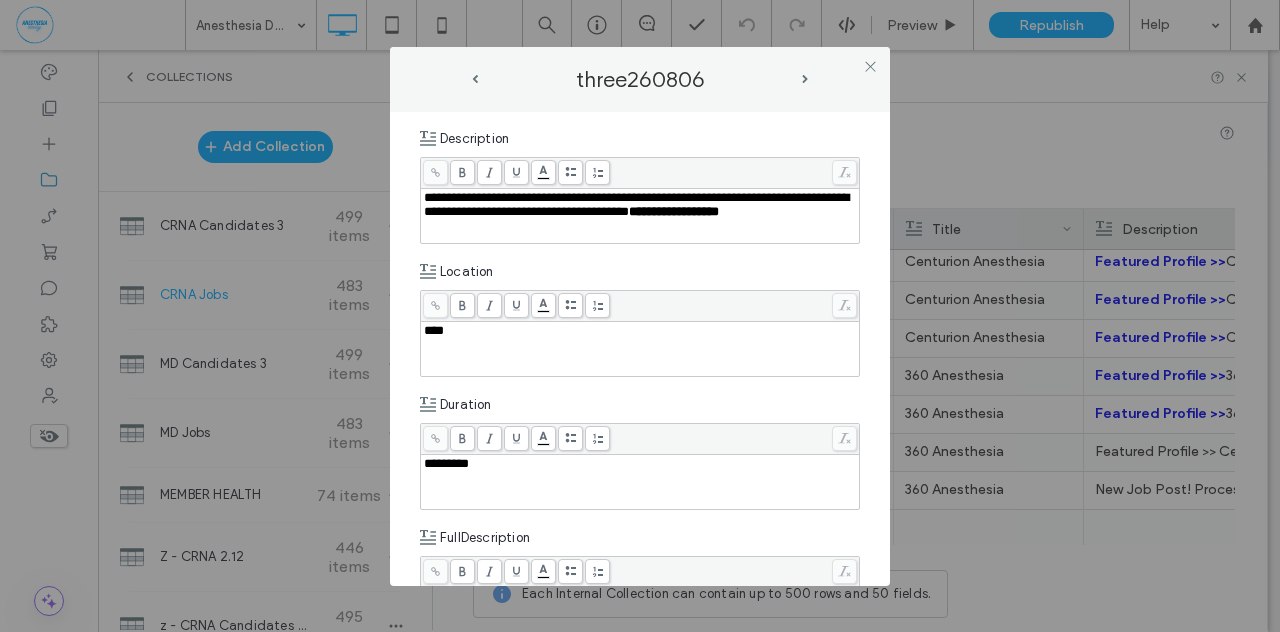 click on "**********" at bounding box center (636, 204) 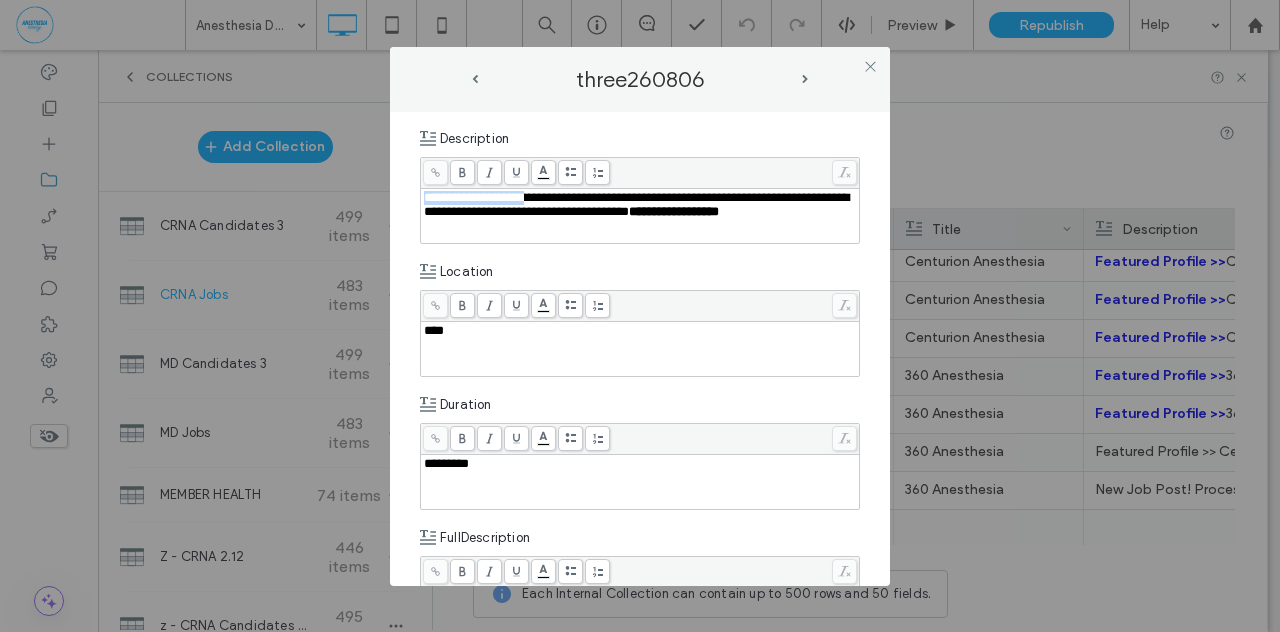 drag, startPoint x: 533, startPoint y: 196, endPoint x: 416, endPoint y: 189, distance: 117.20921 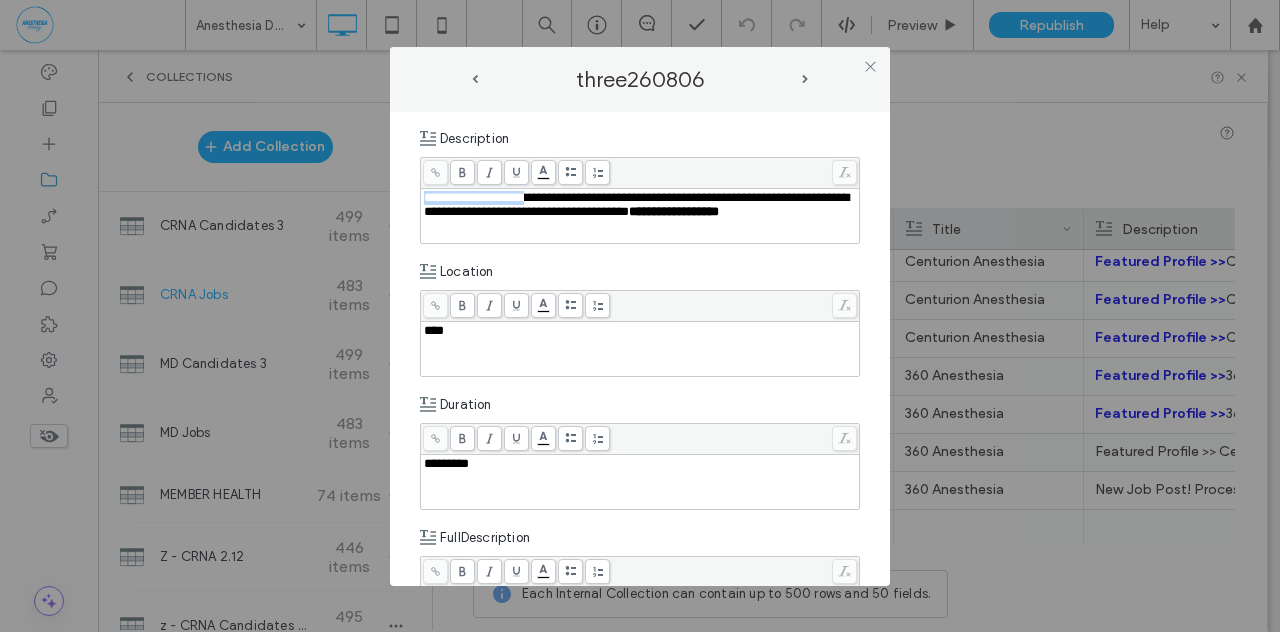 click on "**********" at bounding box center (640, 349) 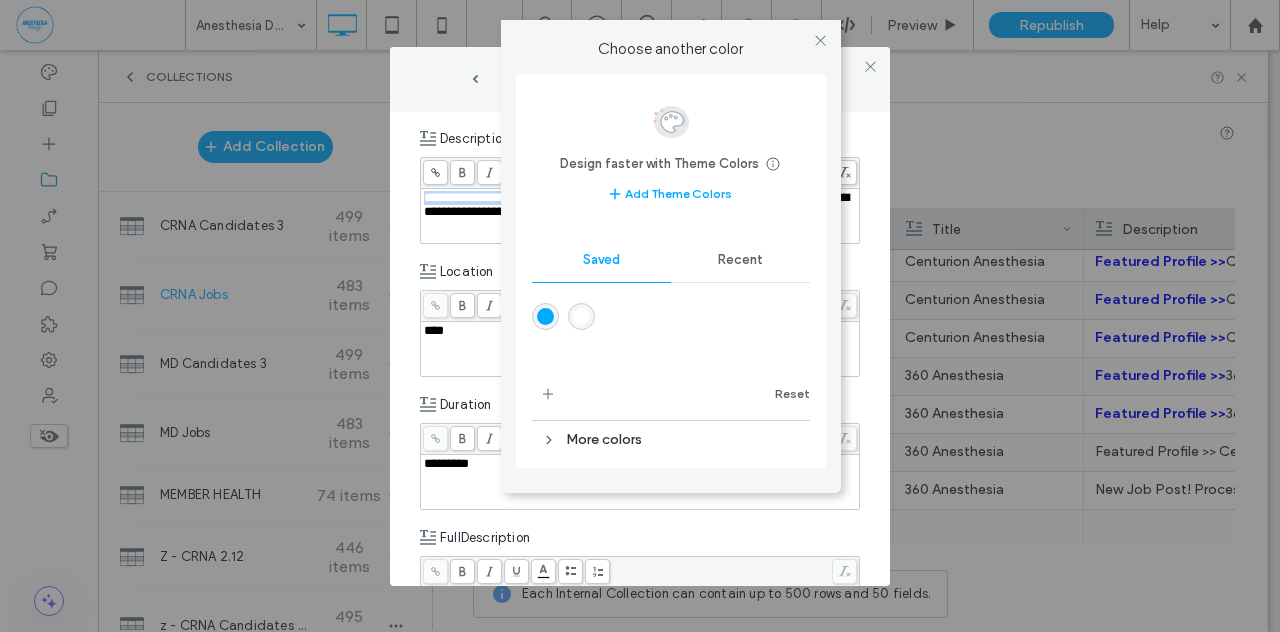 click on ".wqwq-1{fill:#231f20;}
.cls-1q, .cls-2q { fill-rule: evenodd; }
.cls-2q { fill: #6e8188; }
True_local
Agendize
HealthEngine
x_close_popup
from_your_site
multi_language
zoom-out
zoom-in
z_vimeo
z_yelp
z_picassa
w_vCita
youtube
yelp
x2
x
x_x
x_alignright
x_handwritten
wrench
wordpress
windowsvv
win8
whats_app
wallet
warning-sign
w_youtube
w_youtube_channel
w_yelp
w_video
w_twitter
w_title
w_tabs
w_social_icons
w_spacer
w_share
w_rss_feed
w_recent-posts
w_push
w_paypal
w_photo_gallery" at bounding box center (640, 316) 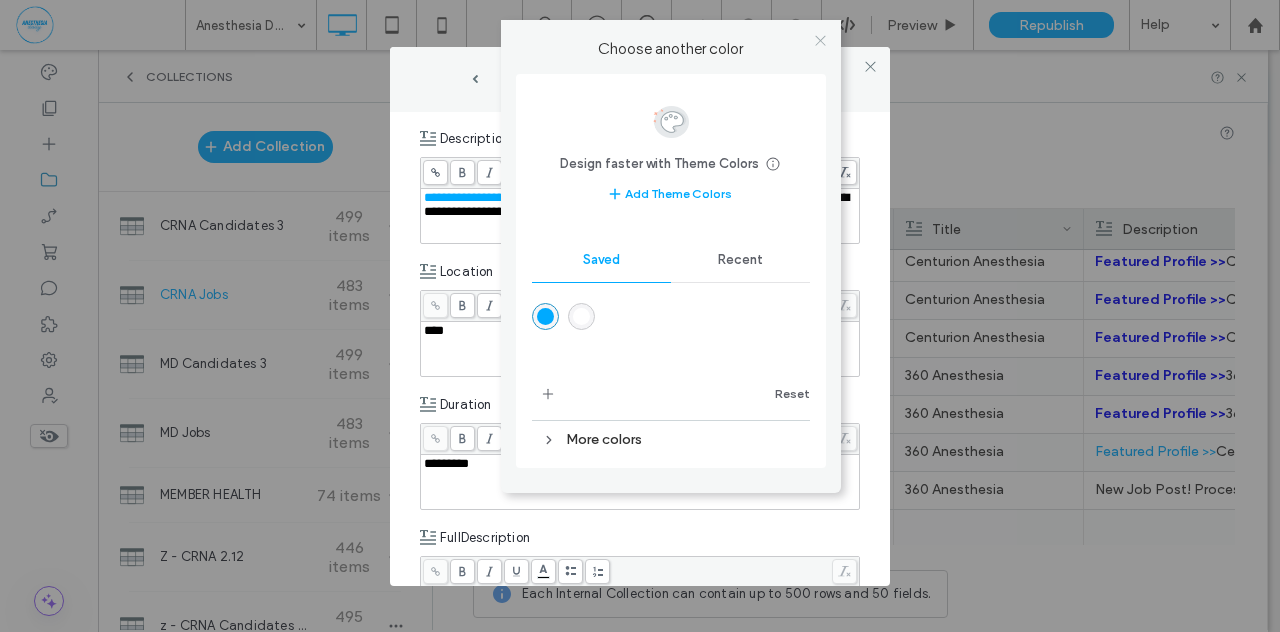 click 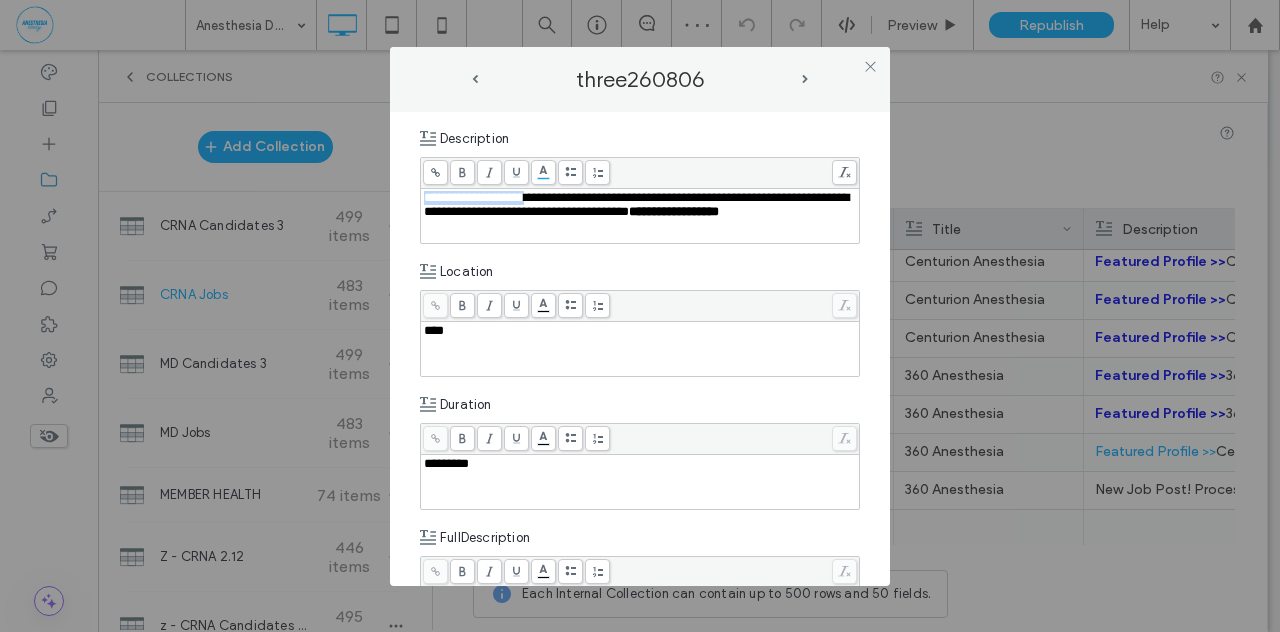 click 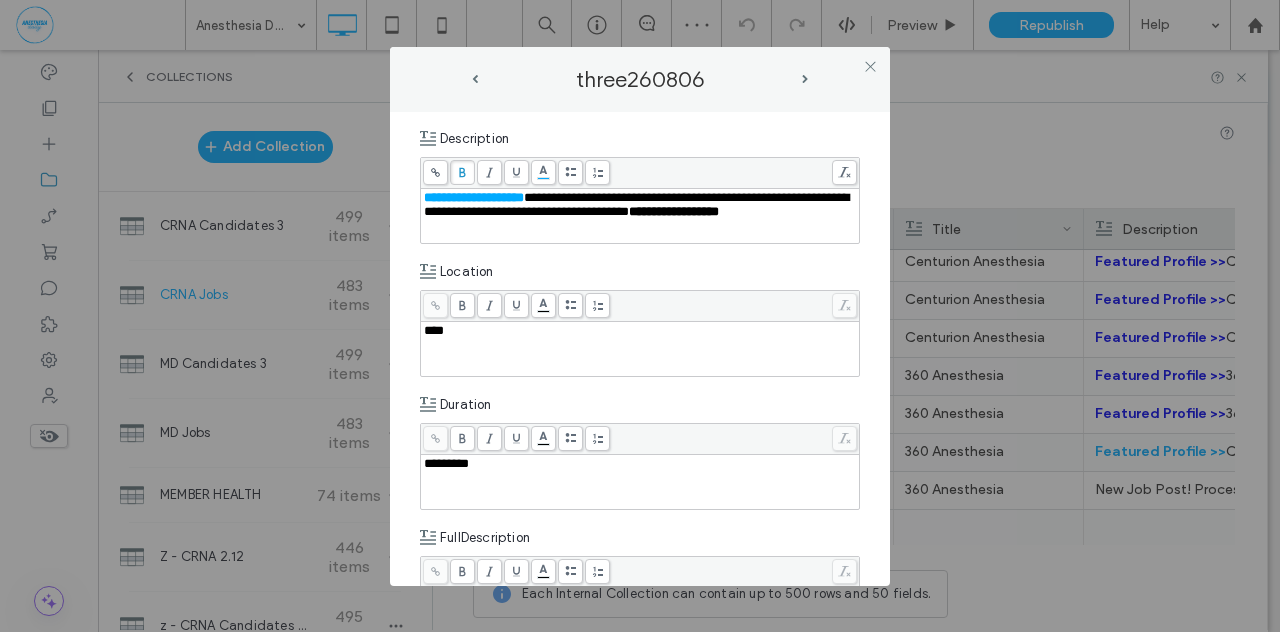 click 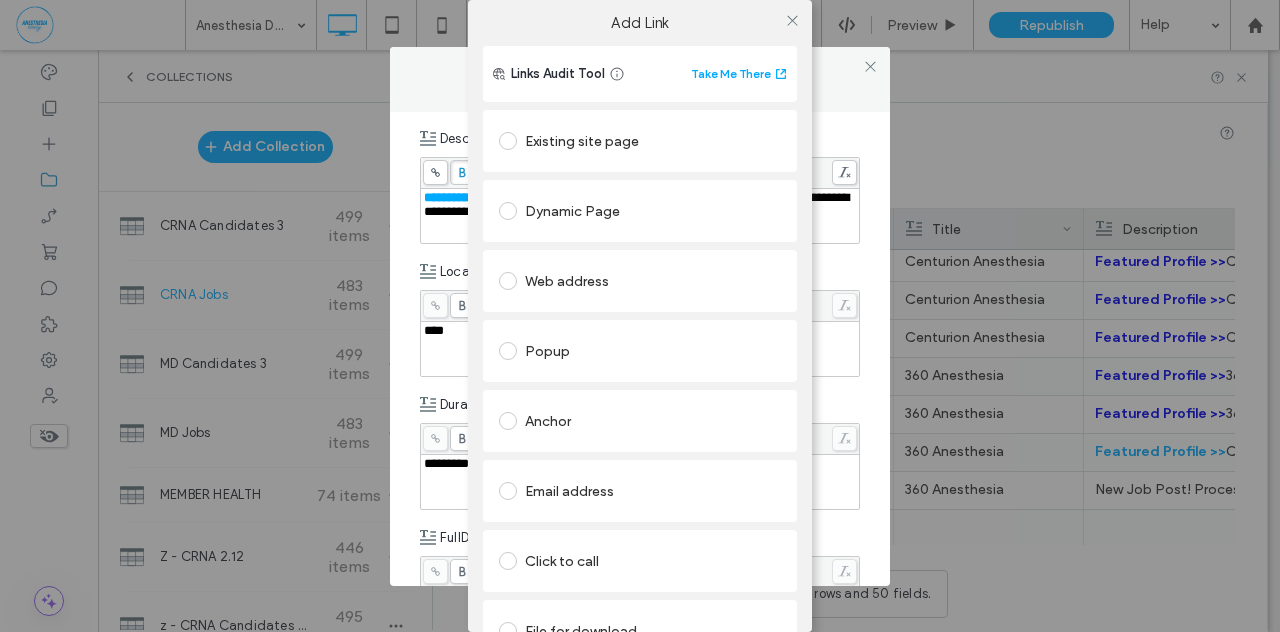 click at bounding box center (508, 141) 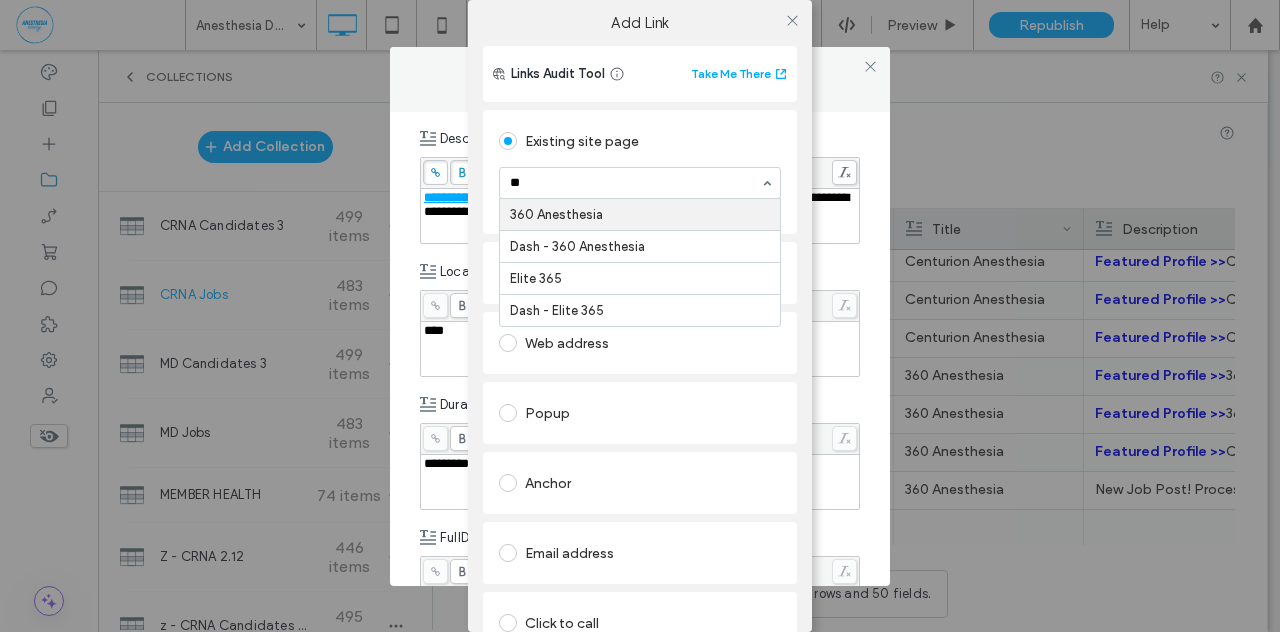 type on "***" 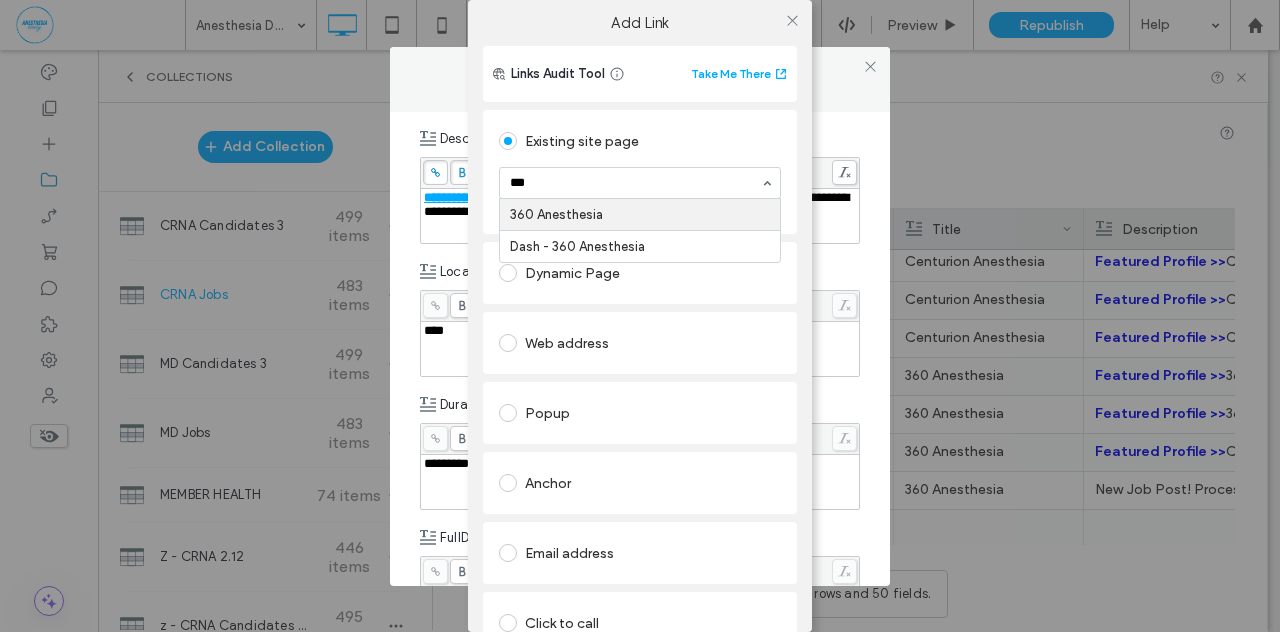 type 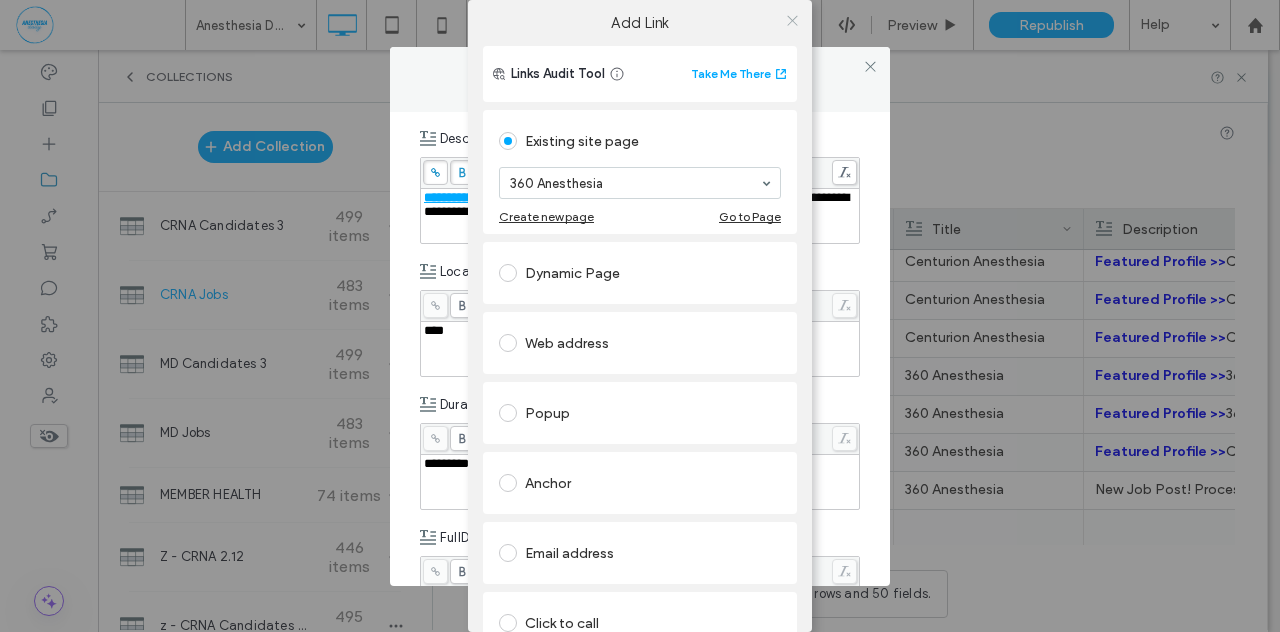 click 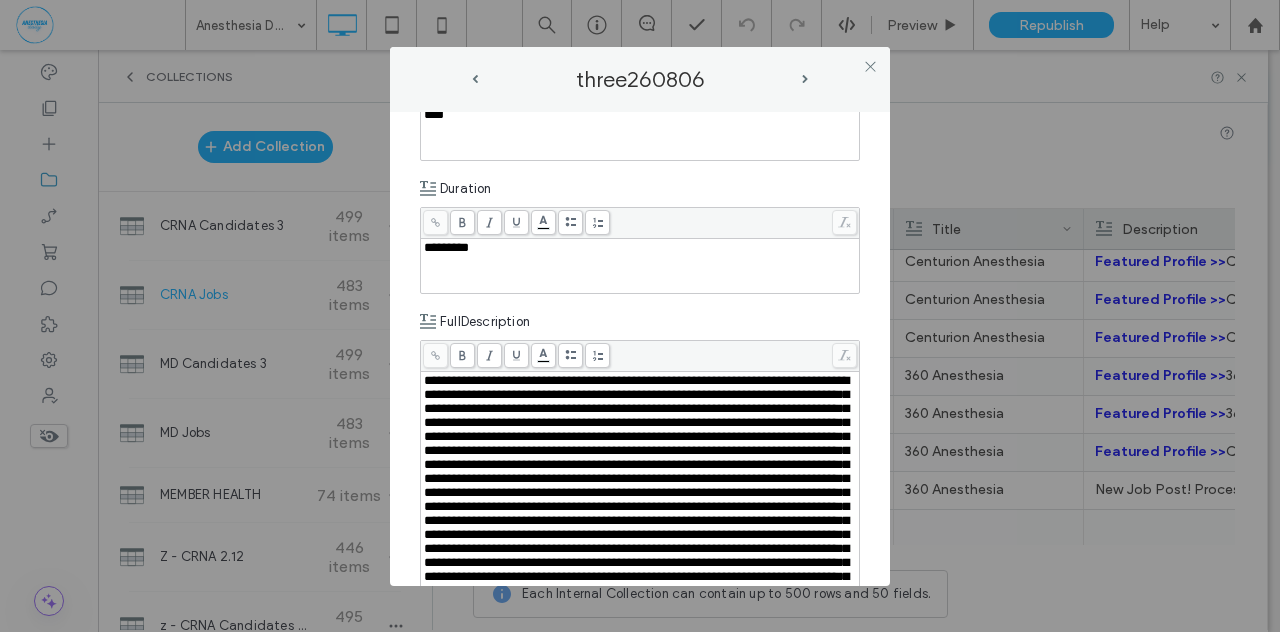 scroll, scrollTop: 544, scrollLeft: 0, axis: vertical 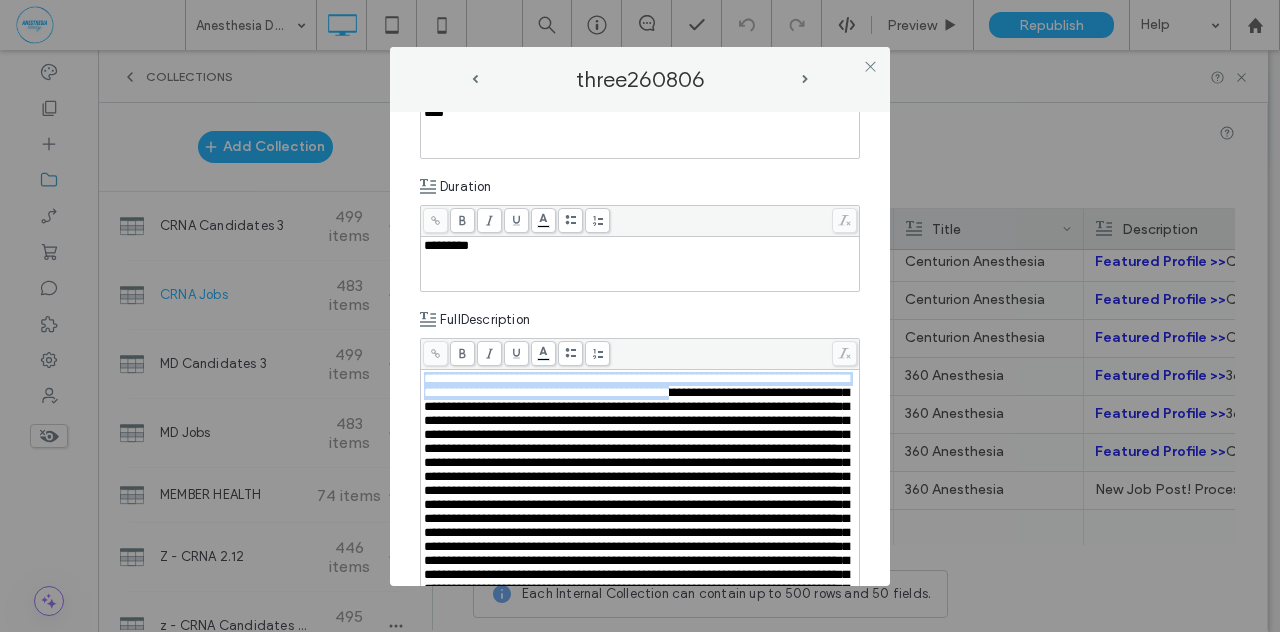 drag, startPoint x: 423, startPoint y: 372, endPoint x: 456, endPoint y: 403, distance: 45.276924 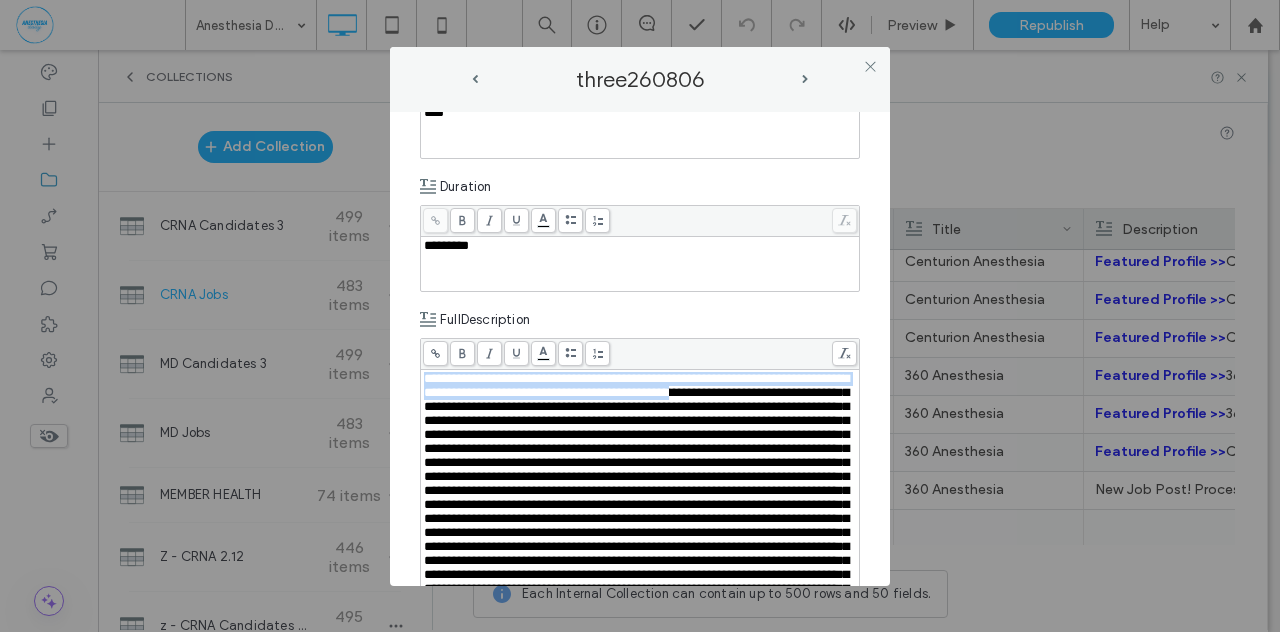 copy on "**********" 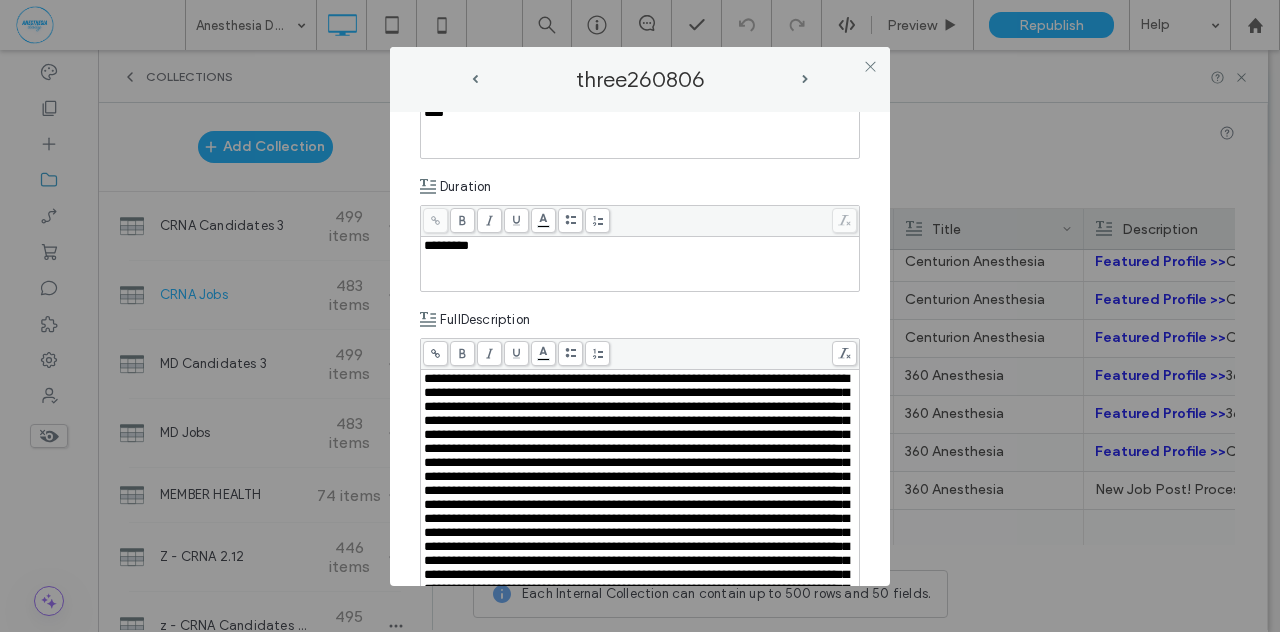 click on "**********" at bounding box center [640, 349] 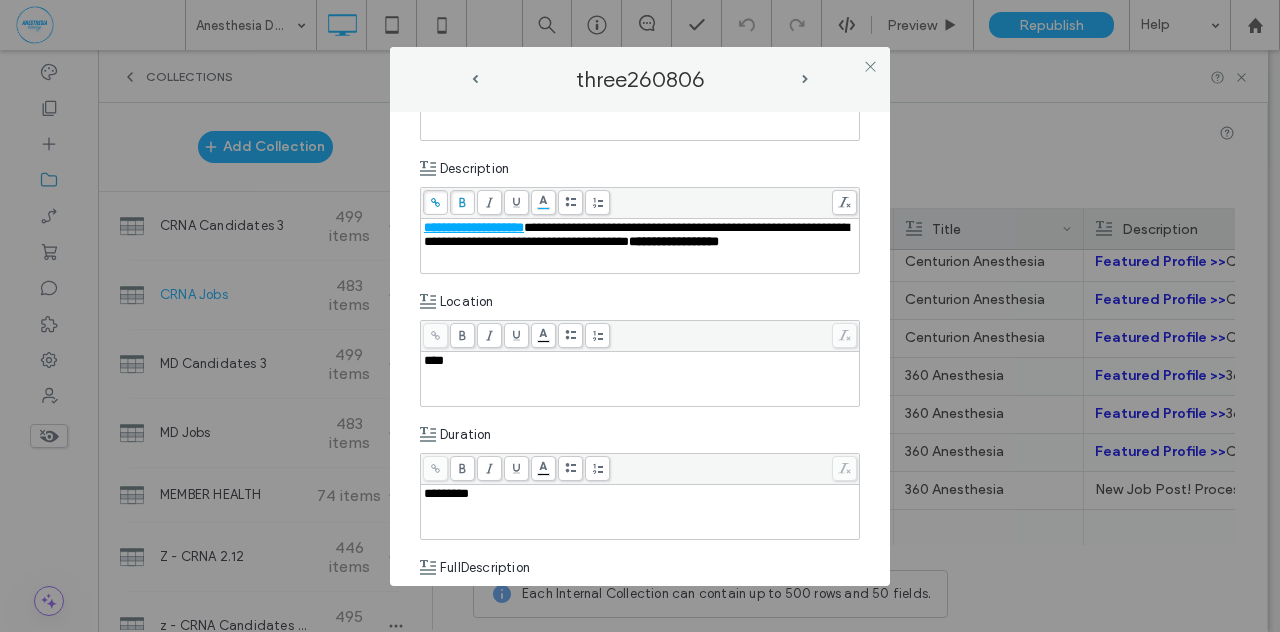 scroll, scrollTop: 210, scrollLeft: 0, axis: vertical 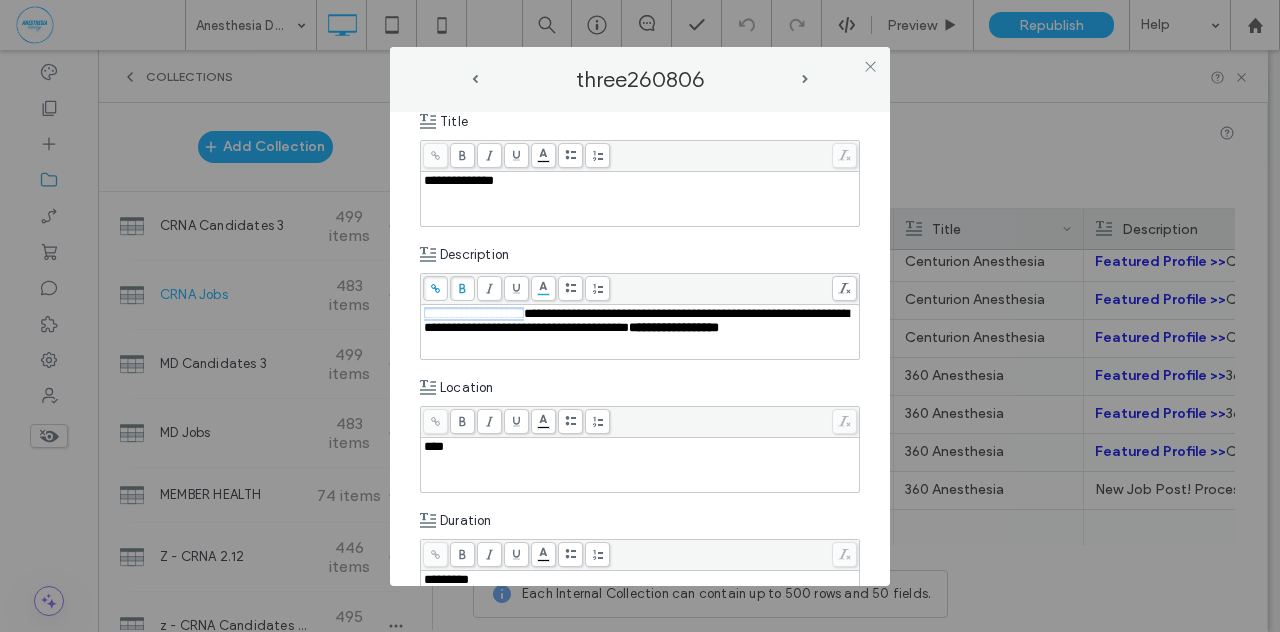 click on "**********" at bounding box center [636, 320] 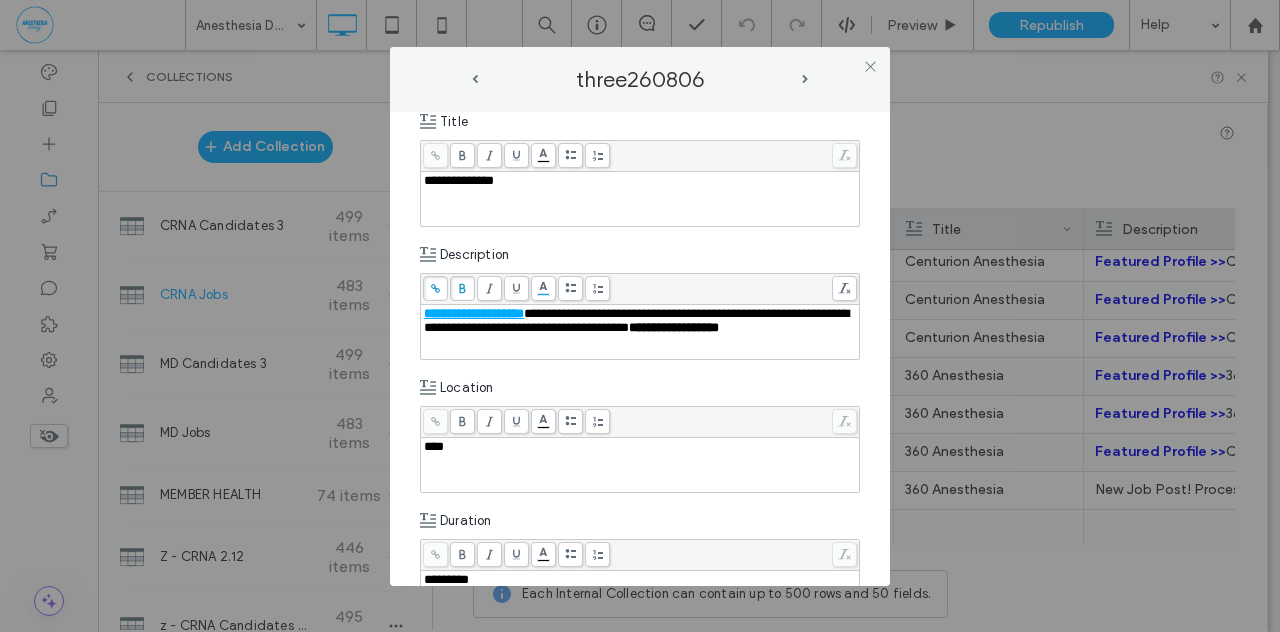click on "**********" at bounding box center (636, 320) 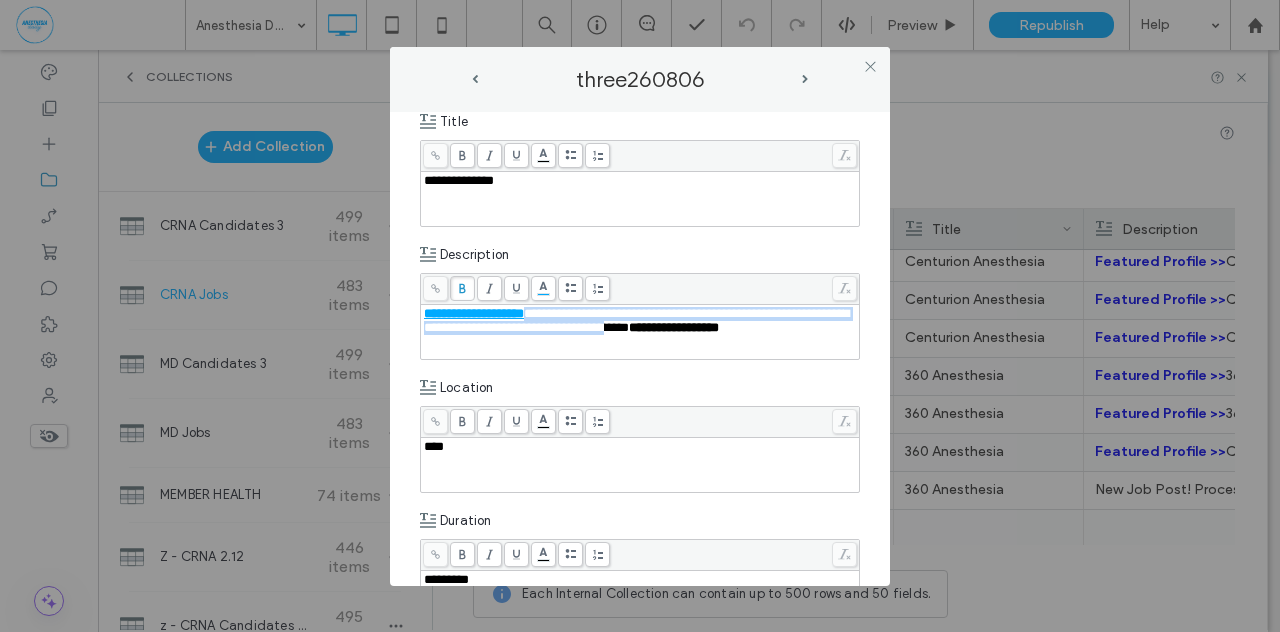drag, startPoint x: 541, startPoint y: 310, endPoint x: 718, endPoint y: 325, distance: 177.63446 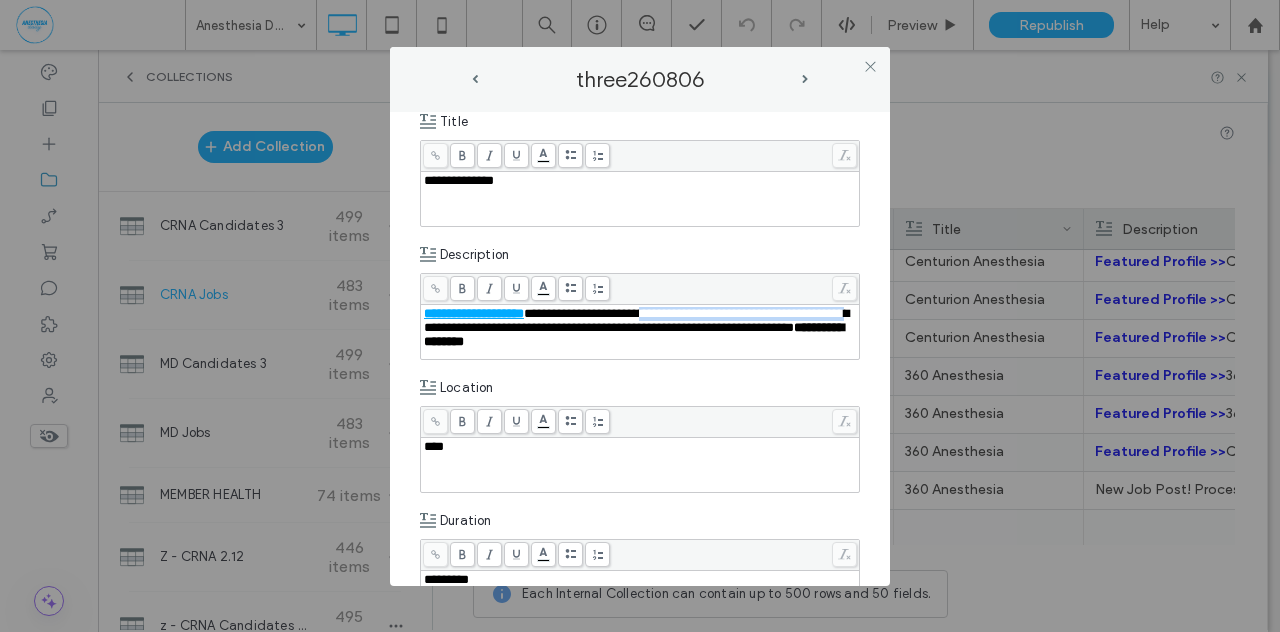 drag, startPoint x: 670, startPoint y: 310, endPoint x: 506, endPoint y: 326, distance: 164.77864 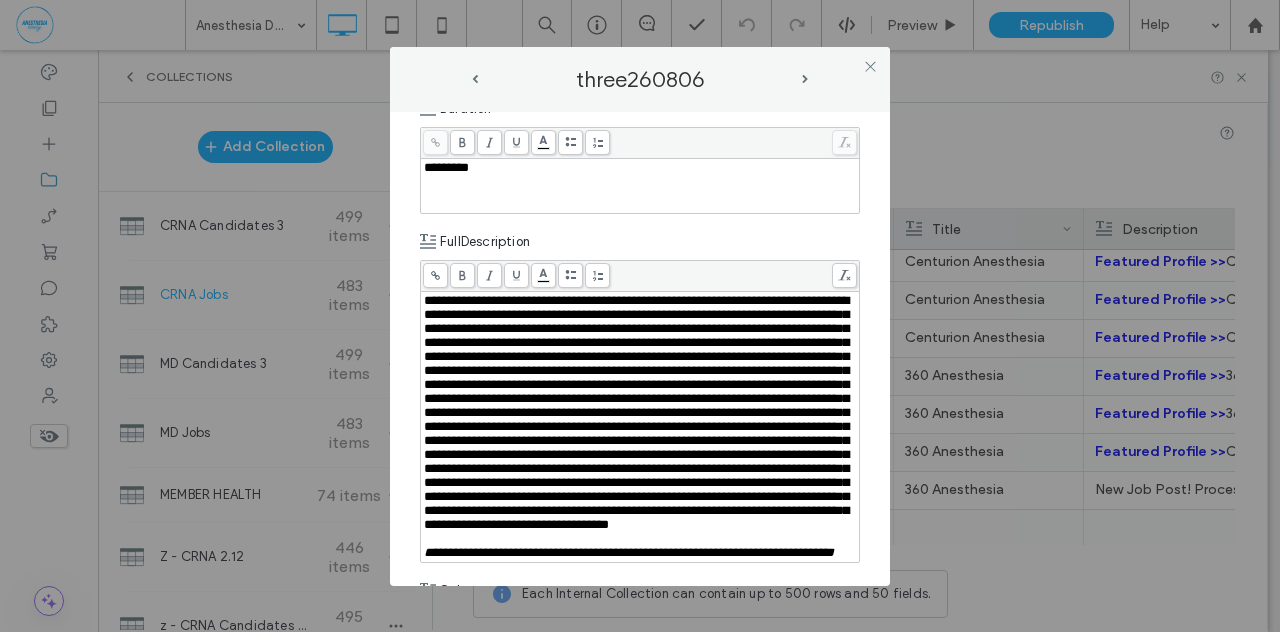 scroll, scrollTop: 668, scrollLeft: 0, axis: vertical 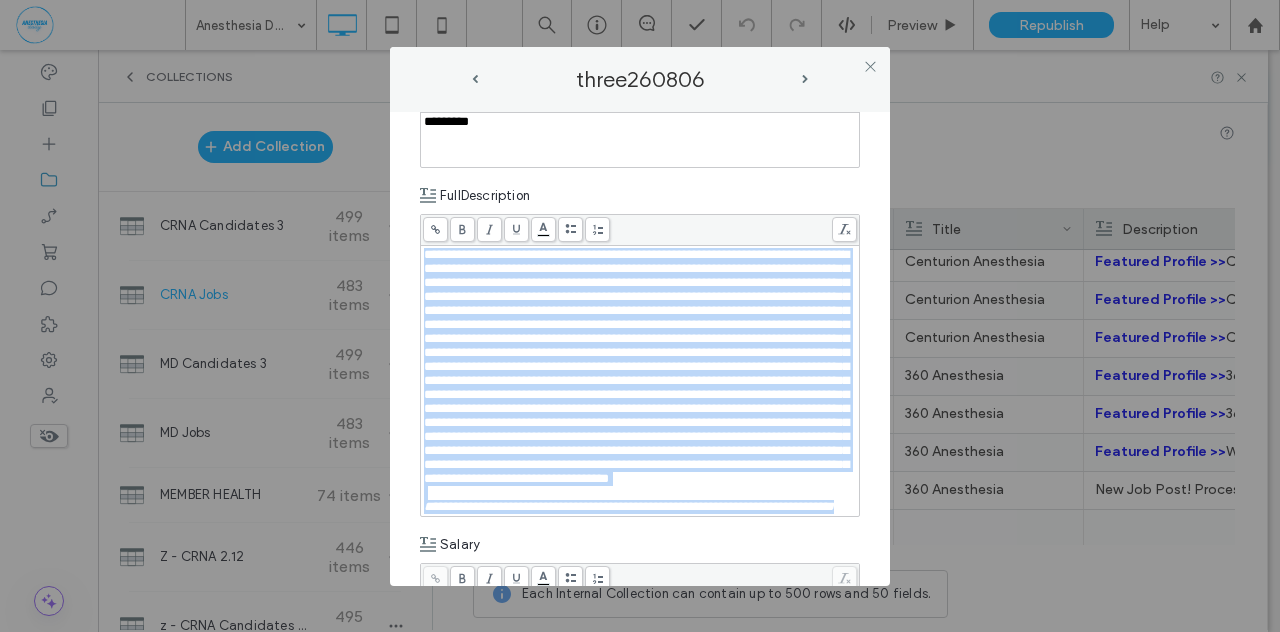 drag, startPoint x: 562, startPoint y: 539, endPoint x: 588, endPoint y: 542, distance: 26.172504 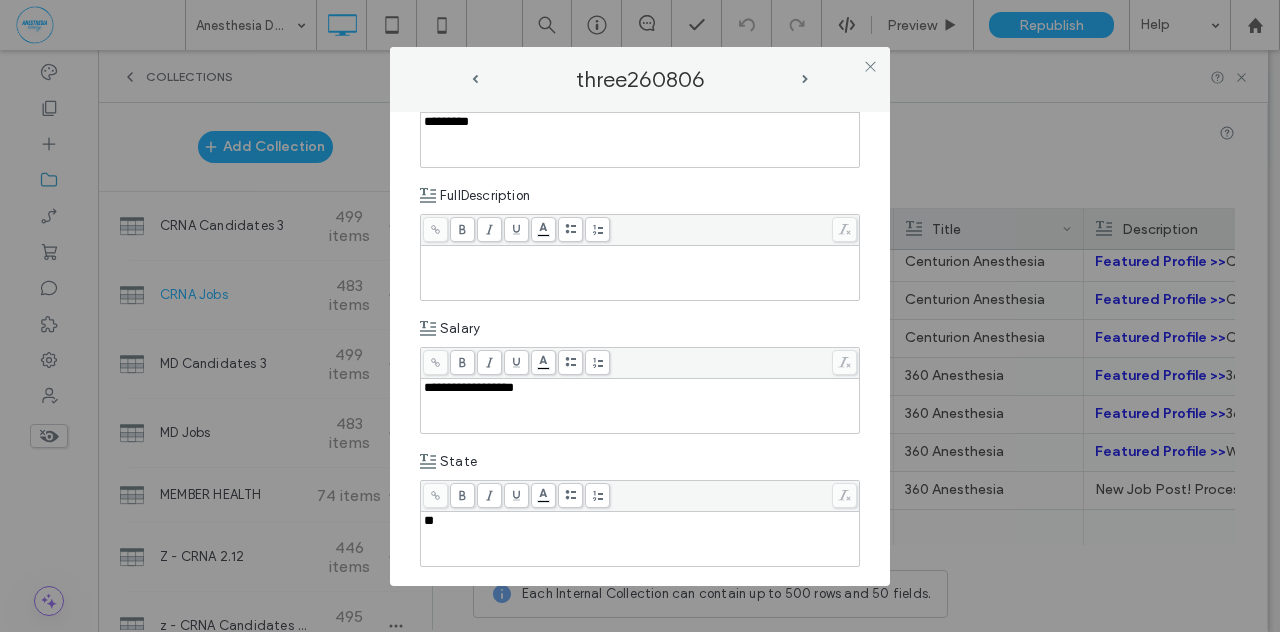 scroll, scrollTop: 0, scrollLeft: 0, axis: both 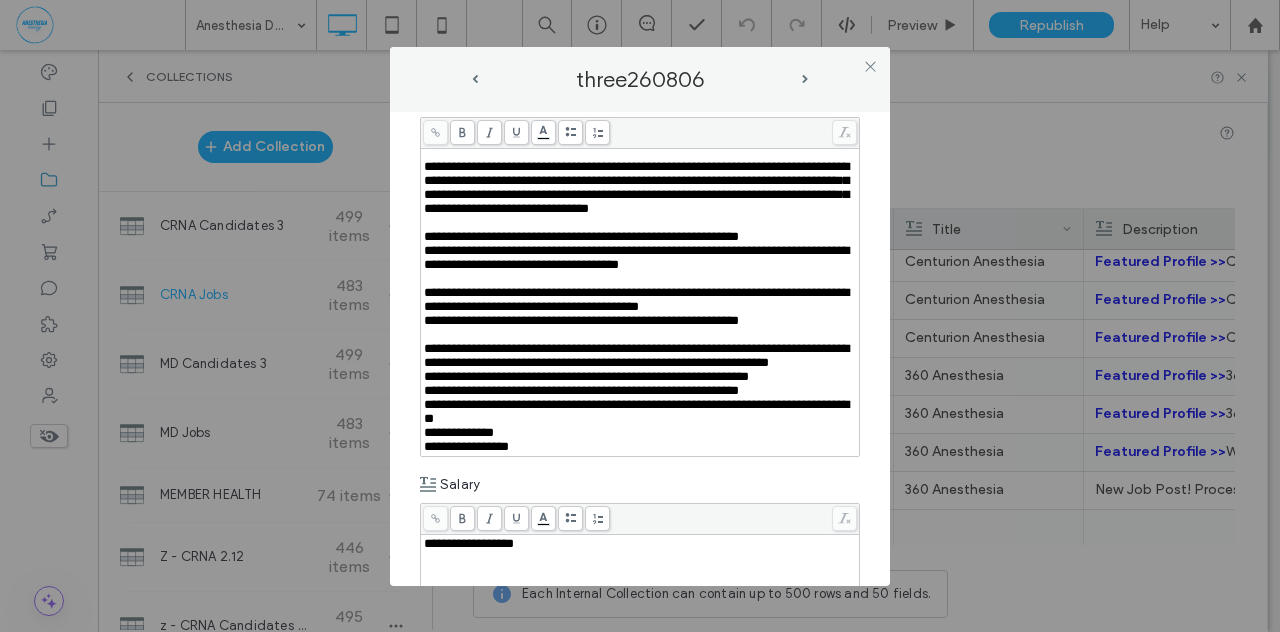 click on "**********" at bounding box center [640, 349] 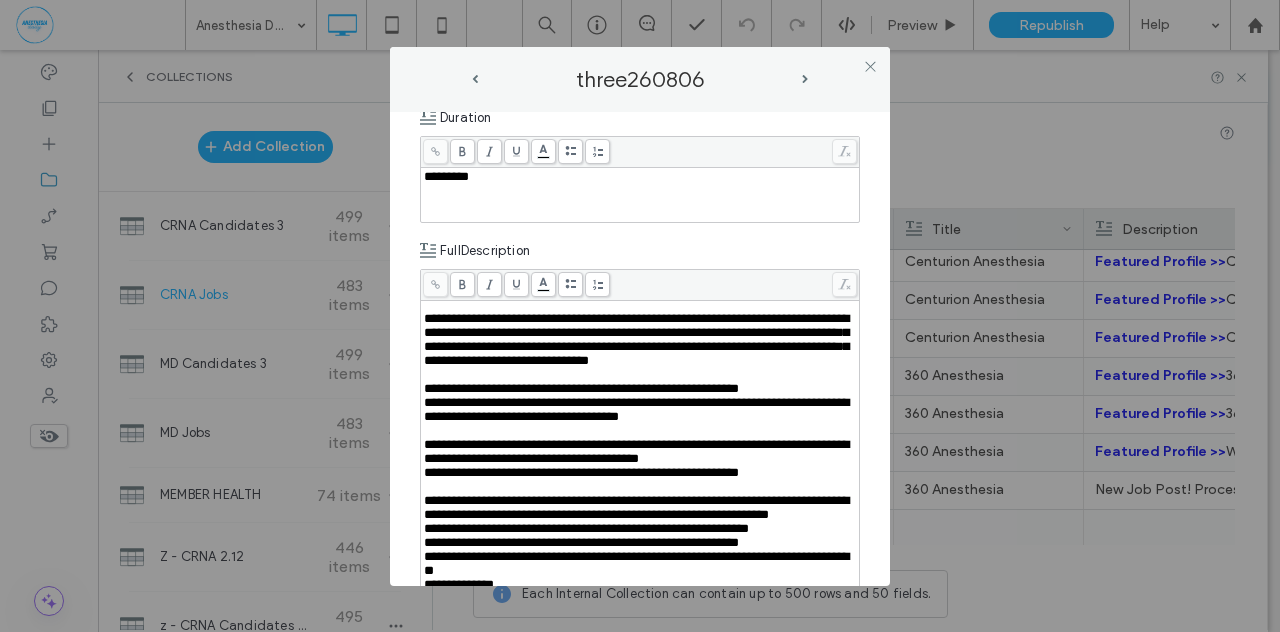 scroll, scrollTop: 610, scrollLeft: 0, axis: vertical 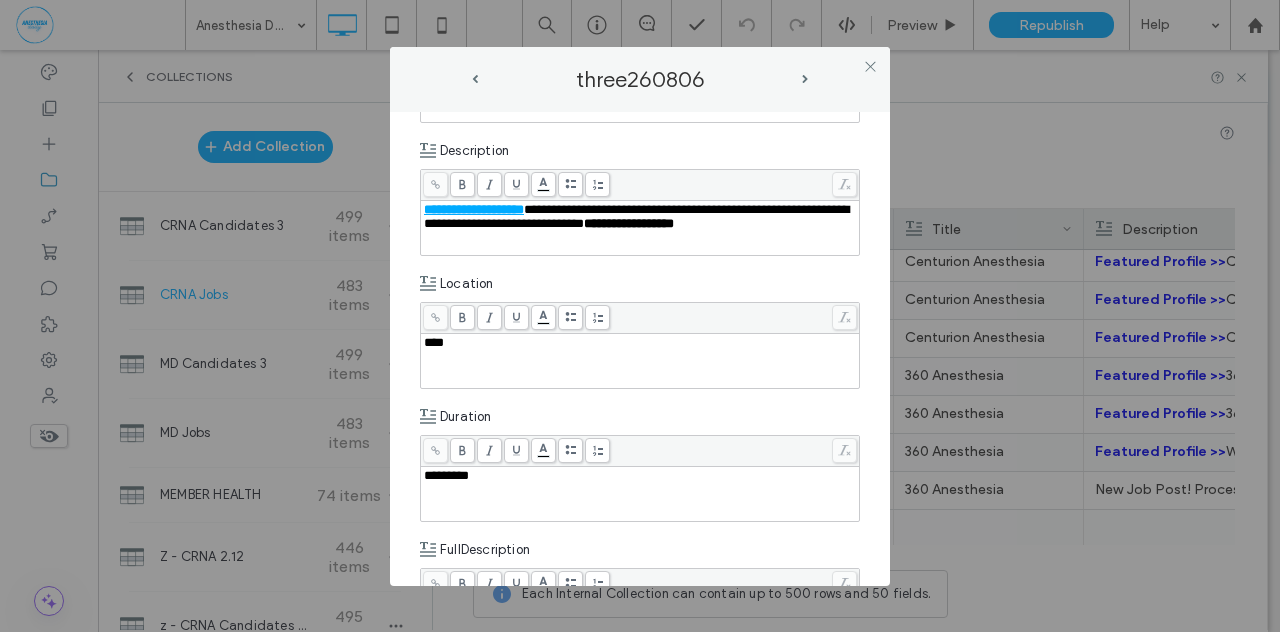 click on "****" at bounding box center [434, 342] 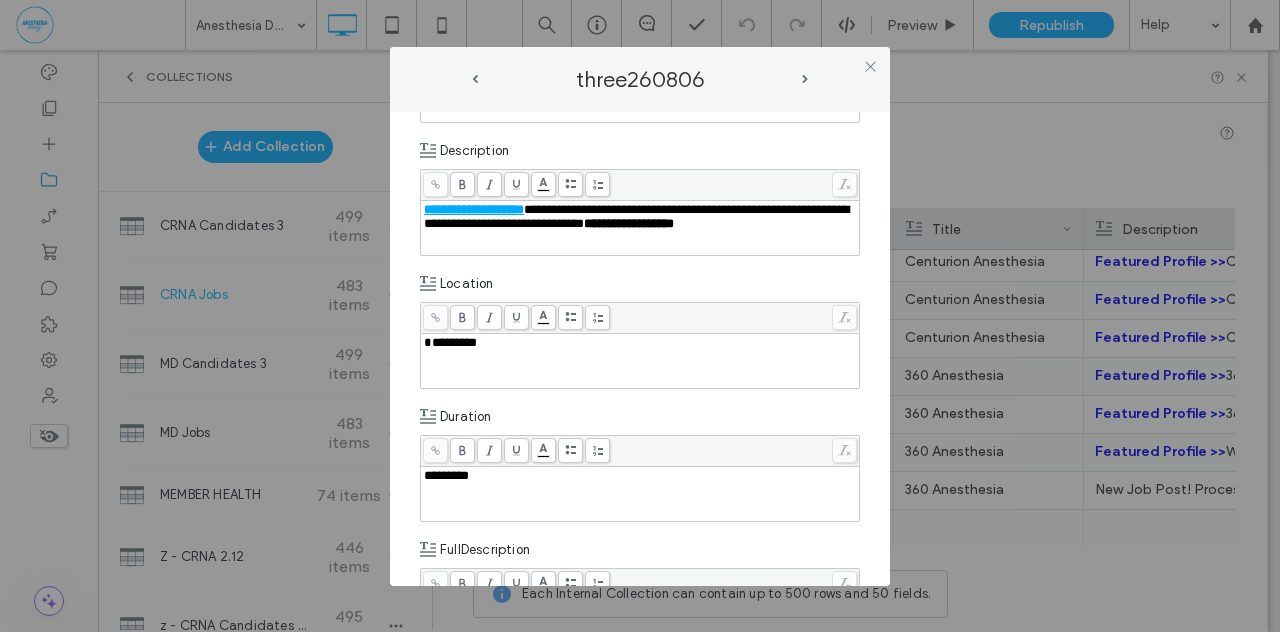 type 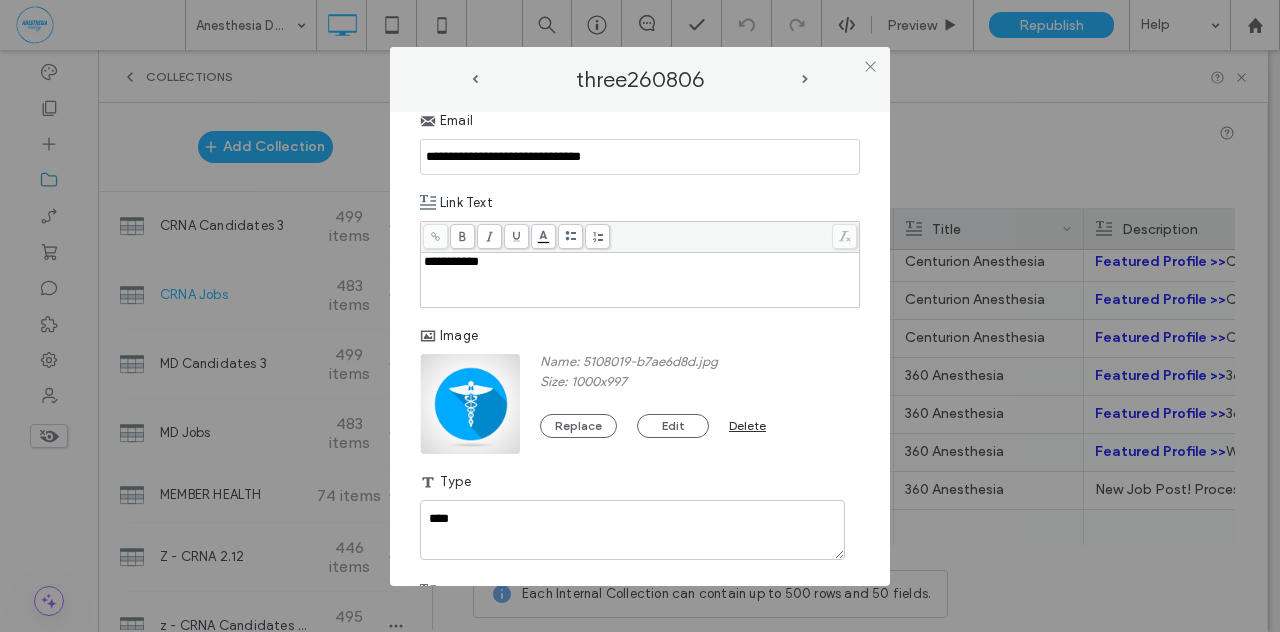 scroll, scrollTop: 1526, scrollLeft: 0, axis: vertical 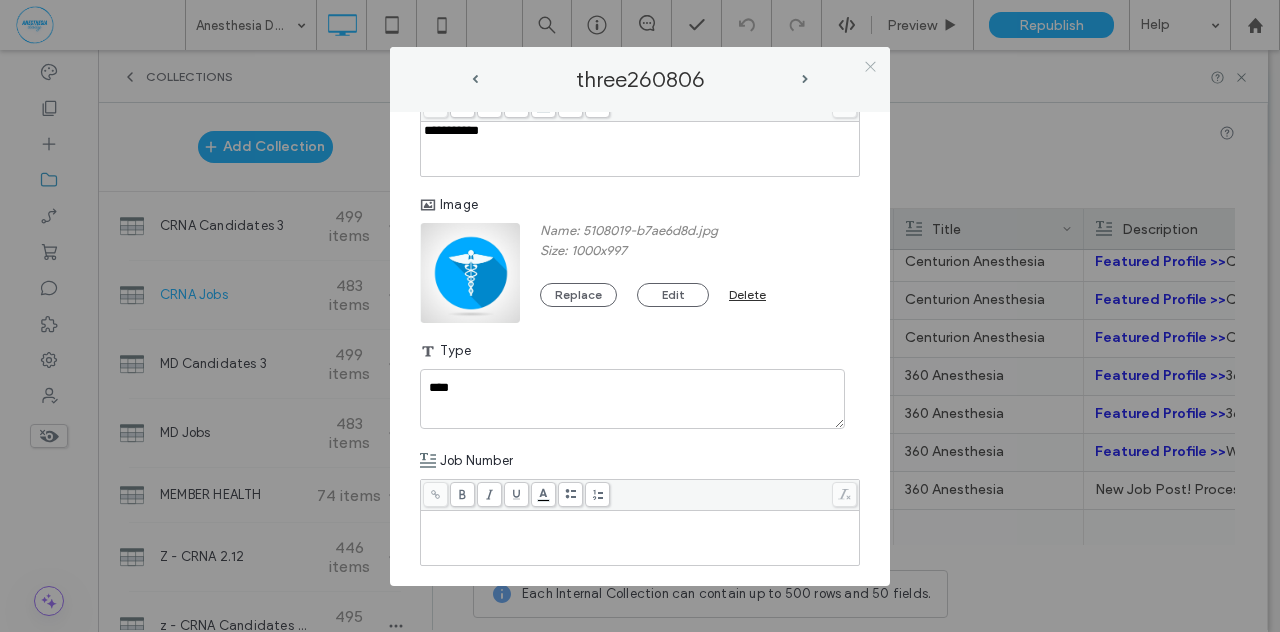 click 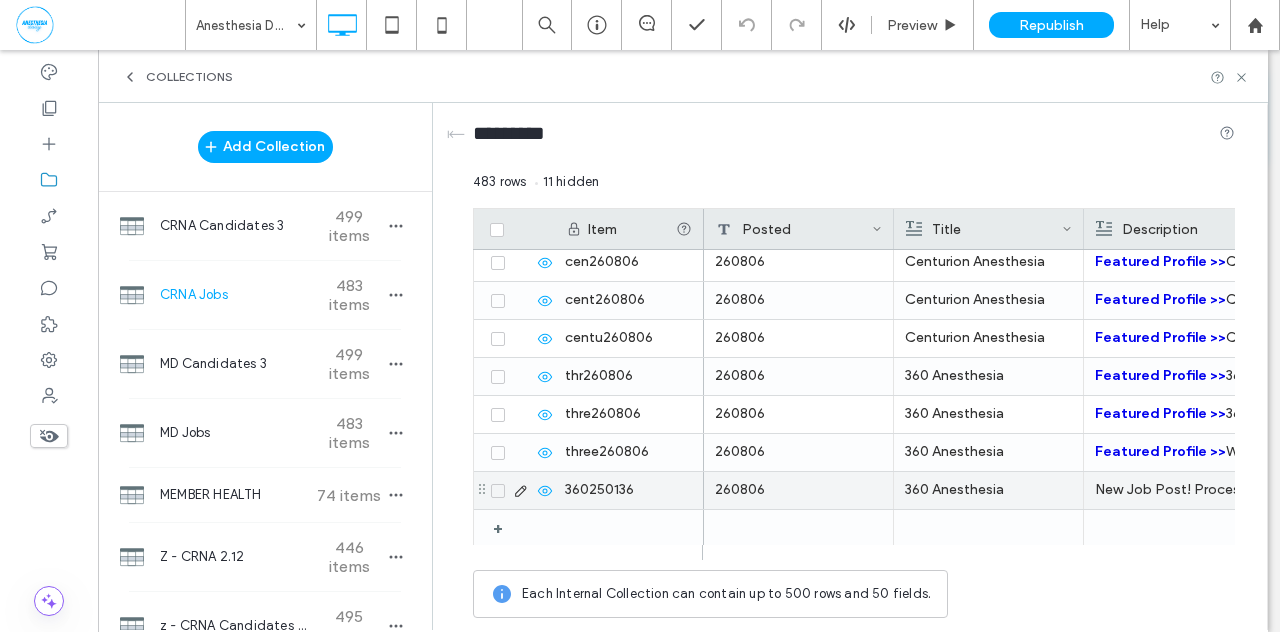 click 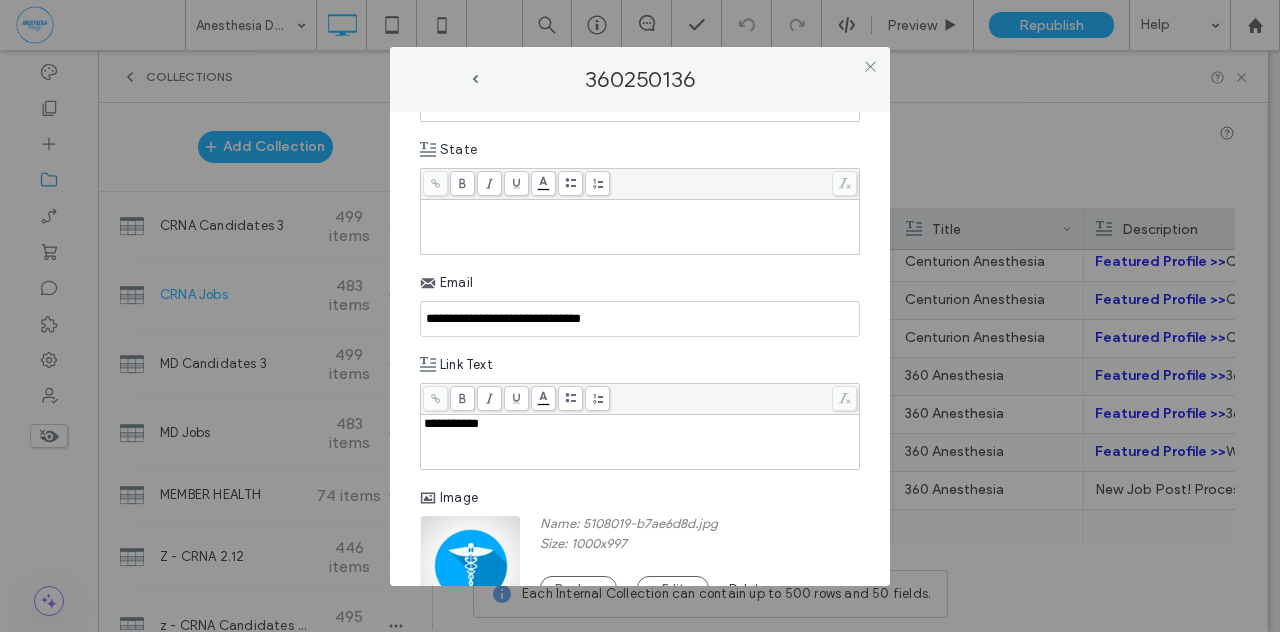 scroll, scrollTop: 0, scrollLeft: 0, axis: both 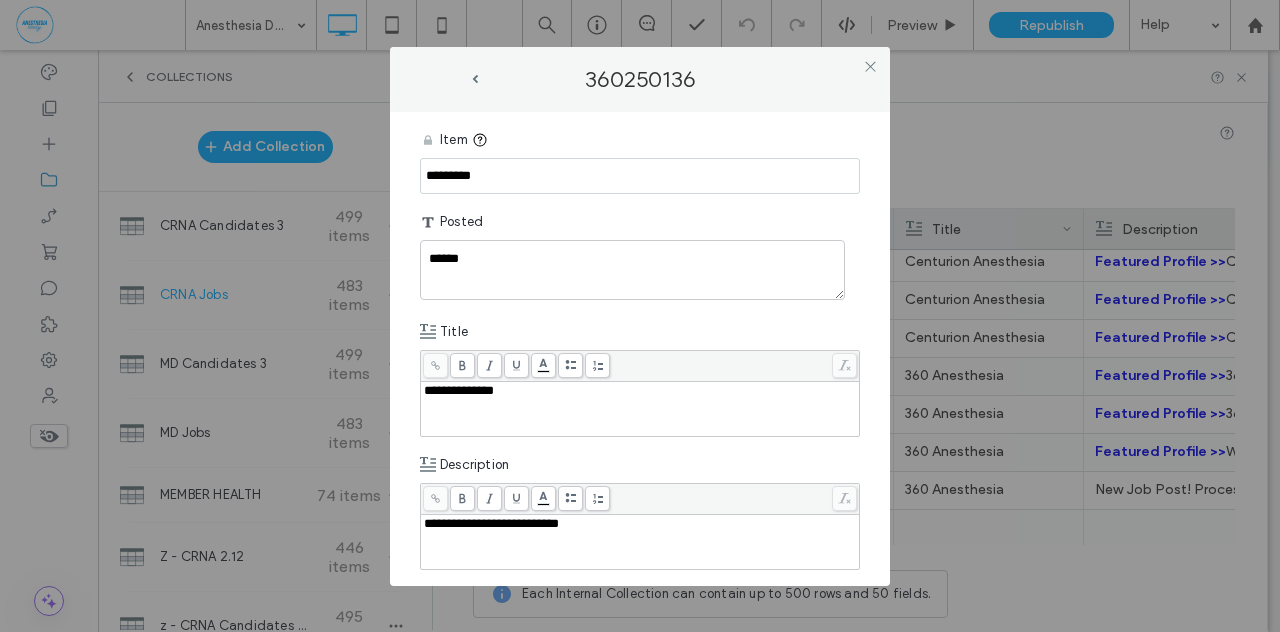drag, startPoint x: 504, startPoint y: 174, endPoint x: 347, endPoint y: 183, distance: 157.25775 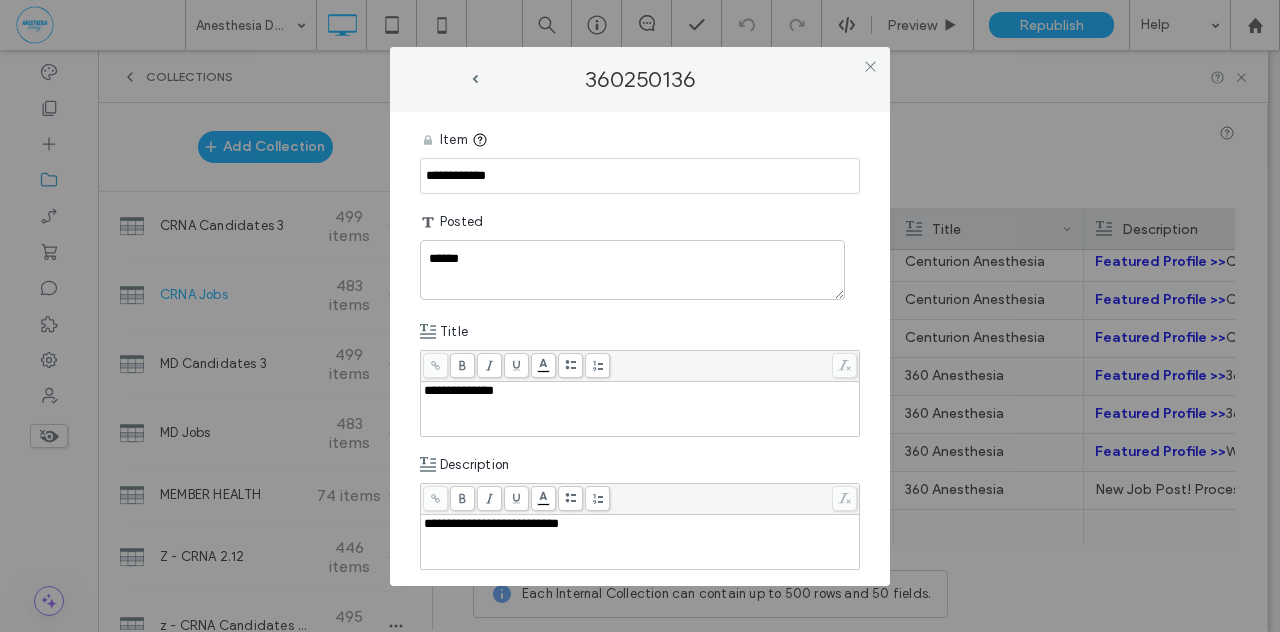 type on "**********" 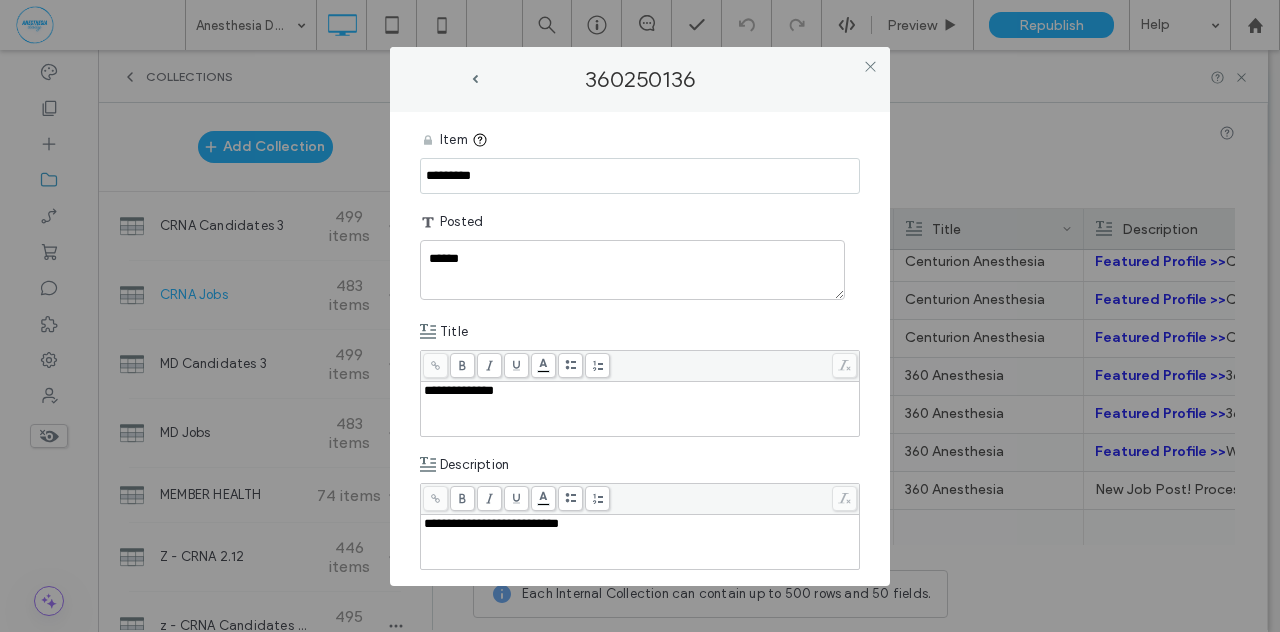 drag, startPoint x: 462, startPoint y: 175, endPoint x: 250, endPoint y: 167, distance: 212.1509 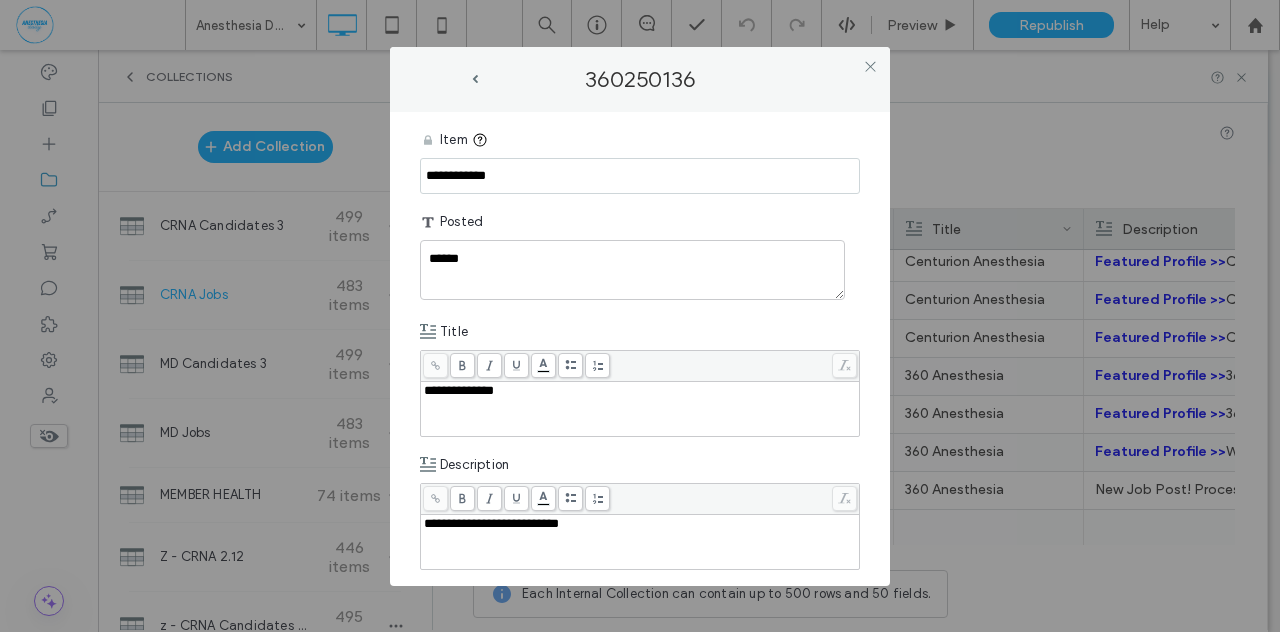 type on "**********" 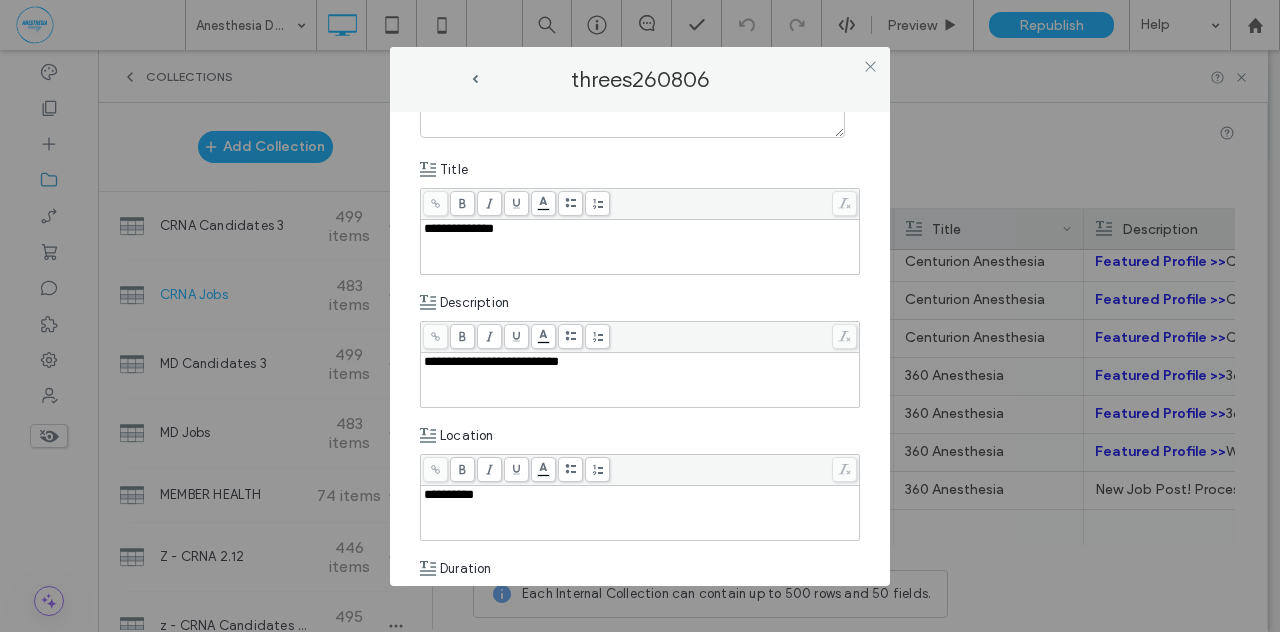 scroll, scrollTop: 256, scrollLeft: 0, axis: vertical 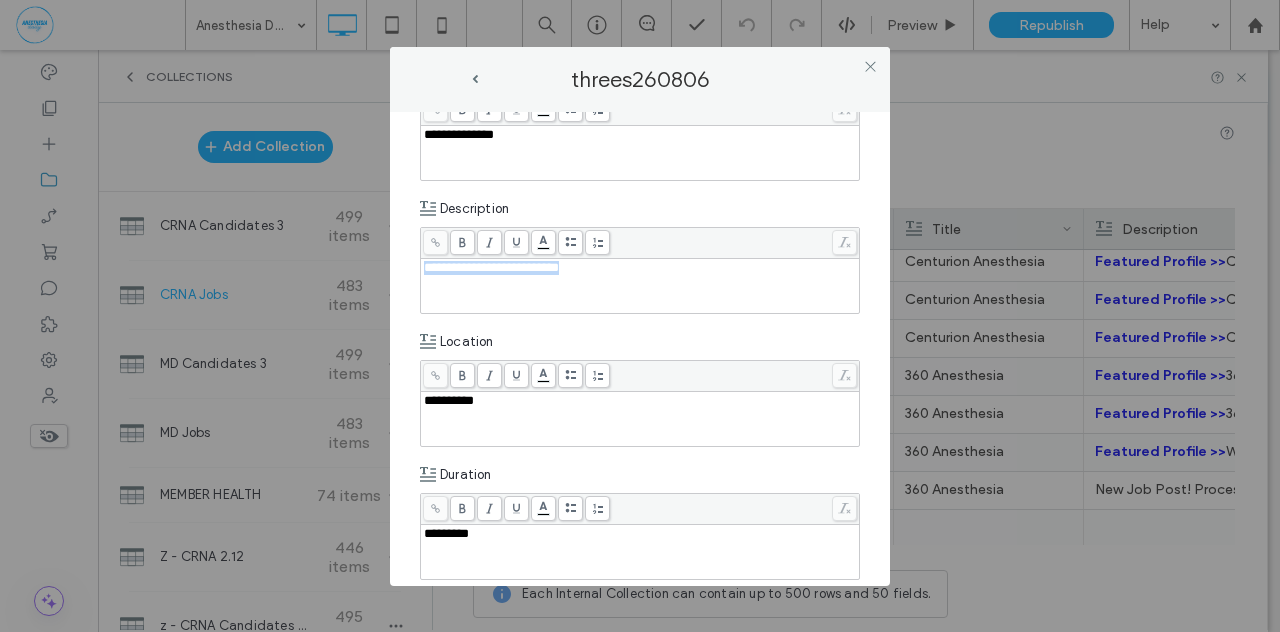 drag, startPoint x: 602, startPoint y: 271, endPoint x: 374, endPoint y: 269, distance: 228.00877 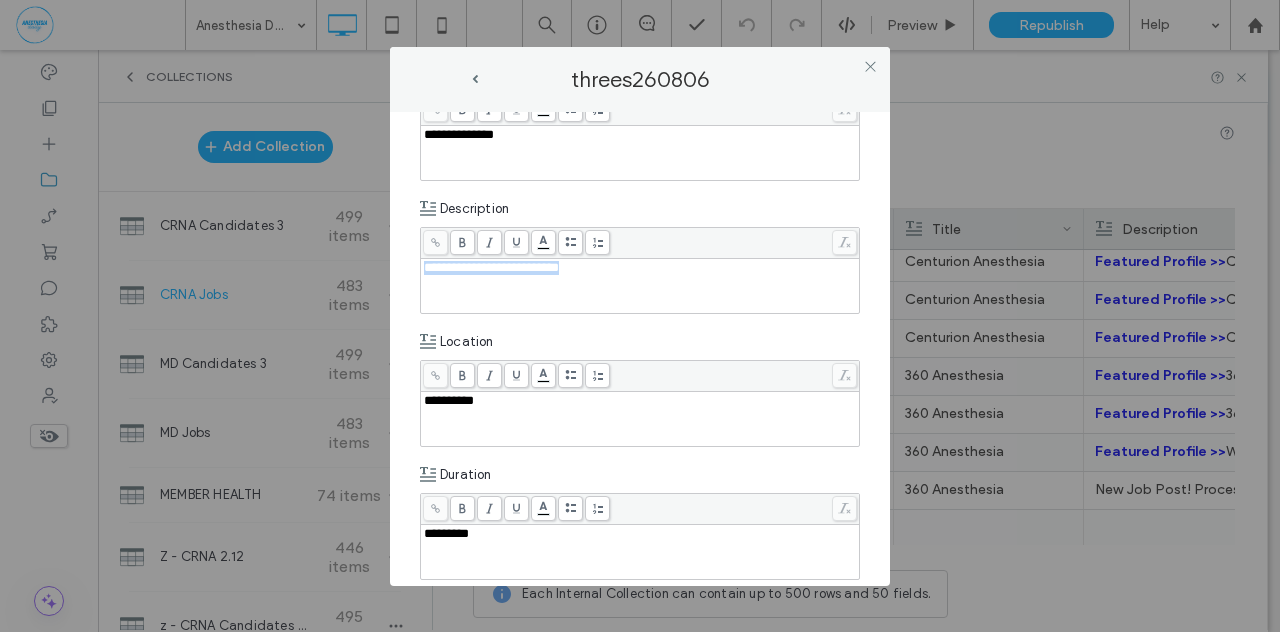 click on "**********" at bounding box center [640, 316] 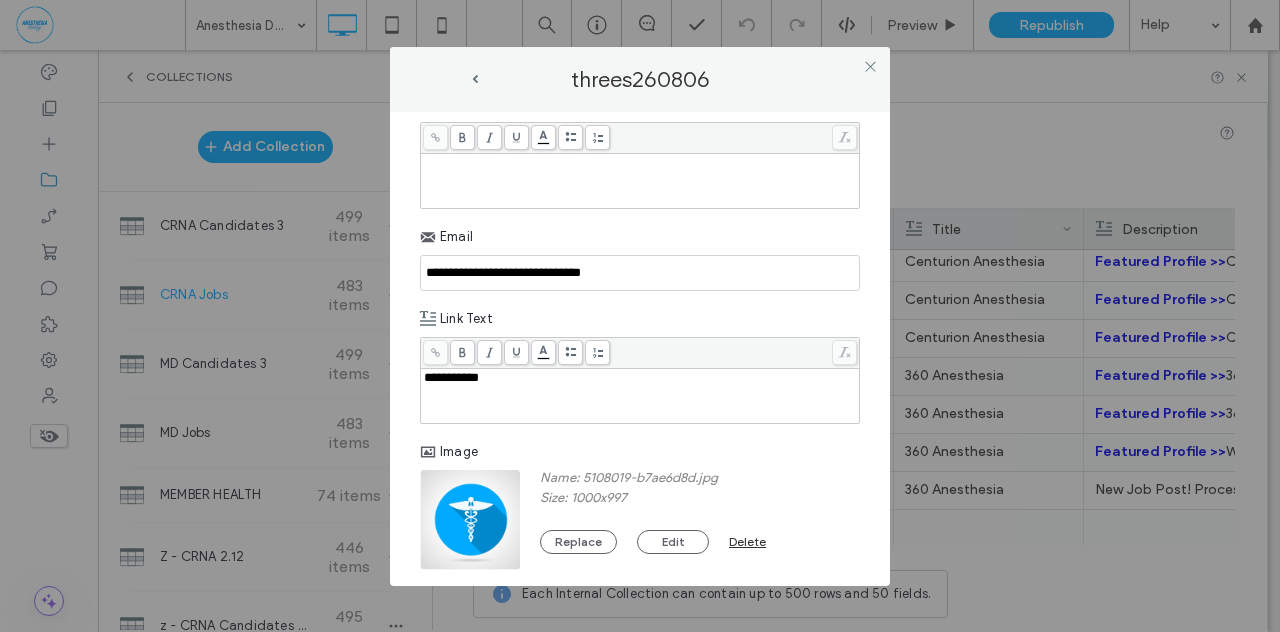 scroll, scrollTop: 1214, scrollLeft: 0, axis: vertical 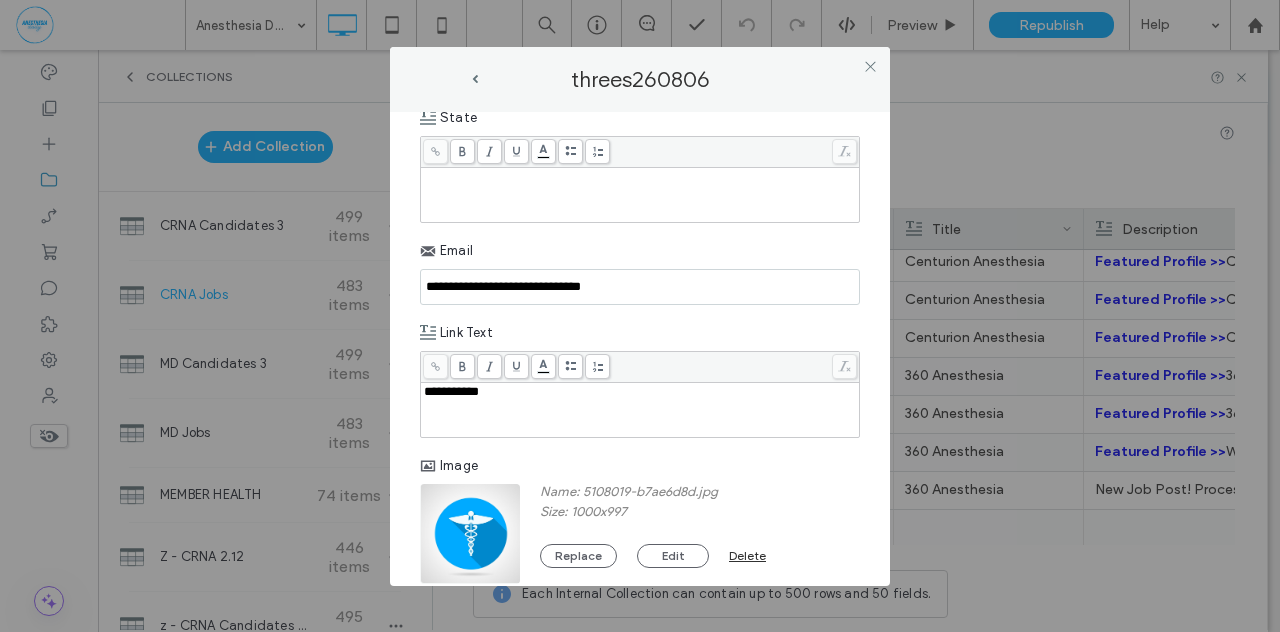 click at bounding box center [640, 195] 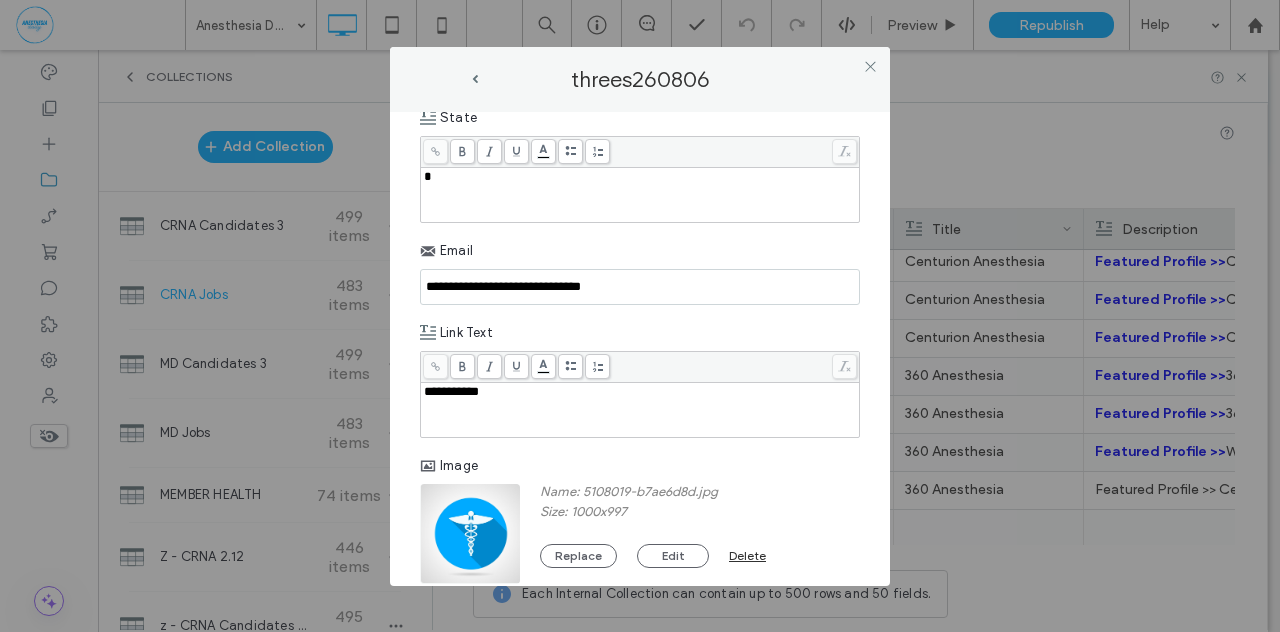 type 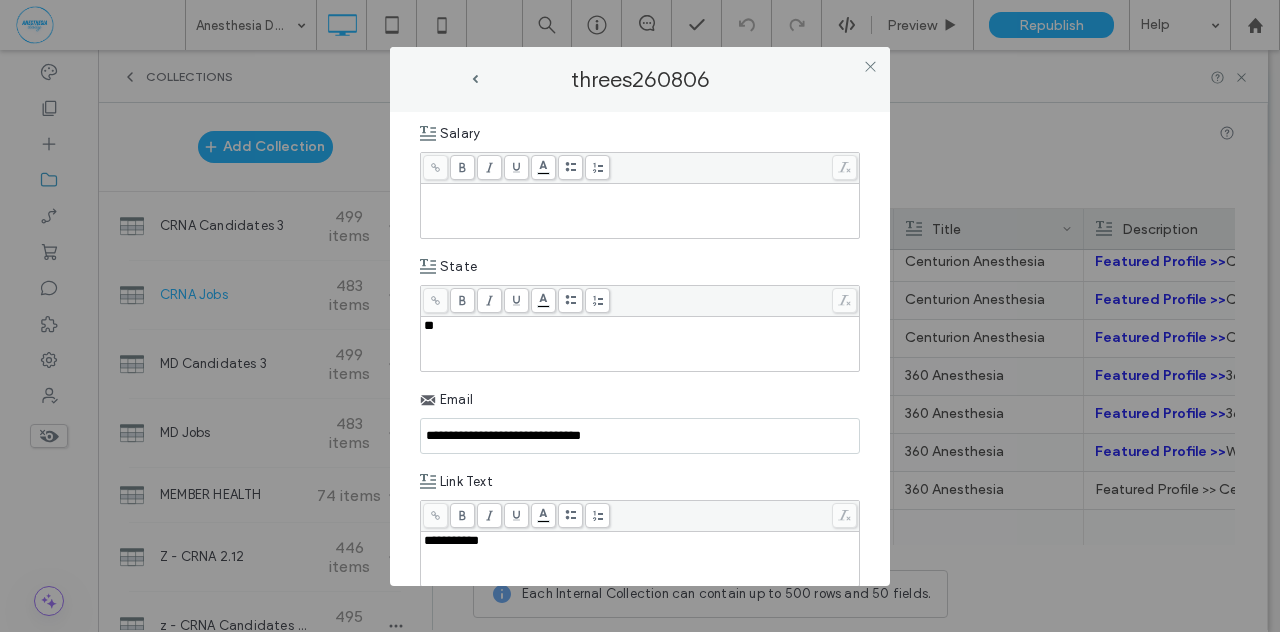 scroll, scrollTop: 1044, scrollLeft: 0, axis: vertical 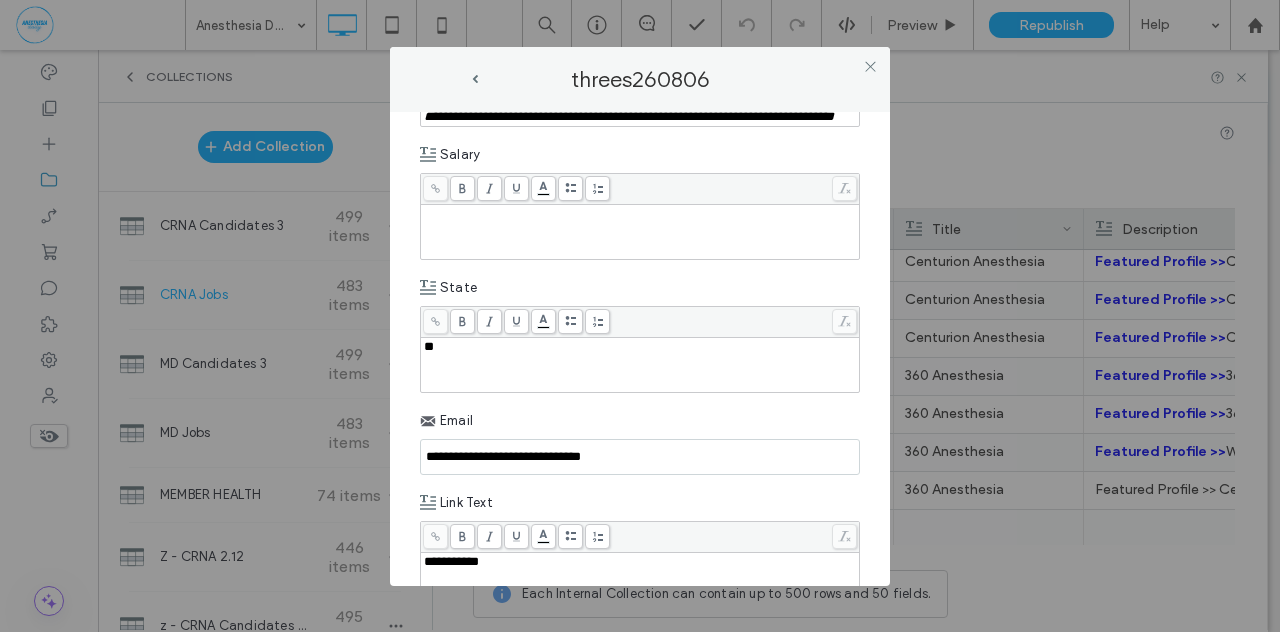 click at bounding box center (640, 232) 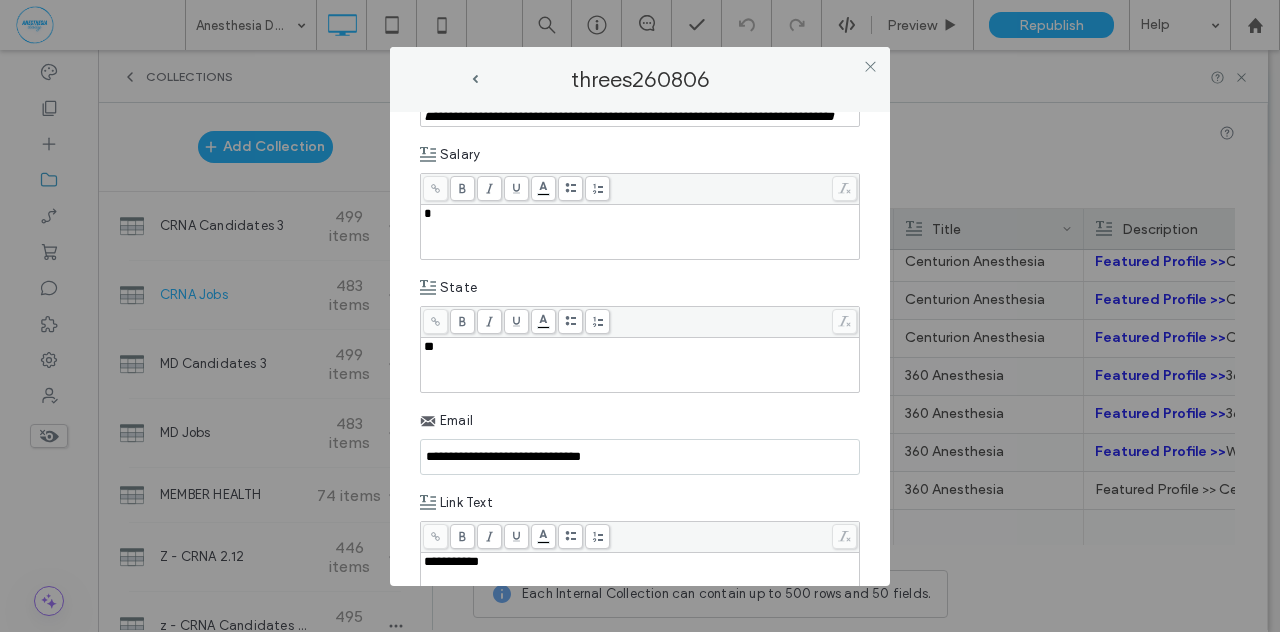type 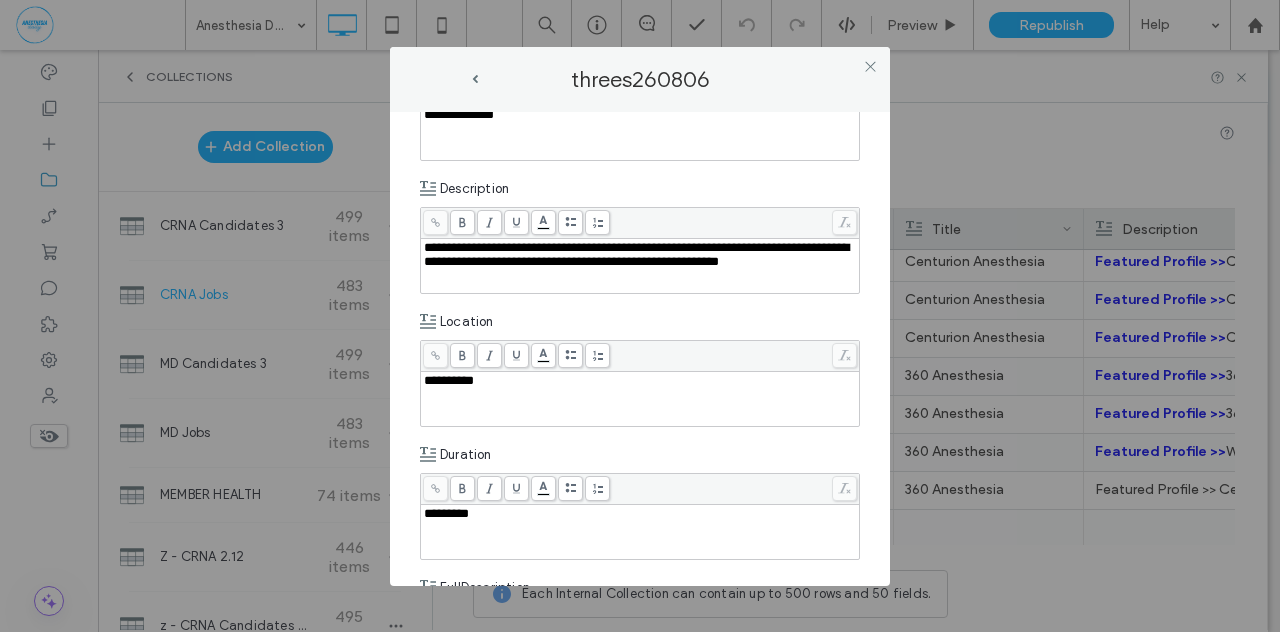 scroll, scrollTop: 258, scrollLeft: 0, axis: vertical 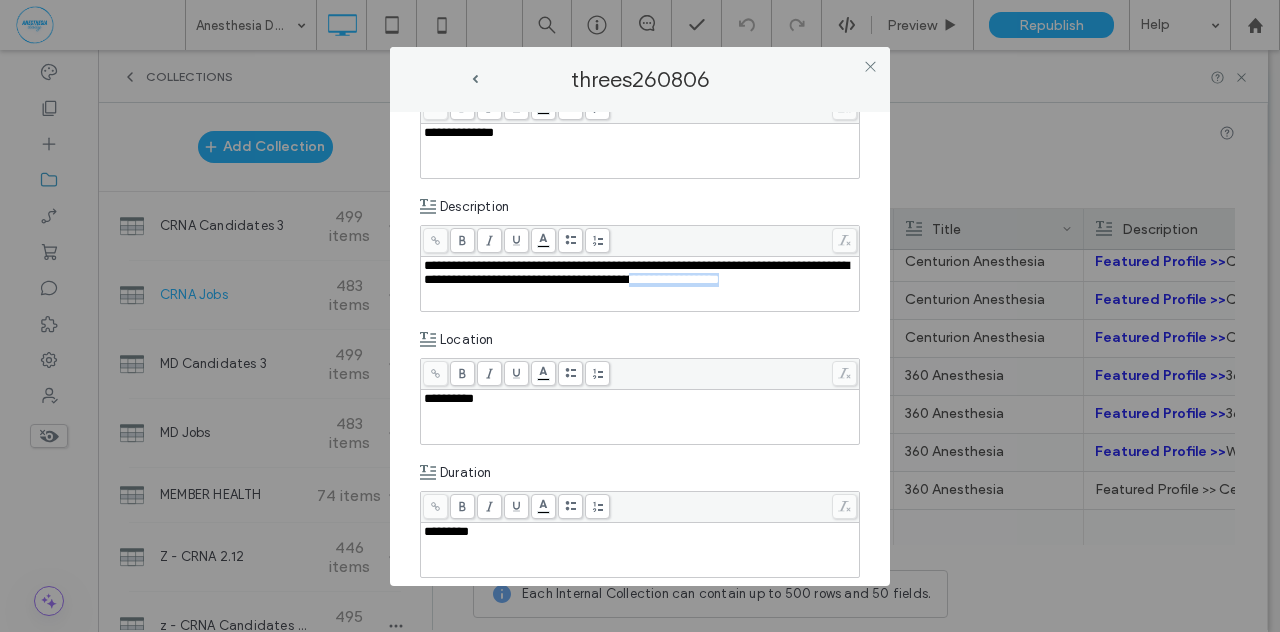 drag, startPoint x: 738, startPoint y: 281, endPoint x: 840, endPoint y: 282, distance: 102.0049 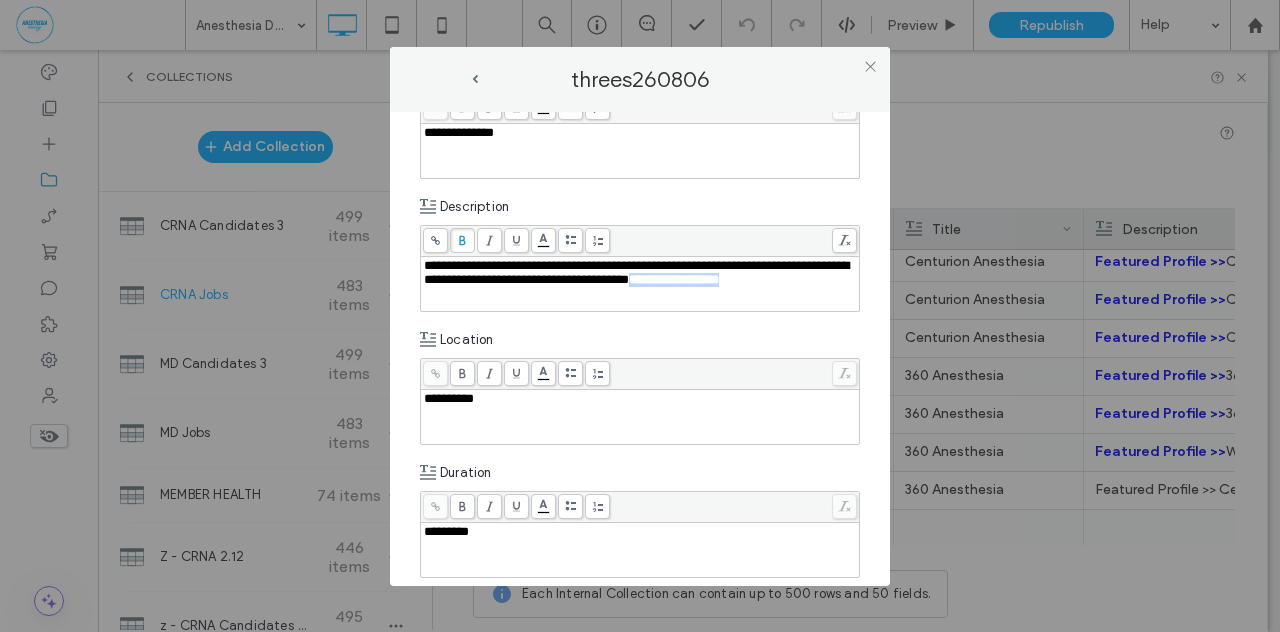 click 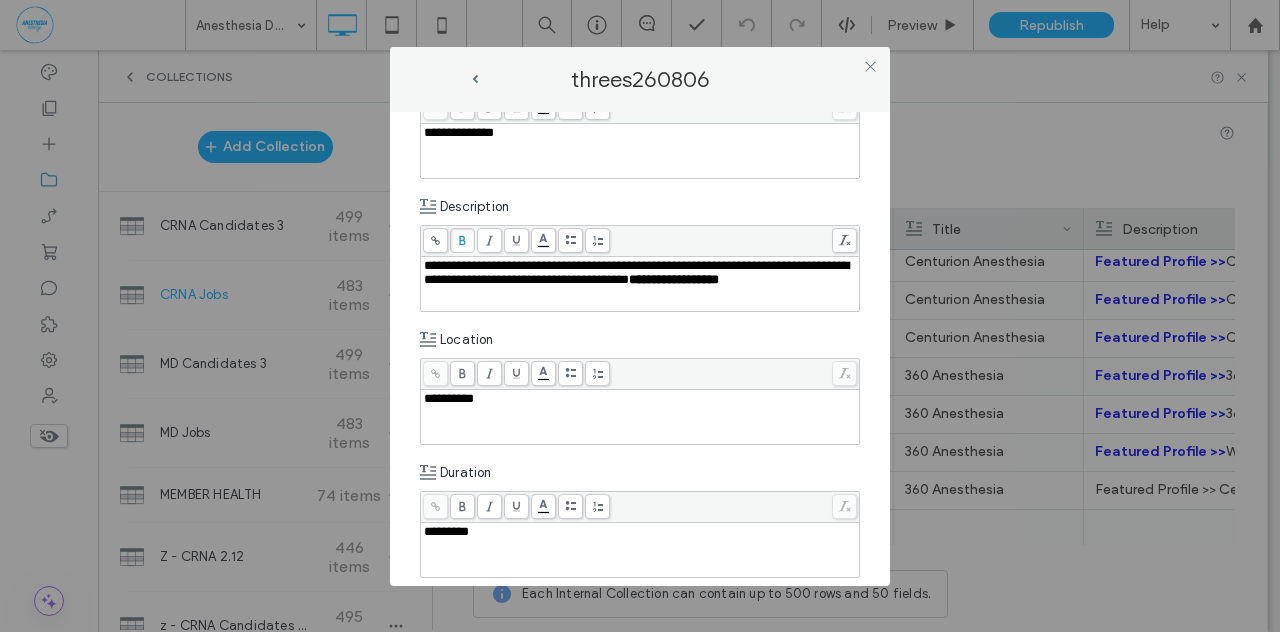 click on "**********" at bounding box center [640, 349] 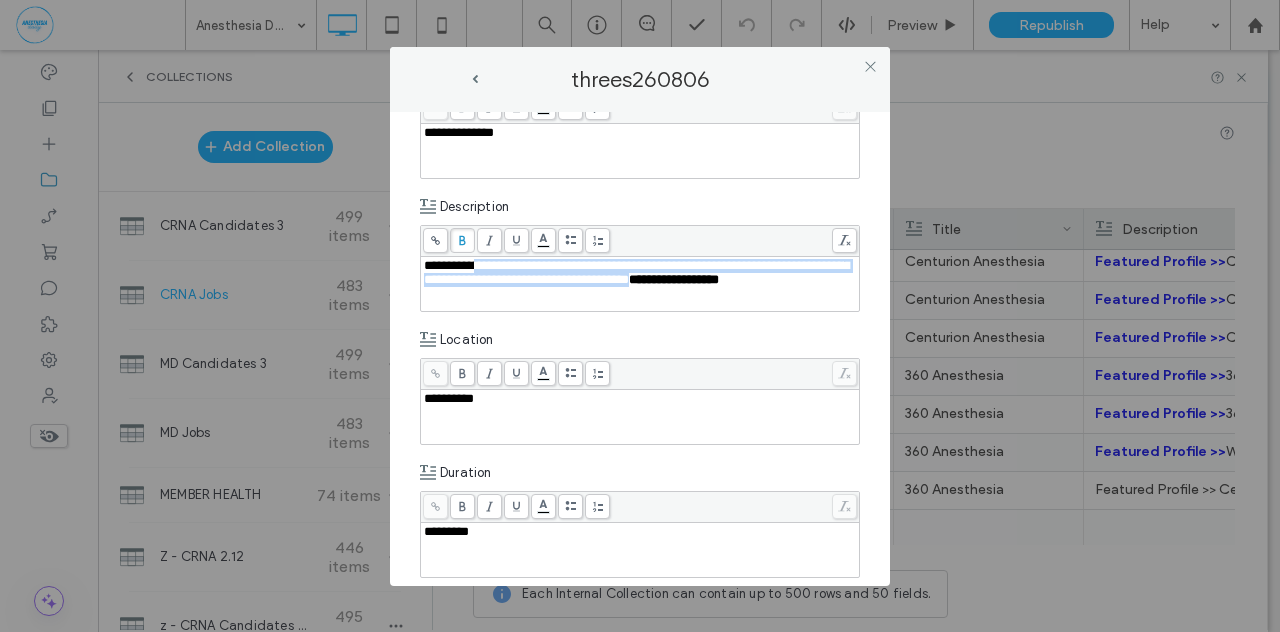 drag, startPoint x: 534, startPoint y: 265, endPoint x: 503, endPoint y: 263, distance: 31.06445 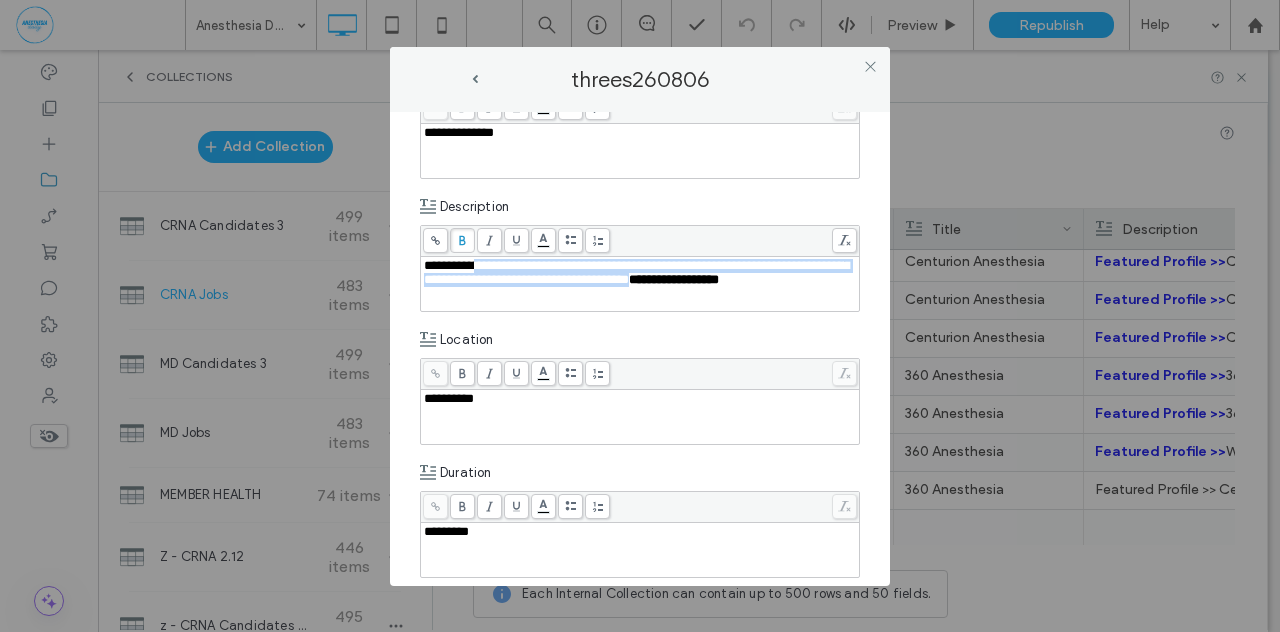 click on "**********" at bounding box center [636, 272] 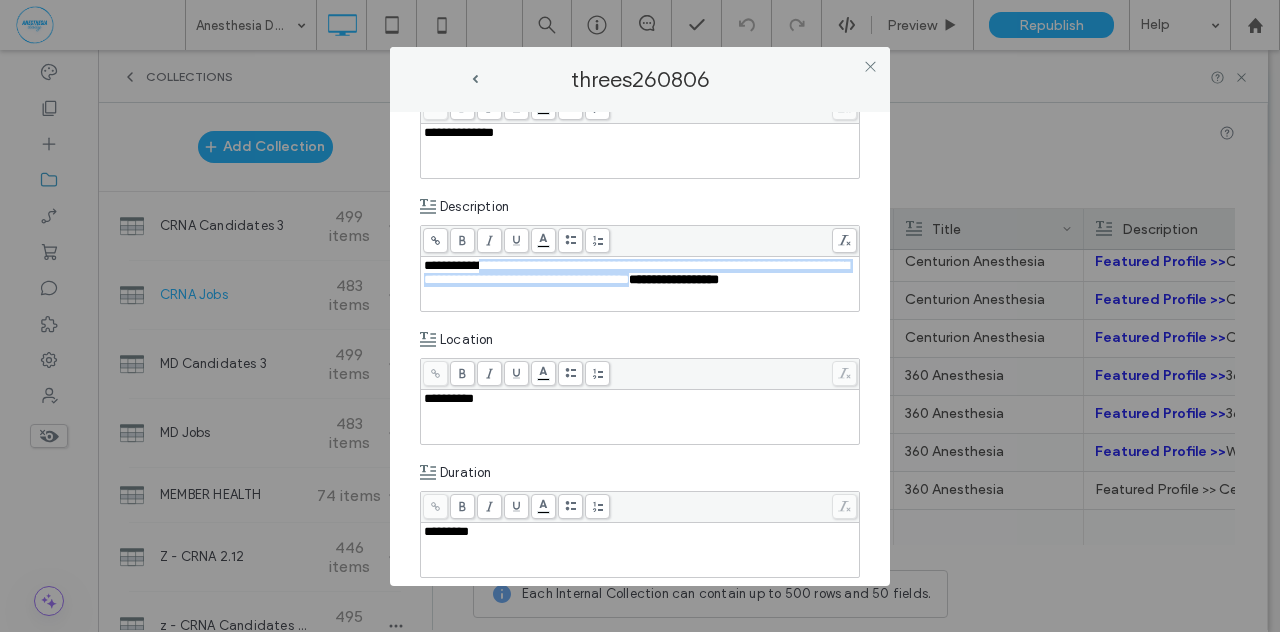 click on "**********" at bounding box center [636, 272] 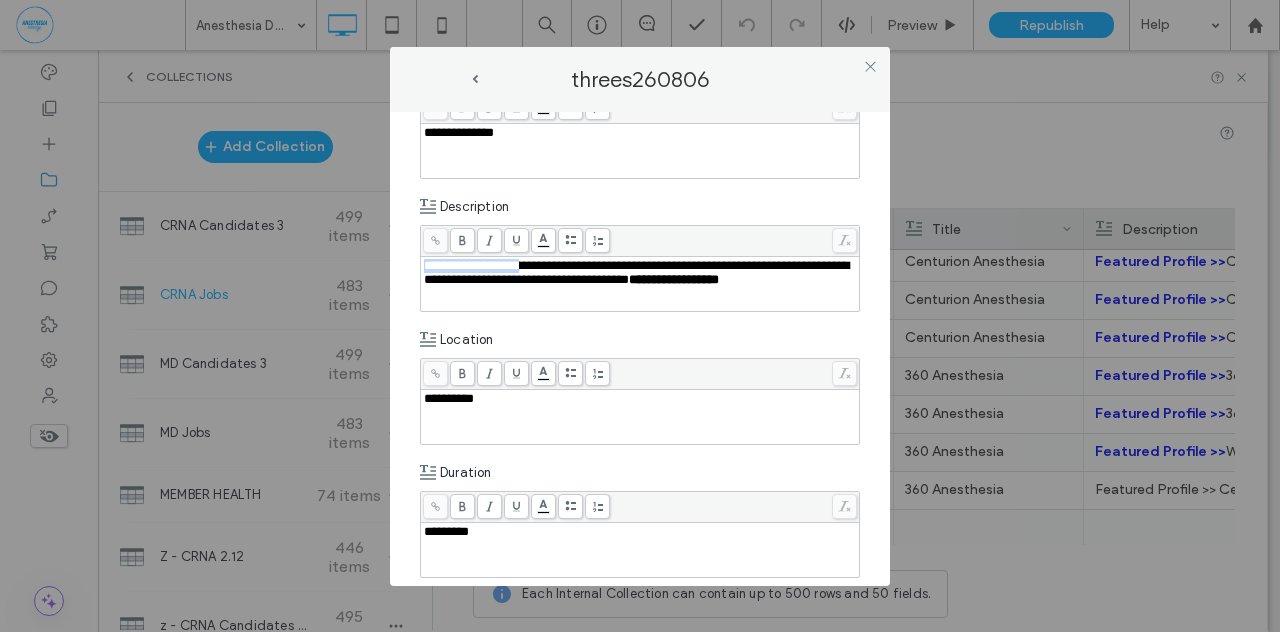 drag, startPoint x: 534, startPoint y: 265, endPoint x: 400, endPoint y: 259, distance: 134.13426 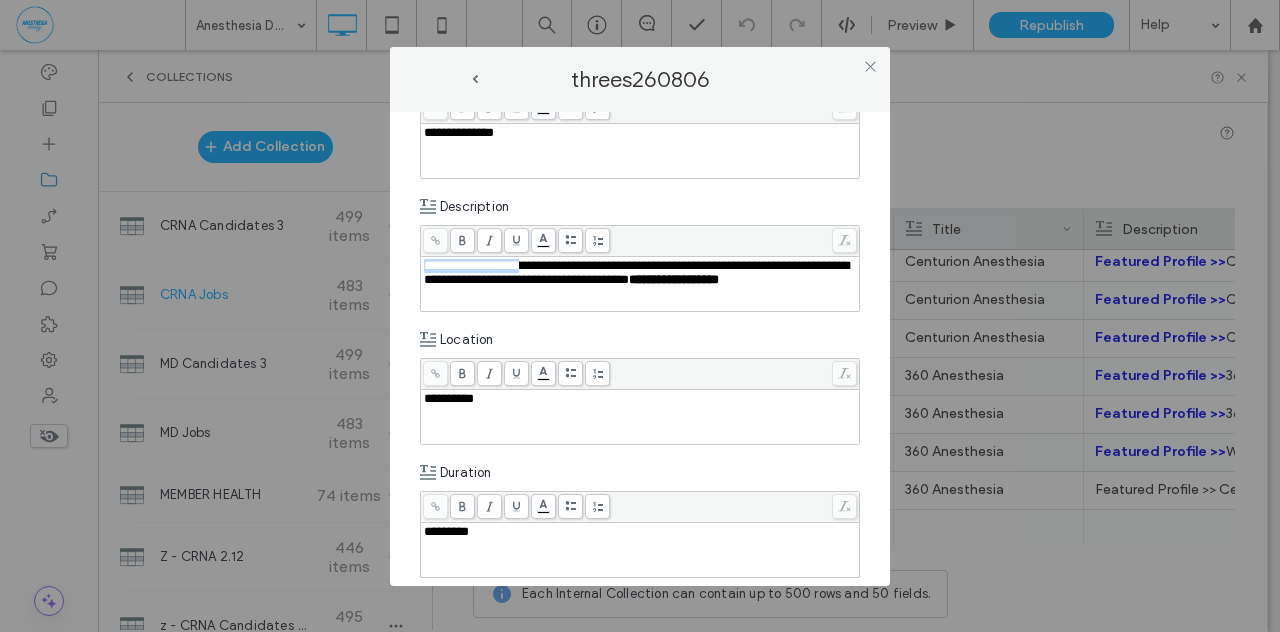 click on "**********" at bounding box center [640, 349] 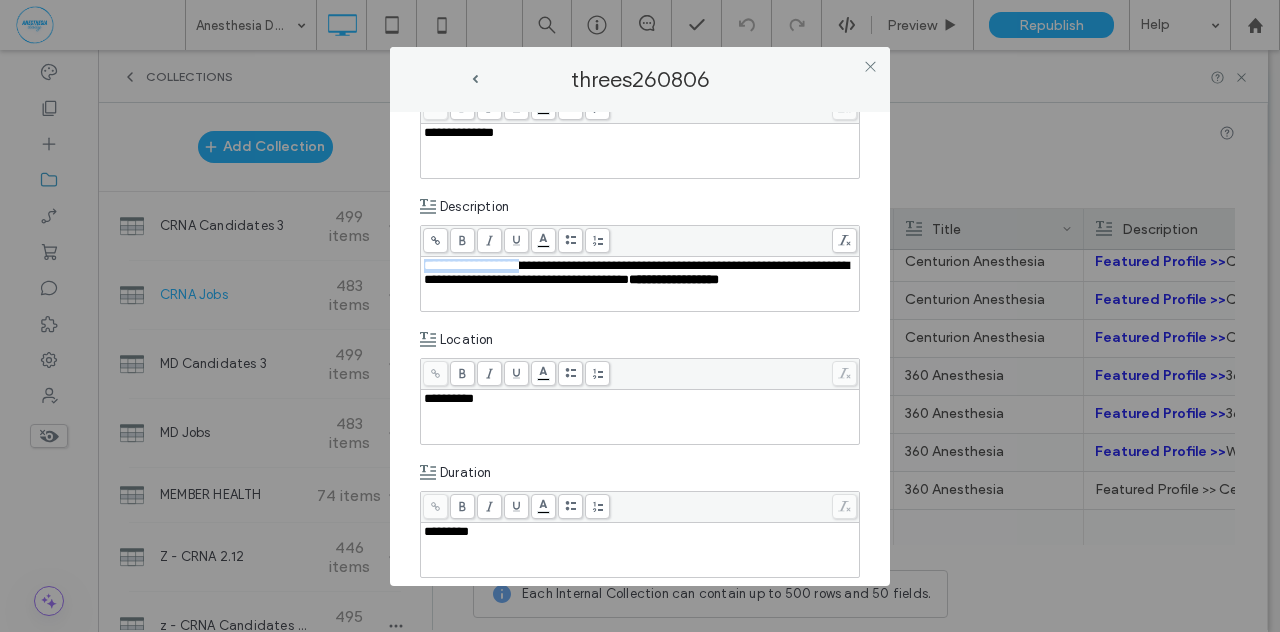 click on ".wqwq-1{fill:#231f20;}
.cls-1q, .cls-2q { fill-rule: evenodd; }
.cls-2q { fill: #6e8188; }
True_local
Agendize
HealthEngine
x_close_popup
from_your_site
multi_language
zoom-out
zoom-in
z_vimeo
z_yelp
z_picassa
w_vCita
youtube
yelp
x2
x
x_x
x_alignright
x_handwritten
wrench
wordpress
windowsvv
win8
whats_app
wallet
warning-sign
w_youtube
w_youtube_channel
w_yelp
w_video
w_twitter
w_title
w_tabs
w_social_icons
w_spacer
w_share
w_rss_feed
w_recent-posts
w_push
w_paypal
w_photo_gallery" at bounding box center [640, 316] 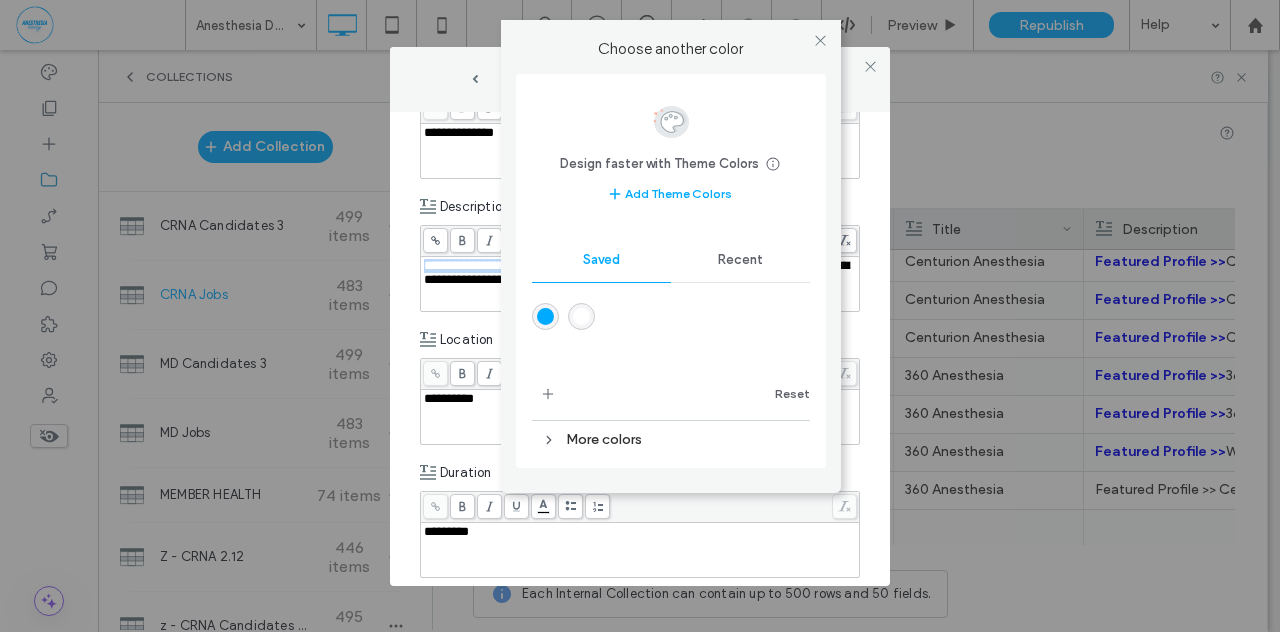 click at bounding box center (545, 316) 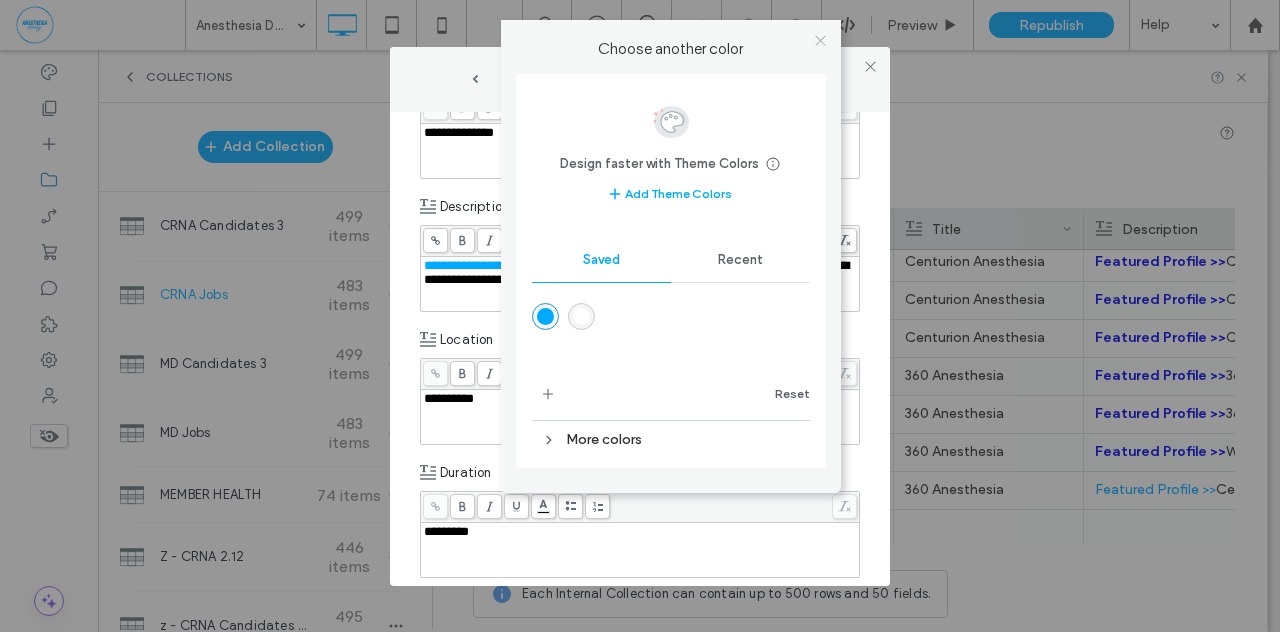 click 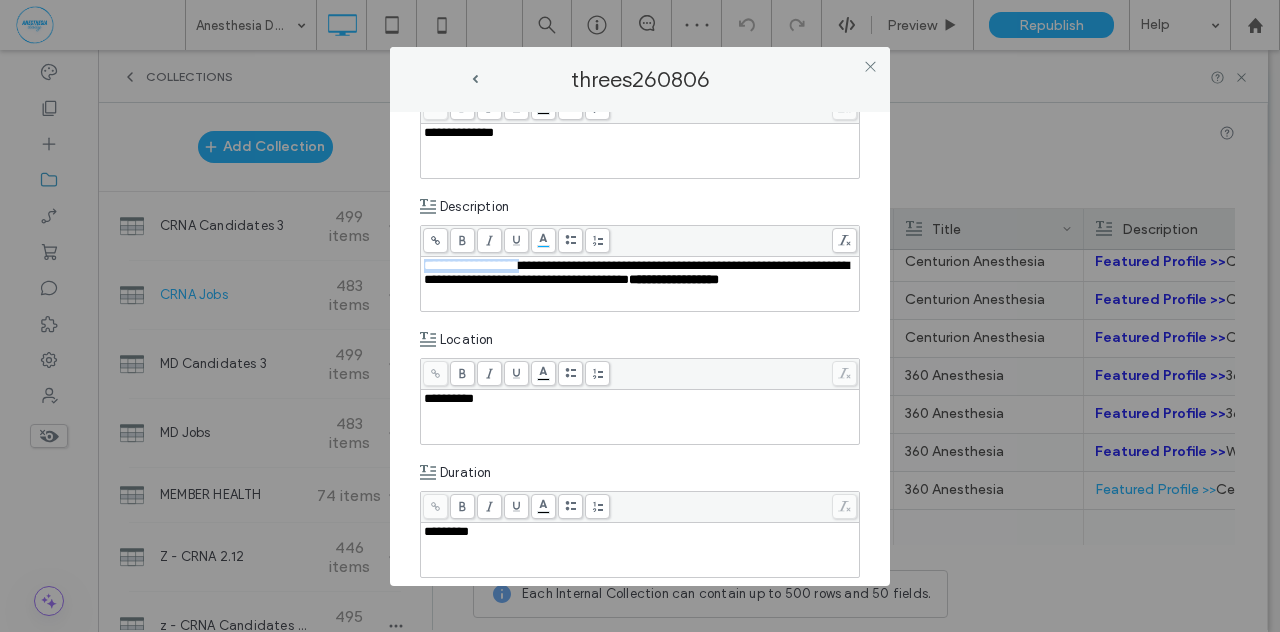 click 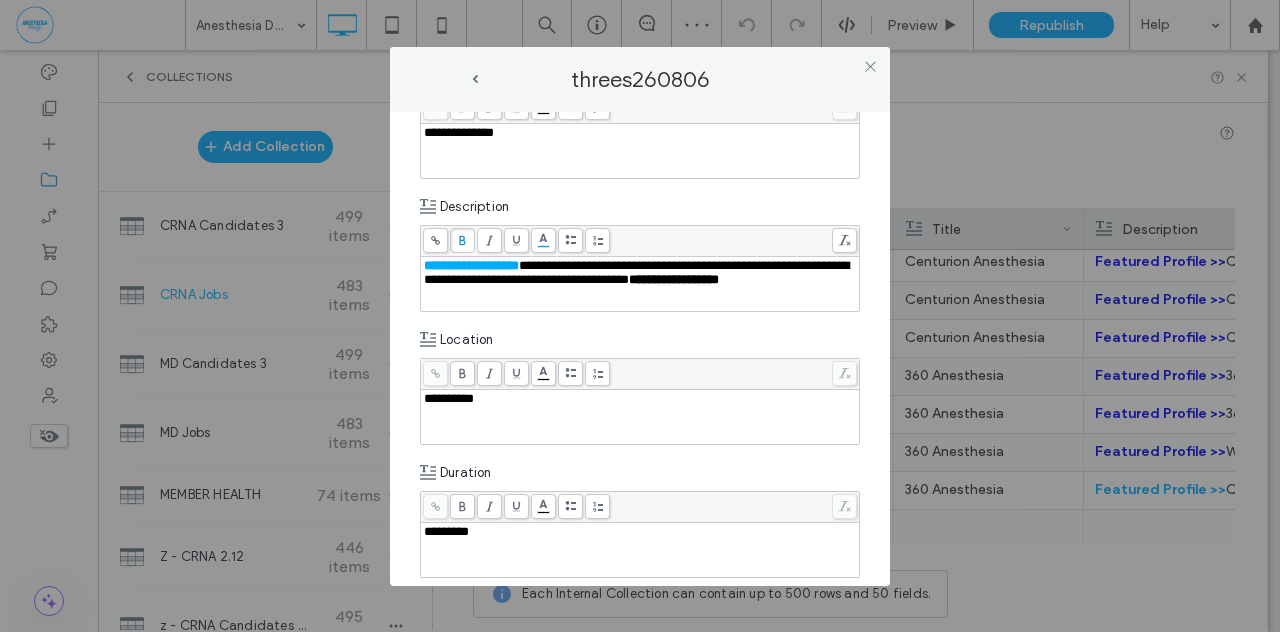 click 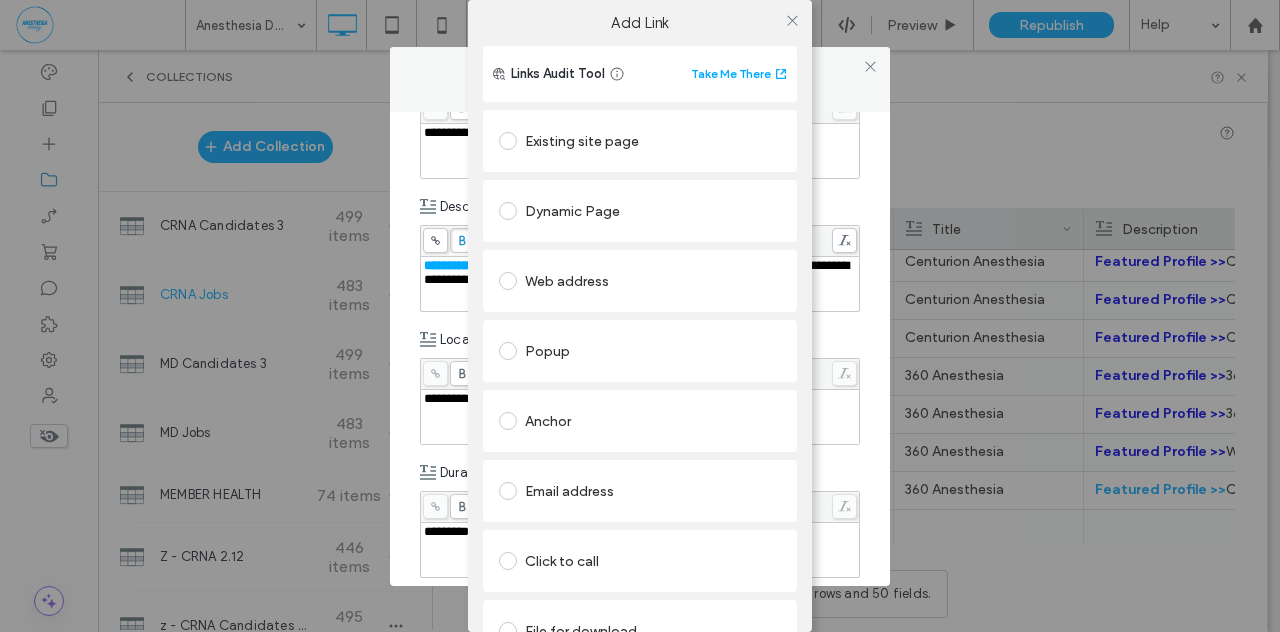 click at bounding box center (508, 141) 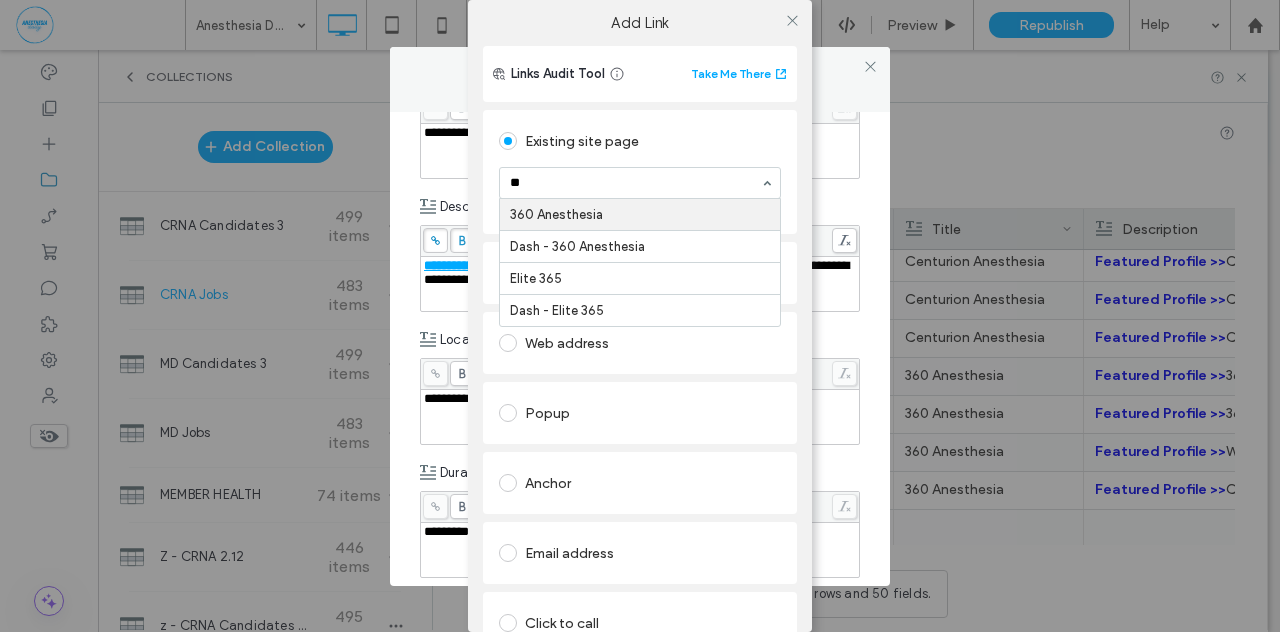 type on "***" 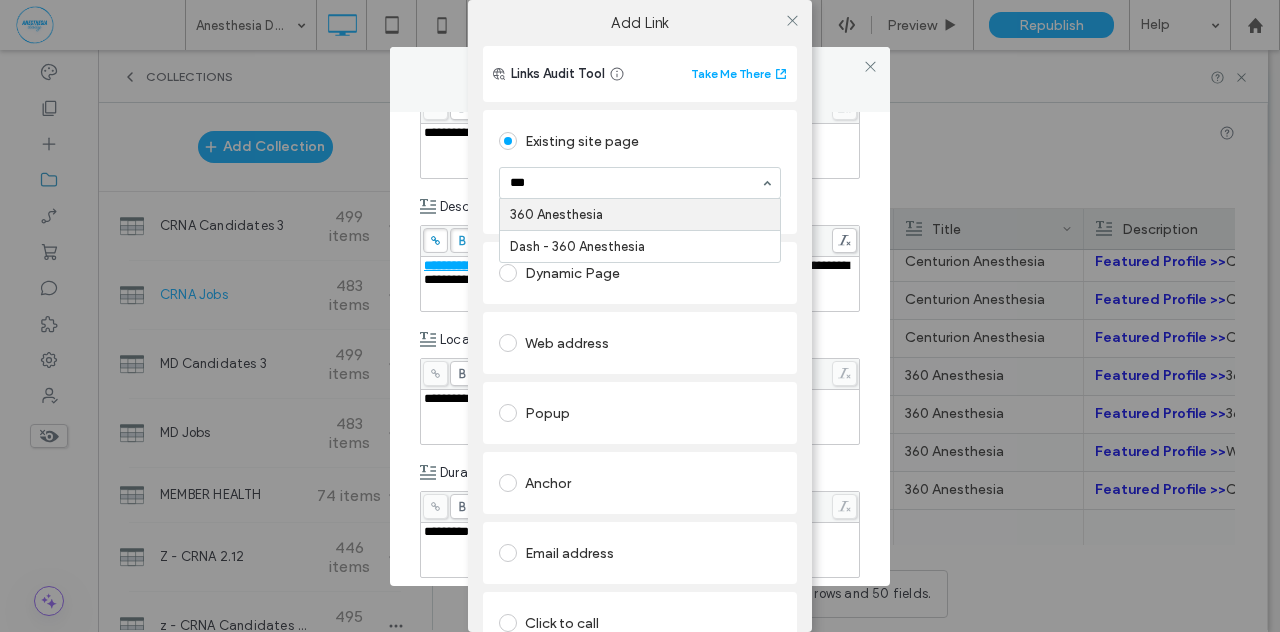 type 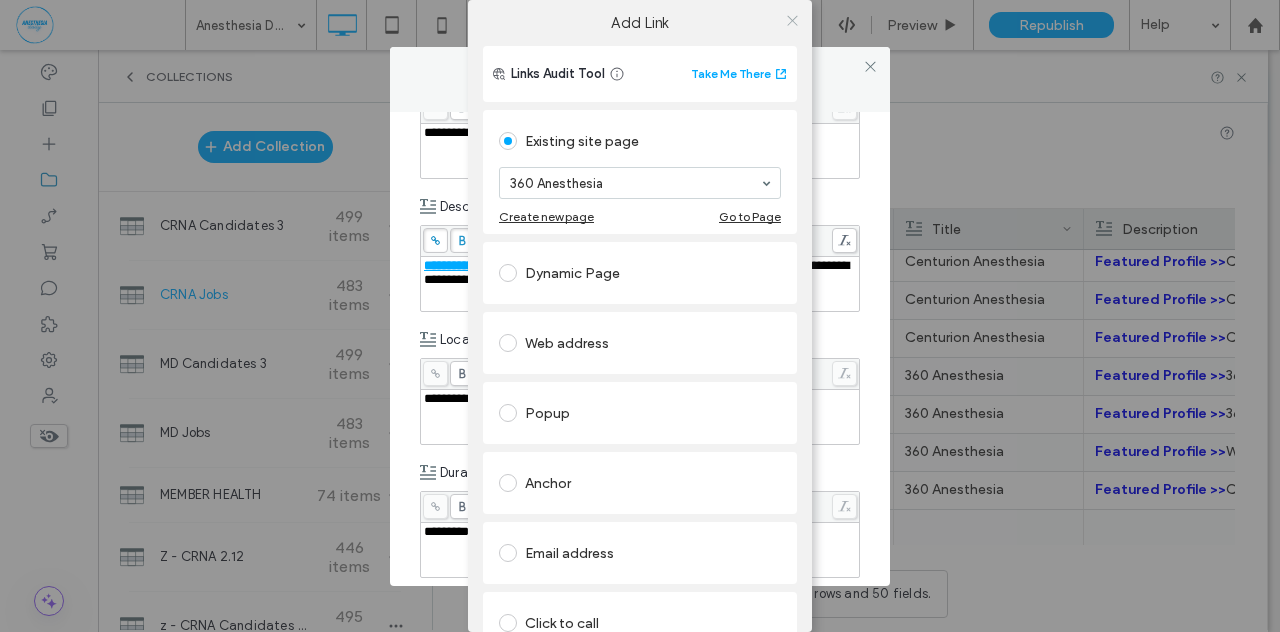 click 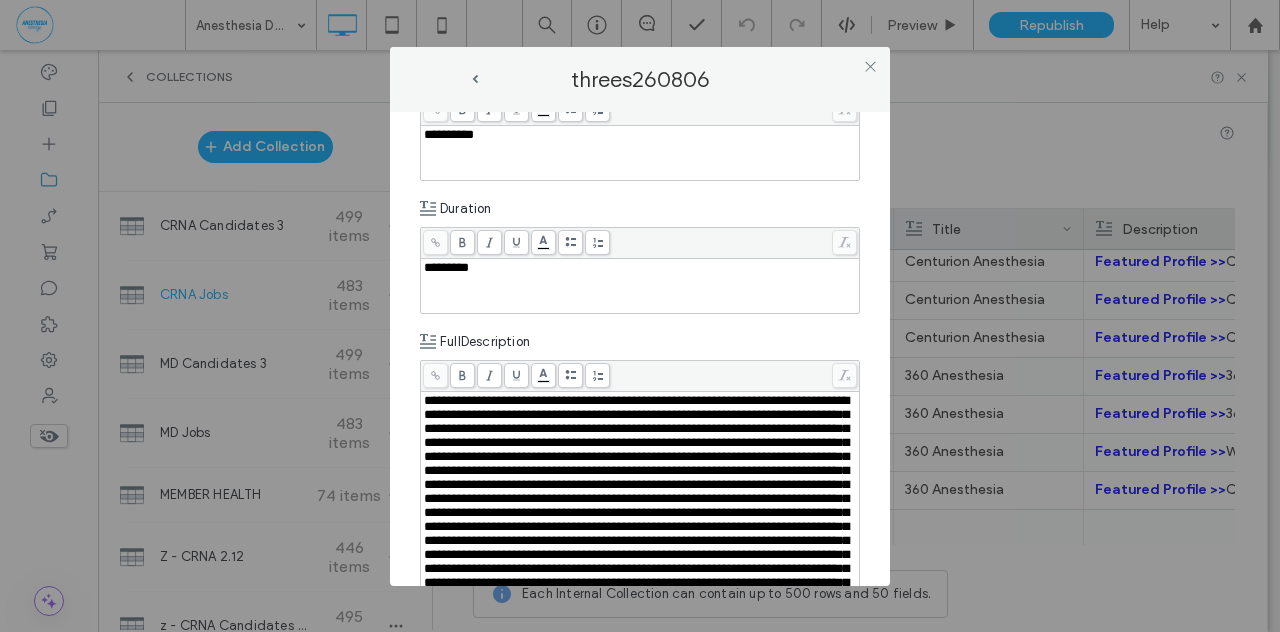 scroll, scrollTop: 577, scrollLeft: 0, axis: vertical 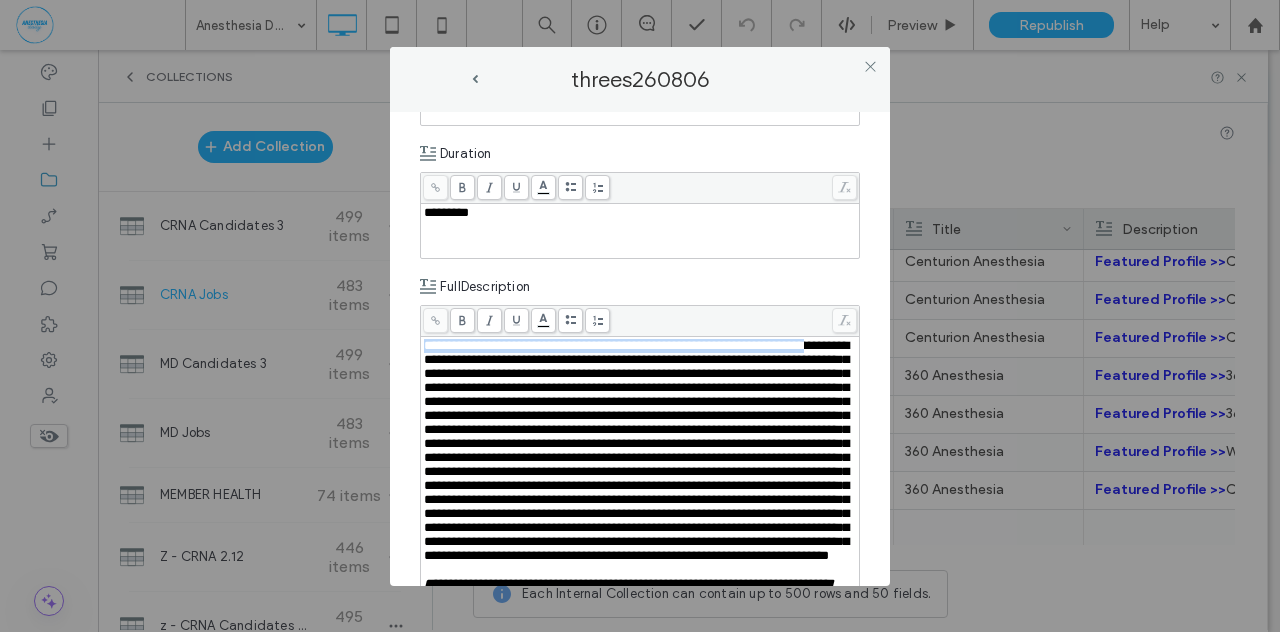 drag, startPoint x: 425, startPoint y: 343, endPoint x: 478, endPoint y: 358, distance: 55.081757 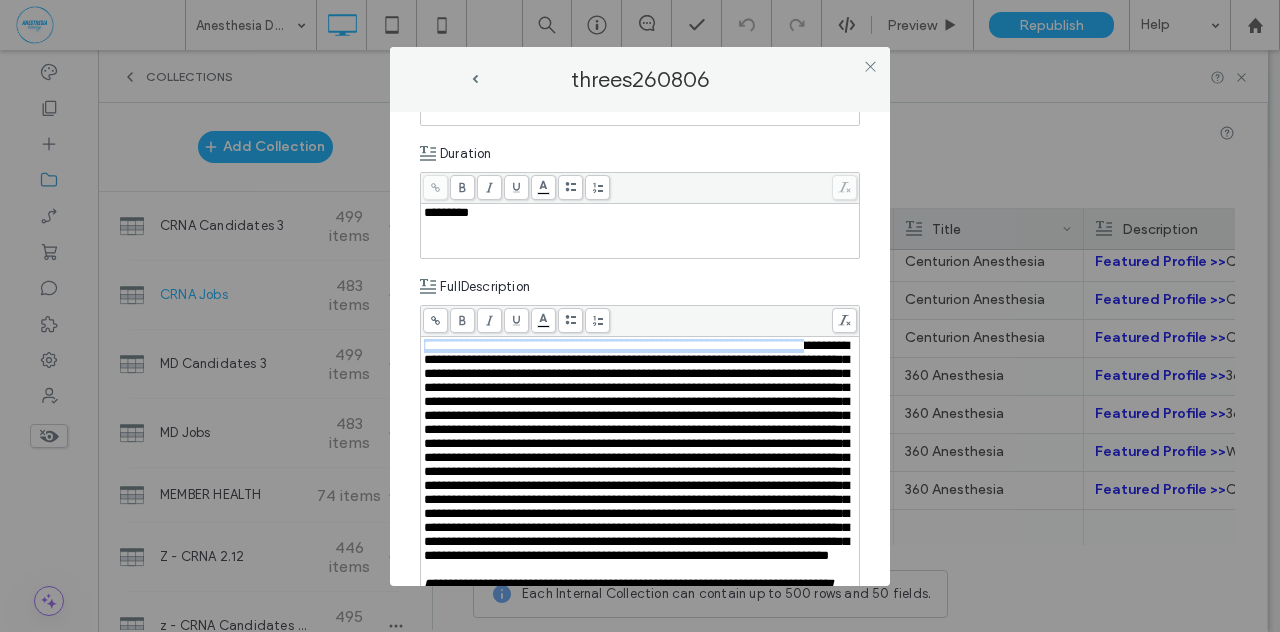 copy on "**********" 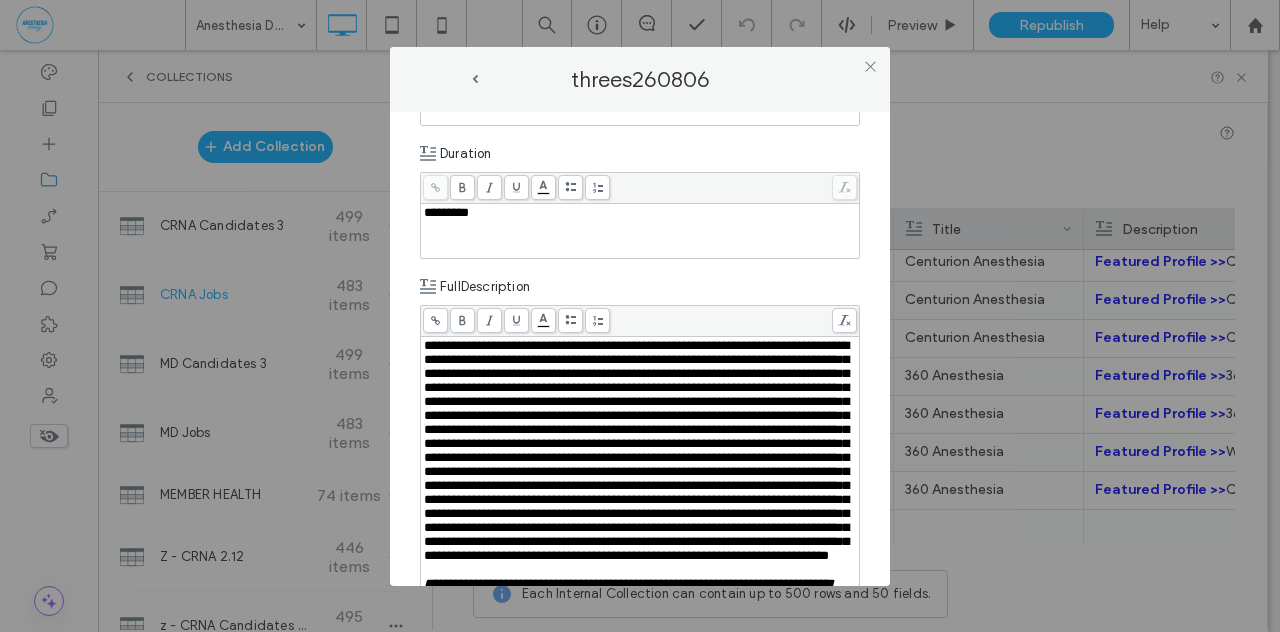 click on "**********" at bounding box center (640, 349) 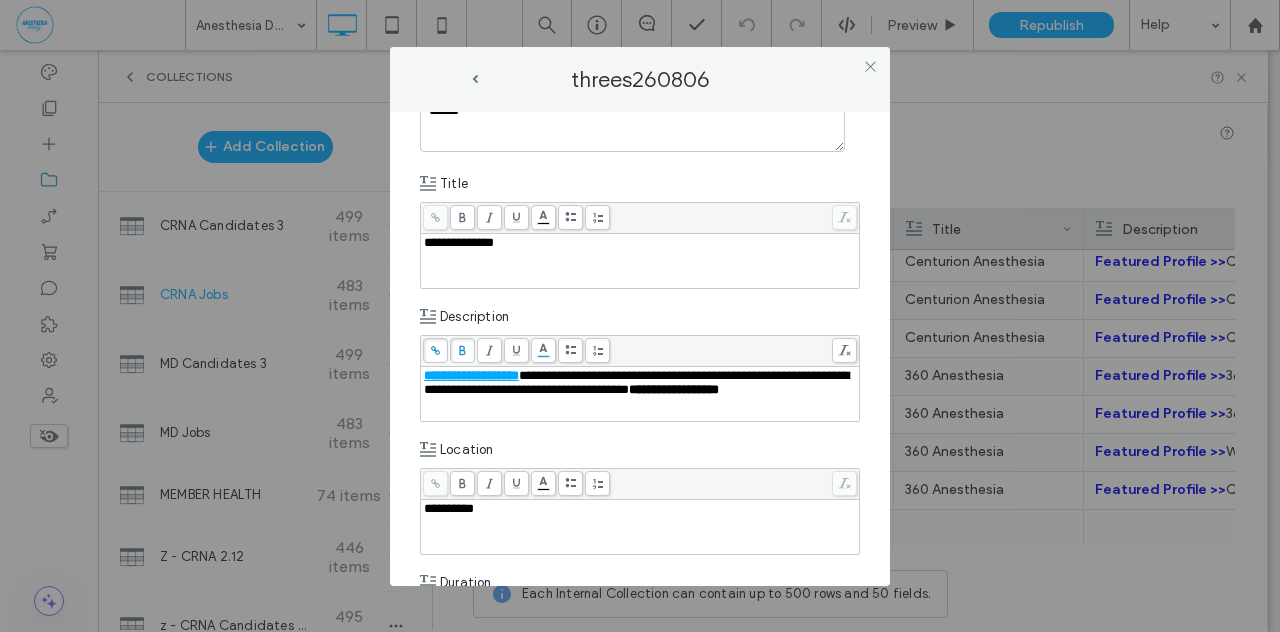 scroll, scrollTop: 134, scrollLeft: 0, axis: vertical 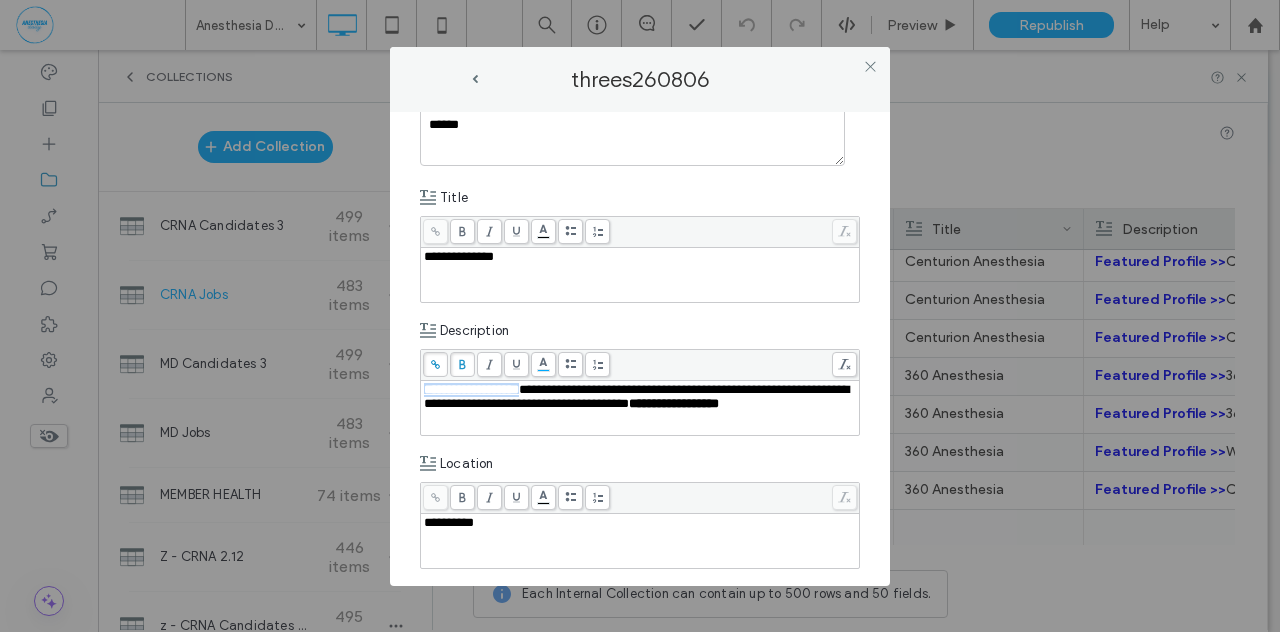 click on "**********" at bounding box center [636, 396] 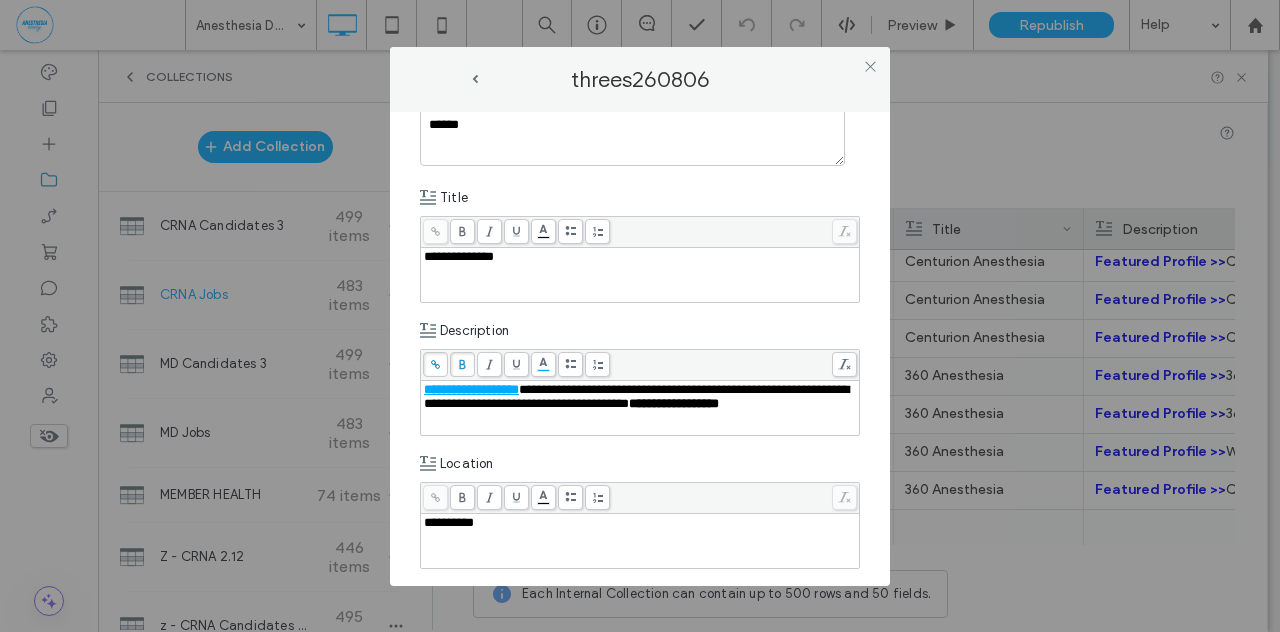 click on "**********" at bounding box center (636, 396) 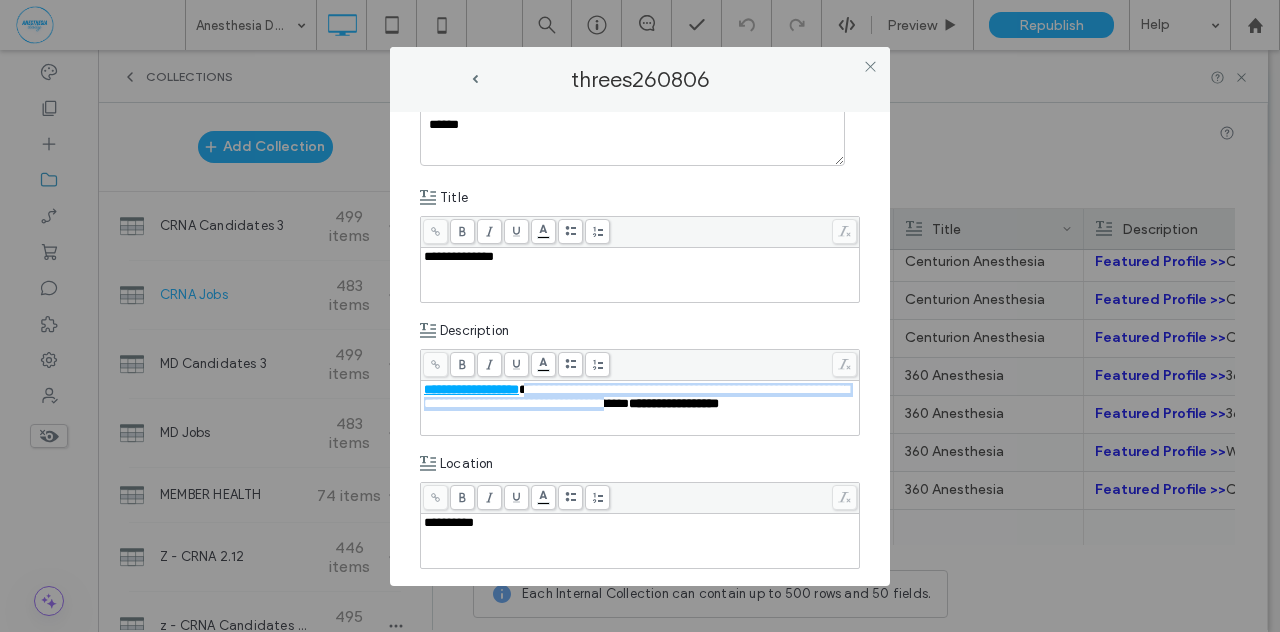 drag, startPoint x: 540, startPoint y: 387, endPoint x: 718, endPoint y: 403, distance: 178.71765 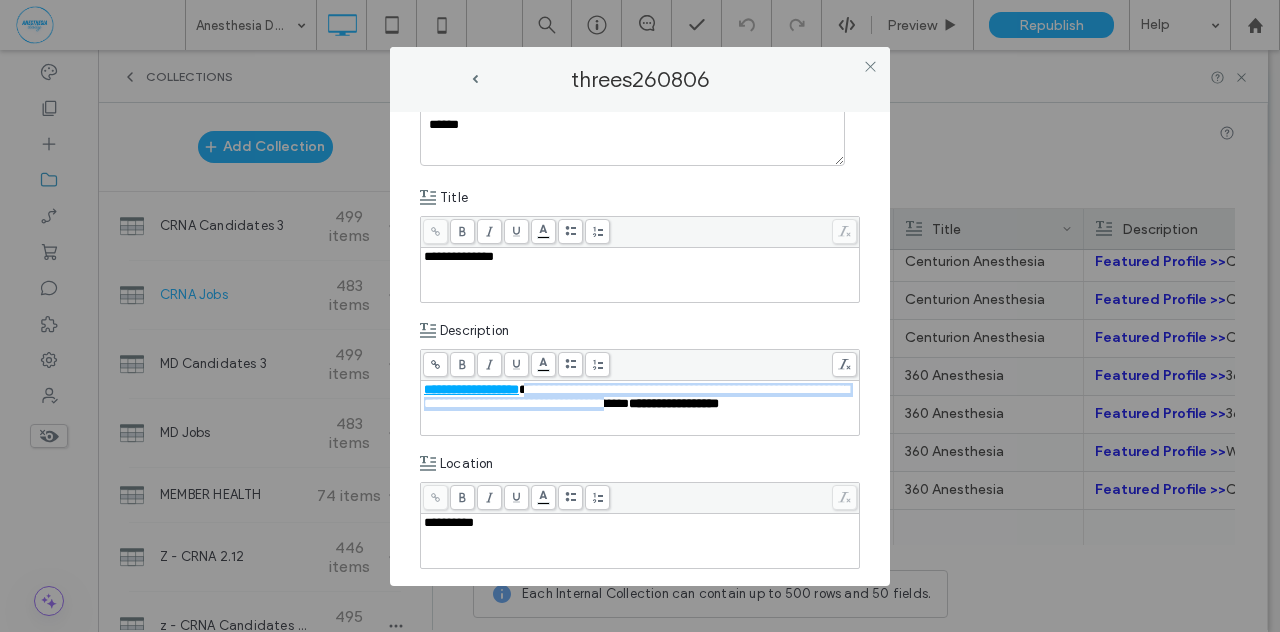 paste 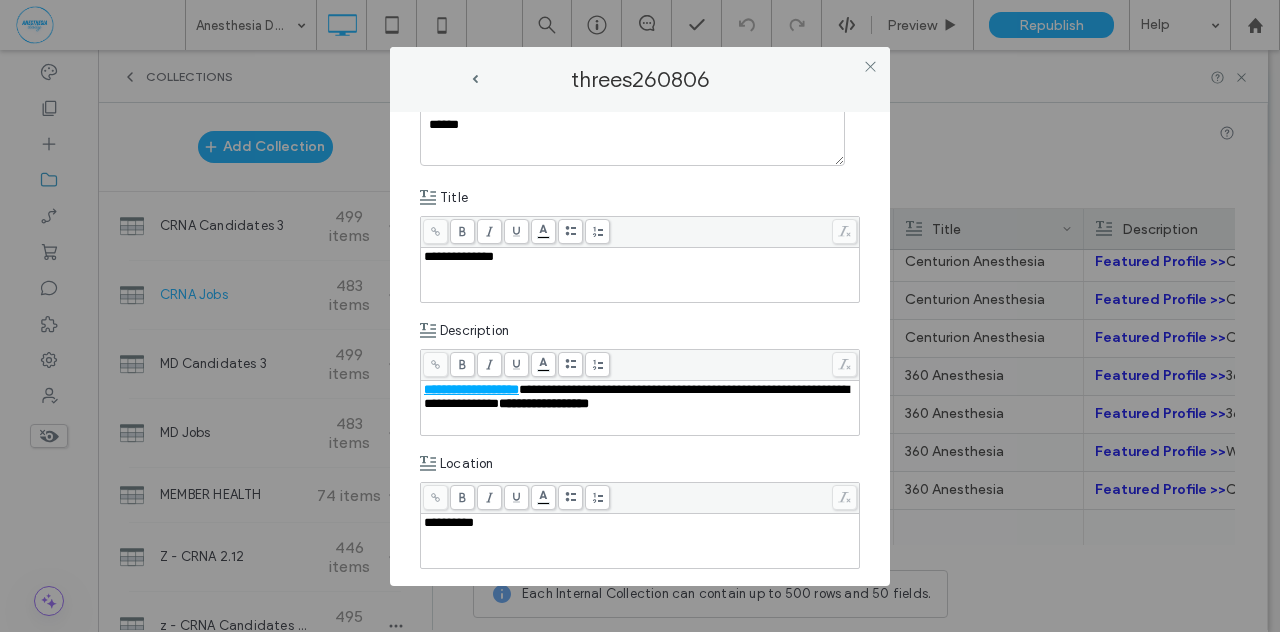 type 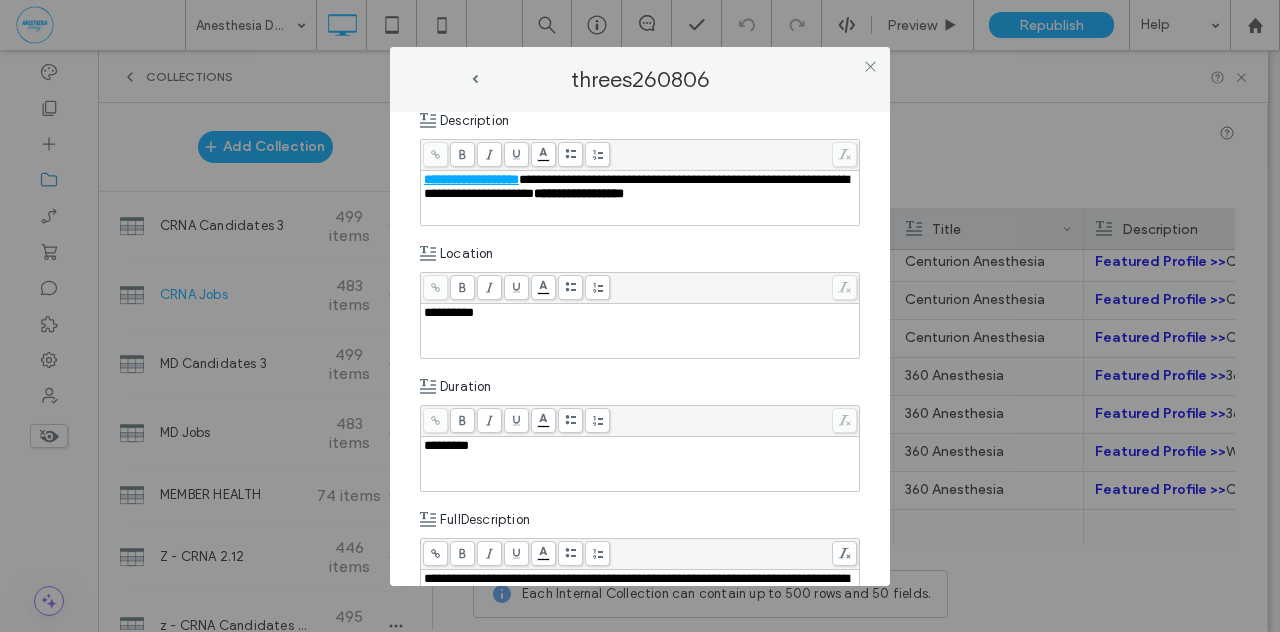 scroll, scrollTop: 421, scrollLeft: 0, axis: vertical 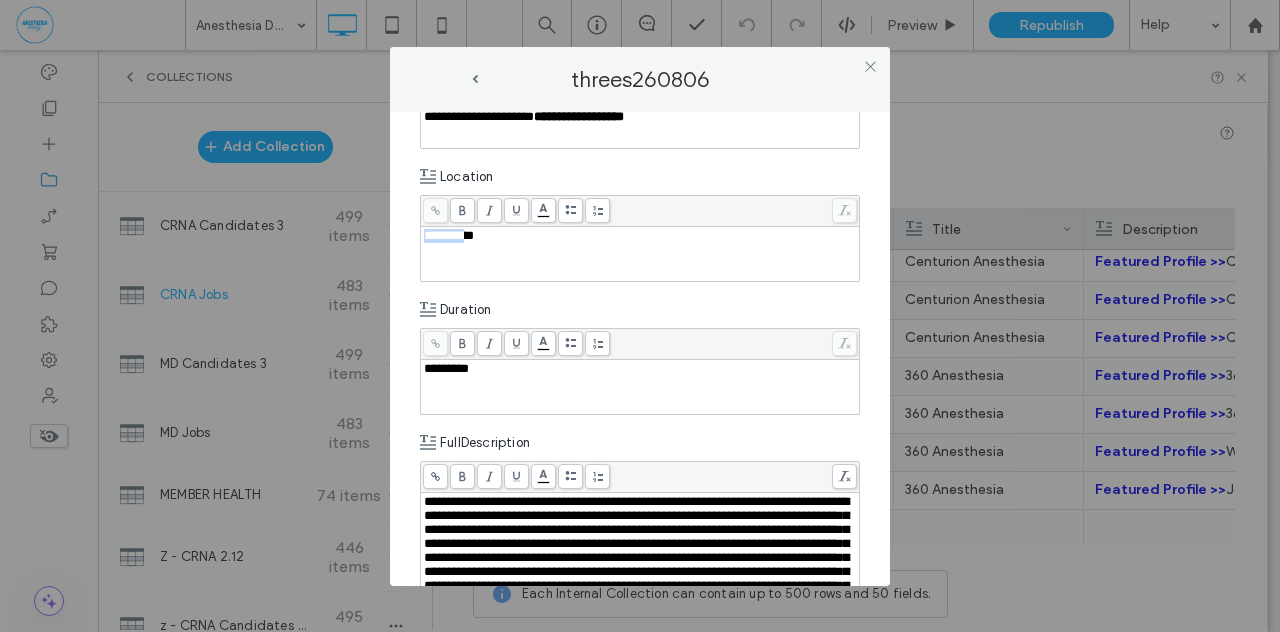 drag, startPoint x: 460, startPoint y: 234, endPoint x: 354, endPoint y: 229, distance: 106.11786 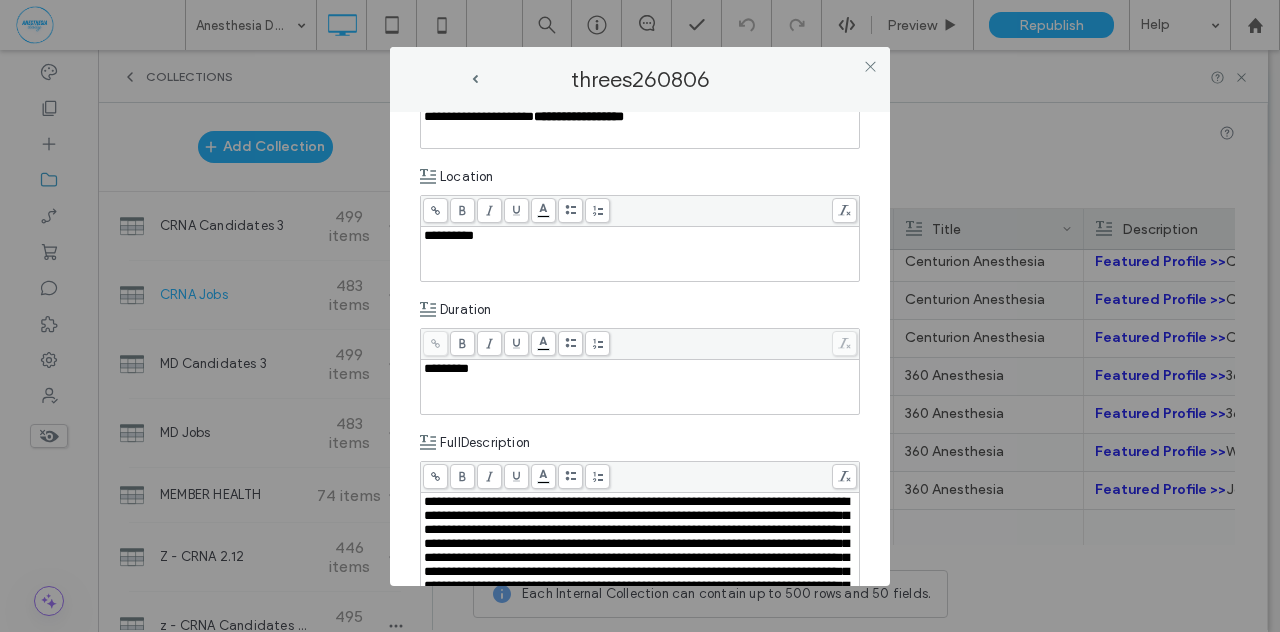 type 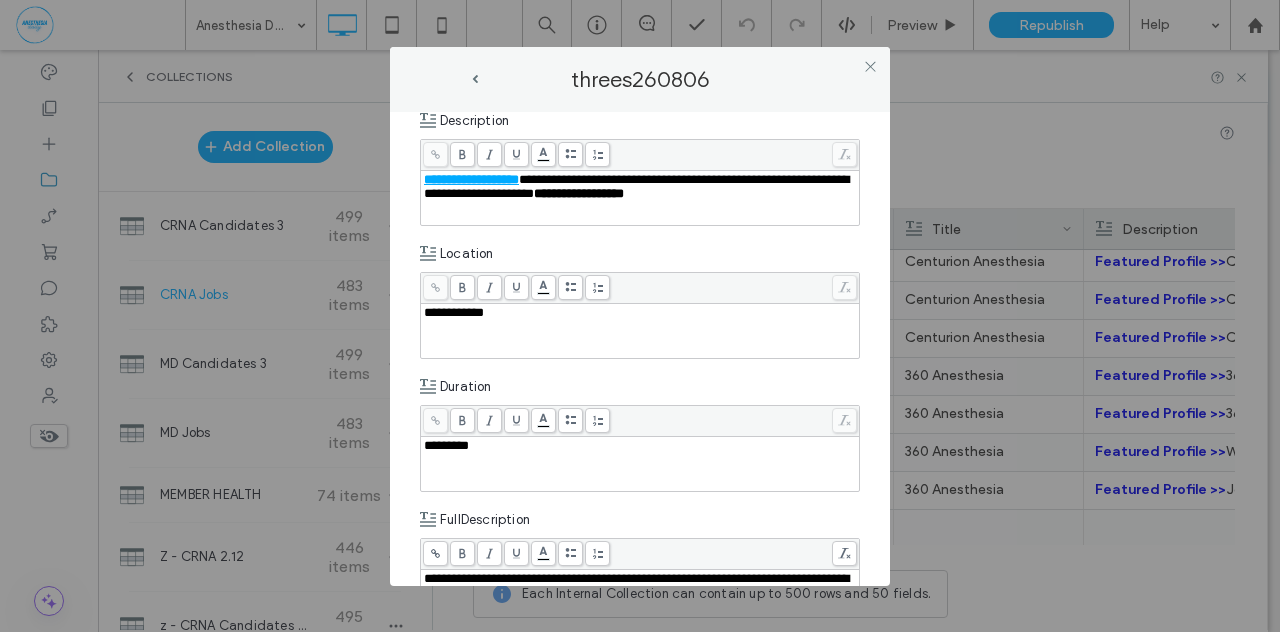 scroll, scrollTop: 351, scrollLeft: 0, axis: vertical 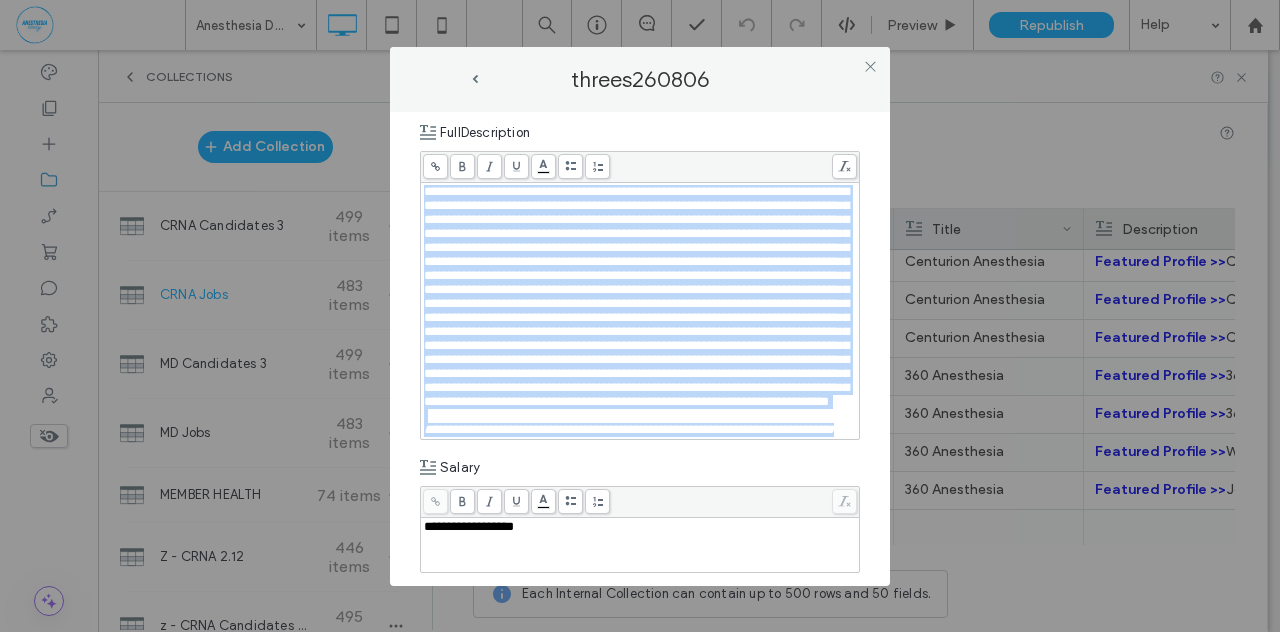 drag, startPoint x: 793, startPoint y: 478, endPoint x: 805, endPoint y: 481, distance: 12.369317 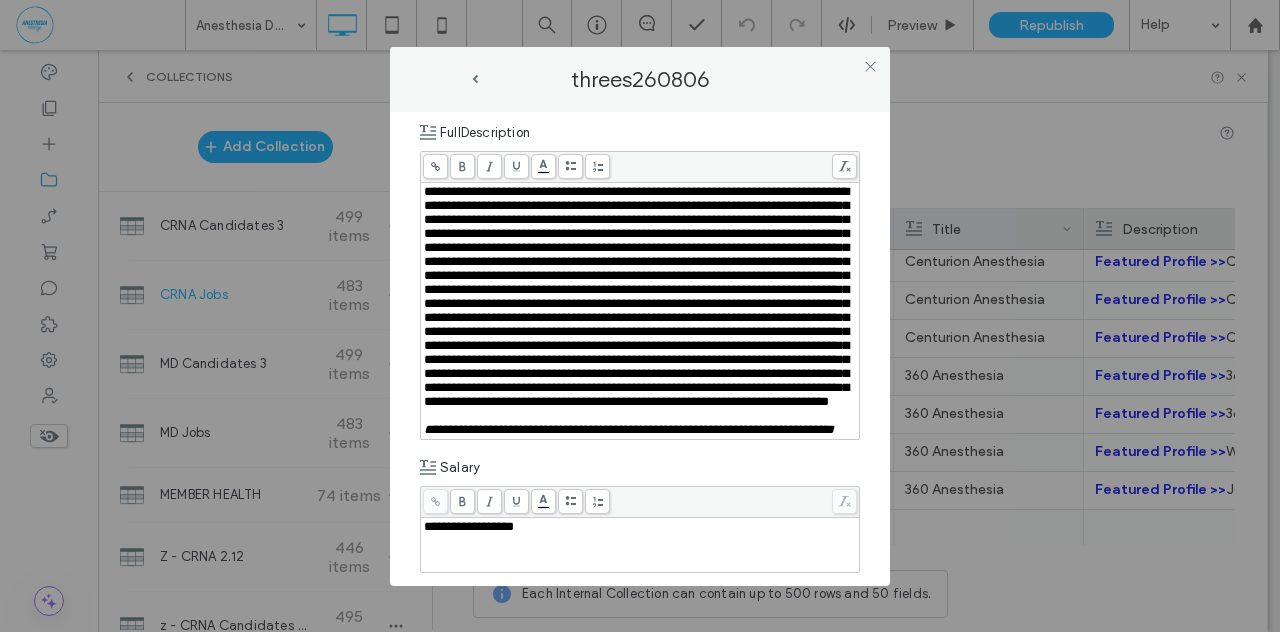 scroll, scrollTop: 0, scrollLeft: 0, axis: both 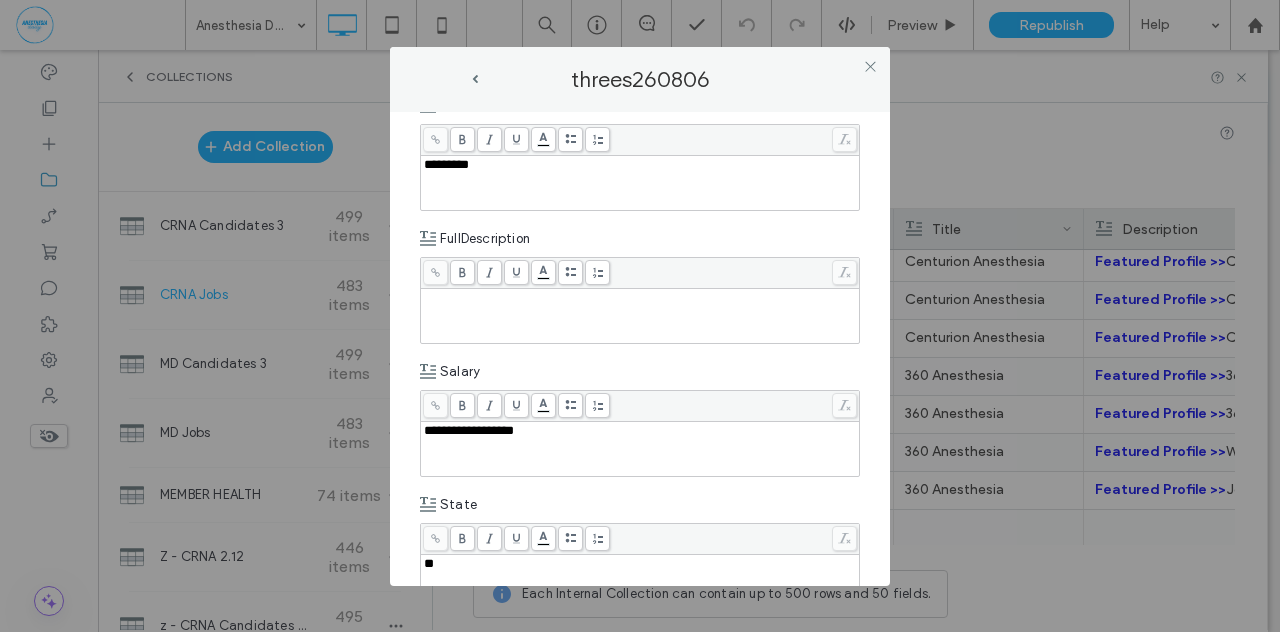 click at bounding box center (640, 316) 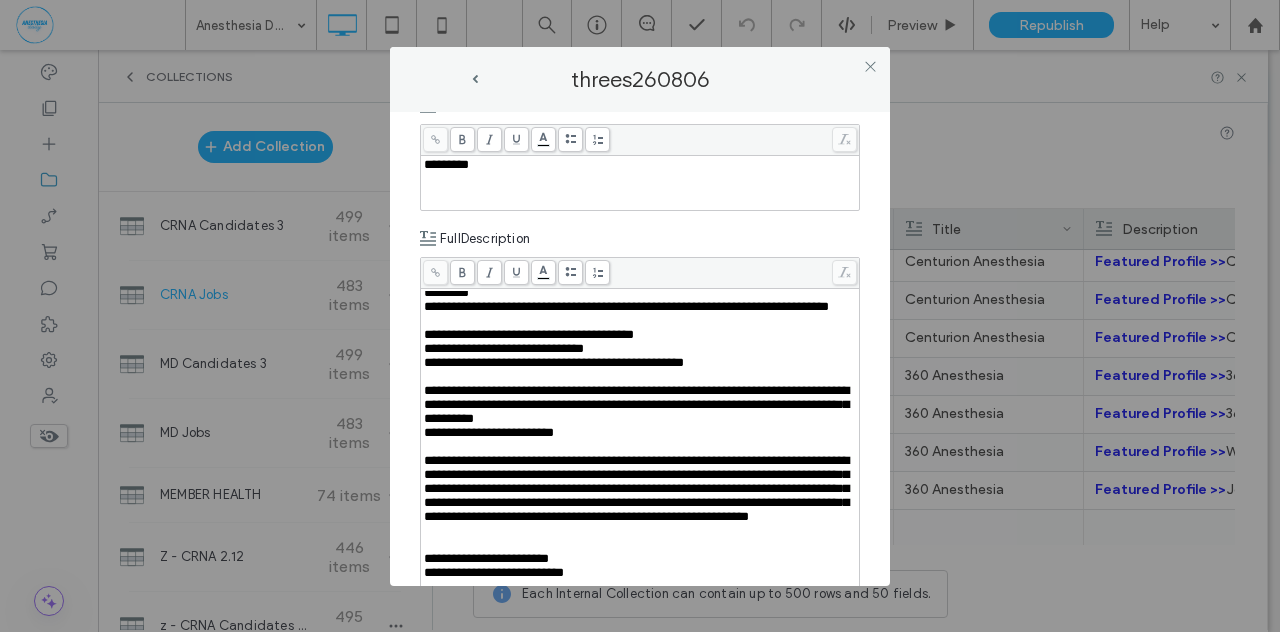 scroll, scrollTop: 288, scrollLeft: 0, axis: vertical 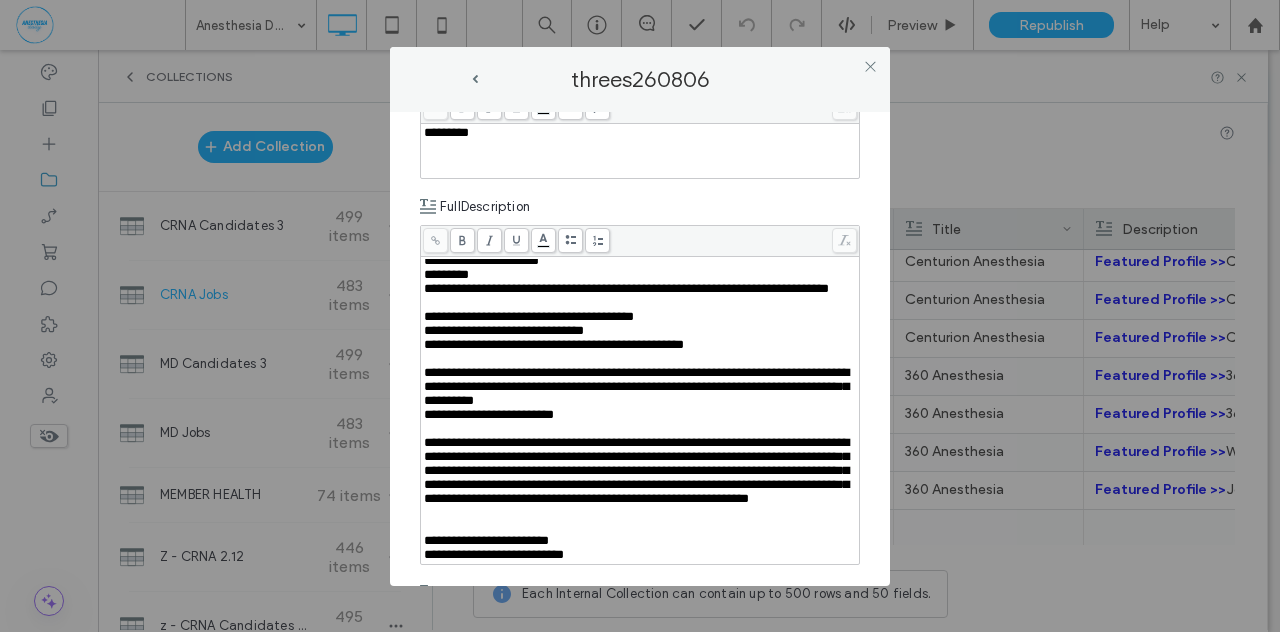 click on "**********" at bounding box center (640, 349) 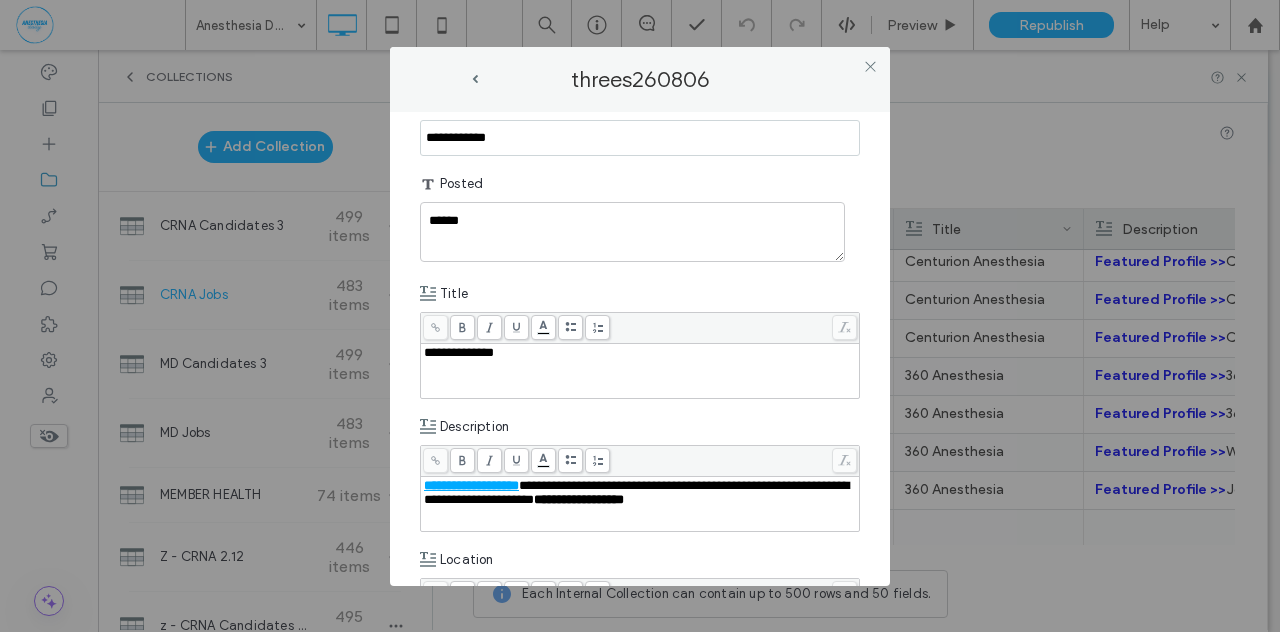 scroll, scrollTop: 0, scrollLeft: 0, axis: both 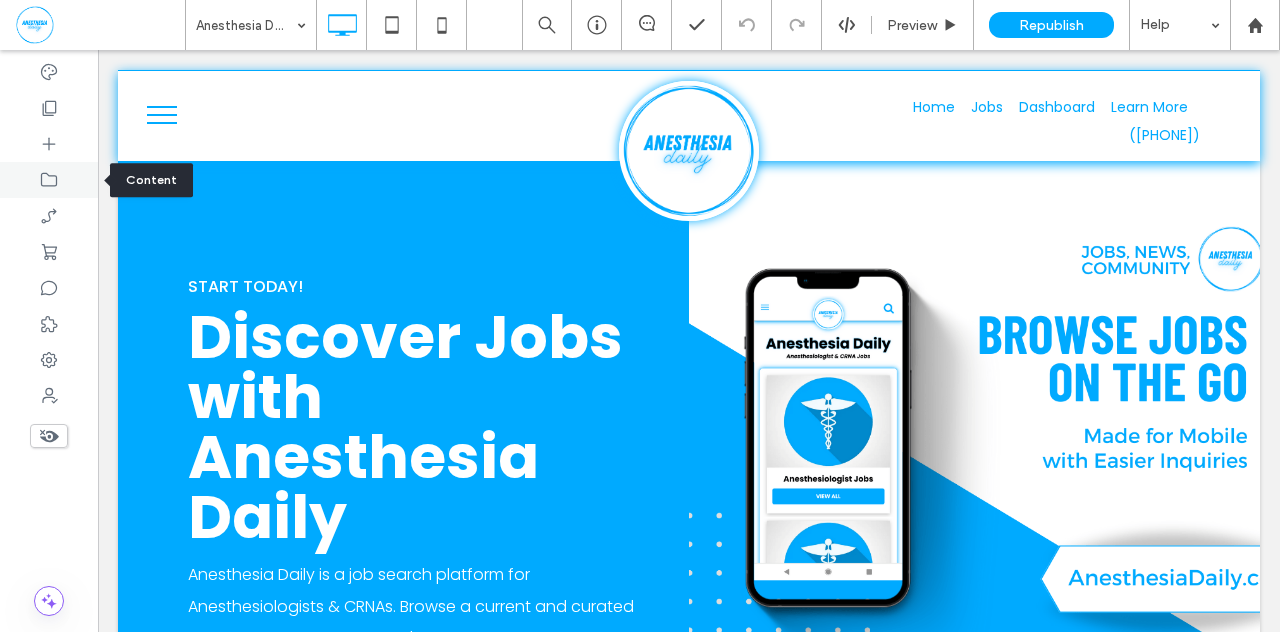 click 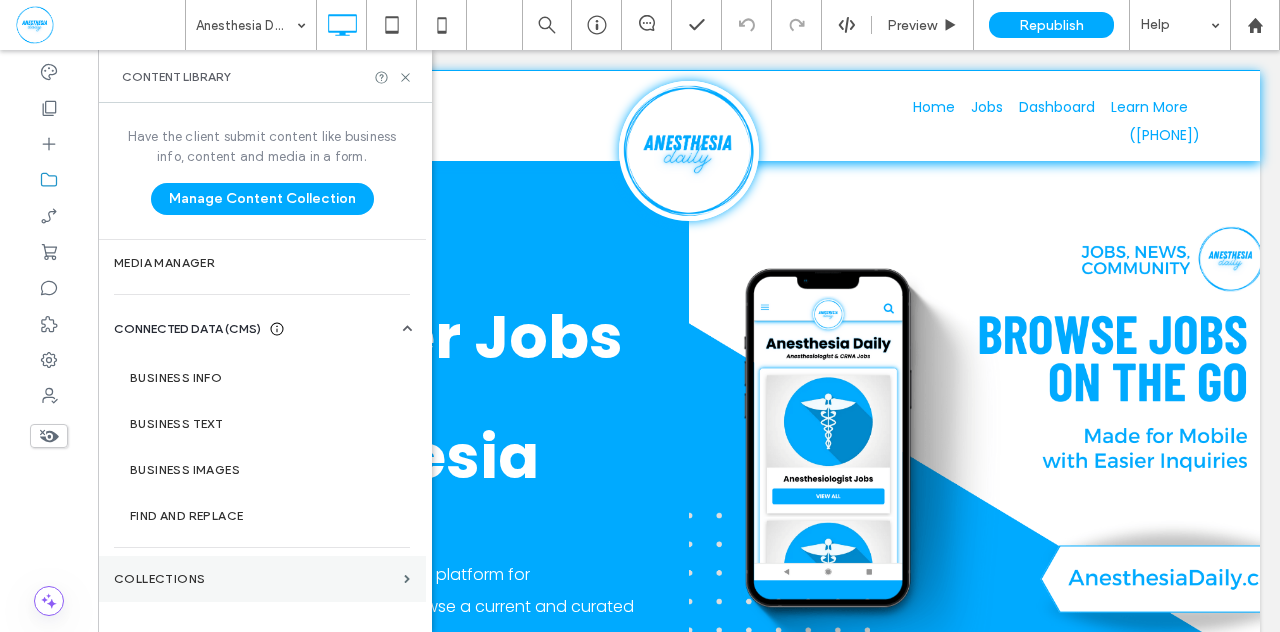 click on "Collections" at bounding box center (255, 579) 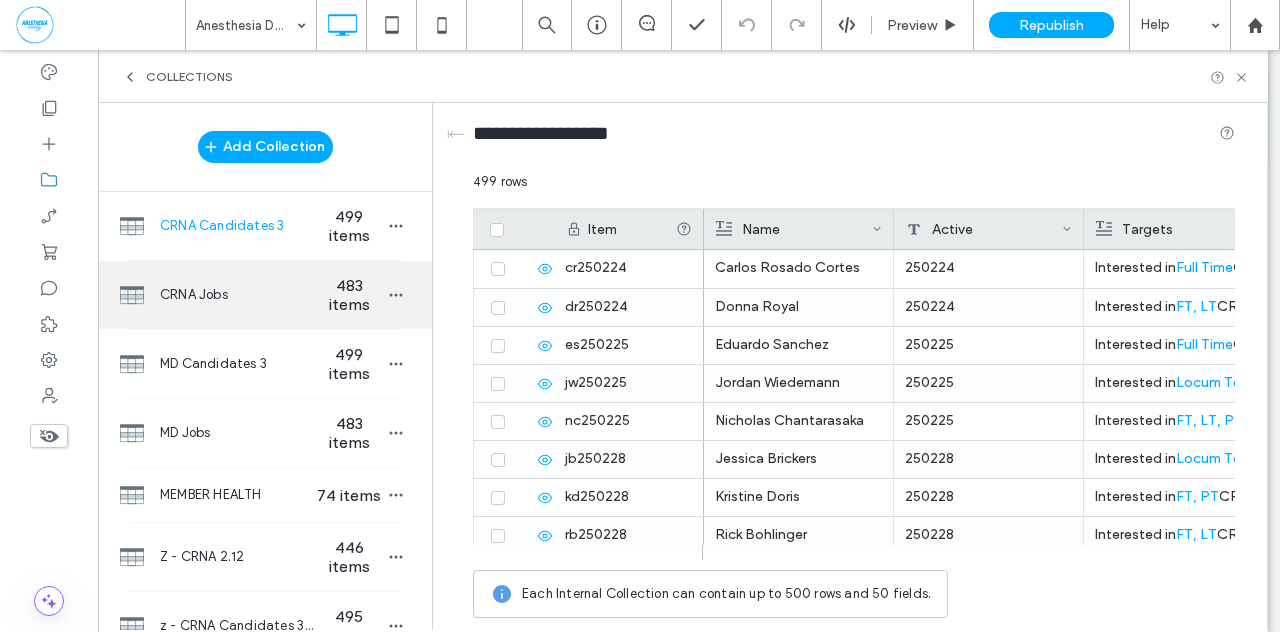 click on "CRNA Jobs" at bounding box center (237, 295) 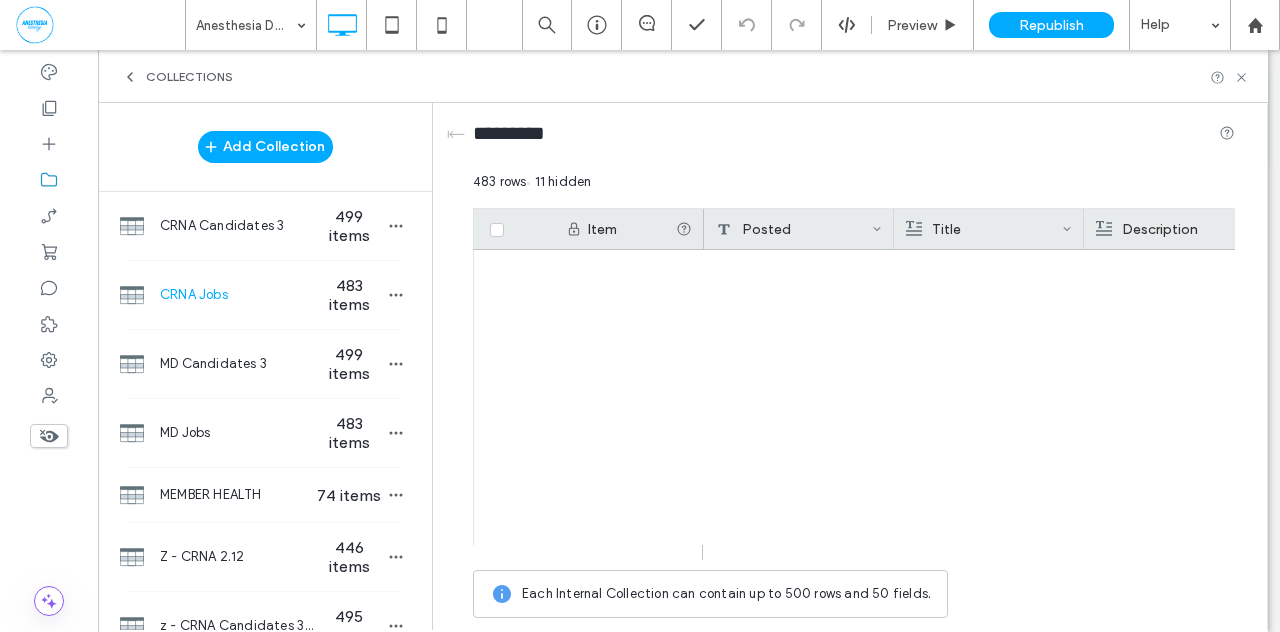 scroll, scrollTop: 18095, scrollLeft: 0, axis: vertical 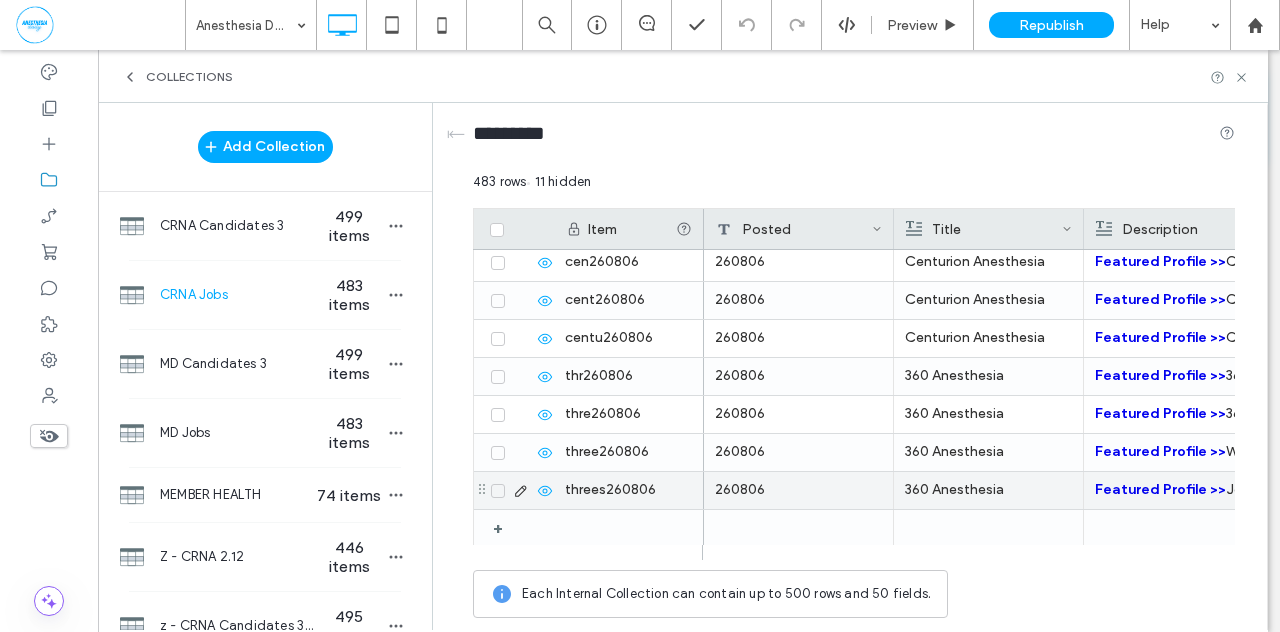 click 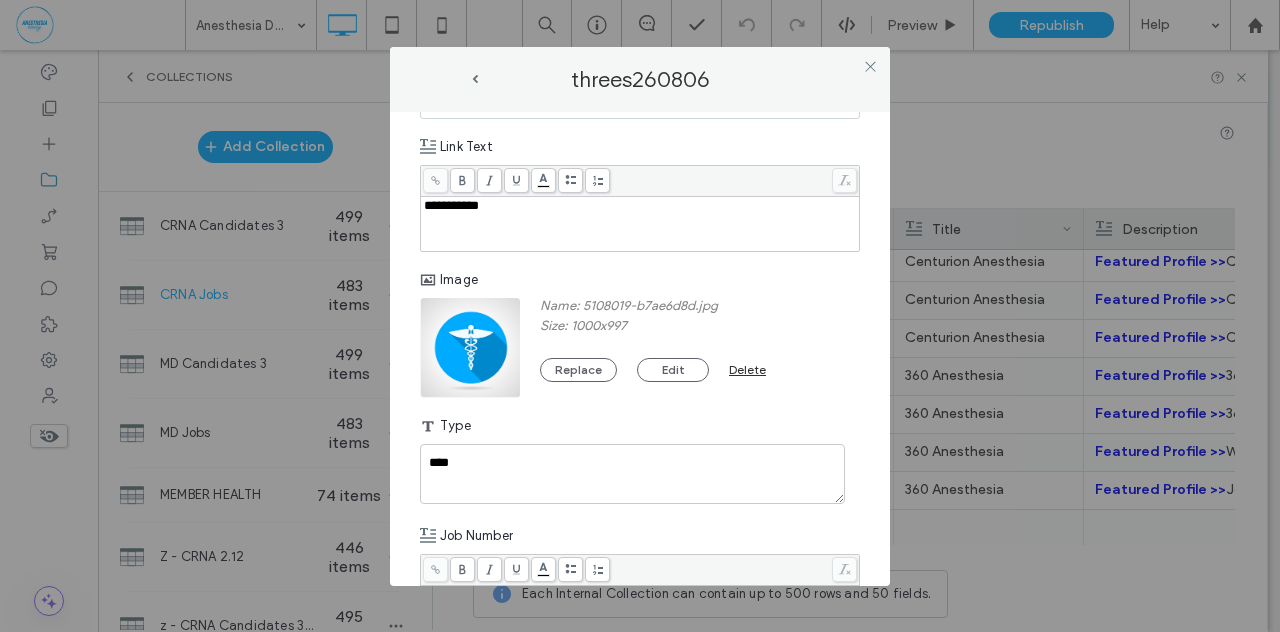 scroll, scrollTop: 1526, scrollLeft: 0, axis: vertical 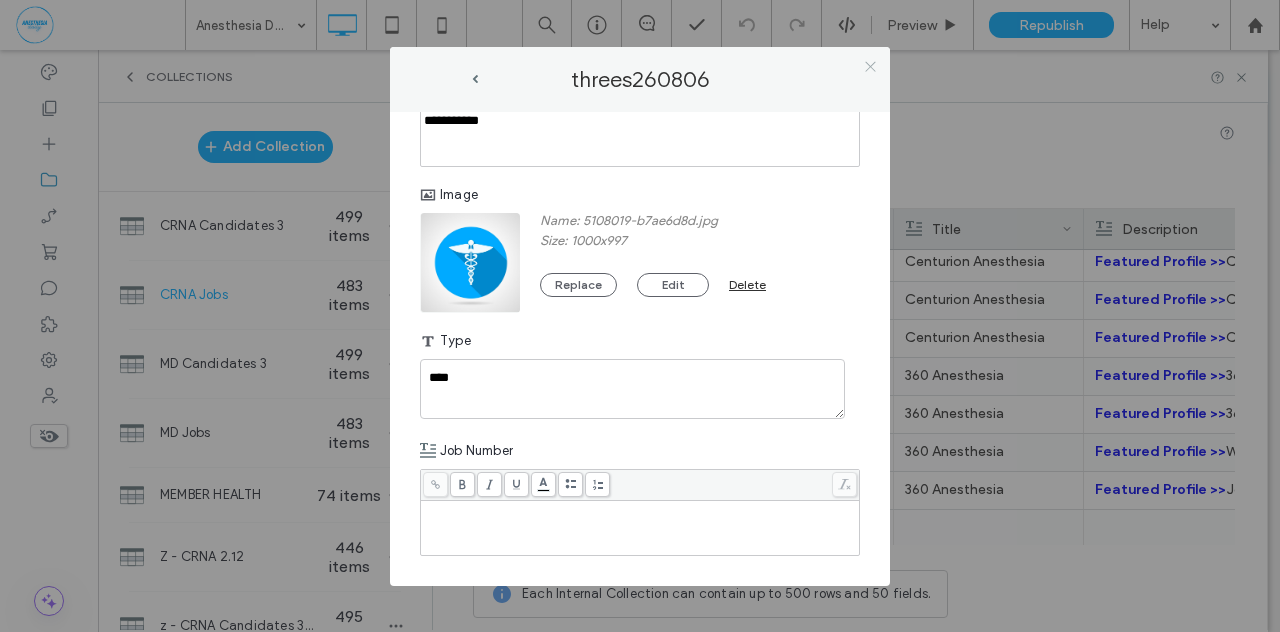 click 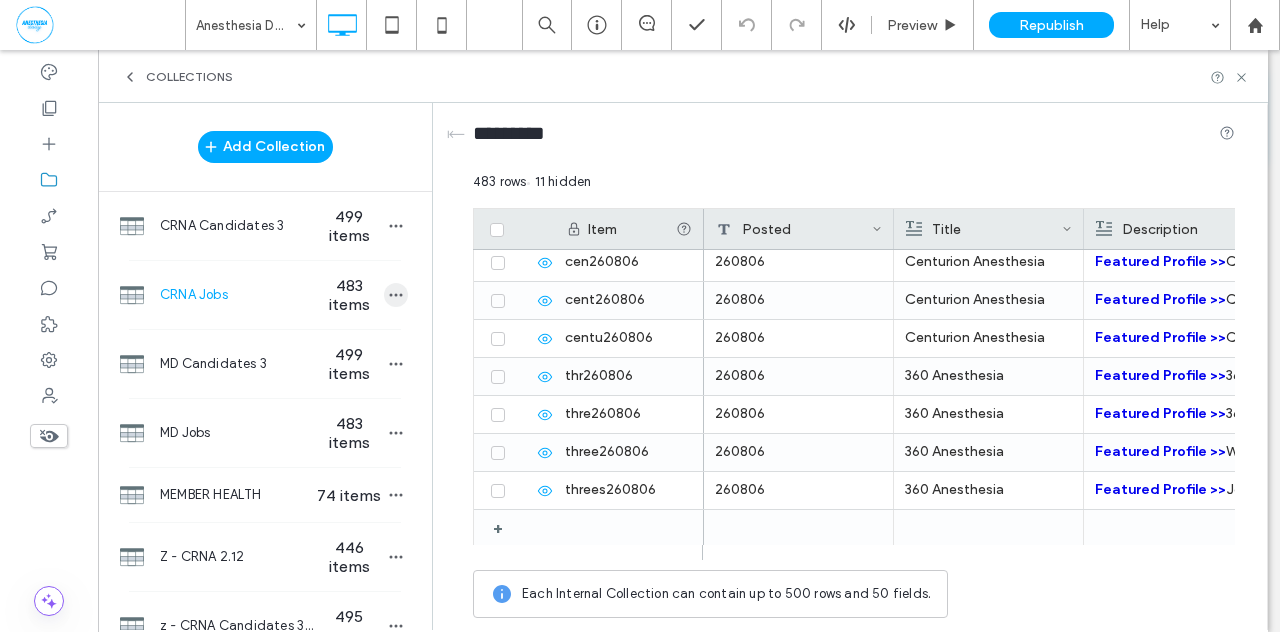 click 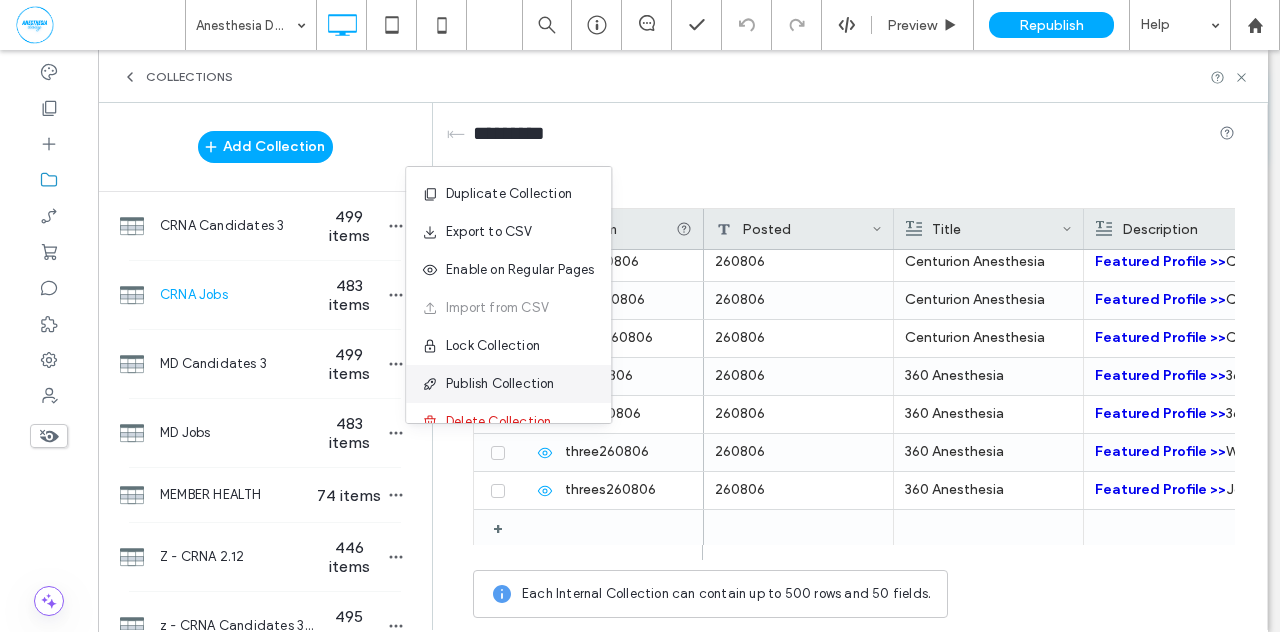 click on "Publish Collection" at bounding box center [500, 384] 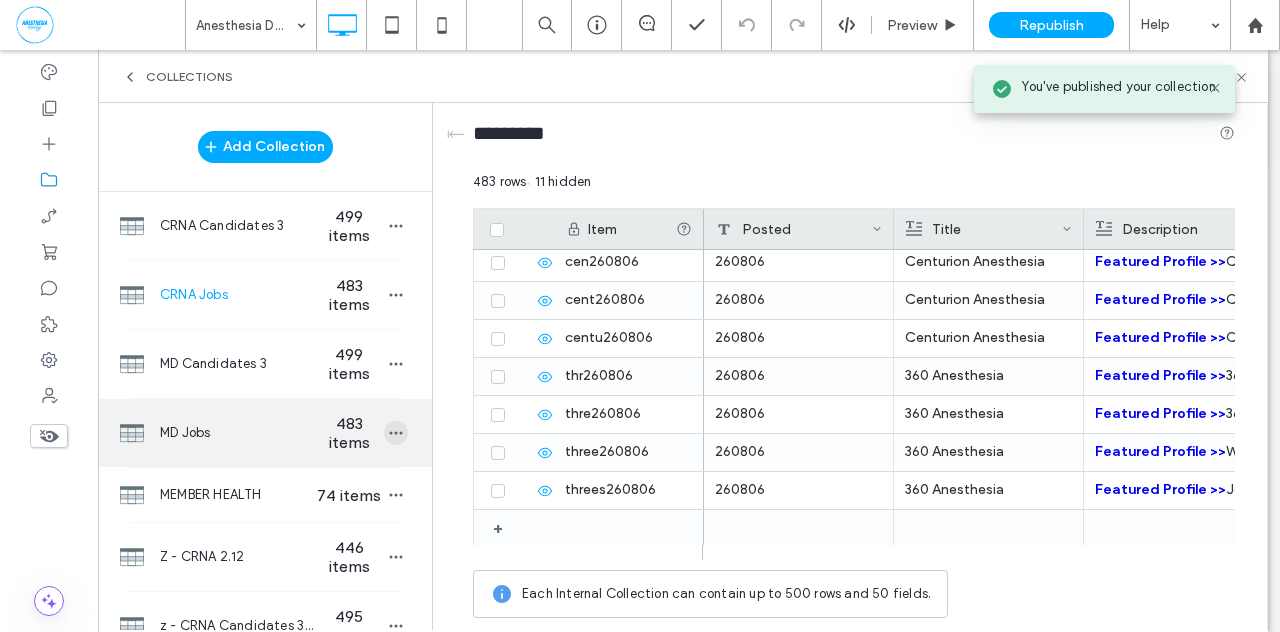 click 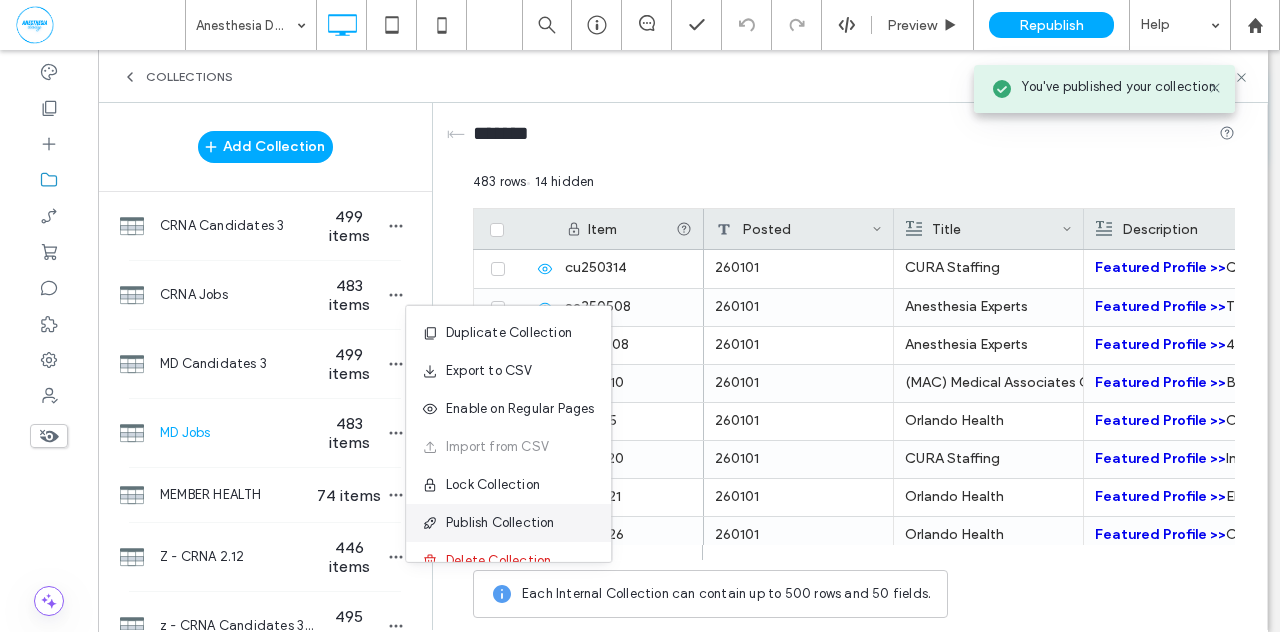 click on "Publish Collection" at bounding box center (500, 523) 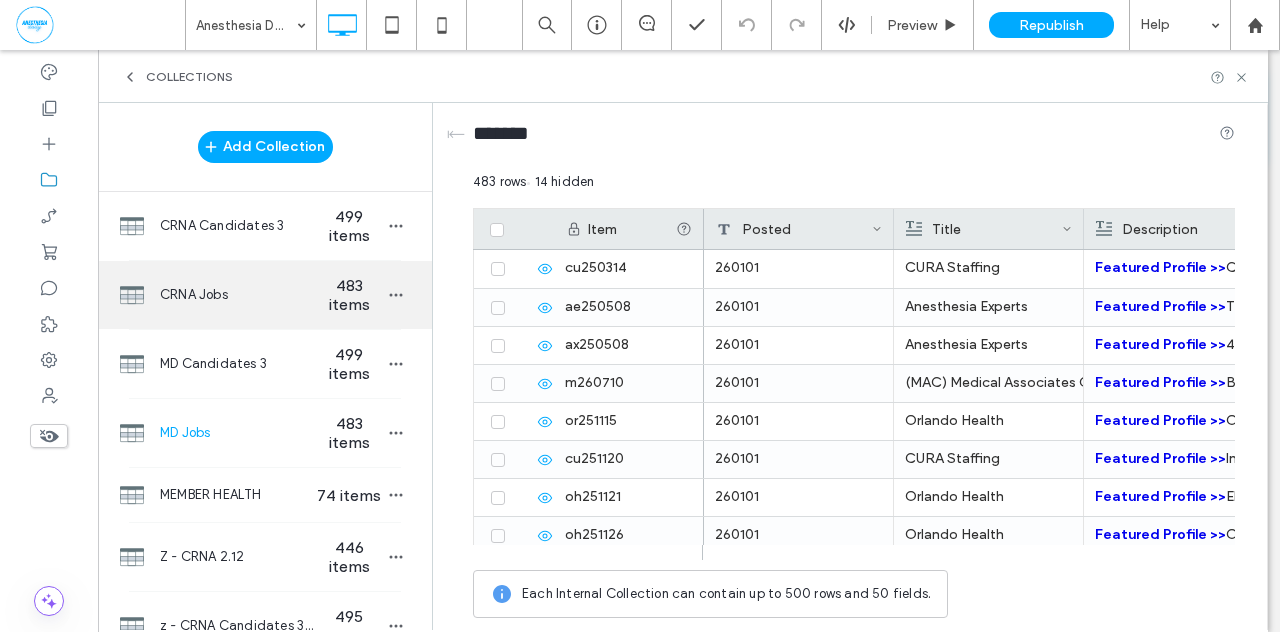 click on "483 items" at bounding box center (349, 295) 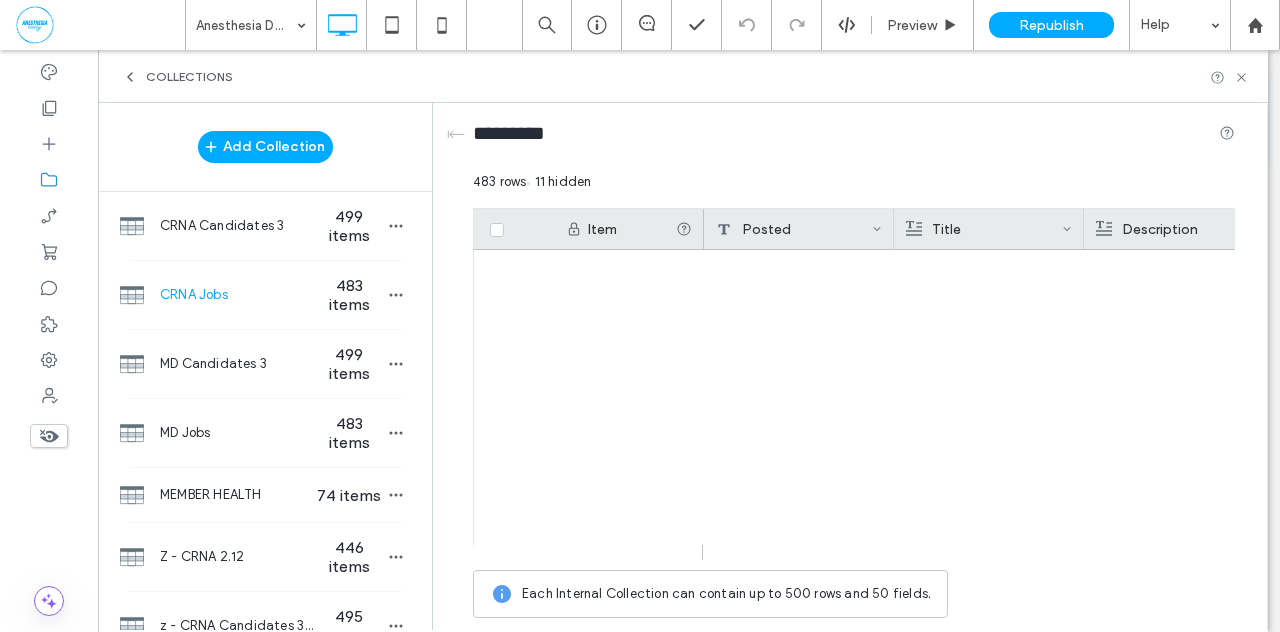 scroll, scrollTop: 18095, scrollLeft: 0, axis: vertical 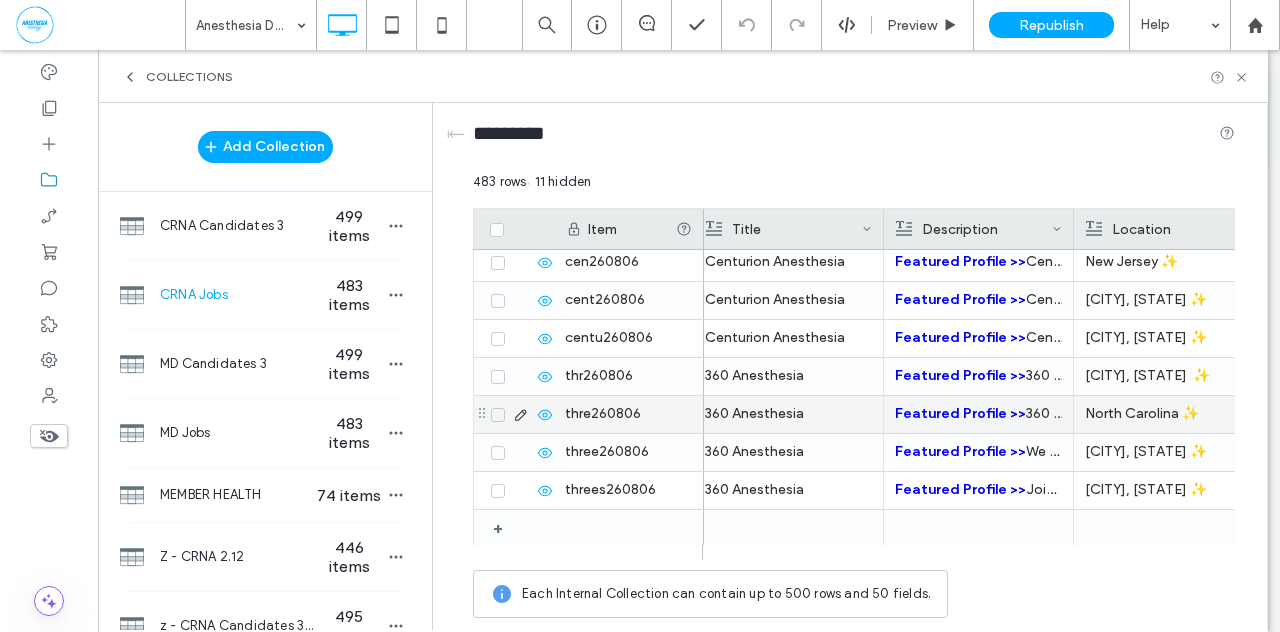 click 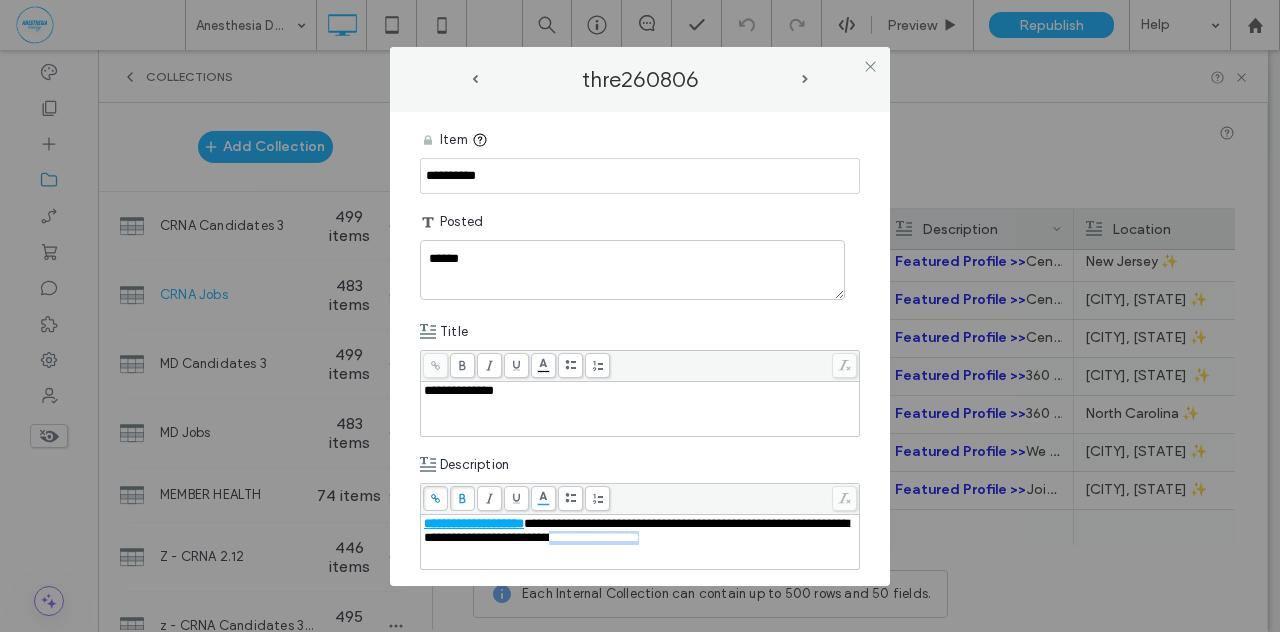 drag, startPoint x: 680, startPoint y: 541, endPoint x: 778, endPoint y: 543, distance: 98.02041 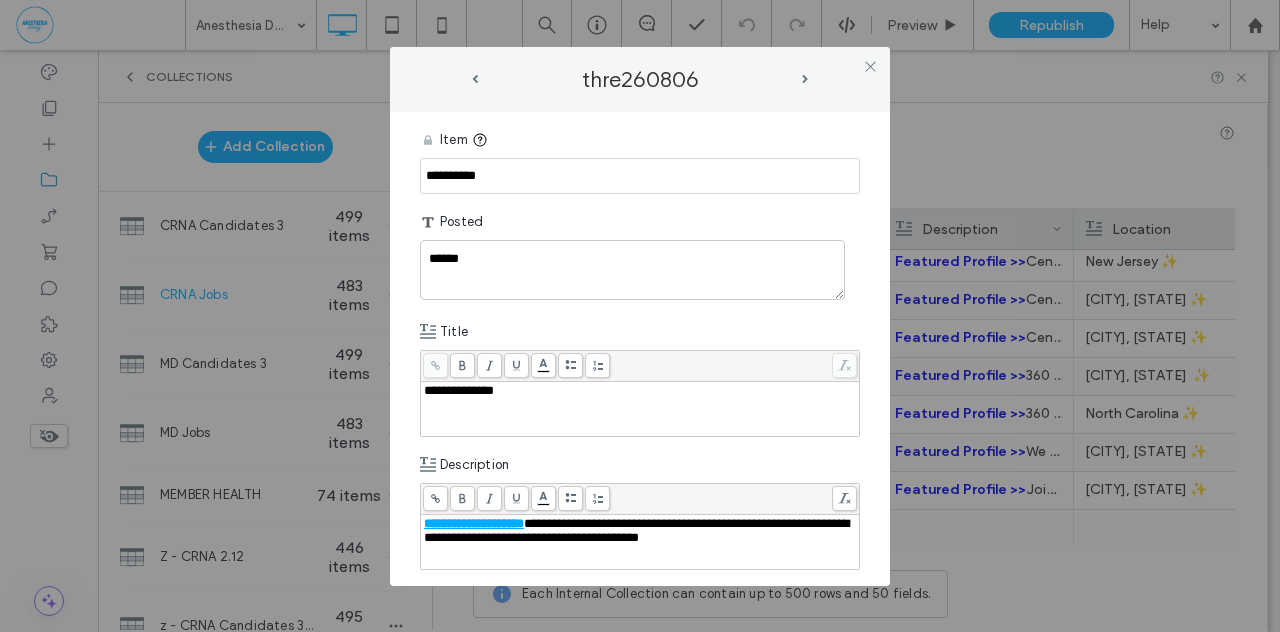 click 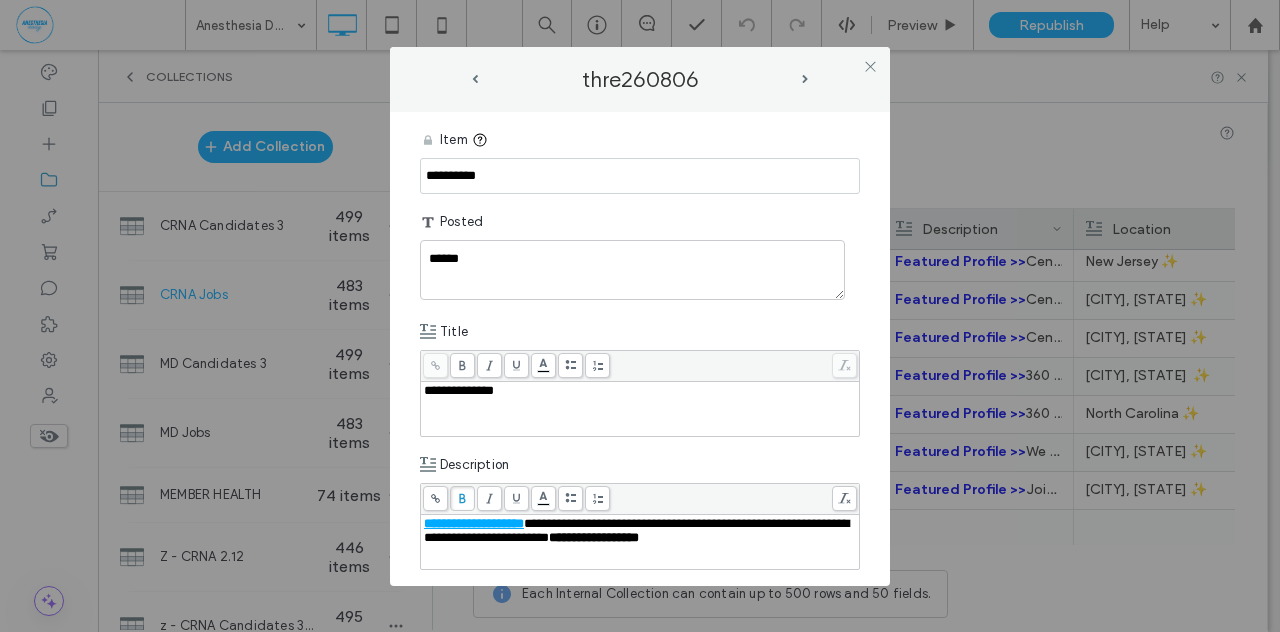 click on "**********" at bounding box center (640, 349) 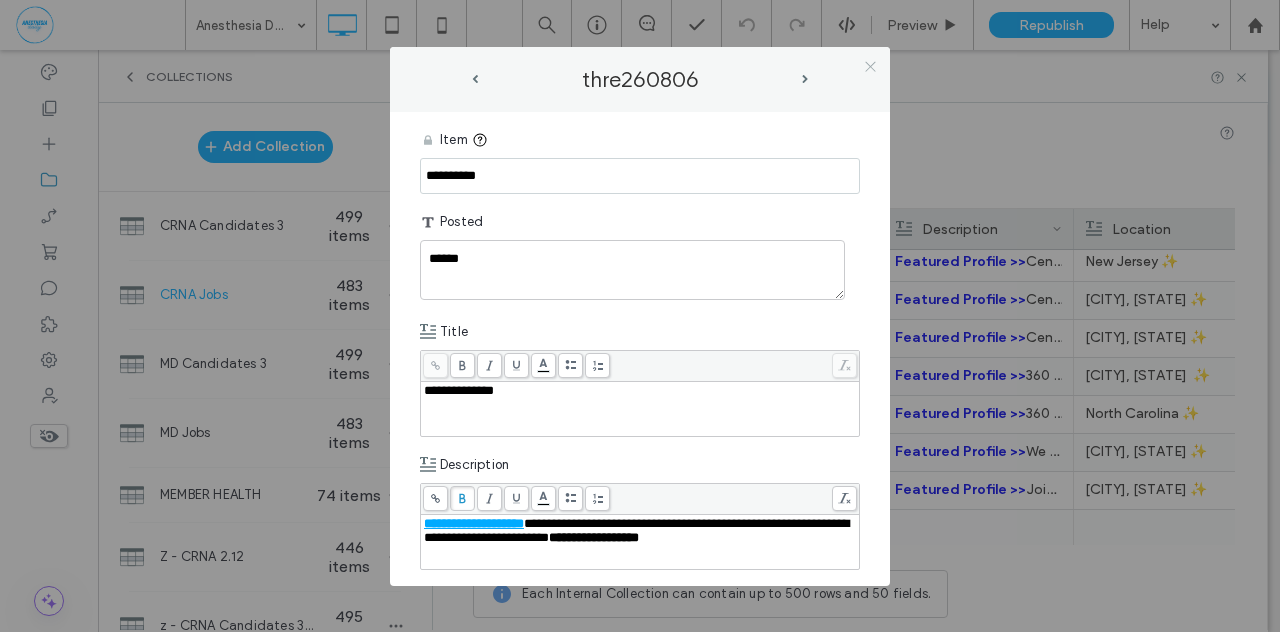 click 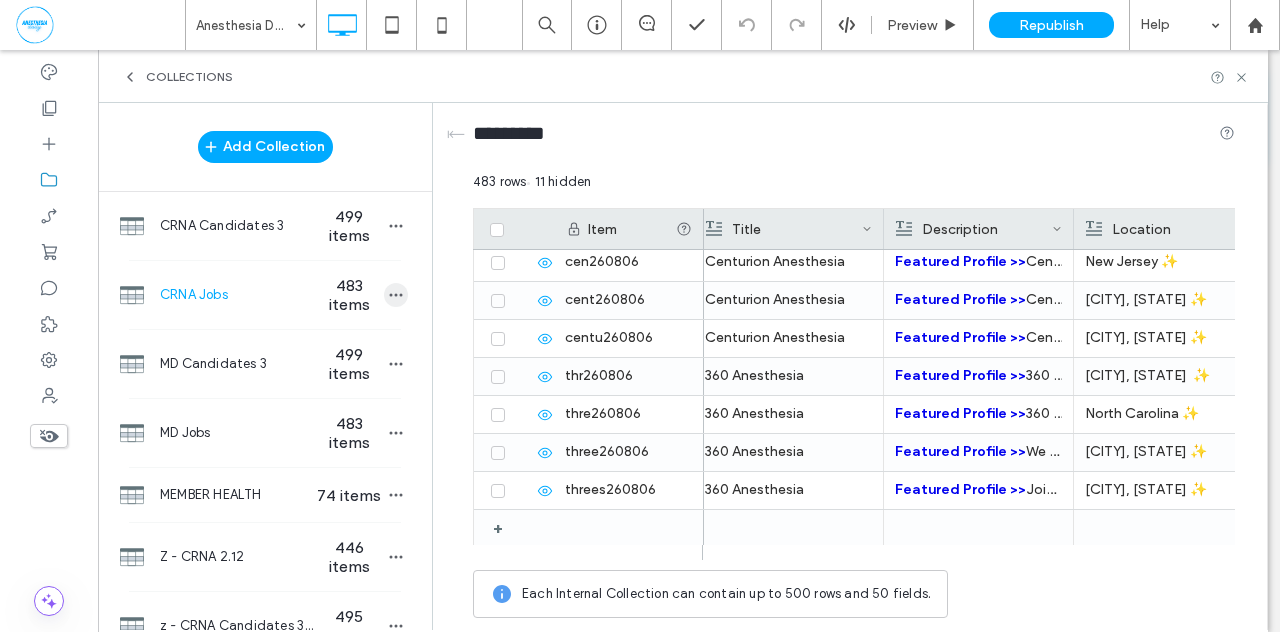 click 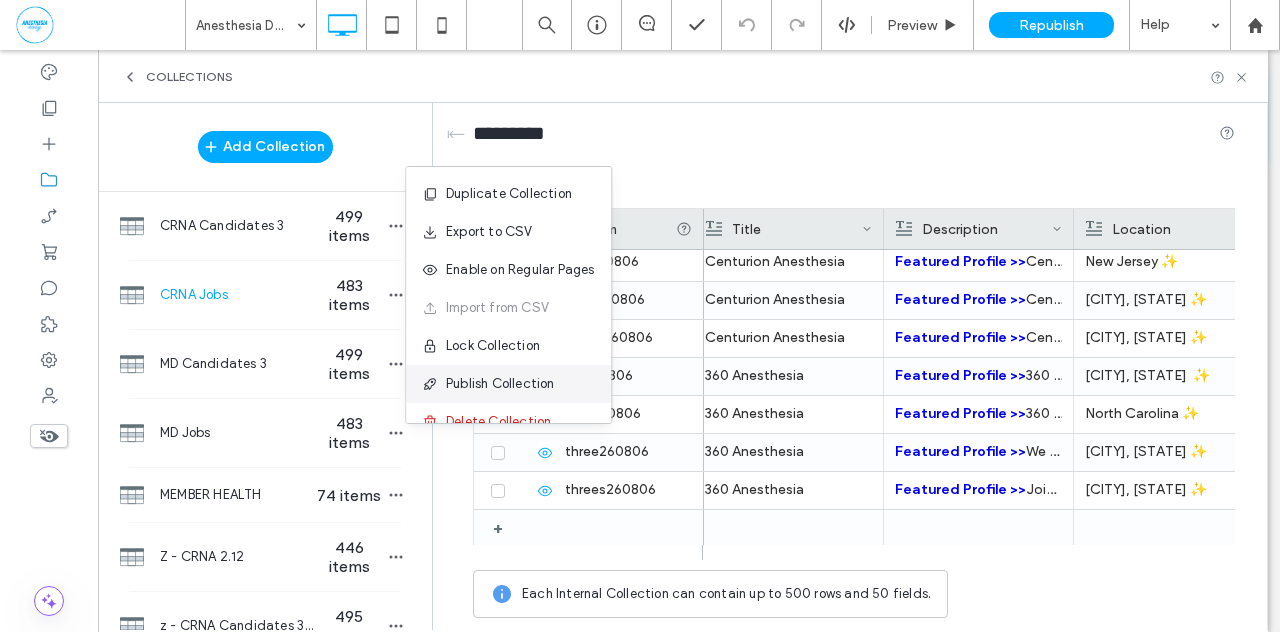 click on "Publish Collection" at bounding box center [500, 384] 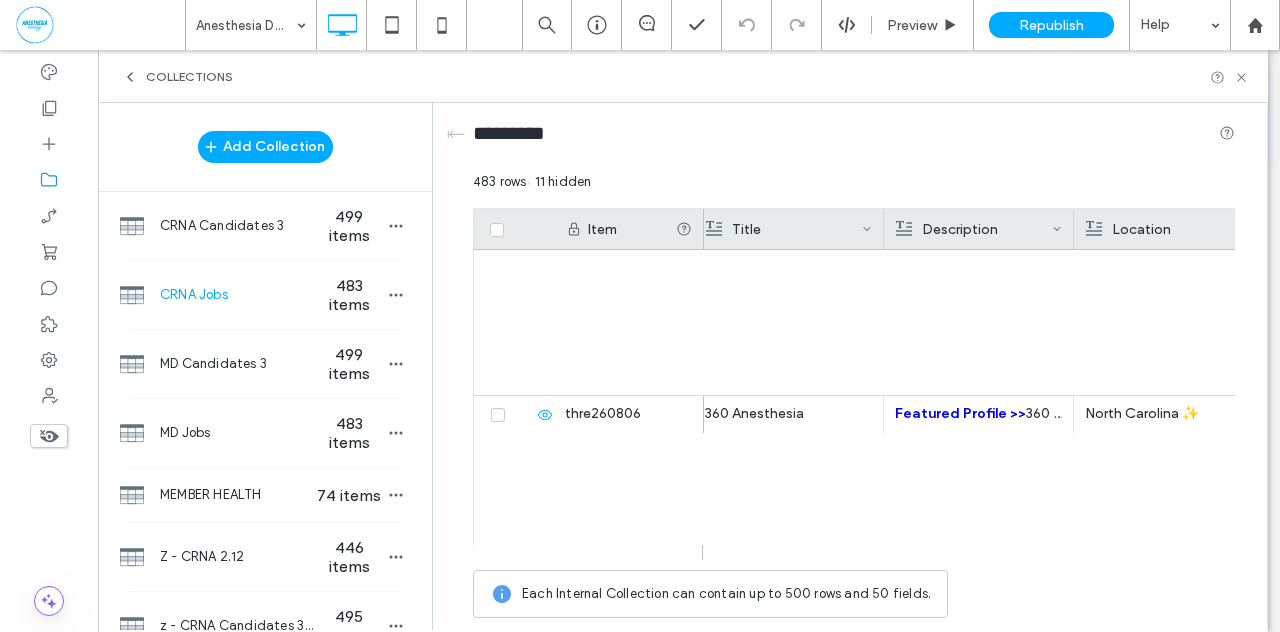 scroll, scrollTop: 0, scrollLeft: 0, axis: both 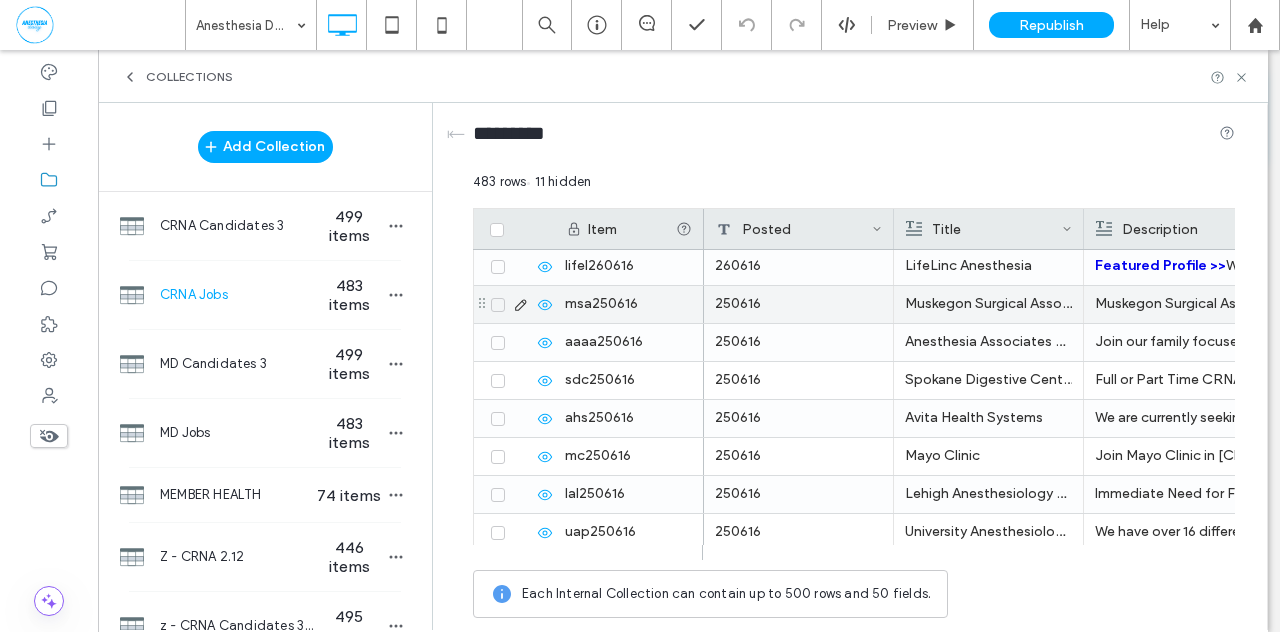 drag, startPoint x: 494, startPoint y: 300, endPoint x: 489, endPoint y: 312, distance: 13 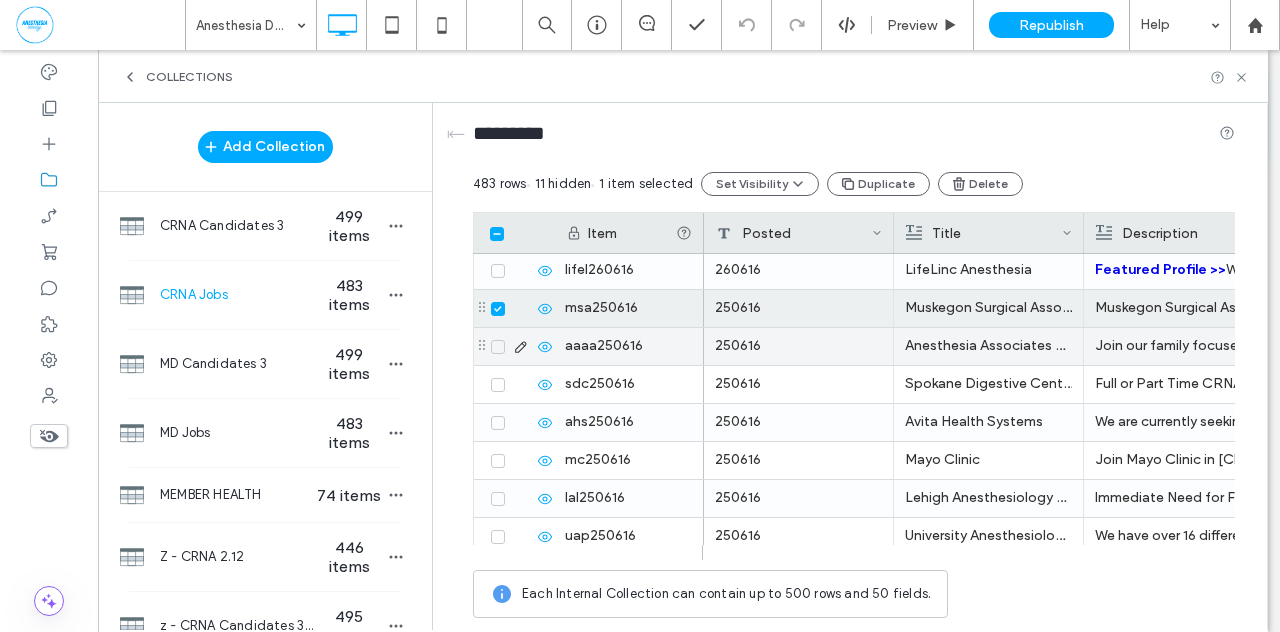 click 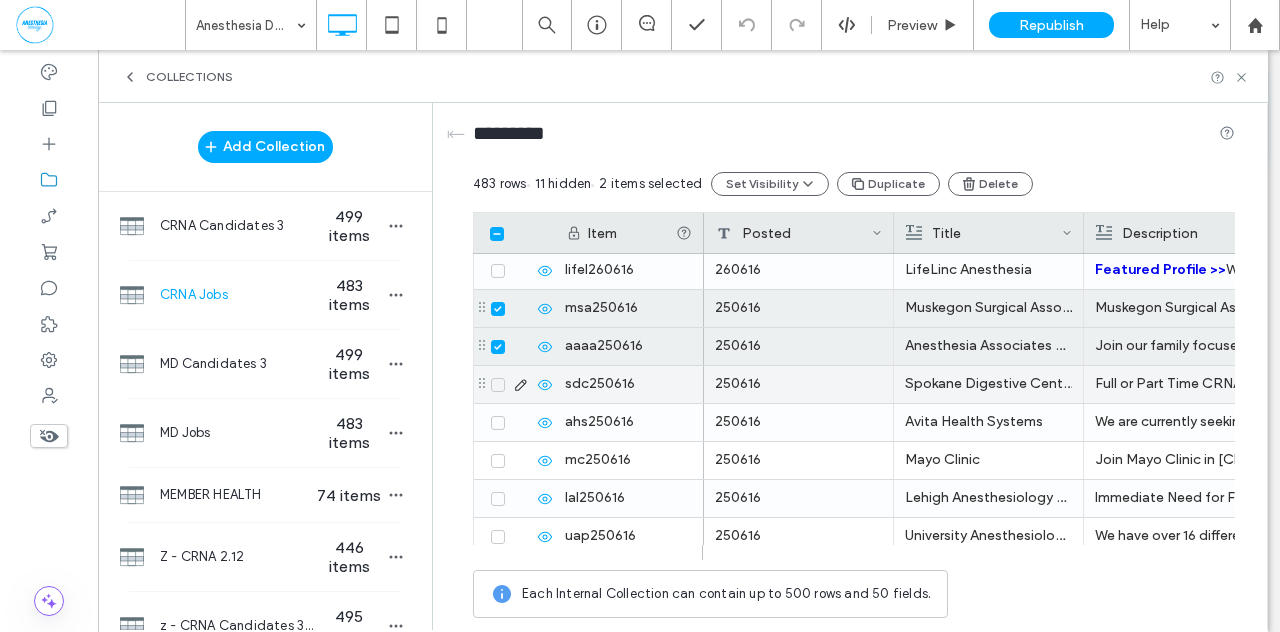 click at bounding box center [519, 385] 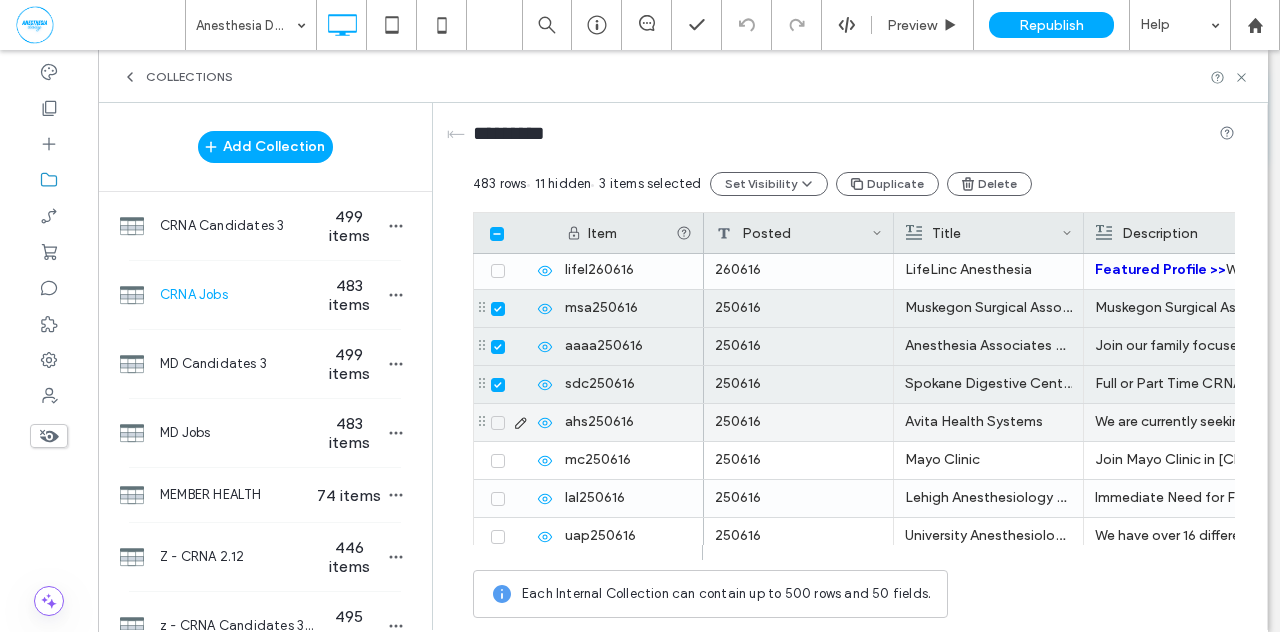 click 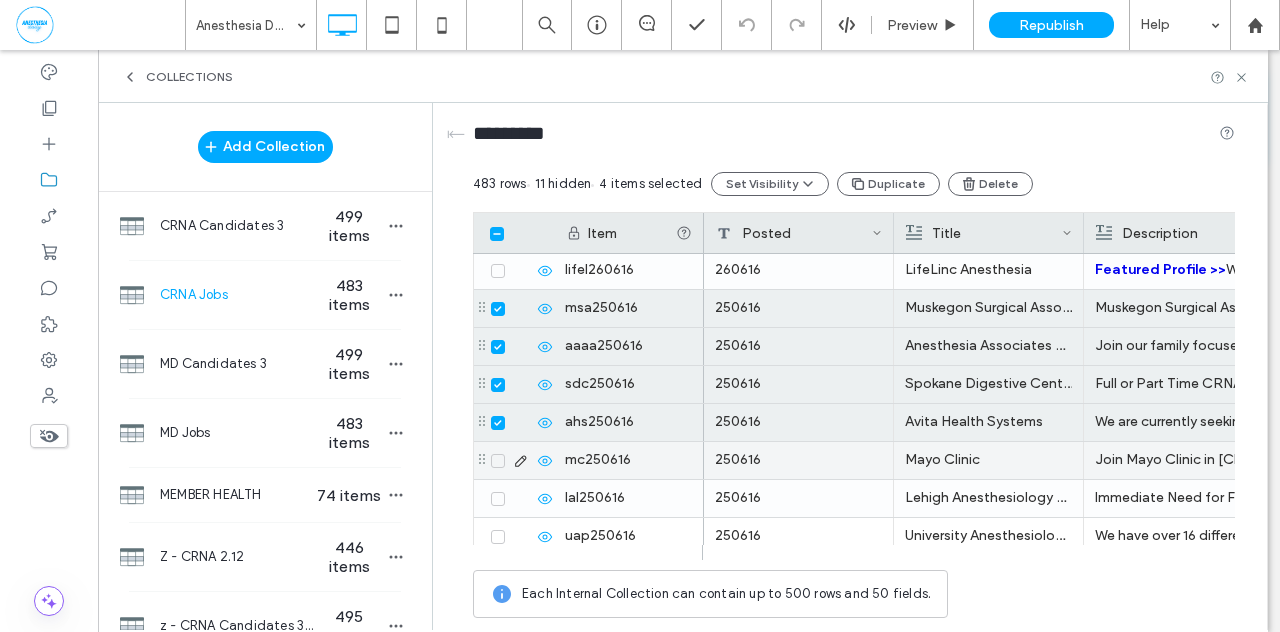 click 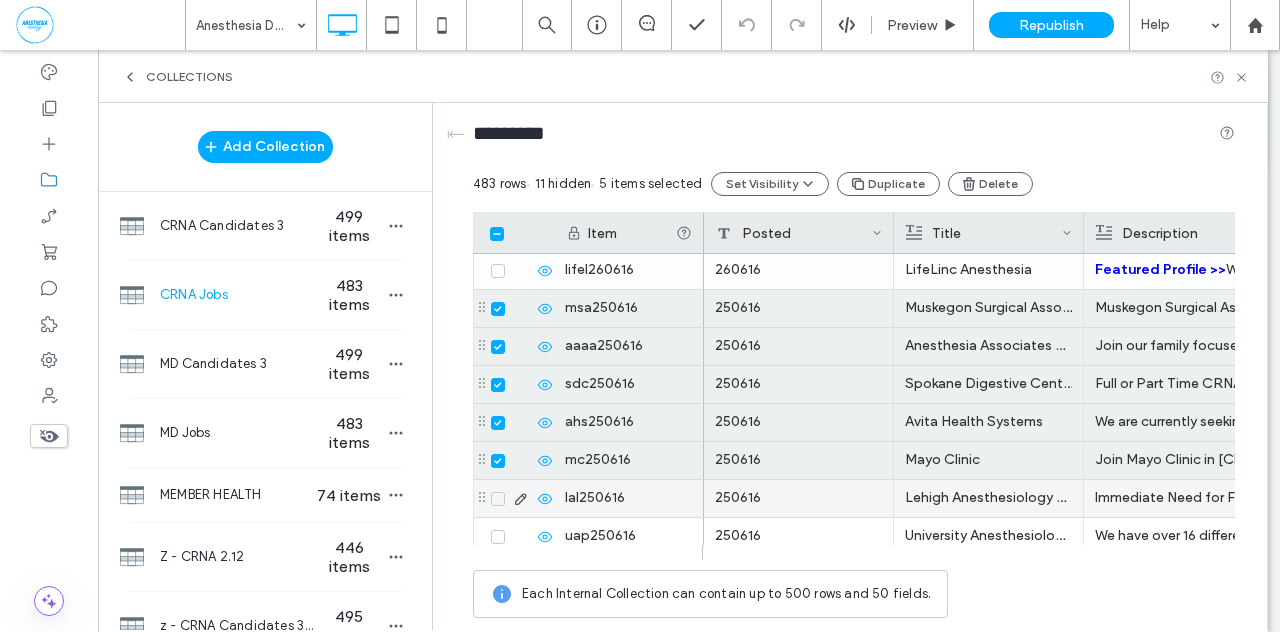 click 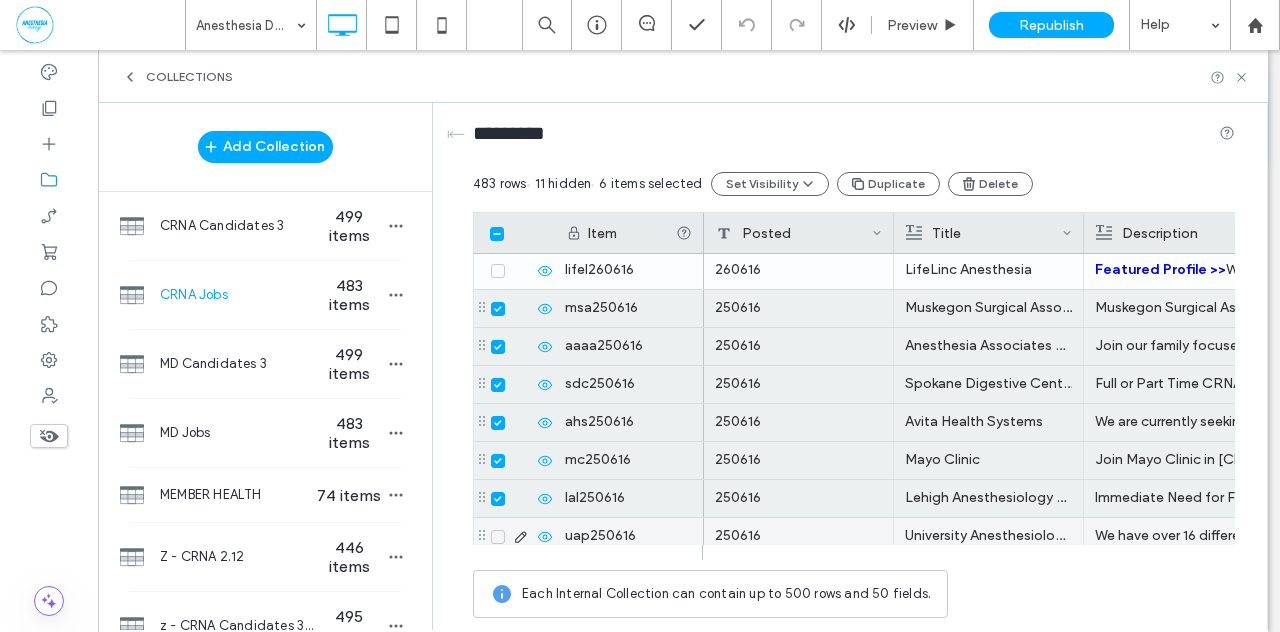 drag, startPoint x: 496, startPoint y: 529, endPoint x: 498, endPoint y: 511, distance: 18.110771 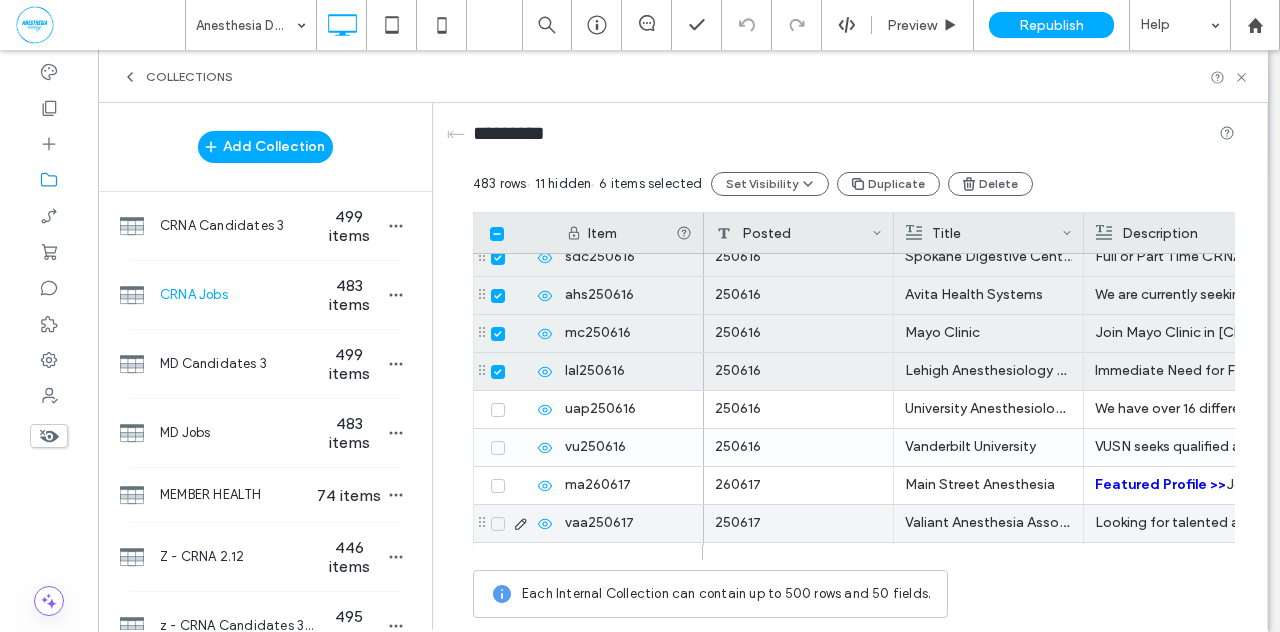 scroll, scrollTop: 4363, scrollLeft: 0, axis: vertical 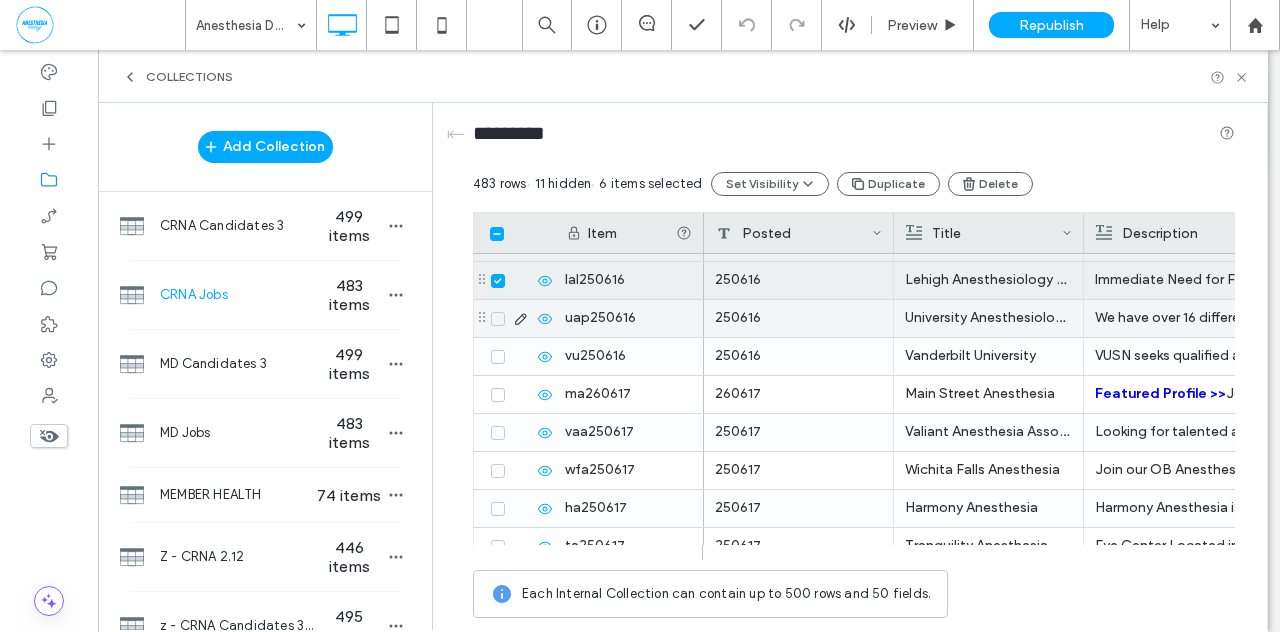 drag, startPoint x: 498, startPoint y: 317, endPoint x: 493, endPoint y: 335, distance: 18.681541 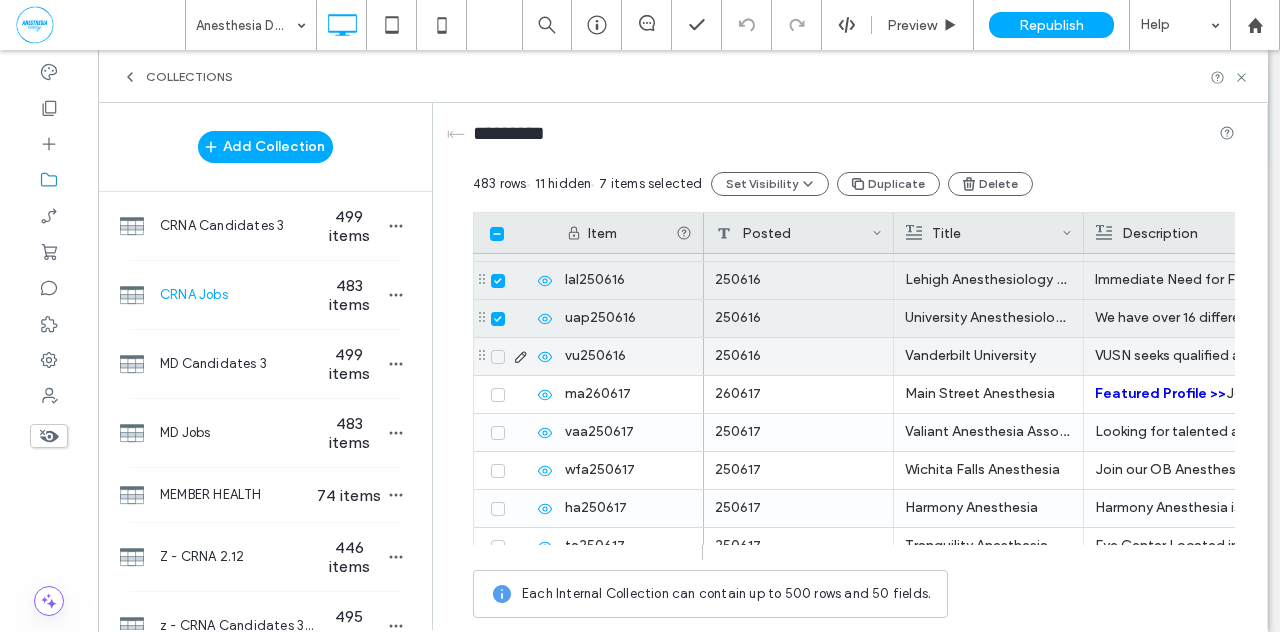 click 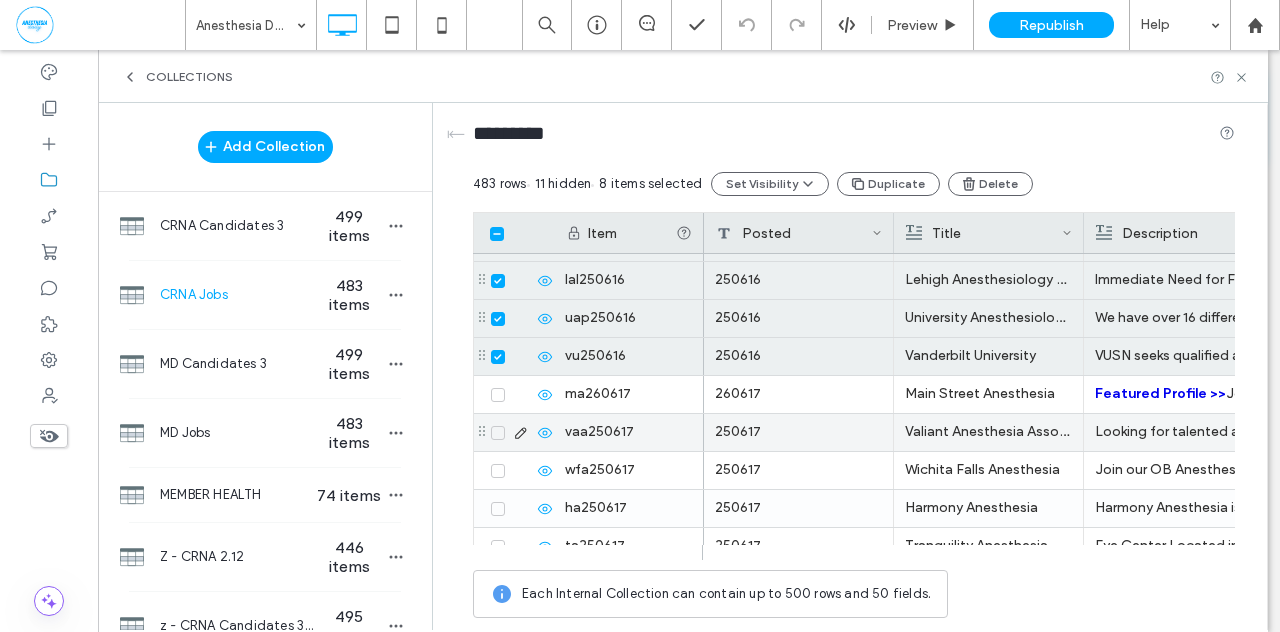click at bounding box center (498, 433) 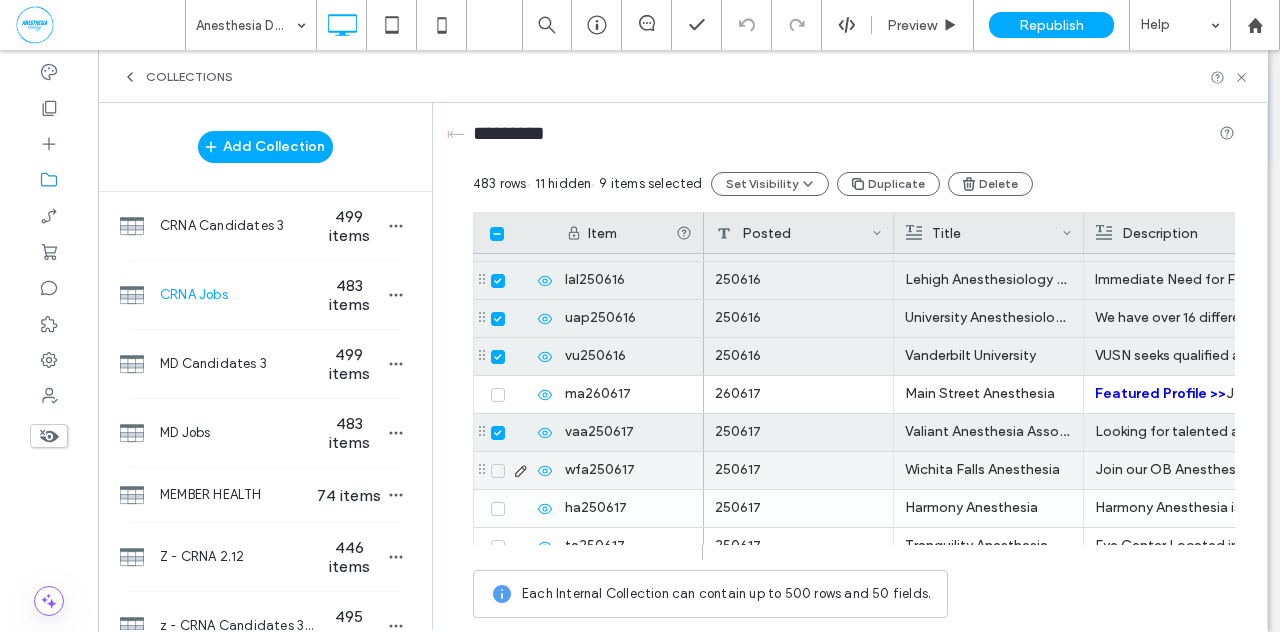 click 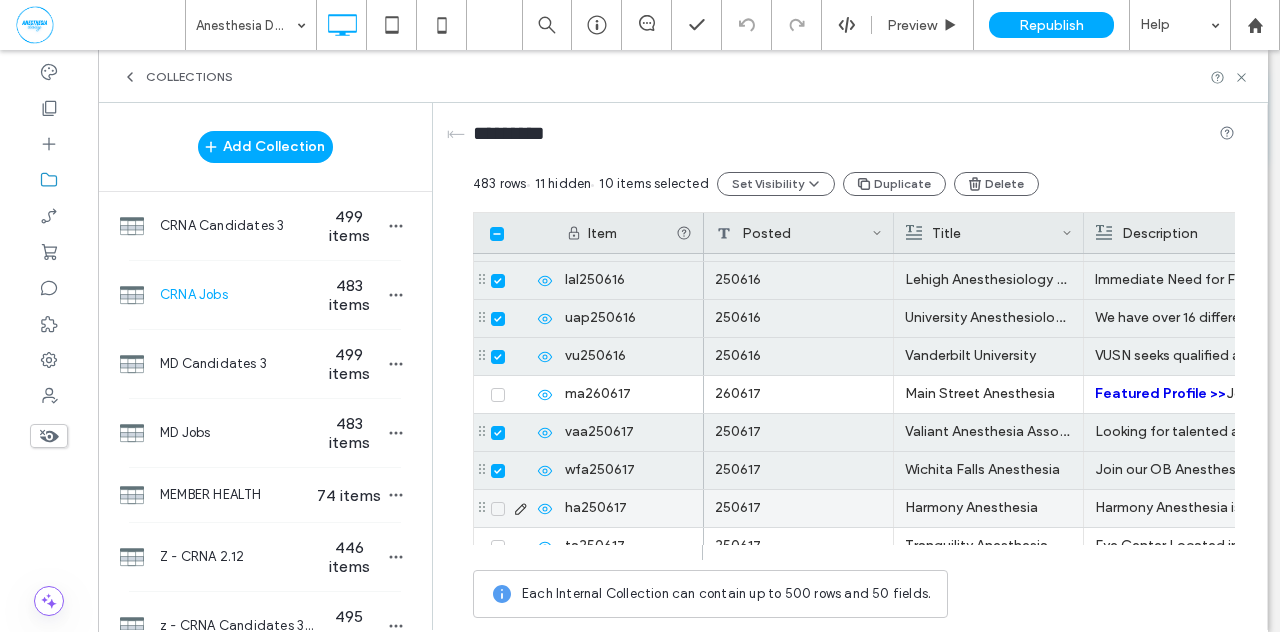click 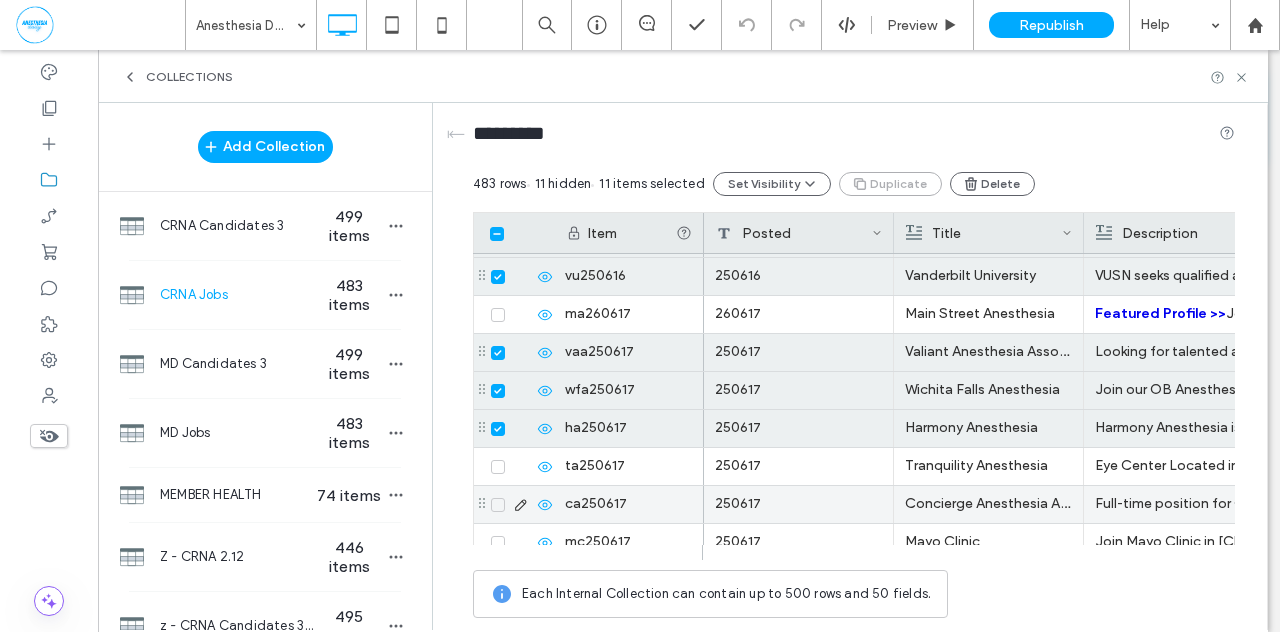 scroll, scrollTop: 4448, scrollLeft: 0, axis: vertical 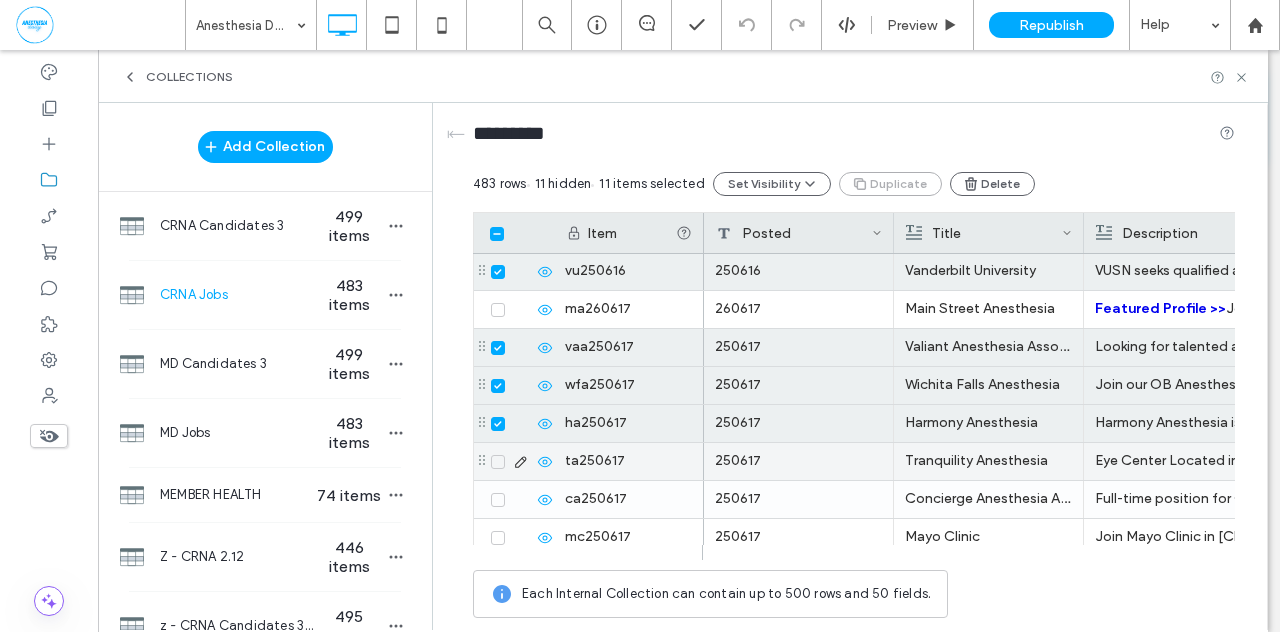 click 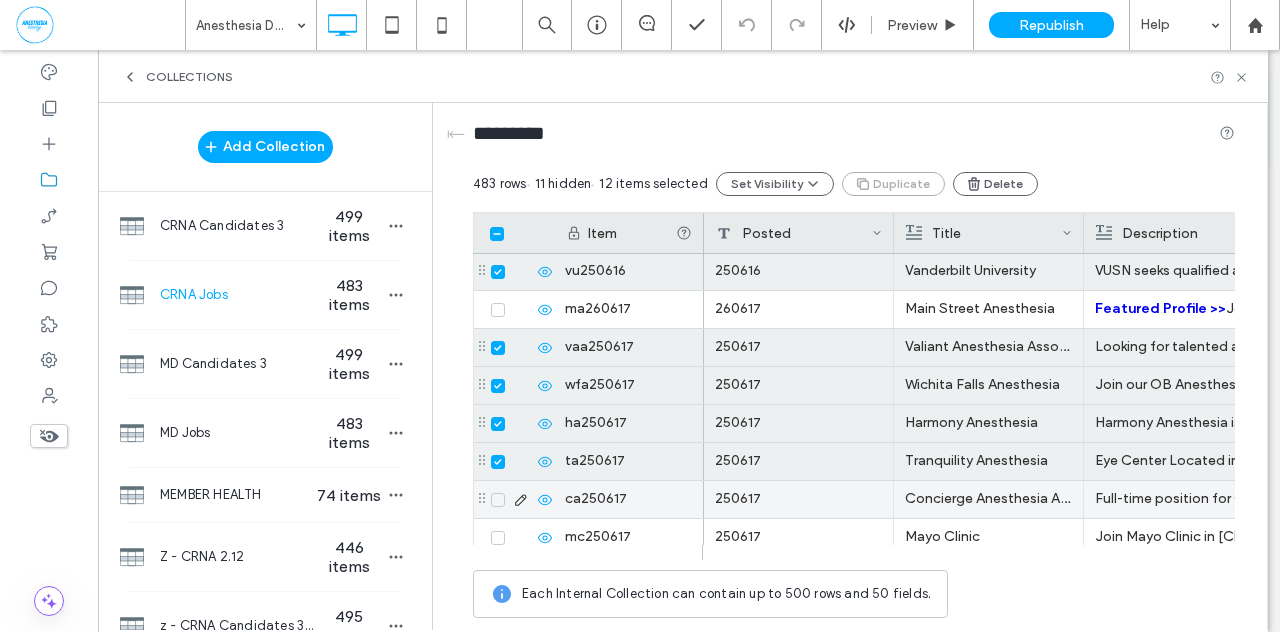 click 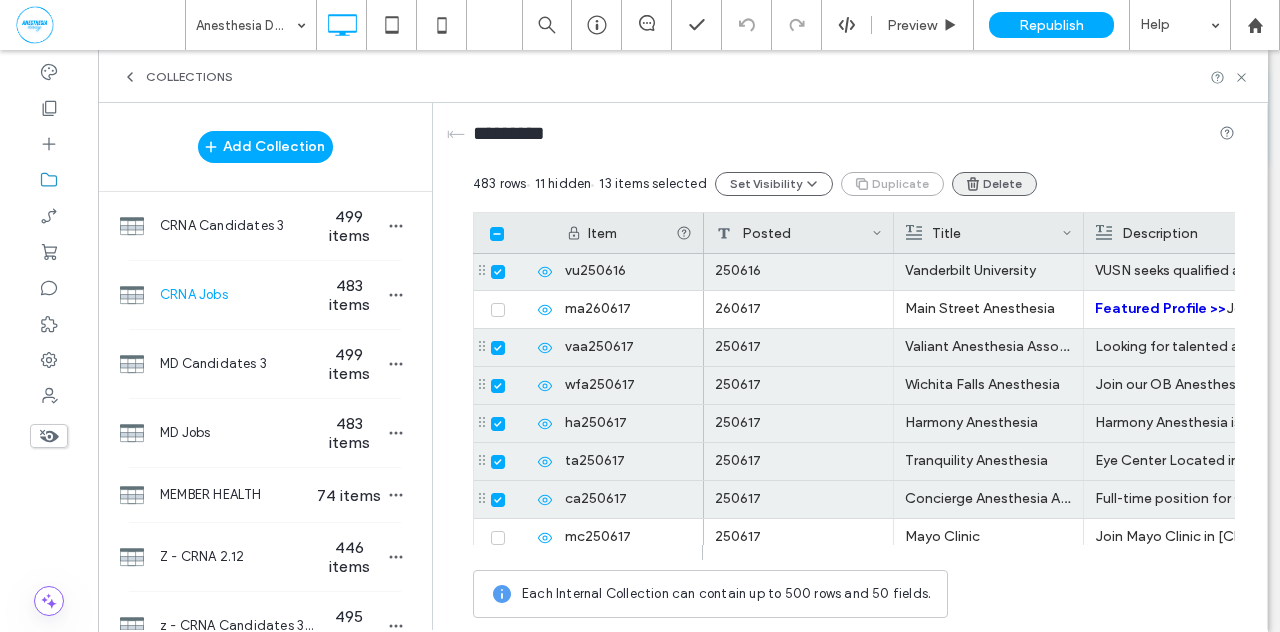 click on "Delete" at bounding box center (994, 184) 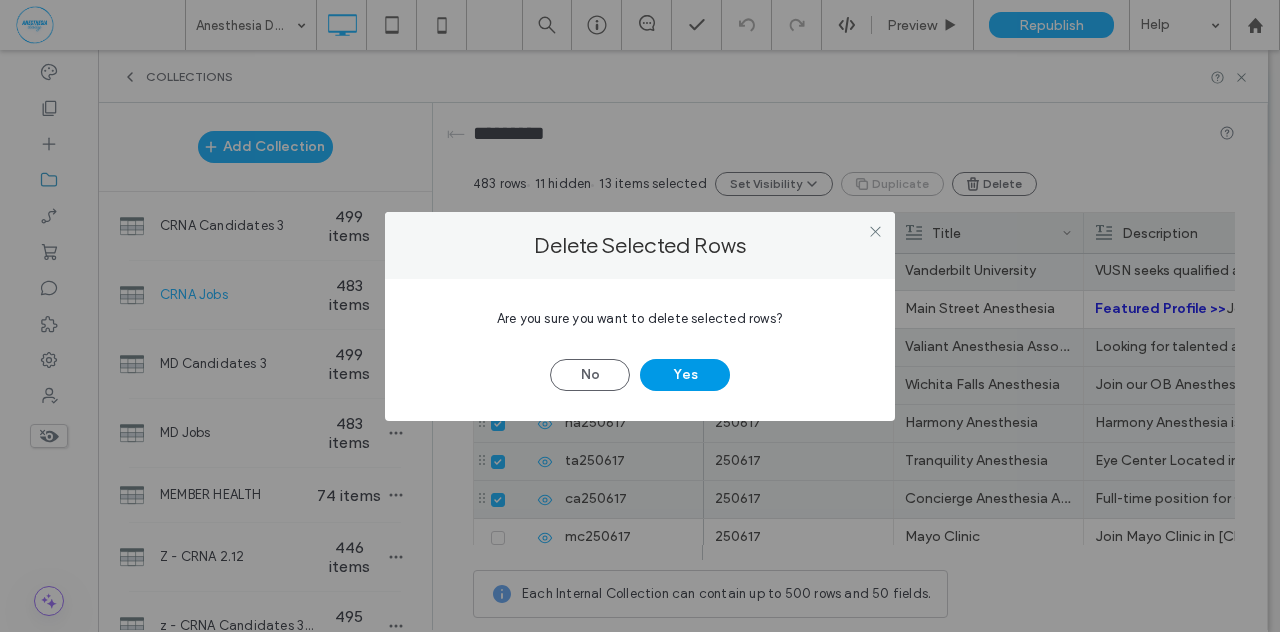 click on "Yes" at bounding box center [685, 375] 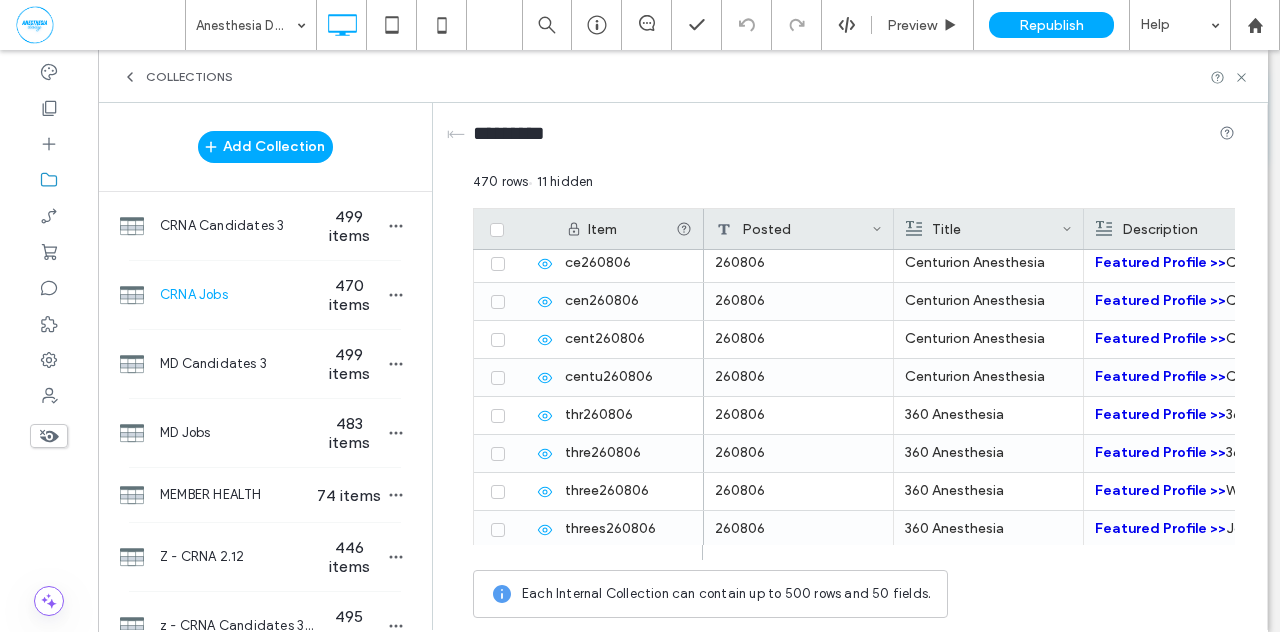scroll, scrollTop: 17469, scrollLeft: 0, axis: vertical 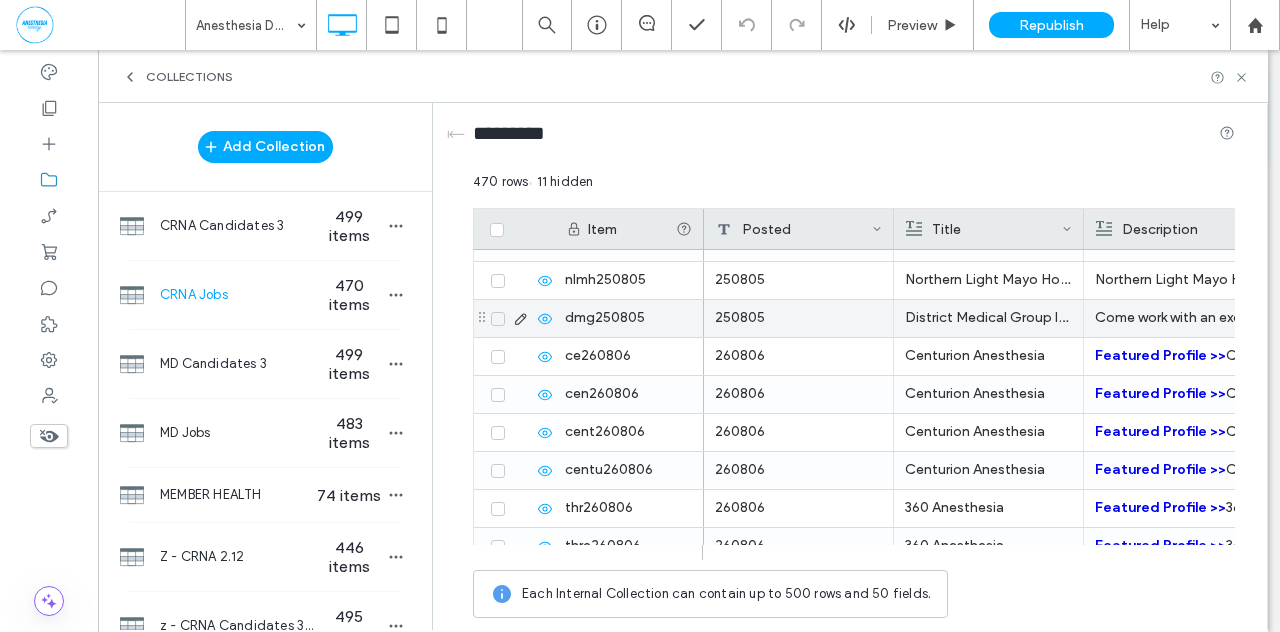 click 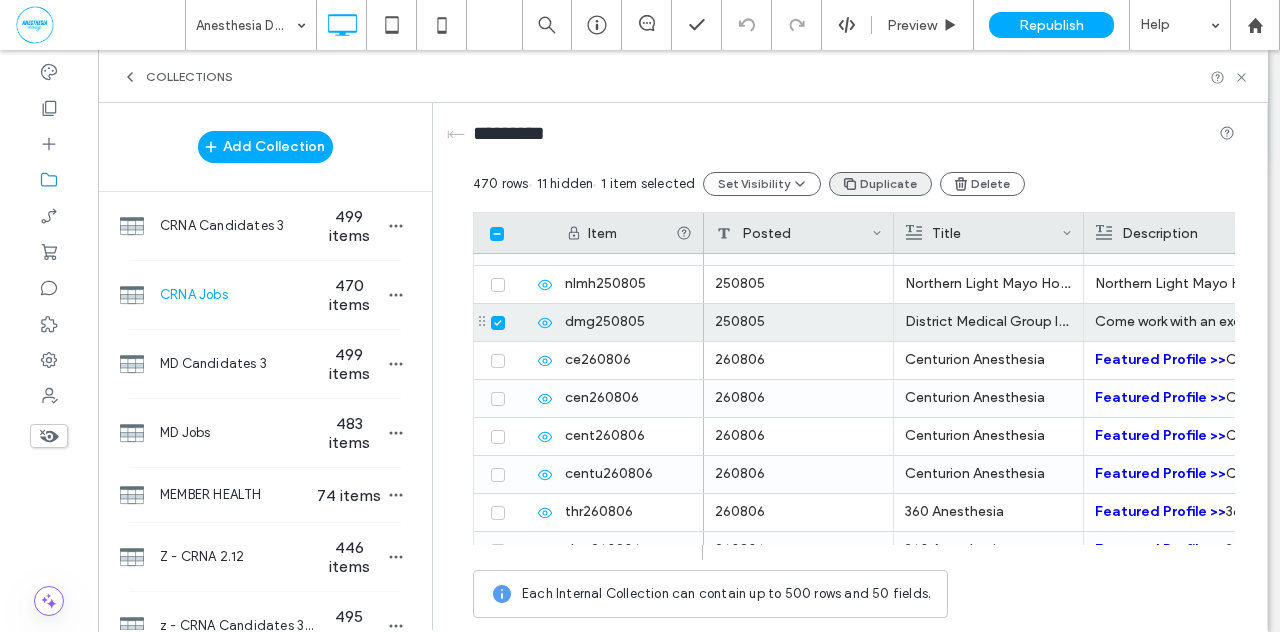 click on "Duplicate" at bounding box center [880, 184] 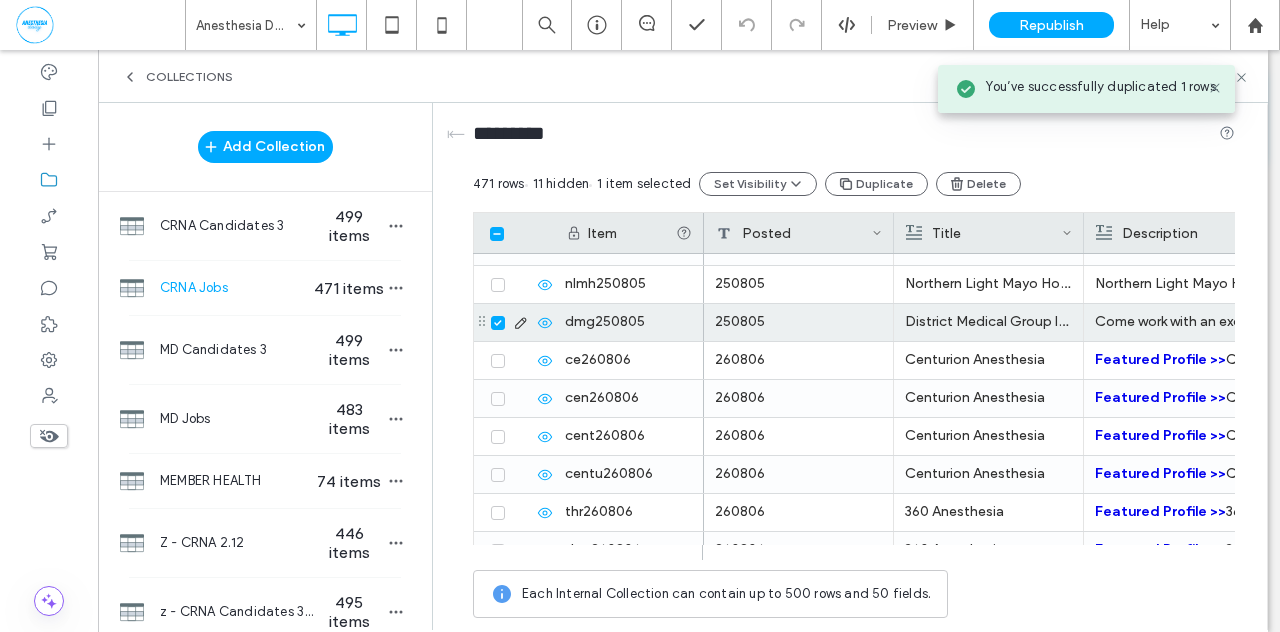 click 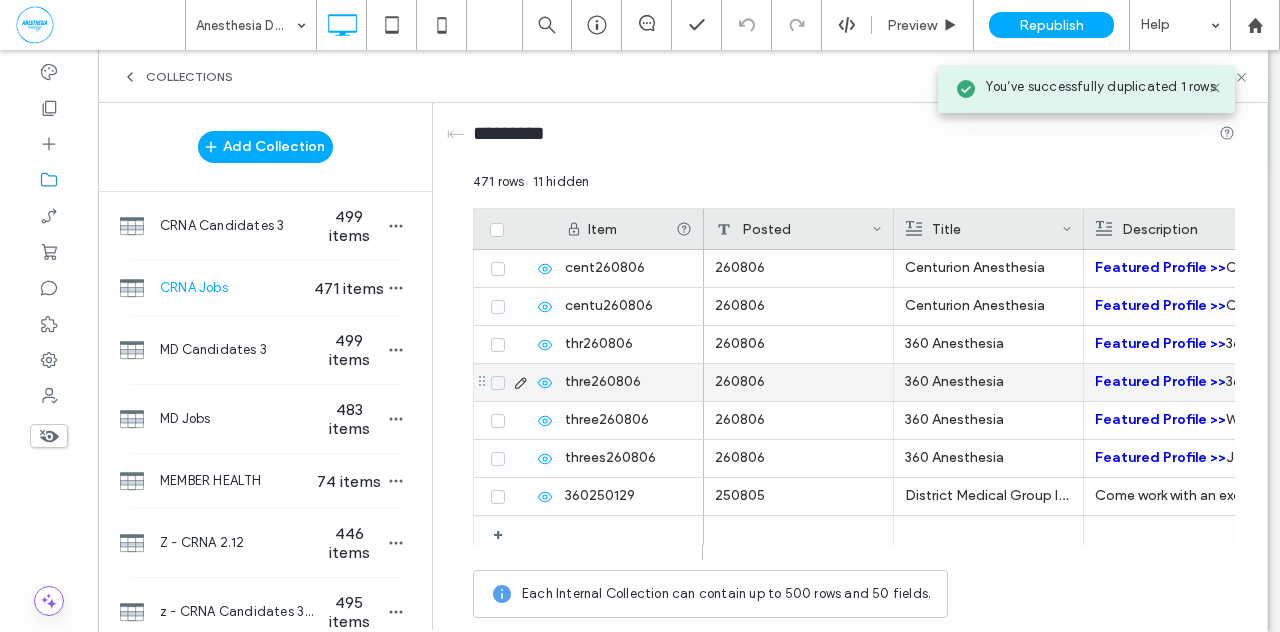 scroll, scrollTop: 17631, scrollLeft: 0, axis: vertical 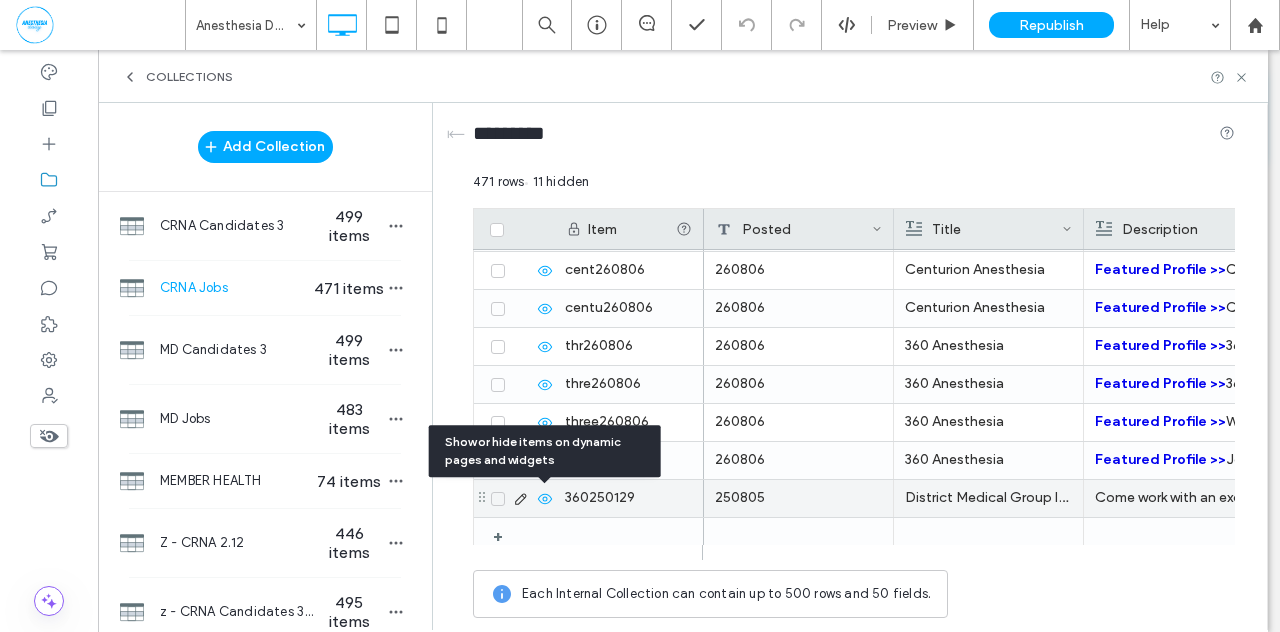 click 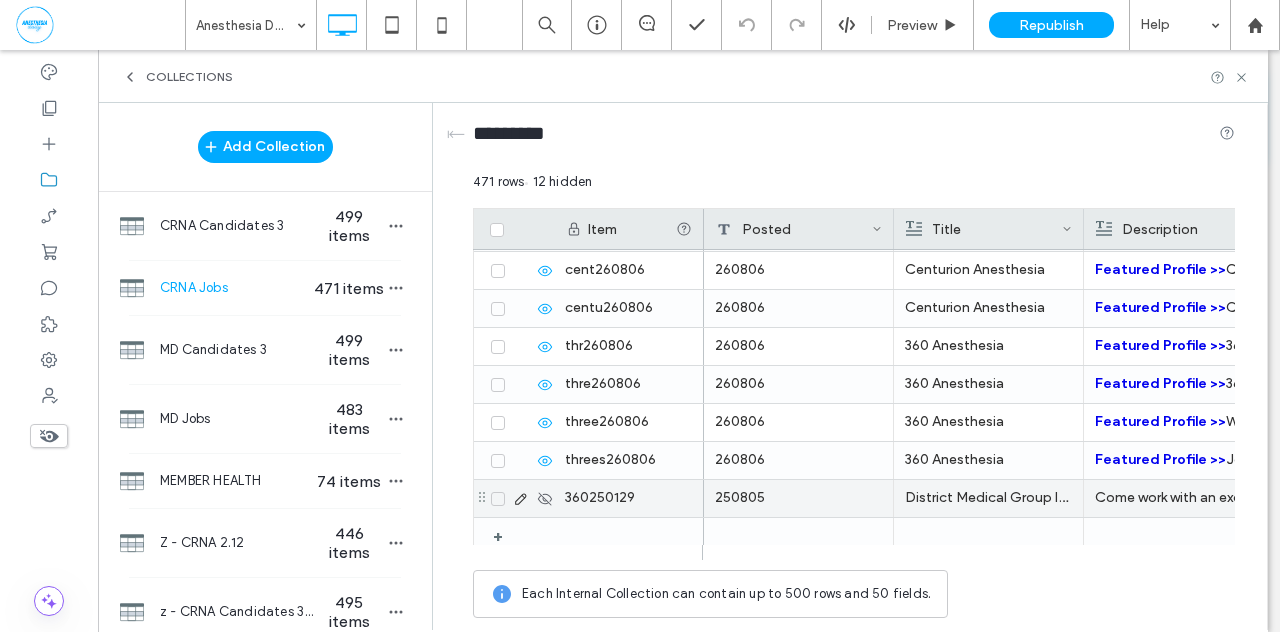 click 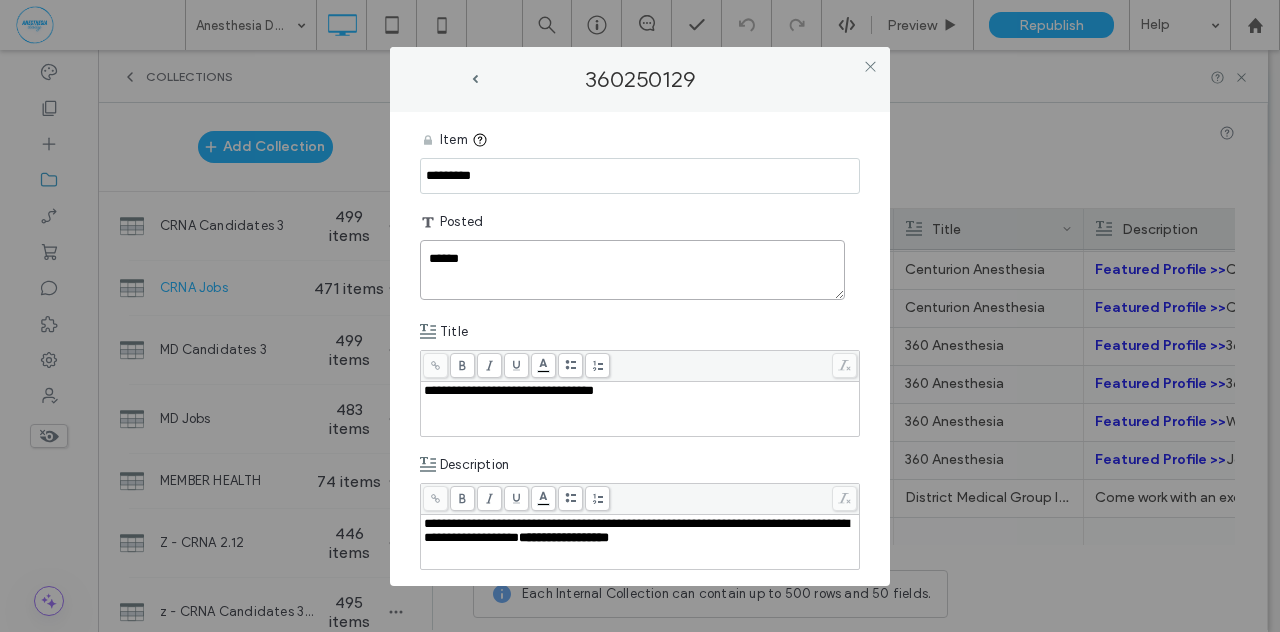 click on "******" at bounding box center [632, 270] 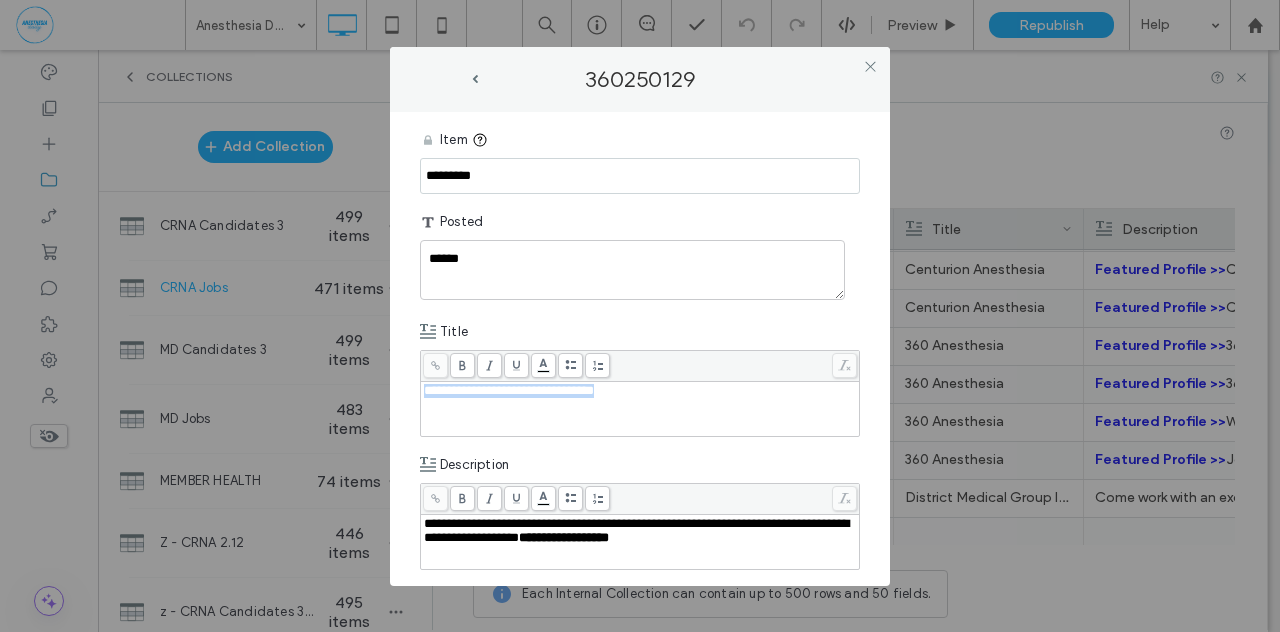 drag, startPoint x: 593, startPoint y: 385, endPoint x: 410, endPoint y: 382, distance: 183.02458 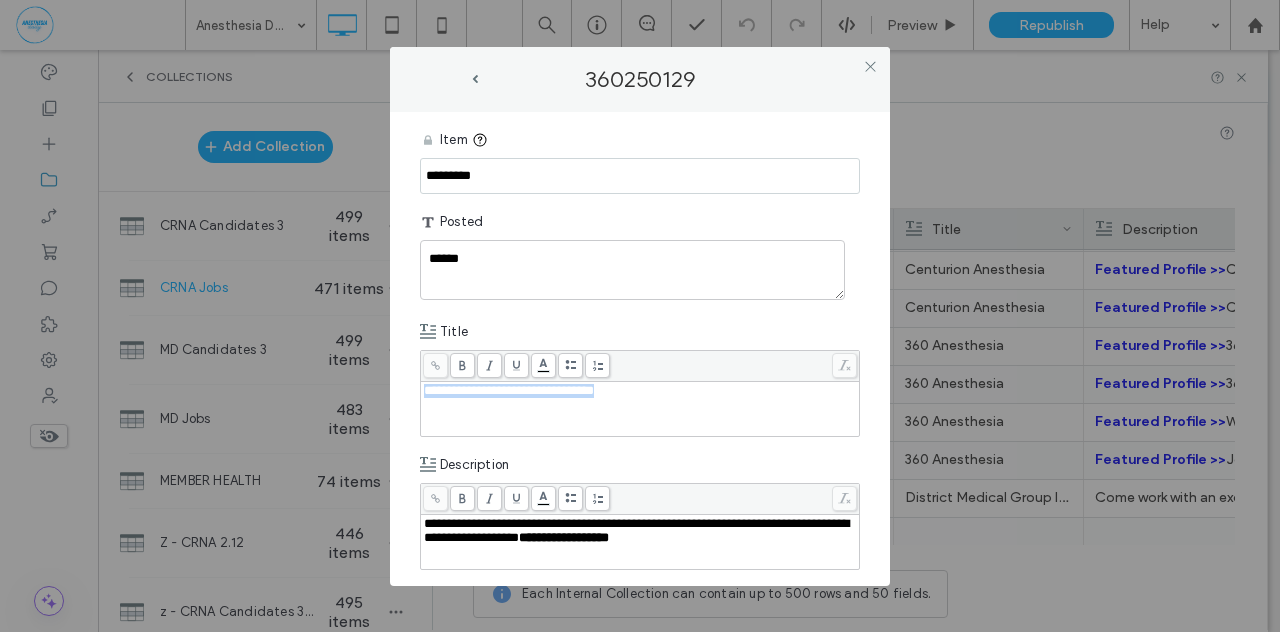 click on "**********" at bounding box center [640, 349] 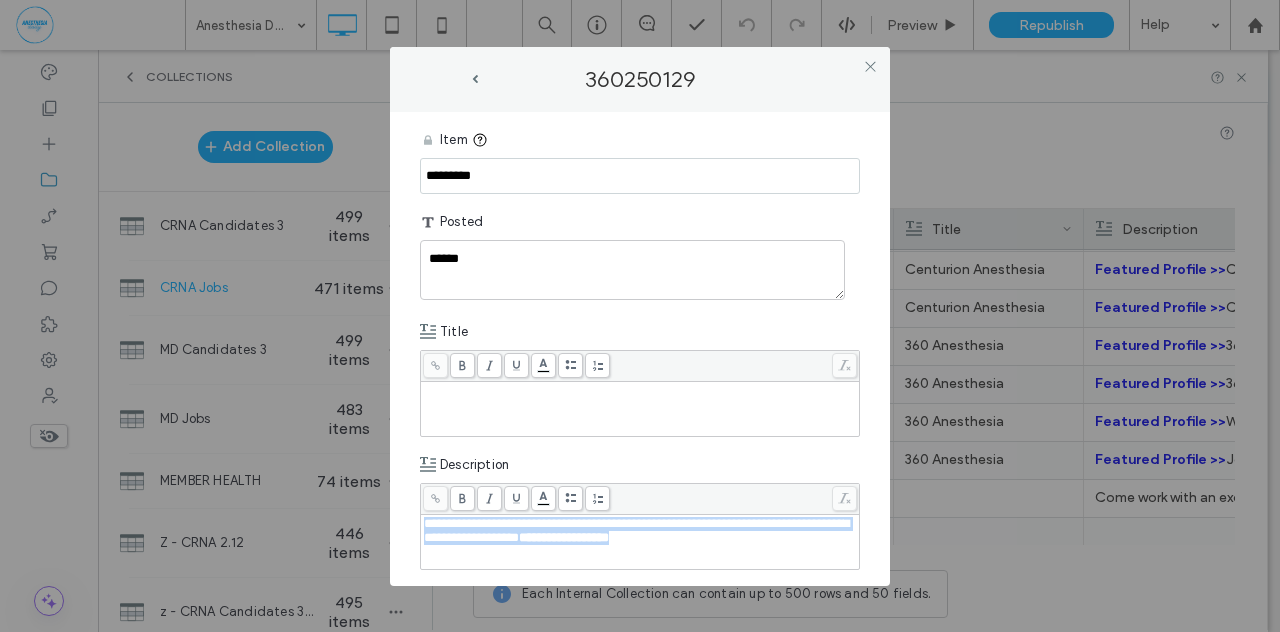 drag, startPoint x: 749, startPoint y: 539, endPoint x: 380, endPoint y: 514, distance: 369.84592 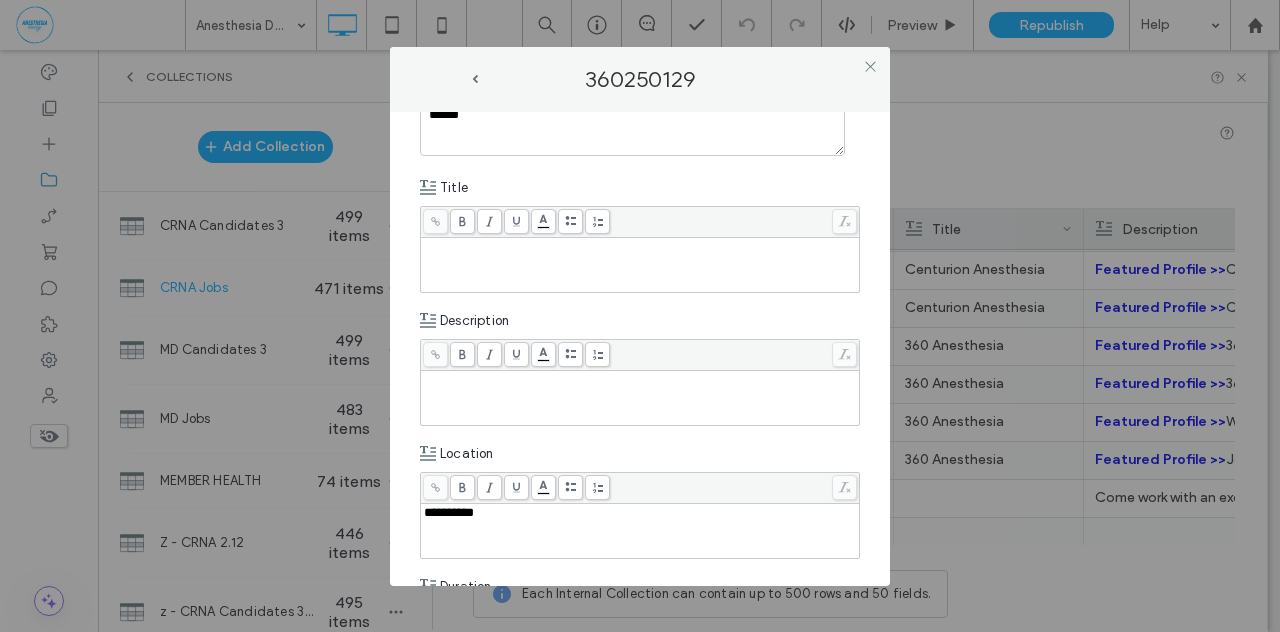 scroll, scrollTop: 210, scrollLeft: 0, axis: vertical 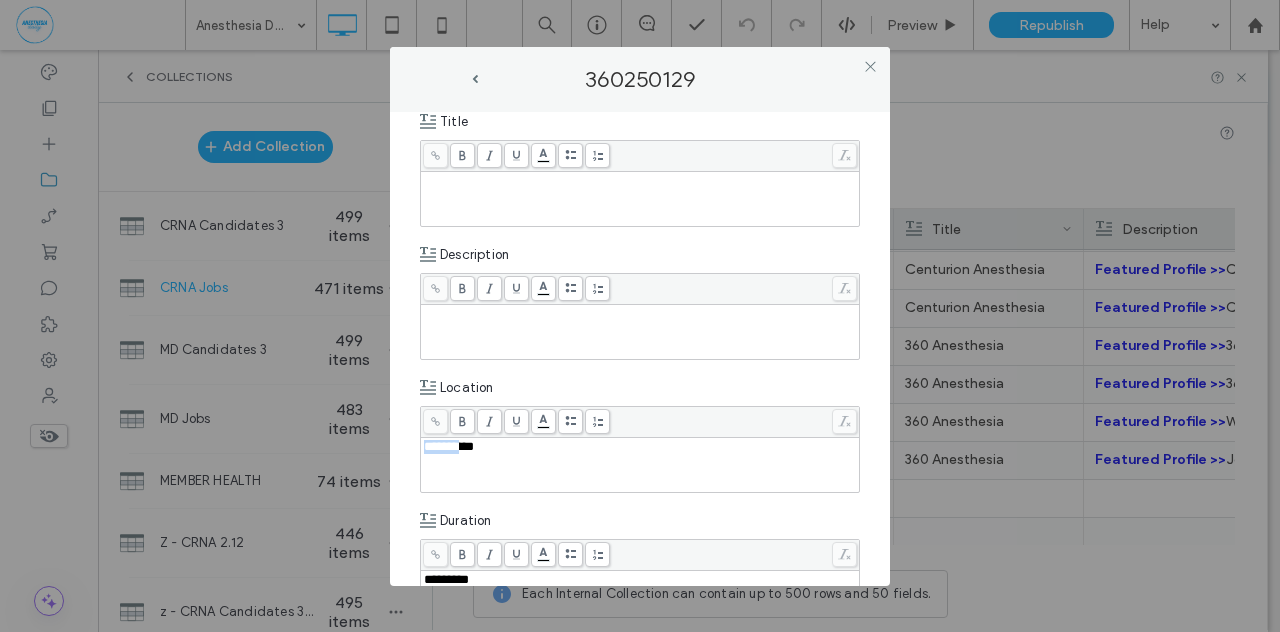 drag, startPoint x: 468, startPoint y: 443, endPoint x: 407, endPoint y: 445, distance: 61.03278 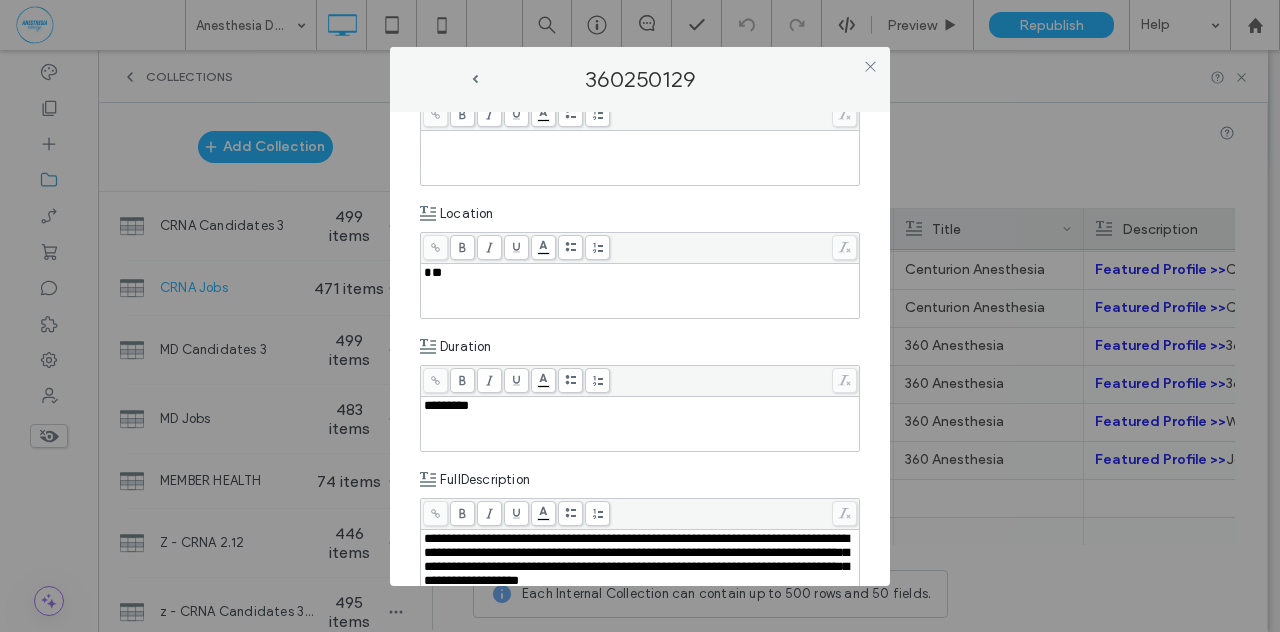 scroll, scrollTop: 505, scrollLeft: 0, axis: vertical 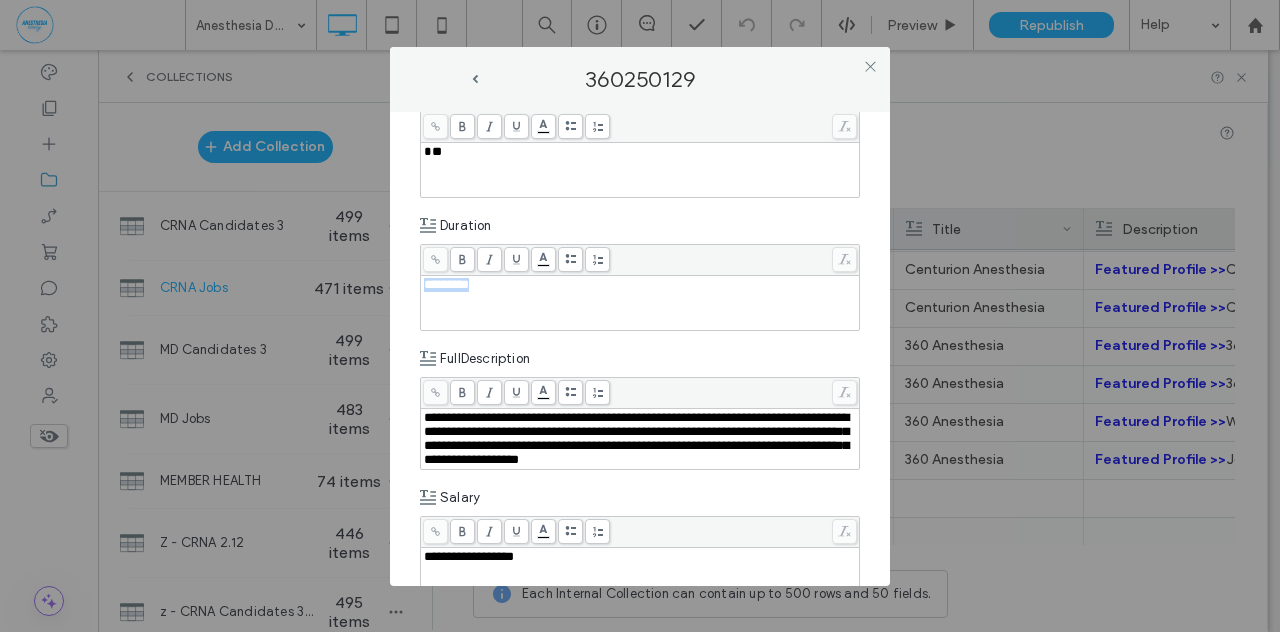 drag, startPoint x: 490, startPoint y: 283, endPoint x: 376, endPoint y: 281, distance: 114.01754 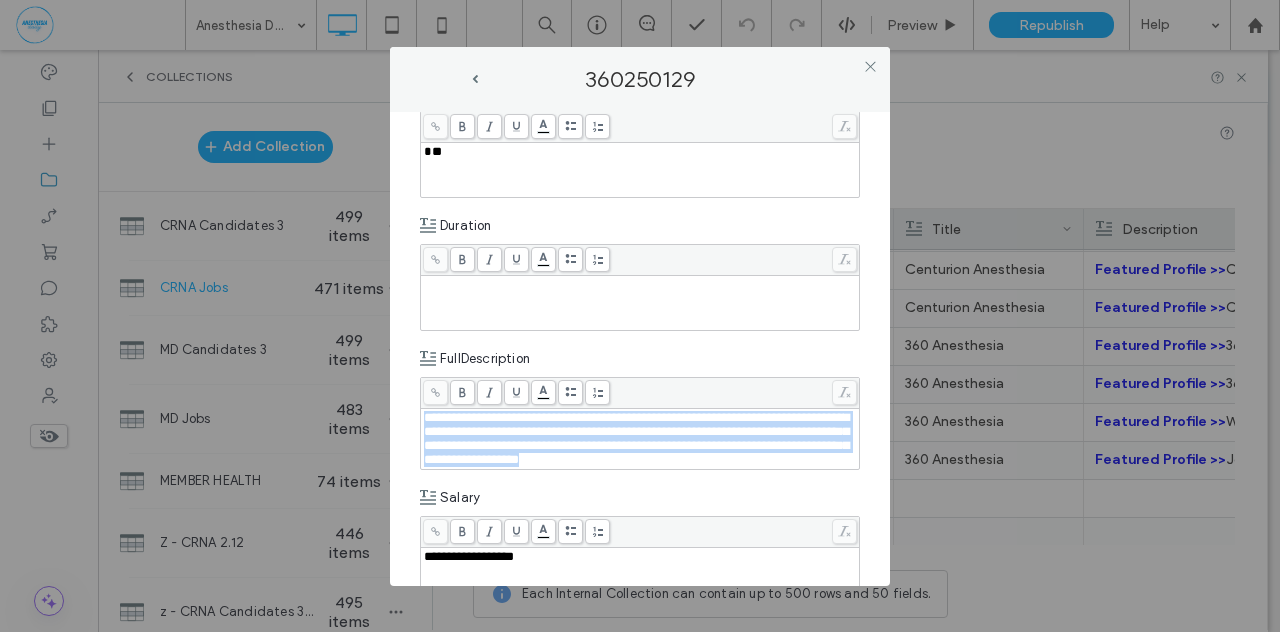 drag, startPoint x: 442, startPoint y: 475, endPoint x: 409, endPoint y: 413, distance: 70.23532 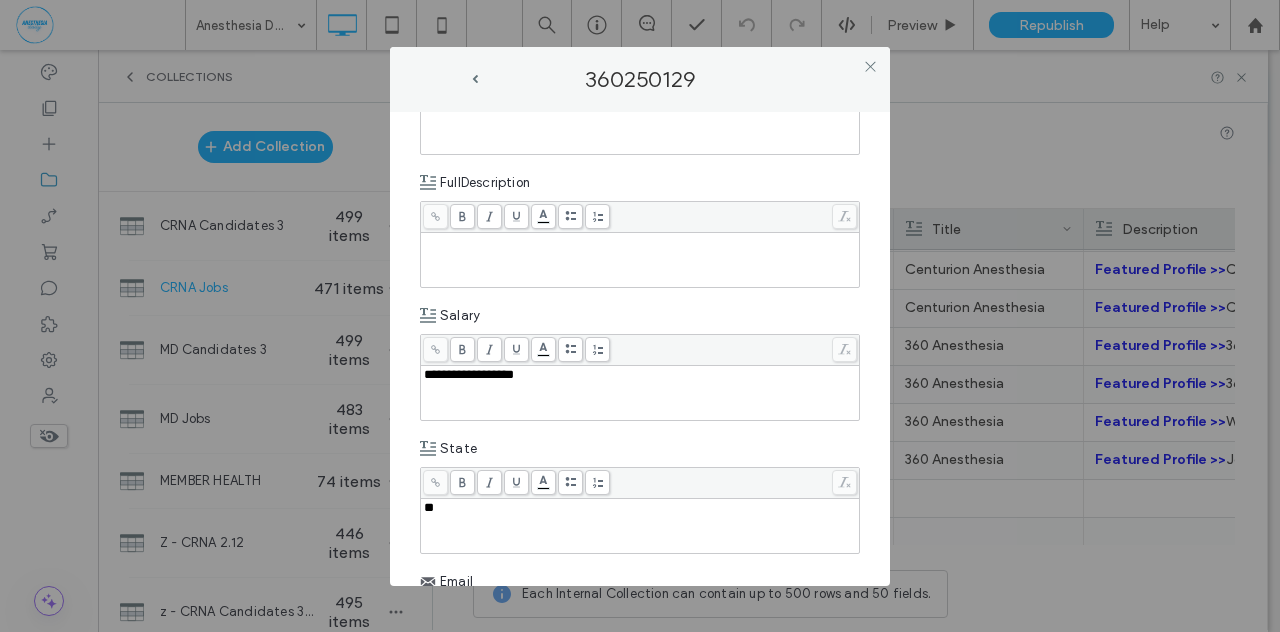 scroll, scrollTop: 708, scrollLeft: 0, axis: vertical 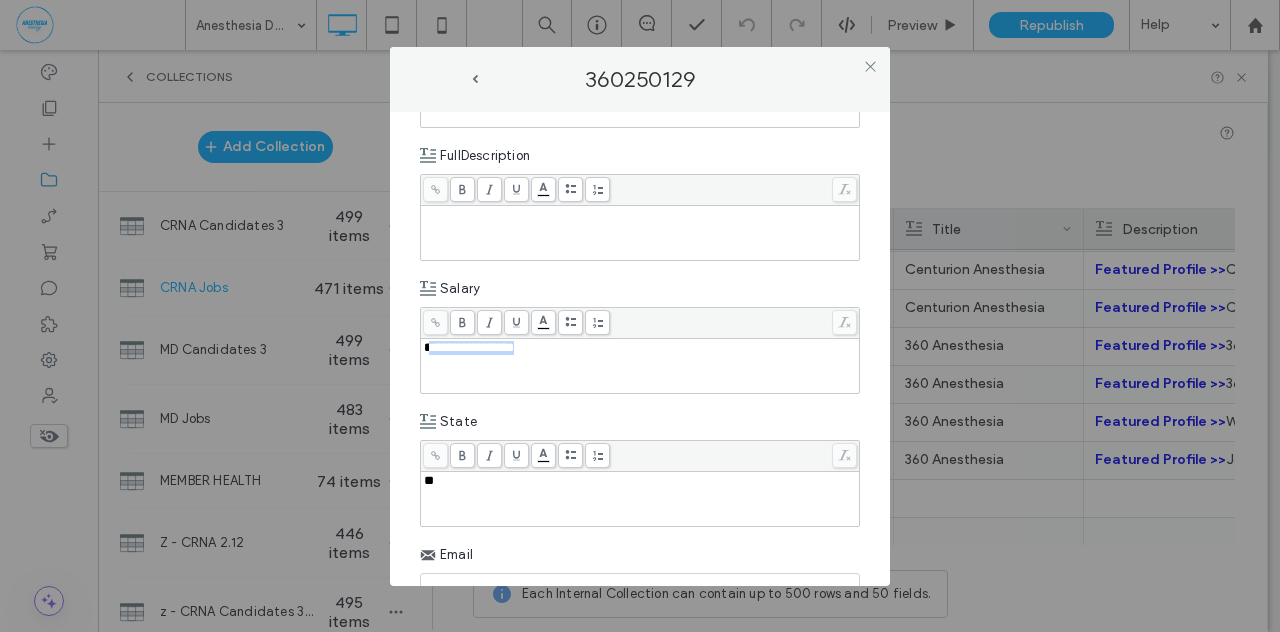 drag, startPoint x: 529, startPoint y: 347, endPoint x: 425, endPoint y: 341, distance: 104.172935 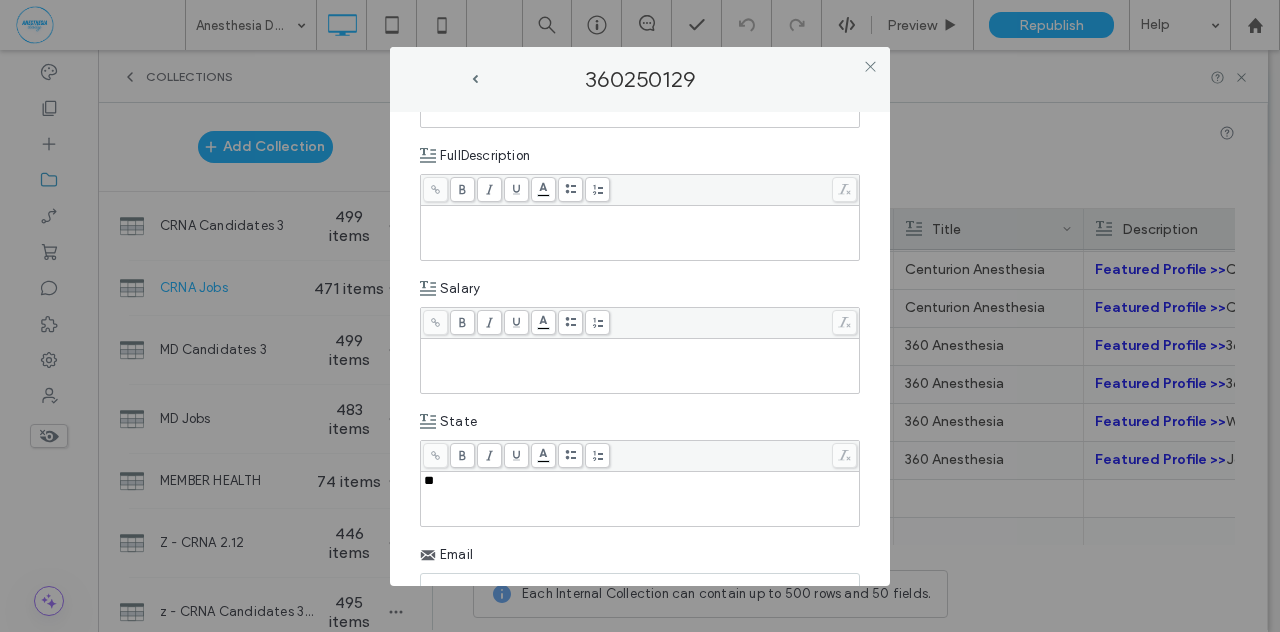click on "**" at bounding box center (640, 481) 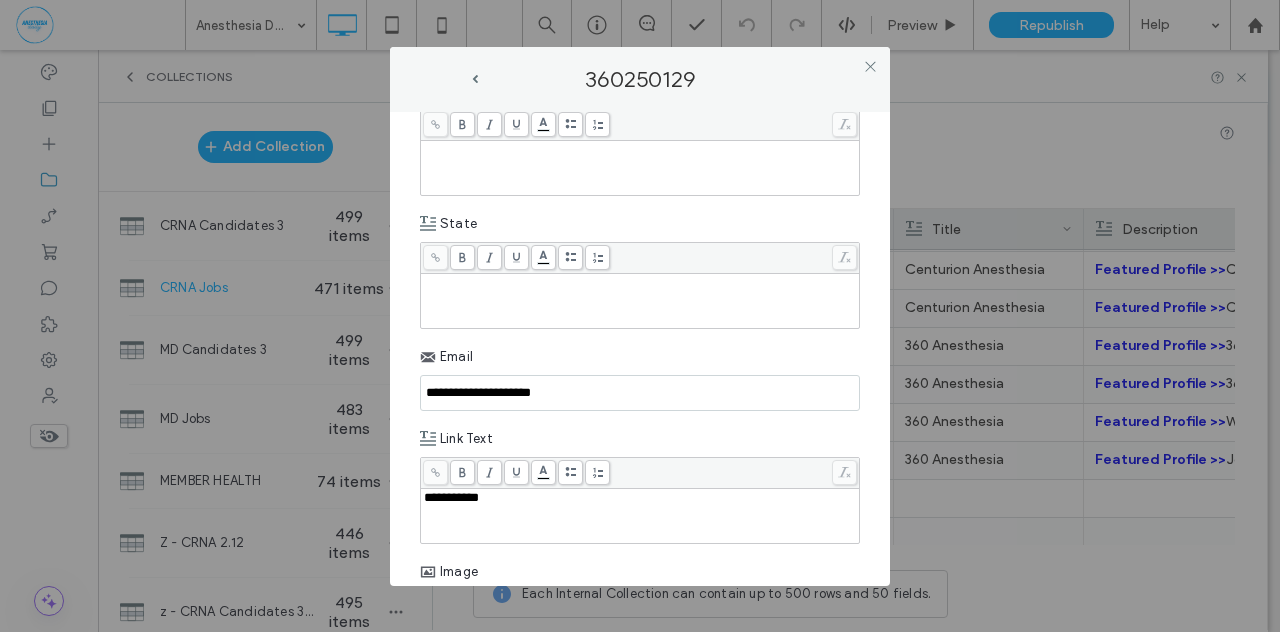 scroll, scrollTop: 925, scrollLeft: 0, axis: vertical 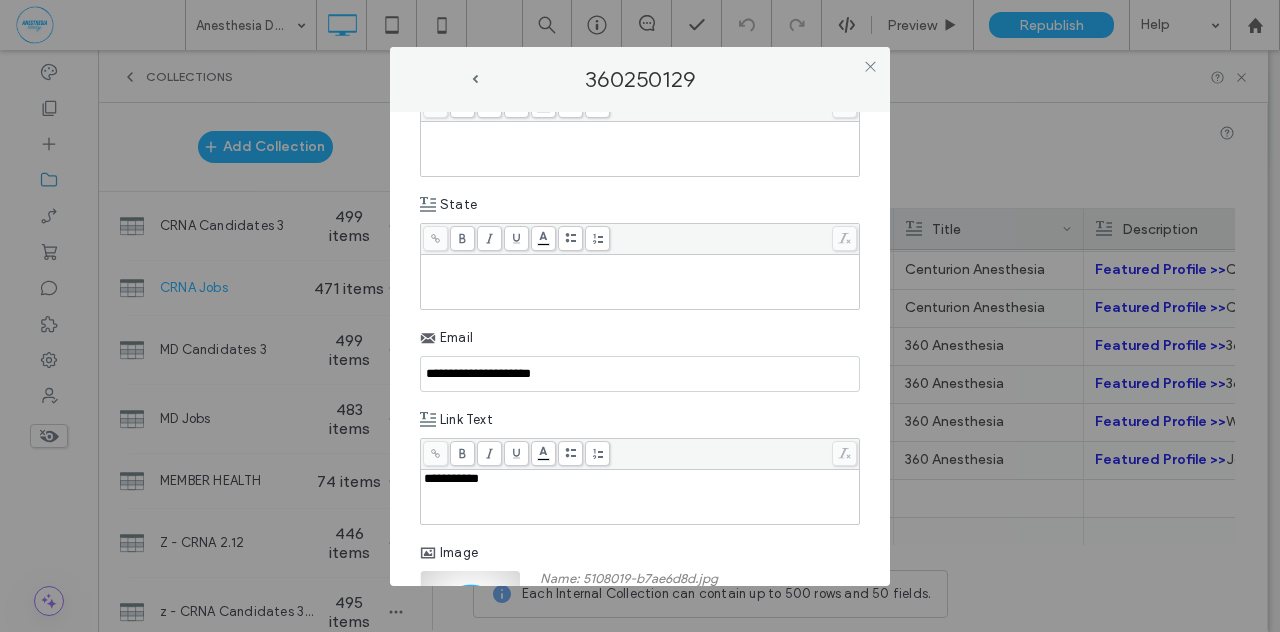 drag, startPoint x: 585, startPoint y: 369, endPoint x: 400, endPoint y: 363, distance: 185.09727 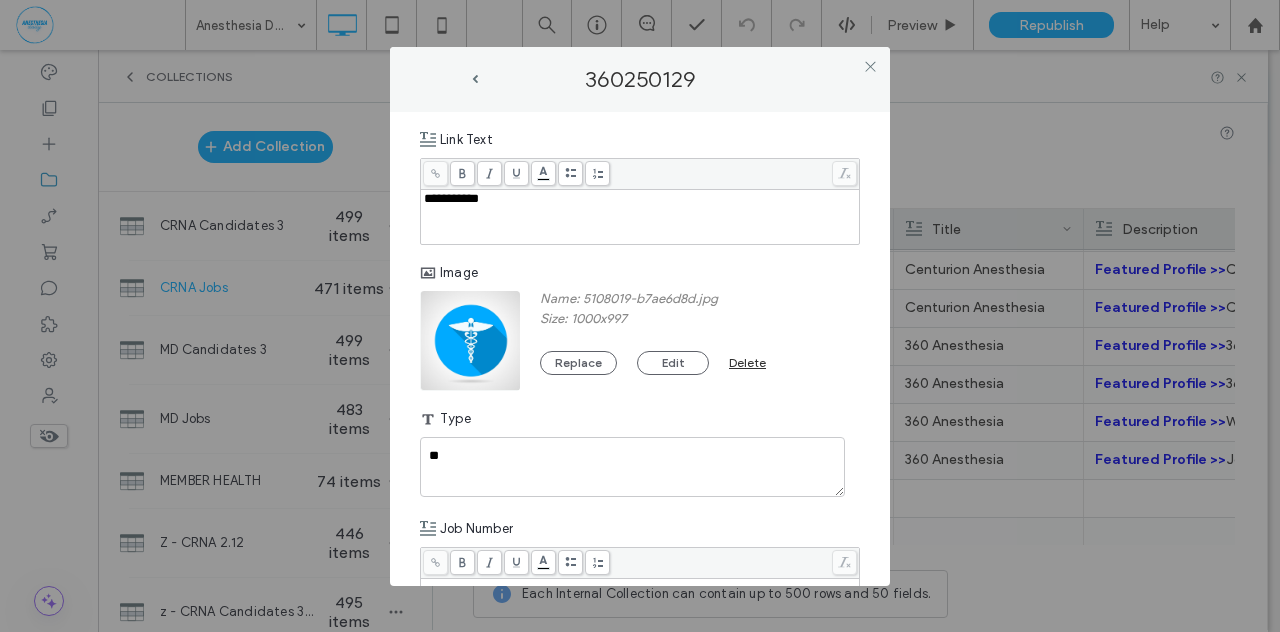 scroll, scrollTop: 1221, scrollLeft: 0, axis: vertical 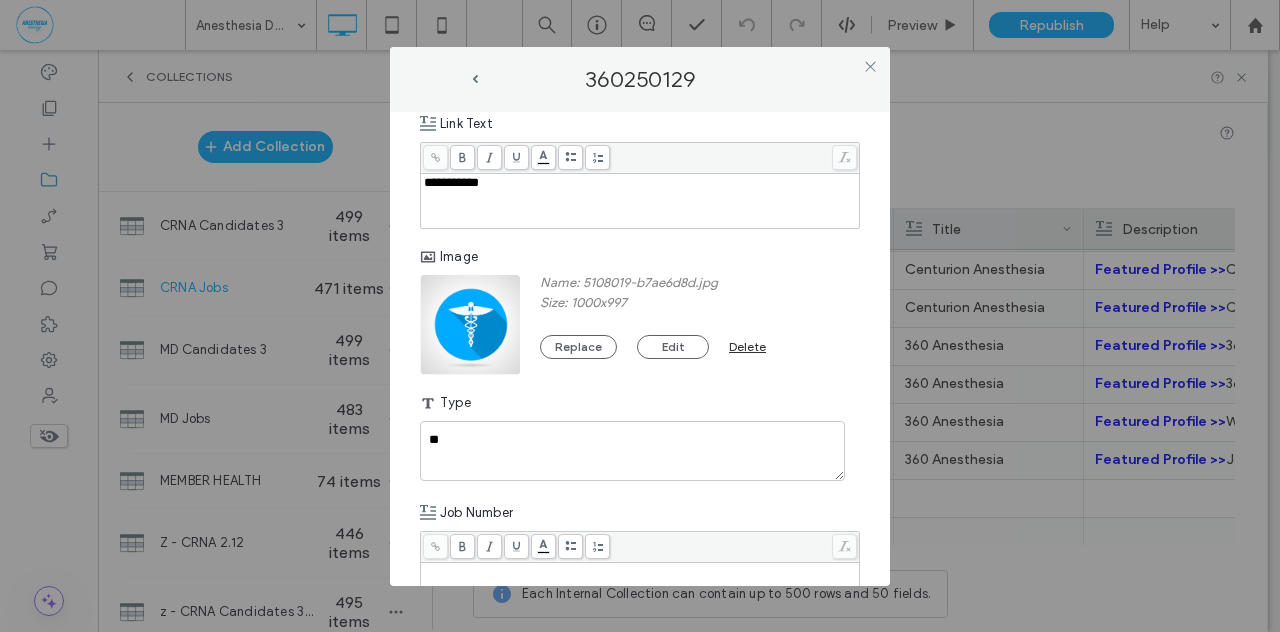 type 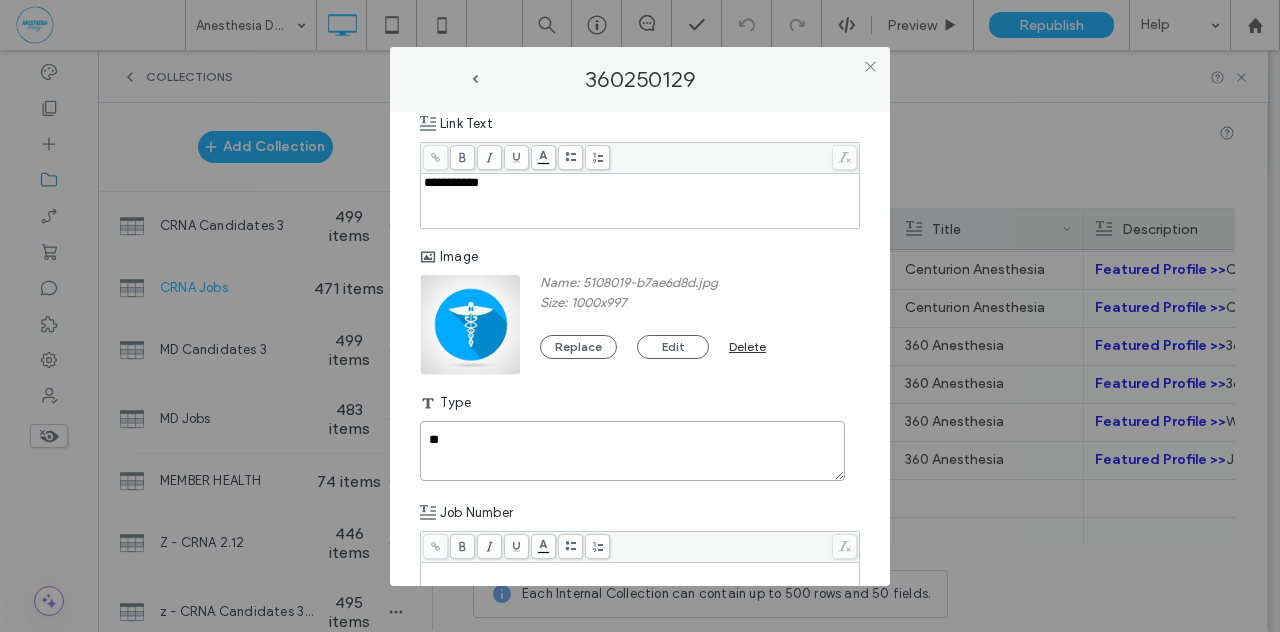 drag, startPoint x: 462, startPoint y: 433, endPoint x: 392, endPoint y: 427, distance: 70.256676 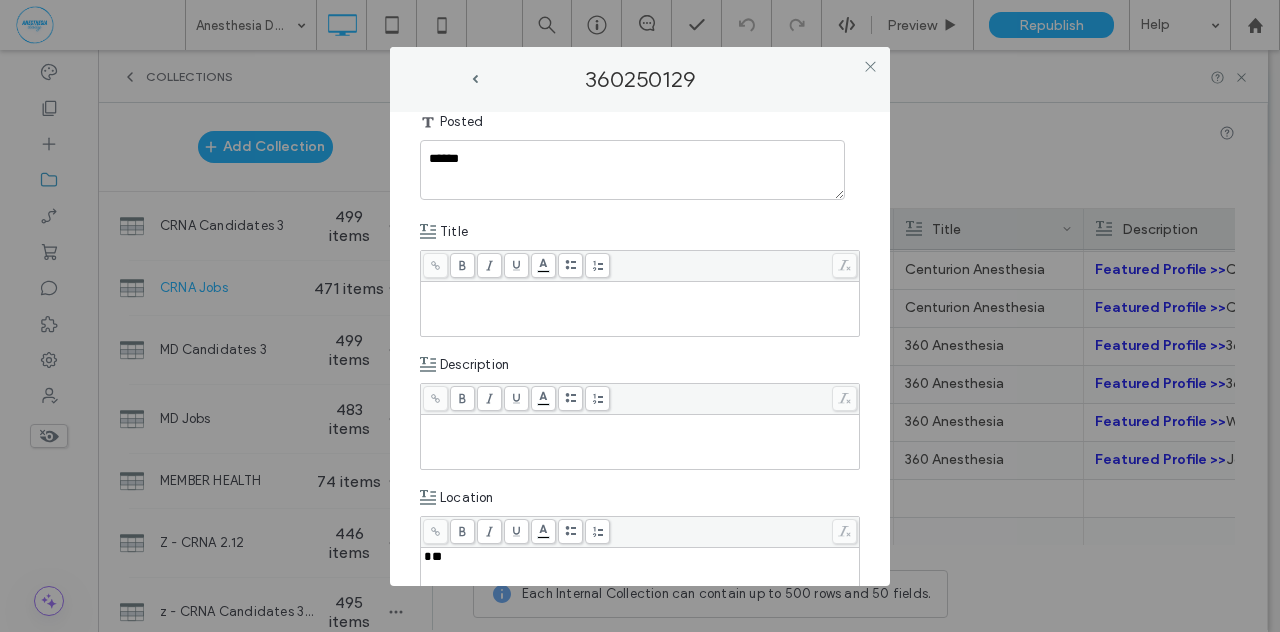scroll, scrollTop: 0, scrollLeft: 0, axis: both 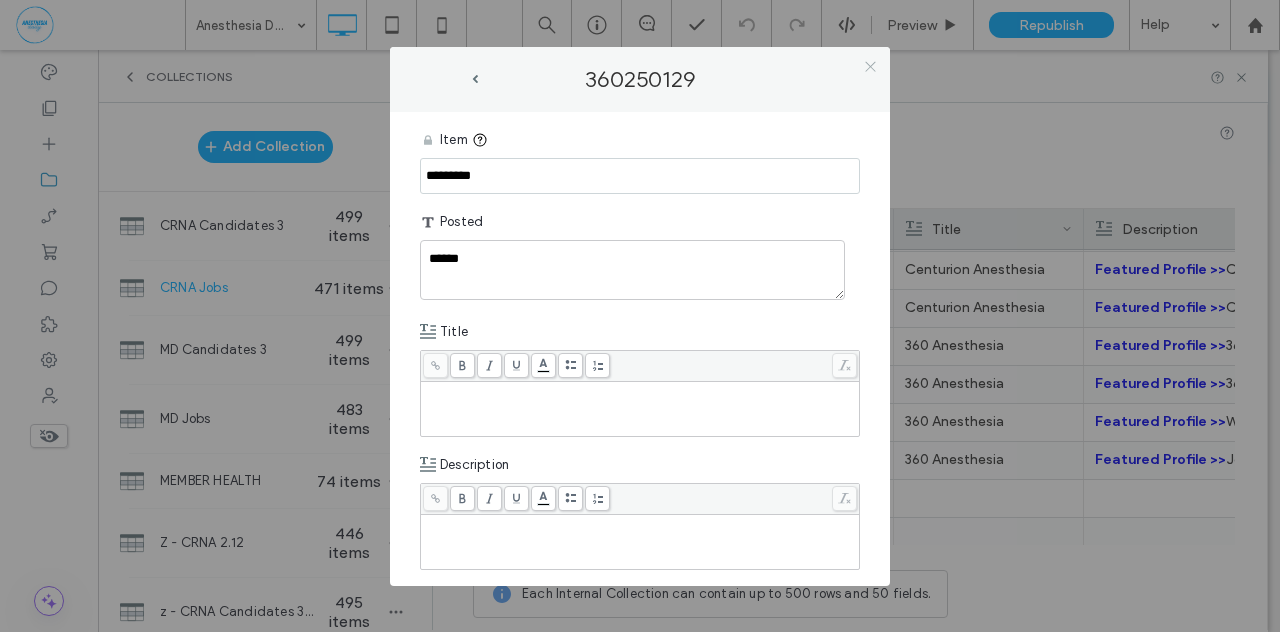 type 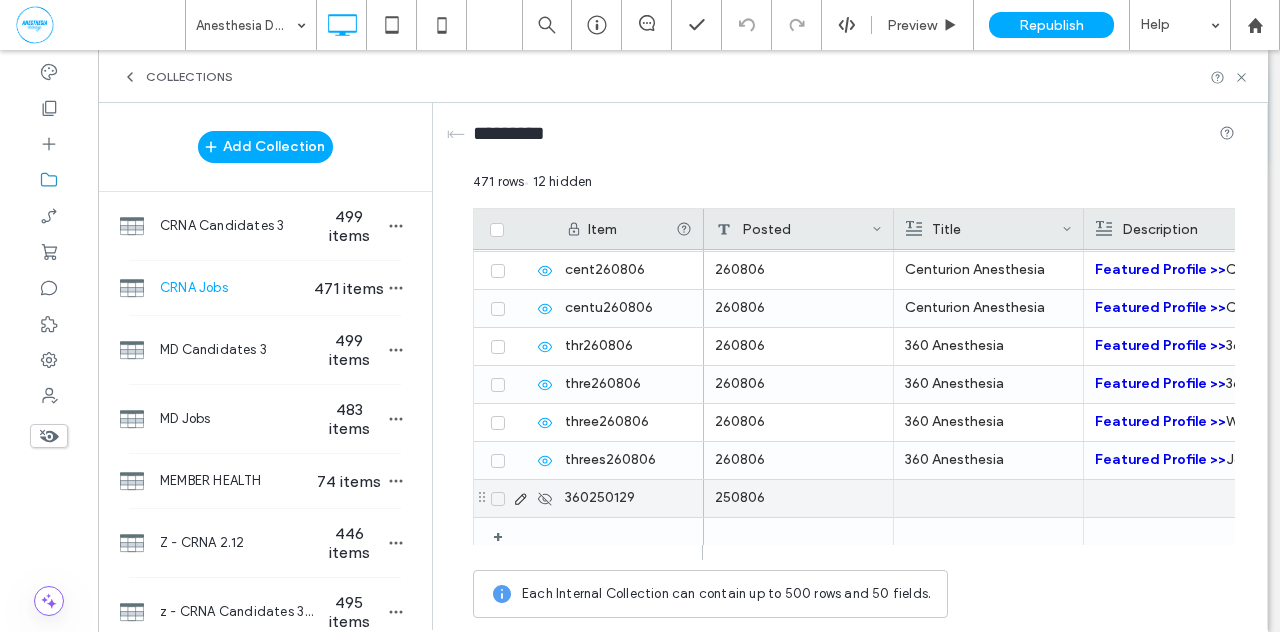 click 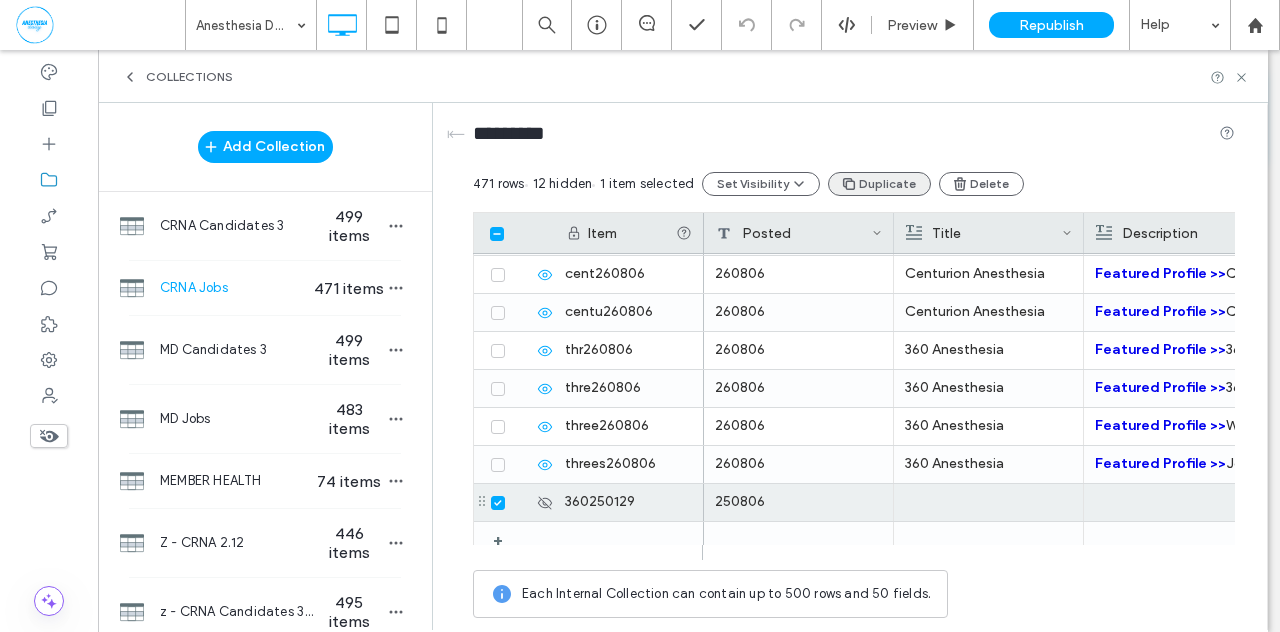 click on "Duplicate" at bounding box center [879, 184] 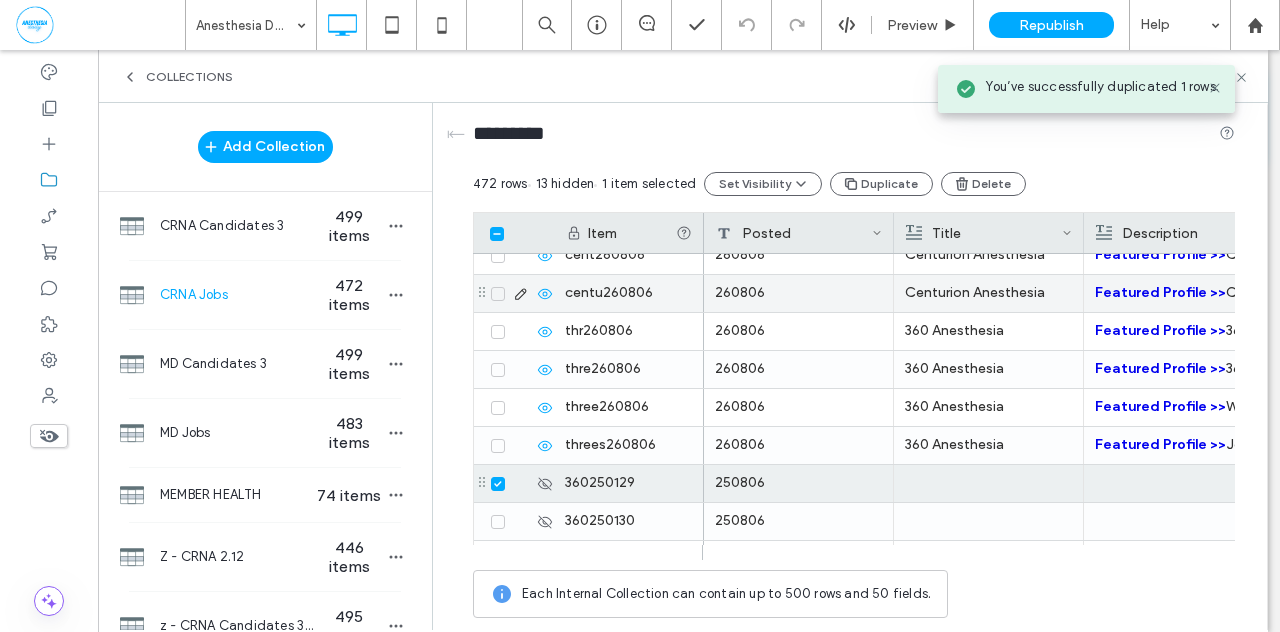 scroll, scrollTop: 17681, scrollLeft: 0, axis: vertical 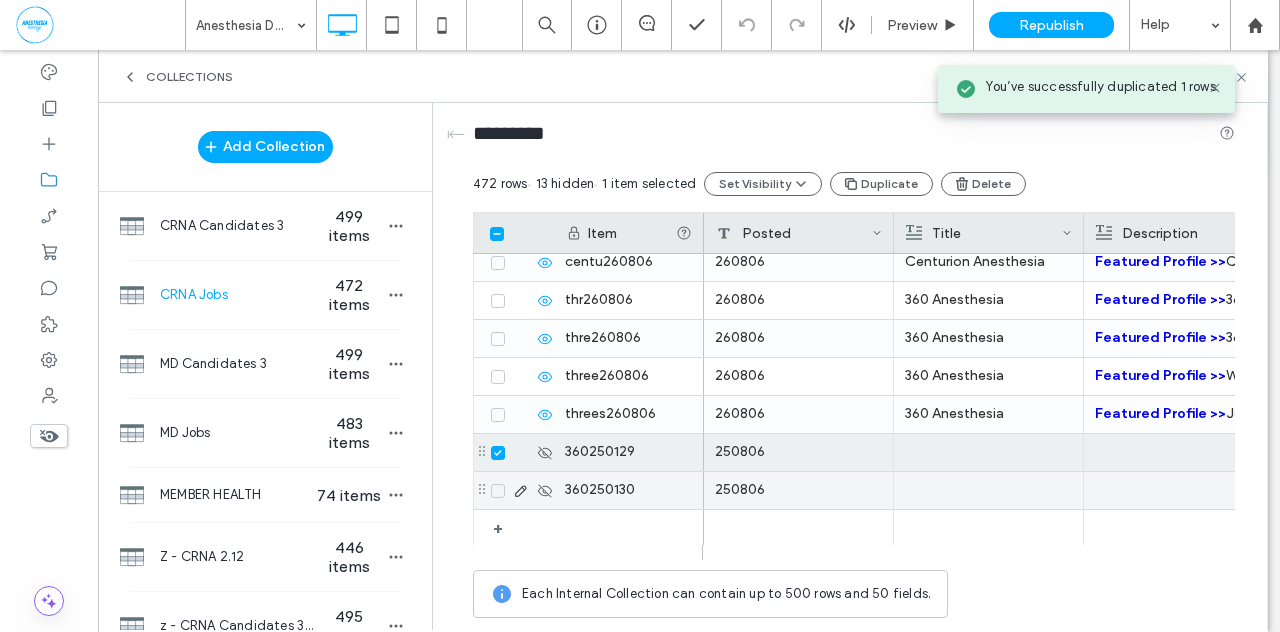 click 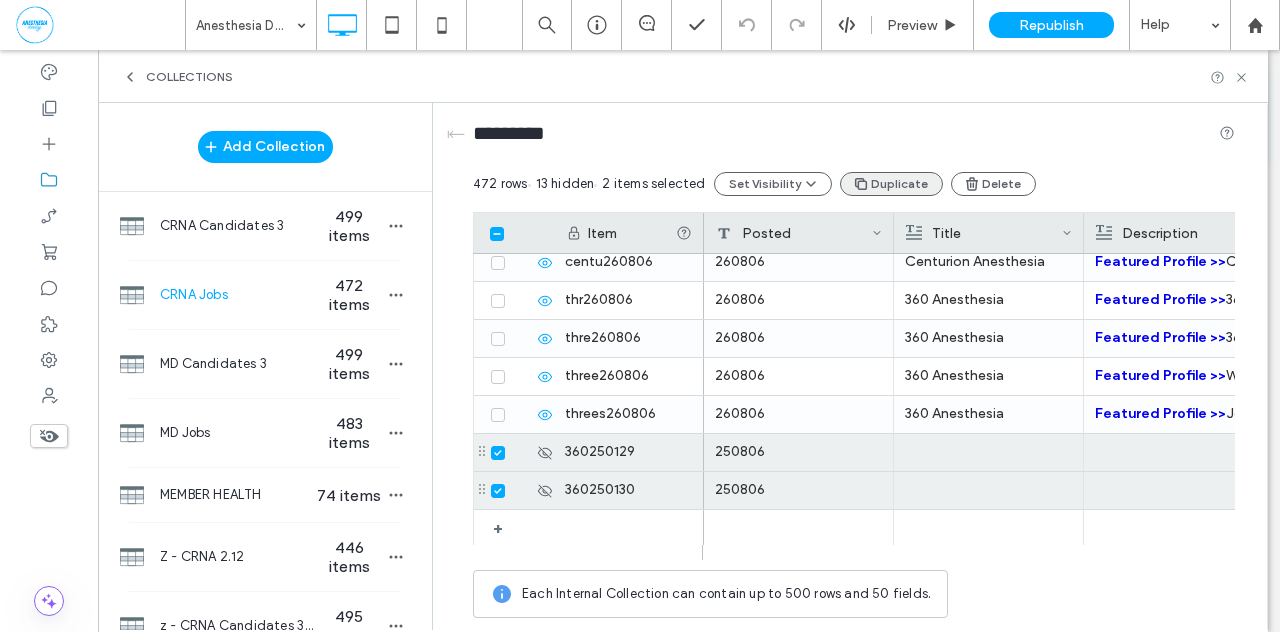 click on "Duplicate" at bounding box center [891, 184] 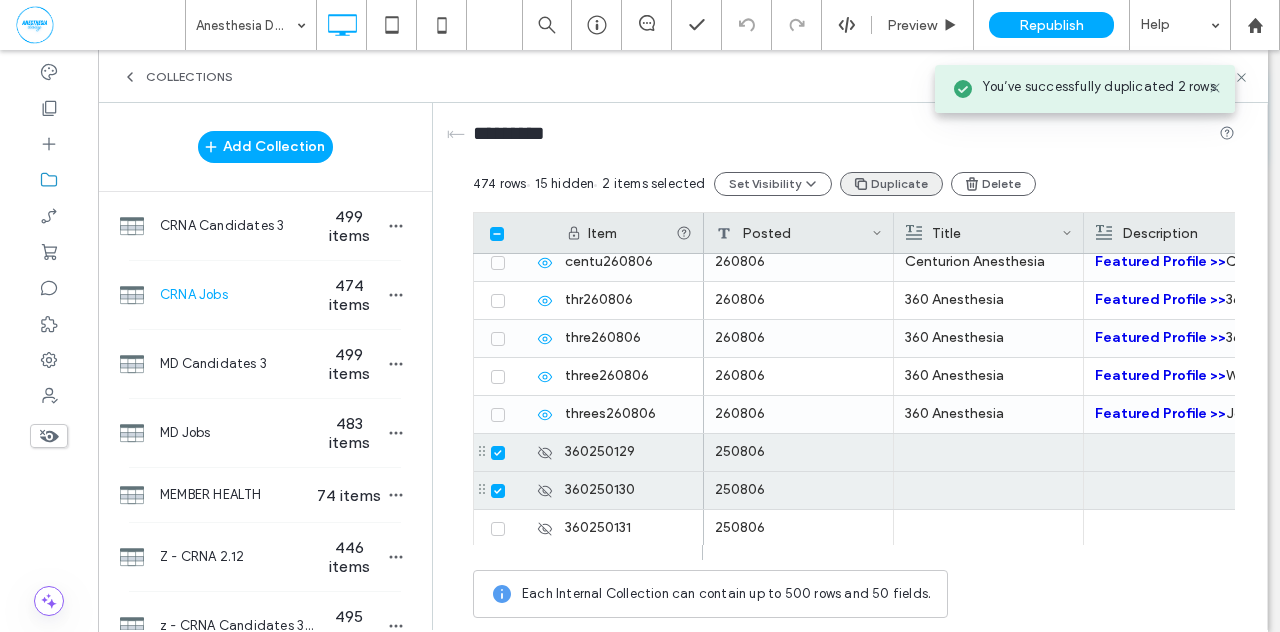 click on "Duplicate" at bounding box center [891, 184] 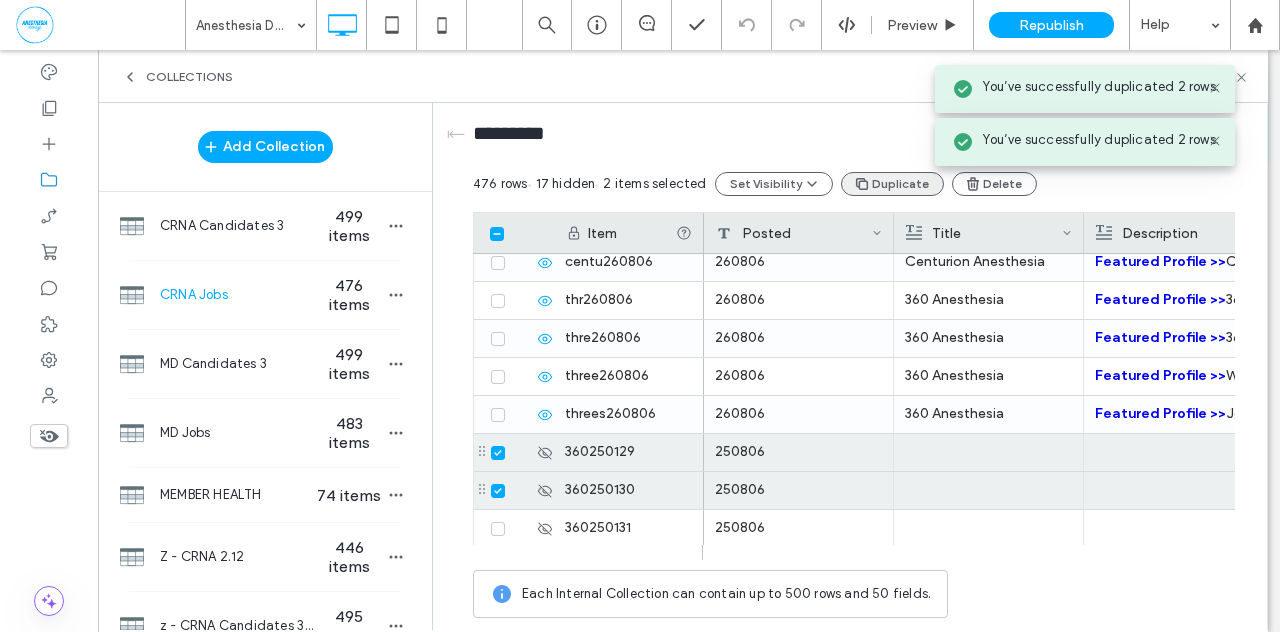 click on "Duplicate" at bounding box center [892, 184] 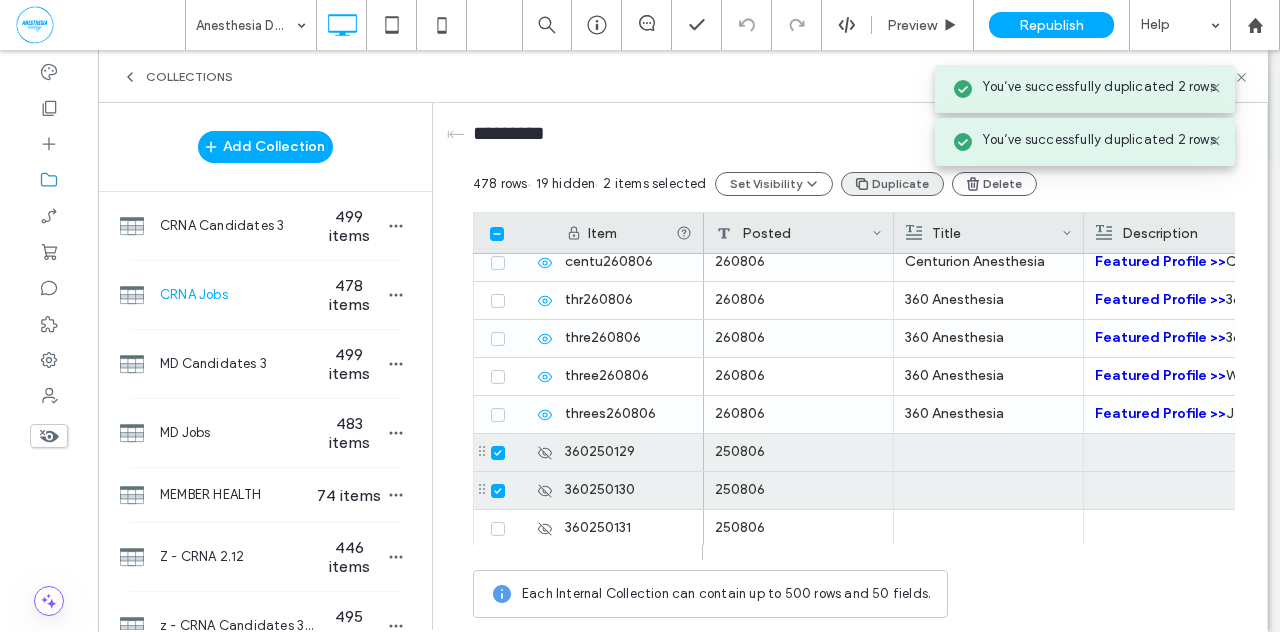 click on "Duplicate" at bounding box center (892, 184) 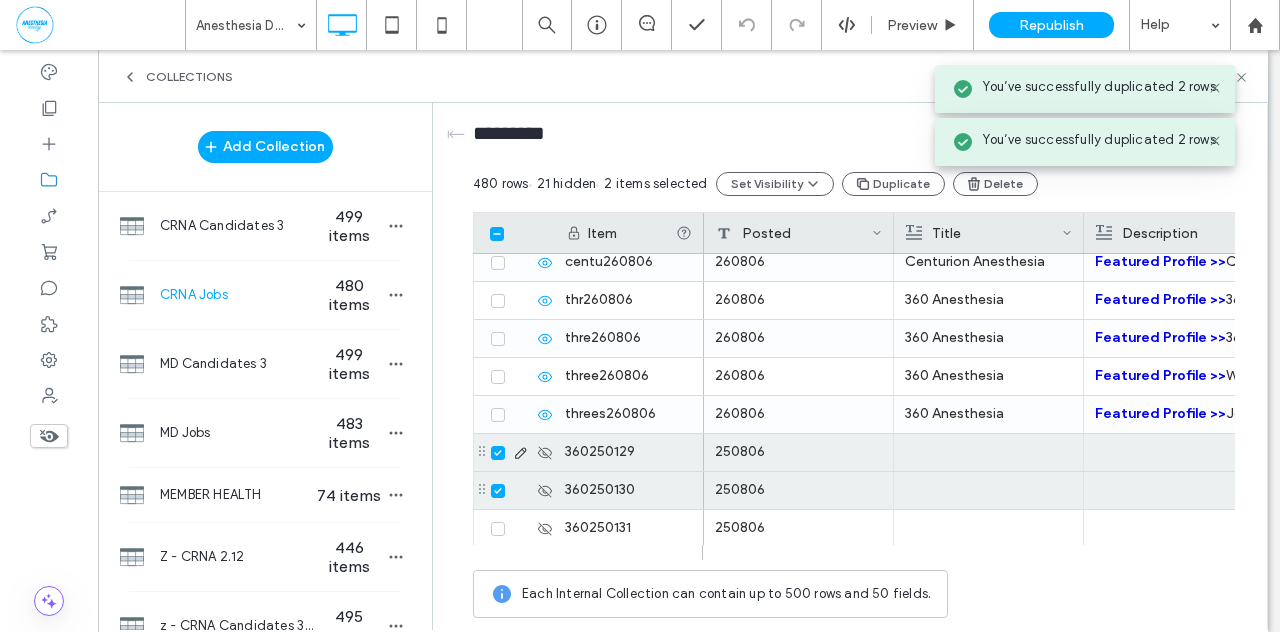 click 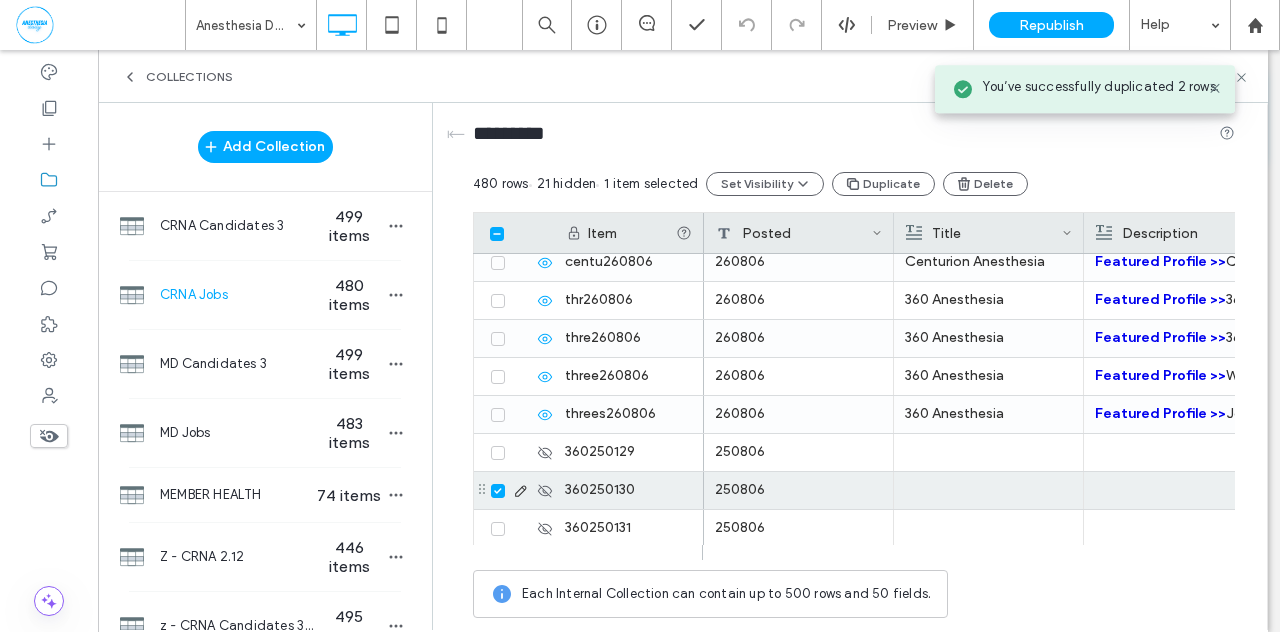 click 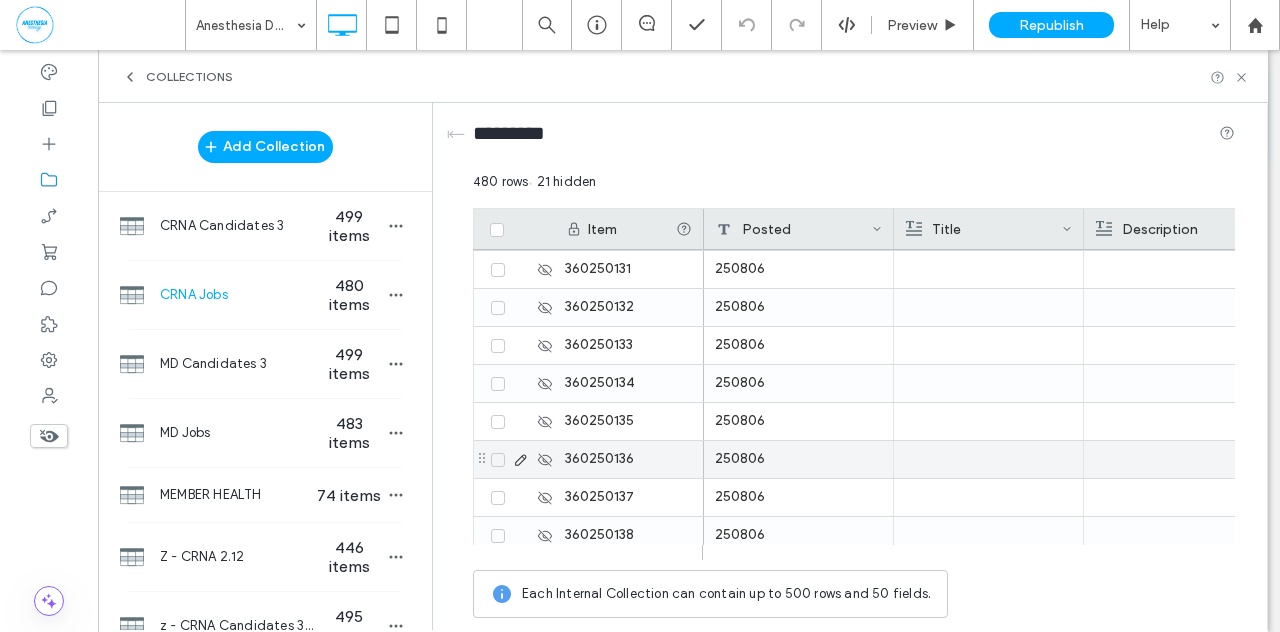 scroll, scrollTop: 17938, scrollLeft: 0, axis: vertical 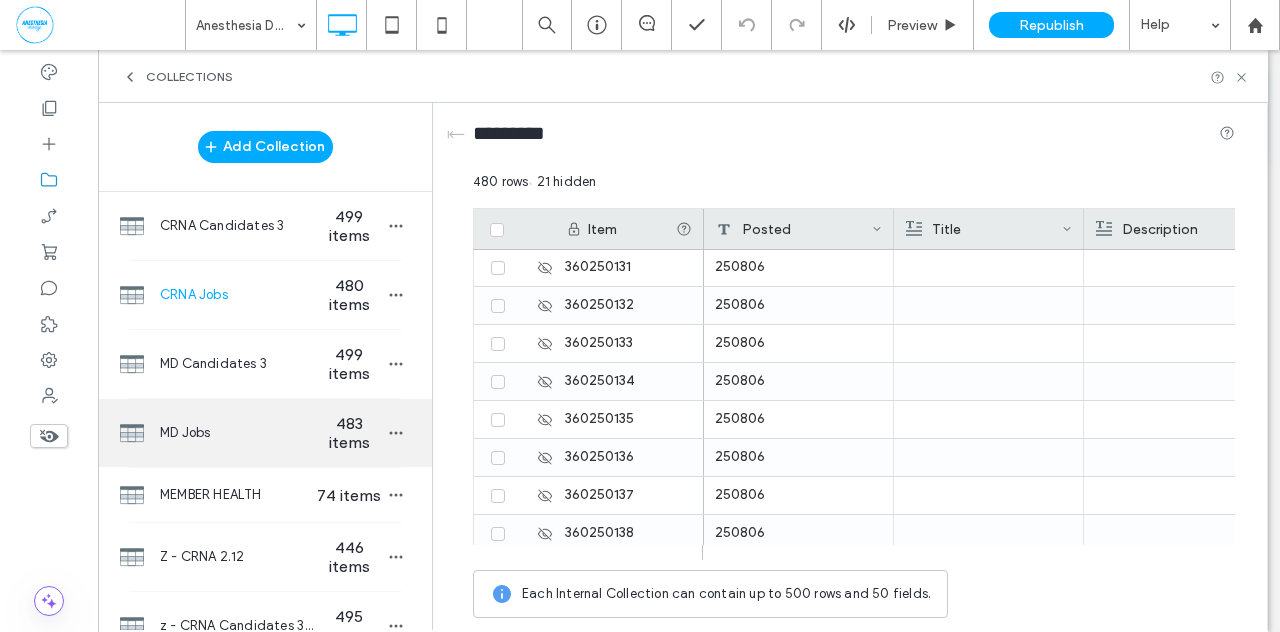 click on "MD Jobs" at bounding box center [237, 433] 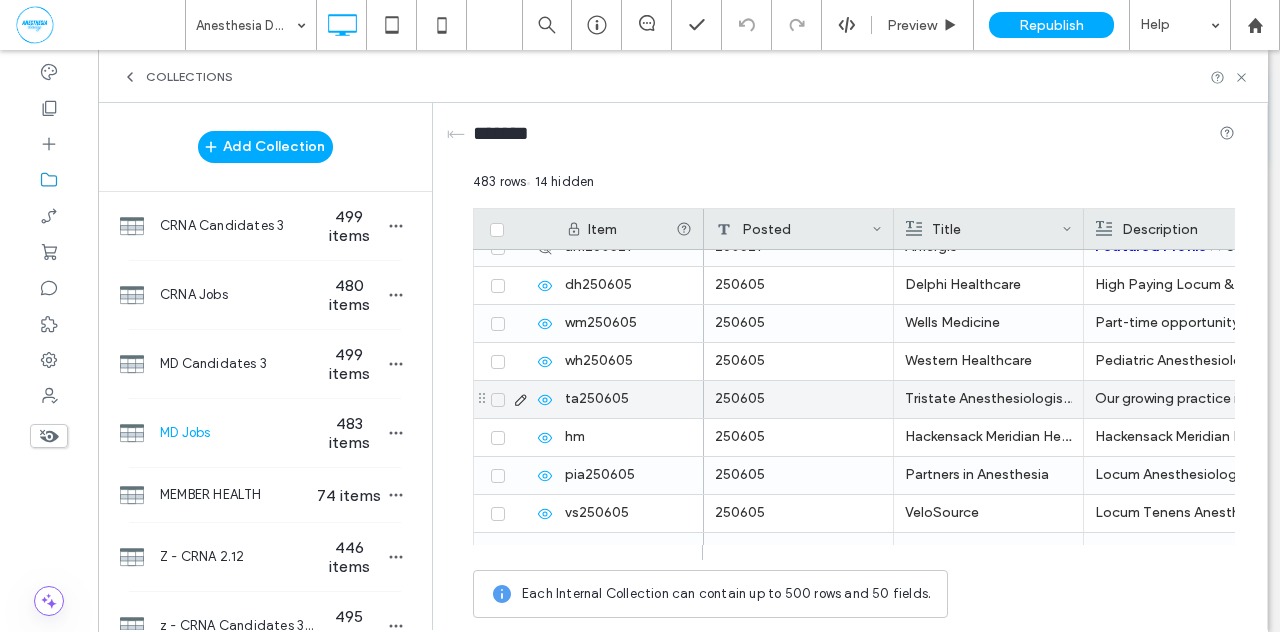 scroll, scrollTop: 1050, scrollLeft: 0, axis: vertical 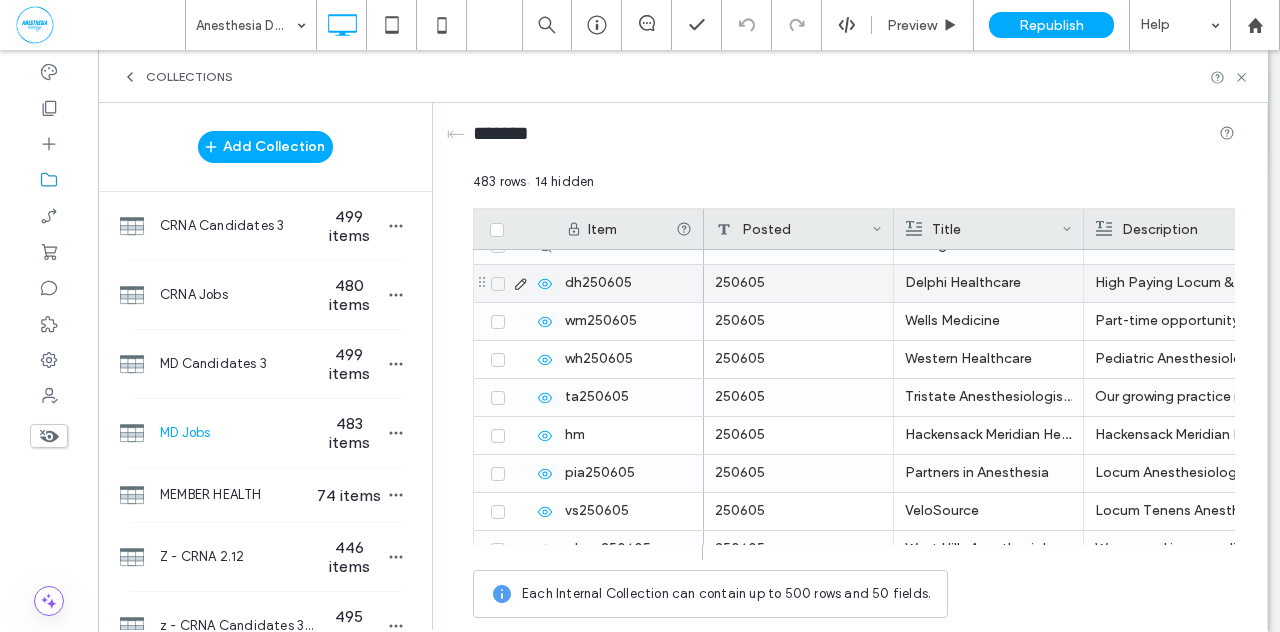 click 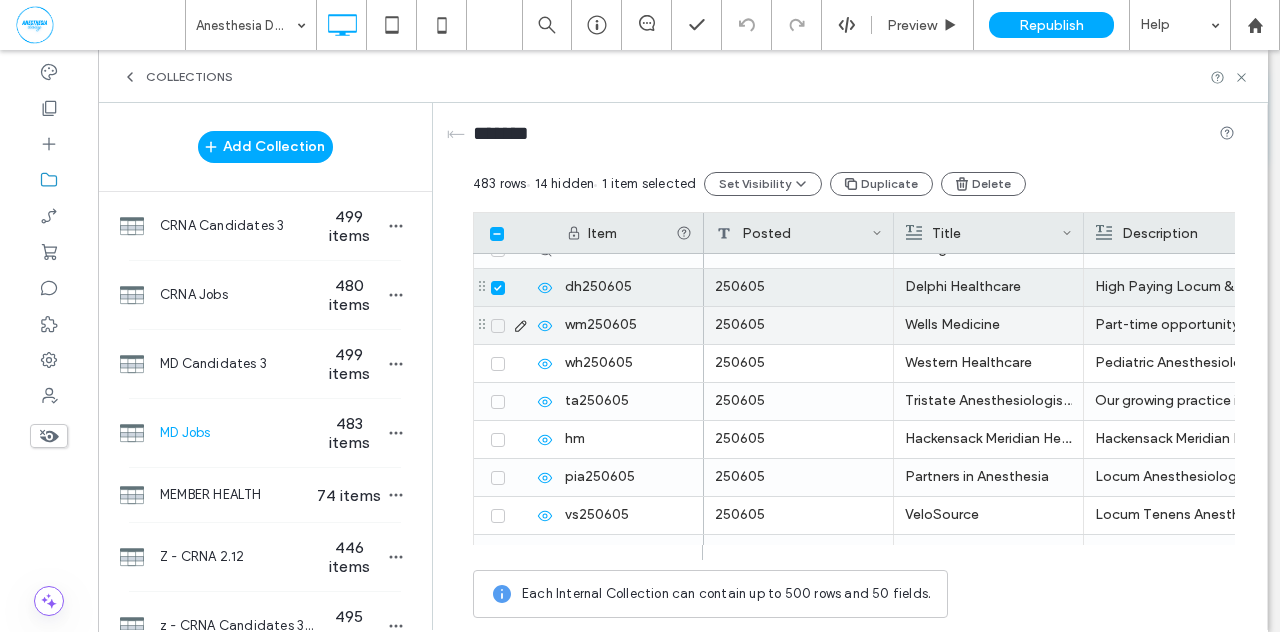click at bounding box center (498, 326) 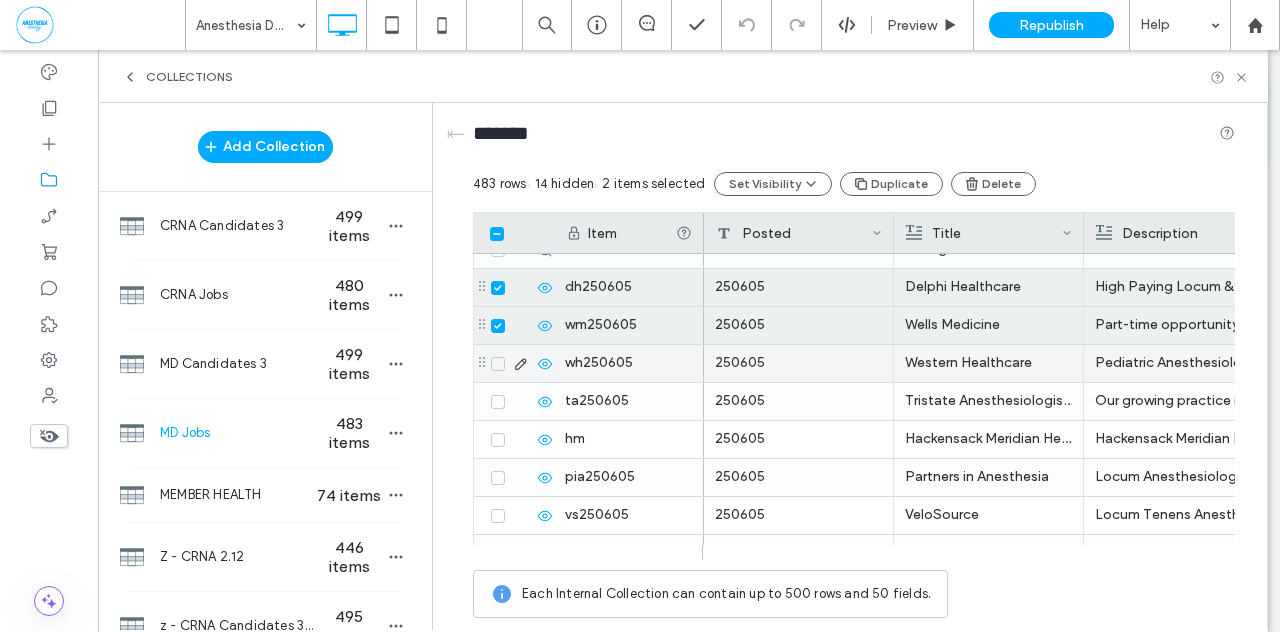 click 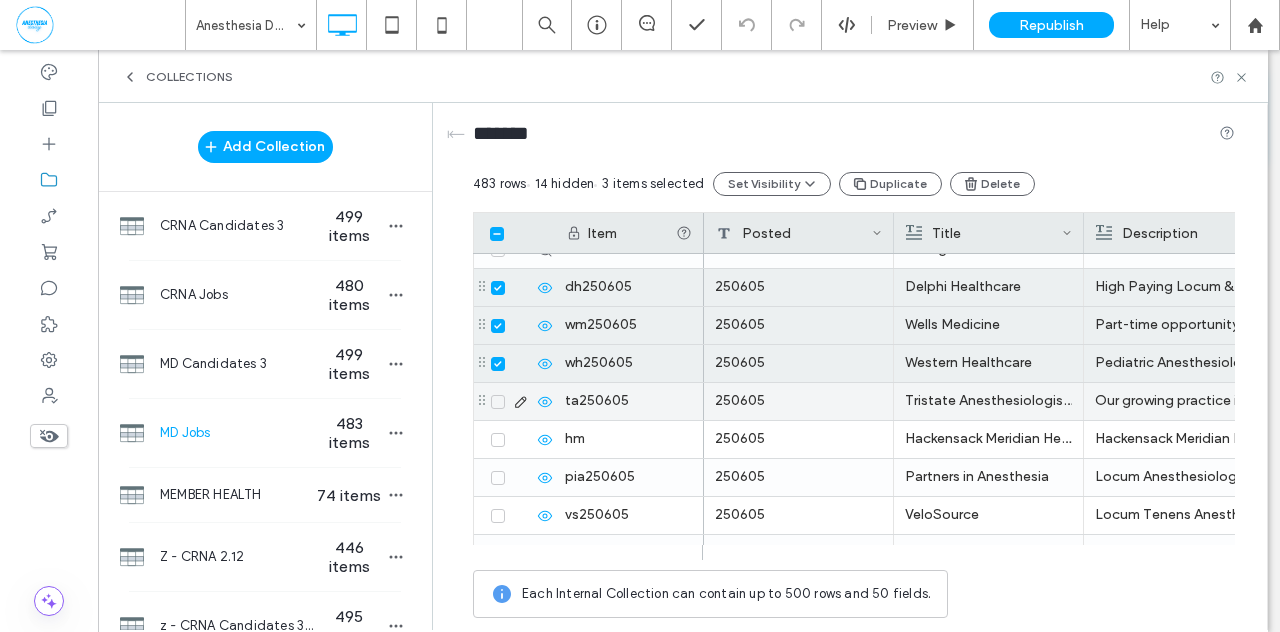 click 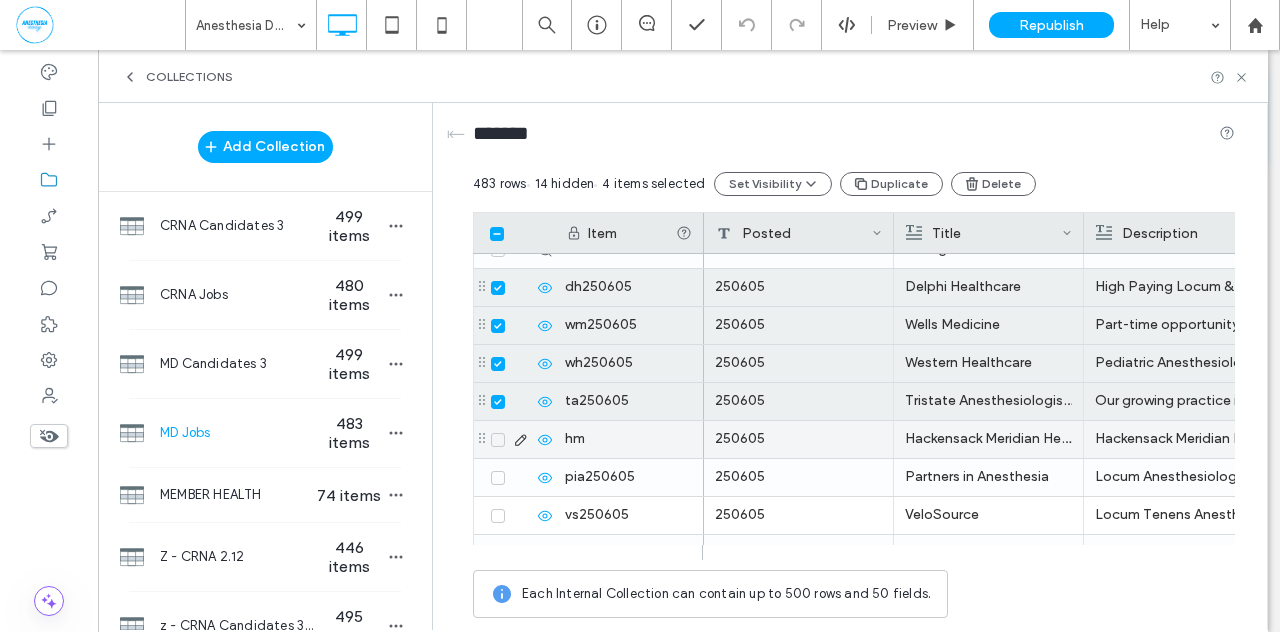 click at bounding box center [498, 440] 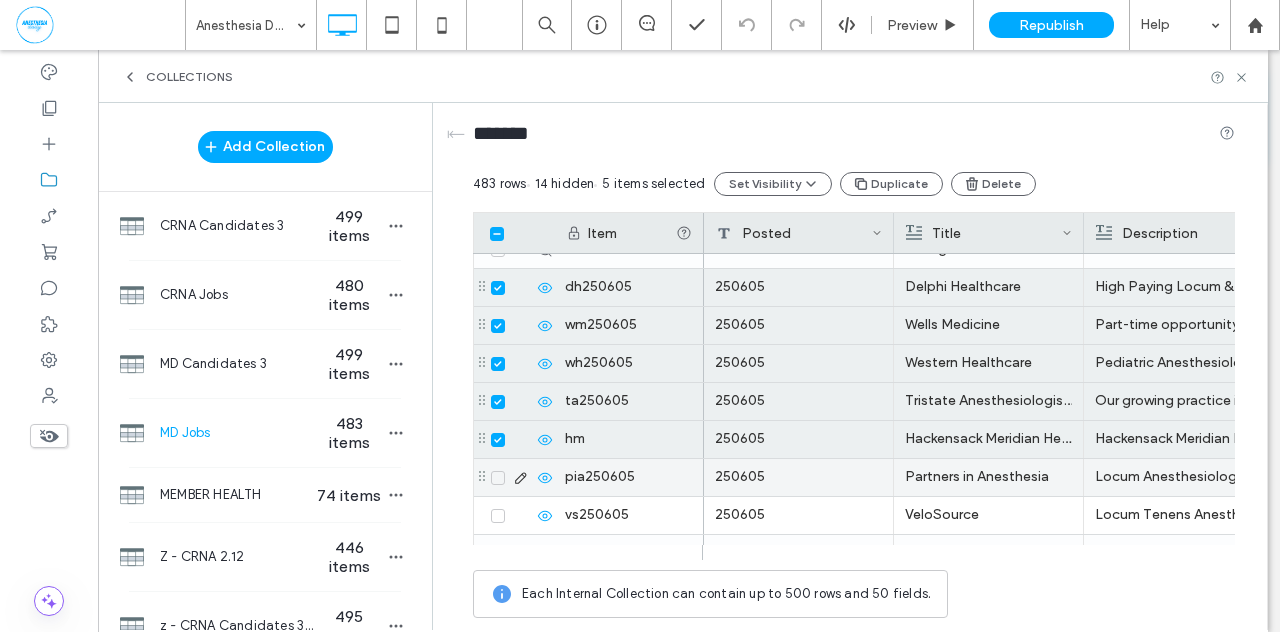 click 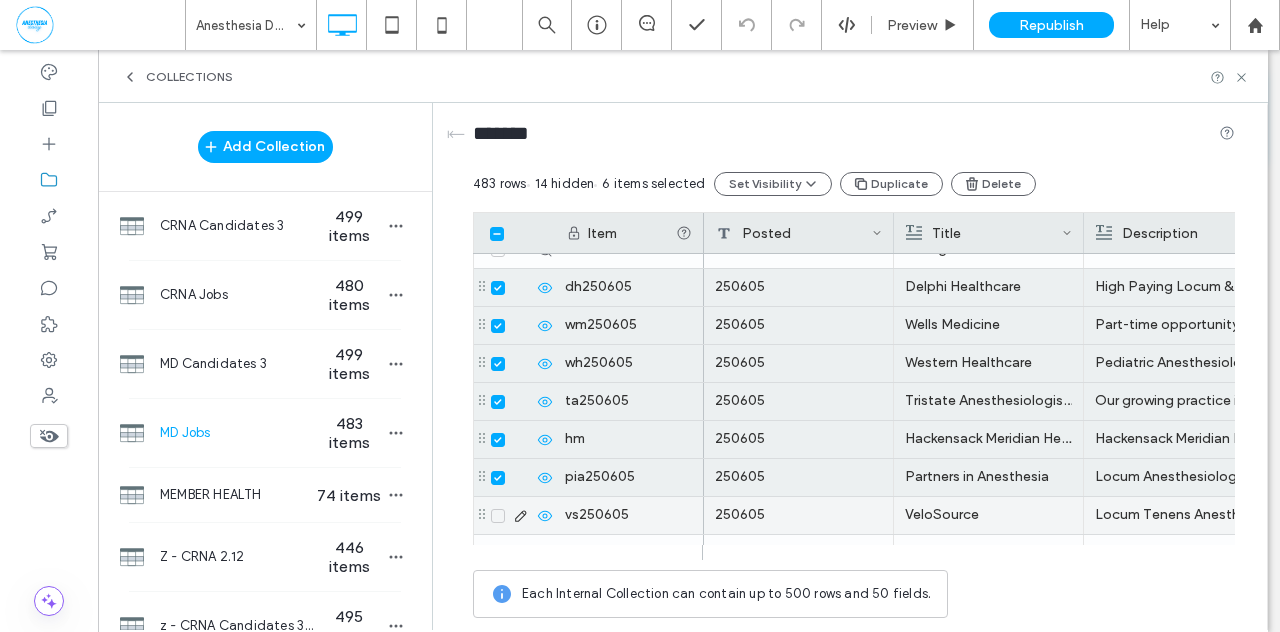 drag, startPoint x: 498, startPoint y: 517, endPoint x: 516, endPoint y: 462, distance: 57.870544 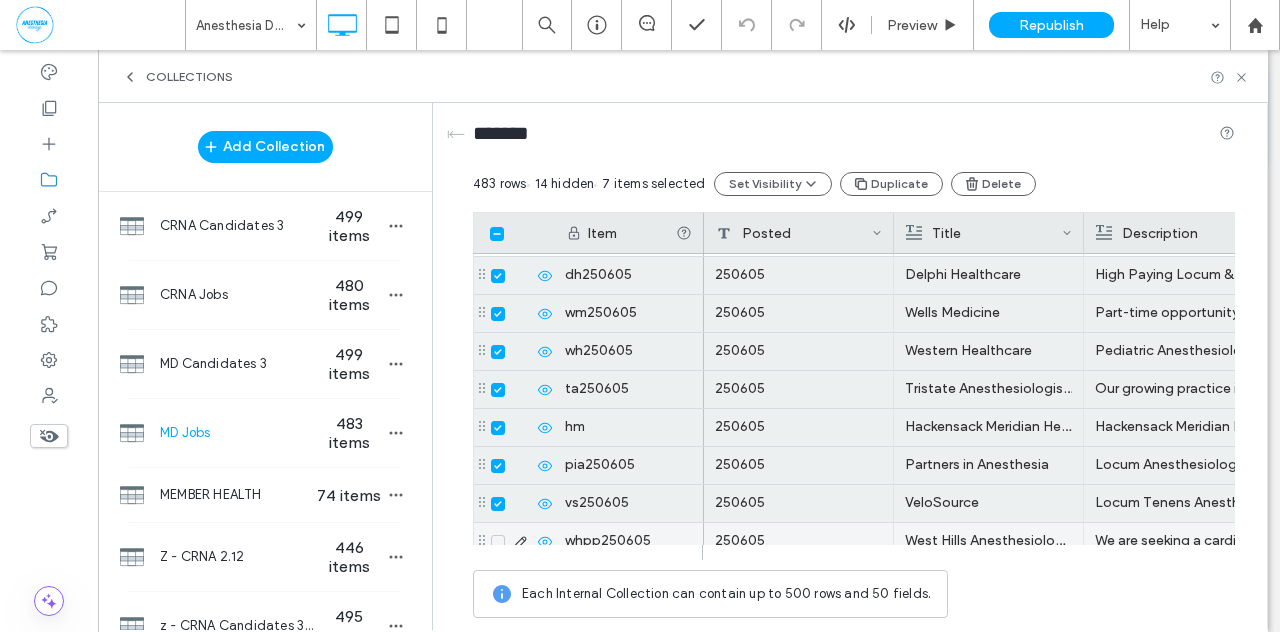 scroll, scrollTop: 1166, scrollLeft: 0, axis: vertical 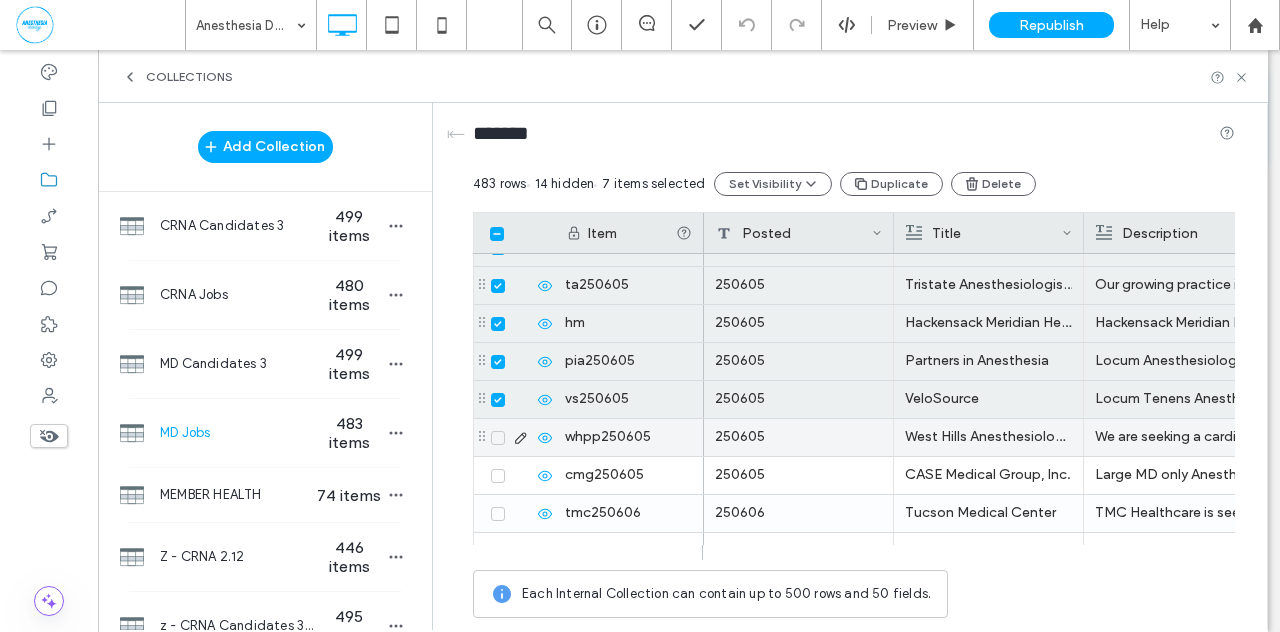 click 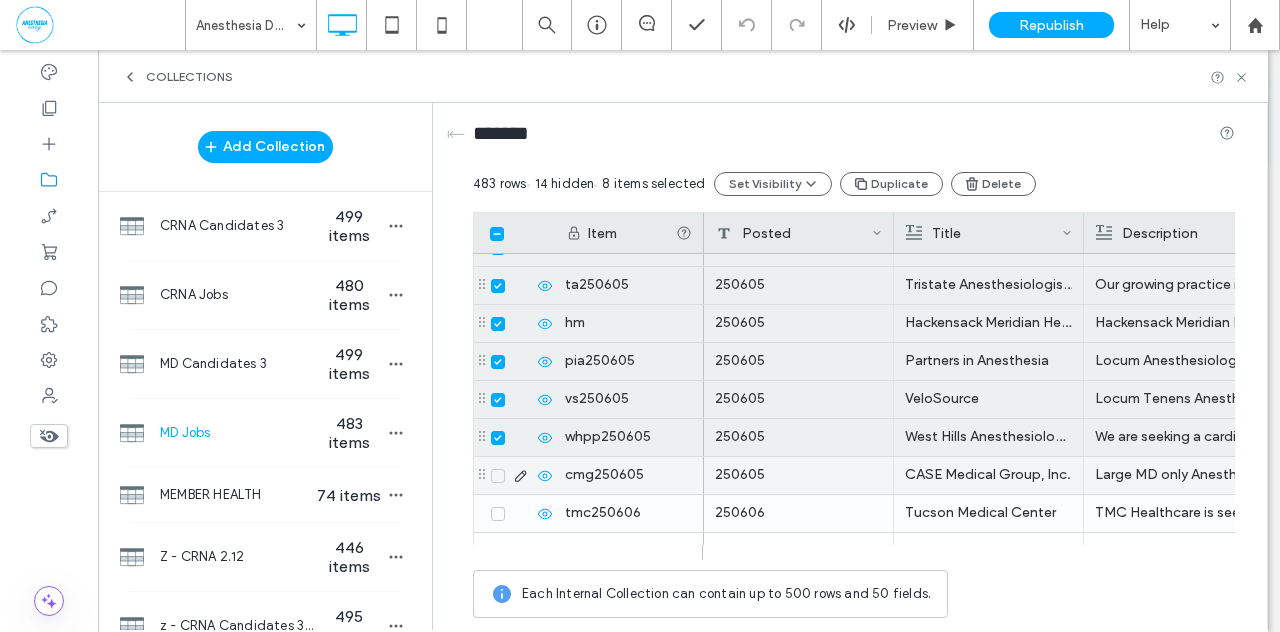 click 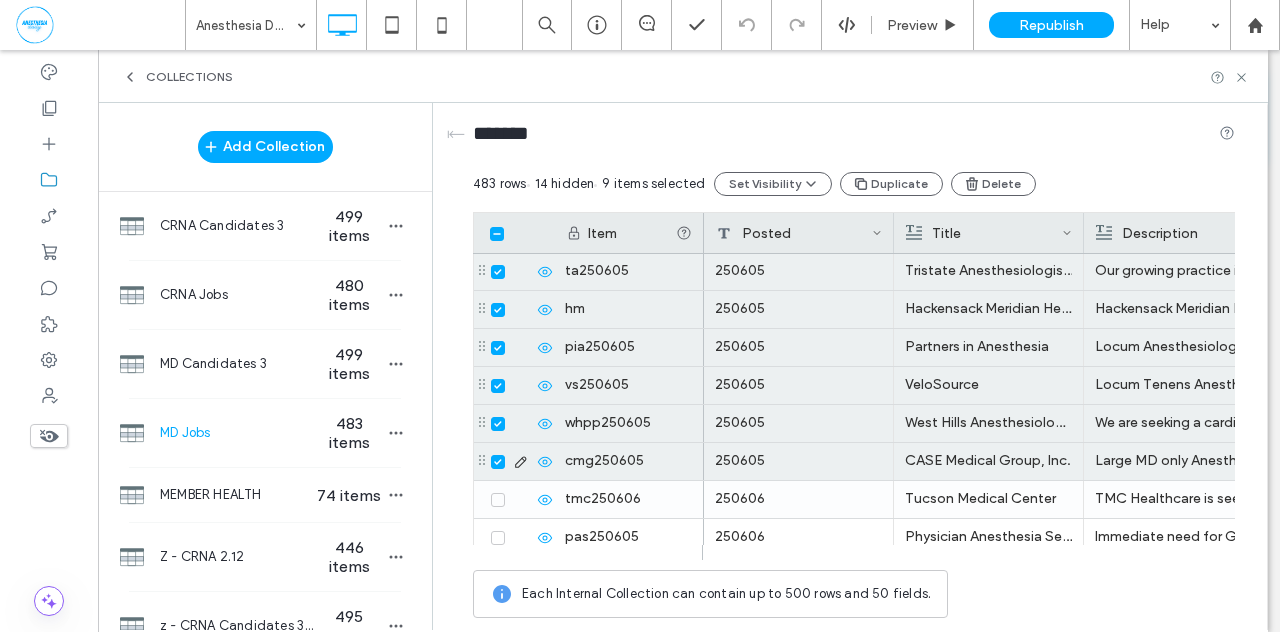 scroll, scrollTop: 1291, scrollLeft: 0, axis: vertical 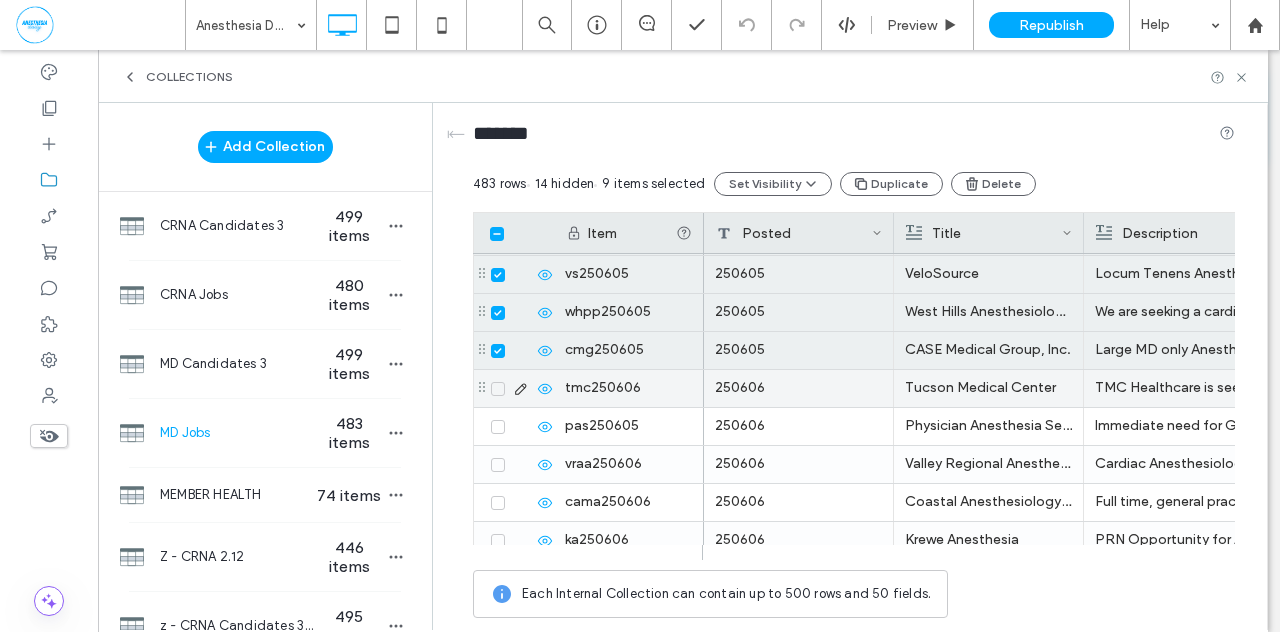 click at bounding box center (498, 389) 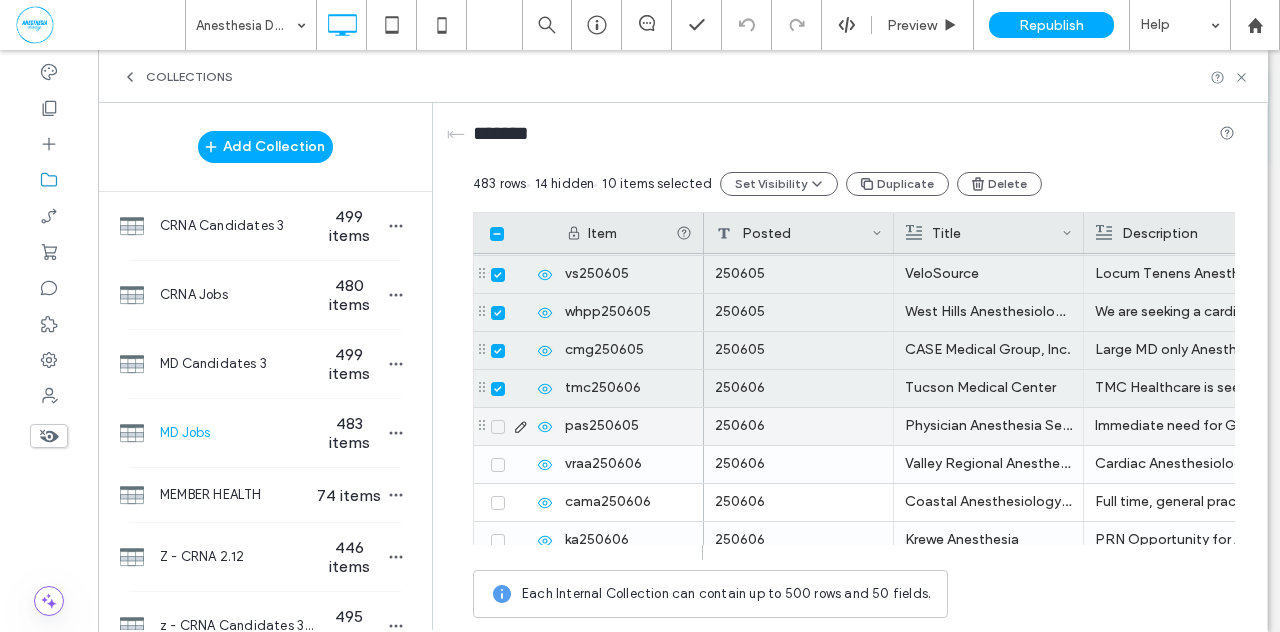 click at bounding box center [498, 427] 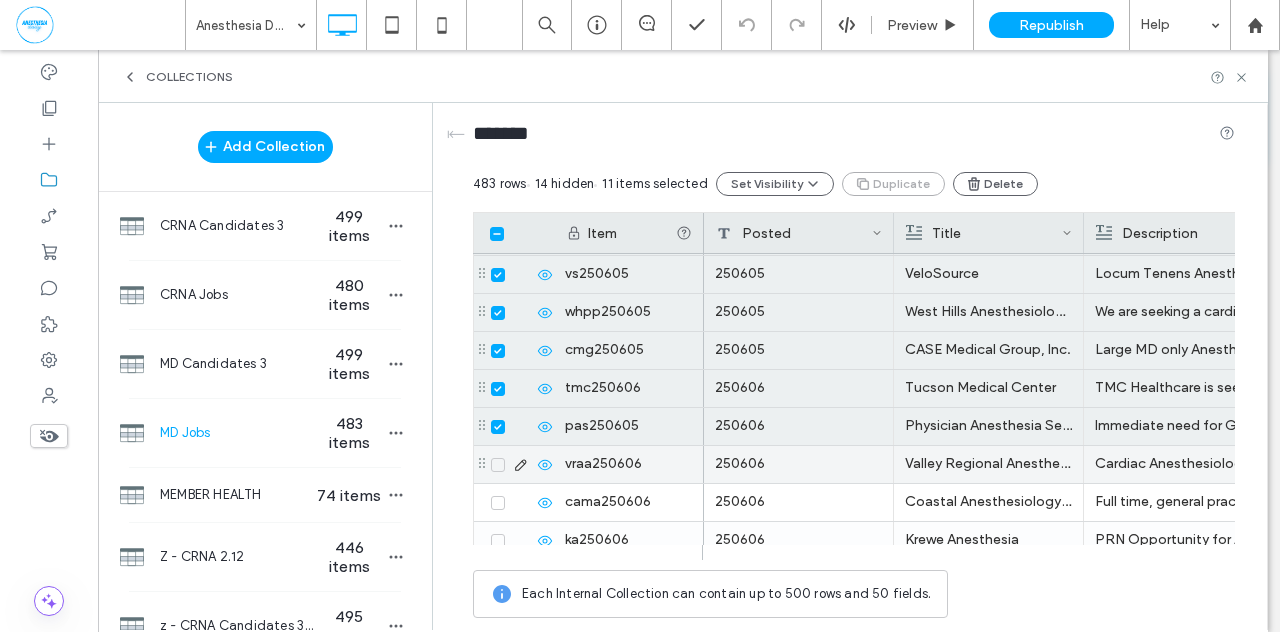 click 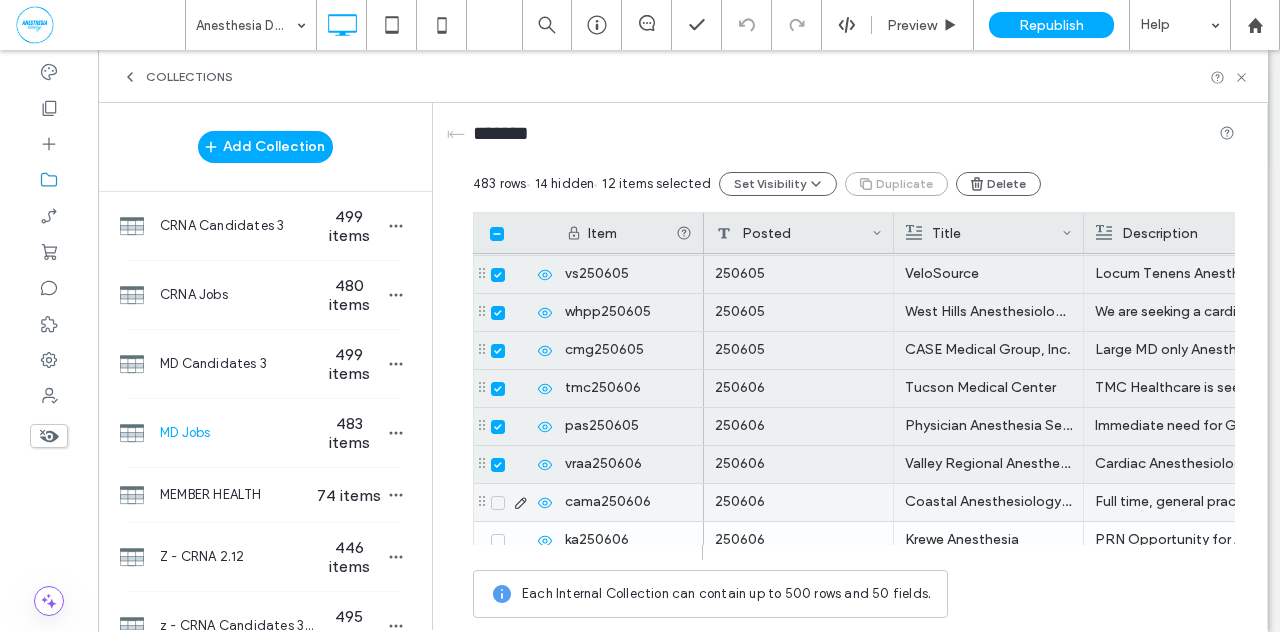 click at bounding box center (498, 503) 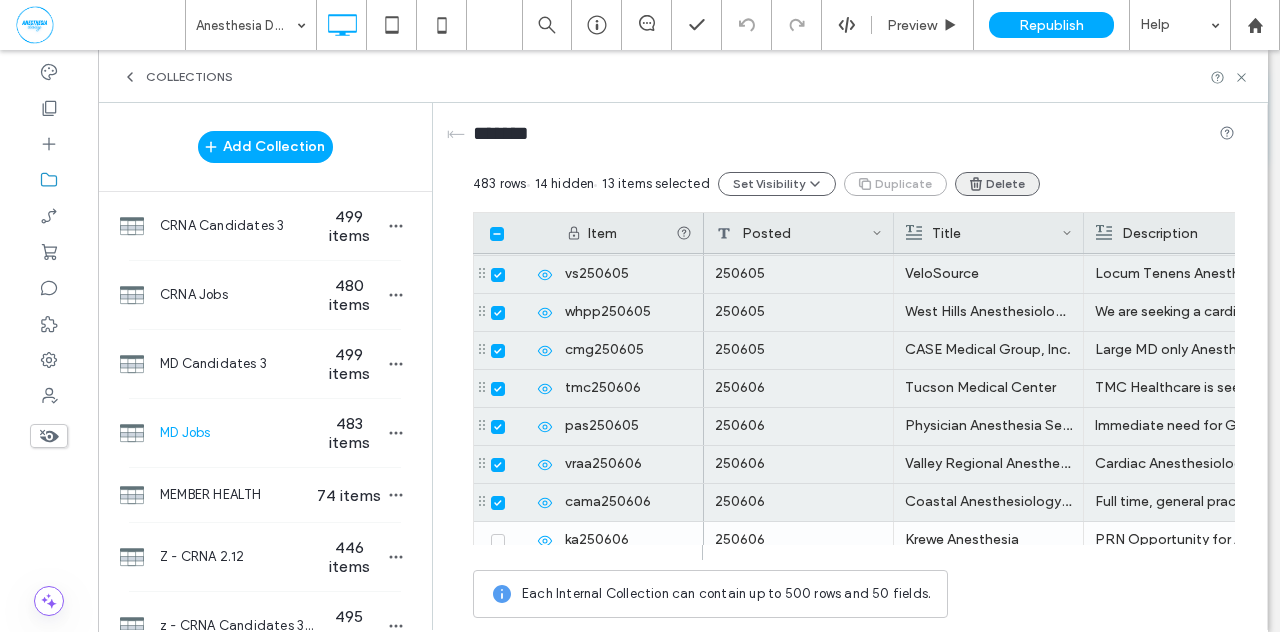 click on "Delete" at bounding box center (997, 184) 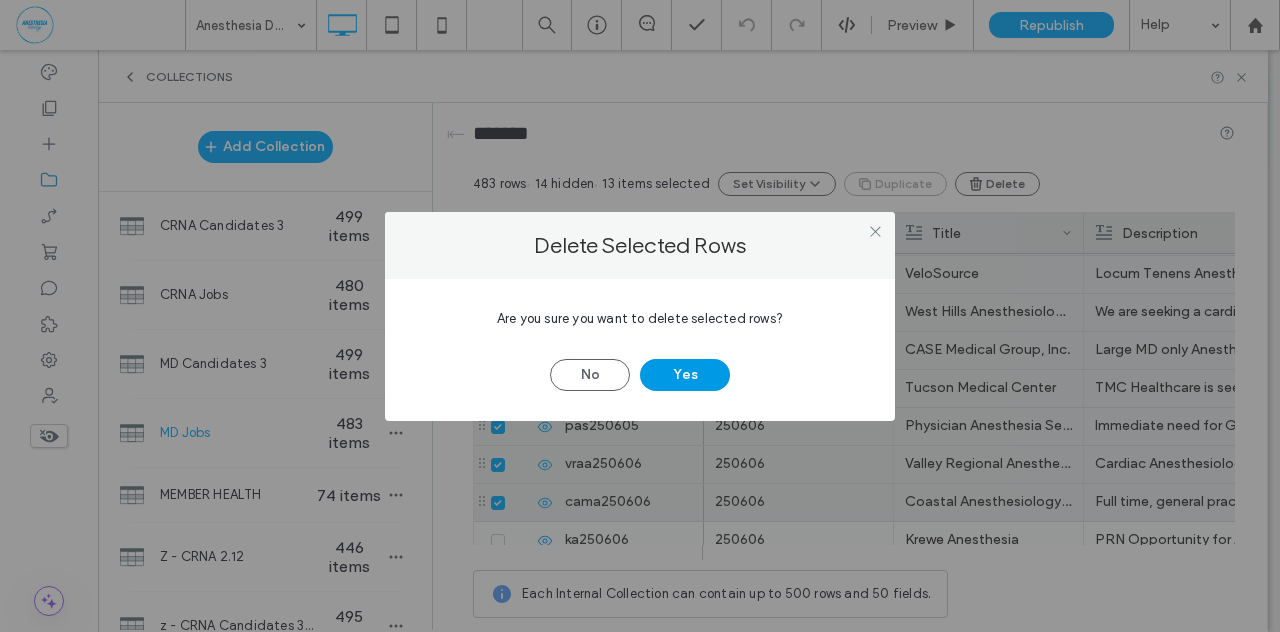click on "Yes" at bounding box center [685, 375] 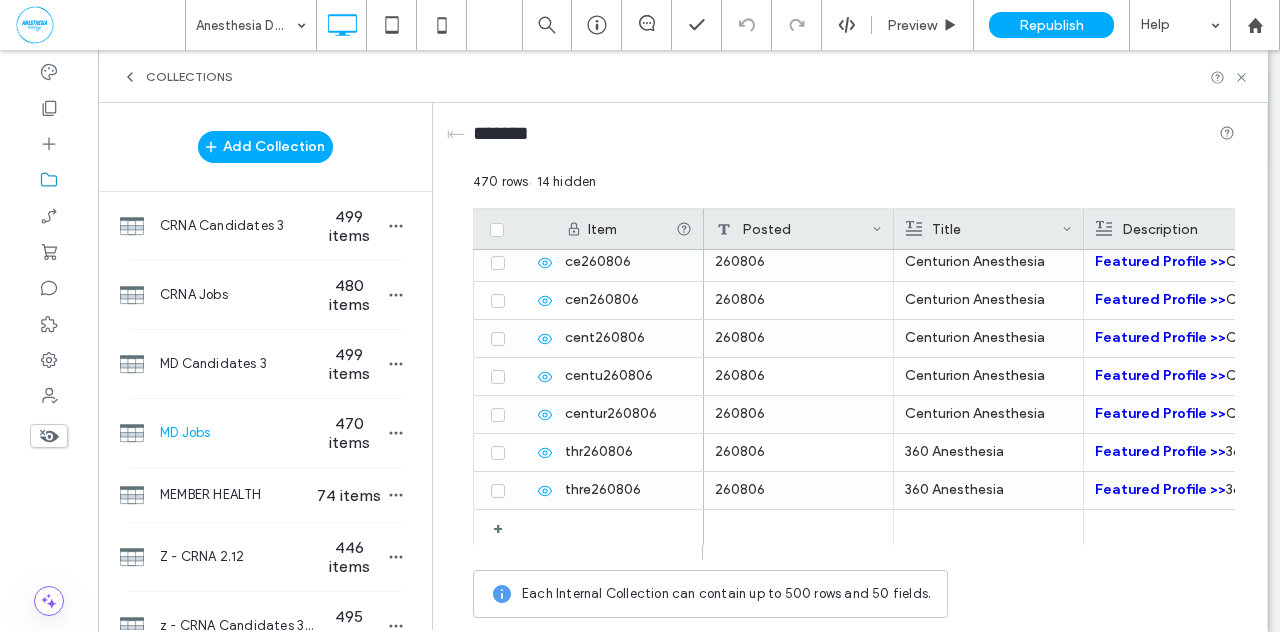 scroll, scrollTop: 17414, scrollLeft: 0, axis: vertical 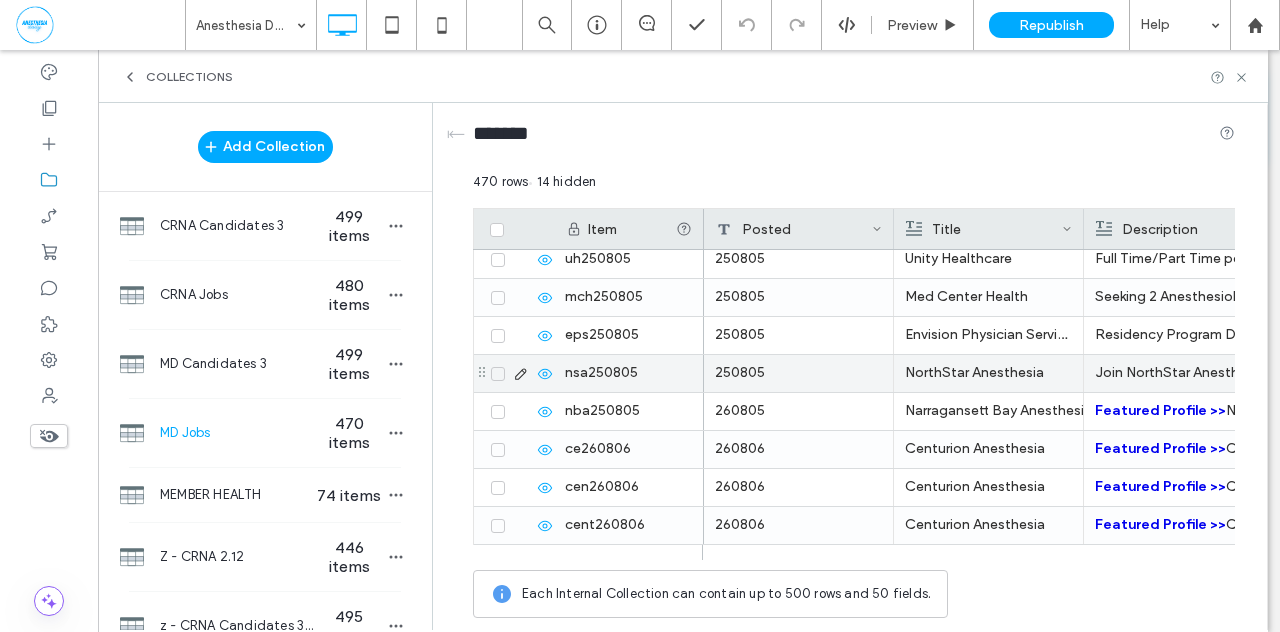 click 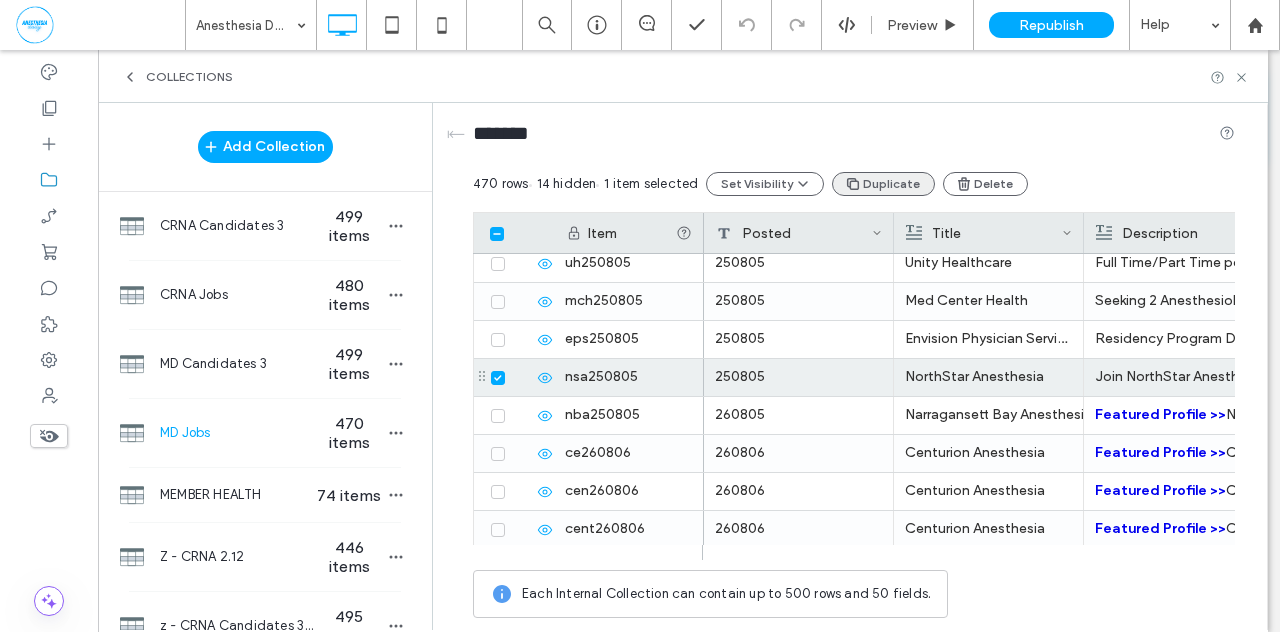 click on "Duplicate" at bounding box center [883, 184] 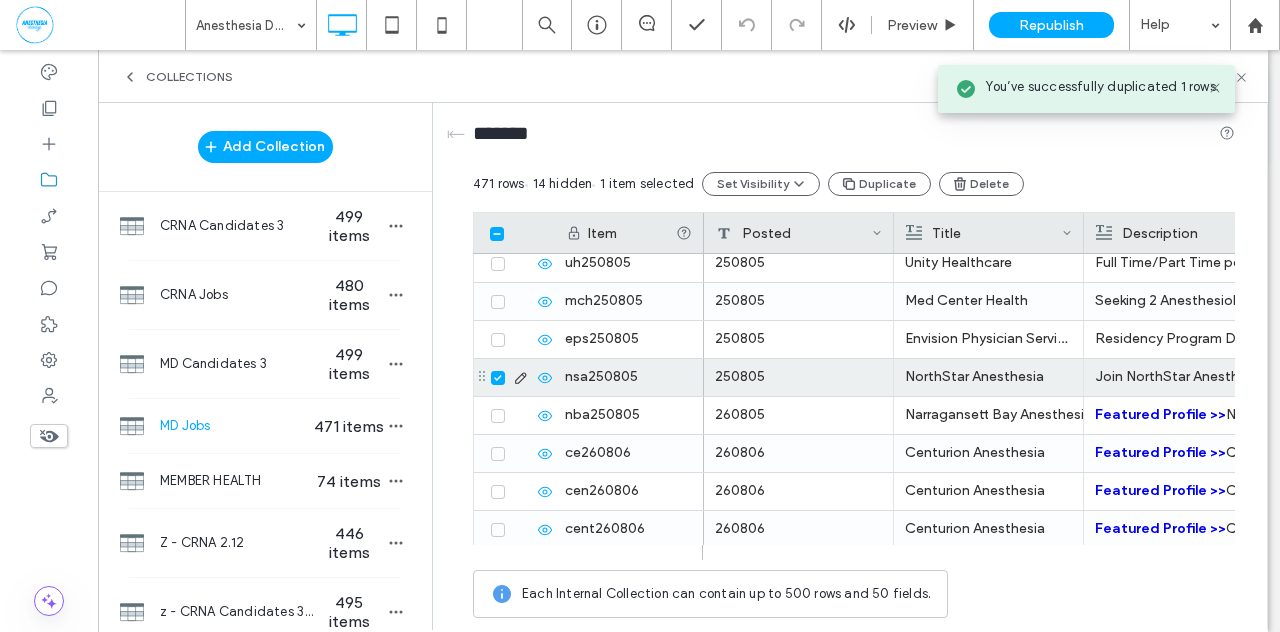 click 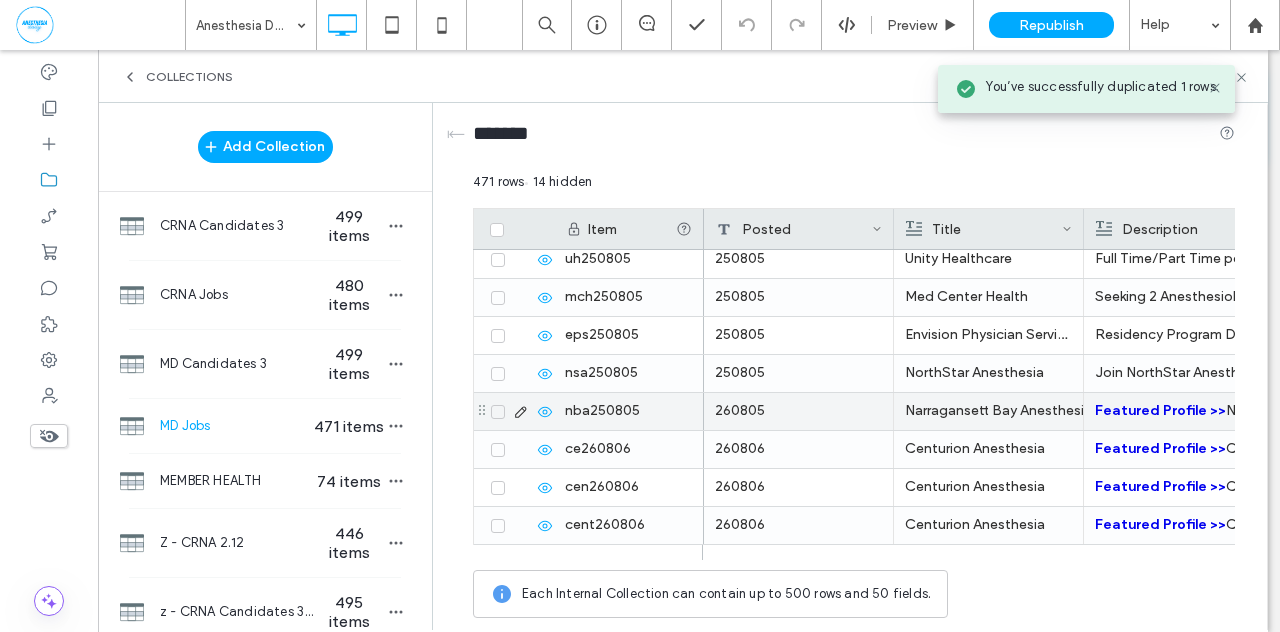scroll, scrollTop: 17639, scrollLeft: 0, axis: vertical 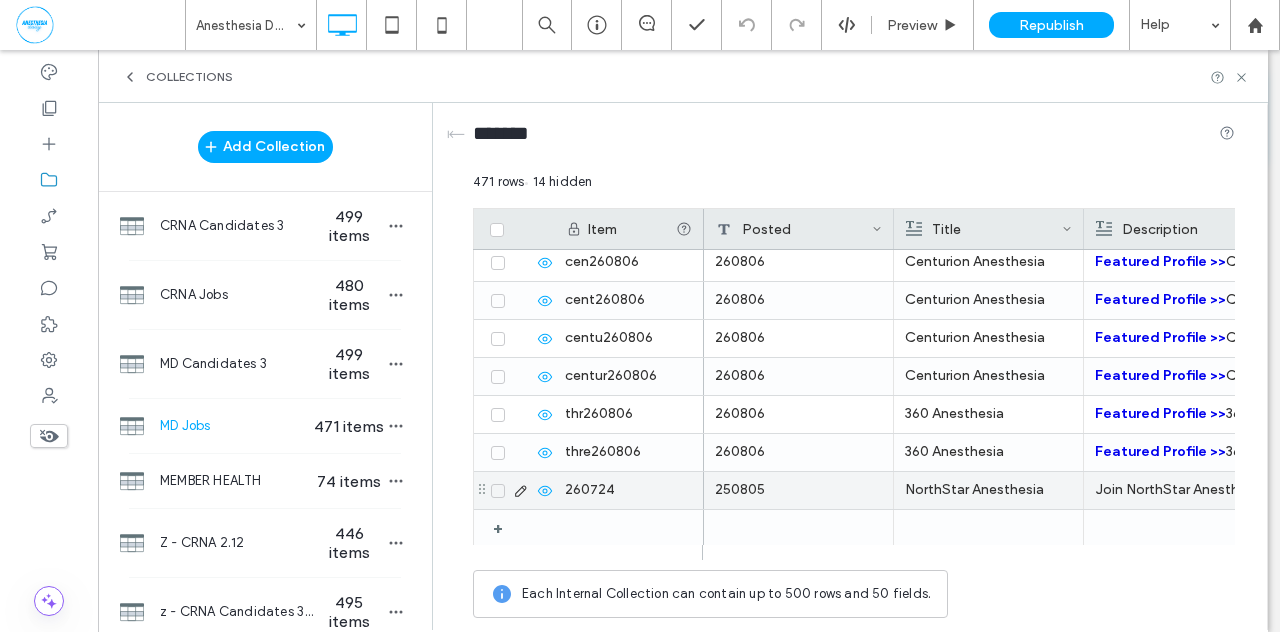 click 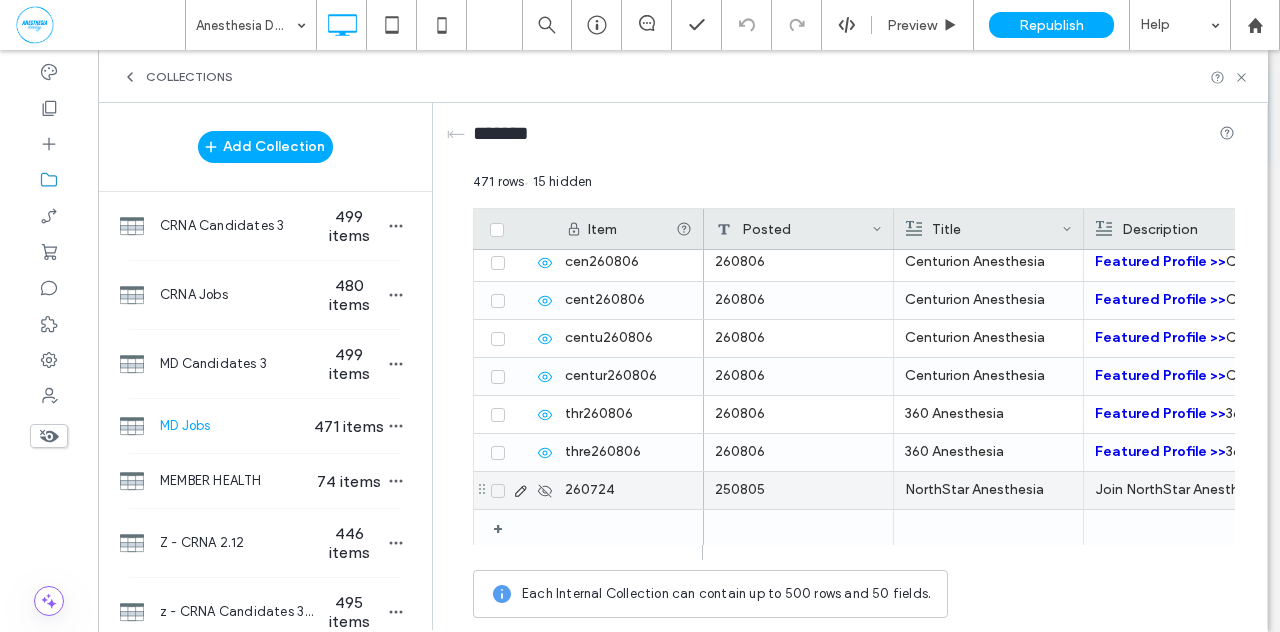 click 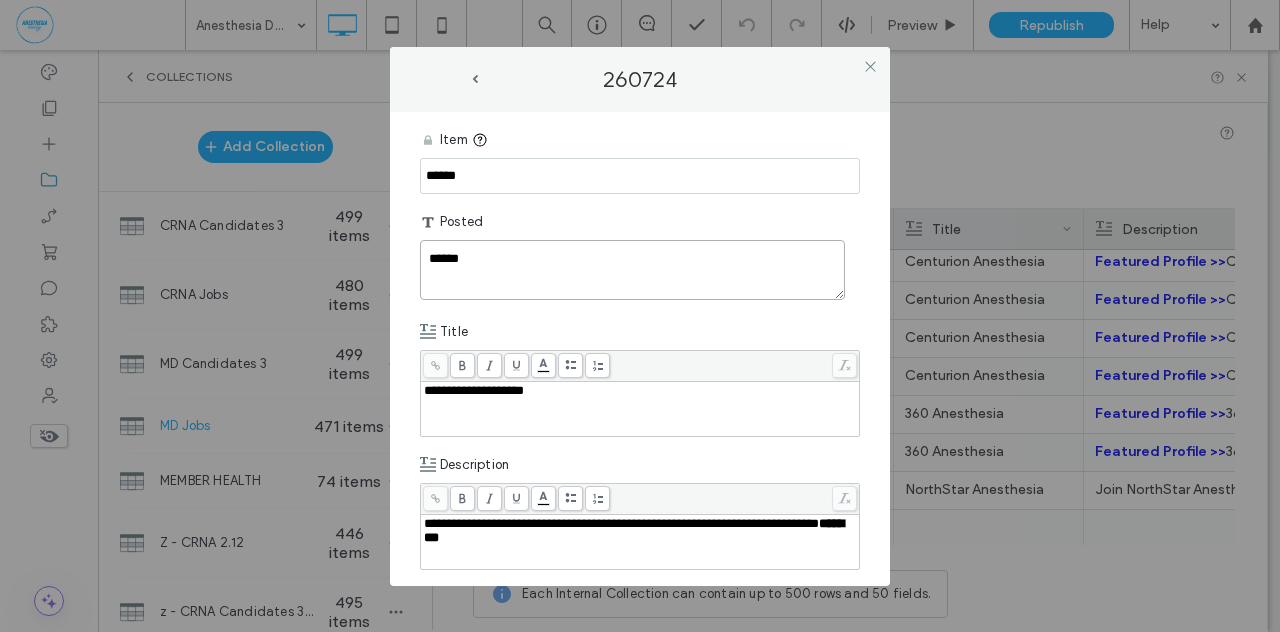 click on "******" at bounding box center [632, 270] 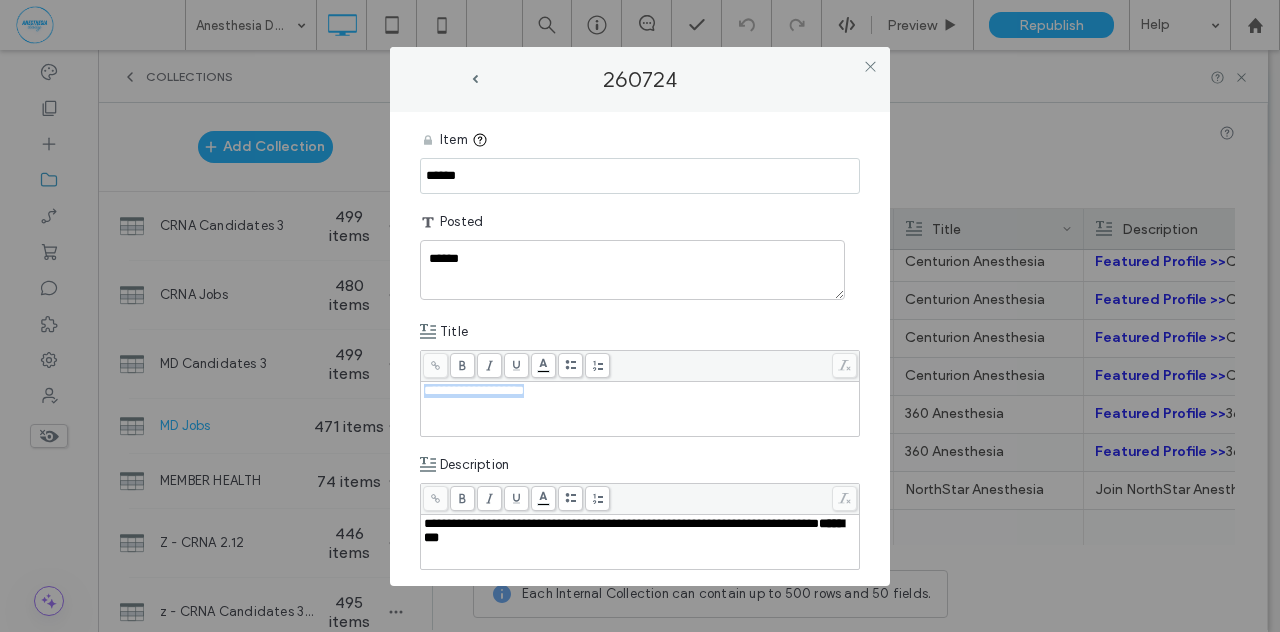 drag, startPoint x: 560, startPoint y: 391, endPoint x: 378, endPoint y: 401, distance: 182.27452 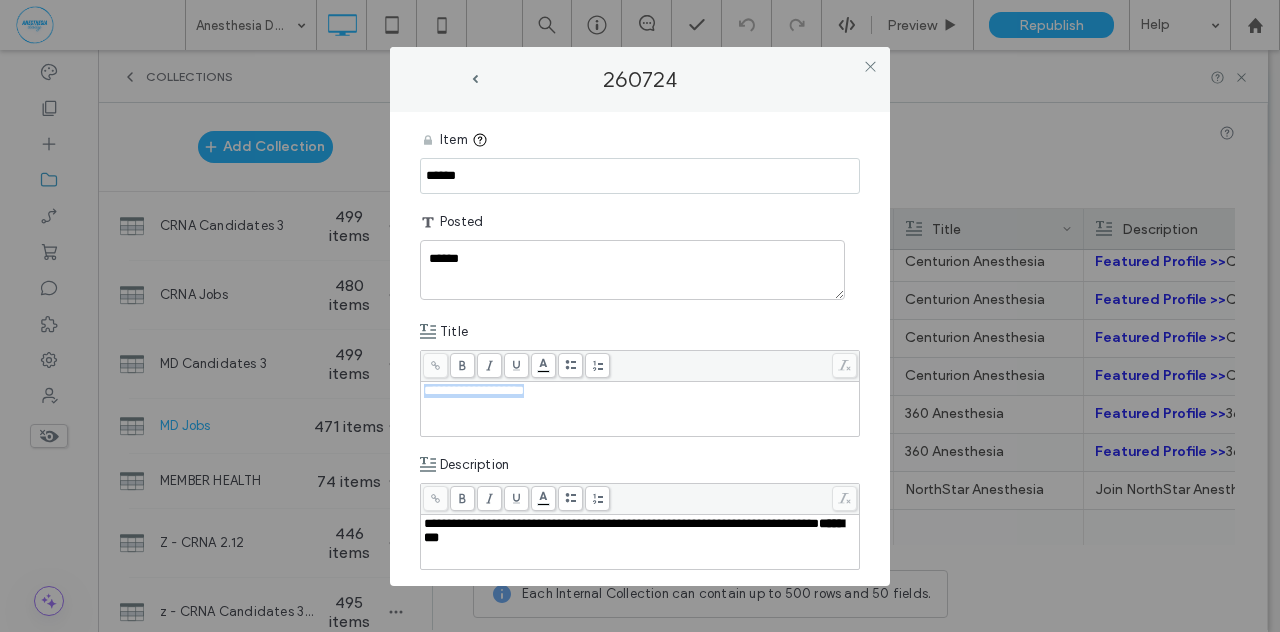 click on "**********" at bounding box center (640, 316) 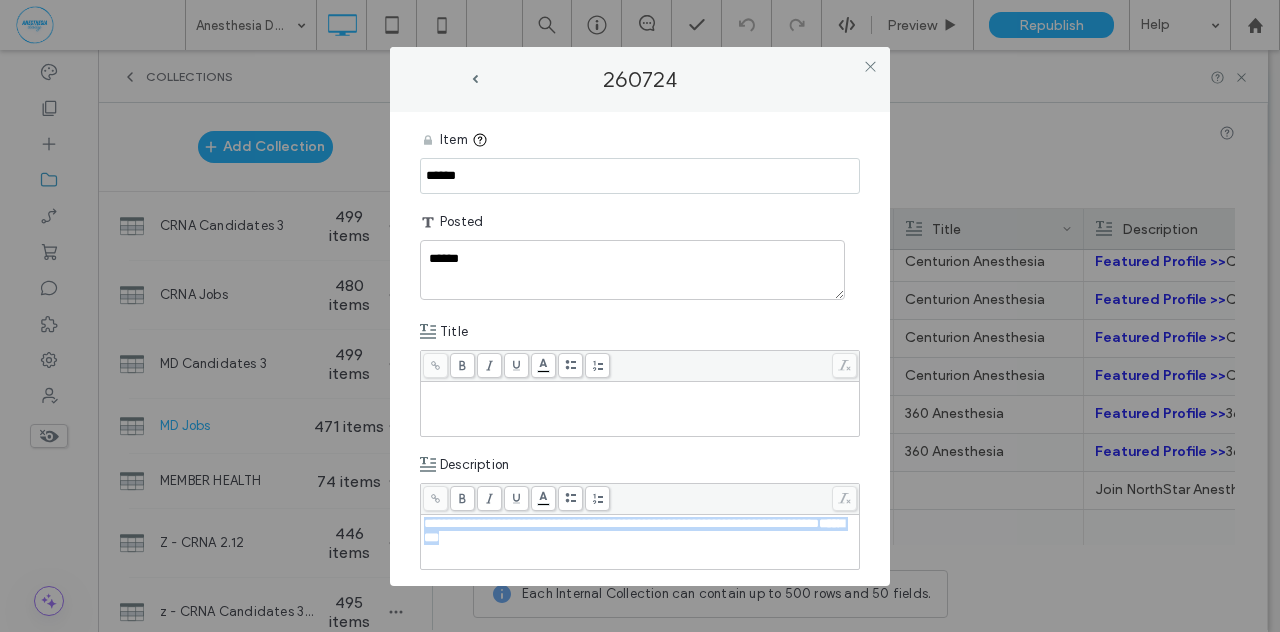 drag, startPoint x: 500, startPoint y: 533, endPoint x: 415, endPoint y: 523, distance: 85.58621 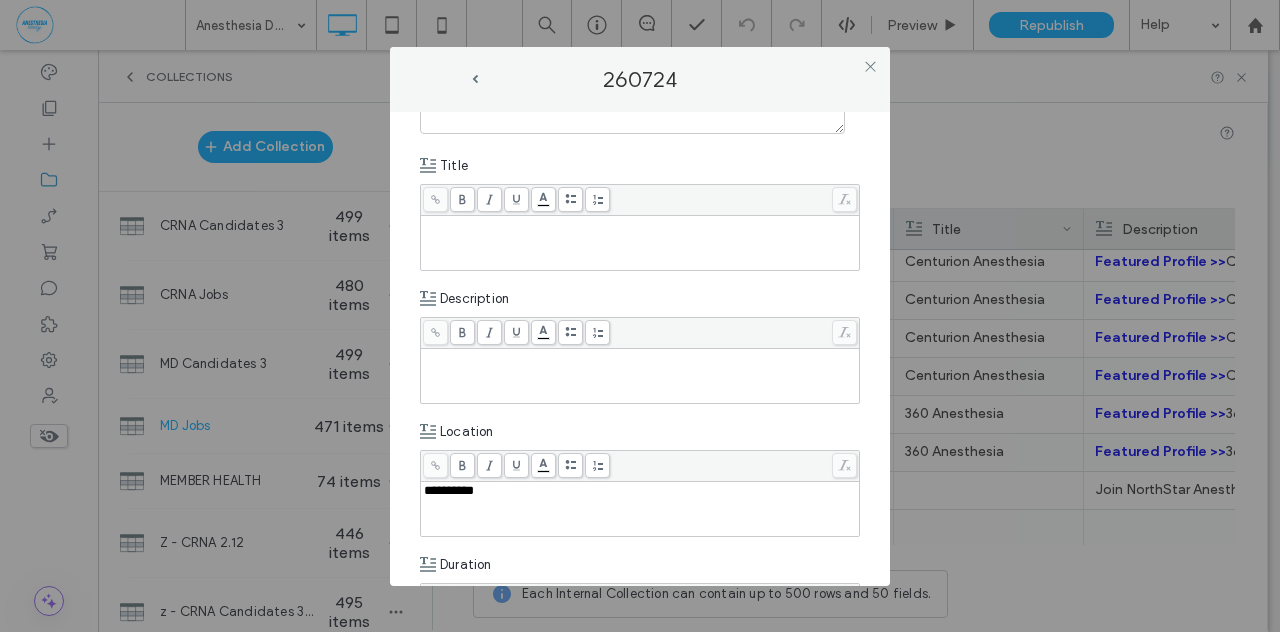 scroll, scrollTop: 178, scrollLeft: 0, axis: vertical 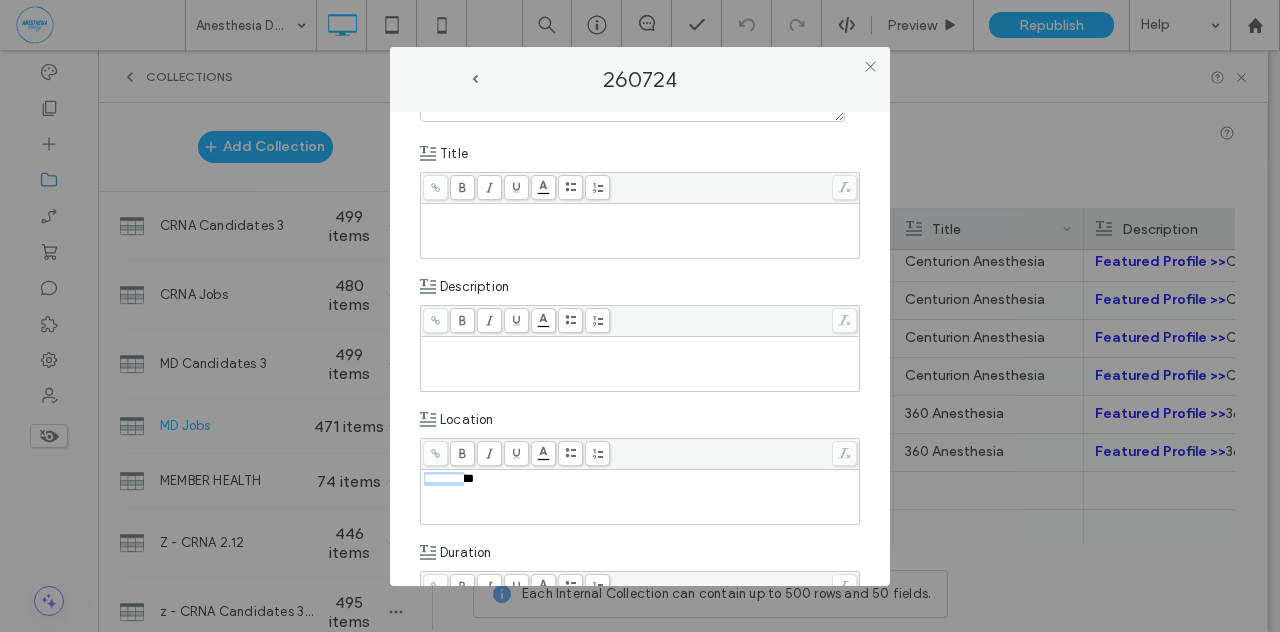 drag, startPoint x: 466, startPoint y: 483, endPoint x: 400, endPoint y: 477, distance: 66.27216 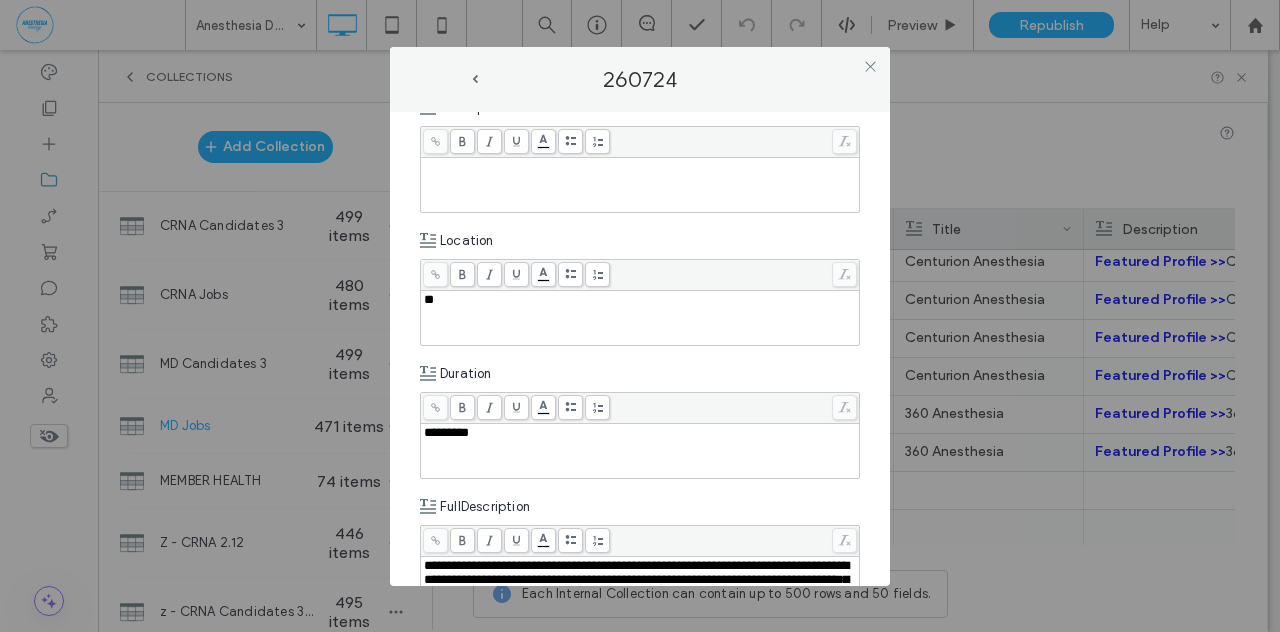scroll, scrollTop: 420, scrollLeft: 0, axis: vertical 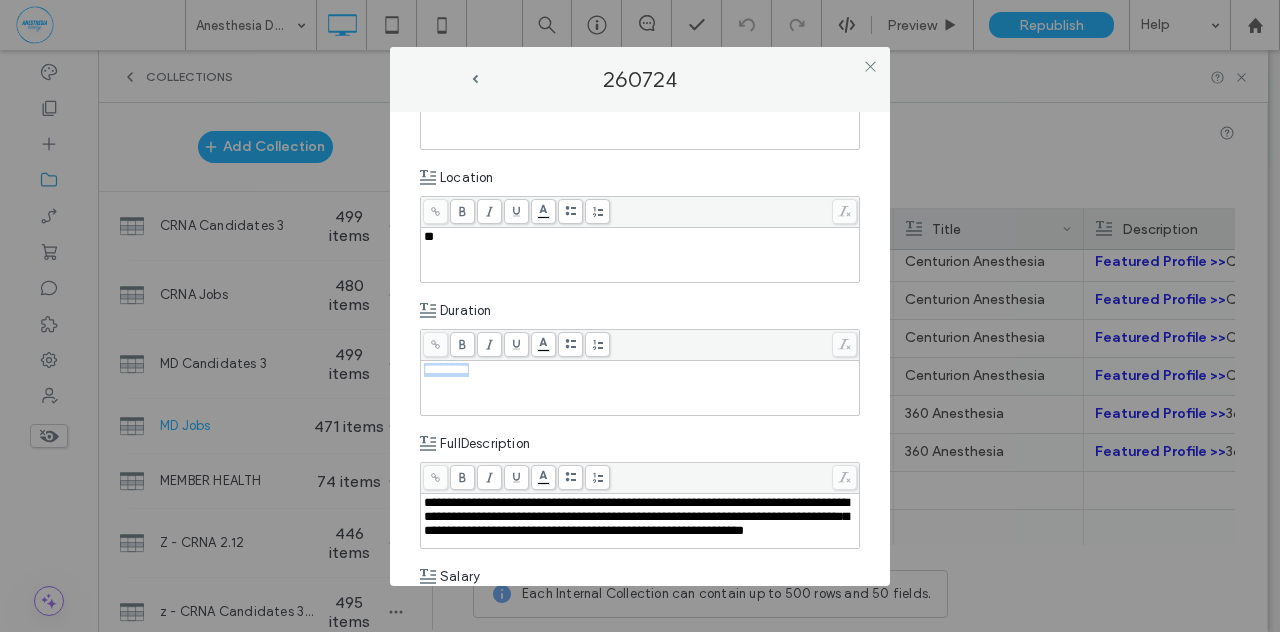drag, startPoint x: 430, startPoint y: 373, endPoint x: 395, endPoint y: 368, distance: 35.35534 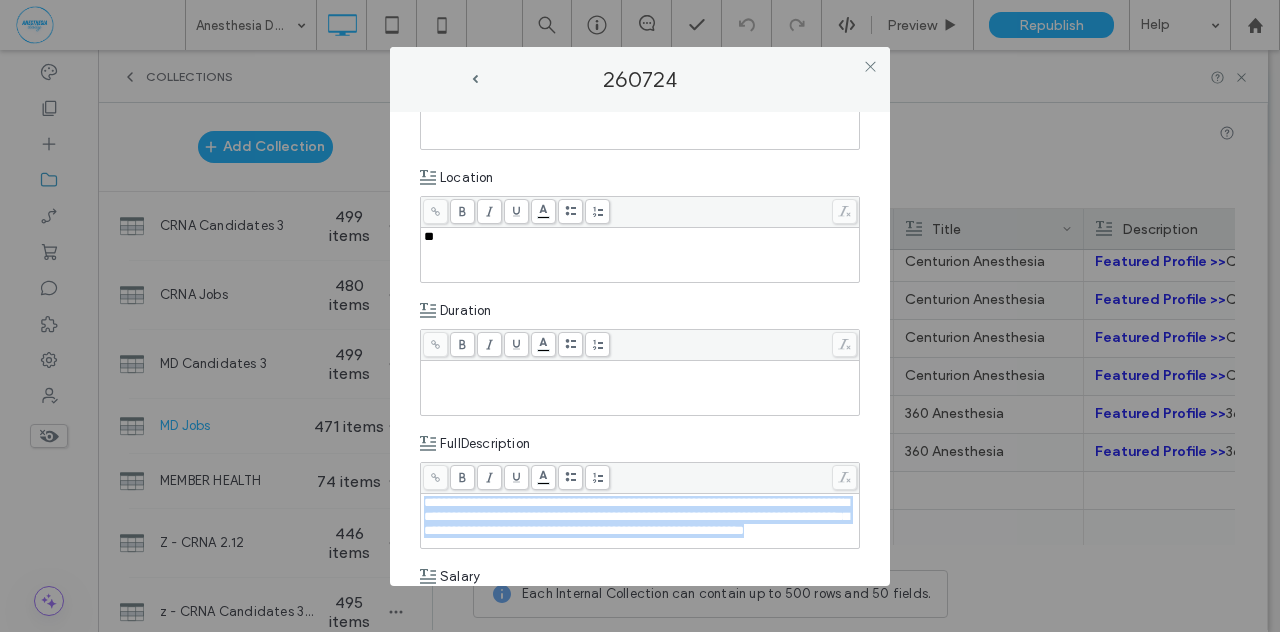 drag, startPoint x: 602, startPoint y: 547, endPoint x: 415, endPoint y: 497, distance: 193.5691 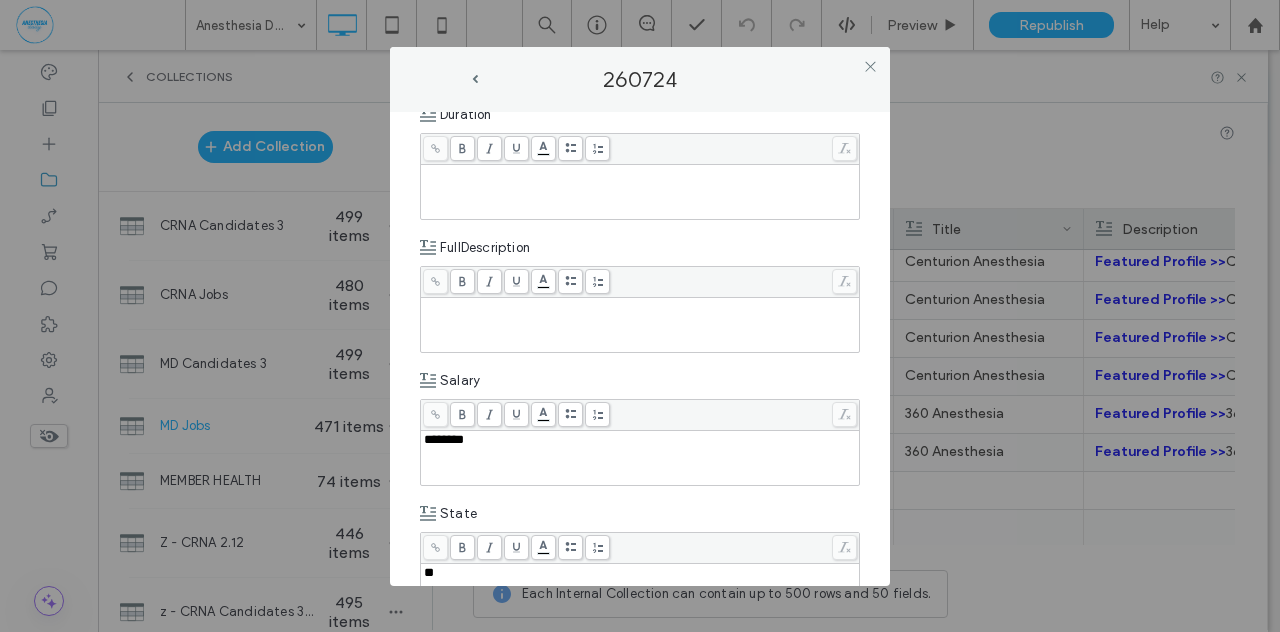 scroll, scrollTop: 738, scrollLeft: 0, axis: vertical 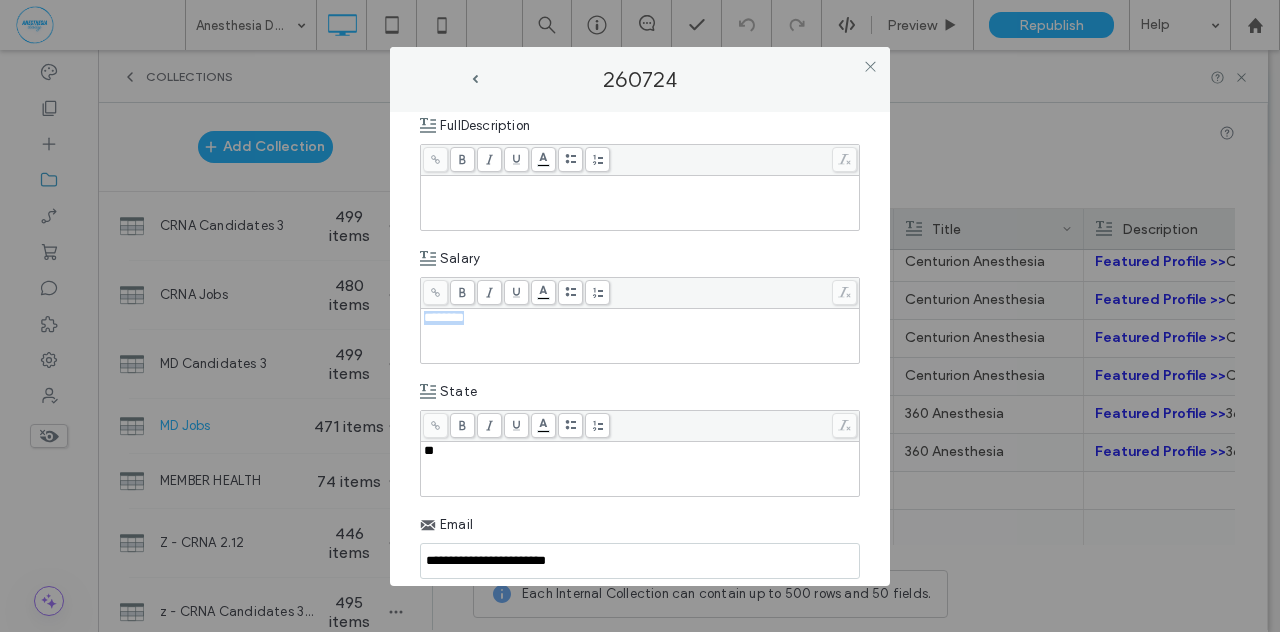 drag, startPoint x: 487, startPoint y: 312, endPoint x: 395, endPoint y: 313, distance: 92.00543 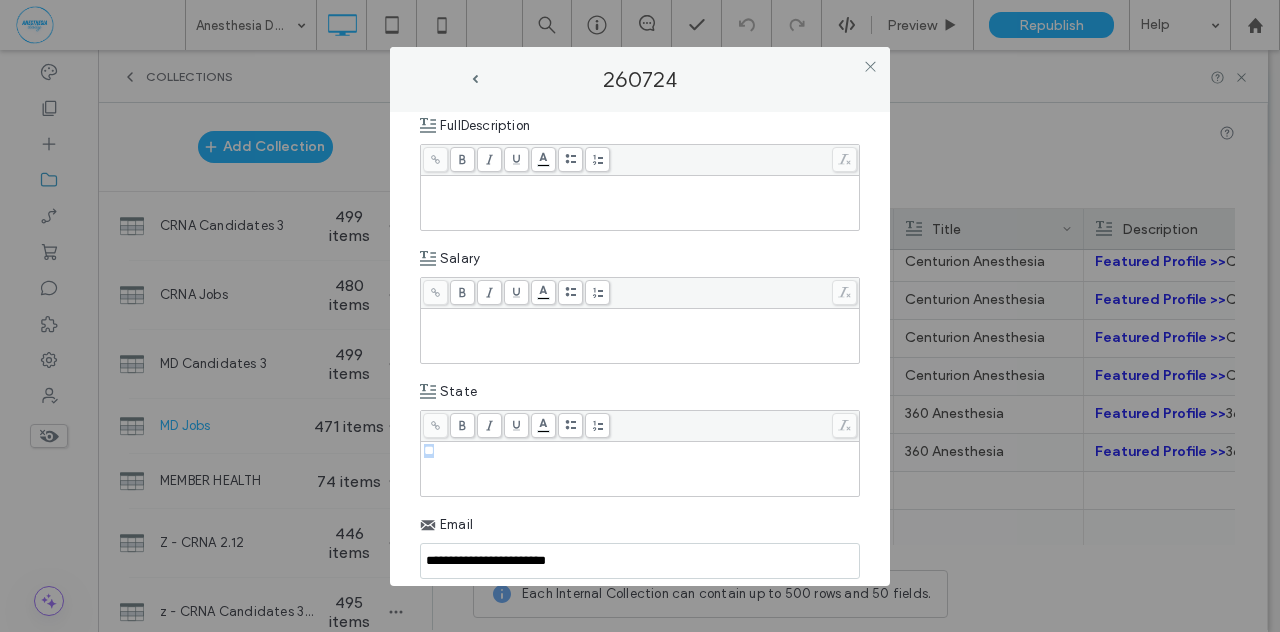 drag, startPoint x: 452, startPoint y: 439, endPoint x: 386, endPoint y: 439, distance: 66 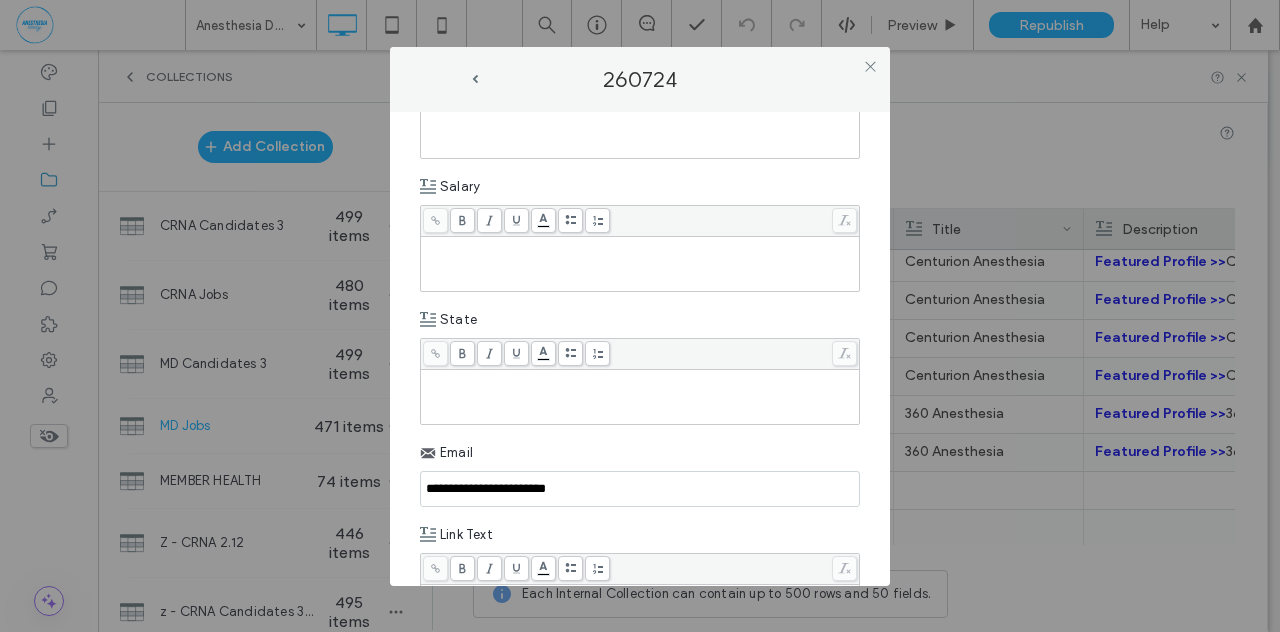 scroll, scrollTop: 878, scrollLeft: 0, axis: vertical 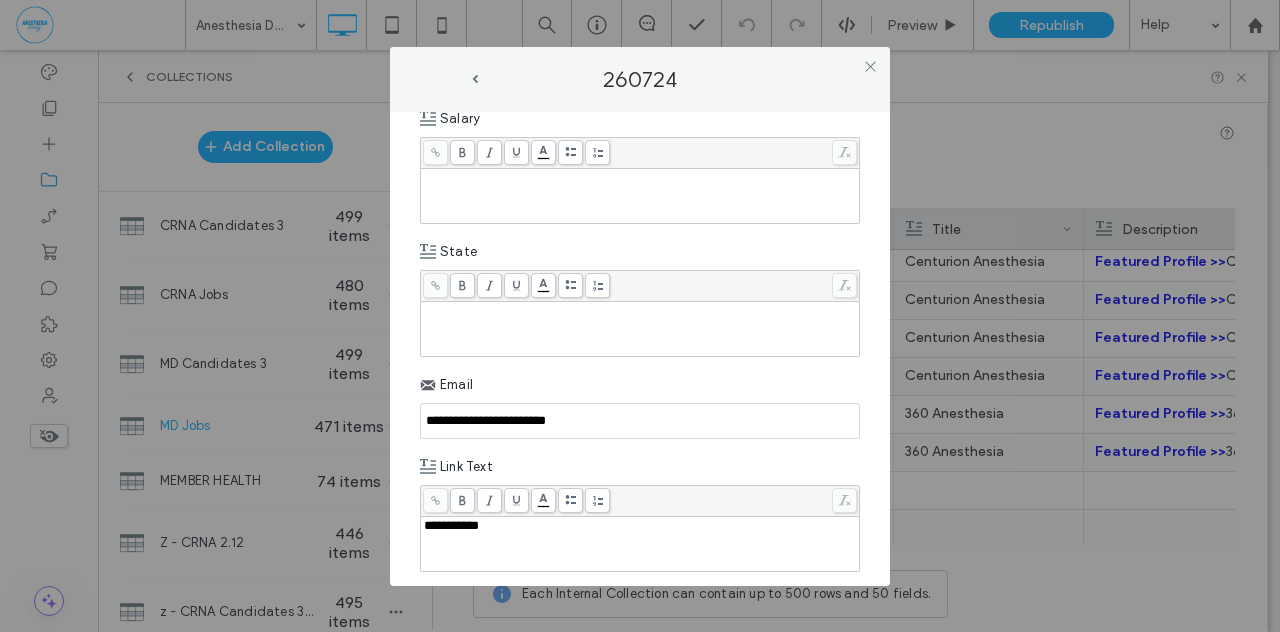 drag, startPoint x: 594, startPoint y: 418, endPoint x: 414, endPoint y: 416, distance: 180.01111 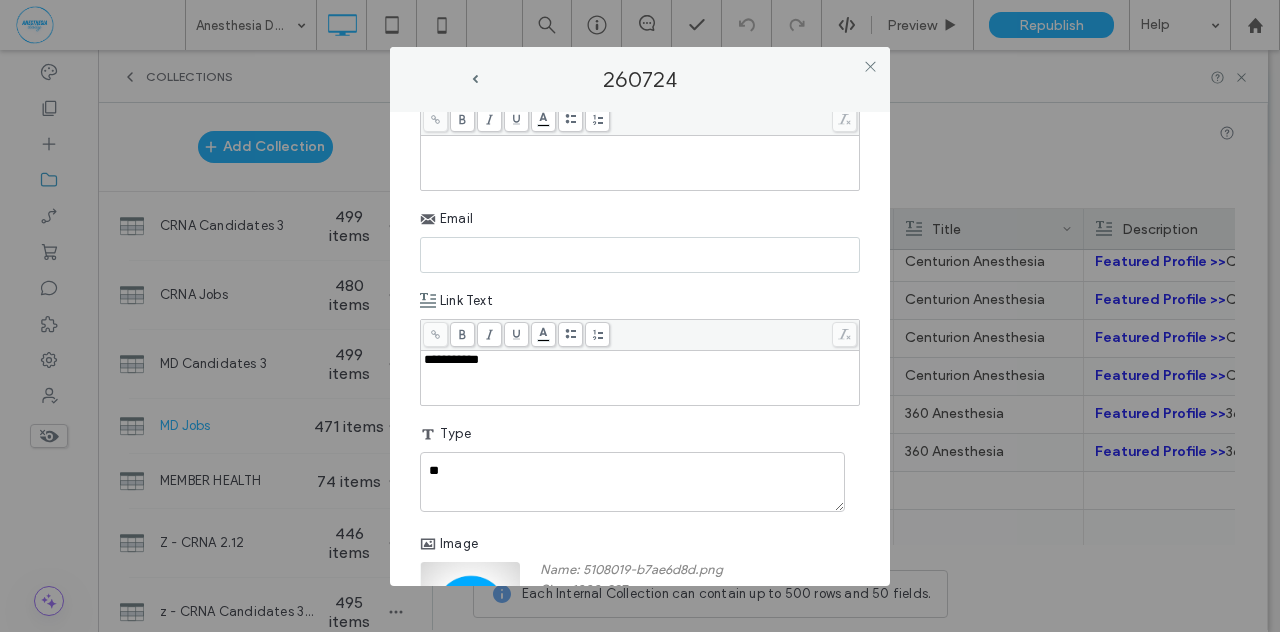 scroll, scrollTop: 1073, scrollLeft: 0, axis: vertical 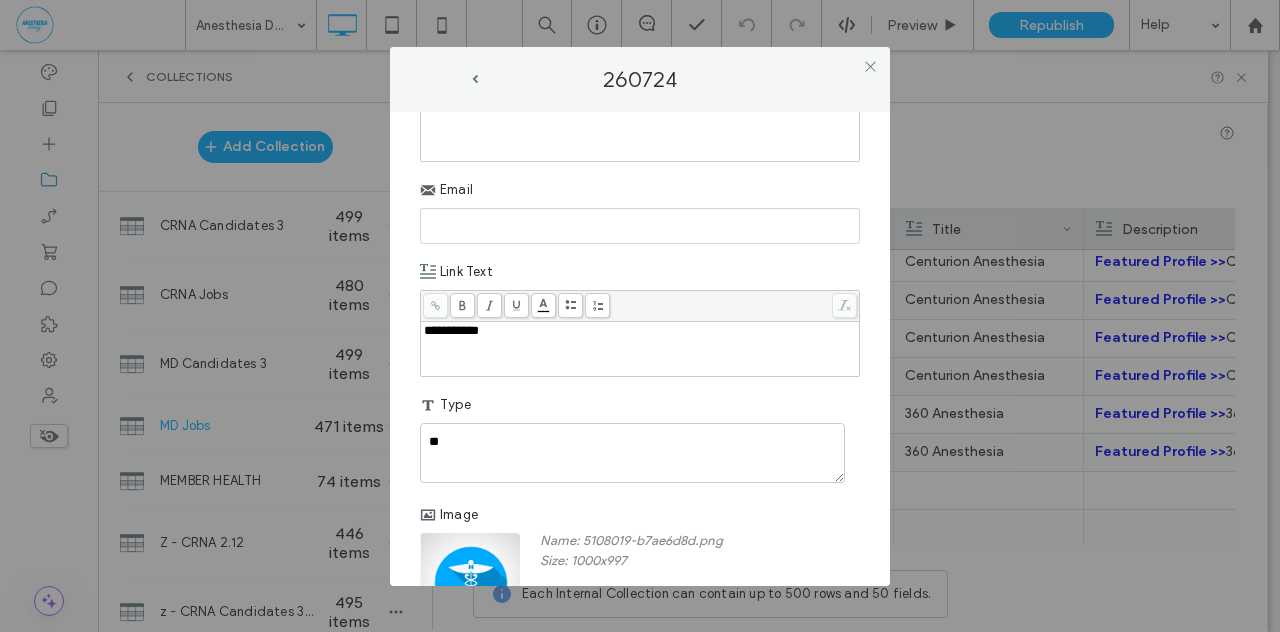 type 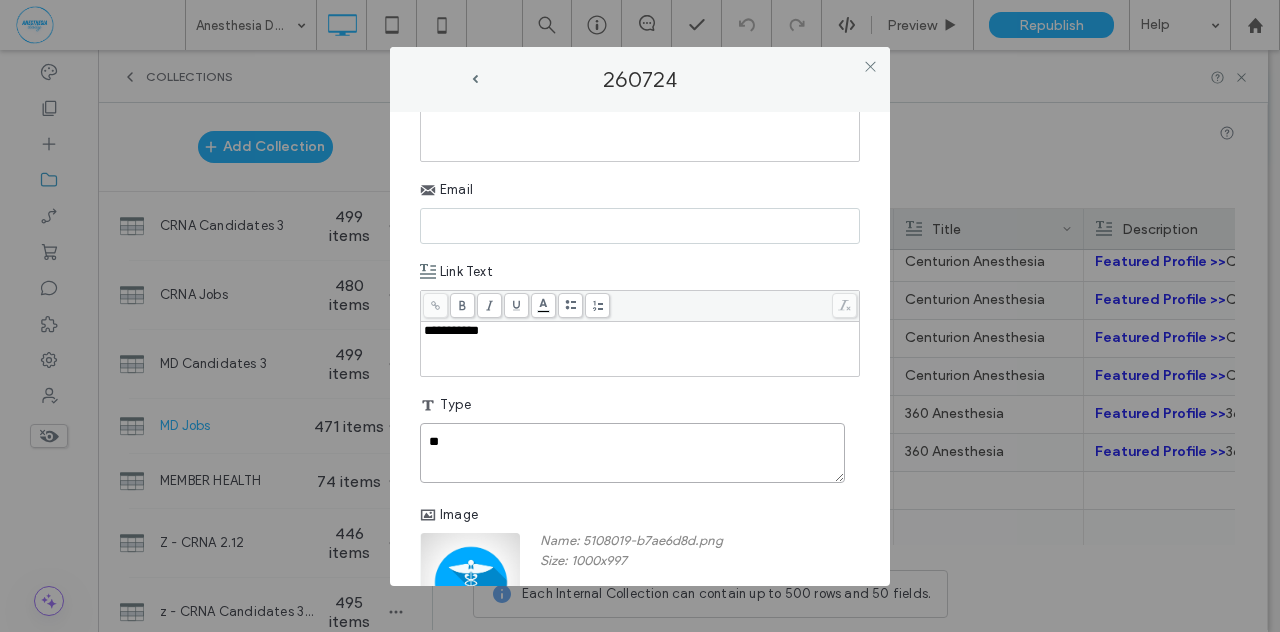 drag, startPoint x: 444, startPoint y: 442, endPoint x: 412, endPoint y: 442, distance: 32 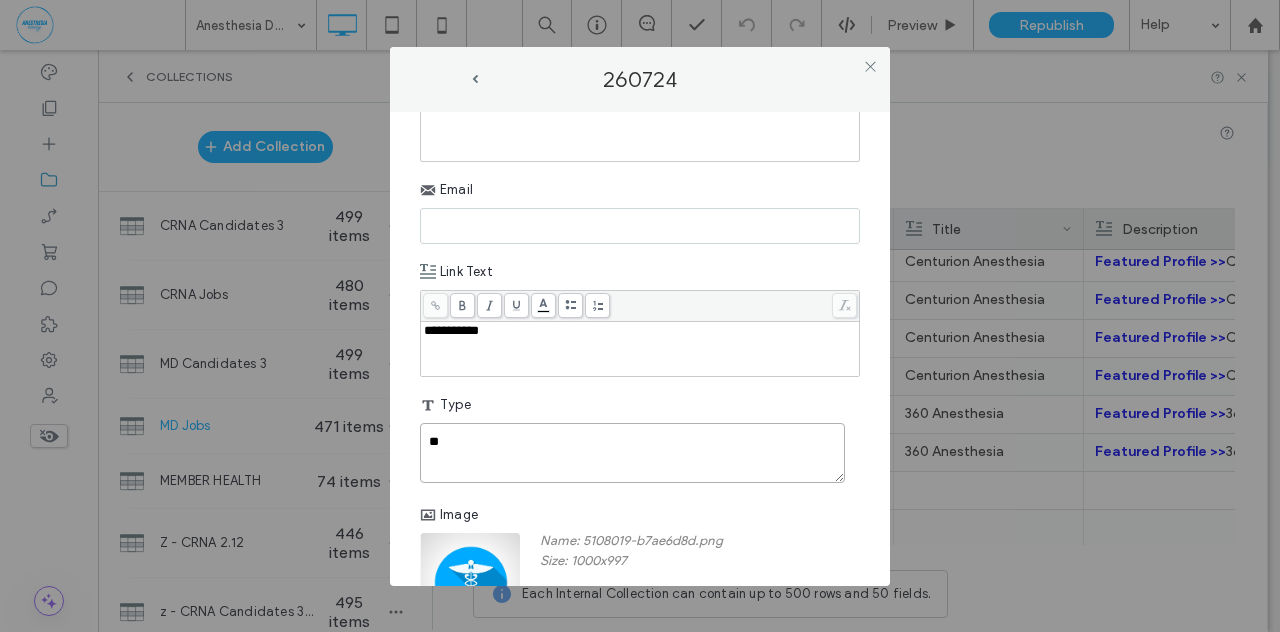 click on "**********" at bounding box center [640, 349] 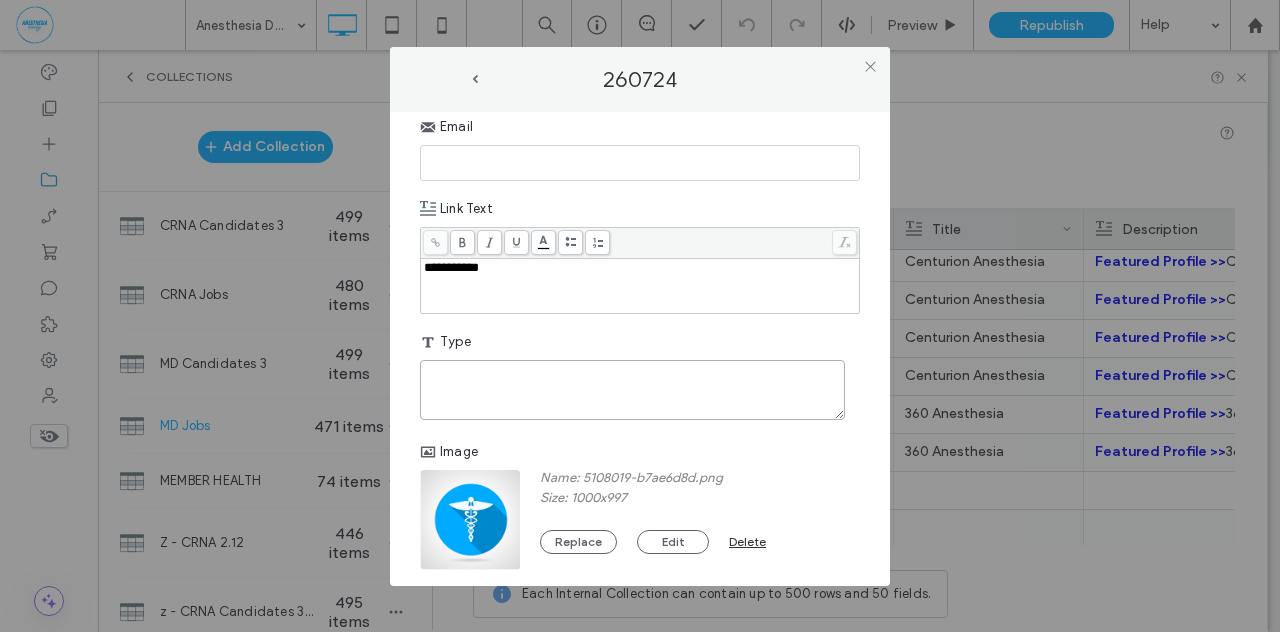 scroll, scrollTop: 1272, scrollLeft: 0, axis: vertical 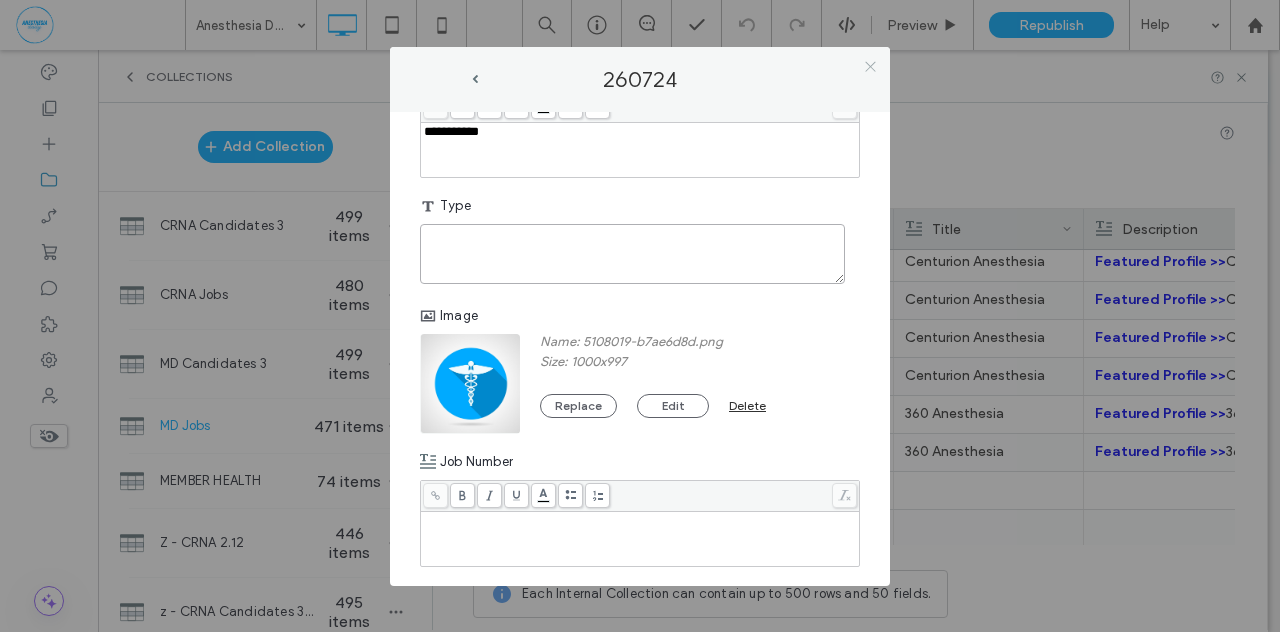 type 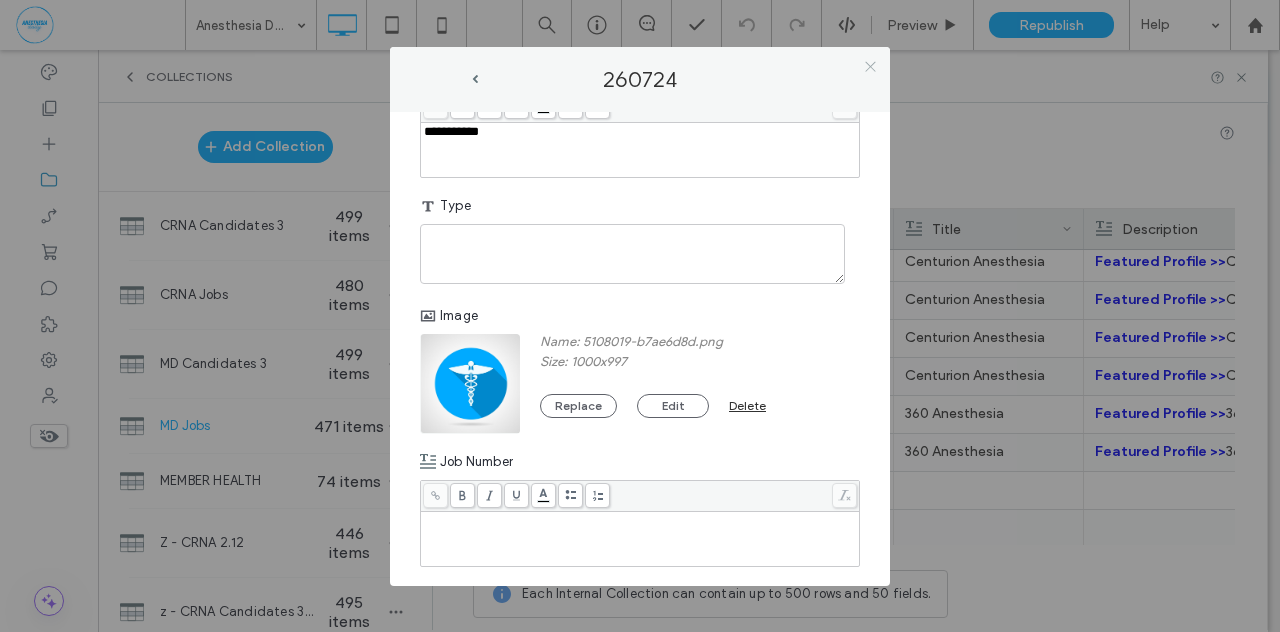 click at bounding box center (870, 67) 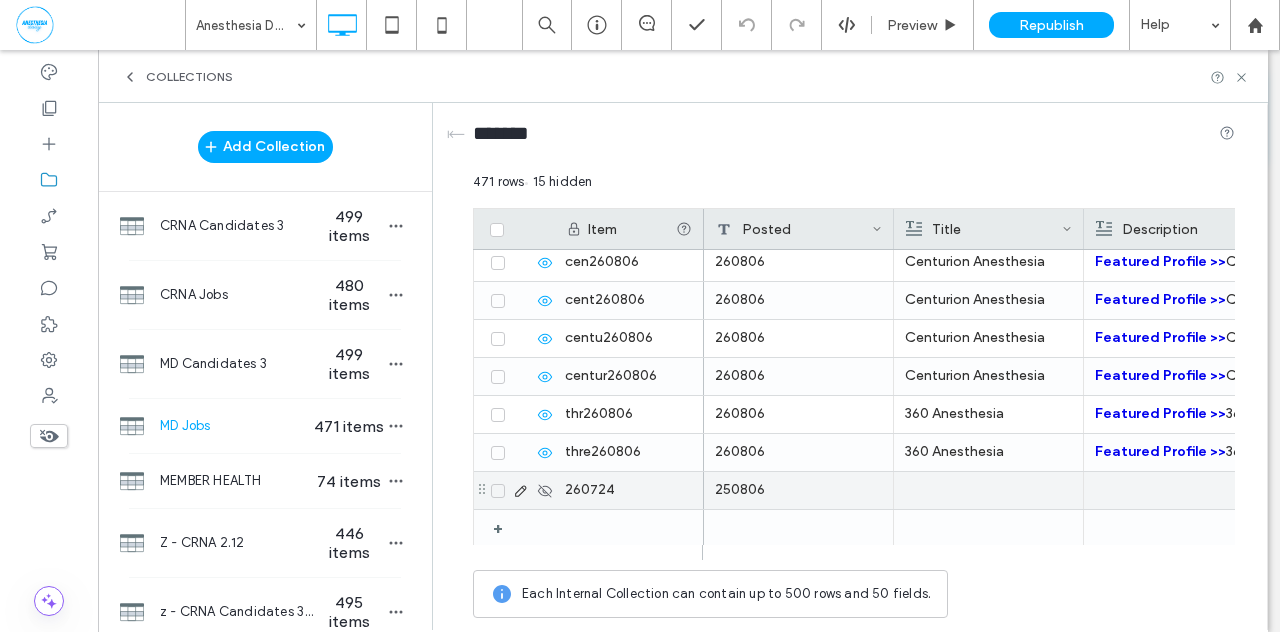 click 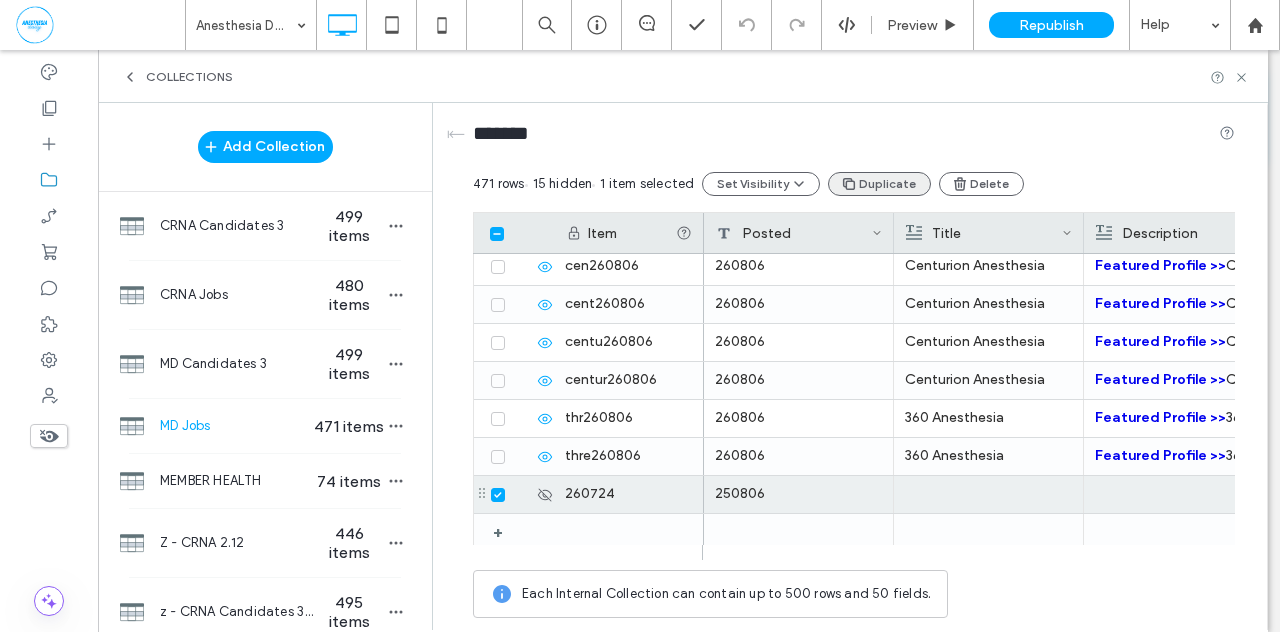 click on "Duplicate" at bounding box center (879, 184) 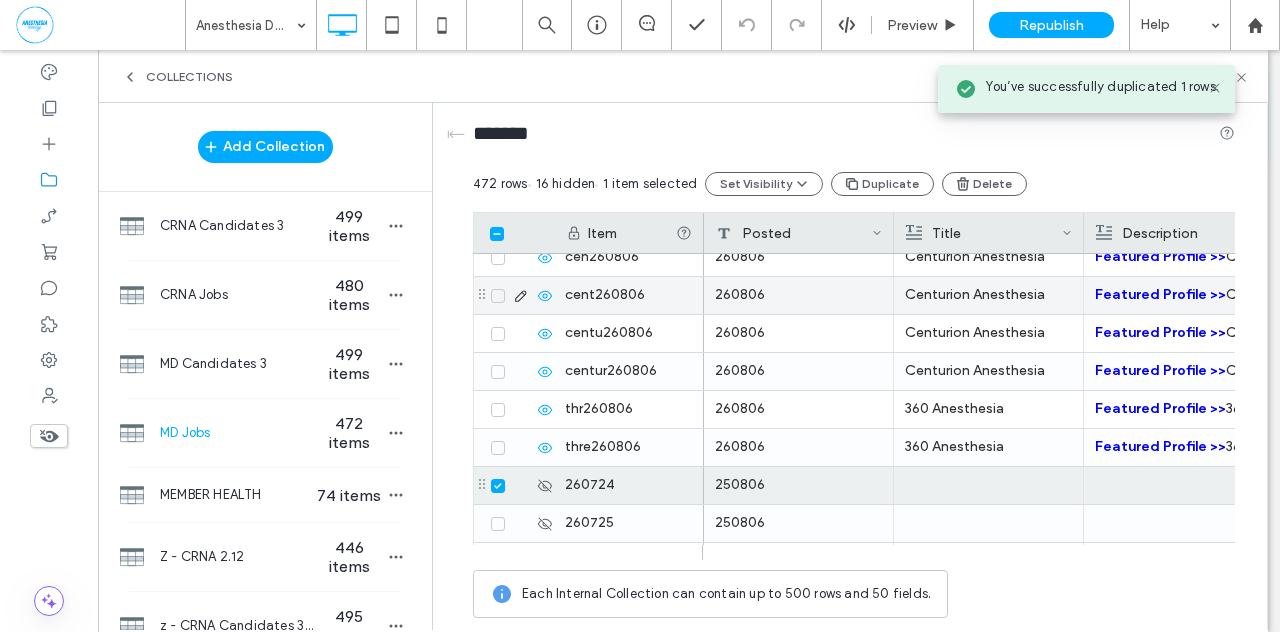 scroll, scrollTop: 17681, scrollLeft: 0, axis: vertical 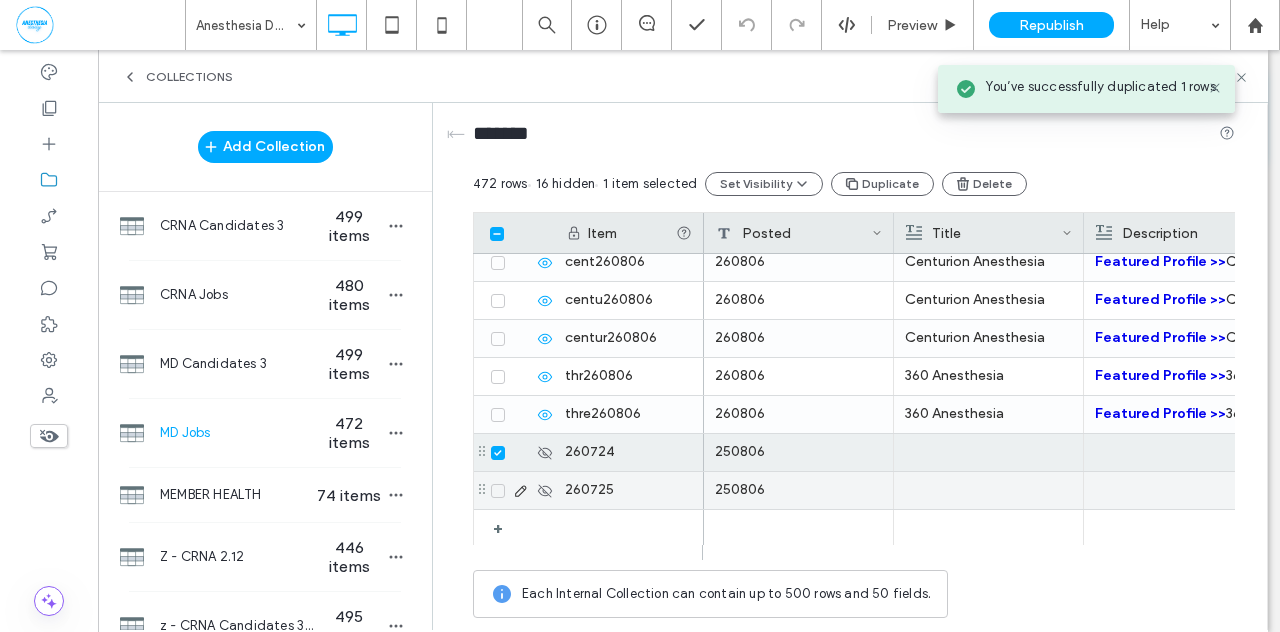 click 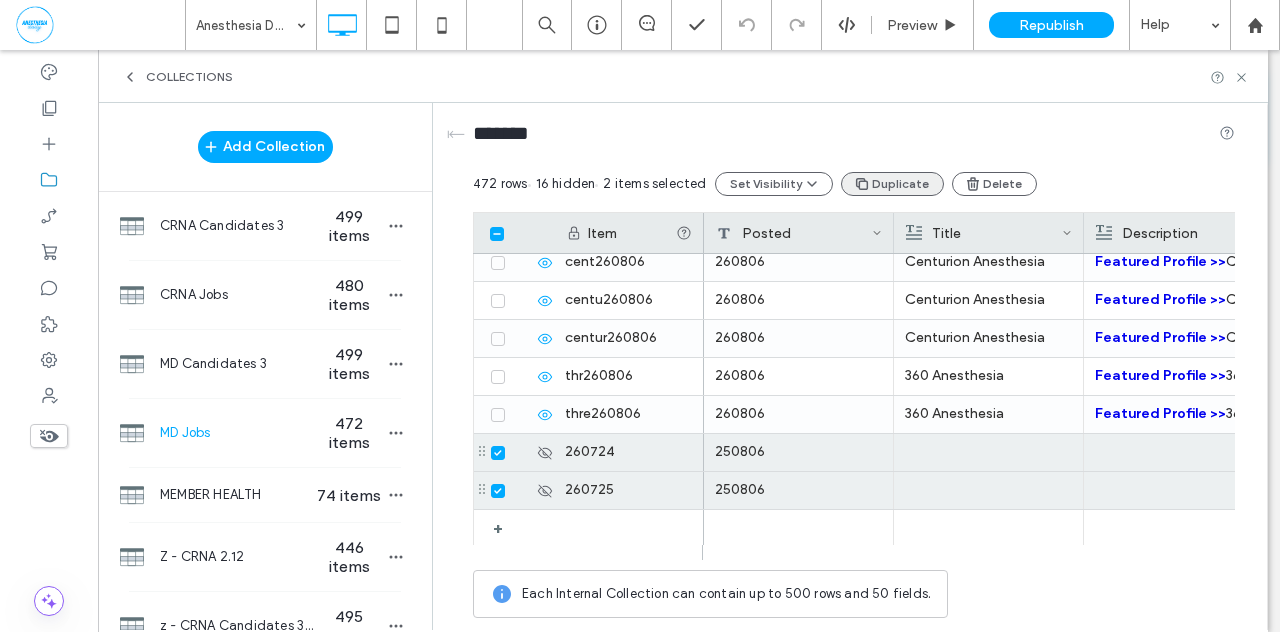 click on "Duplicate" at bounding box center [892, 184] 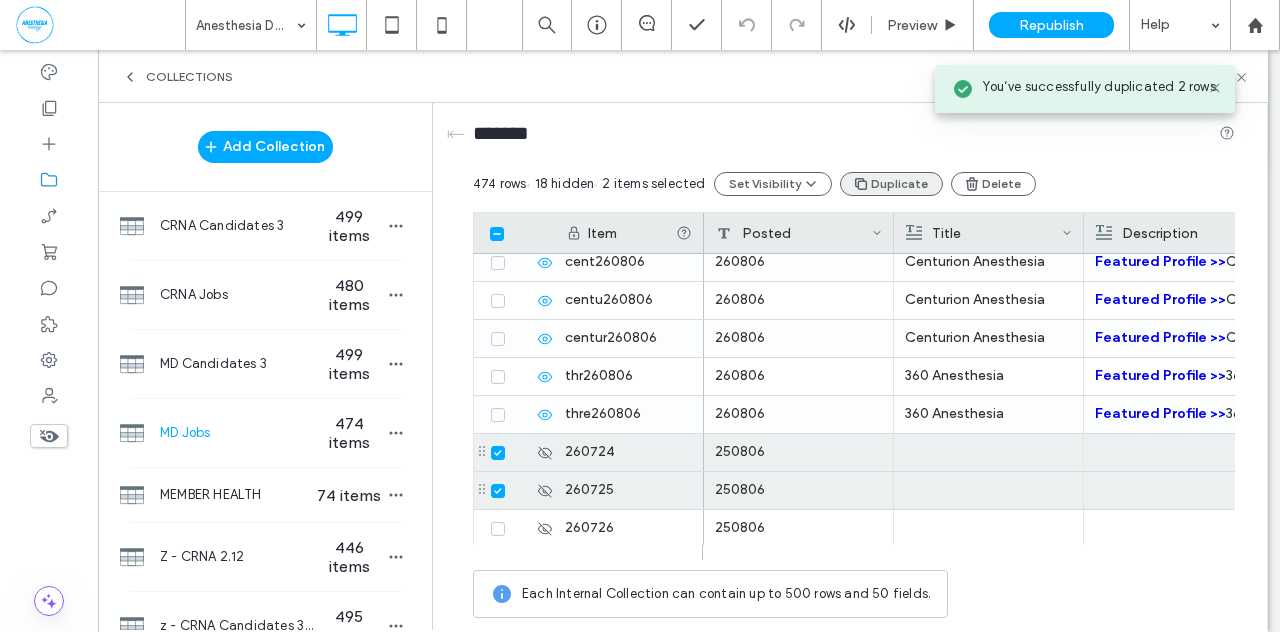 click on "Duplicate" at bounding box center (891, 184) 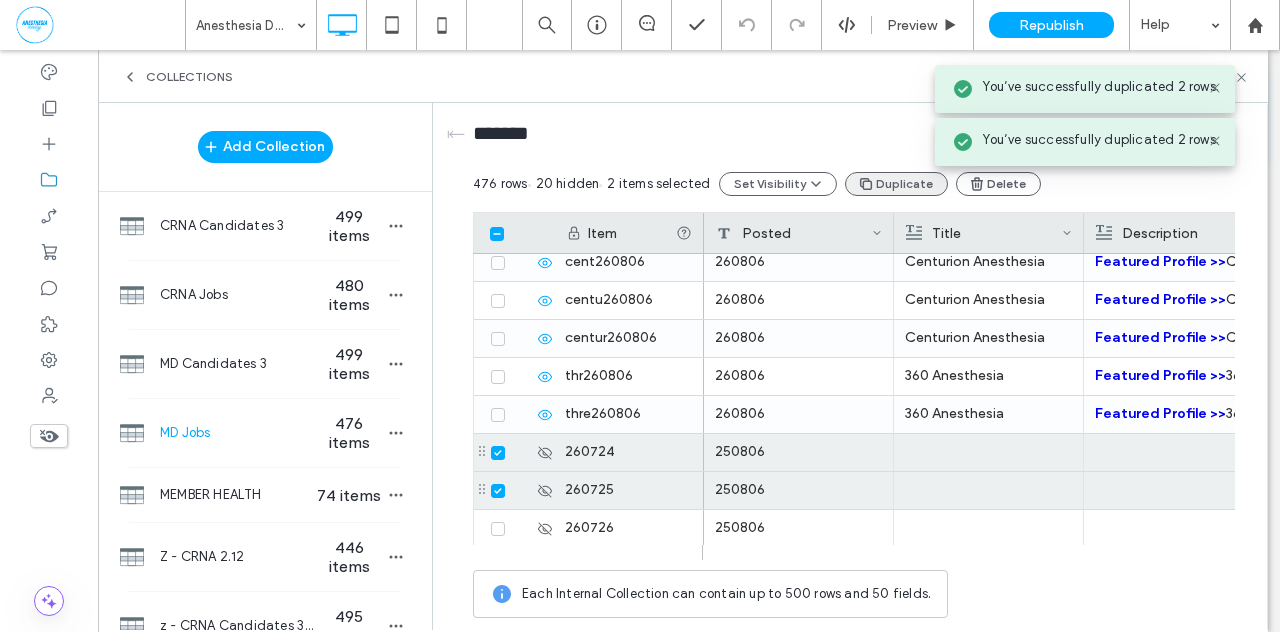 click on "Duplicate" at bounding box center [896, 184] 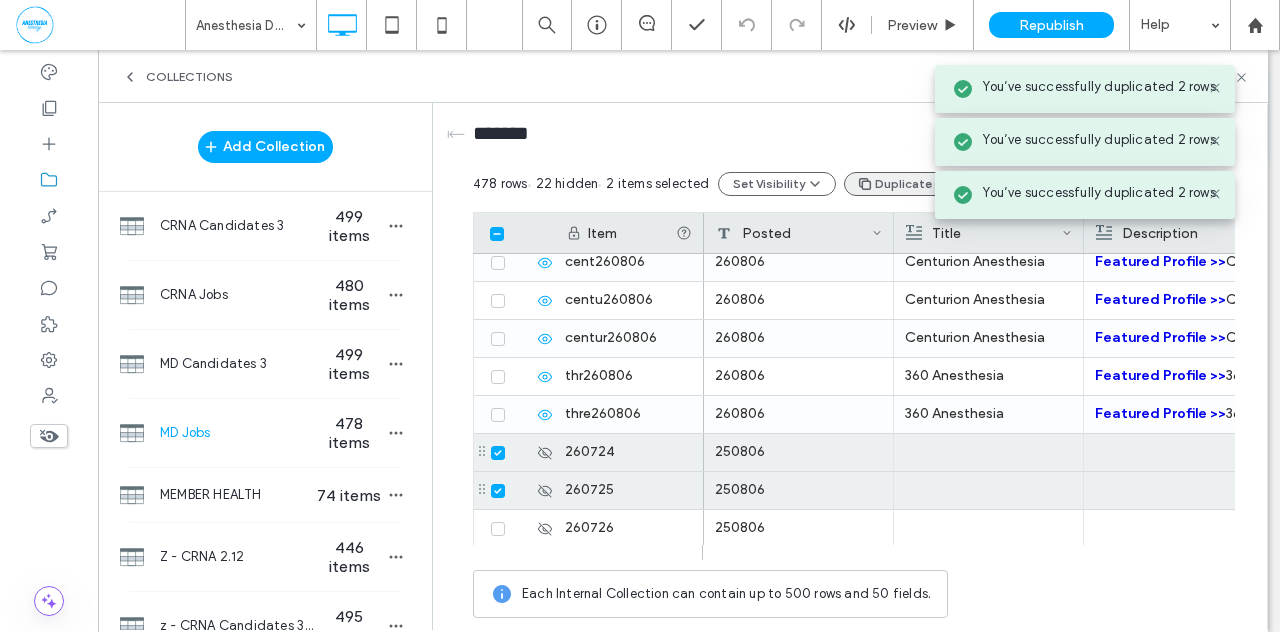 click on "Duplicate" at bounding box center [895, 184] 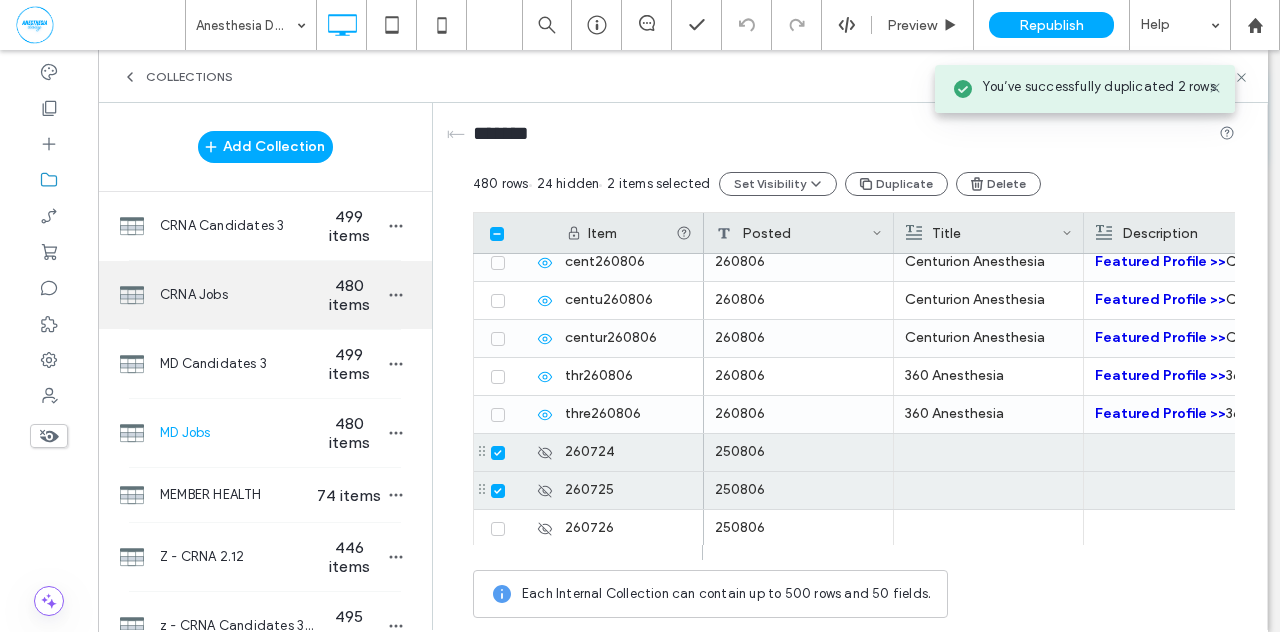 click on "480 items" at bounding box center [349, 295] 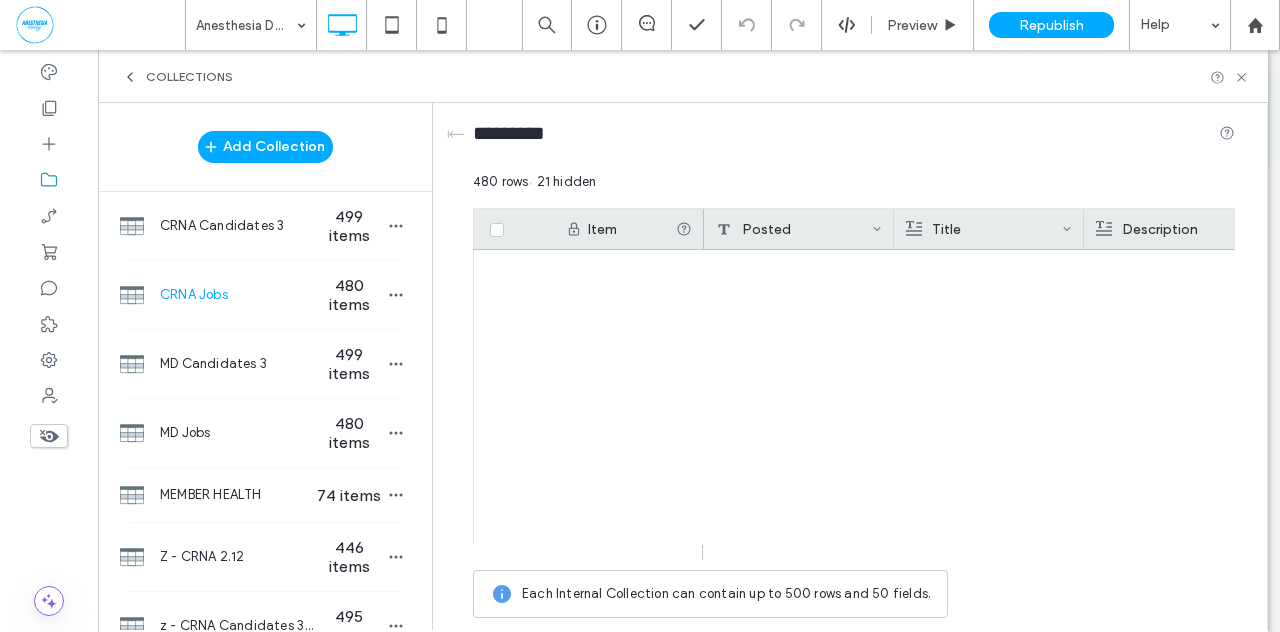 scroll, scrollTop: 17981, scrollLeft: 0, axis: vertical 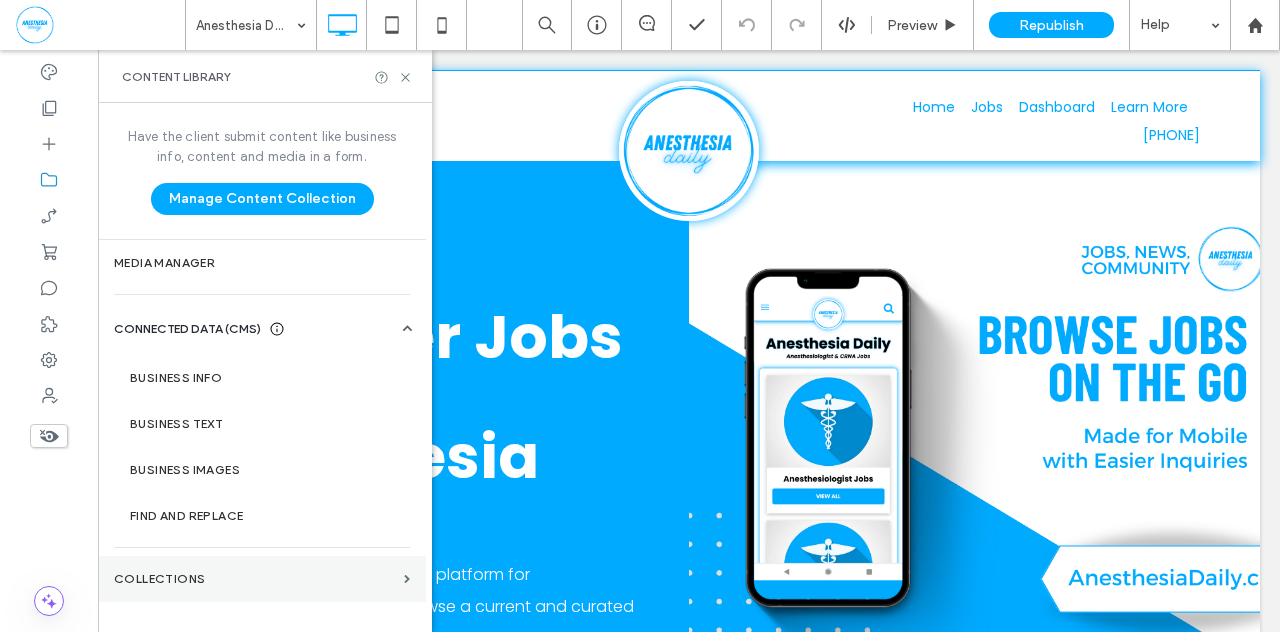 click on "Collections" at bounding box center (255, 579) 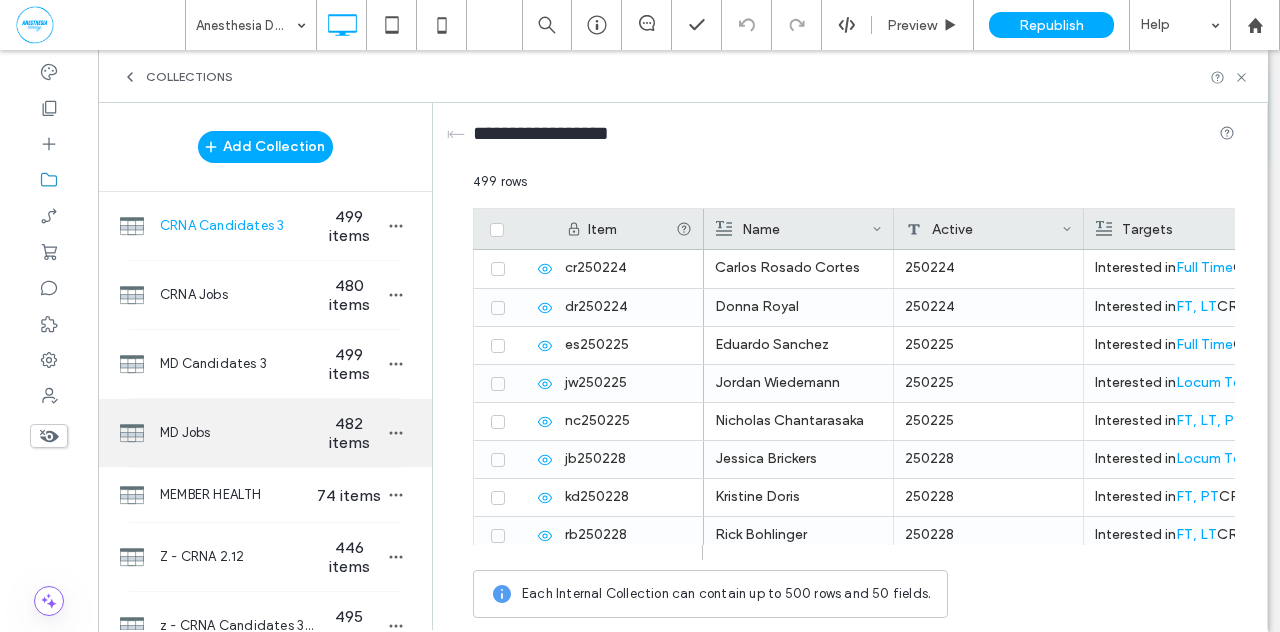 click on "482 items" at bounding box center (349, 433) 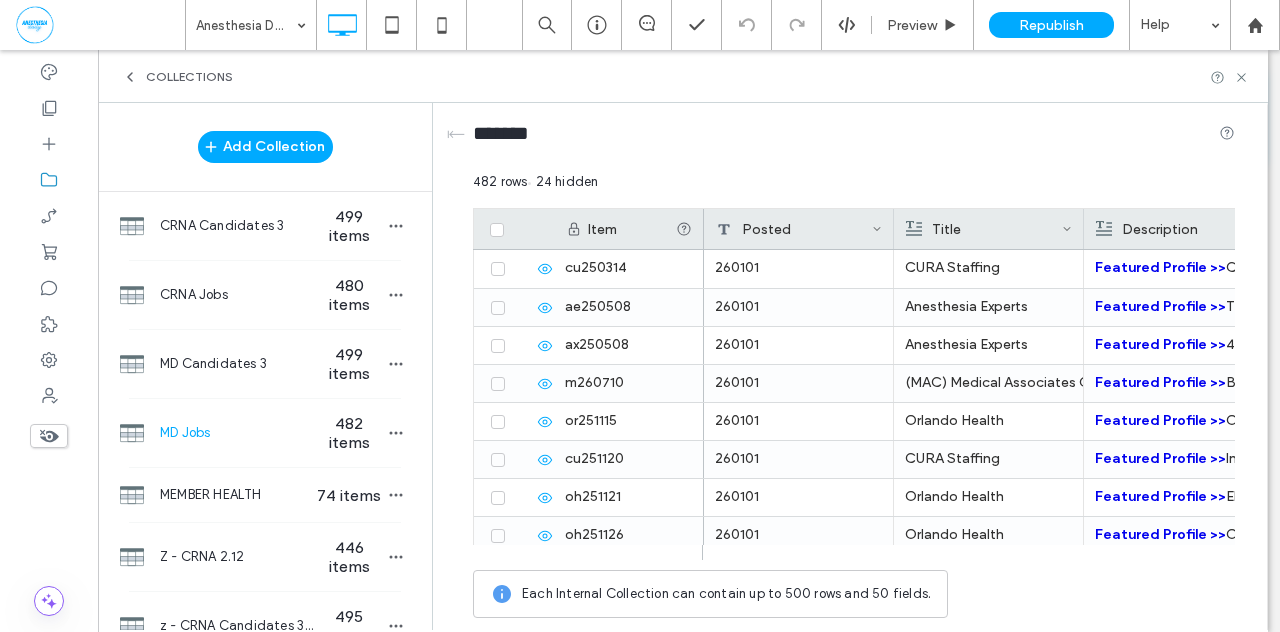 scroll, scrollTop: 18057, scrollLeft: 0, axis: vertical 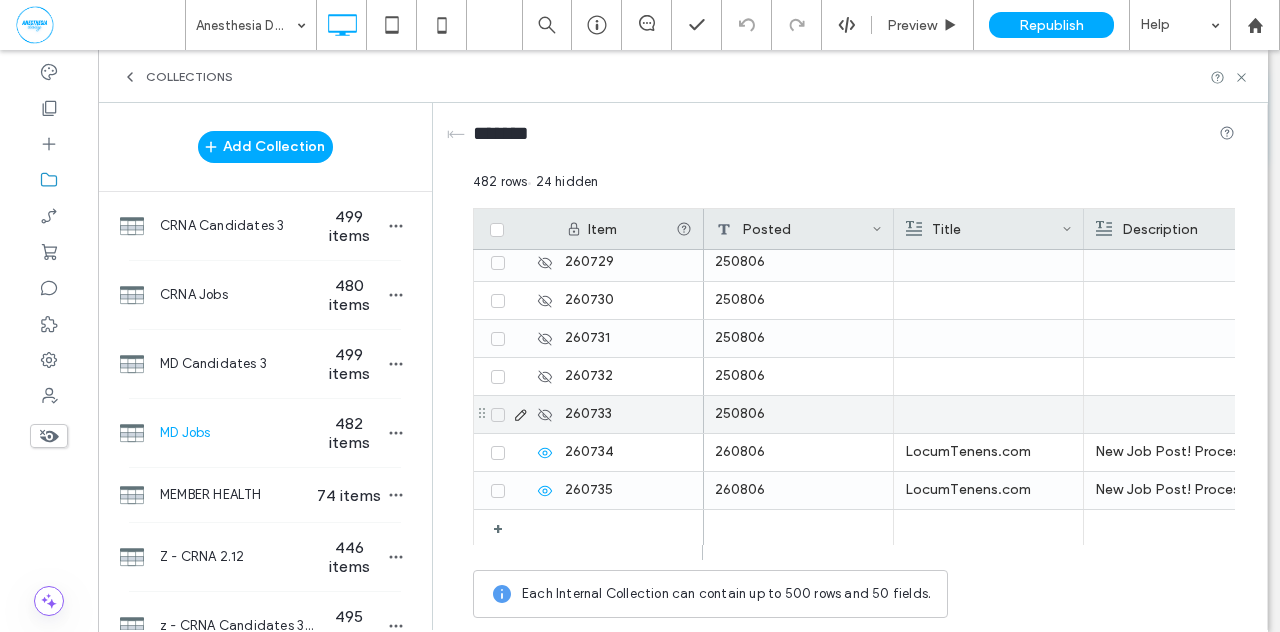 click 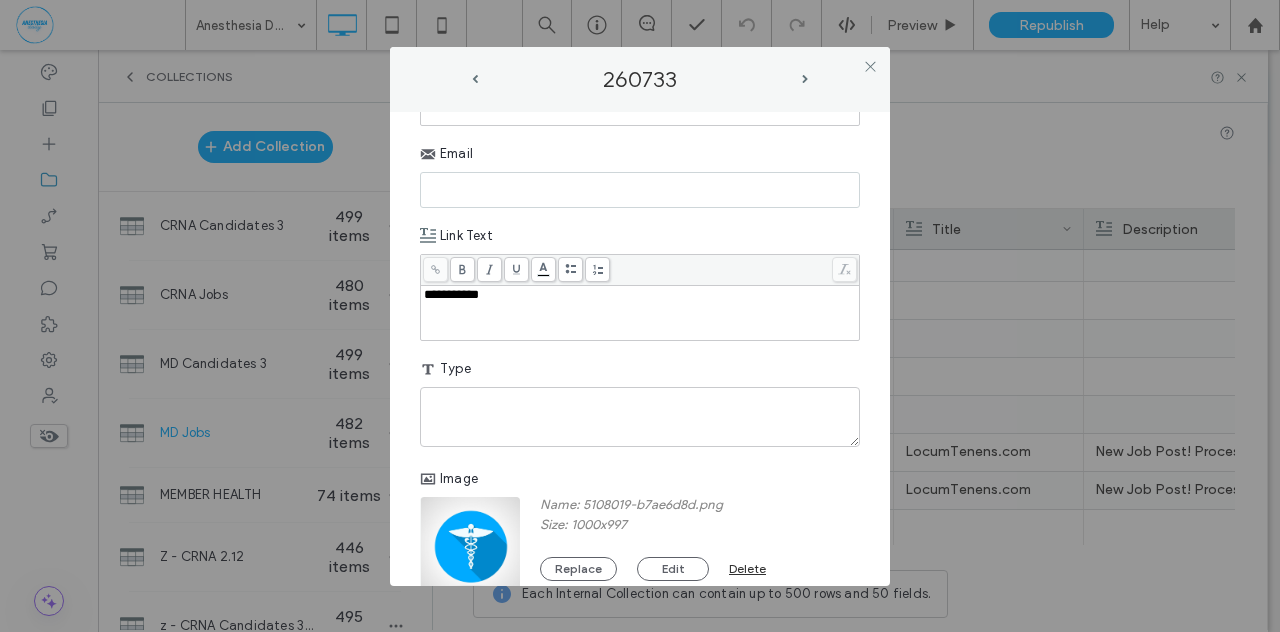 scroll, scrollTop: 1112, scrollLeft: 0, axis: vertical 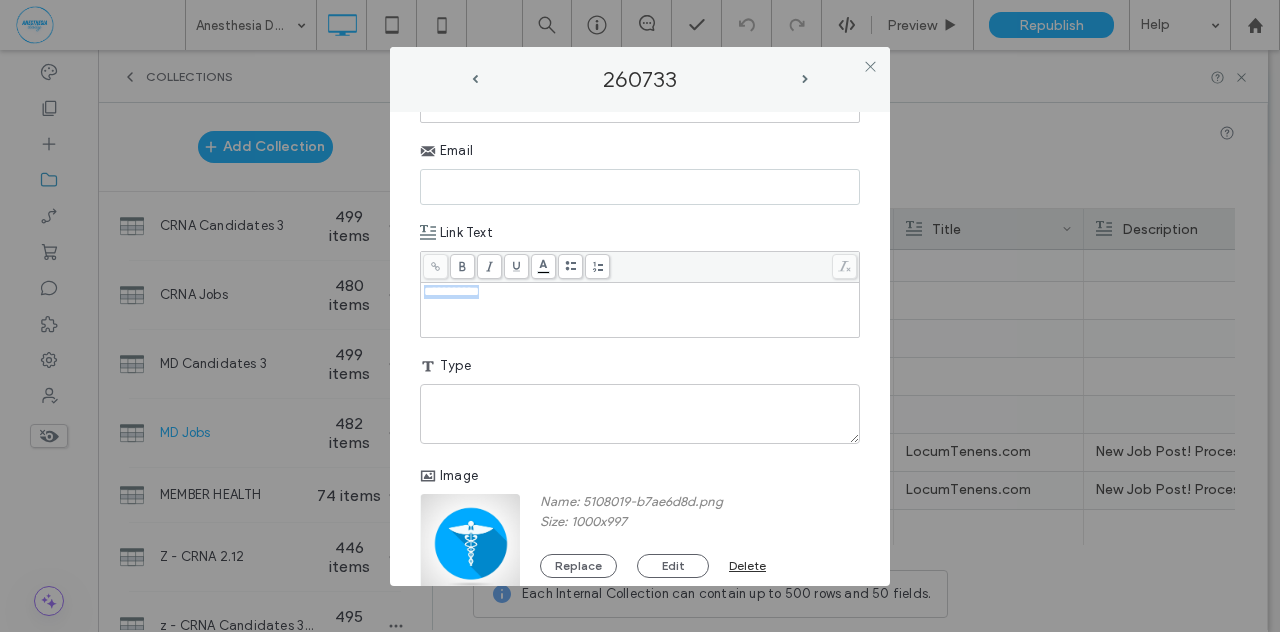 drag, startPoint x: 513, startPoint y: 292, endPoint x: 400, endPoint y: 280, distance: 113.63538 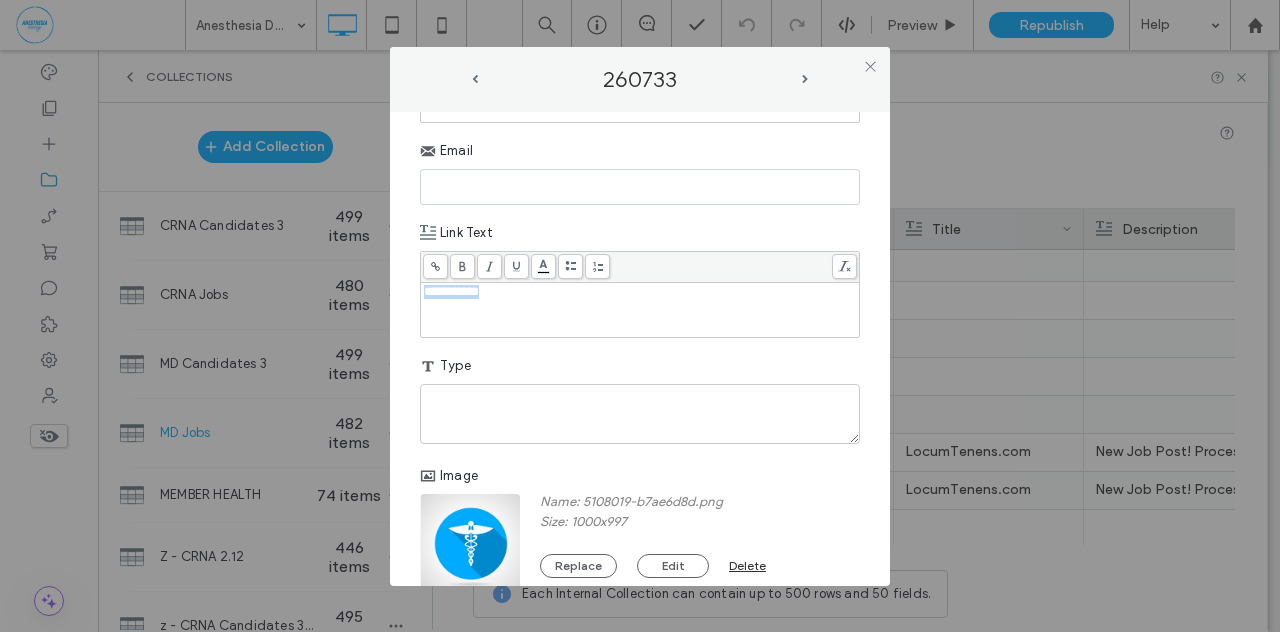 copy on "**********" 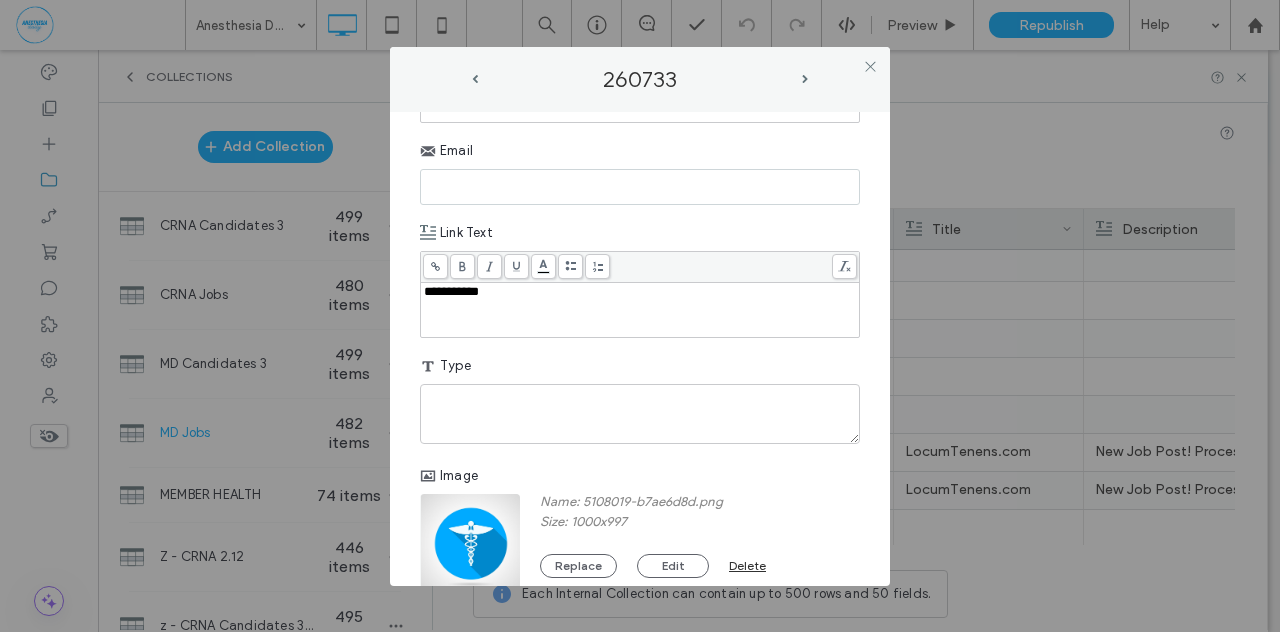 click on "**********" at bounding box center (640, 349) 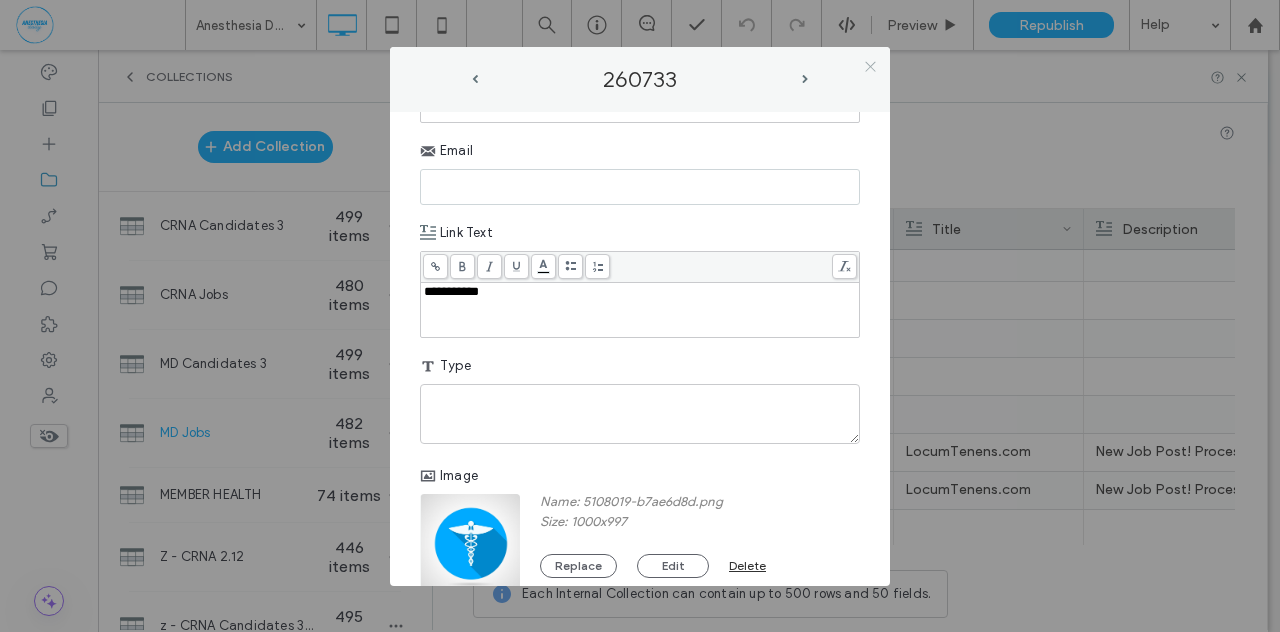 click 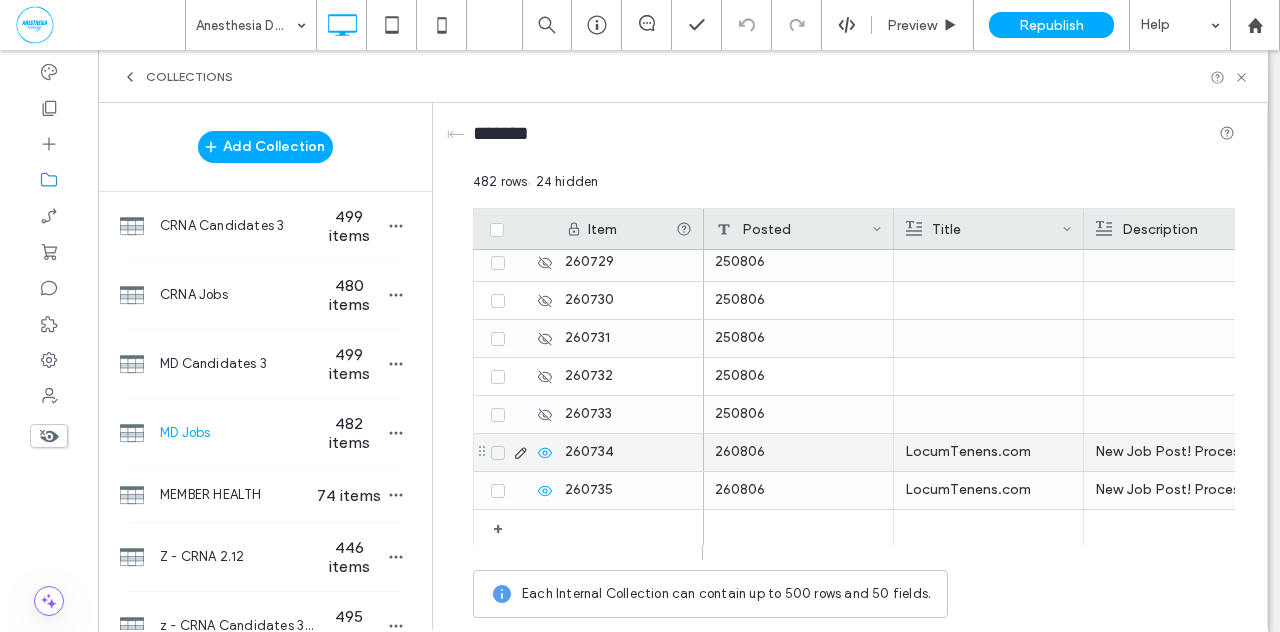 click 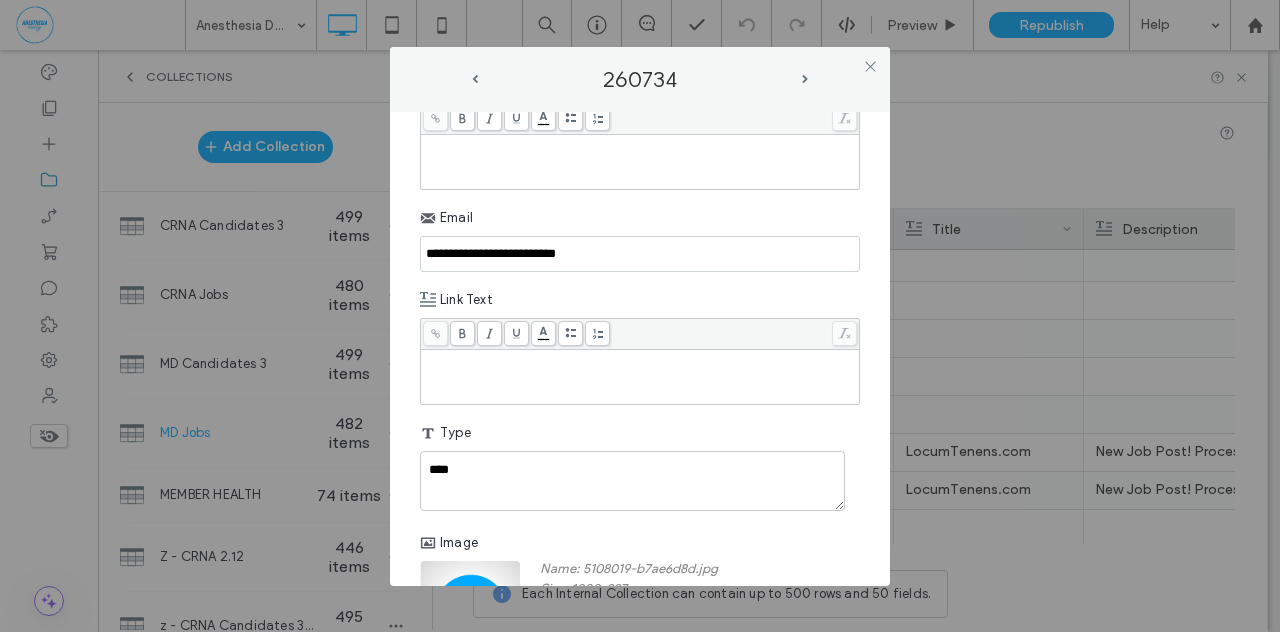 scroll, scrollTop: 1298, scrollLeft: 0, axis: vertical 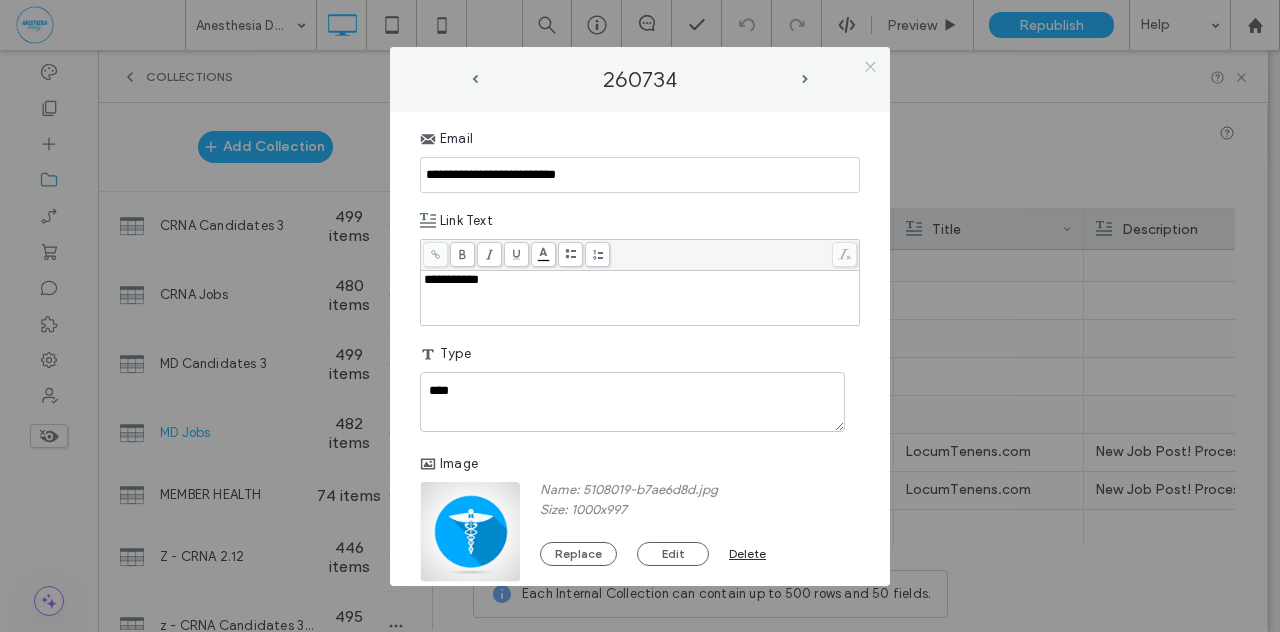 click 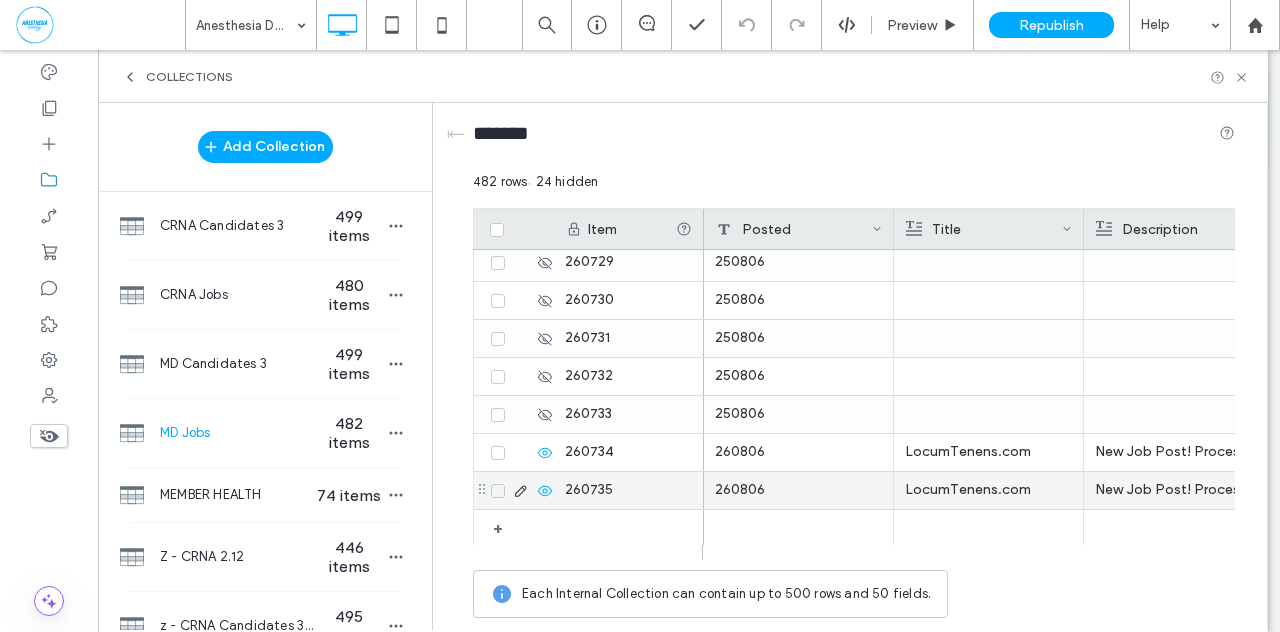 click 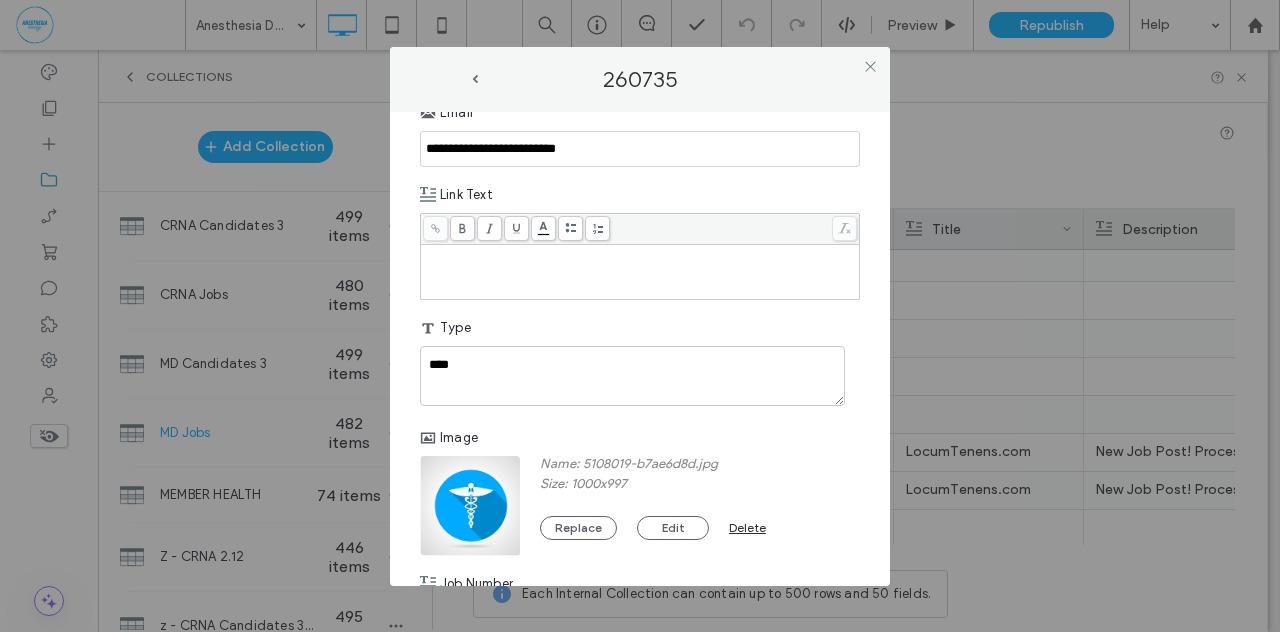scroll, scrollTop: 1308, scrollLeft: 0, axis: vertical 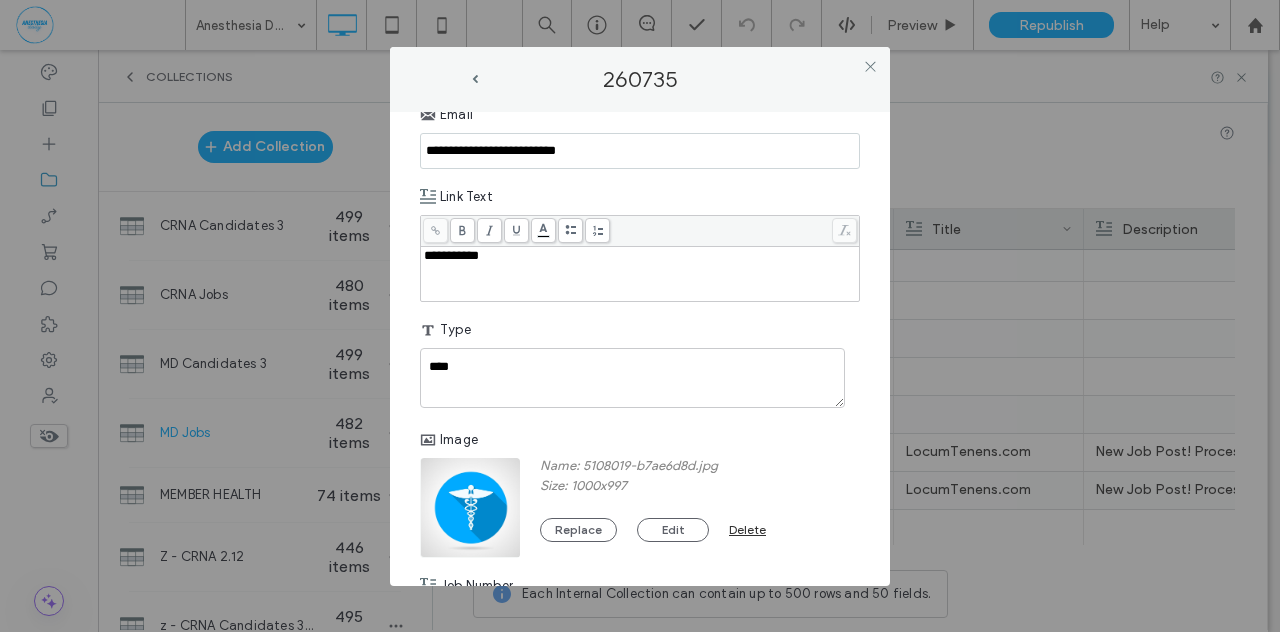 drag, startPoint x: 867, startPoint y: 67, endPoint x: 484, endPoint y: 435, distance: 531.1431 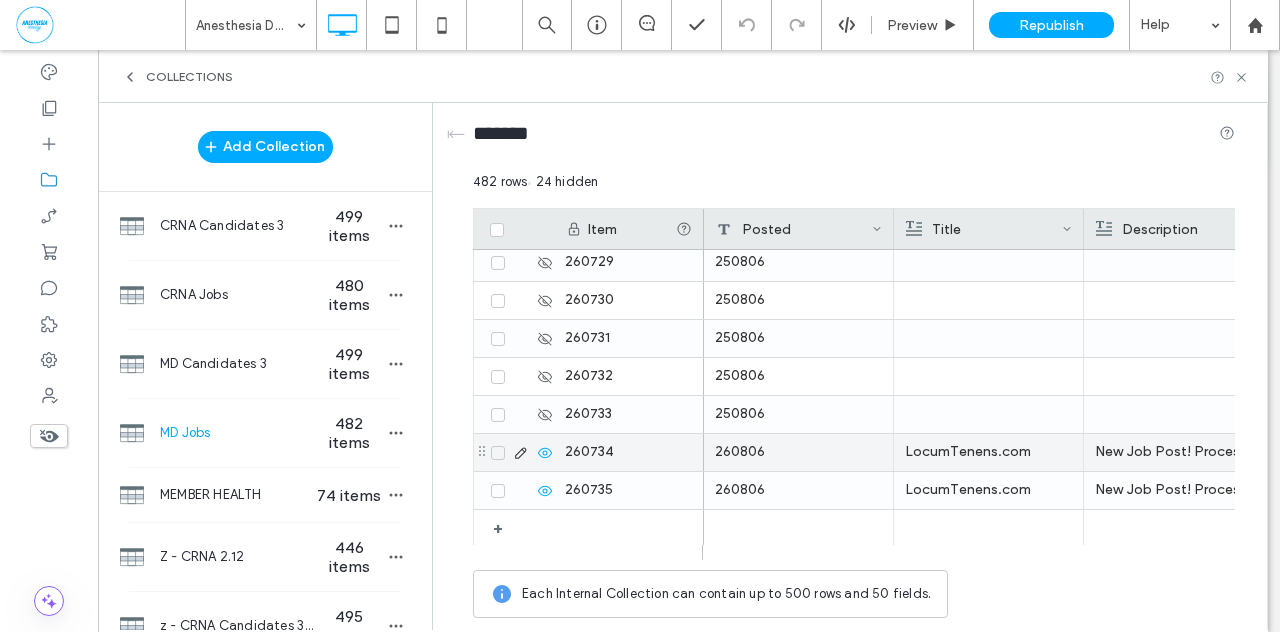 click 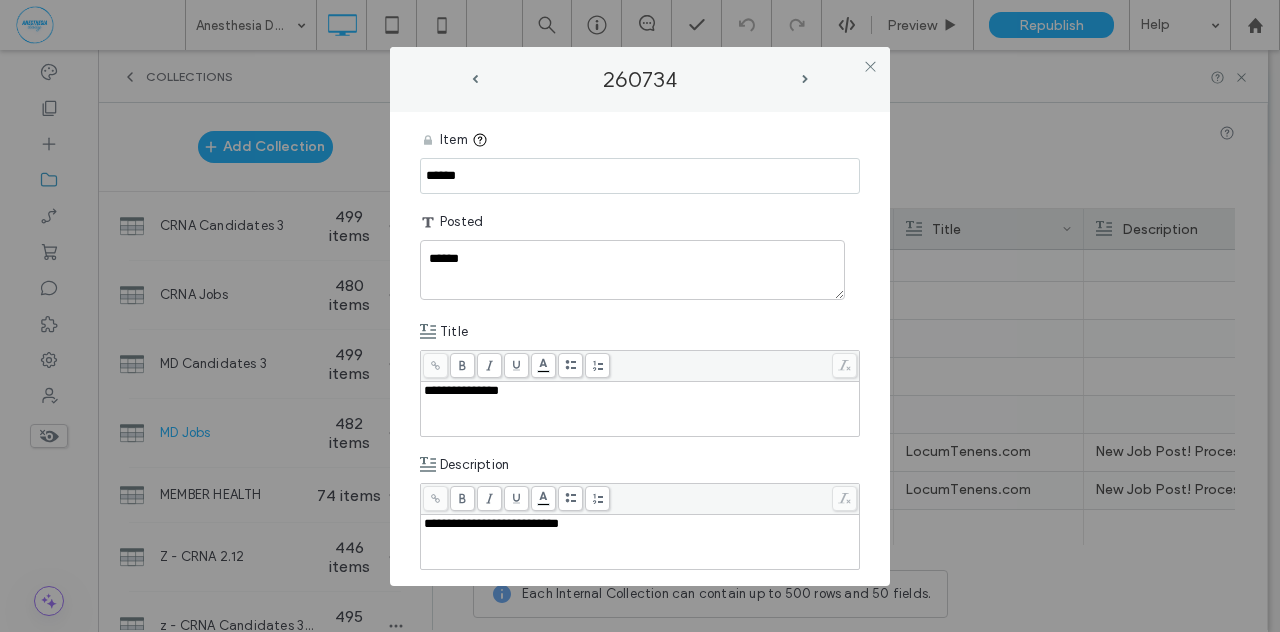 drag, startPoint x: 409, startPoint y: 167, endPoint x: 328, endPoint y: 165, distance: 81.02469 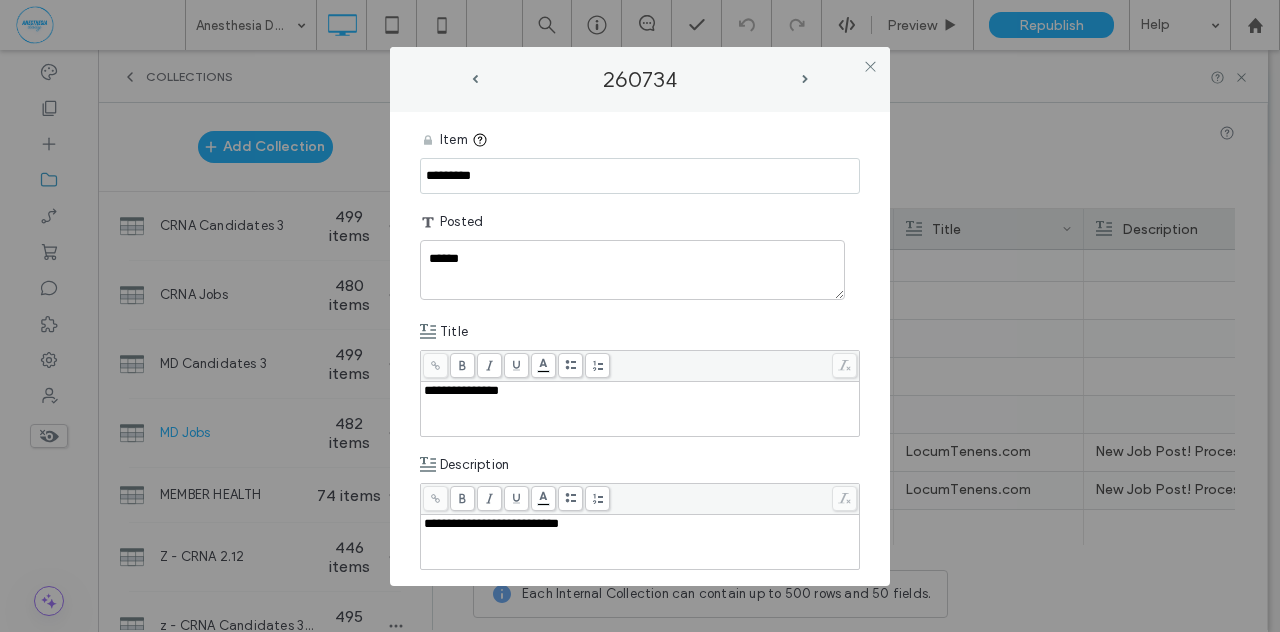 type on "*********" 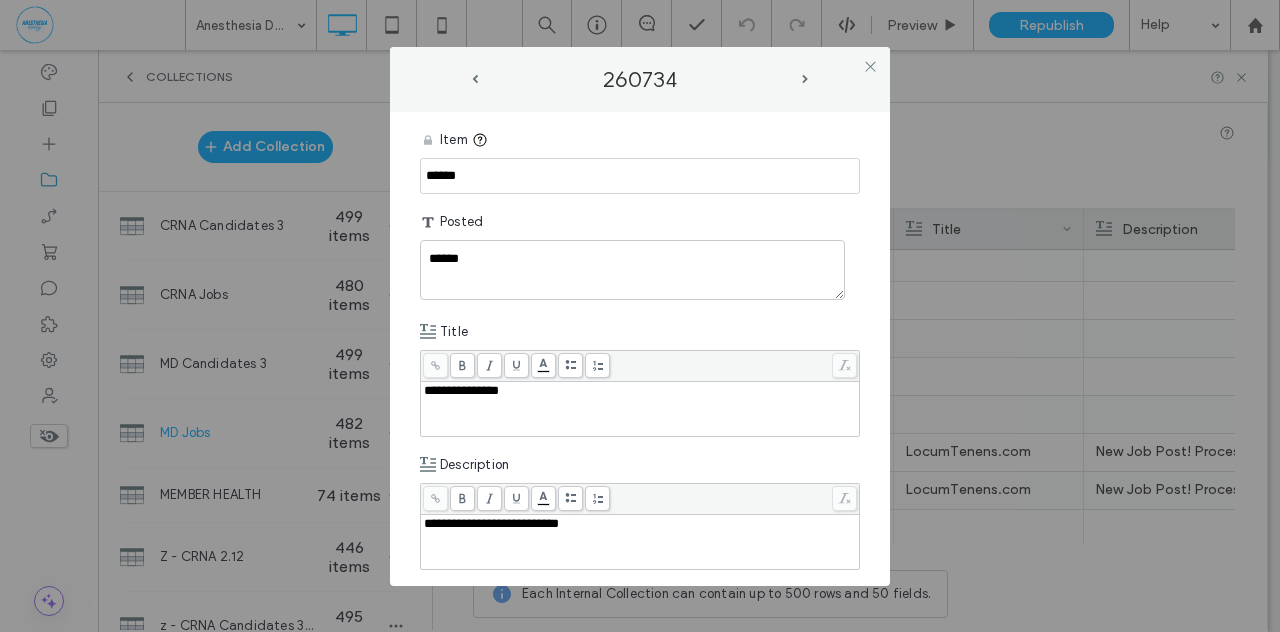 drag, startPoint x: 479, startPoint y: 178, endPoint x: 346, endPoint y: 174, distance: 133.06013 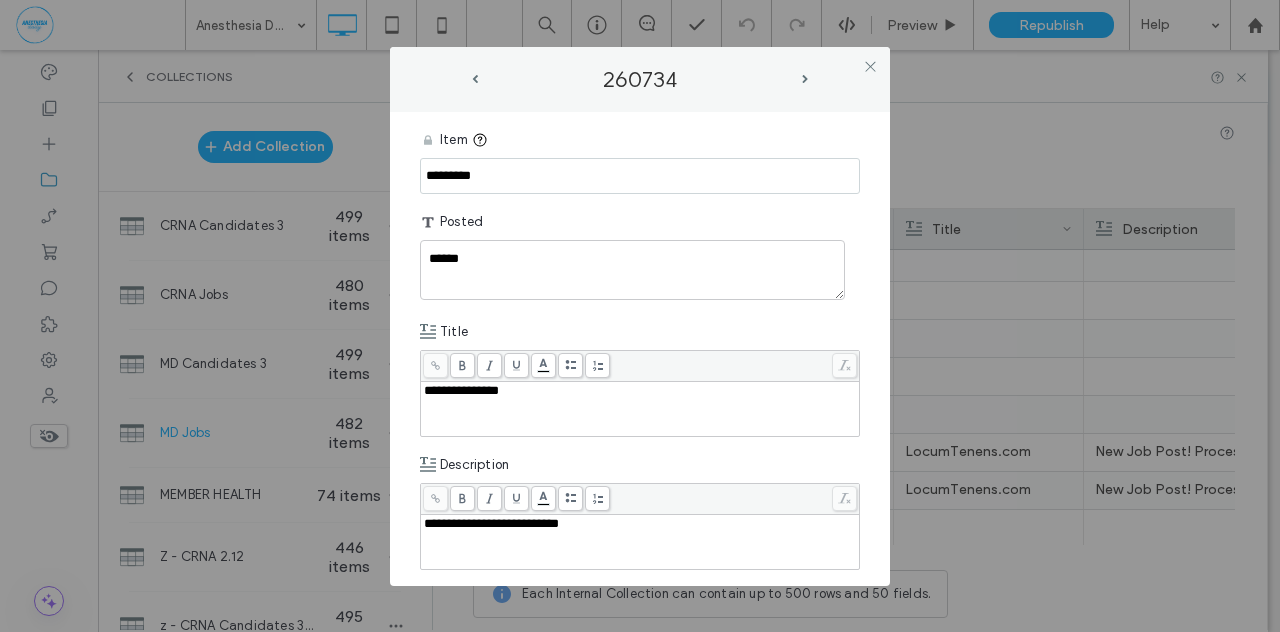 type on "*********" 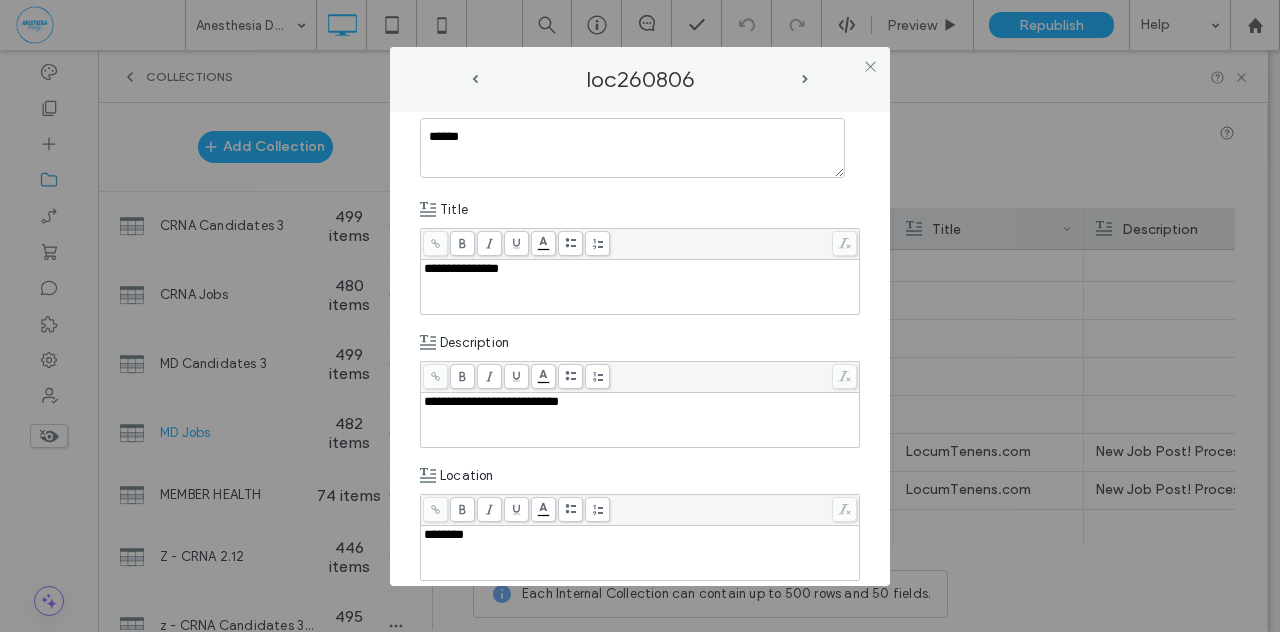 scroll, scrollTop: 148, scrollLeft: 0, axis: vertical 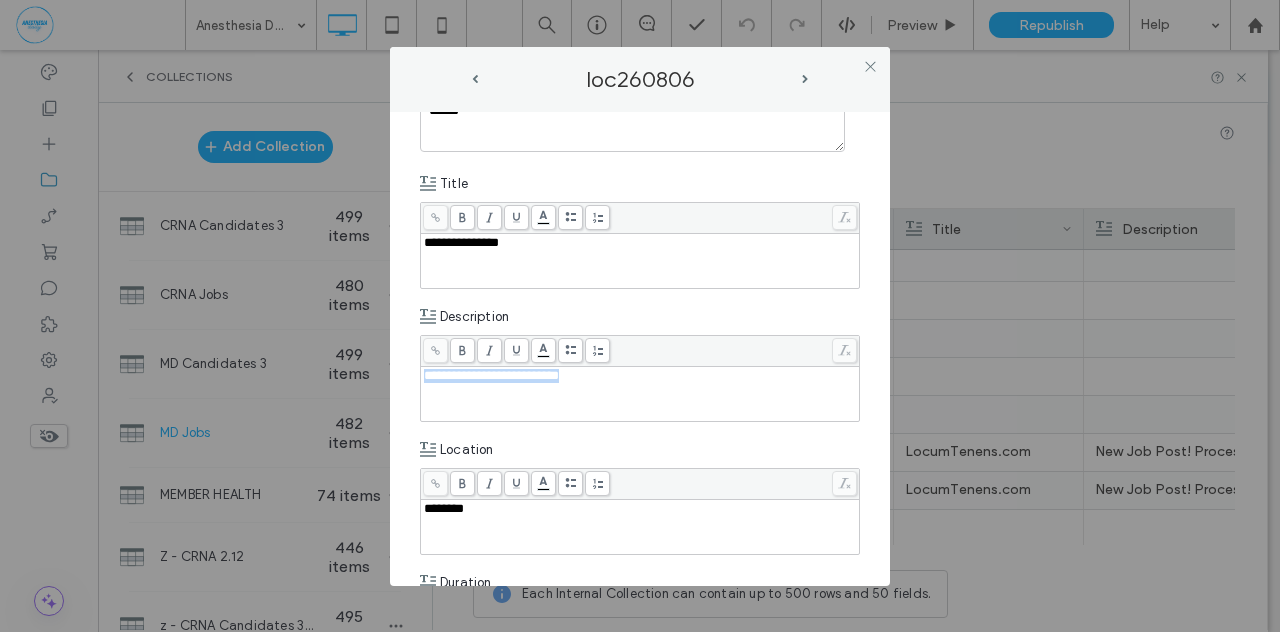 drag, startPoint x: 601, startPoint y: 373, endPoint x: 379, endPoint y: 367, distance: 222.08107 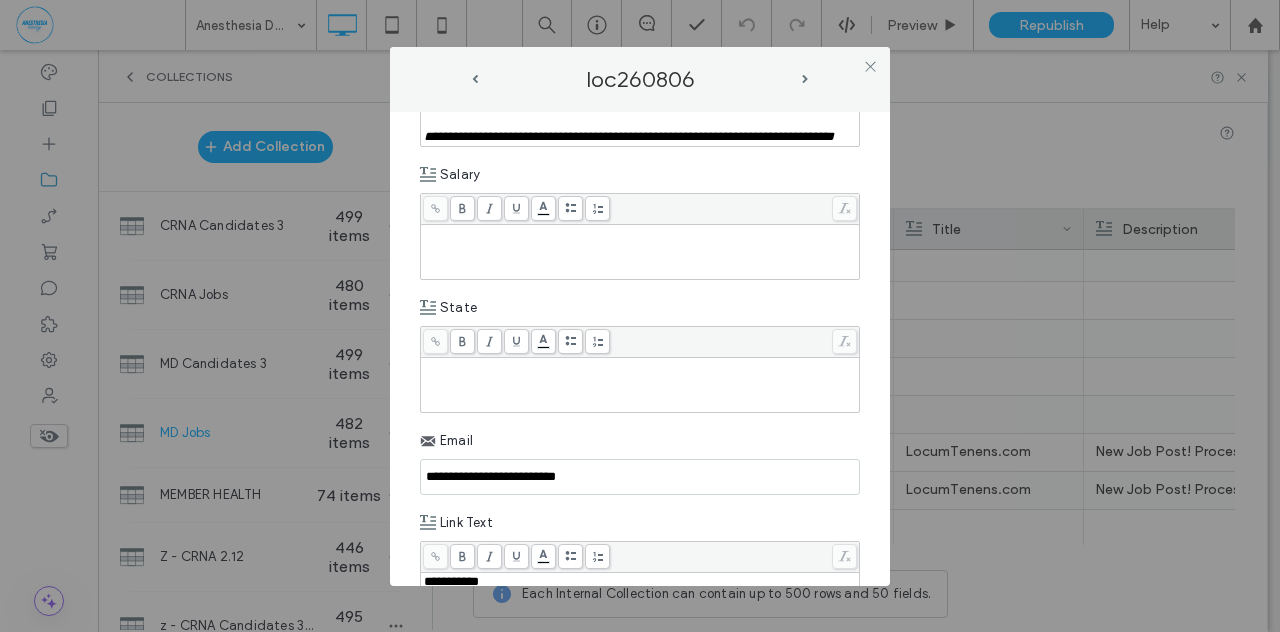scroll, scrollTop: 988, scrollLeft: 0, axis: vertical 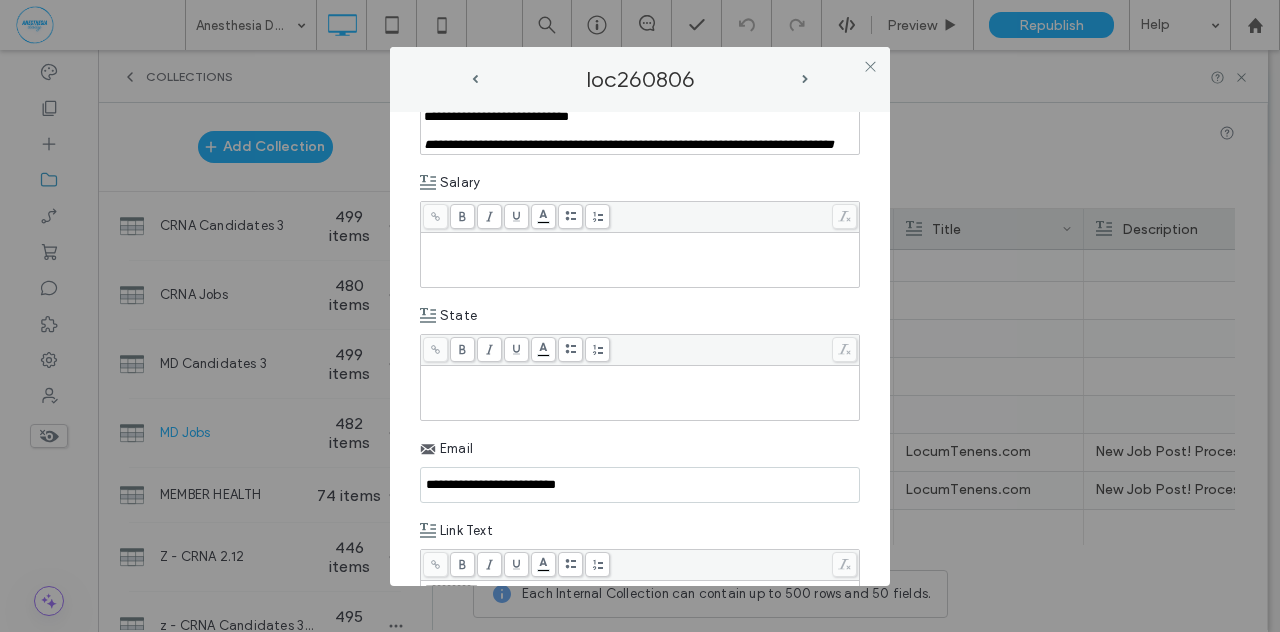click at bounding box center (640, 260) 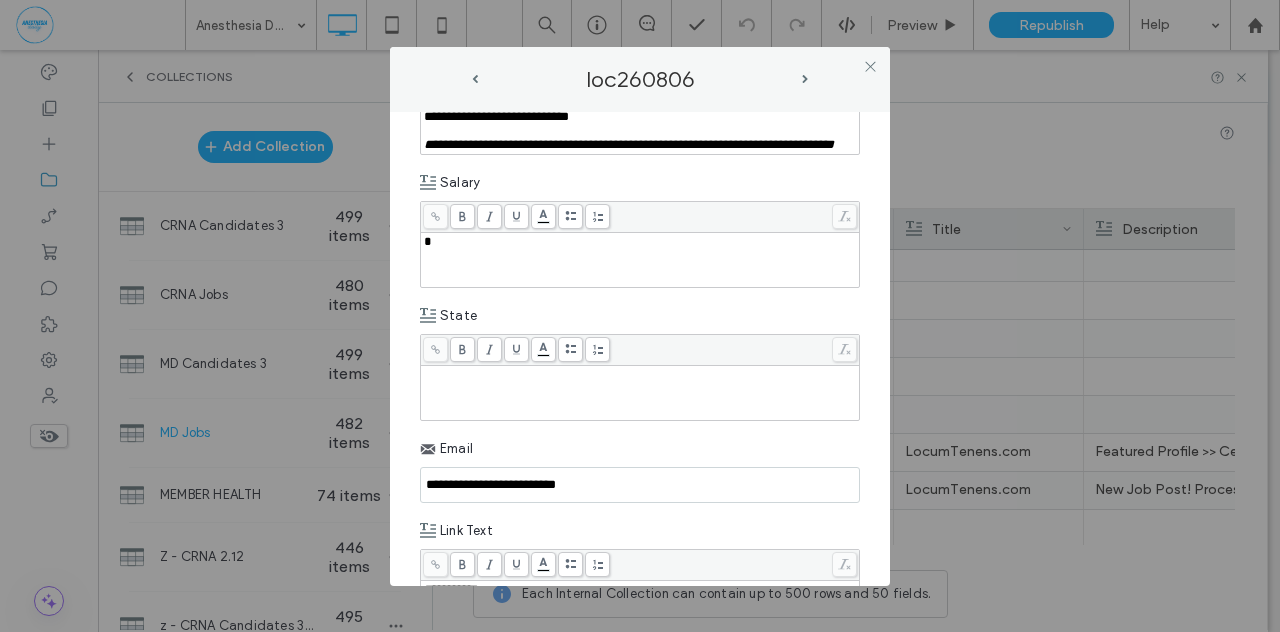 type 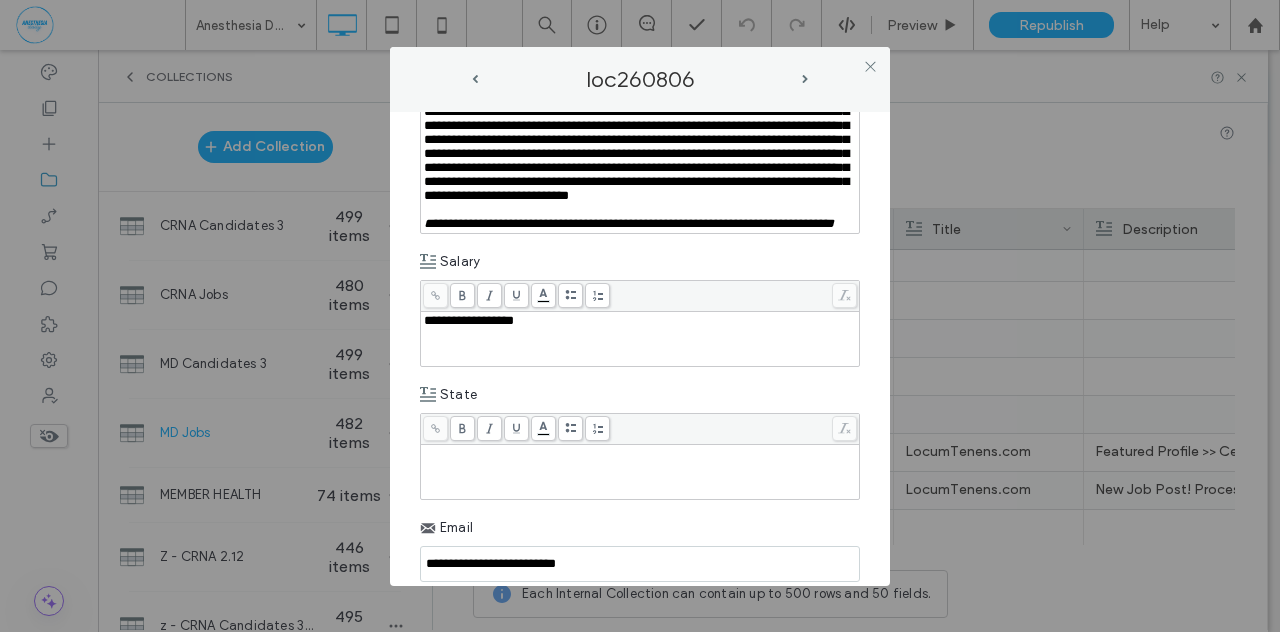 scroll, scrollTop: 918, scrollLeft: 0, axis: vertical 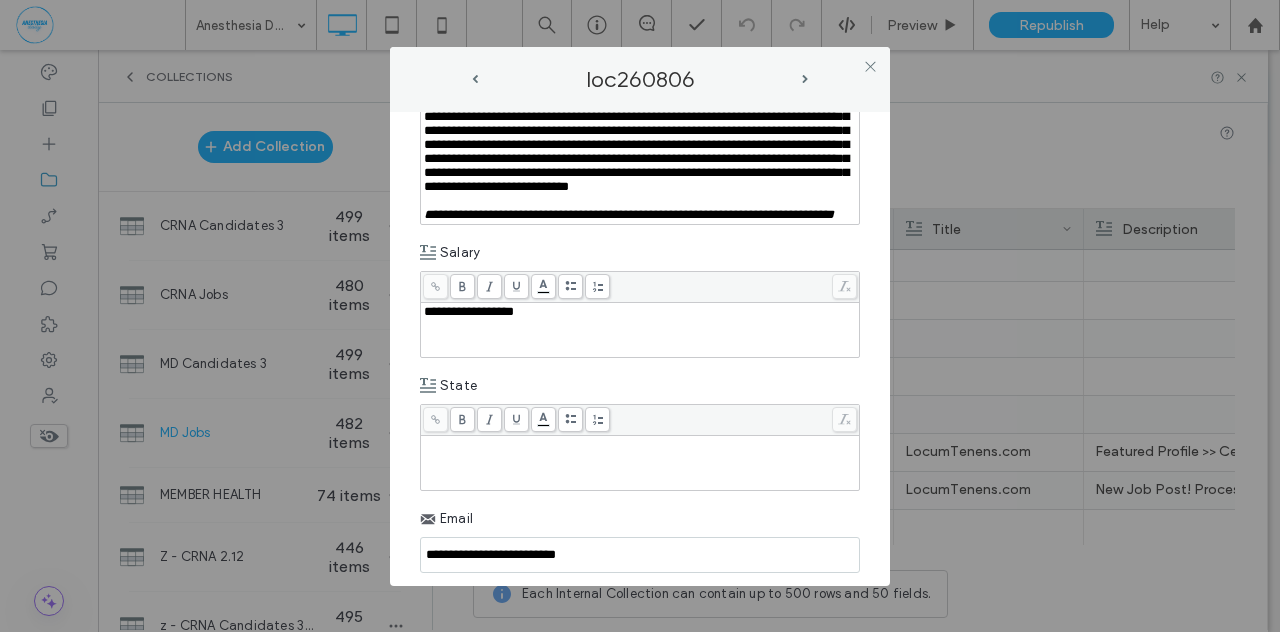 click at bounding box center (640, 445) 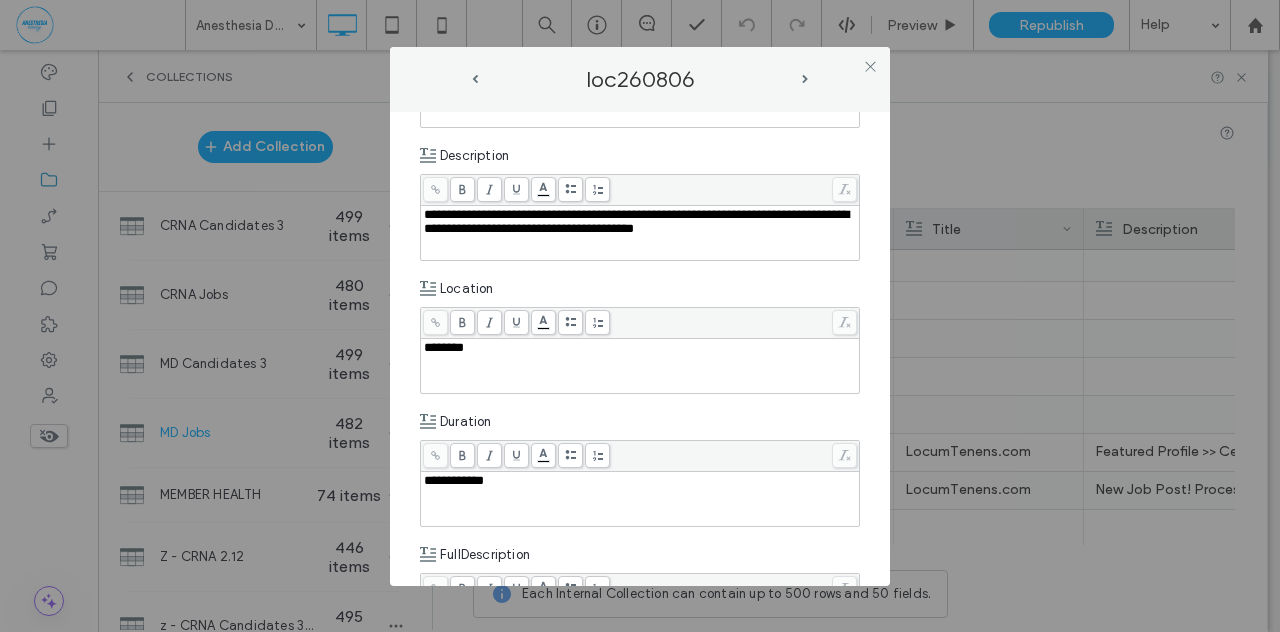 scroll, scrollTop: 272, scrollLeft: 0, axis: vertical 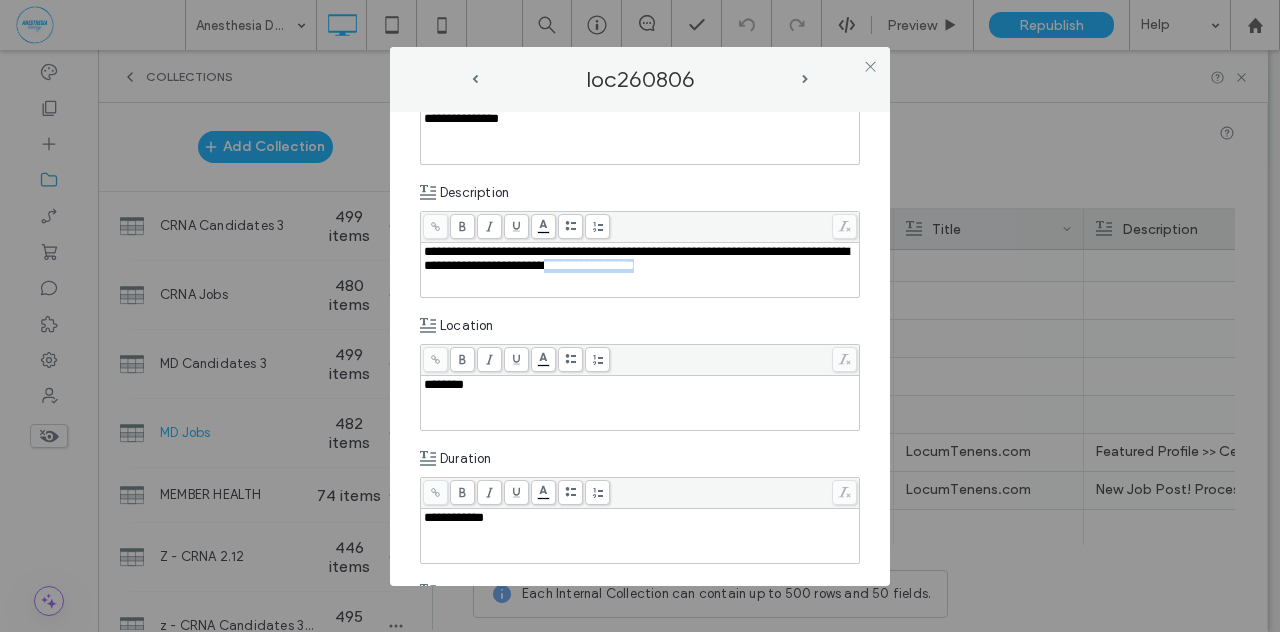 drag, startPoint x: 642, startPoint y: 268, endPoint x: 717, endPoint y: 263, distance: 75.16648 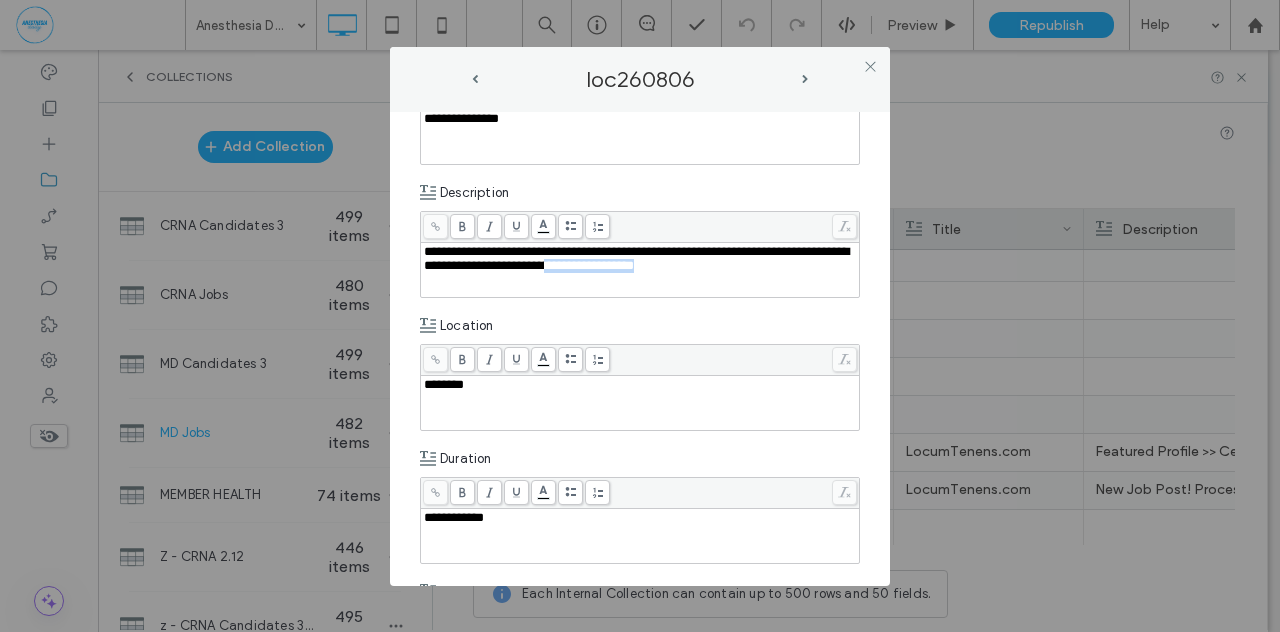 click on "**********" at bounding box center [640, 259] 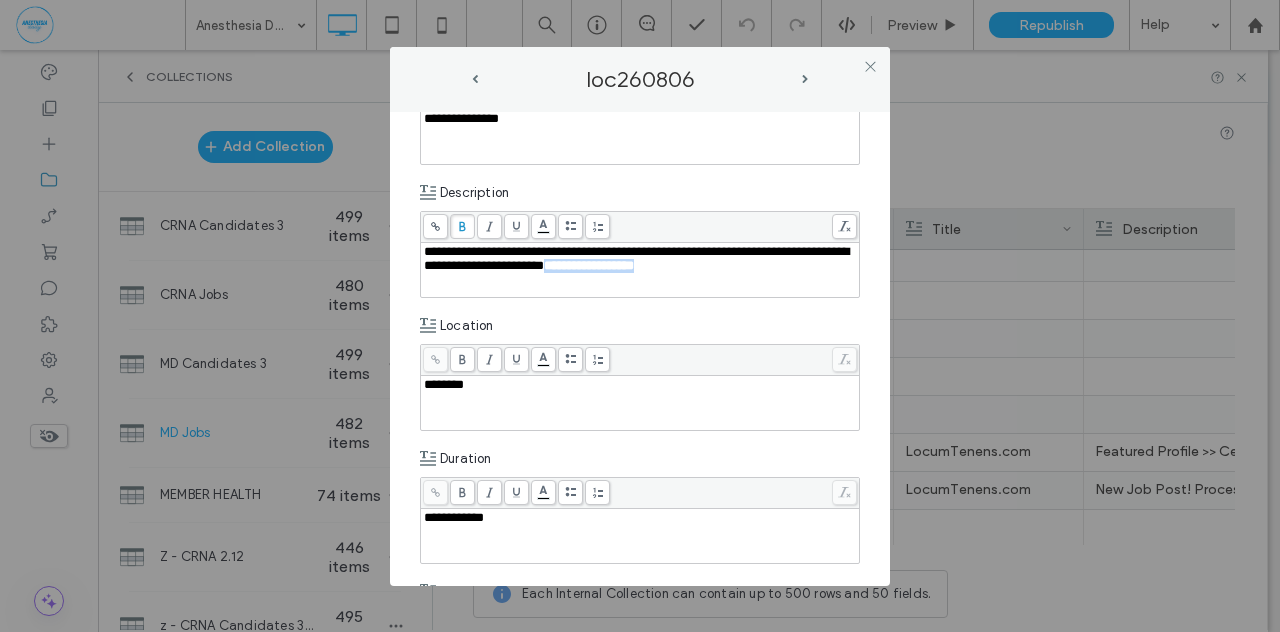 click 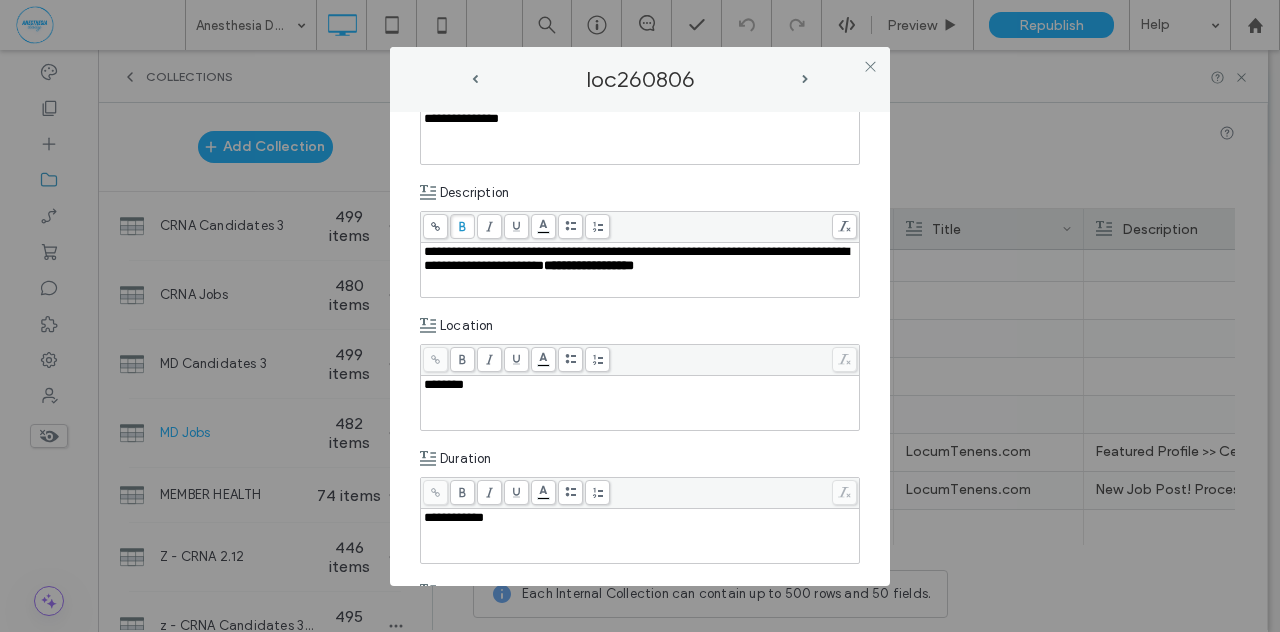 click on "**********" at bounding box center [640, 349] 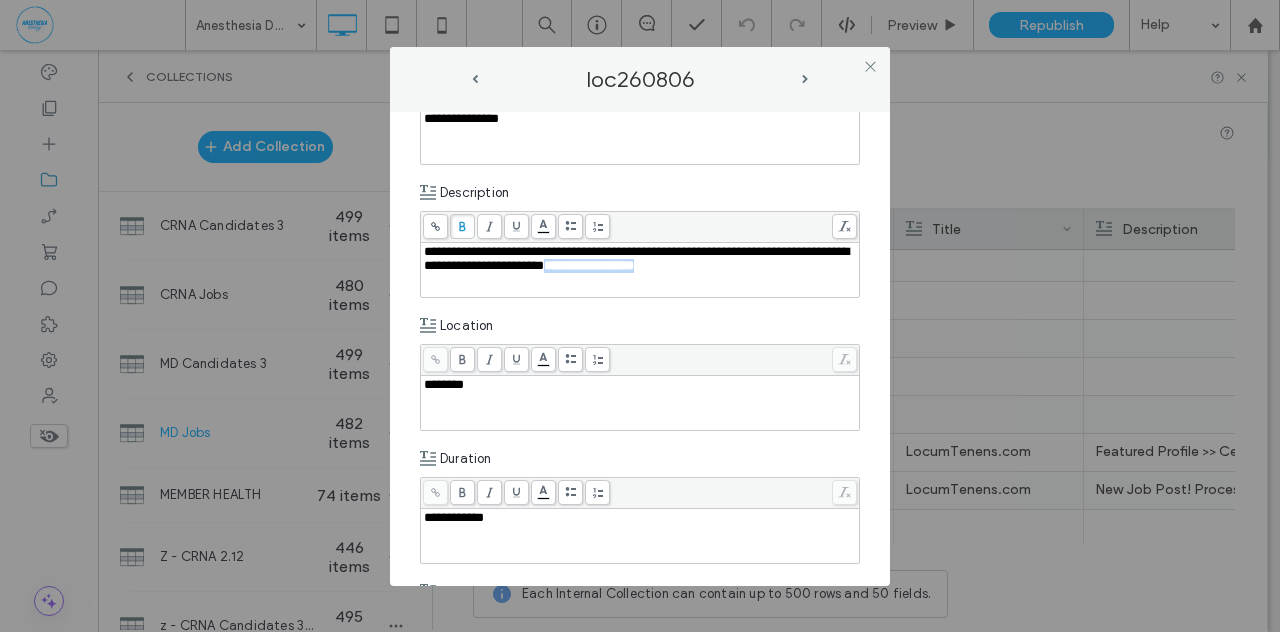 click on "**********" at bounding box center (636, 258) 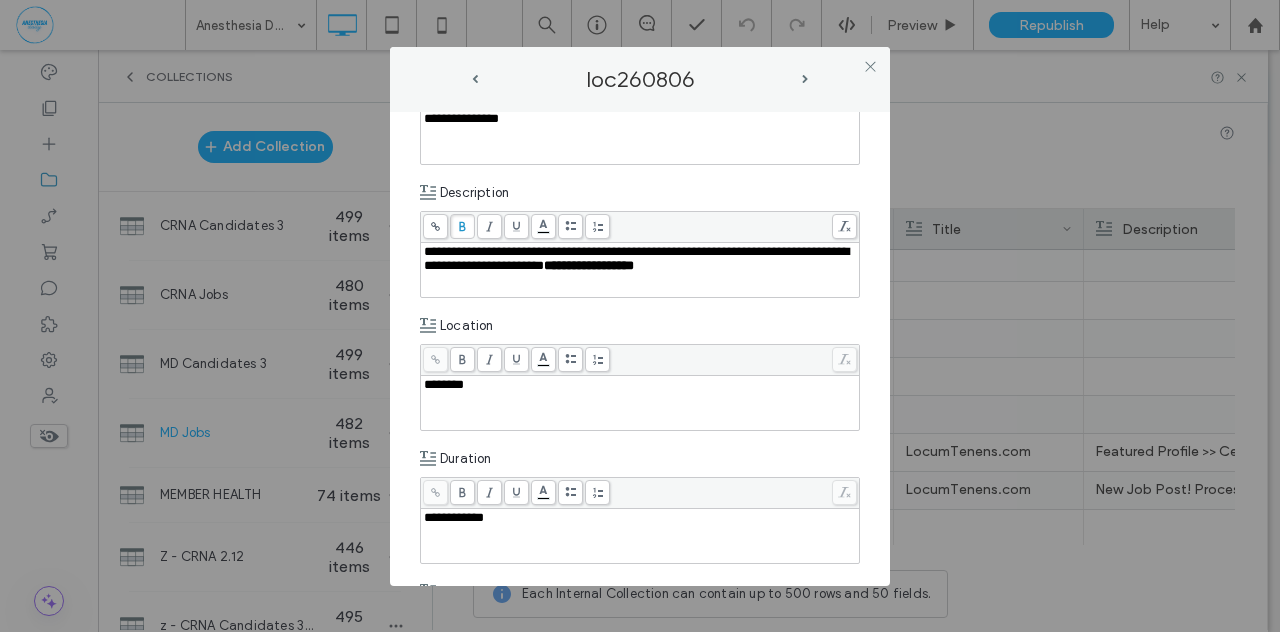click on "**********" at bounding box center (636, 258) 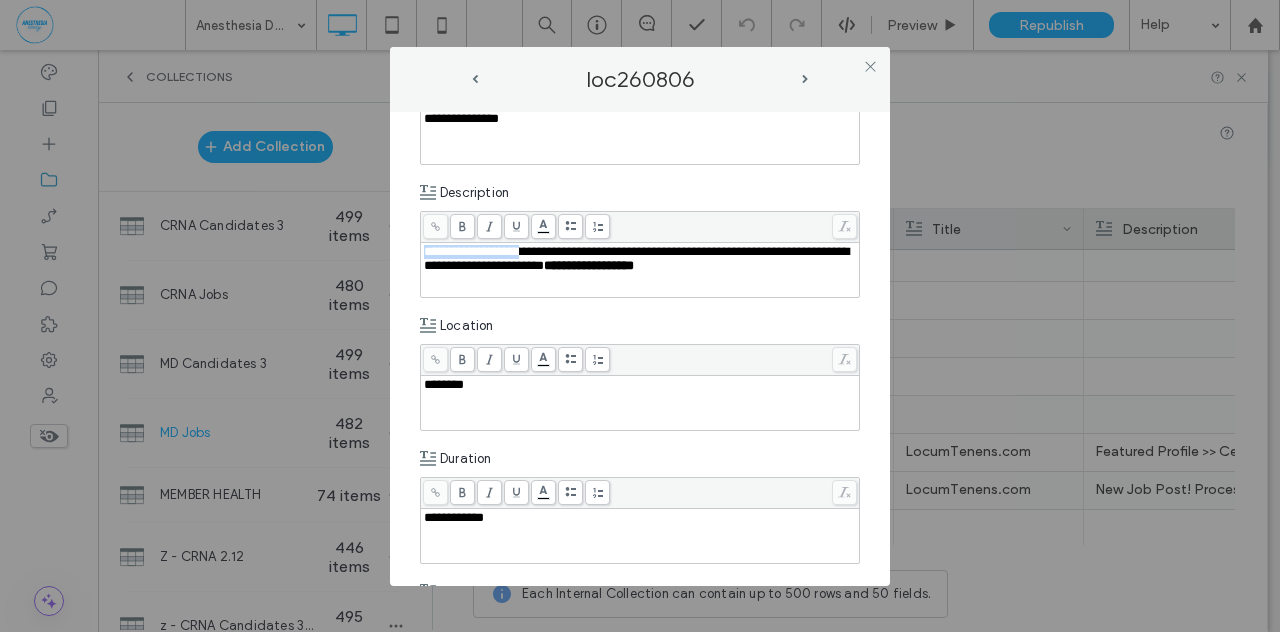 drag, startPoint x: 533, startPoint y: 249, endPoint x: 406, endPoint y: 245, distance: 127.06297 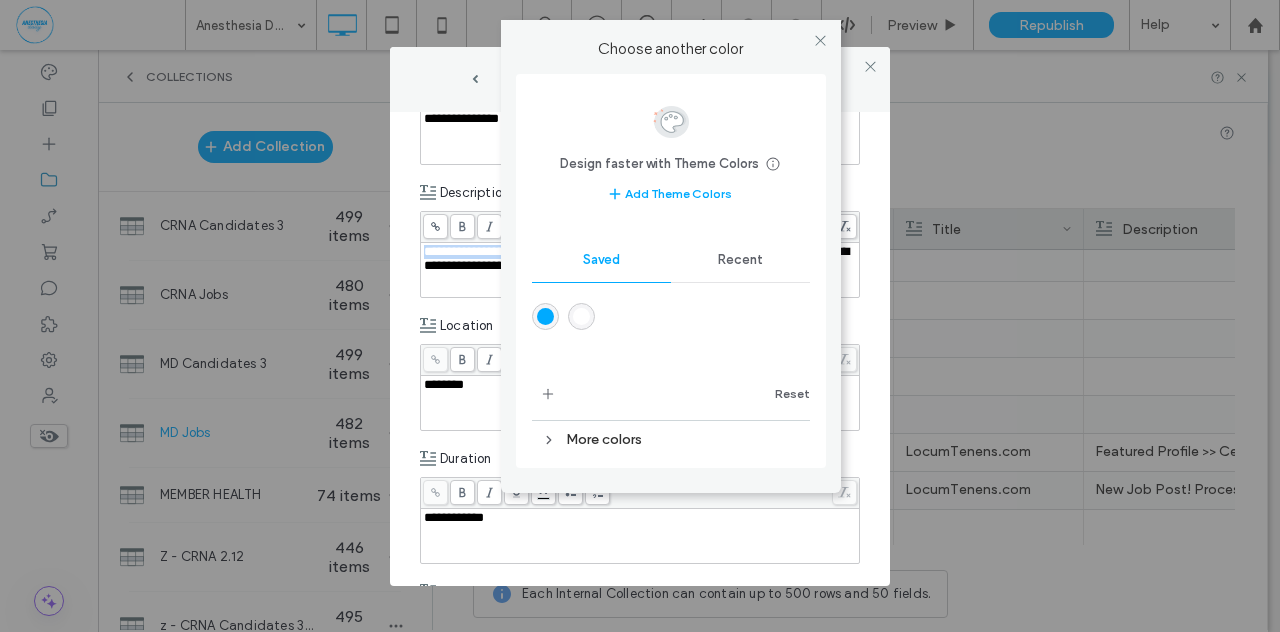 click on ".wqwq-1{fill:#231f20;}
.cls-1q, .cls-2q { fill-rule: evenodd; }
.cls-2q { fill: #6e8188; }
True_local
Agendize
HealthEngine
x_close_popup
from_your_site
multi_language
zoom-out
zoom-in
z_vimeo
z_yelp
z_picassa
w_vCita
youtube
yelp
x2
x
x_x
x_alignright
x_handwritten
wrench
wordpress
windowsvv
win8
whats_app
wallet
warning-sign
w_youtube
w_youtube_channel
w_yelp
w_video
w_twitter
w_title
w_tabs
w_social_icons
w_spacer
w_share
w_rss_feed
w_recent-posts
w_push
w_paypal
w_photo_gallery" at bounding box center [640, 316] 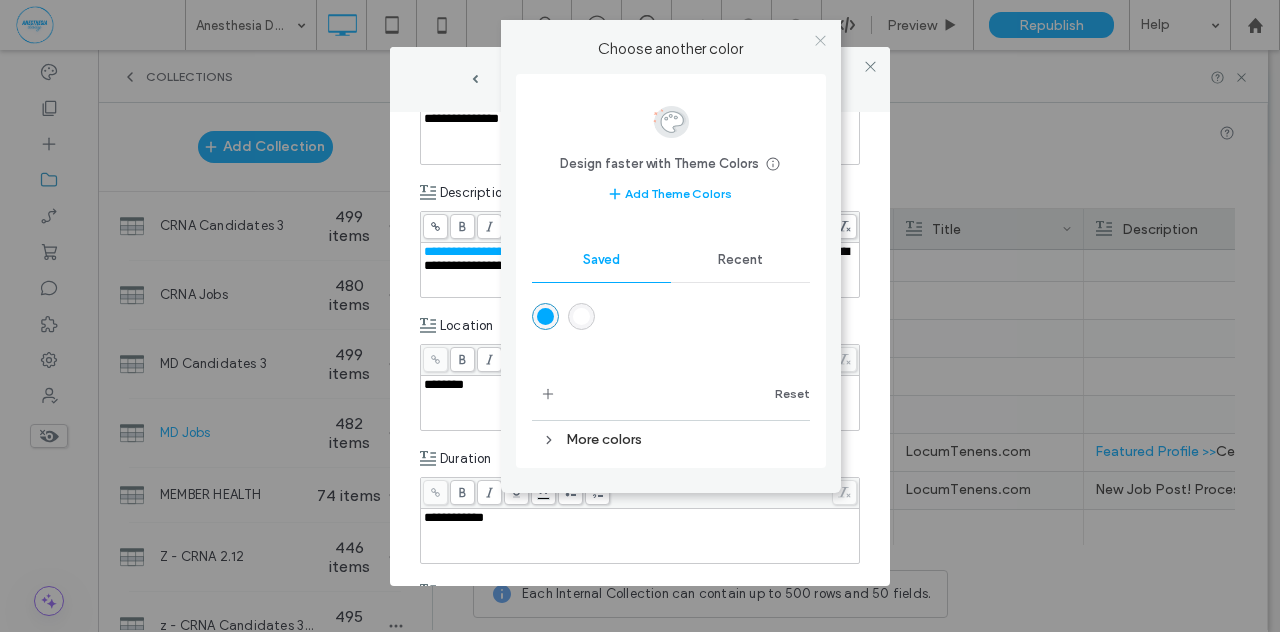 click 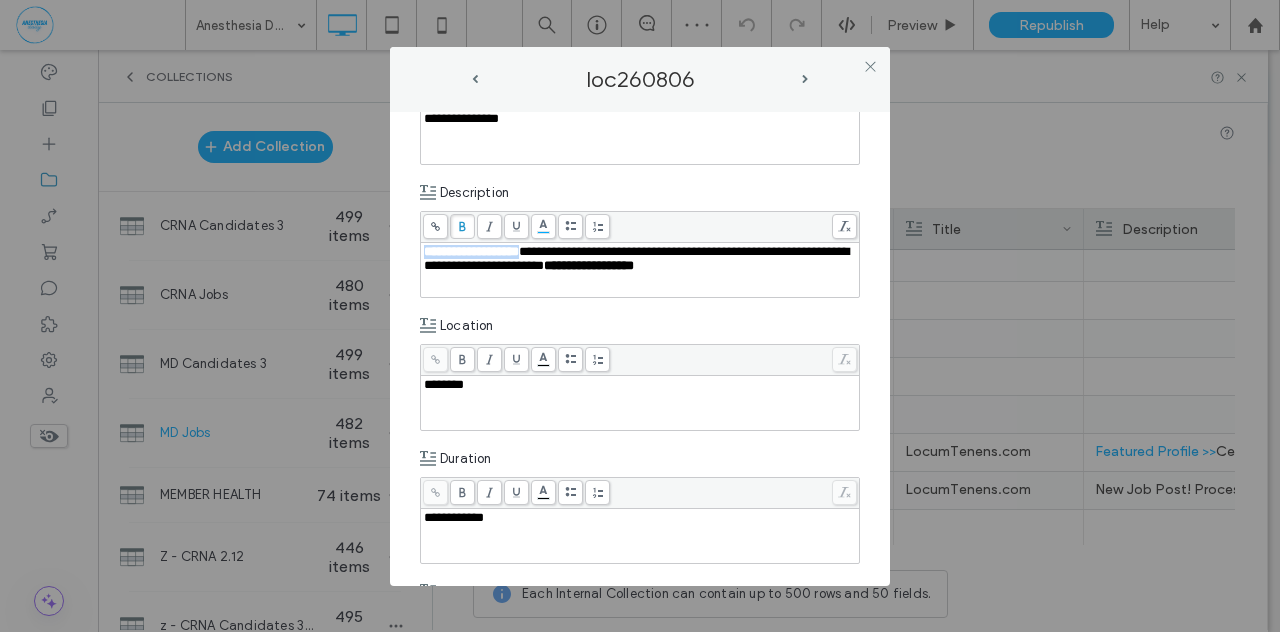 click 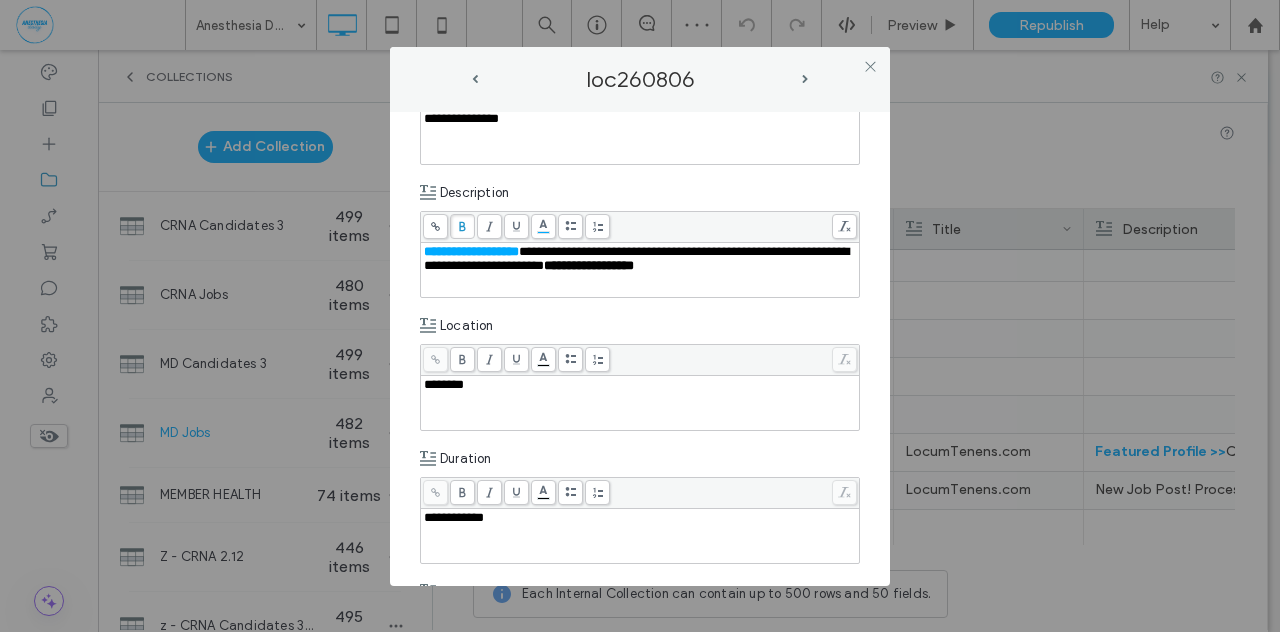 click 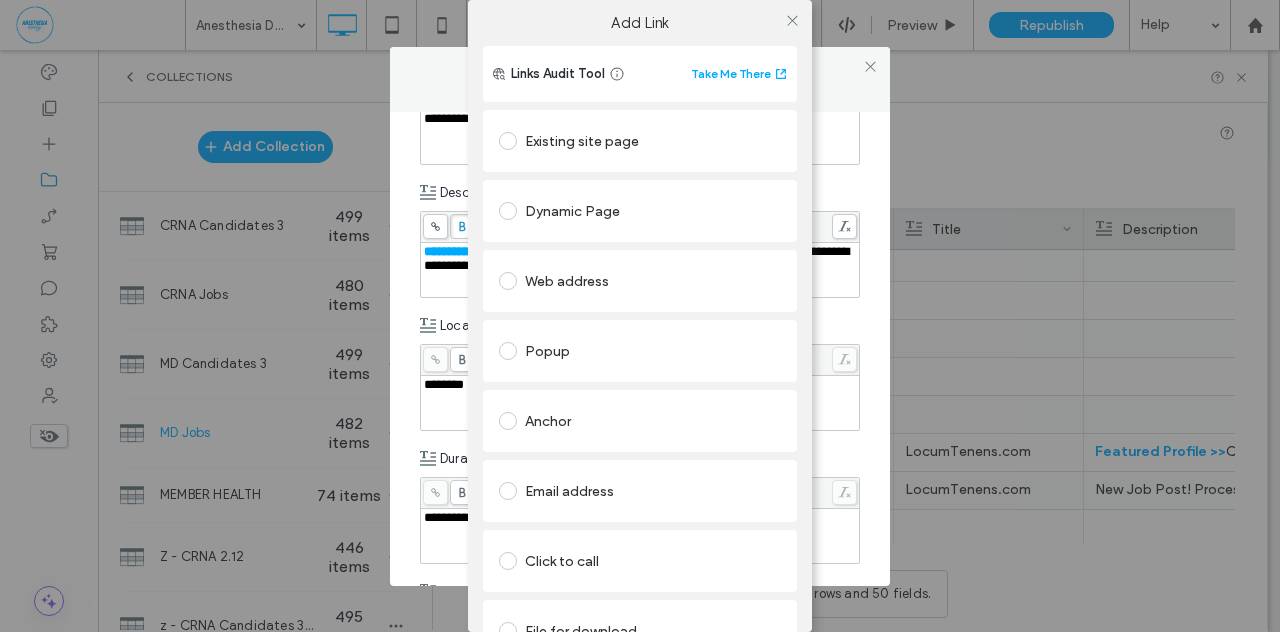click at bounding box center [508, 141] 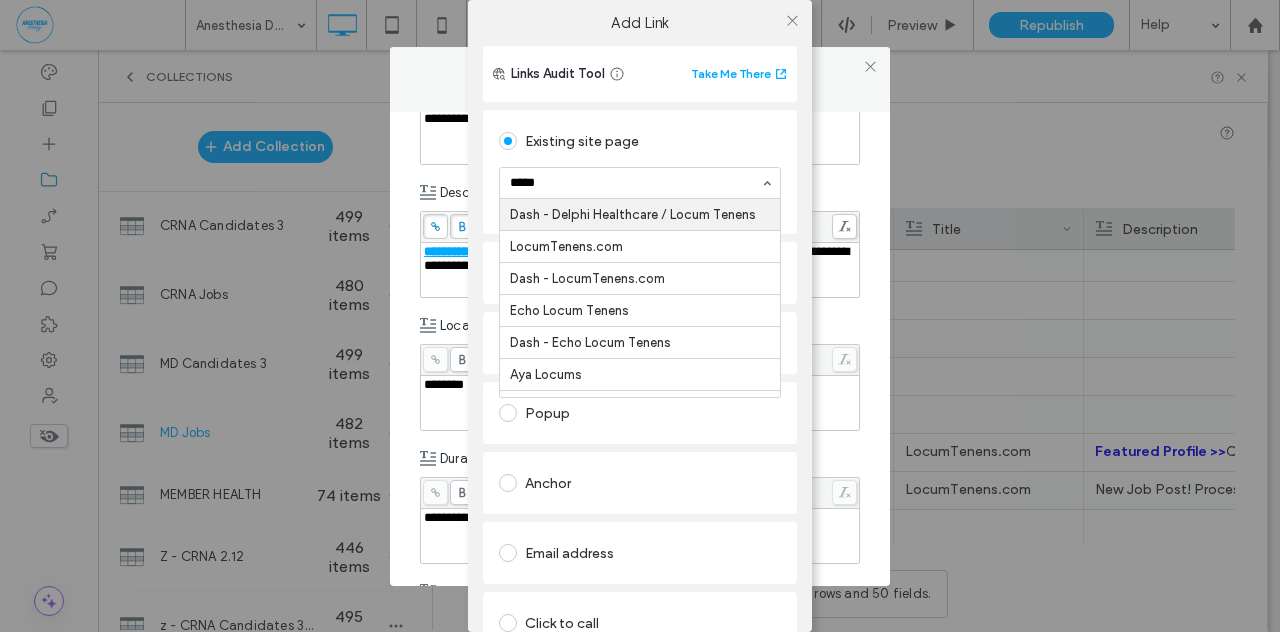 type on "******" 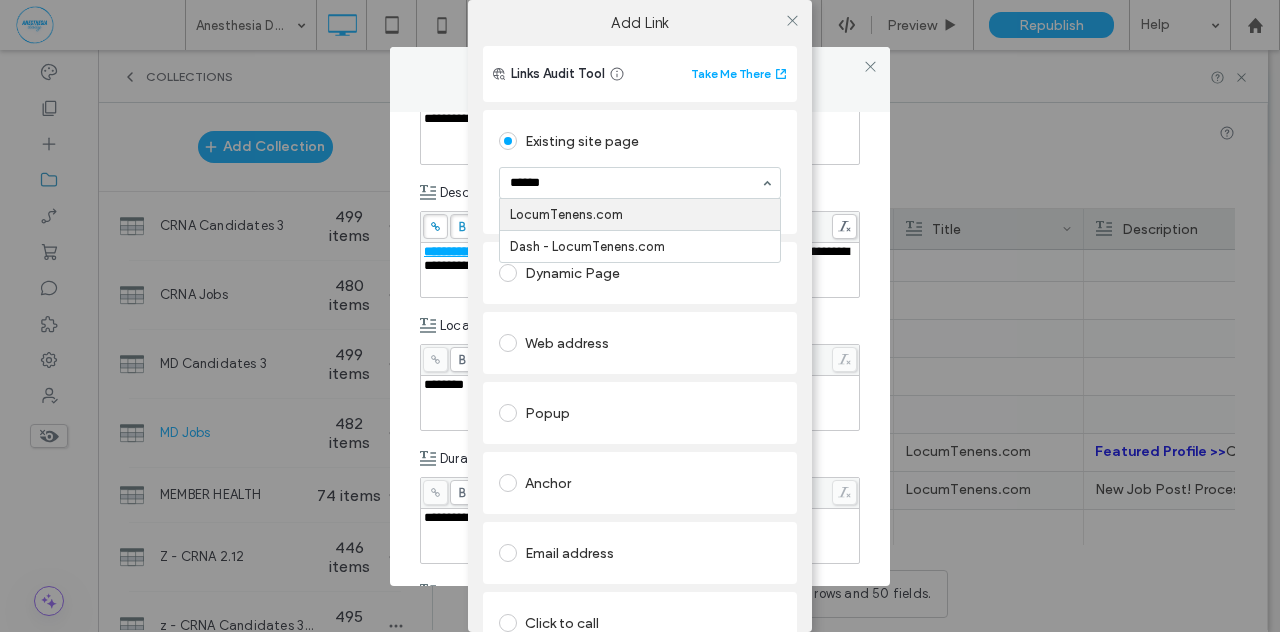 type 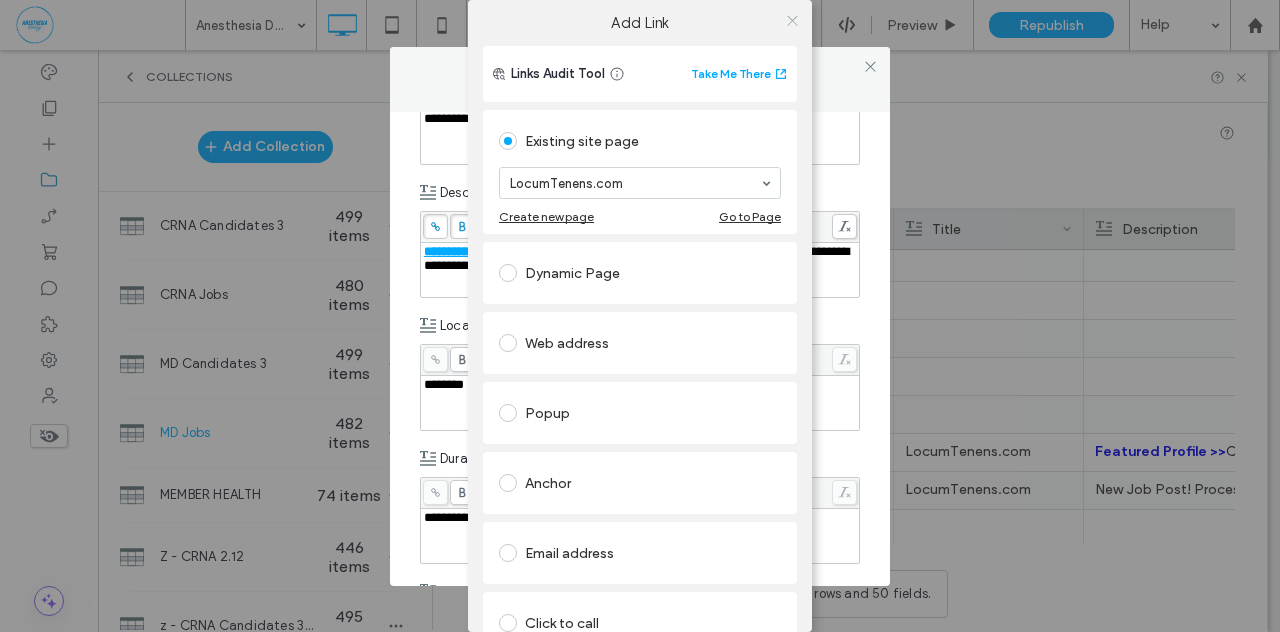 click 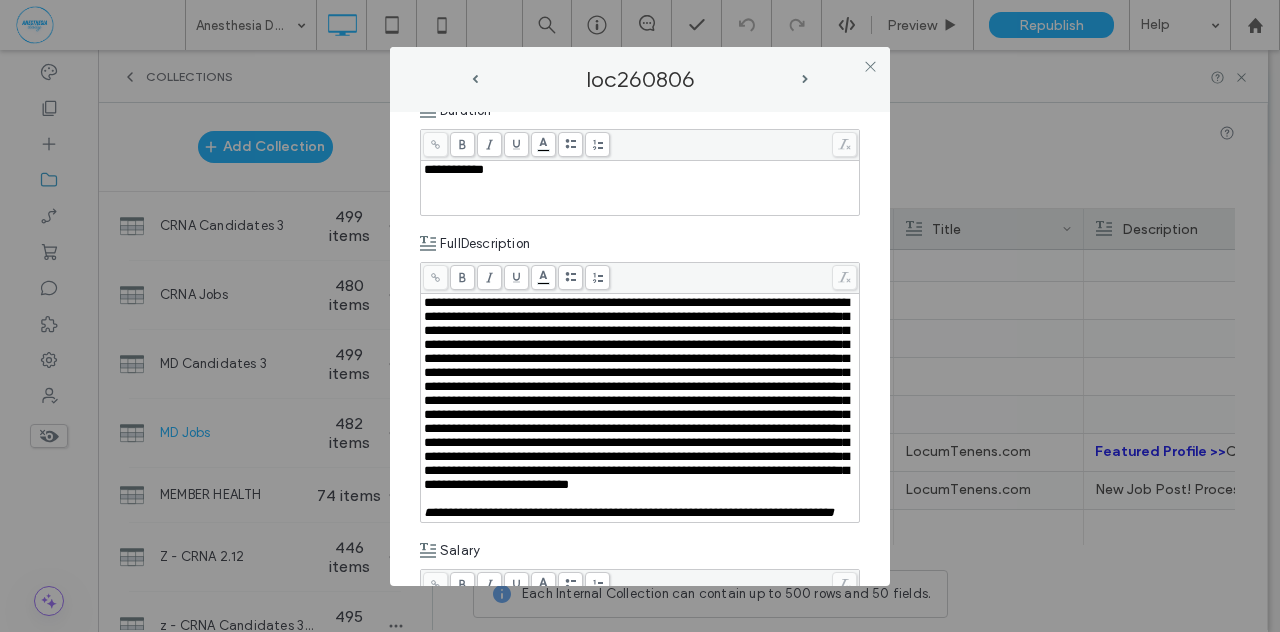 scroll, scrollTop: 622, scrollLeft: 0, axis: vertical 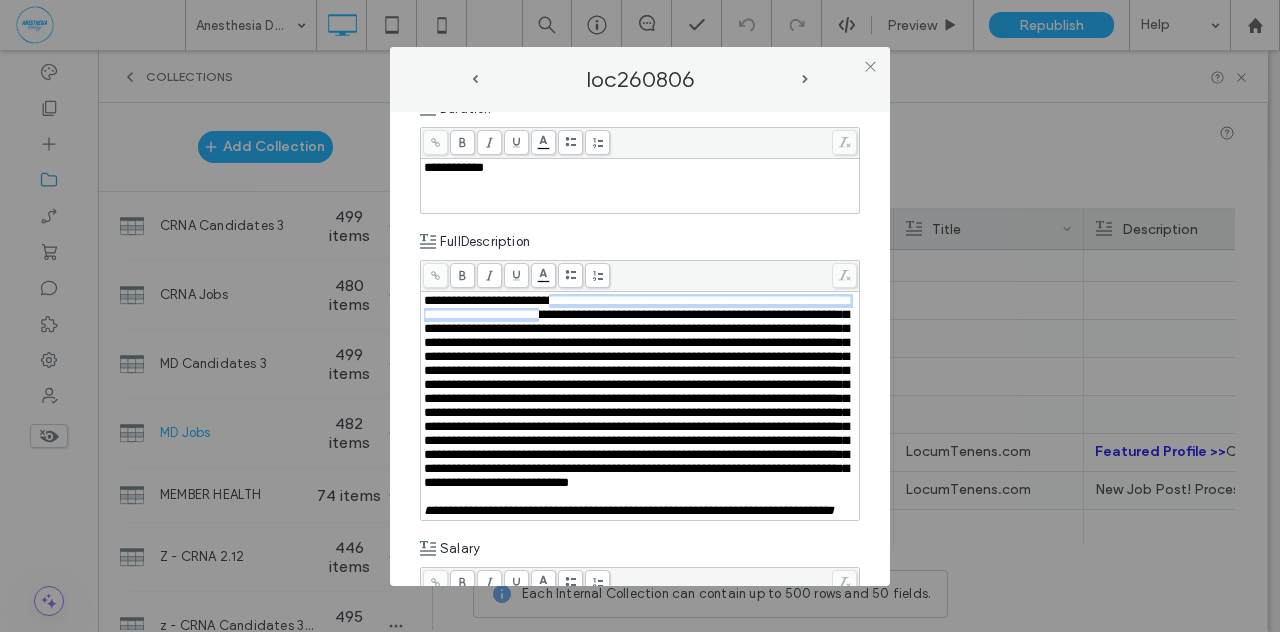 drag, startPoint x: 598, startPoint y: 297, endPoint x: 723, endPoint y: 313, distance: 126.01984 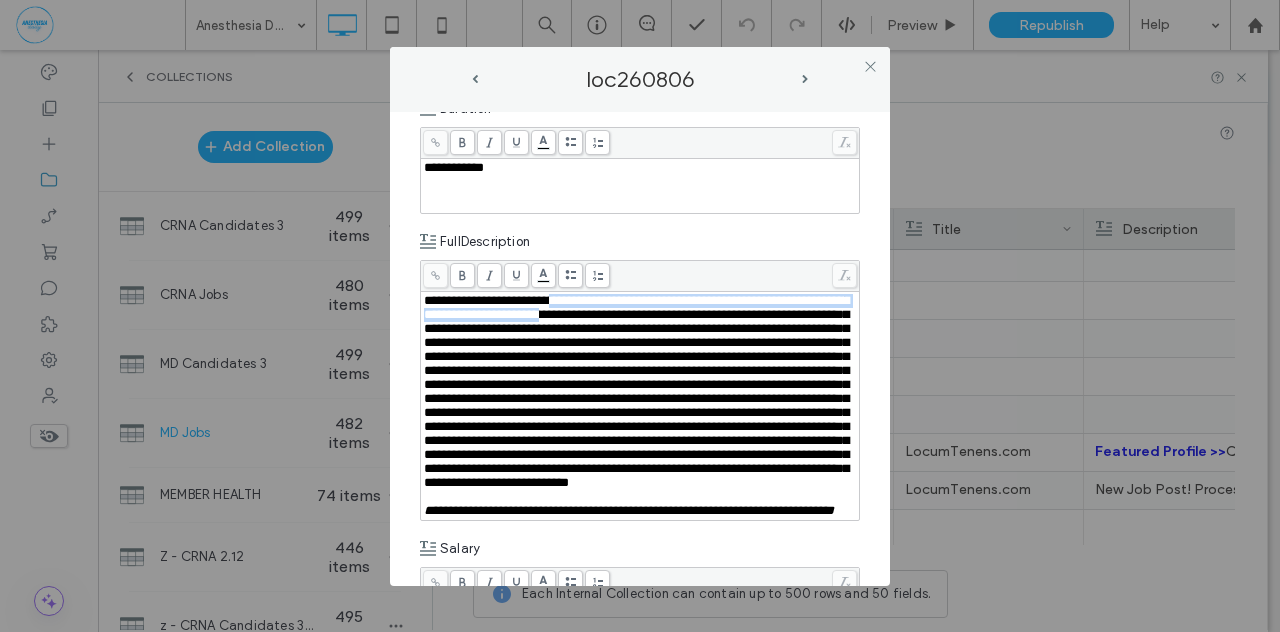 click at bounding box center [636, 391] 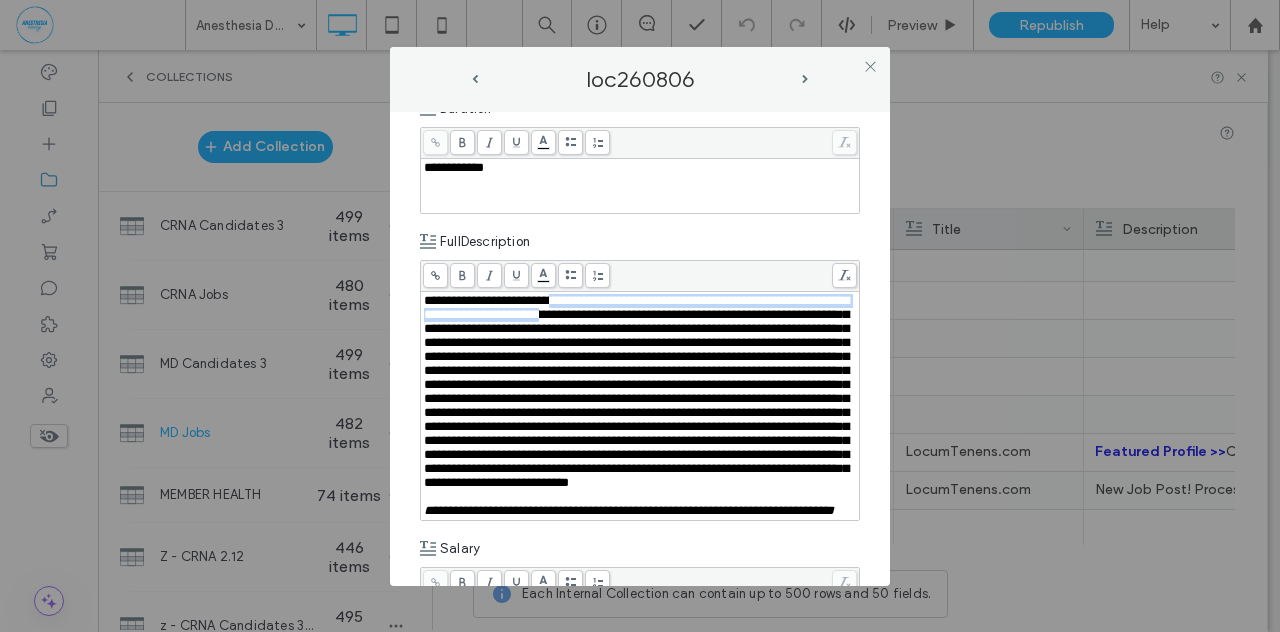 copy on "**********" 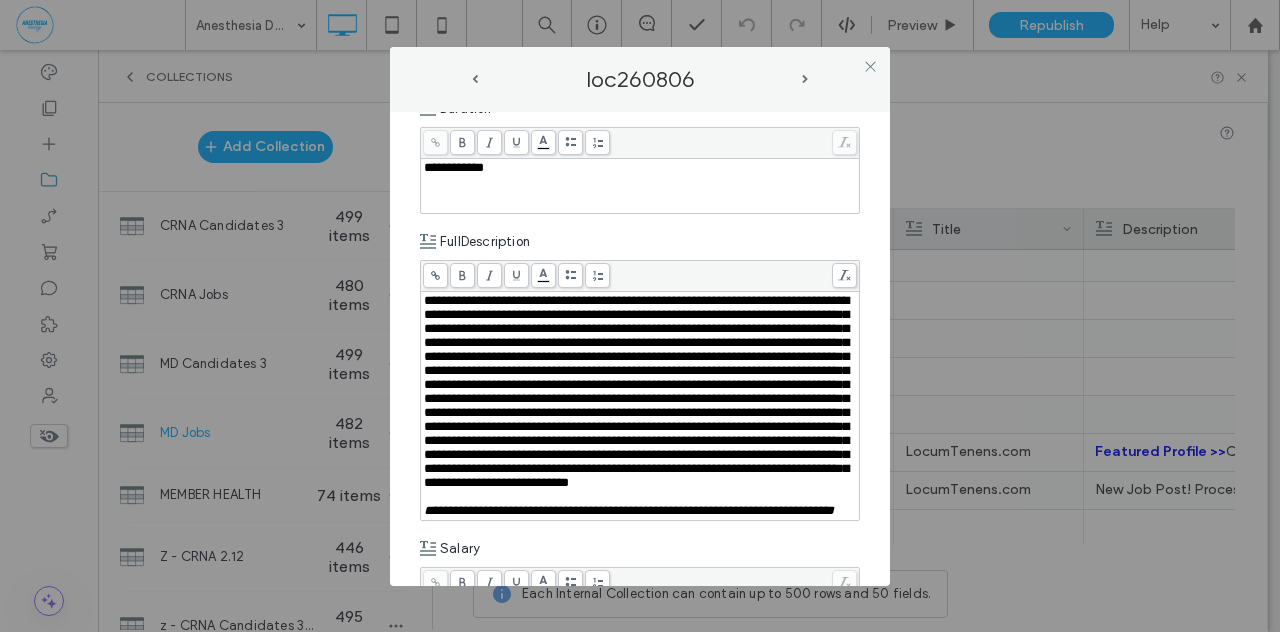 click on "**********" at bounding box center (640, 349) 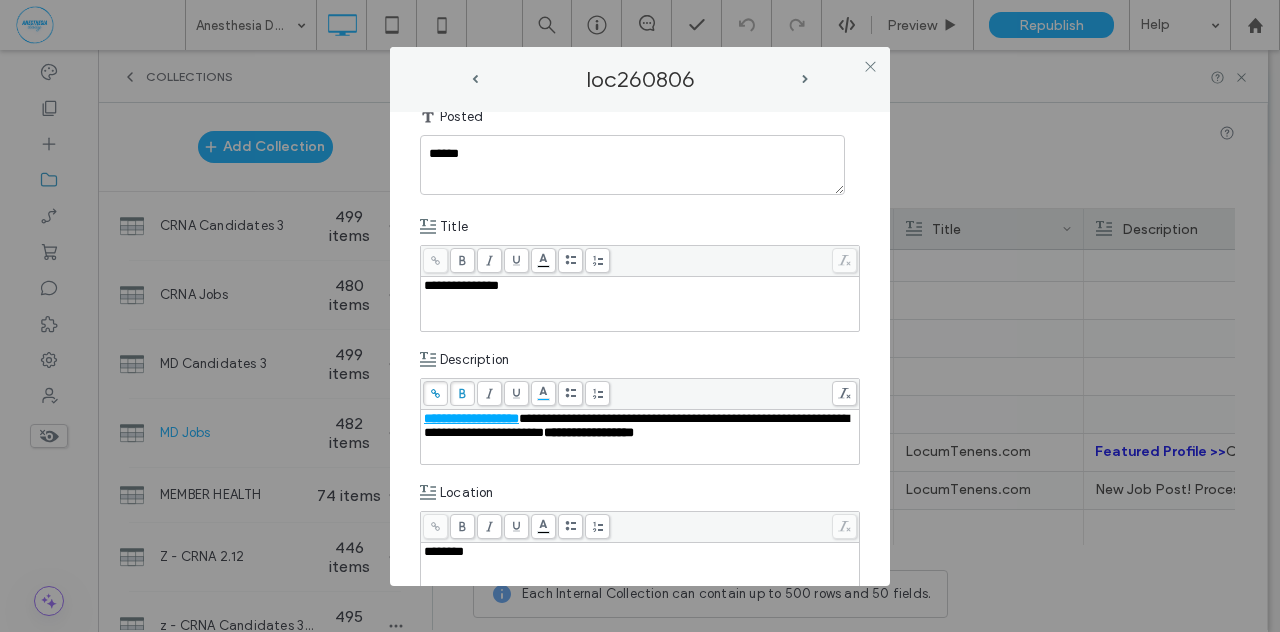 scroll, scrollTop: 101, scrollLeft: 0, axis: vertical 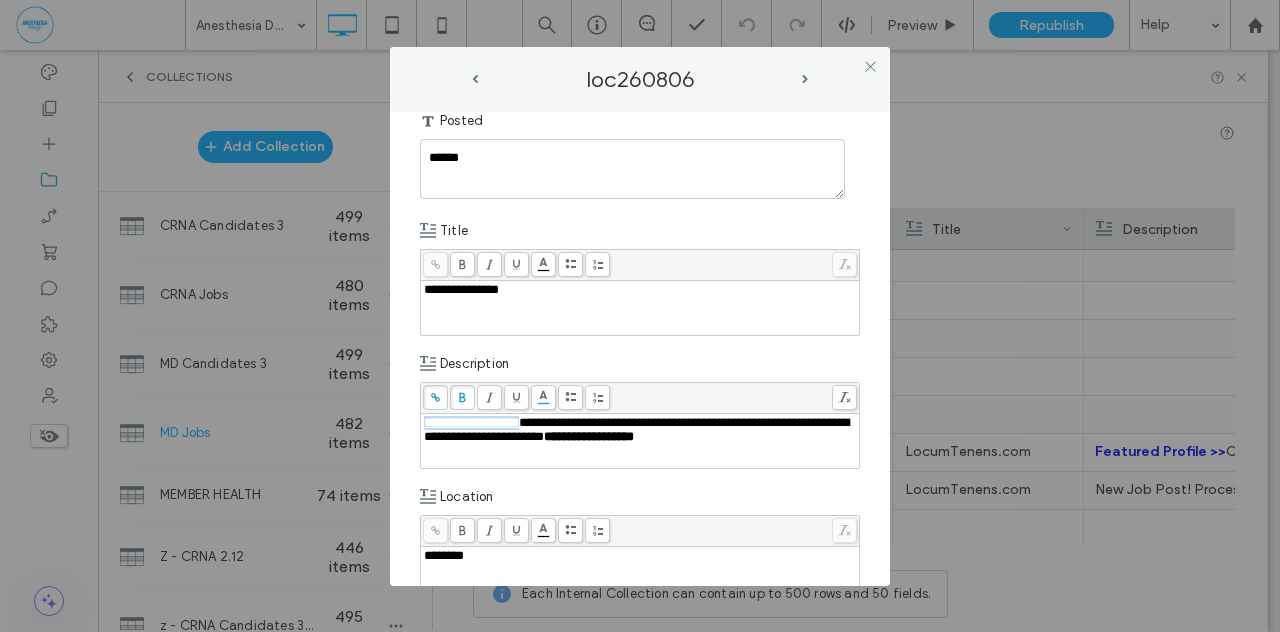 click on "**********" at bounding box center (636, 429) 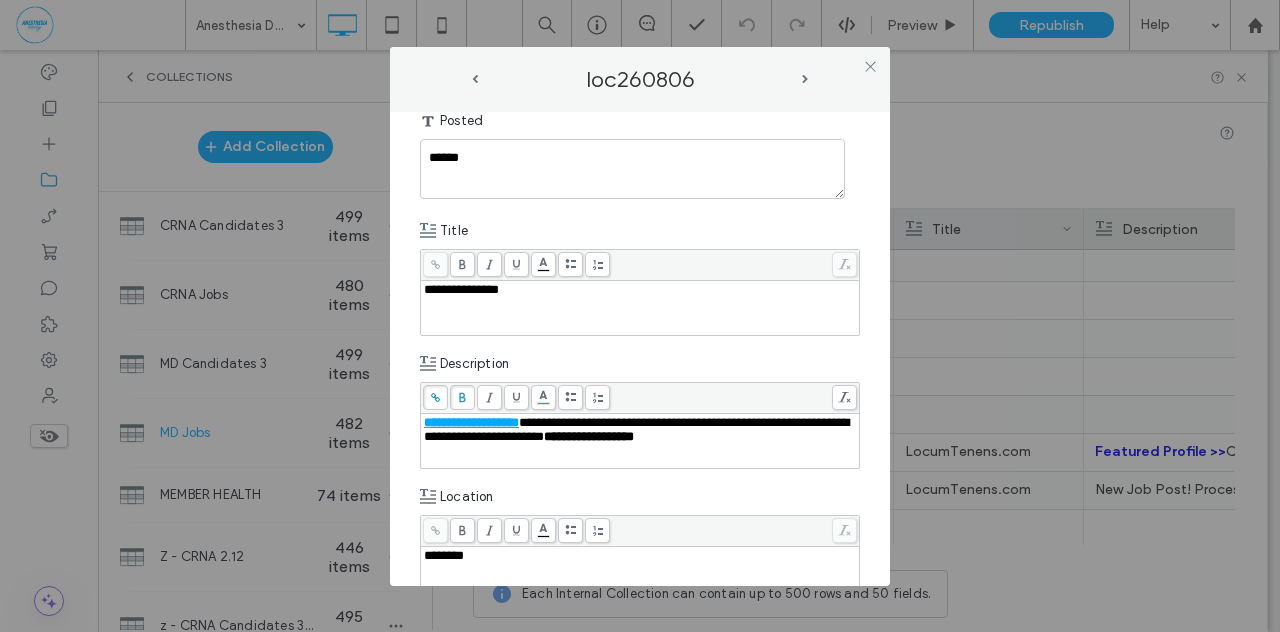 click on "**********" at bounding box center (636, 429) 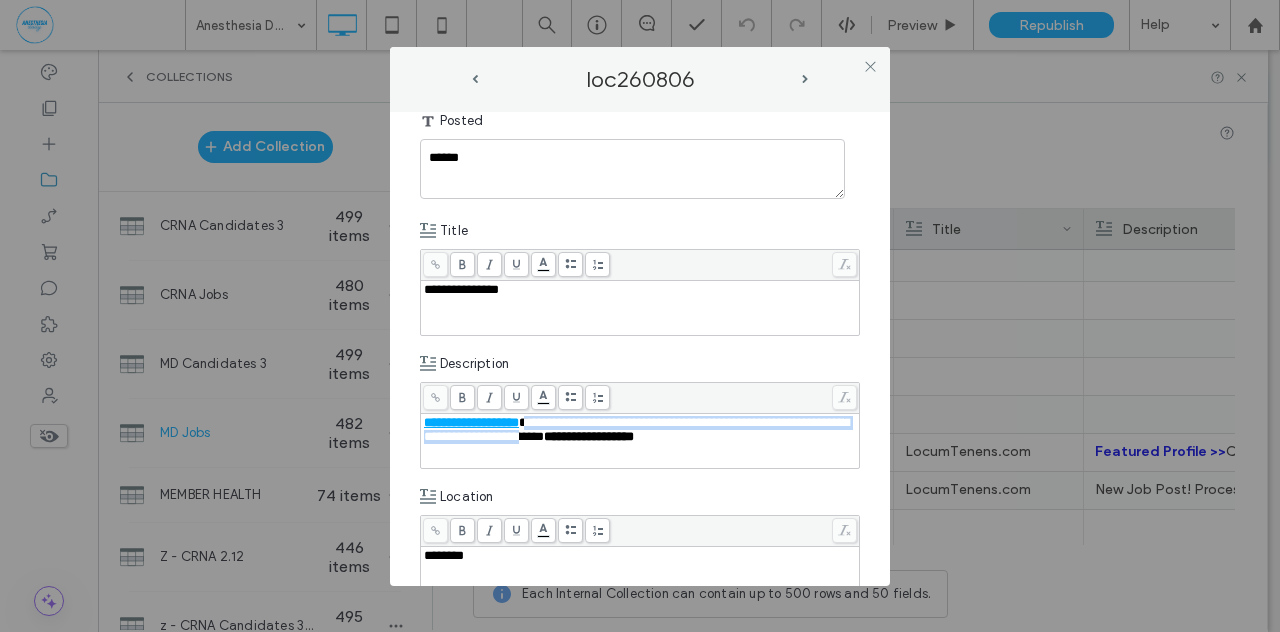 drag, startPoint x: 540, startPoint y: 423, endPoint x: 618, endPoint y: 434, distance: 78.77182 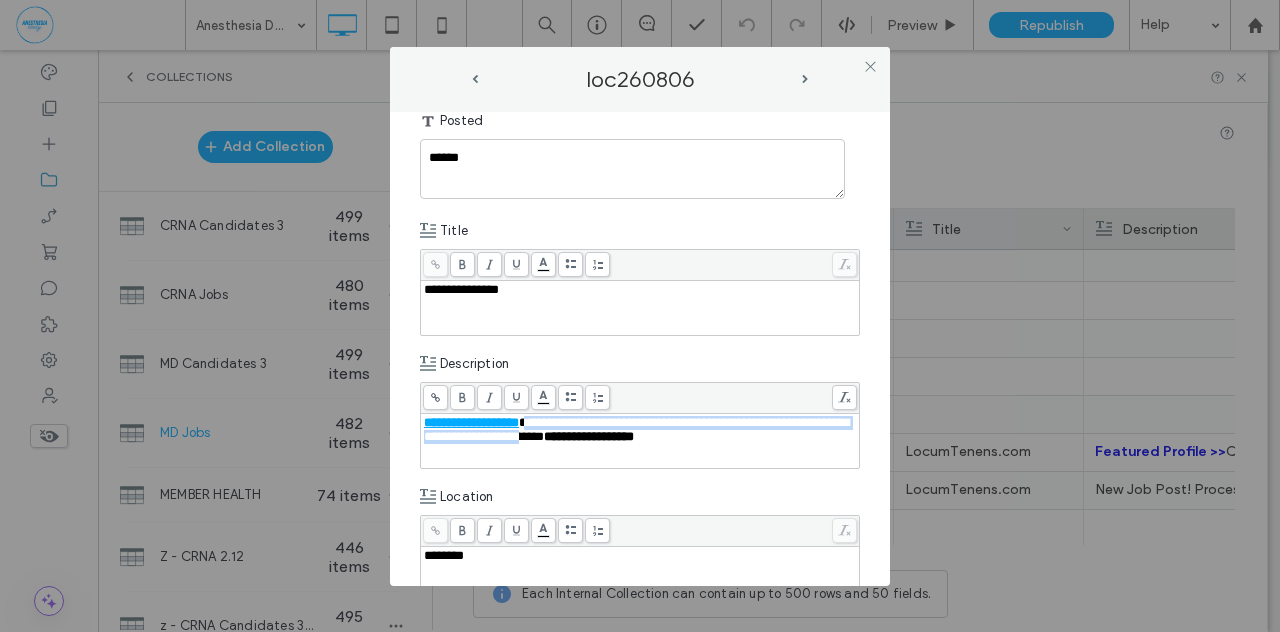 paste 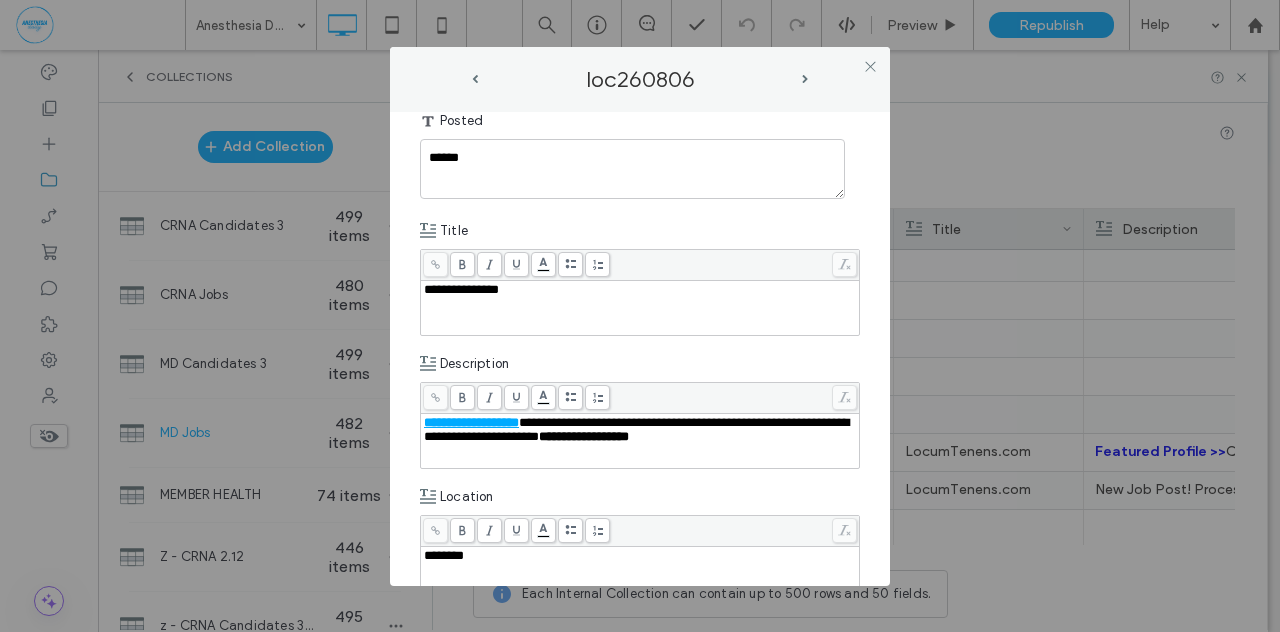 click on "**********" at bounding box center [636, 429] 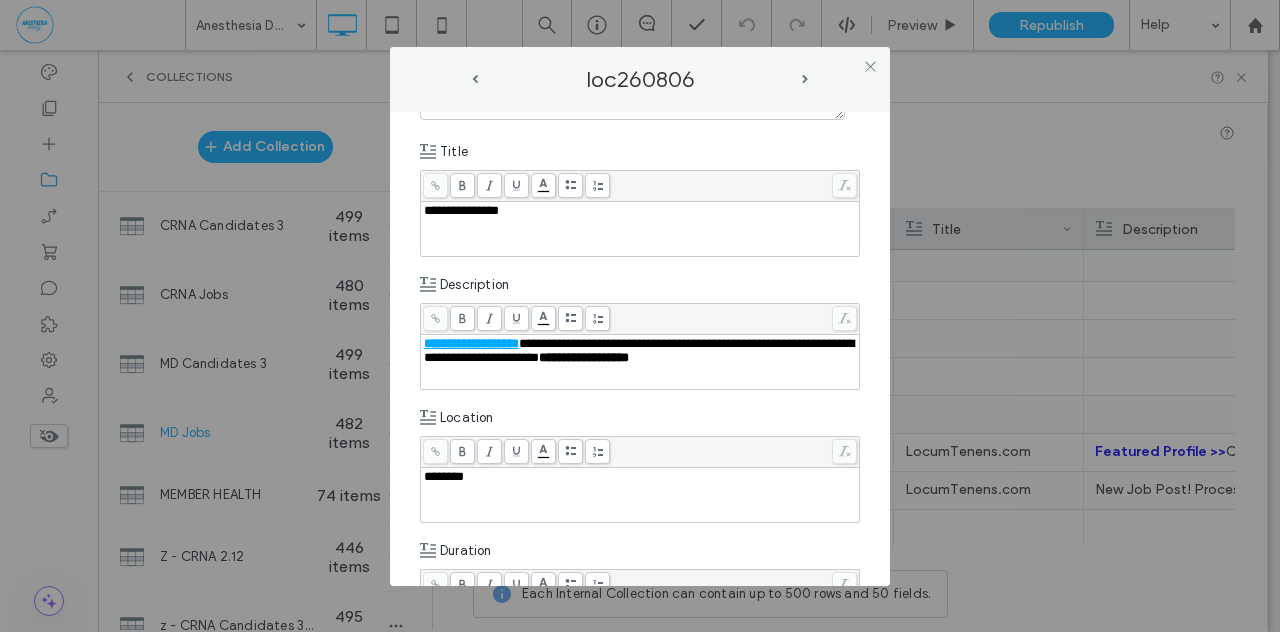 scroll, scrollTop: 280, scrollLeft: 0, axis: vertical 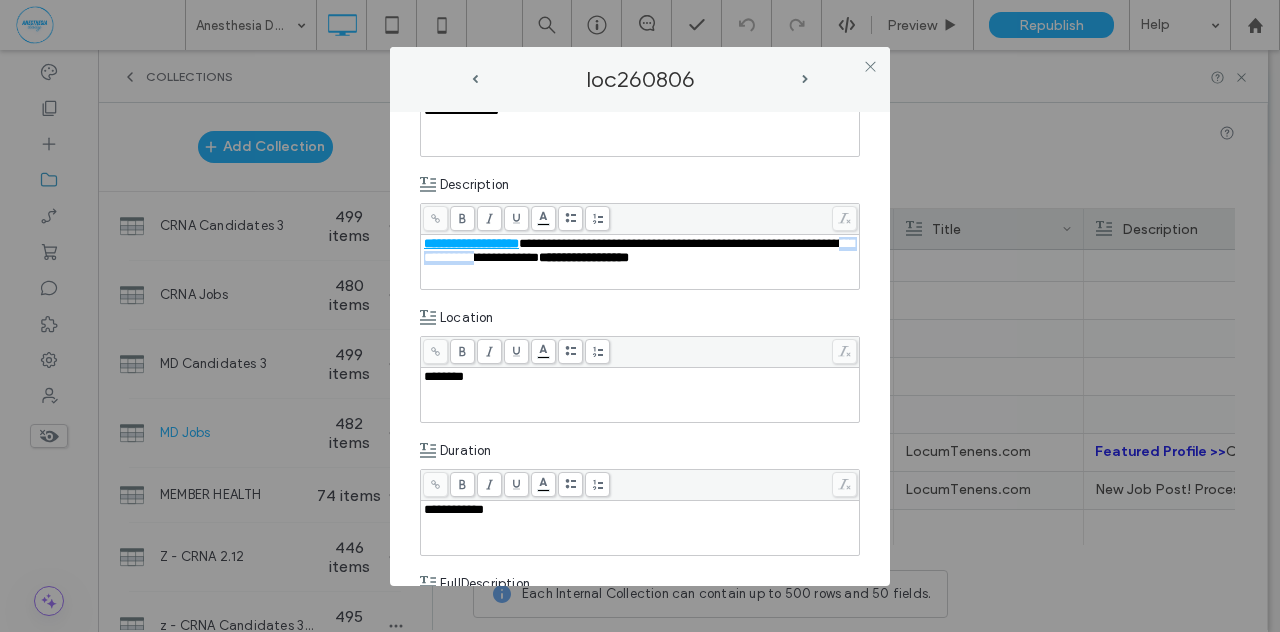 drag, startPoint x: 546, startPoint y: 258, endPoint x: 624, endPoint y: 263, distance: 78.160095 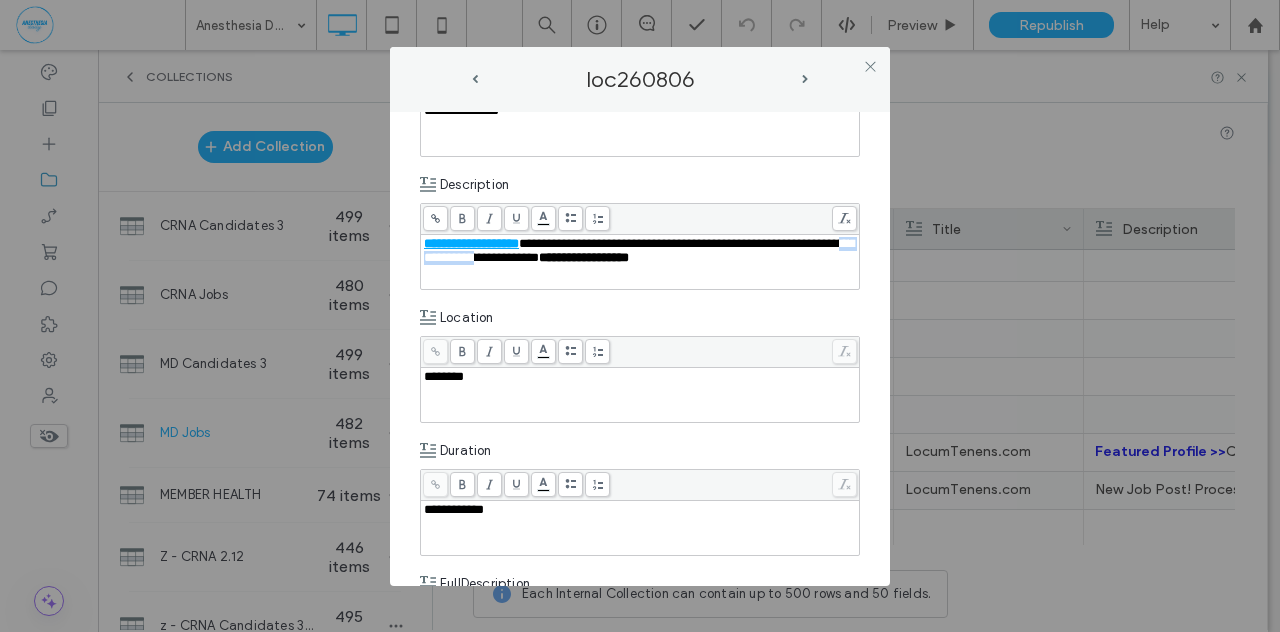 copy on "**********" 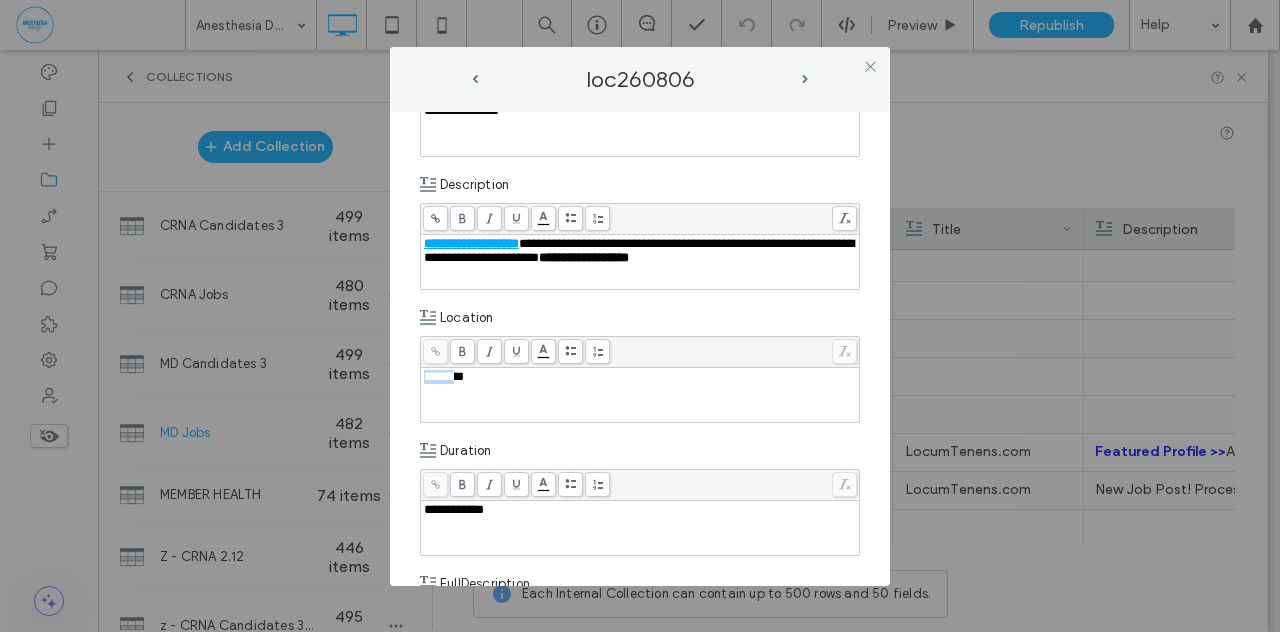 drag, startPoint x: 467, startPoint y: 376, endPoint x: 398, endPoint y: 375, distance: 69.00725 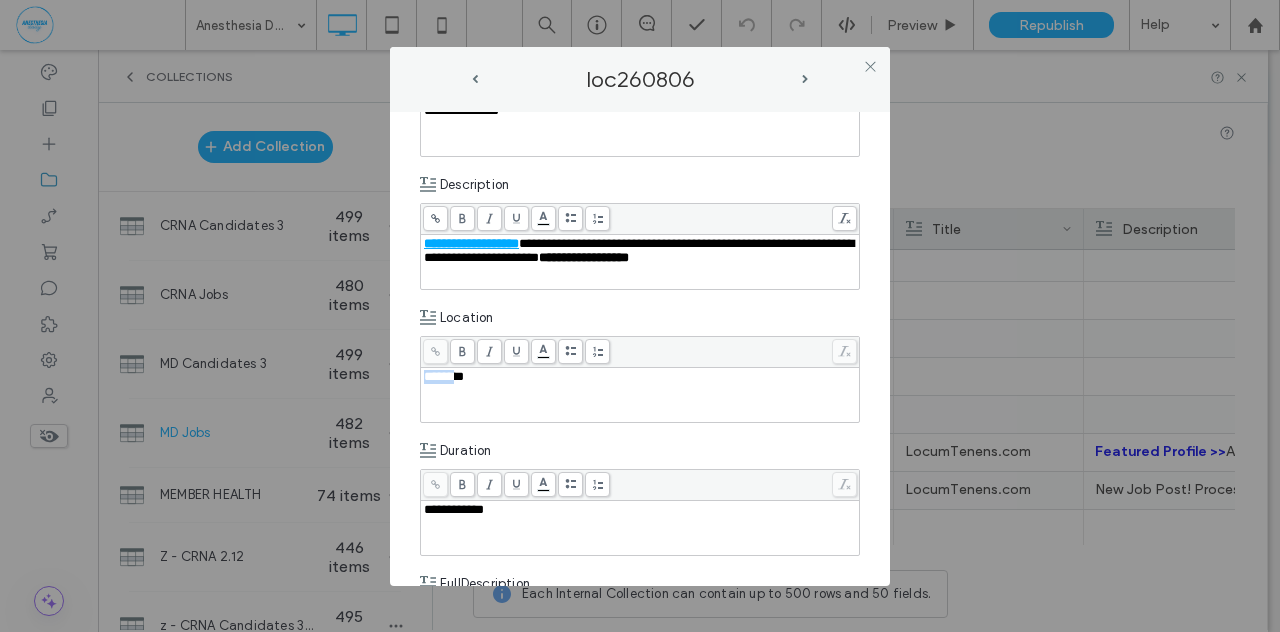 click on "**********" at bounding box center [640, 349] 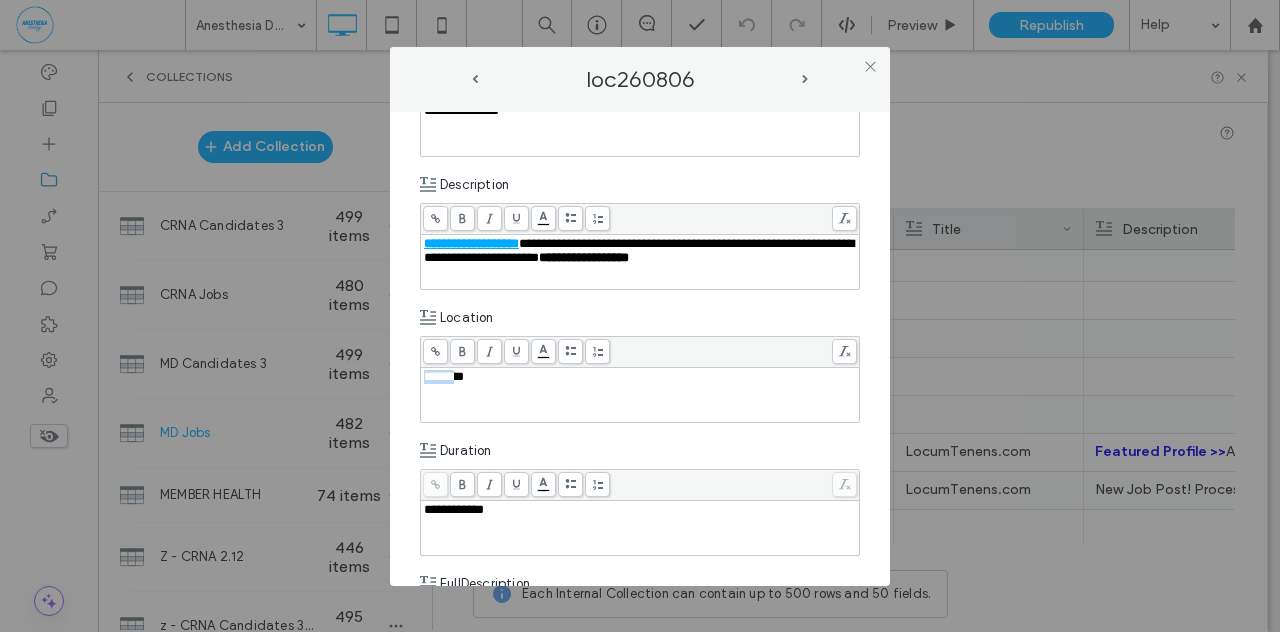 paste 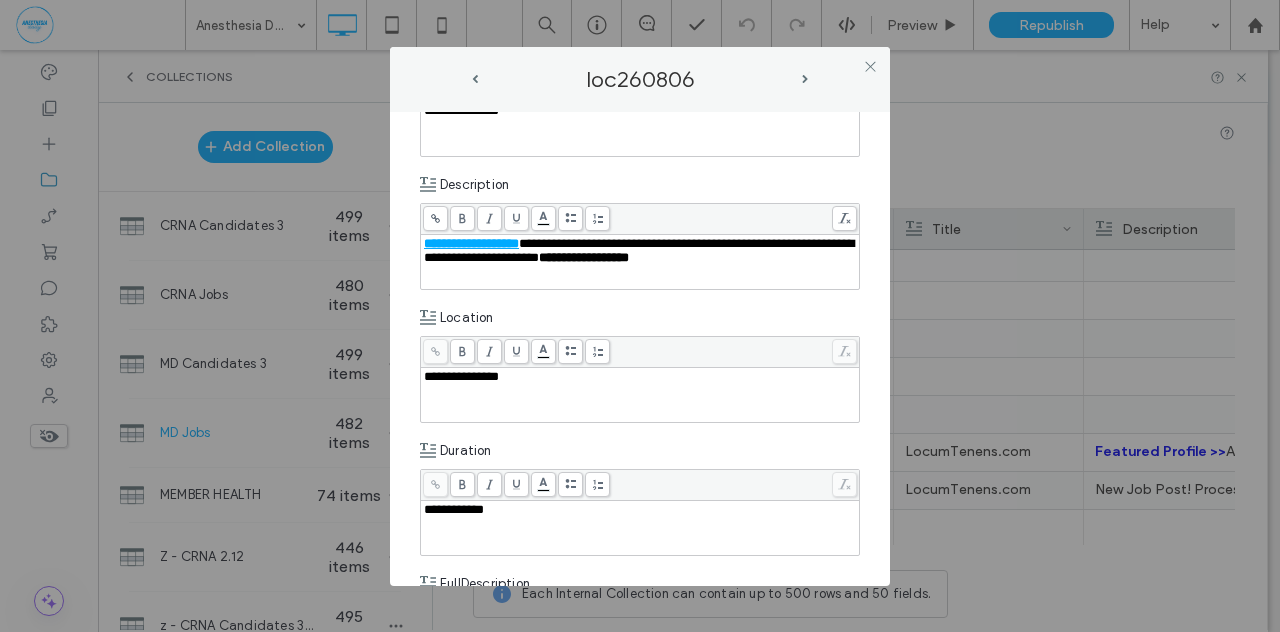 type 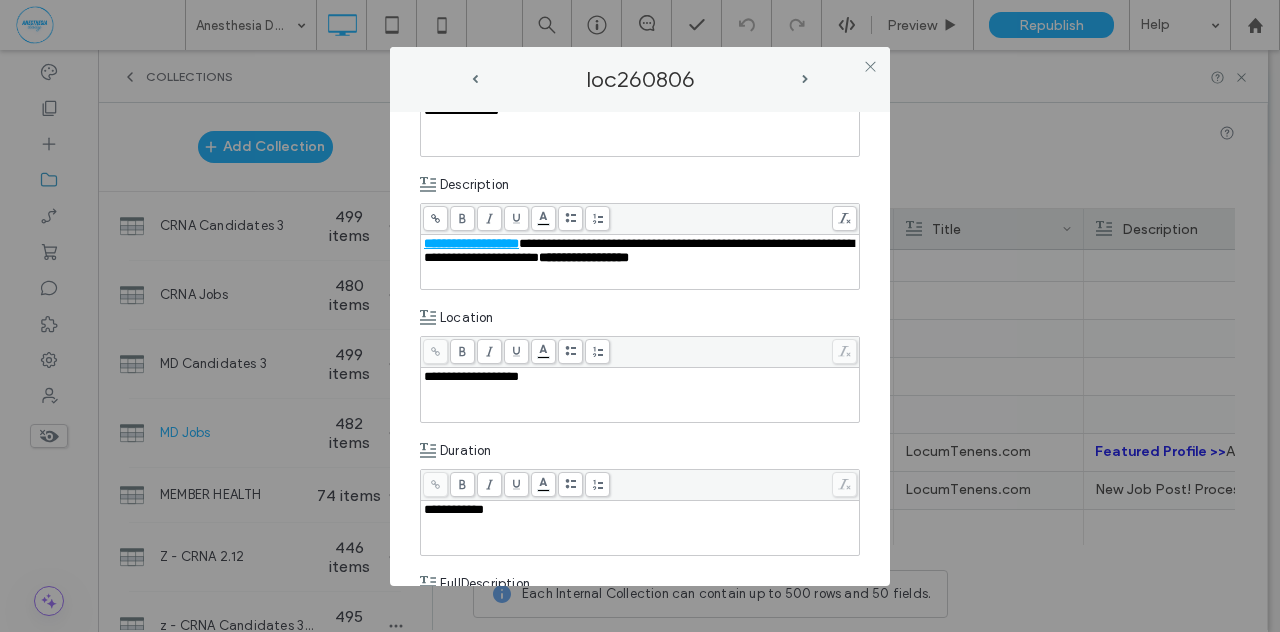 drag, startPoint x: 398, startPoint y: 377, endPoint x: 414, endPoint y: 380, distance: 16.27882 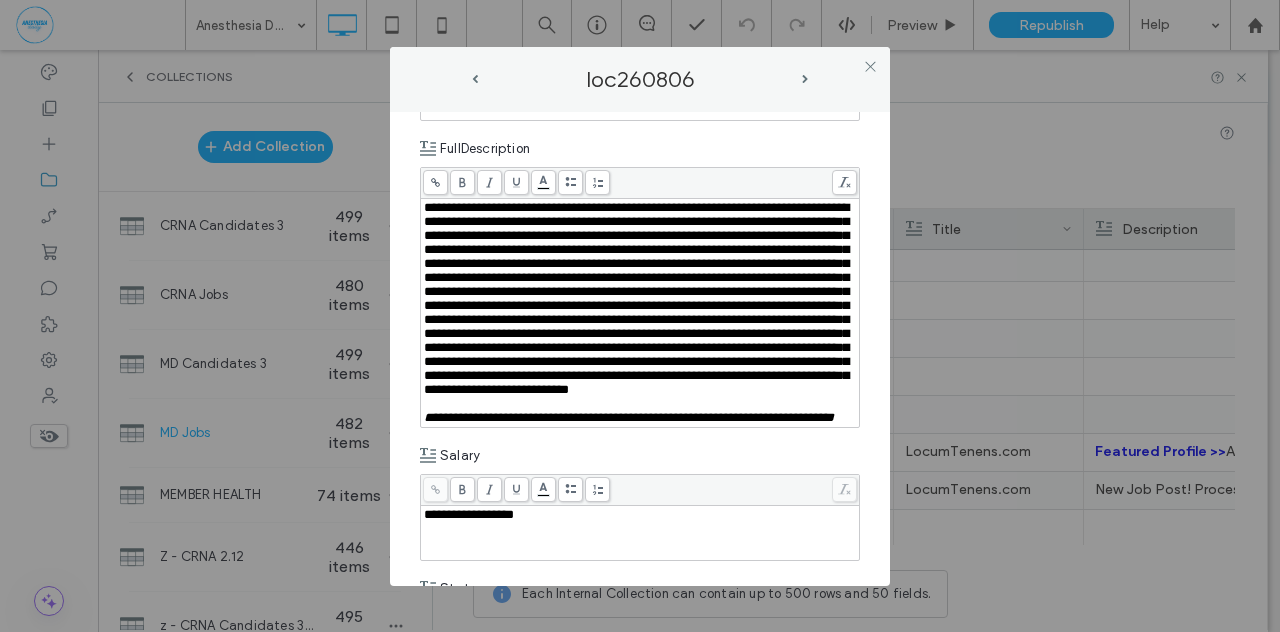scroll, scrollTop: 778, scrollLeft: 0, axis: vertical 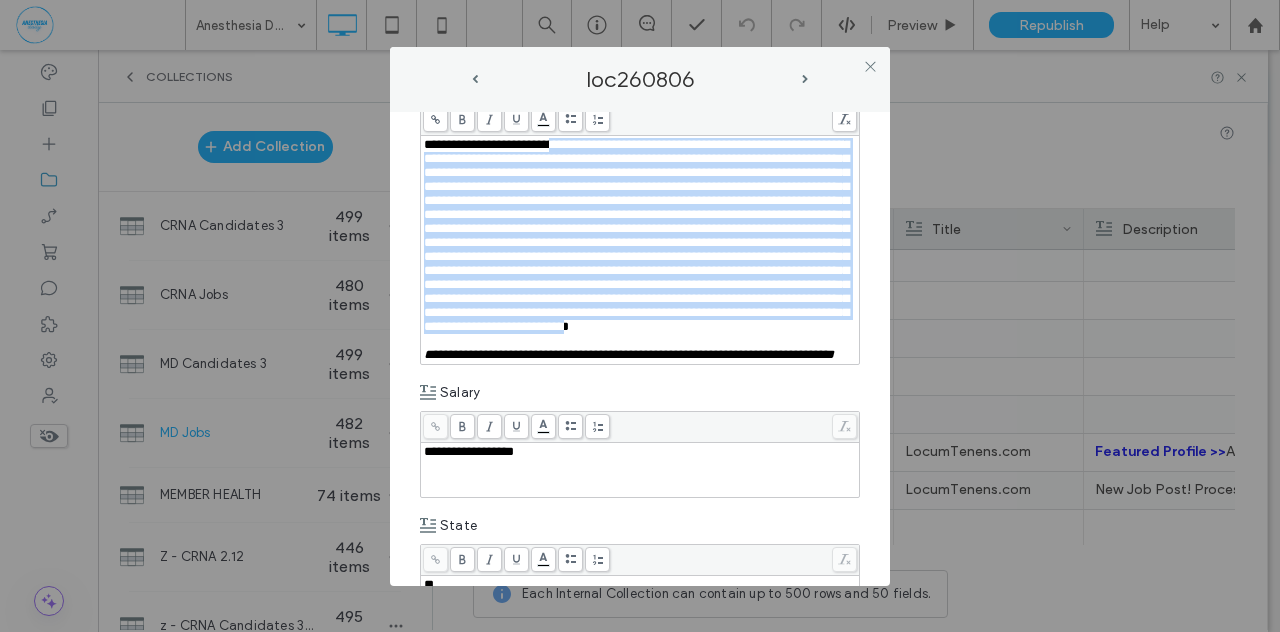 drag, startPoint x: 569, startPoint y: 421, endPoint x: 559, endPoint y: 413, distance: 12.806249 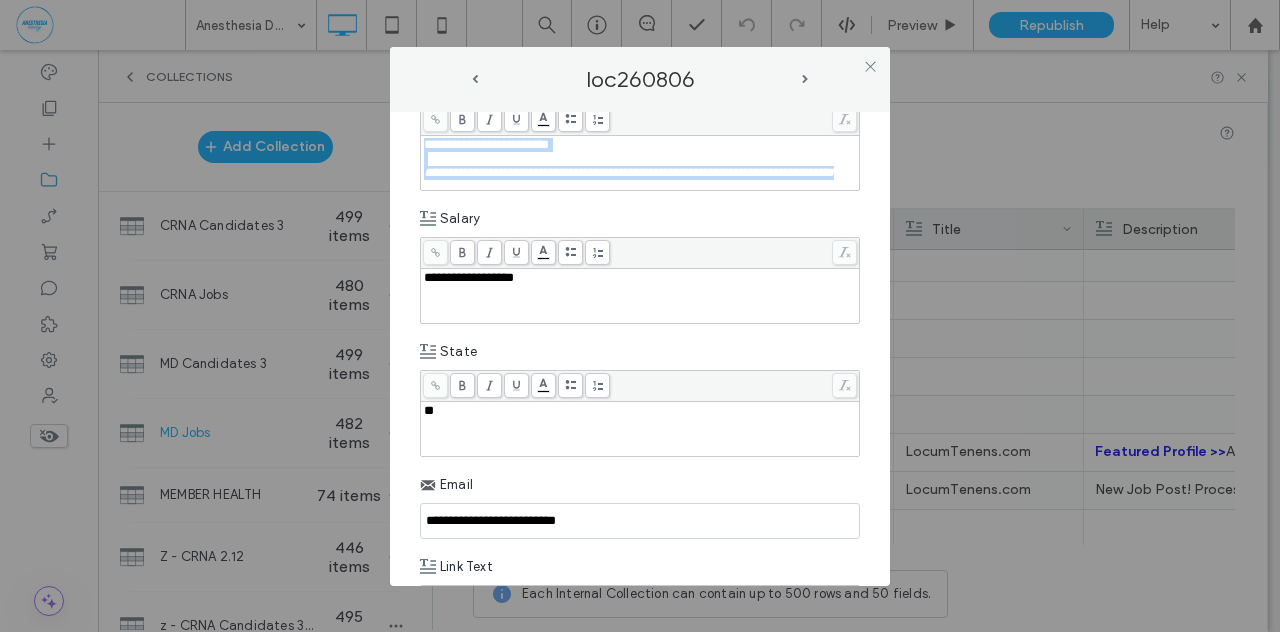 drag, startPoint x: 531, startPoint y: 187, endPoint x: 396, endPoint y: 134, distance: 145.03104 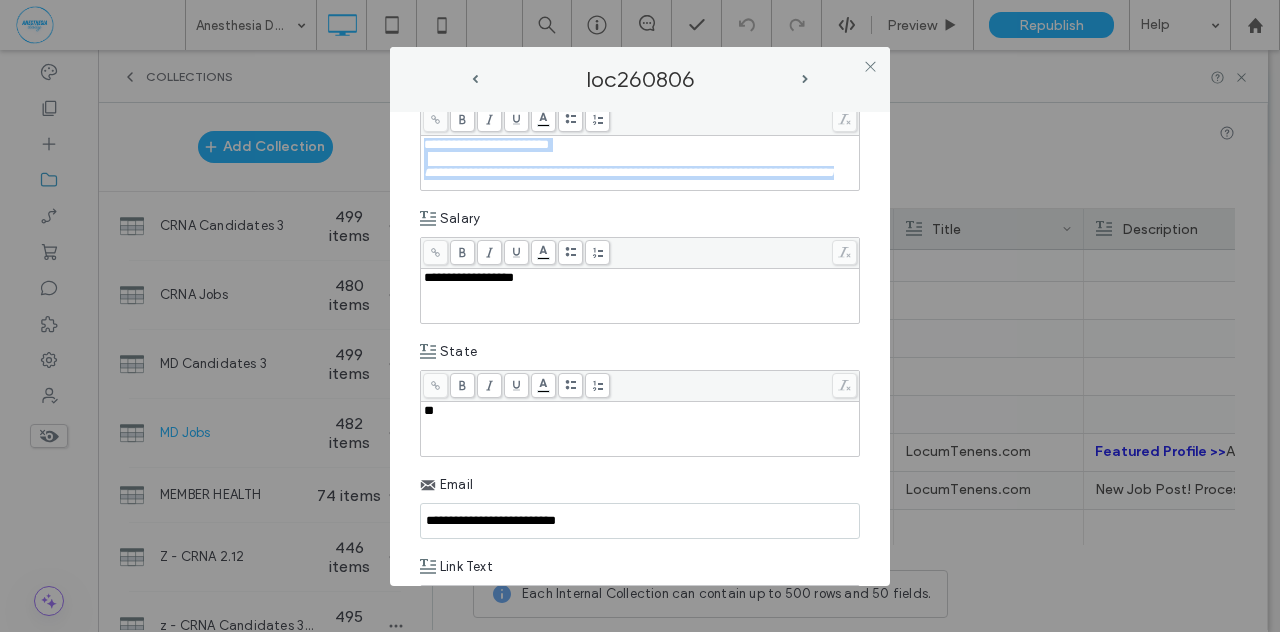 click on "**********" at bounding box center (640, 349) 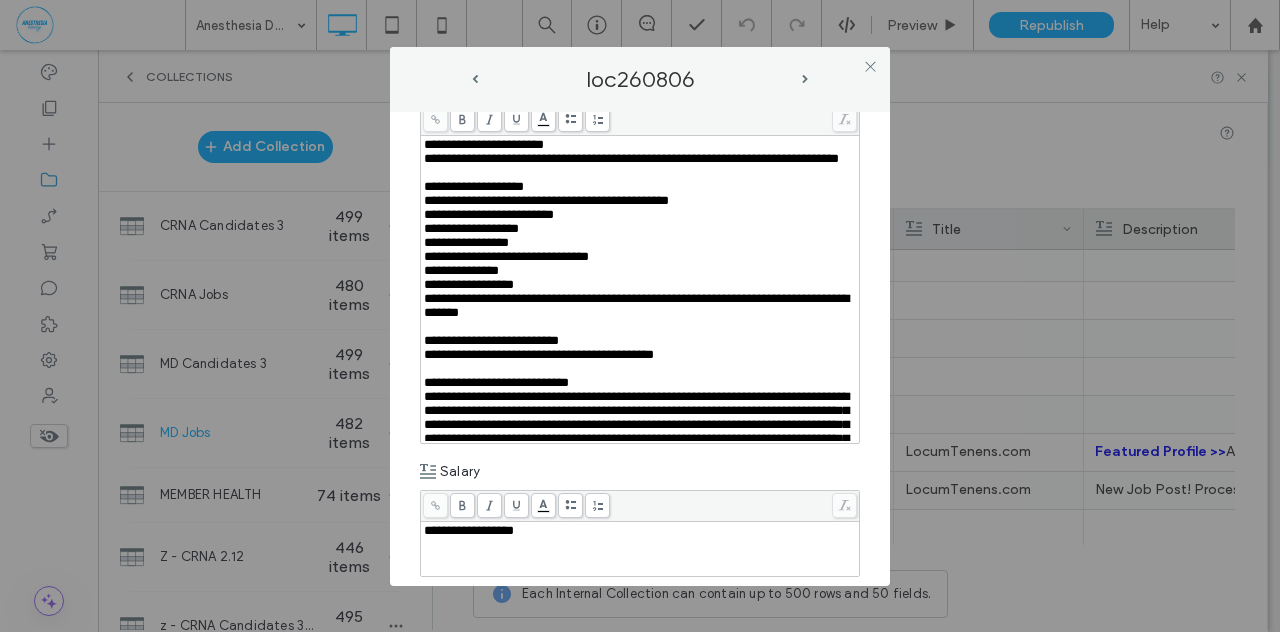 scroll, scrollTop: 288, scrollLeft: 0, axis: vertical 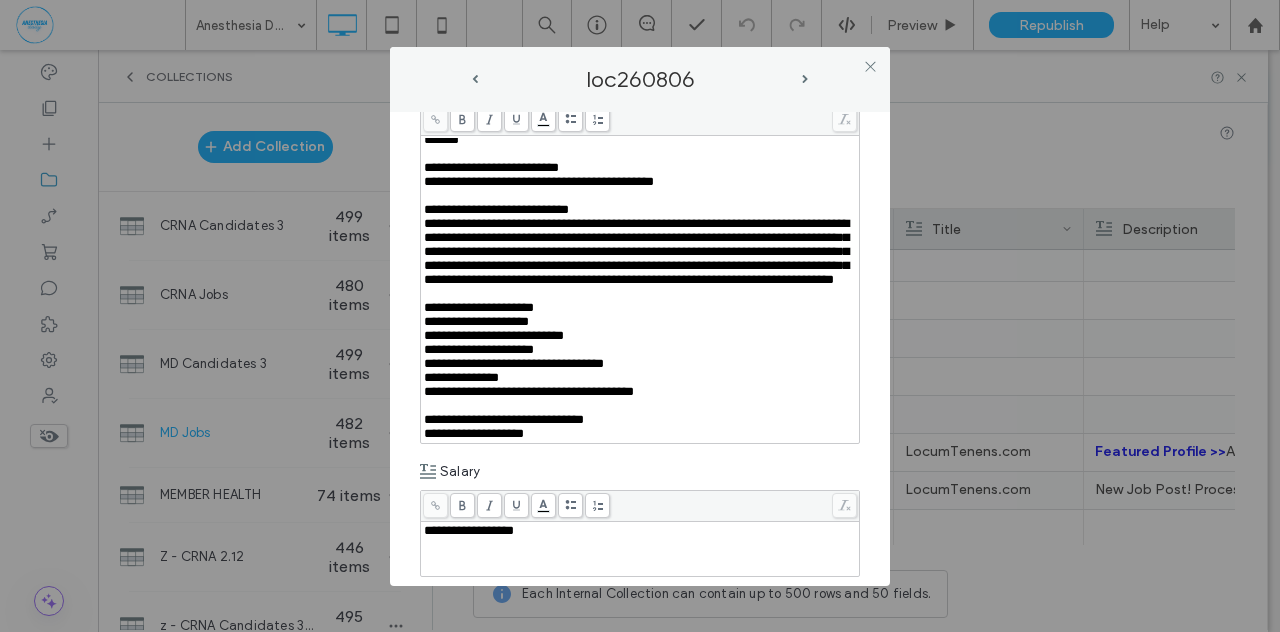 click on "**********" at bounding box center (640, 378) 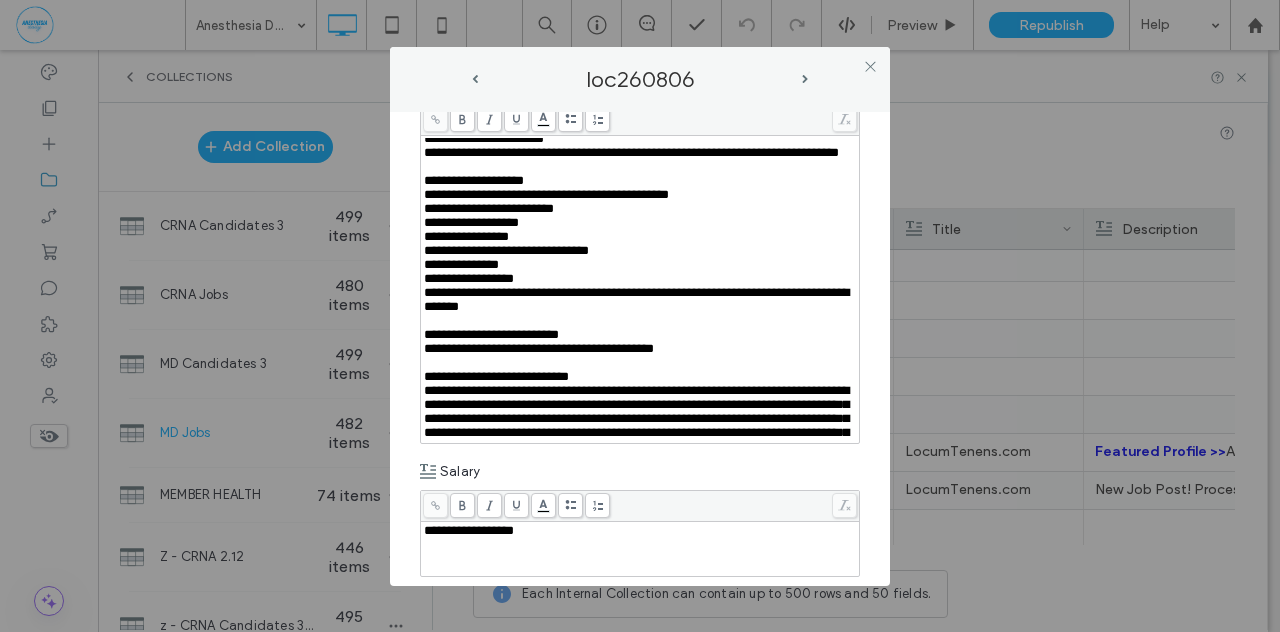scroll, scrollTop: 8, scrollLeft: 0, axis: vertical 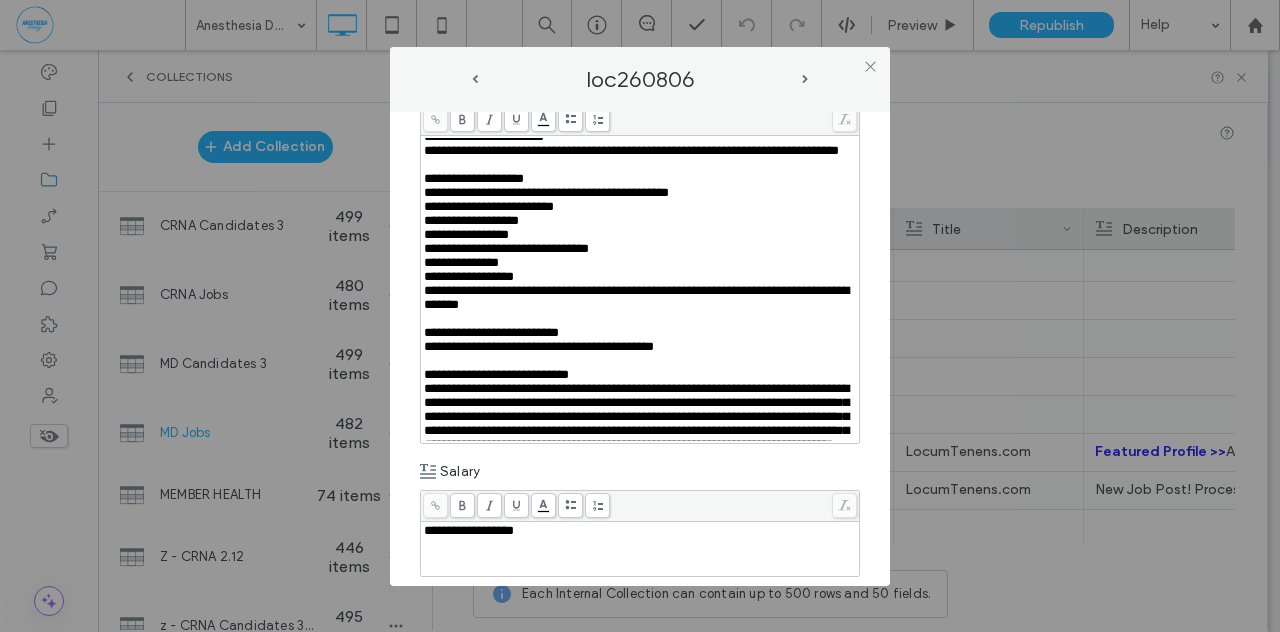 click on "**********" at bounding box center (640, 349) 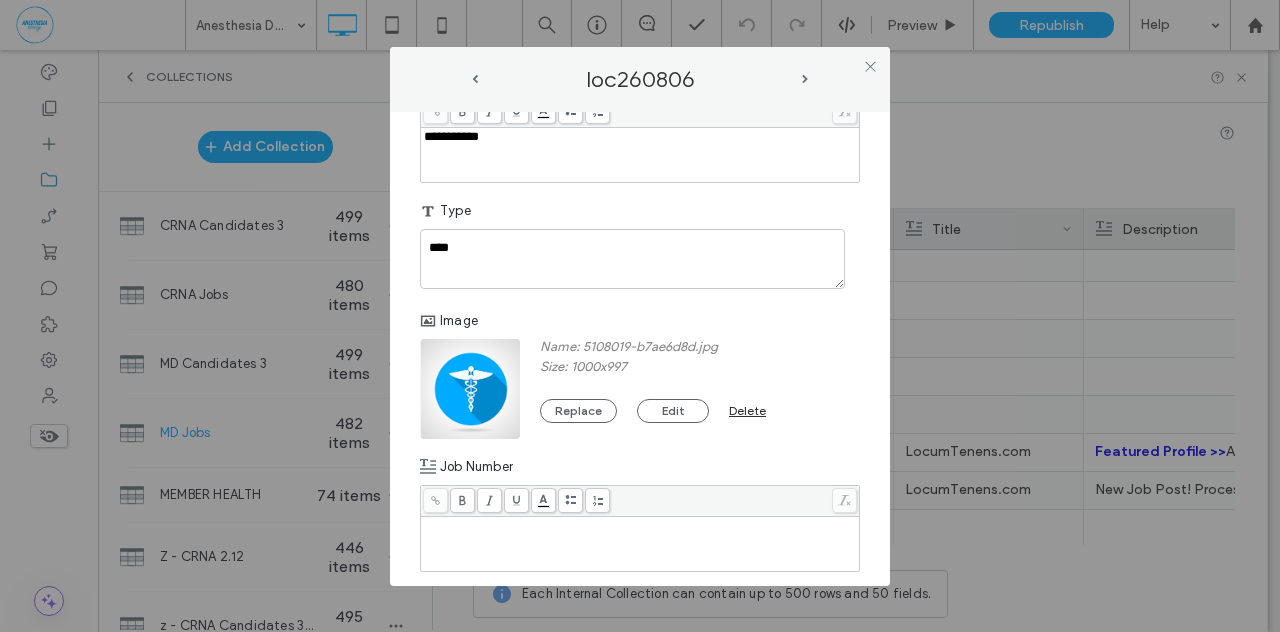 scroll, scrollTop: 1518, scrollLeft: 0, axis: vertical 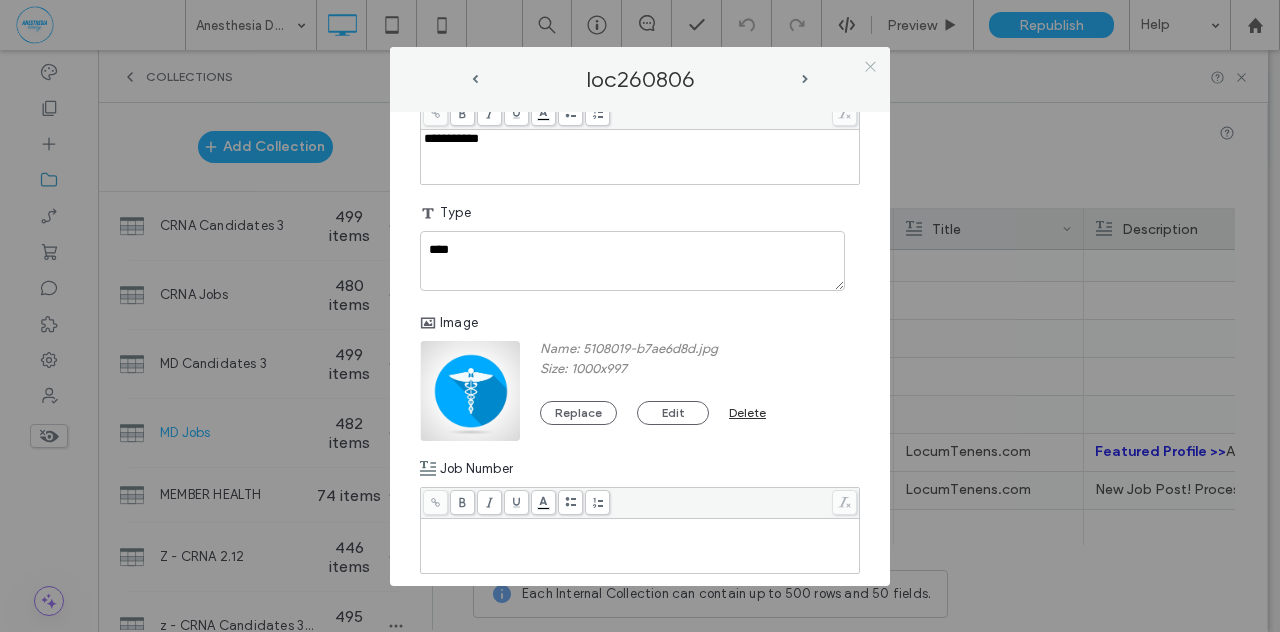 click 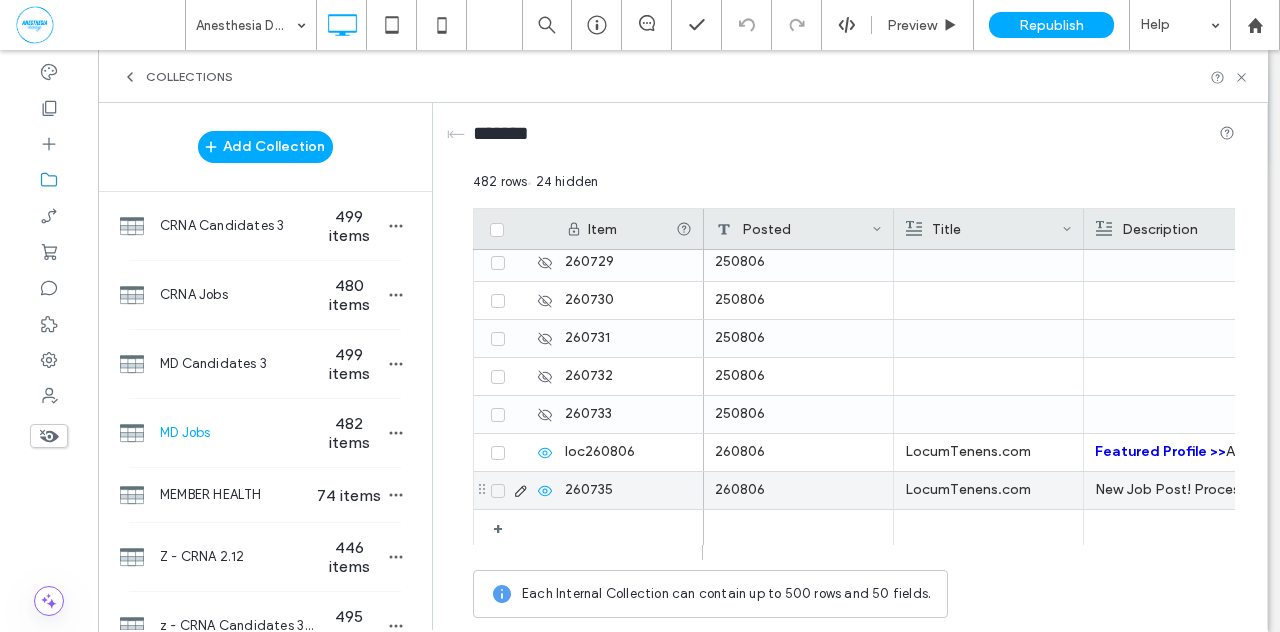 click 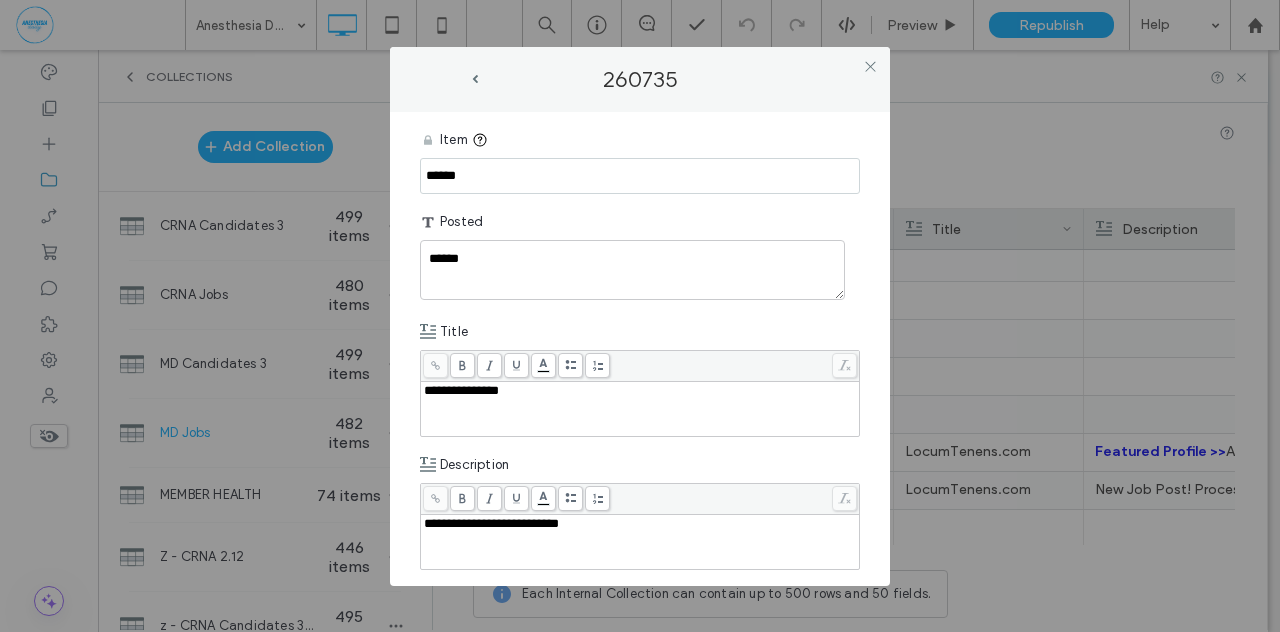 drag, startPoint x: 470, startPoint y: 170, endPoint x: 302, endPoint y: 157, distance: 168.50223 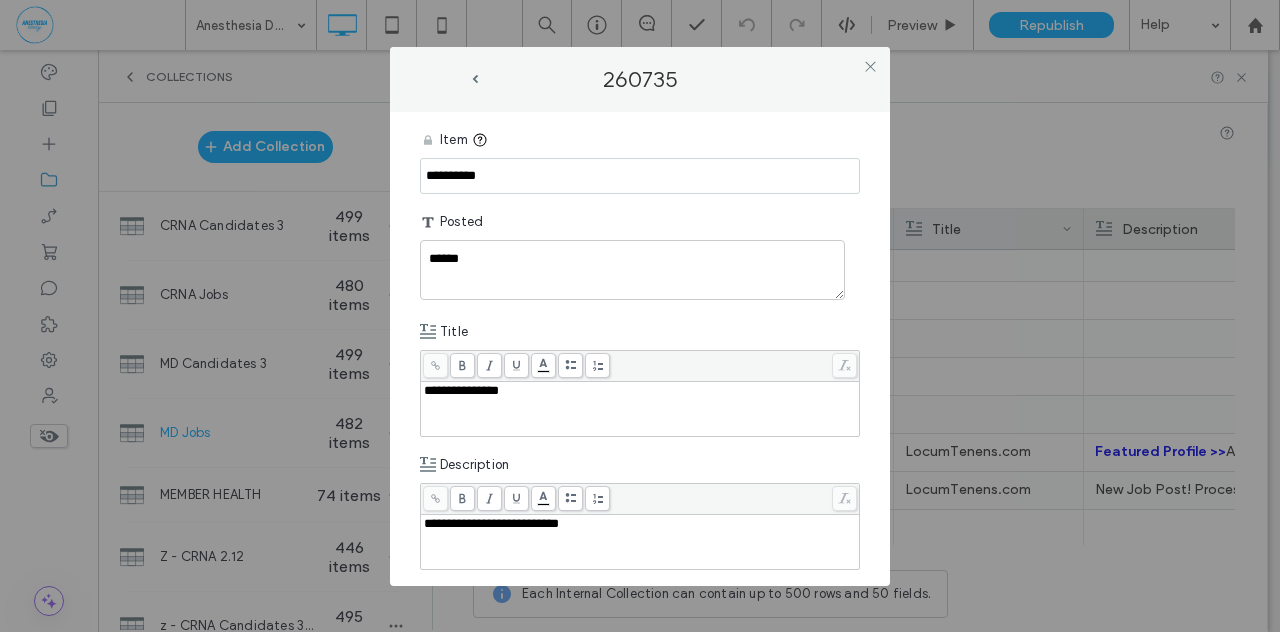 type on "**********" 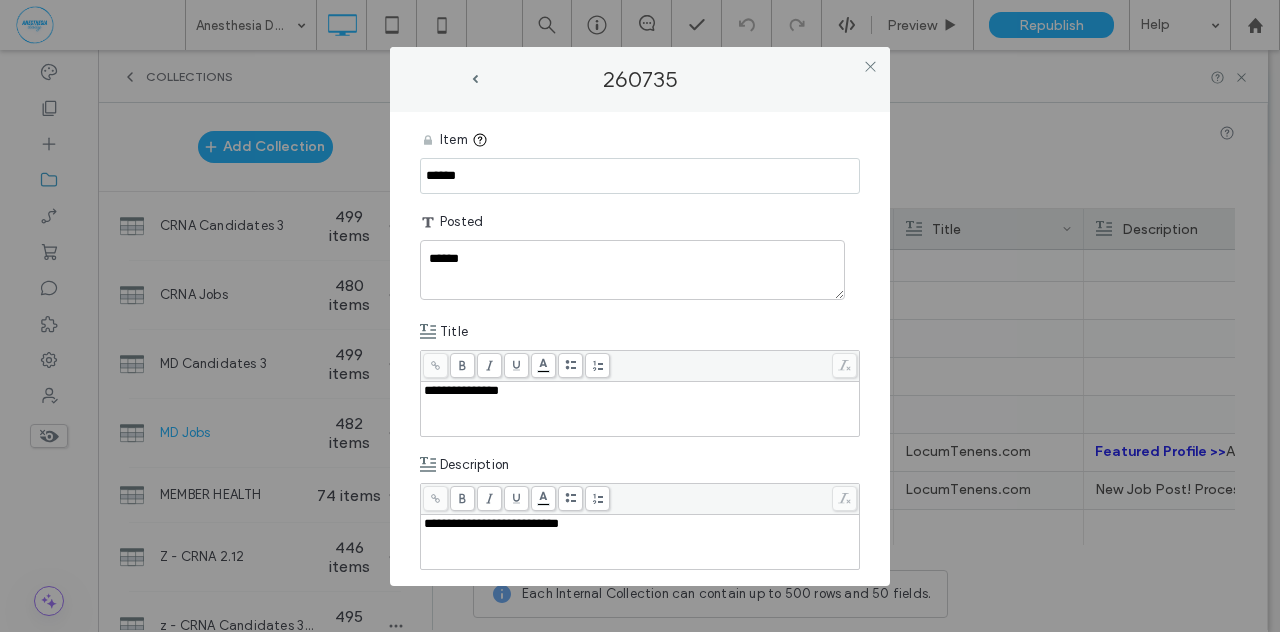 drag, startPoint x: 468, startPoint y: 169, endPoint x: 260, endPoint y: 162, distance: 208.11775 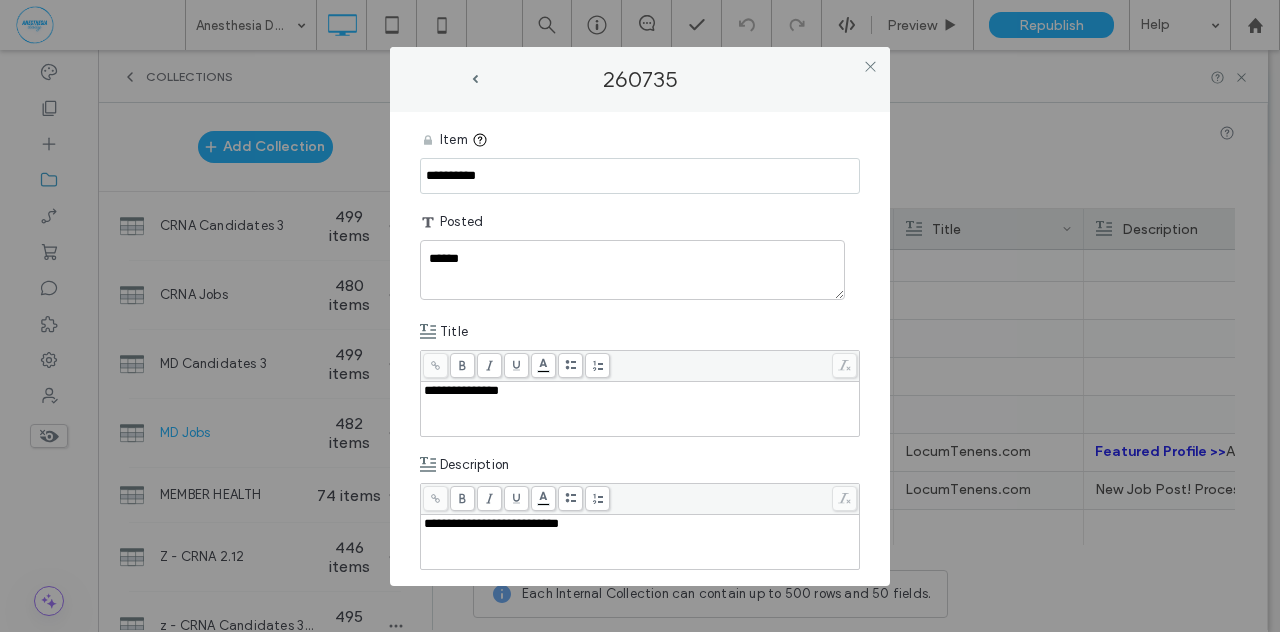 type on "**********" 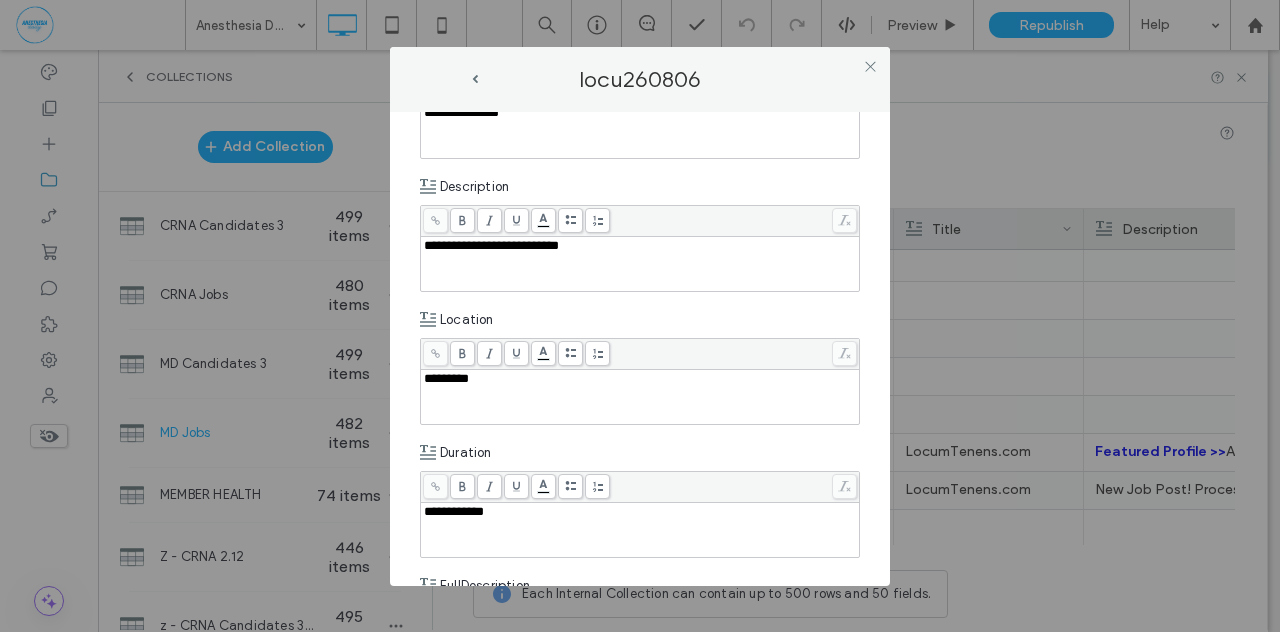 scroll, scrollTop: 280, scrollLeft: 0, axis: vertical 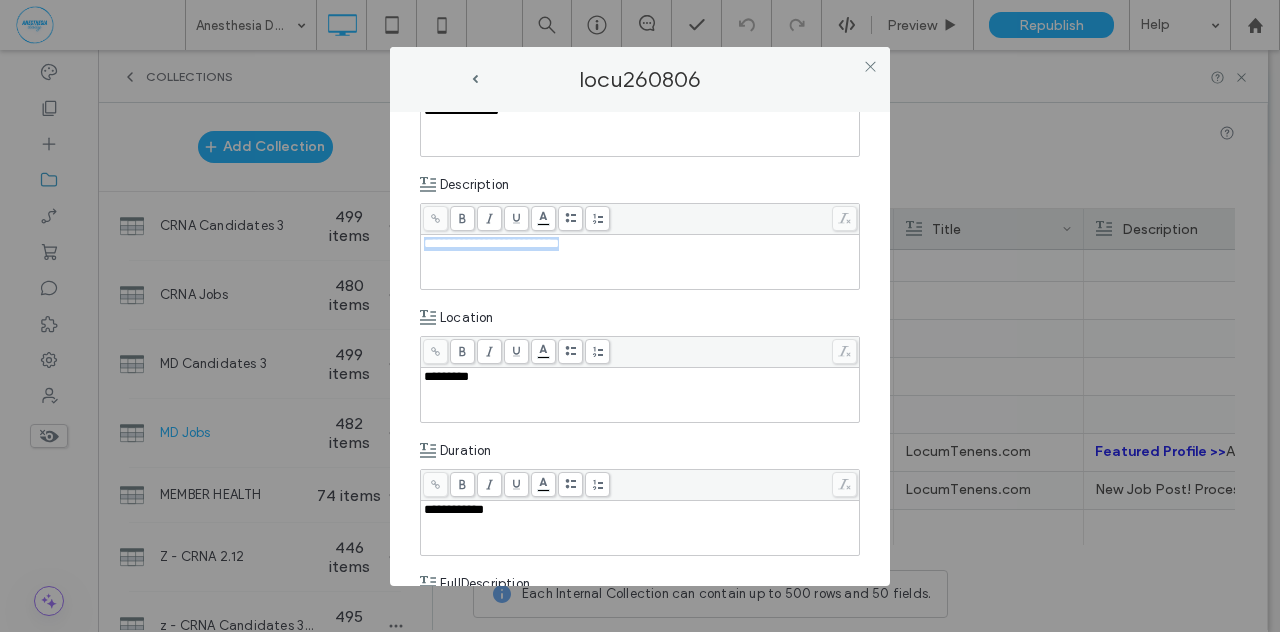 drag, startPoint x: 573, startPoint y: 247, endPoint x: 358, endPoint y: 229, distance: 215.75217 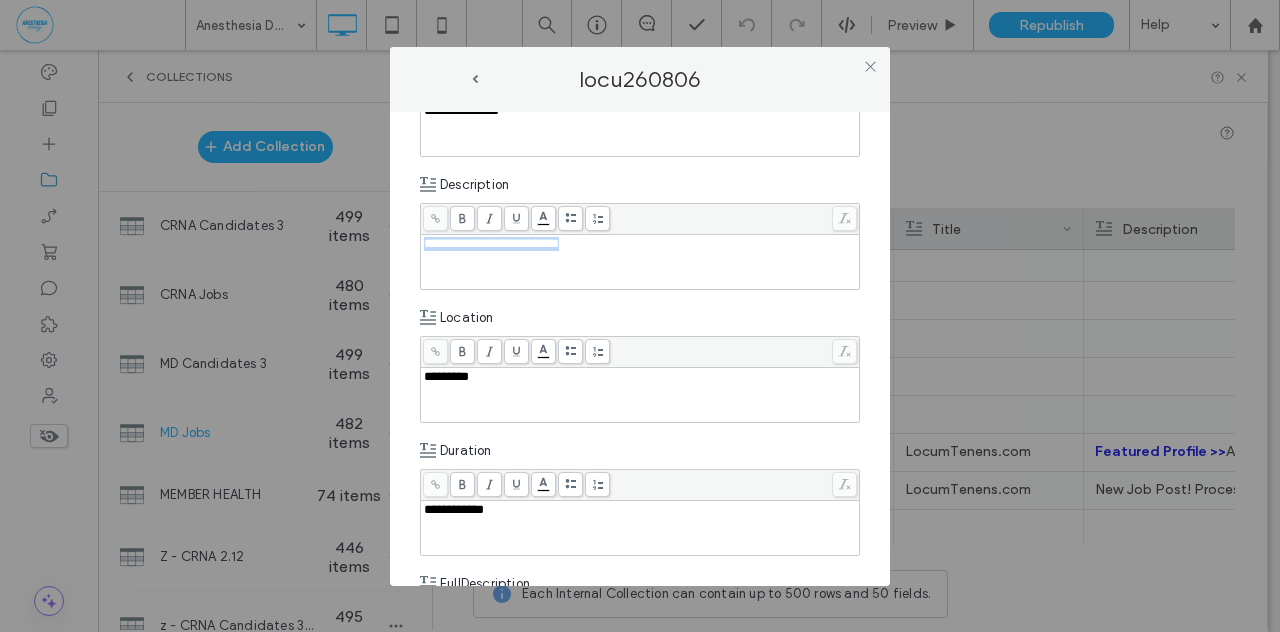 click on "**********" at bounding box center [640, 316] 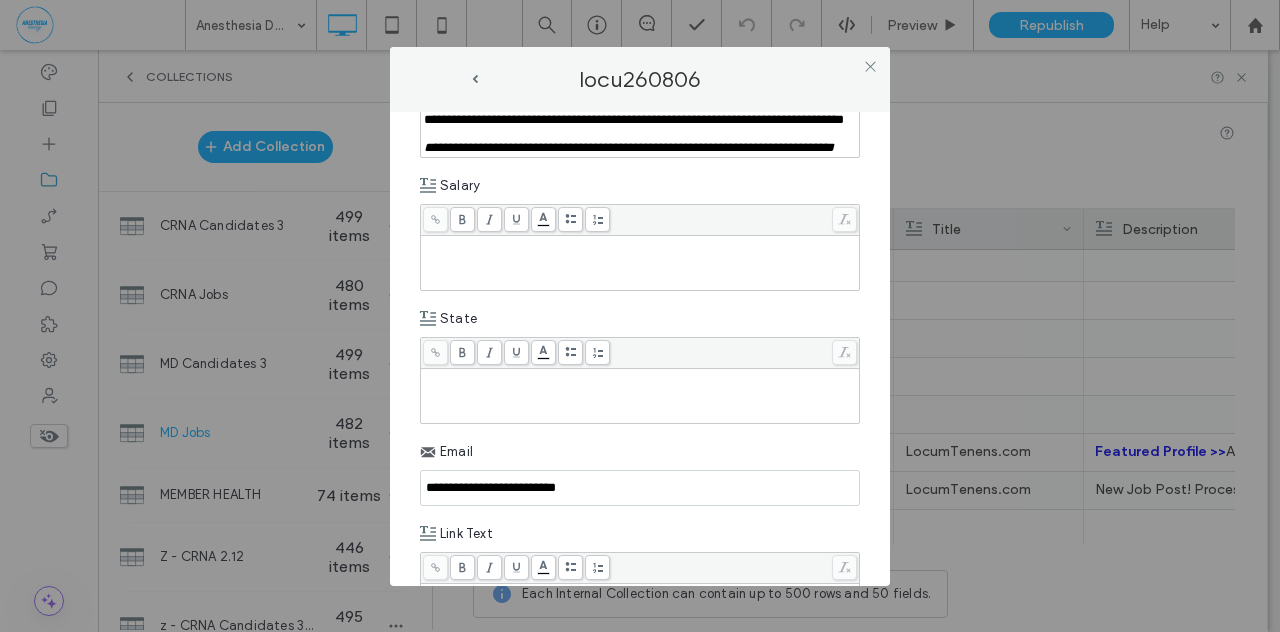 scroll, scrollTop: 995, scrollLeft: 0, axis: vertical 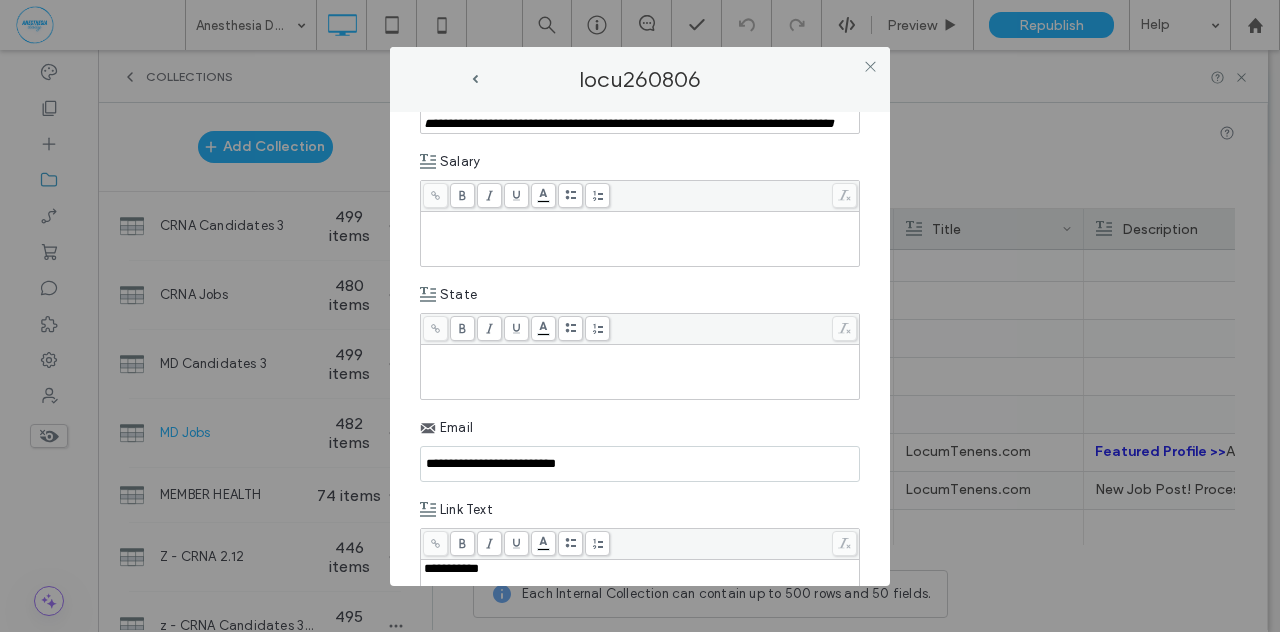 click at bounding box center (640, 221) 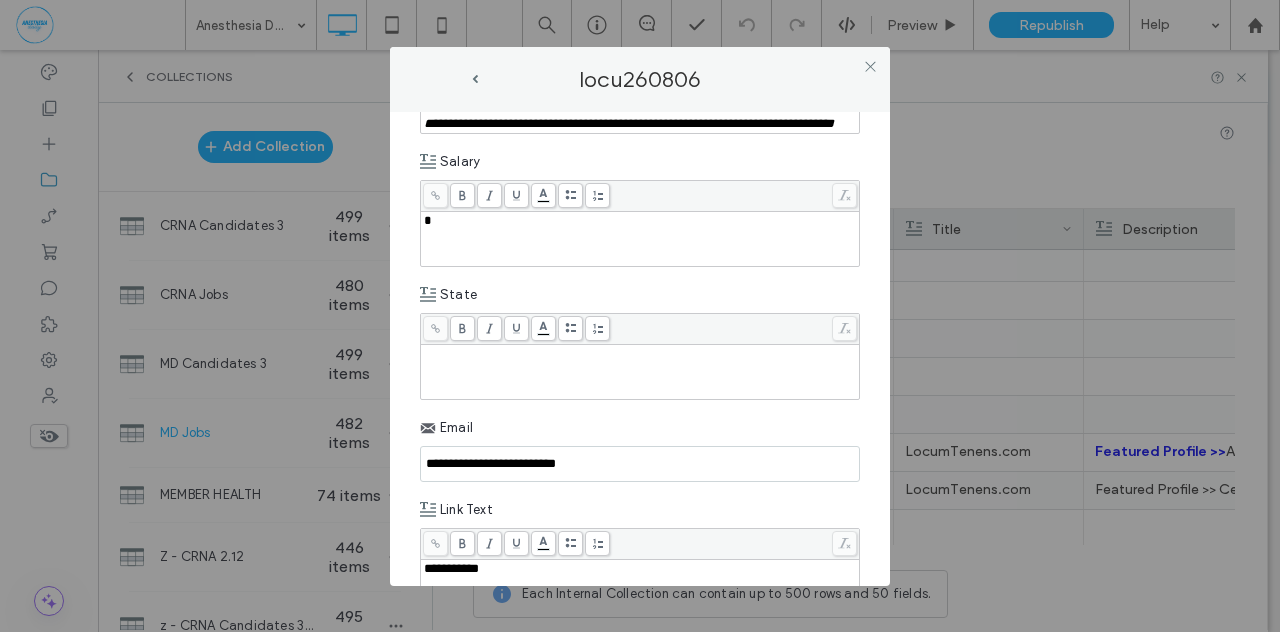 type 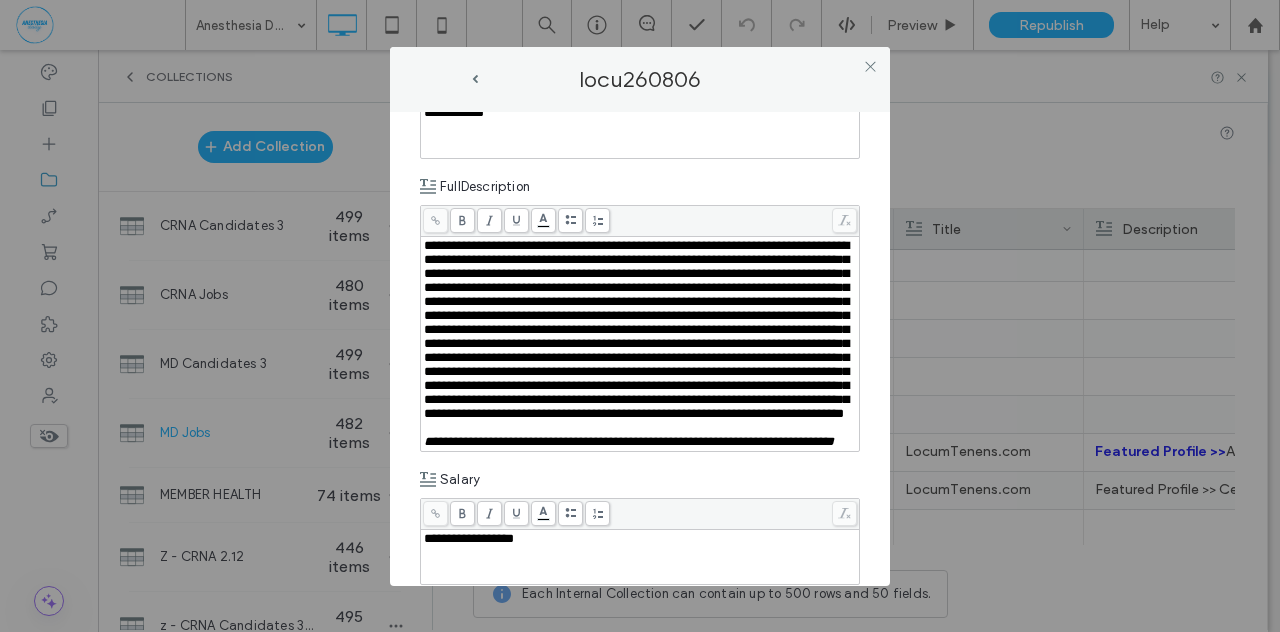 scroll, scrollTop: 676, scrollLeft: 0, axis: vertical 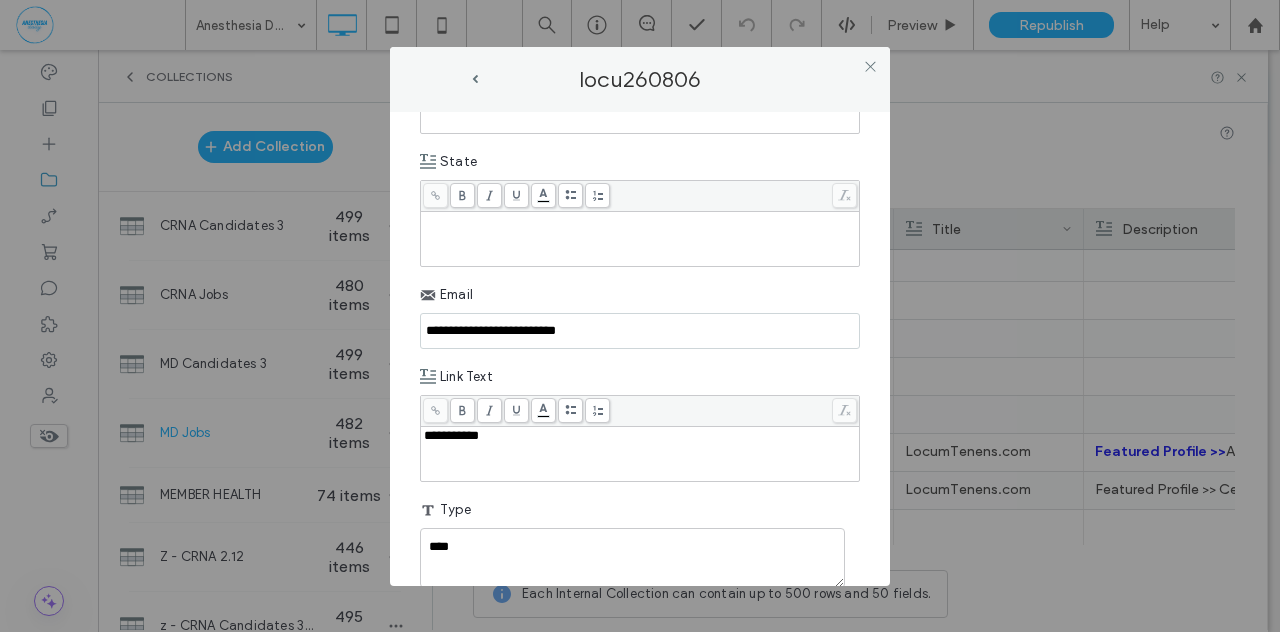 click at bounding box center [640, 239] 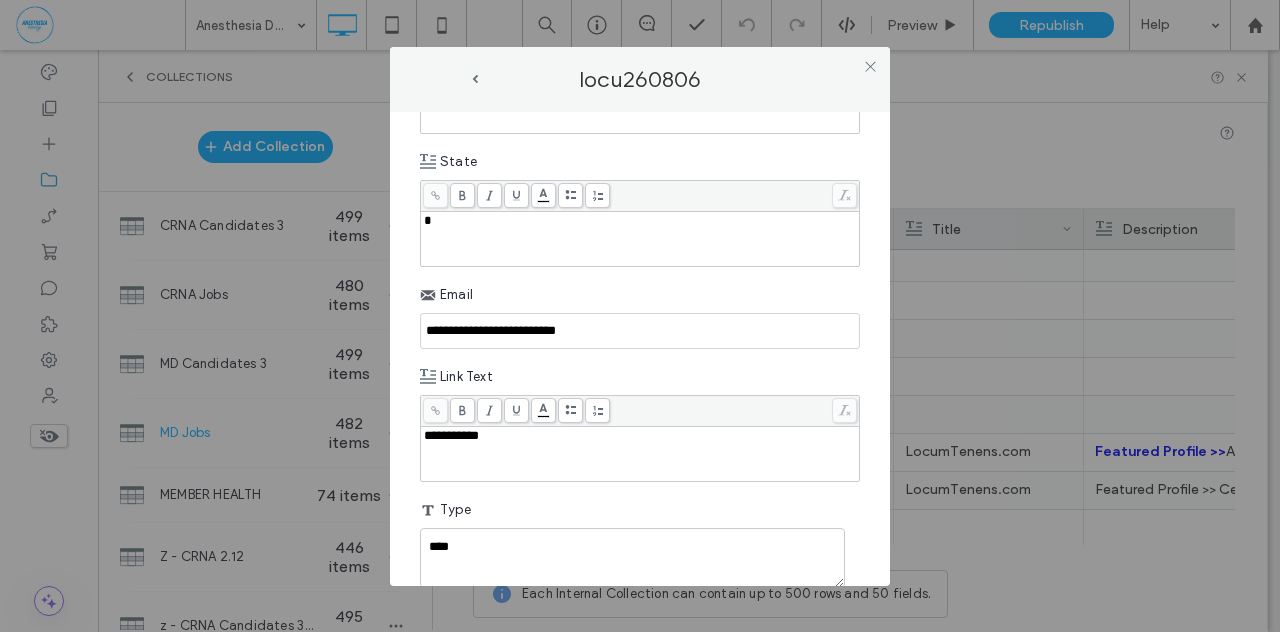 type 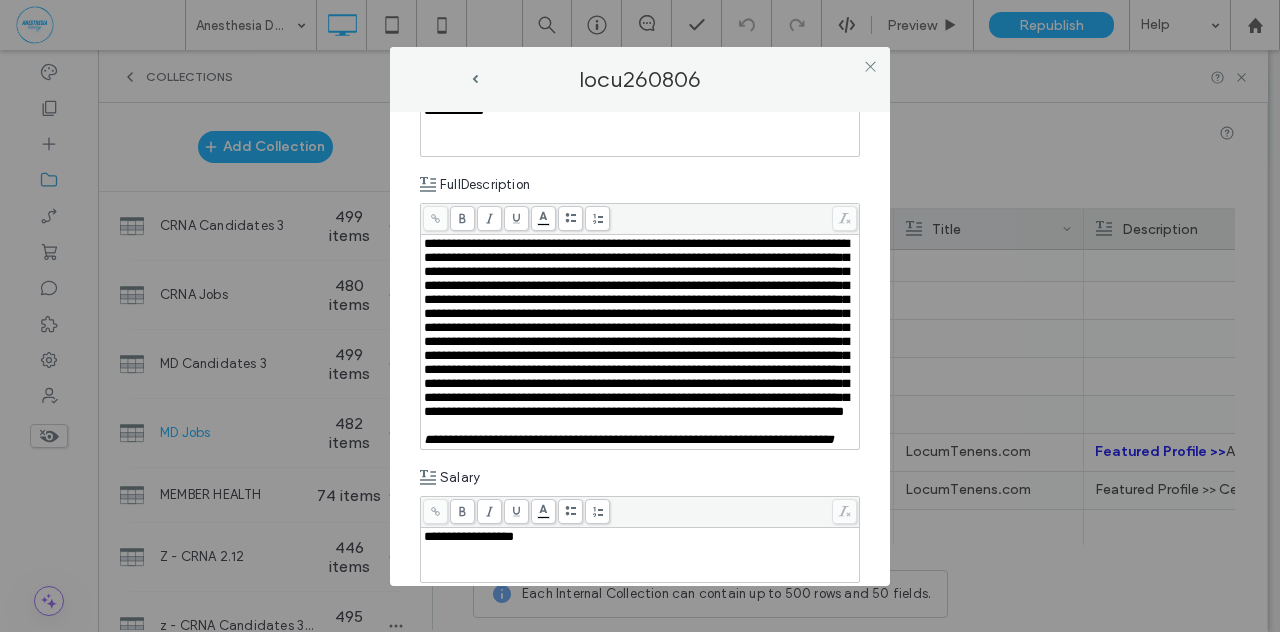 scroll, scrollTop: 591, scrollLeft: 0, axis: vertical 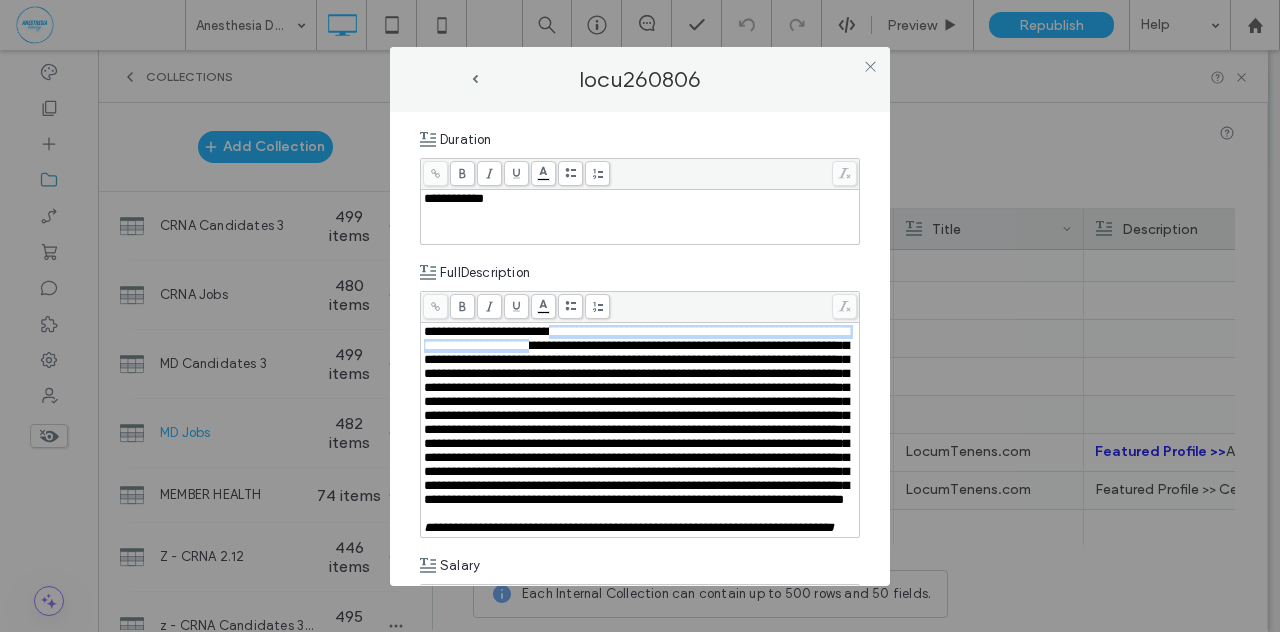 drag, startPoint x: 601, startPoint y: 327, endPoint x: 716, endPoint y: 340, distance: 115.73245 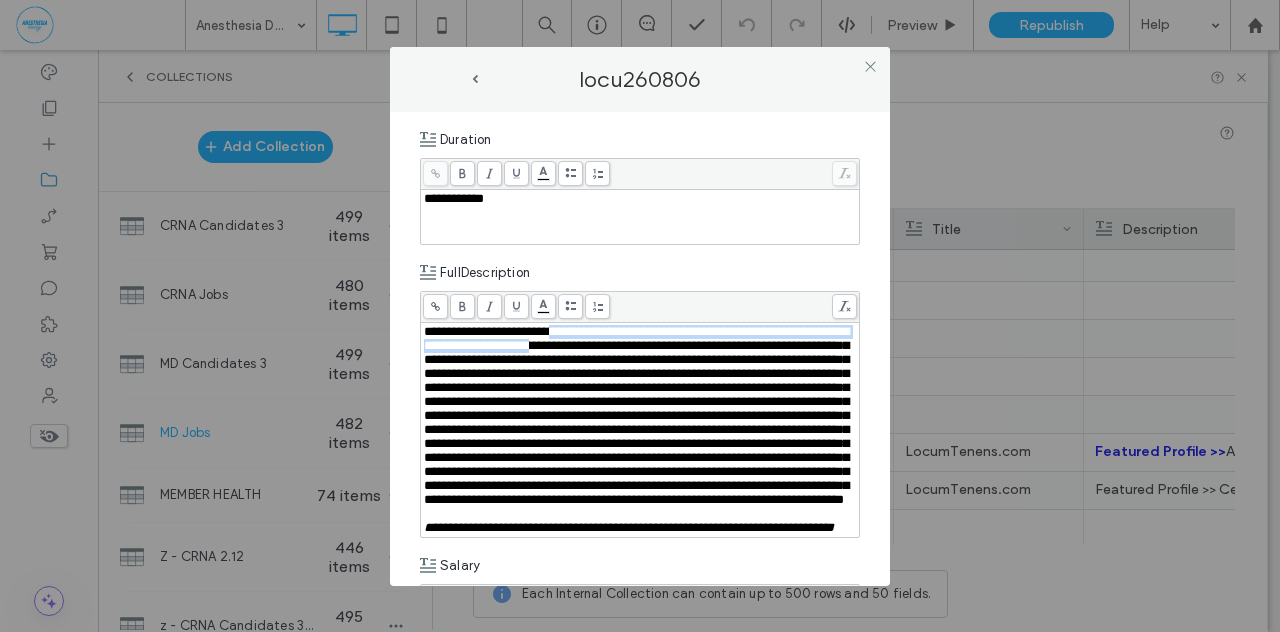 copy on "**********" 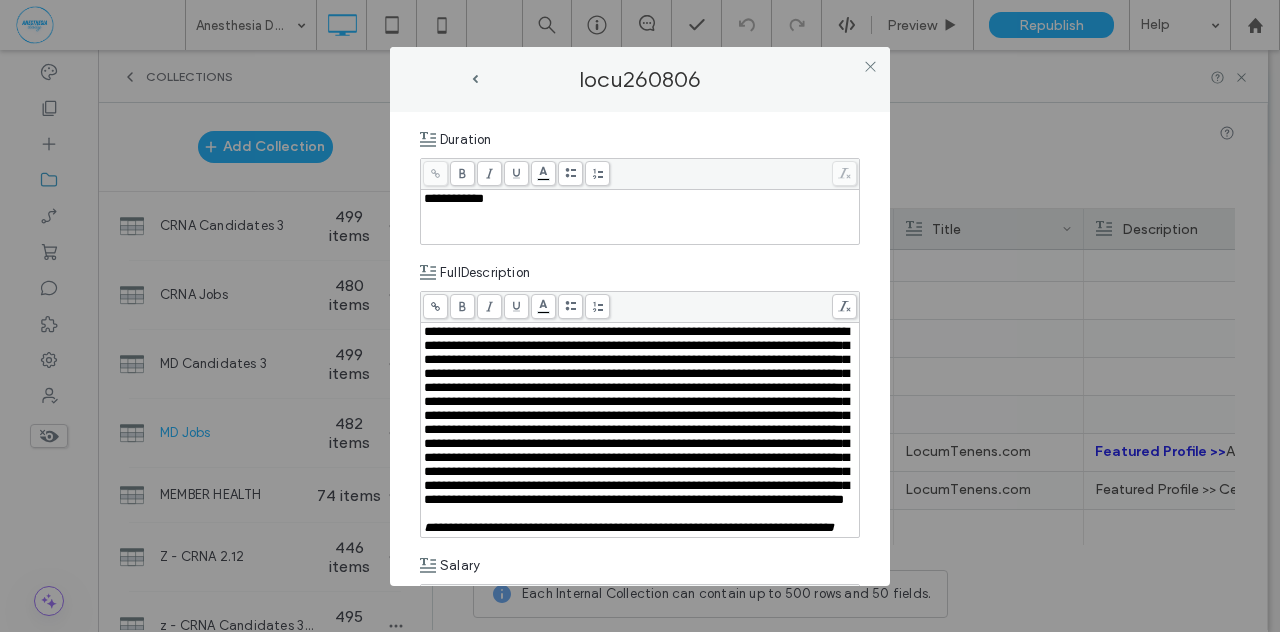 click on "**********" at bounding box center [640, 349] 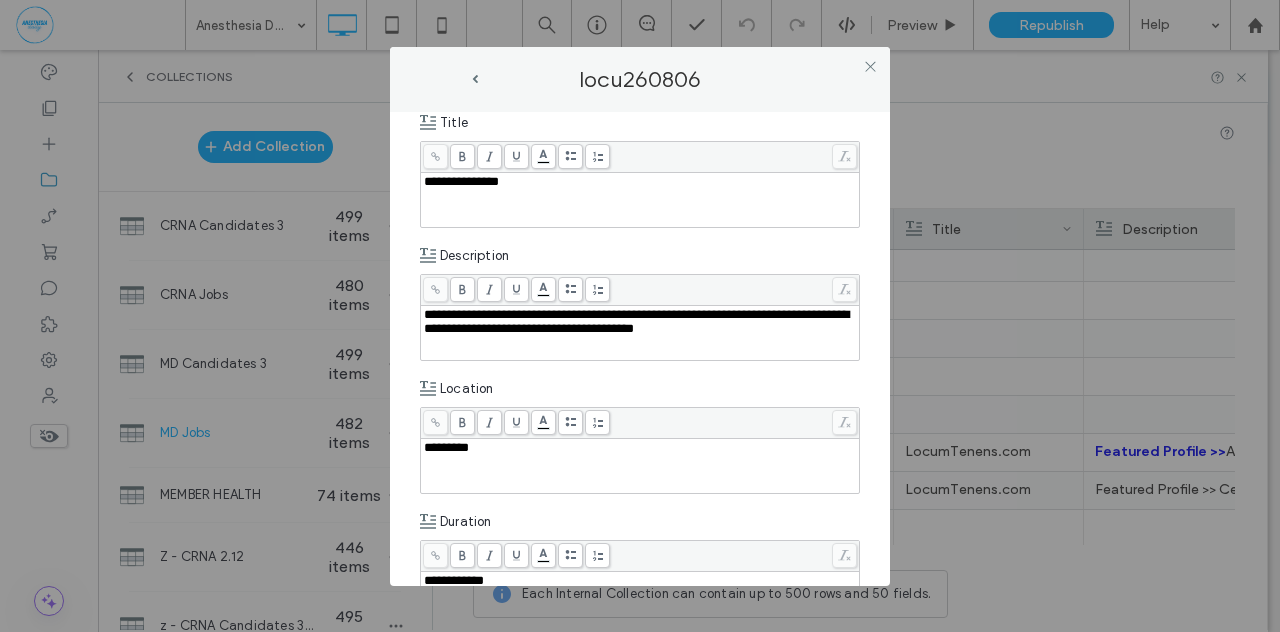 scroll, scrollTop: 210, scrollLeft: 0, axis: vertical 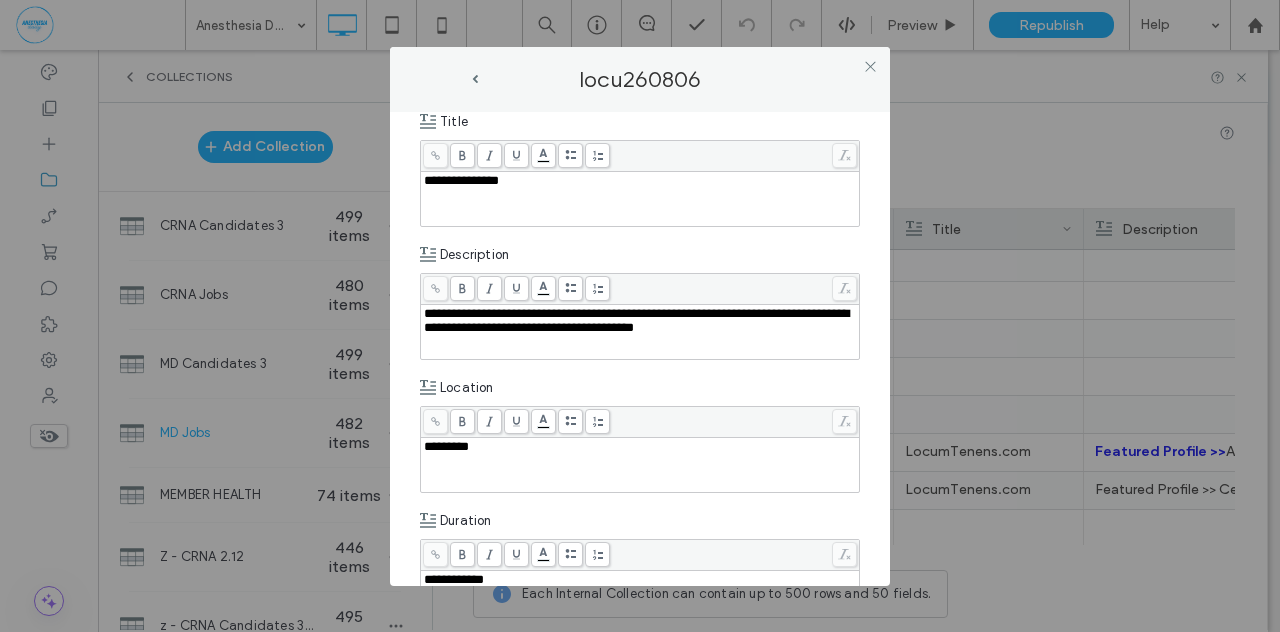 click on "**********" at bounding box center (636, 320) 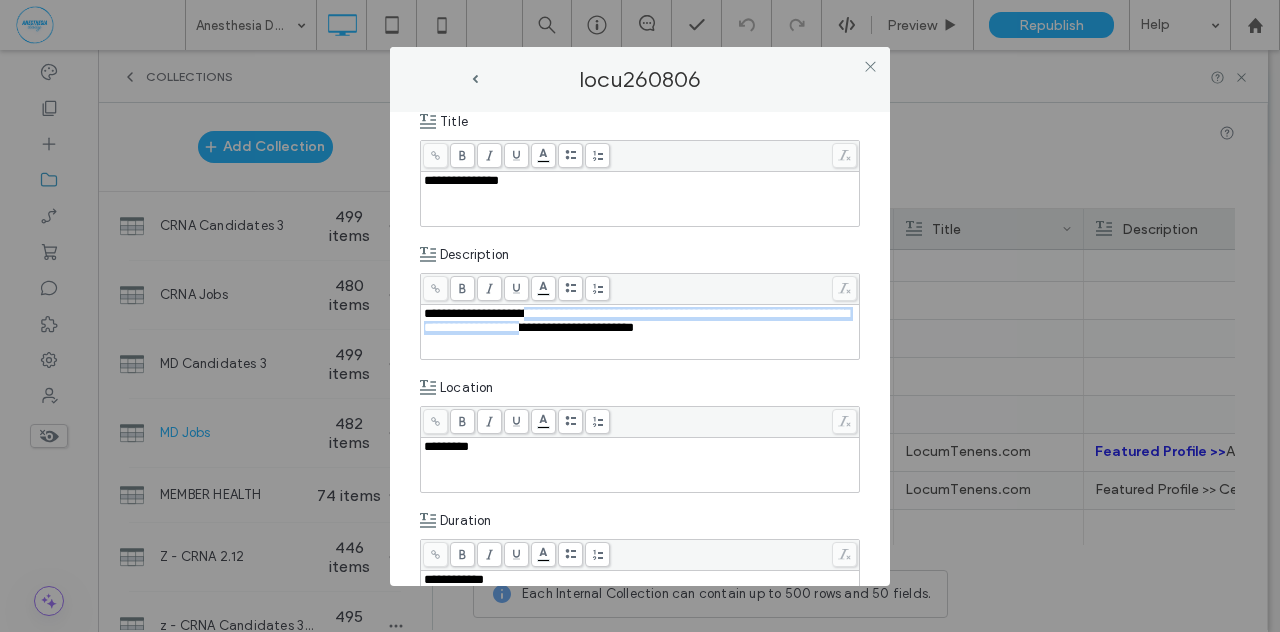 drag, startPoint x: 540, startPoint y: 311, endPoint x: 606, endPoint y: 325, distance: 67.46851 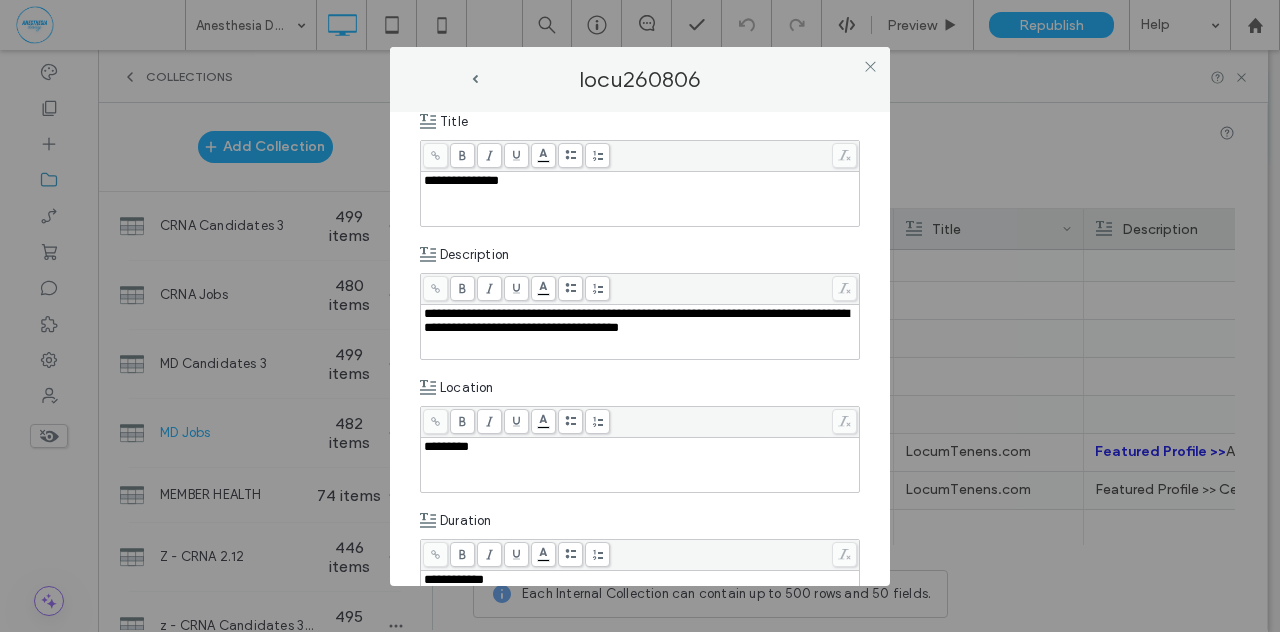 click on "**********" at bounding box center [636, 320] 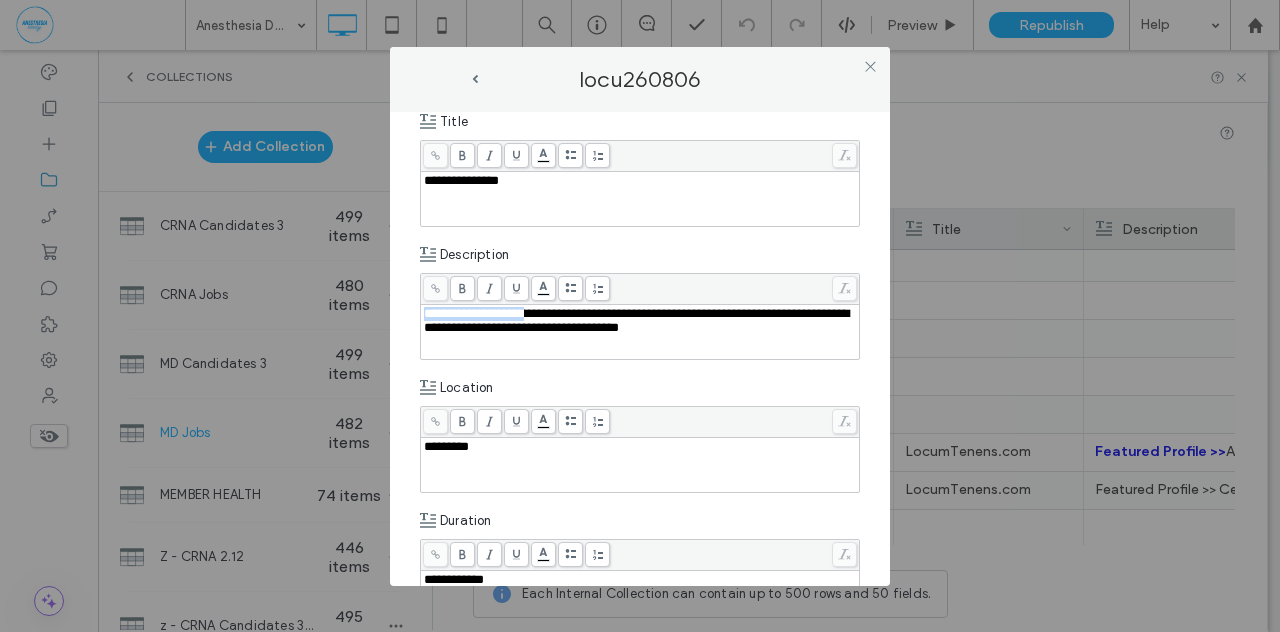 drag, startPoint x: 532, startPoint y: 312, endPoint x: 404, endPoint y: 311, distance: 128.0039 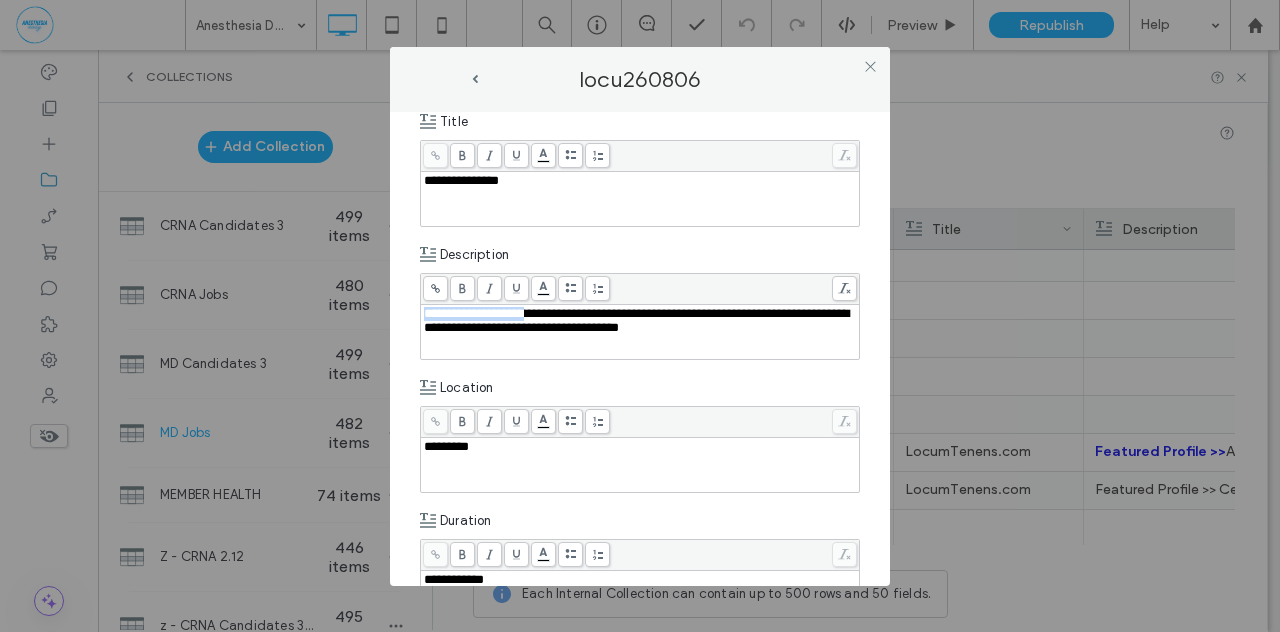 click on ".wqwq-1{fill:#231f20;}
.cls-1q, .cls-2q { fill-rule: evenodd; }
.cls-2q { fill: #6e8188; }
True_local
Agendize
HealthEngine
x_close_popup
from_your_site
multi_language
zoom-out
zoom-in
z_vimeo
z_yelp
z_picassa
w_vCita
youtube
yelp
x2
x
x_x
x_alignright
x_handwritten
wrench
wordpress
windowsvv
win8
whats_app
wallet
warning-sign
w_youtube
w_youtube_channel
w_yelp
w_video
w_twitter
w_title
w_tabs
w_social_icons
w_spacer
w_share
w_rss_feed
w_recent-posts
w_push
w_paypal
w_photo_gallery" at bounding box center (640, 316) 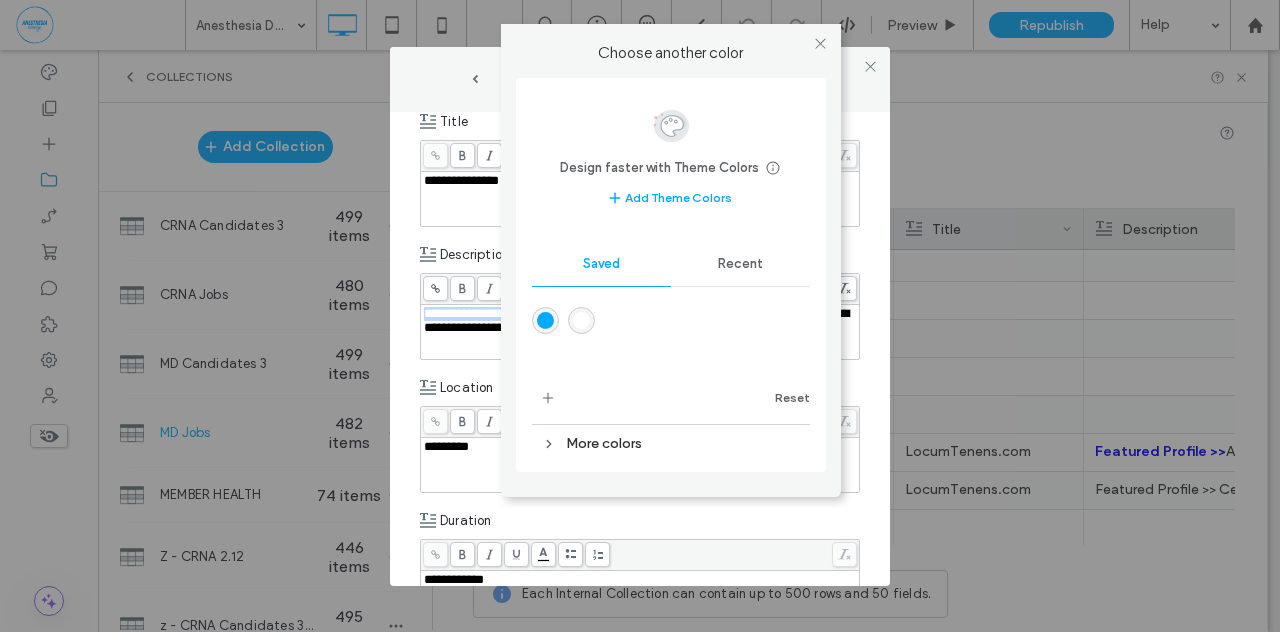 click at bounding box center [545, 320] 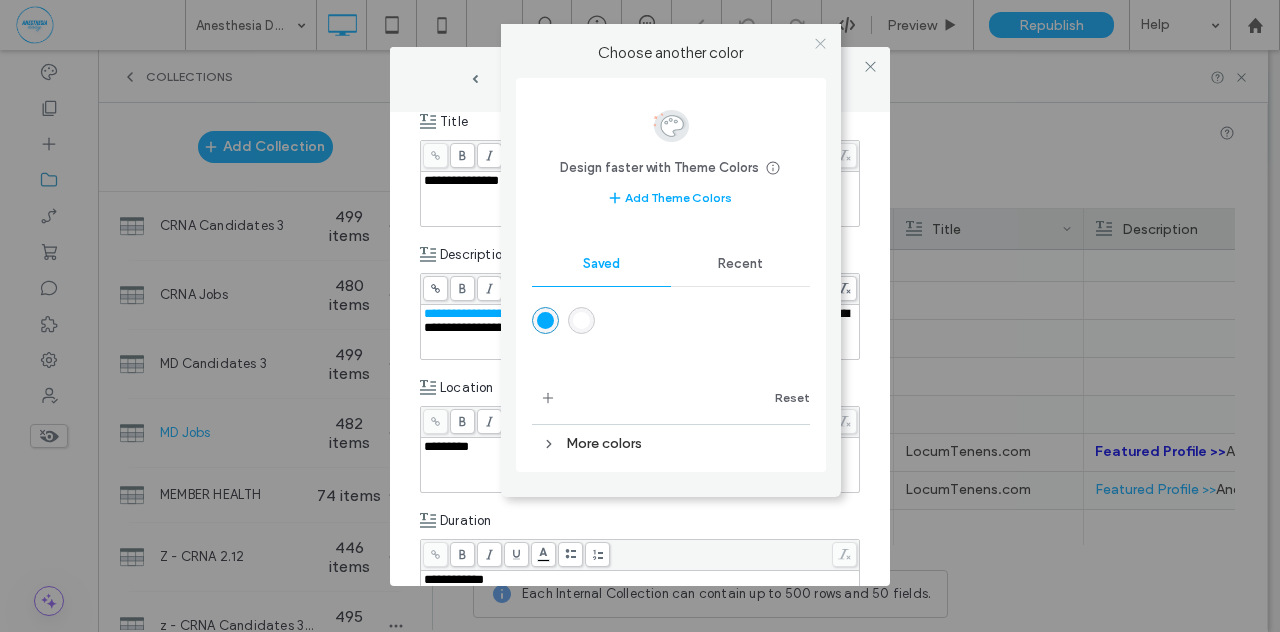click 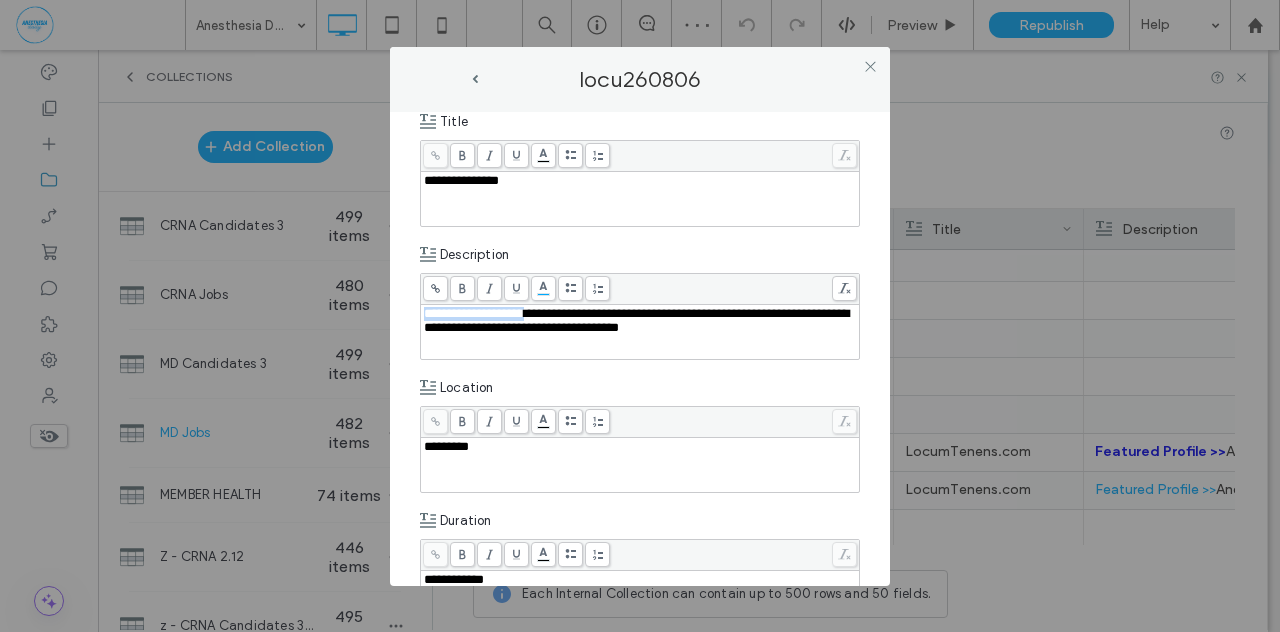 click 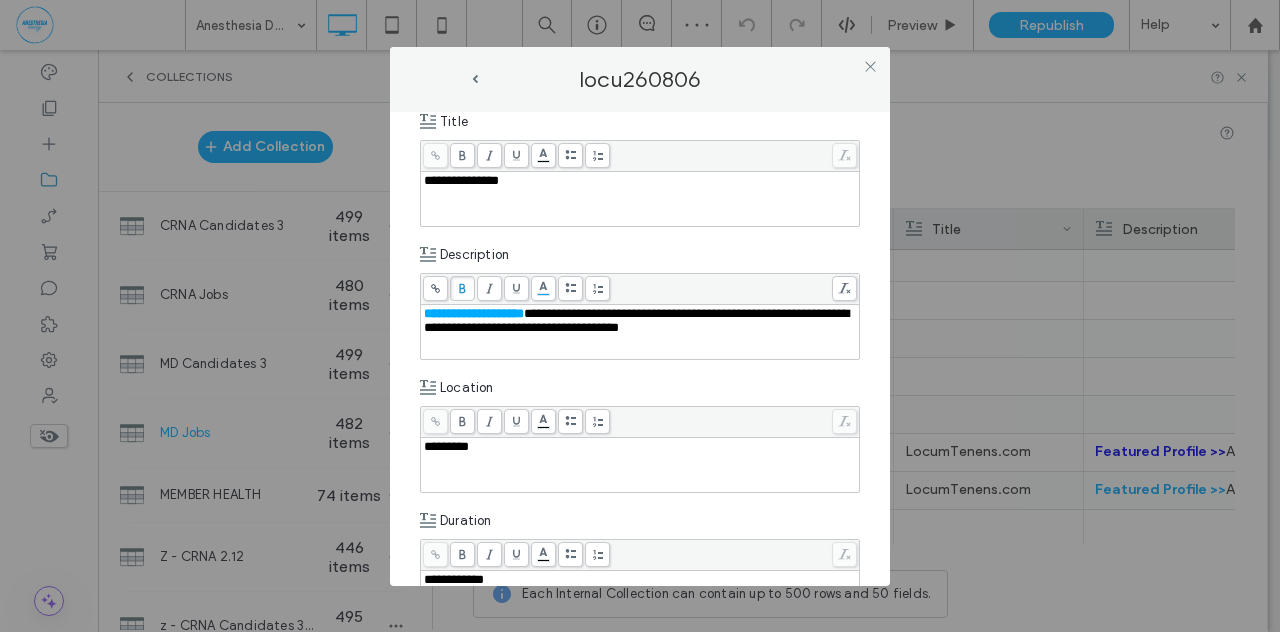 click 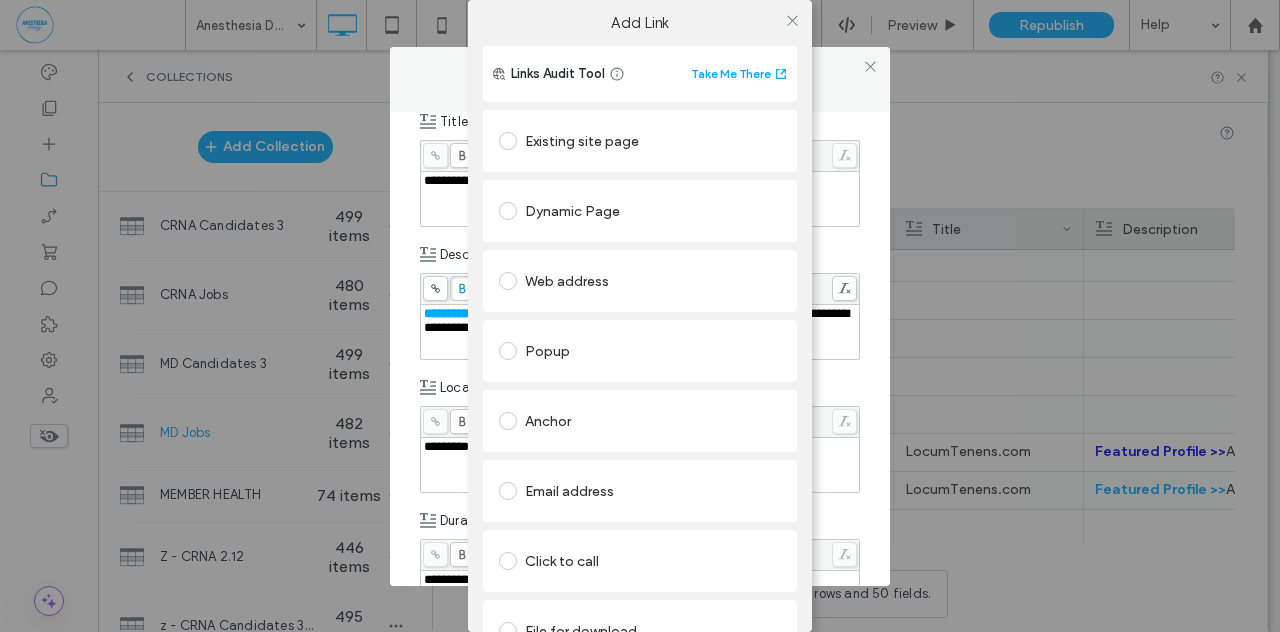 click at bounding box center (508, 141) 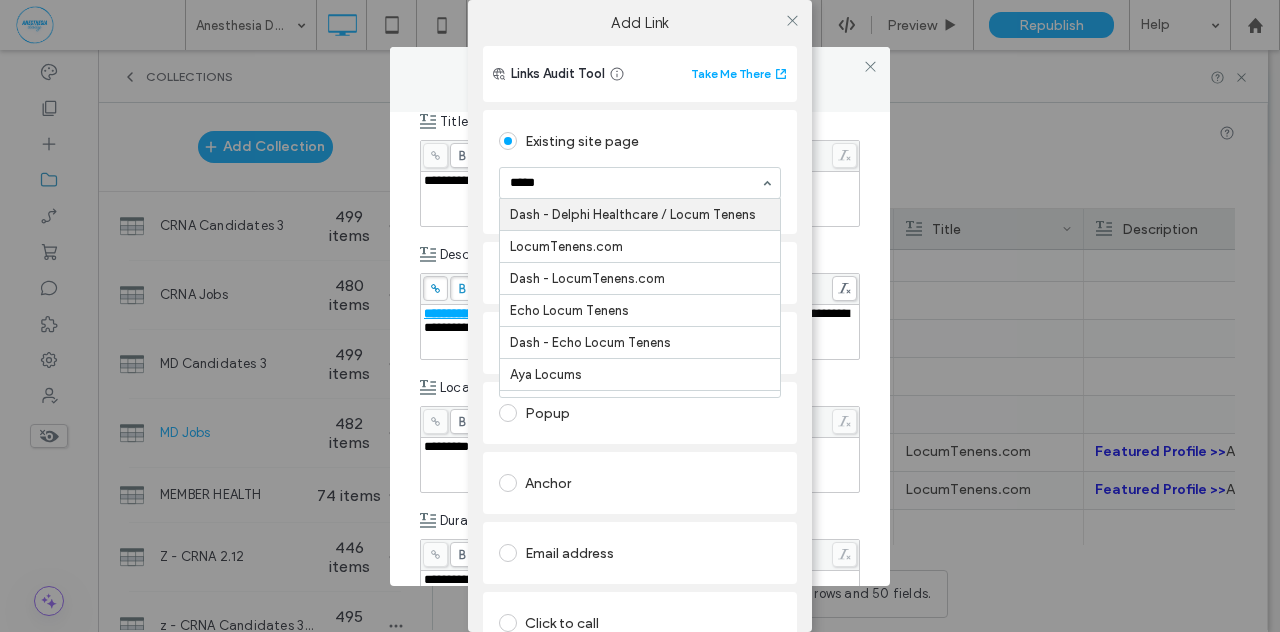 type on "******" 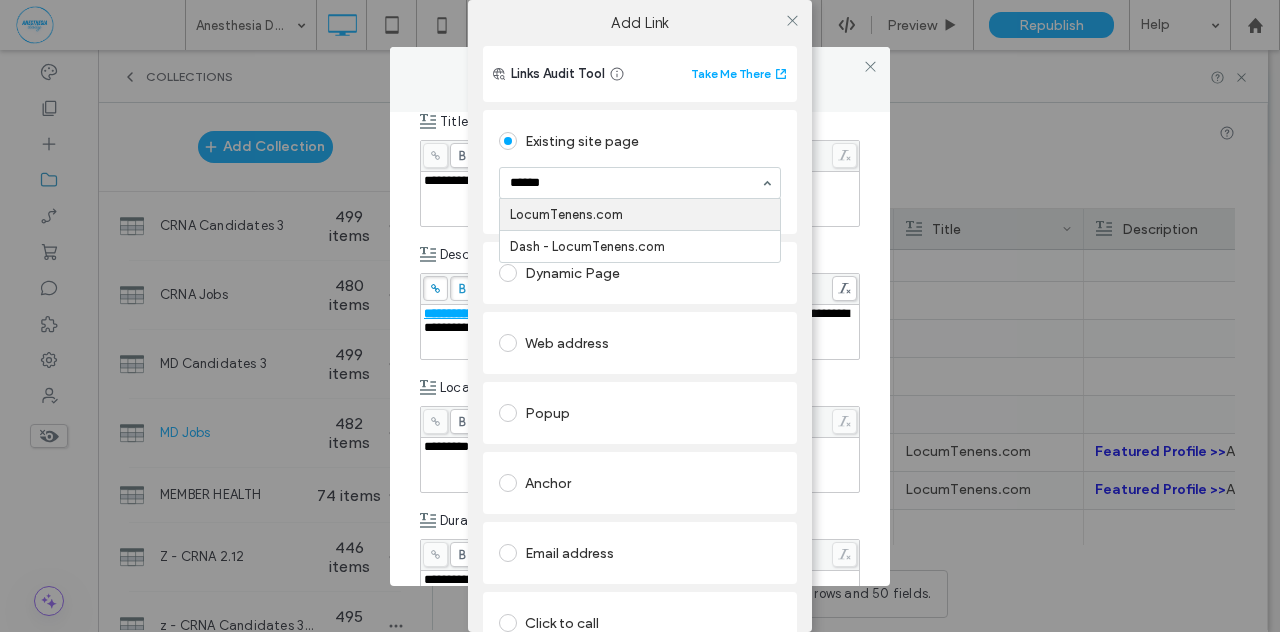 type 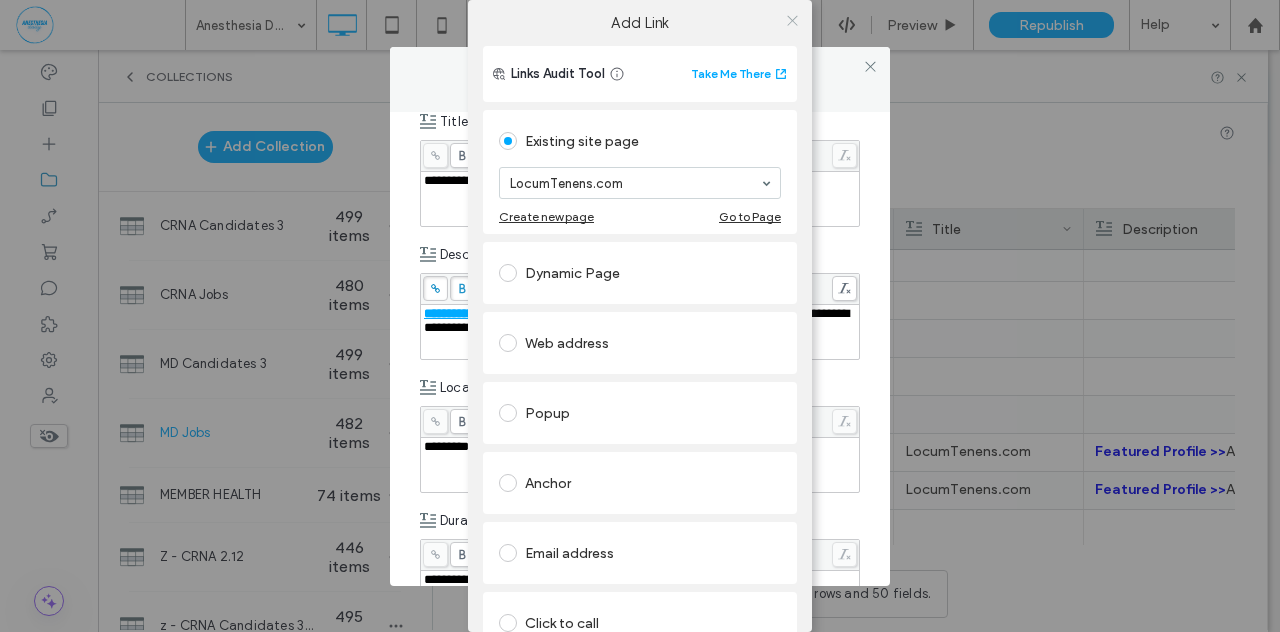 click 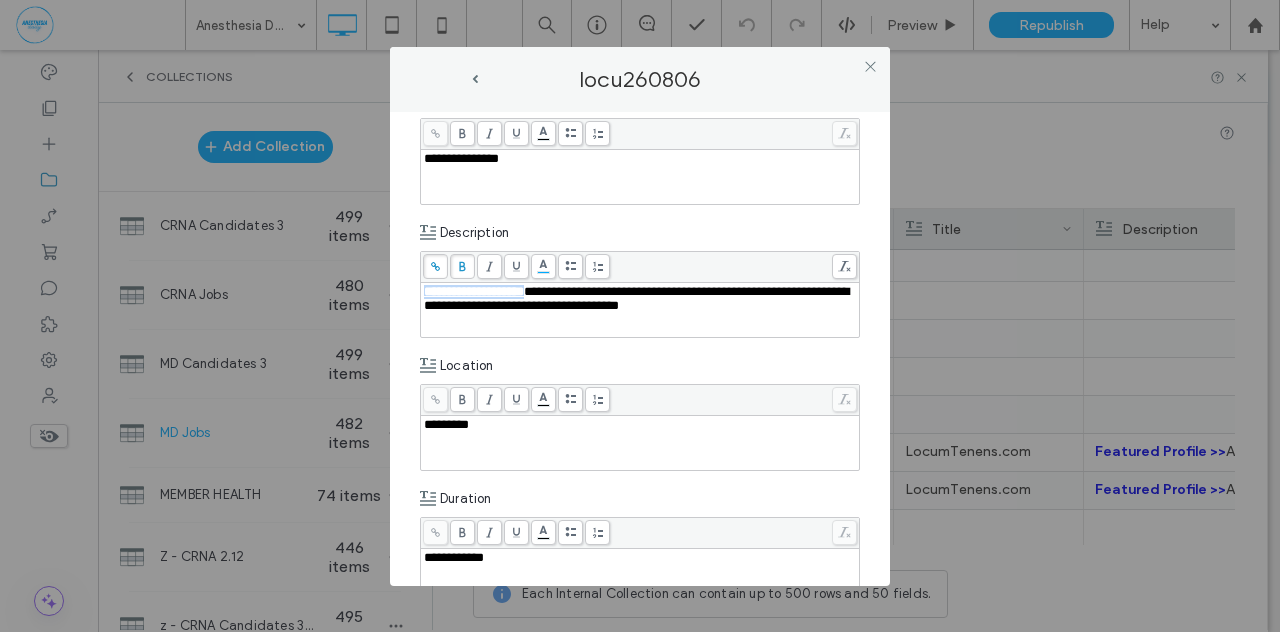 scroll, scrollTop: 241, scrollLeft: 0, axis: vertical 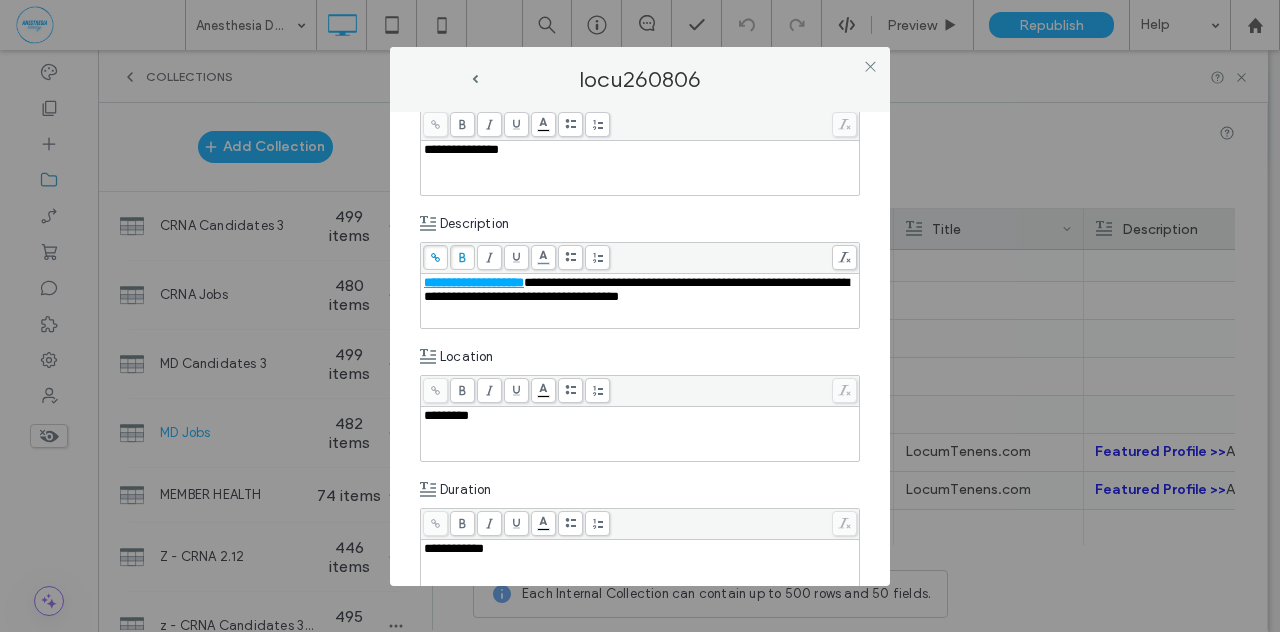 click on "**********" at bounding box center (640, 349) 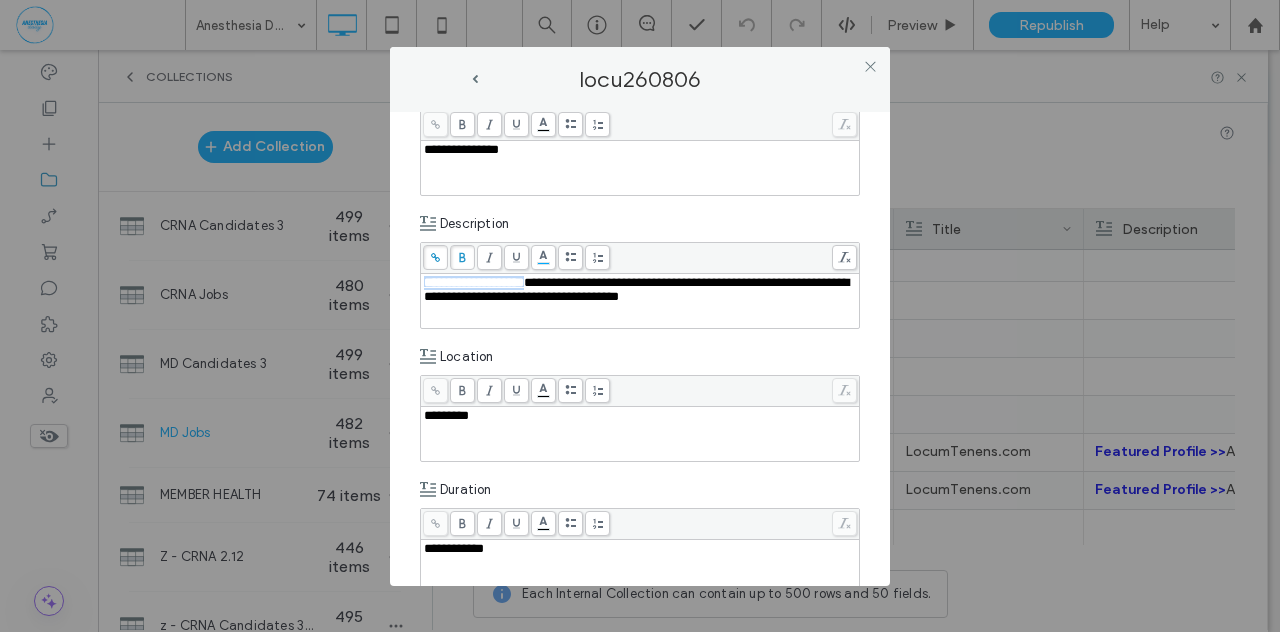click on "**********" at bounding box center [636, 289] 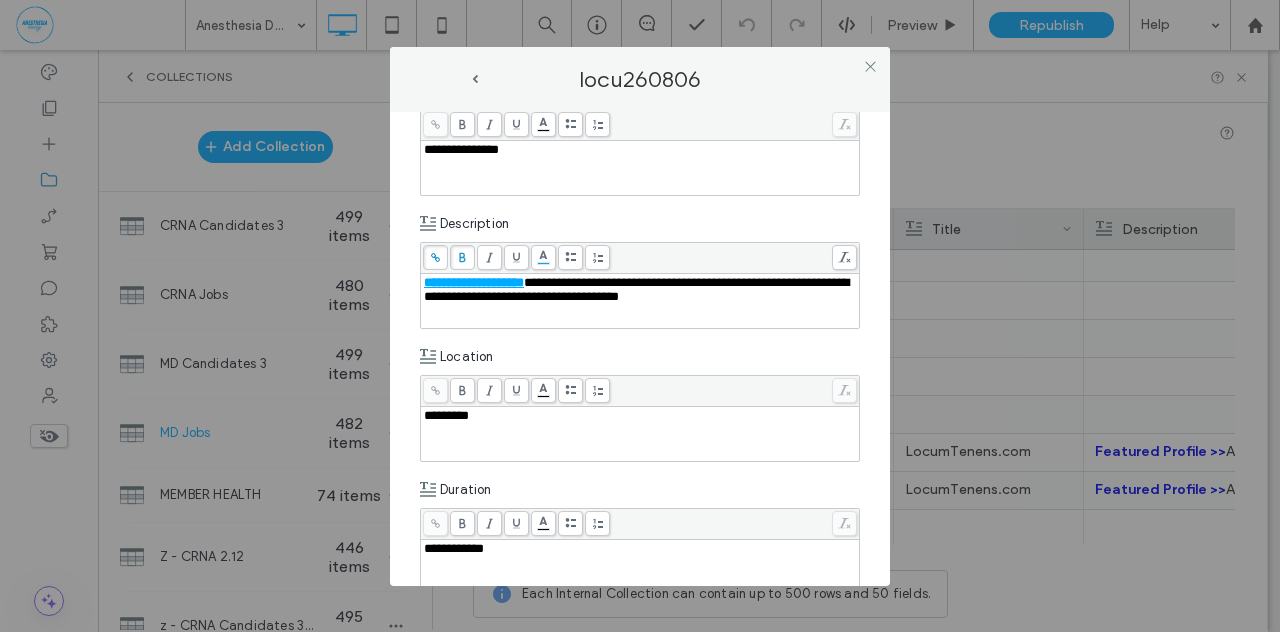 click on "**********" at bounding box center (636, 289) 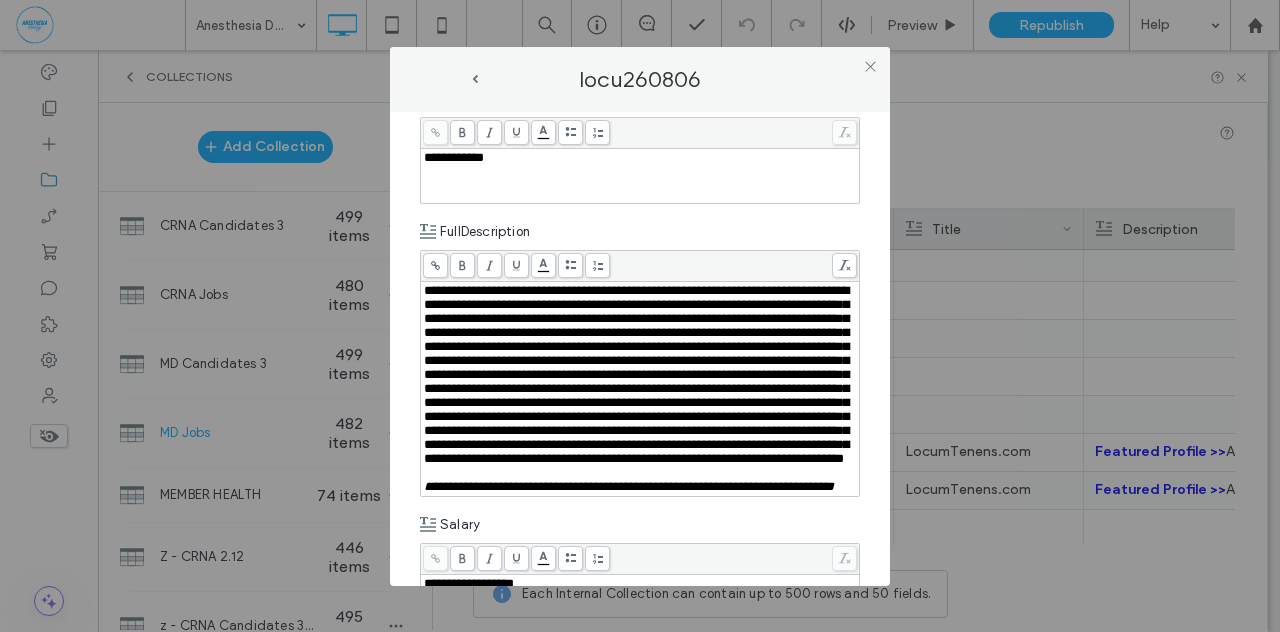 scroll, scrollTop: 653, scrollLeft: 0, axis: vertical 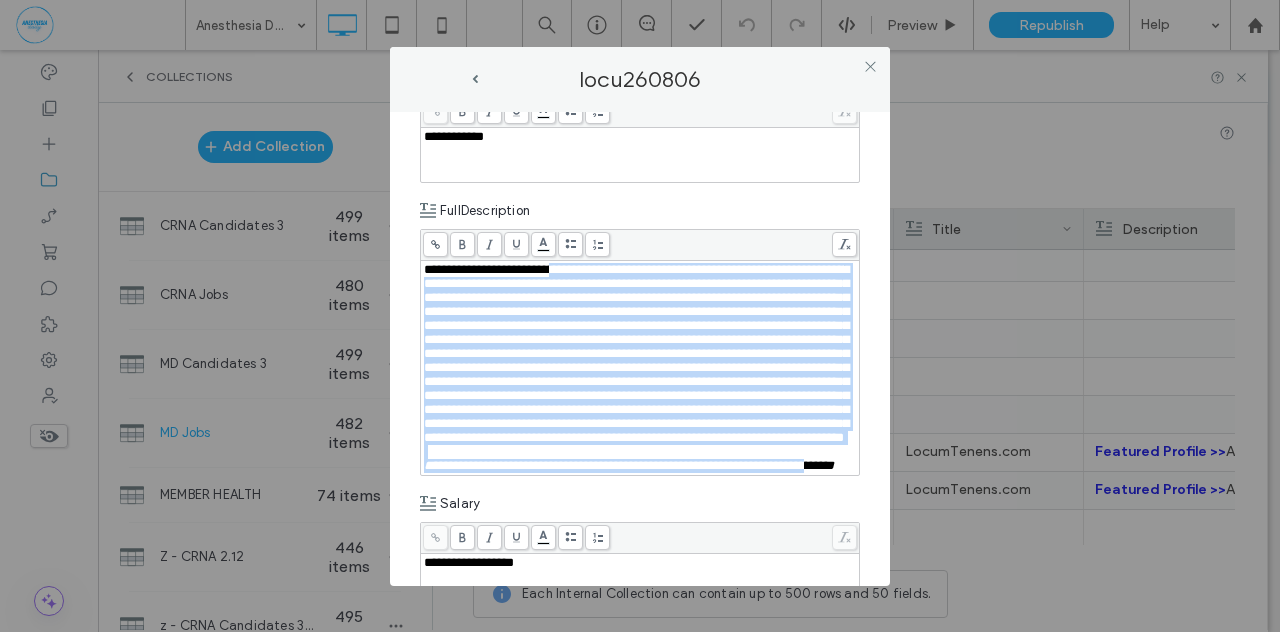 click on "**********" at bounding box center [640, 368] 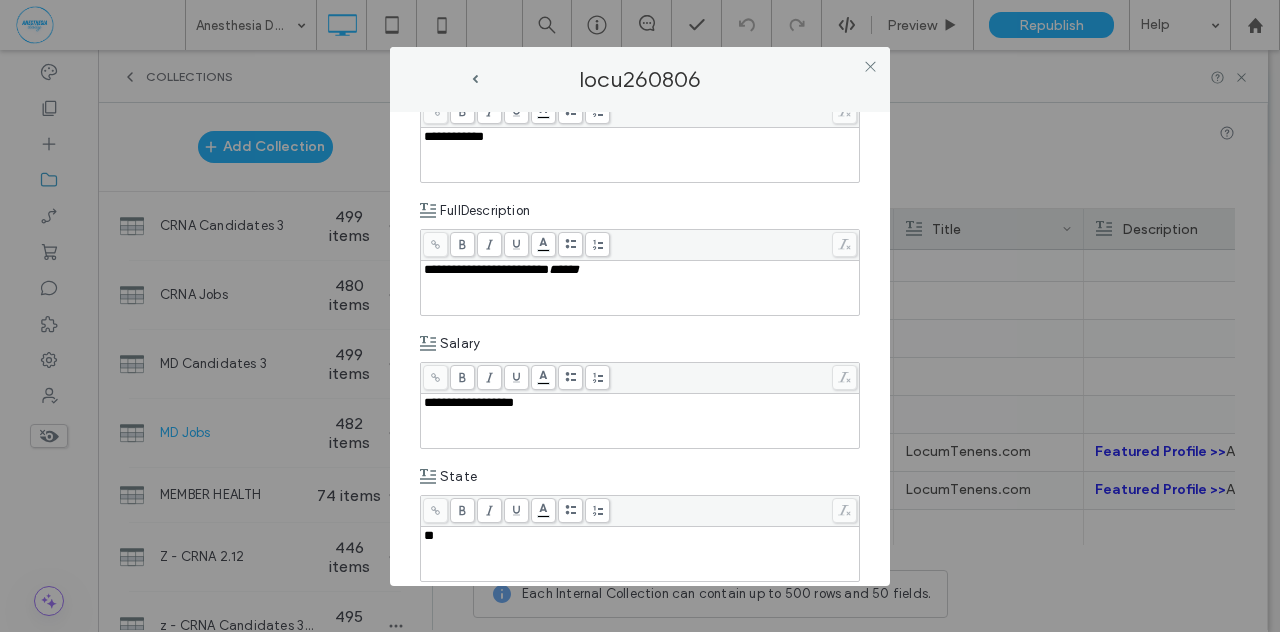 scroll, scrollTop: 0, scrollLeft: 0, axis: both 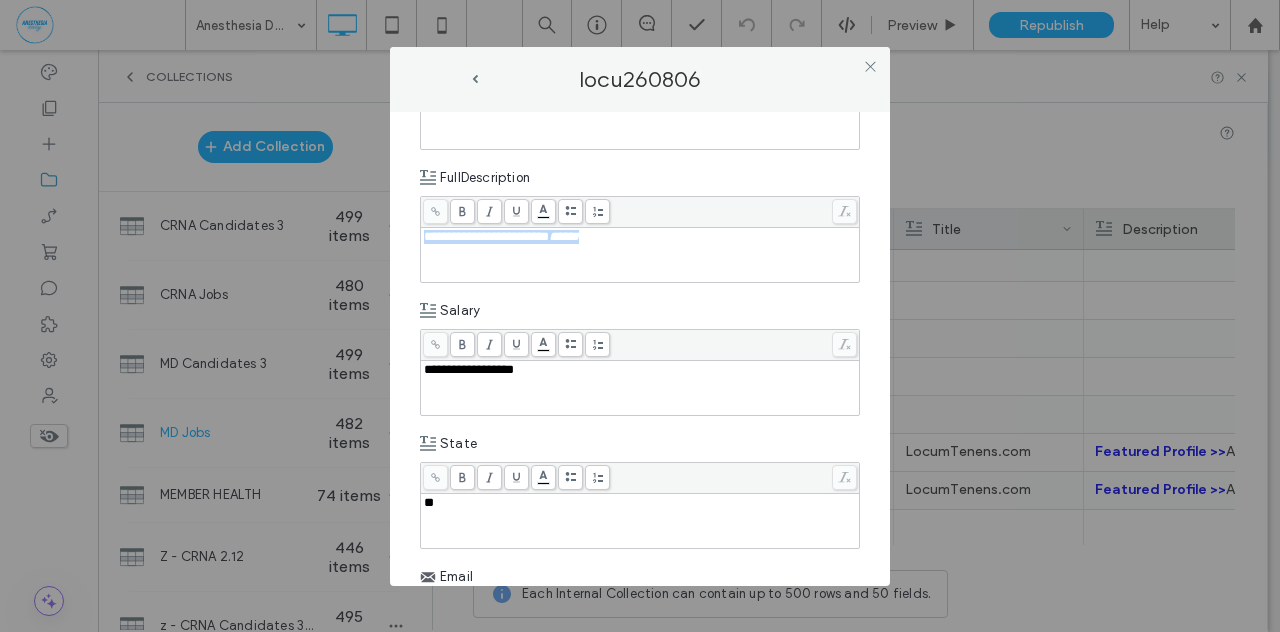 drag, startPoint x: 630, startPoint y: 232, endPoint x: 407, endPoint y: 223, distance: 223.18153 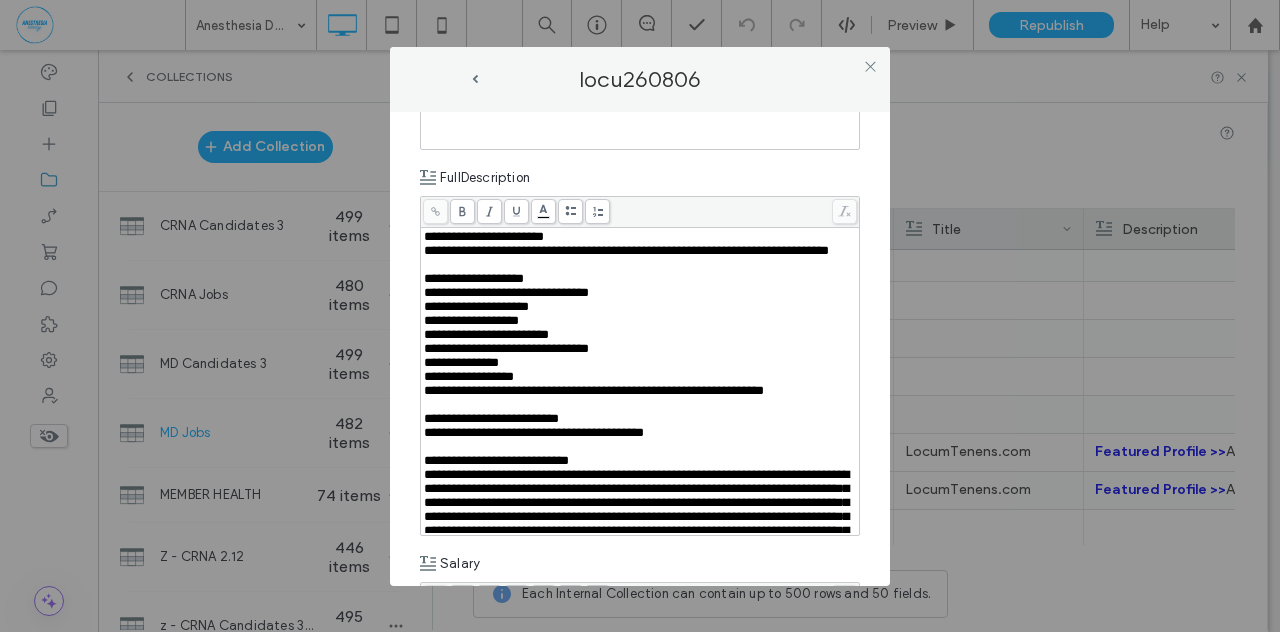 scroll, scrollTop: 272, scrollLeft: 0, axis: vertical 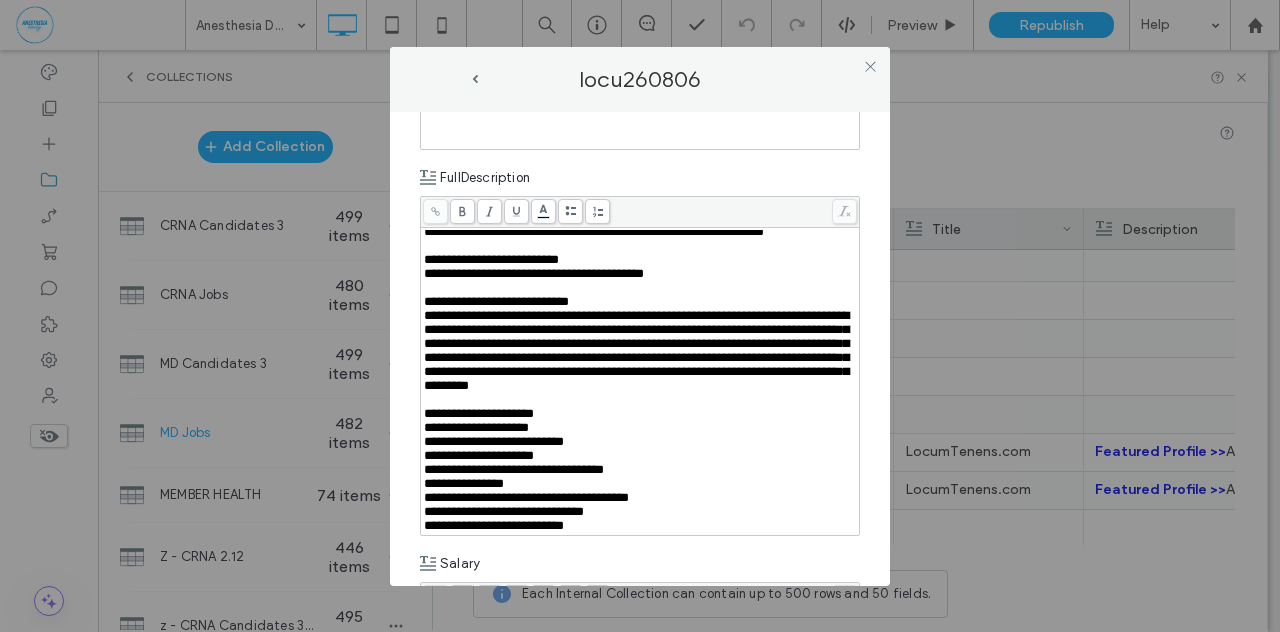 click on "**********" at bounding box center [640, 349] 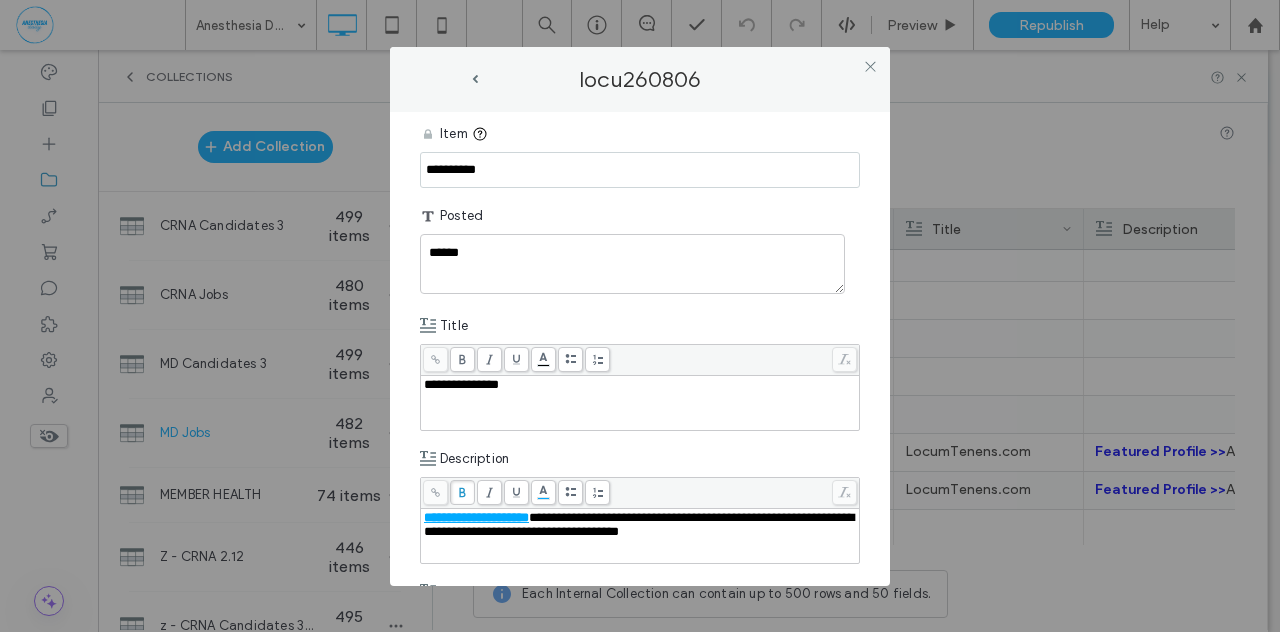 scroll, scrollTop: 8, scrollLeft: 0, axis: vertical 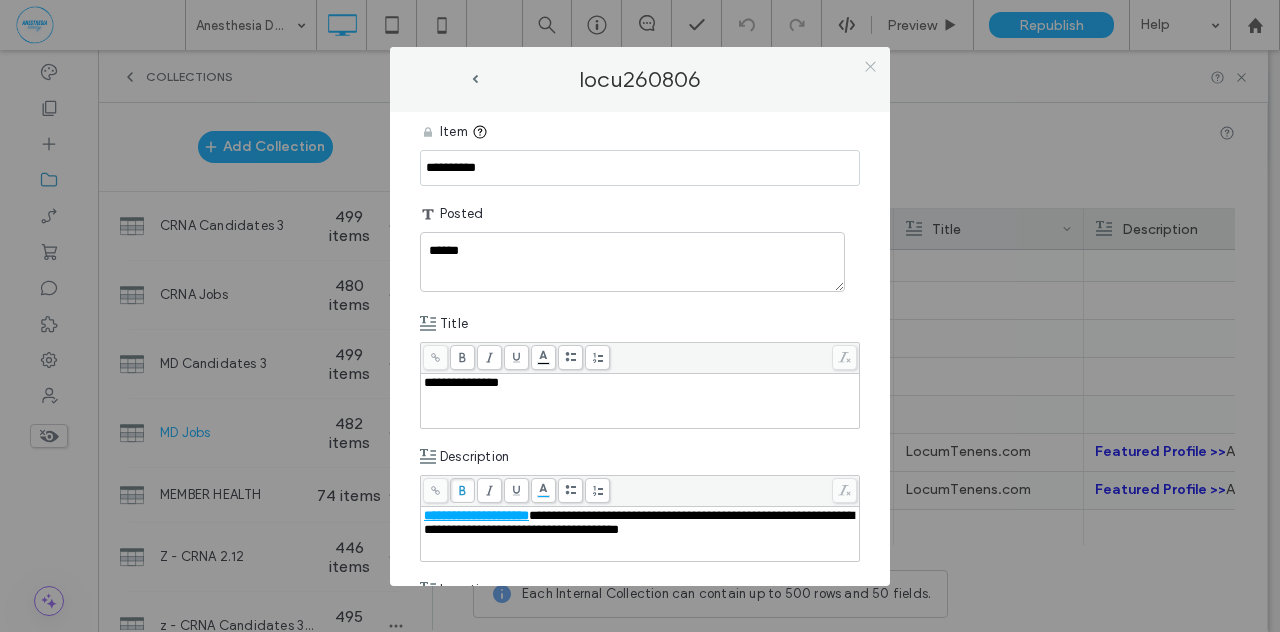 click 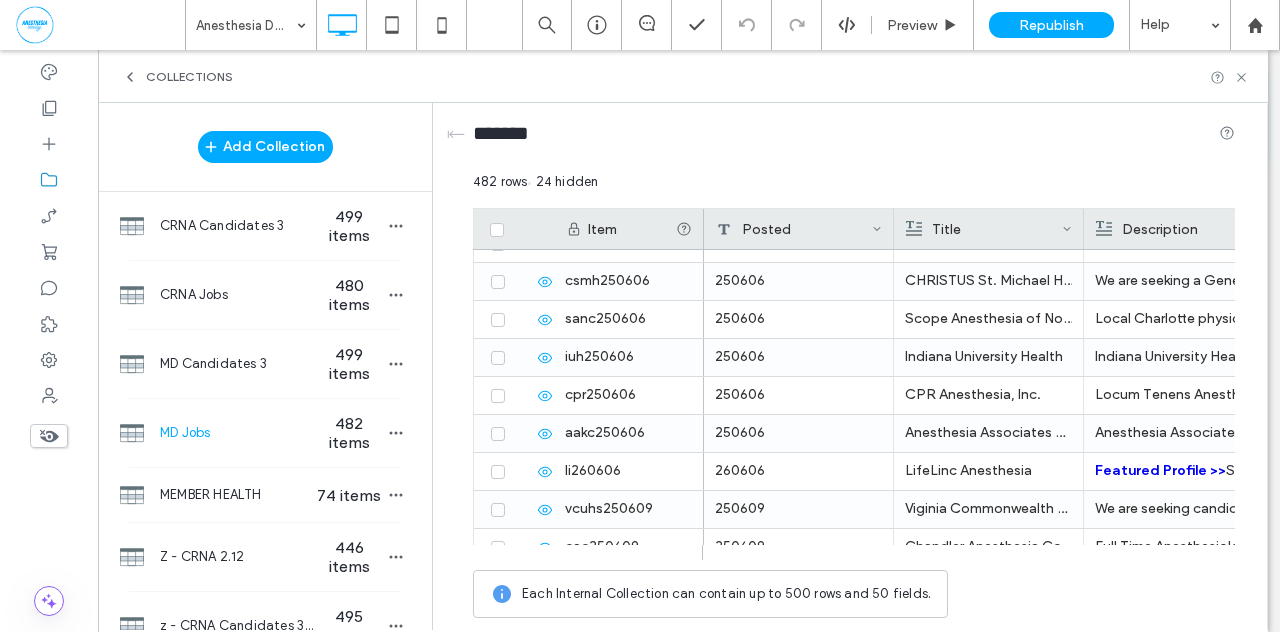 scroll, scrollTop: 925, scrollLeft: 0, axis: vertical 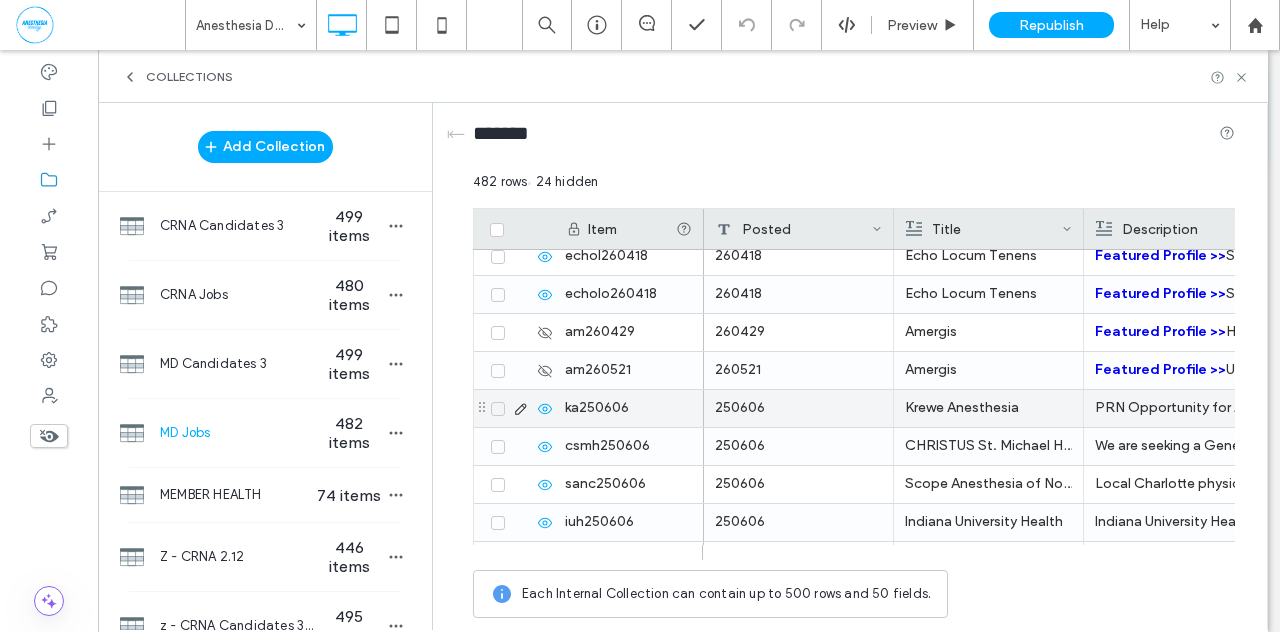 click 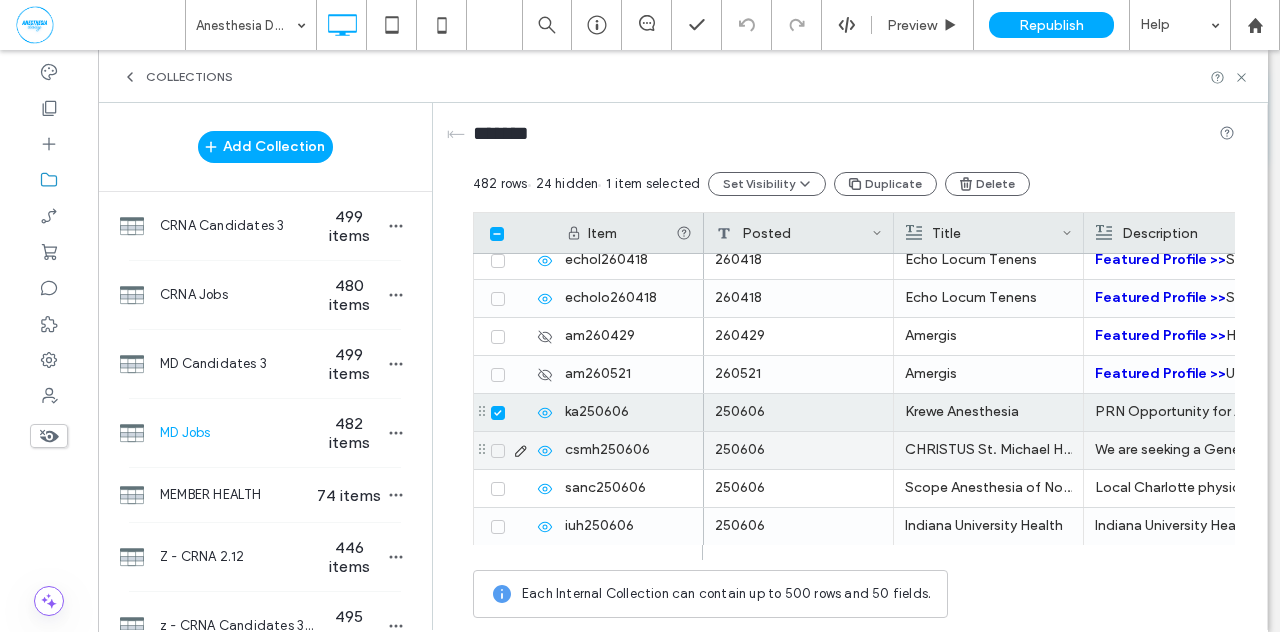 click at bounding box center [498, 451] 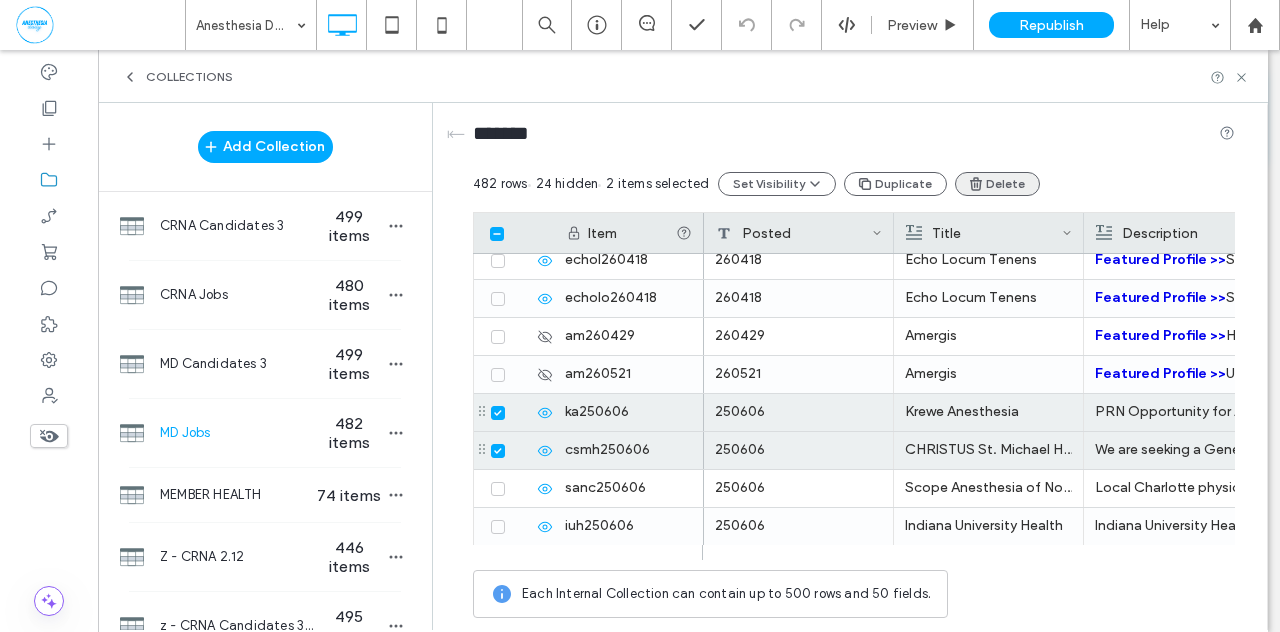 click on "Delete" at bounding box center (997, 184) 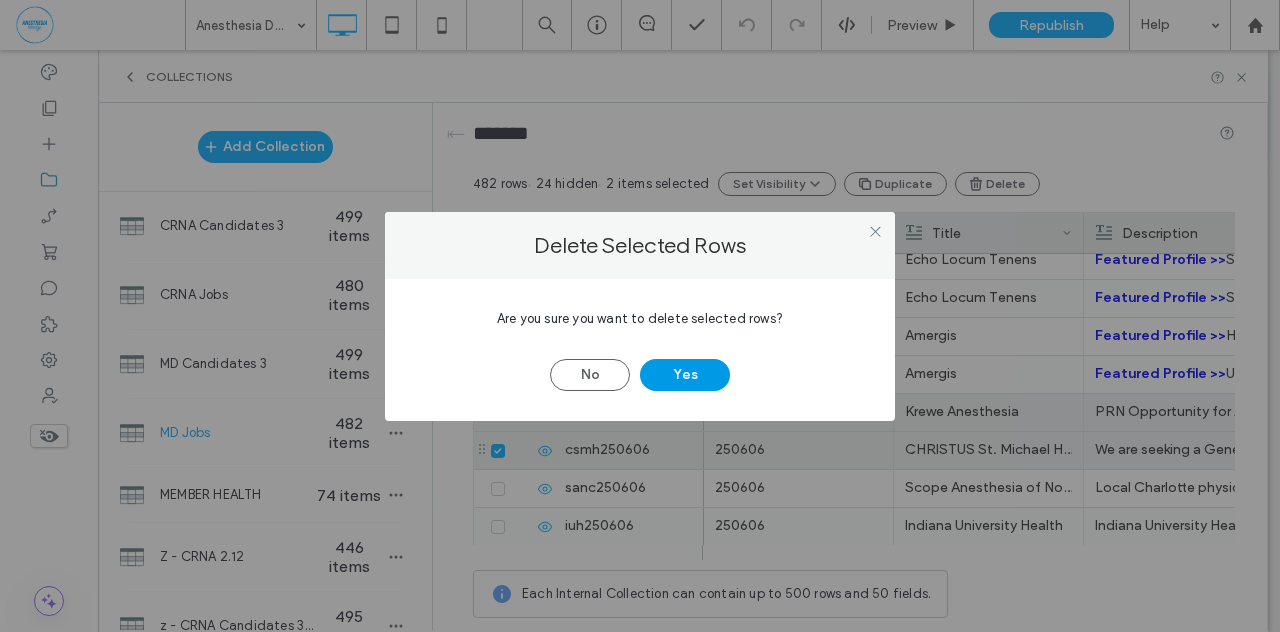 click on "Yes" at bounding box center [685, 375] 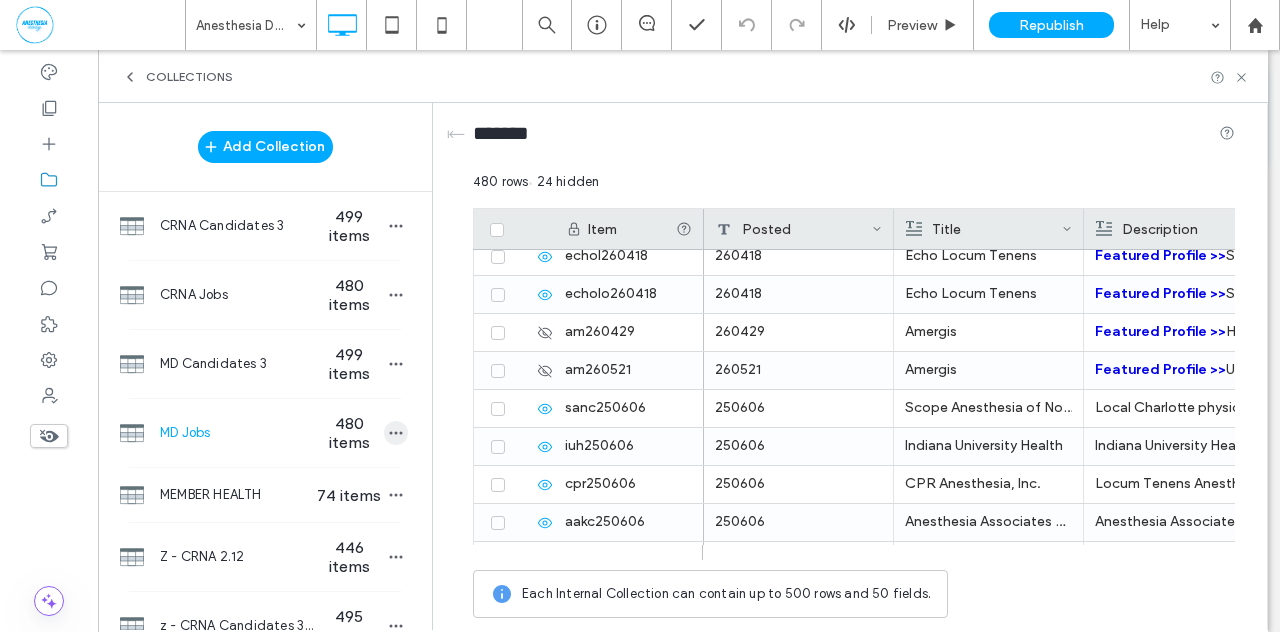 click 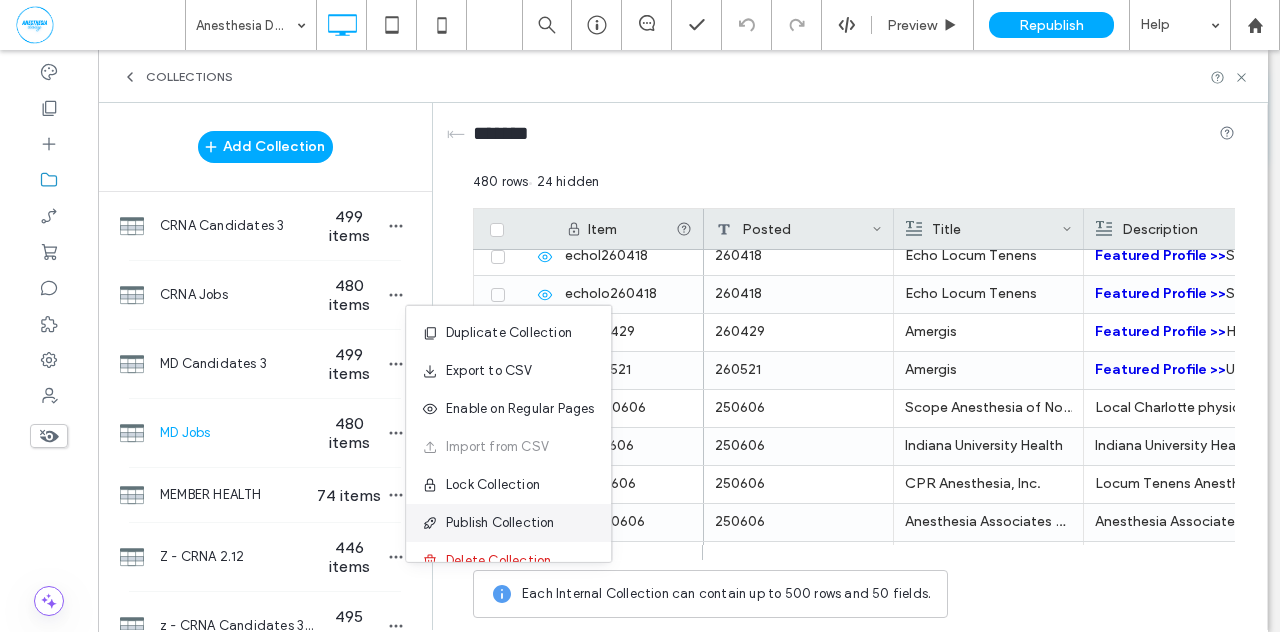 click on "Publish Collection" at bounding box center [508, 523] 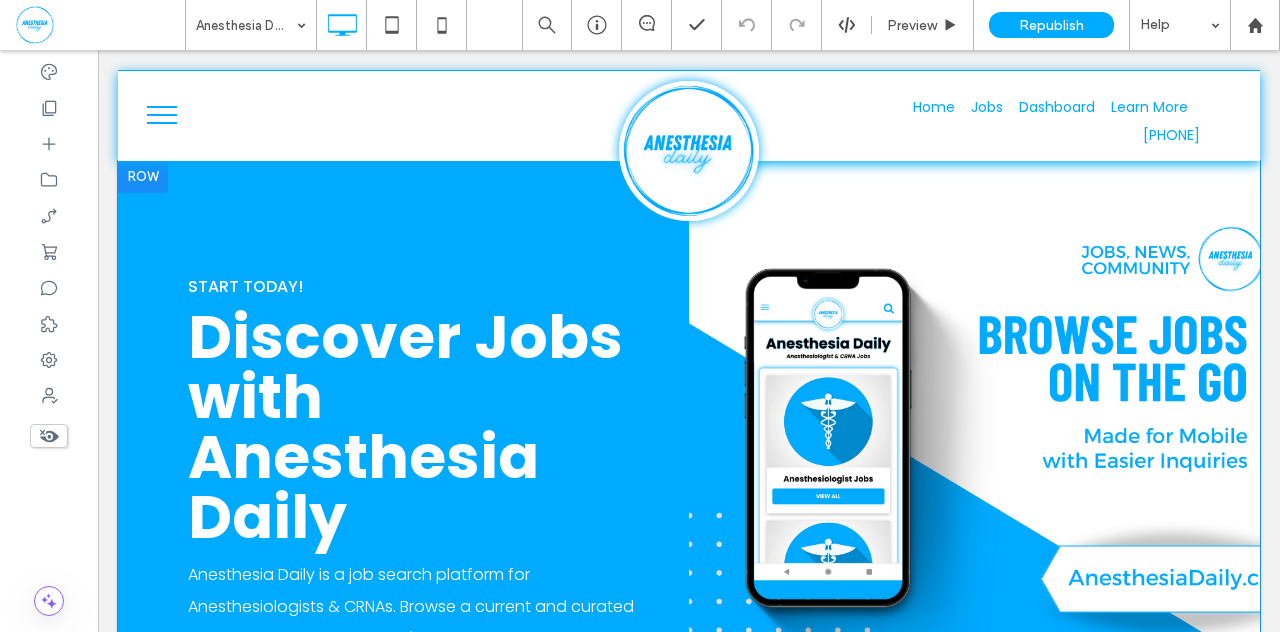 scroll, scrollTop: 0, scrollLeft: 0, axis: both 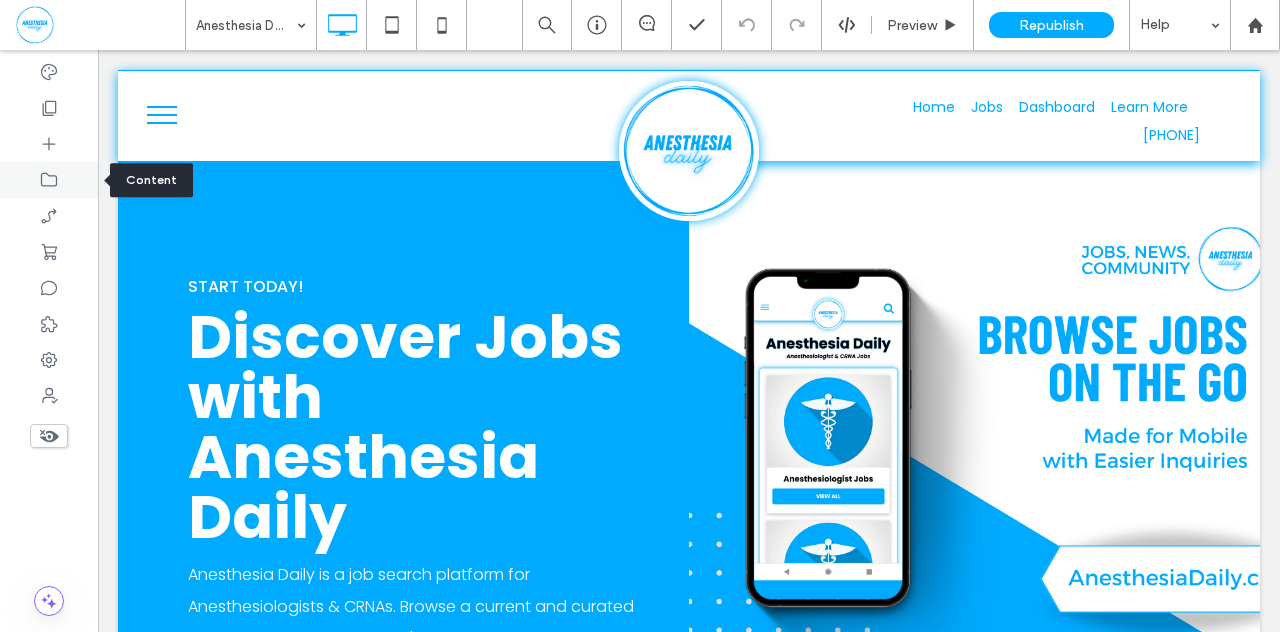 click 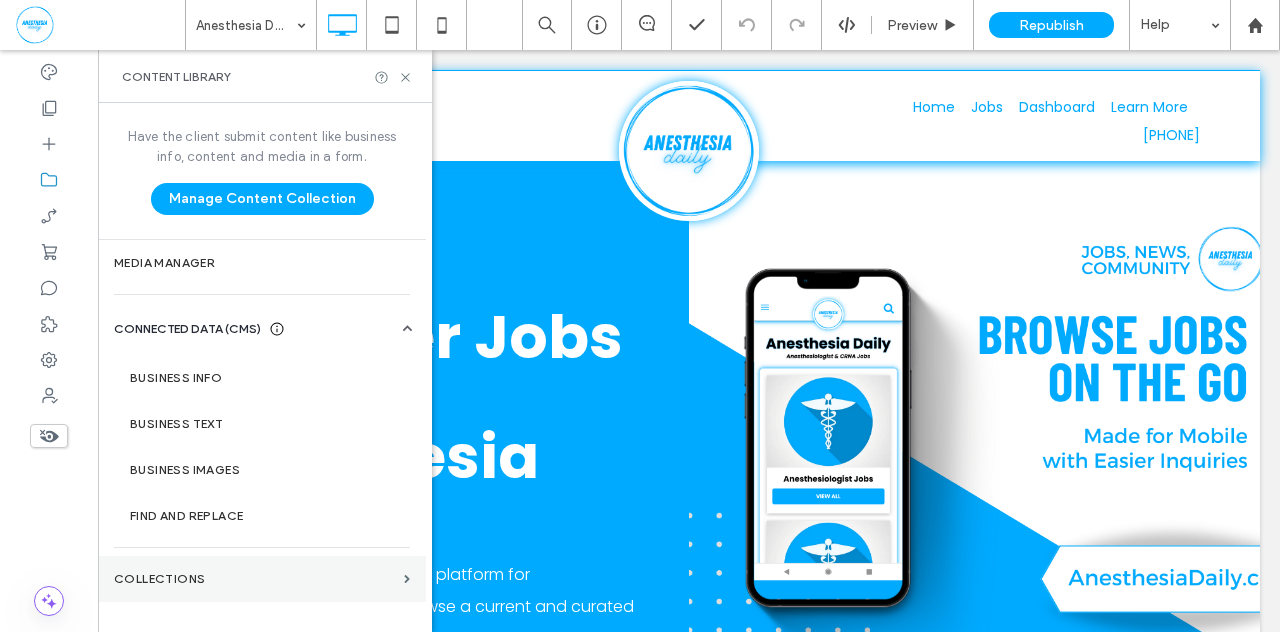 click on "Collections" at bounding box center [255, 579] 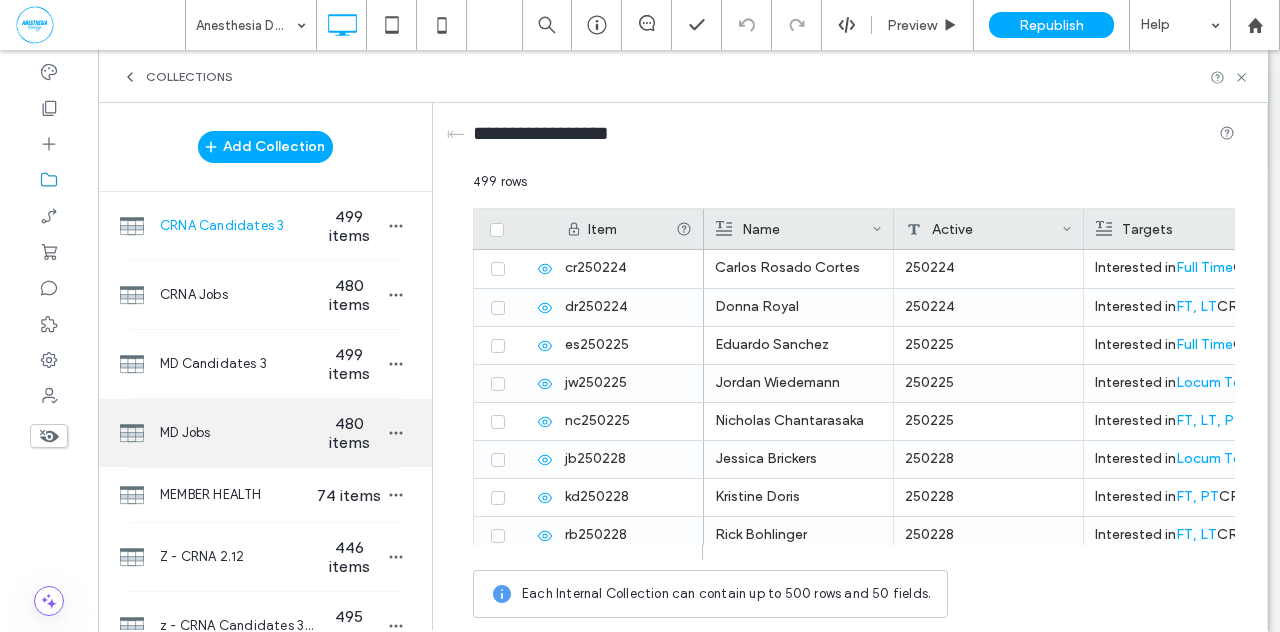 click on "480 items" at bounding box center [349, 433] 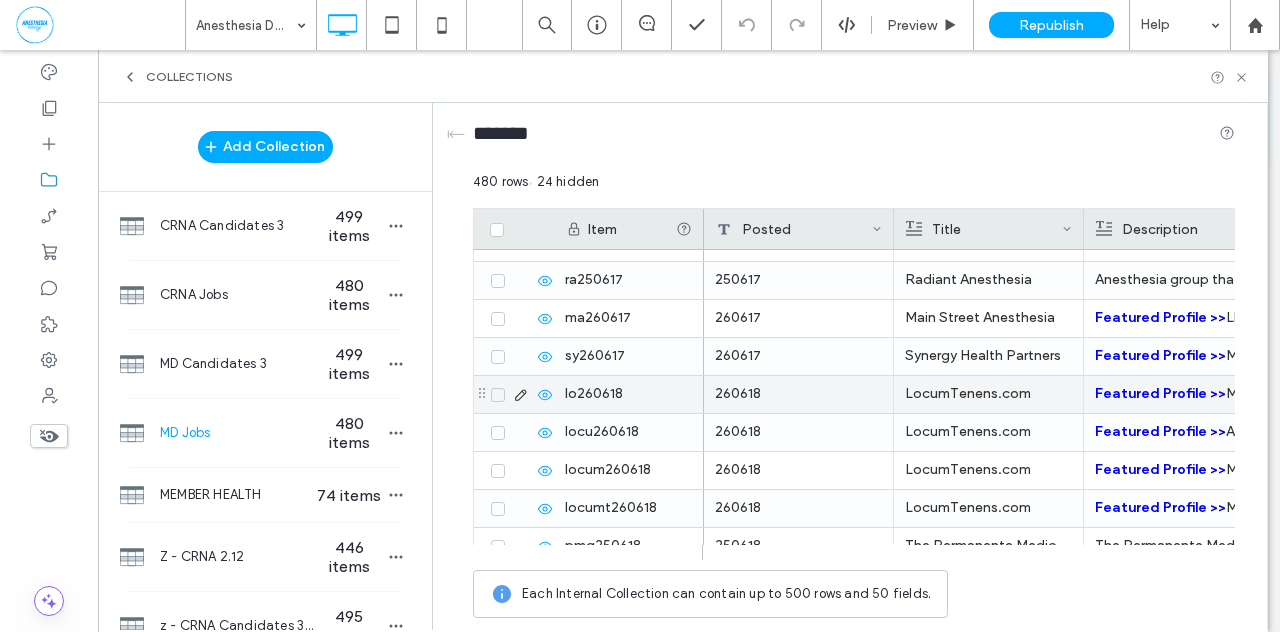 scroll, scrollTop: 4005, scrollLeft: 0, axis: vertical 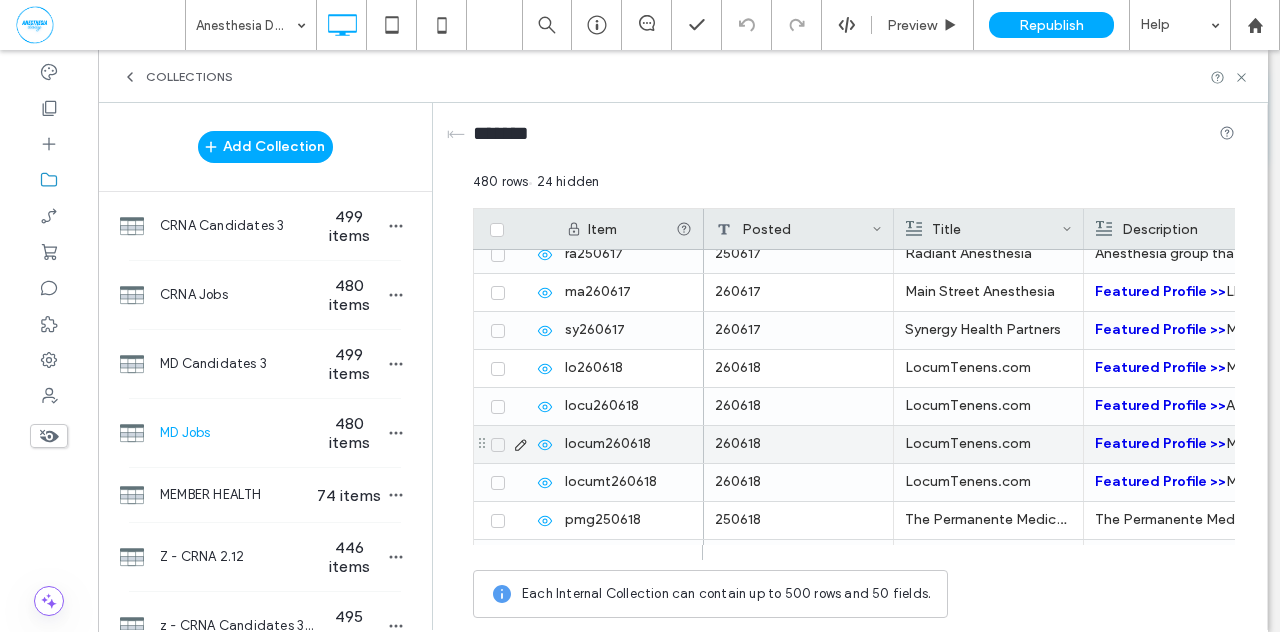 click 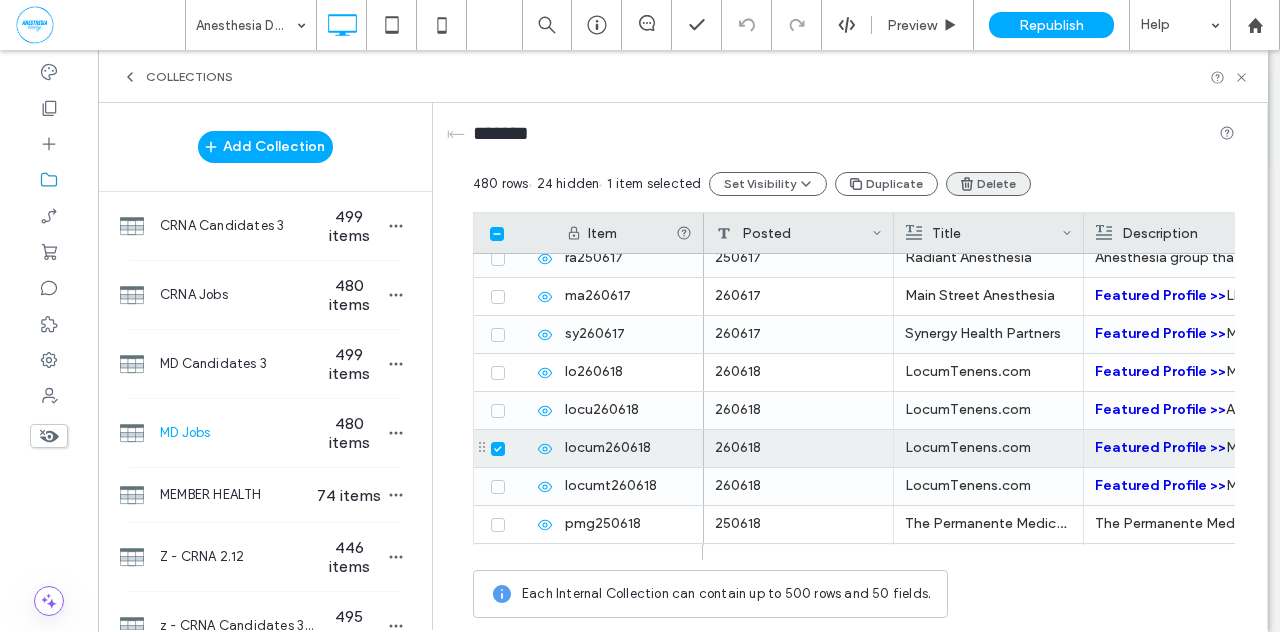 click on "Delete" at bounding box center (988, 184) 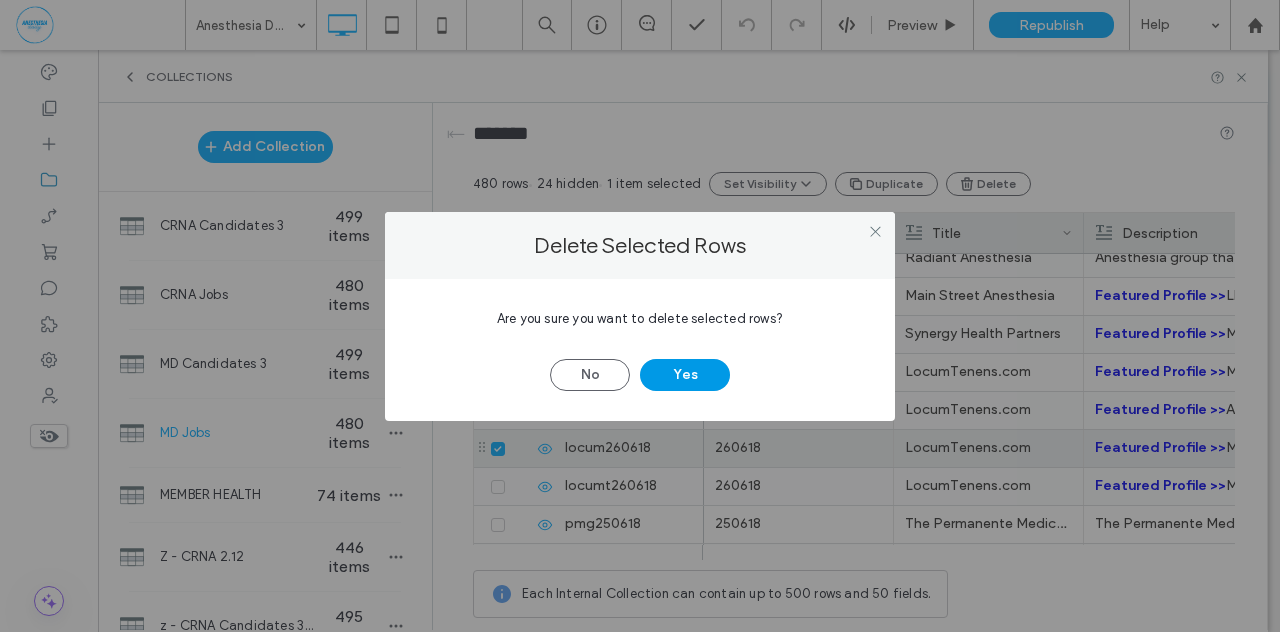 click on "Yes" at bounding box center [685, 375] 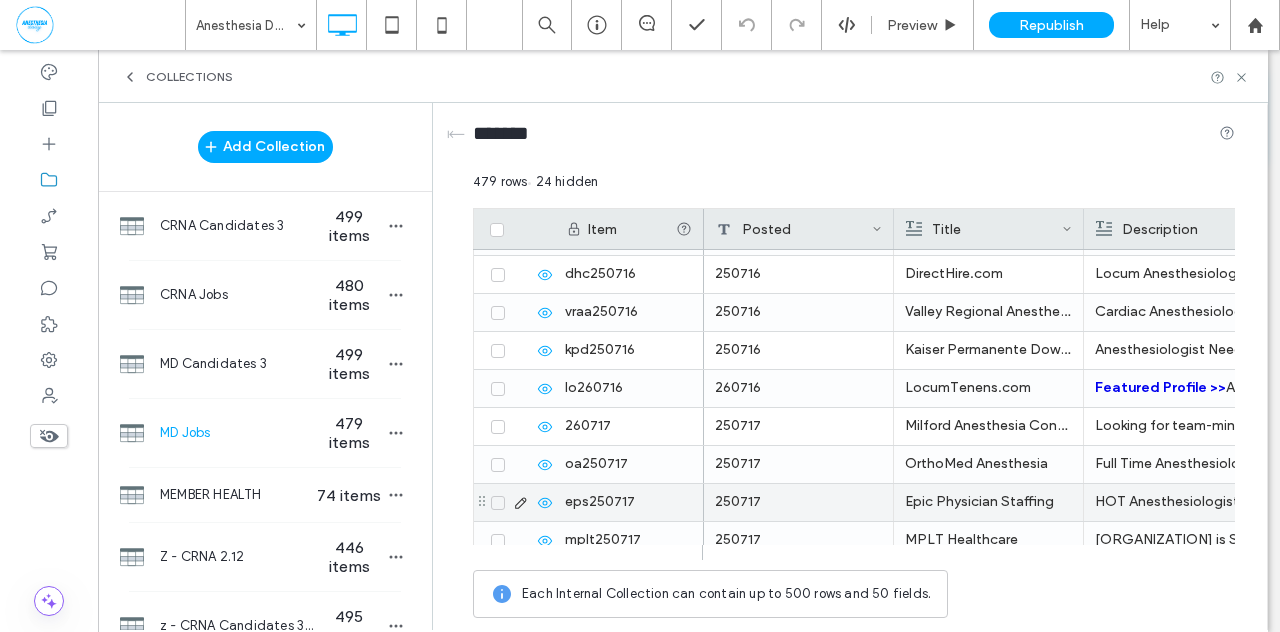 scroll, scrollTop: 12024, scrollLeft: 0, axis: vertical 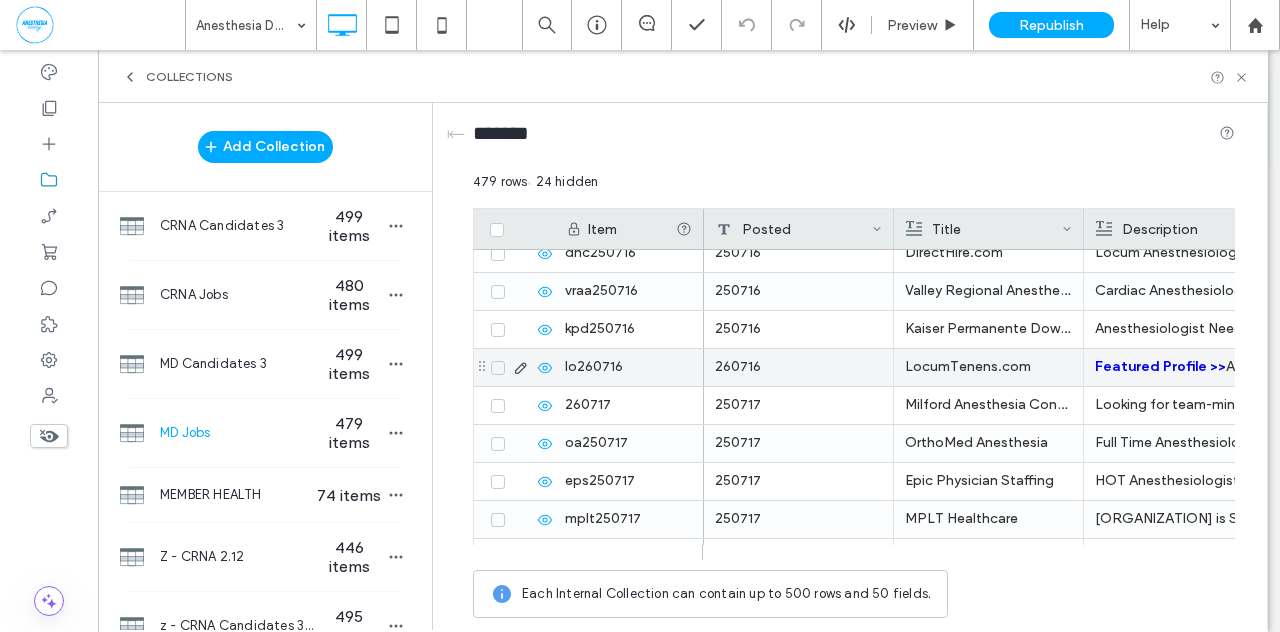 click at bounding box center (498, 368) 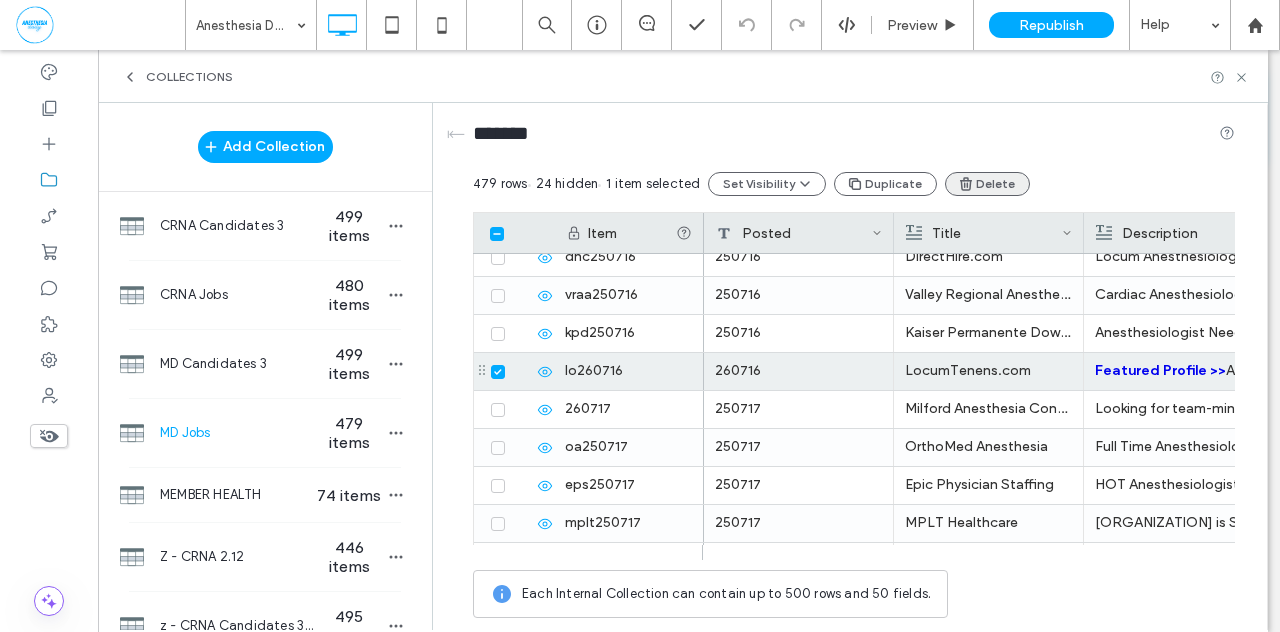 click on "Delete" at bounding box center [987, 184] 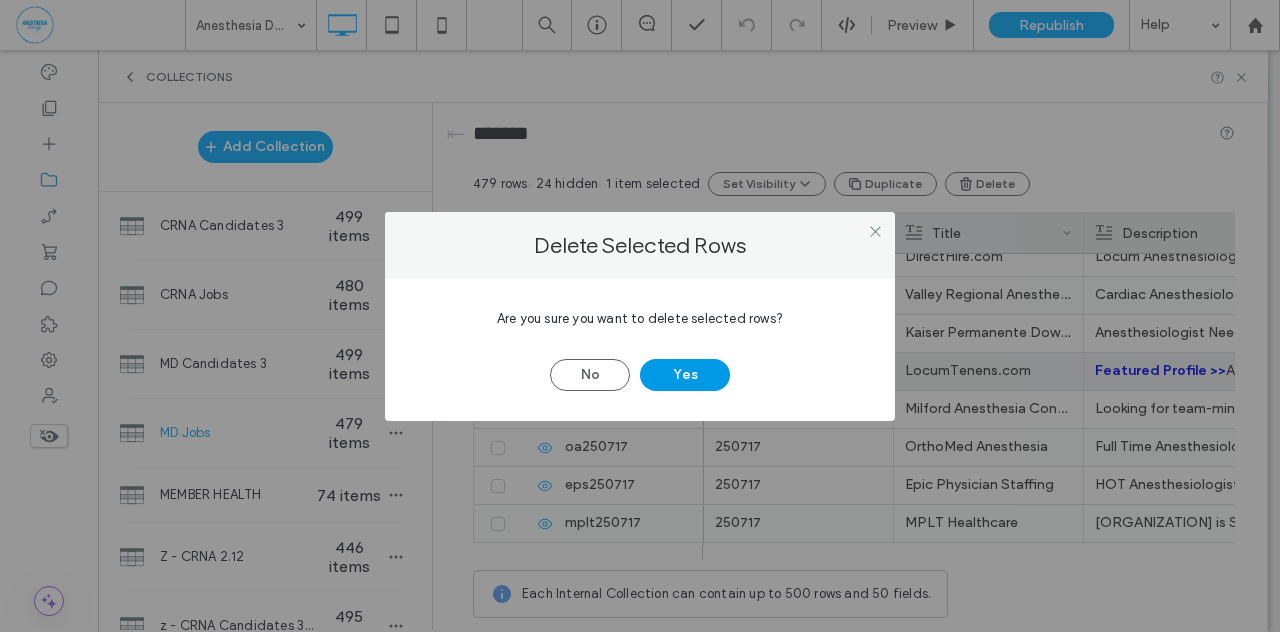 click on "Yes" at bounding box center (685, 375) 